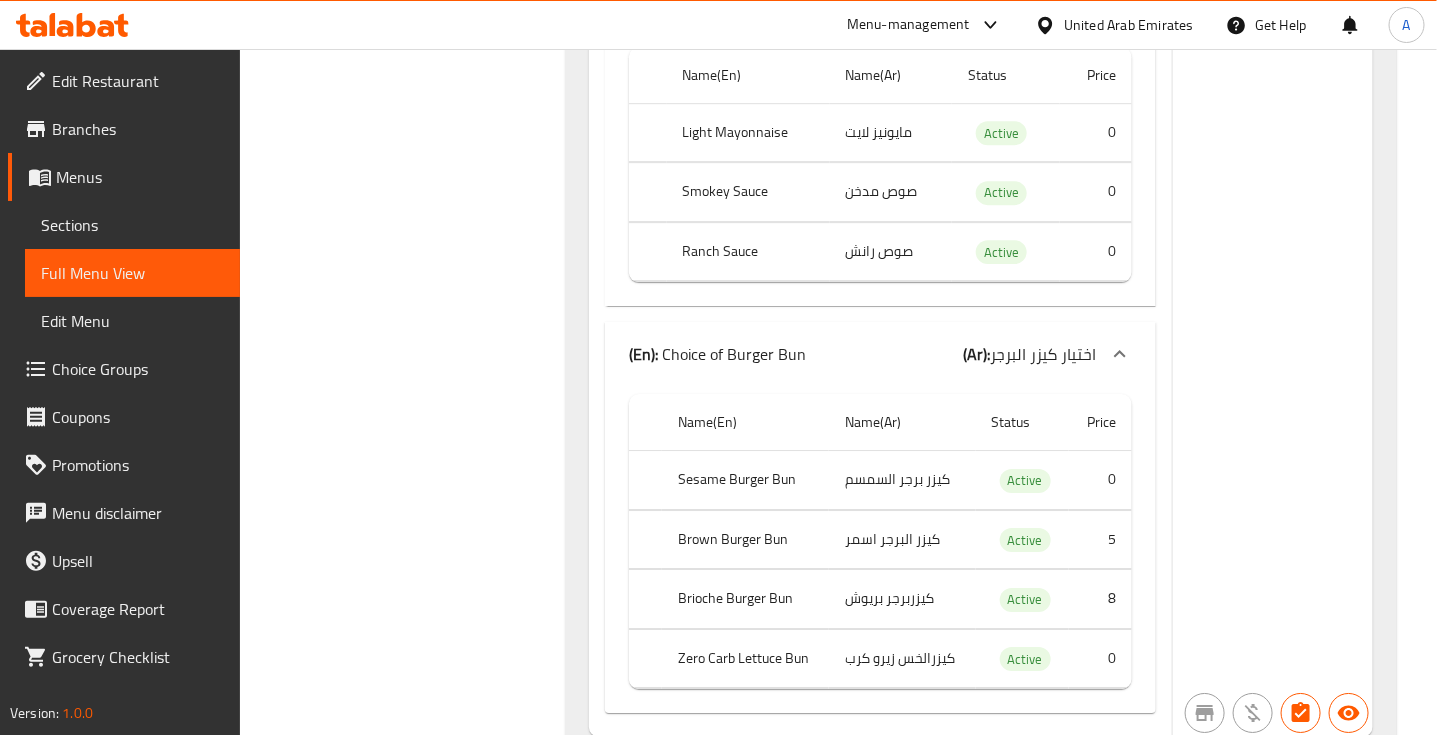 scroll, scrollTop: 97157, scrollLeft: 0, axis: vertical 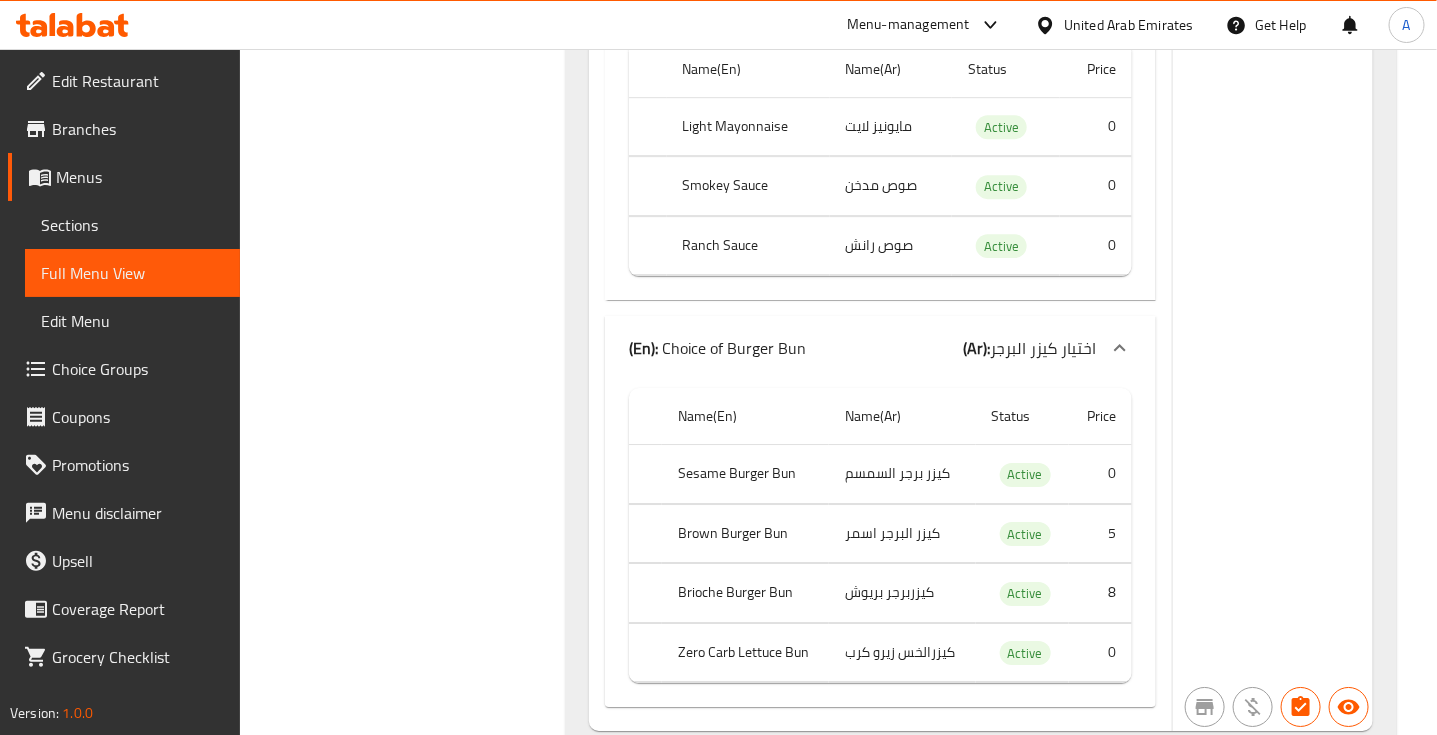 click on "Zero Carb Lettuce Bun" at bounding box center [744, -95840] 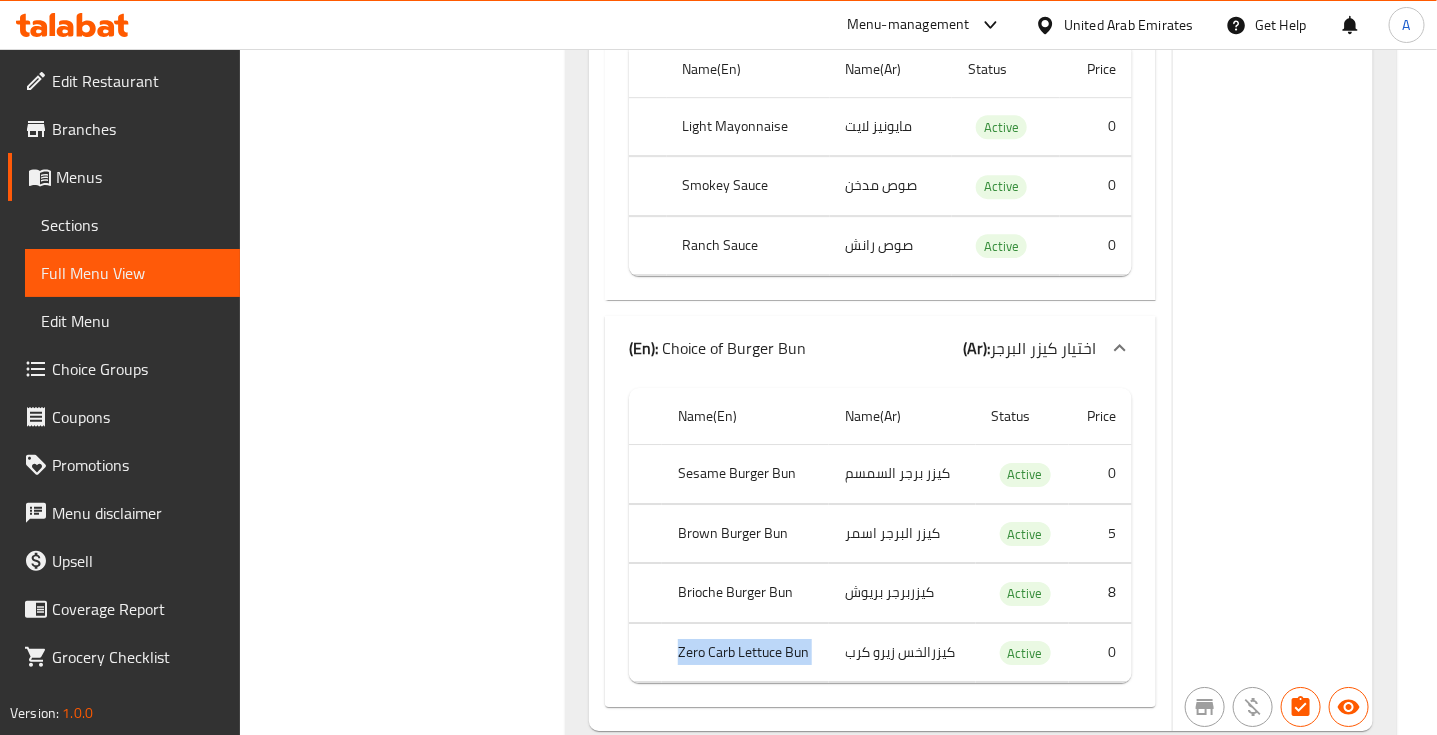 click on "Zero Carb Lettuce Bun" at bounding box center (744, -95840) 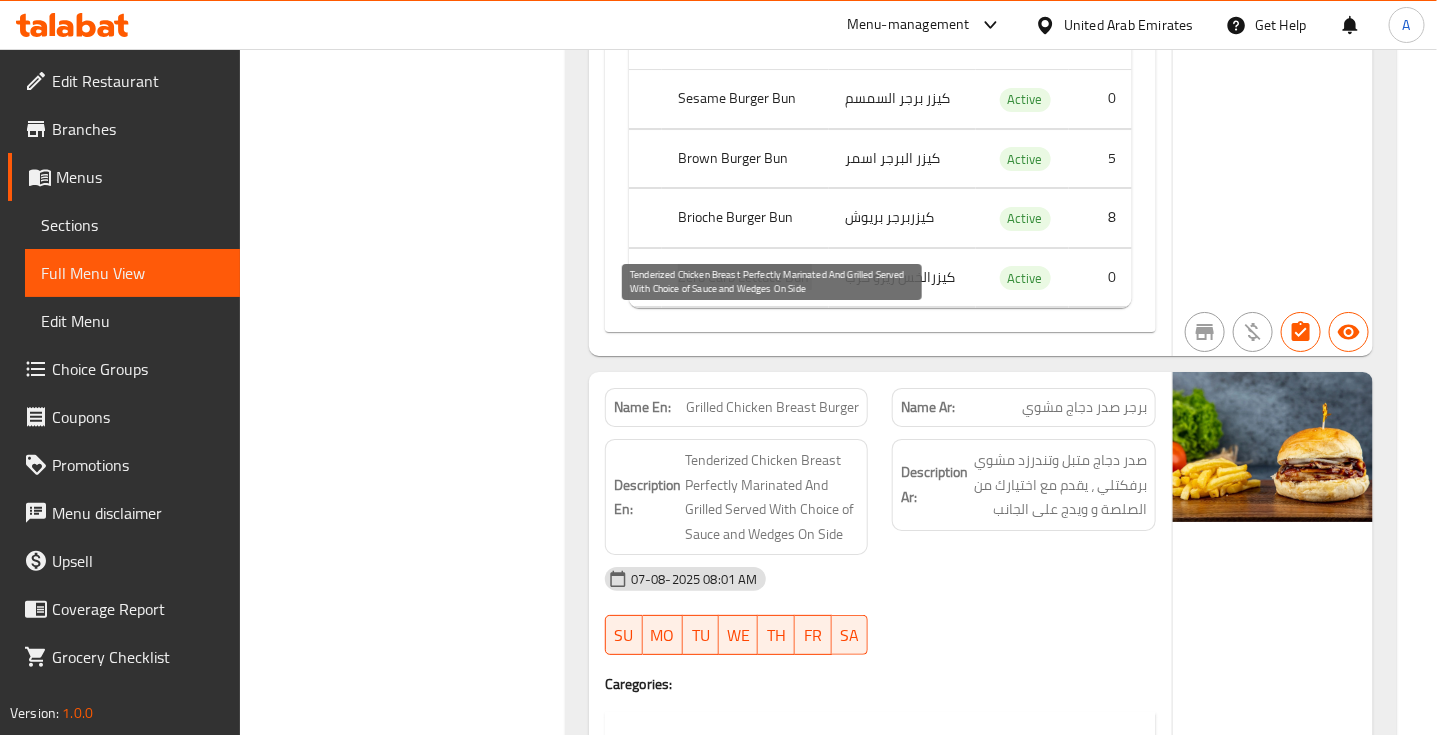 scroll, scrollTop: 97407, scrollLeft: 0, axis: vertical 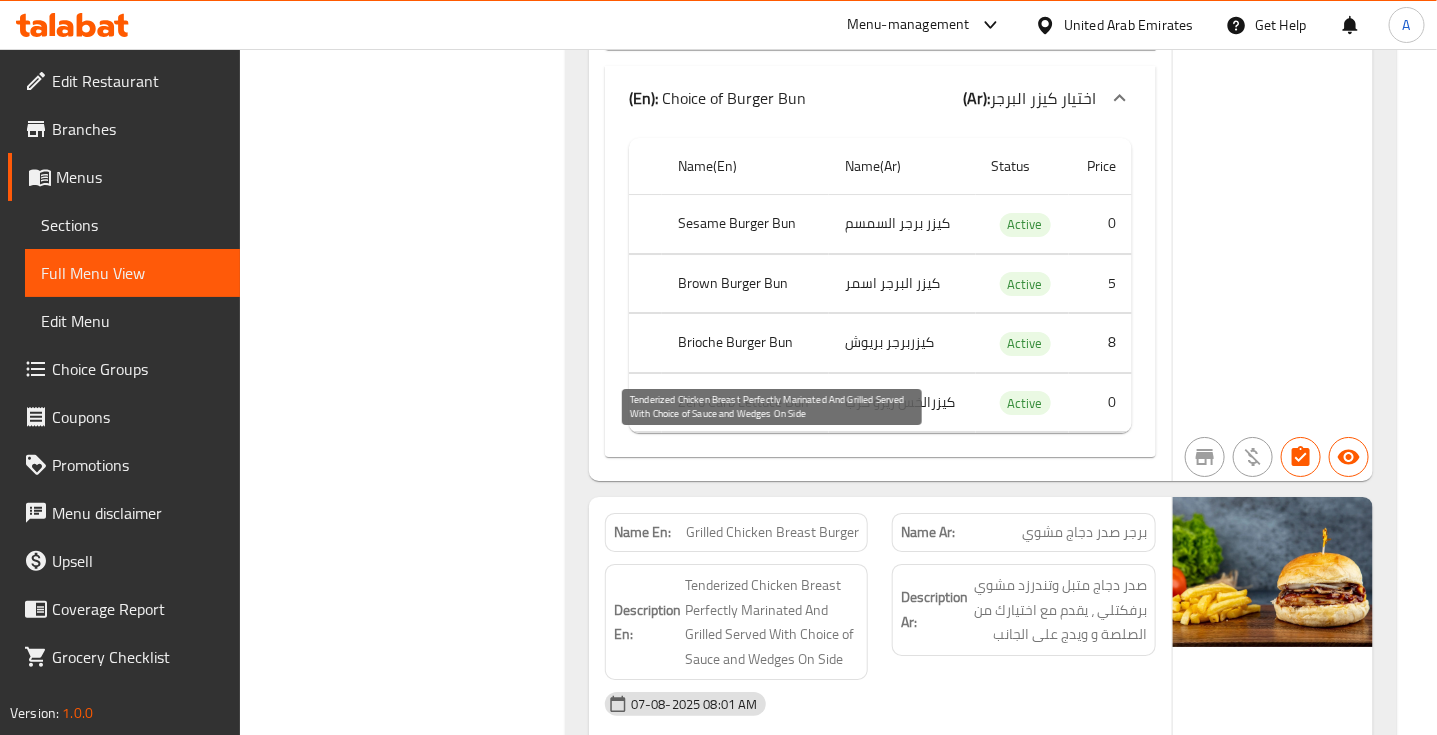 click on "Tenderized Chicken Breast Perfectly Marinated And Grilled Served With Choice of Sauce and Wedges On Side" at bounding box center (772, 622) 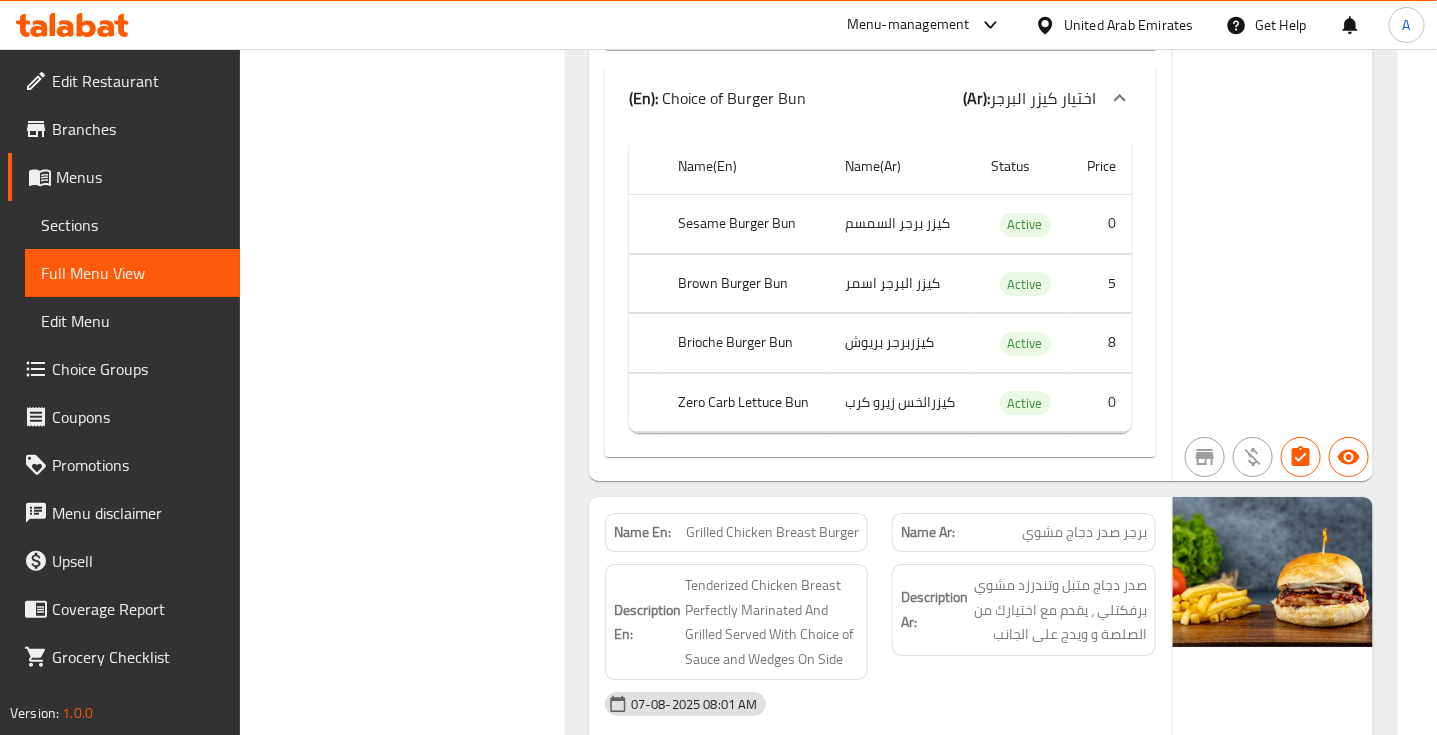 click on "Grilled Chicken Breast Burger" at bounding box center [820, -88905] 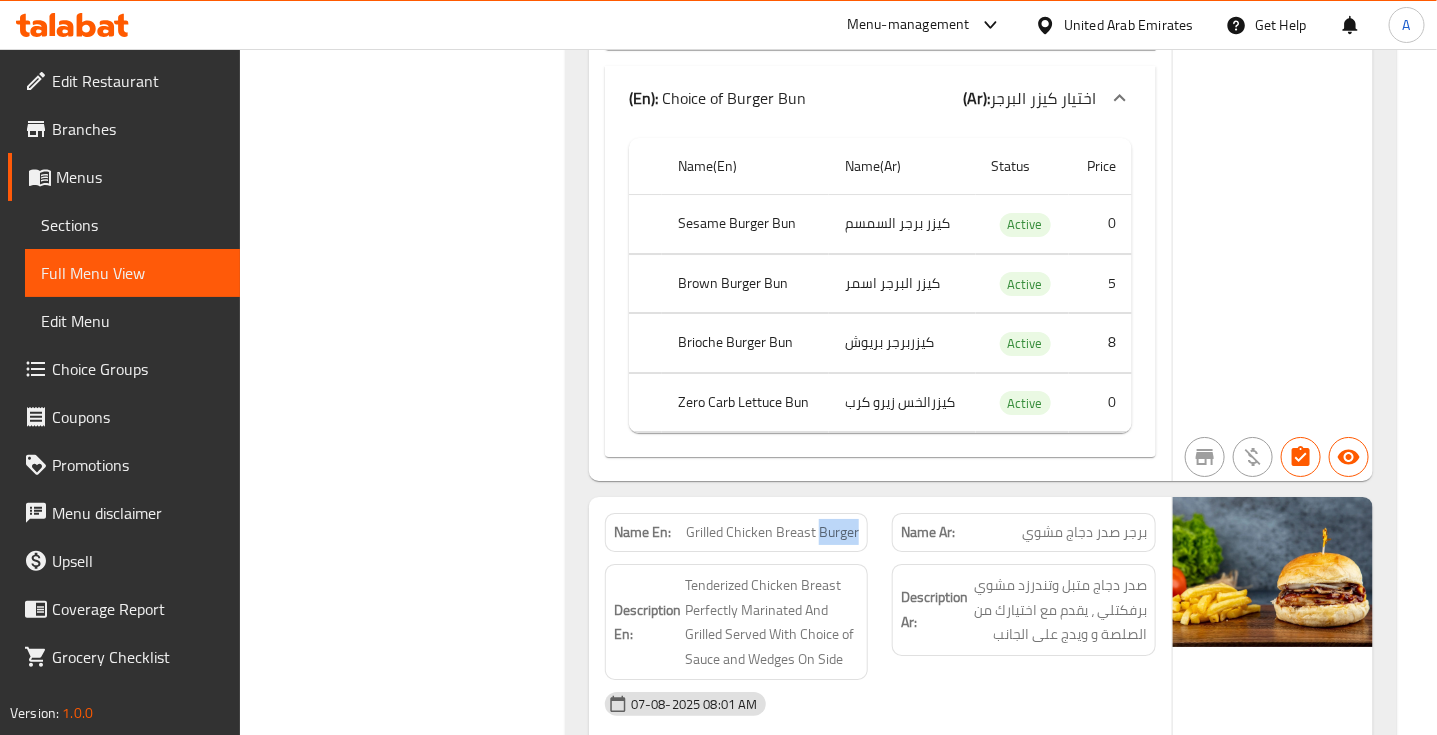 click on "Grilled Chicken Breast Burger" at bounding box center (820, -88905) 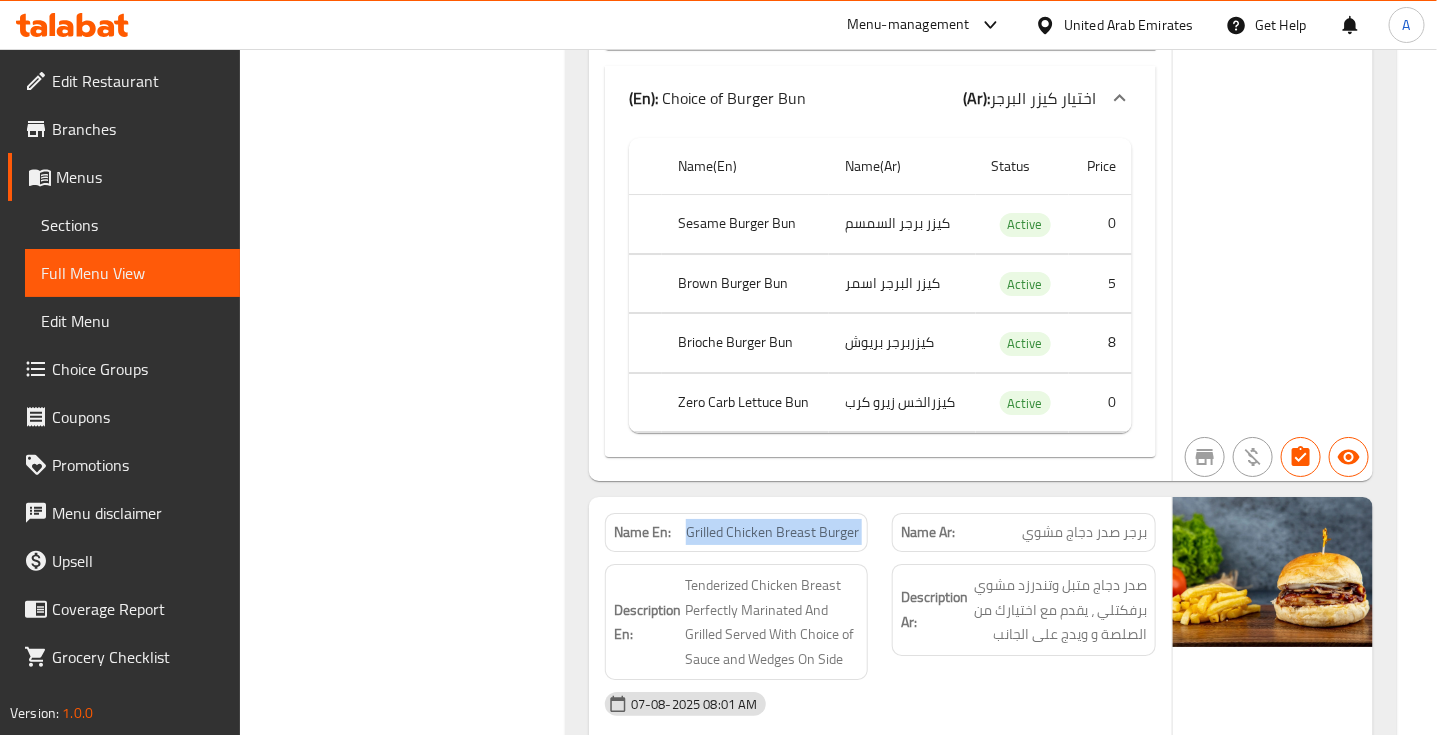 click on "Grilled Chicken Breast Burger" at bounding box center [820, -88905] 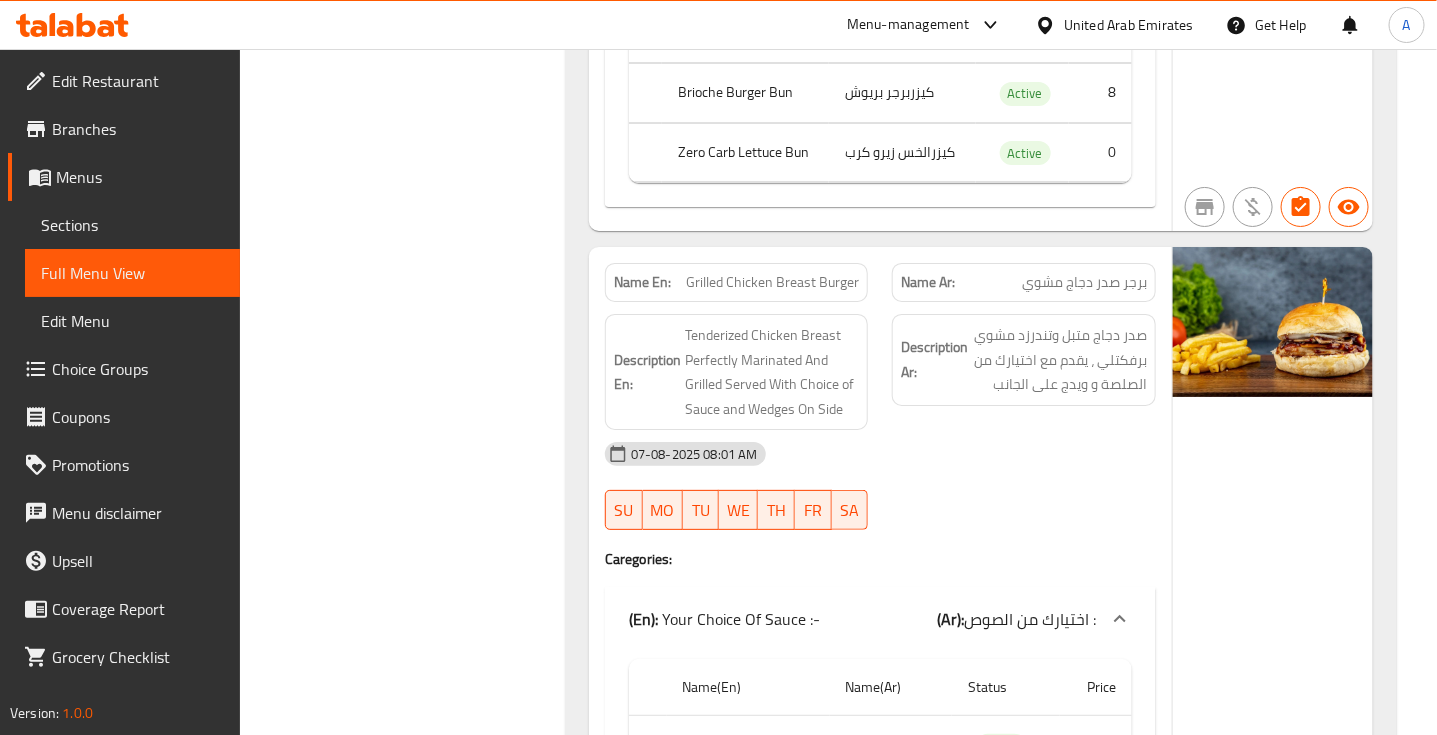 click at bounding box center (1024, -88882) 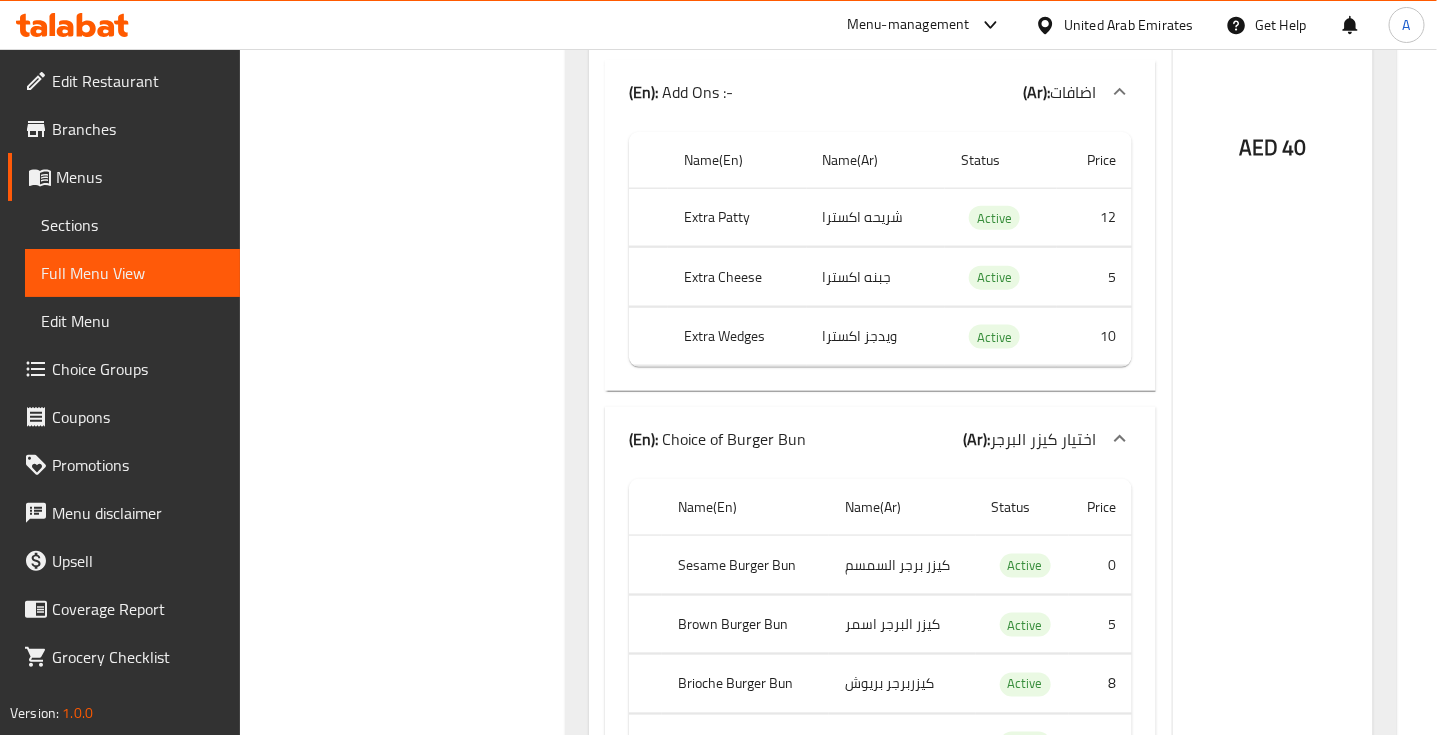 scroll, scrollTop: 98657, scrollLeft: 0, axis: vertical 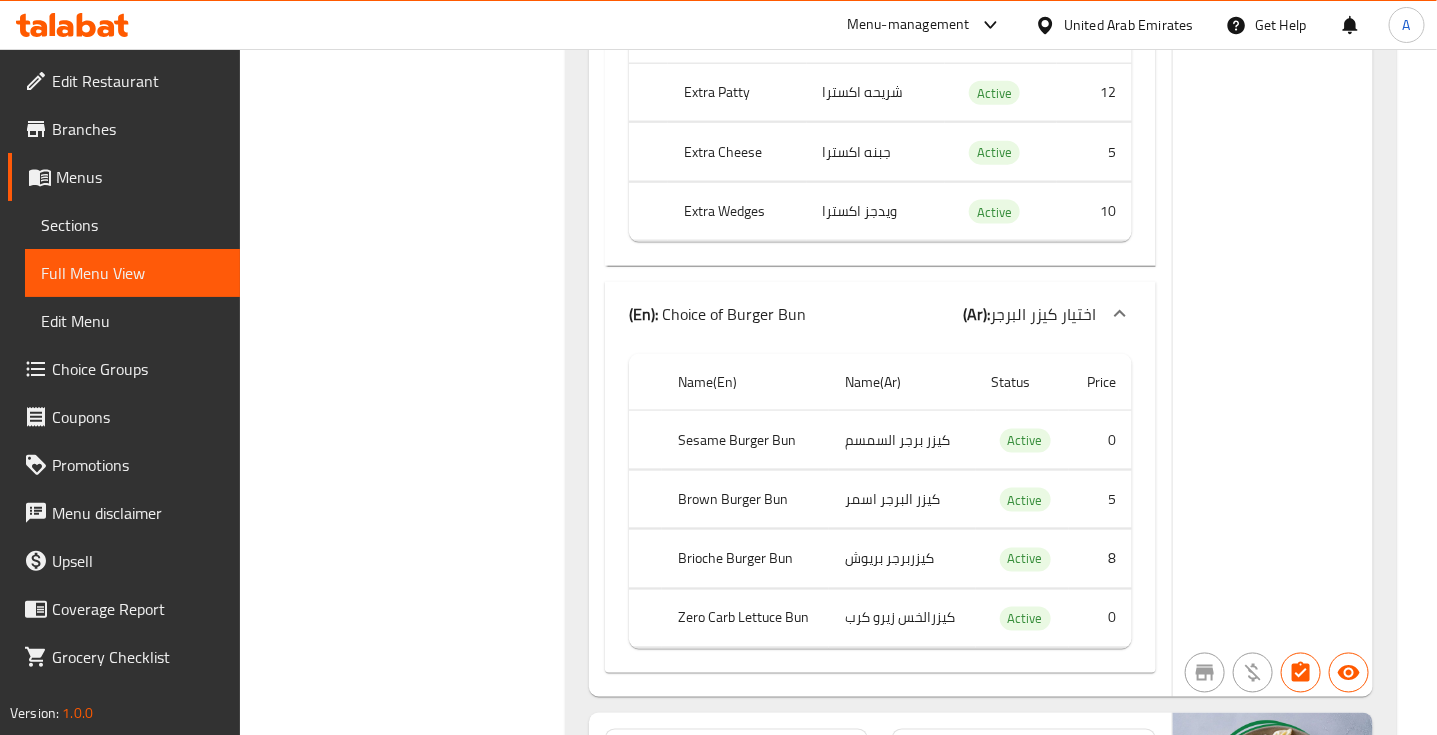 click on "Sesame Burger Bun" at bounding box center [740, -97843] 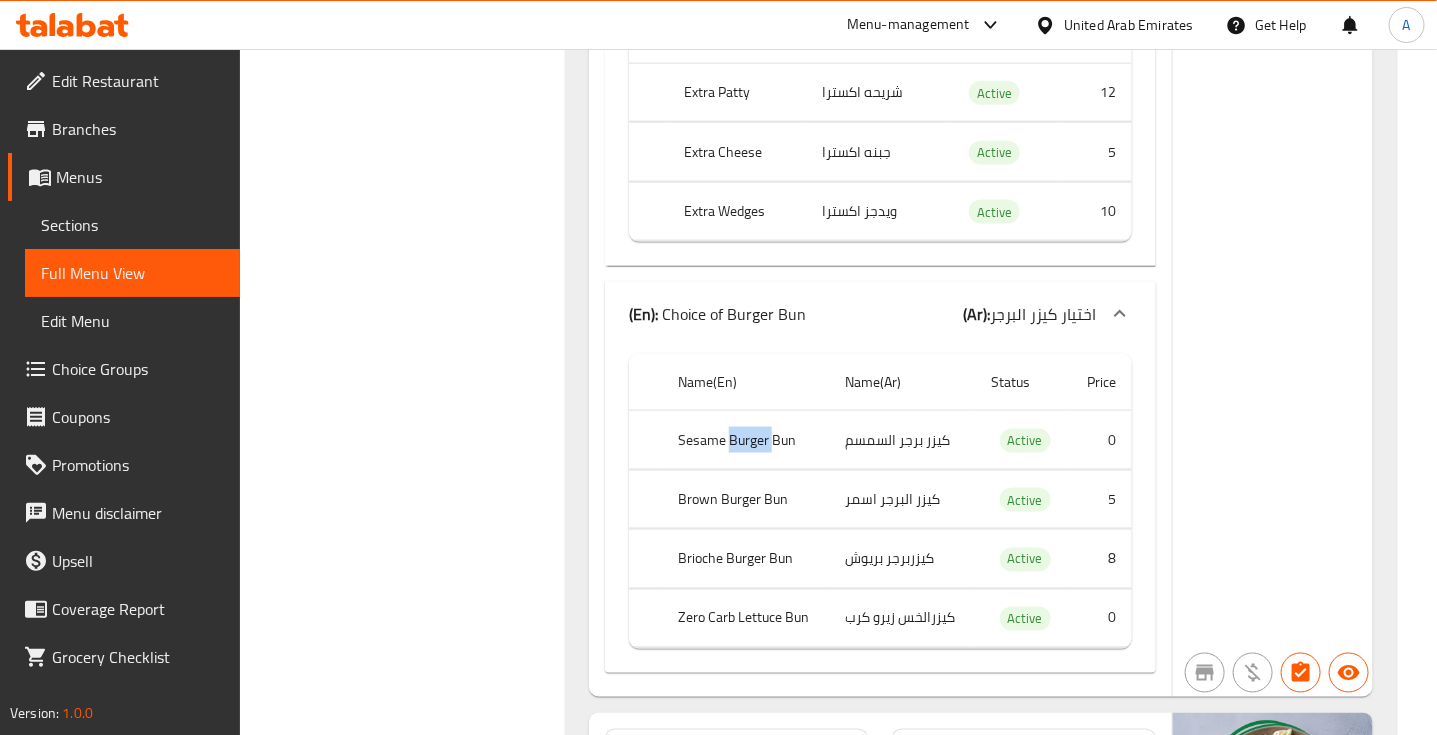 click on "Sesame Burger Bun" at bounding box center (740, -97843) 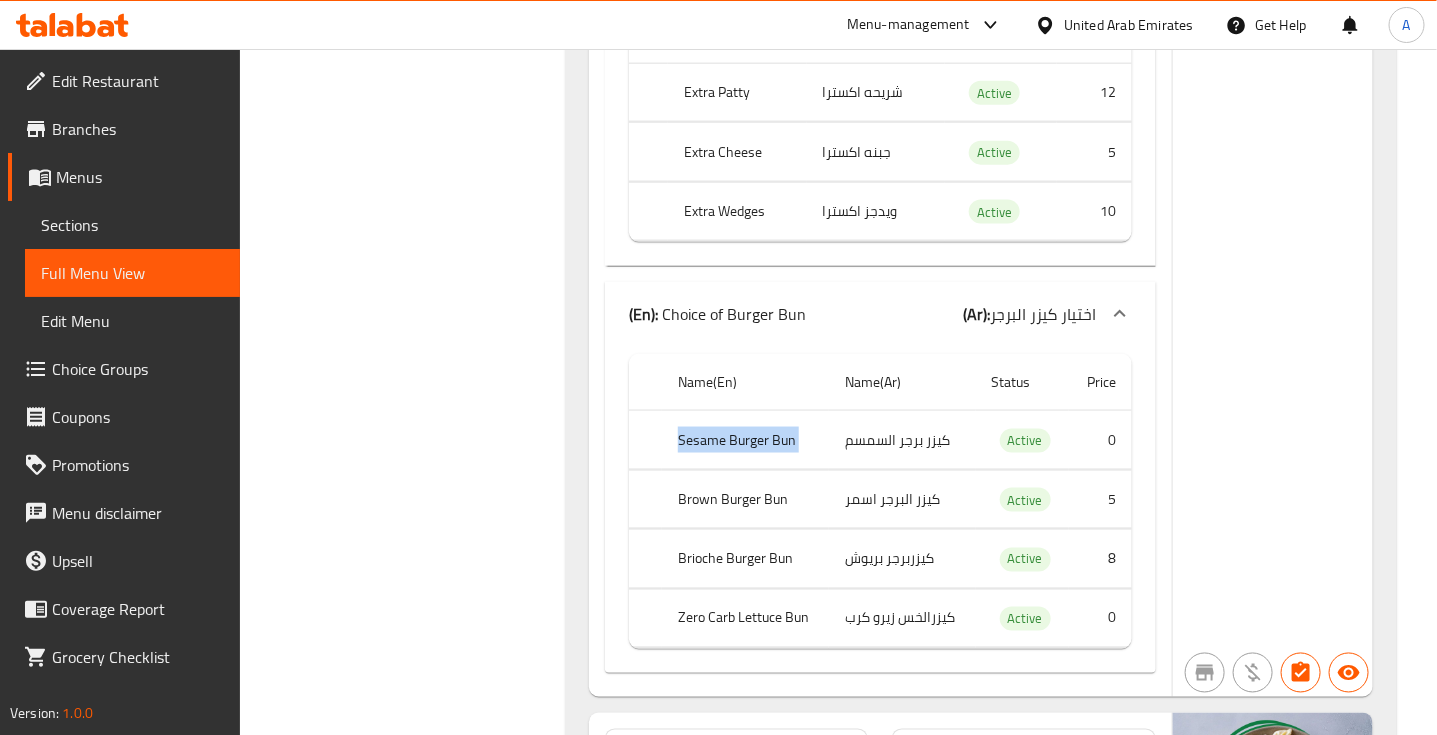 click on "Sesame Burger Bun" at bounding box center (740, -97843) 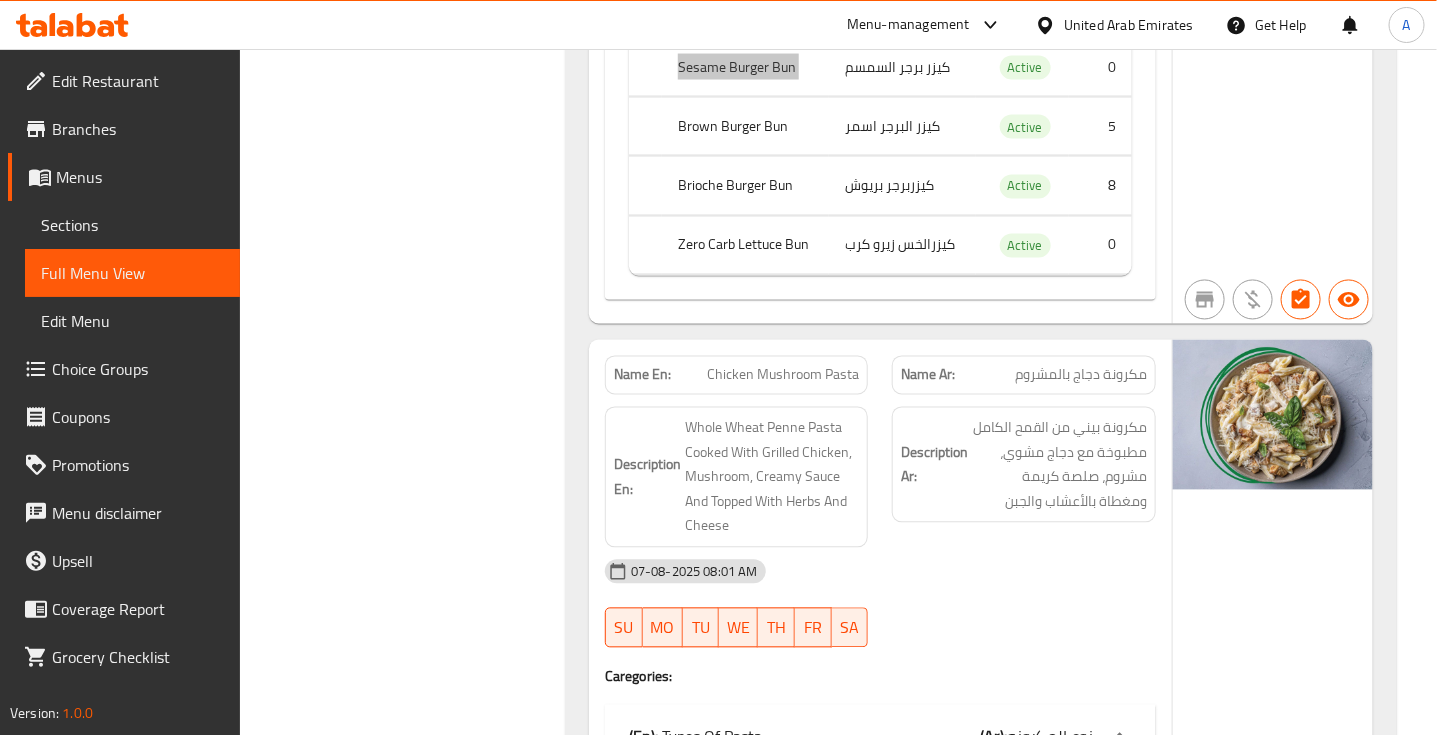 scroll, scrollTop: 99032, scrollLeft: 0, axis: vertical 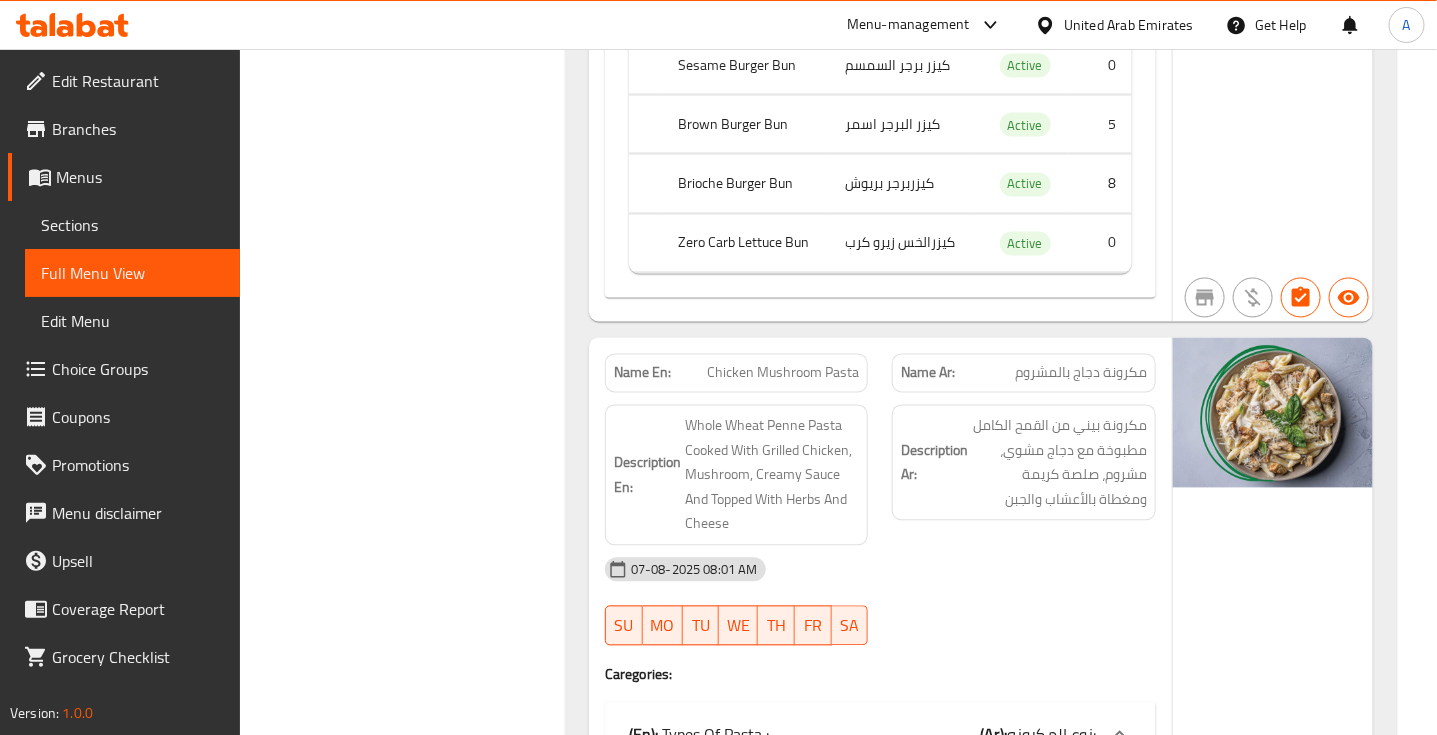 click on "Chicken Mushroom Pasta" at bounding box center (791, -55605) 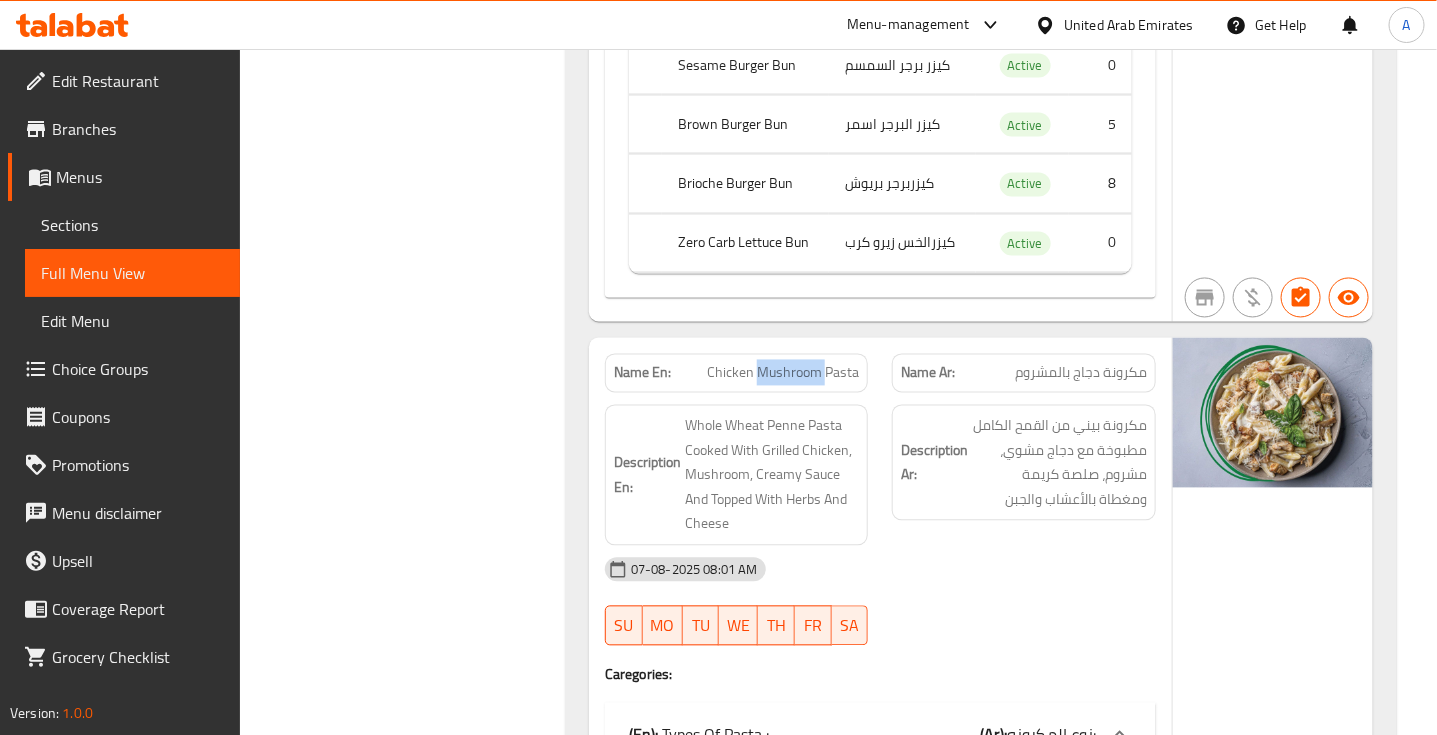 click on "Chicken Mushroom Pasta" at bounding box center [791, -55605] 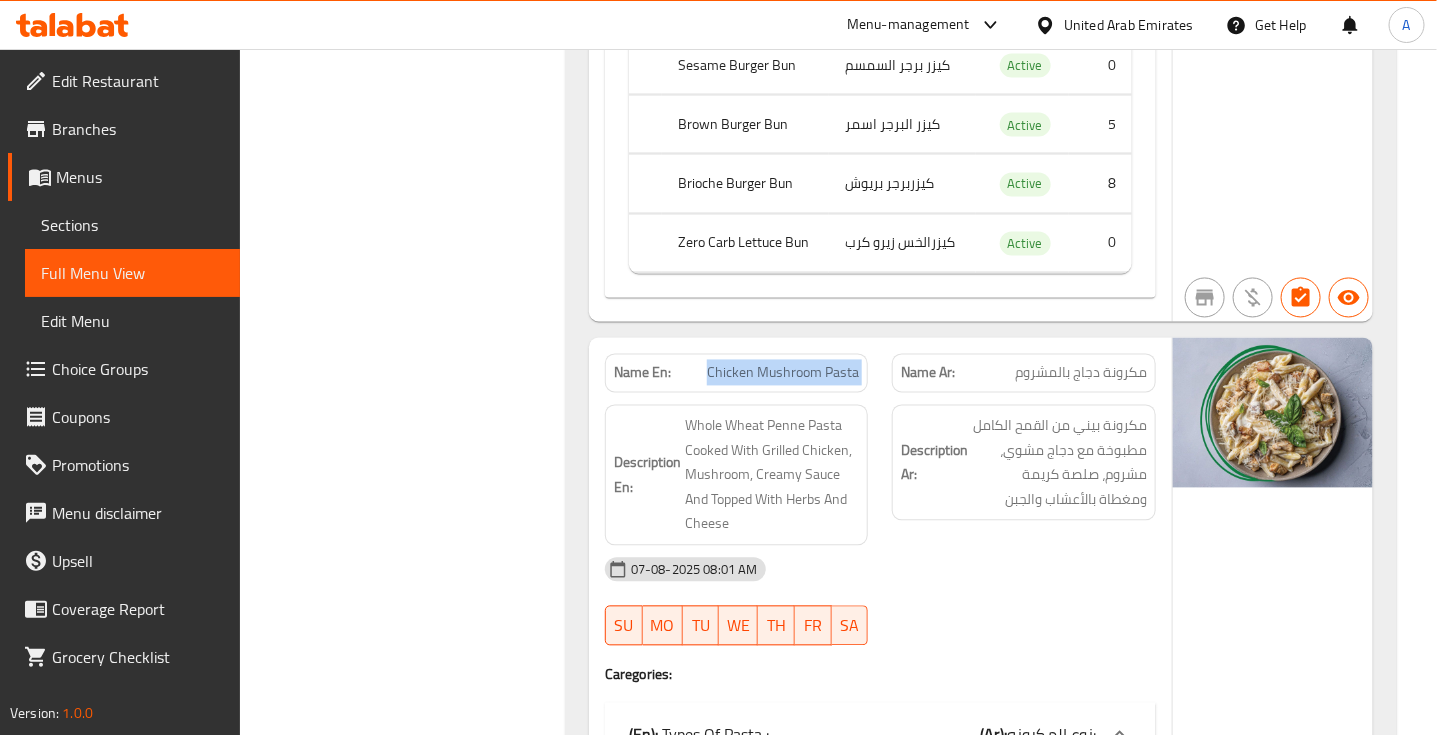 click on "Chicken Mushroom Pasta" at bounding box center [791, -55605] 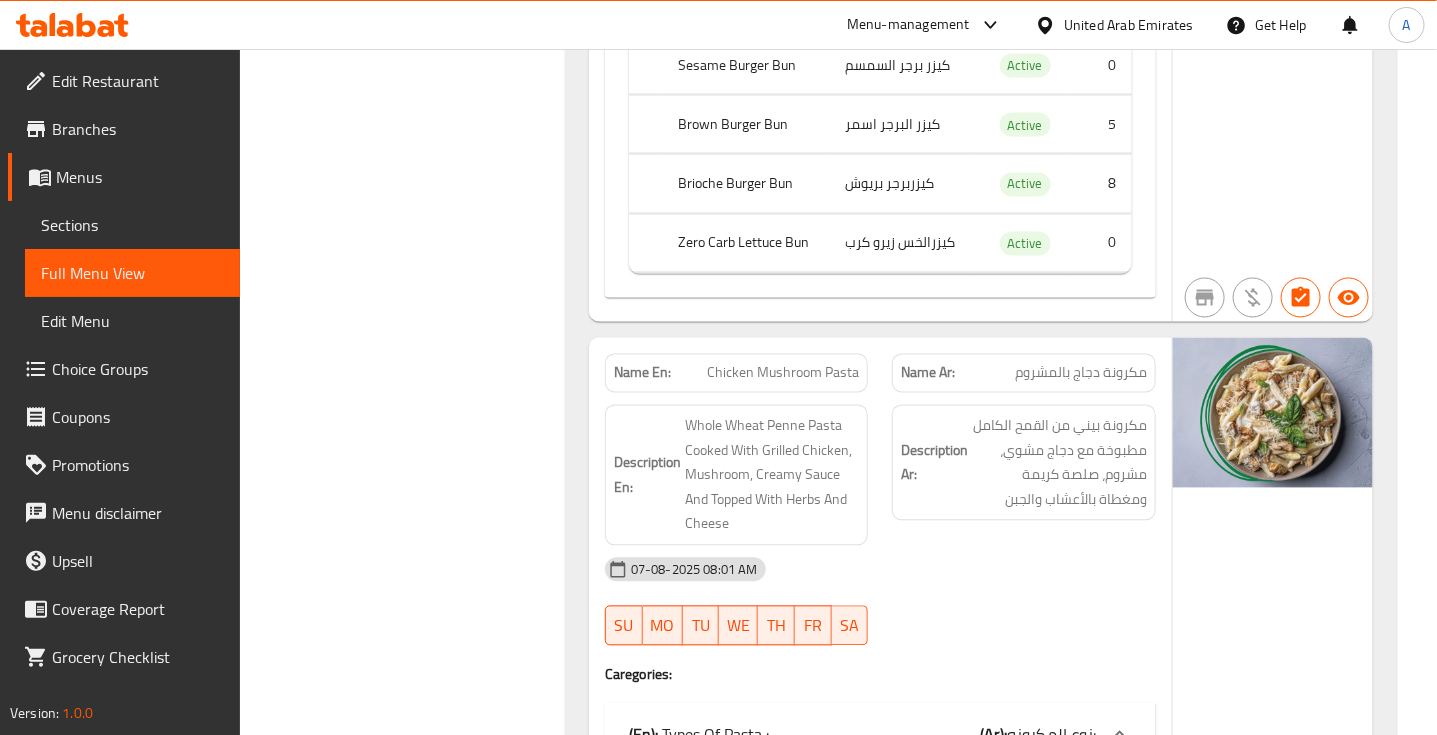 click on "مكرونة دجاج بالمشروم" at bounding box center (1091, -55605) 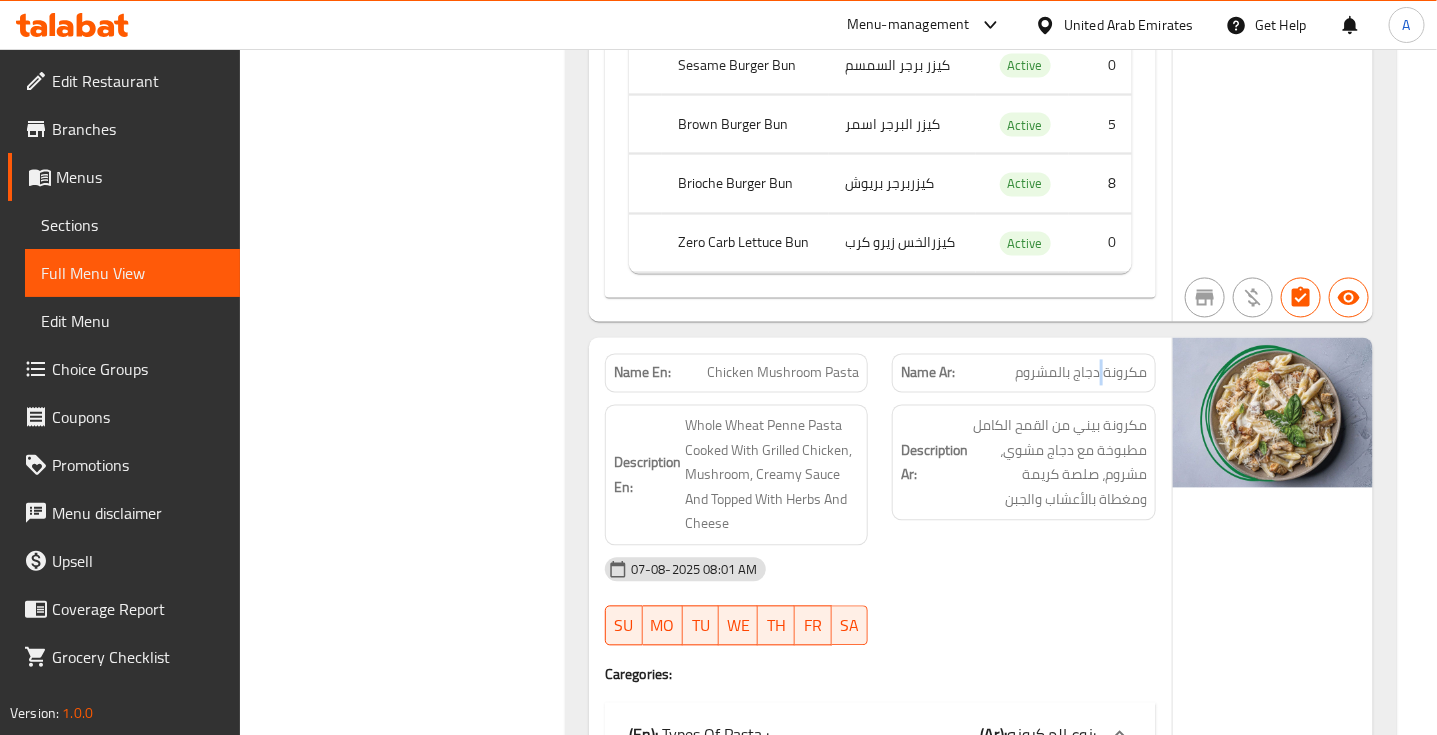 click on "مكرونة دجاج بالمشروم" at bounding box center (1091, -55605) 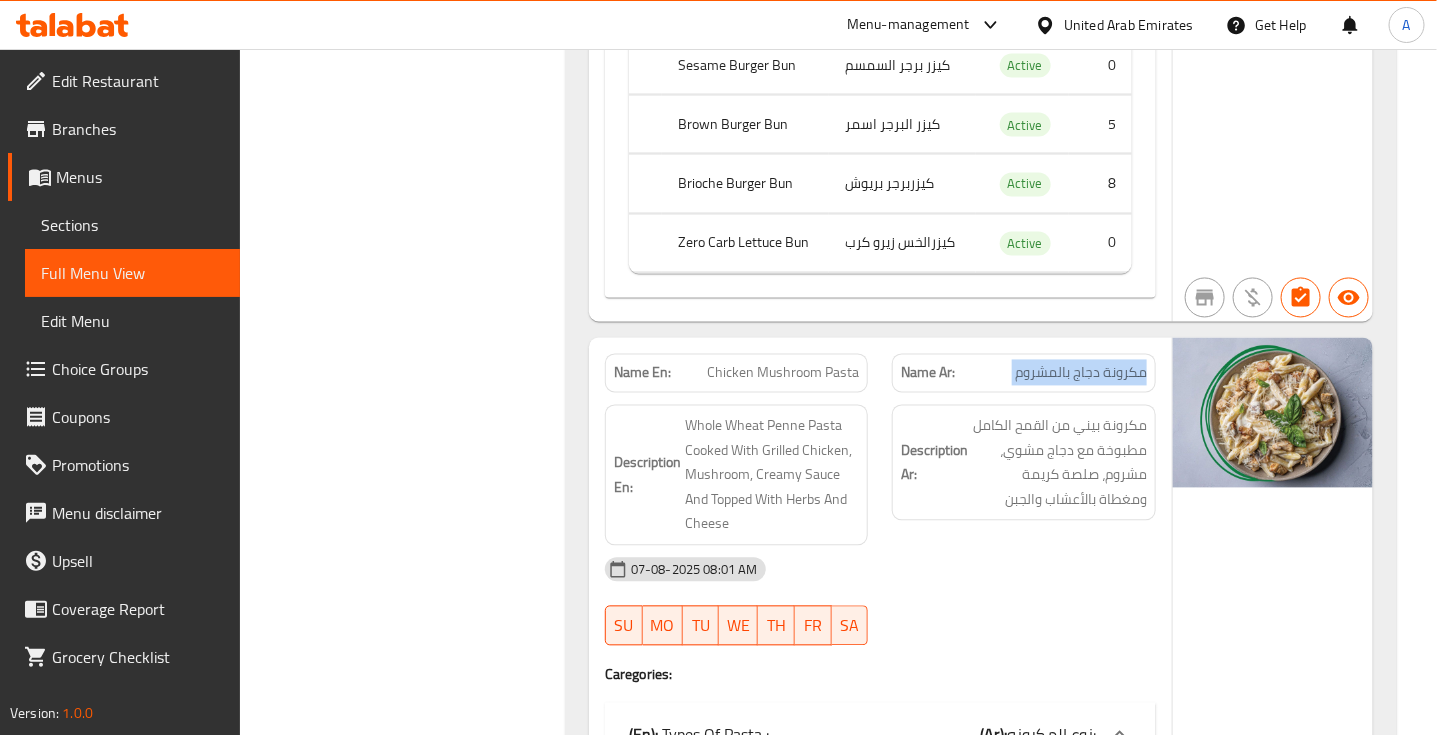 click on "مكرونة دجاج بالمشروم" at bounding box center [1091, -55605] 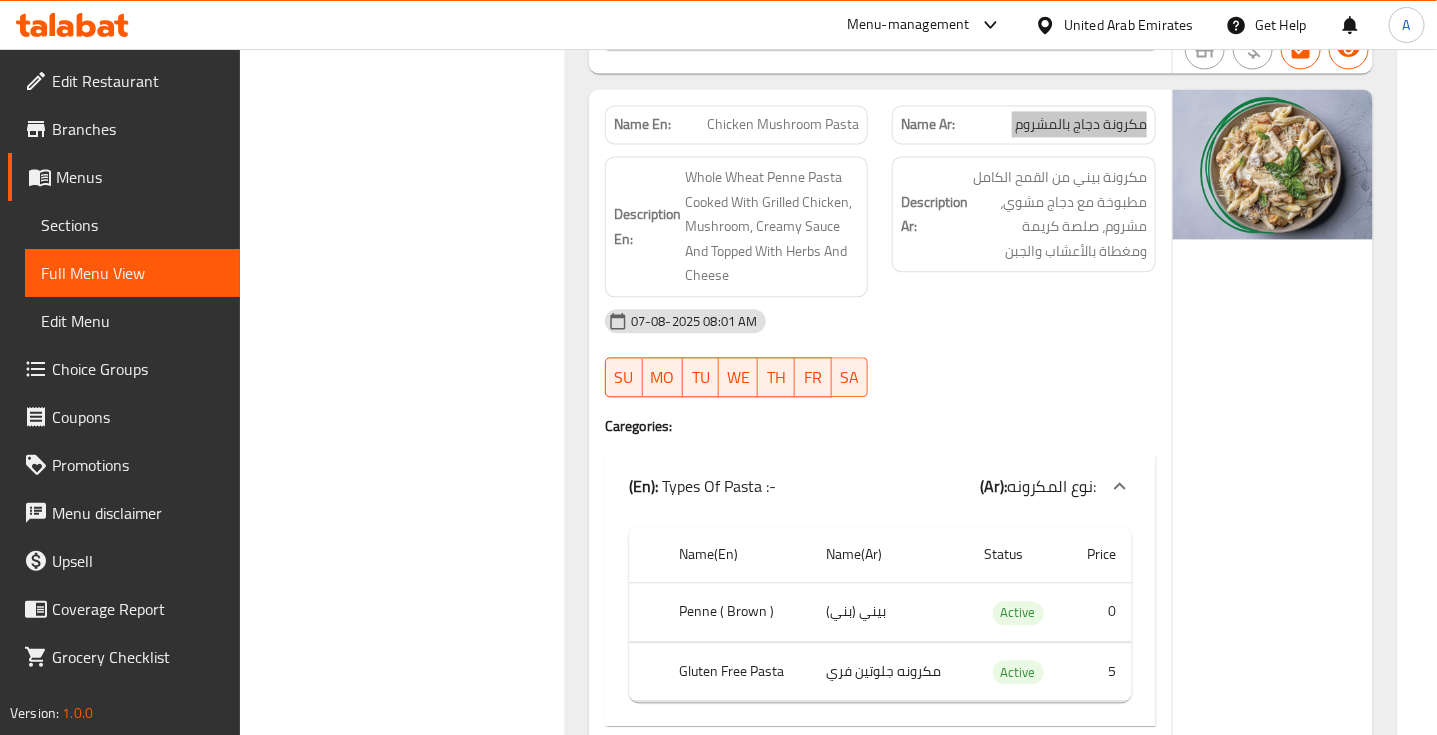 scroll, scrollTop: 99282, scrollLeft: 0, axis: vertical 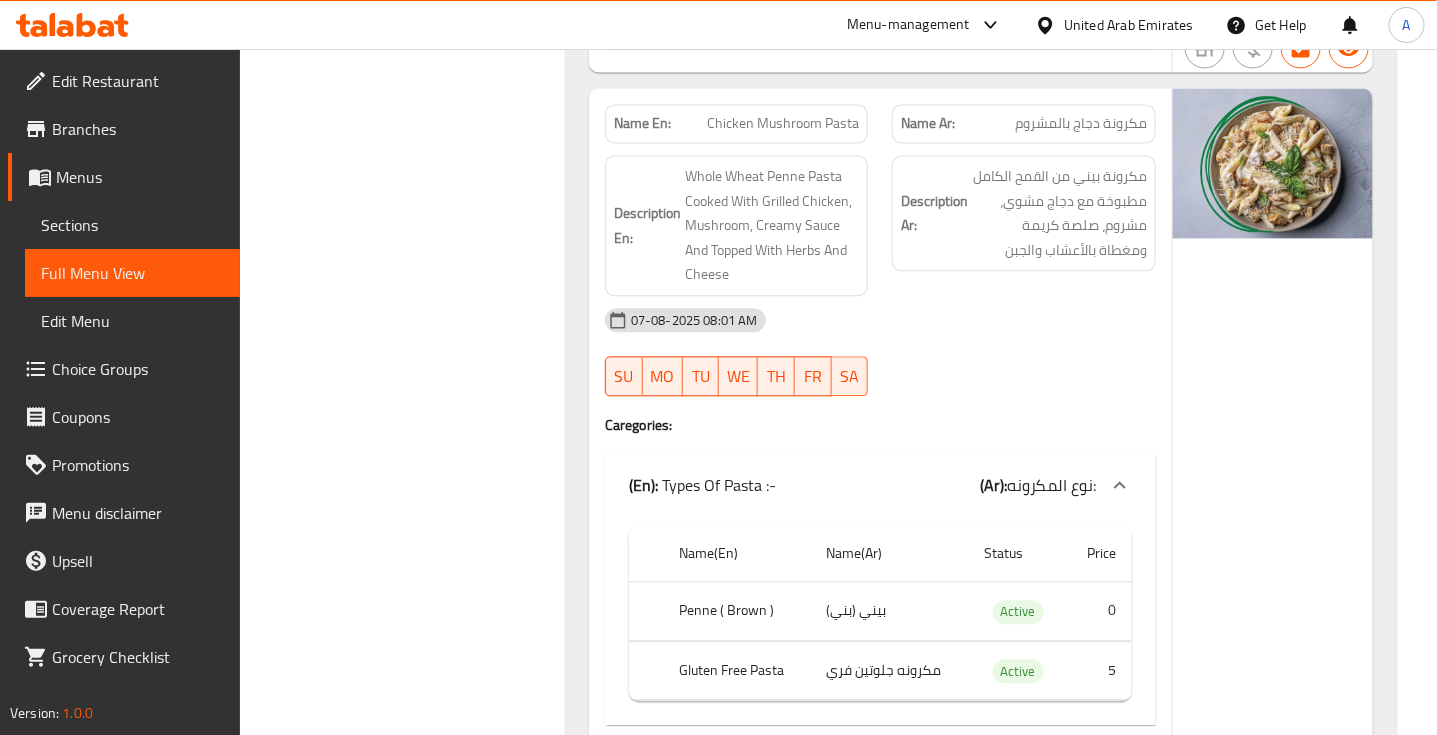 click on "07-08-2025 08:01 AM SU MO TU WE TH FR SA" at bounding box center [880, -55651] 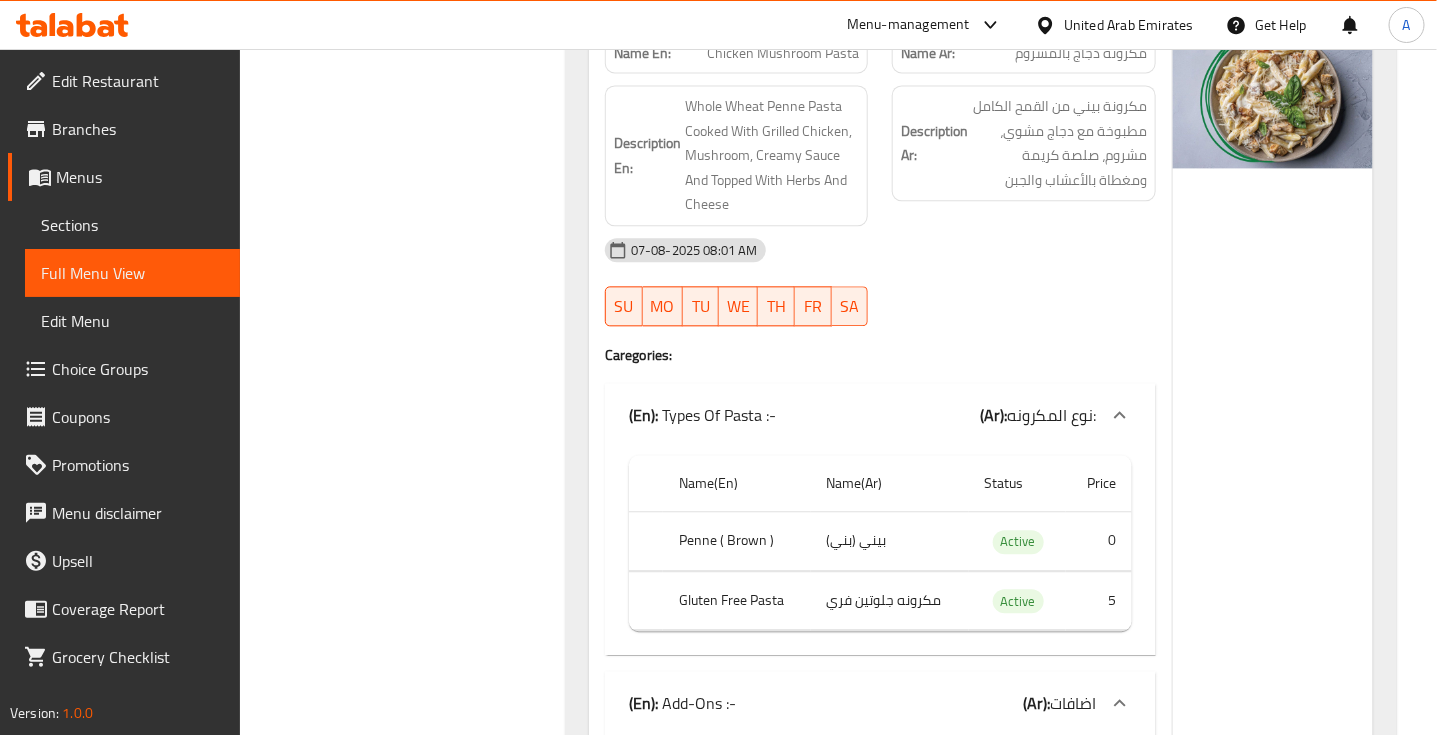 scroll, scrollTop: 99407, scrollLeft: 0, axis: vertical 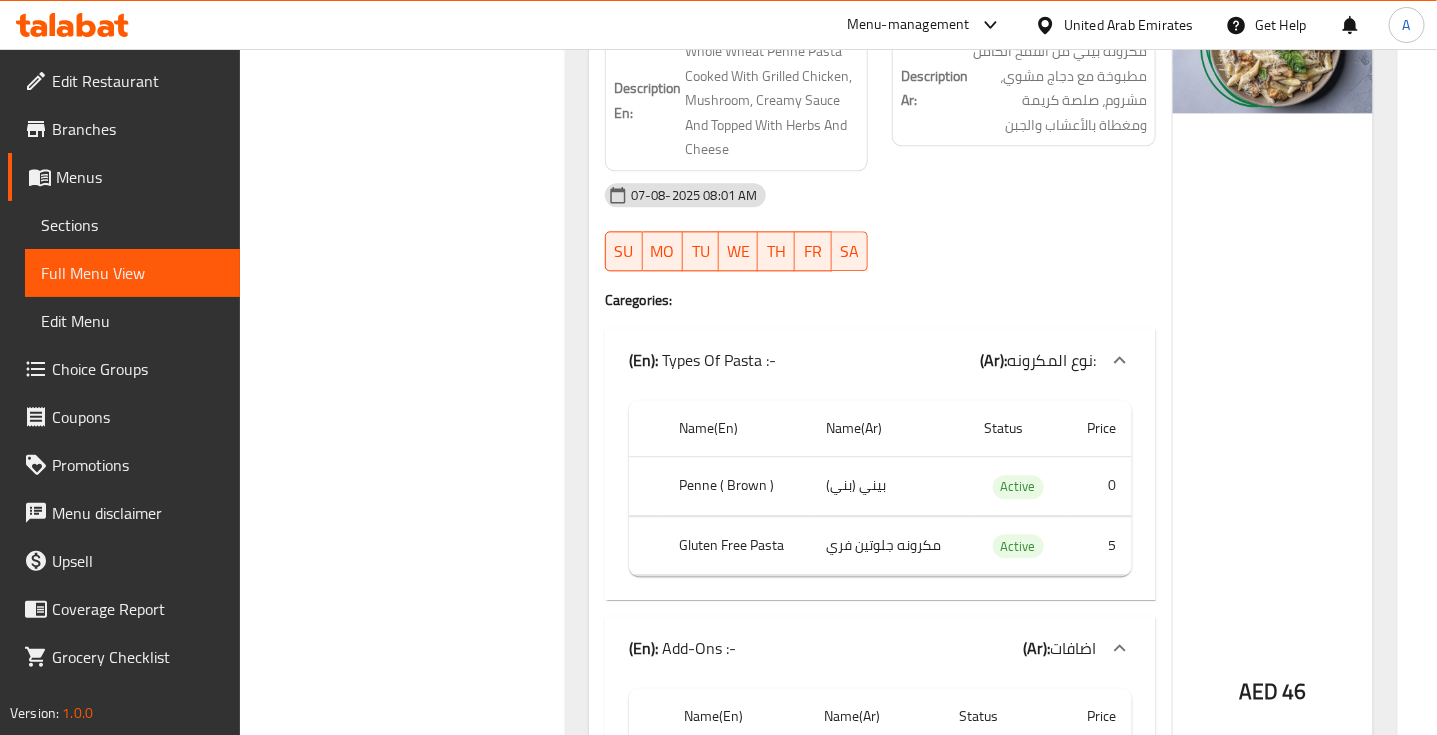 click on "Penne ( Brown )" at bounding box center [740, -98593] 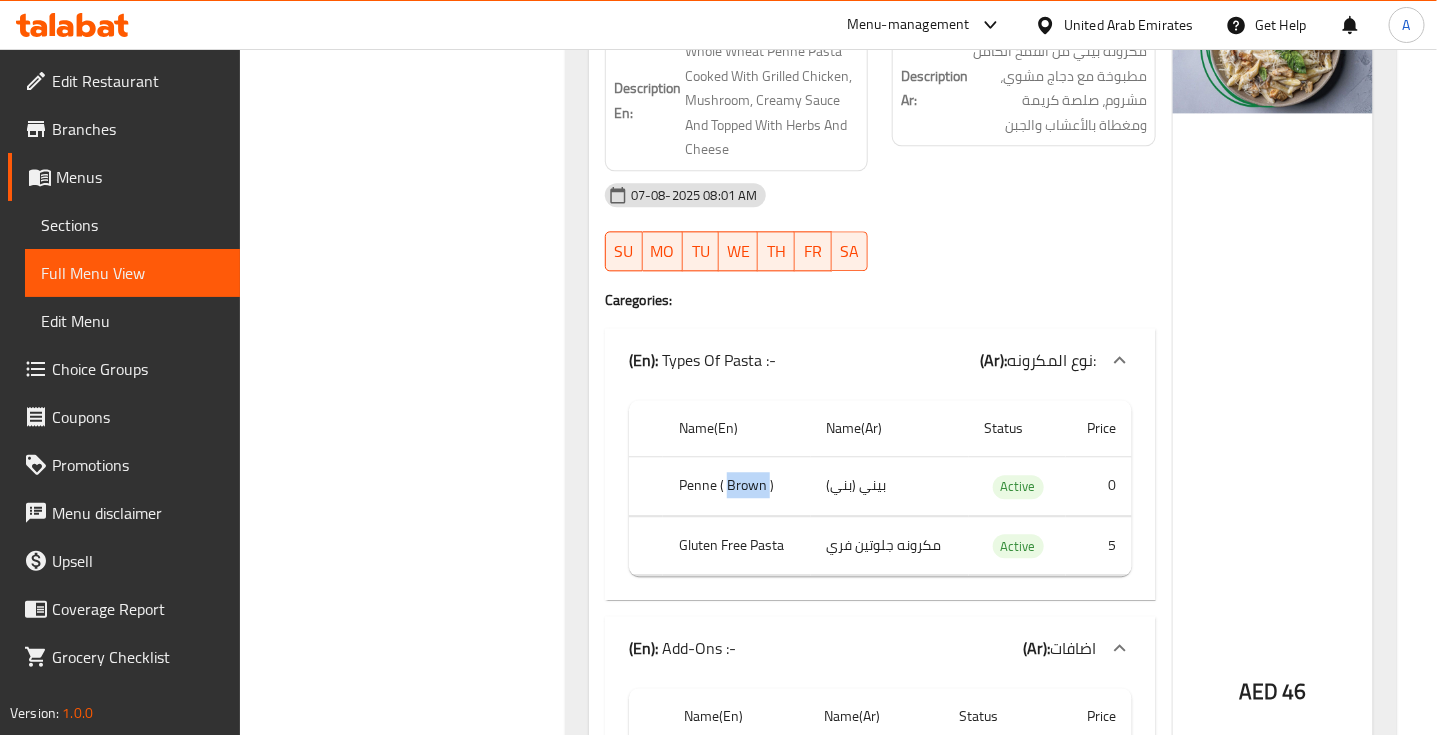 click on "Penne ( Brown )" at bounding box center [740, -98593] 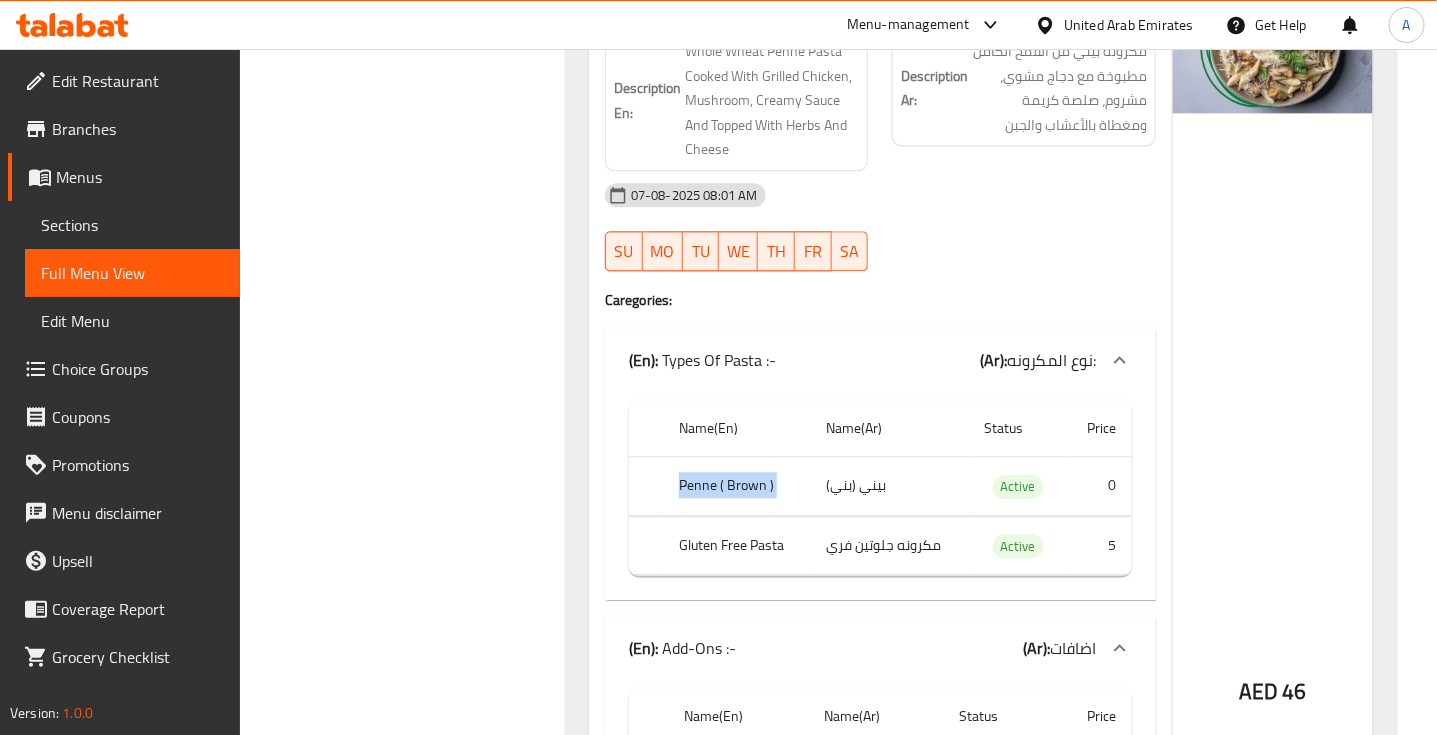 click on "Penne ( Brown )" at bounding box center [740, -98593] 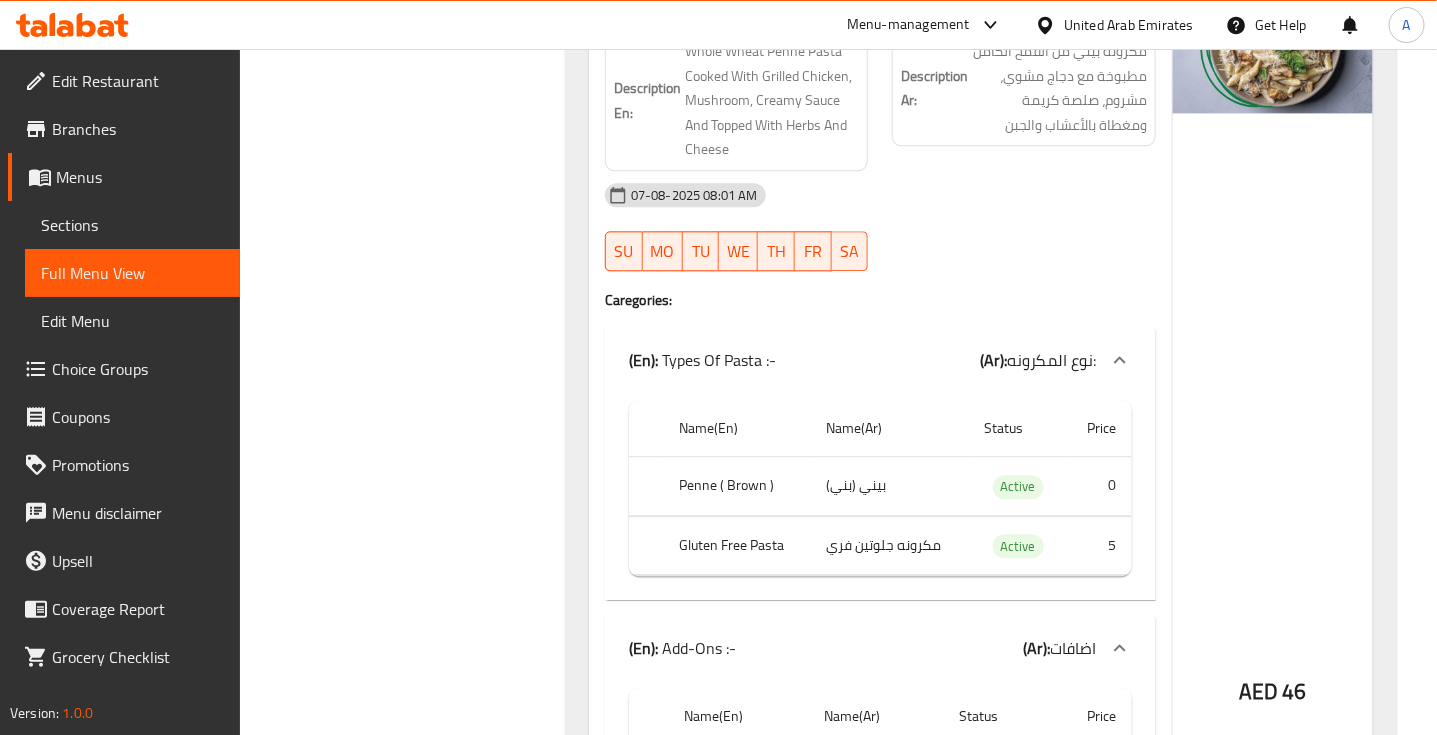 click on "بيني (بني)" at bounding box center (874, -98593) 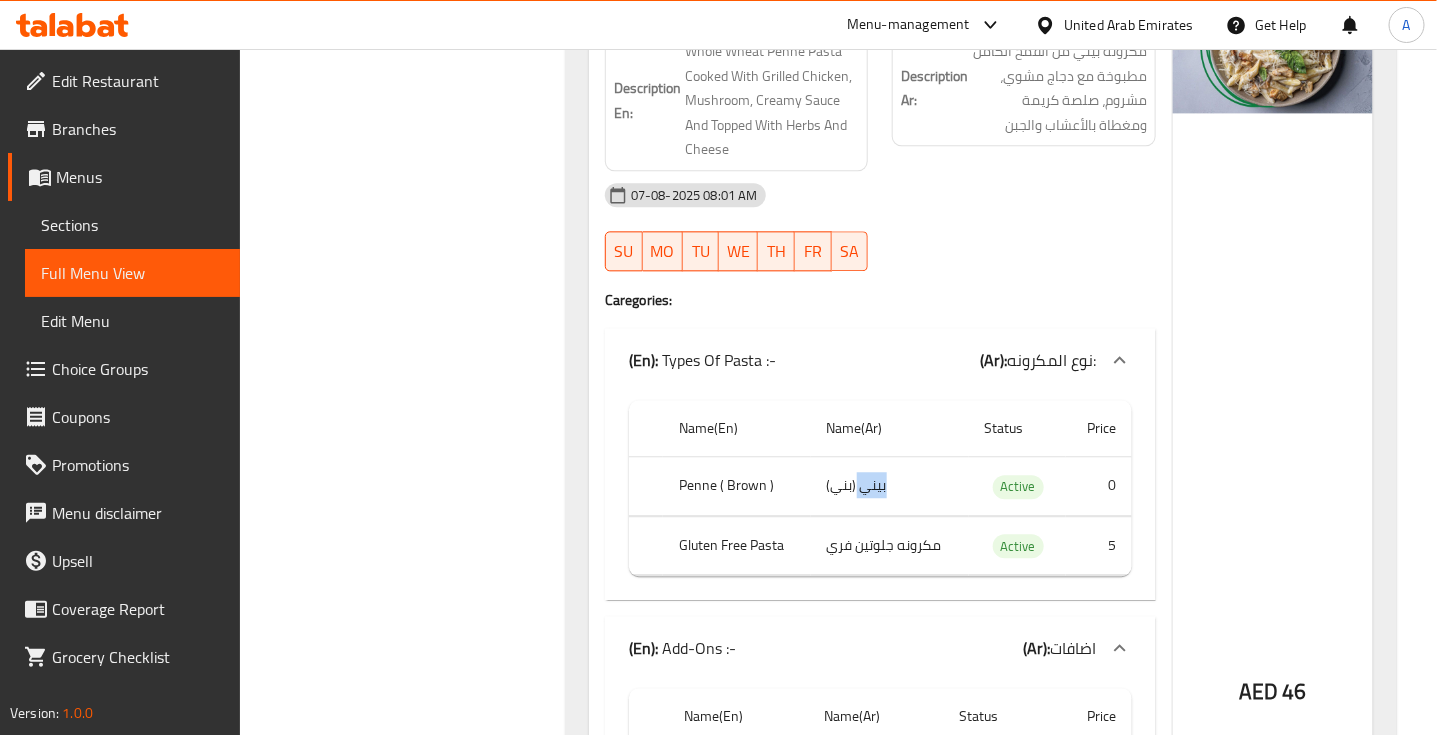 click on "بيني (بني)" at bounding box center [874, -98593] 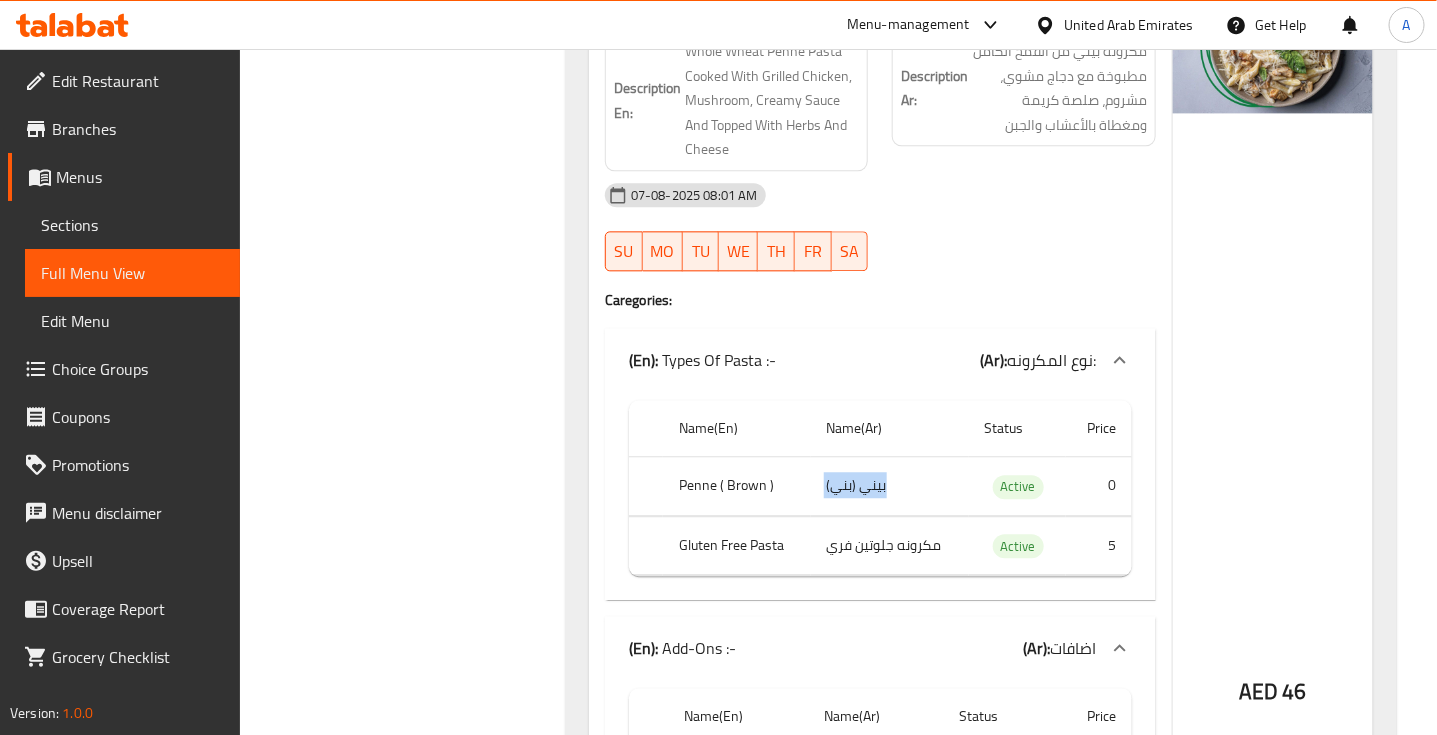 click on "بيني (بني)" at bounding box center (874, -98593) 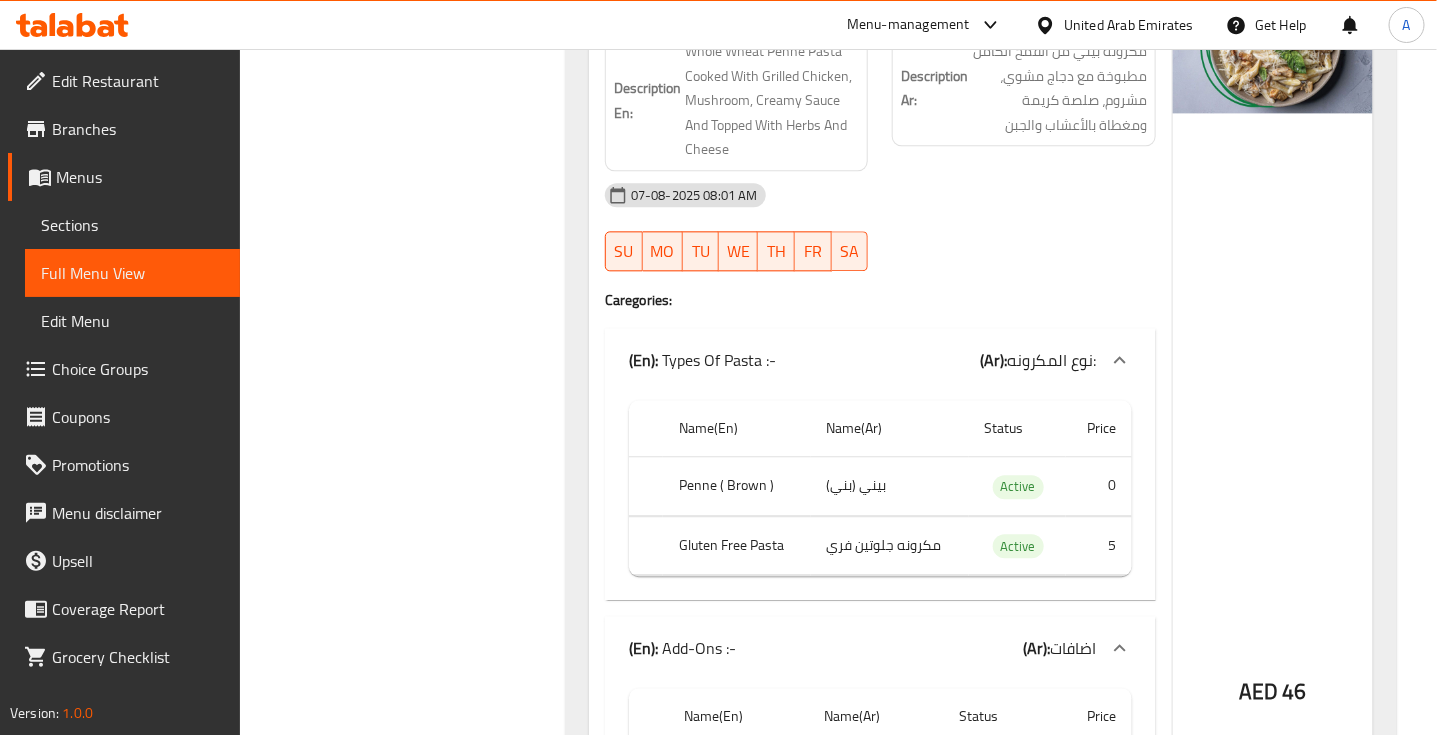 click on "Name En: Chicken Mushroom Pasta Name Ar: مكرونة دجاج بالمشروم Description En: Whole Wheat Penne Pasta Cooked With Grilled Chicken, Mushroom, Creamy Sauce And Topped With Herbs And Cheese Description Ar: مكرونة بيني من القمح الكامل مطبوخة مع دجاج مشوي، مشروم، صلصة كريمة ومغطاة بالأعشاب والجبن 07-08-2025 08:01 AM SU MO TU WE TH FR SA Caregories: (En):   Types Of Pasta :-  (Ar): نوع المكرونه: Name(En) Name(Ar) Status Price Penne ( Brown )  بيني (بني) Active 0 Gluten Free Pasta  مكرونه جلوتين فري Active 5 (En):   Add-Ons :-  (Ar): اضافات Name(En) Name(Ar) Status Price Extra Cheese  جبنه اكسترا Active 5 Extra Chicken دجاج اكسترا Active 12 Extra Sauce  صوص اكسترا Active 5 (En):   How Do You Like Your Pasta (Ar): كيف تحب المعكرونة؟ Name(En) Name(Ar) Status Price White Sauce صلصة بيضاء Active 0 Red Sauce صلصة حمراء Active 0 5" at bounding box center (880, -53549) 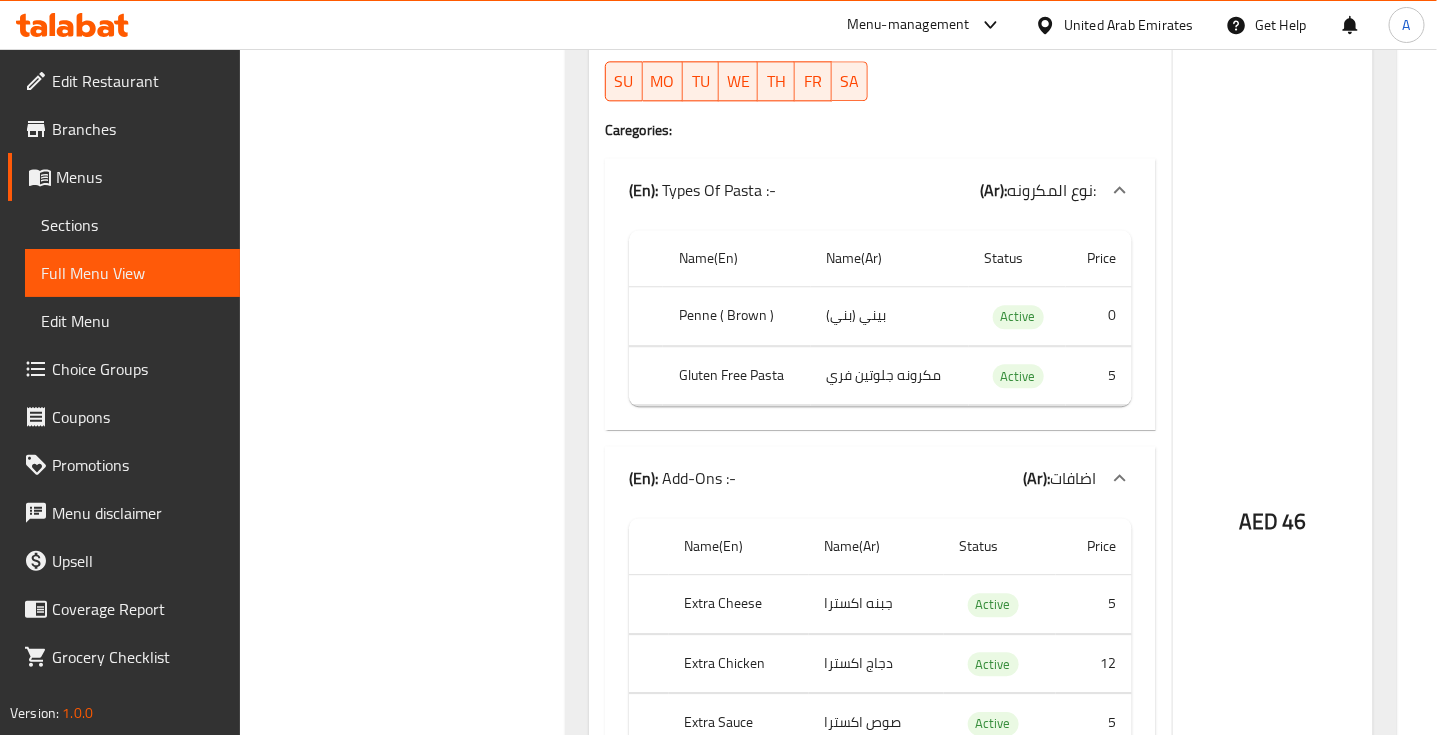 scroll, scrollTop: 99657, scrollLeft: 0, axis: vertical 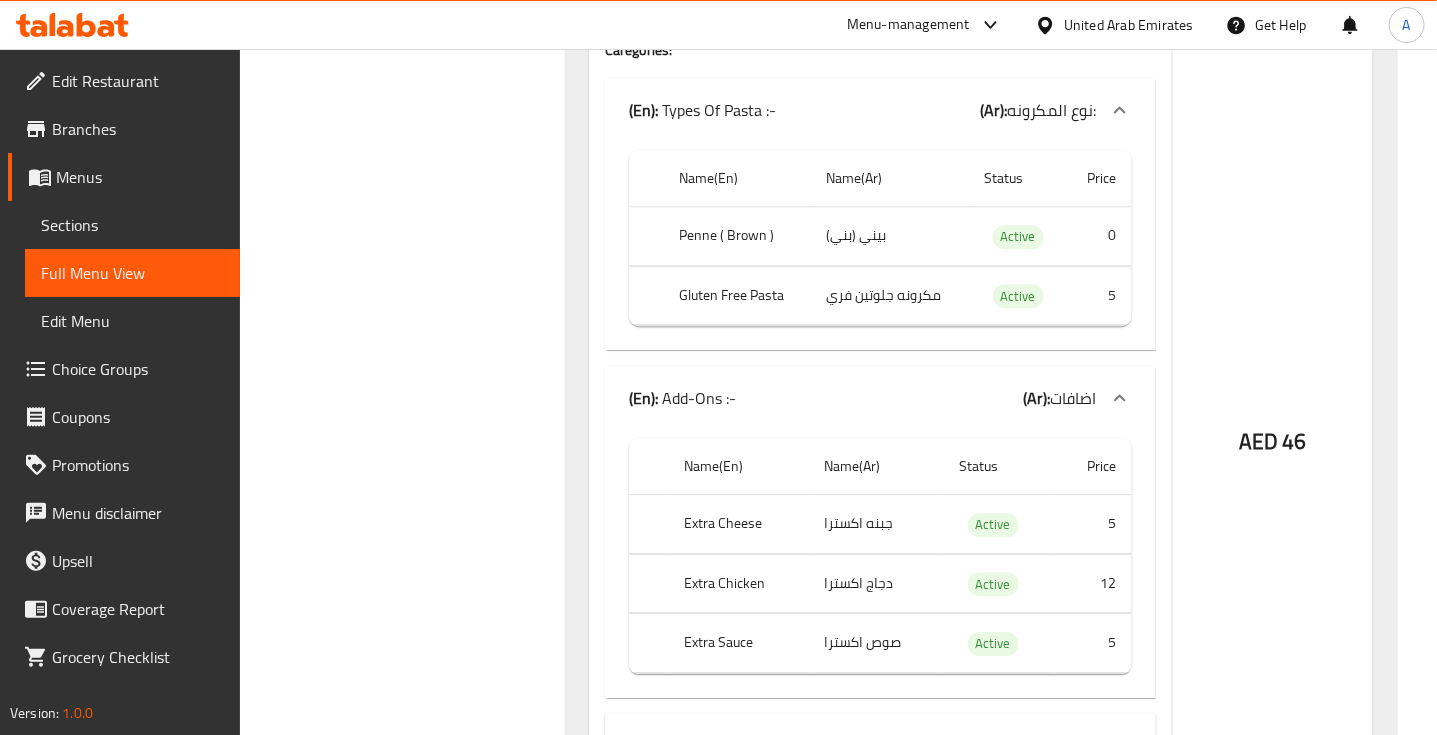 click on "Extra Cheese" at bounding box center [740, -98843] 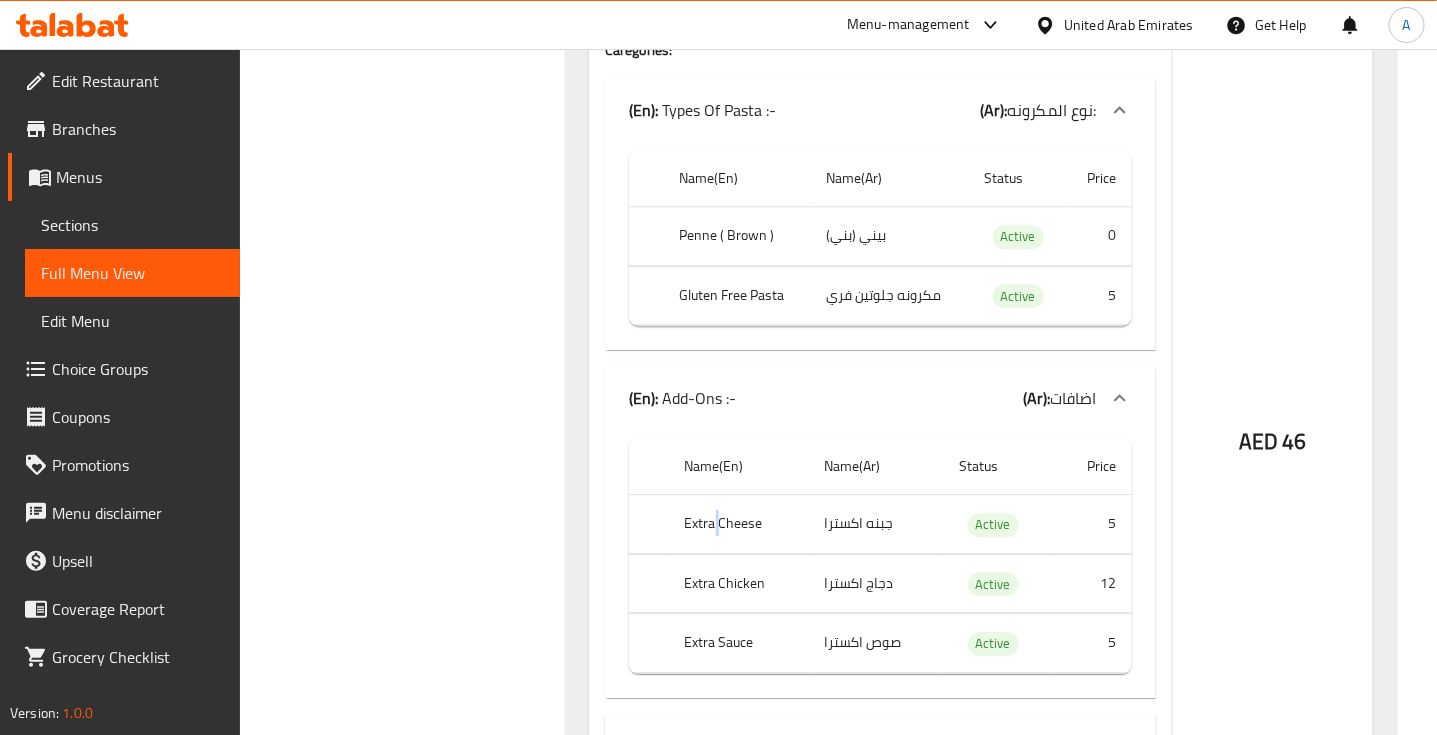 click on "Extra Cheese" at bounding box center (740, -98843) 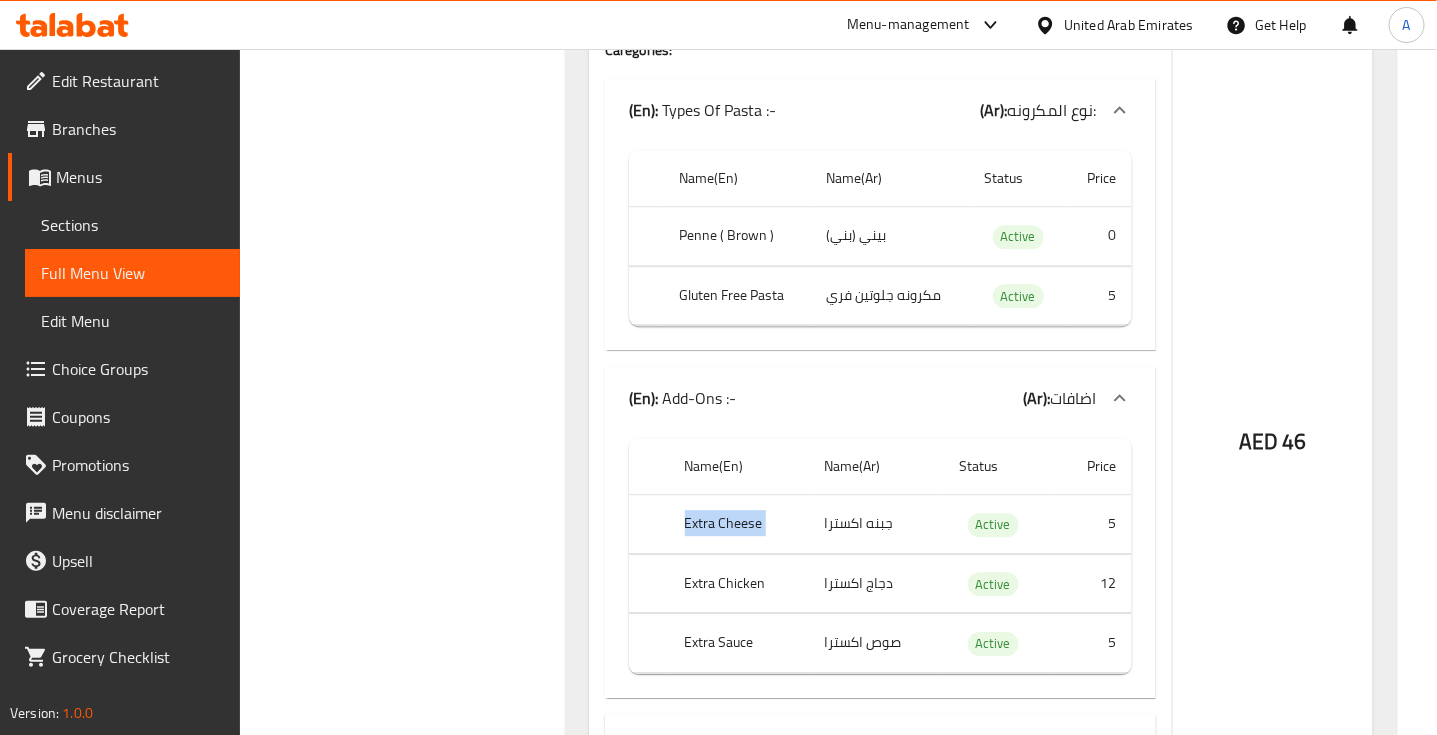 click on "Extra Cheese" at bounding box center [740, -98843] 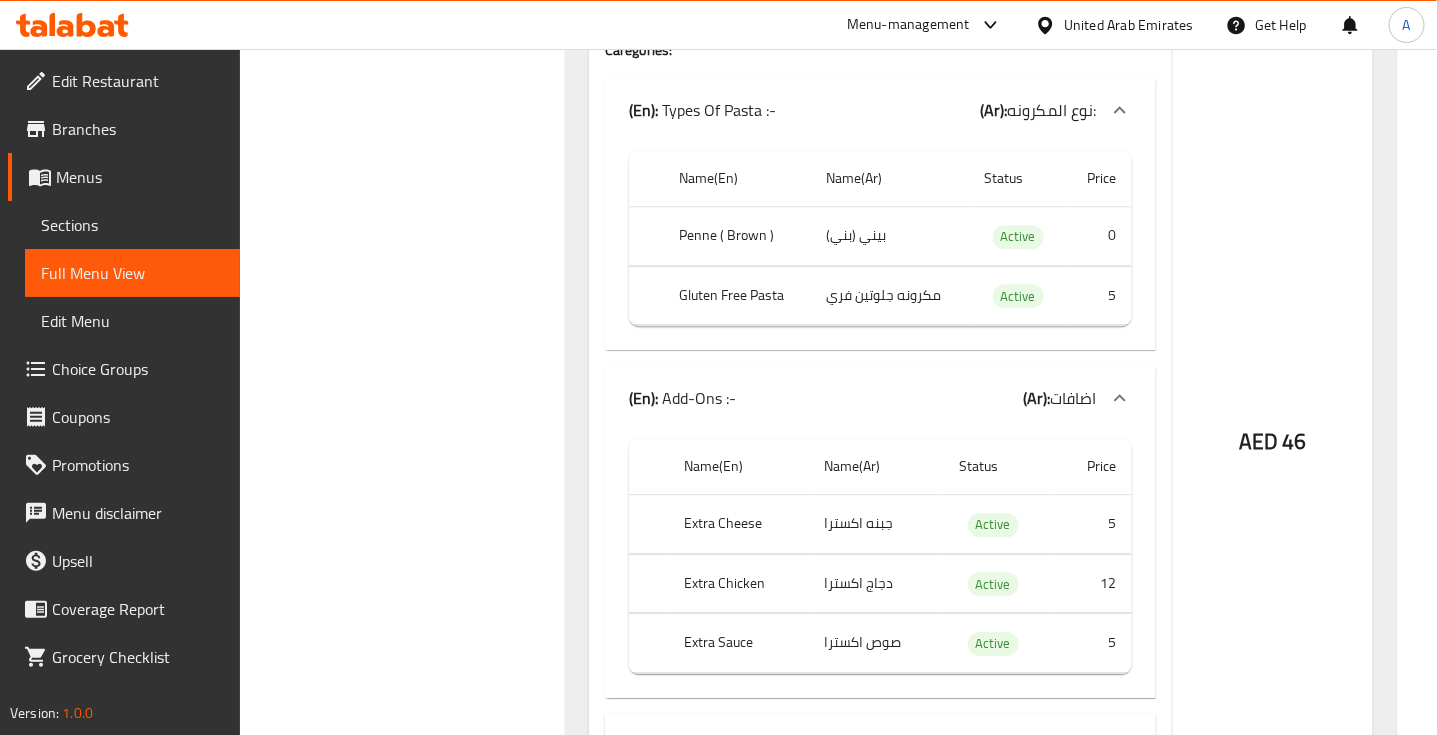 click on "جبنه اكسترا" at bounding box center (874, -98843) 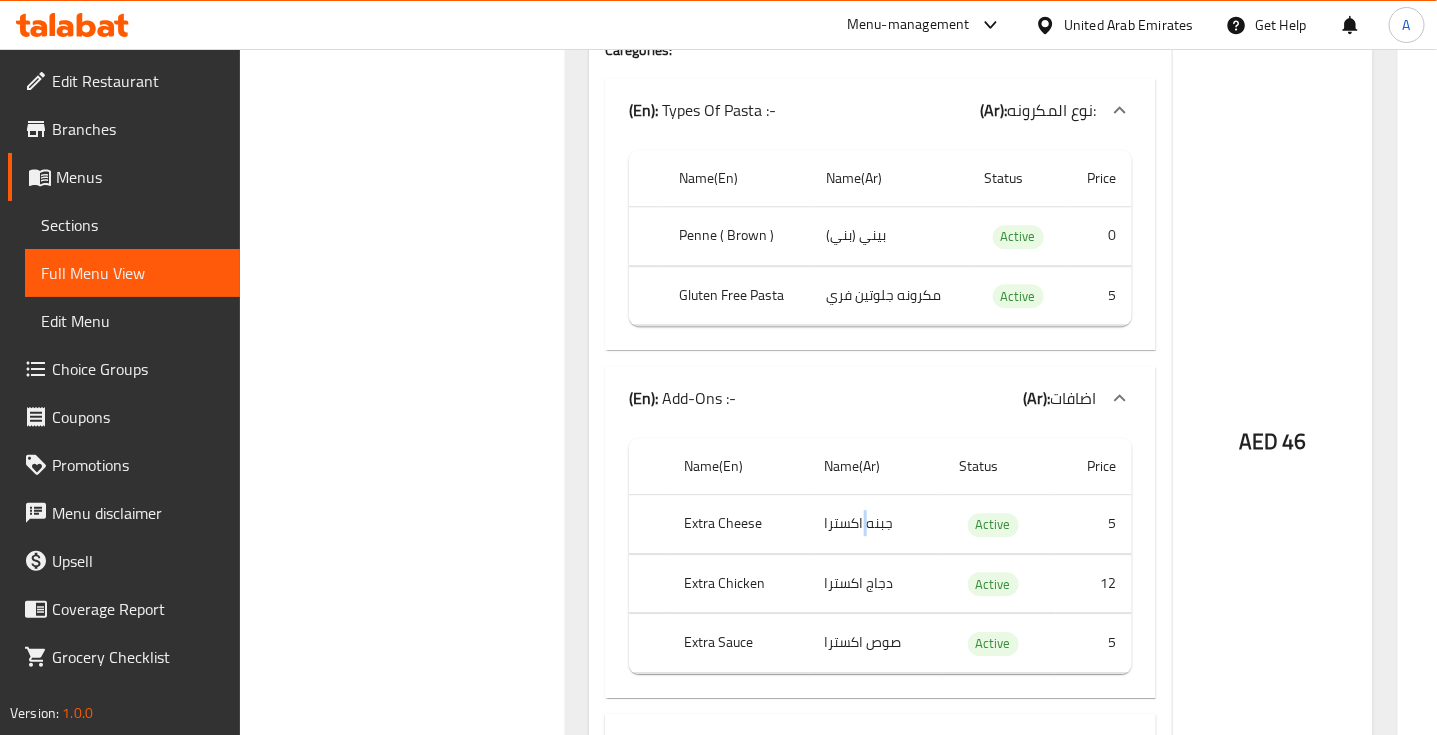 click on "جبنه اكسترا" at bounding box center [874, -98843] 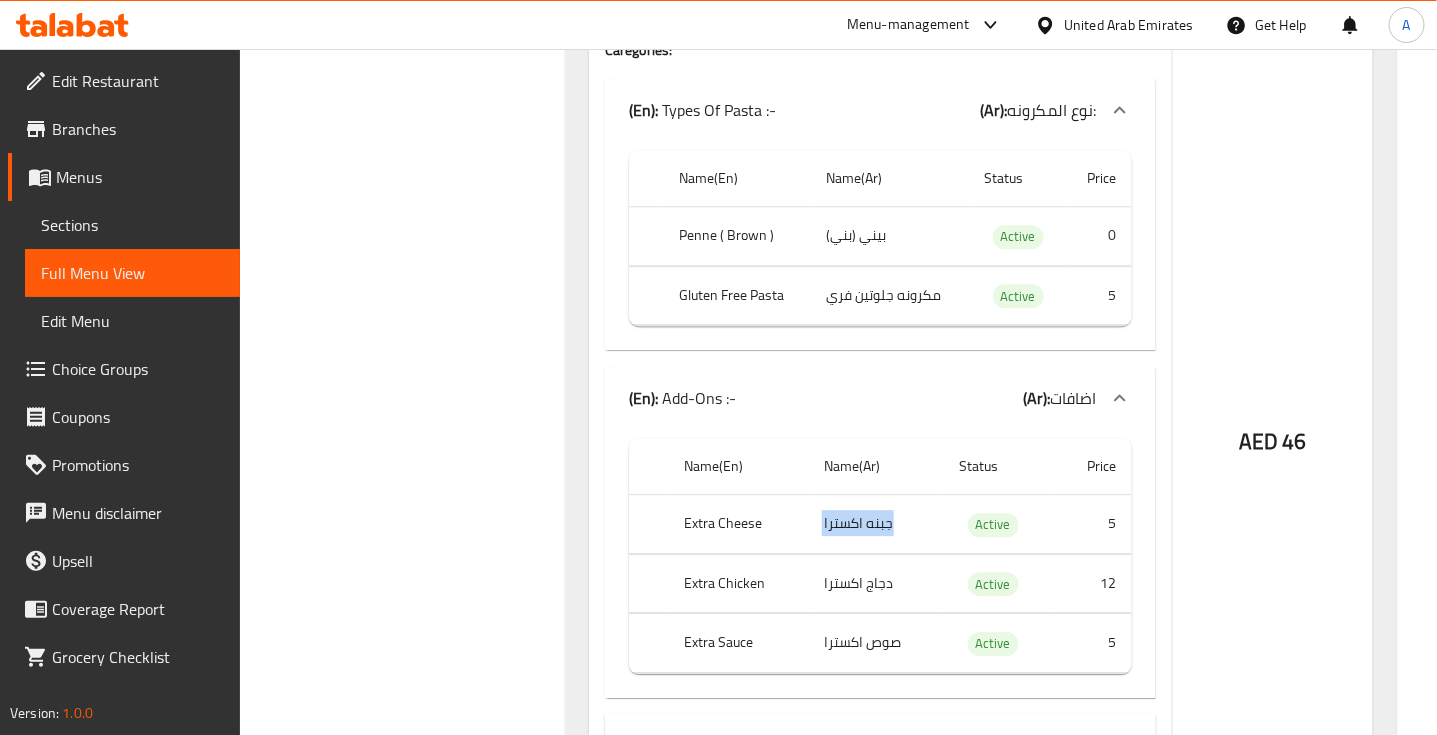 click on "جبنه اكسترا" at bounding box center (874, -98843) 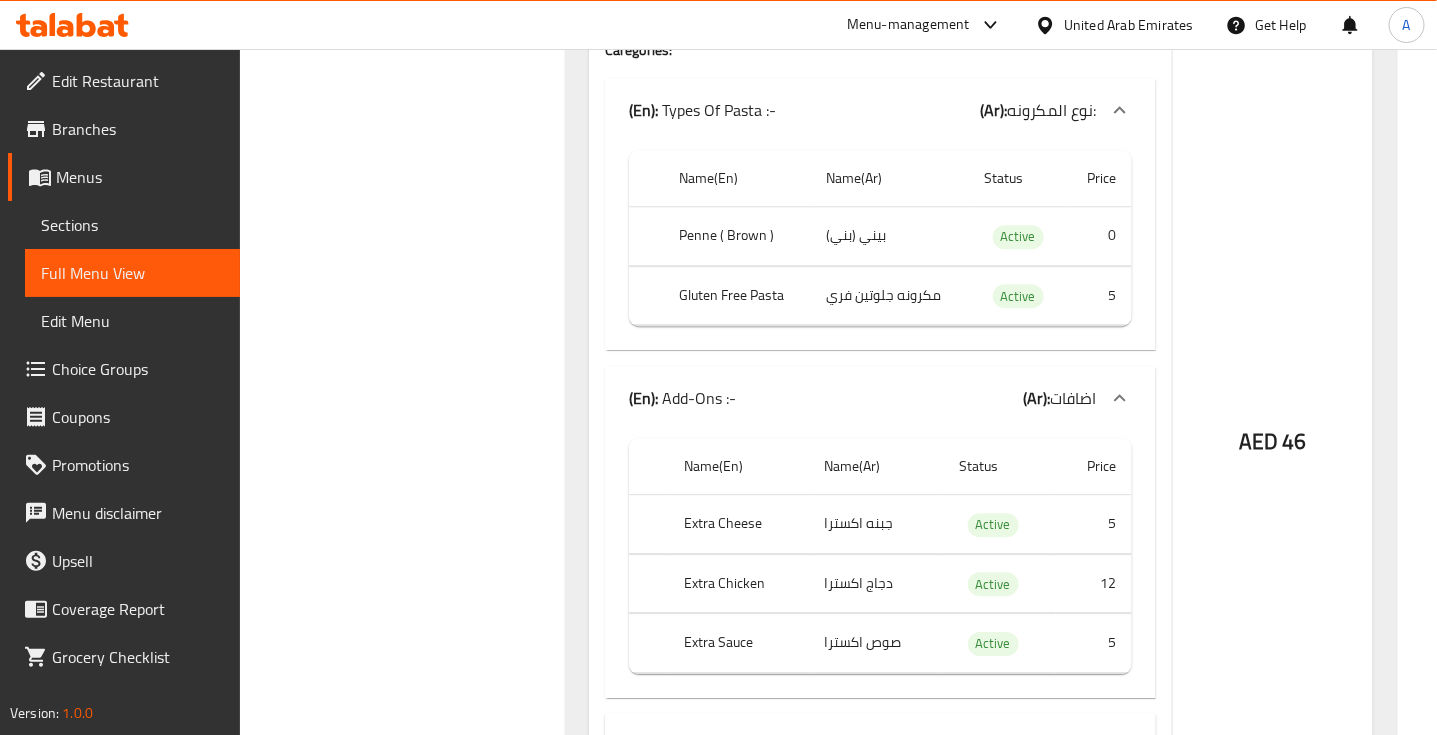 click on "Extra Chicken" at bounding box center (740, -98783) 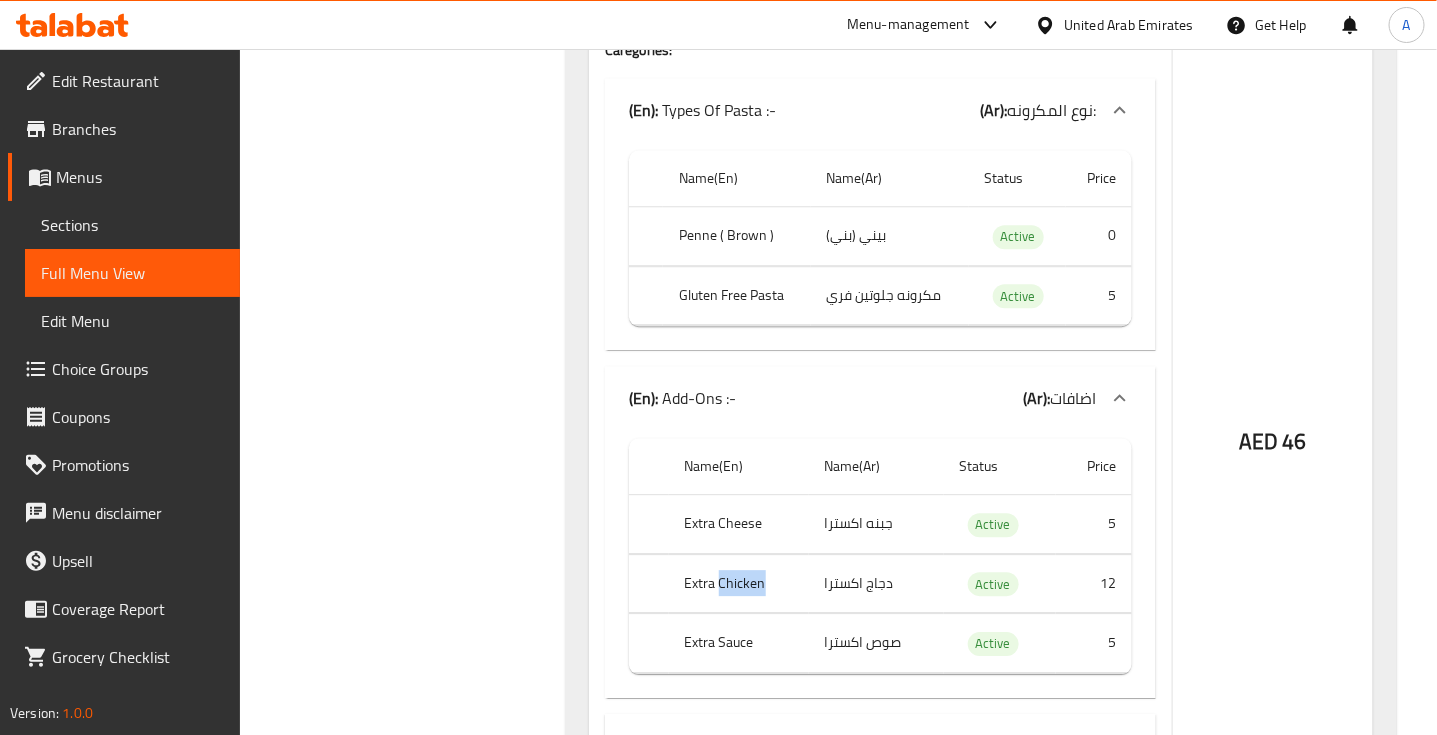 click on "Extra Chicken" at bounding box center (740, -98783) 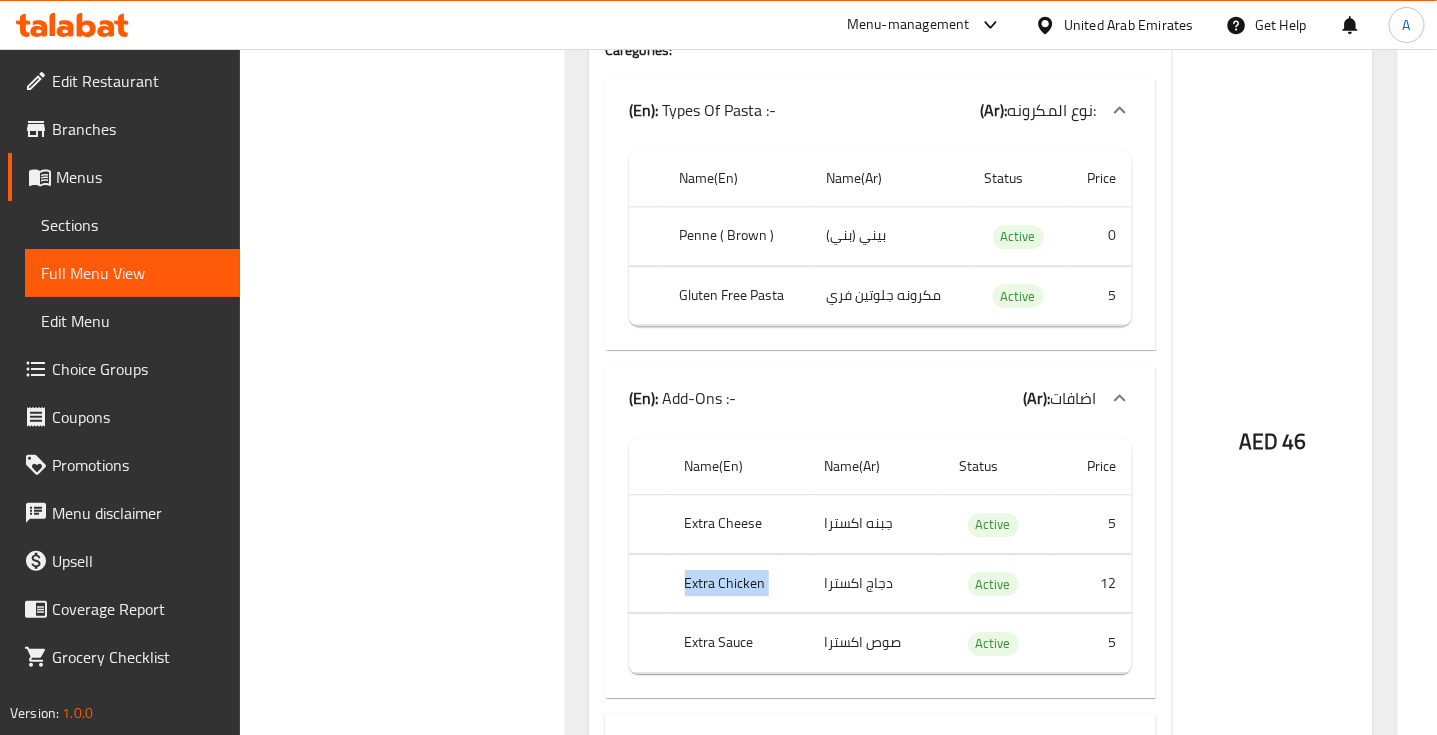 click on "Extra Chicken" at bounding box center (740, -98783) 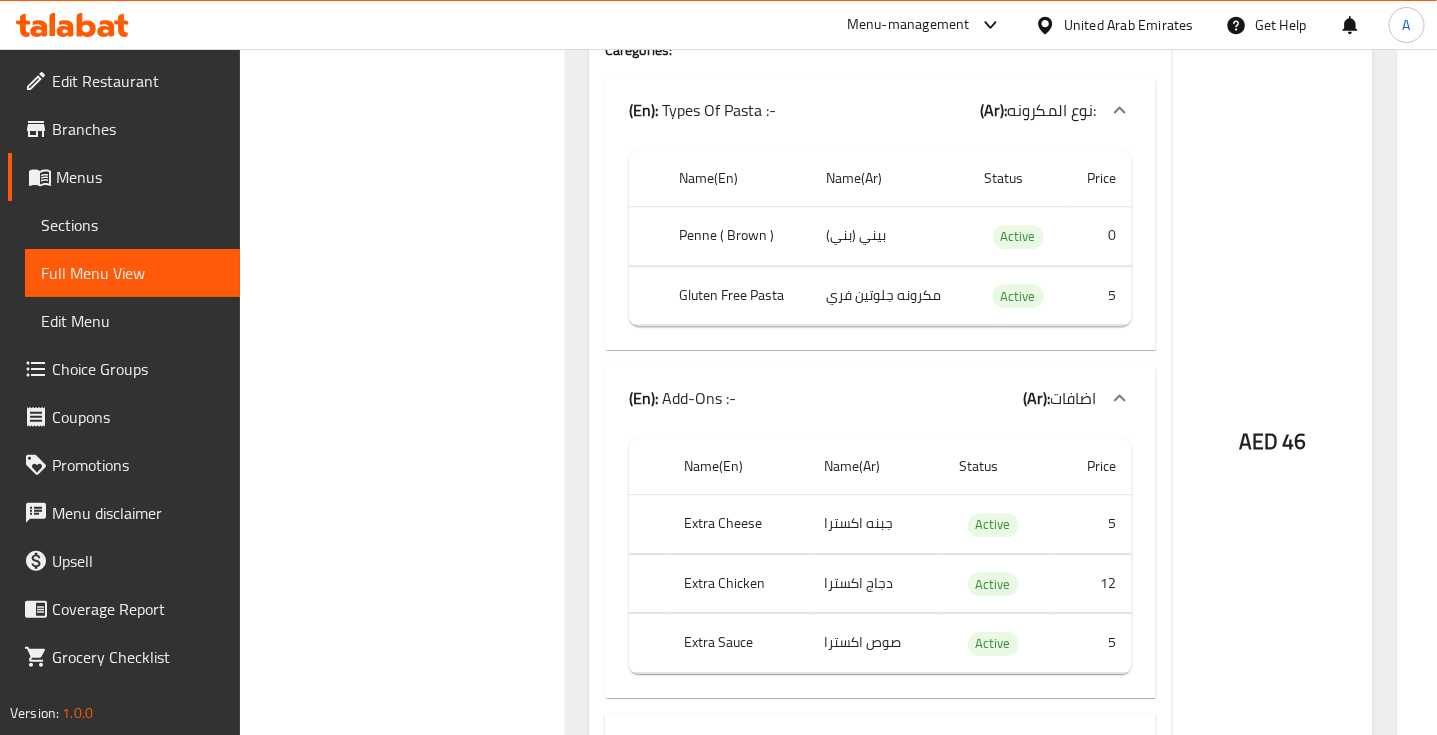 click on "دجاج اكسترا" at bounding box center (874, -98783) 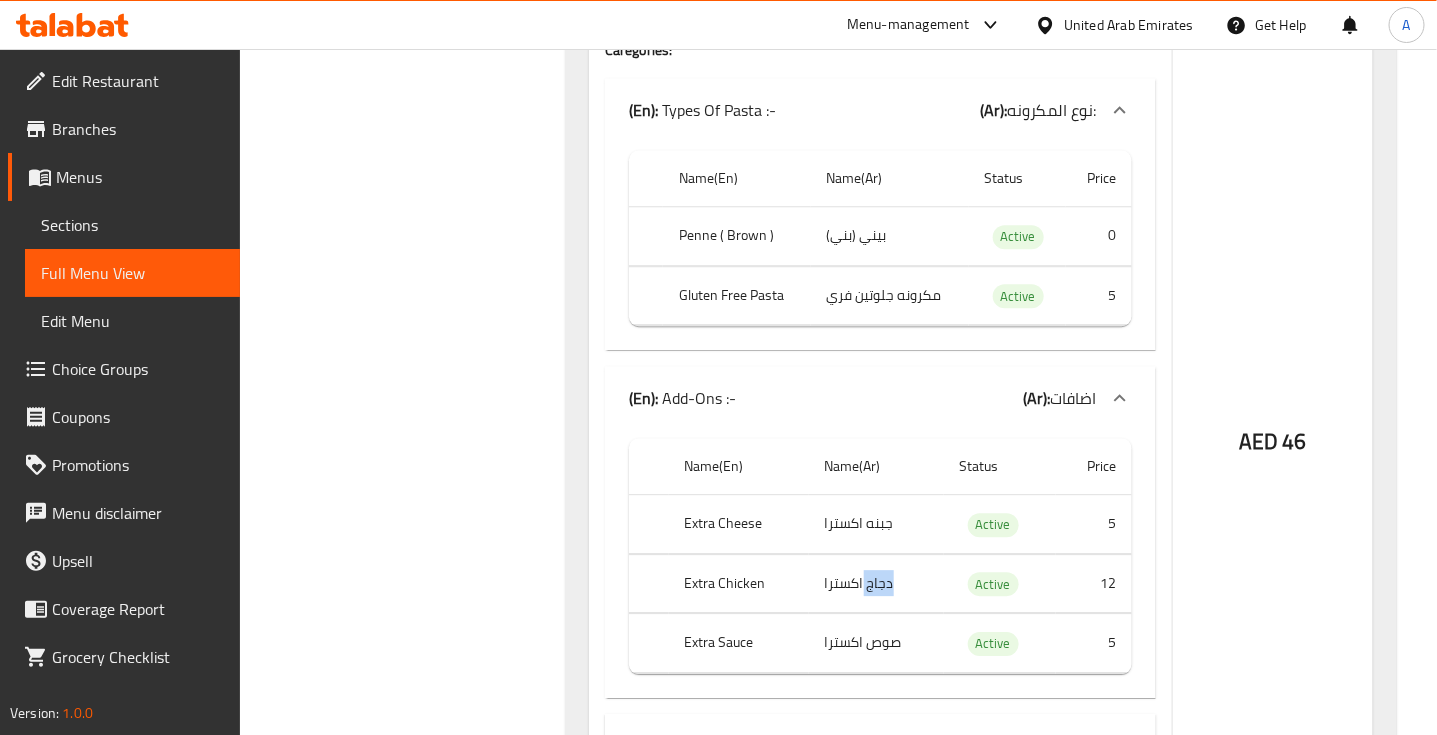 click on "دجاج اكسترا" at bounding box center (874, -98783) 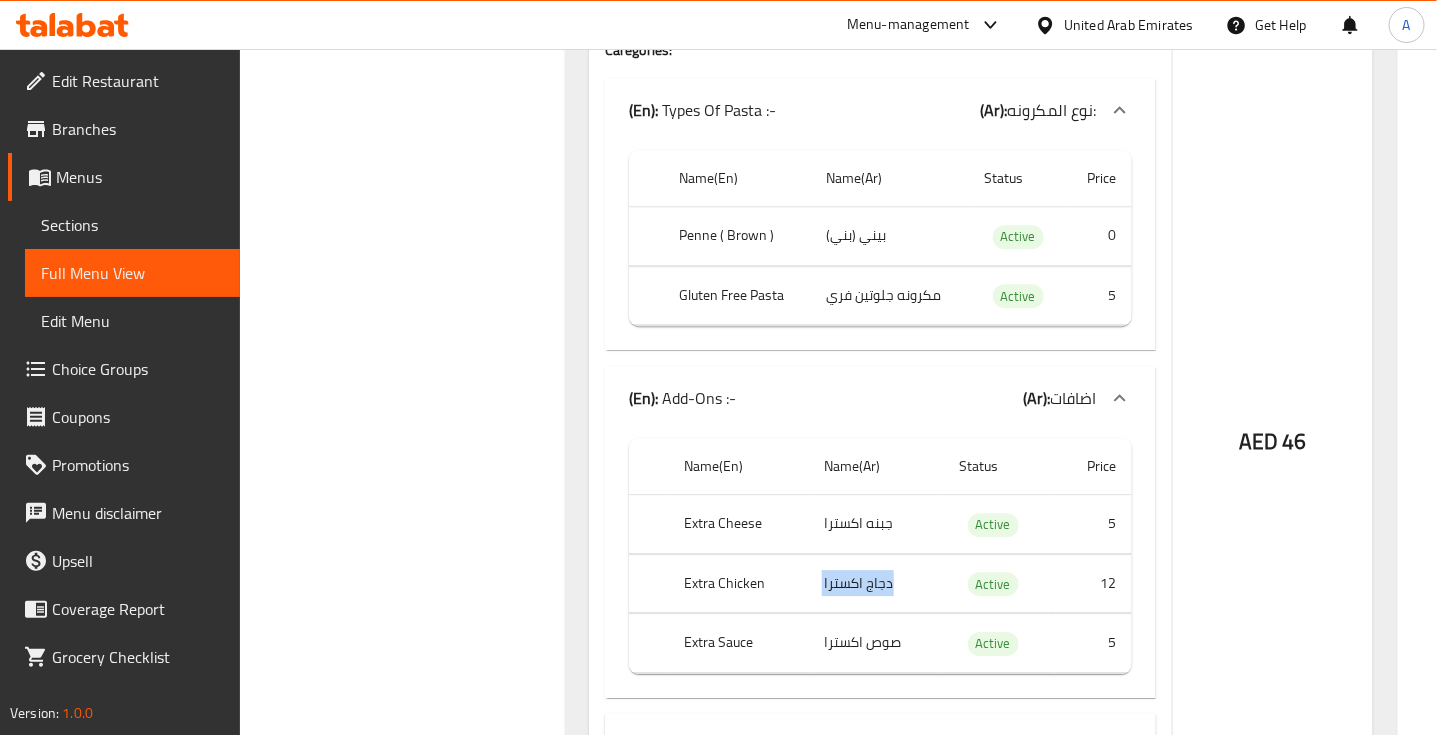 click on "دجاج اكسترا" at bounding box center (874, -98783) 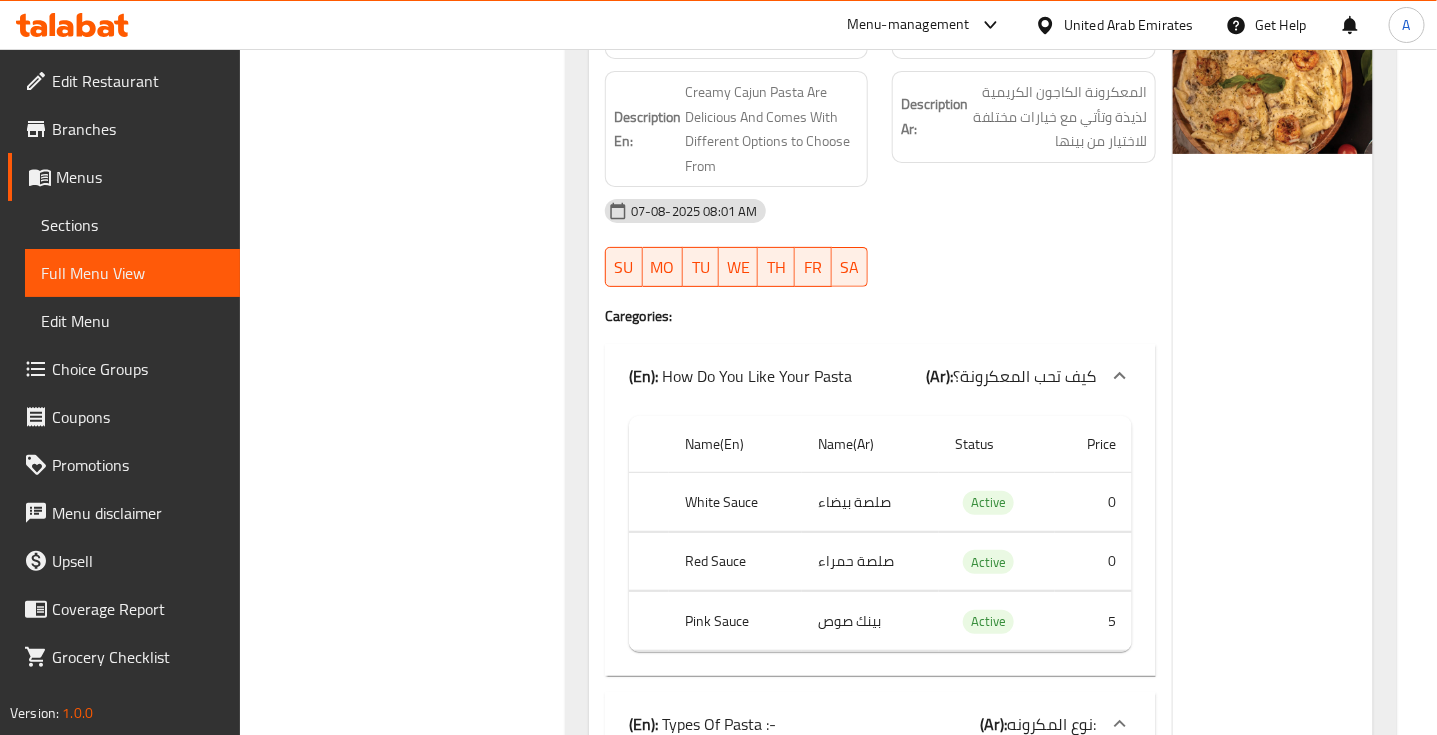 scroll, scrollTop: 100782, scrollLeft: 0, axis: vertical 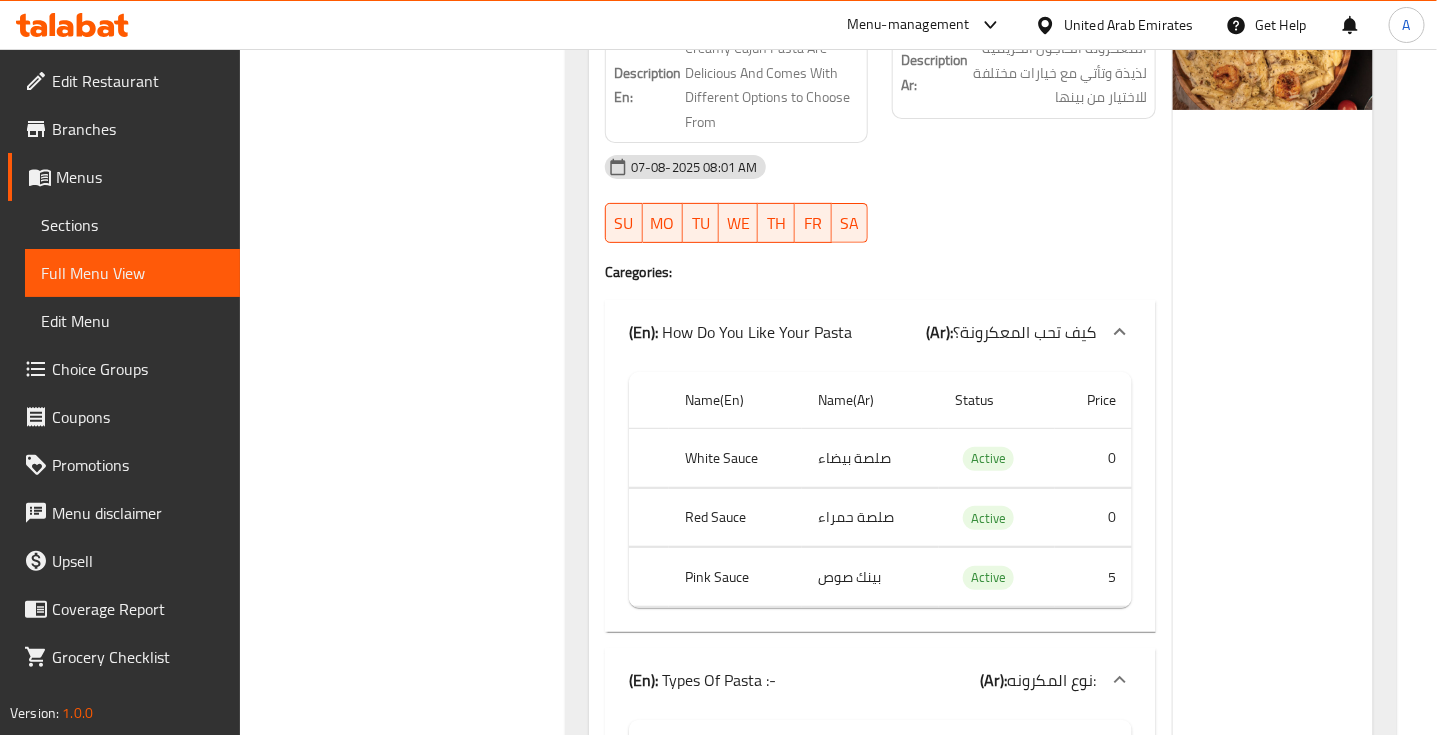 click at bounding box center [1024, -52133] 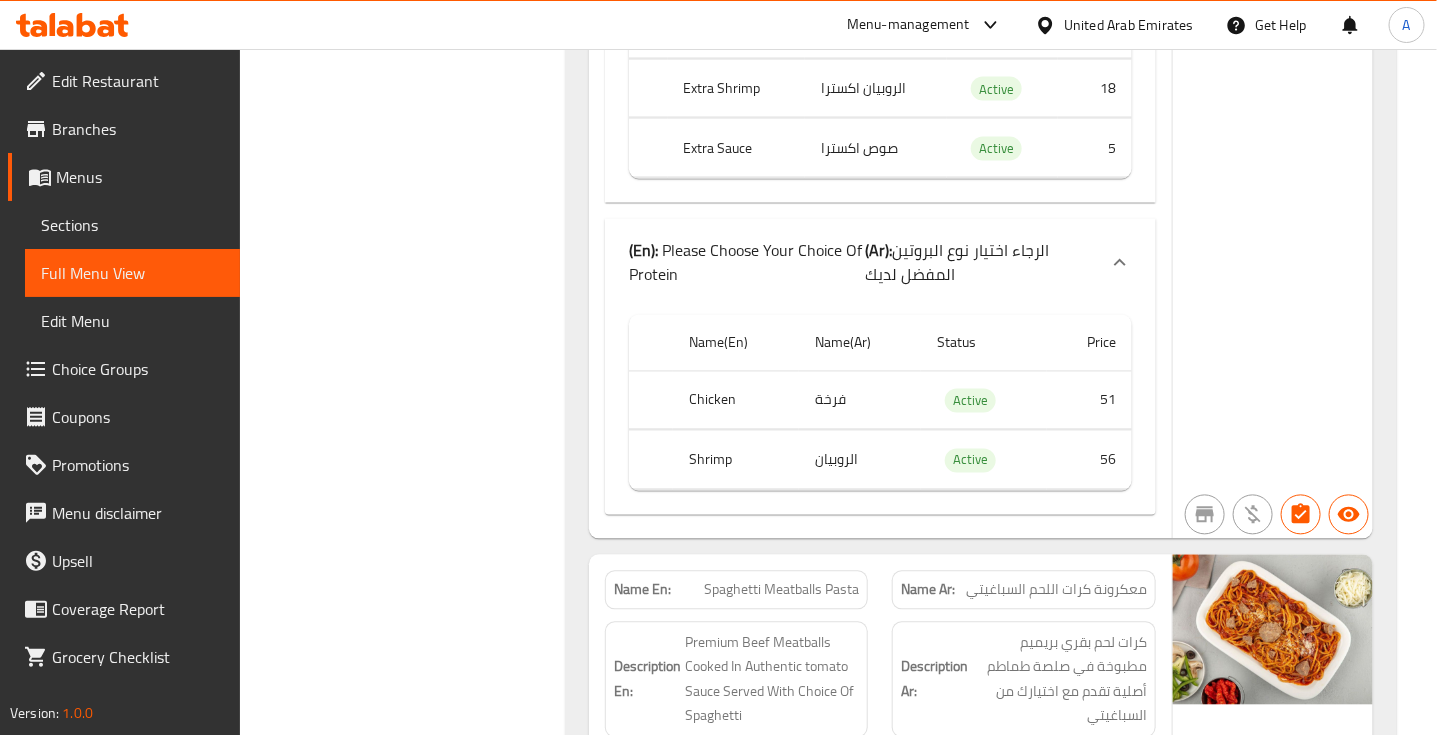 scroll, scrollTop: 101907, scrollLeft: 0, axis: vertical 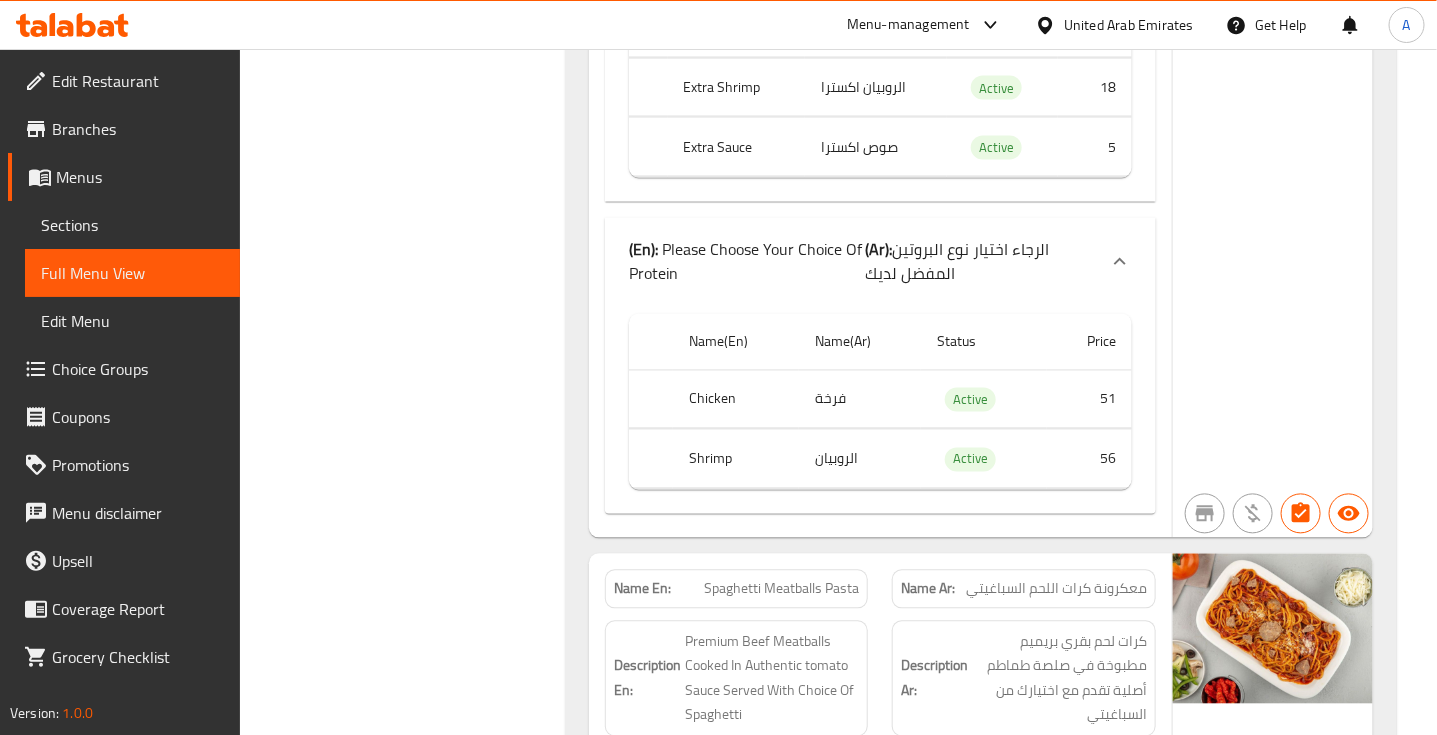 click on "فرخة" at bounding box center [874, -101093] 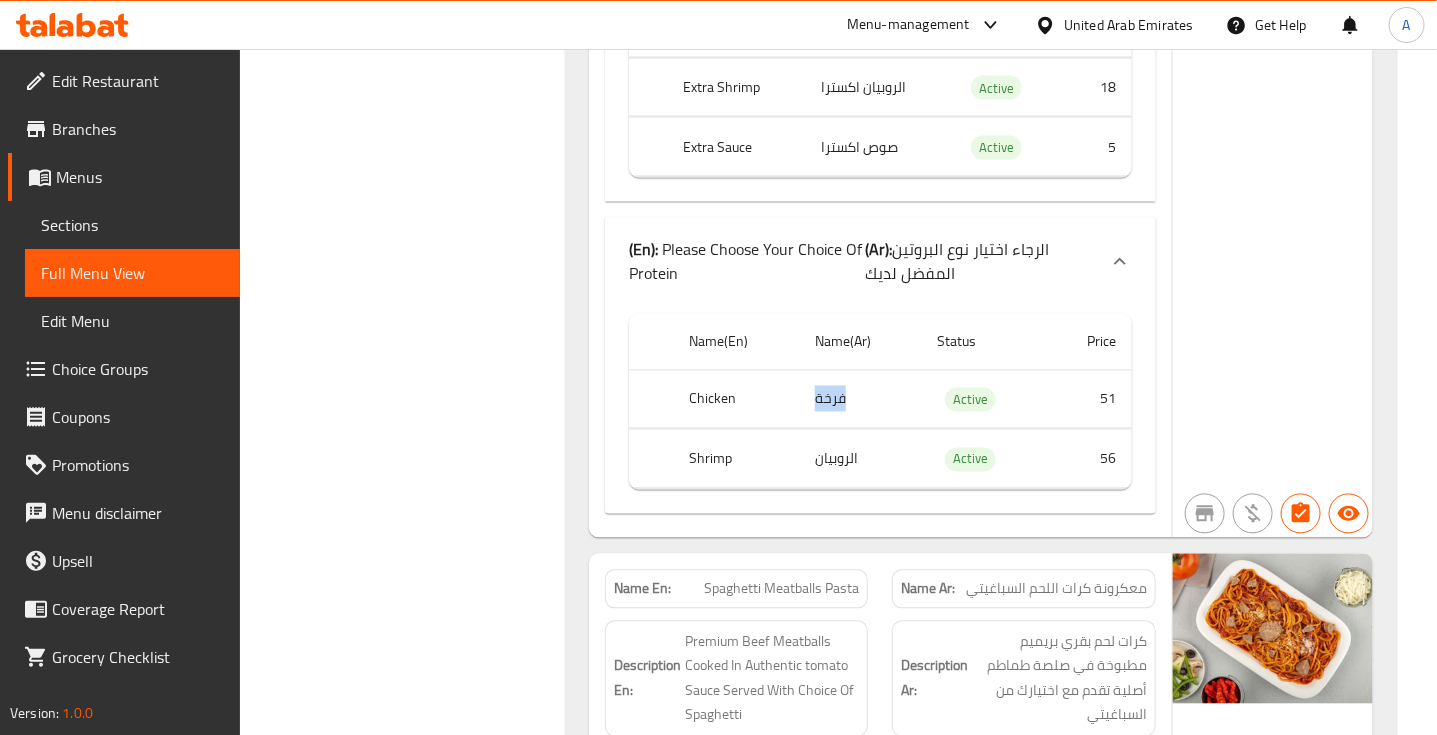 click on "فرخة" at bounding box center [874, -101093] 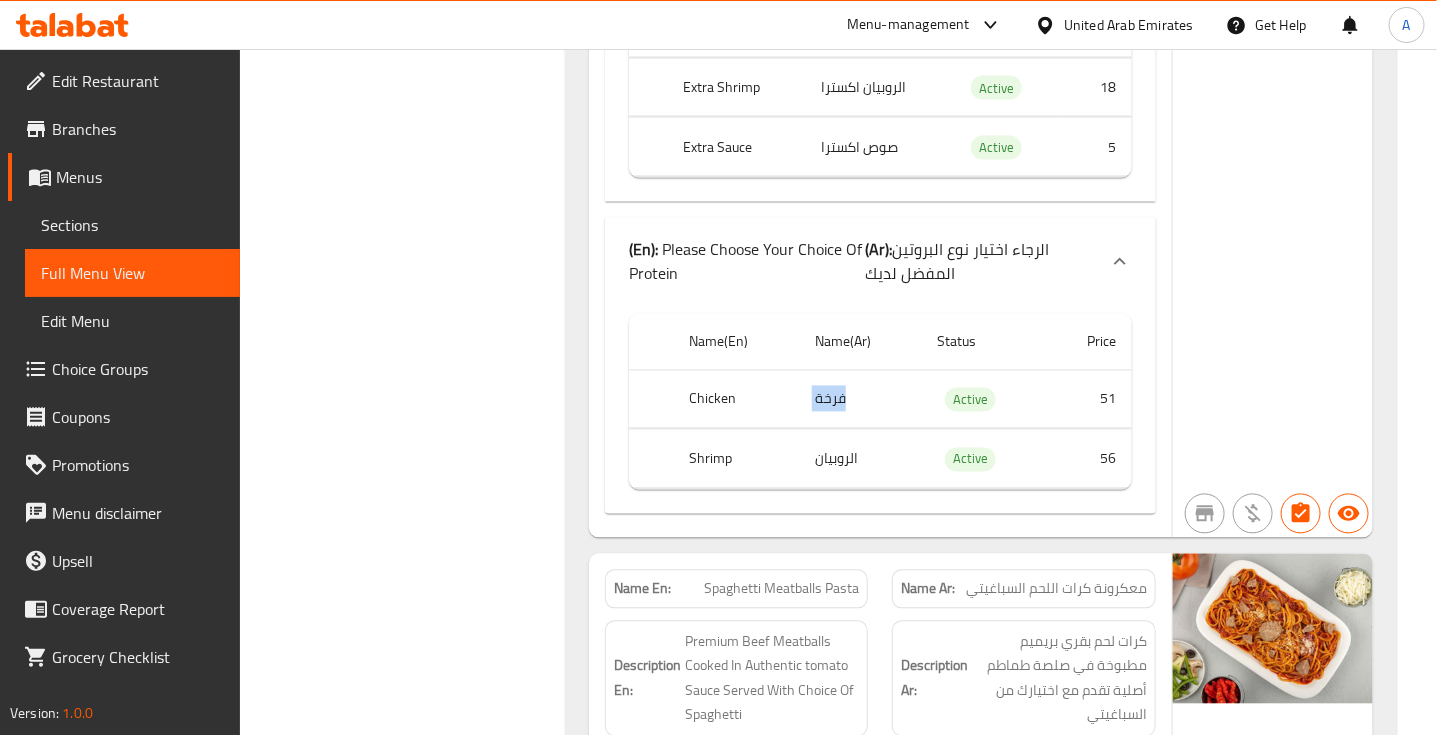 click on "فرخة" at bounding box center [874, -101093] 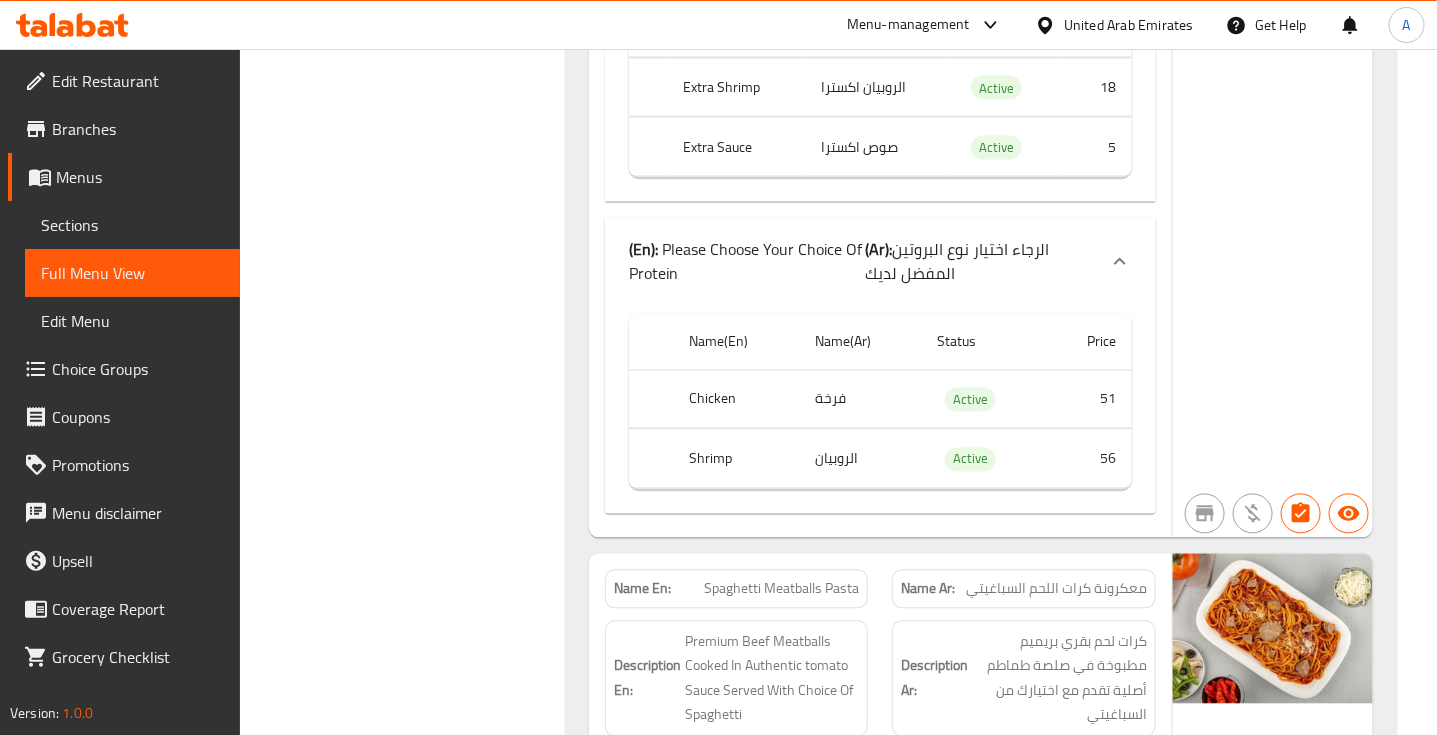 click on "الروبيان" at bounding box center [874, -101033] 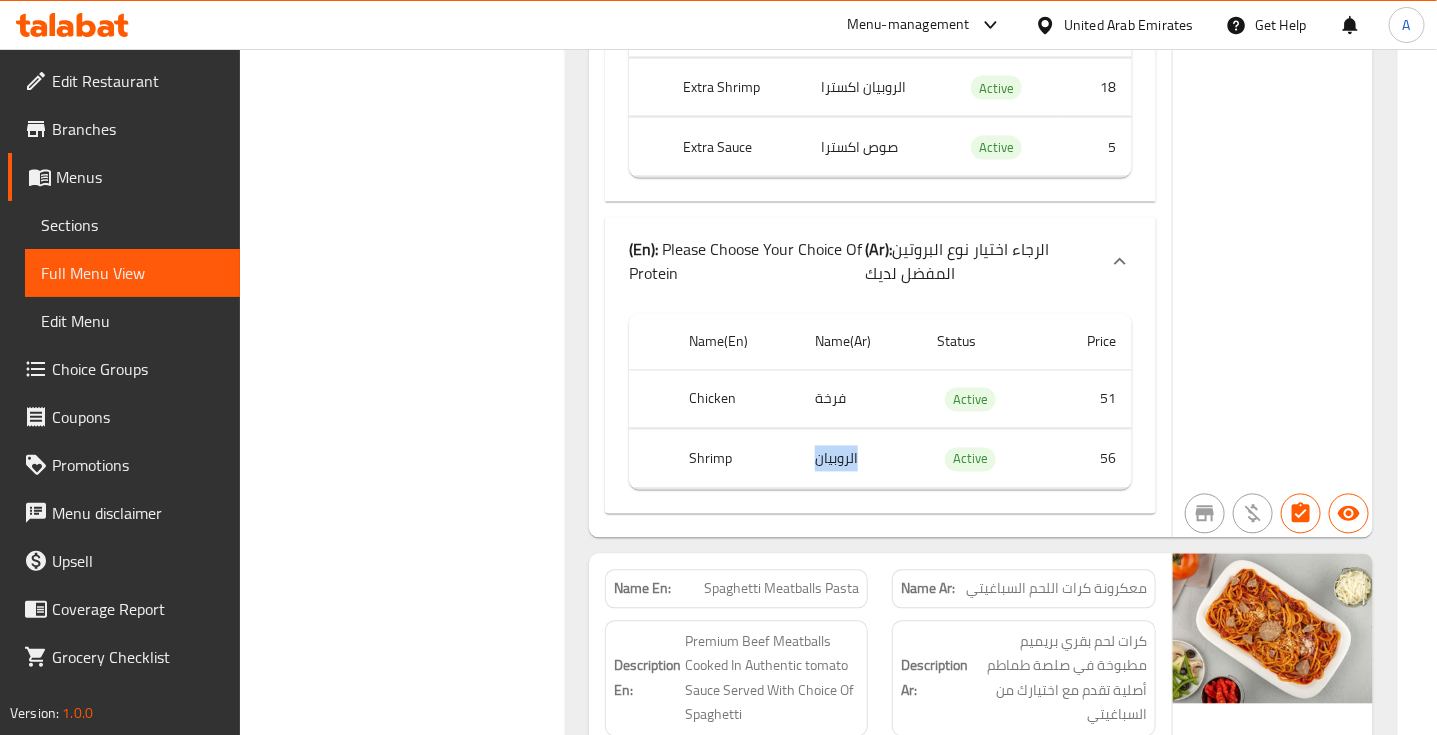 click on "الروبيان" at bounding box center (874, -101033) 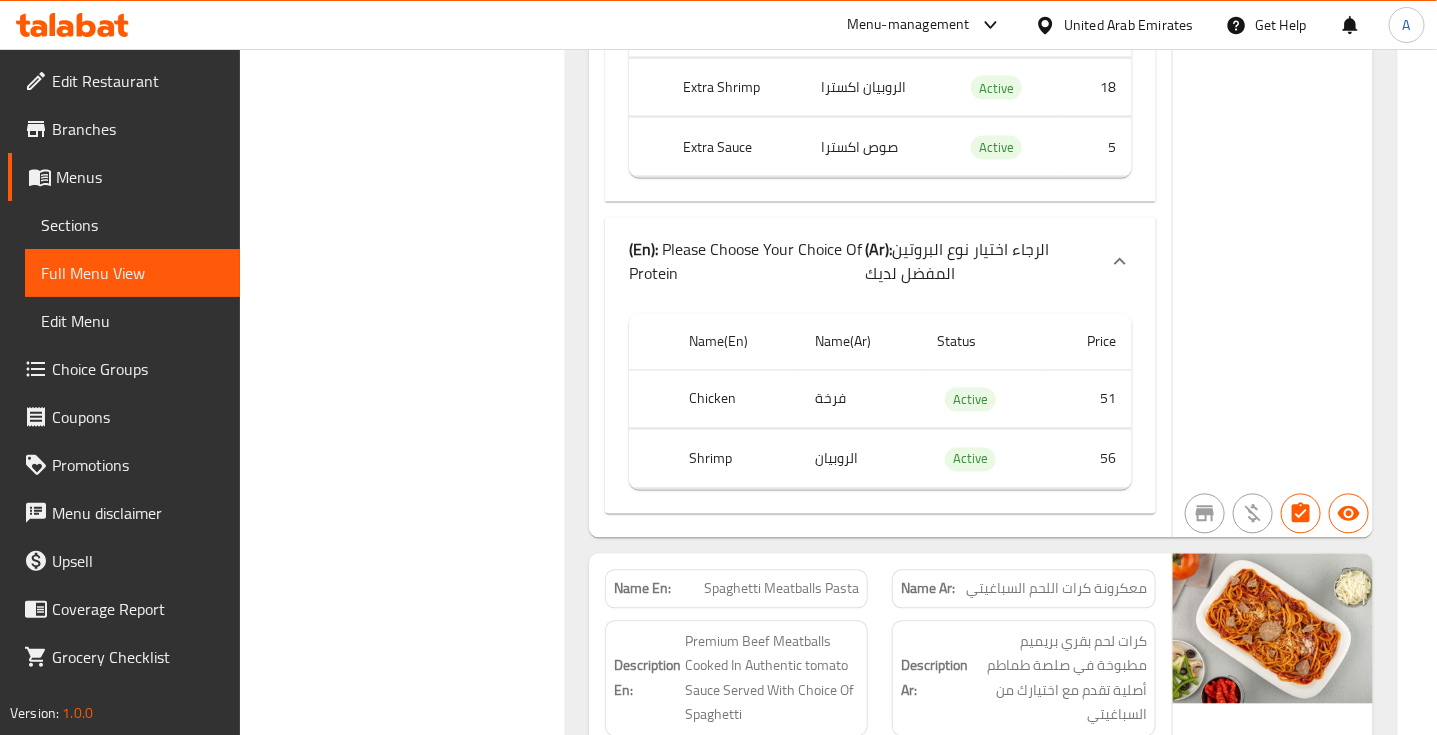 click on "Chicken" at bounding box center [740, -101093] 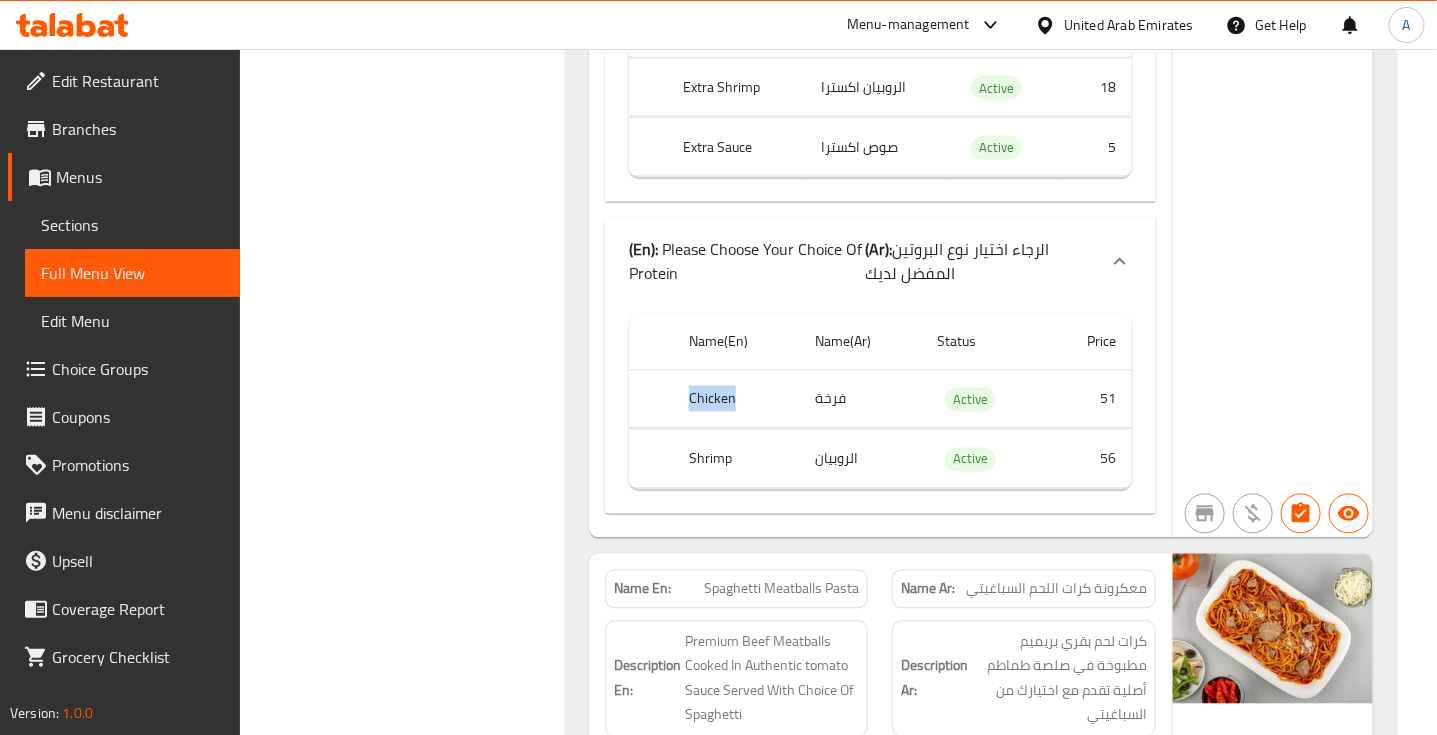 click on "Chicken" at bounding box center [740, -101093] 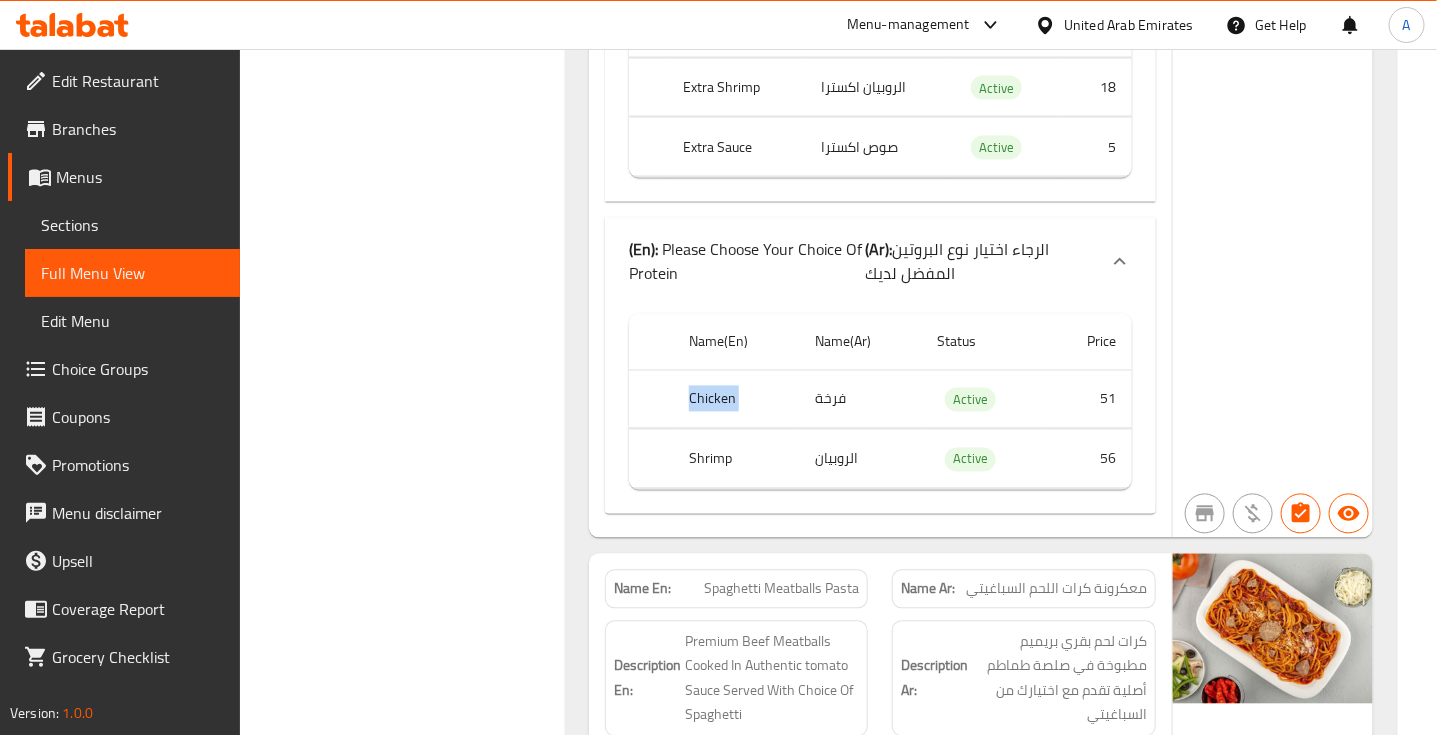 click on "Chicken" at bounding box center [740, -101093] 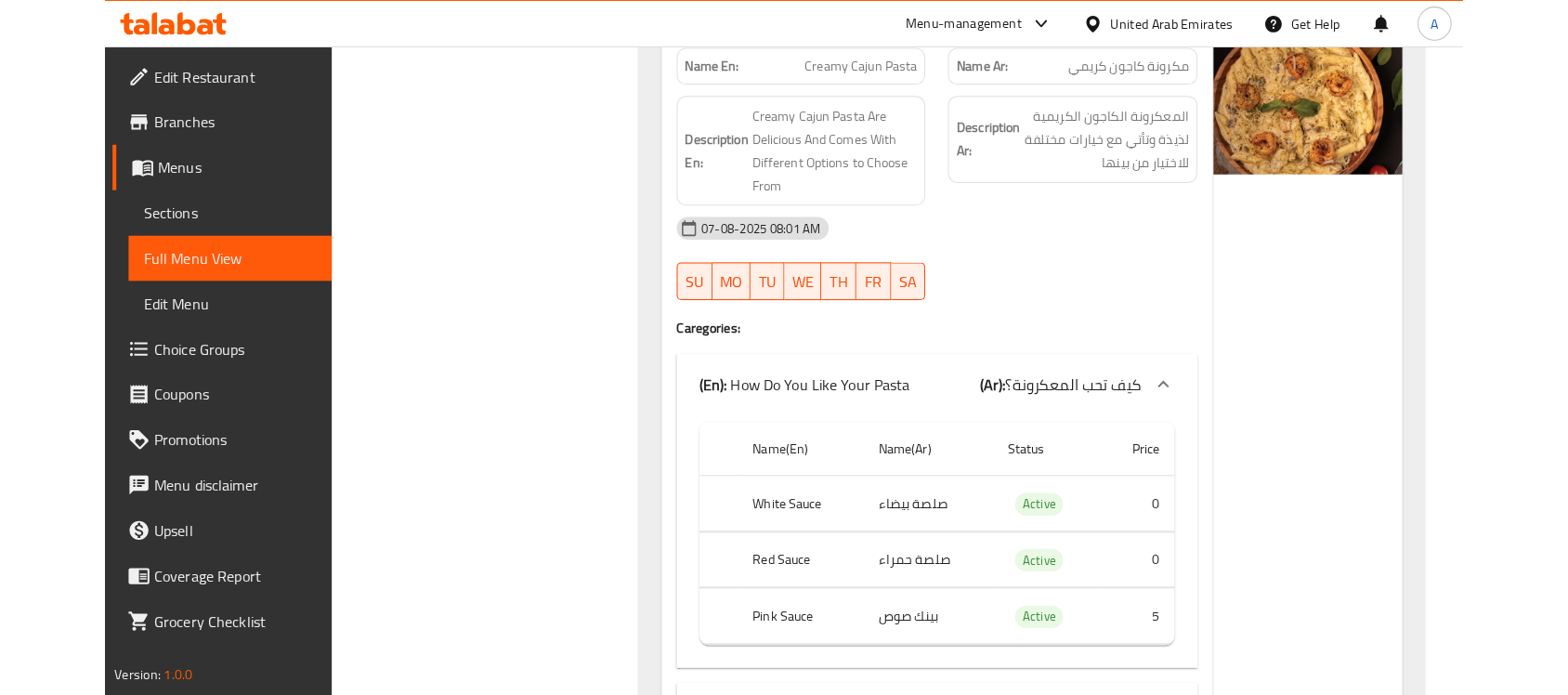 scroll, scrollTop: 93293, scrollLeft: 0, axis: vertical 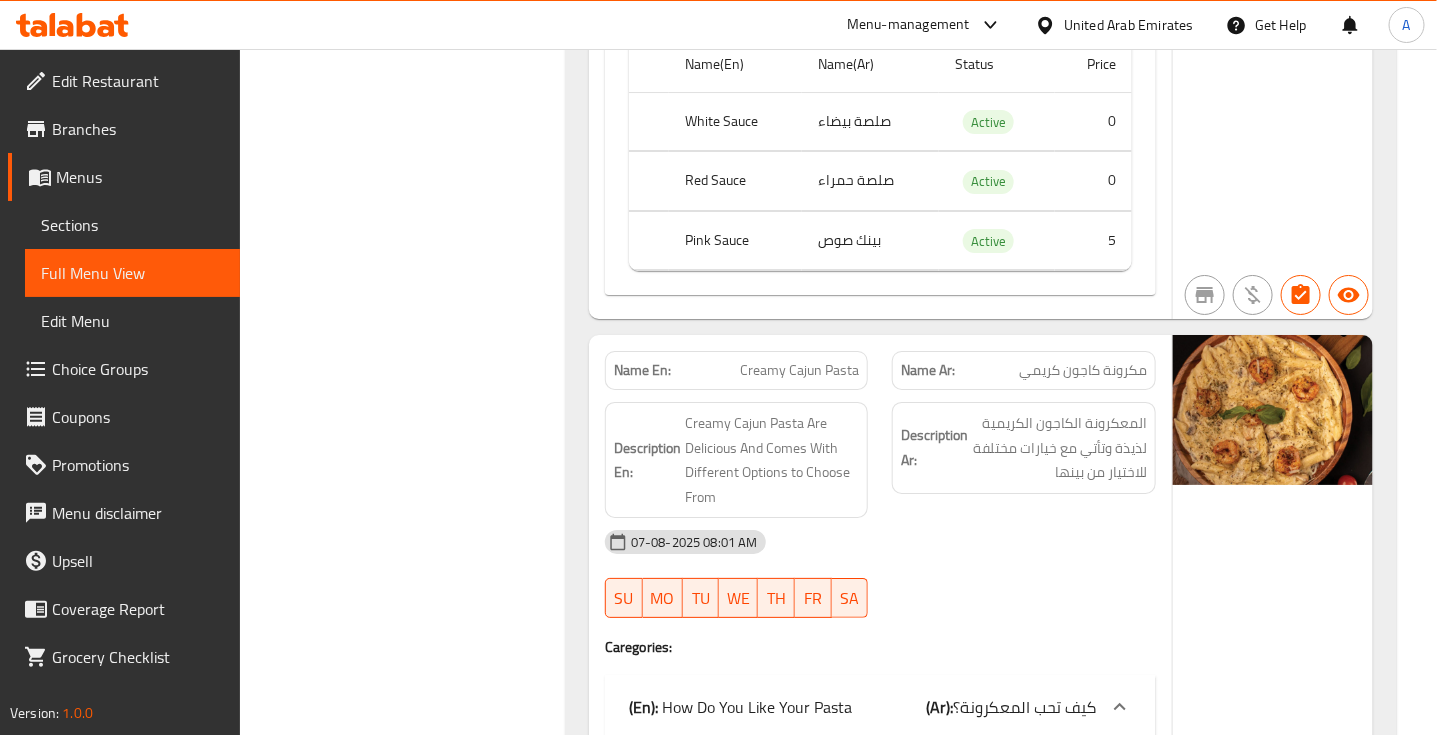 click on "Creamy Cajun Pasta" at bounding box center [810, -52031] 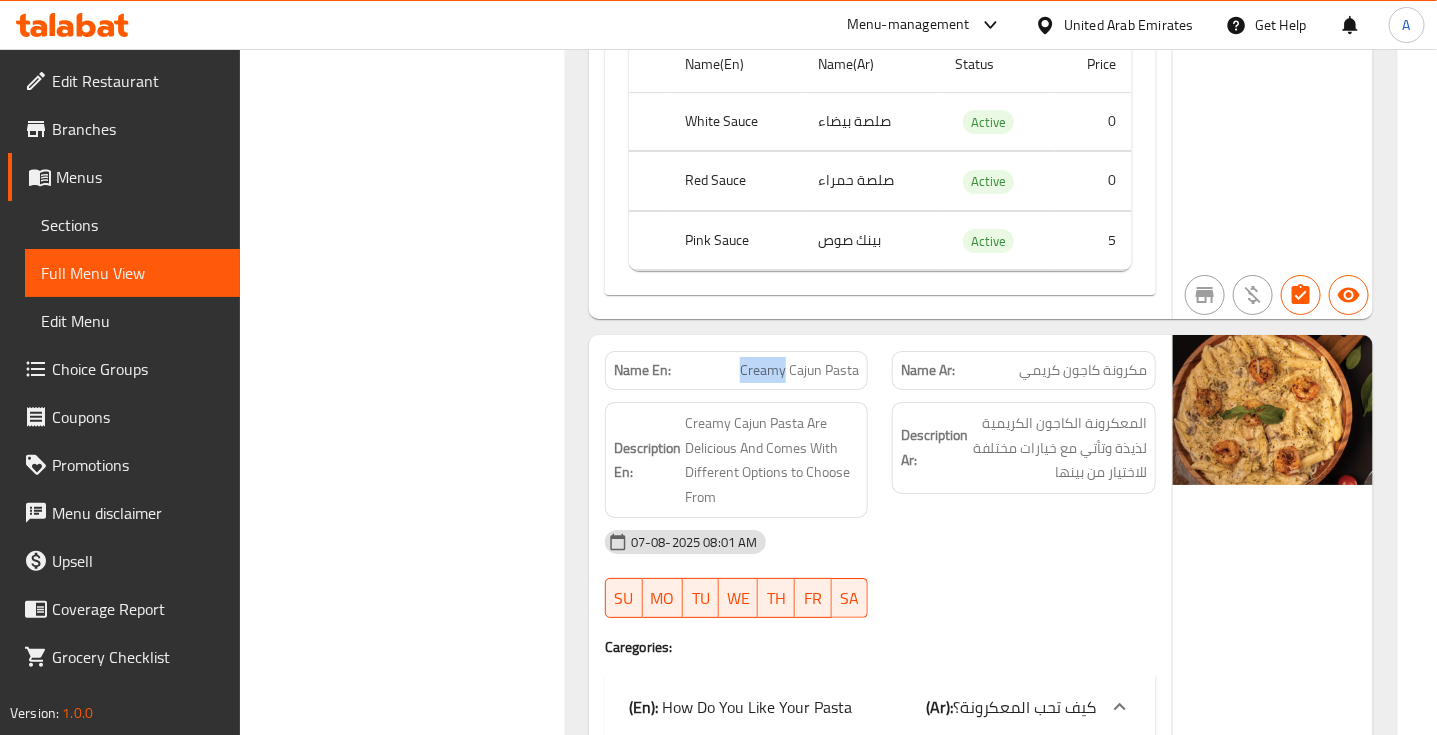 click on "Creamy Cajun Pasta" at bounding box center (810, -52031) 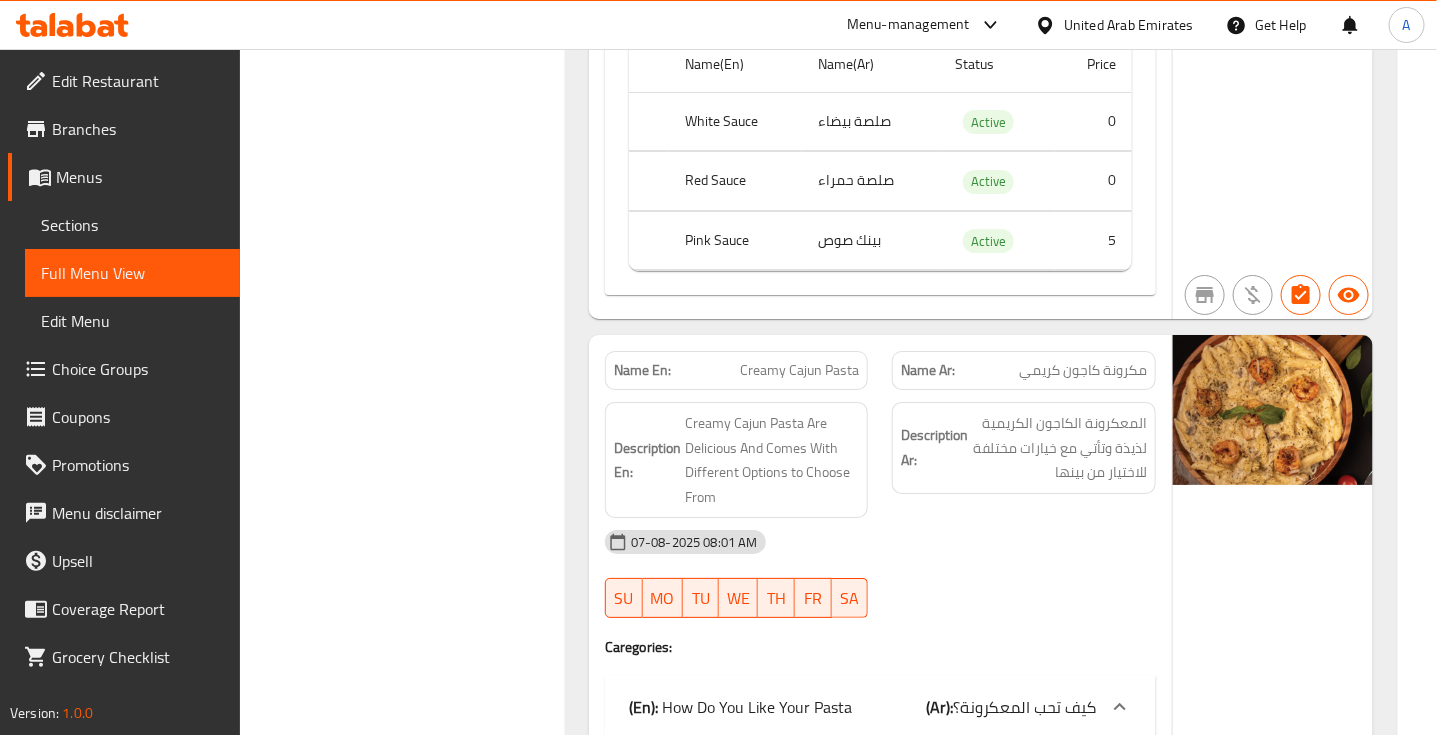 click on "Creamy Cajun Pasta" at bounding box center [810, -52031] 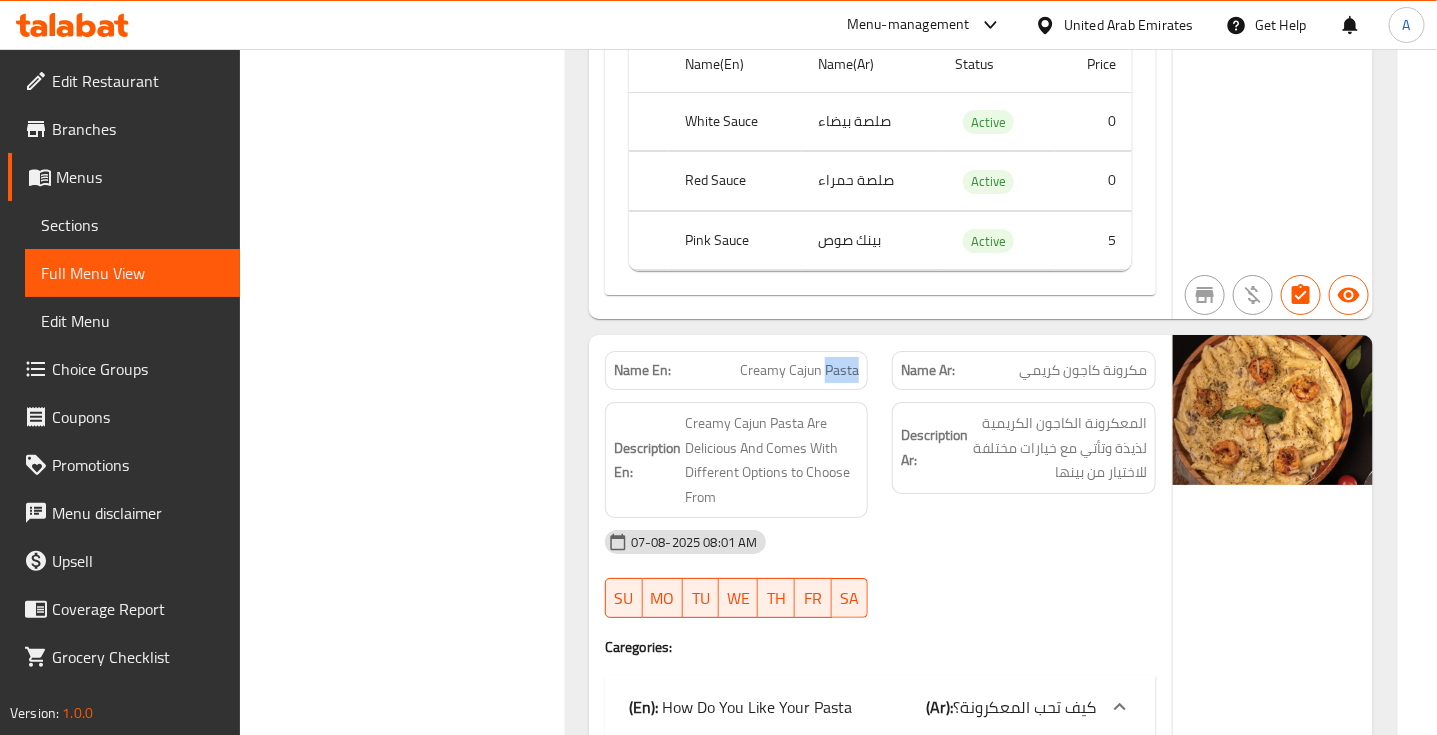 click on "Name En: Creamy Cajun Pasta" at bounding box center (737, -52031) 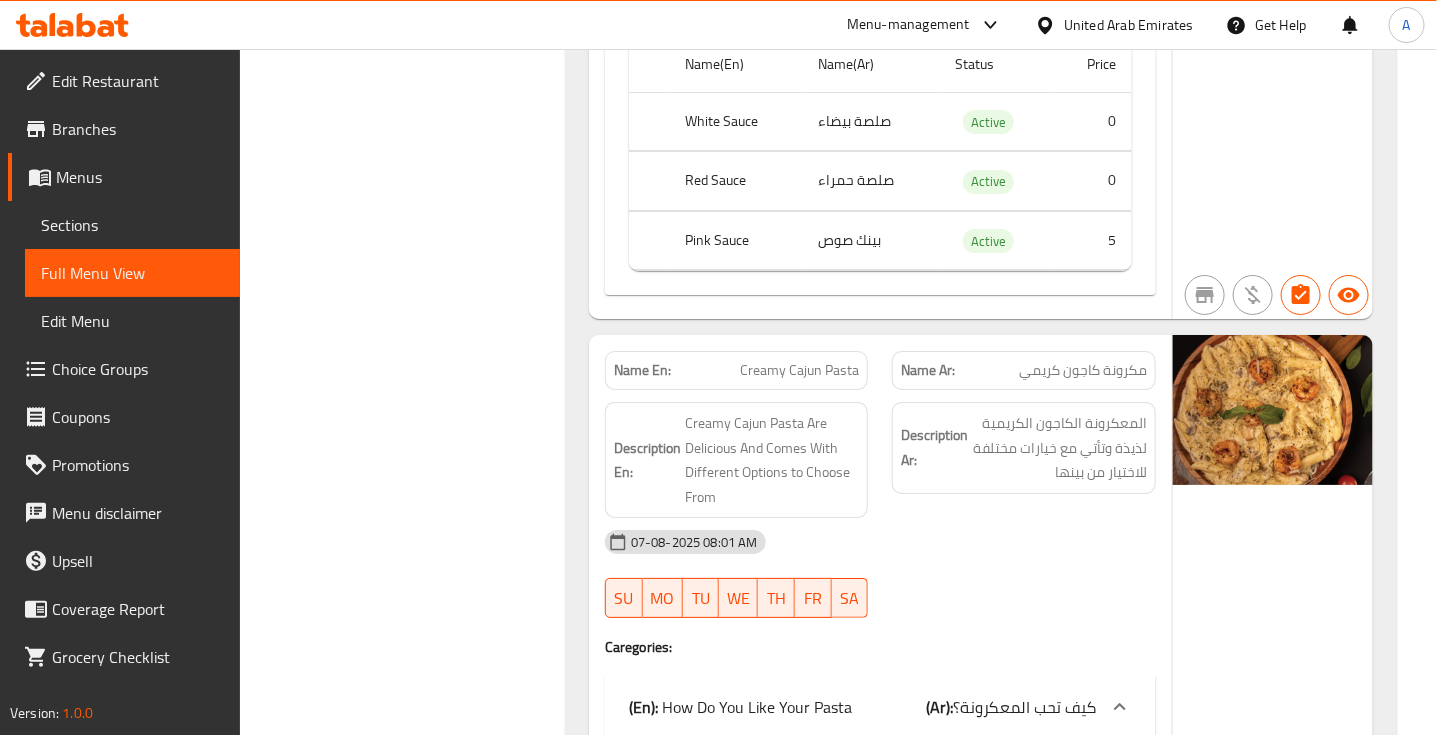 click on "Creamy Cajun Pasta" at bounding box center [810, -52031] 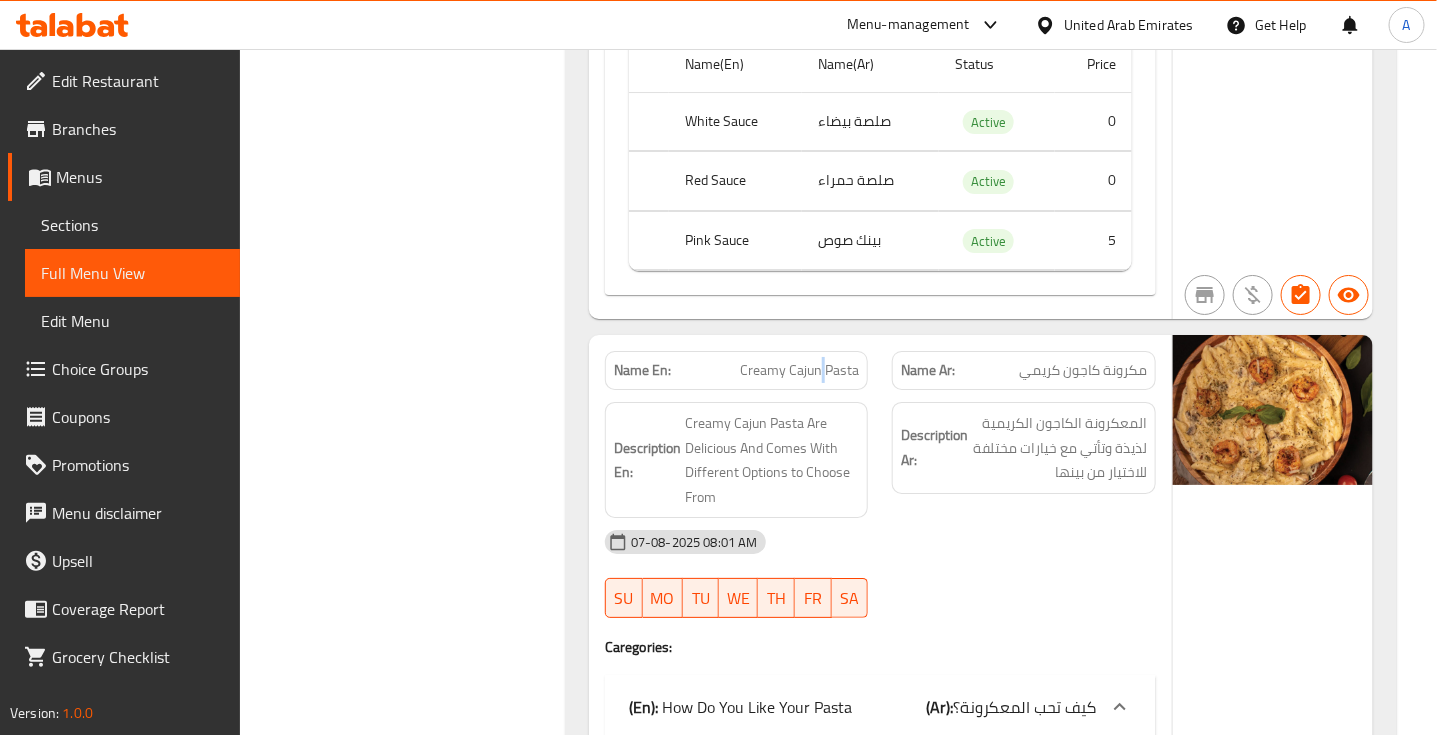 click on "Creamy Cajun Pasta" at bounding box center (810, -52031) 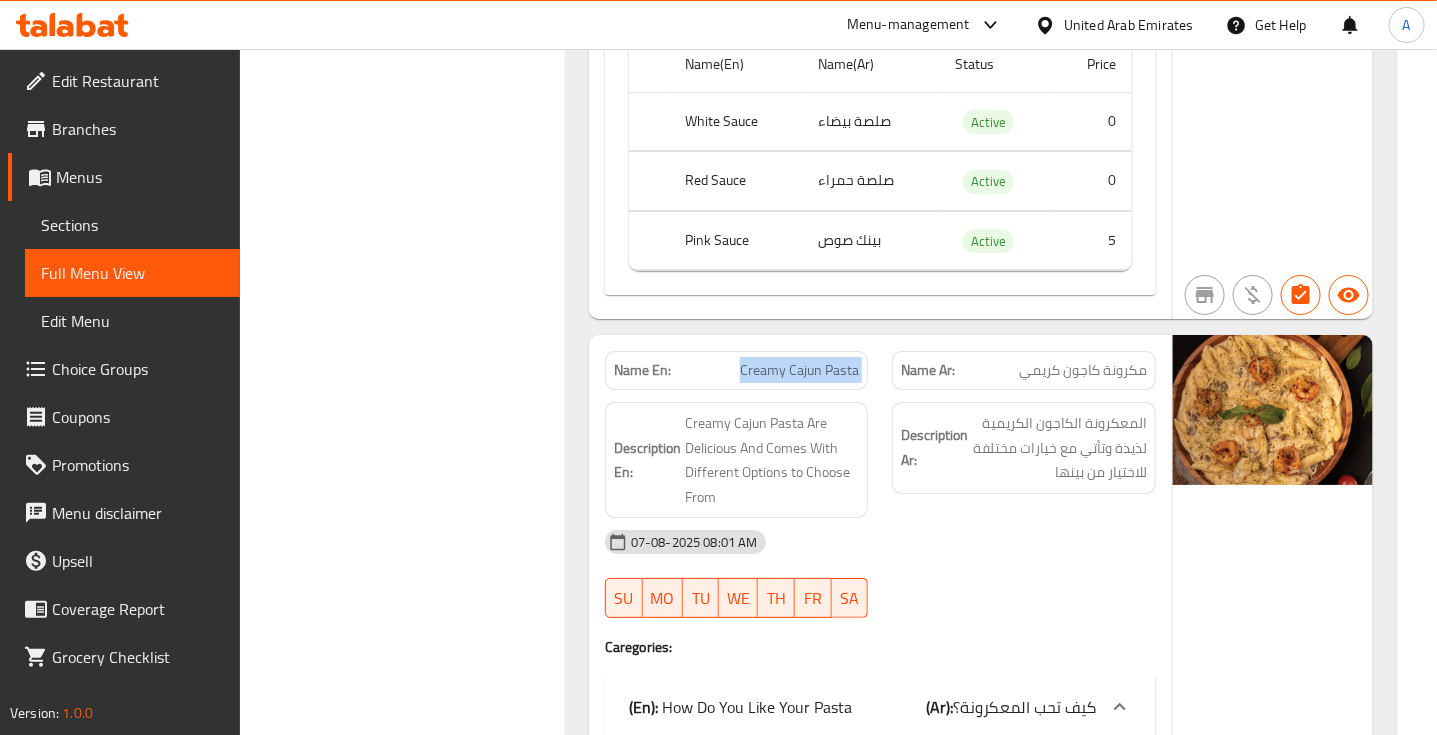 click on "Creamy Cajun Pasta" at bounding box center (810, -52031) 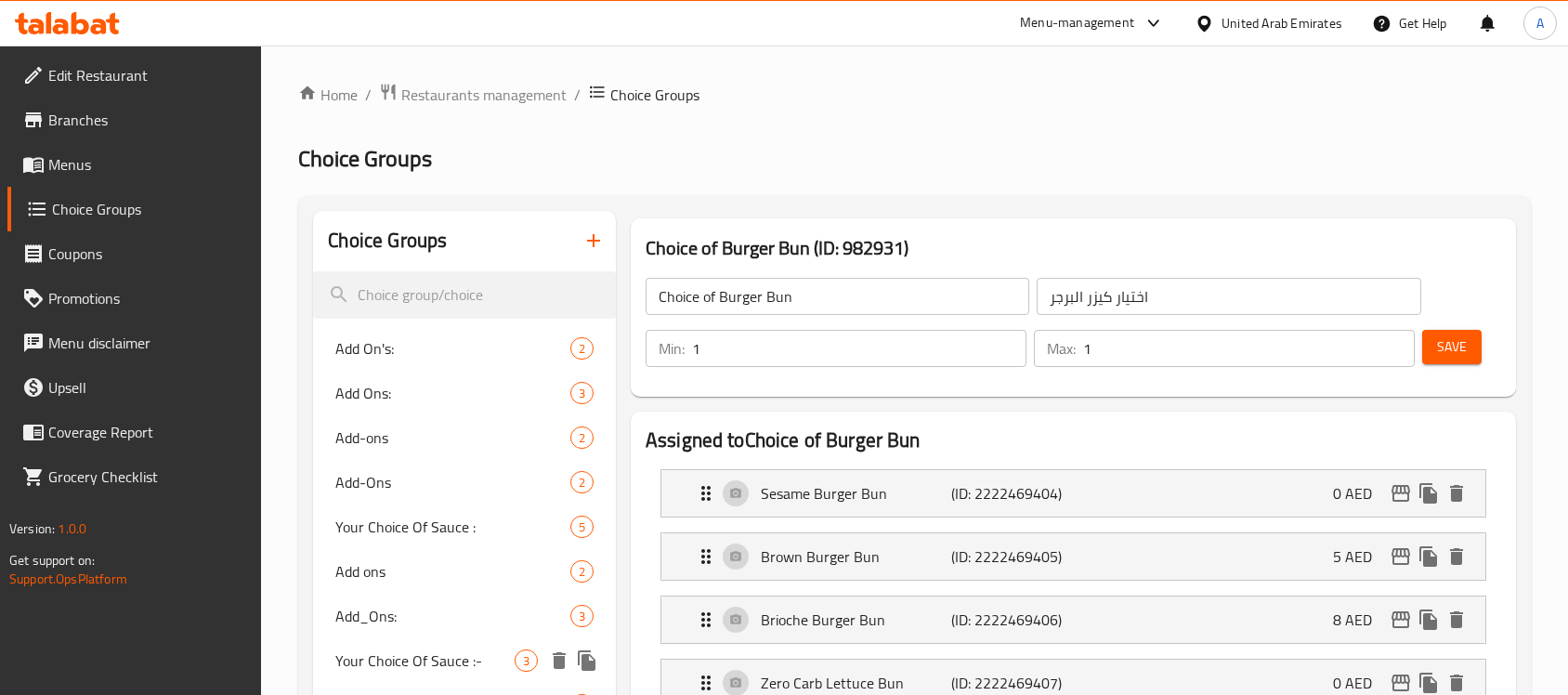 scroll, scrollTop: 251, scrollLeft: 0, axis: vertical 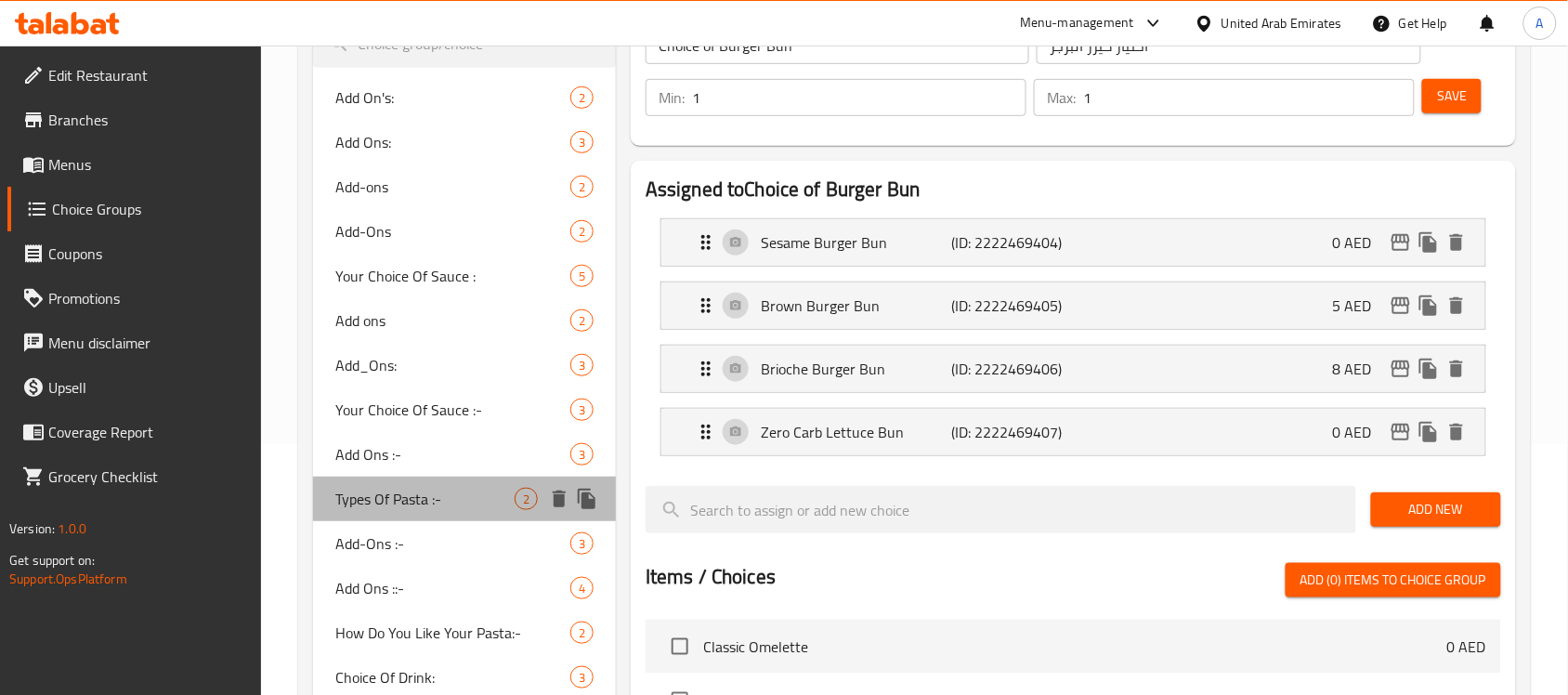 click on "Types Of Pasta :-" at bounding box center (425, 499) 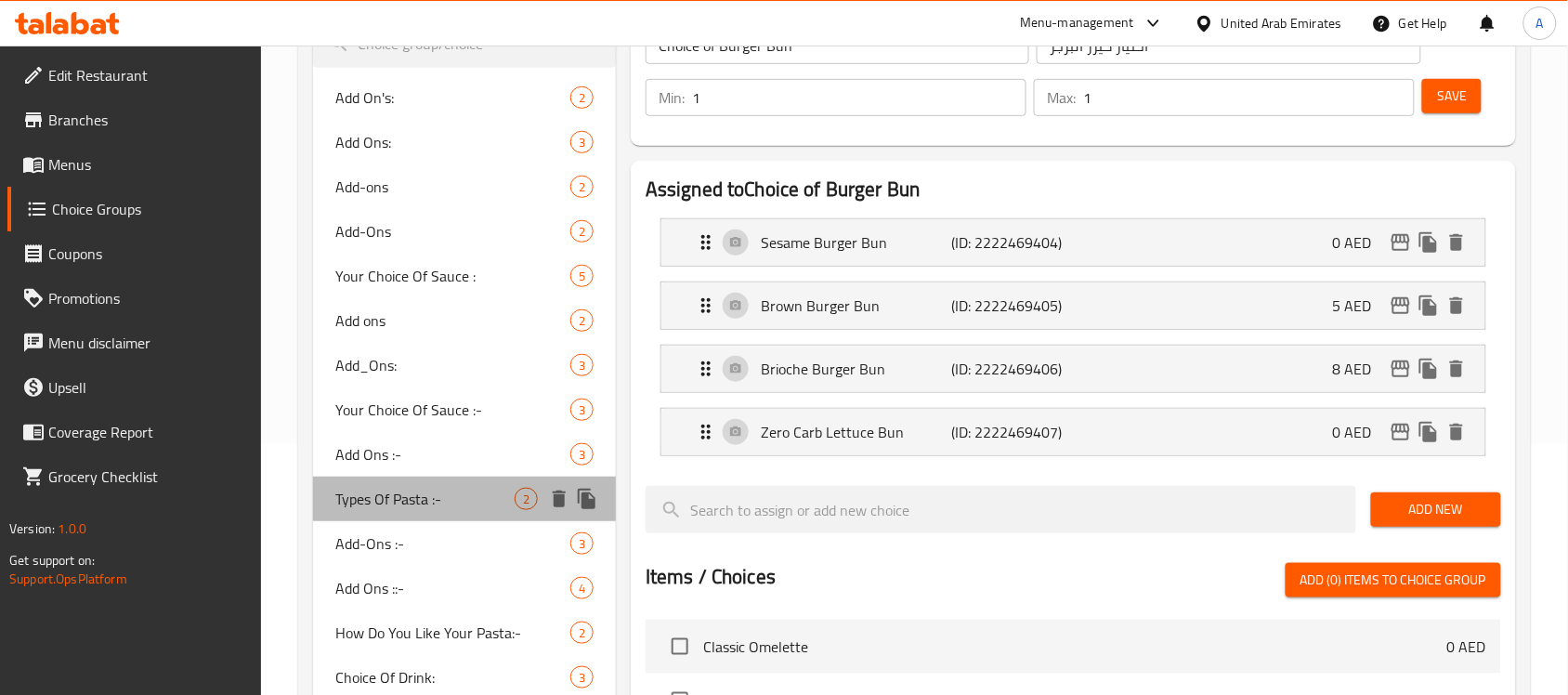 type on "Types Of Pasta :-" 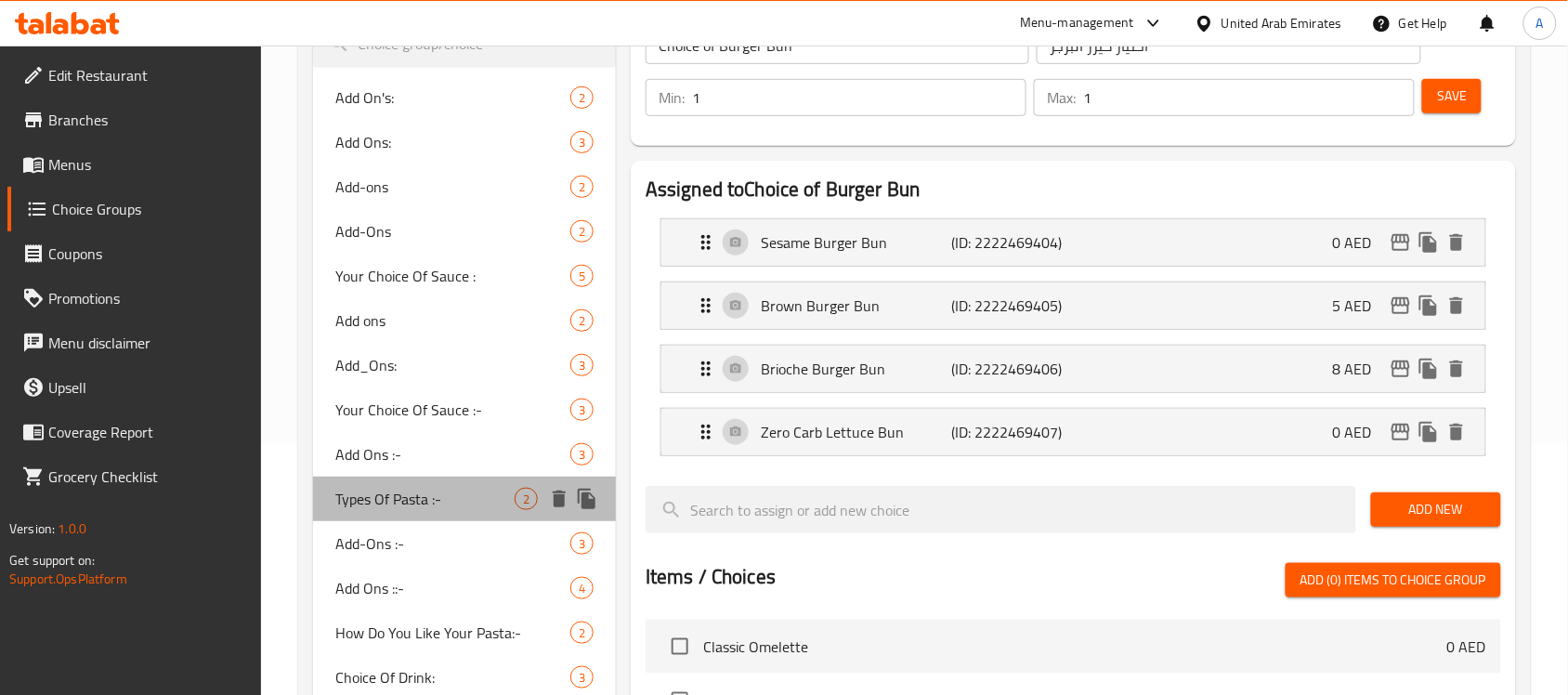 type on "نوع المكرونه:" 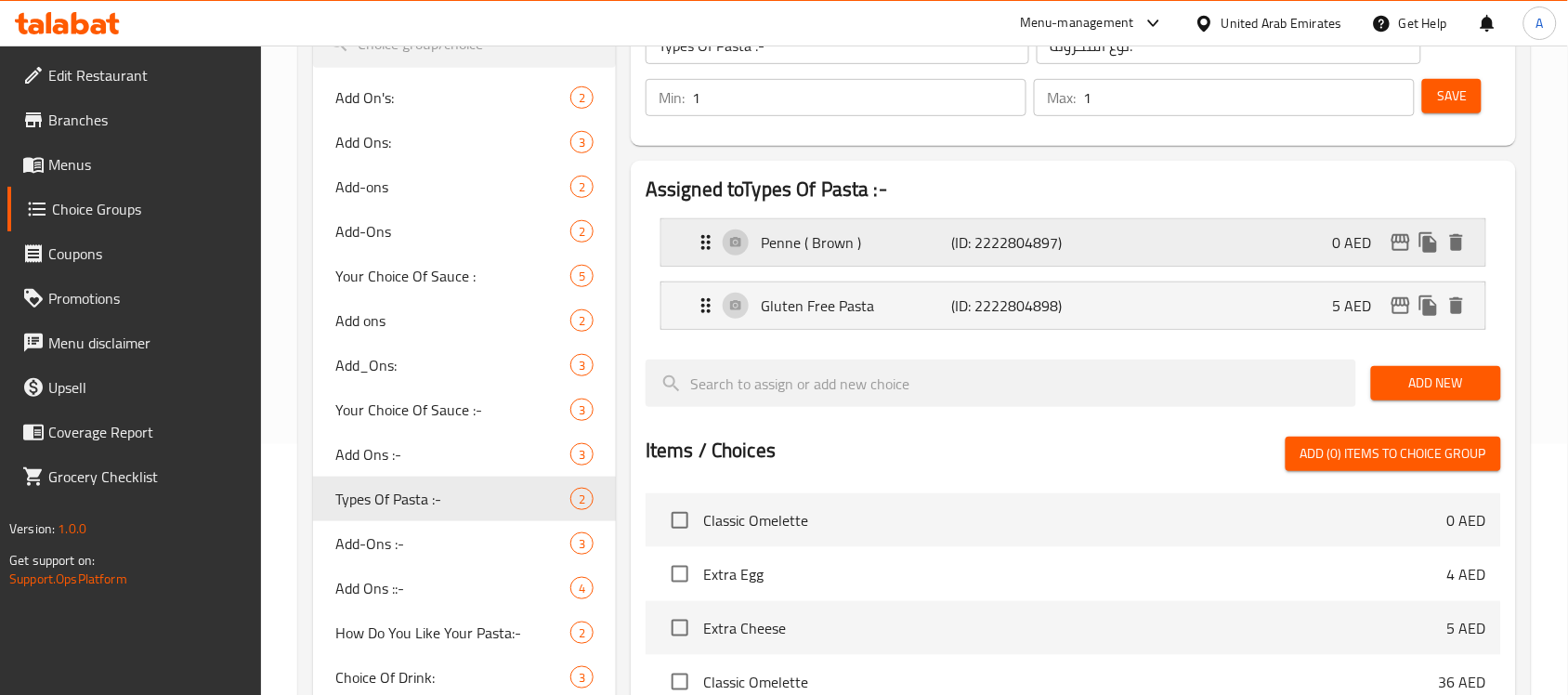 click on "Penne ( Brown )" at bounding box center (856, 243) 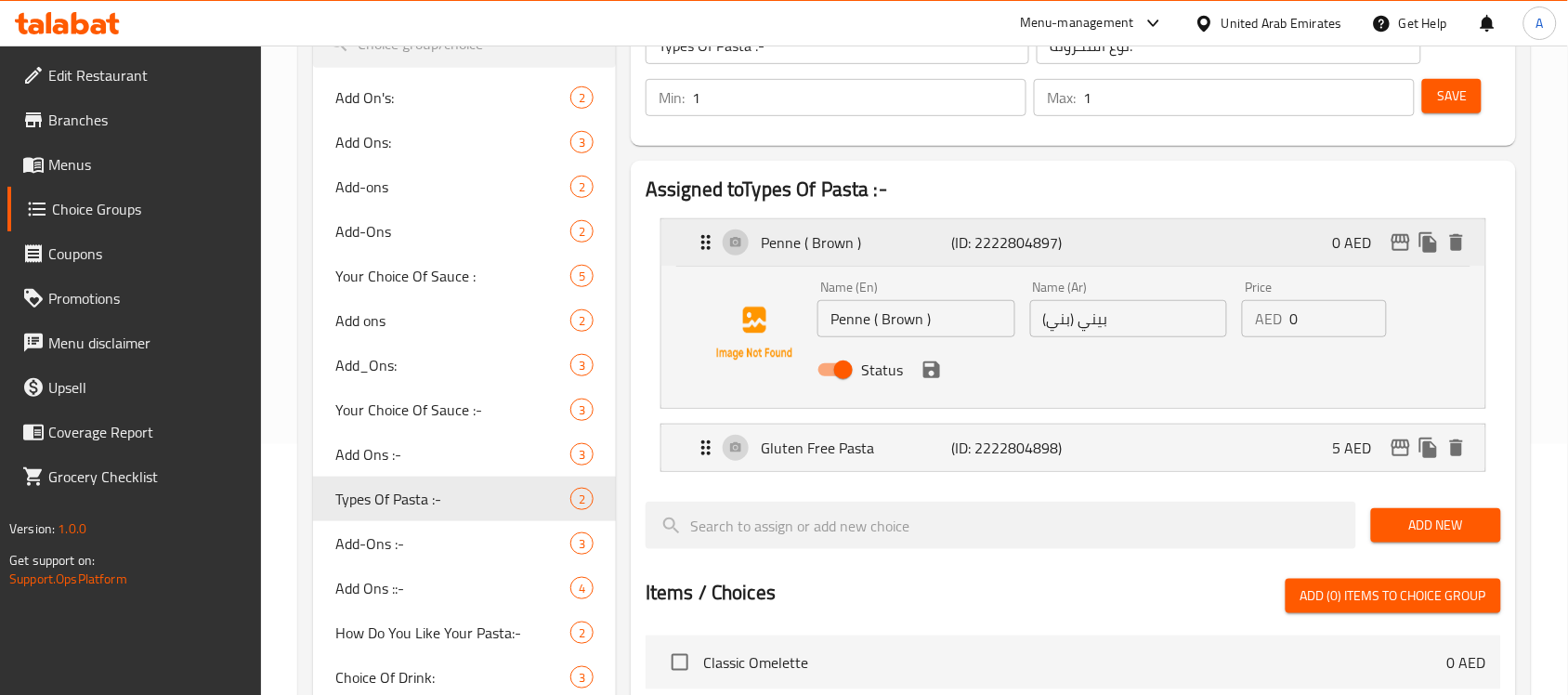 scroll, scrollTop: 367, scrollLeft: 0, axis: vertical 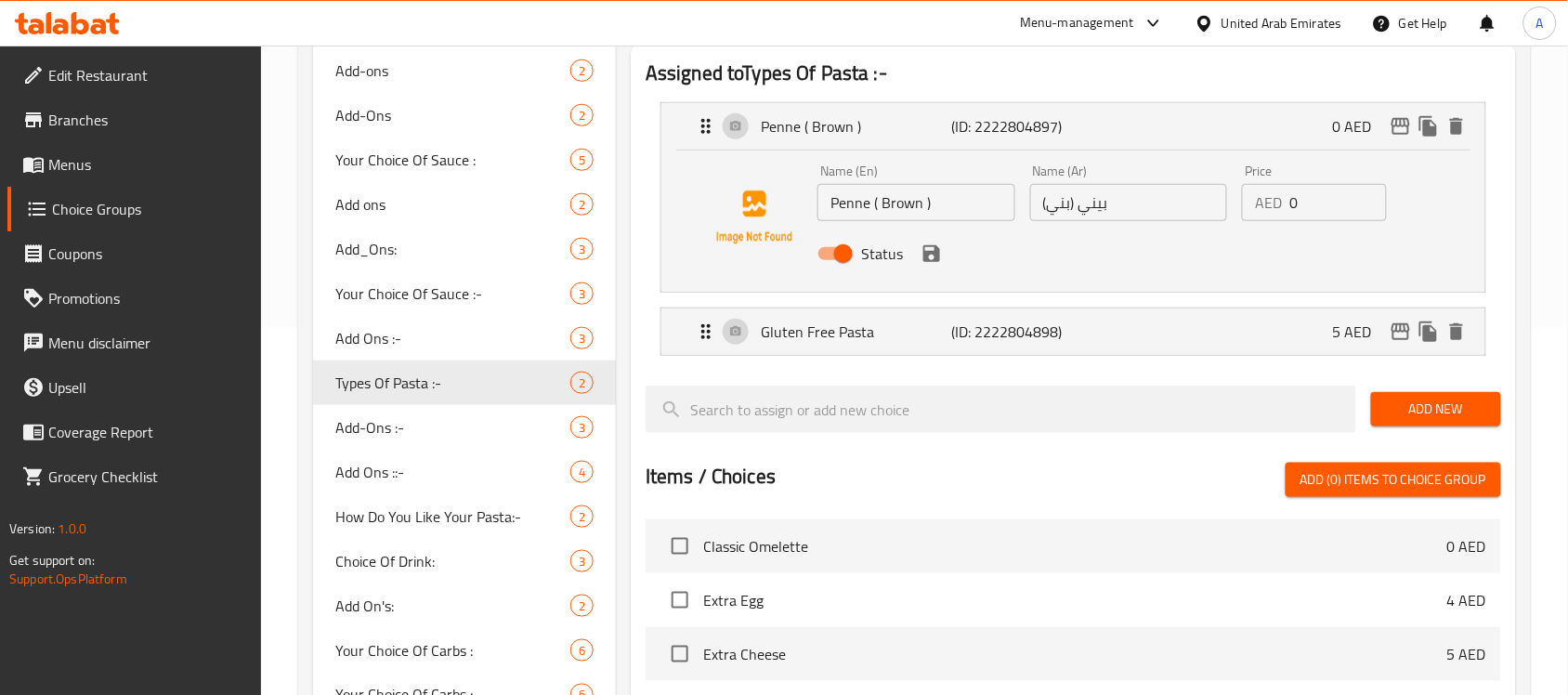 click on "بيني (بني)" at bounding box center [1129, 203] 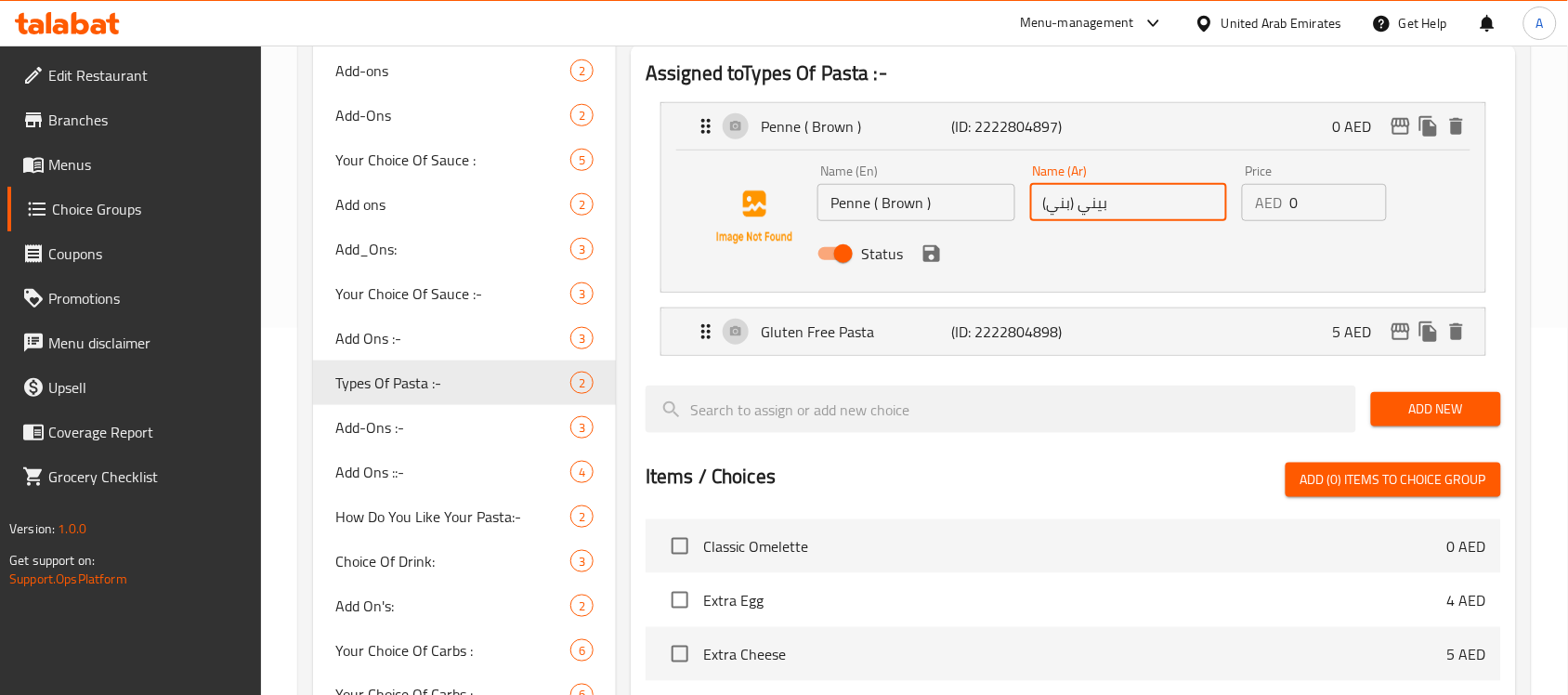 click on "بيني (بني)" at bounding box center (1129, 203) 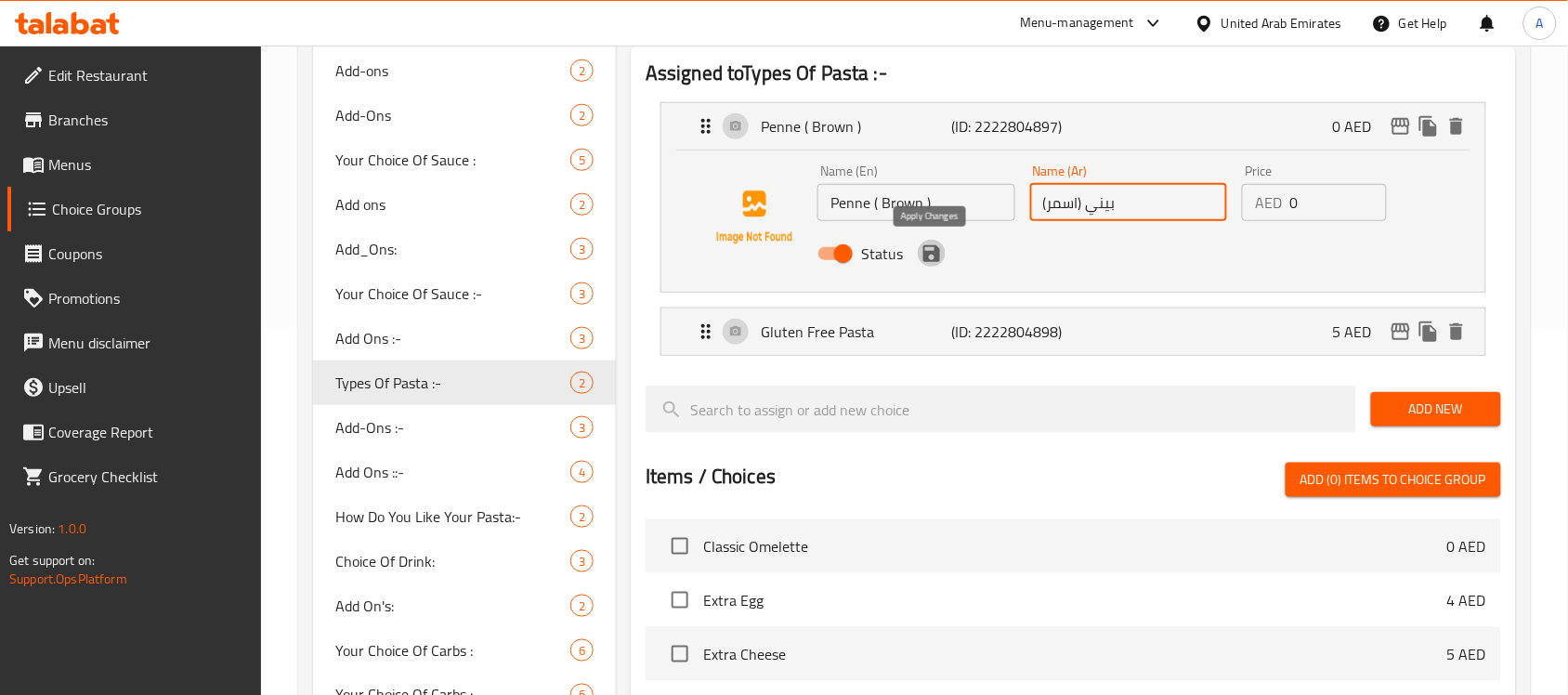 click 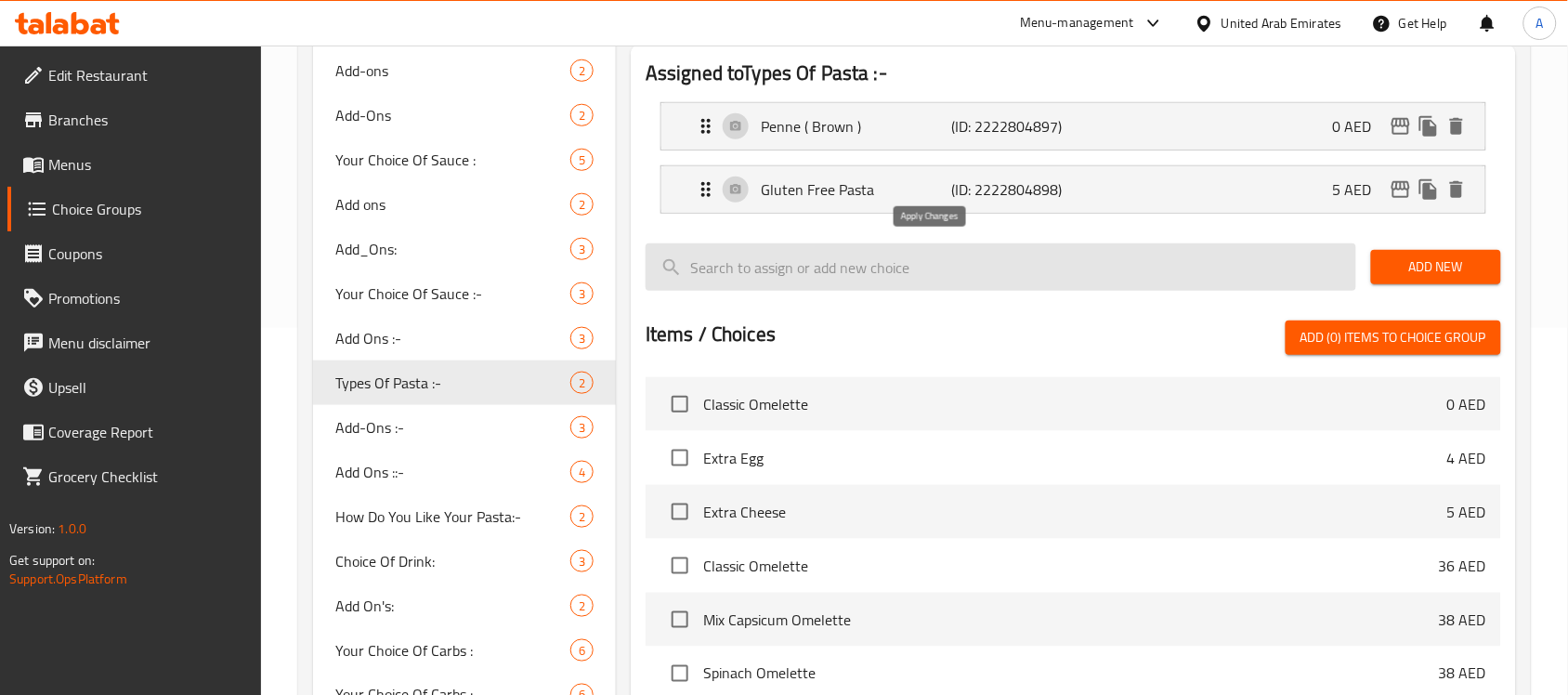type on "بيني (اسمر)" 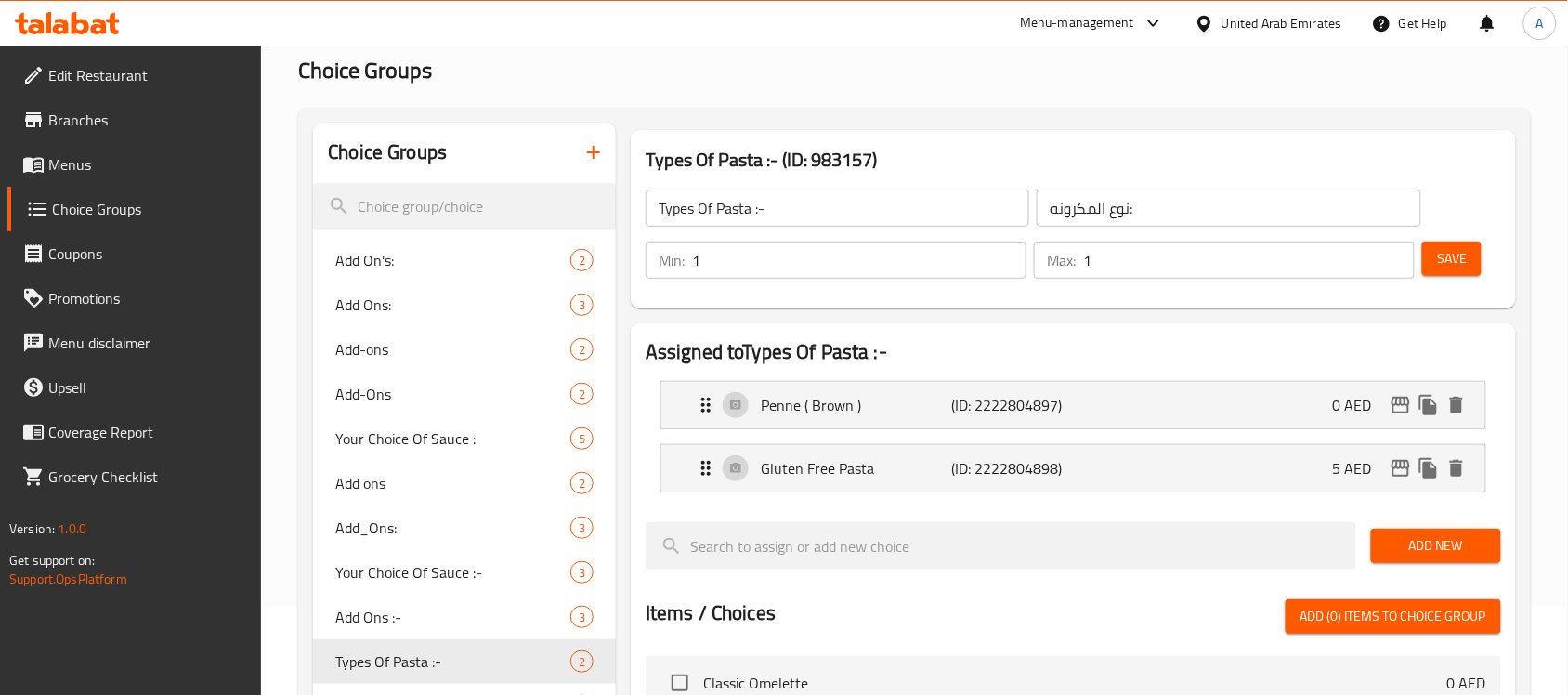 scroll, scrollTop: 116, scrollLeft: 0, axis: vertical 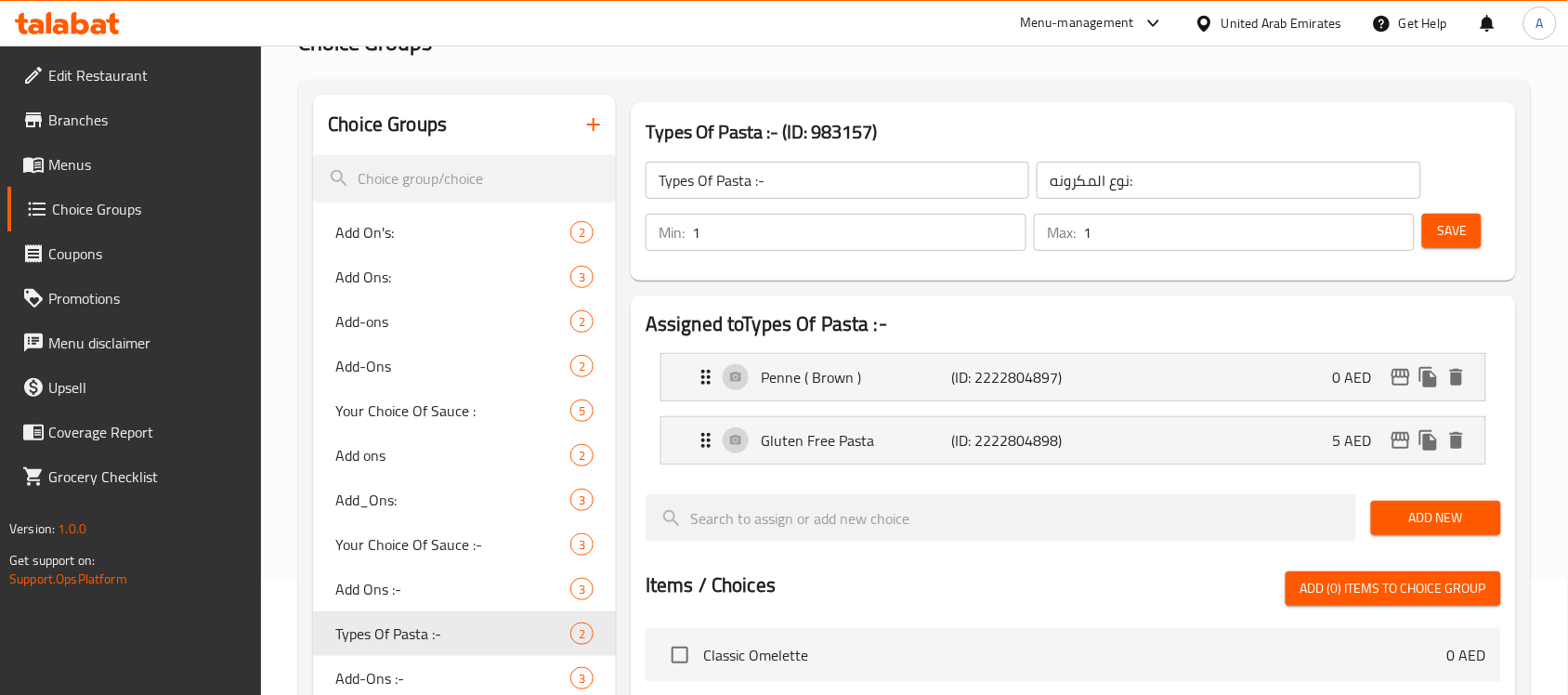 click on "Save" at bounding box center [1452, 230] 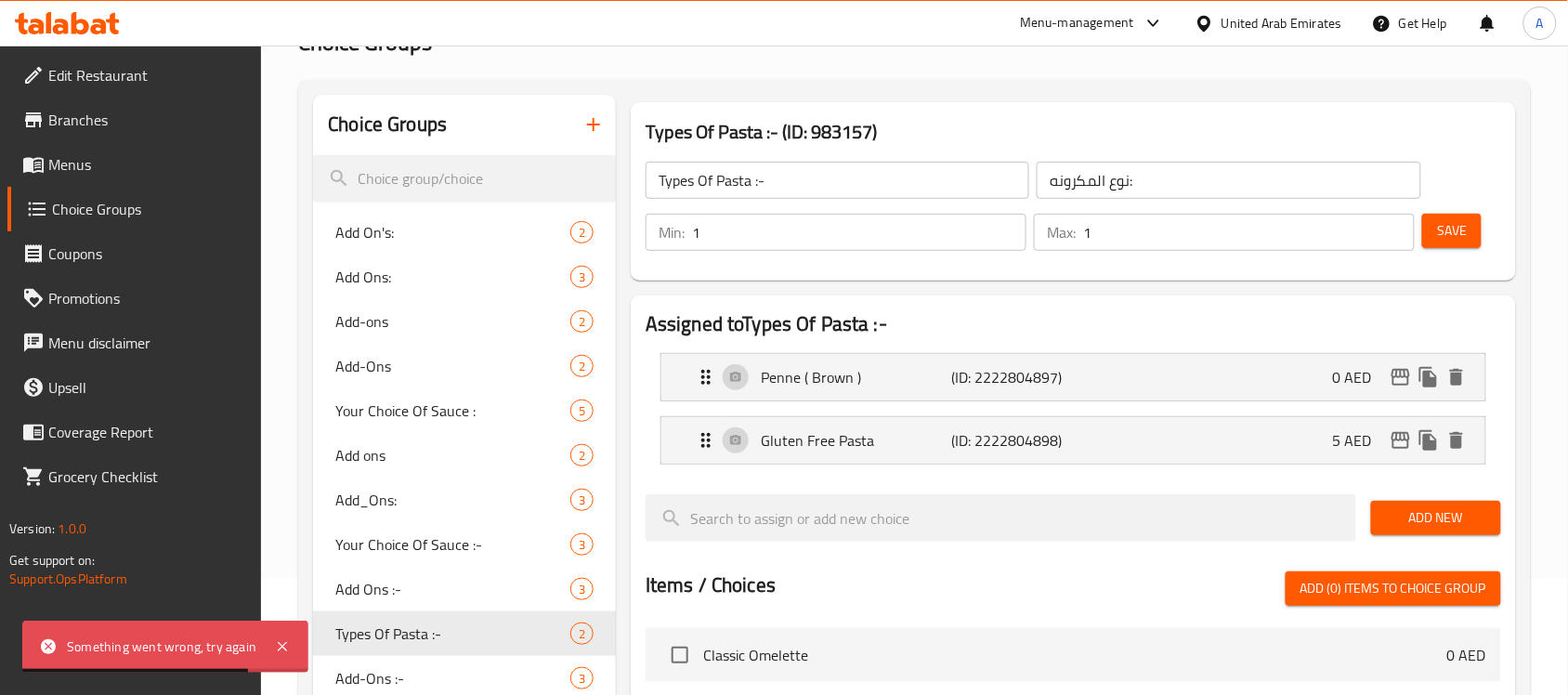 click on "Save" at bounding box center [1452, 230] 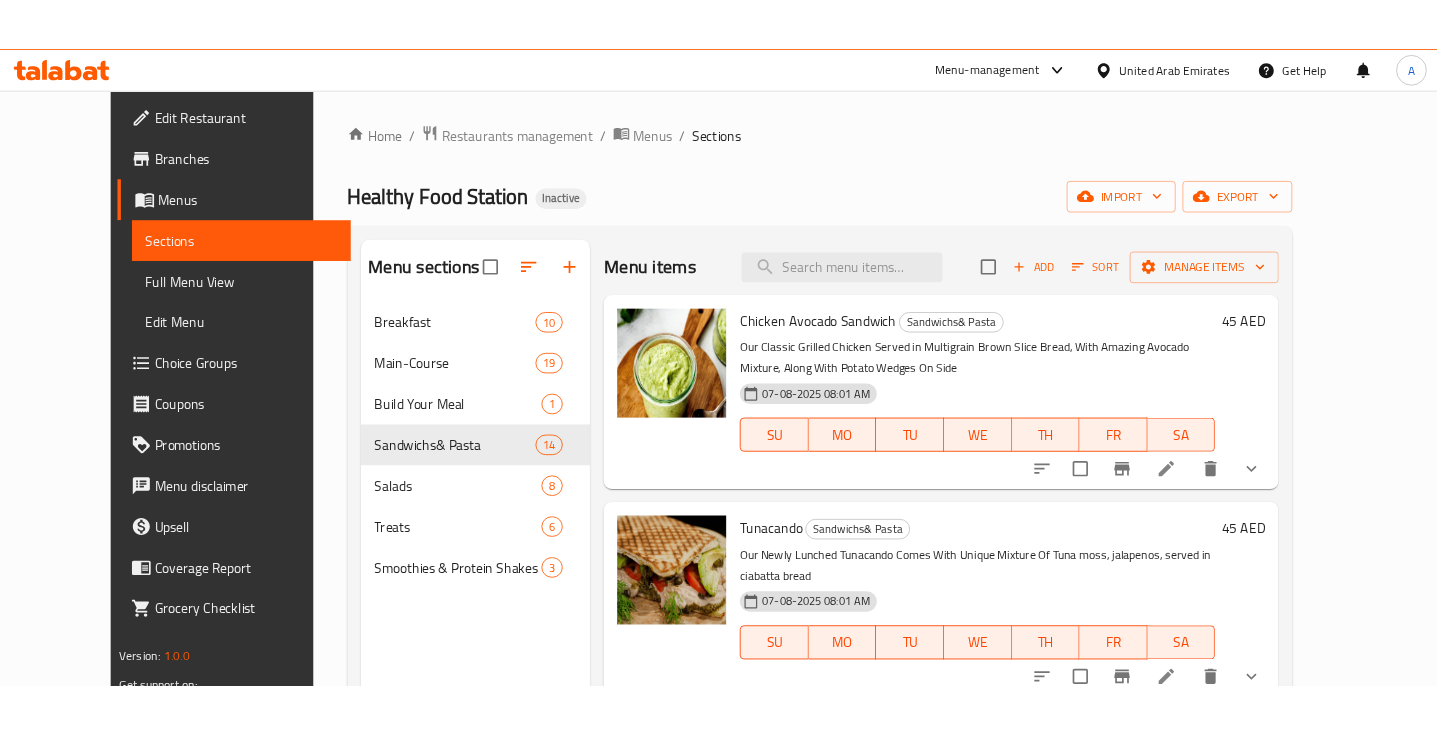 scroll, scrollTop: 0, scrollLeft: 0, axis: both 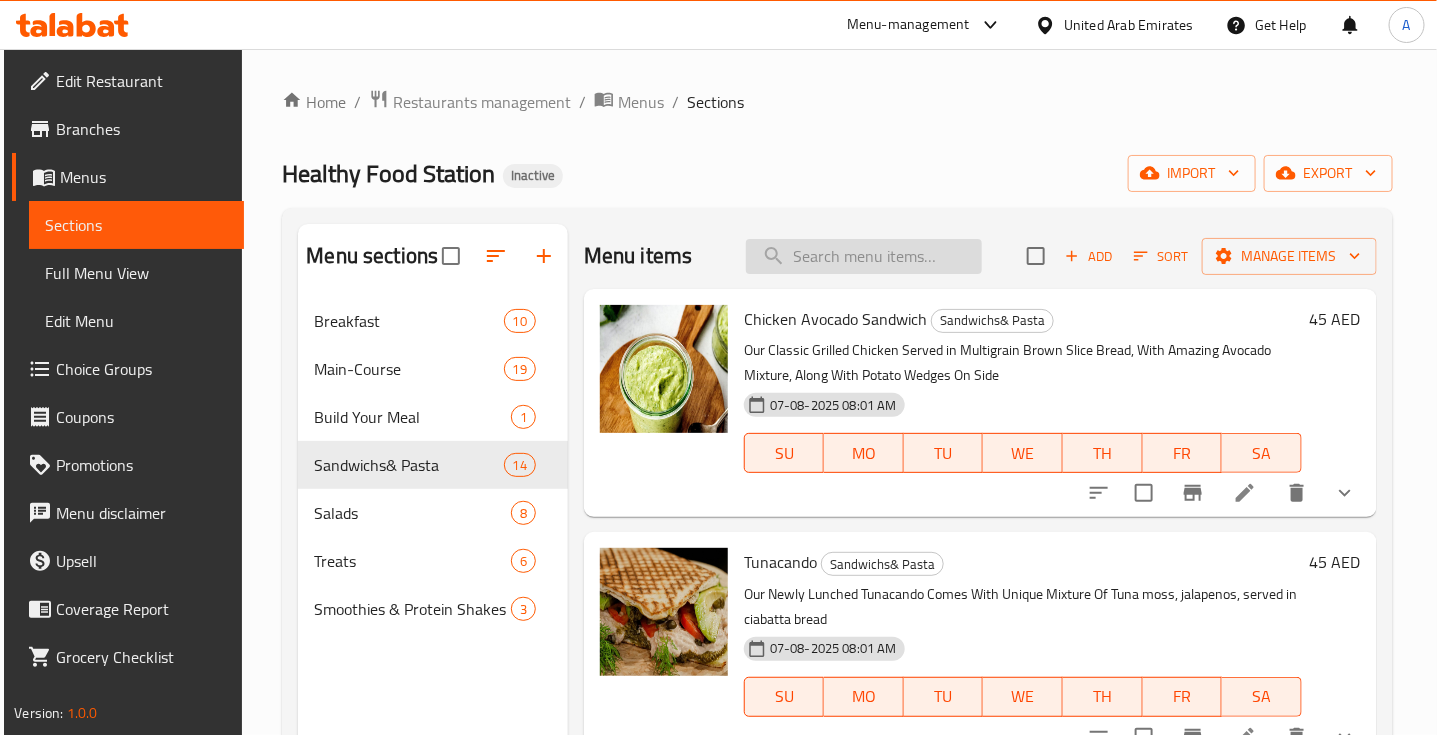 click at bounding box center (864, 256) 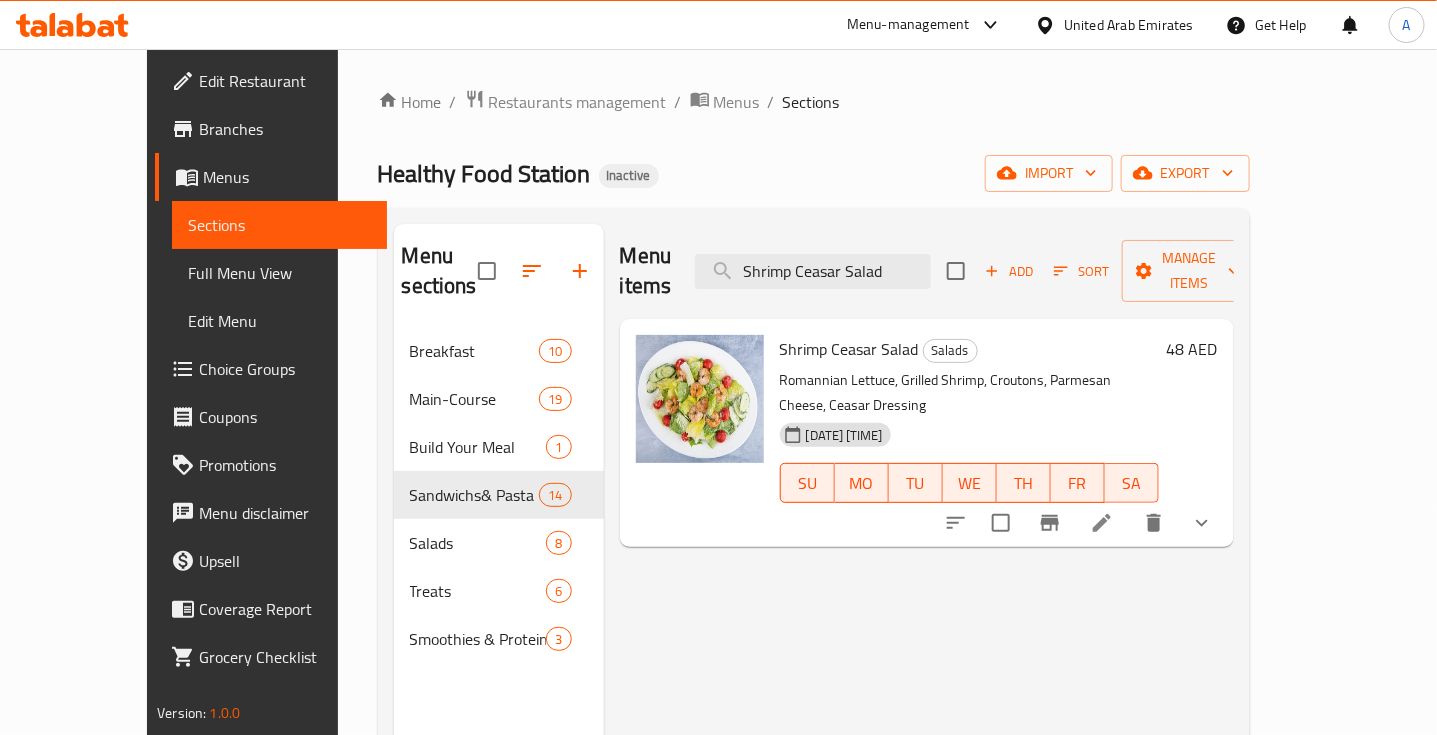 type on "Shrimp Ceasar Salad" 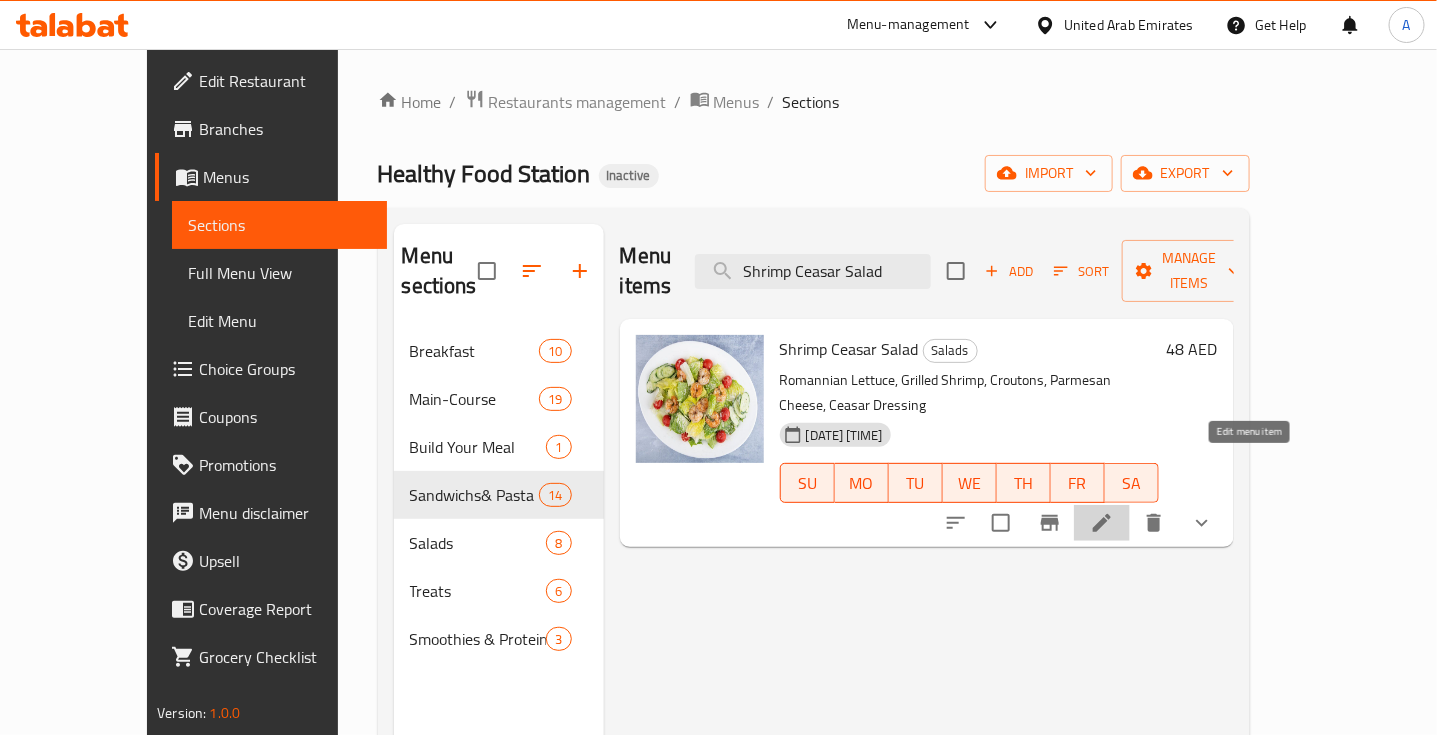 click 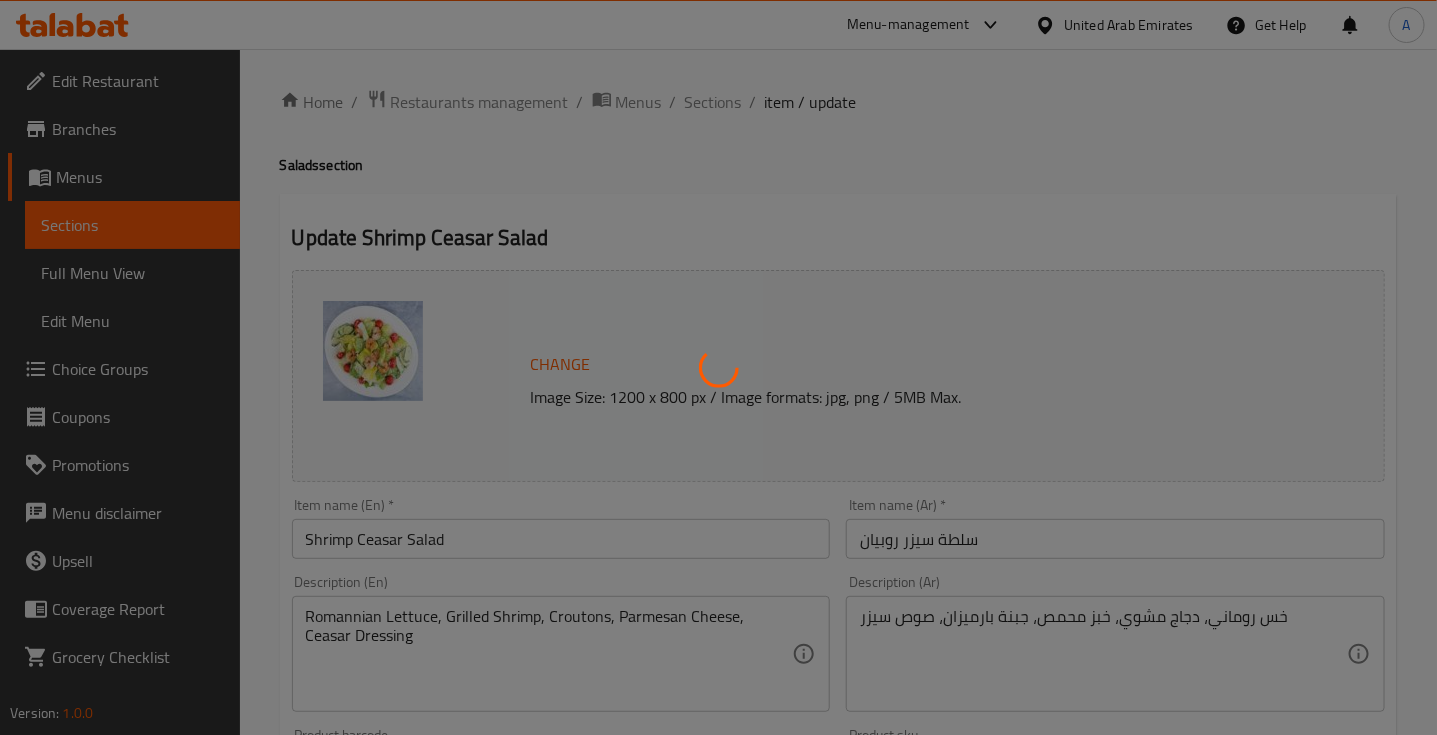 type on "إضافات" 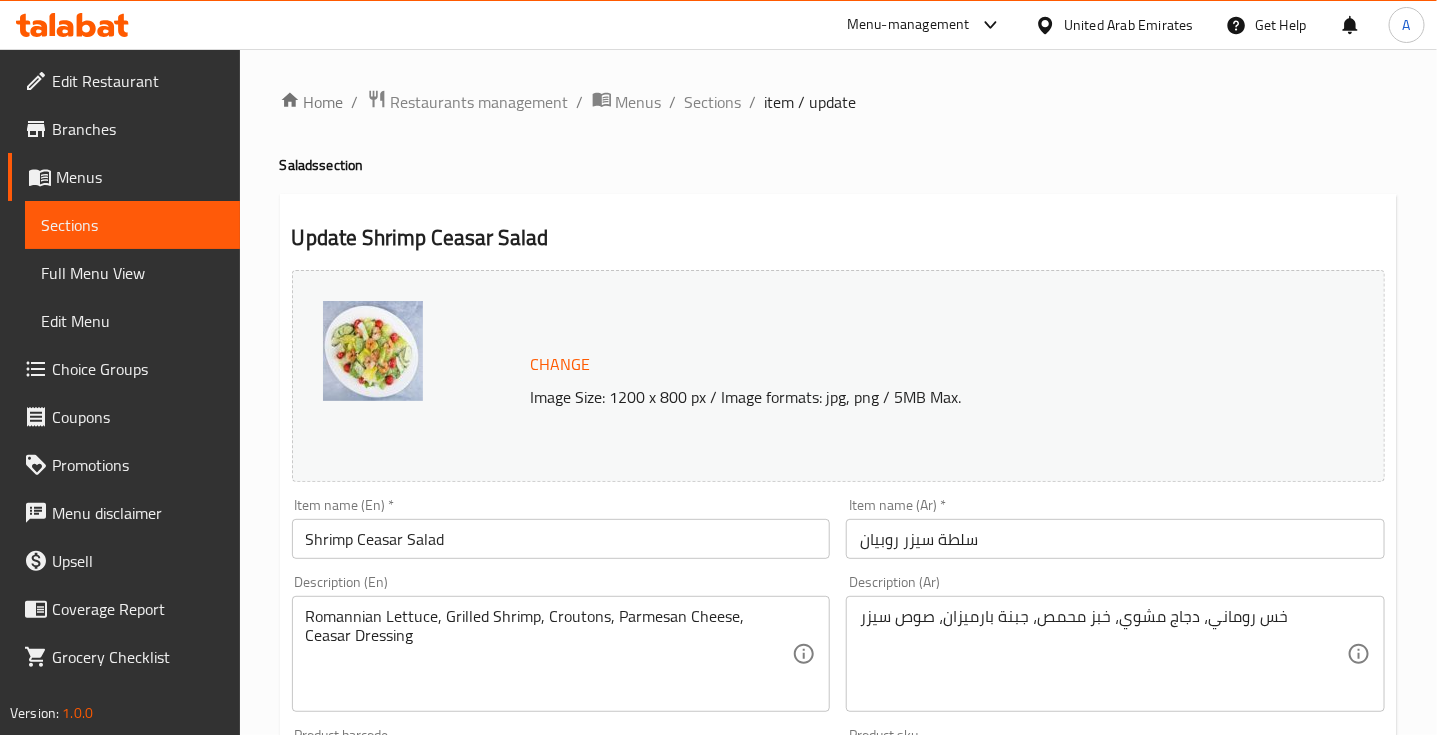 click on "Update Shrimp Ceasar Salad Change Image Size: 1200 x 800 px / Image formats: jpg, png / 5MB Max. Item name (En)   * Shrimp Ceasar Salad Item name (En)  * Item name (Ar)   * سلطة سيزر روبيان Item name (Ar)  * Description (En) Romannian Lettuce, Grilled Shrimp, Croutons, Parmesan Cheese, Ceasar Dressing Description (En) Description (Ar) خس روماني، دجاج مشوي، خبز محمص، جبنة بارميزان، صوص سيزر Description (Ar) Product barcode Product barcode Product sku Product sku Price   * AED 48 Price  * Price on selection Free item Start Date Start Date End Date End Date Available Days SU MO TU WE TH FR SA Available from ​ ​ Available to ​ ​ Status Active Inactive Exclude from GEM Variations & Choices Add variant Add Ons إضافات ​ Min: 0 ​ Max: 1 ​ Extra Shrimp (ID: 2223054238) 16 AED Name (En) Extra Shrimp Name (En) Name (Ar) اكسترا روبيان Name (Ar) Price AED 16 Price Status Update" at bounding box center [838, 807] 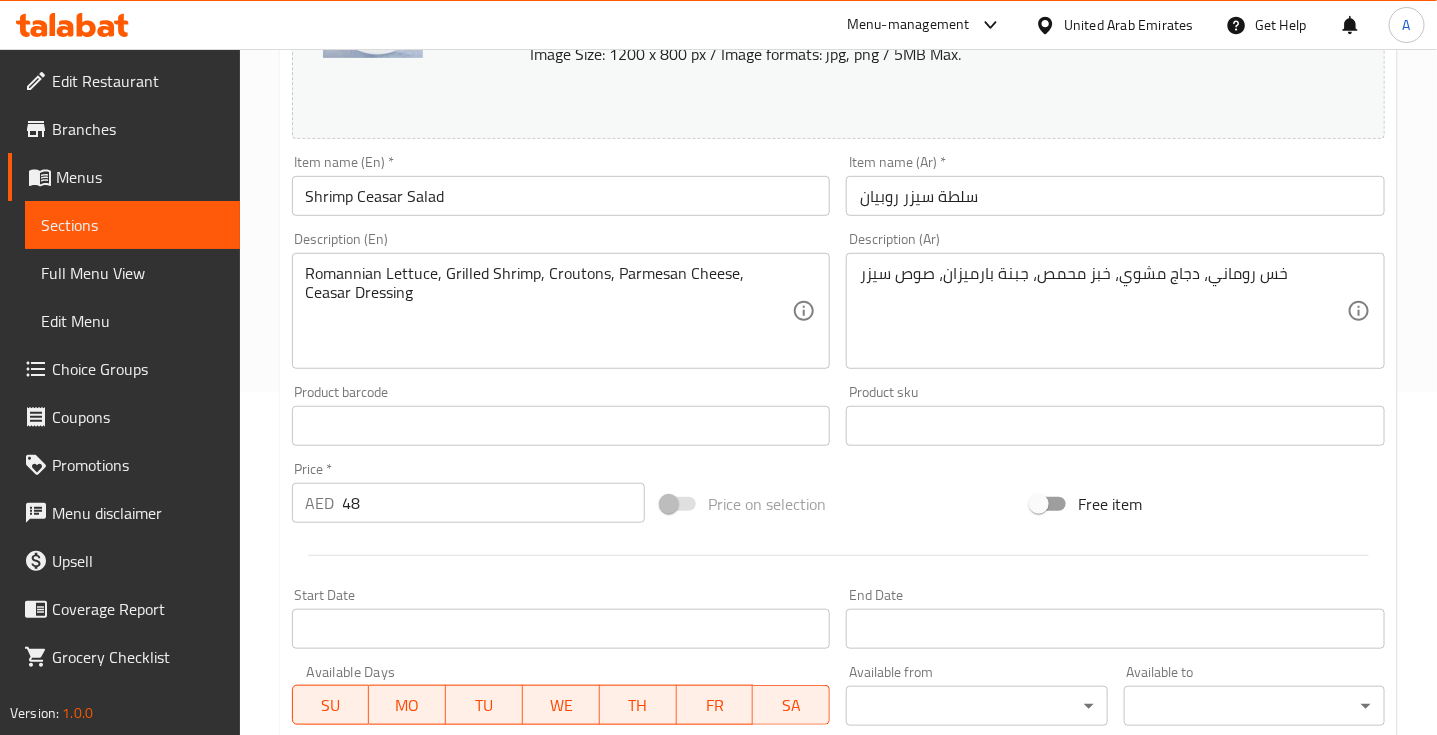 scroll, scrollTop: 375, scrollLeft: 0, axis: vertical 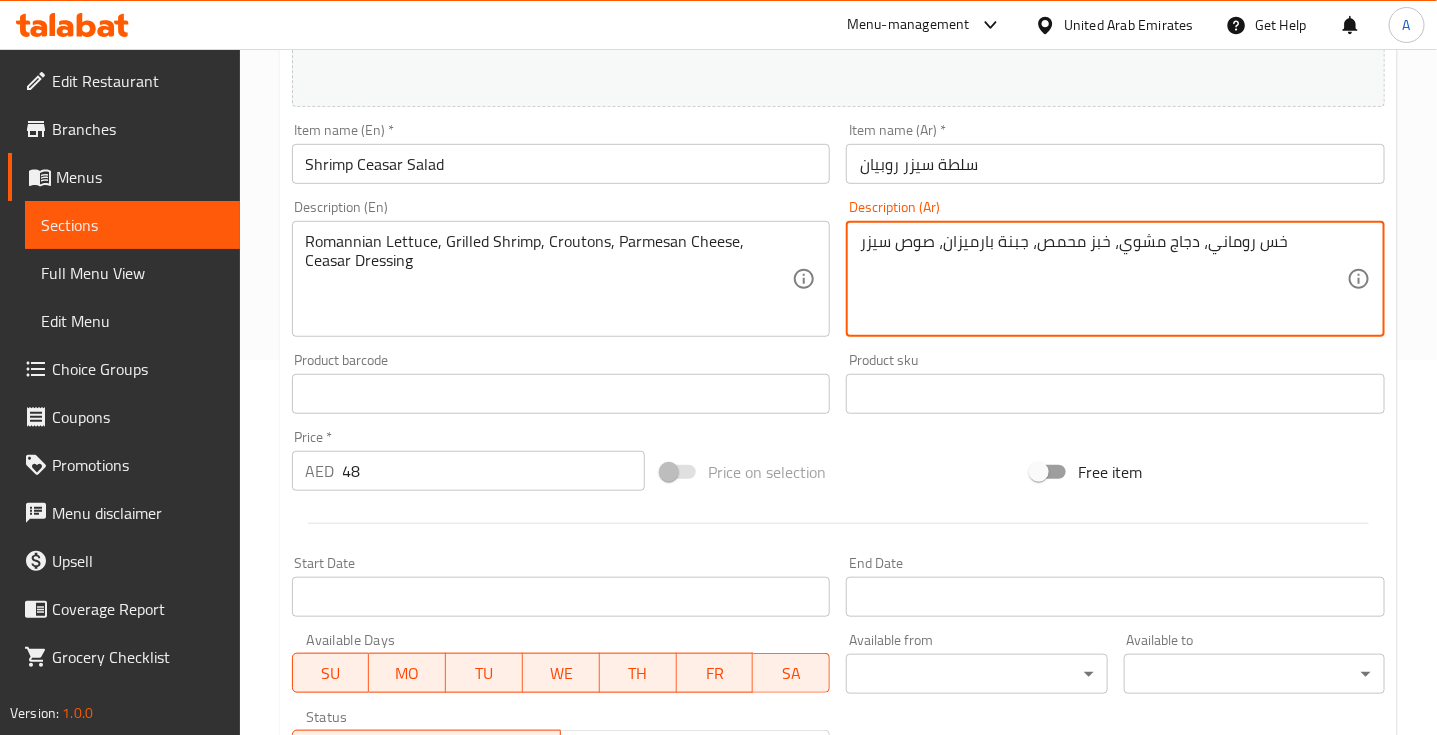 click on "خس روماني، دجاج مشوي، خبز محمص، جبنة بارميزان، صوص سيزر" at bounding box center [1103, 279] 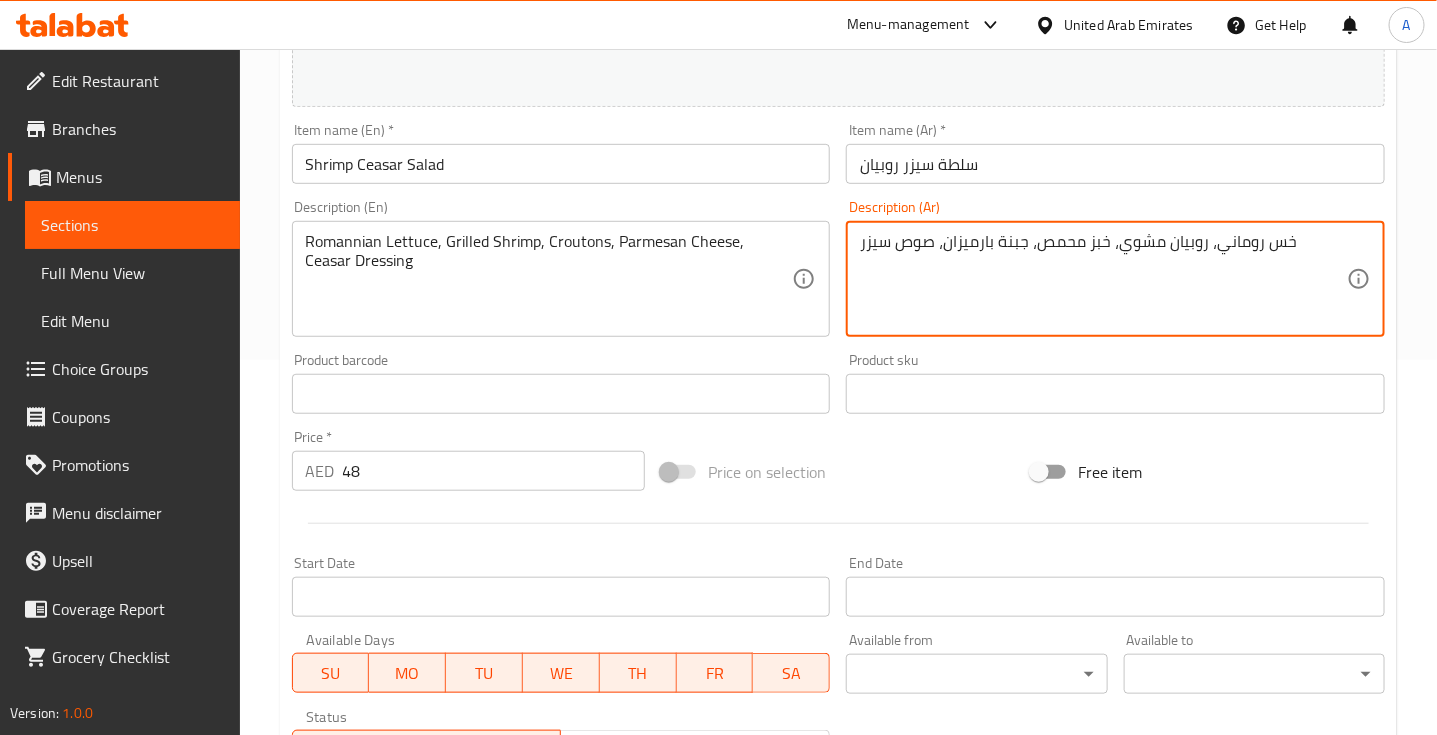 type on "خس روماني، روبيان مشوي، خبز محمص، جبنة بارميزان، صوص سيزر" 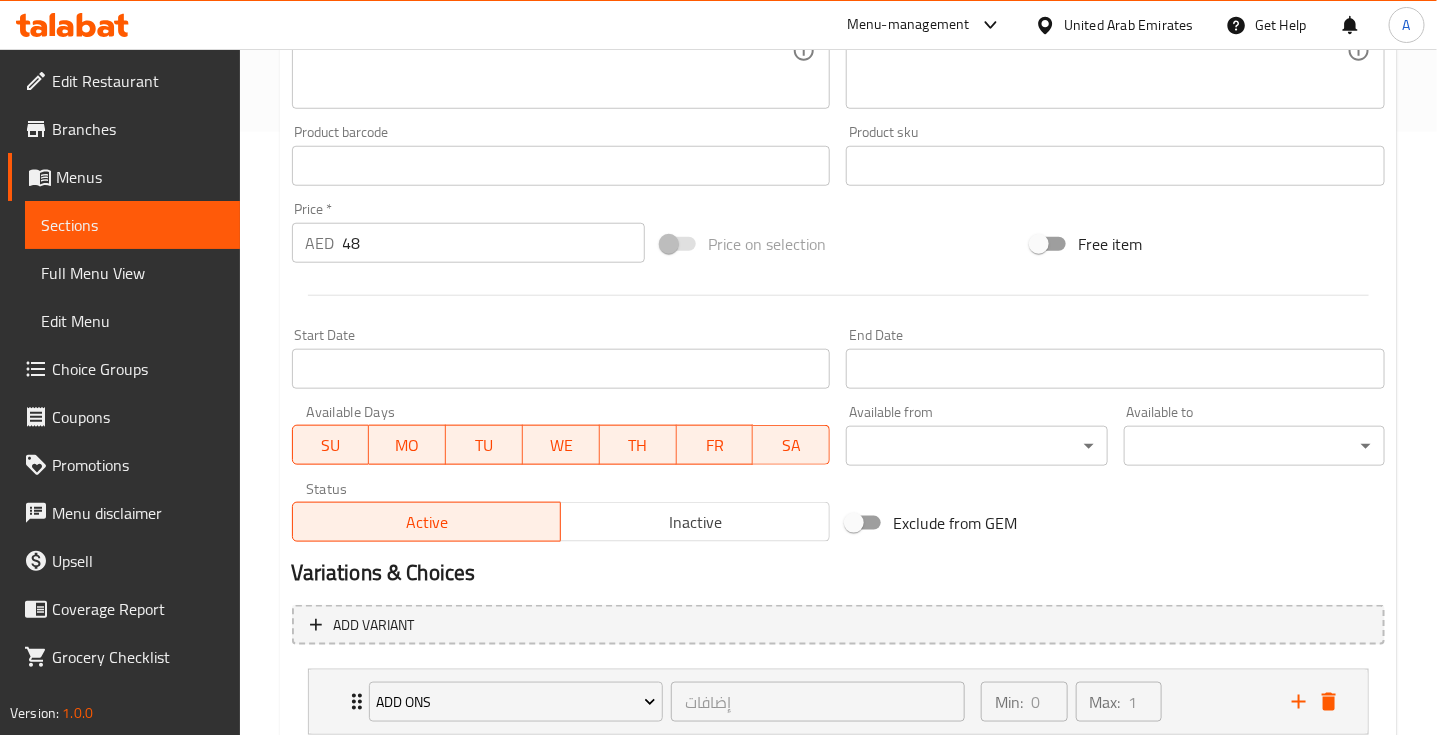 scroll, scrollTop: 740, scrollLeft: 0, axis: vertical 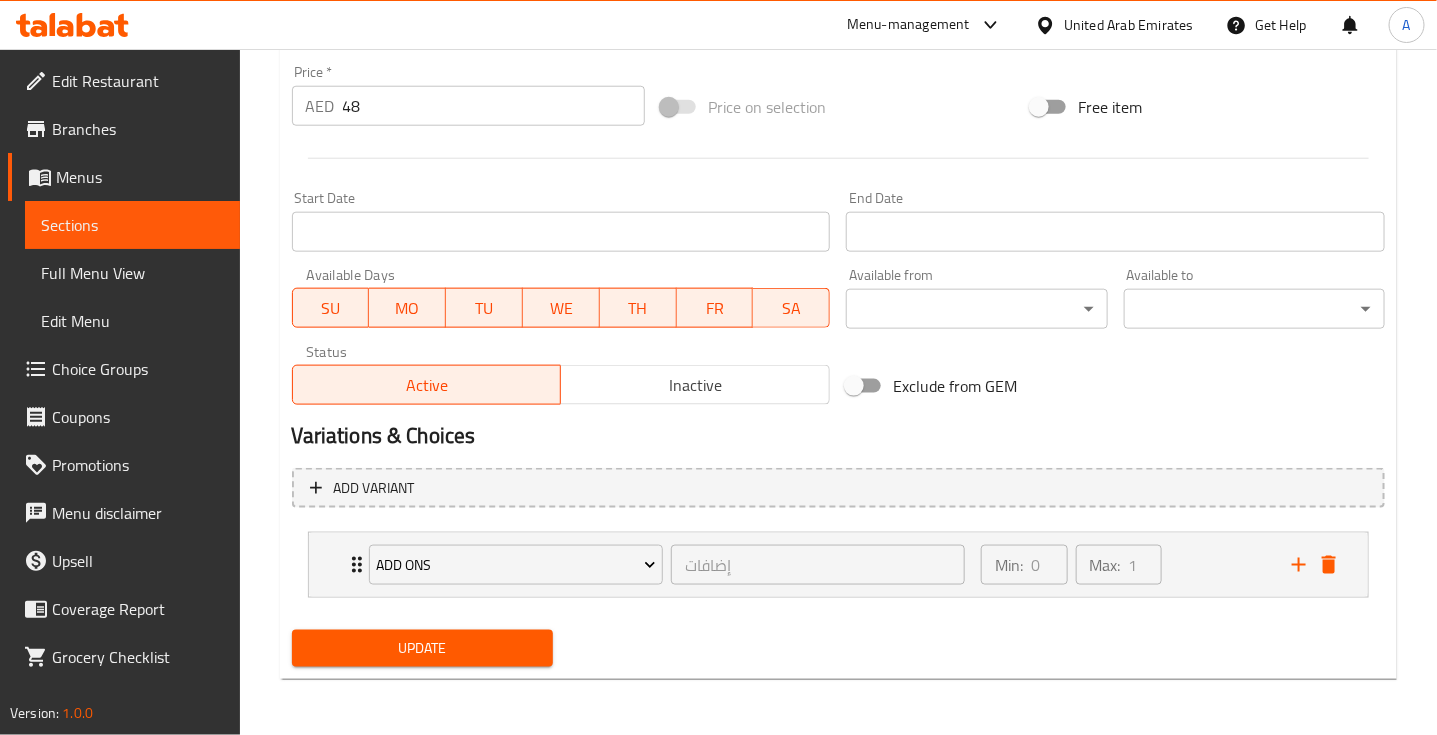 click on "Update" at bounding box center [422, 648] 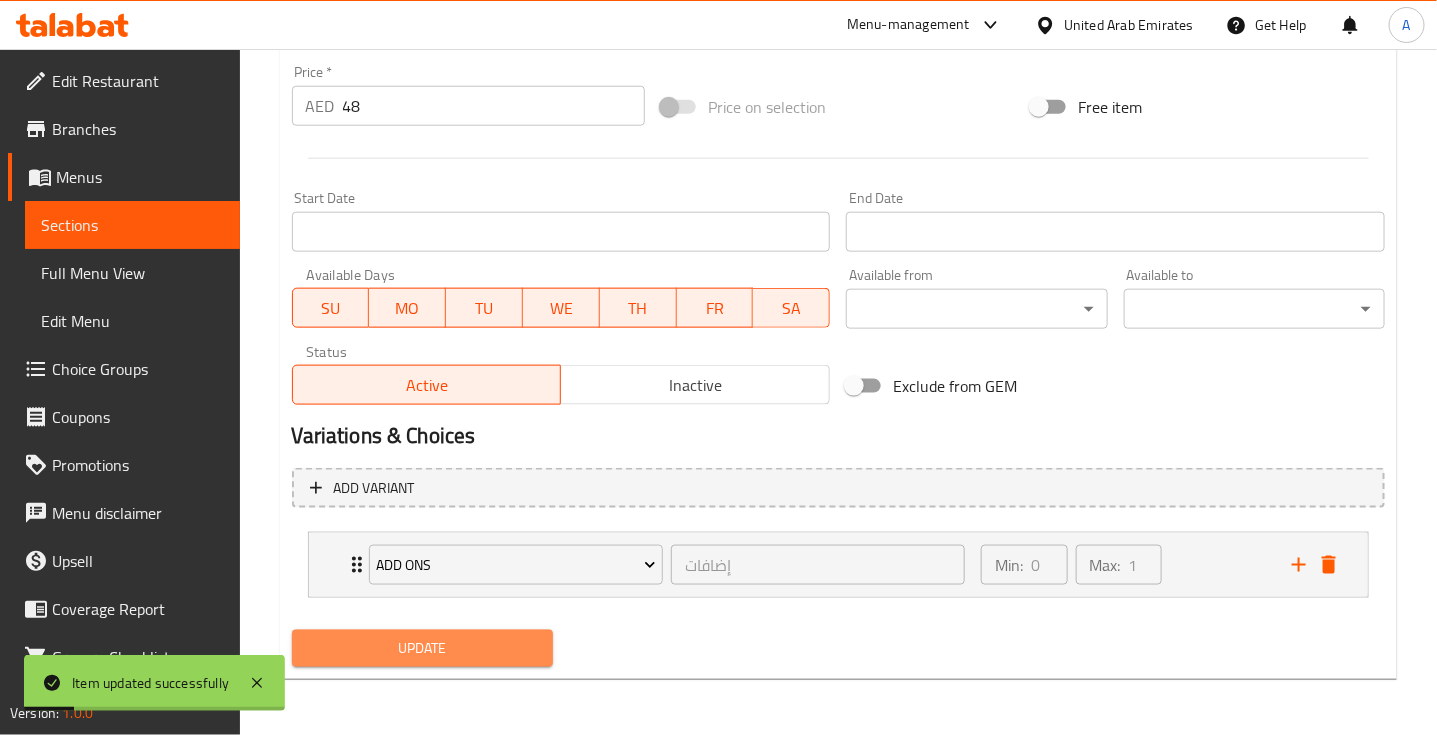 click on "Update" at bounding box center [422, 648] 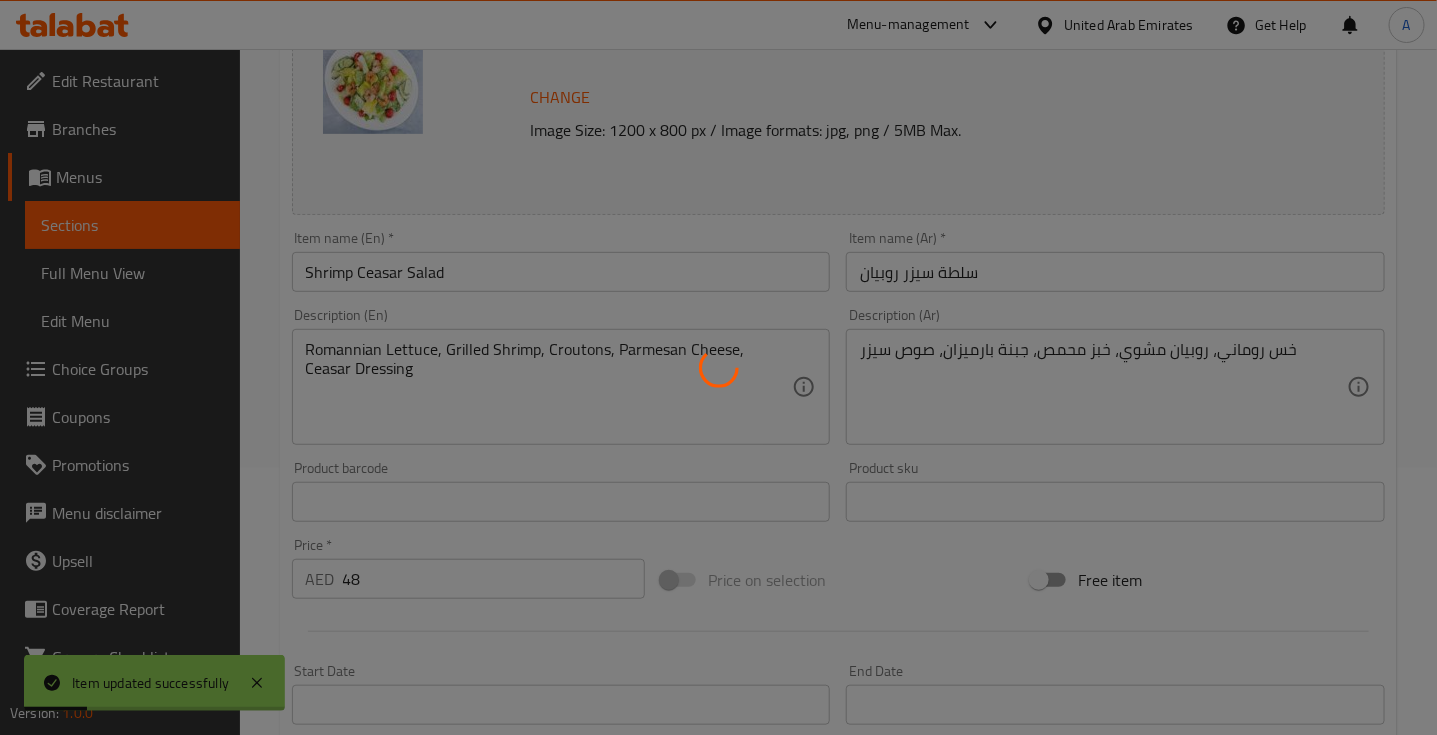 scroll, scrollTop: 0, scrollLeft: 0, axis: both 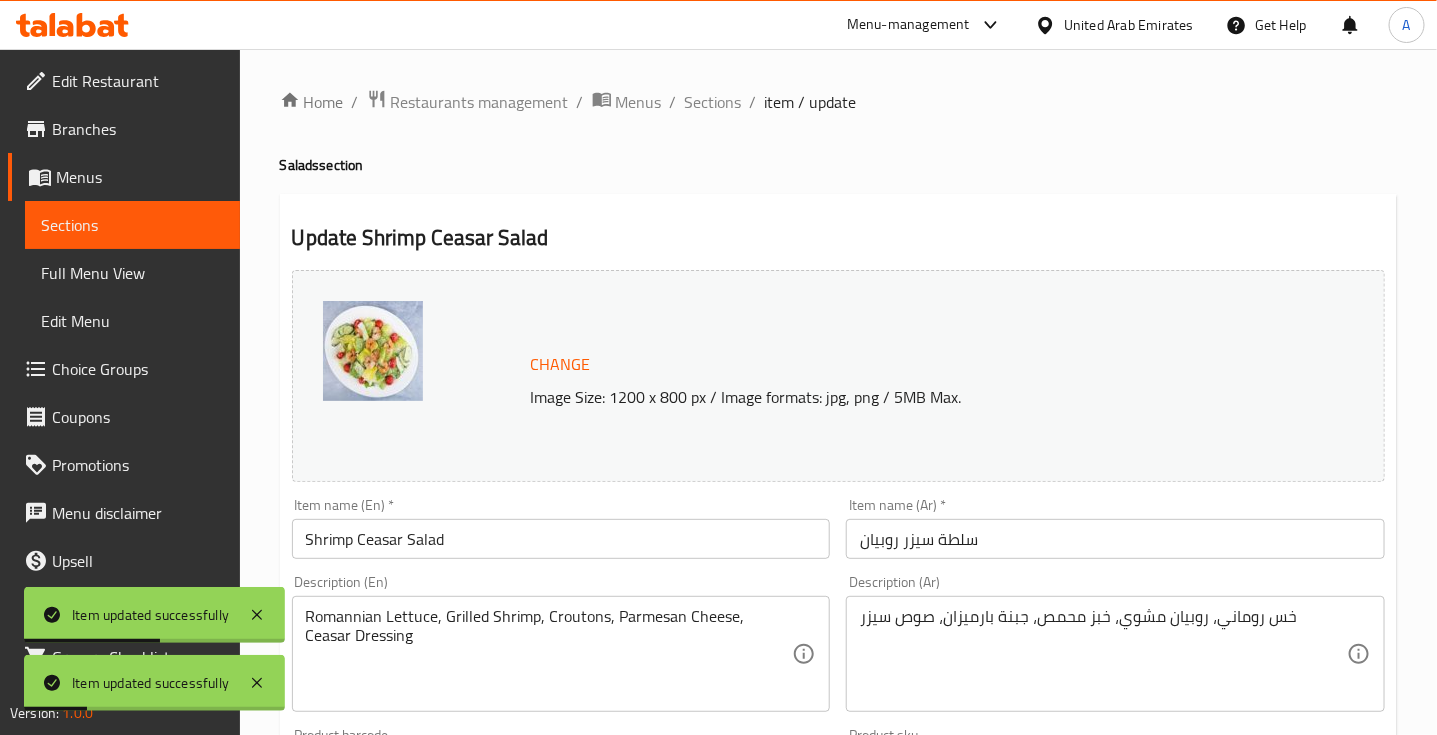 drag, startPoint x: 702, startPoint y: 91, endPoint x: 706, endPoint y: 5, distance: 86.09297 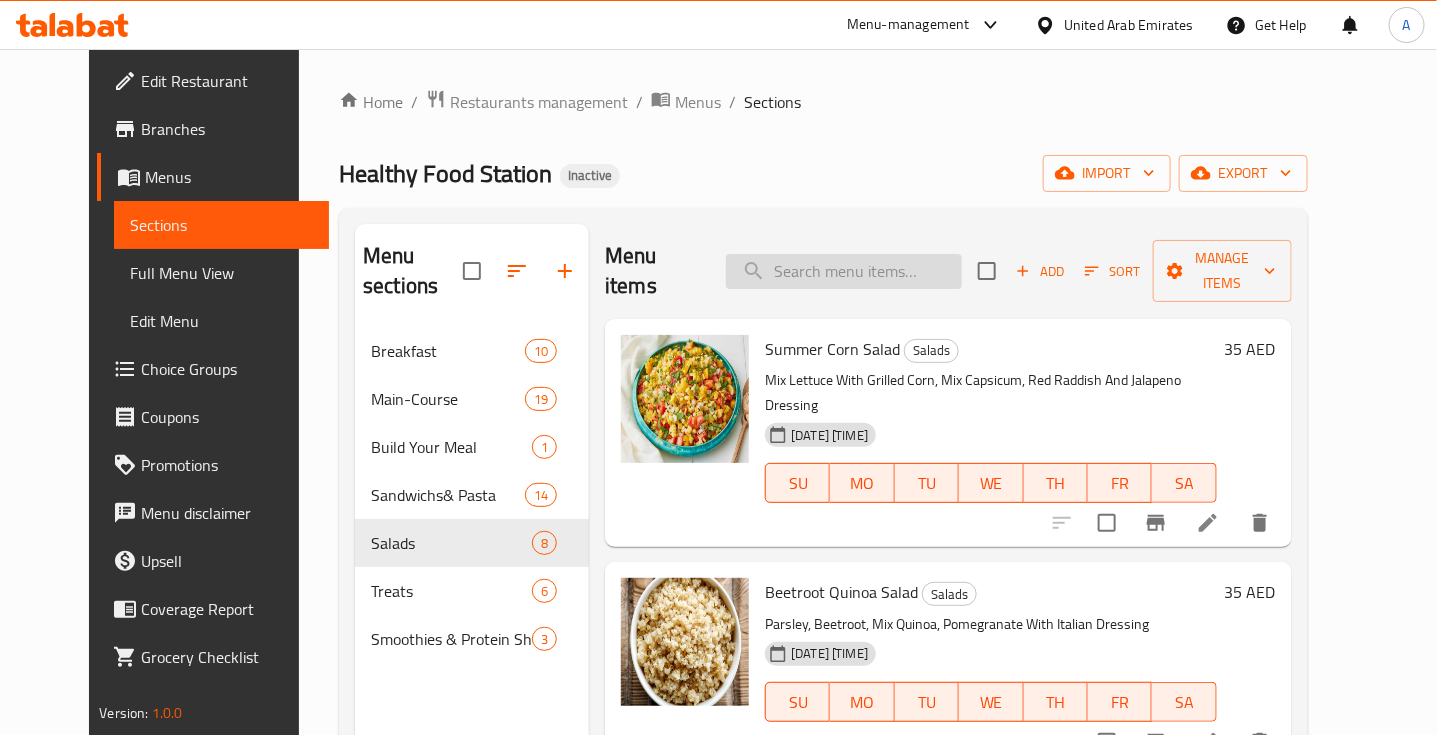 click at bounding box center [844, 271] 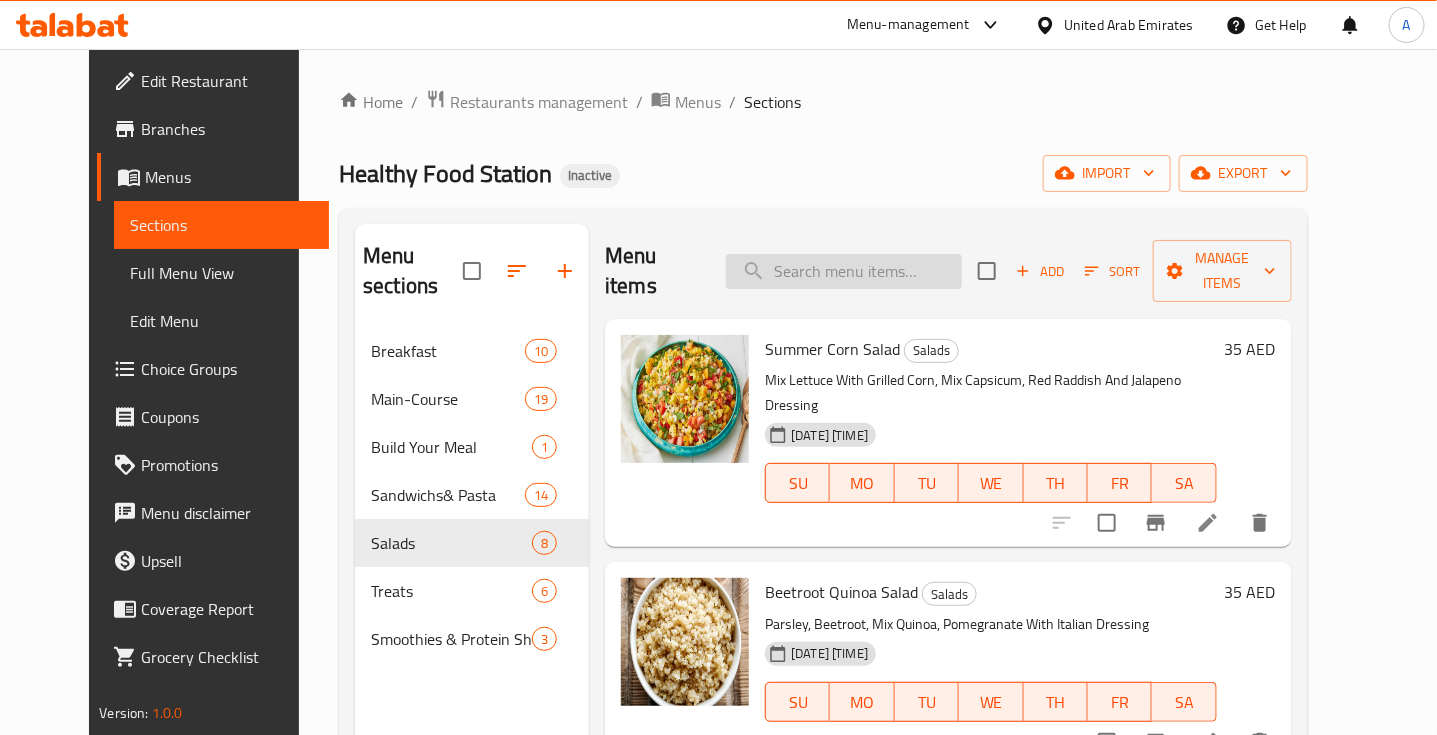 paste on "Cucunber" 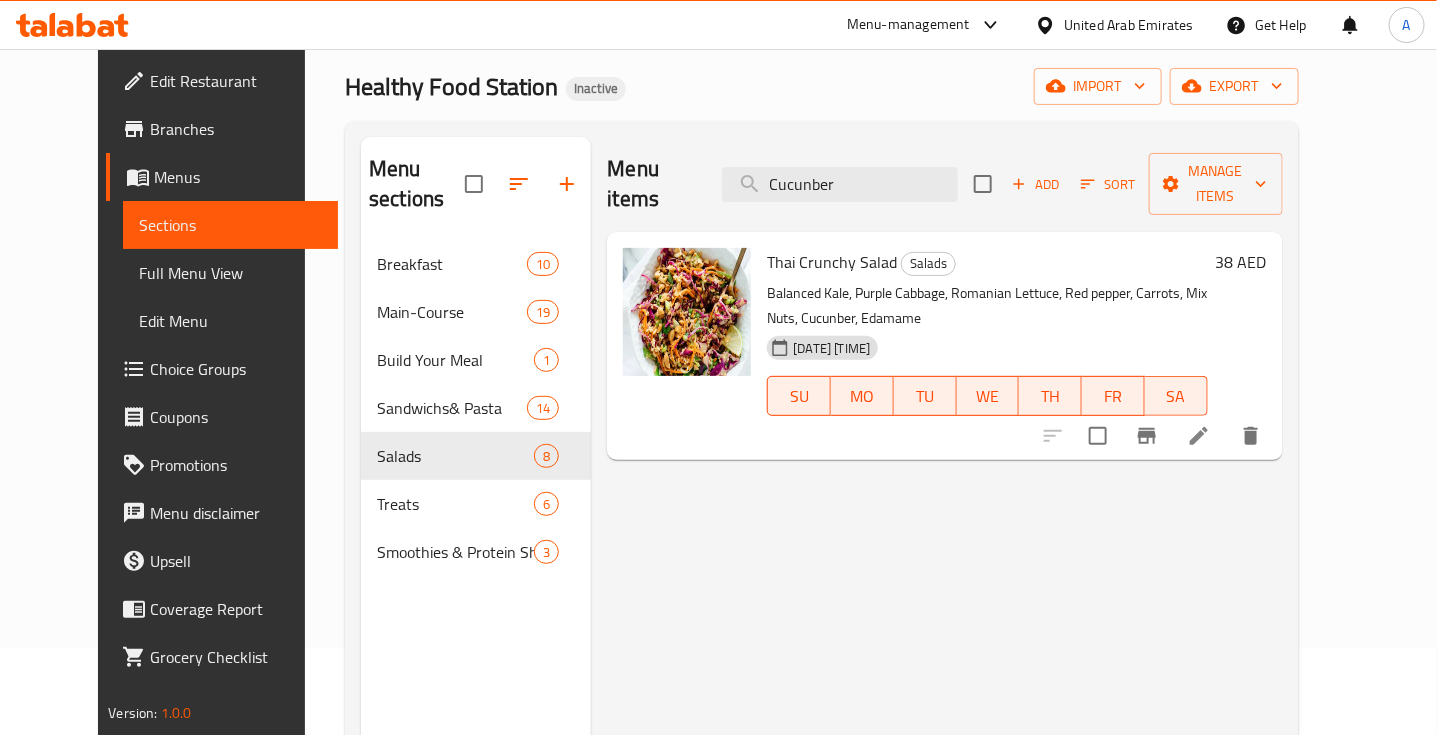 scroll, scrollTop: 125, scrollLeft: 0, axis: vertical 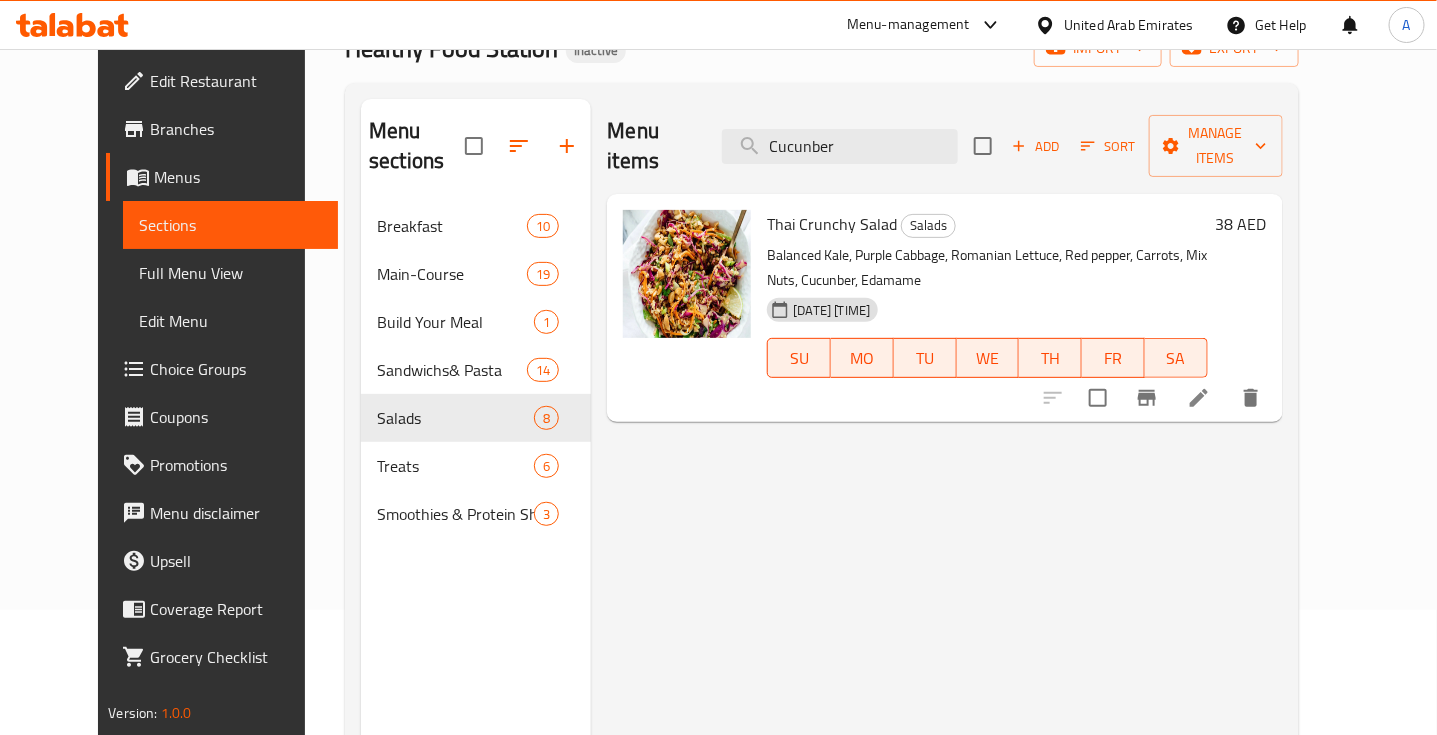 type on "Cucunber" 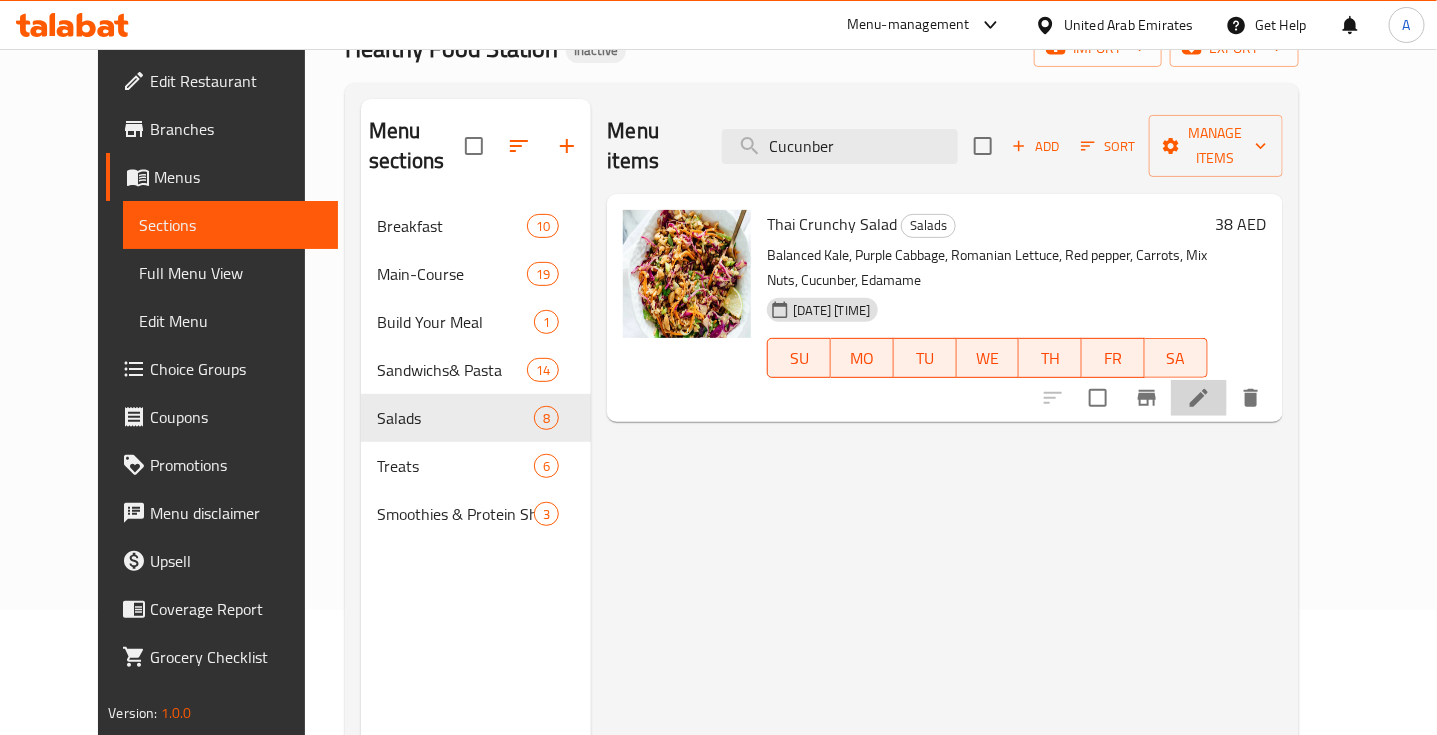 click at bounding box center (1199, 398) 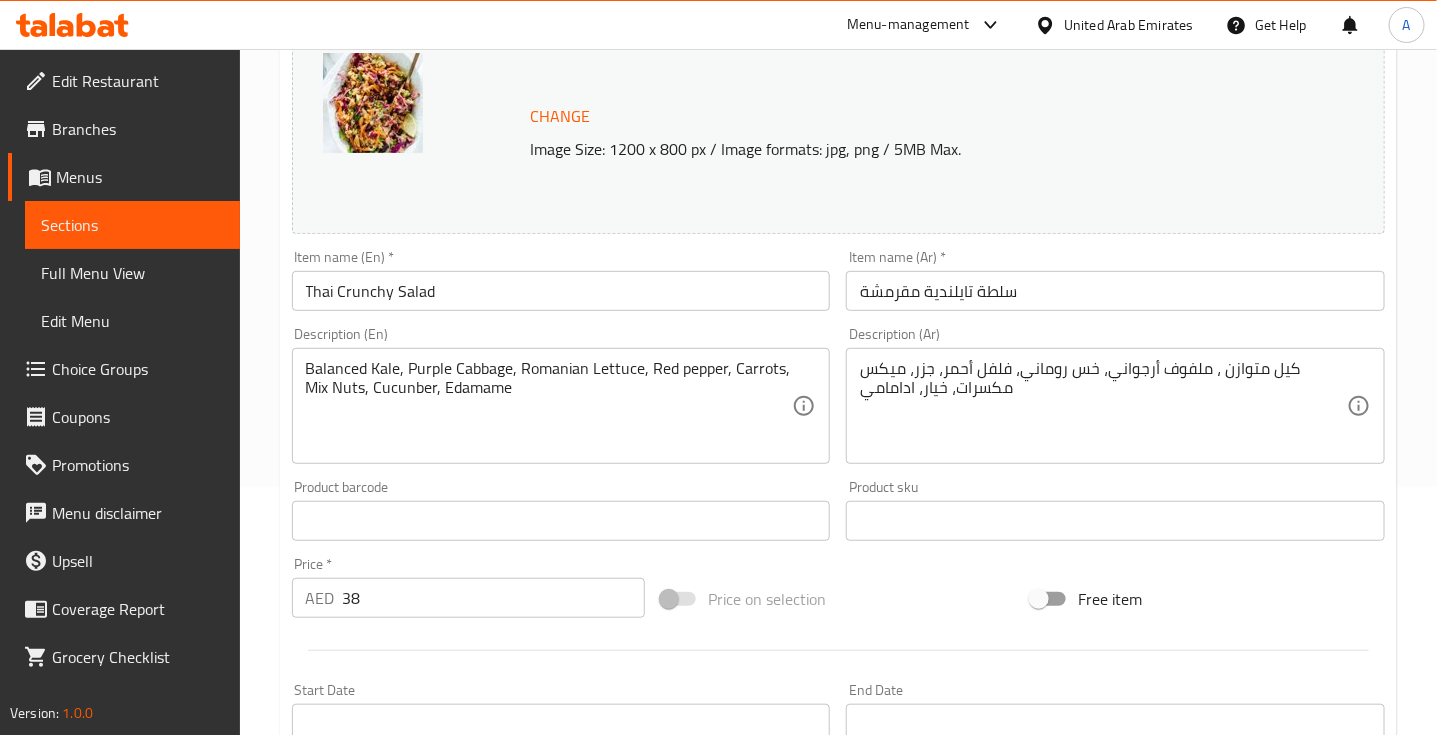 scroll, scrollTop: 250, scrollLeft: 0, axis: vertical 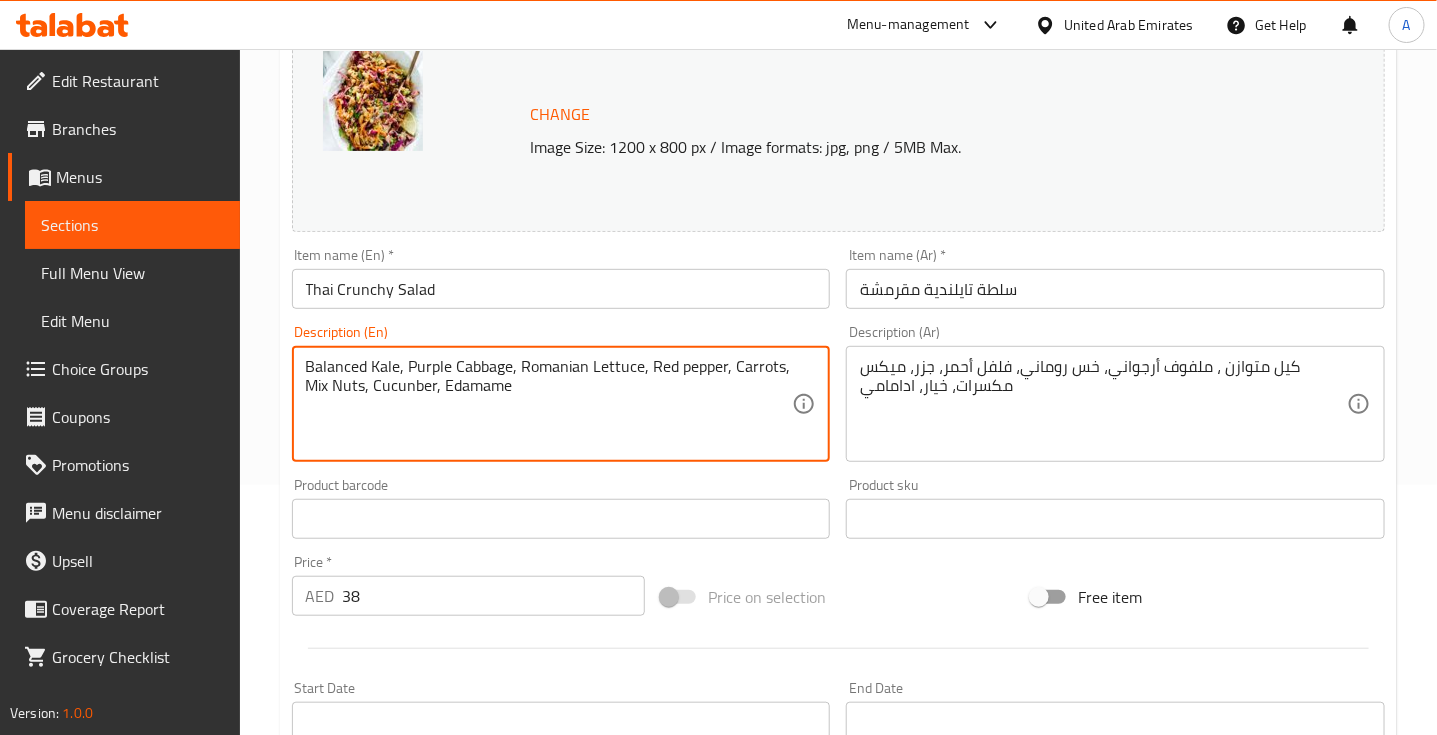 click on "Balanced Kale, Purple Cabbage, Romanian Lettuce, Red pepper, Carrots, Mix Nuts, Cucunber, Edamame" at bounding box center [549, 404] 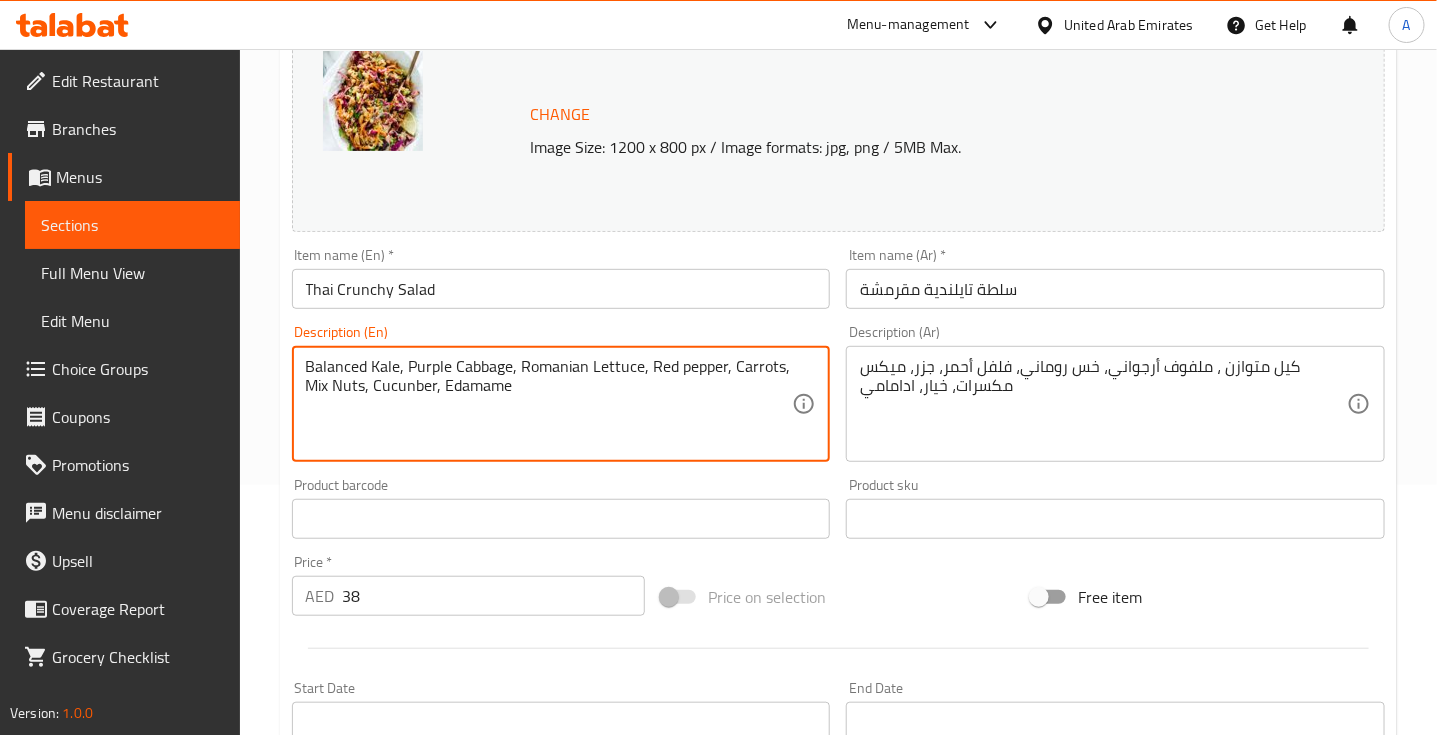 paste on "m" 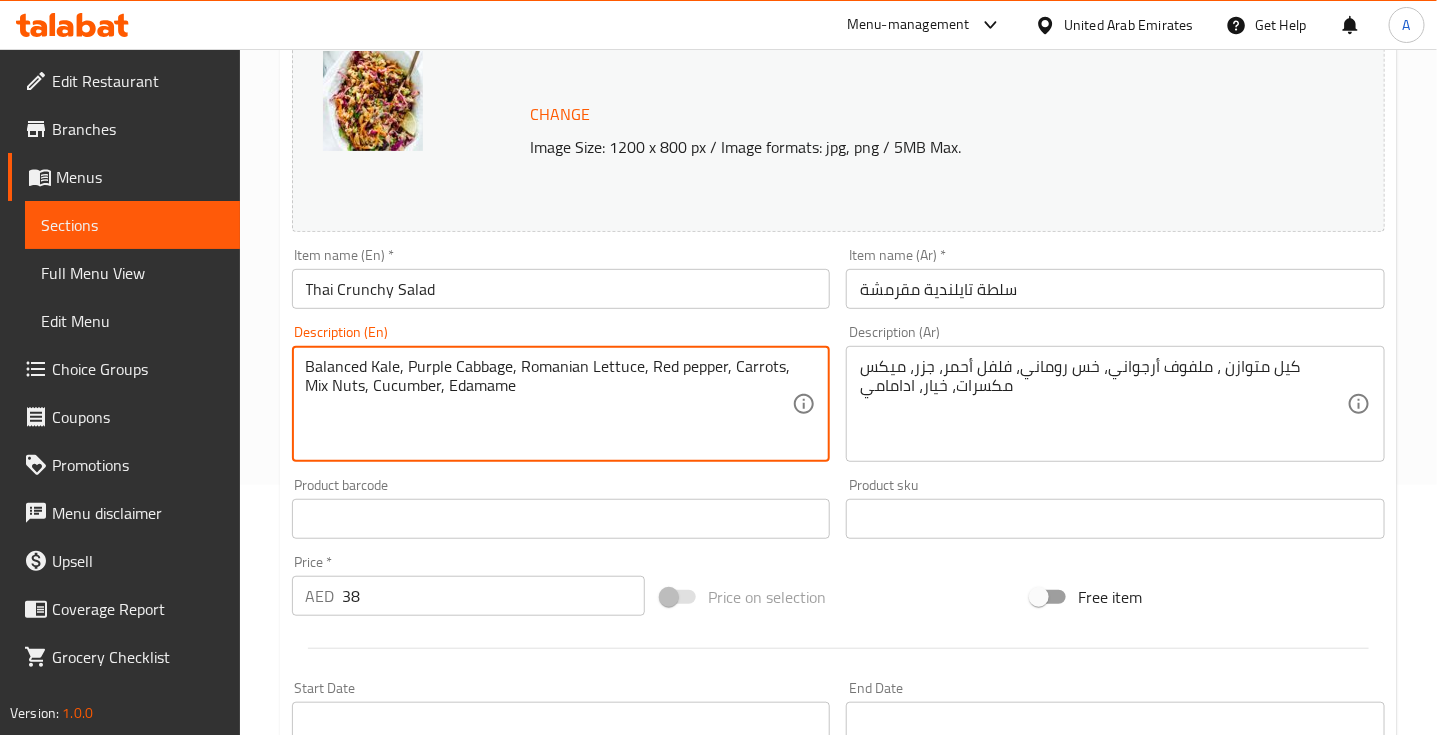 type on "Balanced Kale, Purple Cabbage, Romanian Lettuce, Red pepper, Carrots, Mix Nuts, Cucumber, Edamame" 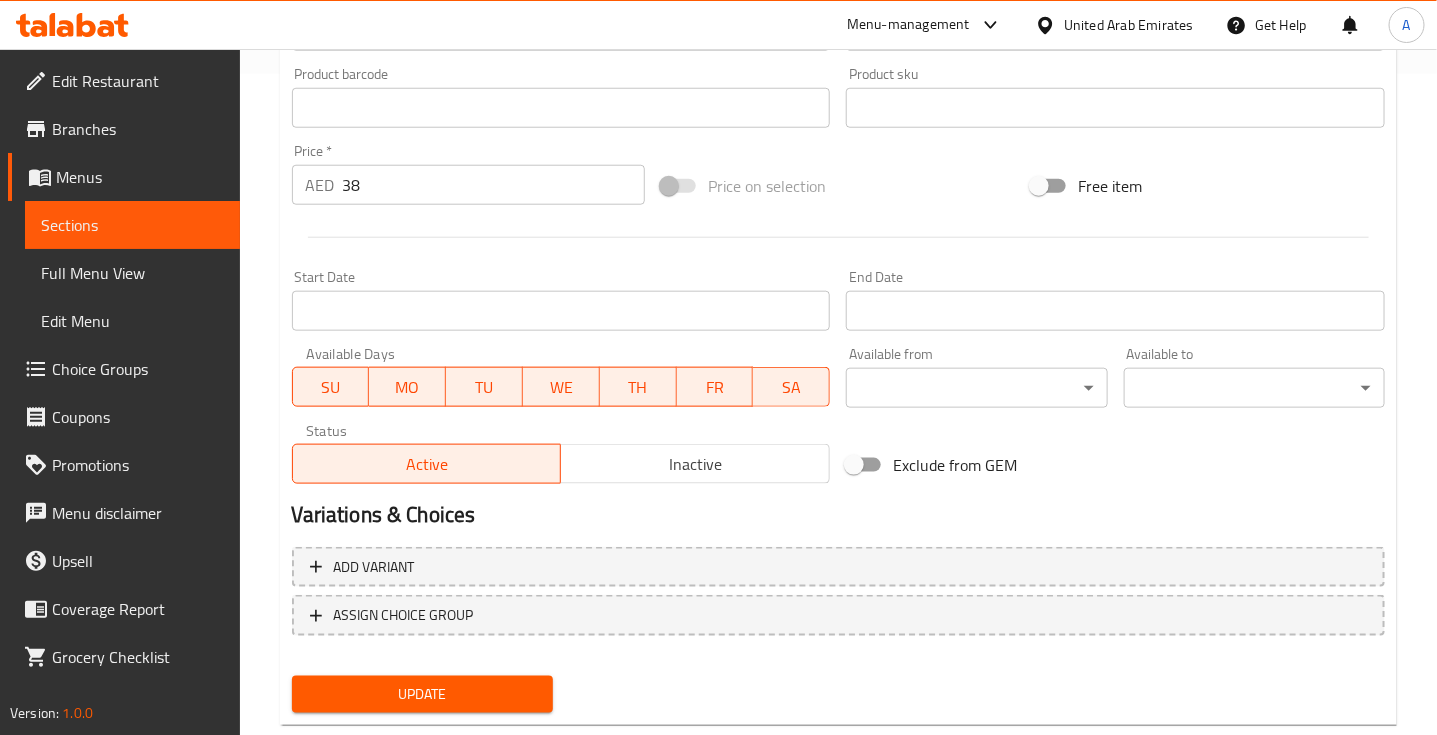 scroll, scrollTop: 705, scrollLeft: 0, axis: vertical 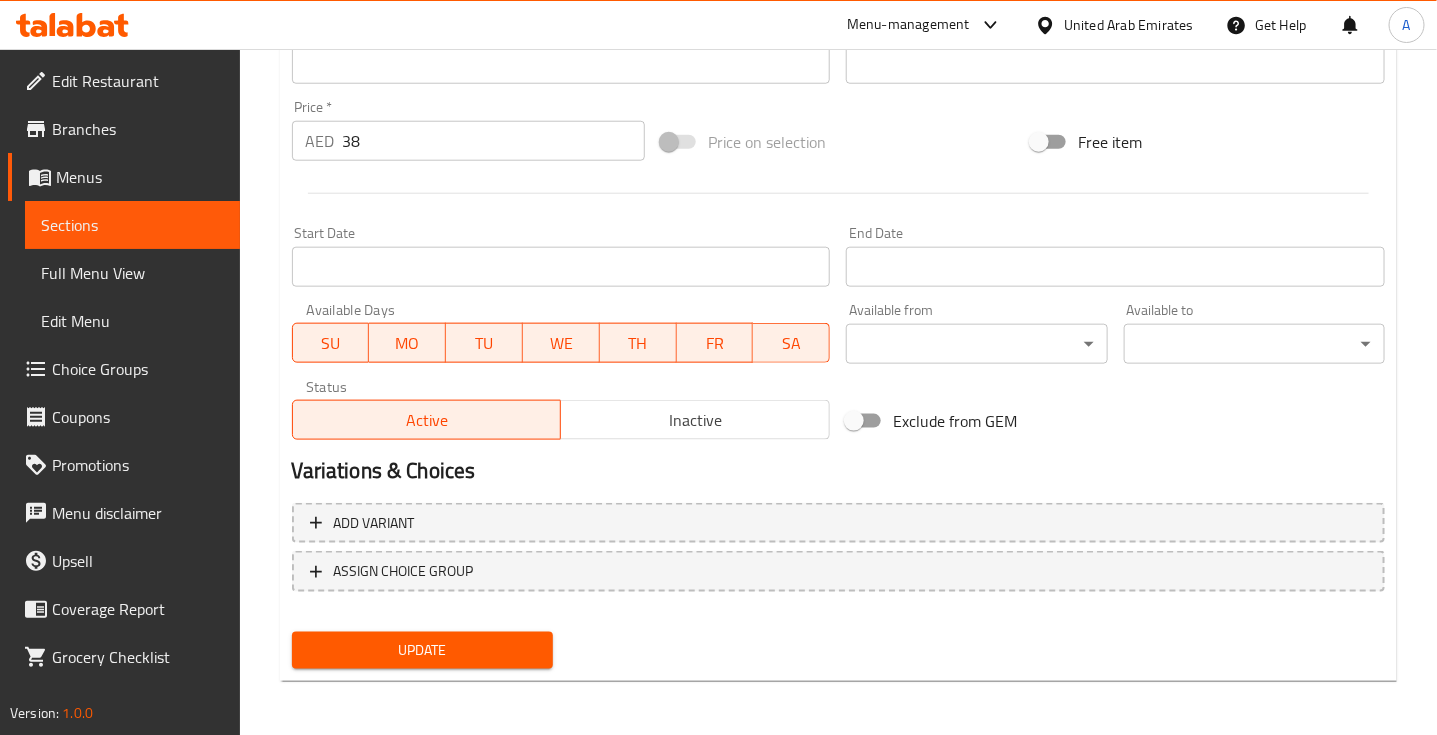 click on "Update" at bounding box center [422, 650] 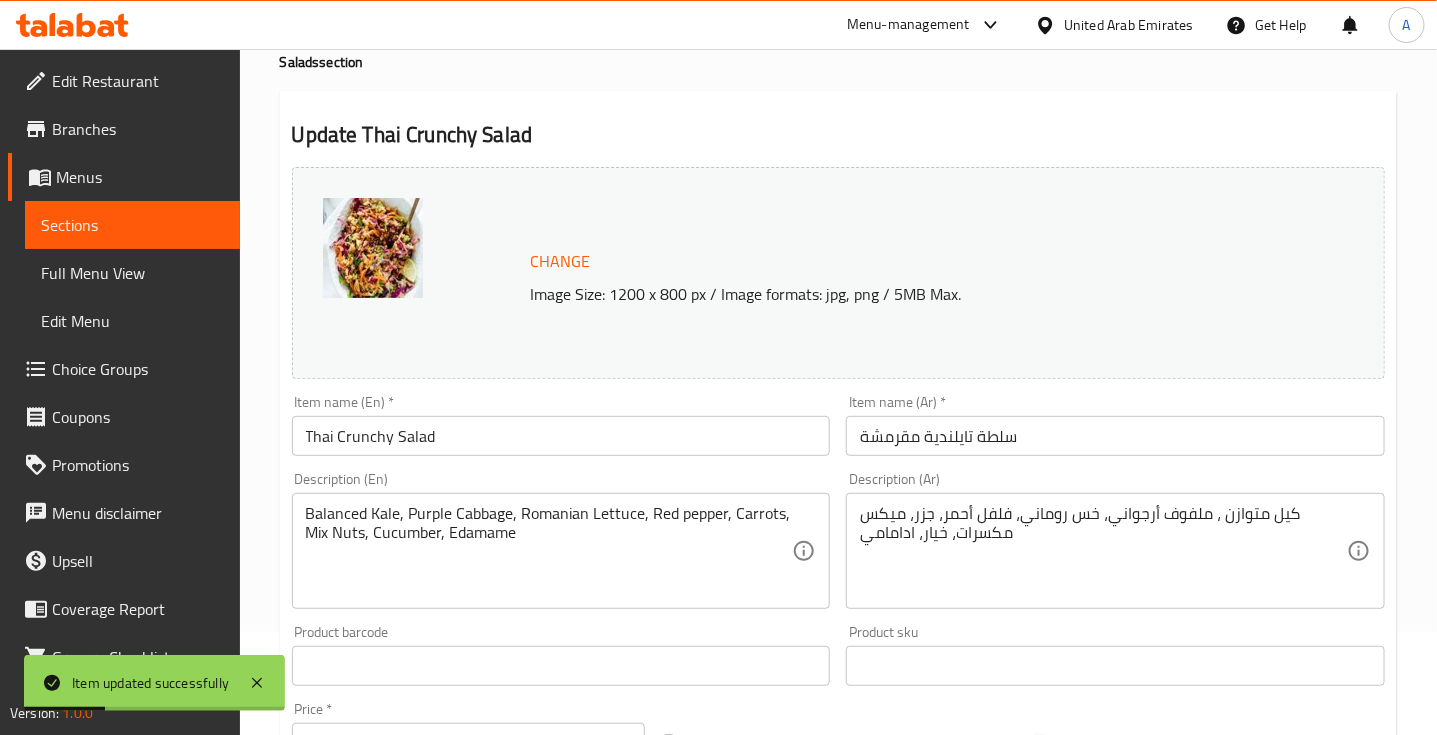 scroll, scrollTop: 0, scrollLeft: 0, axis: both 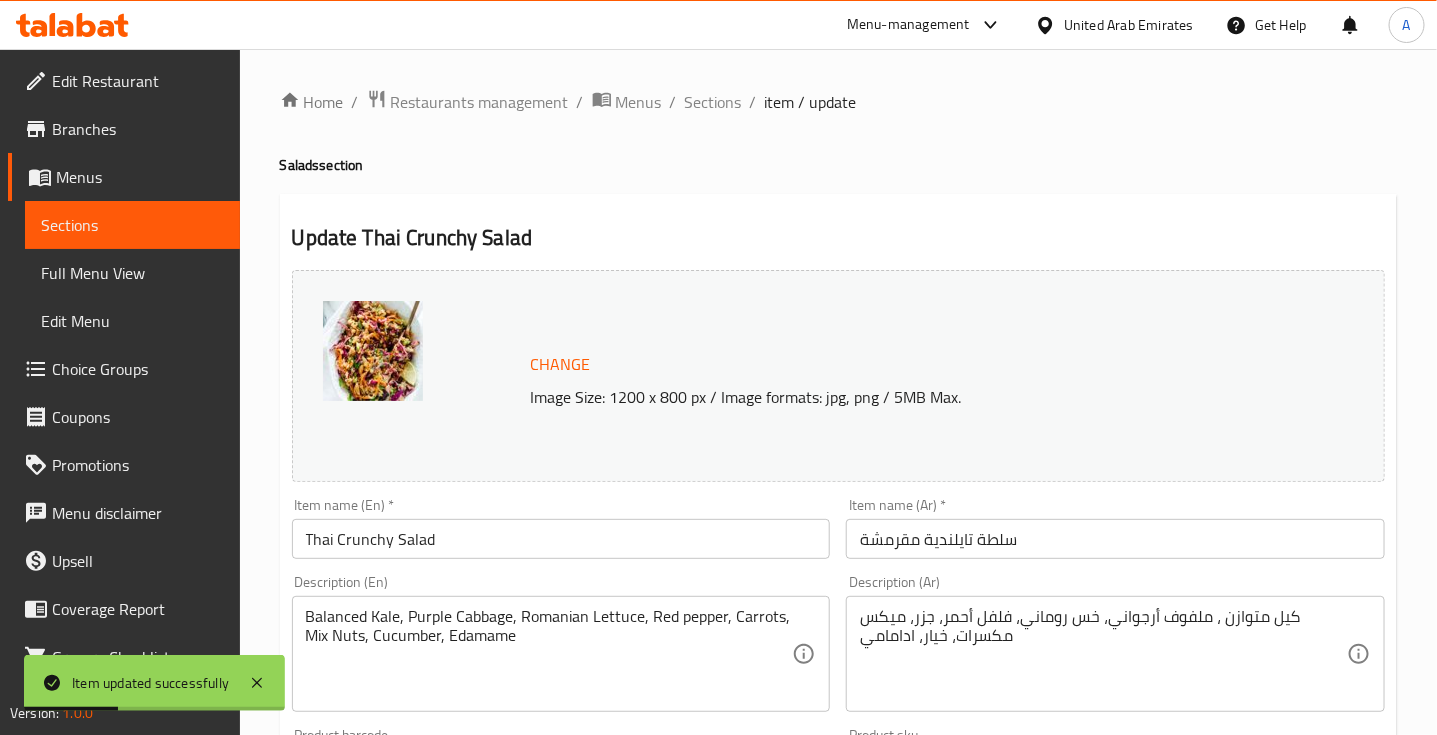 drag, startPoint x: 718, startPoint y: 113, endPoint x: 716, endPoint y: 42, distance: 71.02816 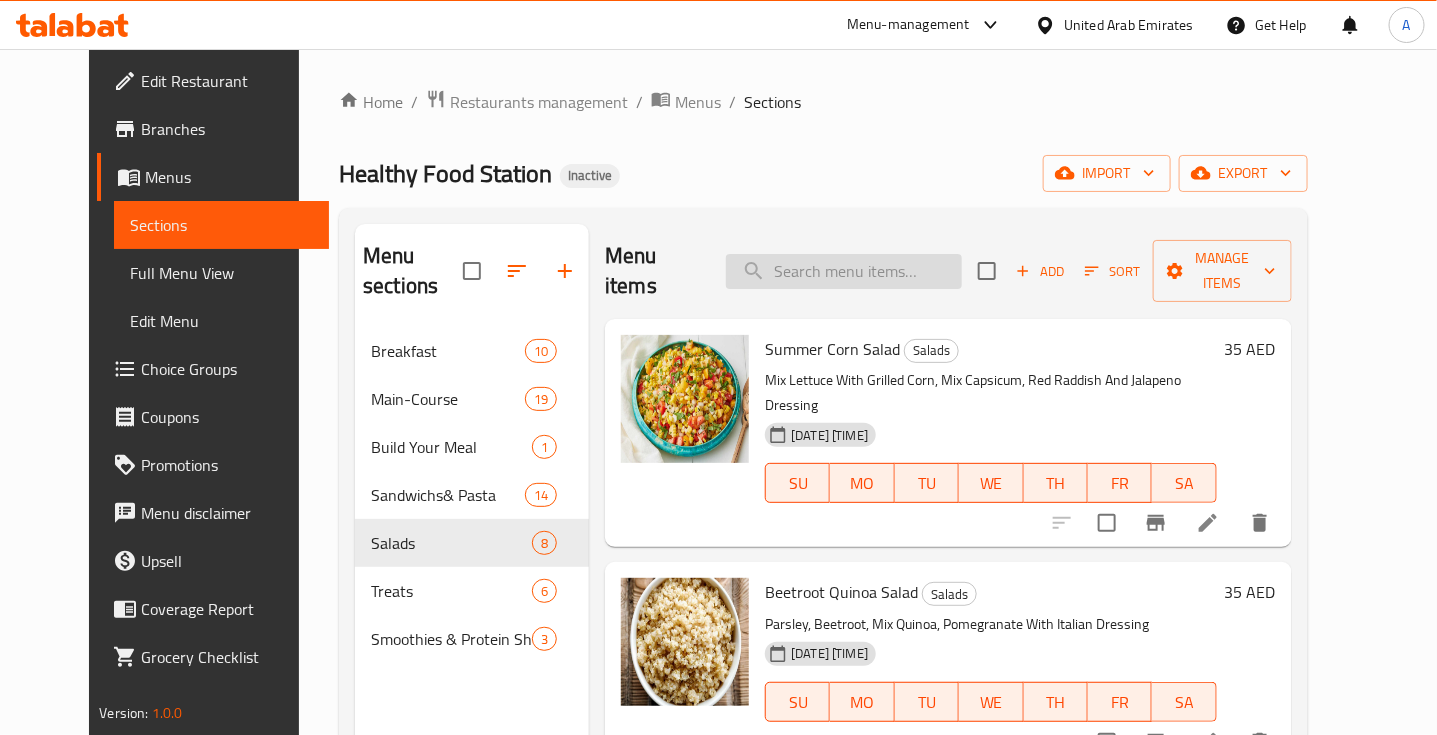 click at bounding box center (844, 271) 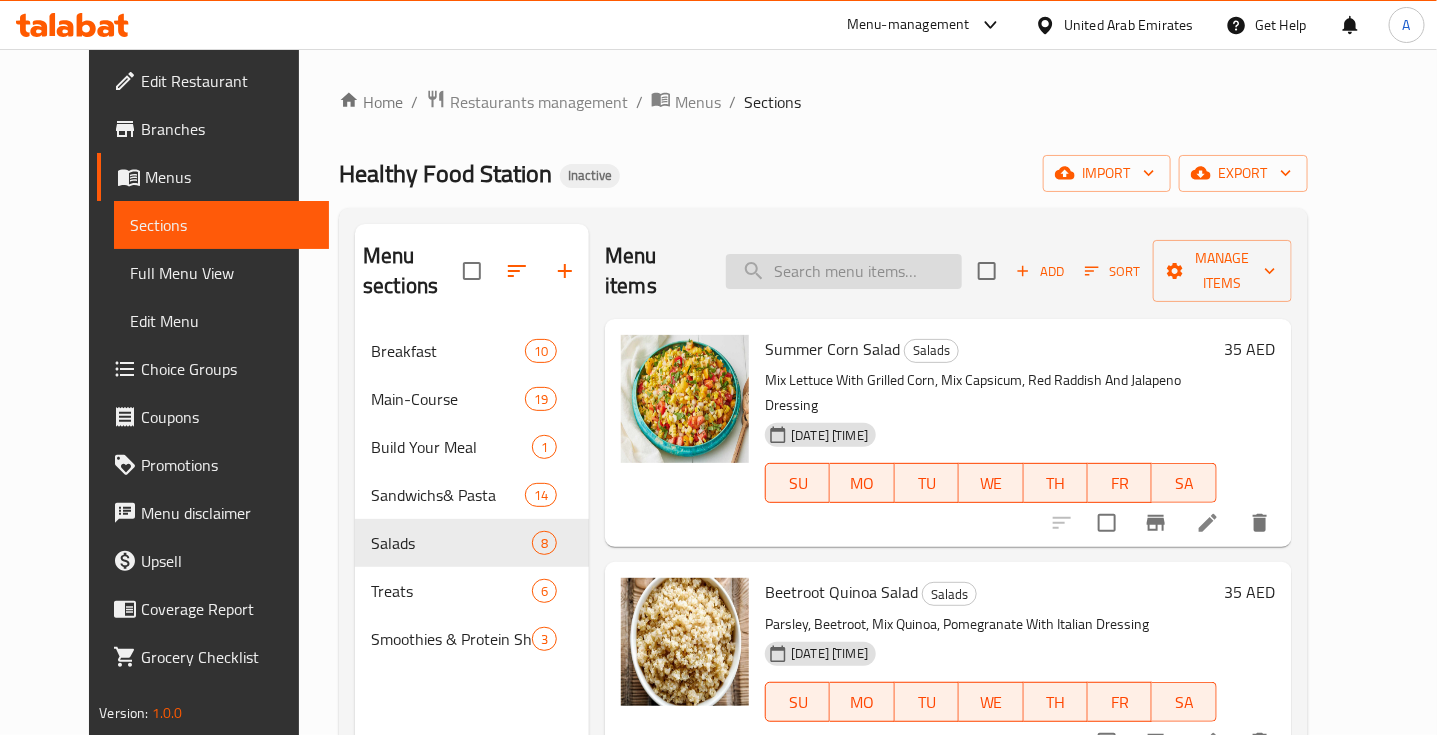 paste on "Brownie" 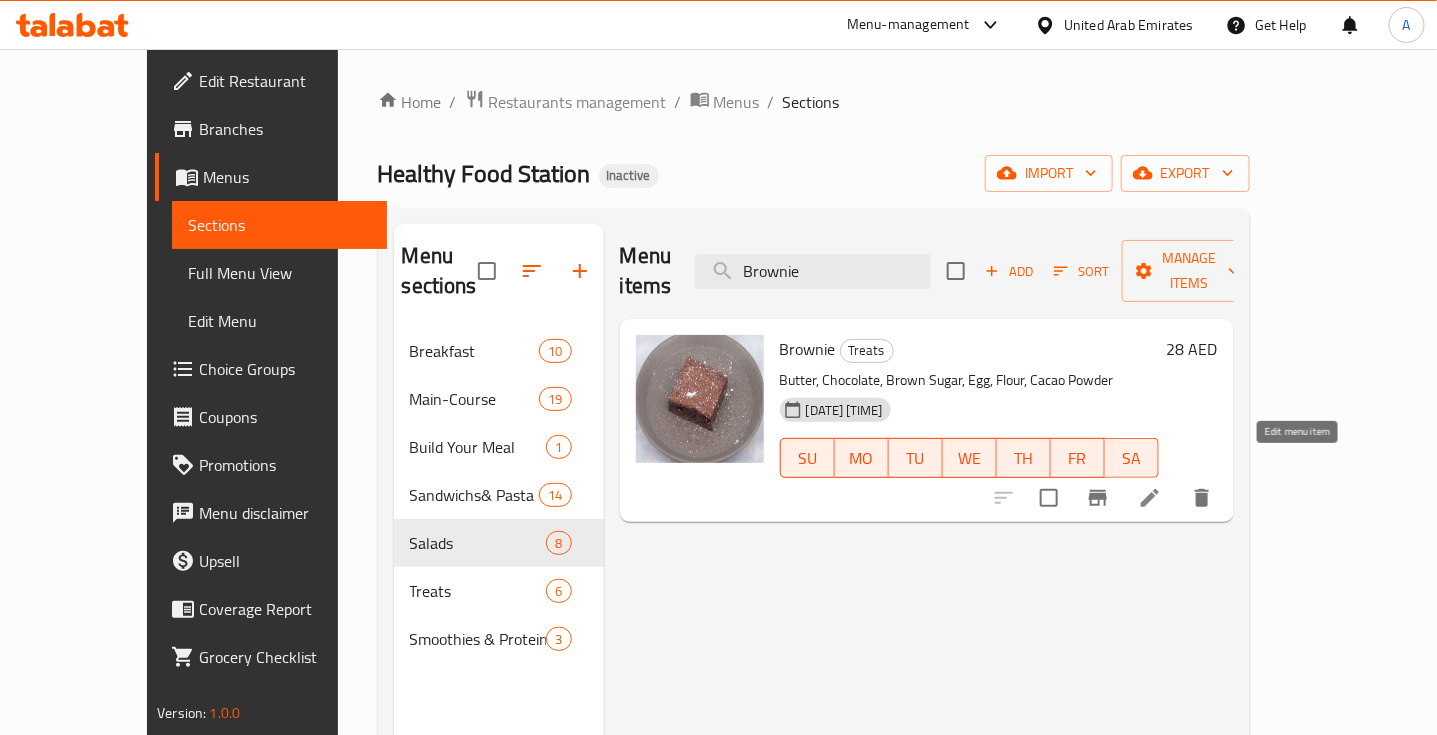 type on "Brownie" 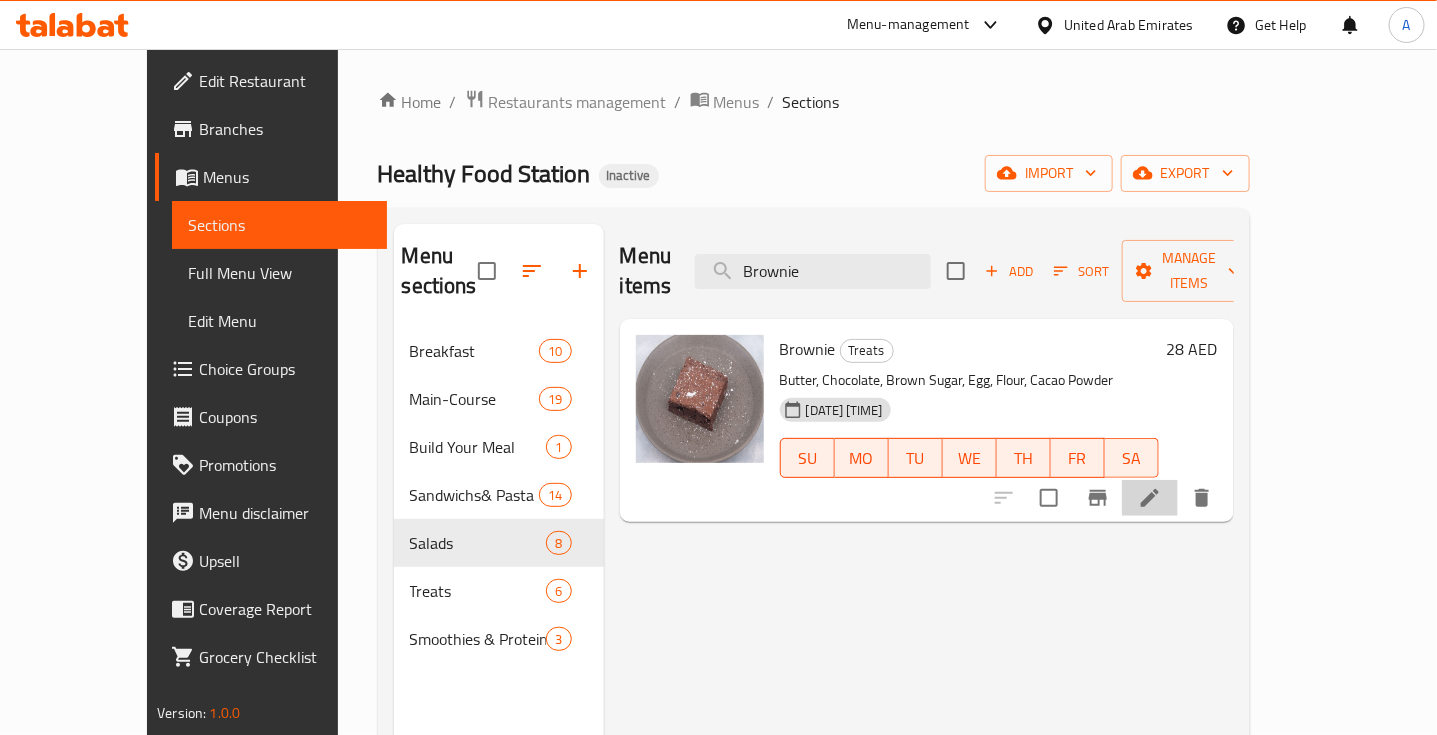 click at bounding box center [1150, 498] 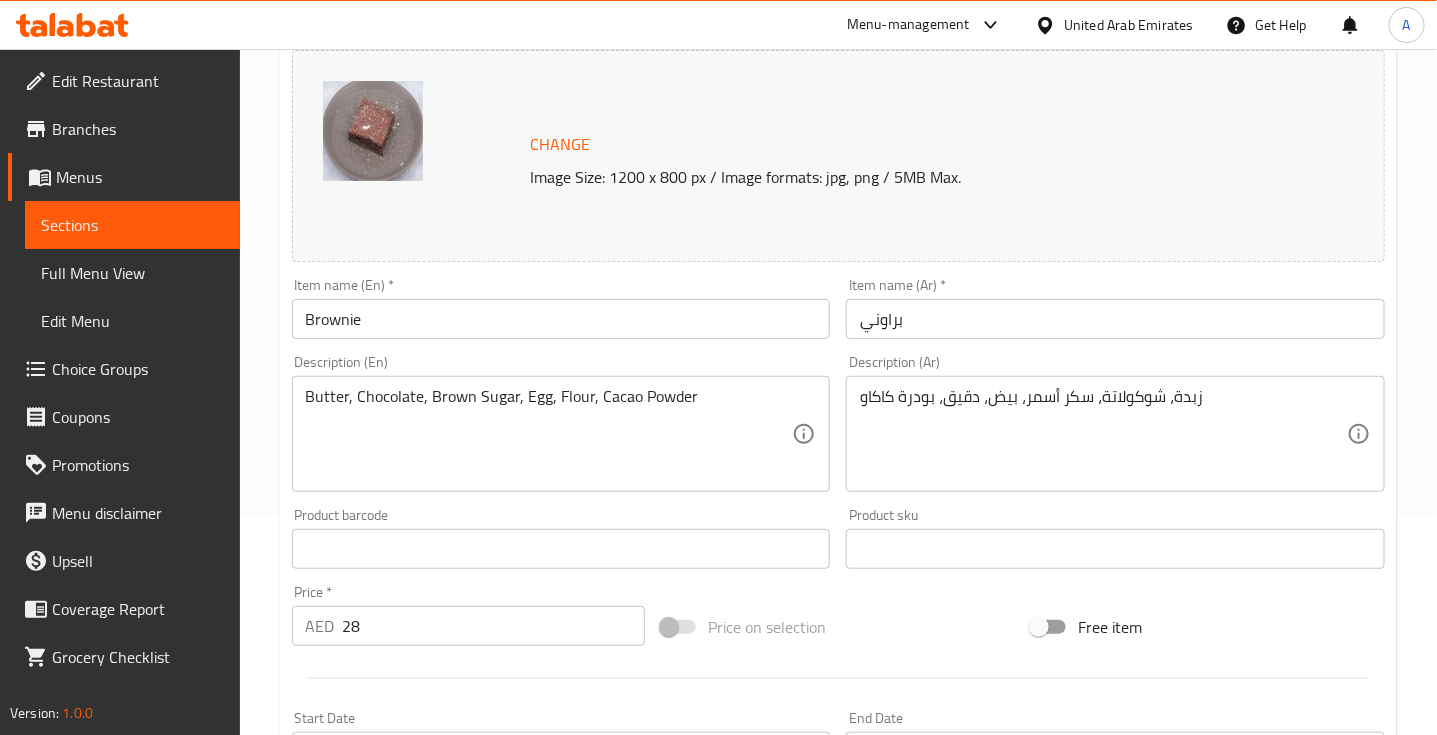 scroll, scrollTop: 250, scrollLeft: 0, axis: vertical 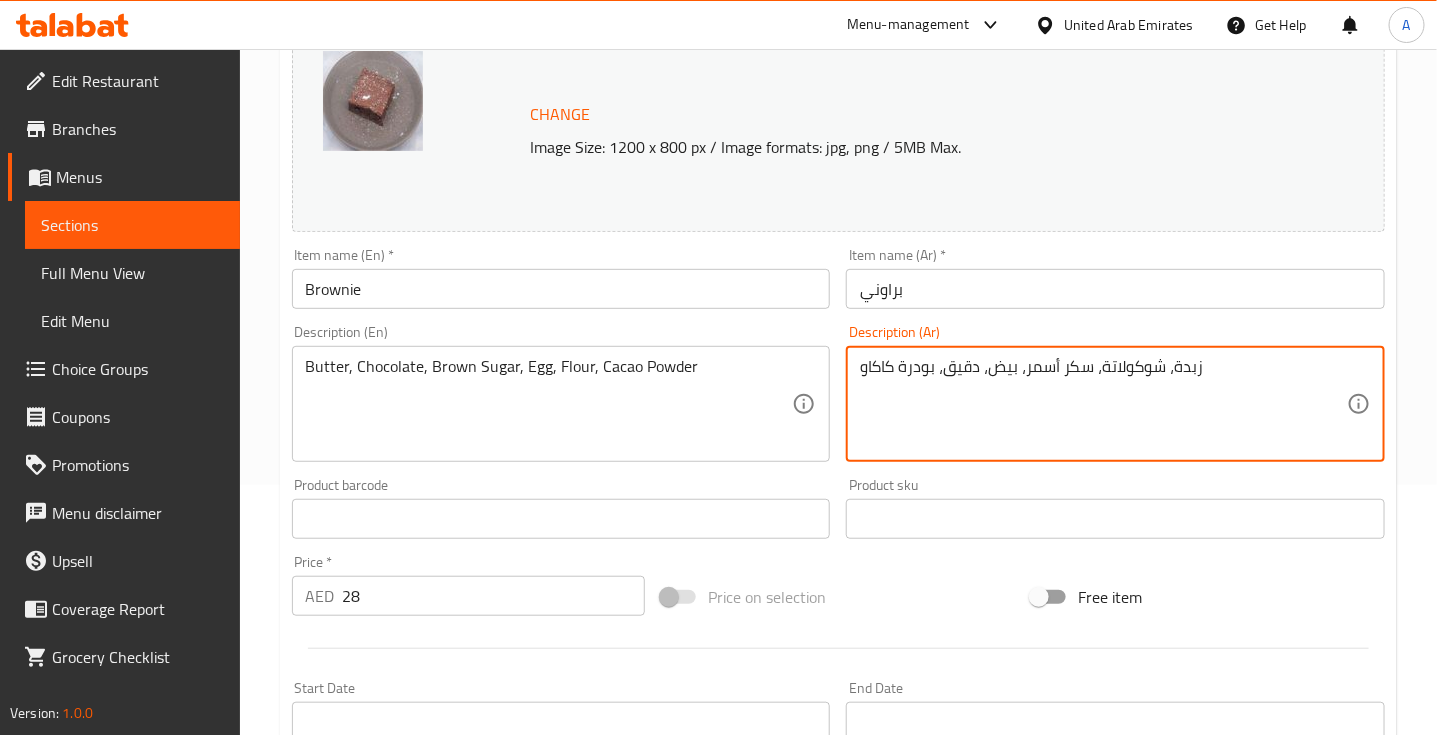 click on "زبدة، شوكولاتة، سكر أسمر، بيض، دقيق، بودرة كاكاو" at bounding box center (1103, 404) 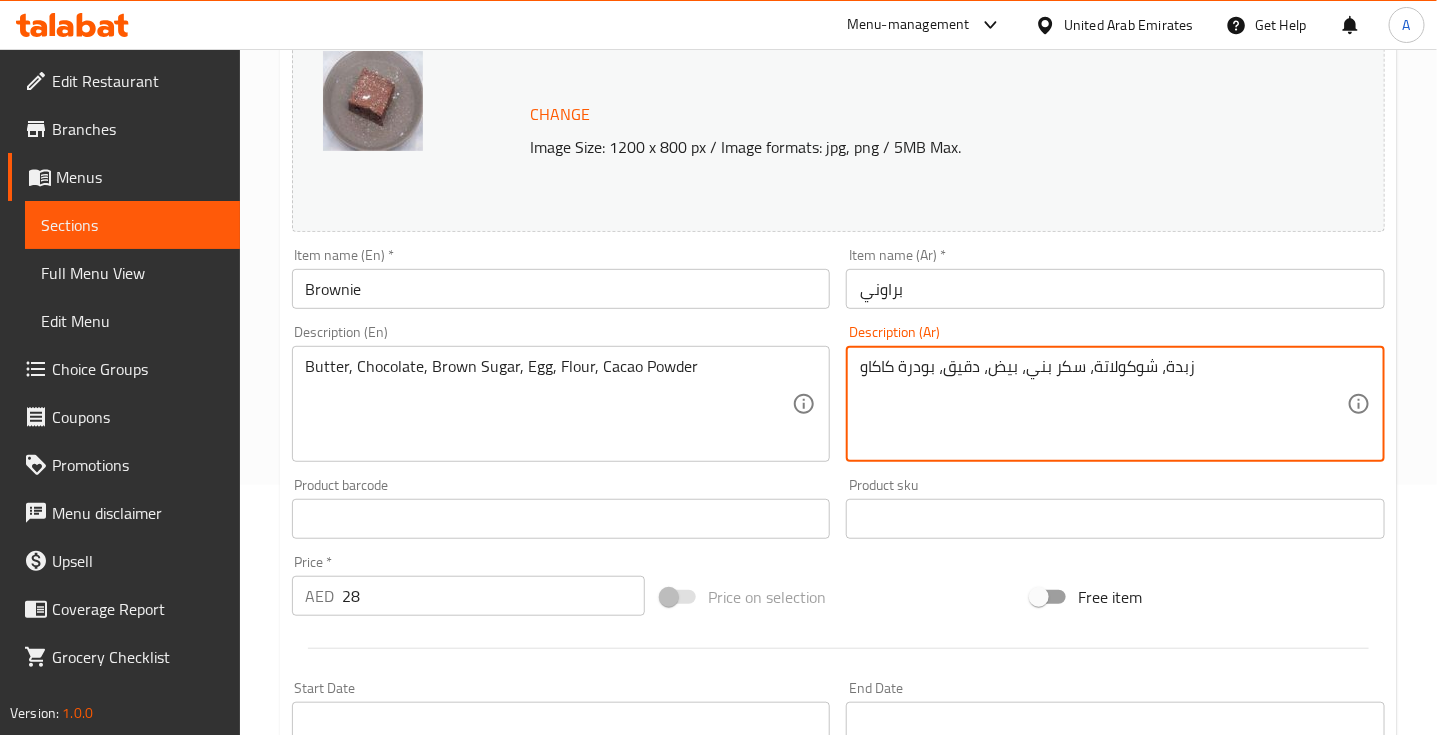 type on "زبدة، شوكولاتة، سكر بني، بيض، دقيق، بودرة كاكاو" 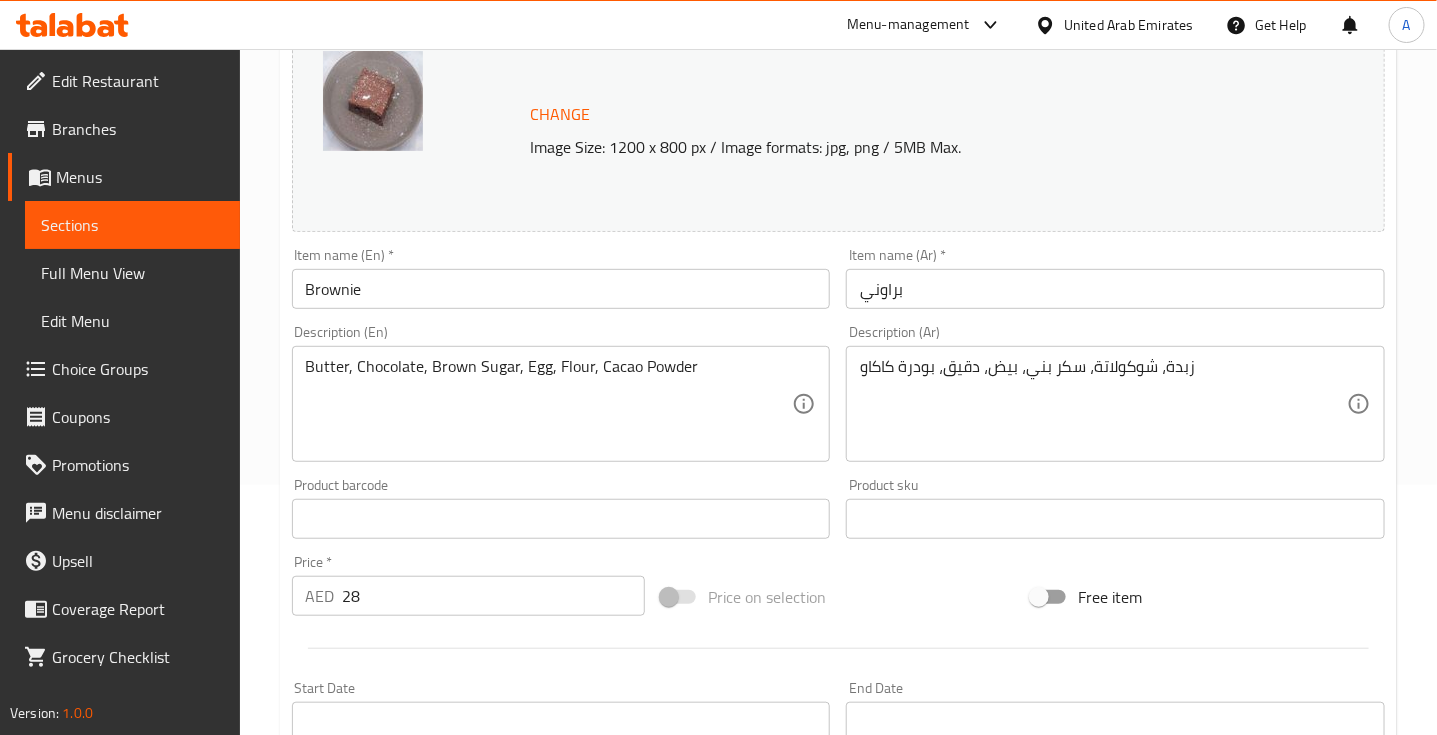click on "Home / Restaurants management / Menus / Sections / item / update Treats  section Update Brownie Change Image Size: 1200 x 800 px / Image formats: jpg, png / 5MB Max. Item name (En)   * Brownie Item name (En)  * Item name (Ar)   * براوني Item name (Ar)  * Description (En) Butter, Chocolate, Brown Sugar, Egg, Flour, Cacao Powder Description (En) Description (Ar) زبدة، شوكولاتة، سكر بني، بيض، دقيق، بودرة كاكاو Description (Ar) Product barcode Product barcode Product sku Product sku Price   * AED 28 Price  * Price on selection Free item Start Date Start Date End Date End Date Available Days SU MO TU WE TH FR SA Available from ​ ​ Available to ​ ​ Status Active Inactive Exclude from GEM Variations & Choices Add variant ASSIGN CHOICE GROUP Update" at bounding box center [838, 495] 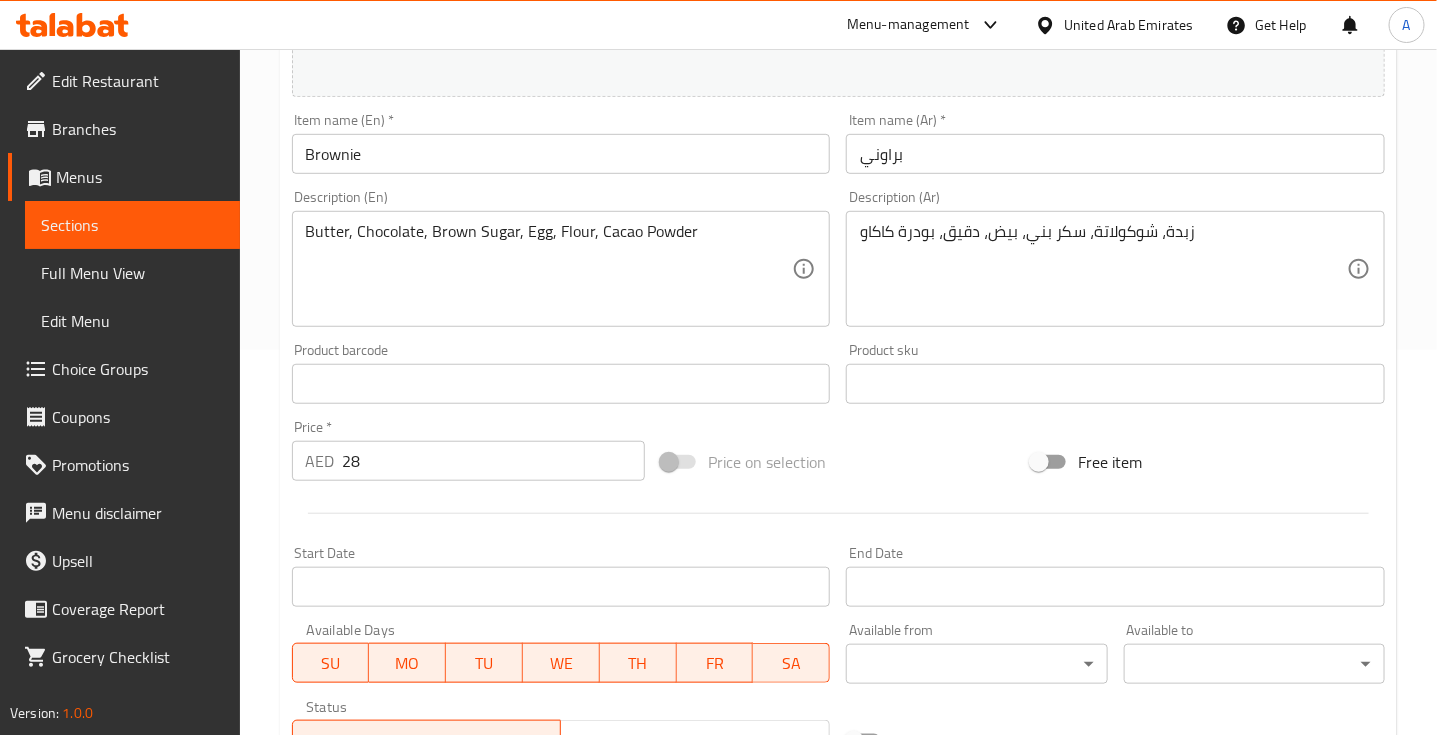scroll, scrollTop: 705, scrollLeft: 0, axis: vertical 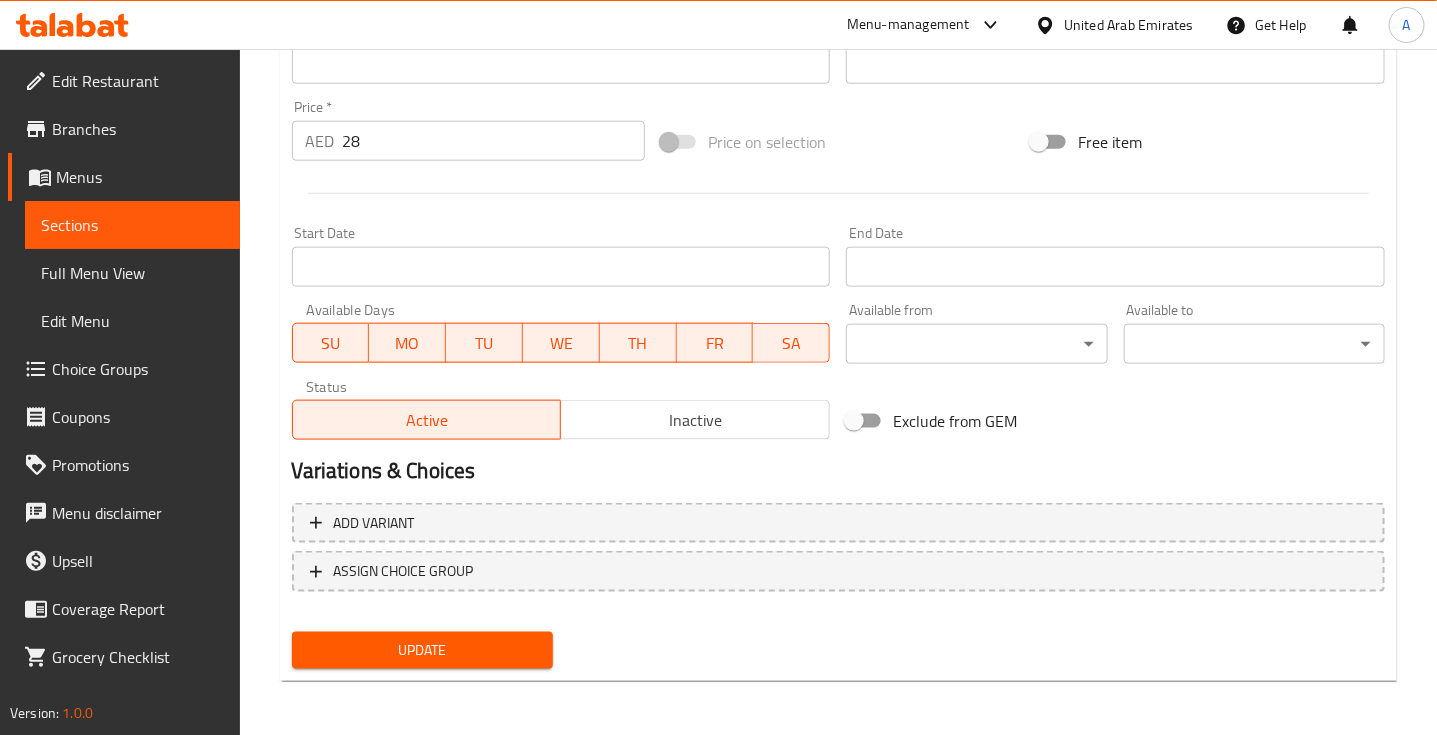 click on "Update" at bounding box center (422, 650) 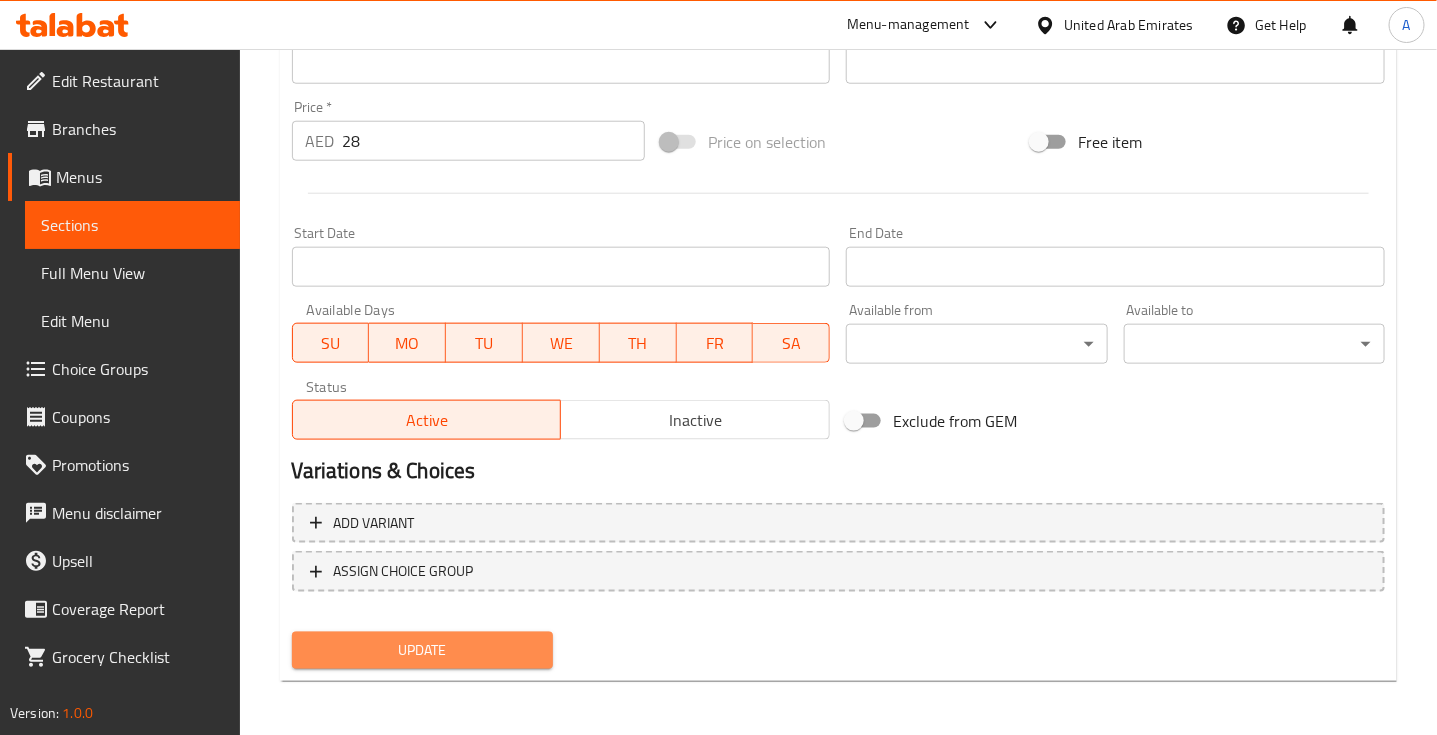 click on "Update" at bounding box center (422, 650) 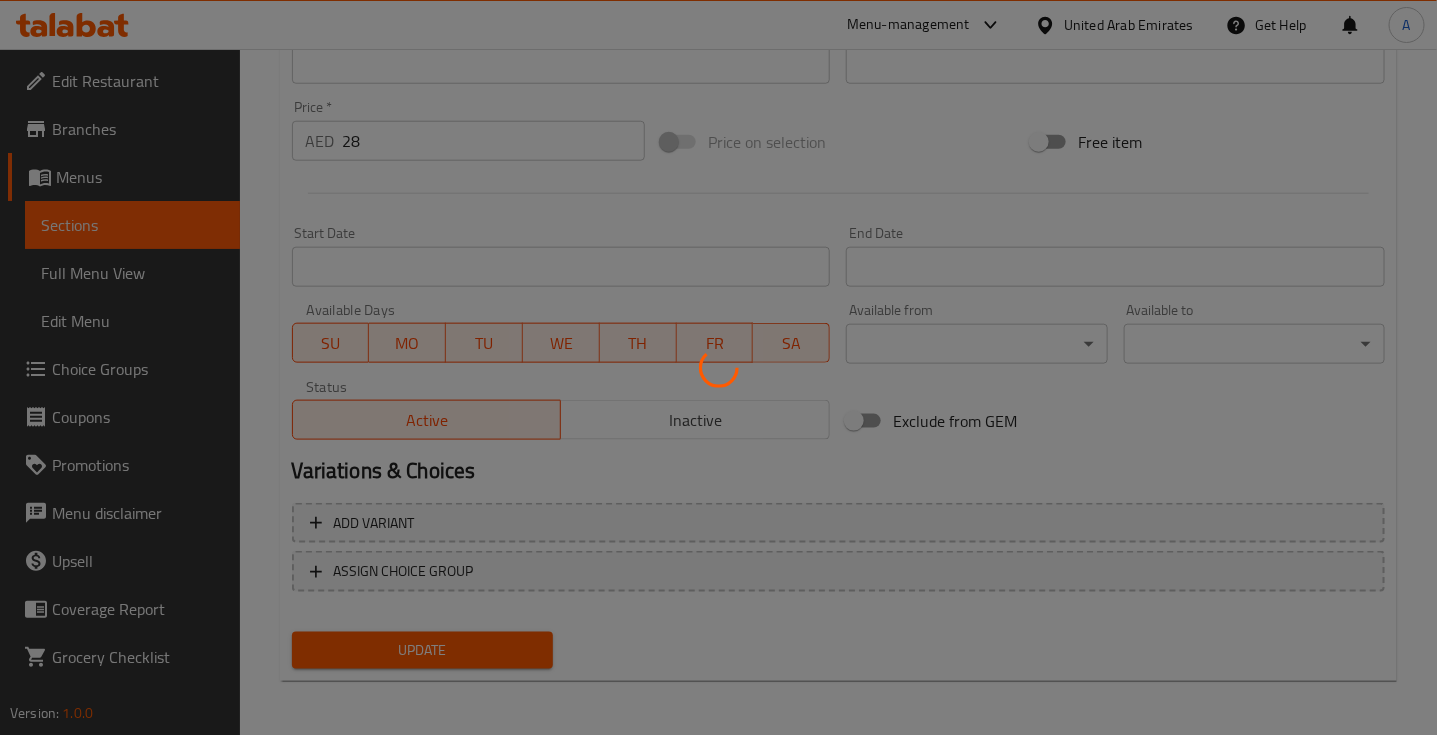 scroll, scrollTop: 0, scrollLeft: 0, axis: both 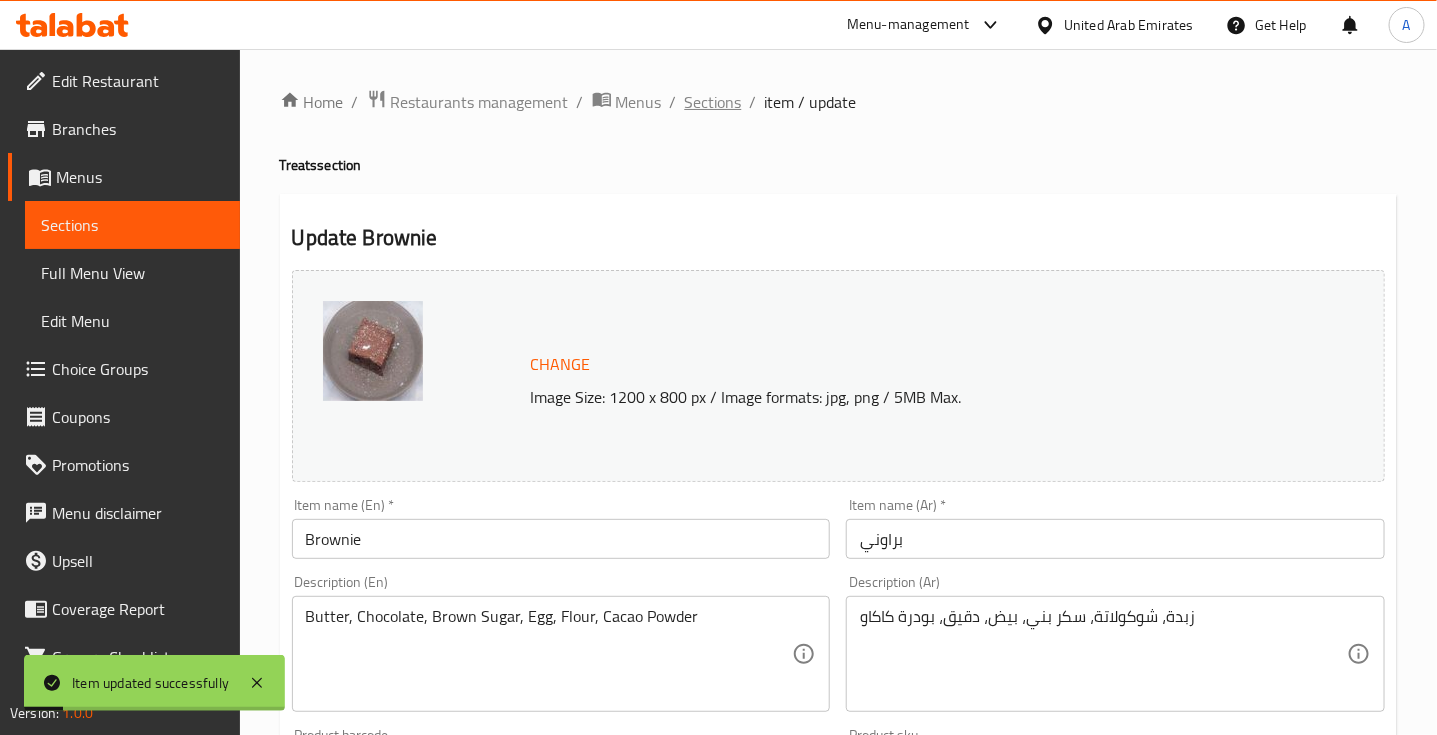 click on "Sections" at bounding box center (713, 102) 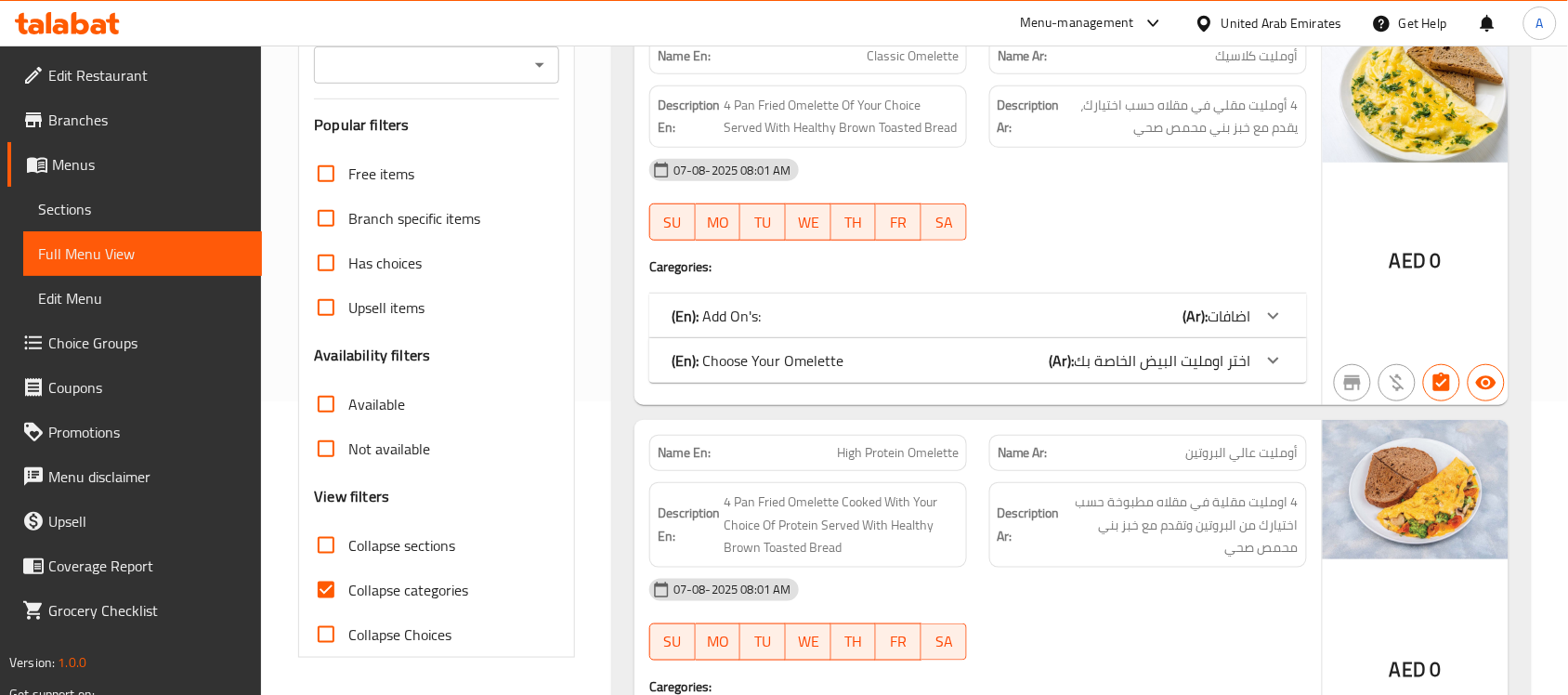 scroll, scrollTop: 526, scrollLeft: 0, axis: vertical 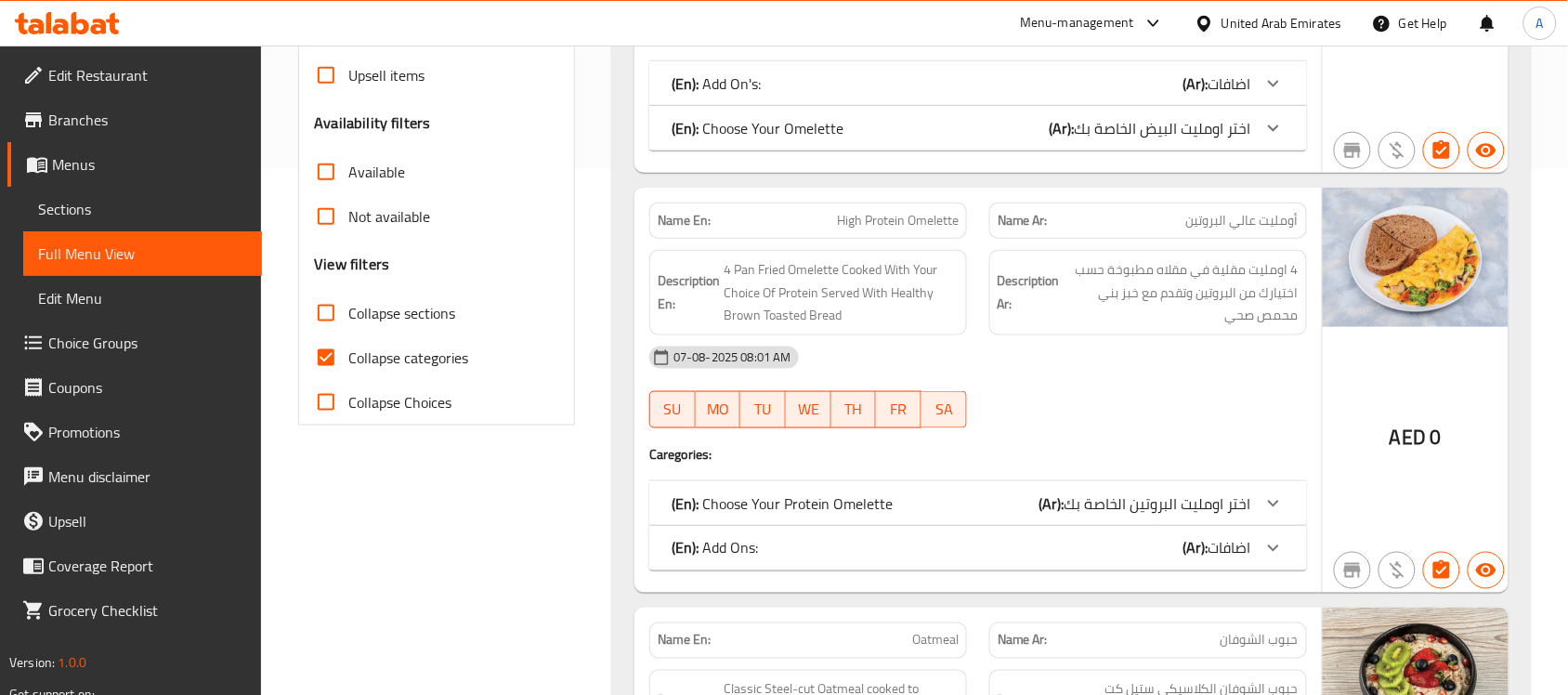 click on "Collapse categories" at bounding box center (326, 358) 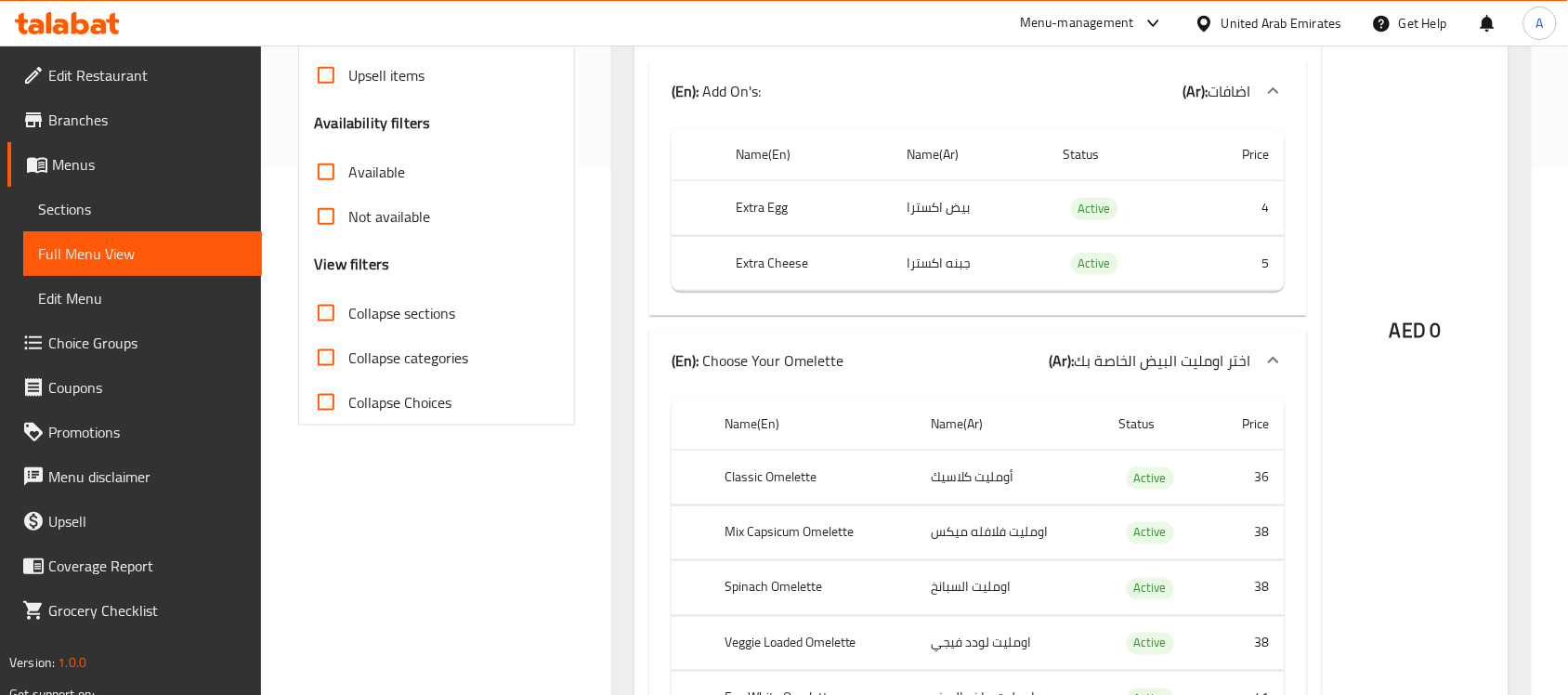scroll, scrollTop: 0, scrollLeft: 0, axis: both 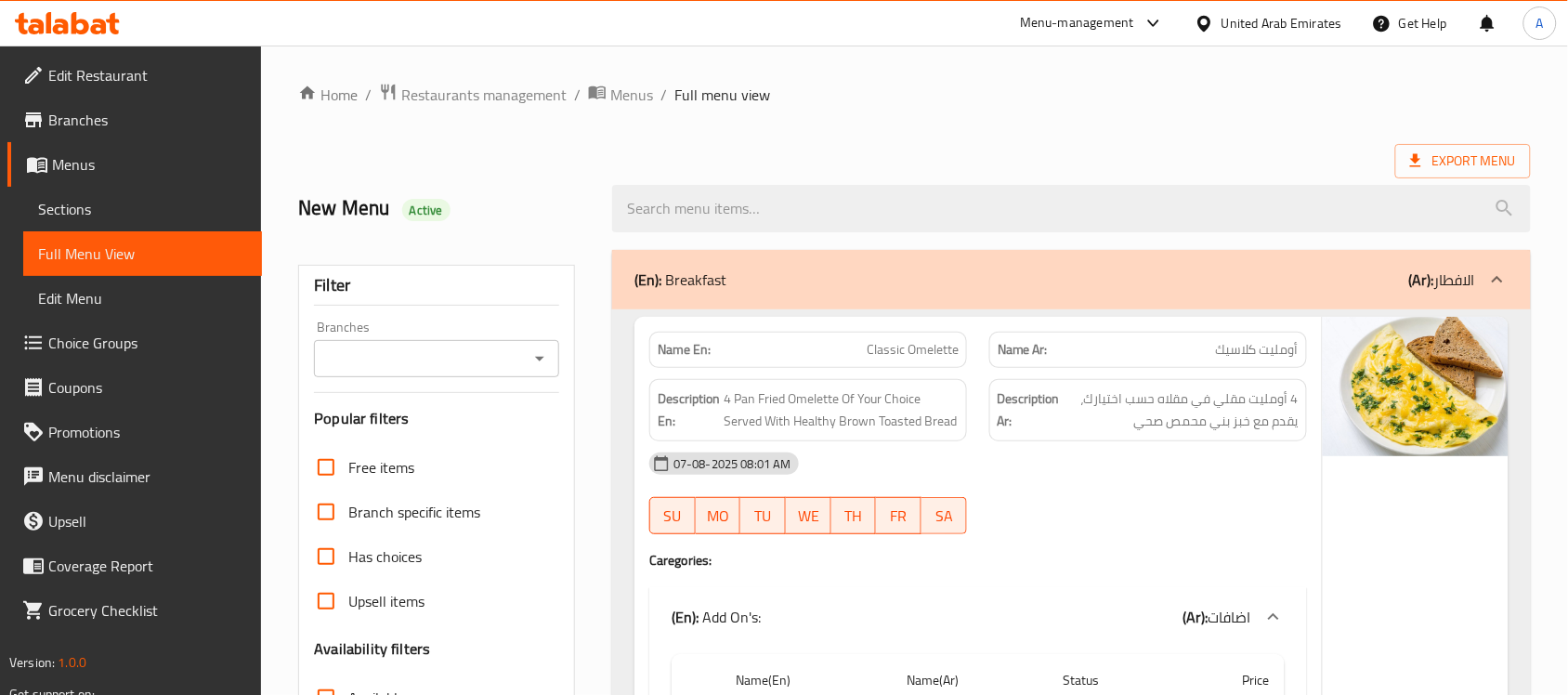 click on "Home / Restaurants management / Menus / Full menu view Export Menu New Menu   Active Filter Branches Branches Popular filters Free items Branch specific items Has choices Upsell items Availability filters Available Not available View filters Collapse sections Collapse categories Collapse Choices (En):   Breakfast (Ar): الافطار Name En: Classic Omelette Name Ar: أومليت كلاسيك Description En: 4 Pan Fried Omelette Of Your Choice Served With Healthy Brown Toasted Bread Description Ar: 4 أومليت مقلي في مقلاه  حسب اختيارك، يقدم مع خبز بني محمص صحي 07-08-2025 08:01 AM SU MO TU WE TH FR SA Caregories: (En):   Add On's: (Ar): اضافات Name(En) Name(Ar) Status Price Extra Egg بيض اكسترا Active 4 Extra Cheese جبنه اكسترا Active 5 (En):   Choose Your Omelette (Ar): اختر اومليت البيض الخاصة بك Name(En) Name(Ar) Status Price Classic Omelette أومليت كلاسيك Active 36 Mix Capsicum Omelette Active 38 38 0" at bounding box center [914, 47607] 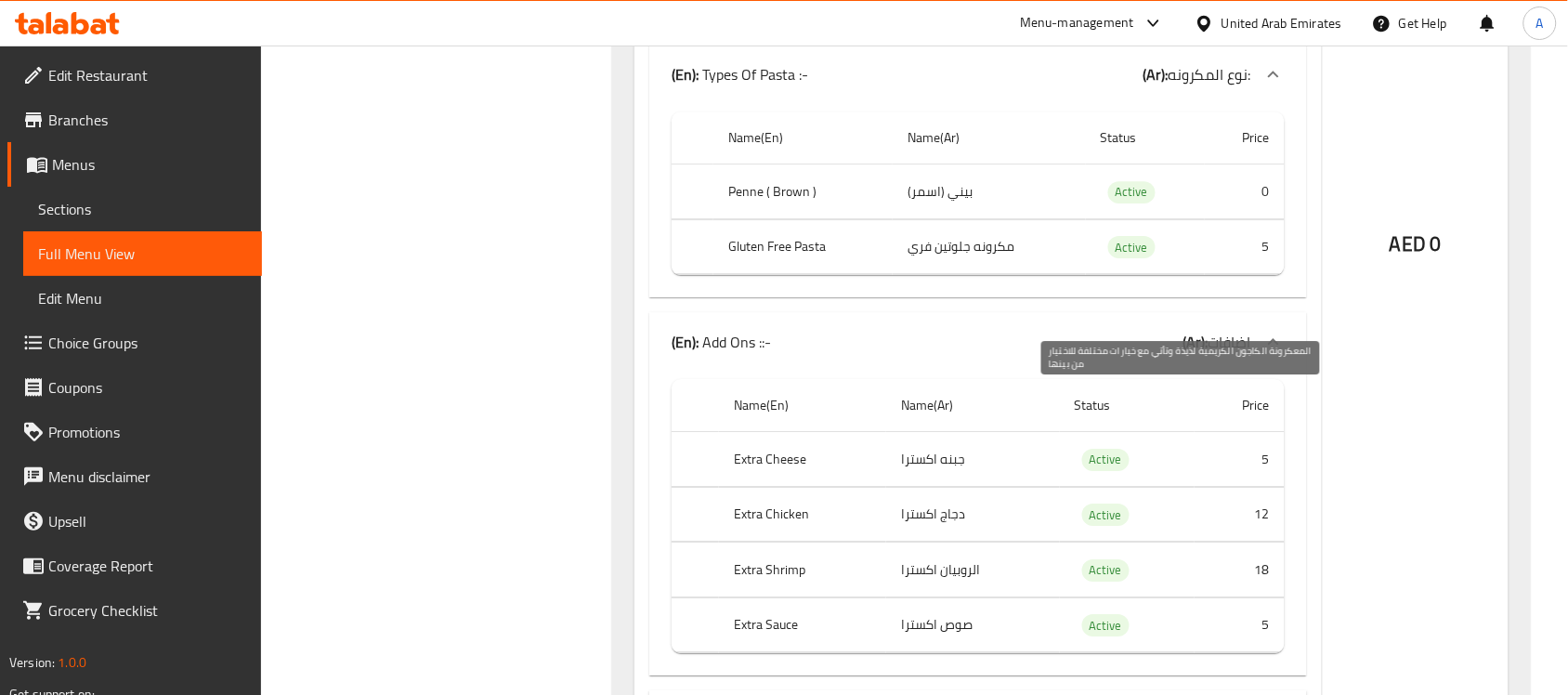click on "المعكرونة الكاجون الكريمية لذيذة وتأتي مع خيارات مختلفة للاختيار من بينها" at bounding box center (1181, -479) 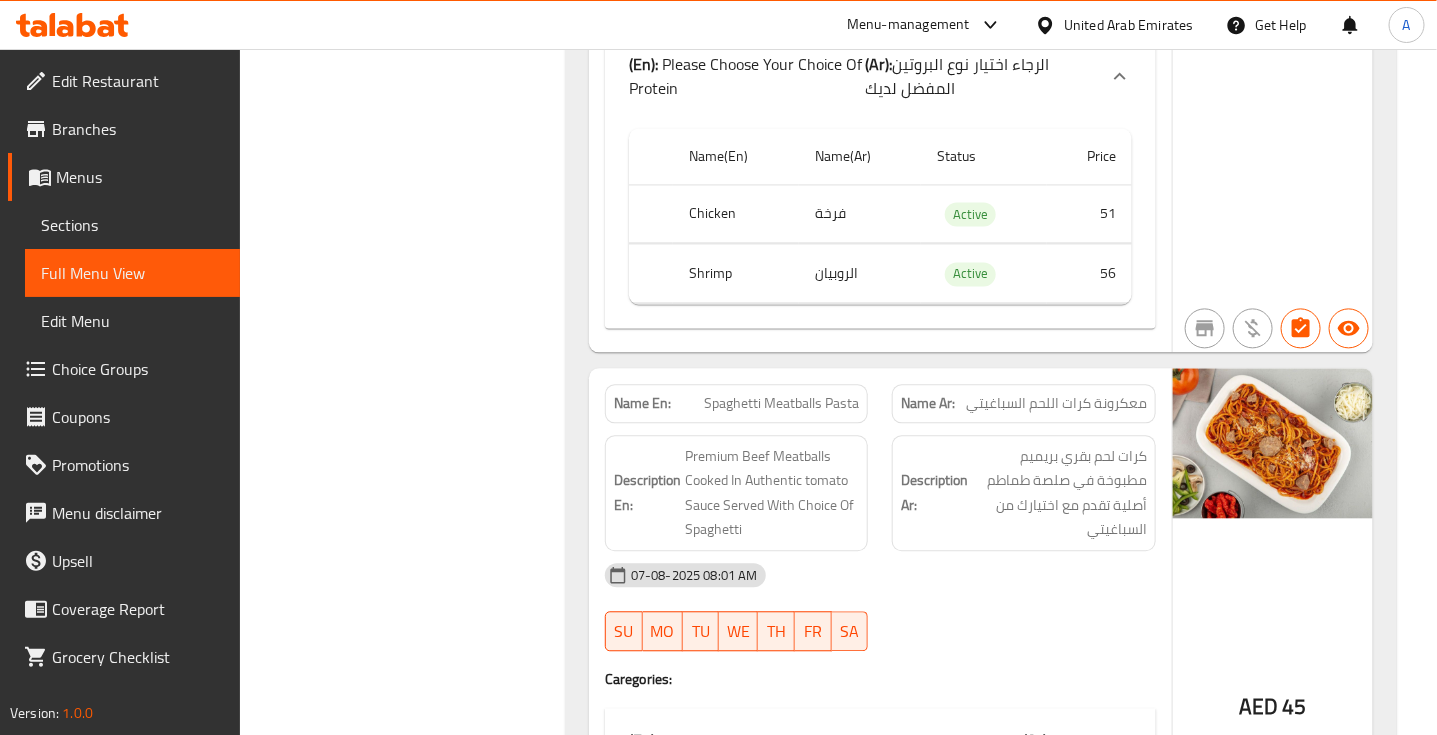 scroll, scrollTop: 102170, scrollLeft: 0, axis: vertical 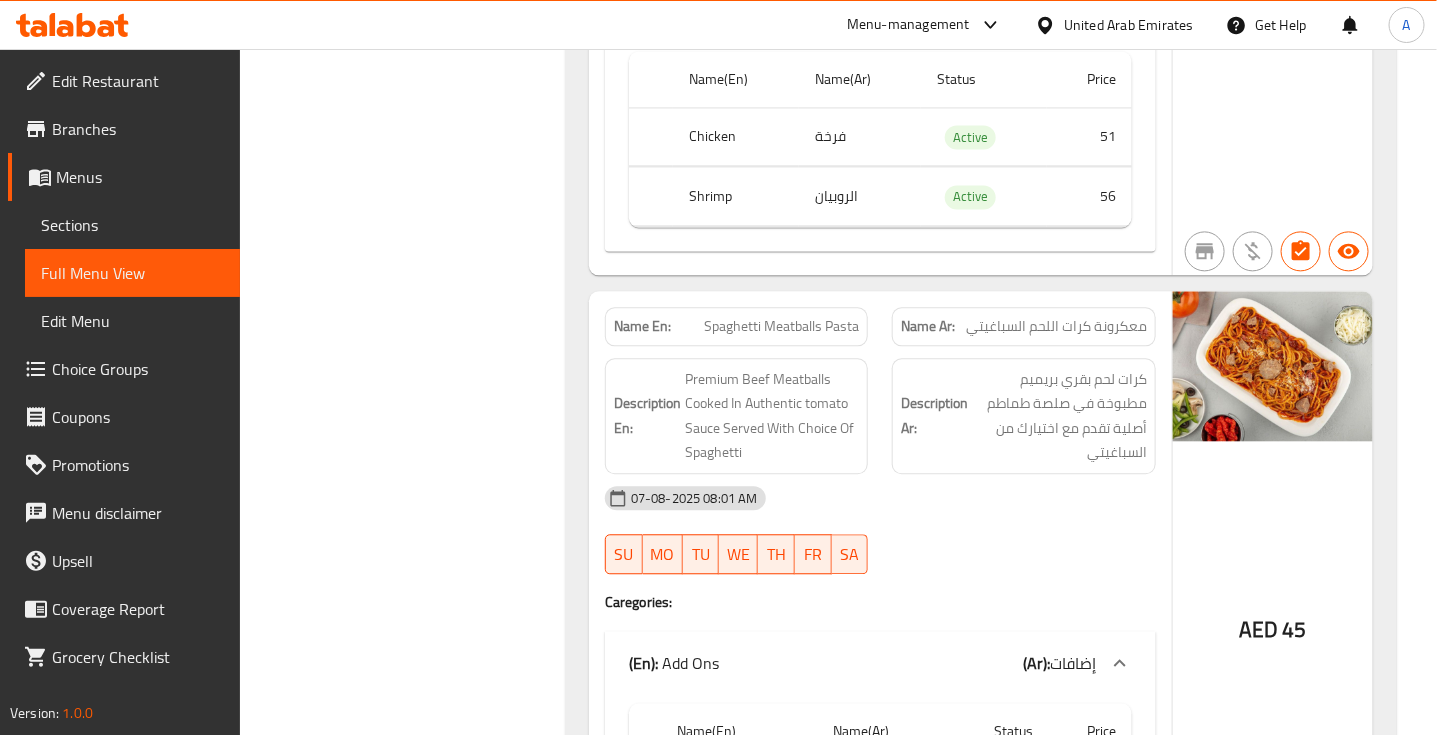 click on "معكرونة كرات اللحم السباغيتي" at bounding box center [1114, -48820] 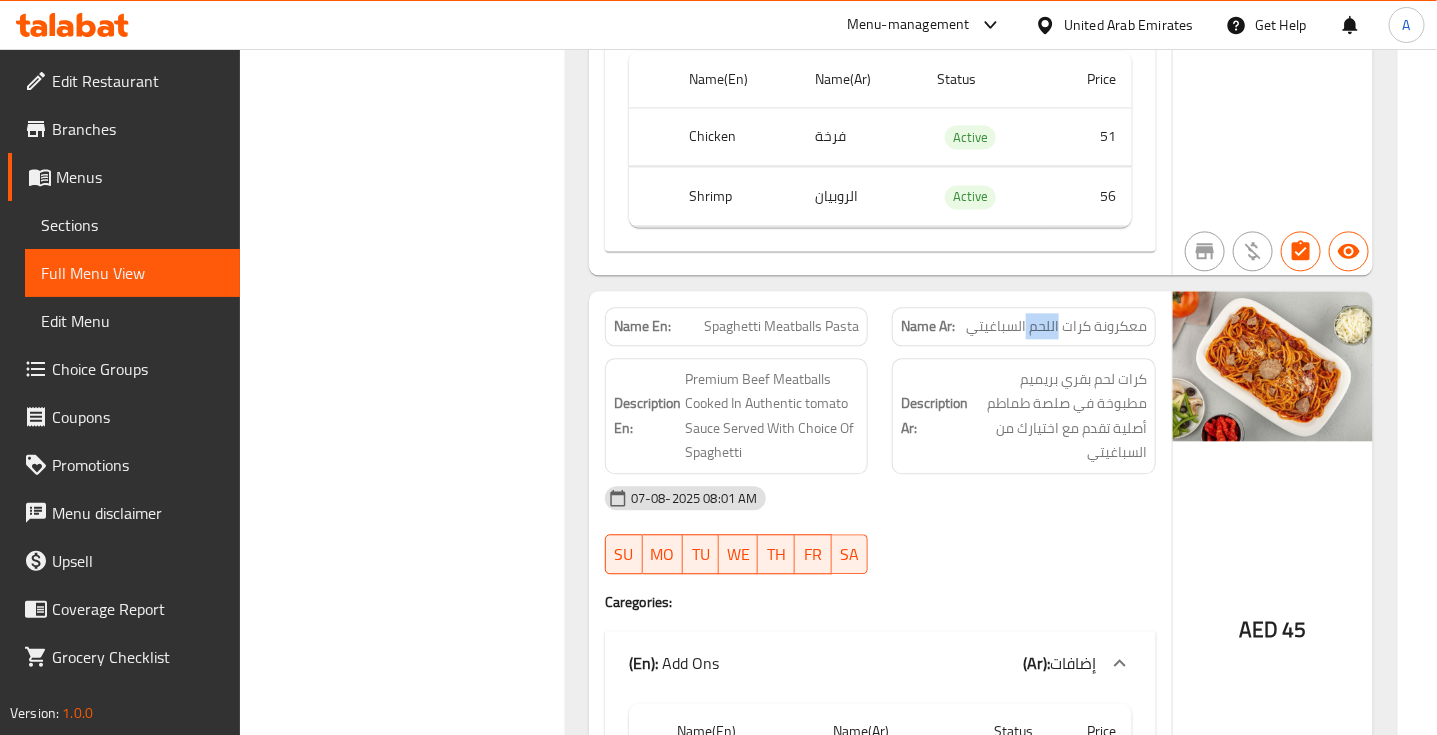 click on "معكرونة كرات اللحم السباغيتي" at bounding box center [1114, -48820] 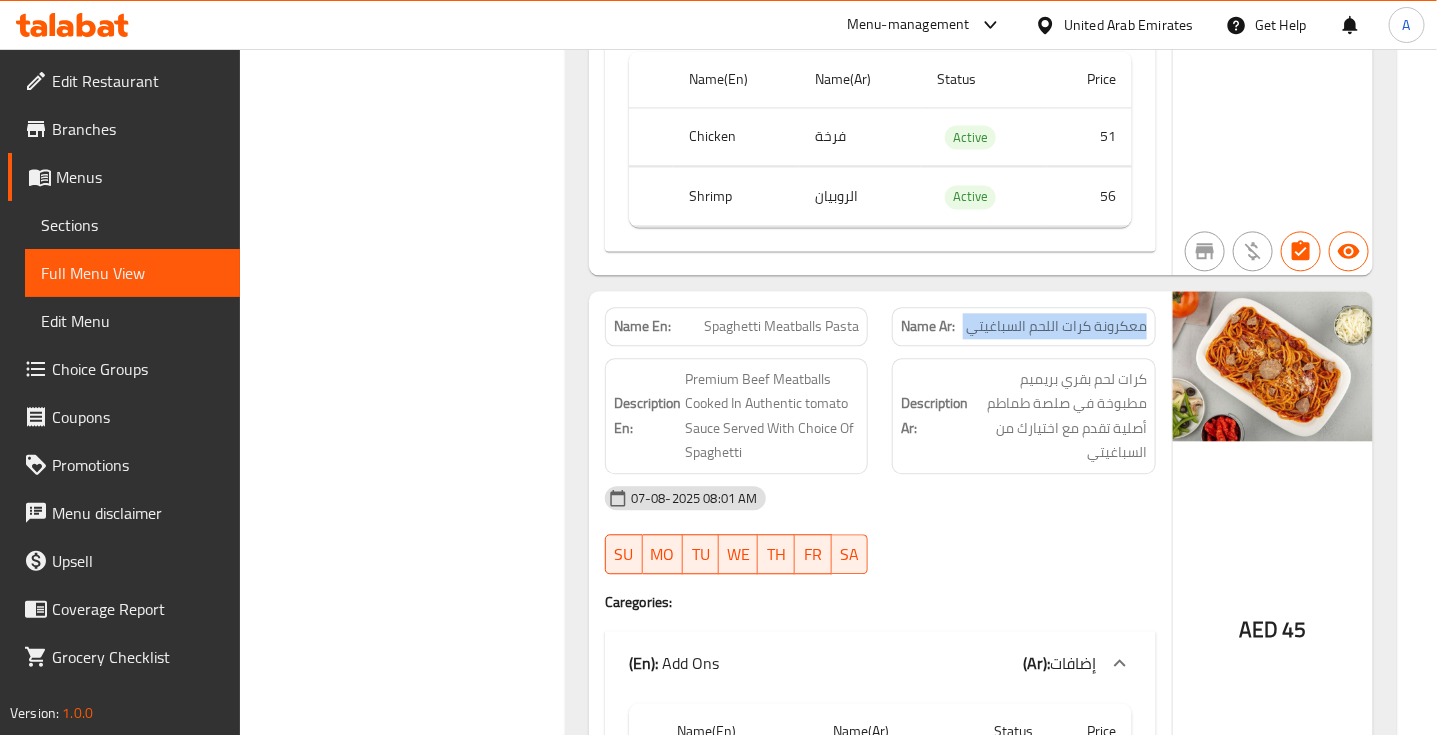 click on "معكرونة كرات اللحم السباغيتي" at bounding box center (1114, -48820) 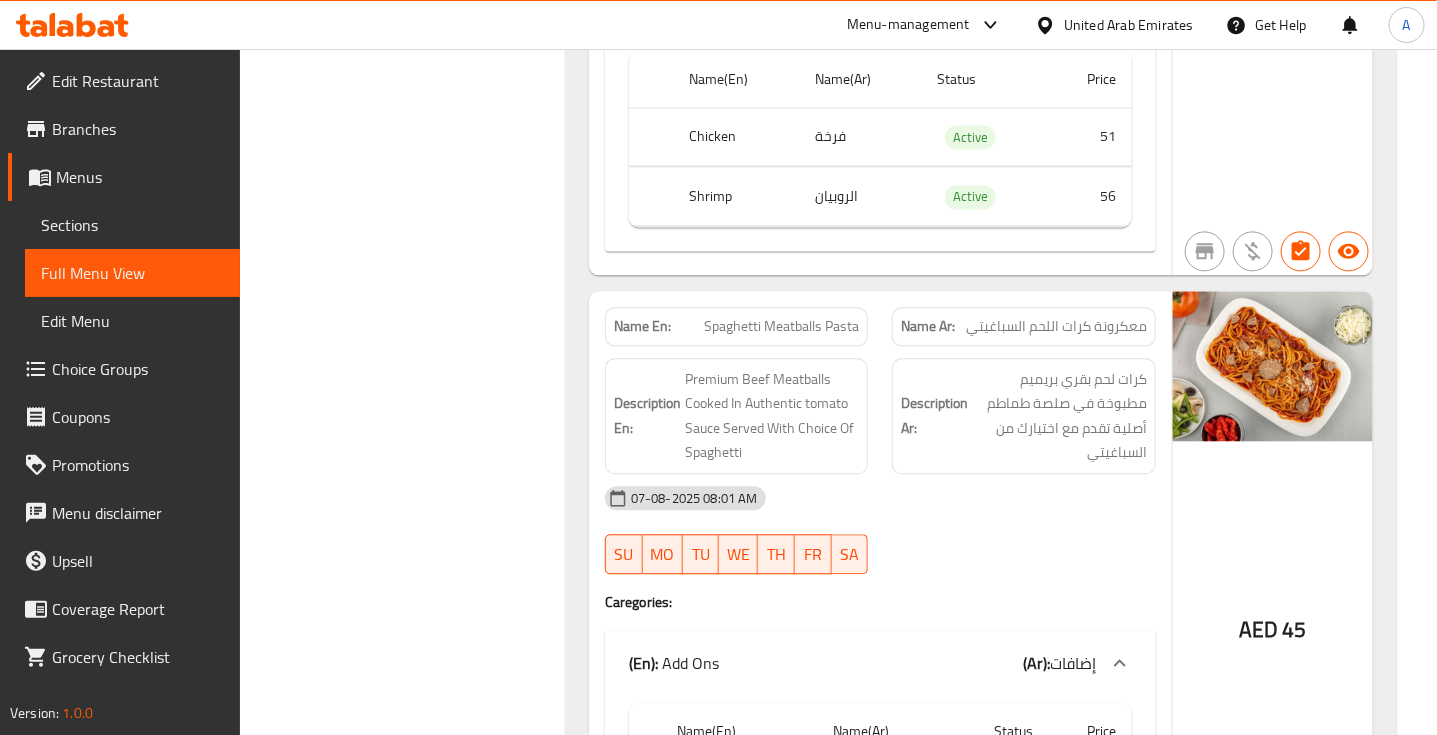 click on "07-08-2025 08:01 AM SU MO TU WE TH FR SA" at bounding box center [880, -48543] 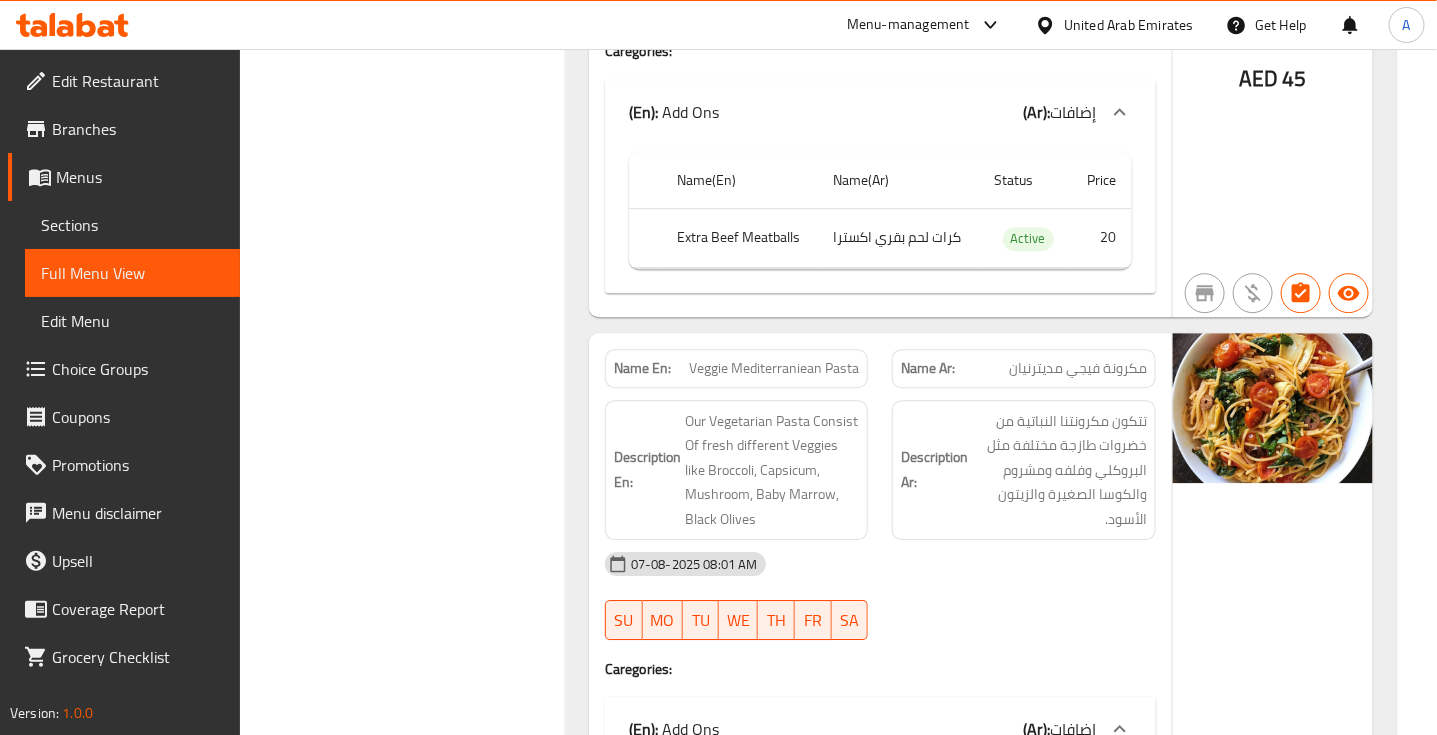 scroll, scrollTop: 102795, scrollLeft: 0, axis: vertical 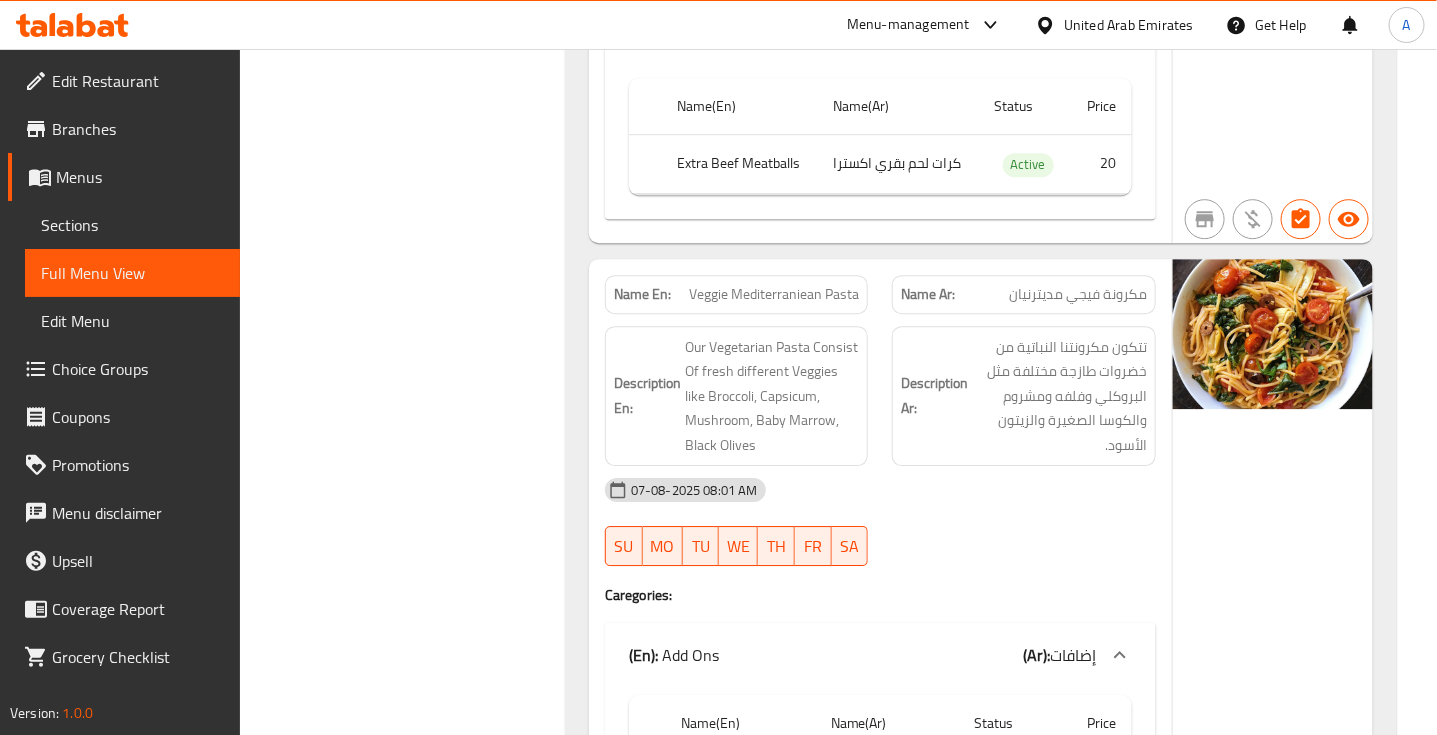 click on "مكرونة فيجي مديترنيان" at bounding box center (1066, -48611) 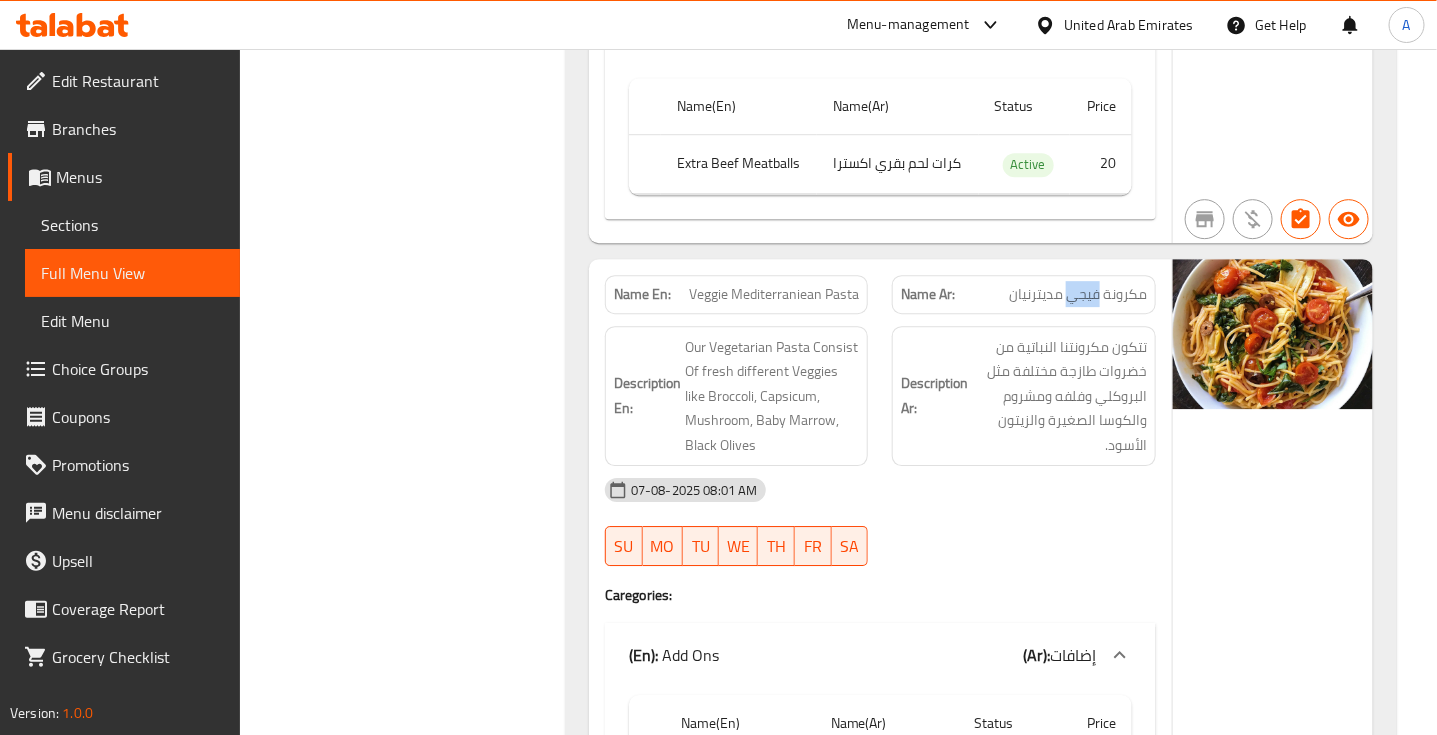 click on "مكرونة فيجي مديترنيان" at bounding box center [1066, -48611] 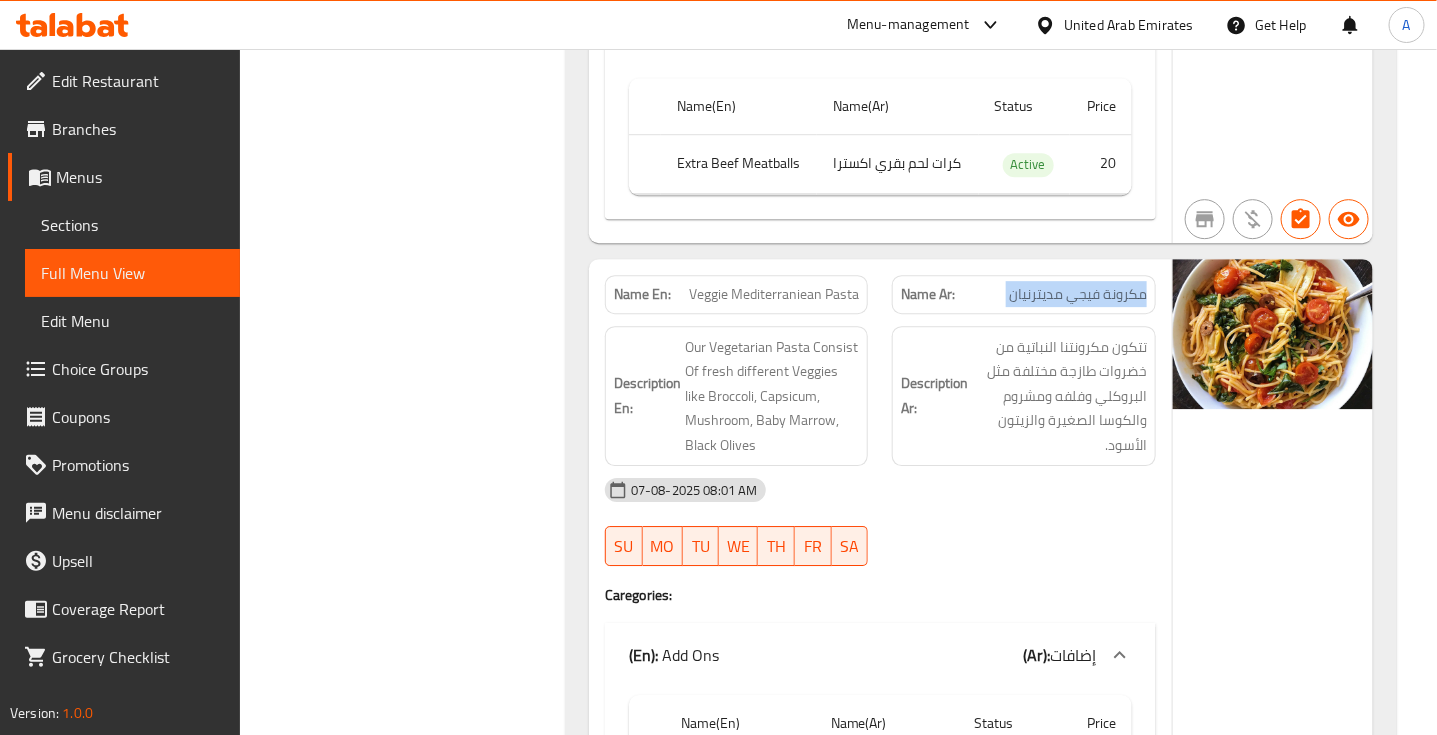 click on "مكرونة فيجي مديترنيان" at bounding box center (1066, -48611) 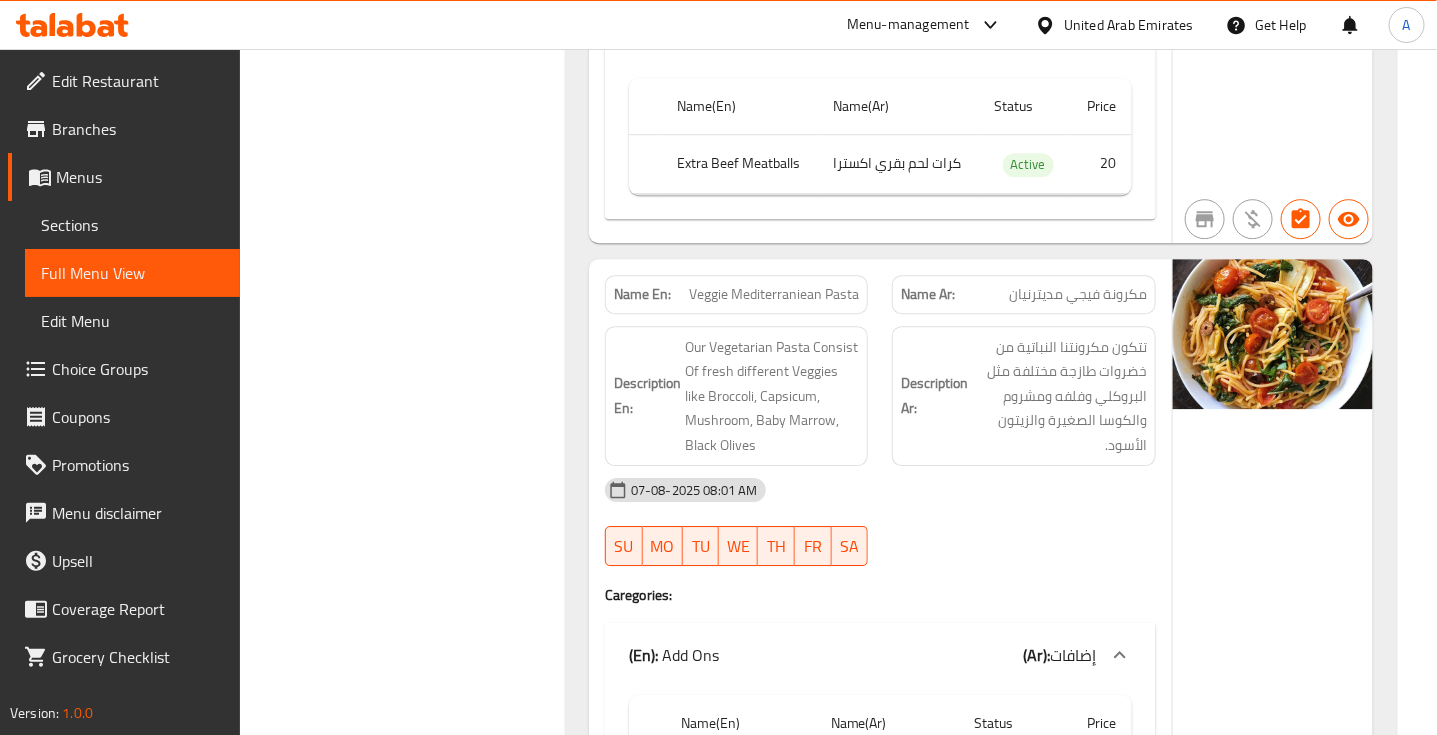 click on "Veggie Mediterraniean Pasta" at bounding box center (779, -48611) 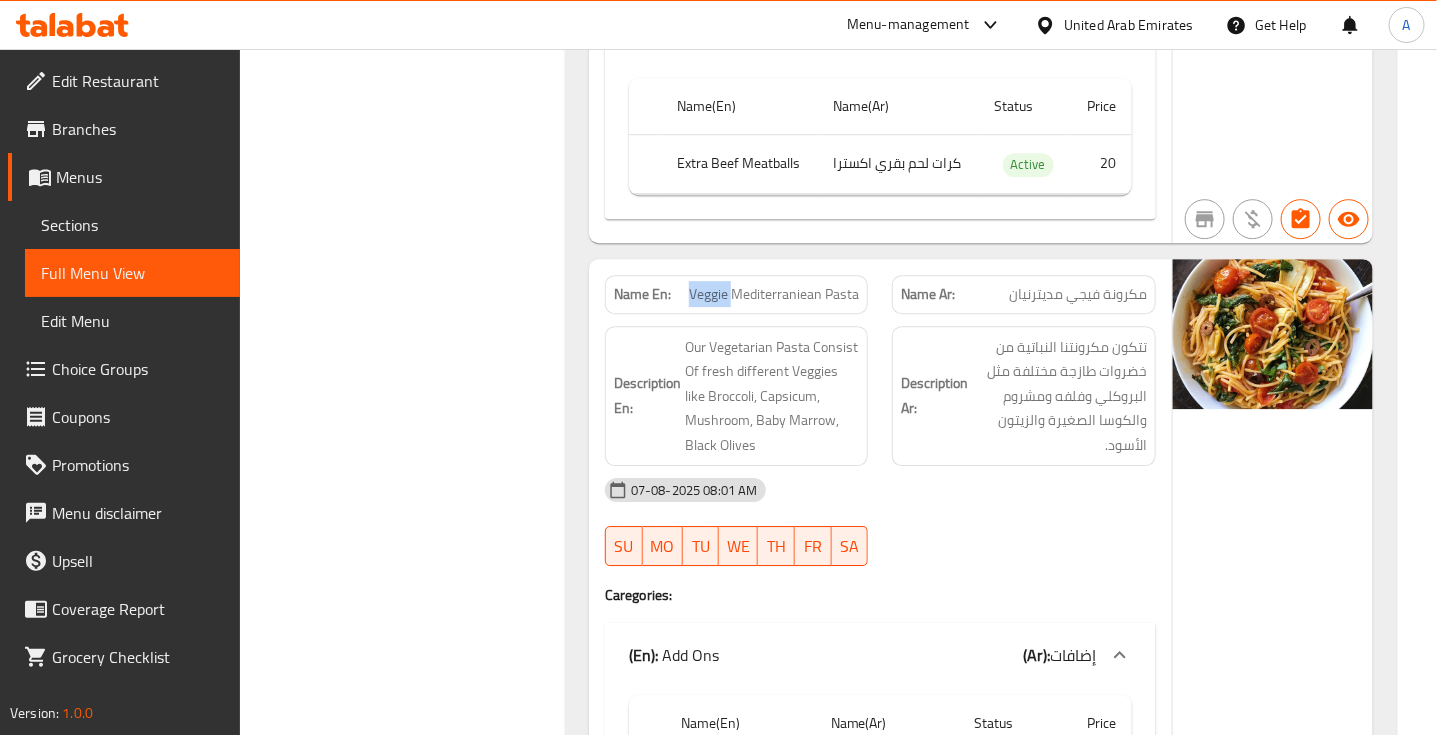 click on "Veggie Mediterraniean Pasta" at bounding box center [779, -48611] 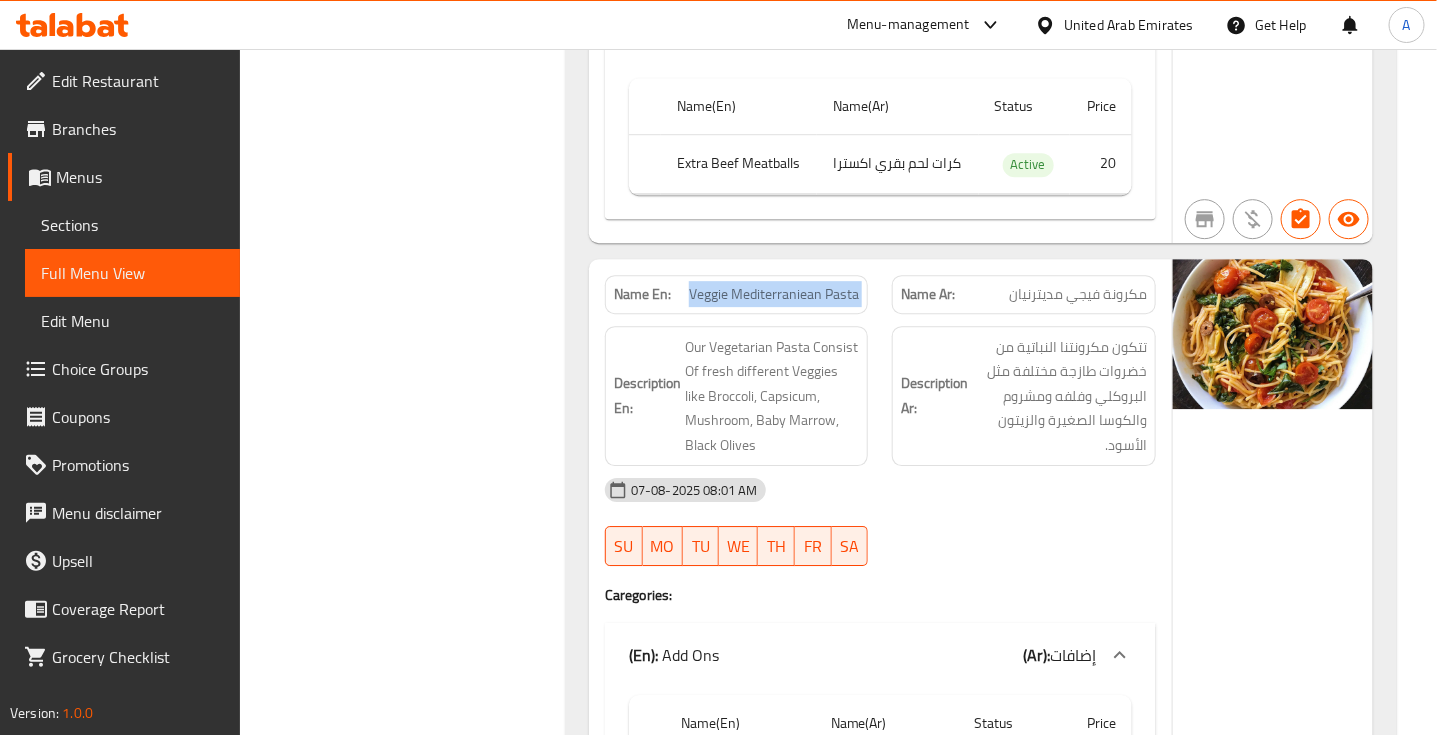 click on "Veggie Mediterraniean Pasta" at bounding box center [779, -48611] 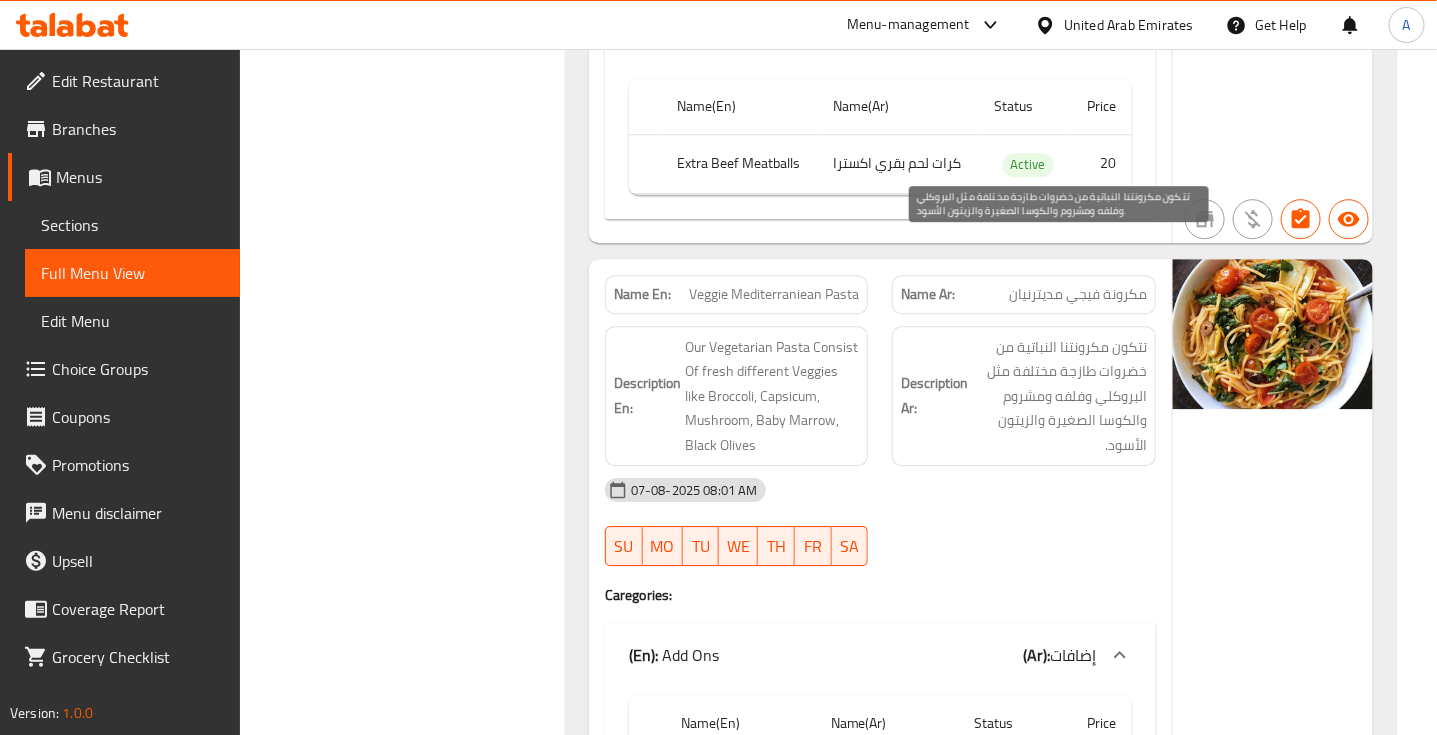 click on "تتكون مكرونتنا النباتية من خضروات طازجة مختلفة مثل البروكلي وفلفه ومشروم  والكوسا الصغيرة والزيتون الأسود." at bounding box center (1059, 396) 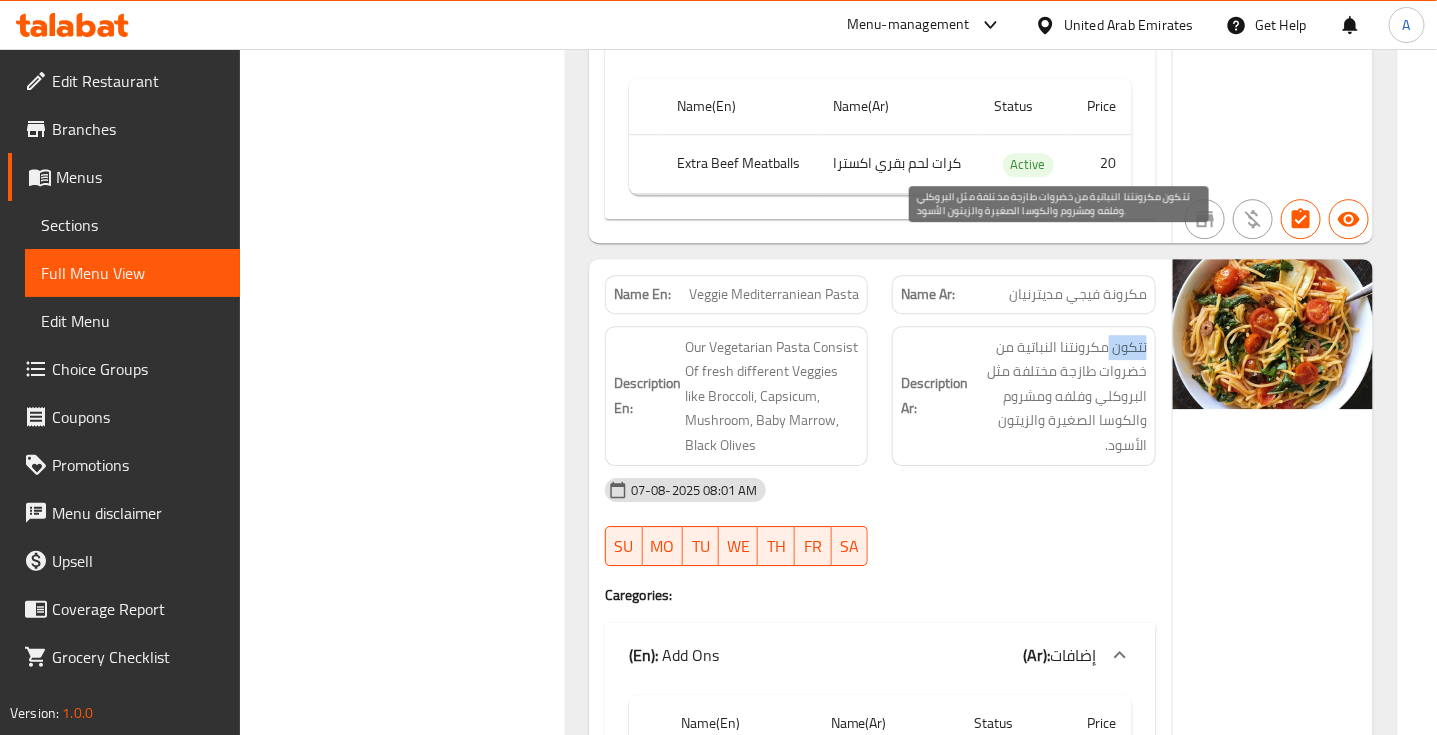 click on "تتكون مكرونتنا النباتية من خضروات طازجة مختلفة مثل البروكلي وفلفه ومشروم  والكوسا الصغيرة والزيتون الأسود." at bounding box center (1059, 396) 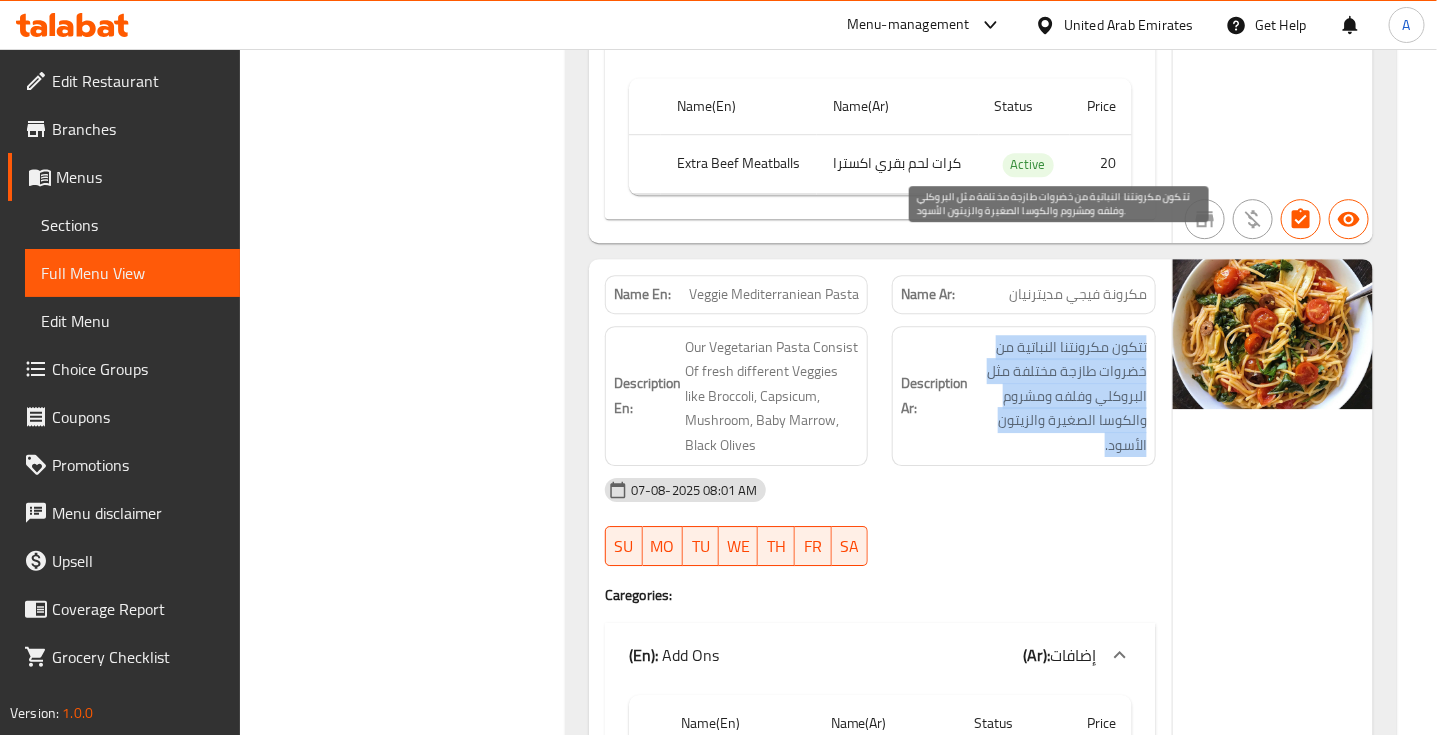 click on "تتكون مكرونتنا النباتية من خضروات طازجة مختلفة مثل البروكلي وفلفه ومشروم  والكوسا الصغيرة والزيتون الأسود." at bounding box center (1059, 396) 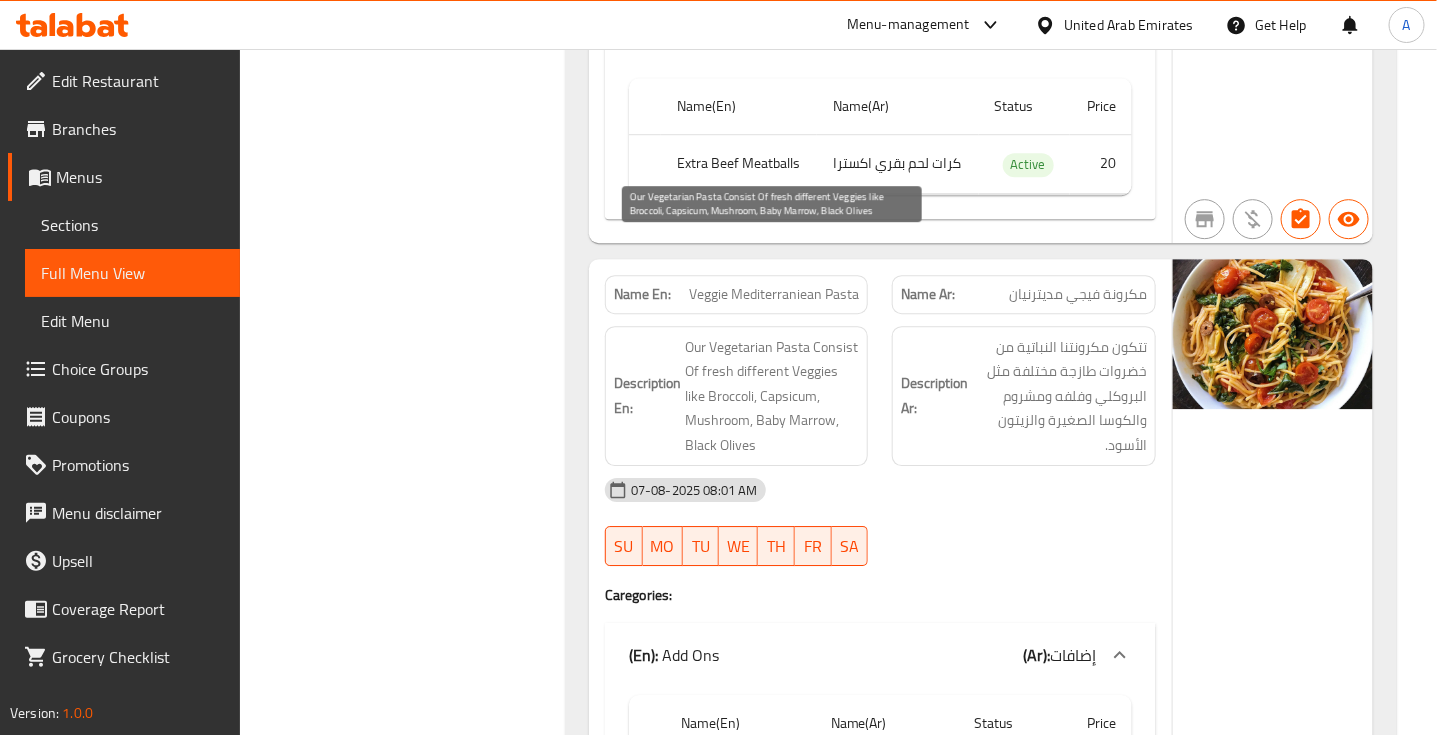 click on "Our Vegetarian Pasta Consist Of fresh different Veggies like Broccoli, Capsicum, Mushroom, Baby Marrow, Black Olives" at bounding box center (772, 396) 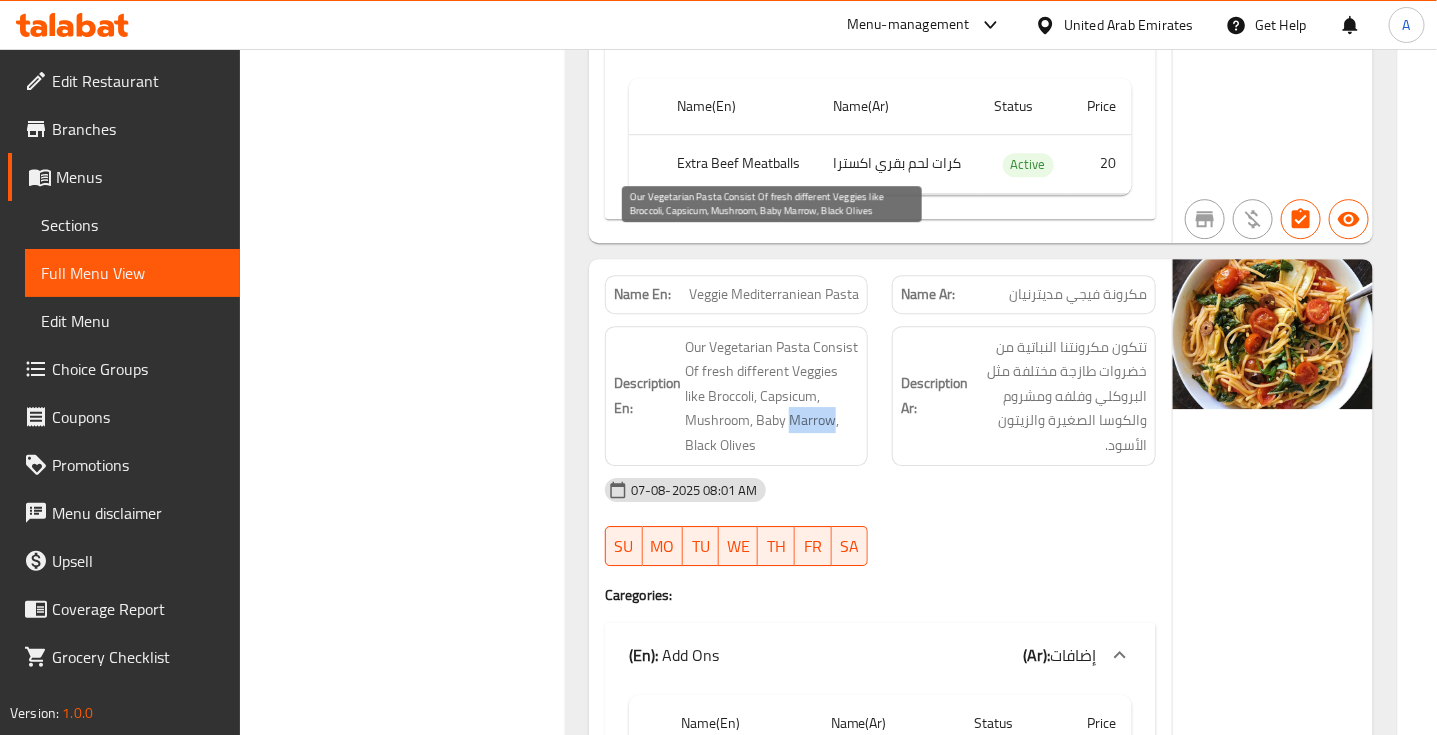 click on "Our Vegetarian Pasta Consist Of fresh different Veggies like Broccoli, Capsicum, Mushroom, Baby Marrow, Black Olives" at bounding box center [772, 396] 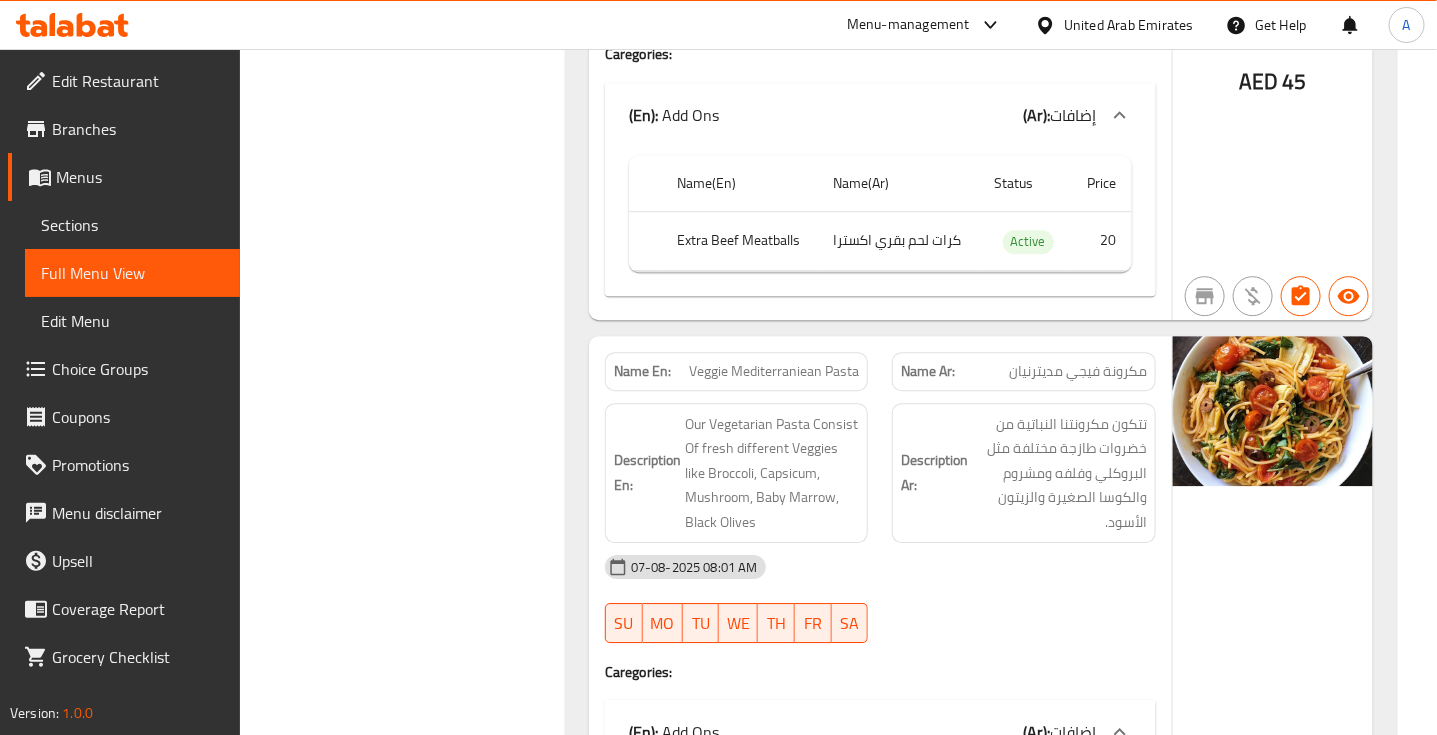 scroll, scrollTop: 102996, scrollLeft: 0, axis: vertical 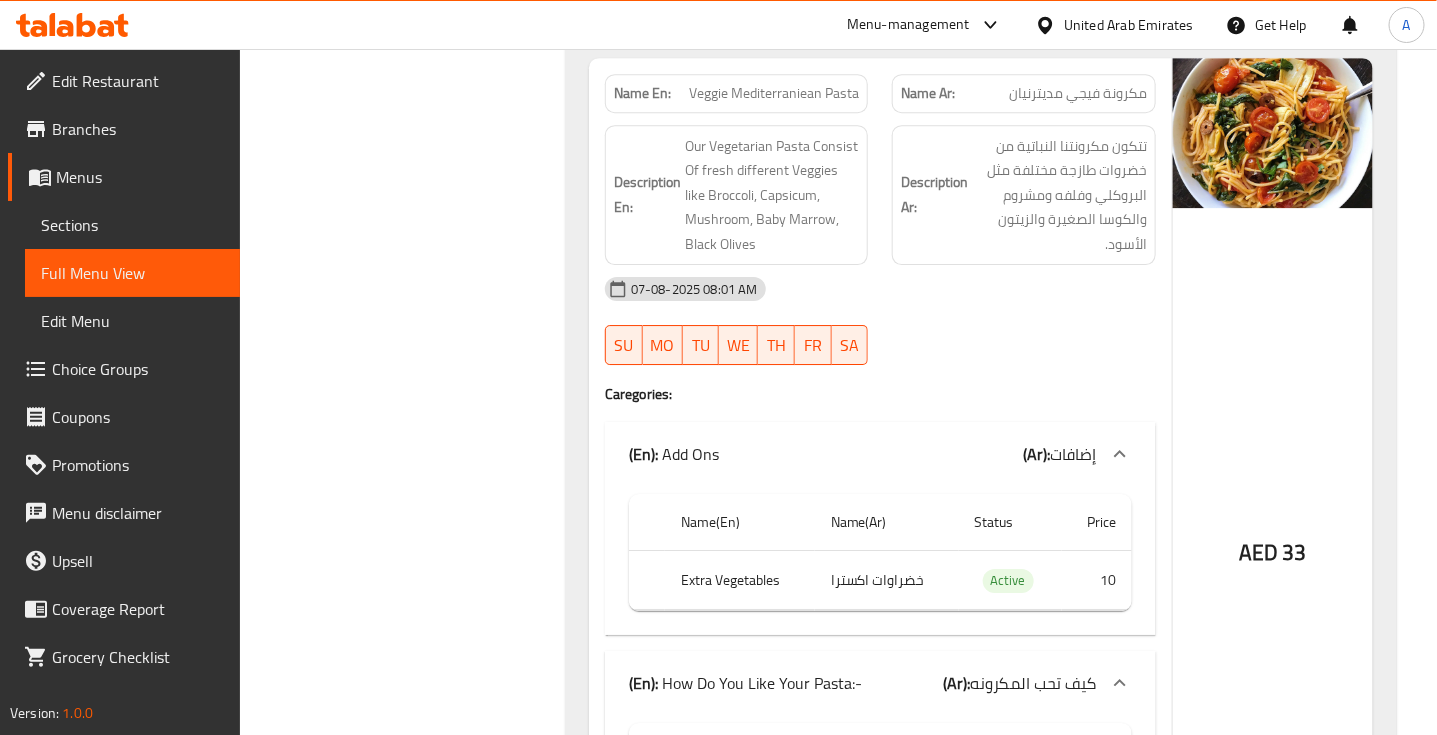 click at bounding box center (1024, -48515) 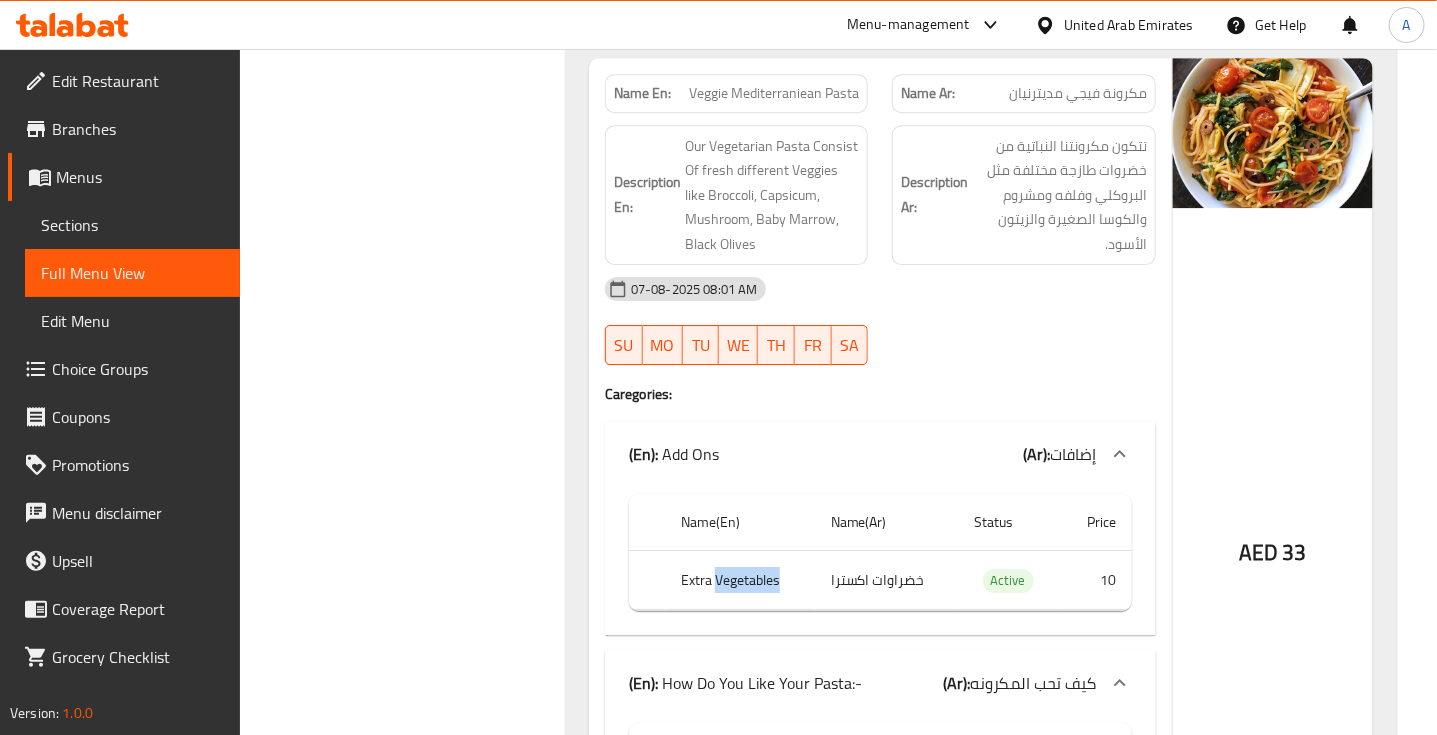 click on "Extra Vegetables" at bounding box center [740, -102182] 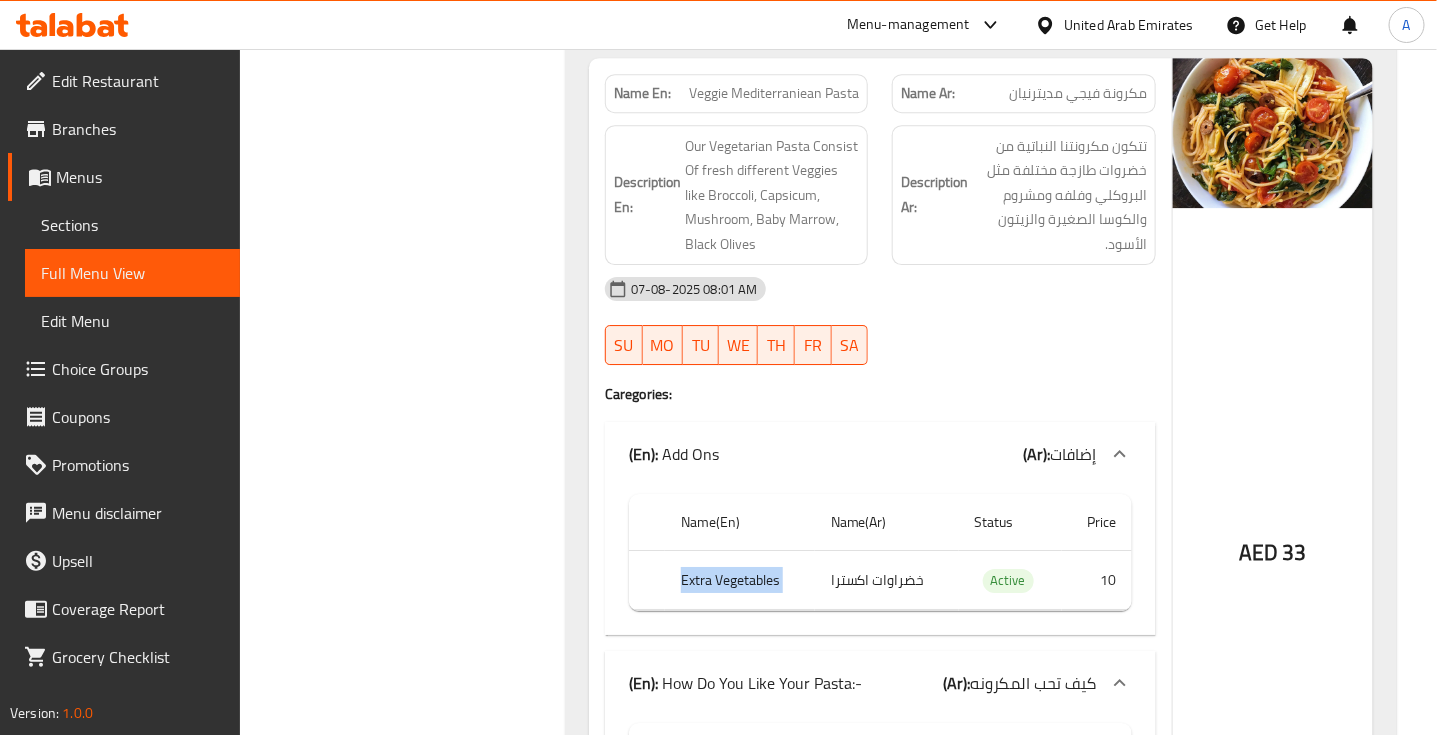 click on "Extra Vegetables" at bounding box center [740, -102182] 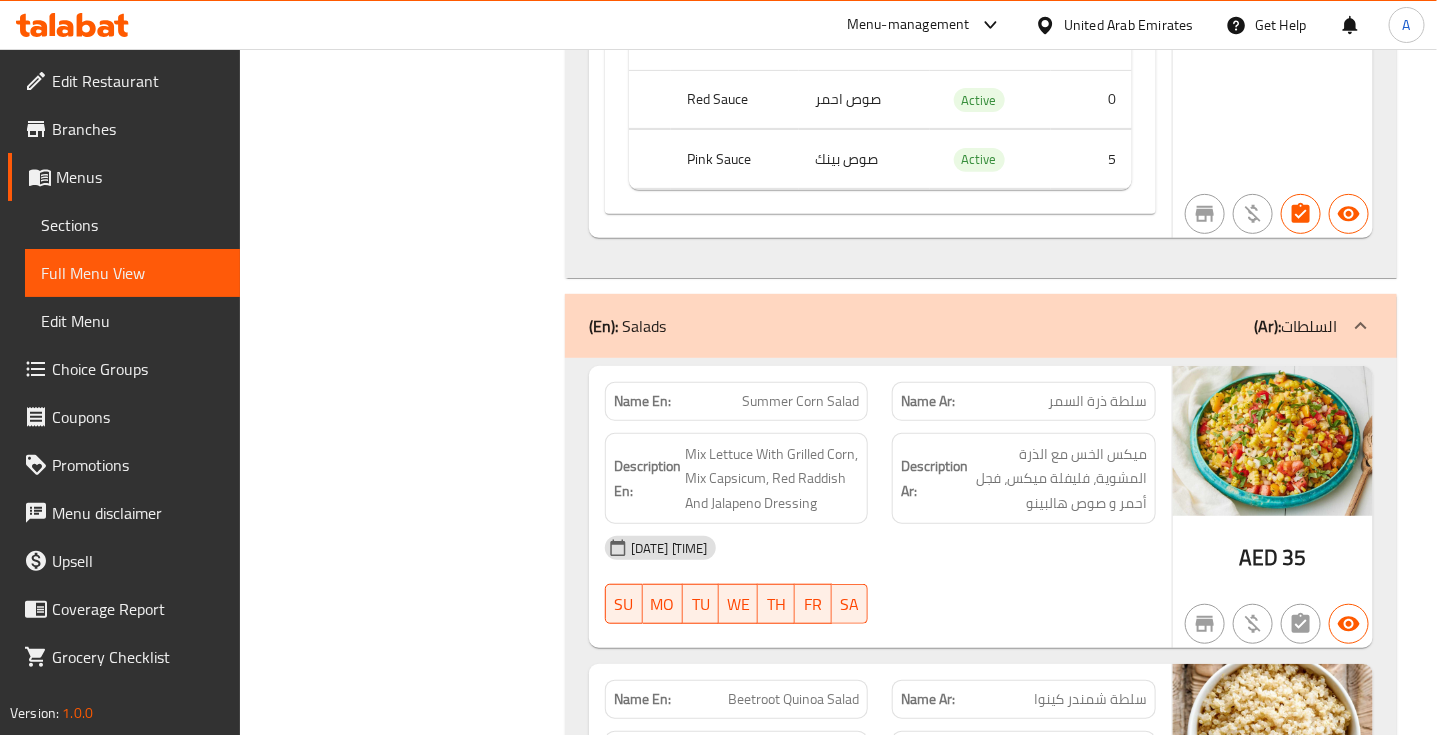 scroll, scrollTop: 103746, scrollLeft: 0, axis: vertical 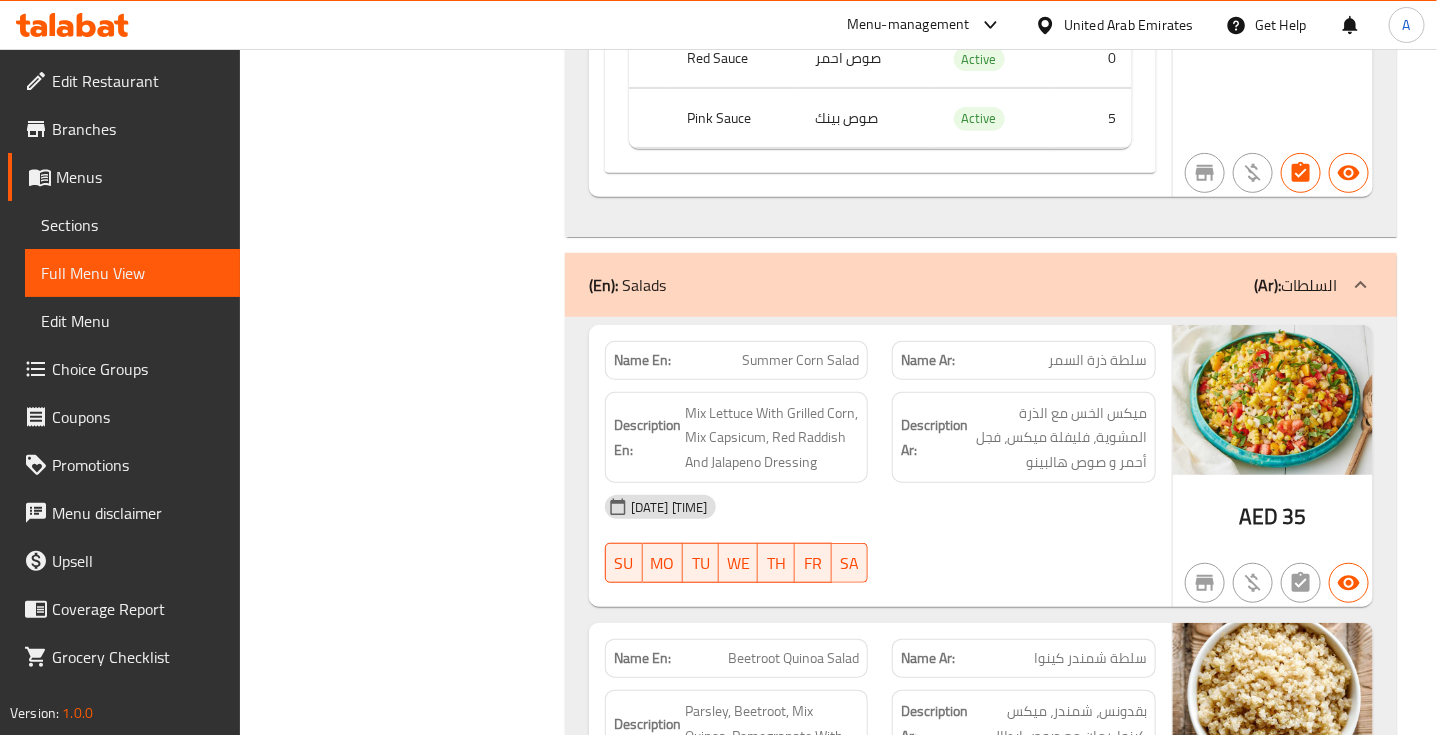 click on "سلطة ذرة السمر" at bounding box center [1102, -103370] 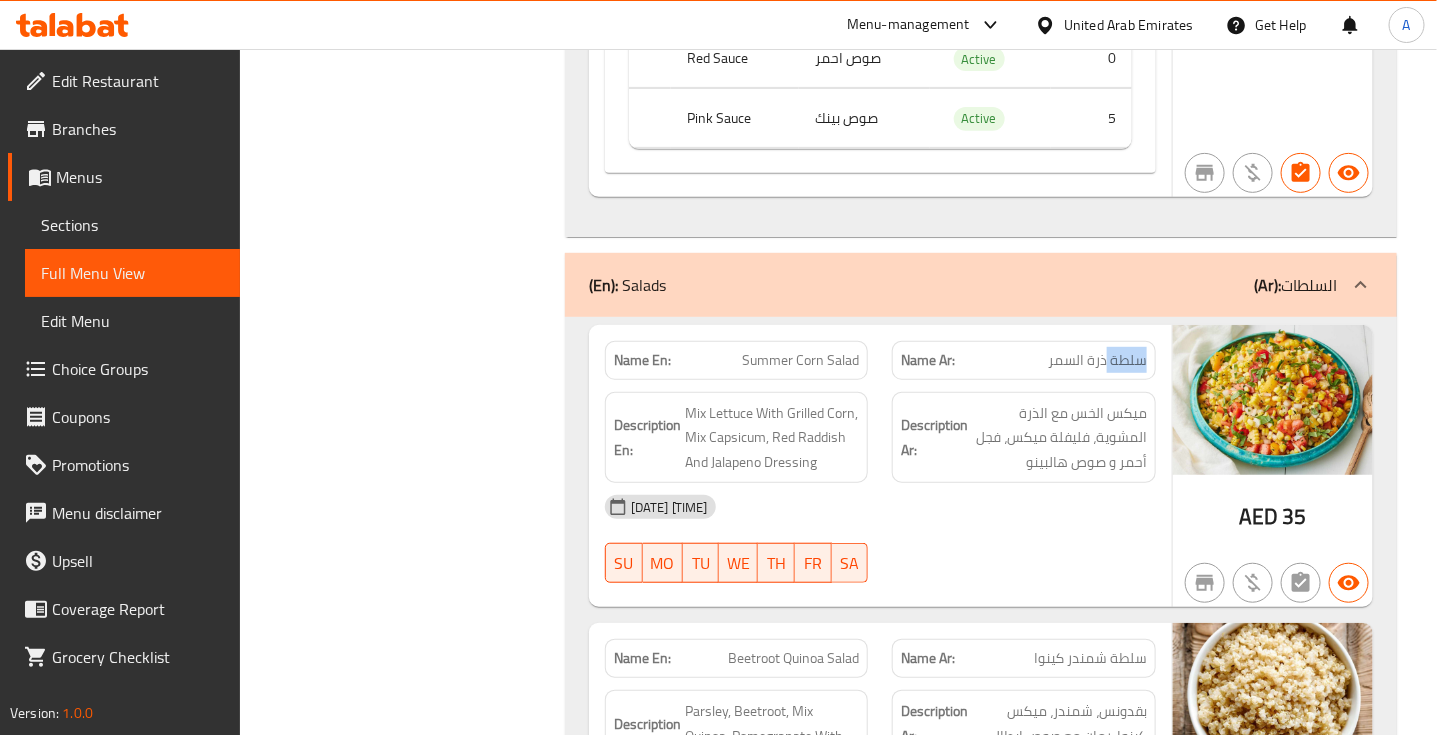 click on "سلطة ذرة السمر" at bounding box center (1102, -103370) 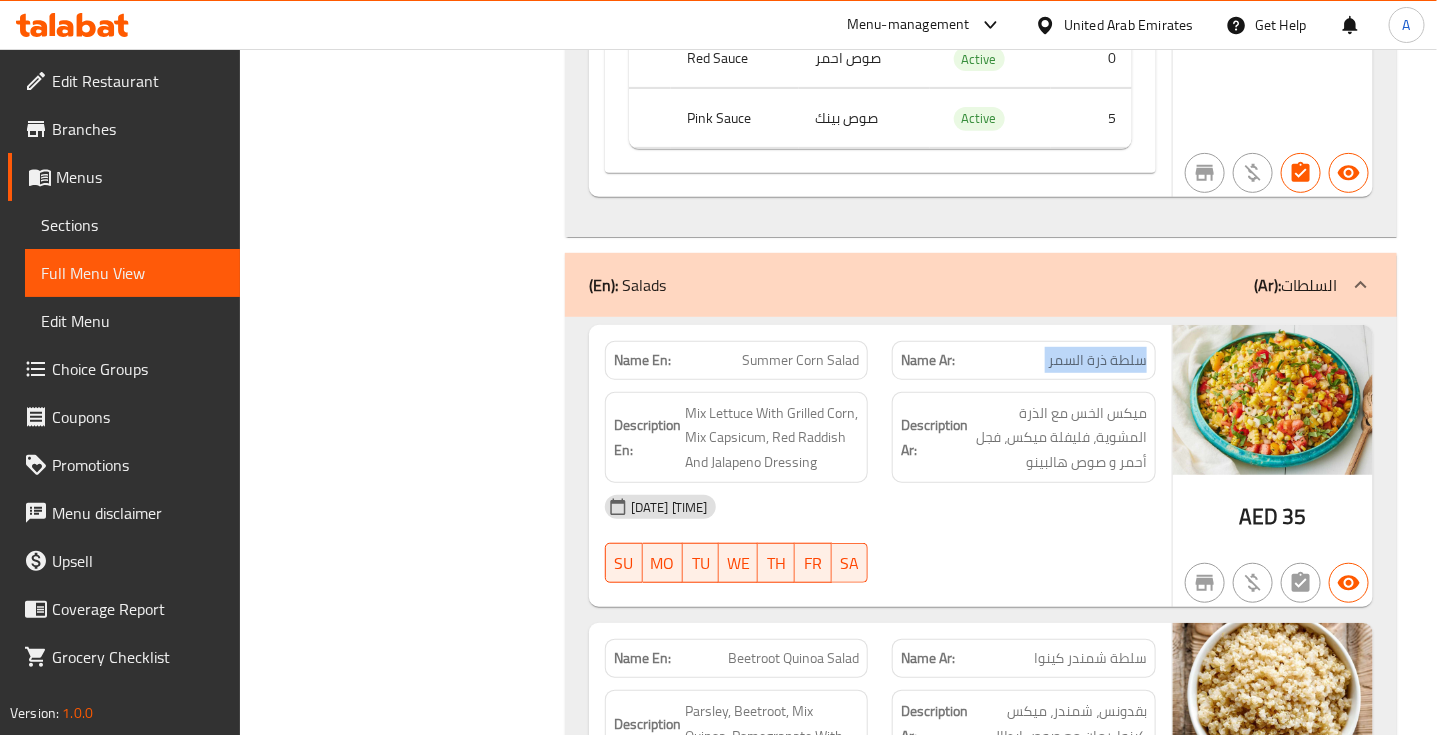 click on "سلطة ذرة السمر" at bounding box center (1102, -103370) 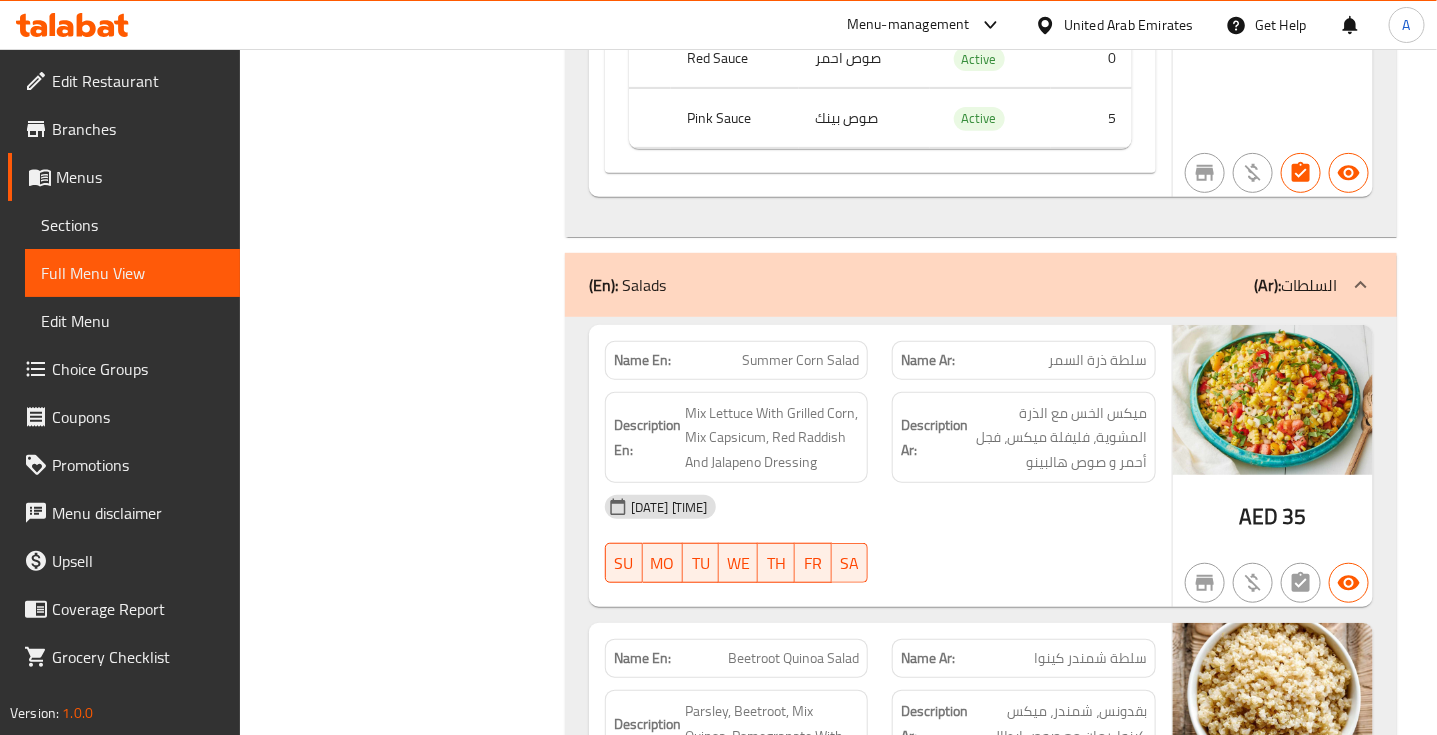 click on "07-08-2025 06:29 PM" at bounding box center (880, -103223) 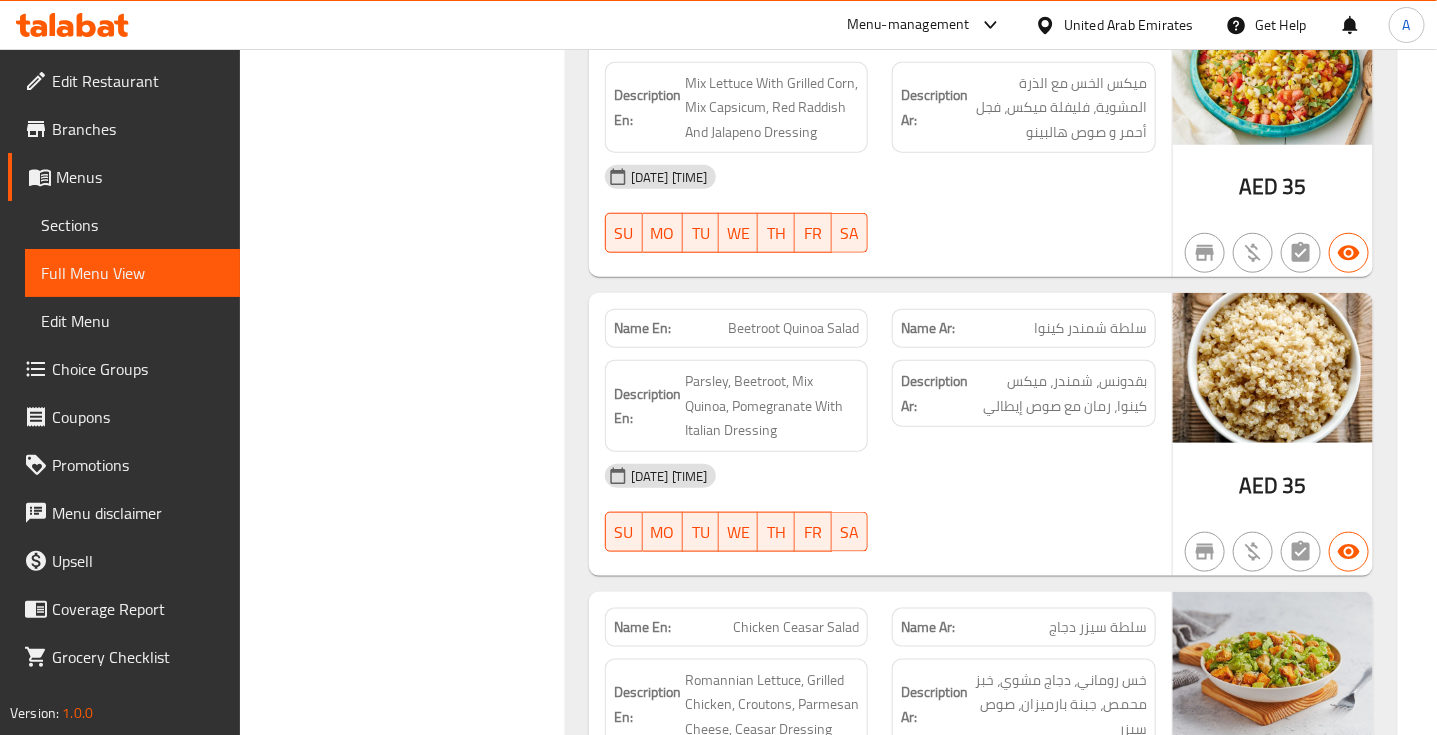 scroll, scrollTop: 104121, scrollLeft: 0, axis: vertical 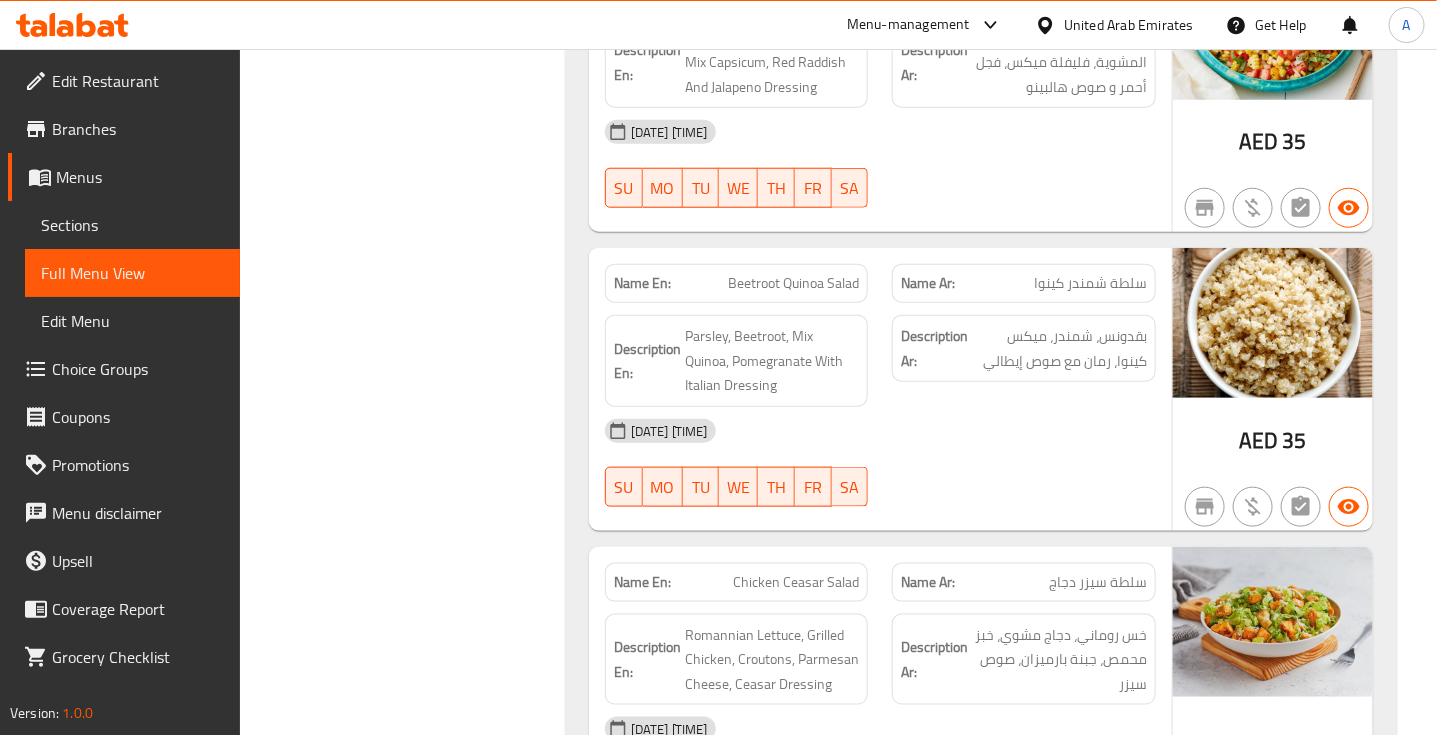 click on "Beetroot Quinoa Salad" at bounding box center (793, -102602) 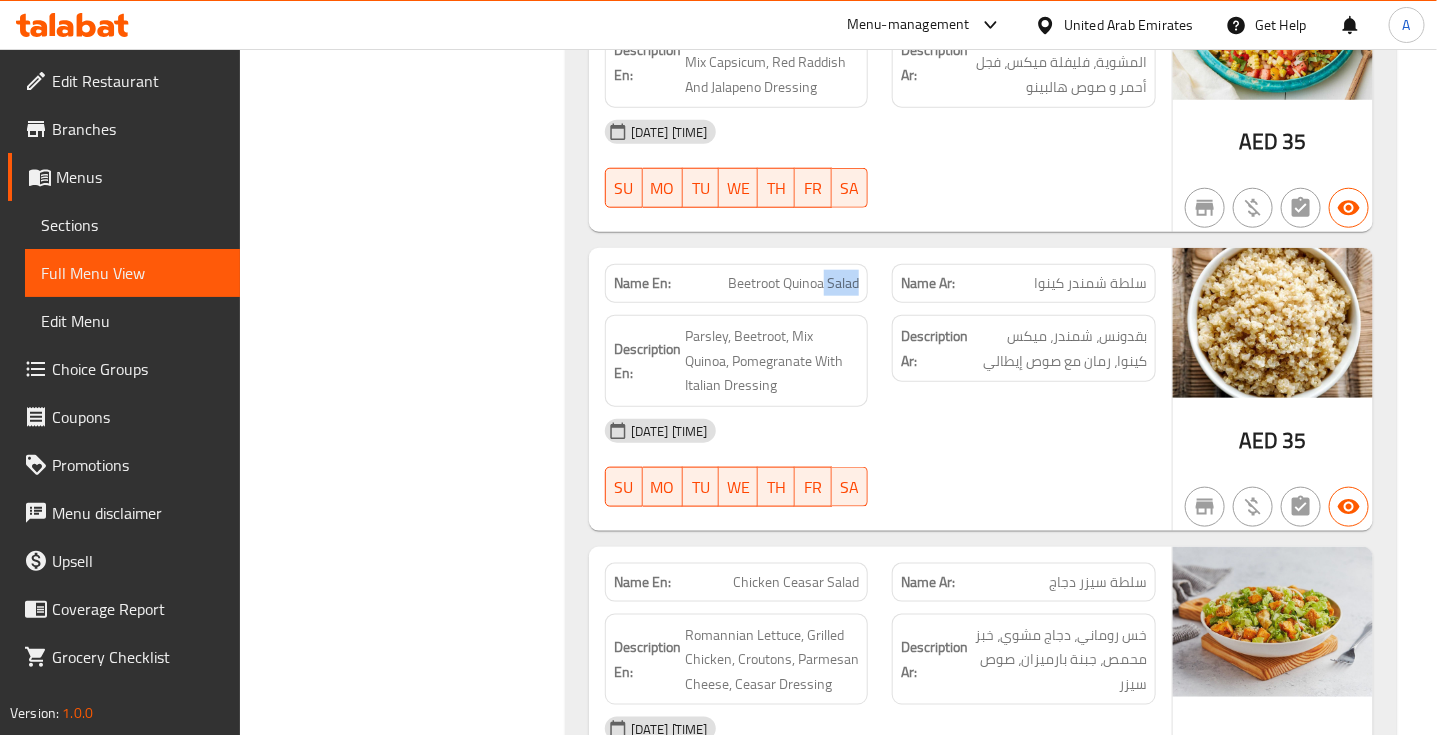click on "Beetroot Quinoa Salad" at bounding box center [793, -102602] 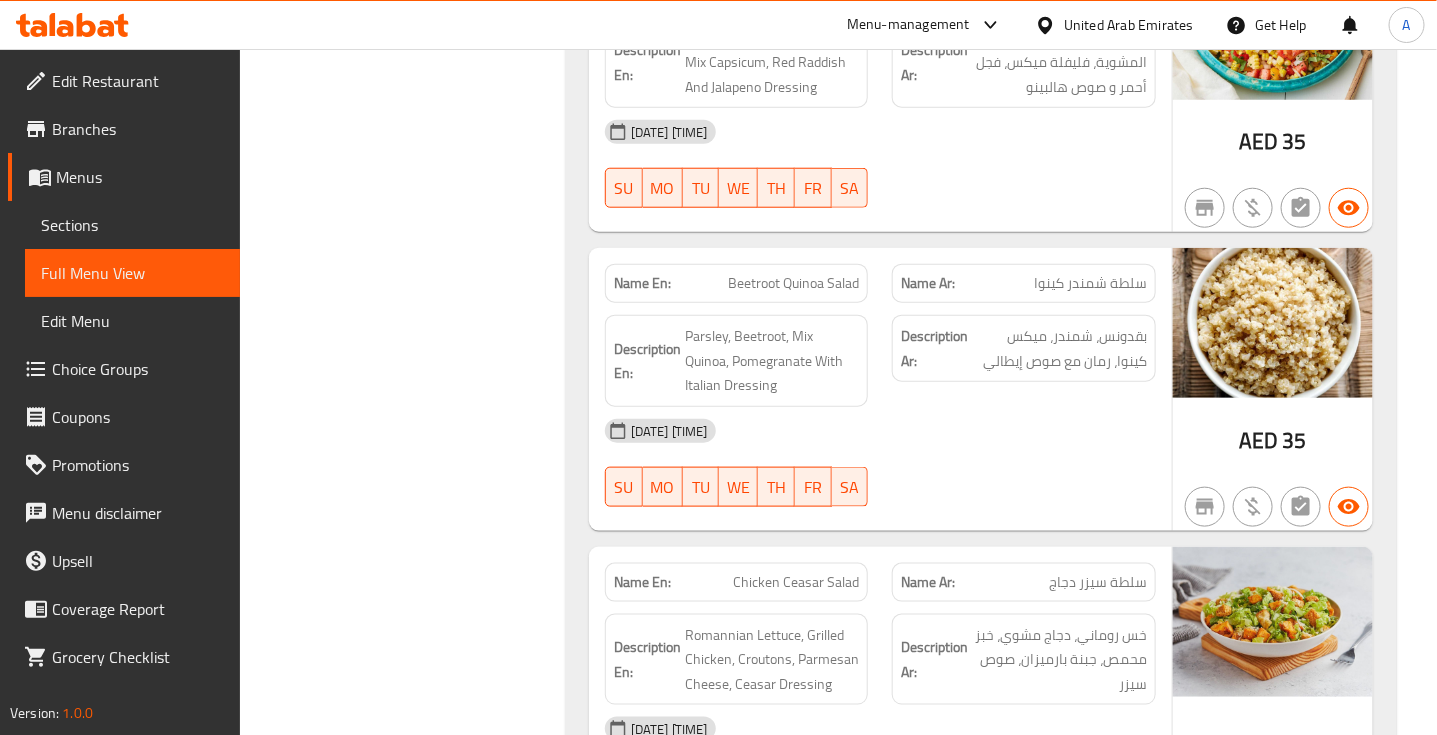 click on "07-08-2025 06:29 PM SU MO TU WE TH FR SA" at bounding box center (880, -102398) 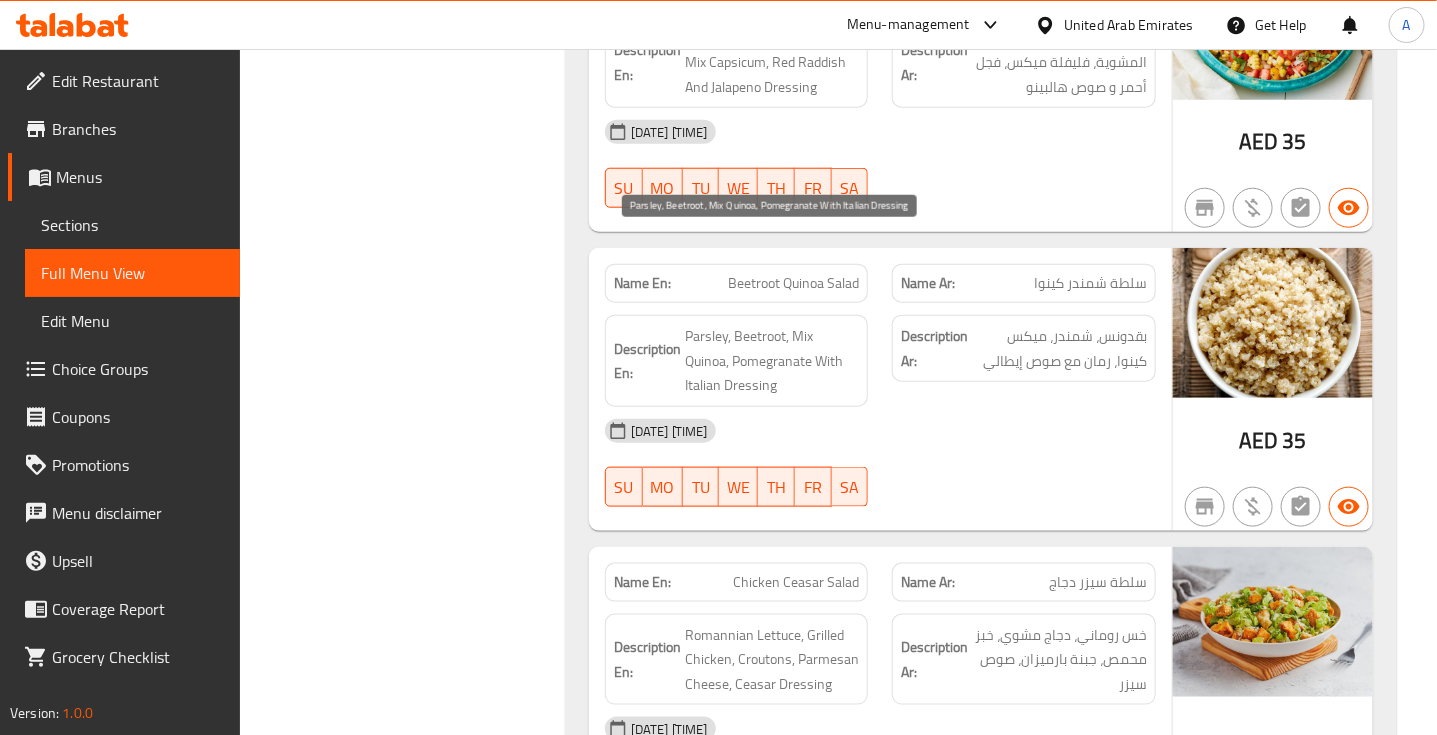 click on "Parsley, Beetroot, Mix Quinoa, Pomegranate With Italian Dressing" at bounding box center (772, 361) 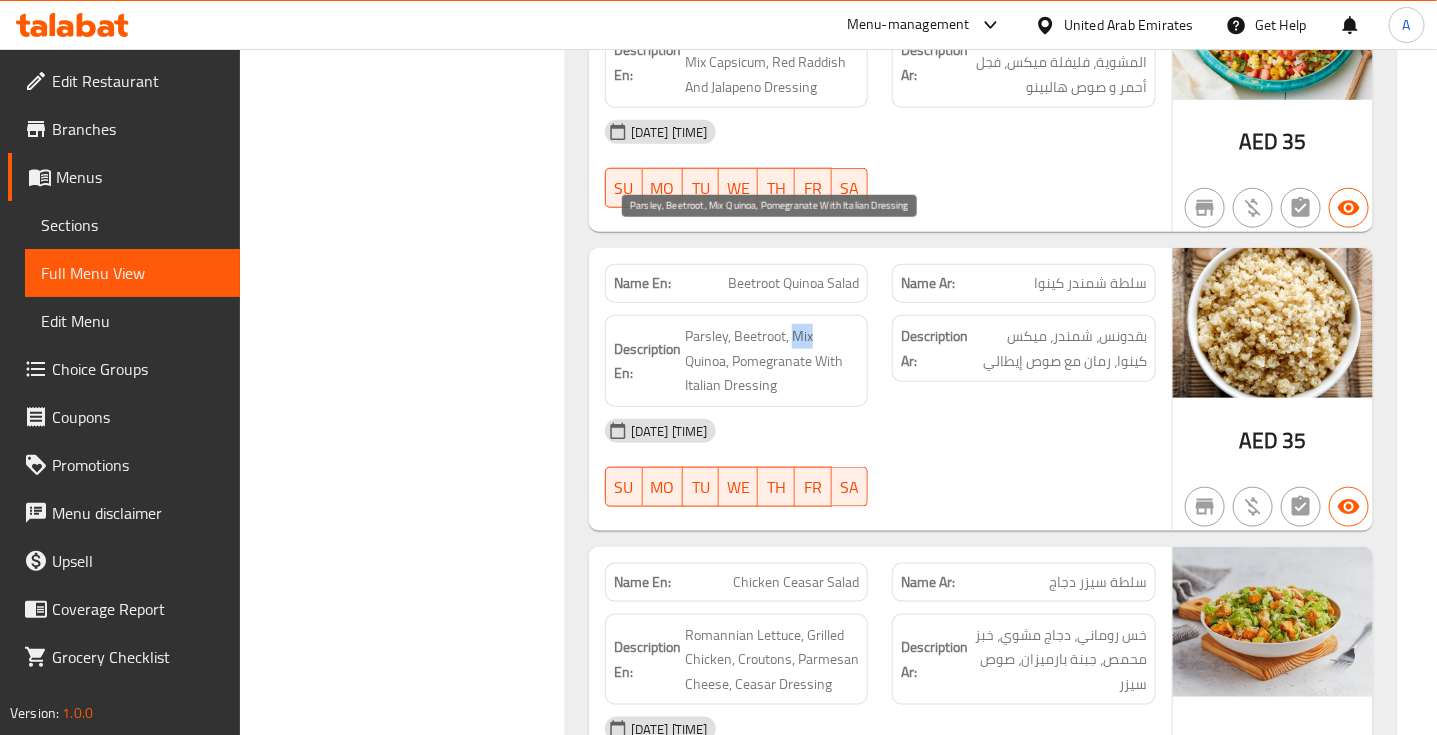 click on "Parsley, Beetroot, Mix Quinoa, Pomegranate With Italian Dressing" at bounding box center (772, 361) 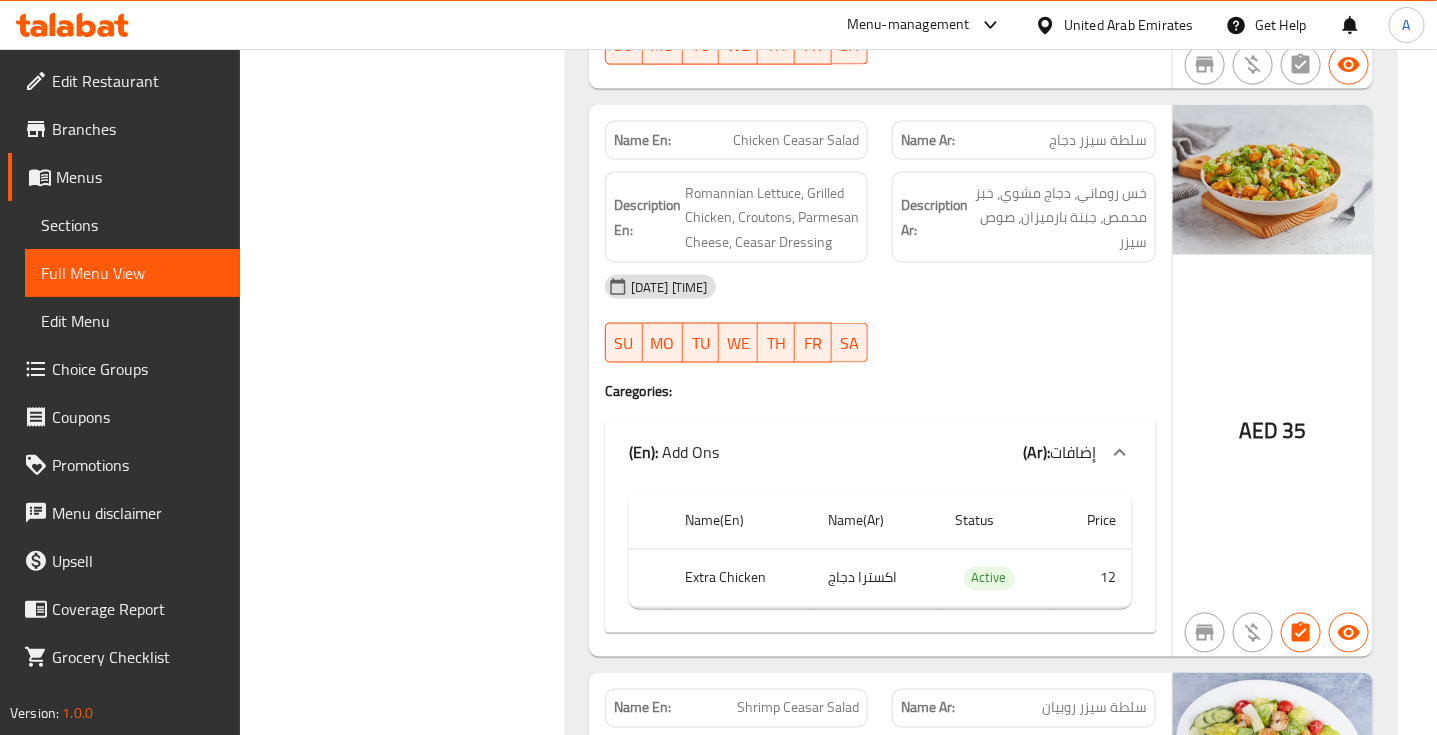 scroll, scrollTop: 104621, scrollLeft: 0, axis: vertical 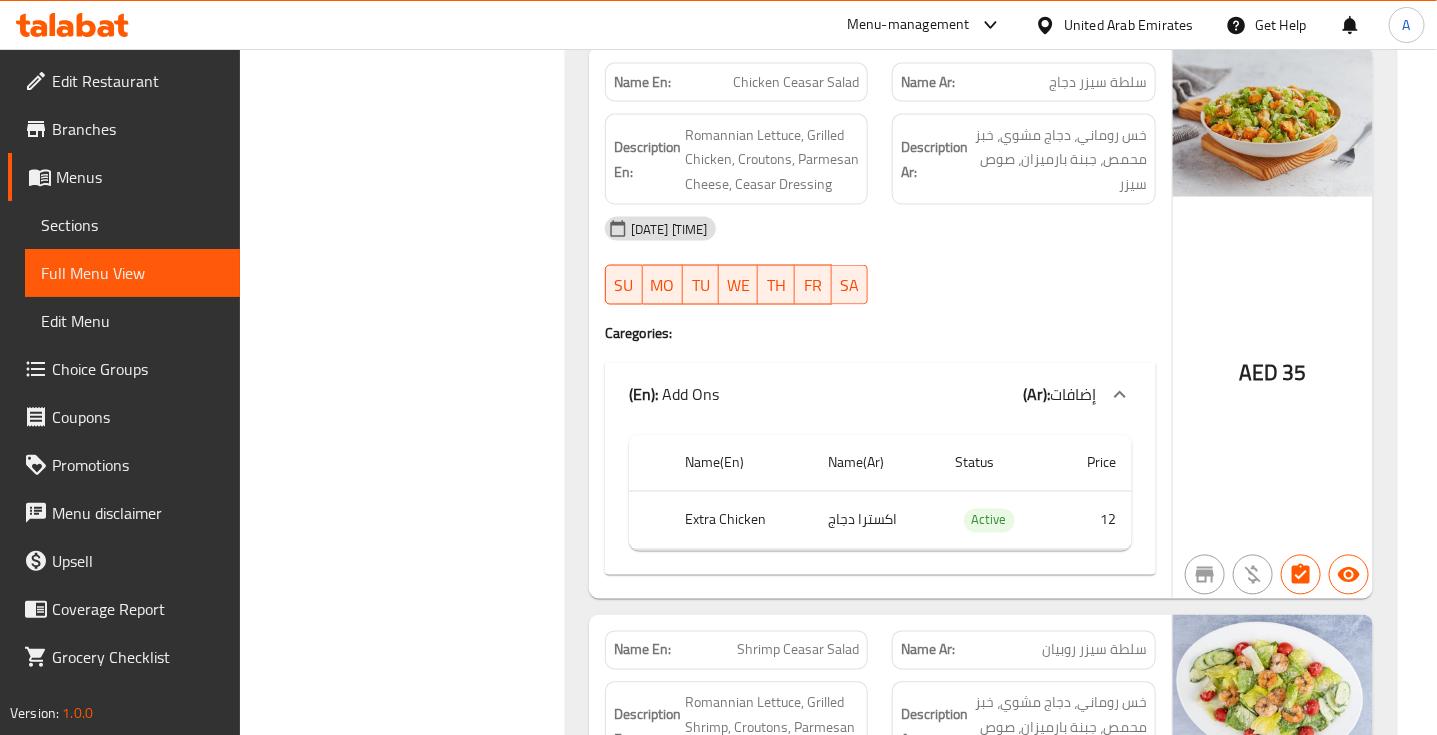 click at bounding box center [1024, -101805] 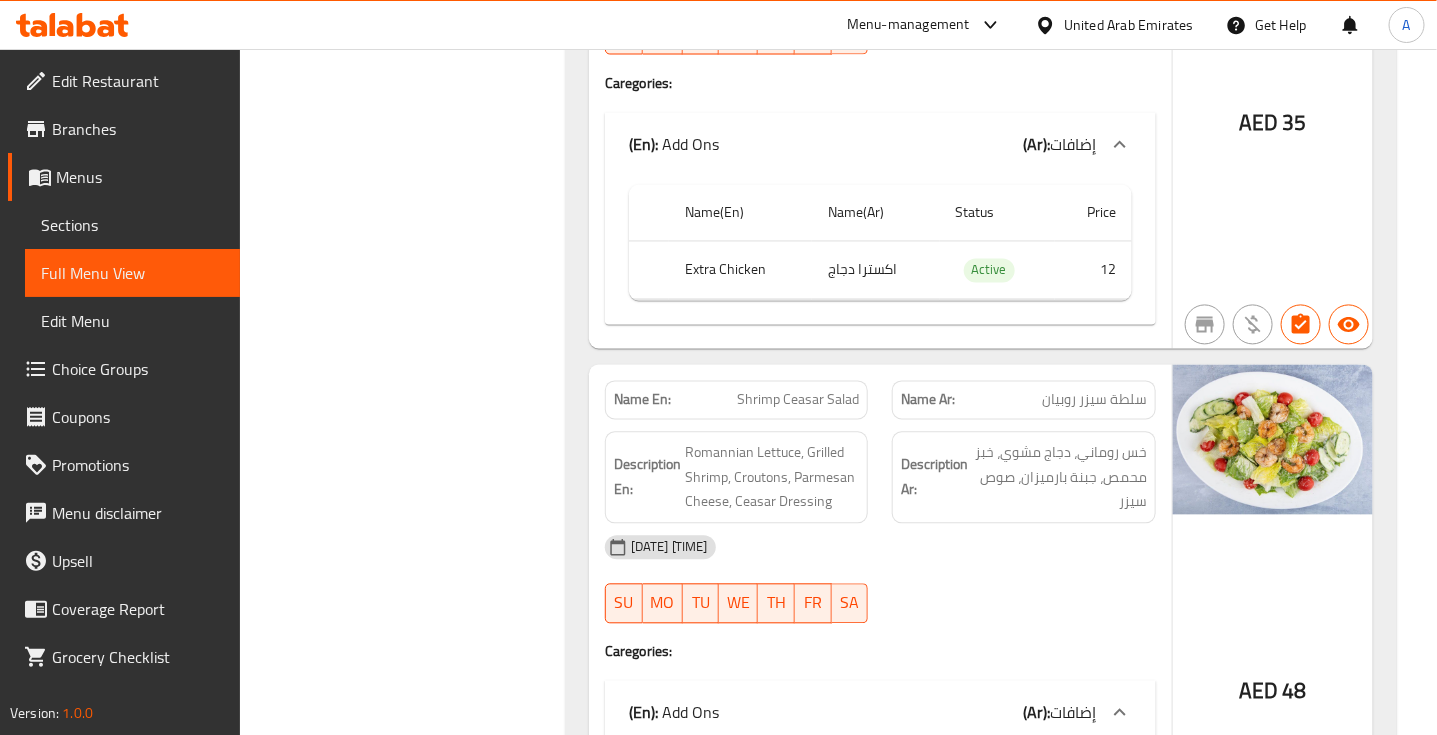 scroll, scrollTop: 104996, scrollLeft: 0, axis: vertical 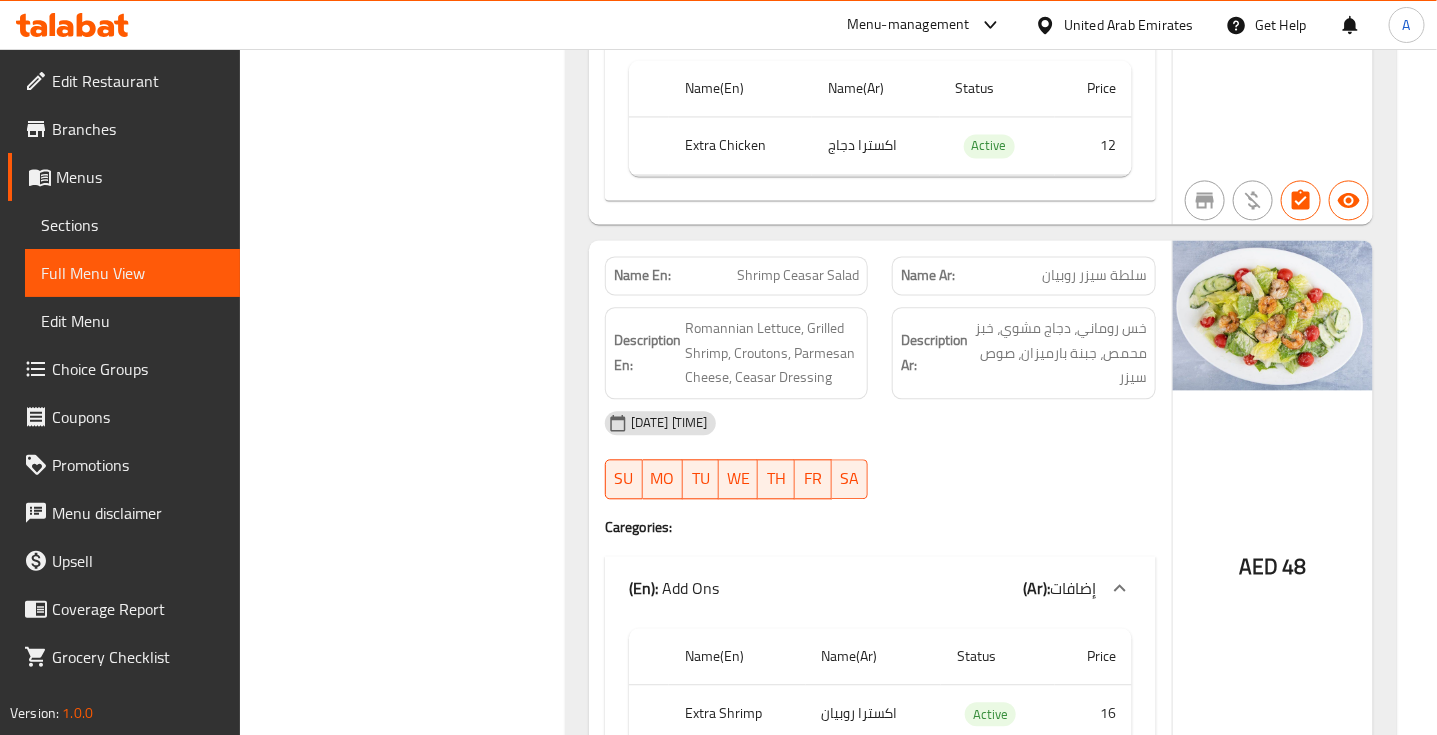 click on "سلطة سيزر روبيان" at bounding box center [1110, -101296] 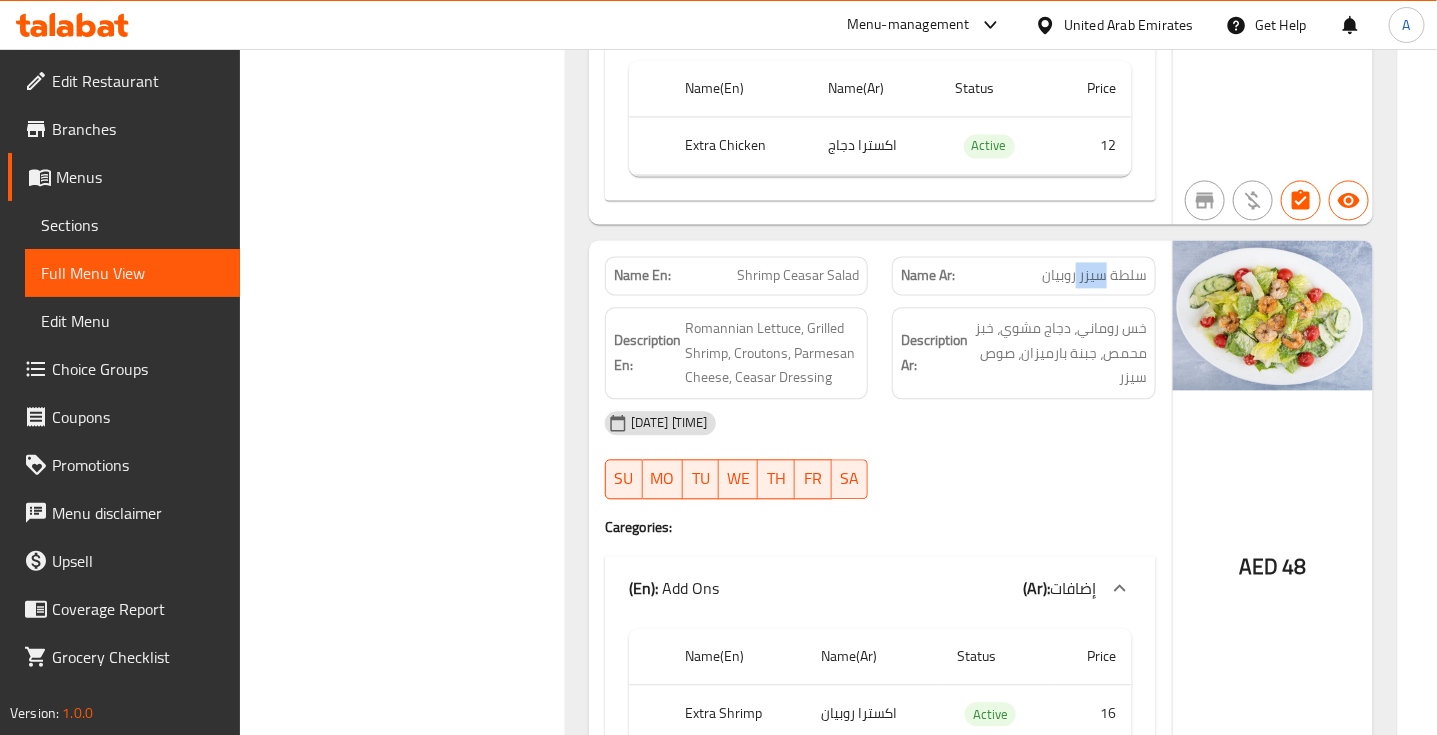 click on "سلطة سيزر روبيان" at bounding box center [1110, -101296] 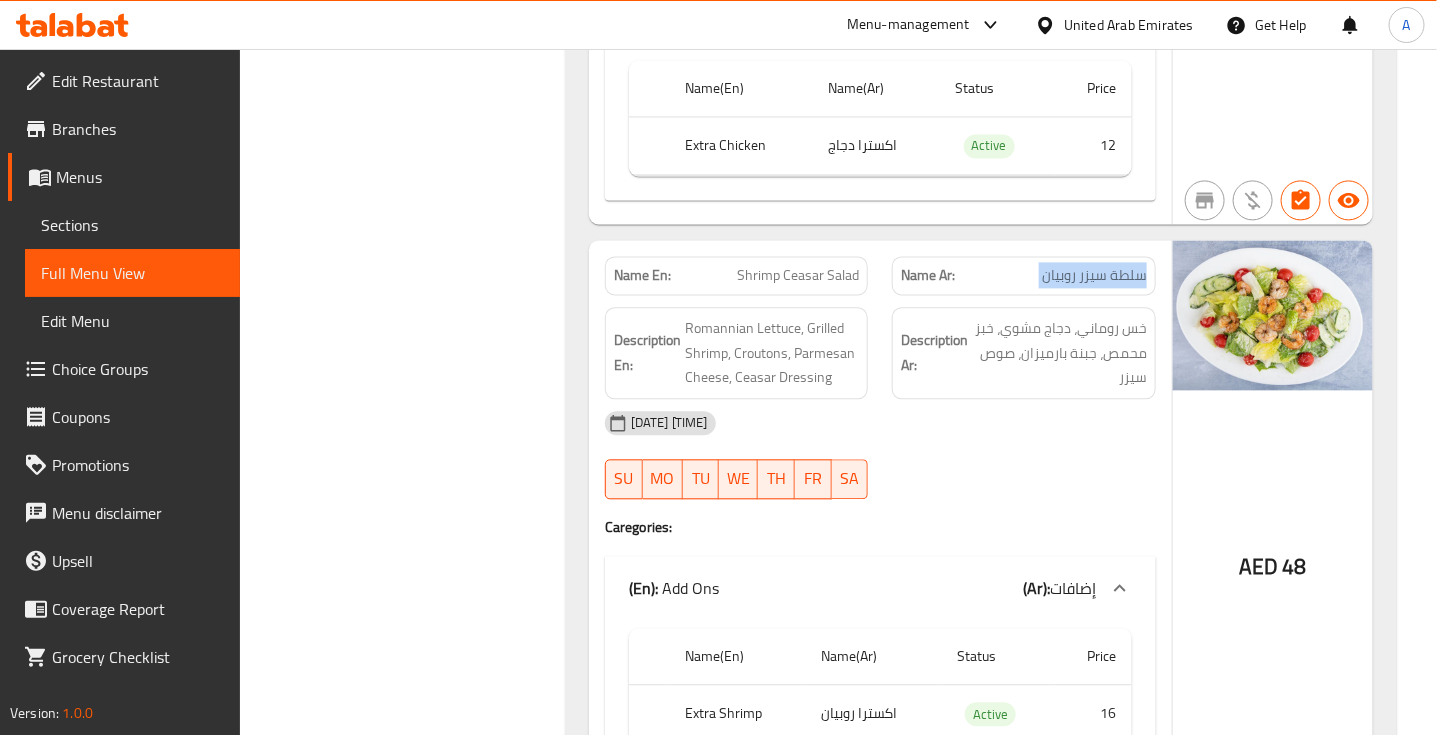 click on "سلطة سيزر روبيان" at bounding box center (1110, -101296) 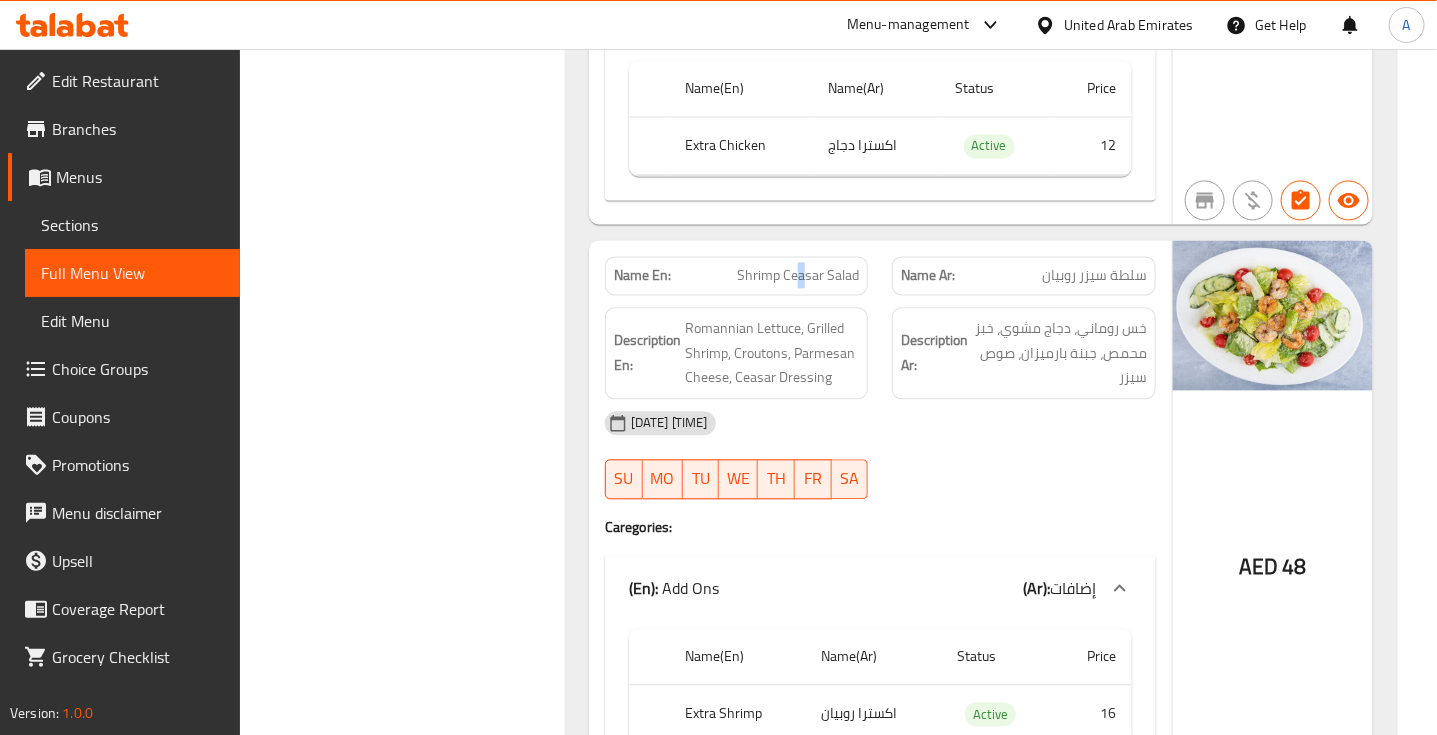 click on "Shrimp Ceasar Salad" at bounding box center (816, -101296) 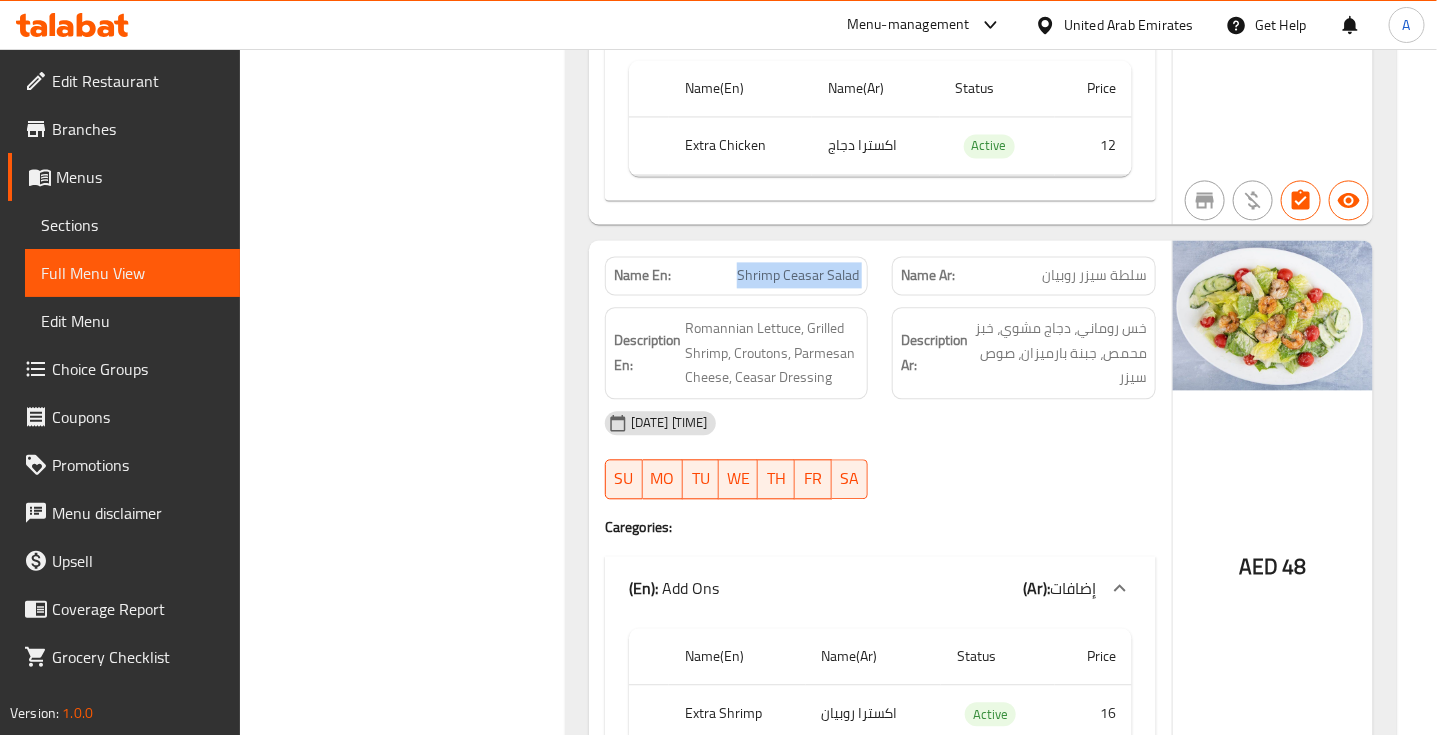 click on "Shrimp Ceasar Salad" at bounding box center (816, -101296) 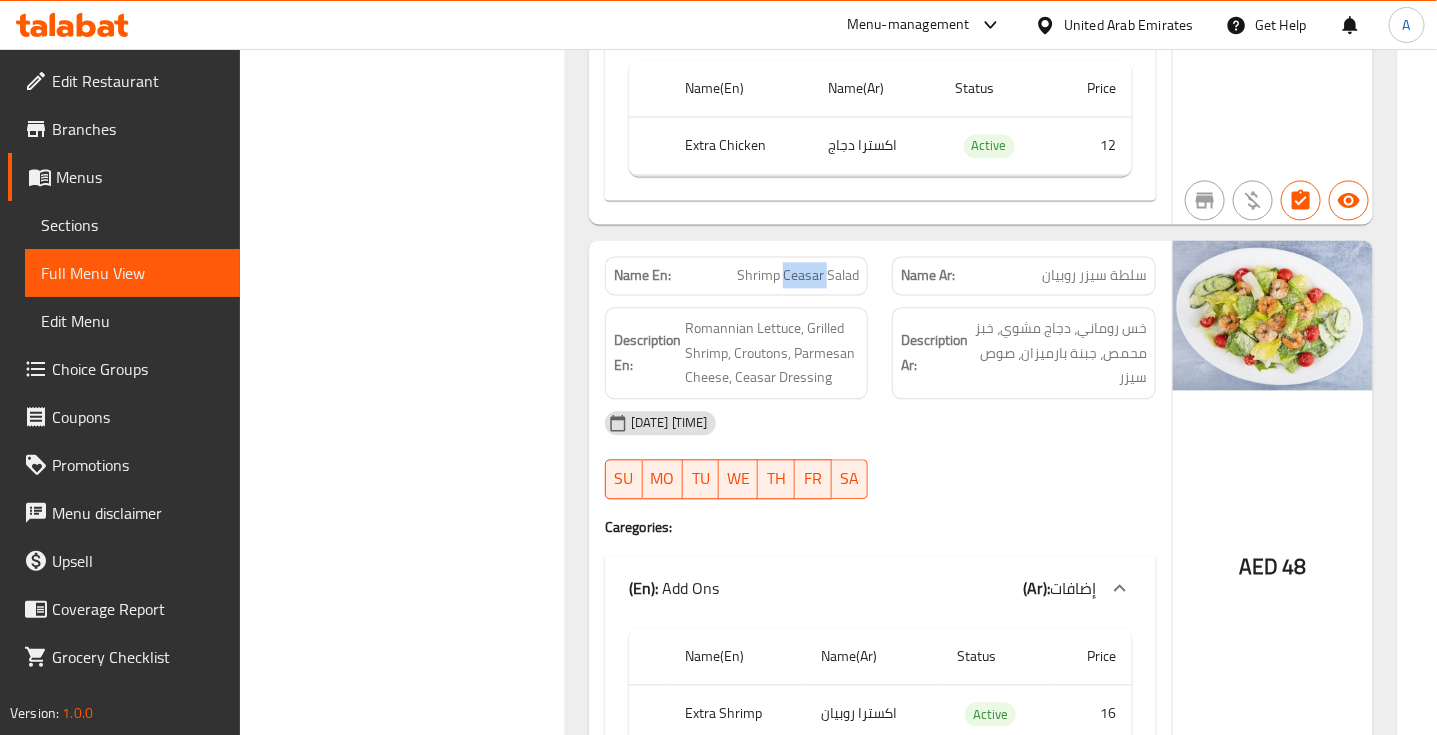 click on "Shrimp Ceasar Salad" at bounding box center [816, -101296] 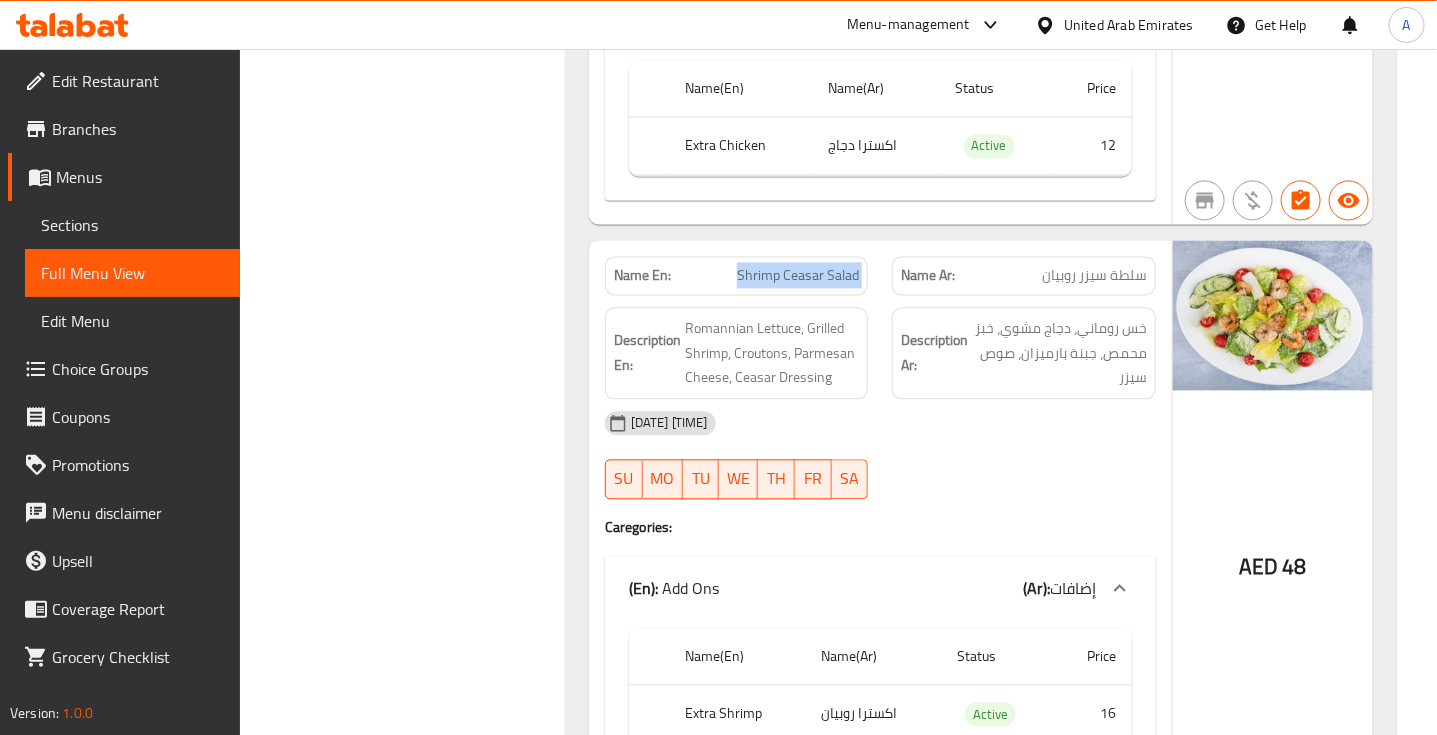 click on "Shrimp Ceasar Salad" at bounding box center (816, -101296) 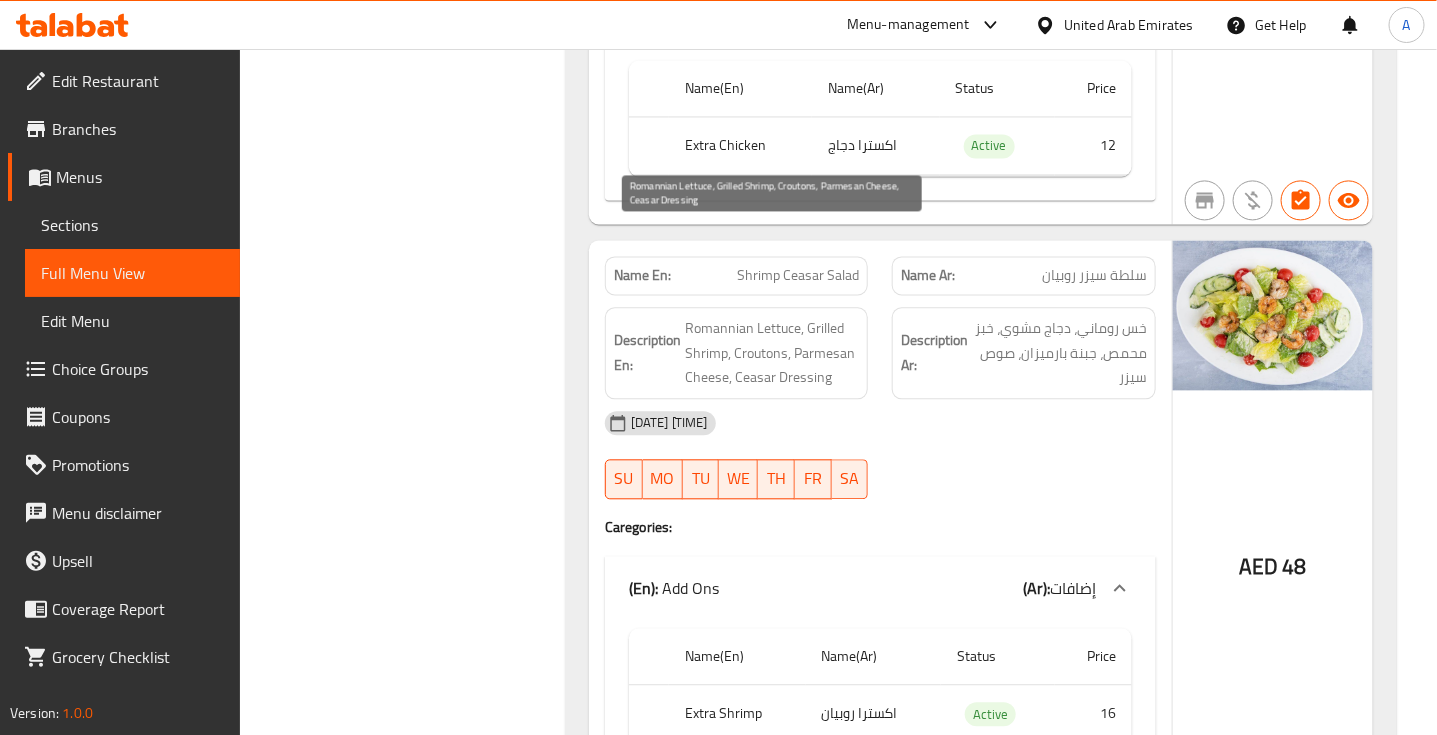 click on "Romannian Lettuce, Grilled Shrimp, Croutons, Parmesan Cheese, Ceasar Dressing" at bounding box center [772, 353] 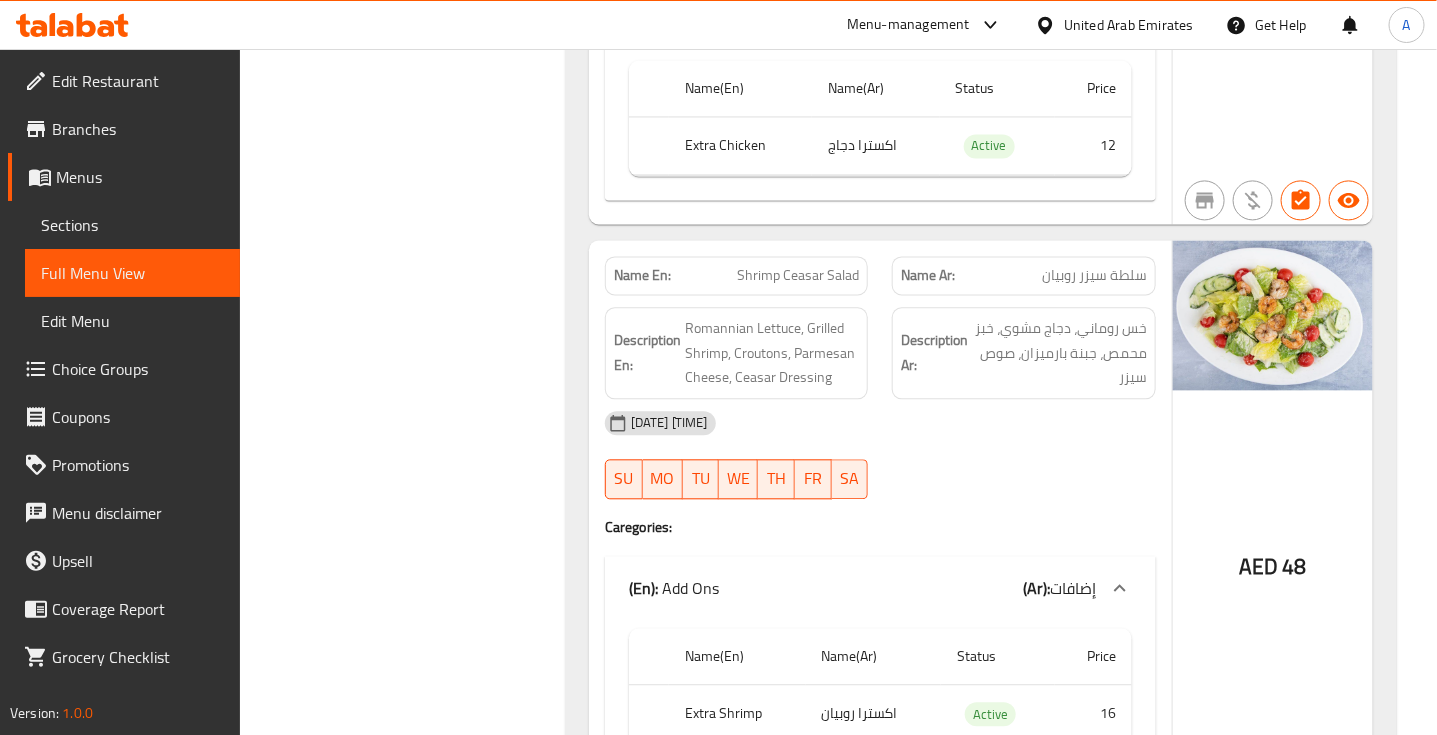click on "Name En: Shrimp Ceasar Salad" at bounding box center (737, -101296) 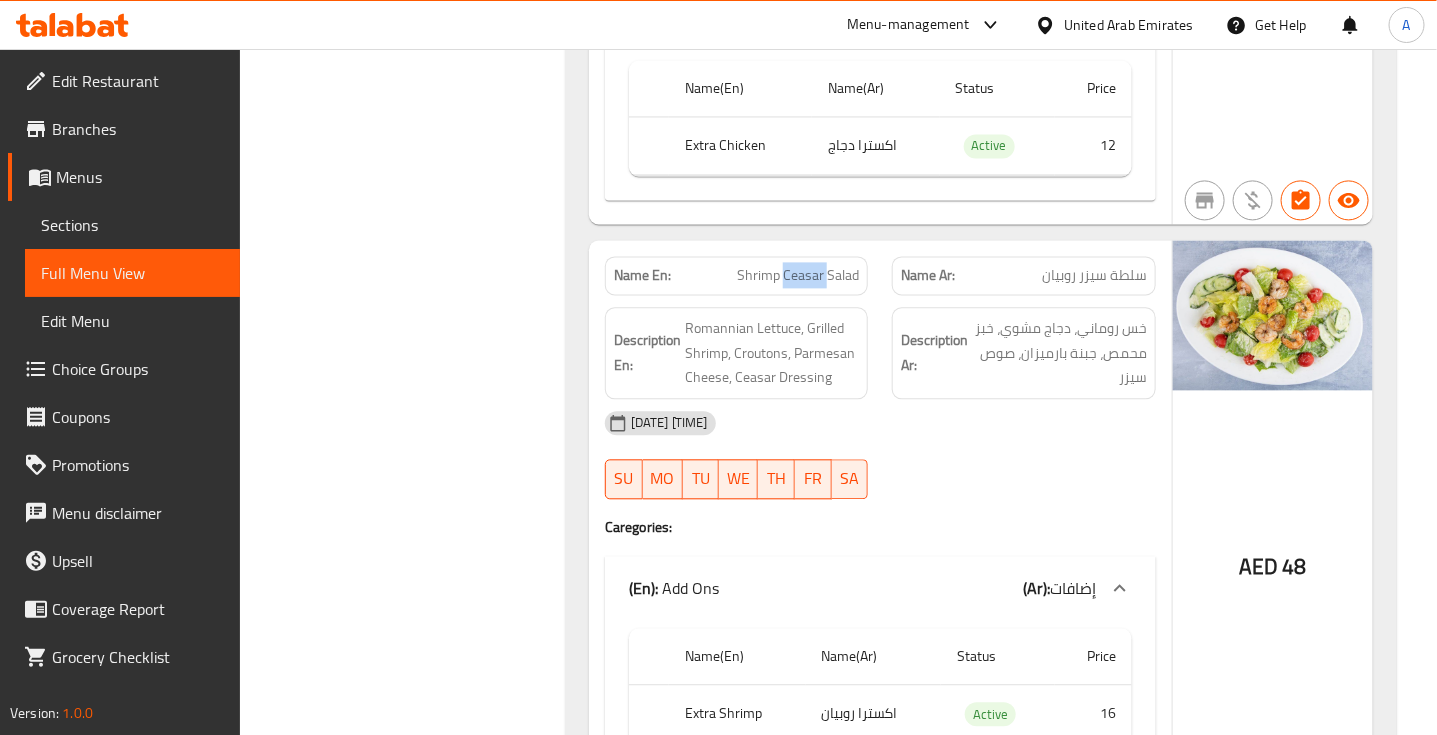 click on "Shrimp Ceasar Salad" at bounding box center (816, -101296) 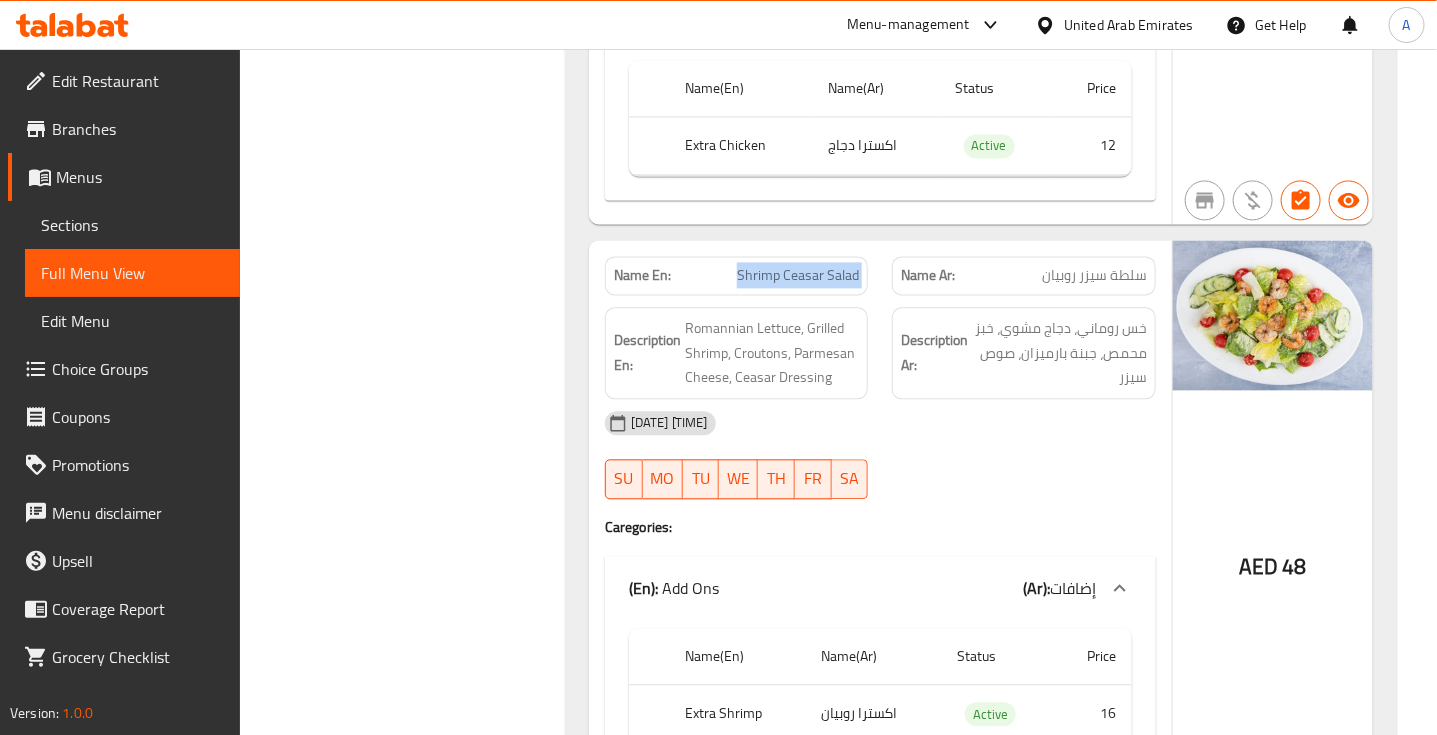 click on "Shrimp Ceasar Salad" at bounding box center (816, -101296) 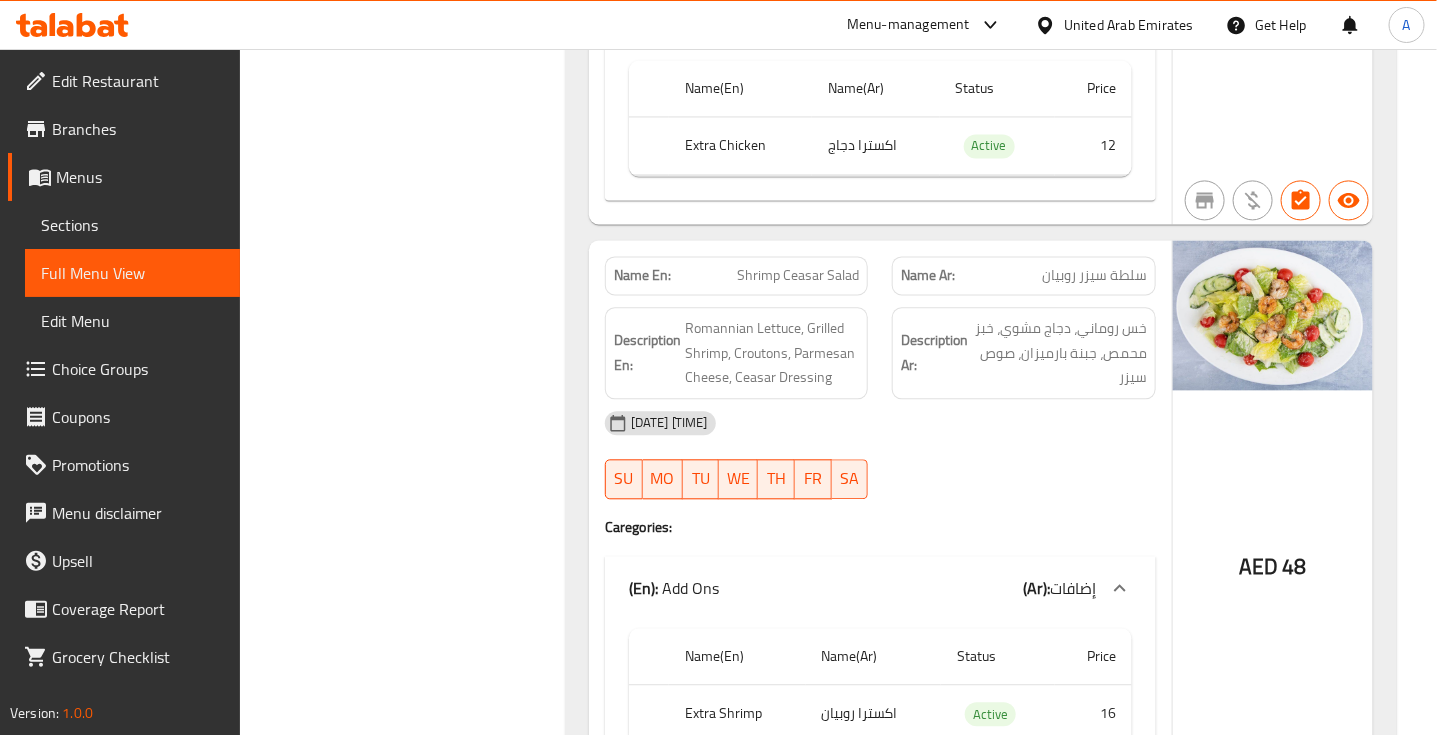 click on "Romannian Lettuce, Grilled Shrimp, Croutons, Parmesan Cheese, Ceasar Dressing" at bounding box center [772, -101206] 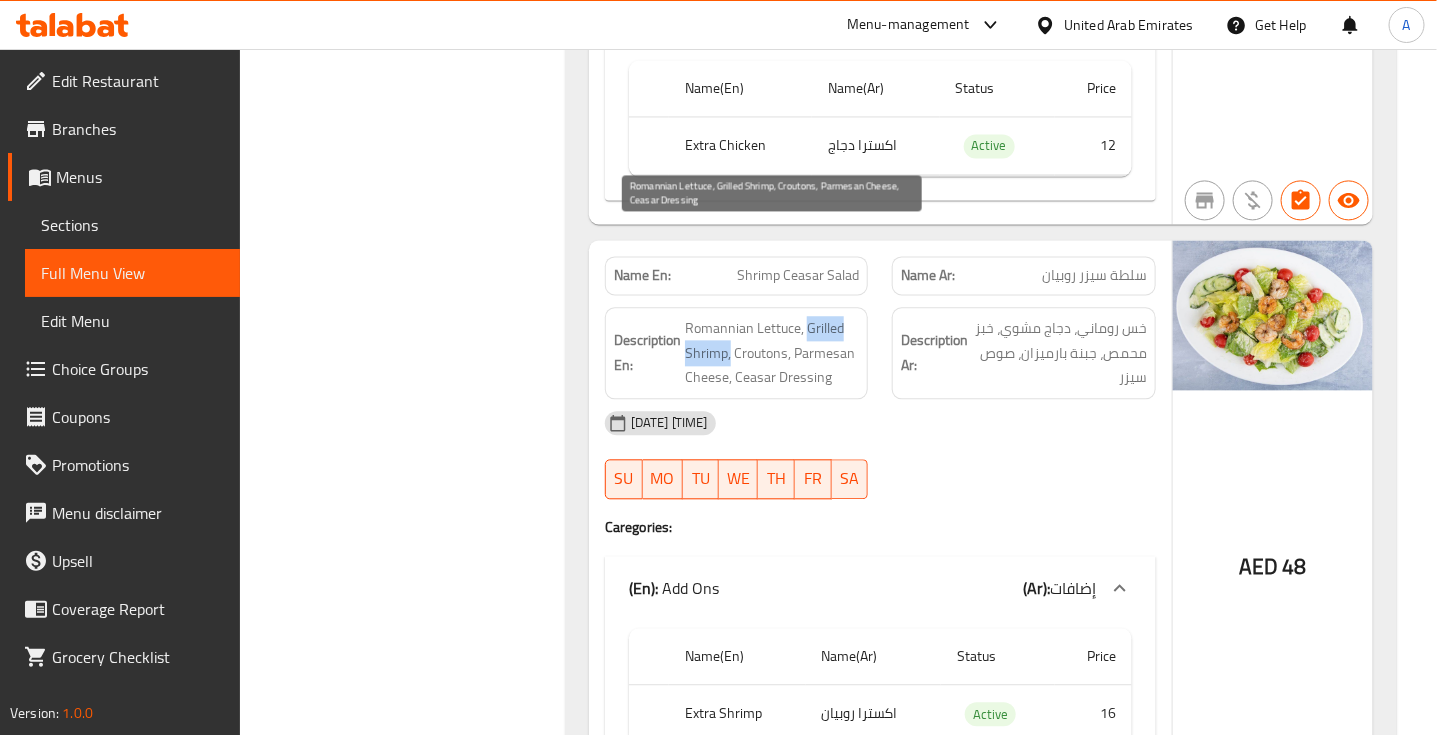 drag, startPoint x: 806, startPoint y: 243, endPoint x: 730, endPoint y: 268, distance: 80.00625 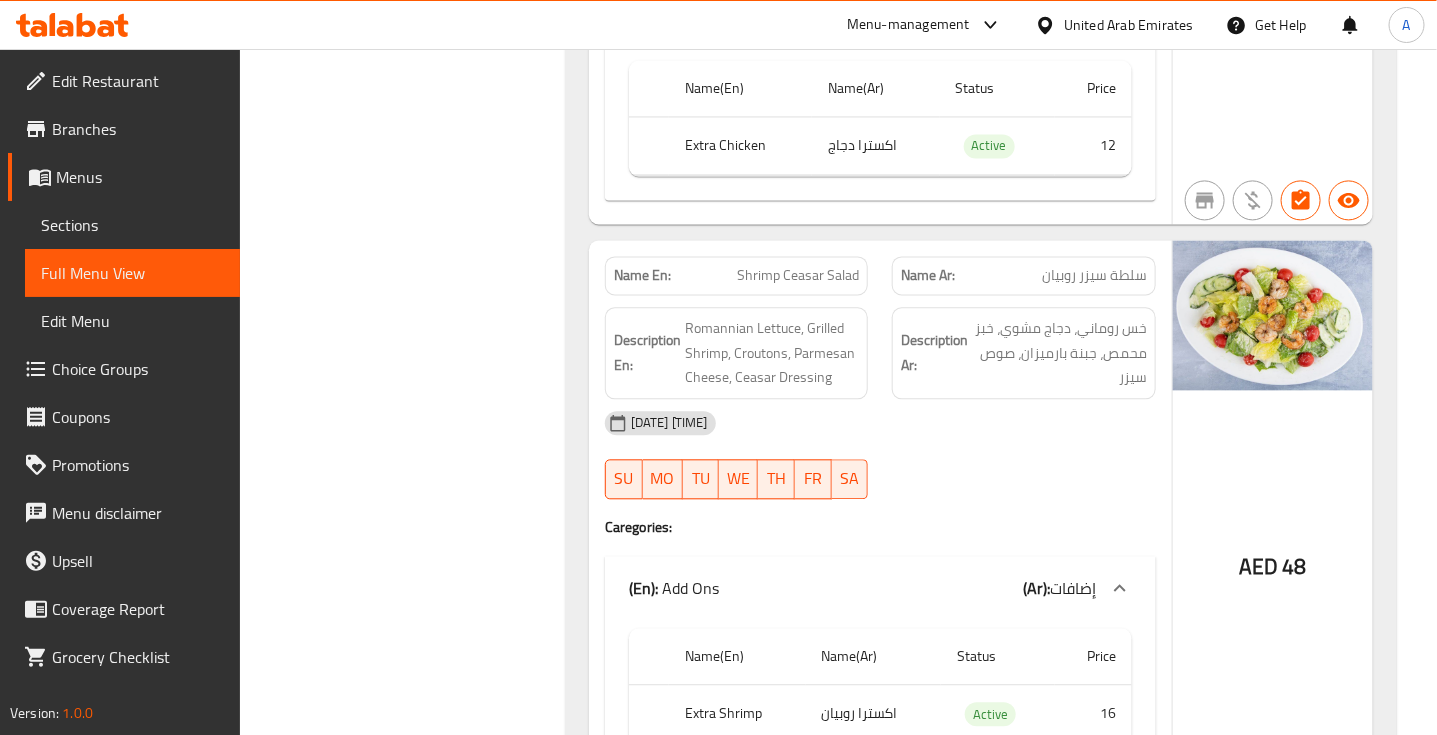 click on "07-08-2025 06:29 PM SU MO TU WE TH FR SA" at bounding box center [880, -101092] 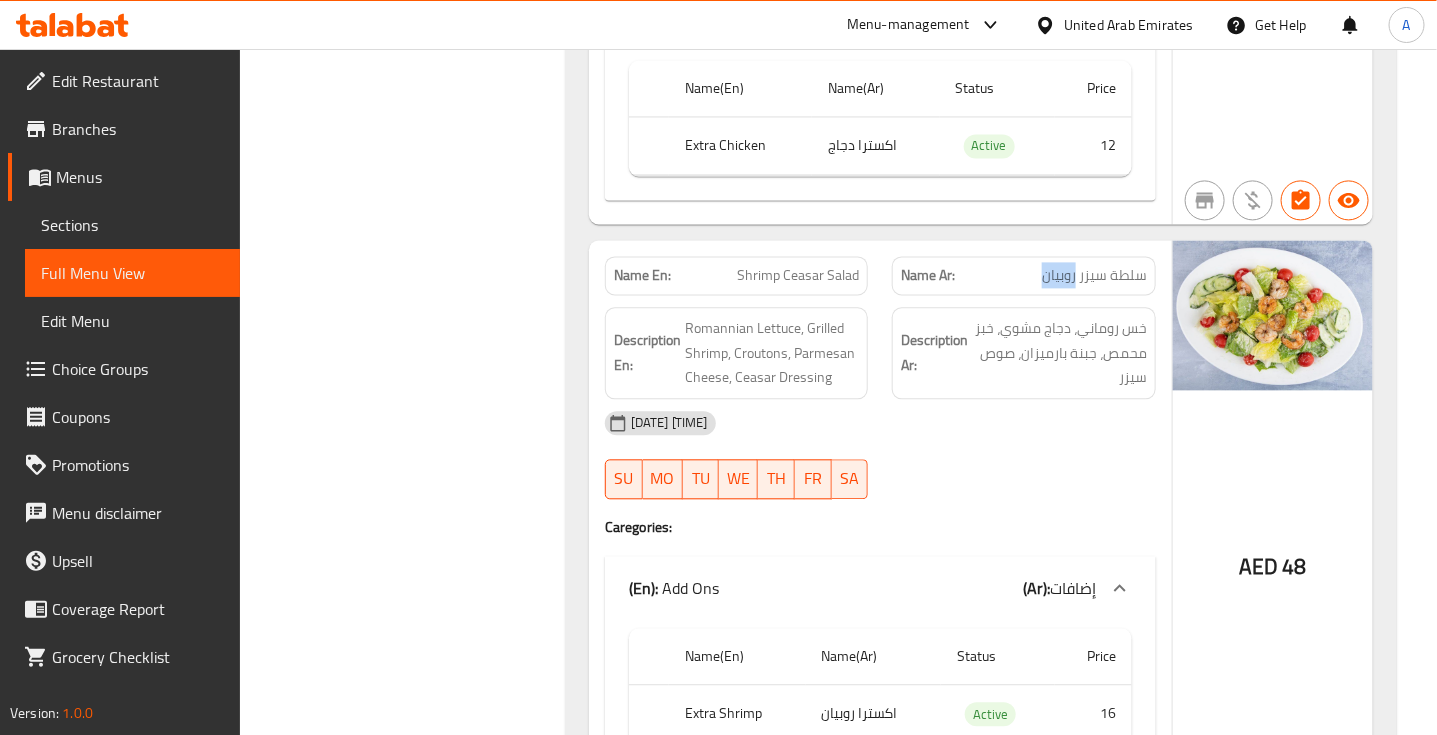 click on "سلطة سيزر روبيان" at bounding box center [1110, -101296] 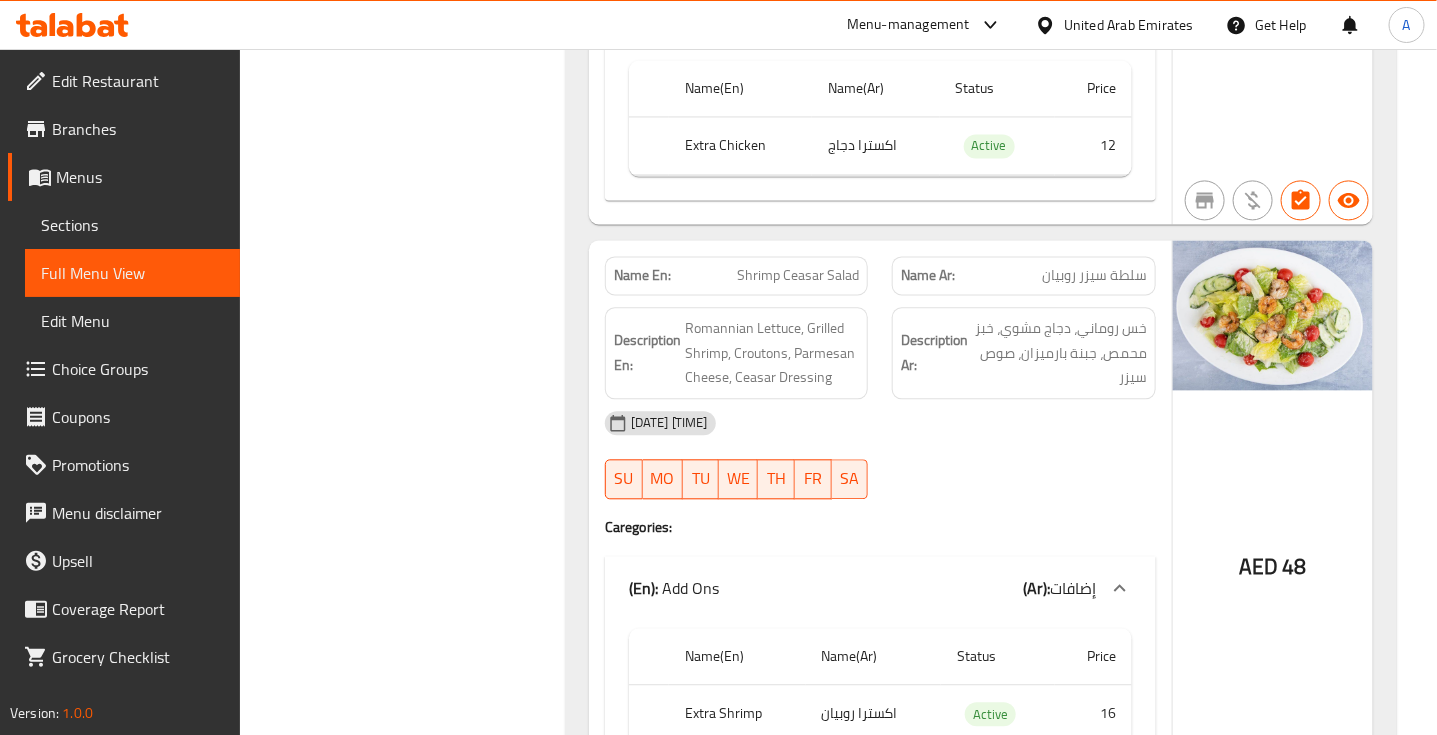 drag, startPoint x: 983, startPoint y: 362, endPoint x: 997, endPoint y: 328, distance: 36.769554 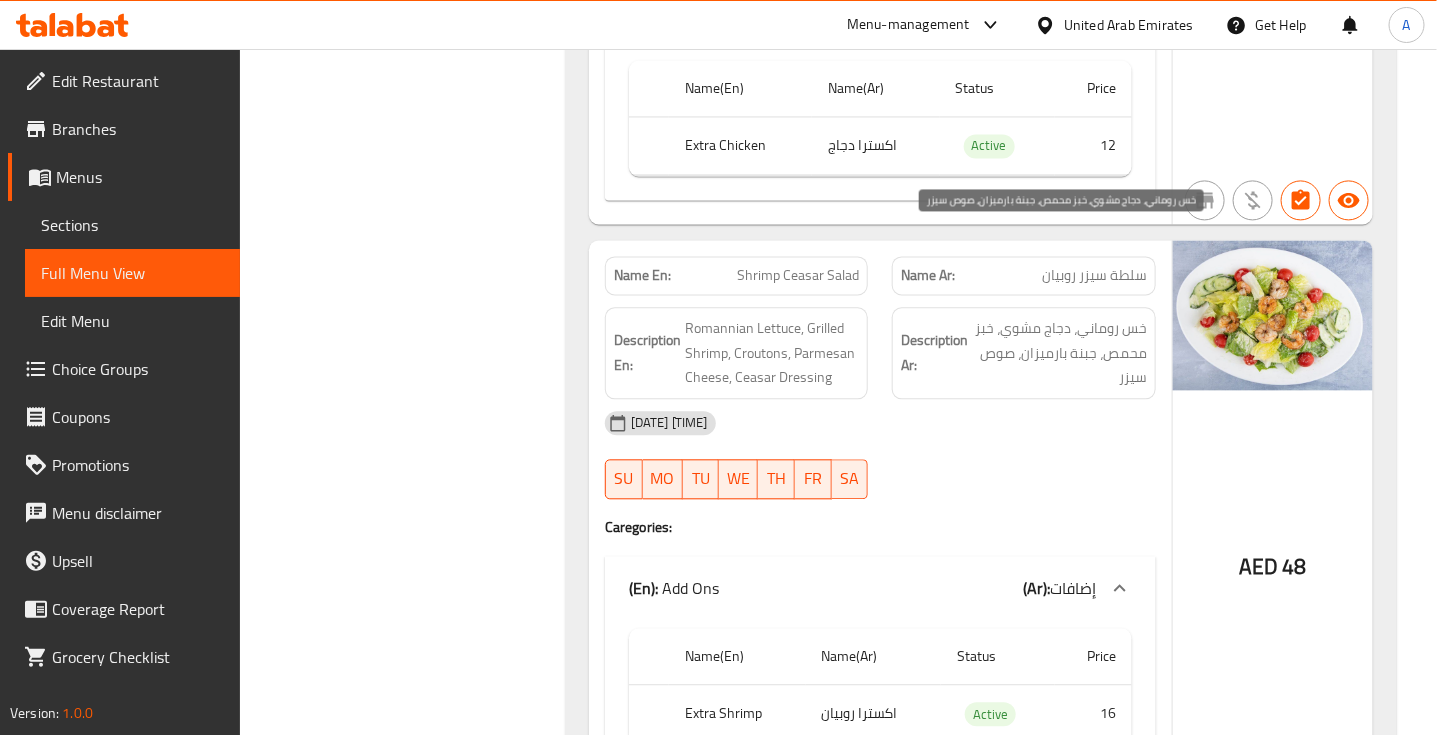 click on "خس روماني، دجاج مشوي، خبز محمص، جبنة بارميزان، صوص سيزر" at bounding box center [1059, 353] 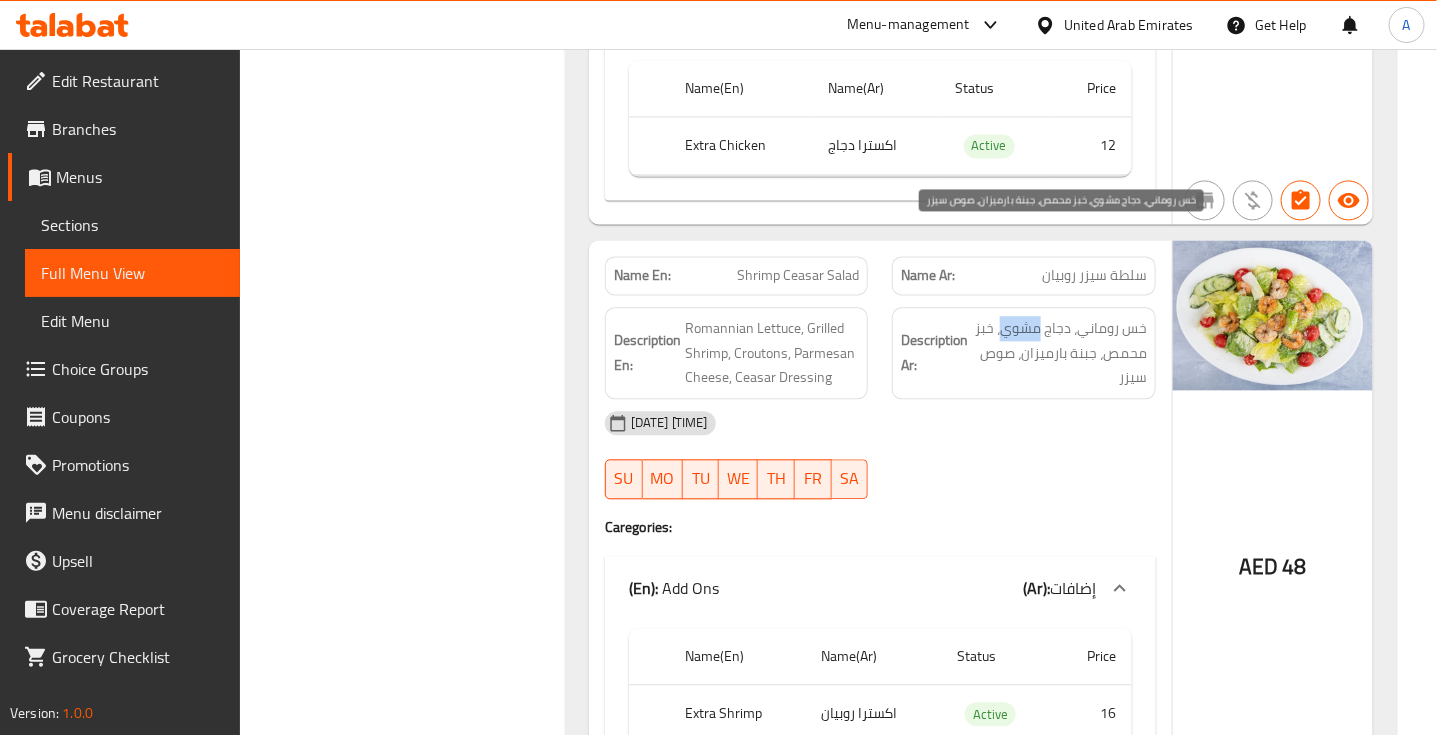 click on "خس روماني، دجاج مشوي، خبز محمص، جبنة بارميزان، صوص سيزر" at bounding box center [1059, 353] 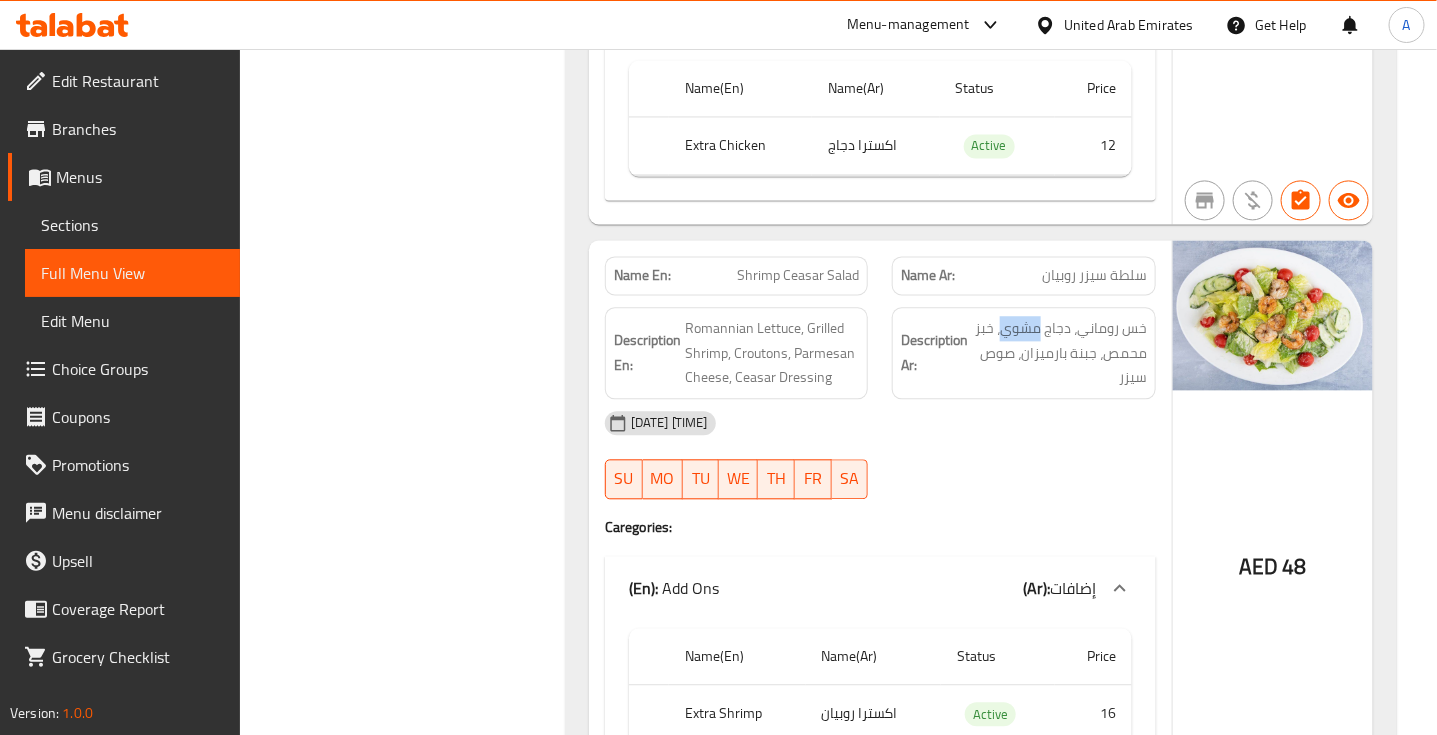 click on "07-08-2025 06:29 PM SU MO TU WE TH FR SA" at bounding box center [880, -101092] 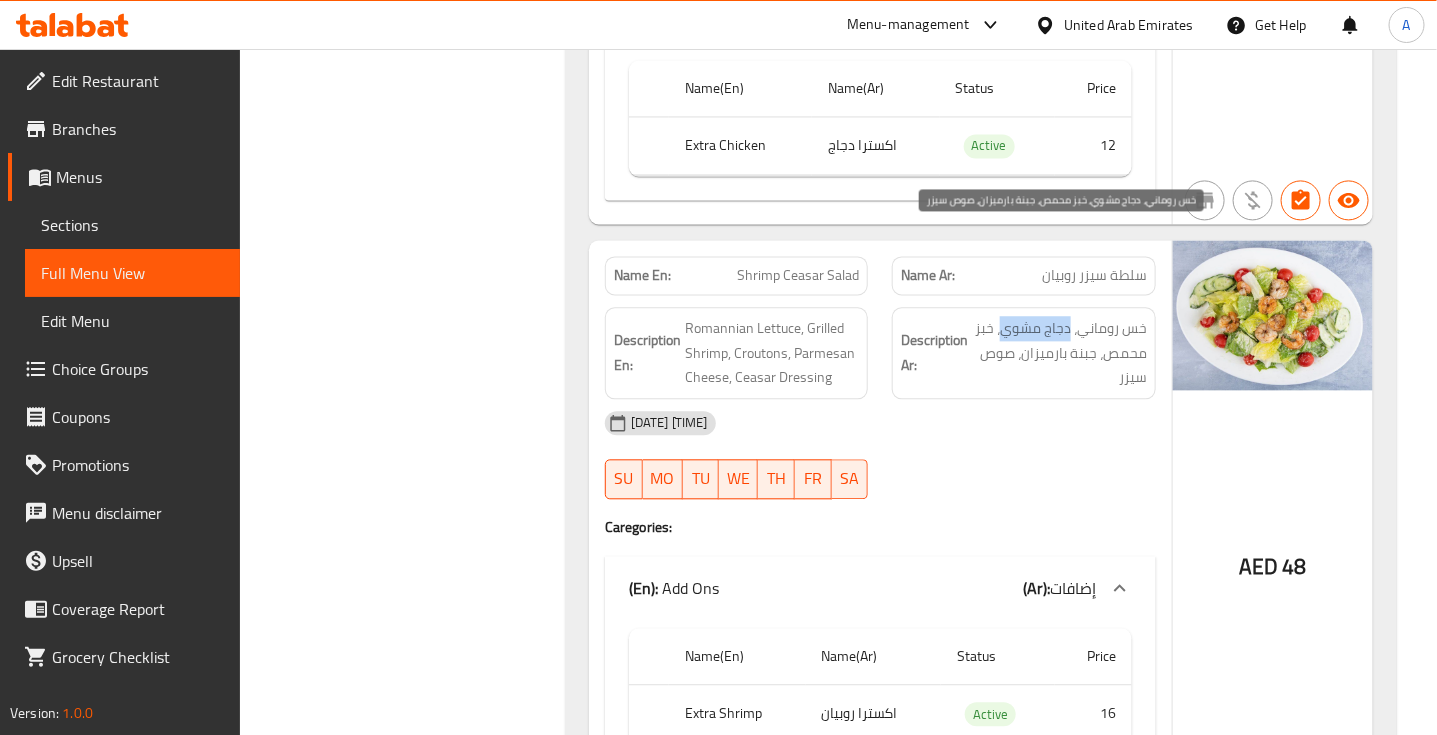 drag, startPoint x: 1070, startPoint y: 245, endPoint x: 1001, endPoint y: 241, distance: 69.115845 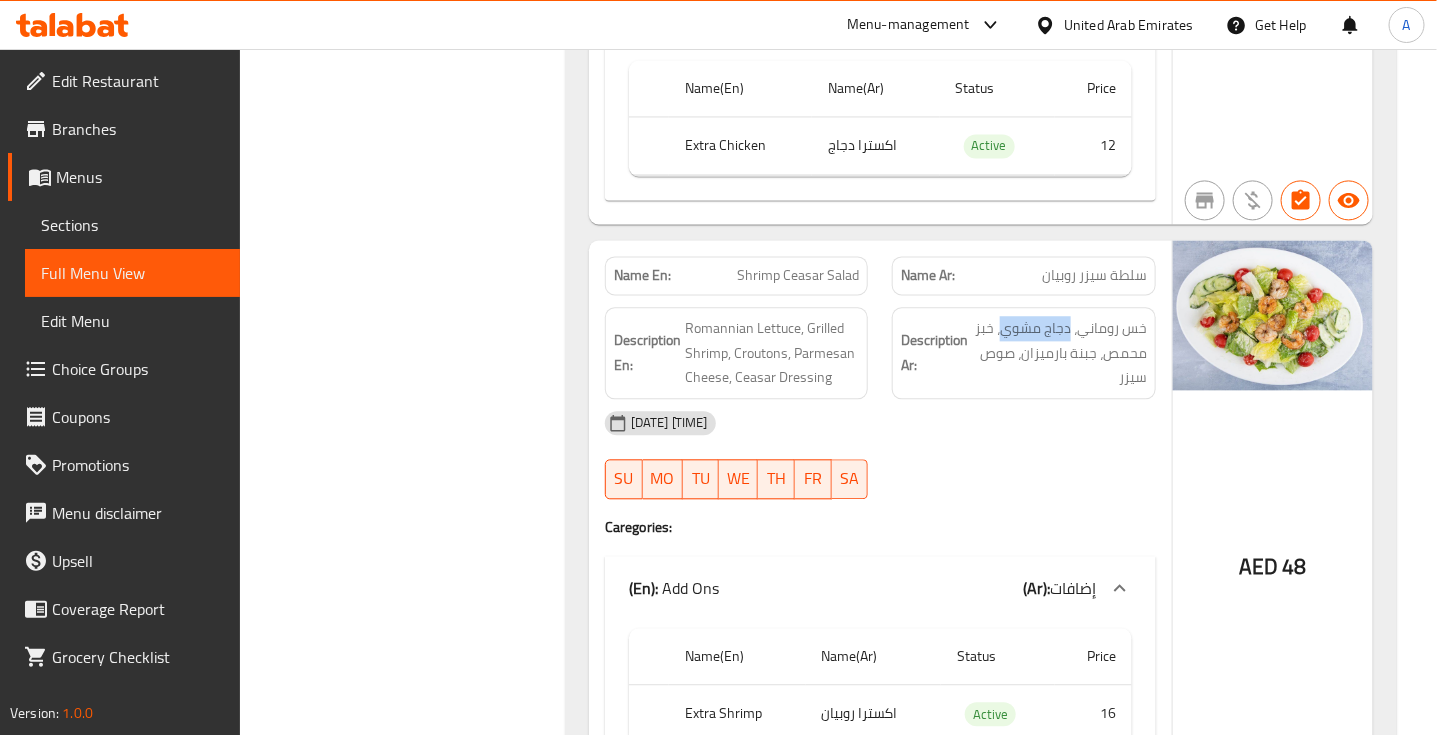 click on "(En):   Add Ons (Ar): إضافات" at bounding box center [880, -104307] 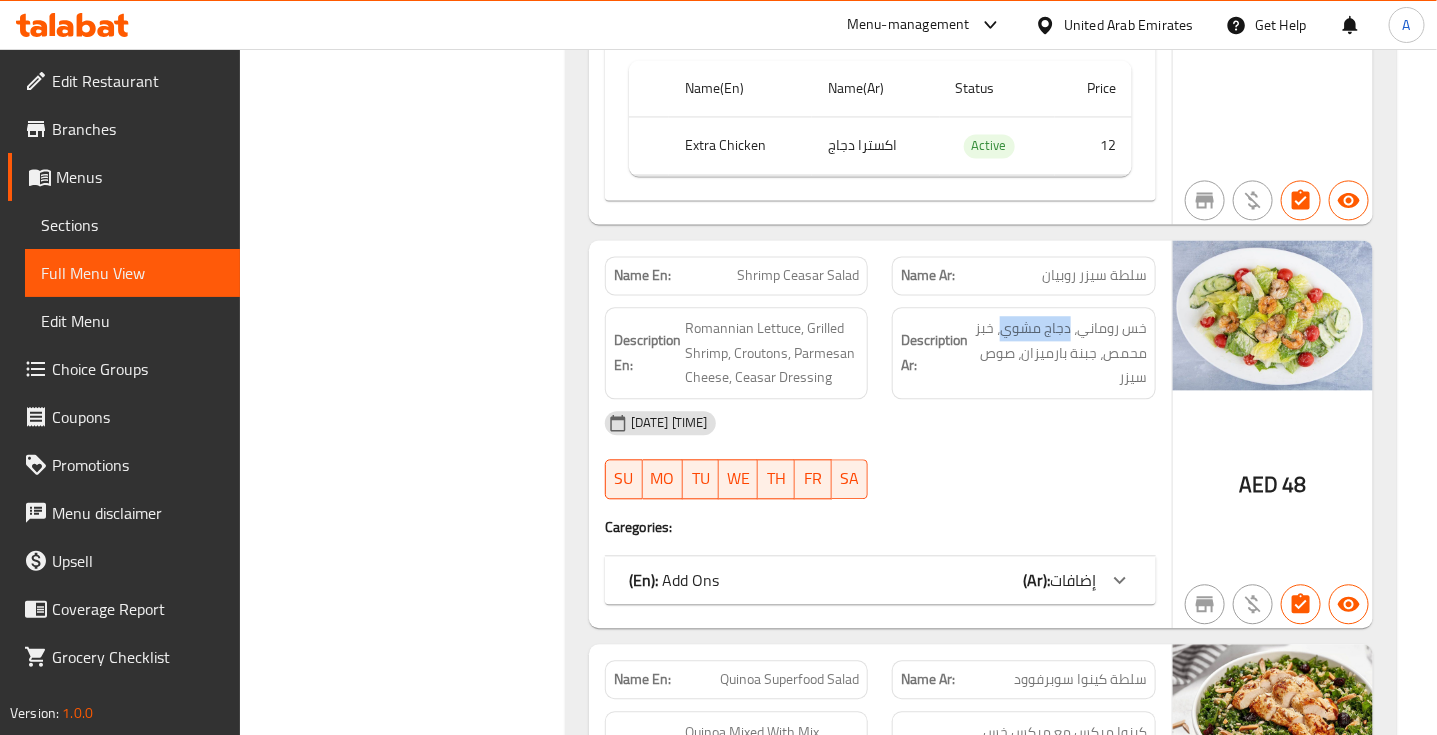 click on "Shrimp Ceasar Salad" at bounding box center [816, -101296] 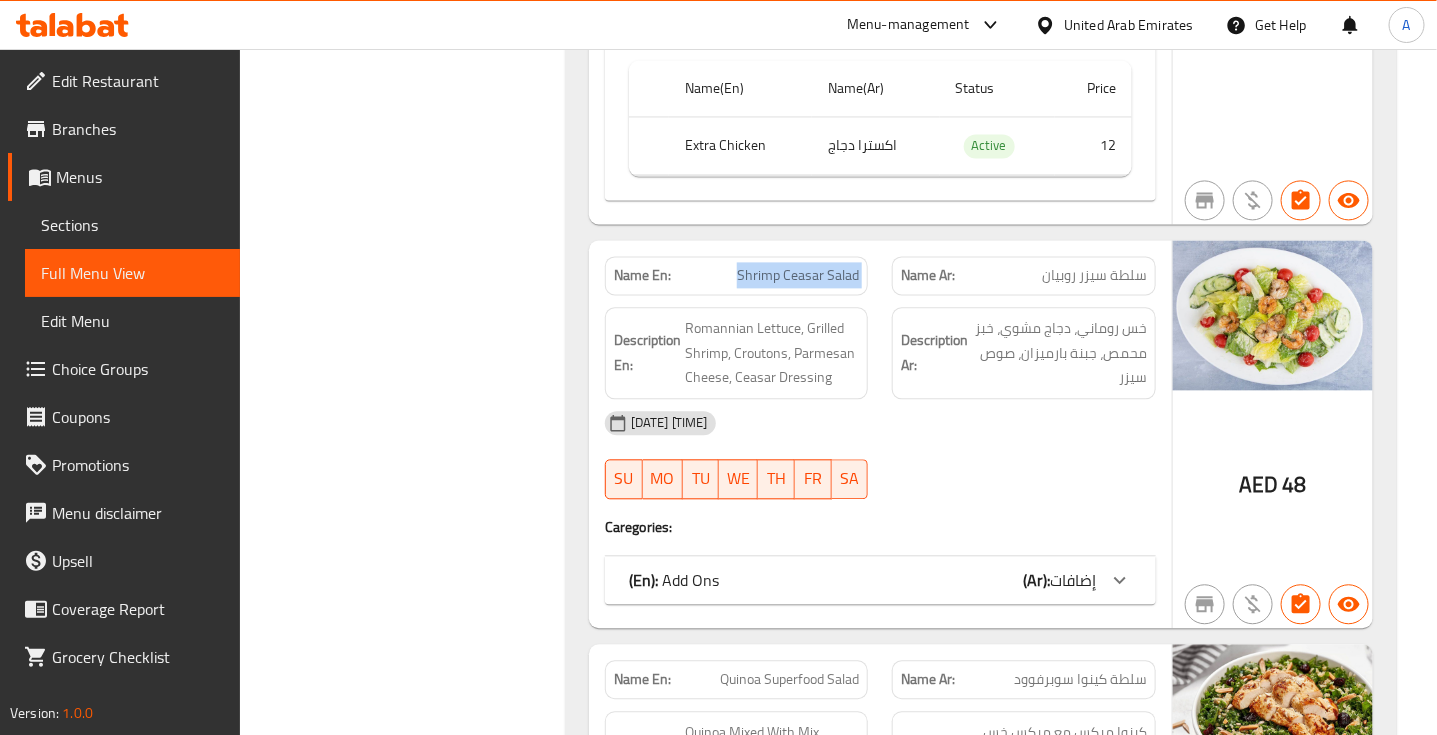copy on "Shrimp Ceasar Salad" 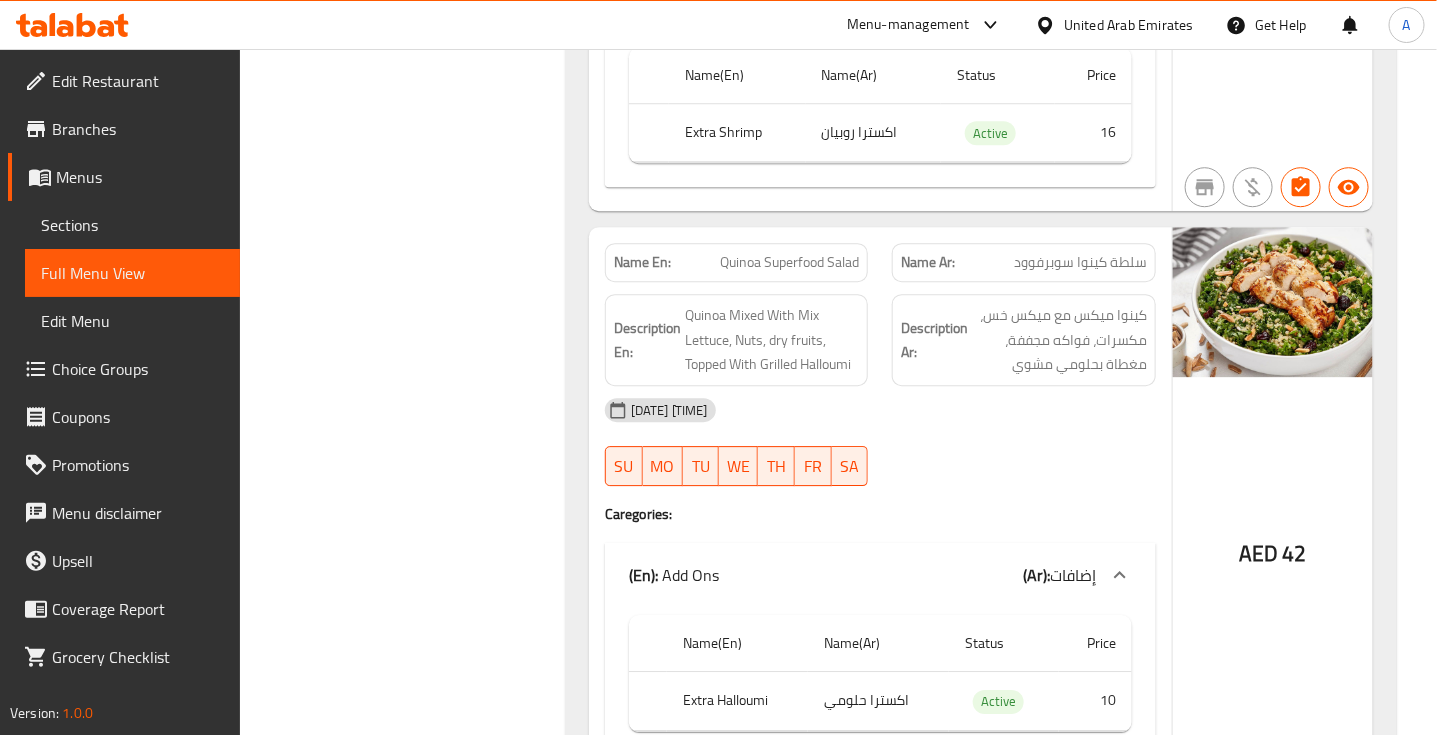 scroll, scrollTop: 105621, scrollLeft: 0, axis: vertical 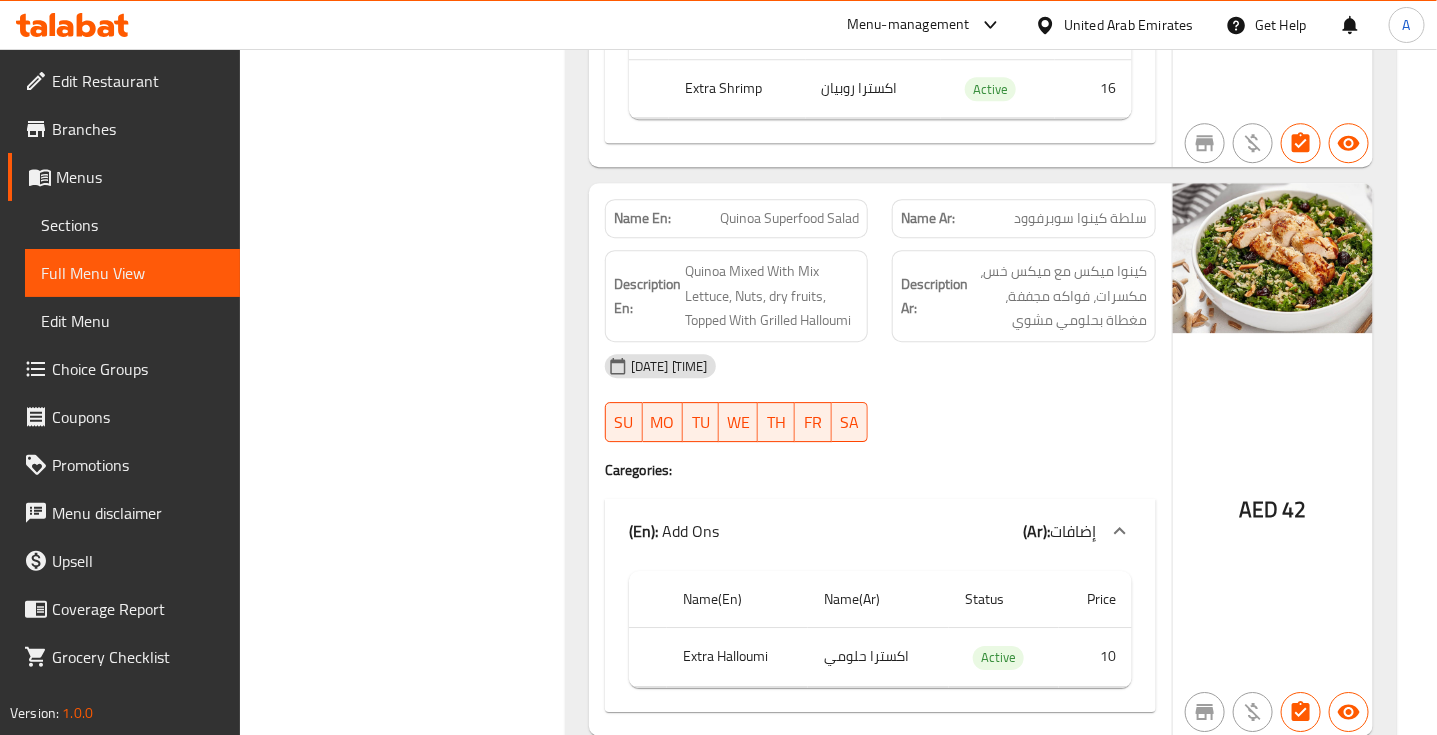 click on "Name En: Quinoa Superfood Salad Name Ar: سلطة كينوا سوبرفوود Description En: Quinoa Mixed With Mix Lettuce, Nuts, dry fruits, Topped With Grilled Halloumi Description Ar: كينوا ميكس مع ميكس خس، مكسرات، فواكه مجففة، مغطاة بحلومي مشوي 07-08-2025 06:29 PM SU MO TU WE TH FR SA Caregories: (En):   Add Ons (Ar): إضافات Name(En) Name(Ar) Status Price Extra Halloumi اكسترا حلومي Active 10" at bounding box center (880, -100841) 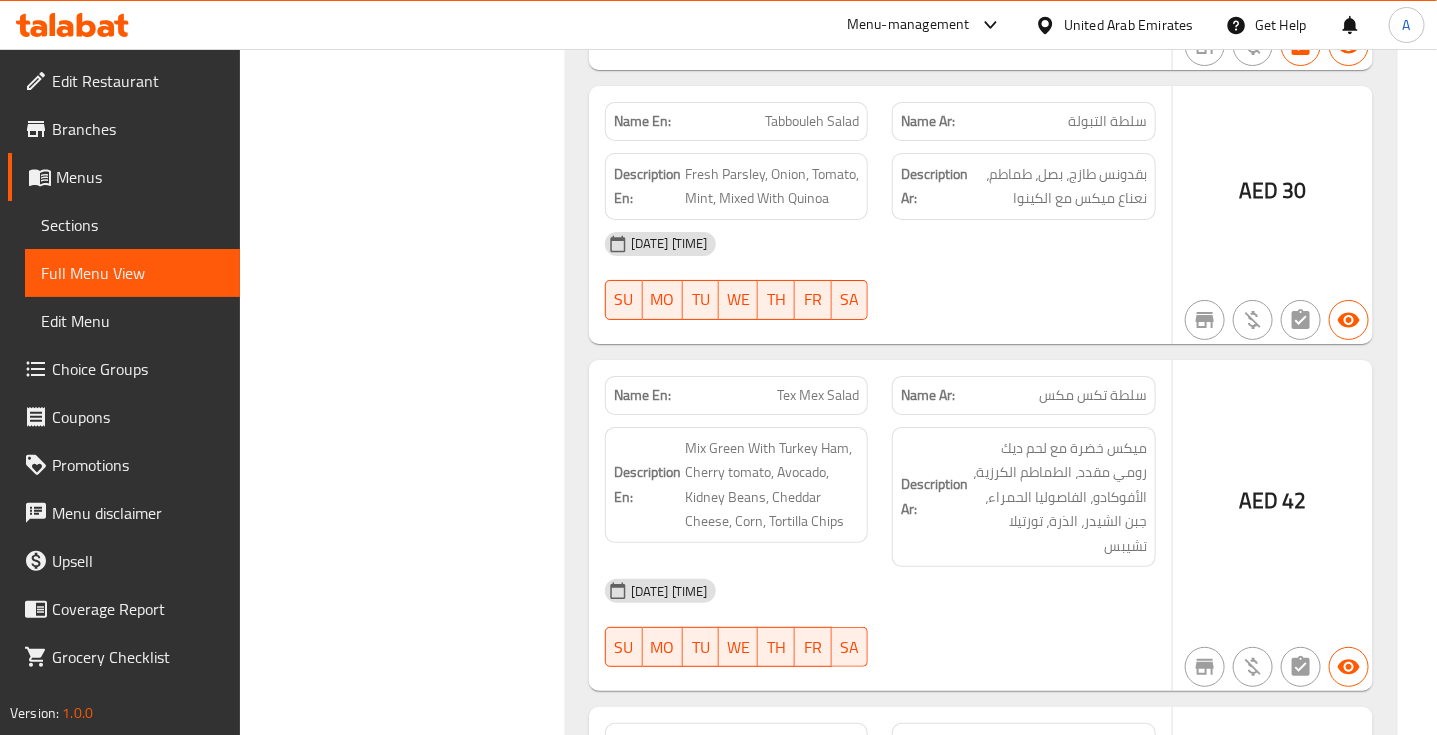 scroll, scrollTop: 106371, scrollLeft: 0, axis: vertical 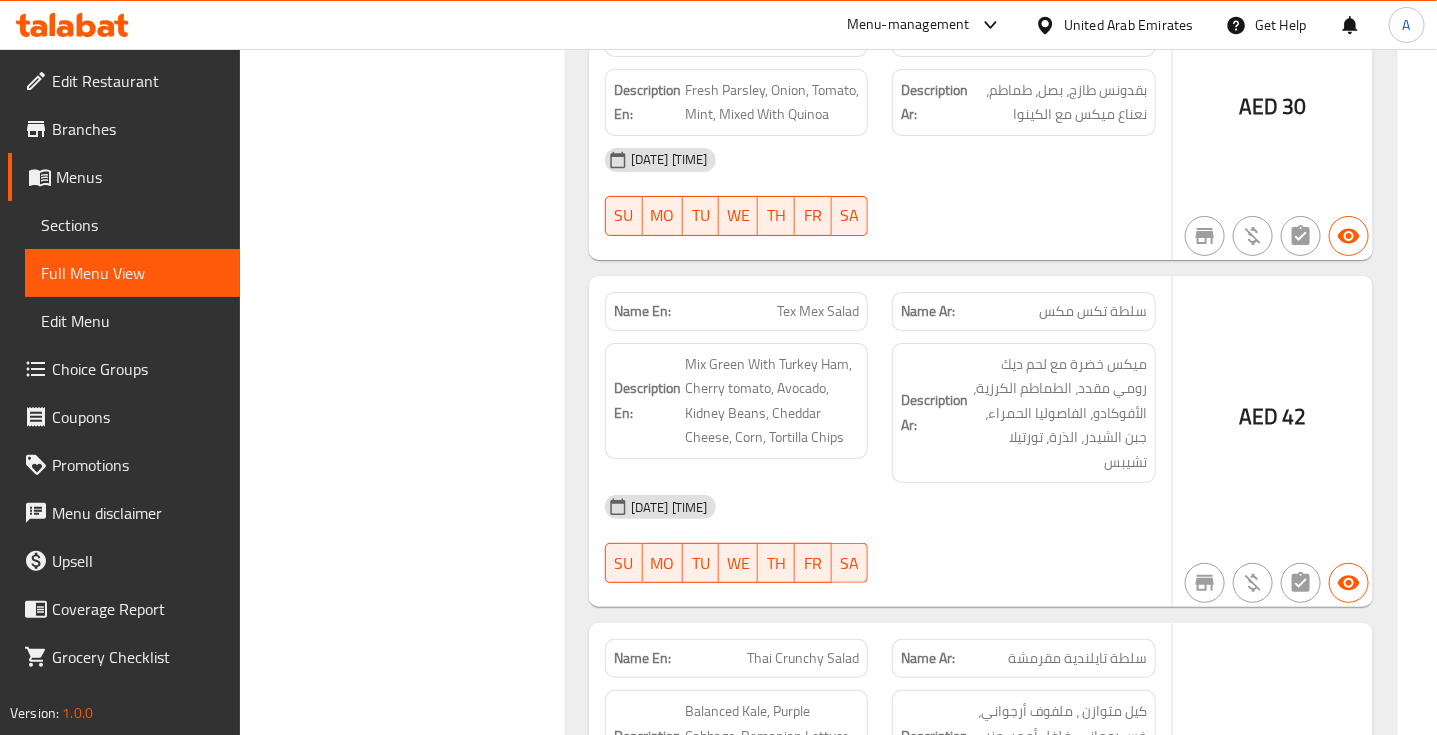 click on "Tex Mex Salad" at bounding box center [805, -100138] 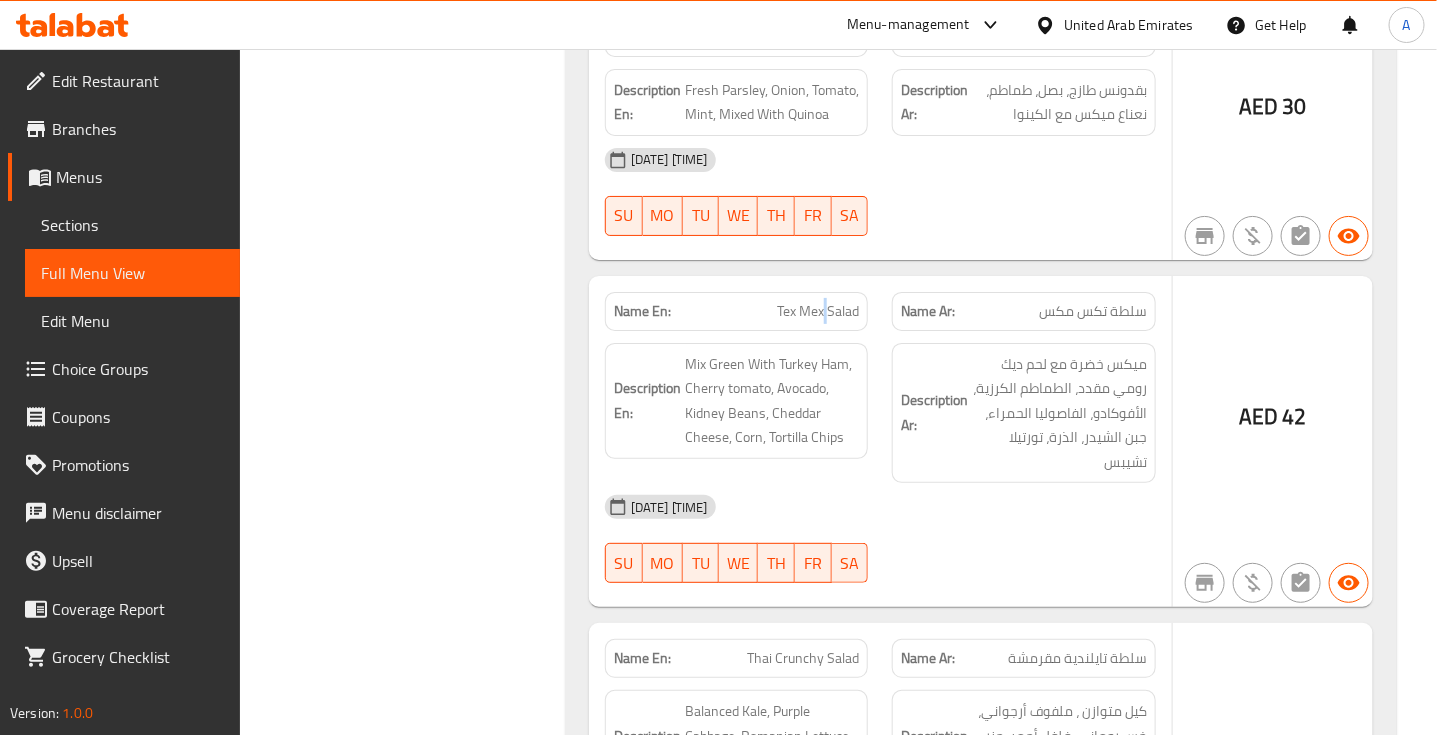 click on "Tex Mex Salad" at bounding box center (805, -100138) 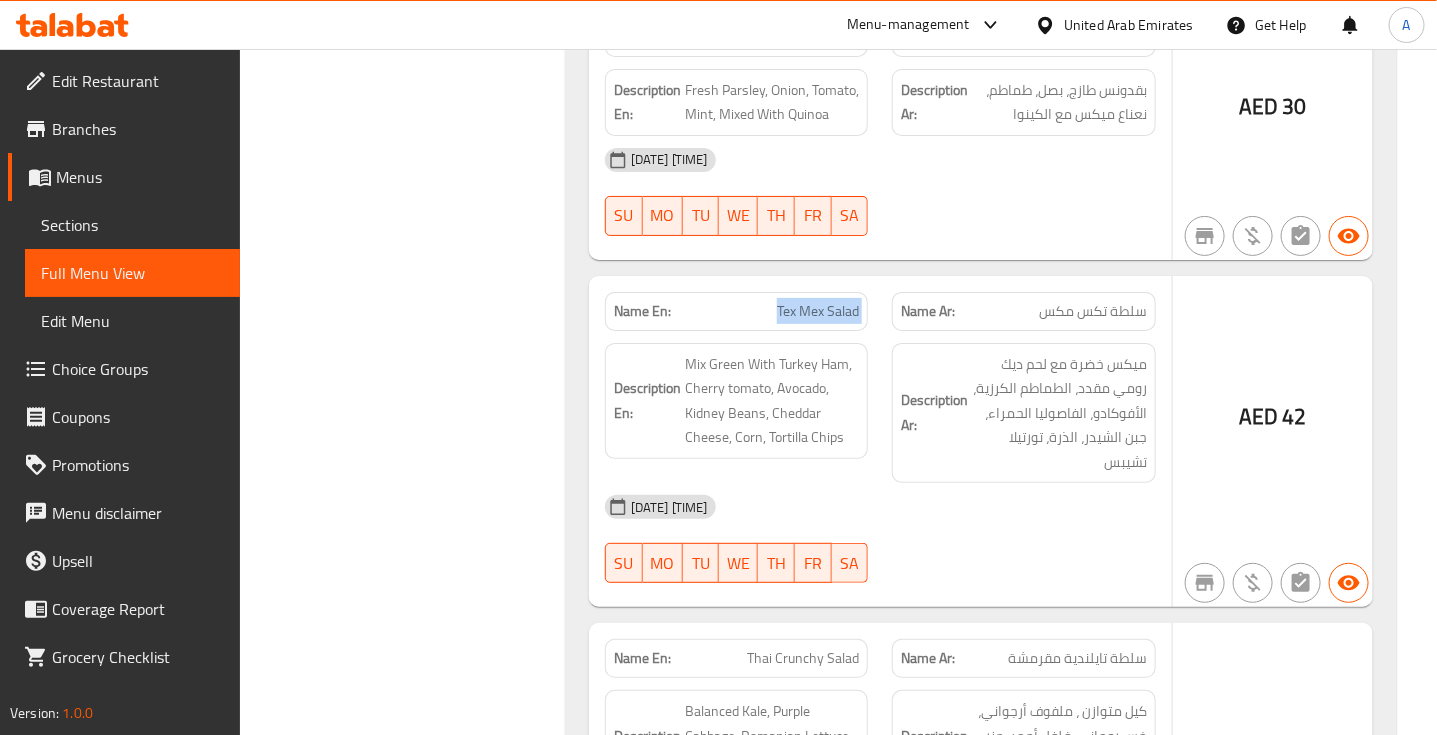 click on "Tex Mex Salad" at bounding box center [805, -100138] 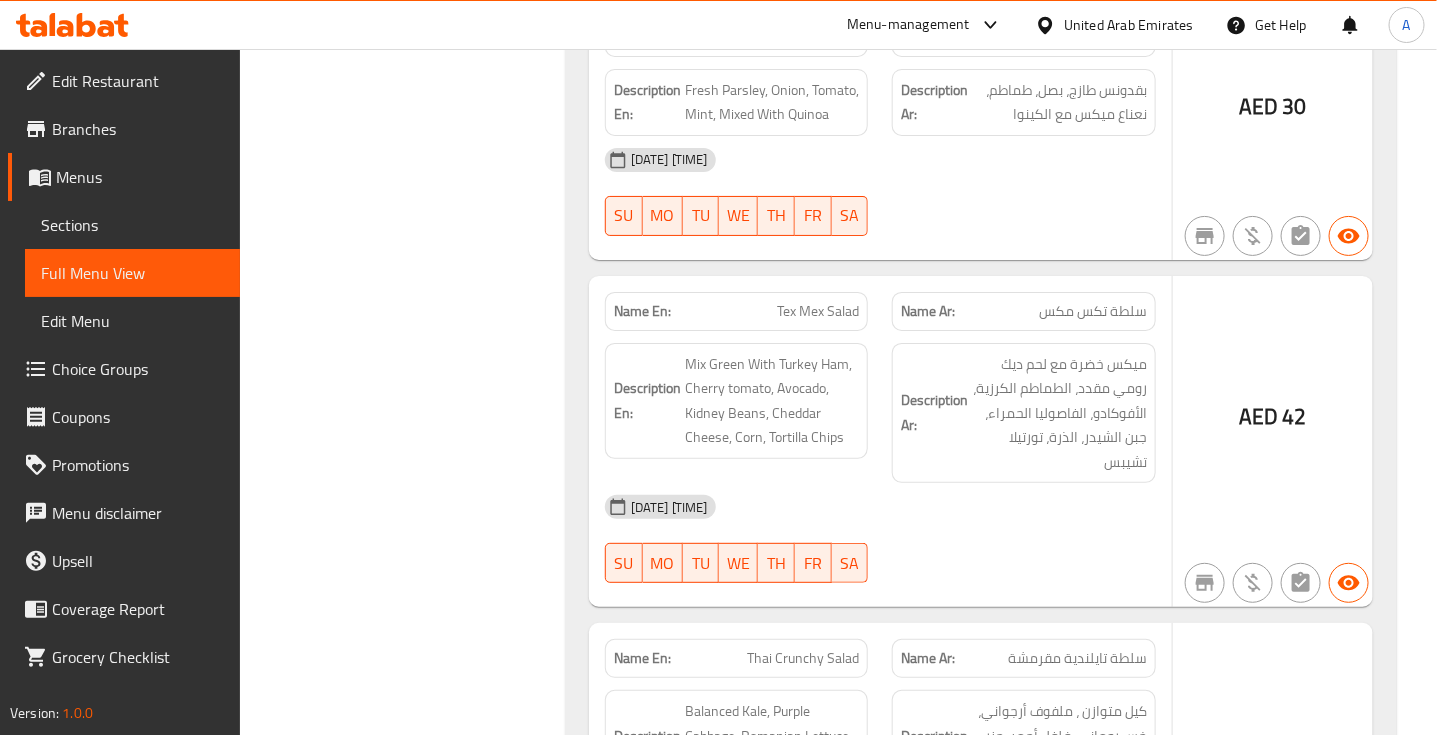 click on "سلطة تكس مكس" at bounding box center (1102, -100138) 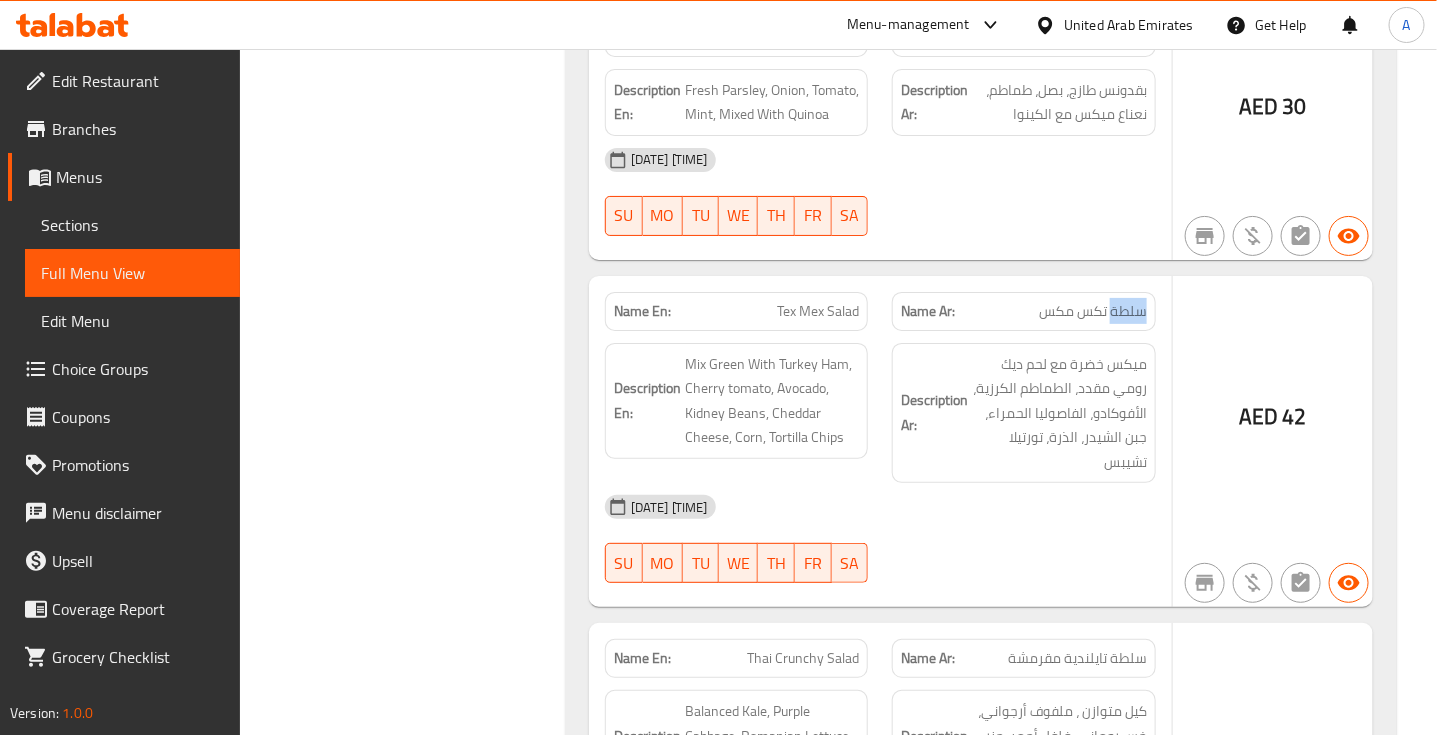 click on "Name Ar: سلطة تكس مكس" at bounding box center (1024, -100138) 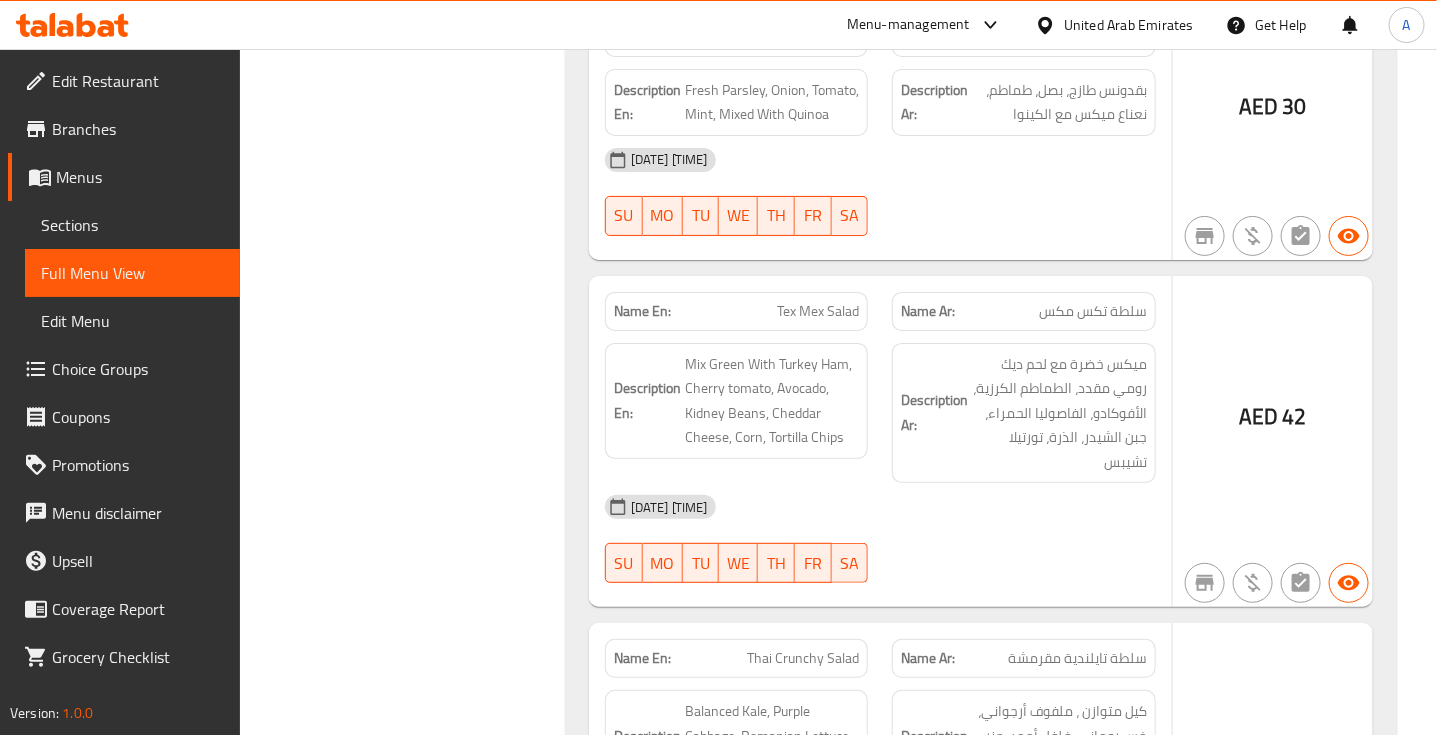 click on "سلطة تكس مكس" at bounding box center (1102, -100138) 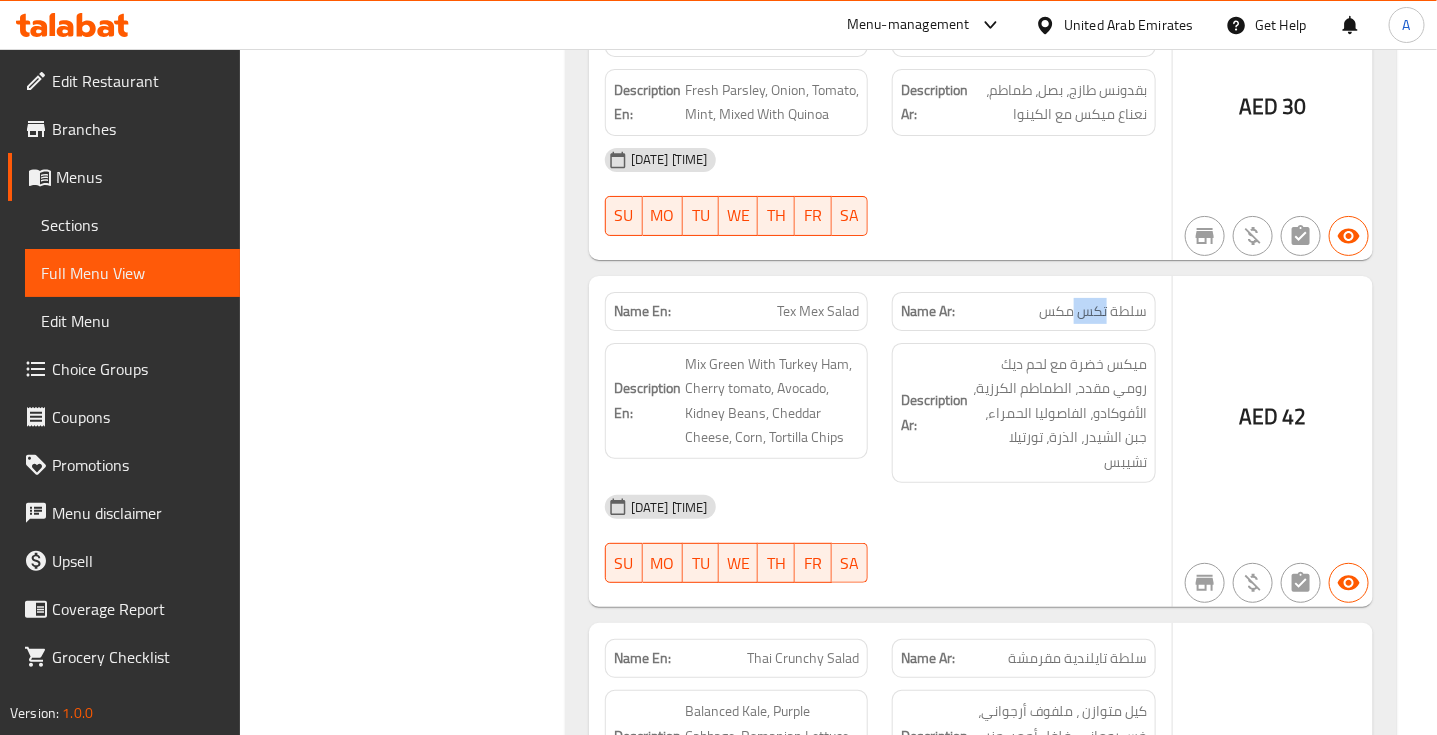 click on "سلطة تكس مكس" at bounding box center [1102, -100138] 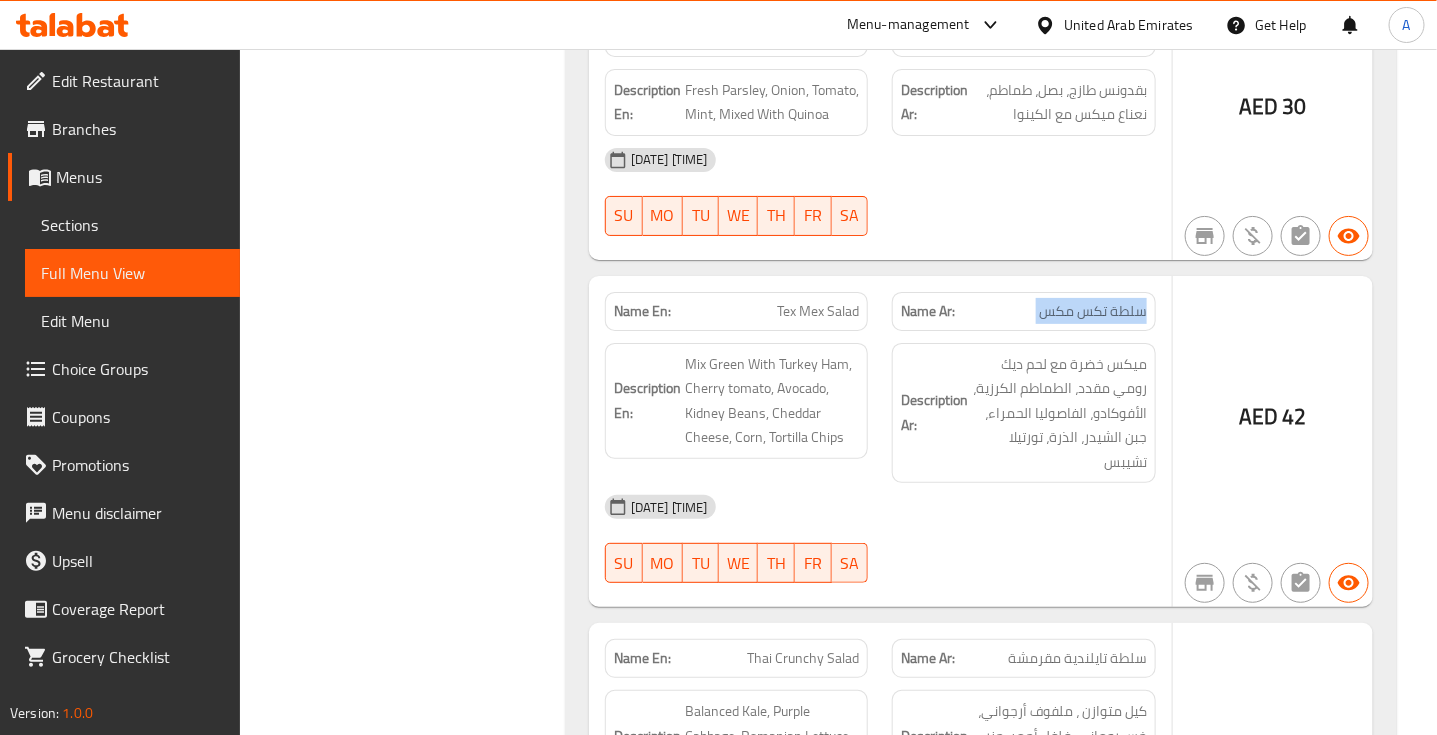 click on "سلطة تكس مكس" at bounding box center (1102, -100138) 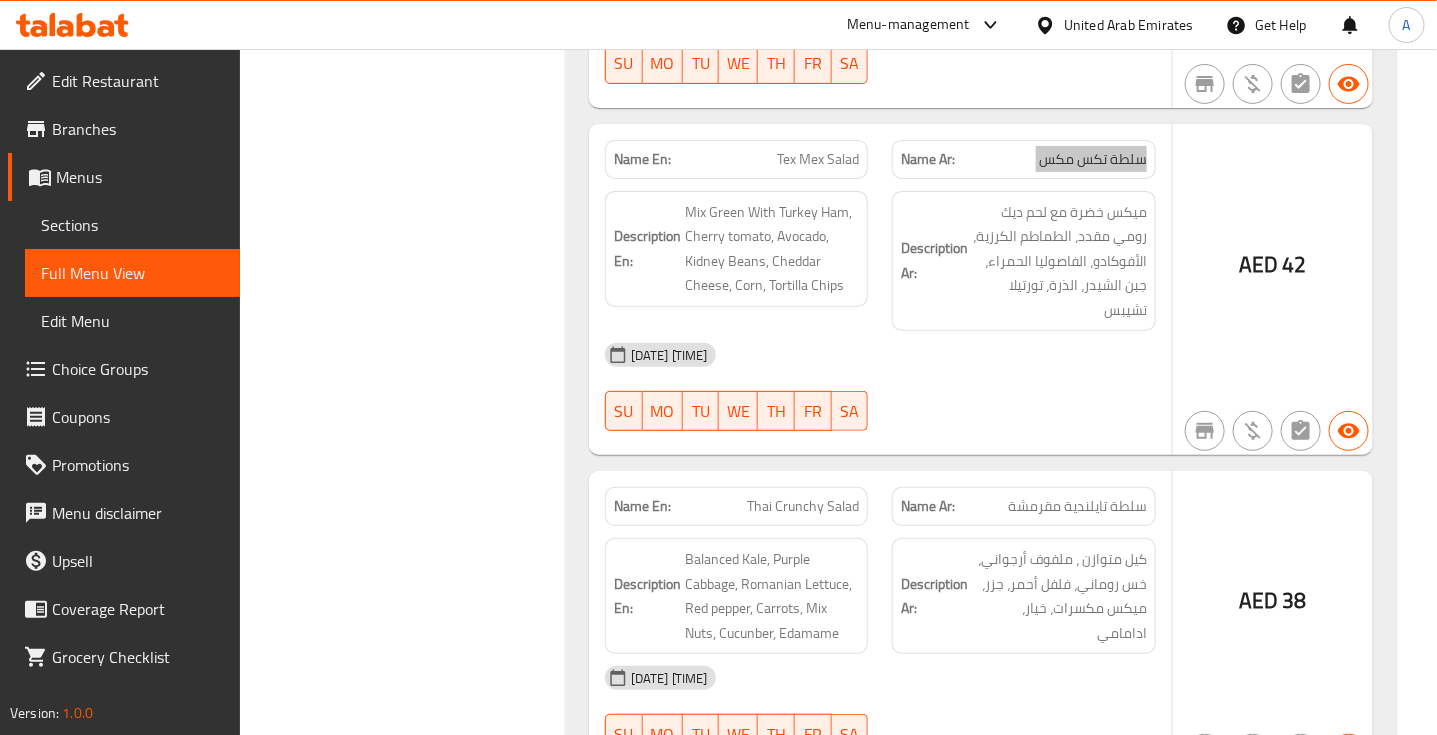 scroll, scrollTop: 106621, scrollLeft: 0, axis: vertical 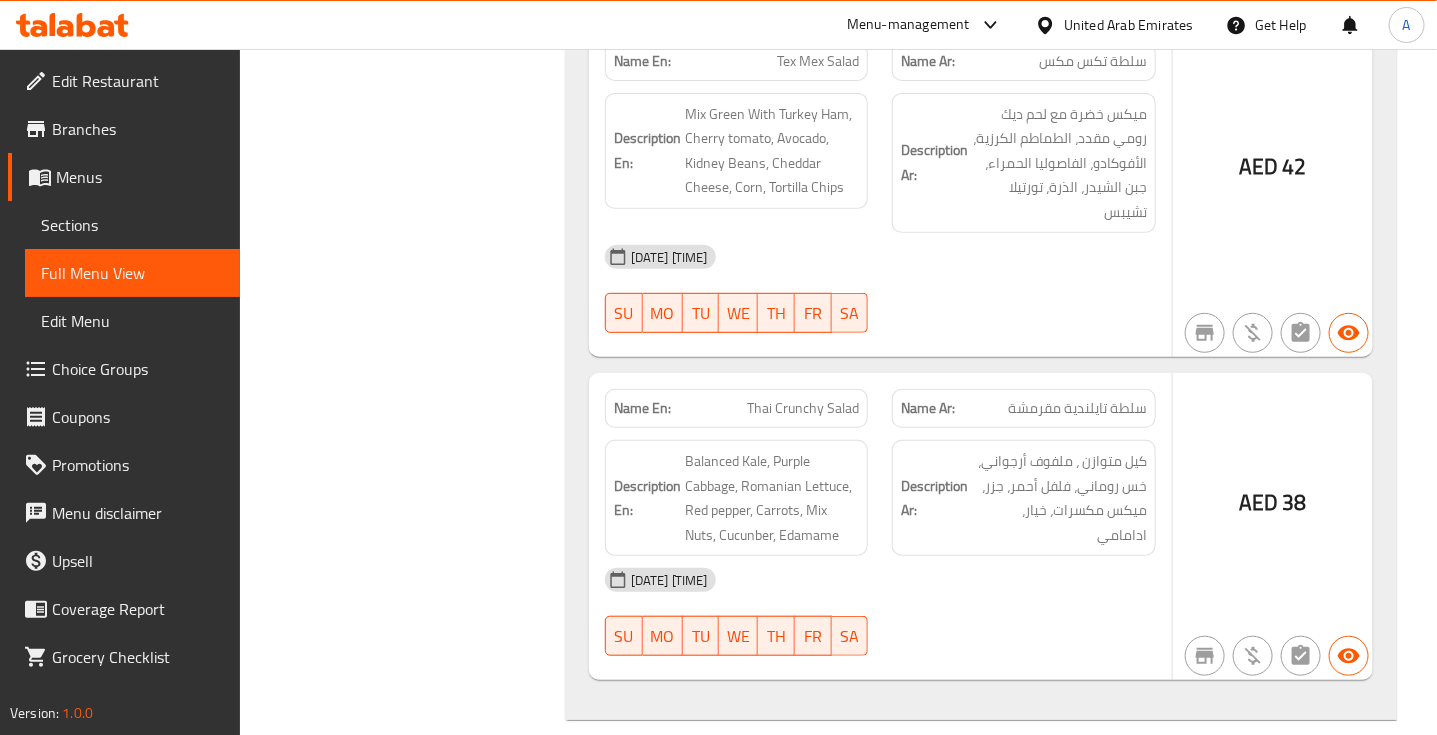click at bounding box center (1024, -100164) 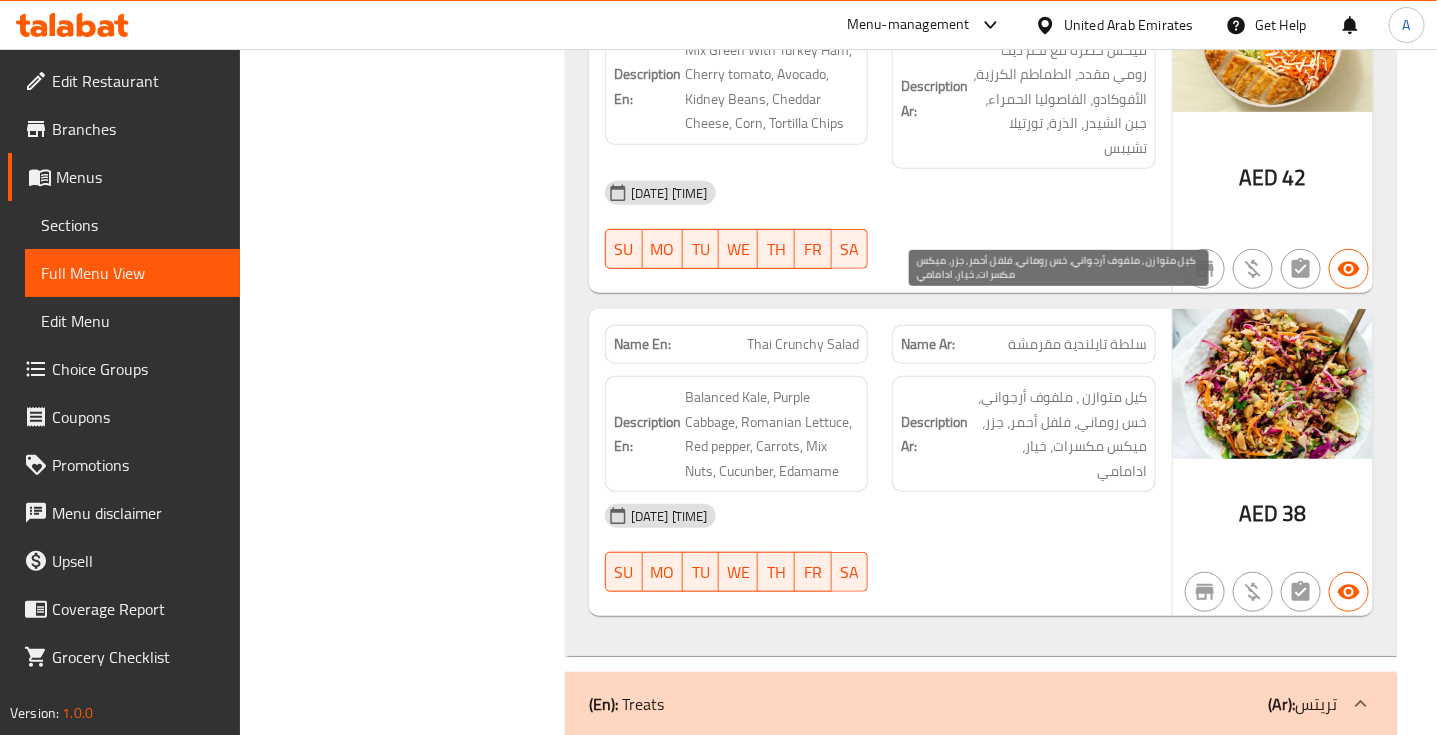 scroll, scrollTop: 106727, scrollLeft: 0, axis: vertical 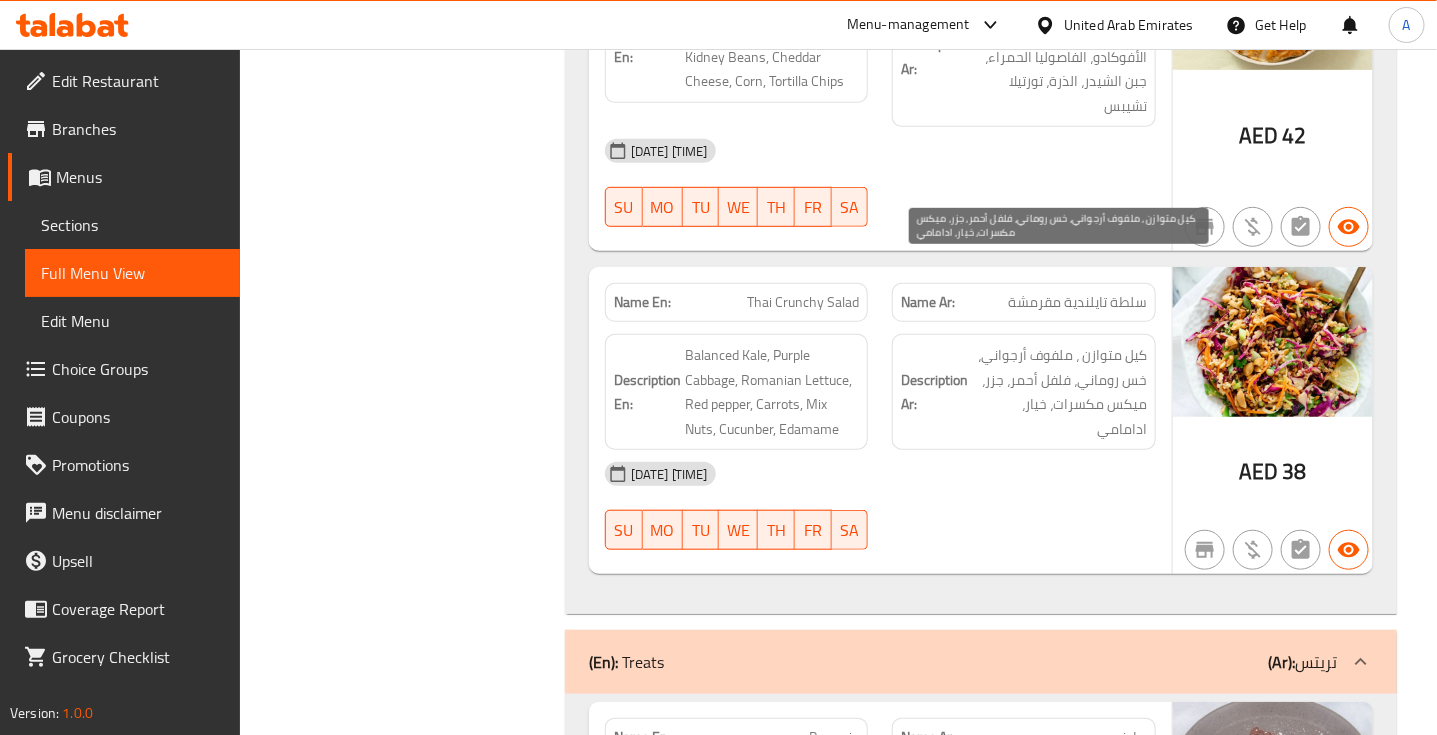 click on "كيل متوازن ، ملفوف أرجواني، خس روماني، فلفل أحمر، جزر، ميكس مكسرات، خيار، ادامامي" at bounding box center (1059, 392) 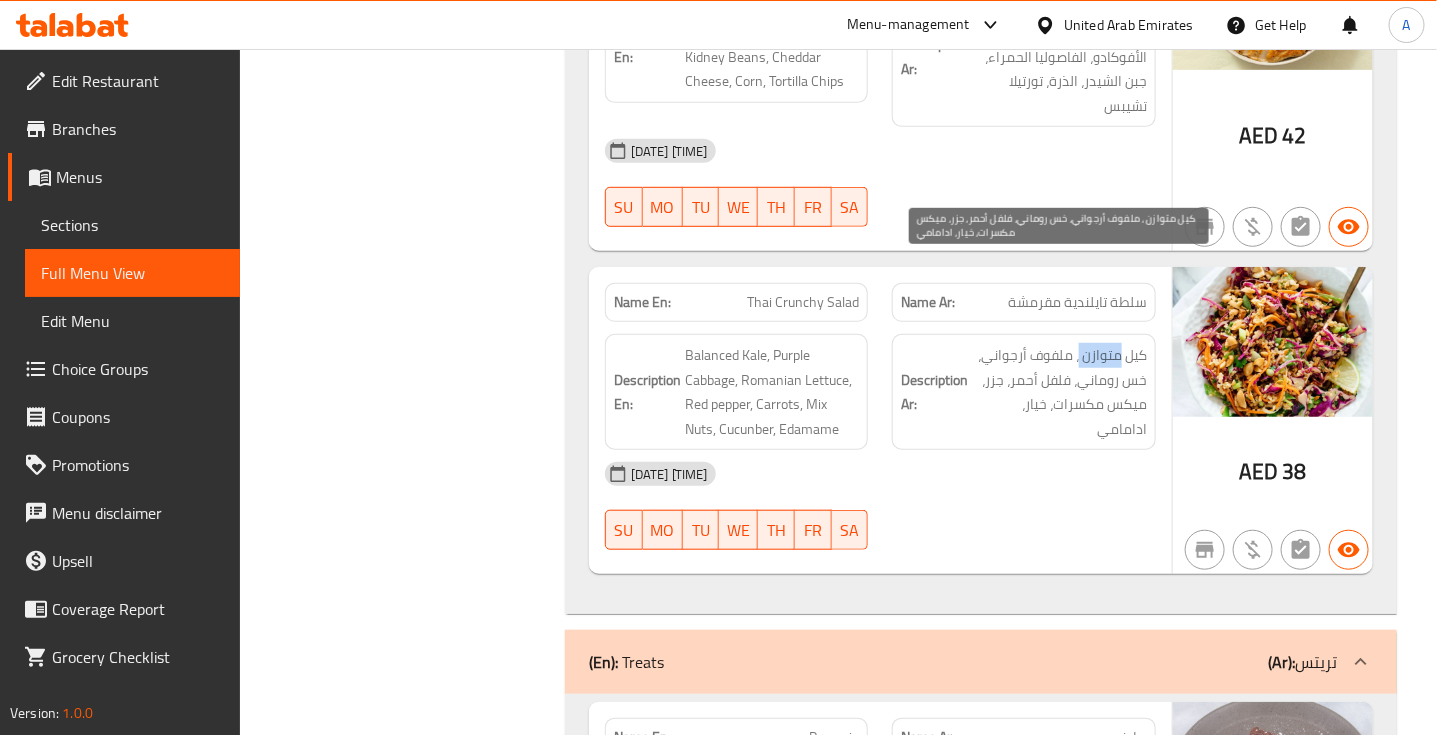 click on "كيل متوازن ، ملفوف أرجواني، خس روماني، فلفل أحمر، جزر، ميكس مكسرات، خيار، ادامامي" at bounding box center [1059, 392] 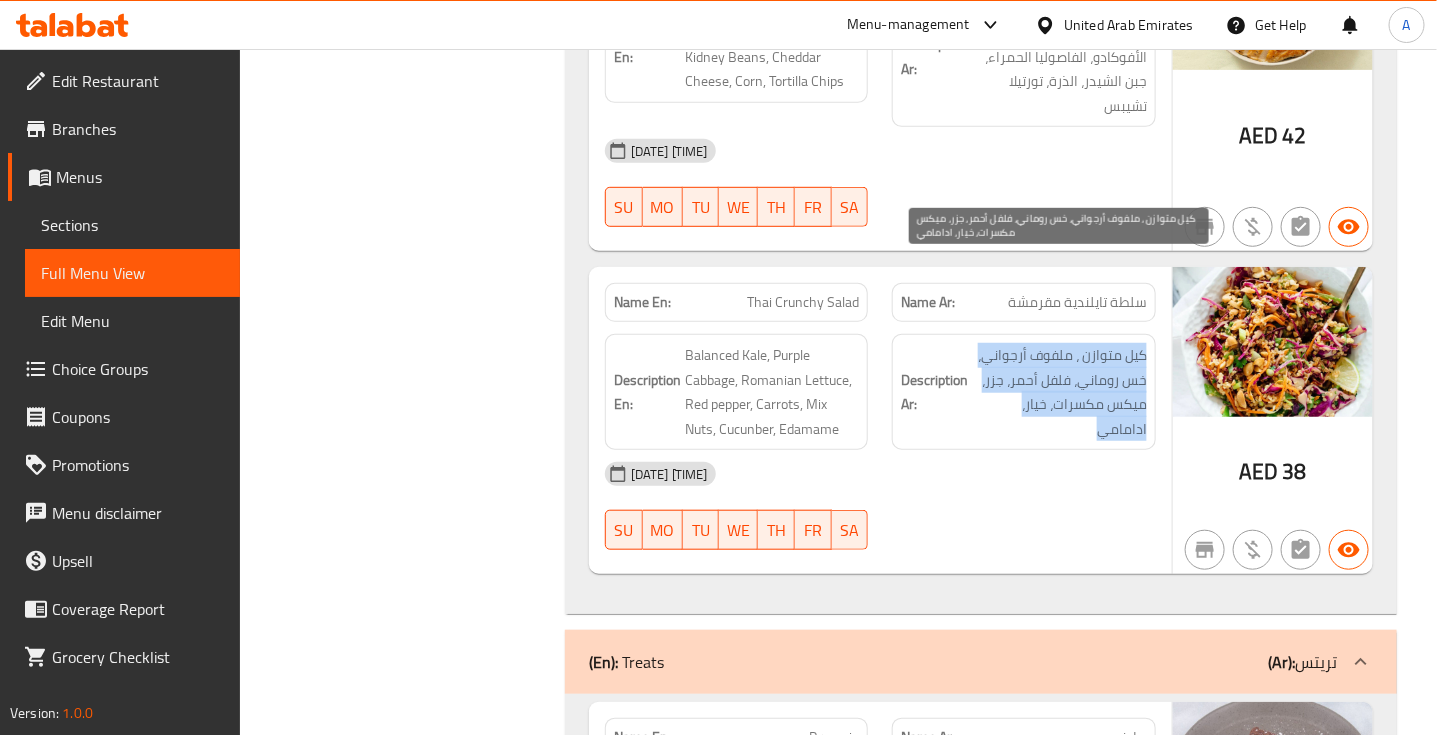 click on "كيل متوازن ، ملفوف أرجواني، خس روماني، فلفل أحمر، جزر، ميكس مكسرات، خيار، ادامامي" at bounding box center [1059, 392] 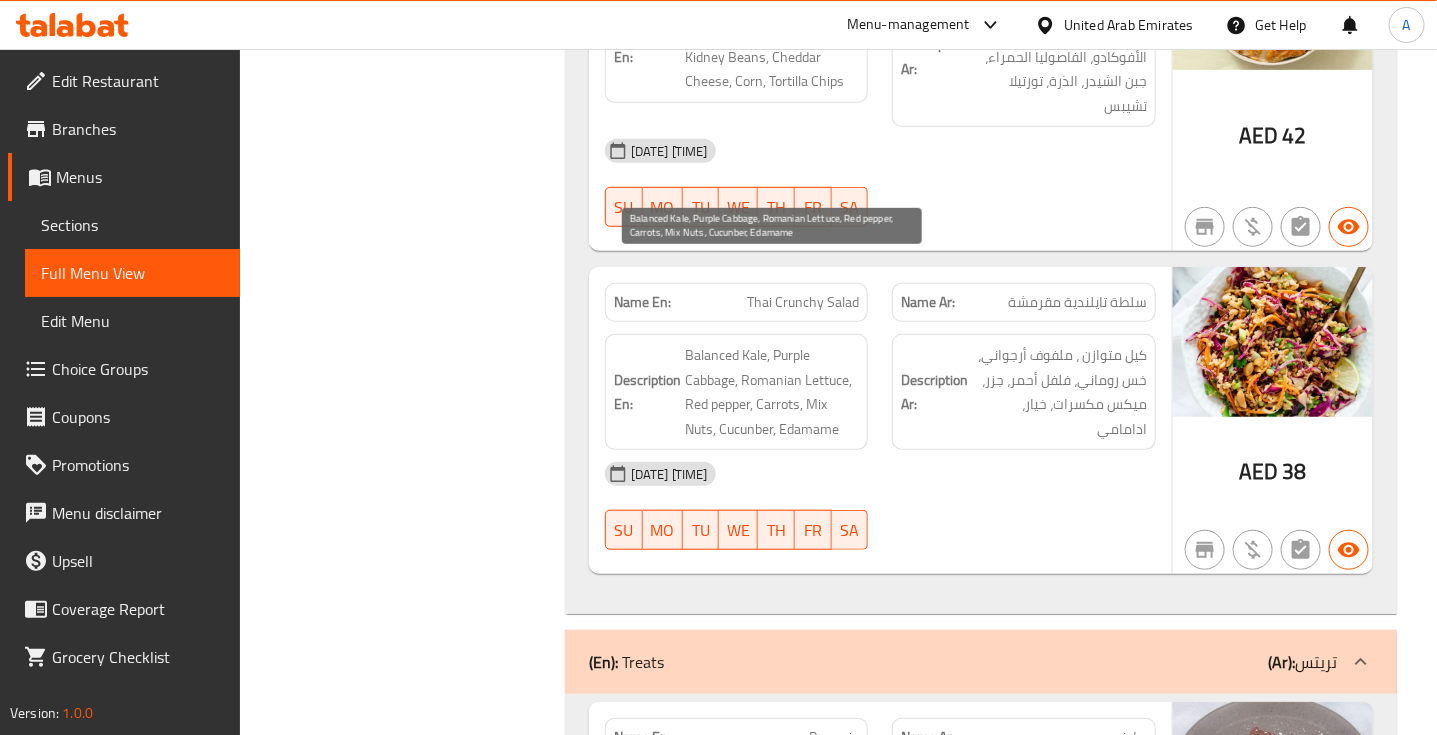 click on "Balanced Kale, Purple Cabbage, Romanian Lettuce, Red pepper, Carrots, Mix Nuts, Cucunber, Edamame" at bounding box center (772, 392) 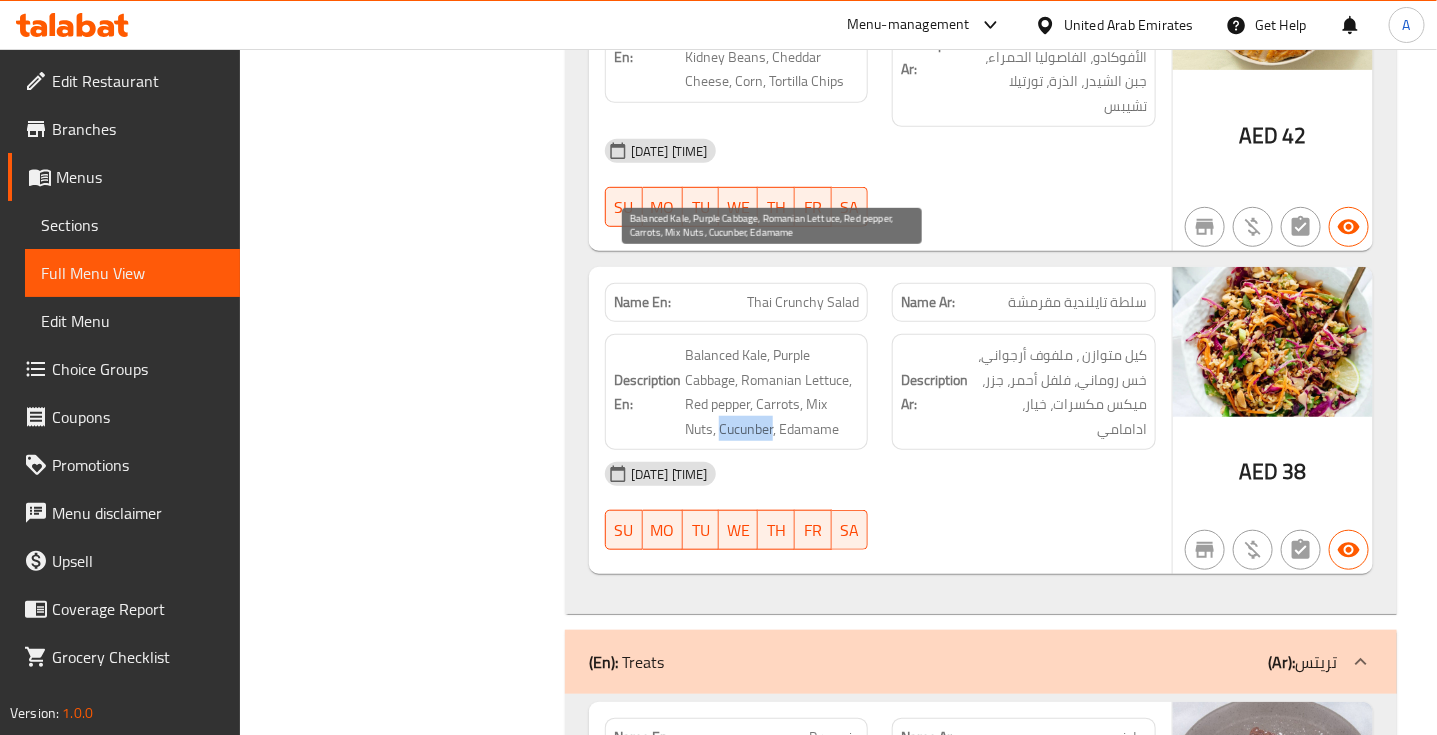 click on "Balanced Kale, Purple Cabbage, Romanian Lettuce, Red pepper, Carrots, Mix Nuts, Cucunber, Edamame" at bounding box center [772, 392] 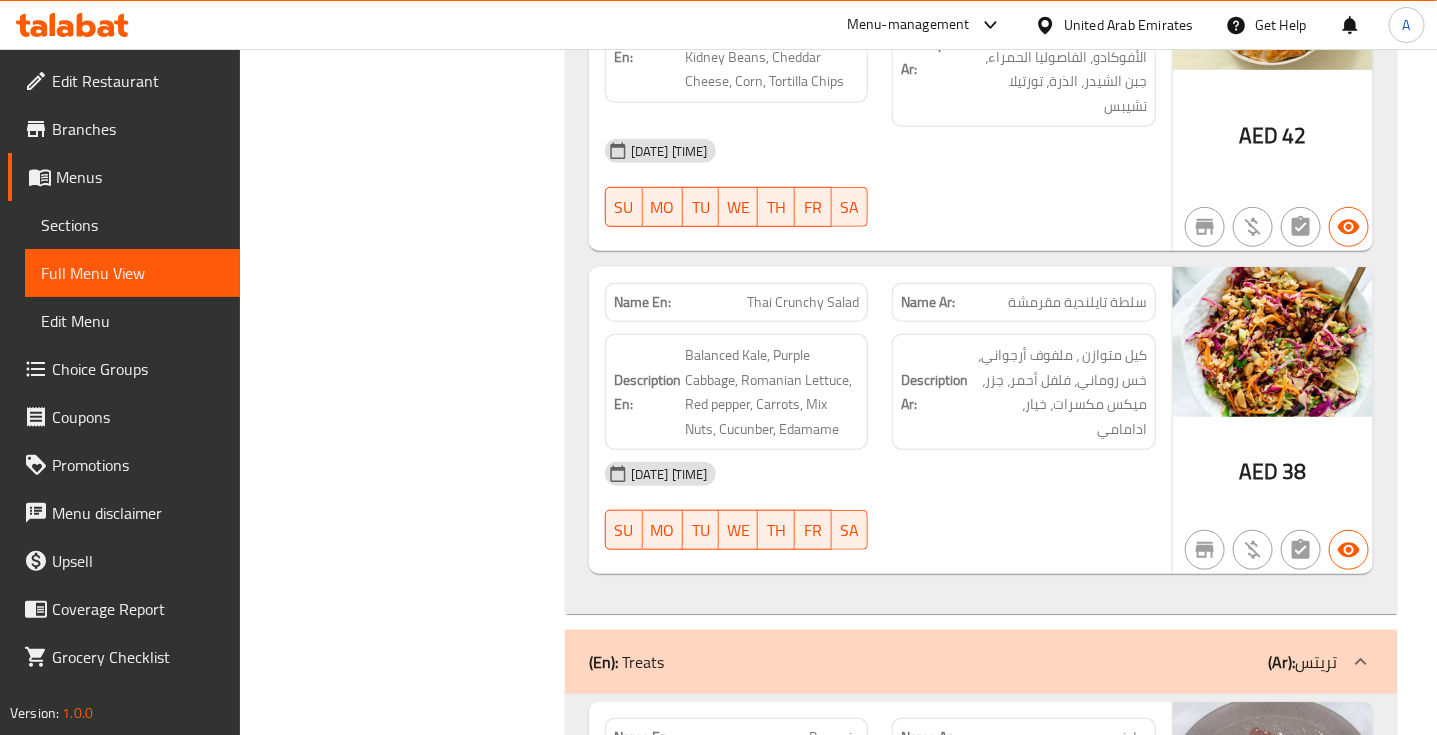 click on "Thai Crunchy Salad" at bounding box center [793, -99866] 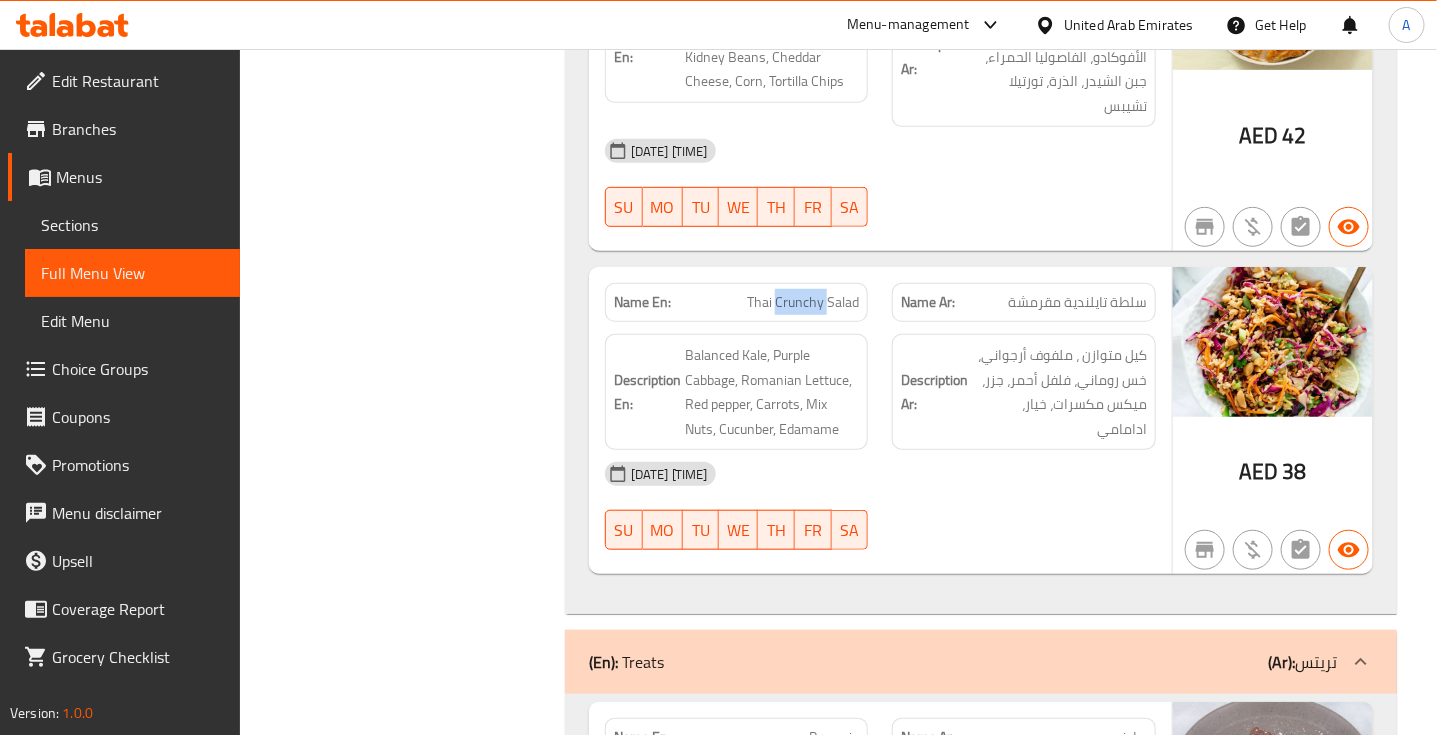 click on "Thai Crunchy Salad" at bounding box center [793, -99866] 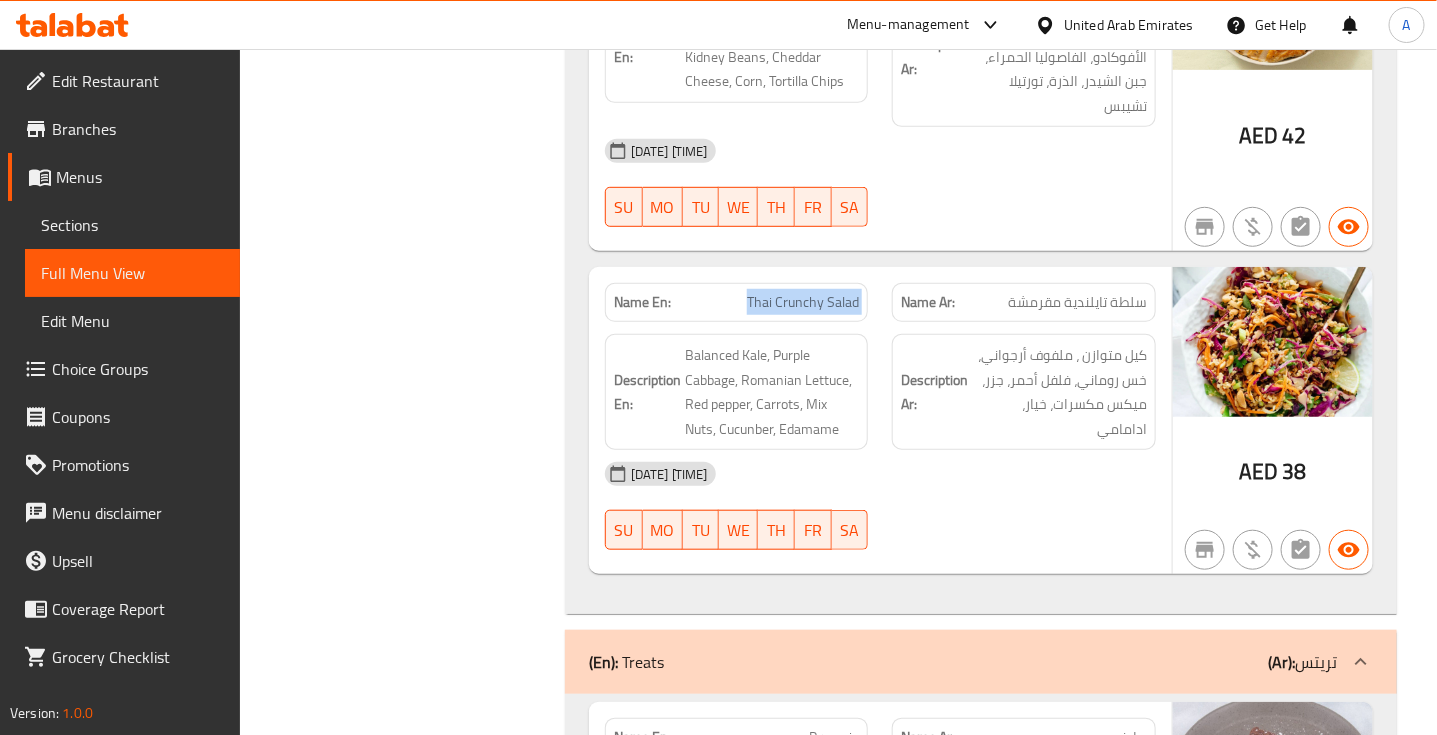 click on "Thai Crunchy Salad" at bounding box center [793, -99866] 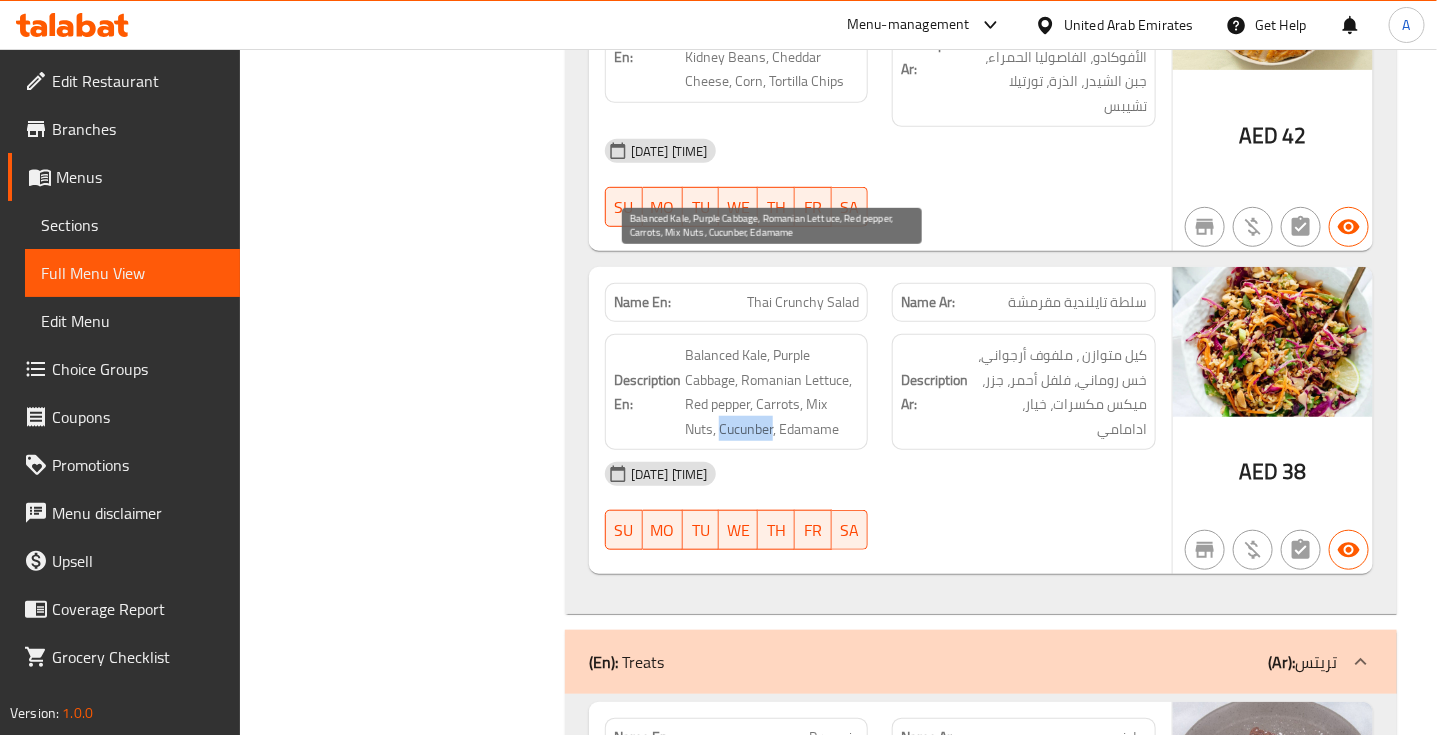 copy on "Cucunber" 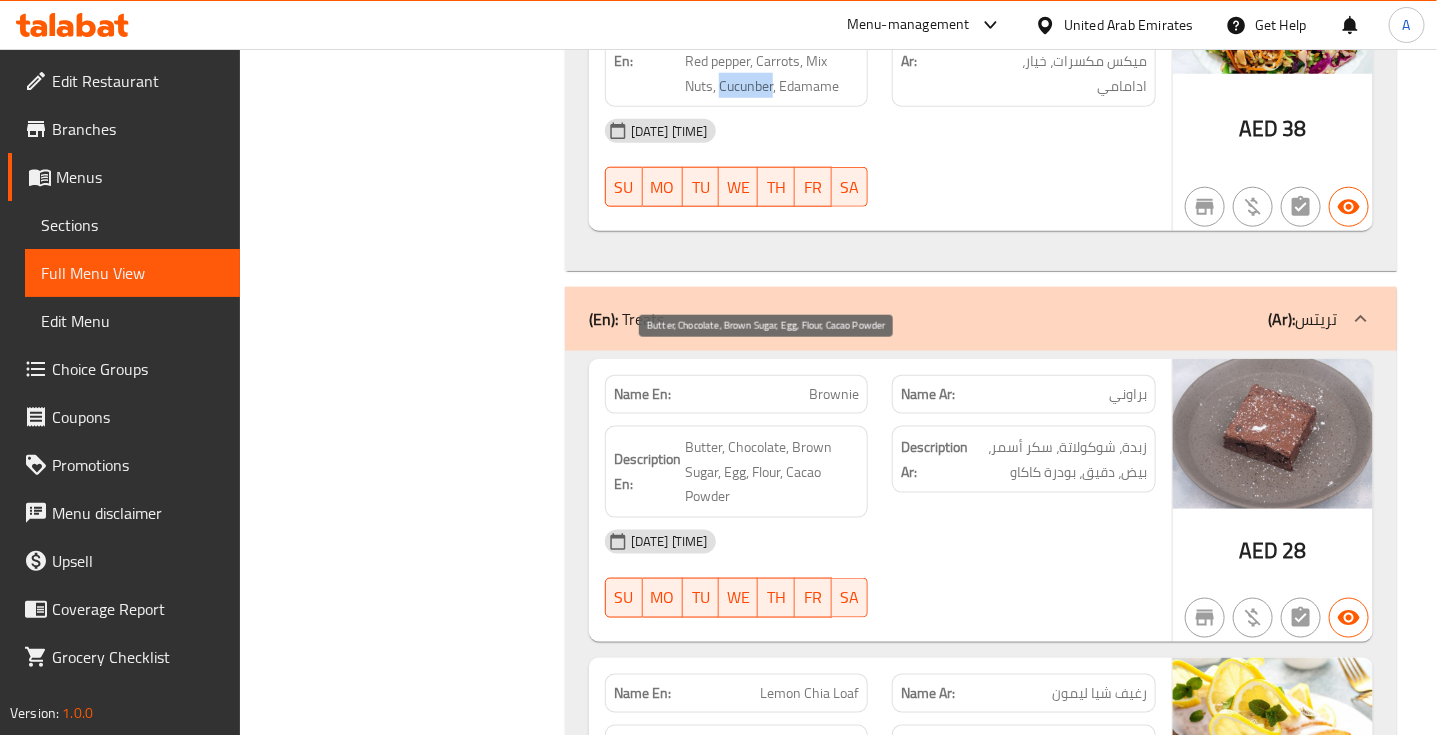scroll, scrollTop: 107102, scrollLeft: 0, axis: vertical 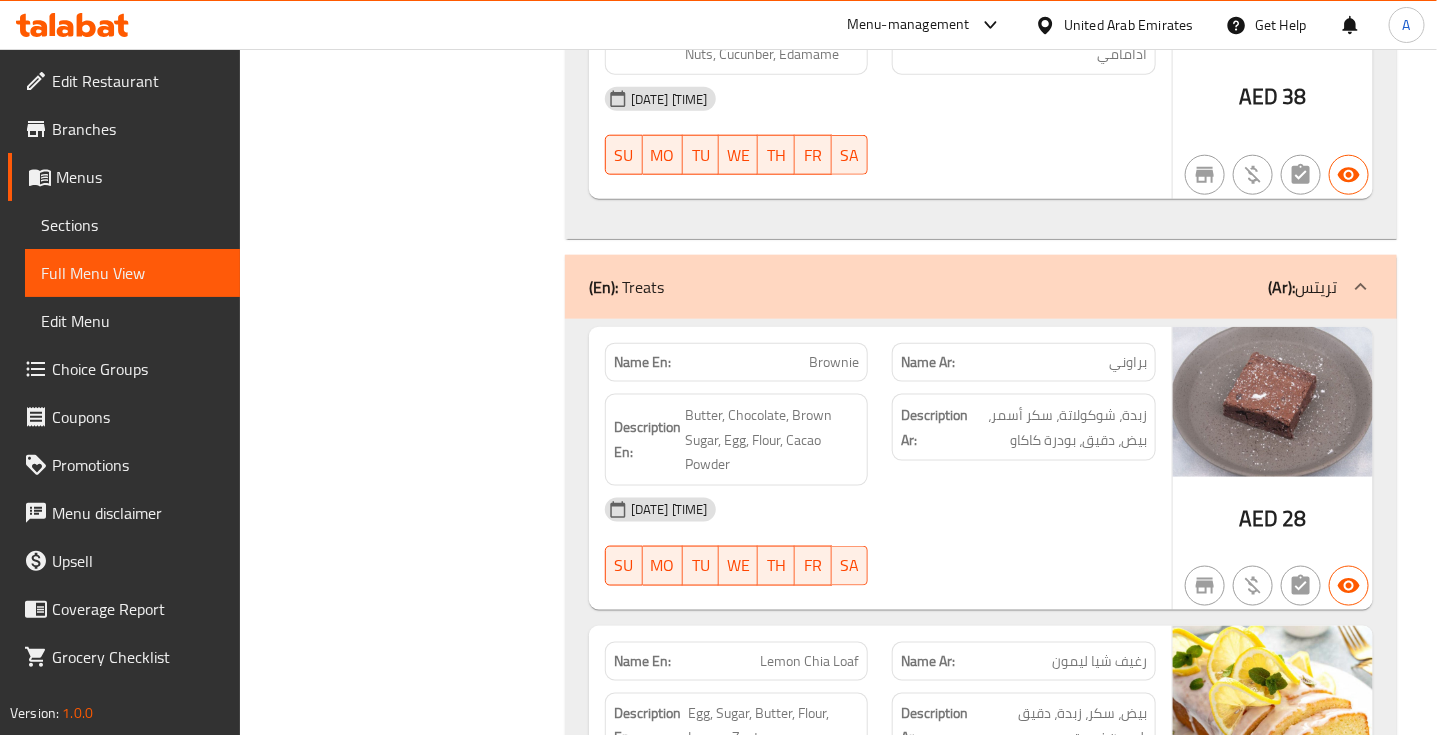 click on "Brownie" at bounding box center (809, -106726) 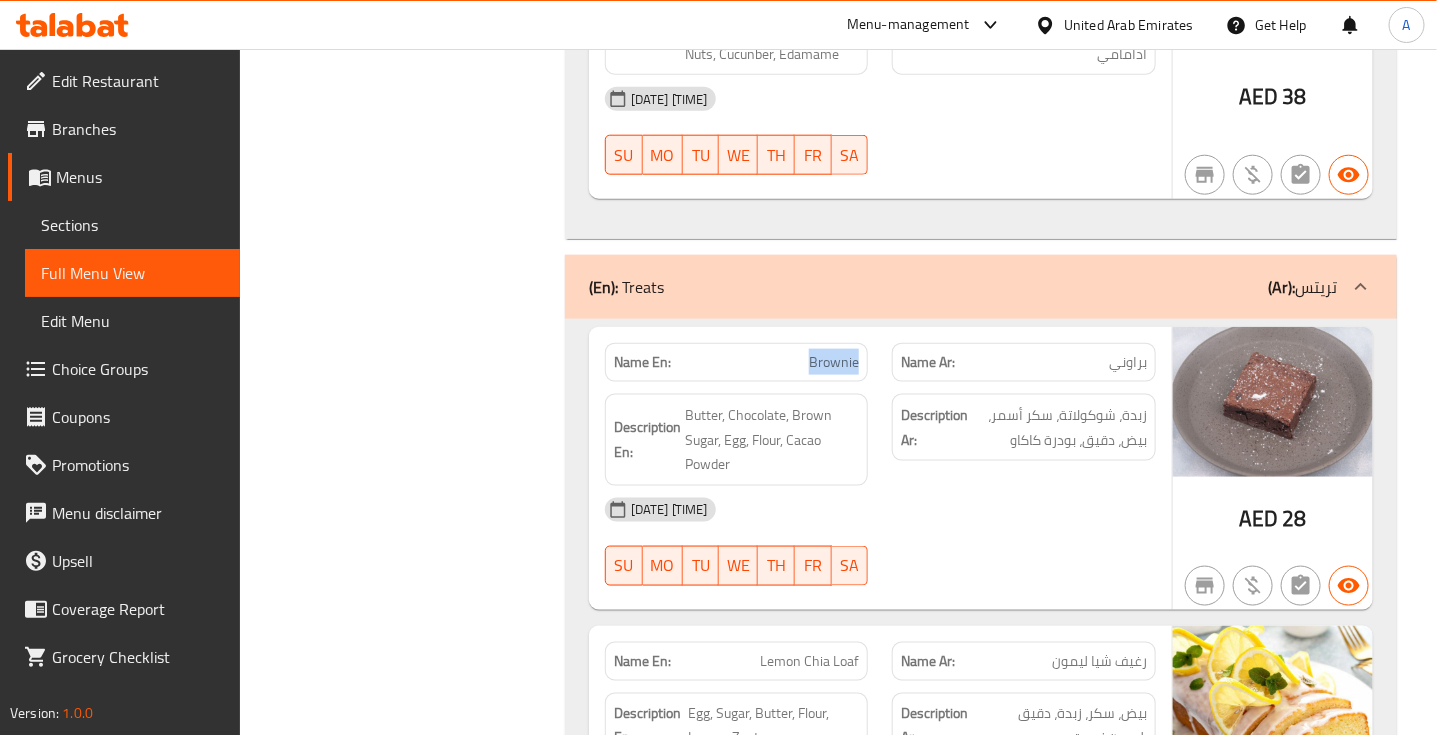 click on "Brownie" at bounding box center [809, -106726] 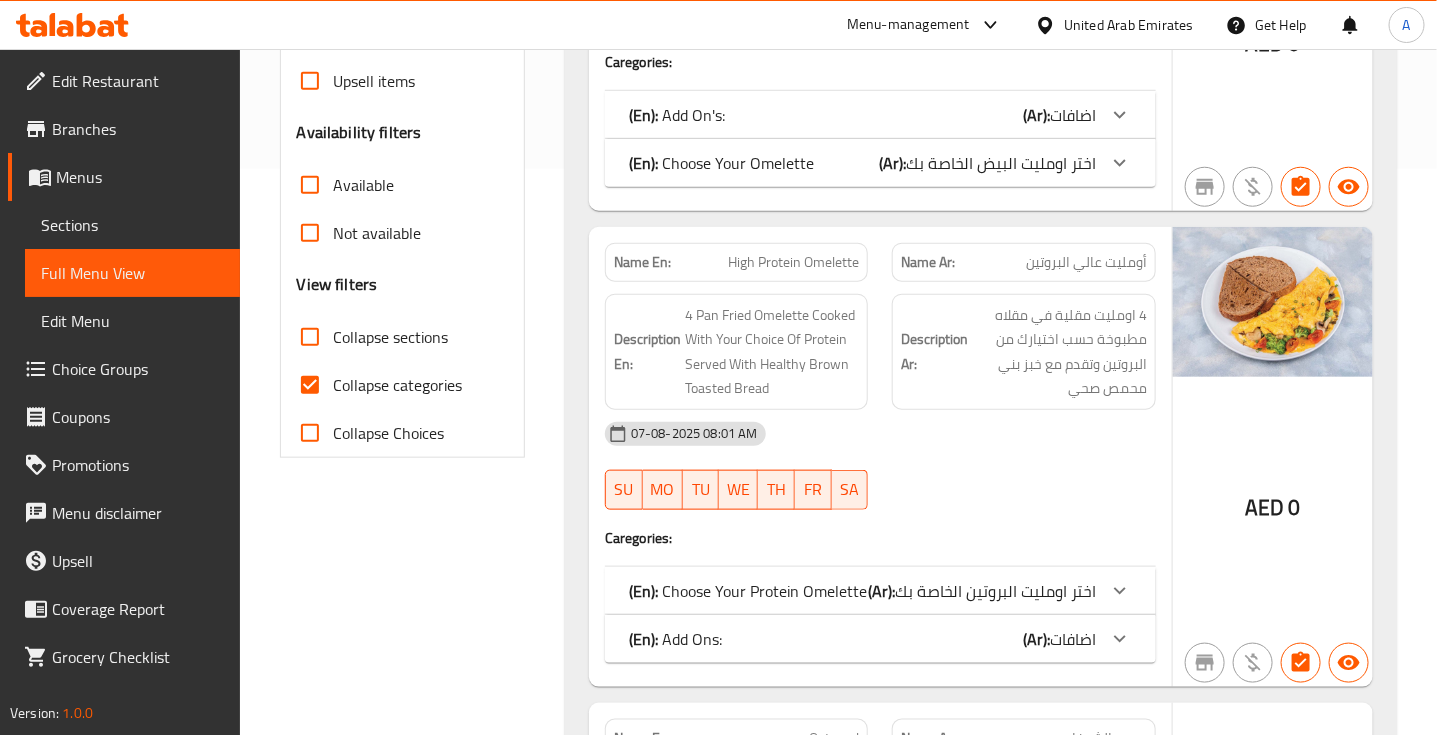scroll, scrollTop: 625, scrollLeft: 0, axis: vertical 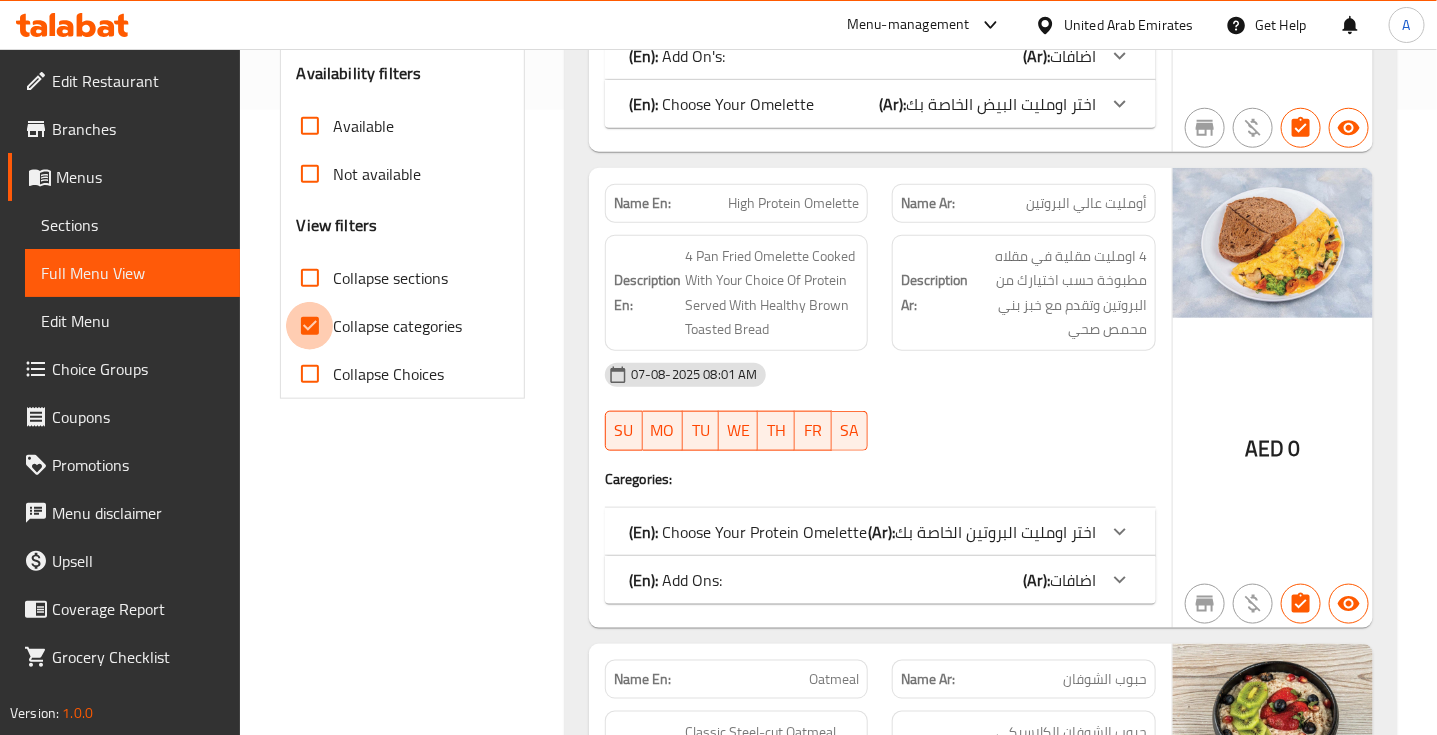 click on "Collapse categories" at bounding box center (310, 326) 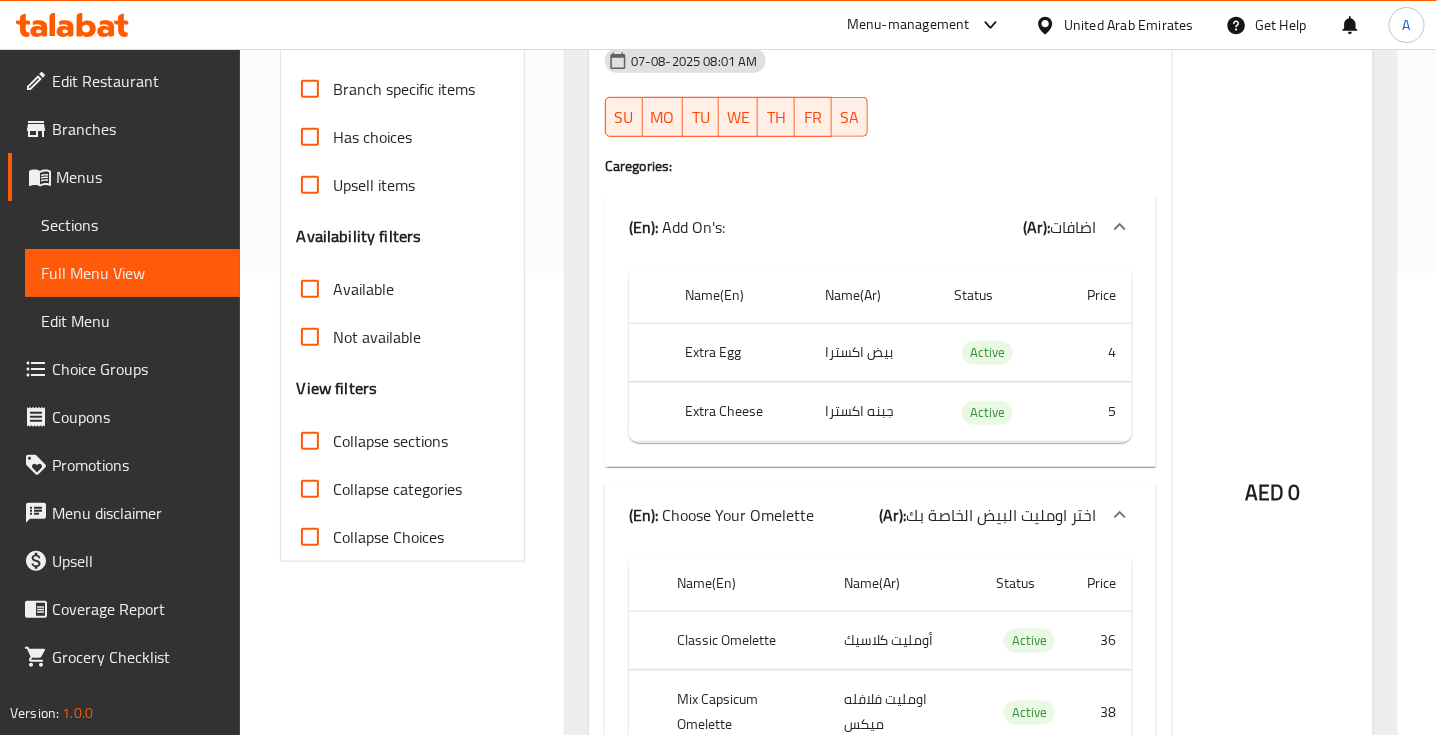 click on "Home / Restaurants management / Menus / Full menu view Export Menu New Menu   Active Filter Branches Branches Popular filters Free items Branch specific items Has choices Upsell items Availability filters Available Not available View filters Collapse sections Collapse categories Collapse Choices (En):   Breakfast (Ar): الافطار Name En: Classic Omelette Name Ar: أومليت كلاسيك Description En: 4 Pan Fried Omelette Of Your Choice Served With Healthy Brown Toasted Bread Description Ar: 4 أومليت مقلي في مقلاه  حسب اختيارك، يقدم مع خبز بني محمص صحي 07-08-2025 08:01 AM SU MO TU WE TH FR SA Caregories: (En):   Add On's: (Ar): اضافات Name(En) Name(Ar) Status Price Extra Egg بيض اكسترا Active 4 Extra Cheese جبنه اكسترا Active 5 (En):   Choose Your Omelette (Ar): اختر اومليت البيض الخاصة بك Name(En) Name(Ar) Status Price Classic Omelette أومليت كلاسيك Active 36 Mix Capsicum Omelette Active 38 38 0" at bounding box center (838, 55122) 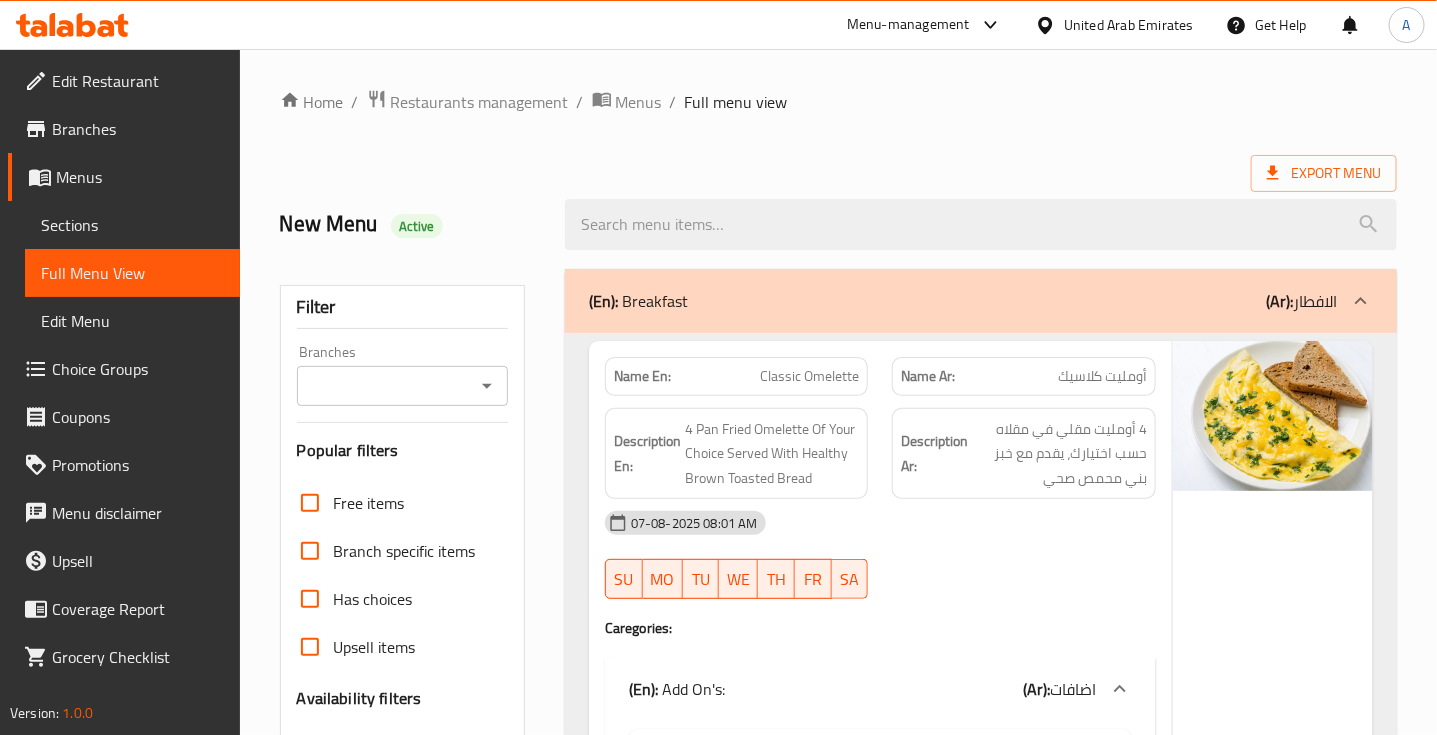 scroll, scrollTop: 107011, scrollLeft: 0, axis: vertical 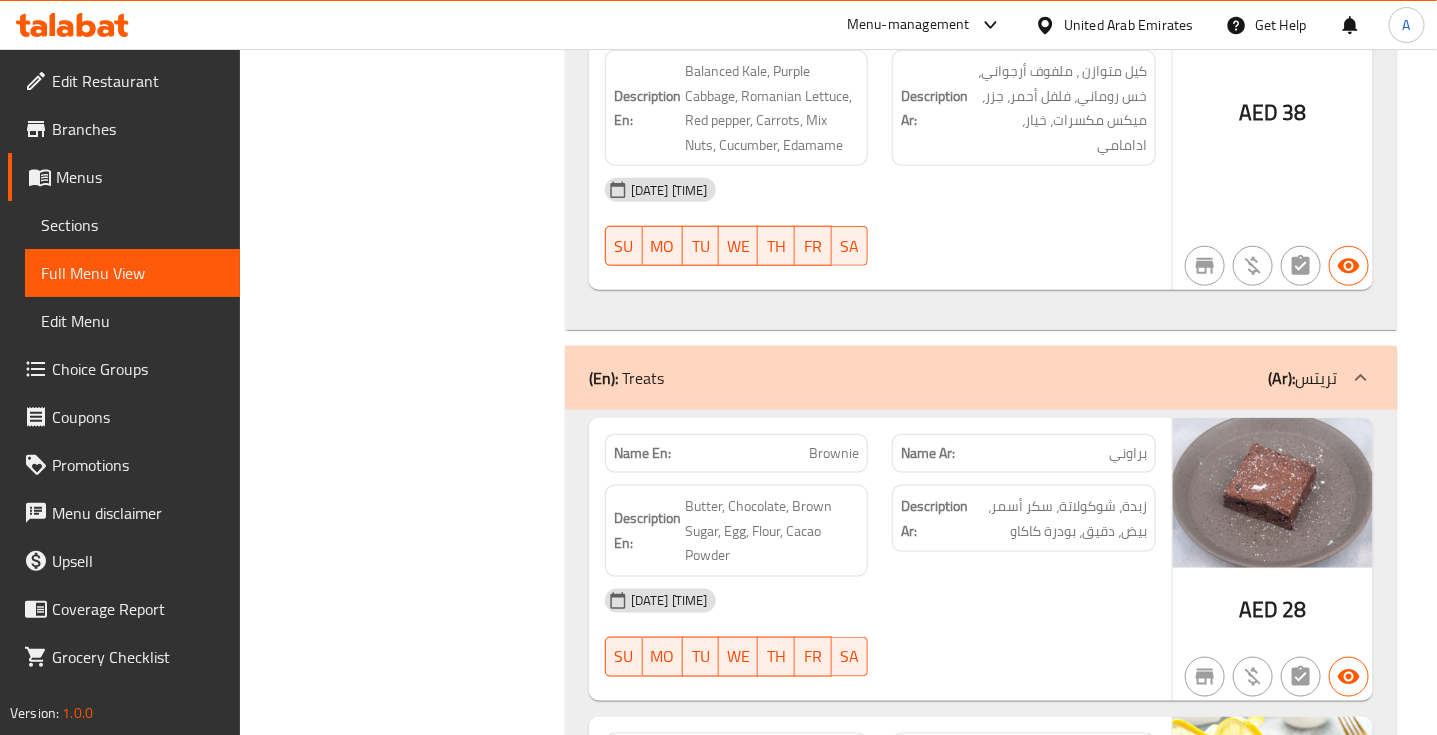 click on "Brownie" at bounding box center [809, -106635] 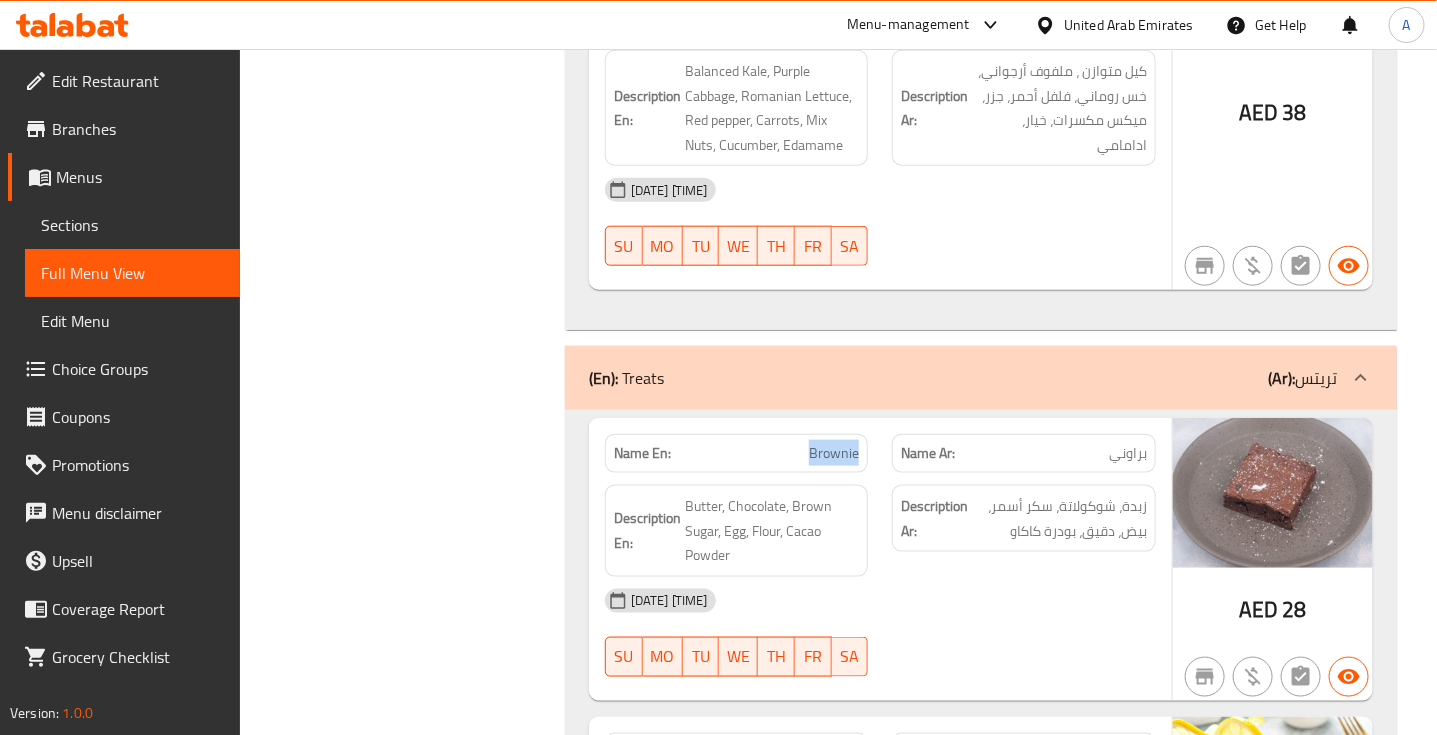 click on "Brownie" at bounding box center [809, -106635] 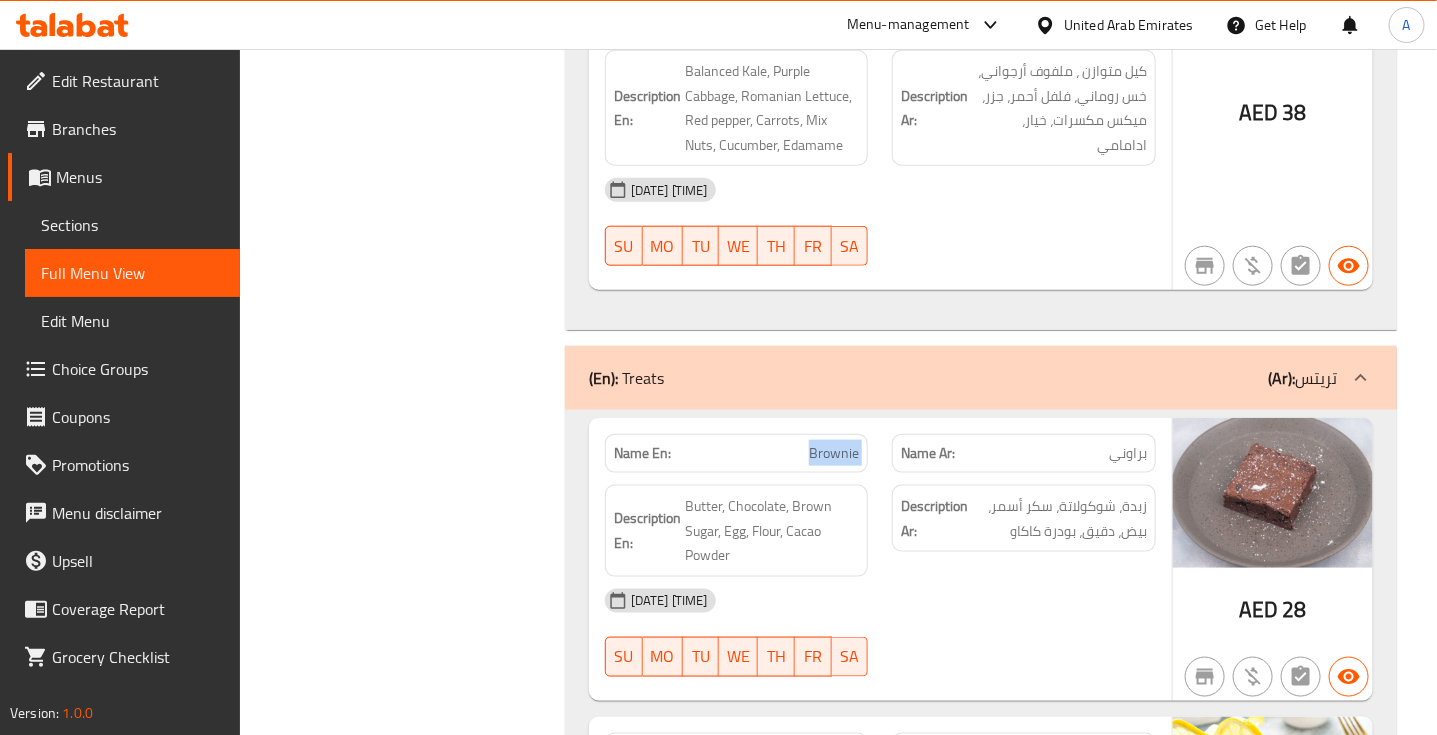 click on "Brownie" at bounding box center [809, -106635] 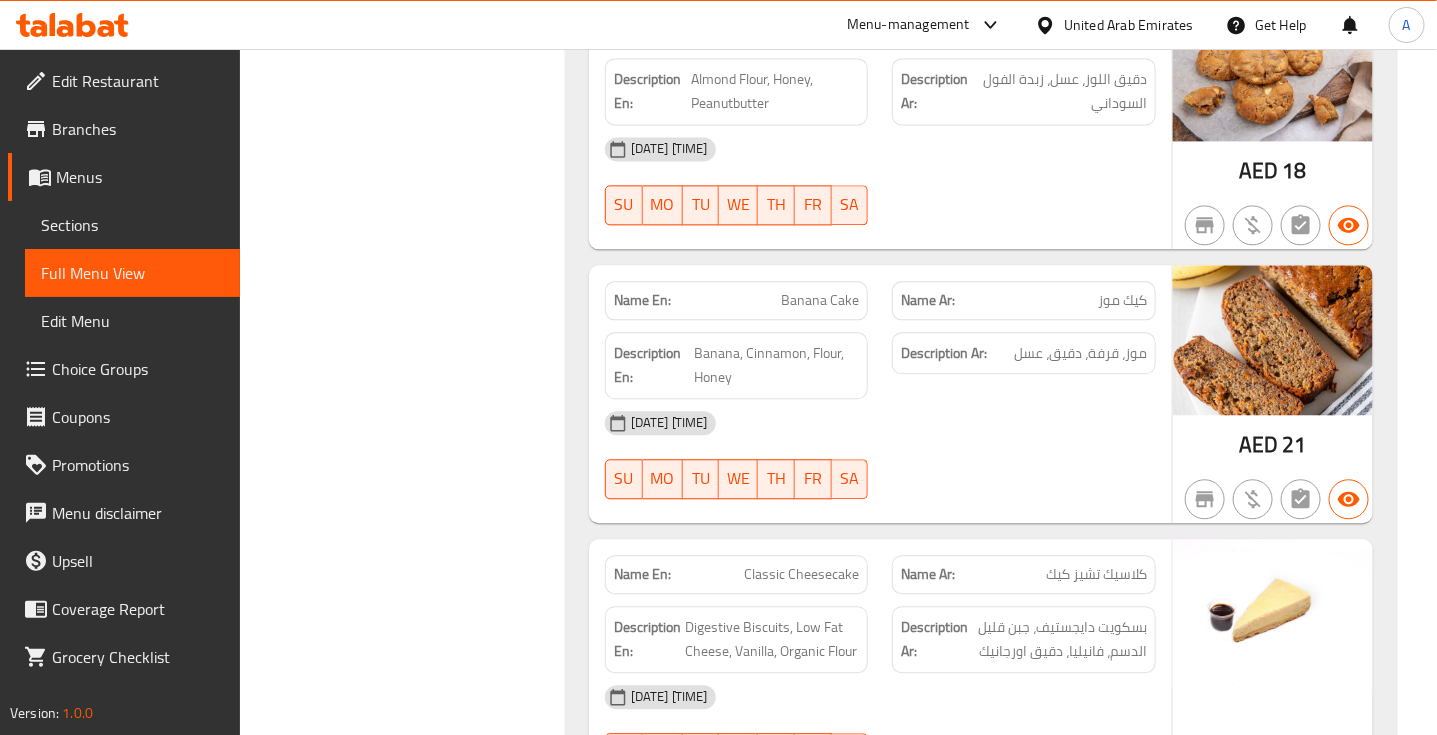 scroll, scrollTop: 108136, scrollLeft: 0, axis: vertical 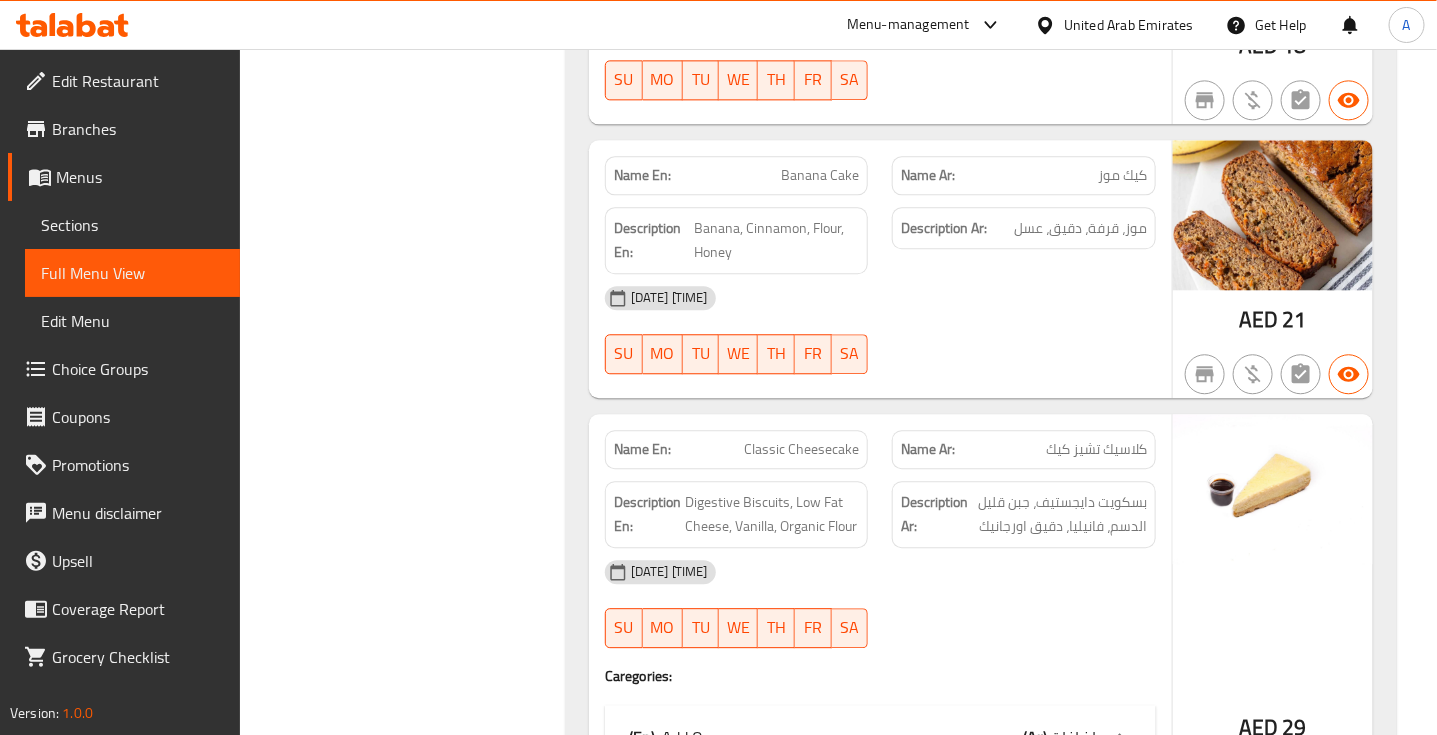 click on "كلاسيك تشيز كيك" at bounding box center (1101, -103783) 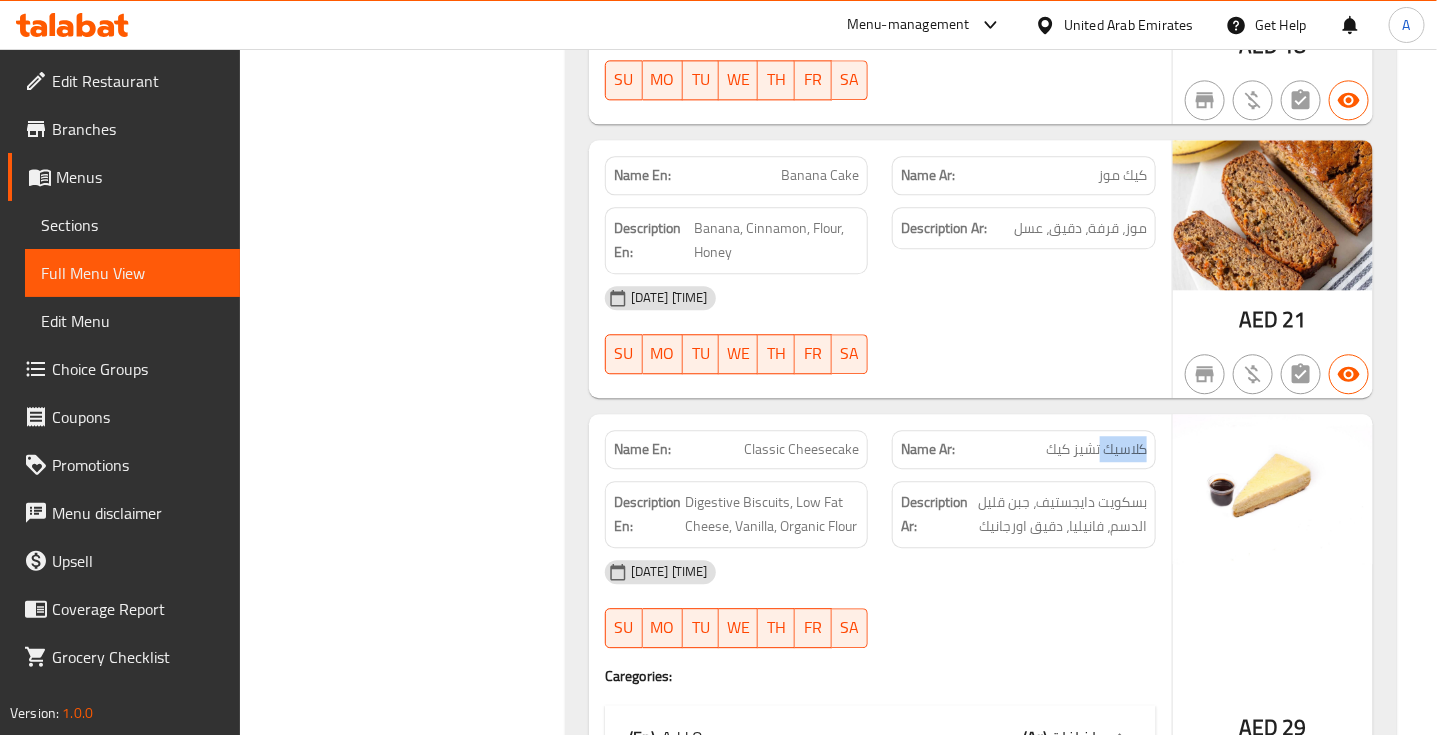 click on "كلاسيك تشيز كيك" at bounding box center [1101, -103783] 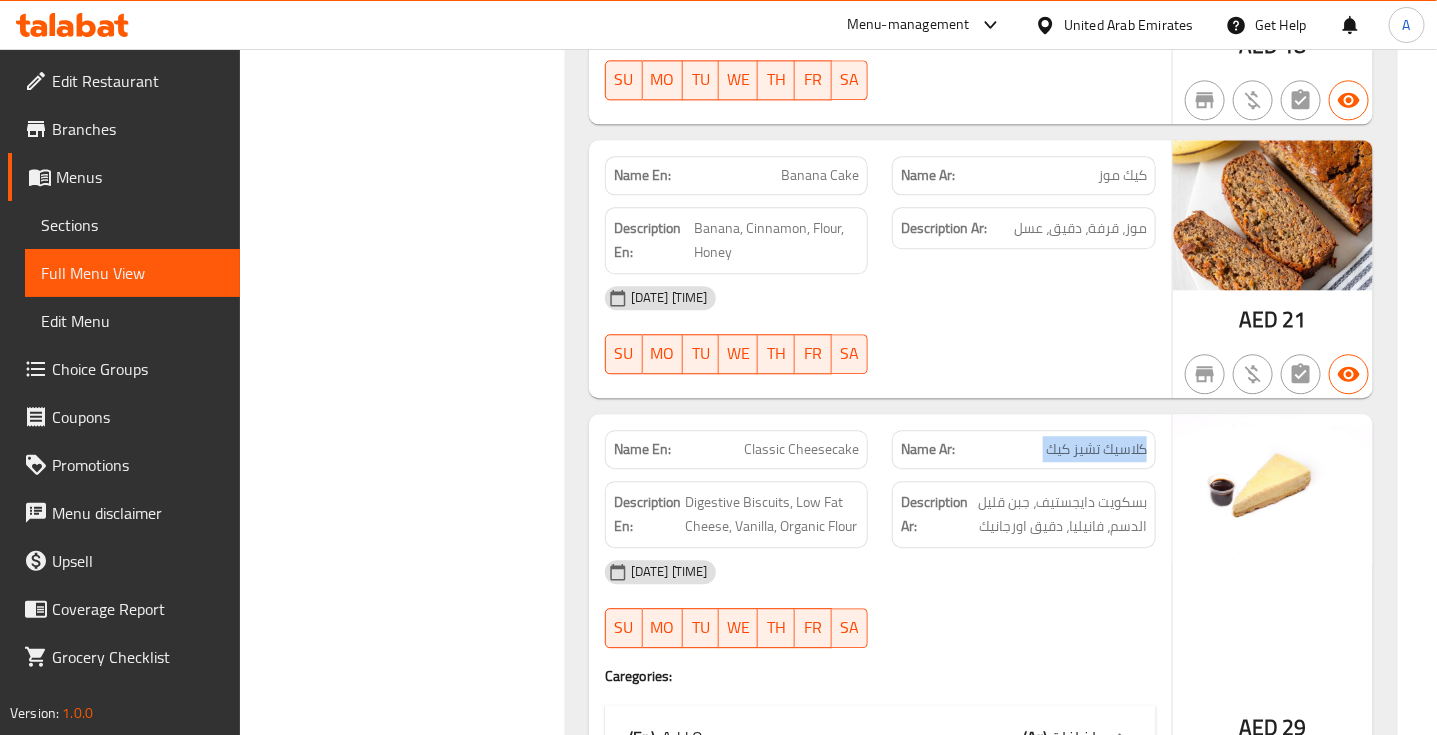 click on "كلاسيك تشيز كيك" at bounding box center [1101, -103783] 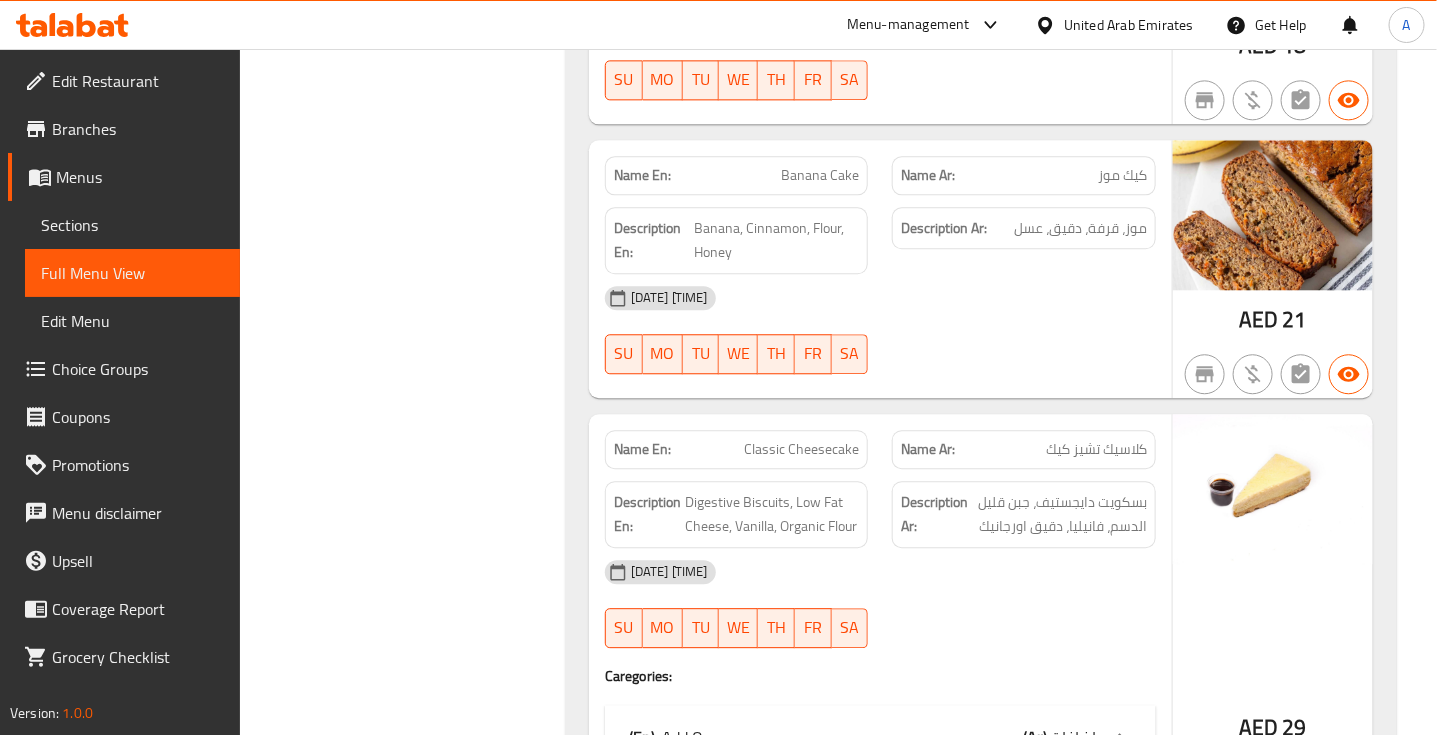 click on "Classic Cheesecake" at bounding box center [811, -103783] 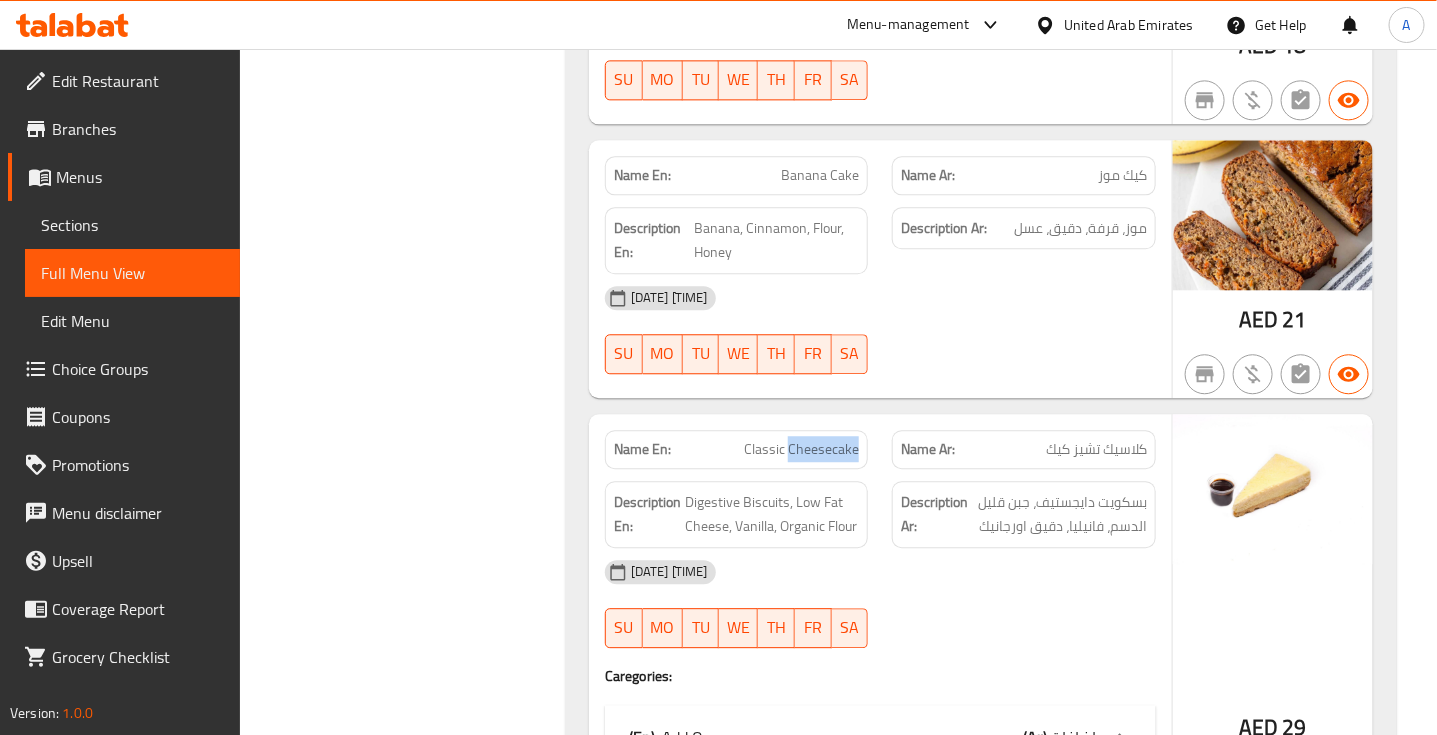 click on "Classic Cheesecake" at bounding box center [811, -103783] 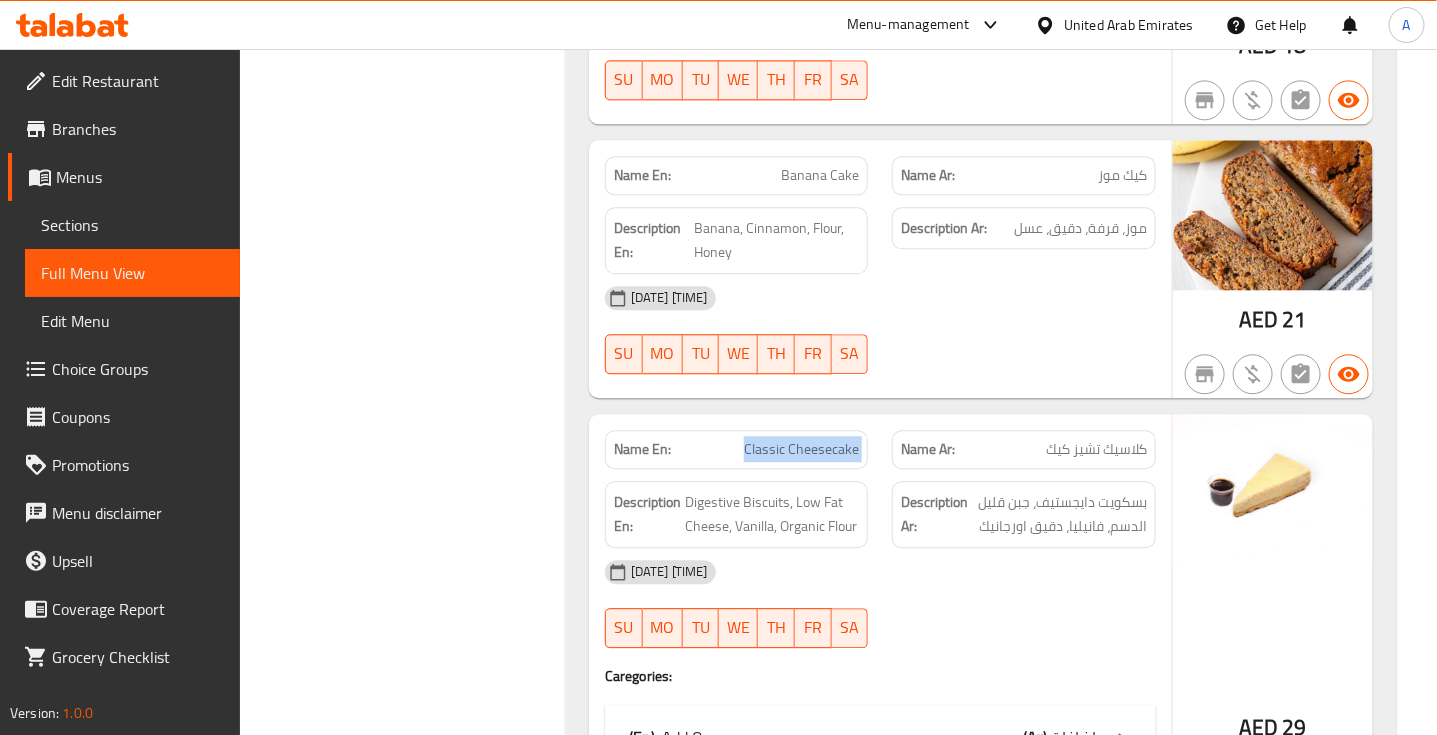 click on "Classic Cheesecake" at bounding box center [811, -103783] 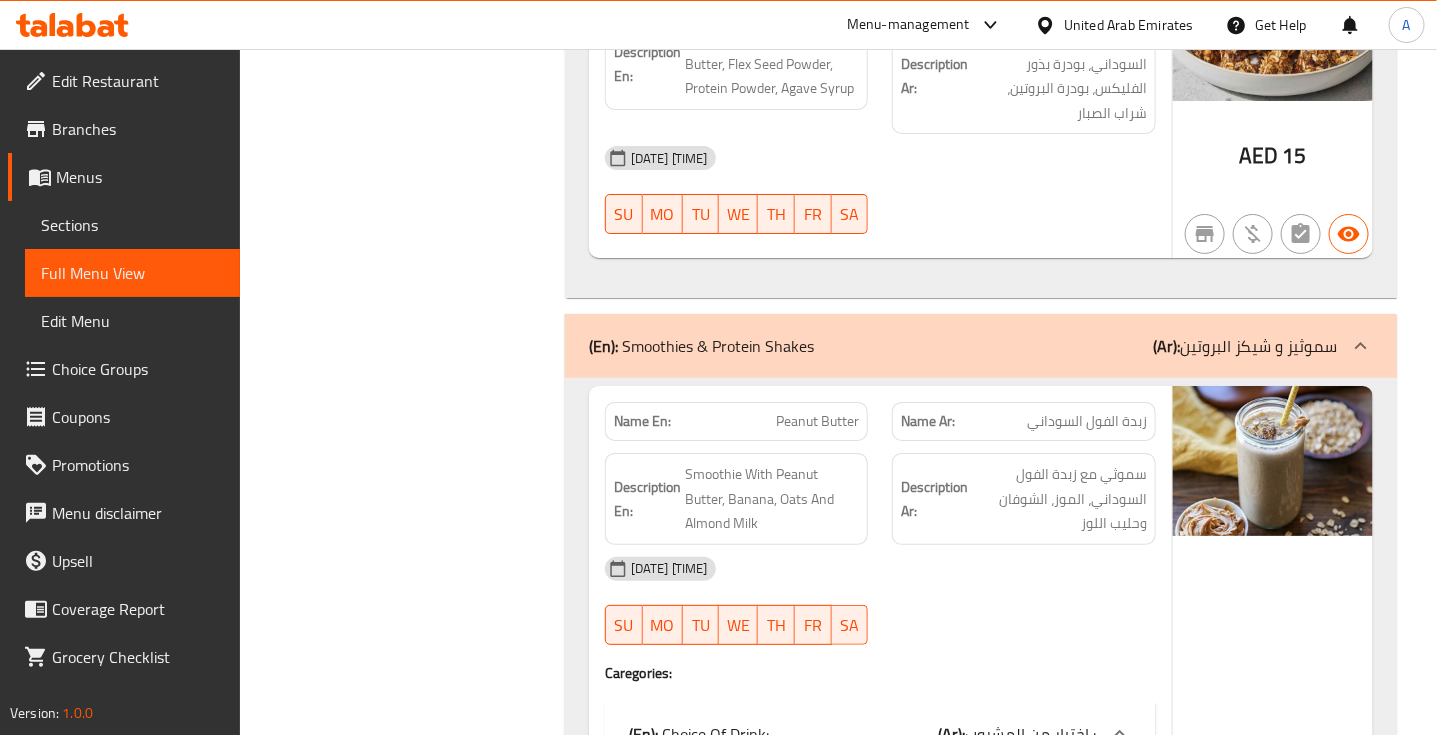 scroll, scrollTop: 109136, scrollLeft: 0, axis: vertical 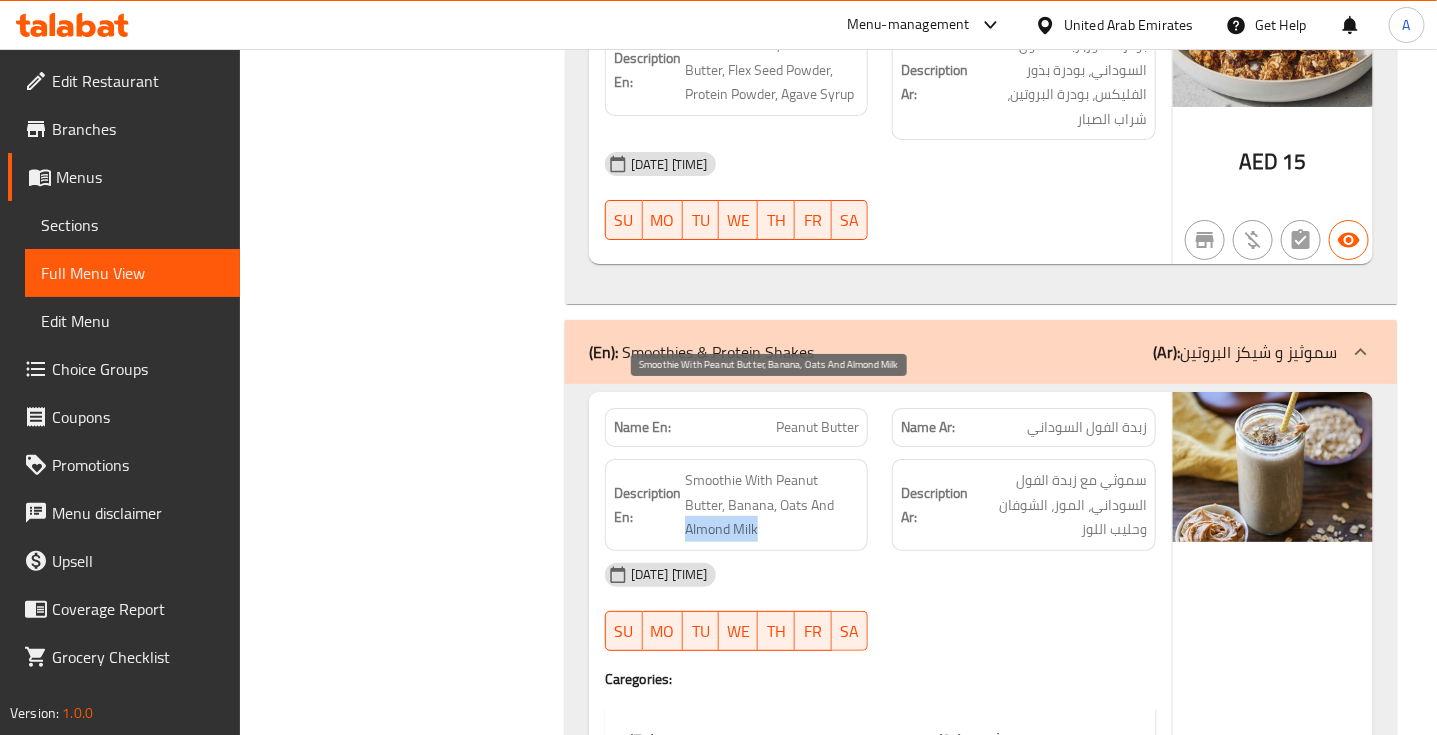 drag, startPoint x: 832, startPoint y: 441, endPoint x: 1032, endPoint y: 736, distance: 356.40567 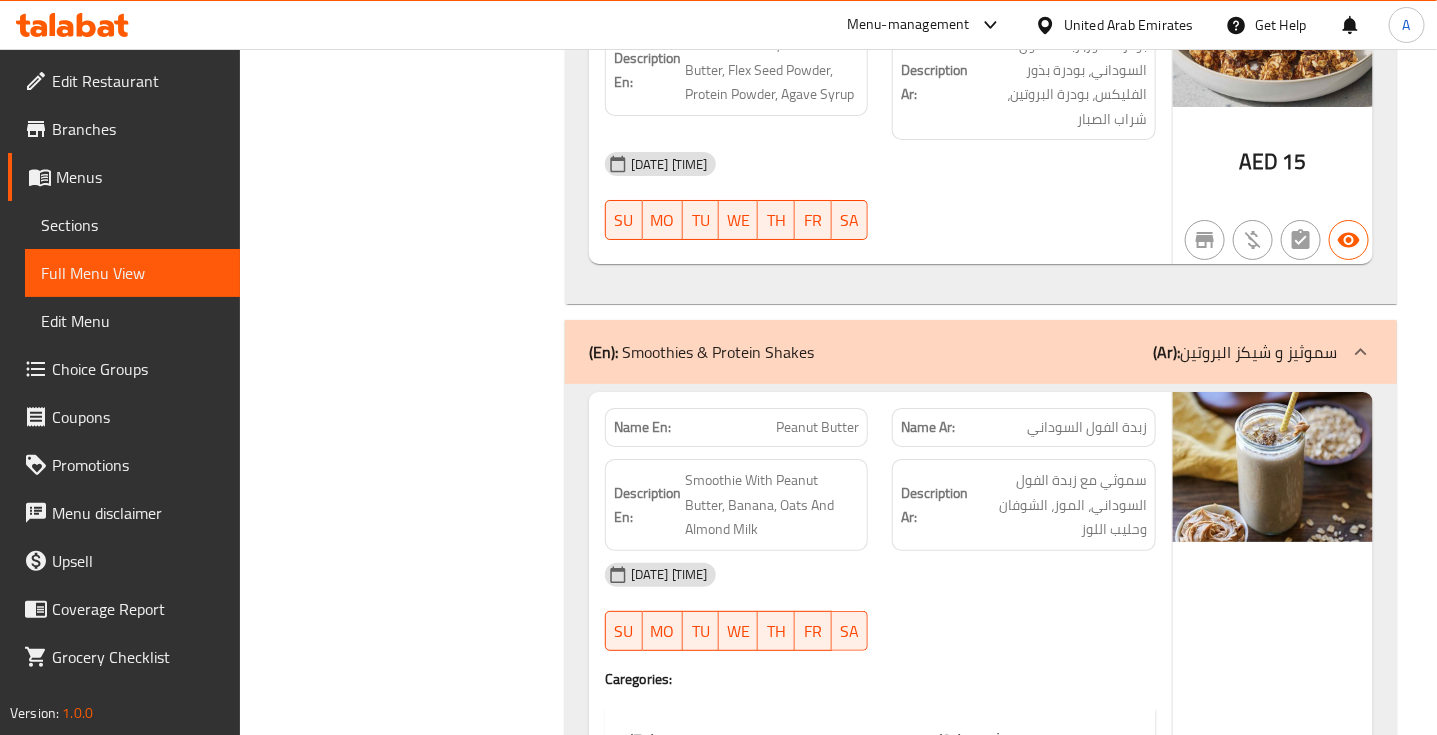 click on "Name En: Peanut Butter" at bounding box center [737, -108760] 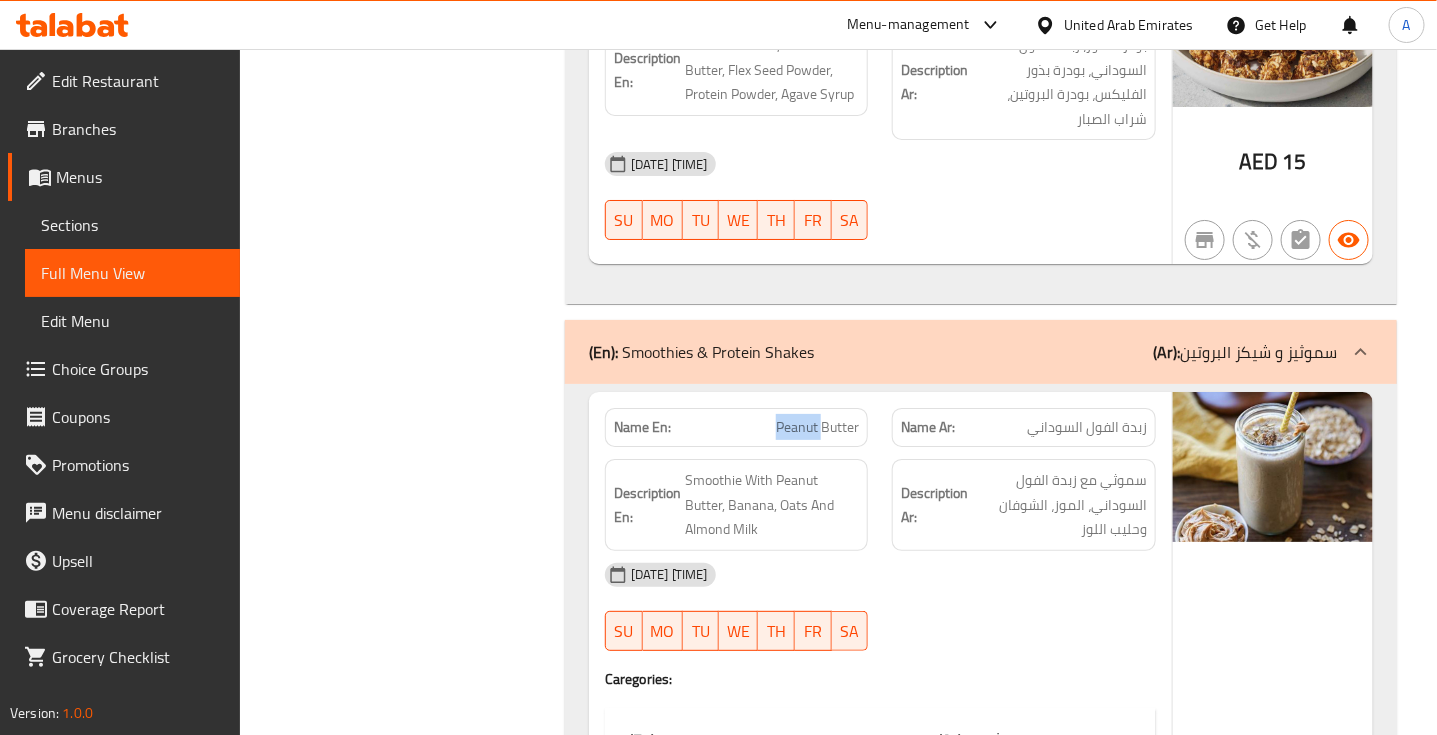 click on "Name En: Peanut Butter" at bounding box center (737, -108760) 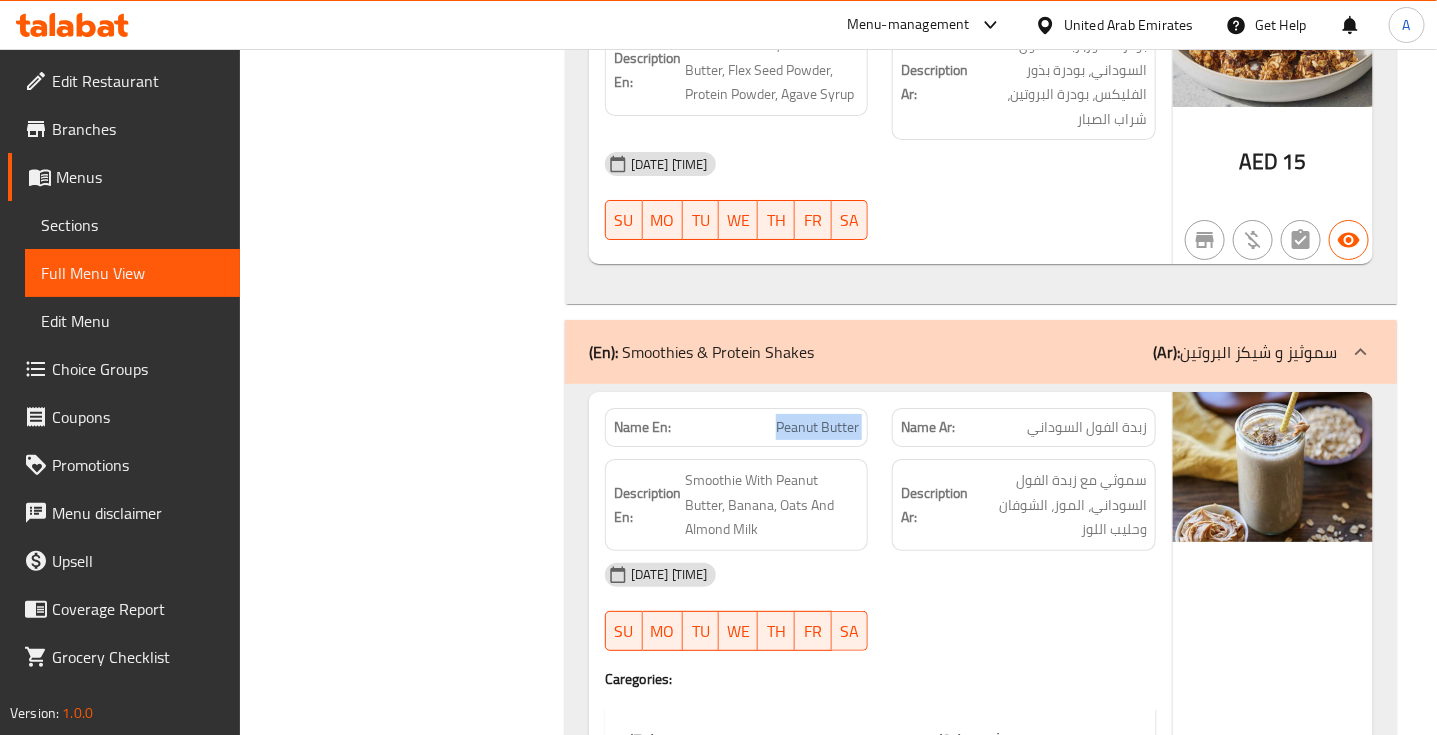 click on "Name En: Peanut Butter" at bounding box center [737, -108760] 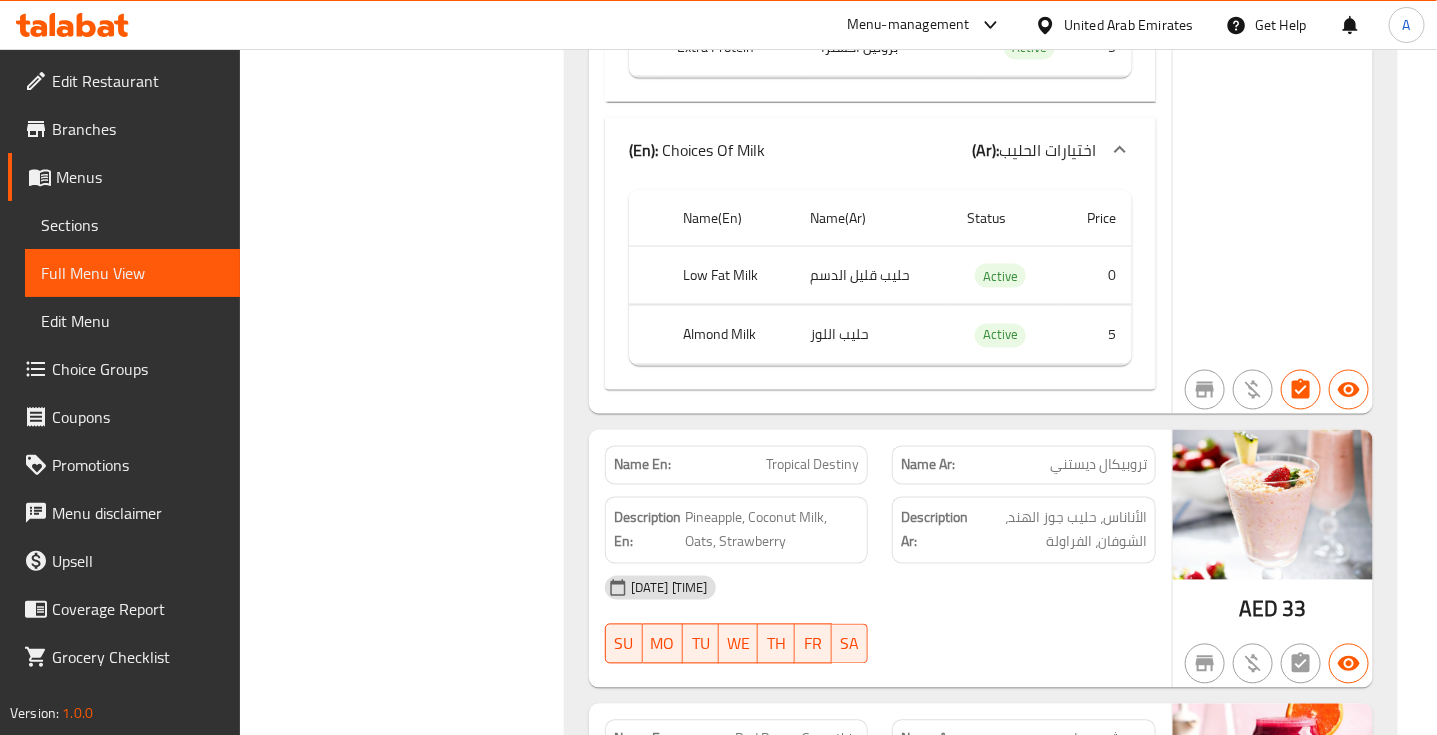 scroll, scrollTop: 110636, scrollLeft: 0, axis: vertical 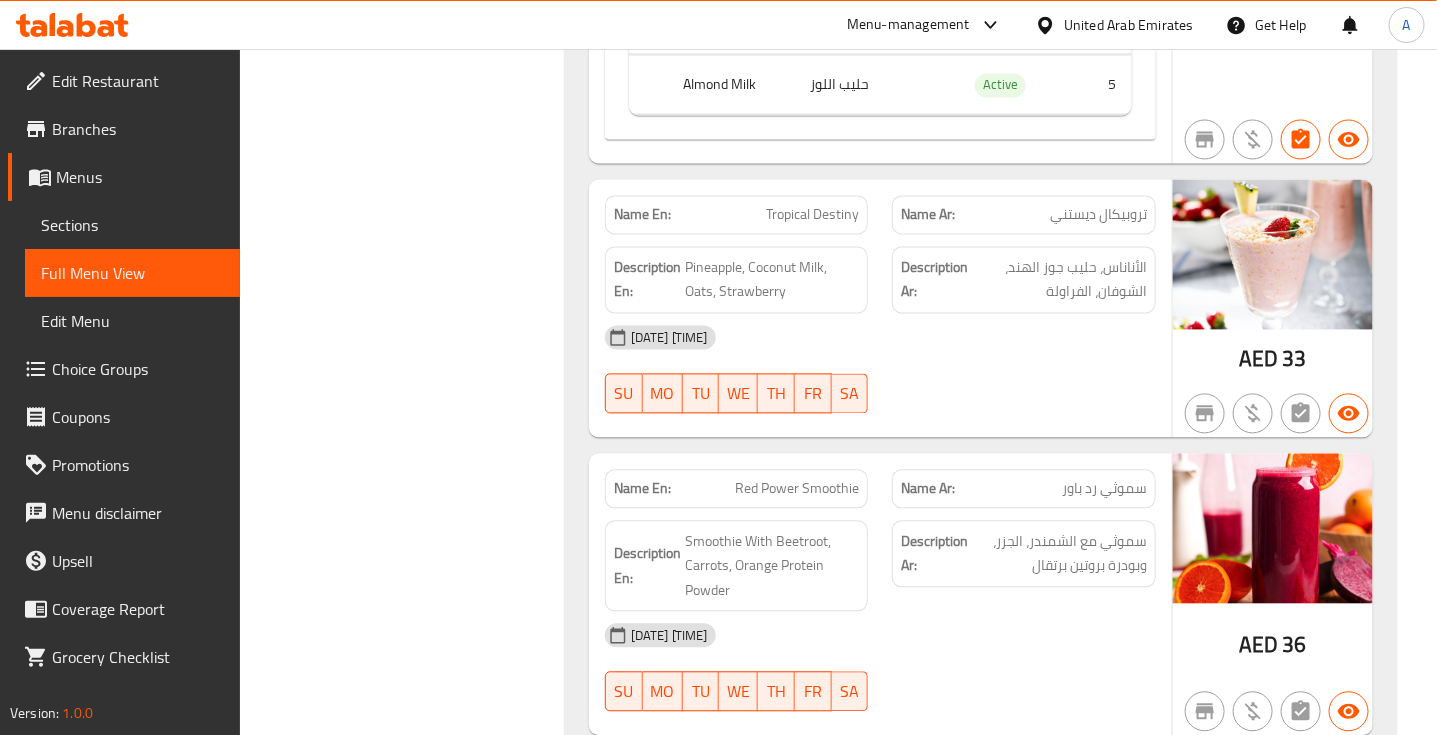 click on "تروبيكال ديستني" at bounding box center (1086, -109117) 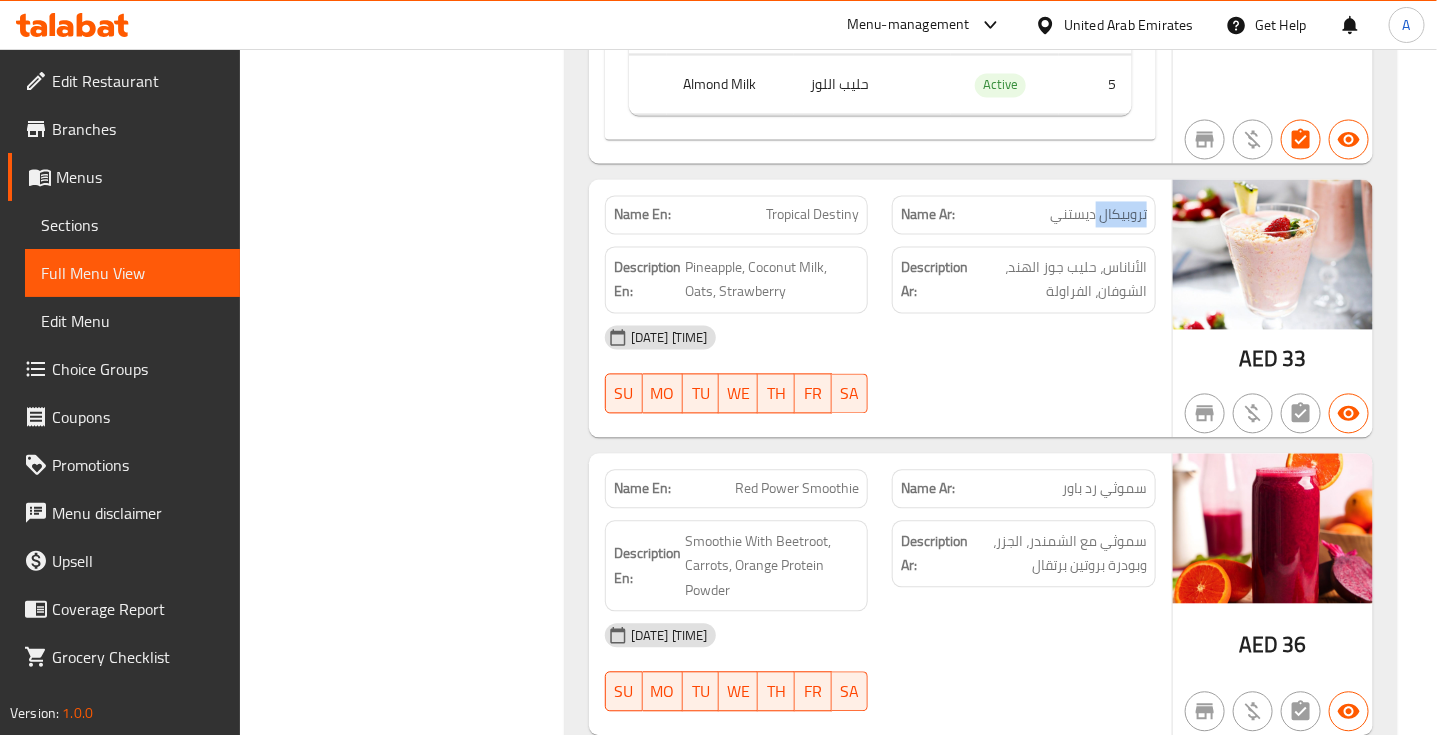 click on "تروبيكال ديستني" at bounding box center (1086, -109117) 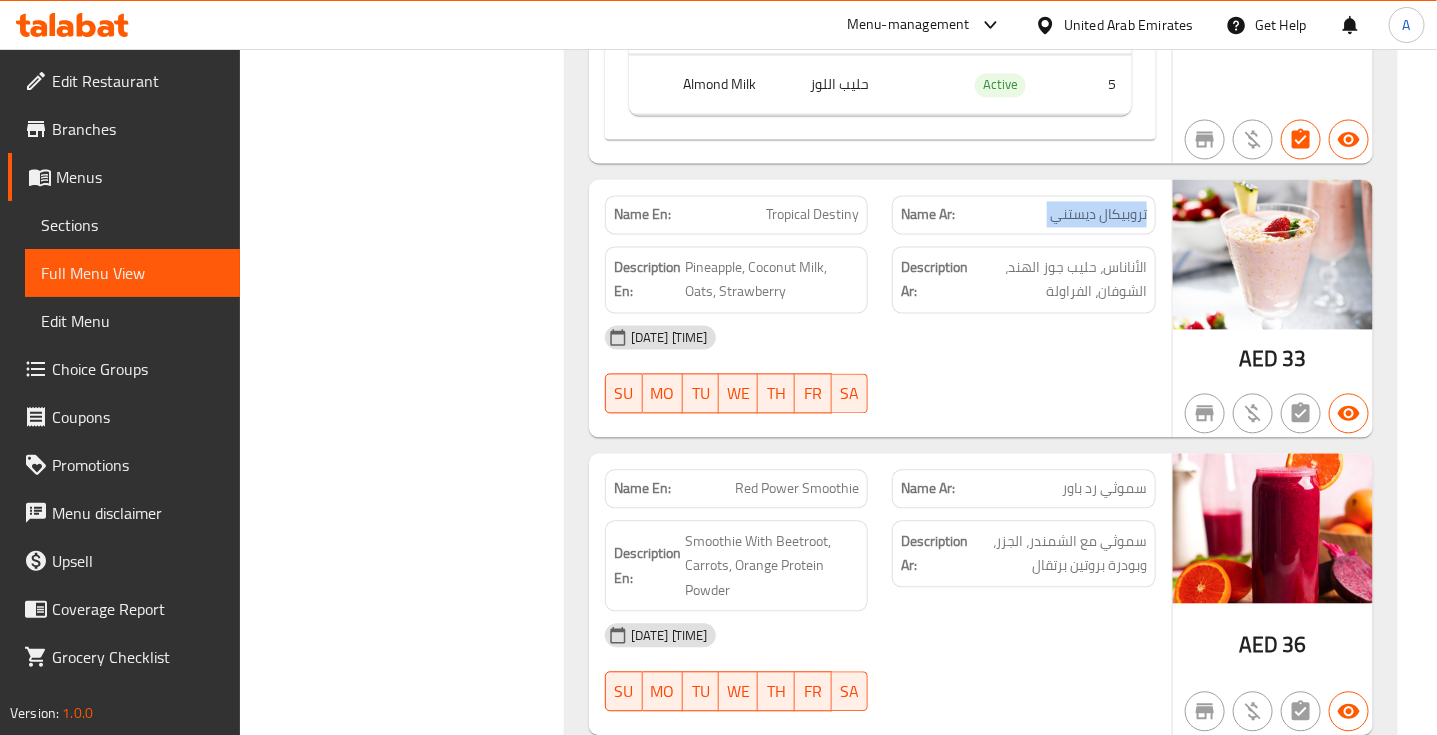 click on "تروبيكال ديستني" at bounding box center [1086, -109117] 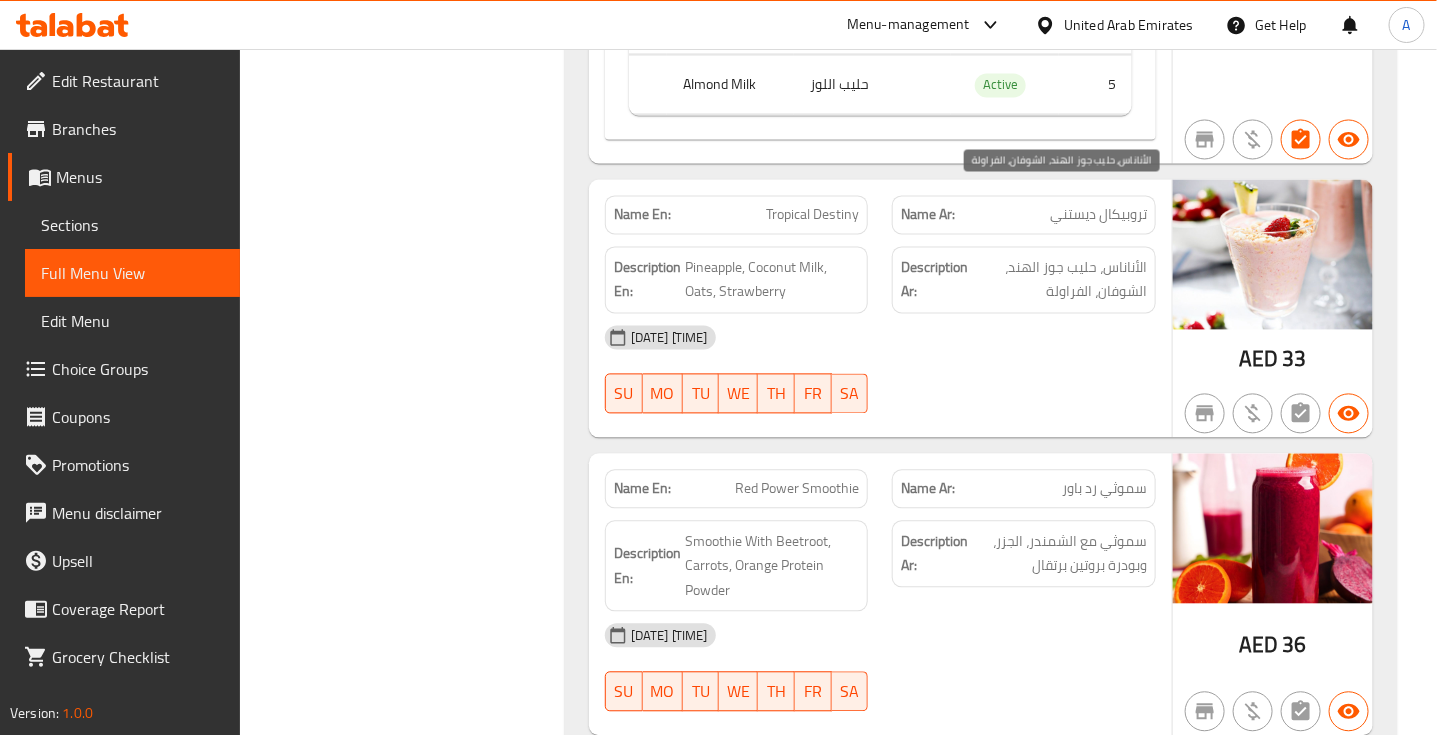 click on "الأناناس، حليب جوز الهند، الشوفان، الفراولة" at bounding box center (1059, 280) 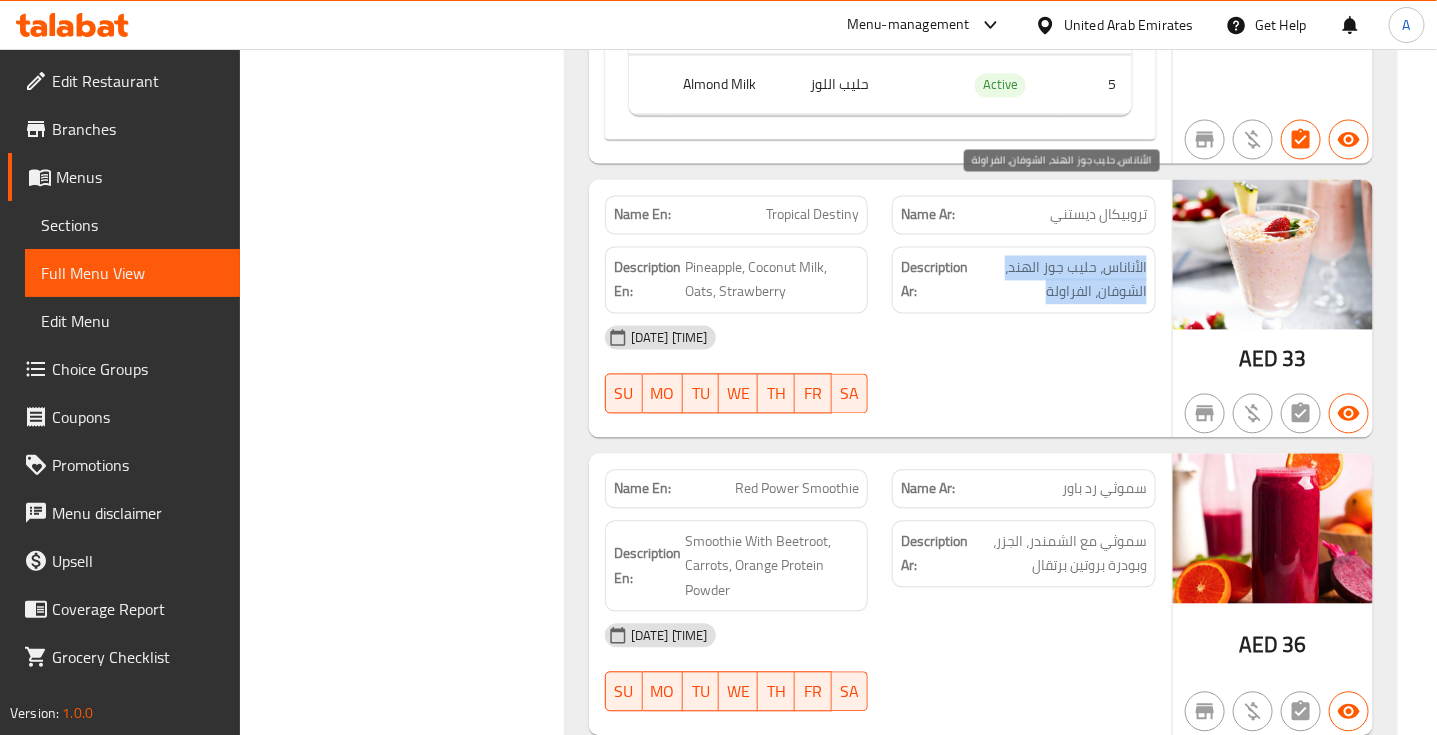 click on "الأناناس، حليب جوز الهند، الشوفان، الفراولة" at bounding box center (1059, 280) 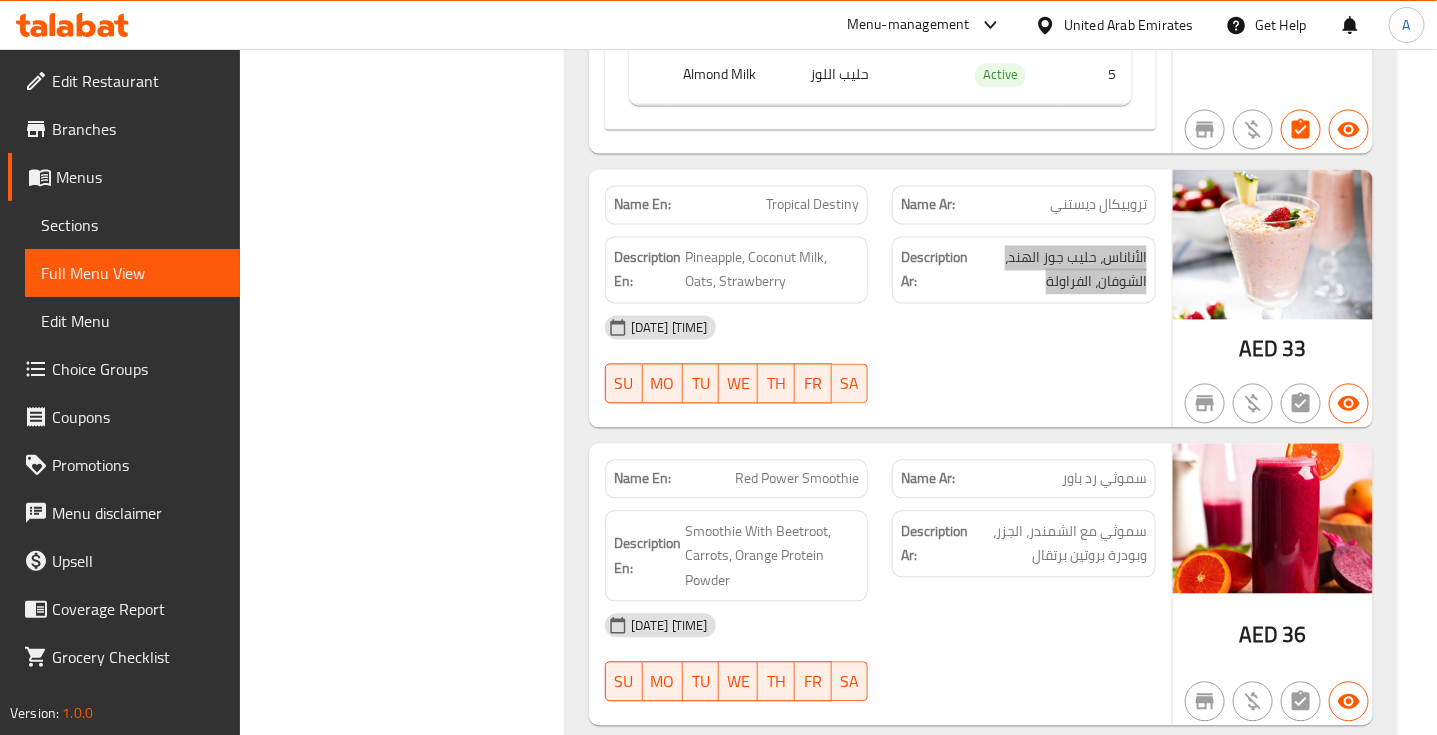 scroll, scrollTop: 110648, scrollLeft: 0, axis: vertical 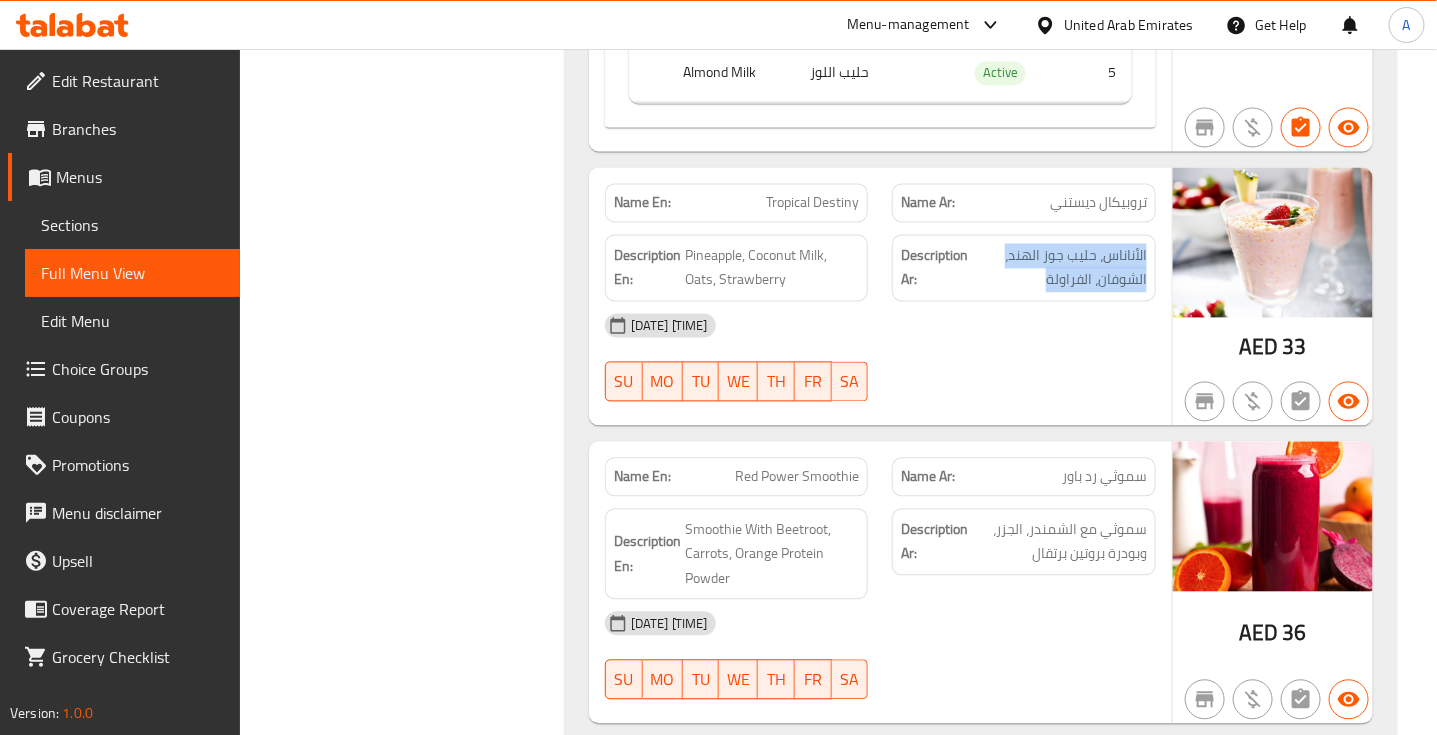 click on "Red Power Smoothie" at bounding box center (834, -108105) 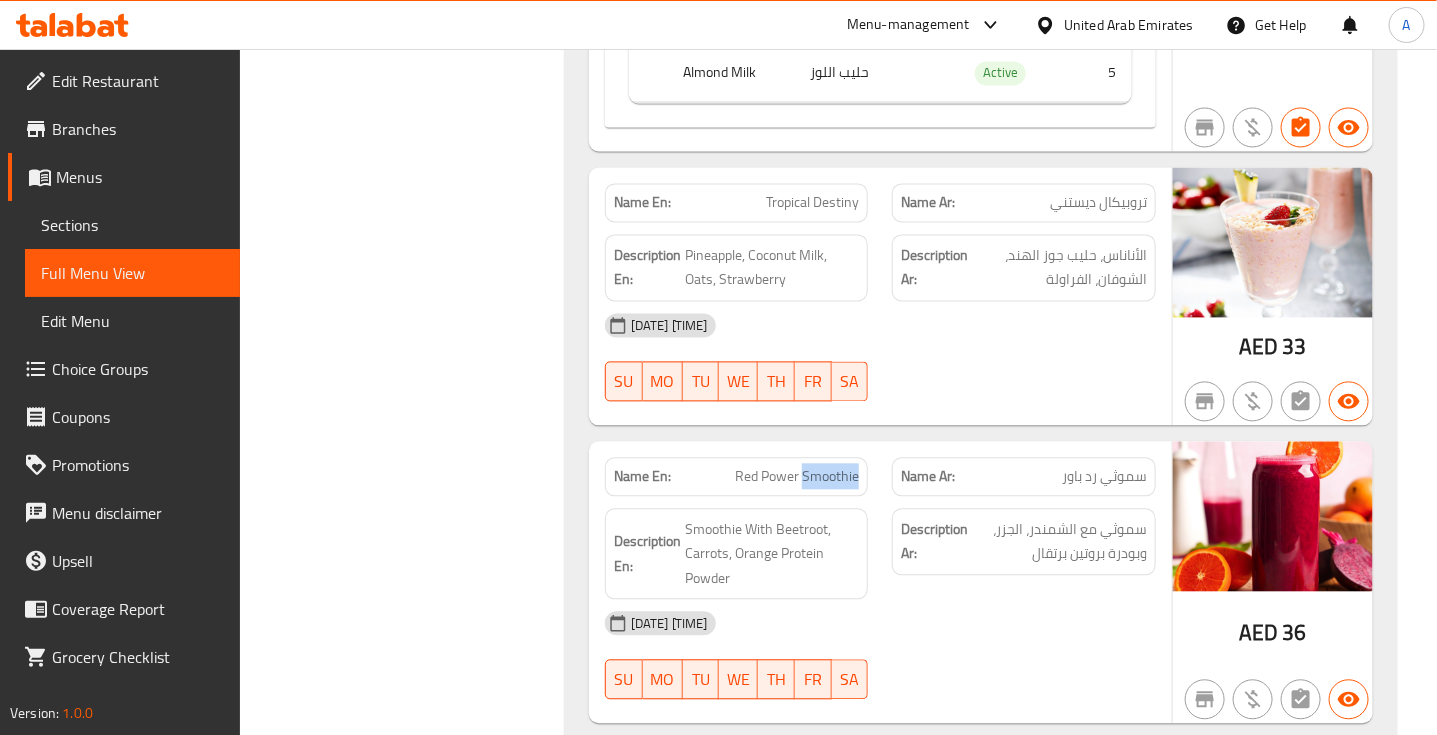 click on "Red Power Smoothie" at bounding box center (834, -108105) 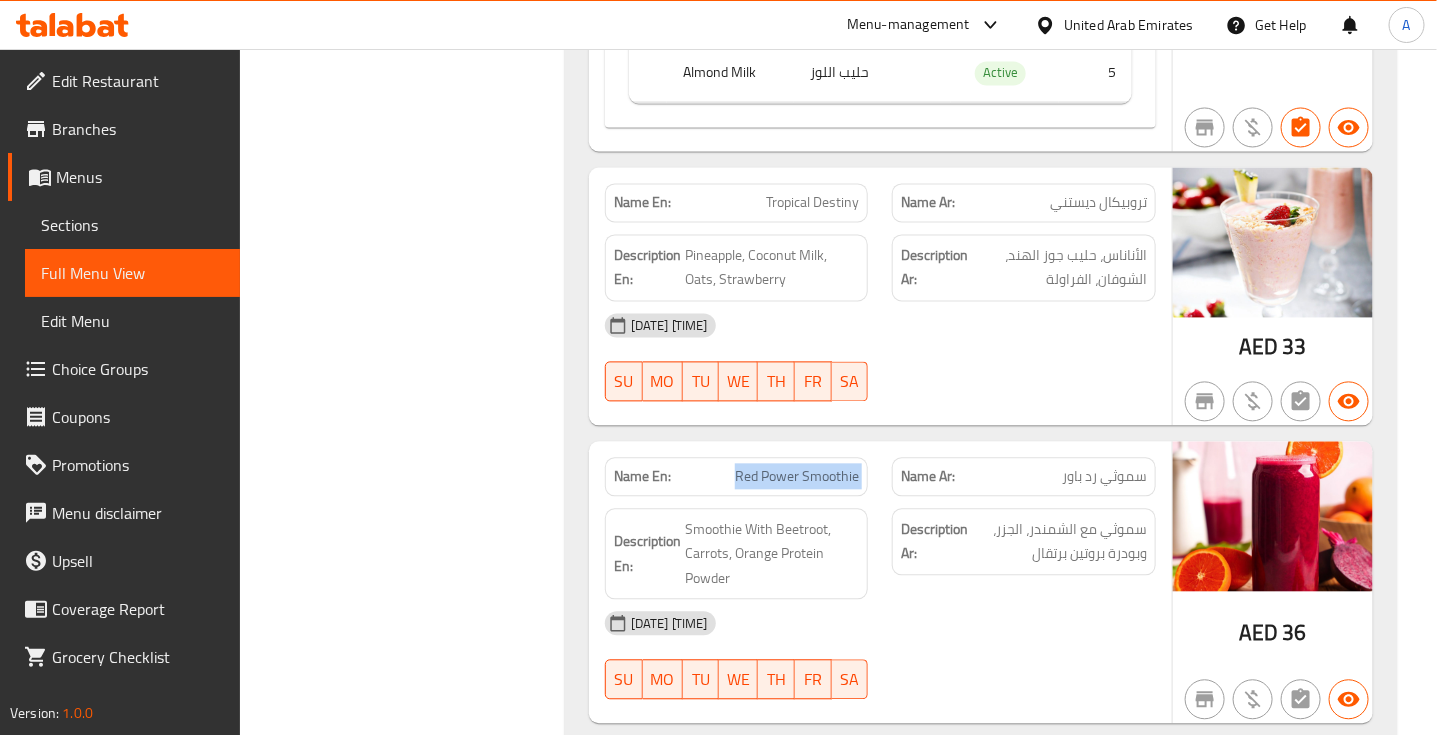 click on "Red Power Smoothie" at bounding box center [834, -108105] 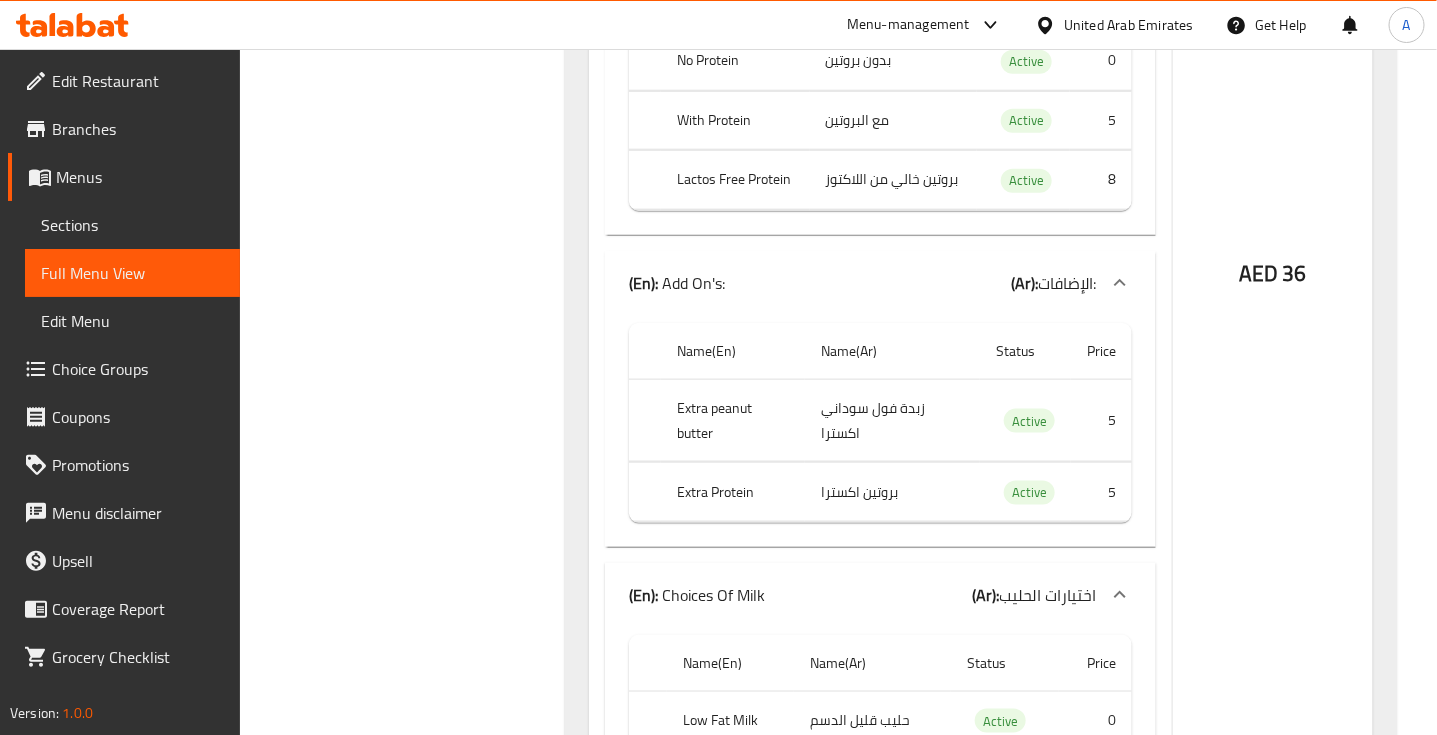 scroll, scrollTop: 110648, scrollLeft: 0, axis: vertical 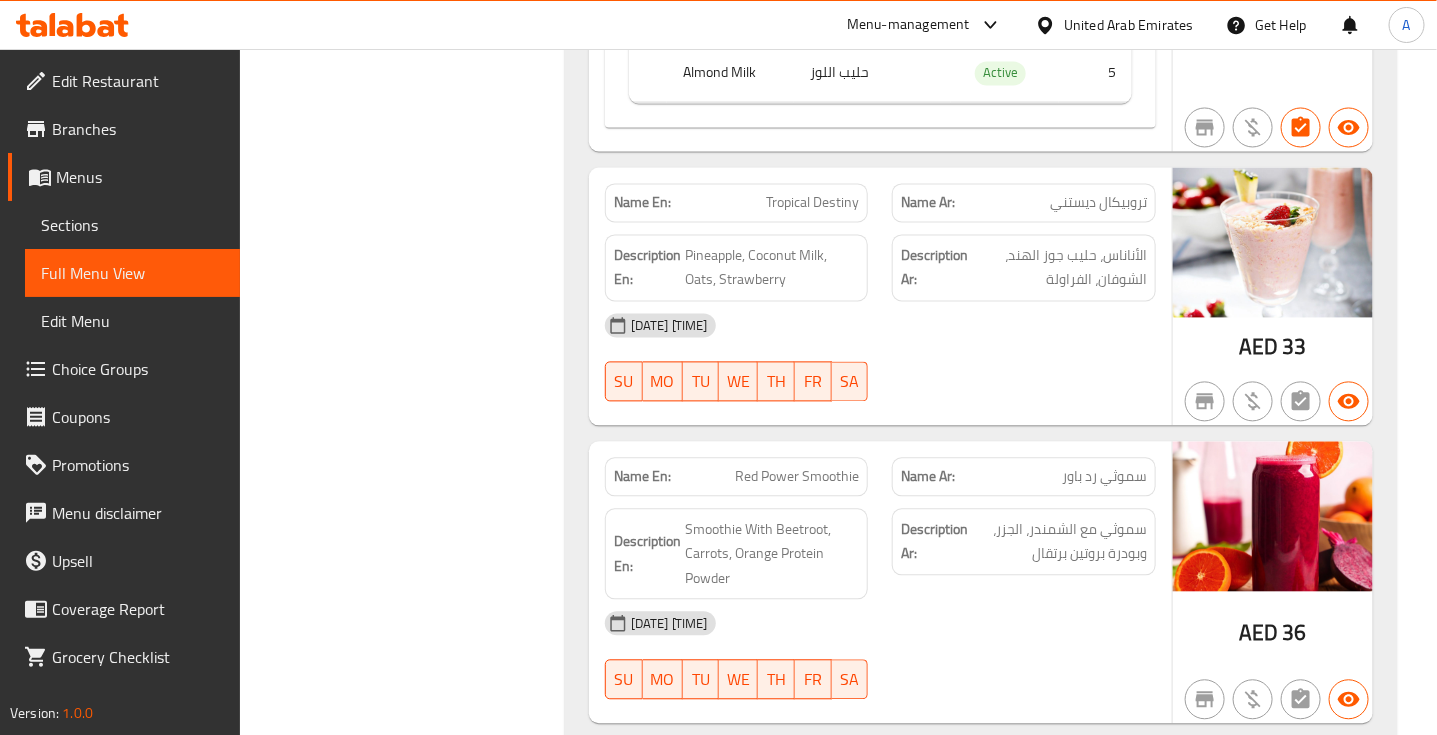 click on "07-08-2025 06:29 PM SU MO TU WE TH FR SA" at bounding box center [880, -108925] 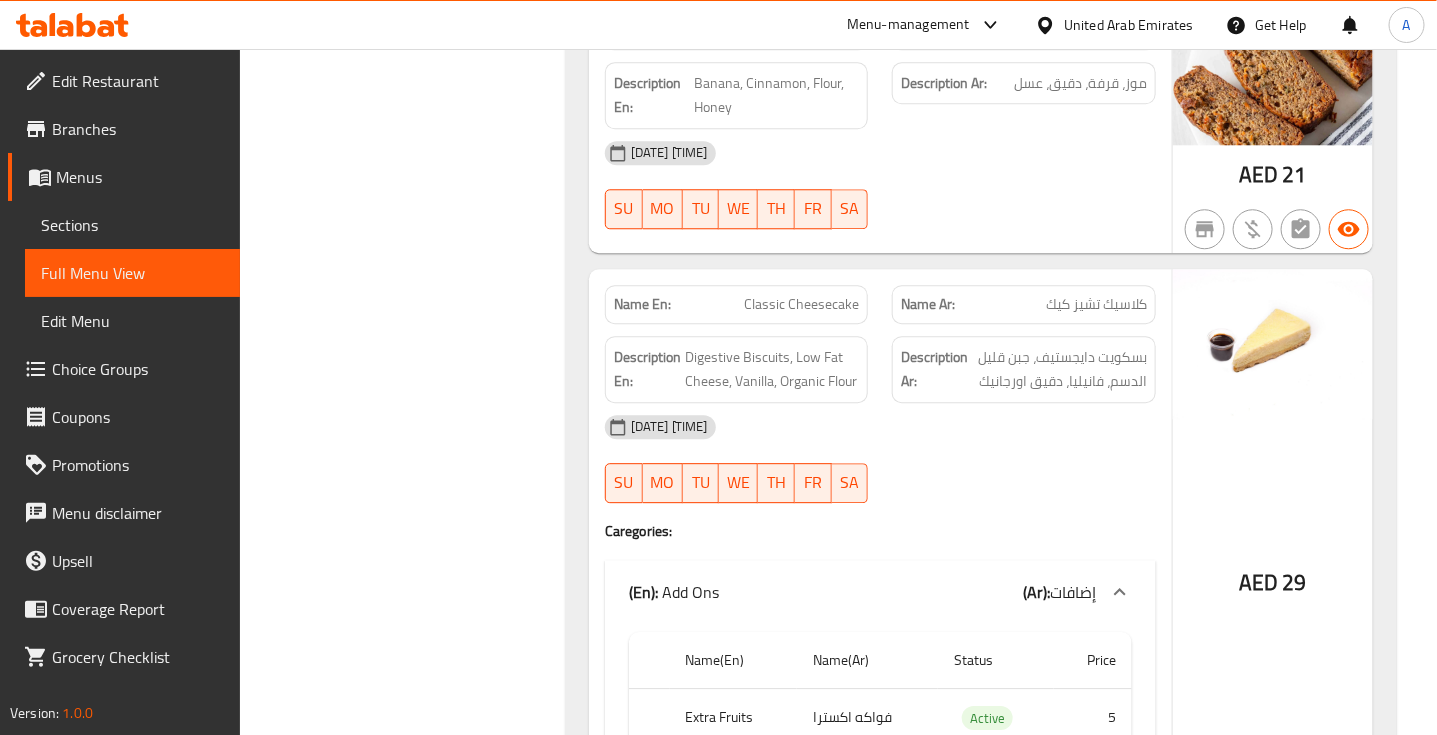 scroll, scrollTop: 107523, scrollLeft: 0, axis: vertical 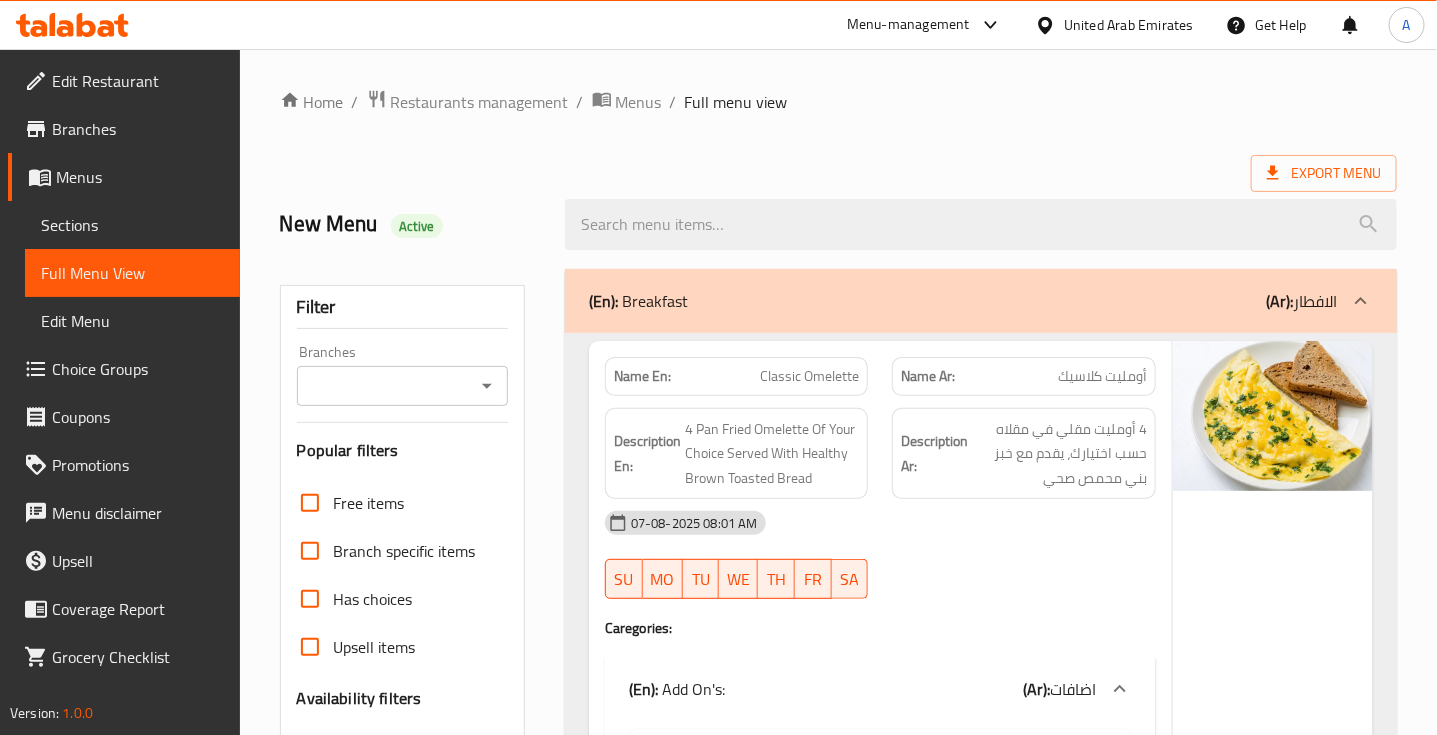 click on "(En):   Breakfast (Ar): الافطار" at bounding box center [981, 301] 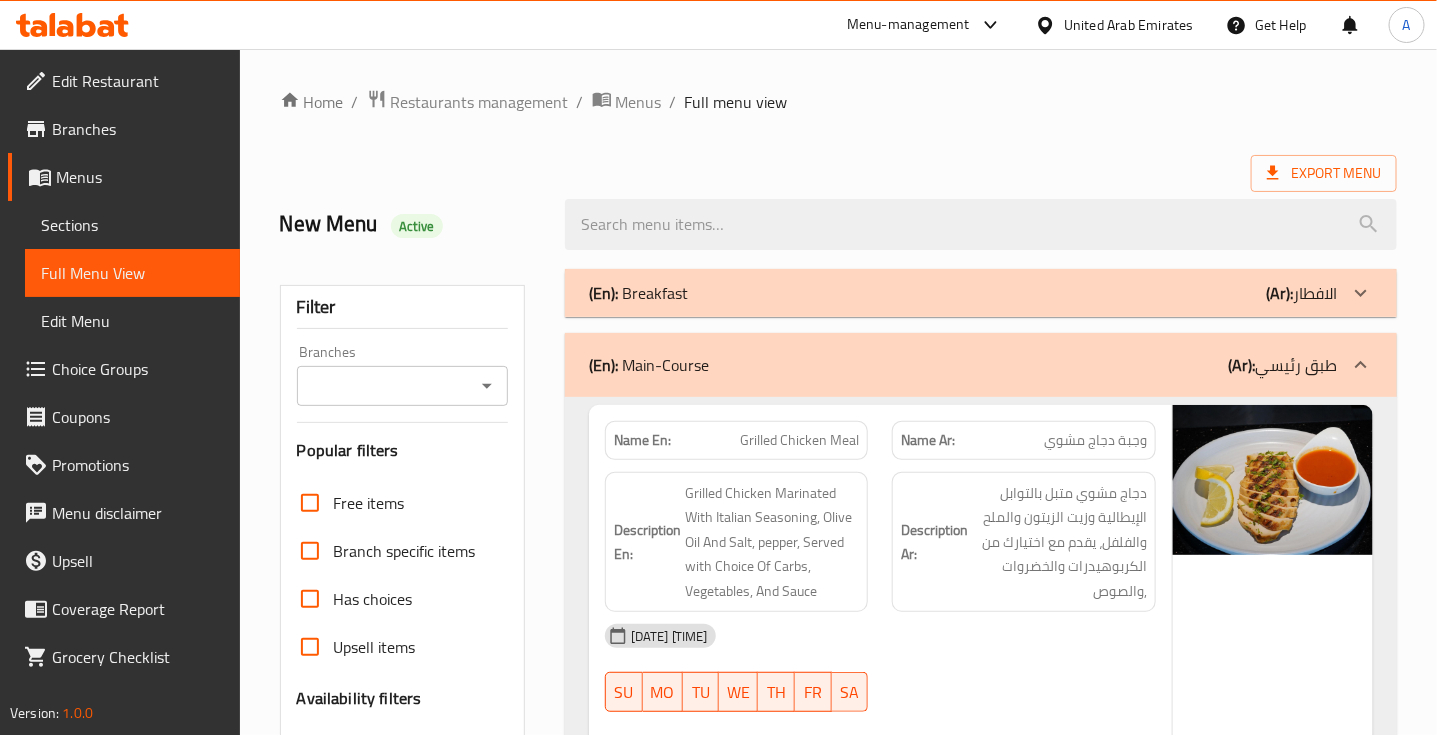click on "07-08-2025 11:45 PM SU MO TU WE TH FR SA" at bounding box center (880, 668) 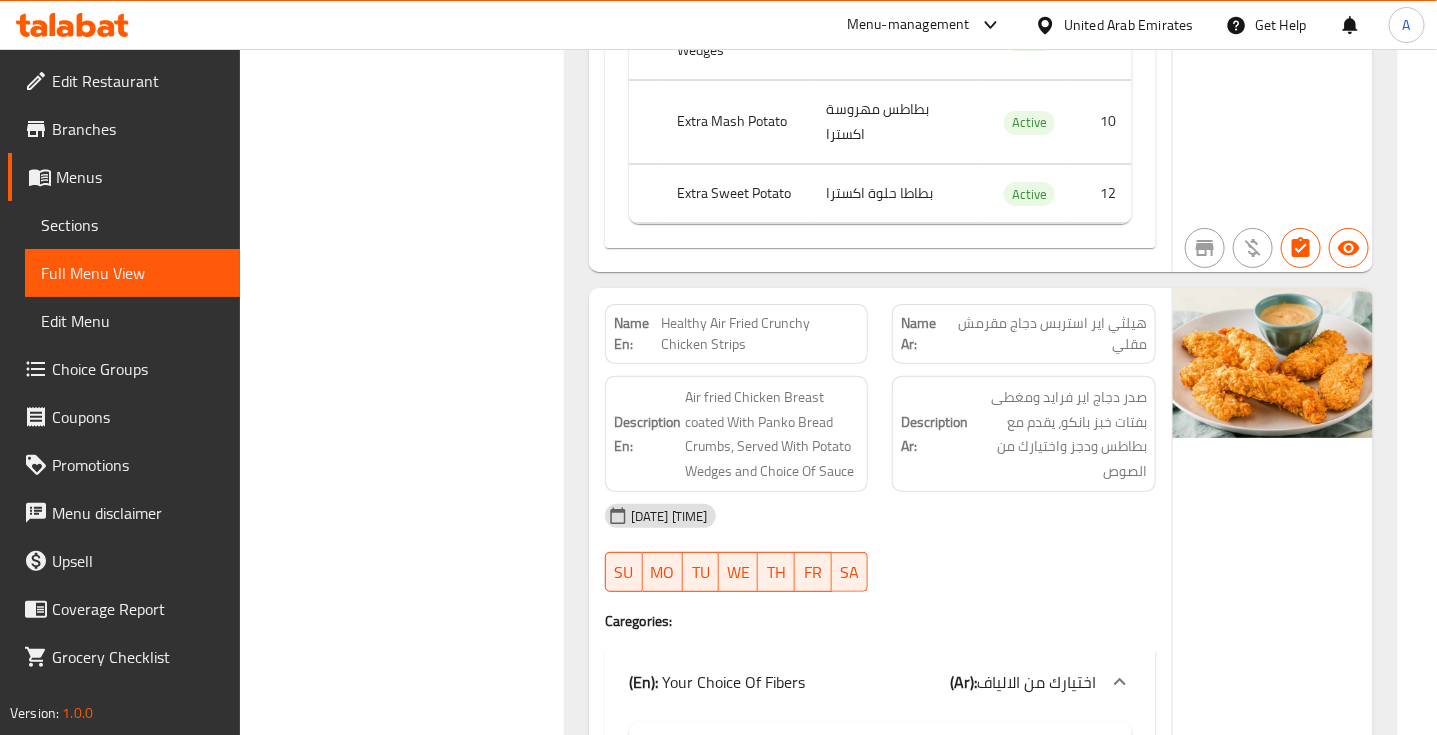 scroll, scrollTop: 2875, scrollLeft: 0, axis: vertical 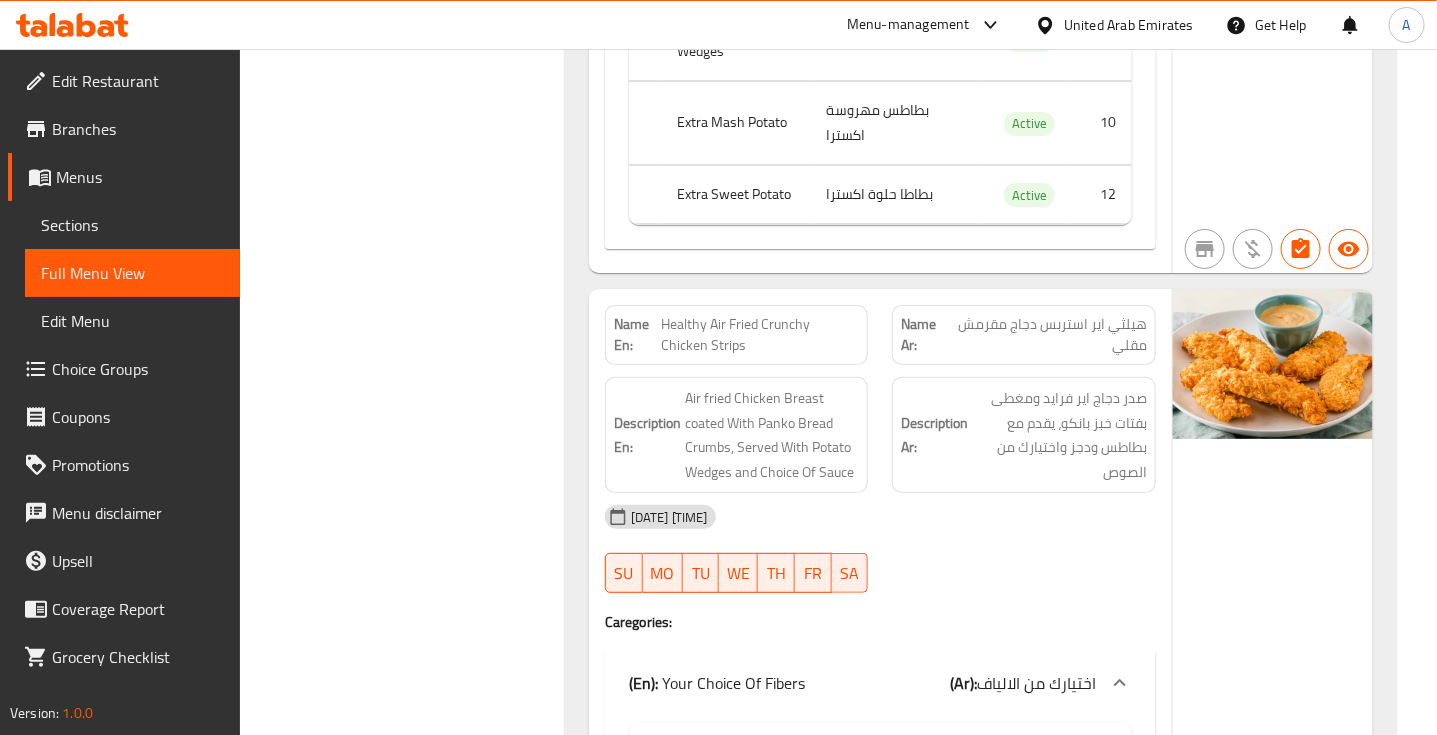 drag, startPoint x: 1298, startPoint y: 163, endPoint x: 1485, endPoint y: 270, distance: 215.44836 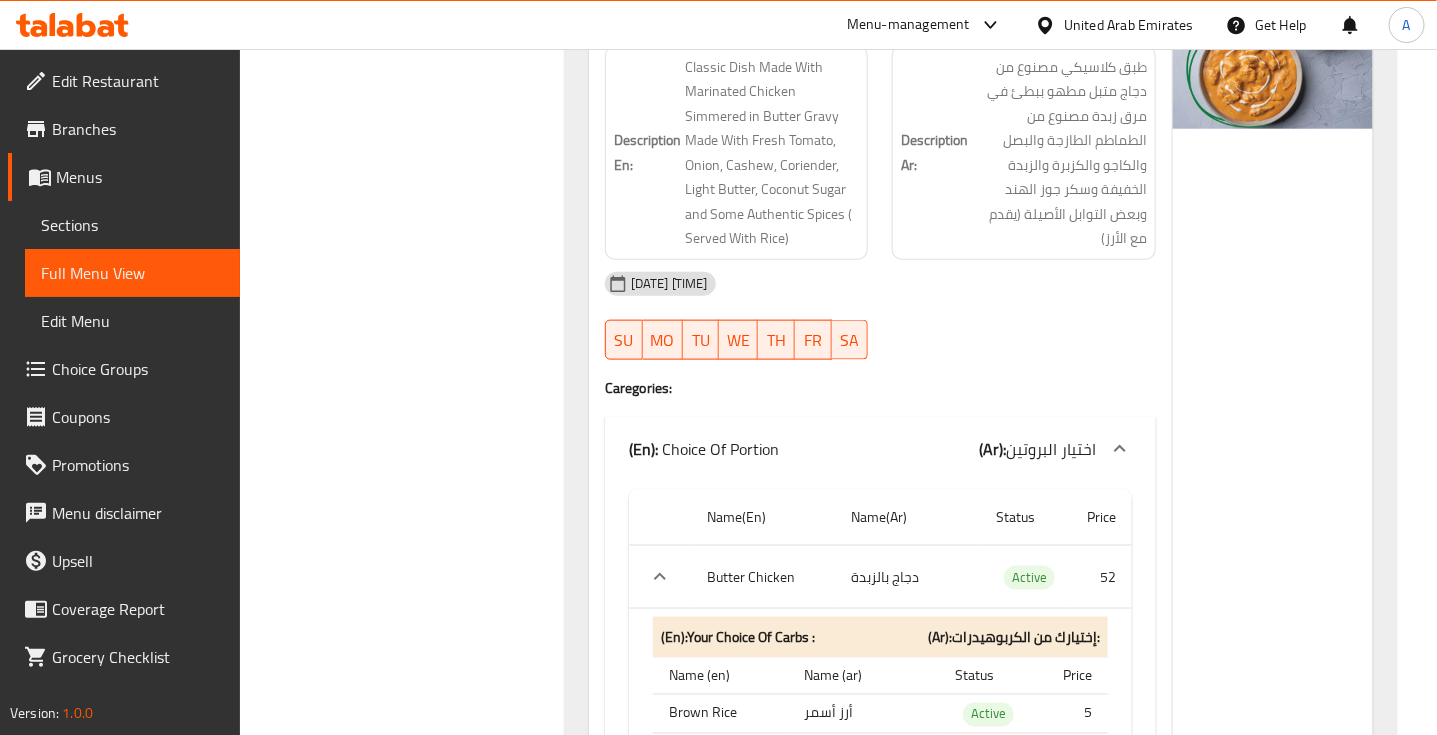click on "07-08-2025 09:22 PM SU MO TU WE TH FR SA" at bounding box center [880, 316] 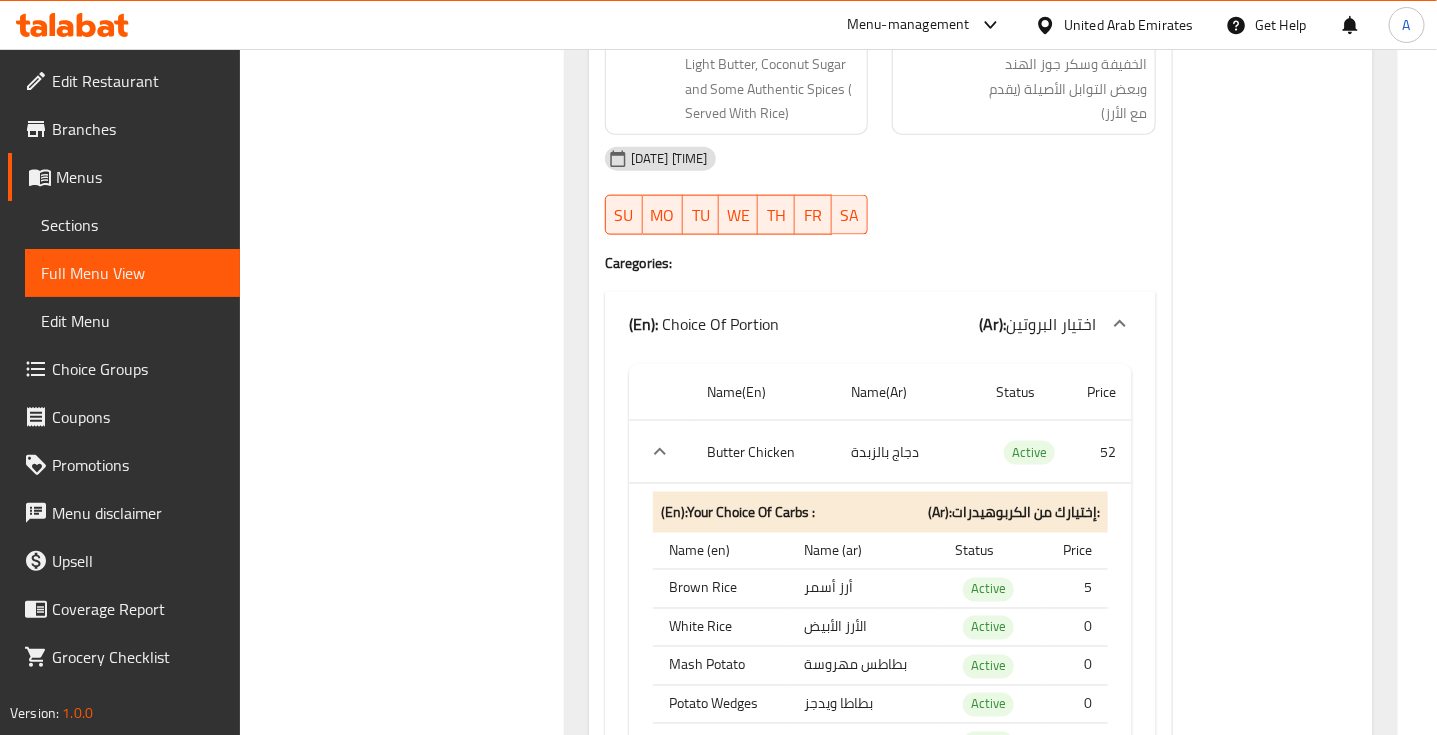 scroll, scrollTop: 12261, scrollLeft: 0, axis: vertical 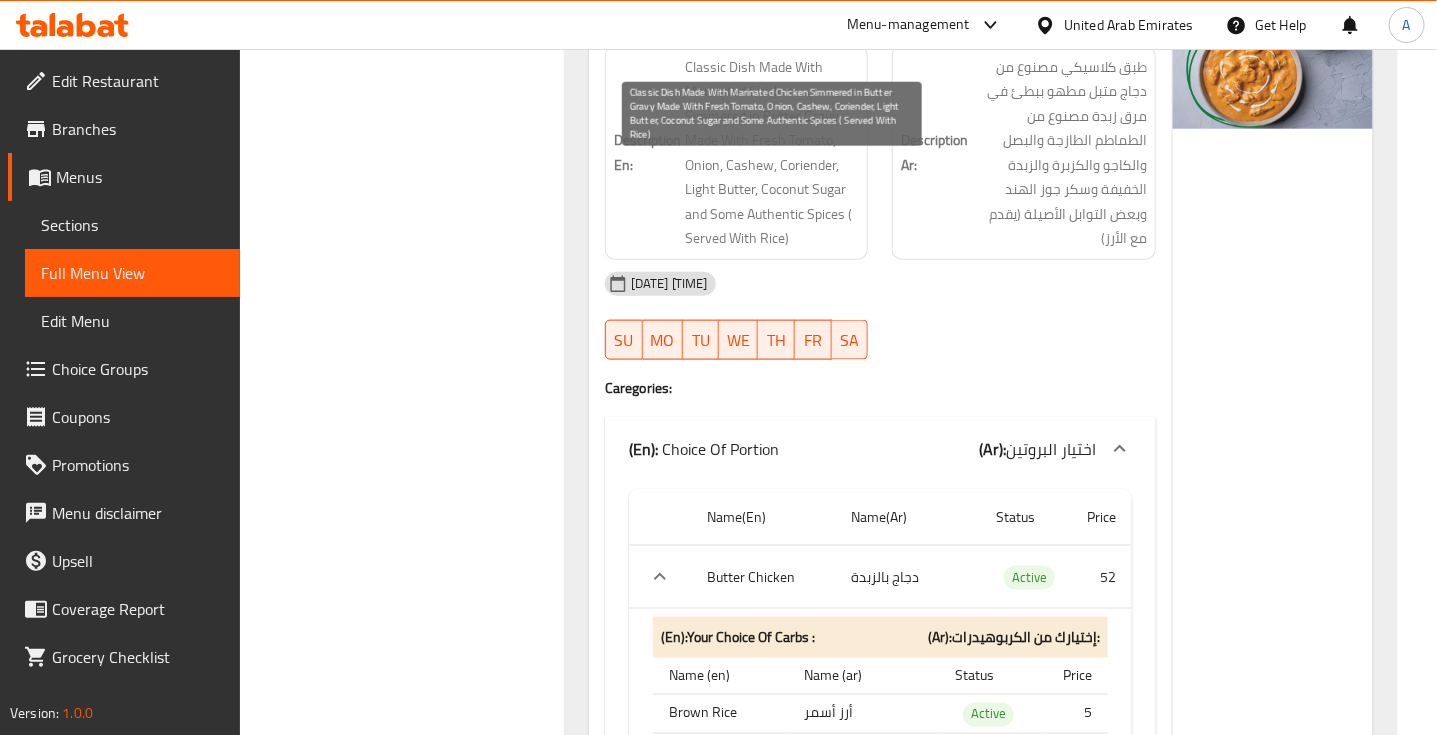 click on "Classic Dish Made With Marinated Chicken Simmered in Butter Gravy Made With Fresh Tomato, Onion, Cashew, Coriender, Light Butter, Coconut Sugar and Some Authentic Spices ( Served With Rice)" at bounding box center [772, 153] 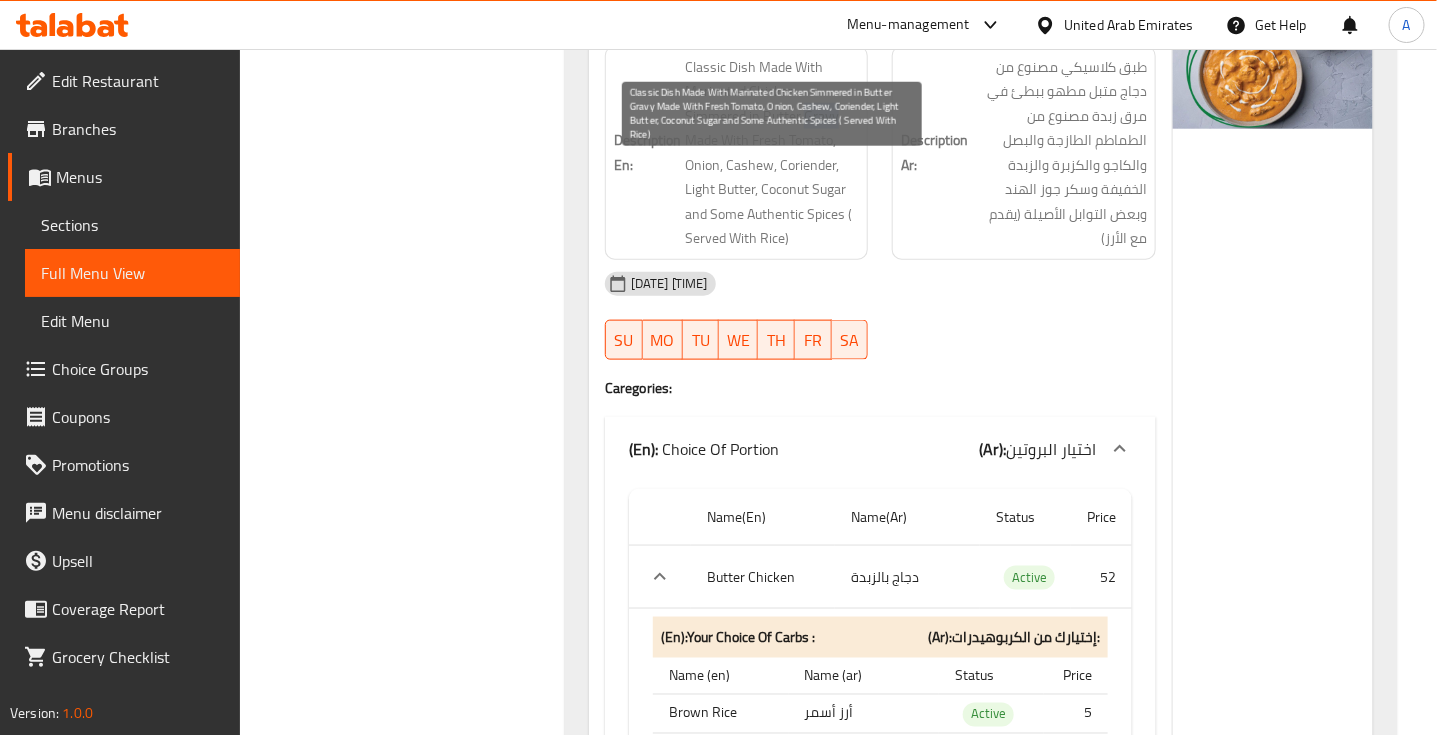 click on "Classic Dish Made With Marinated Chicken Simmered in Butter Gravy Made With Fresh Tomato, Onion, Cashew, Coriender, Light Butter, Coconut Sugar and Some Authentic Spices ( Served With Rice)" at bounding box center [772, 153] 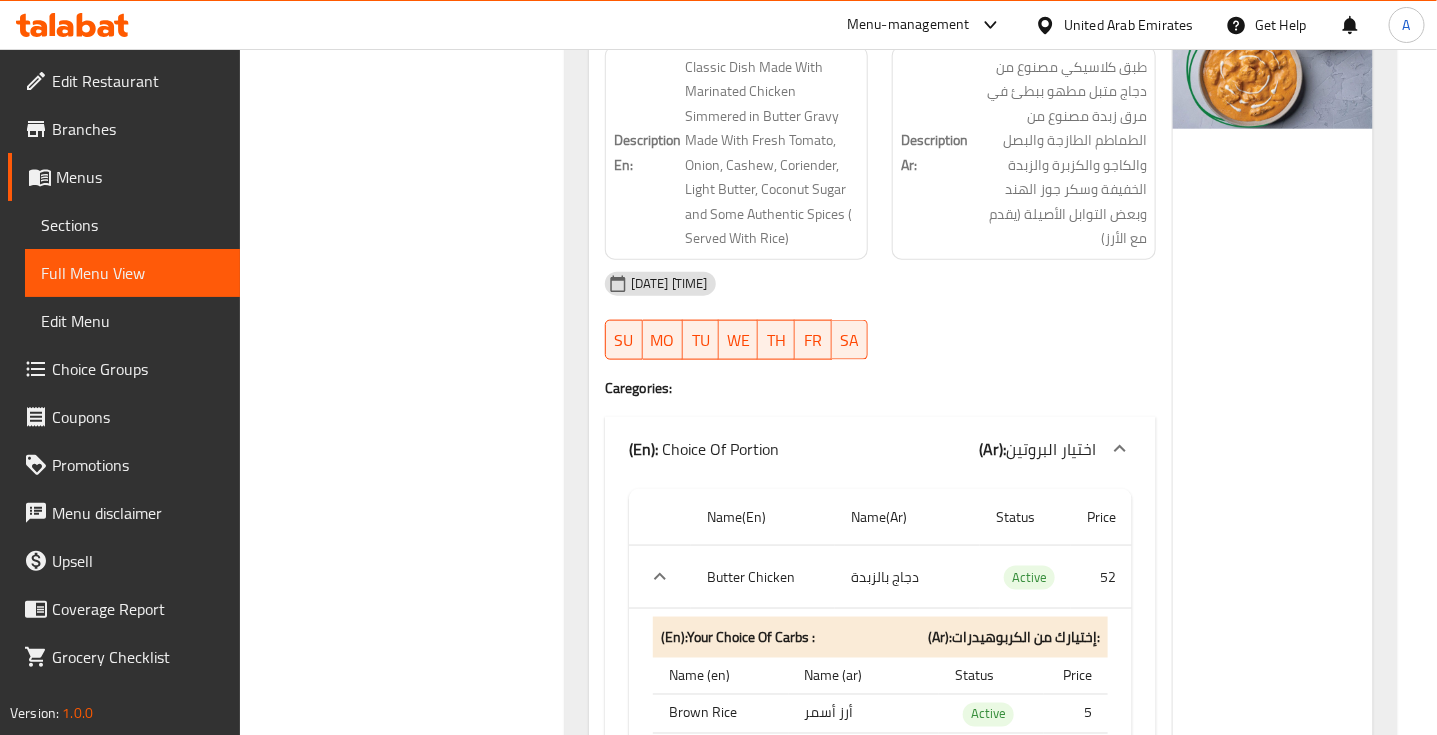 click on "07-08-2025 09:22 PM" at bounding box center [880, 284] 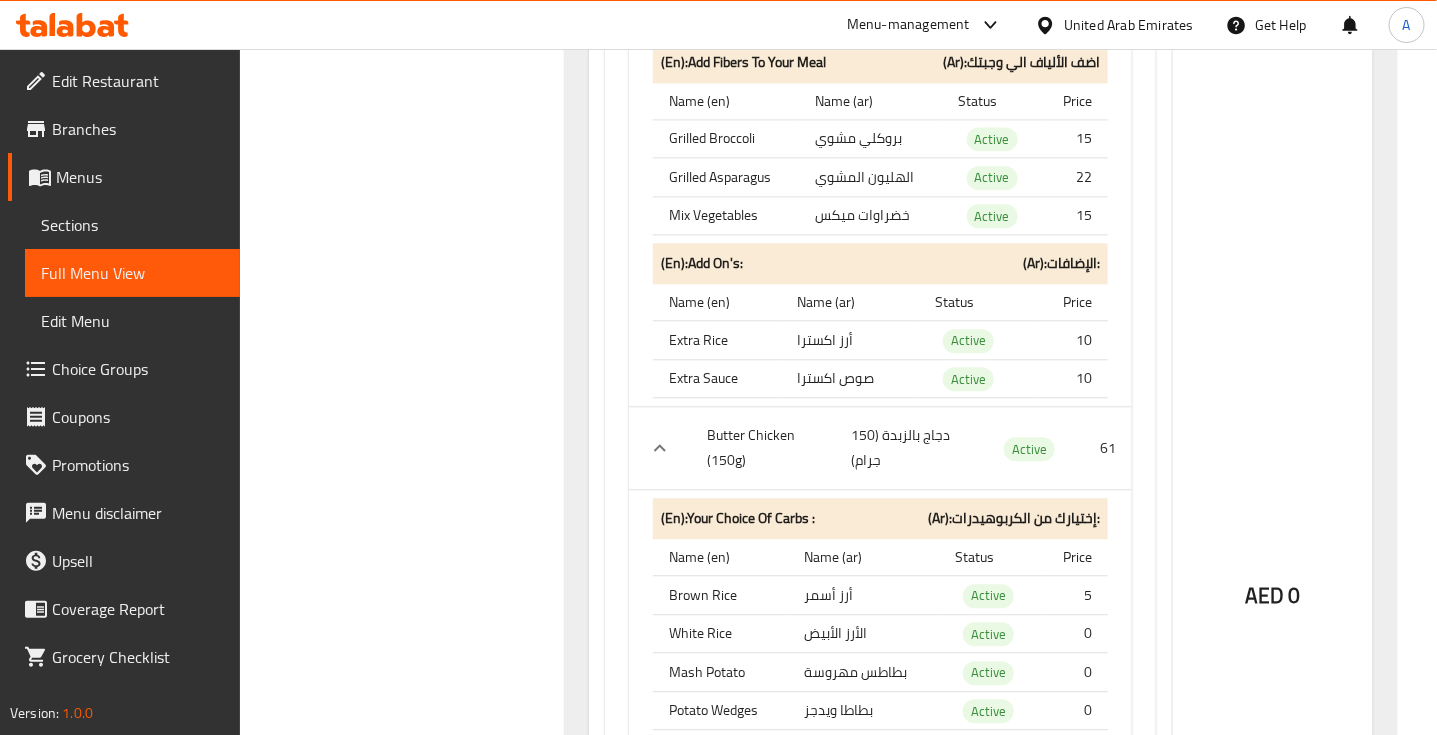 scroll, scrollTop: 13261, scrollLeft: 0, axis: vertical 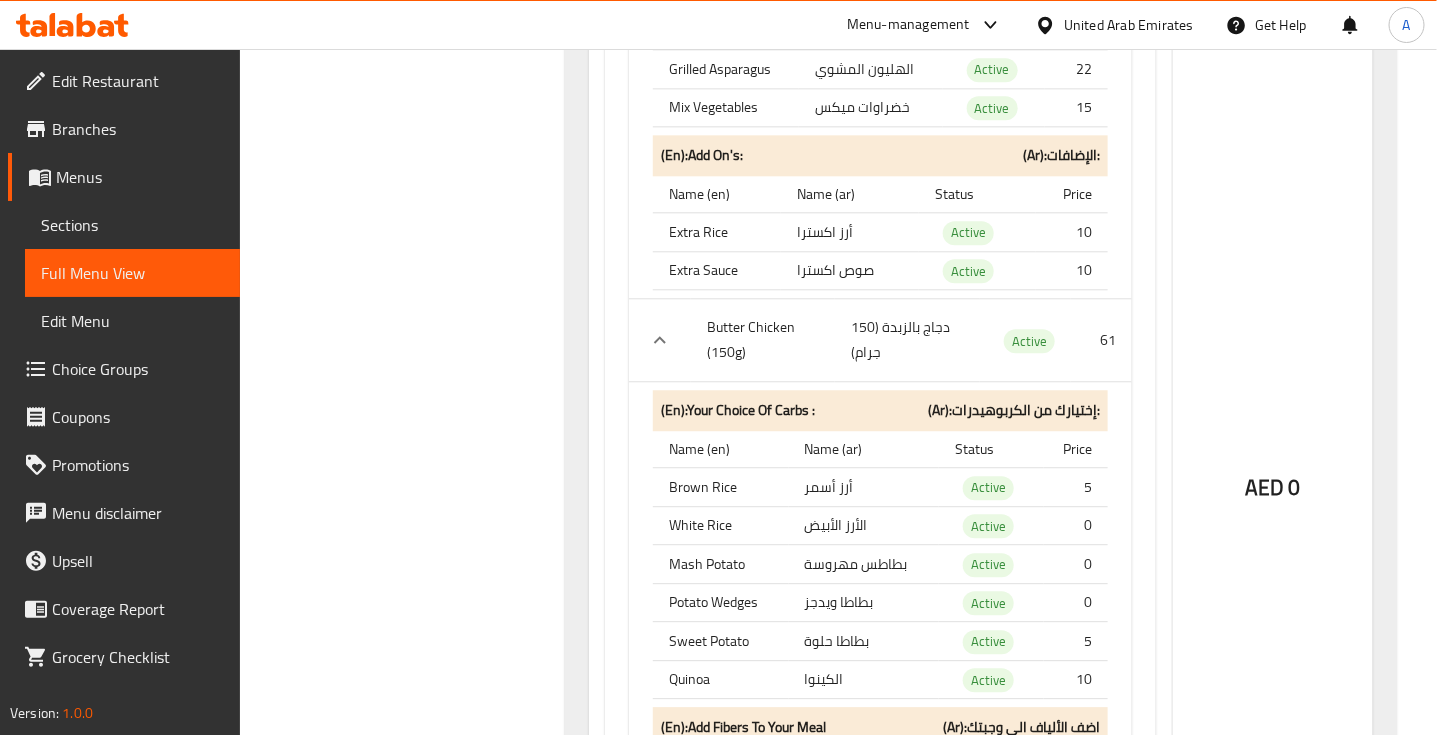 click on "دجاج بالزبدة (150 جرام)" at bounding box center (881, -12274) 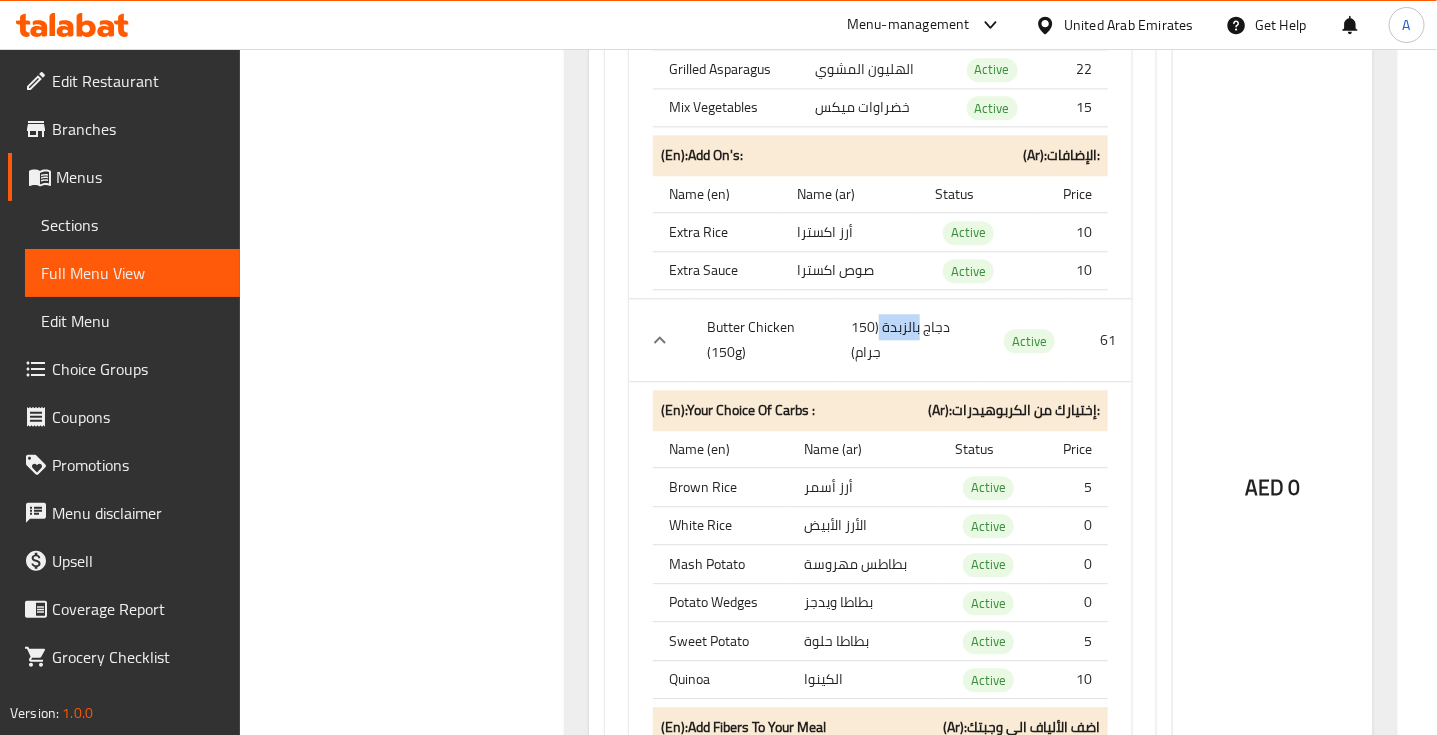 click on "دجاج بالزبدة (150 جرام)" at bounding box center (881, -12274) 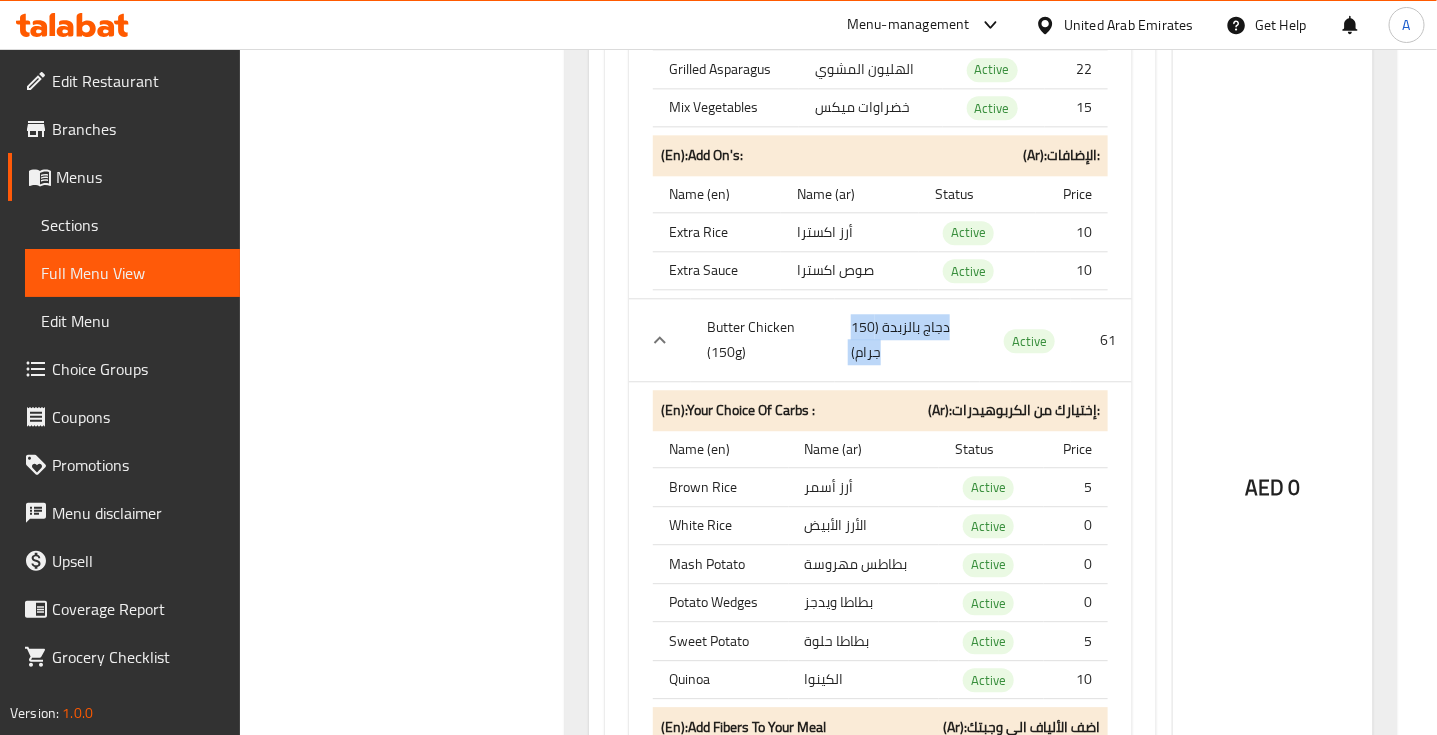 click on "دجاج بالزبدة (150 جرام)" at bounding box center (881, -12274) 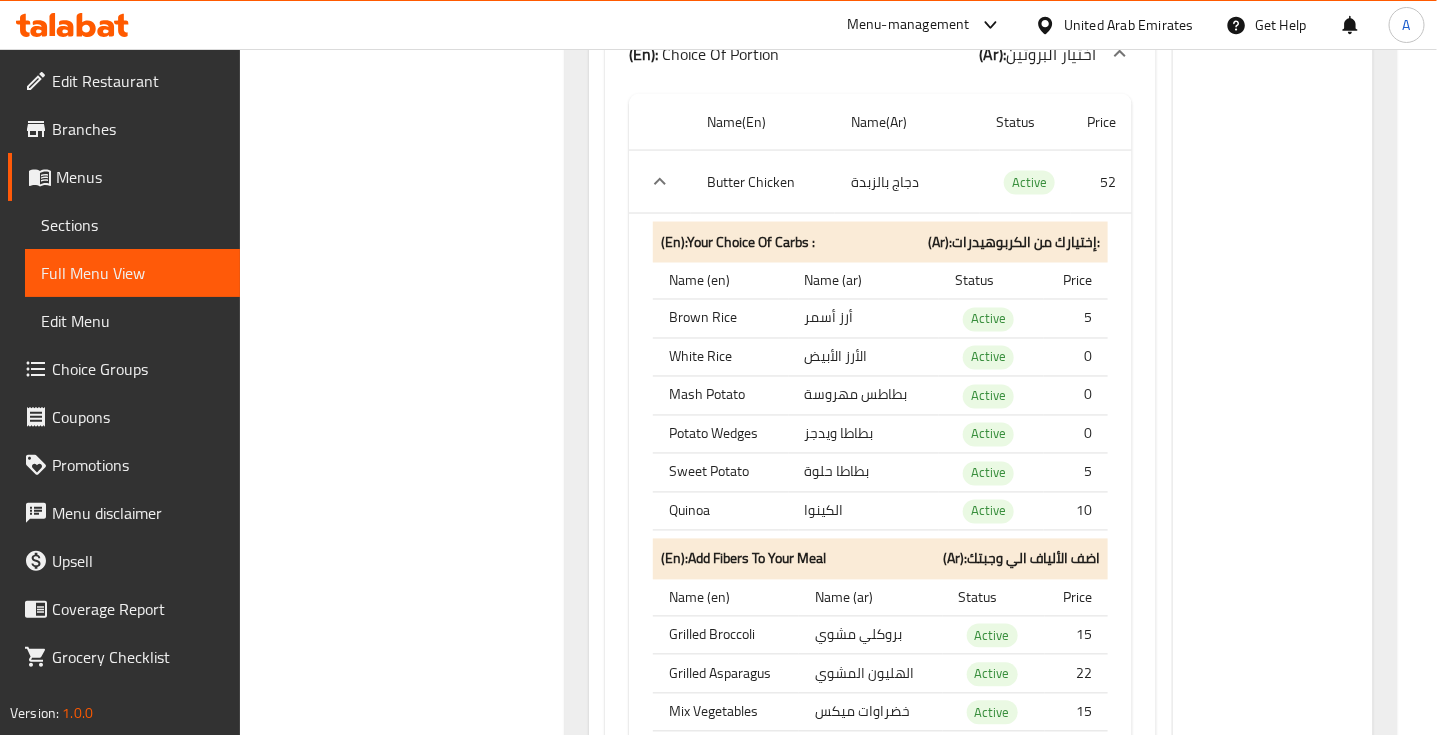scroll, scrollTop: 12636, scrollLeft: 0, axis: vertical 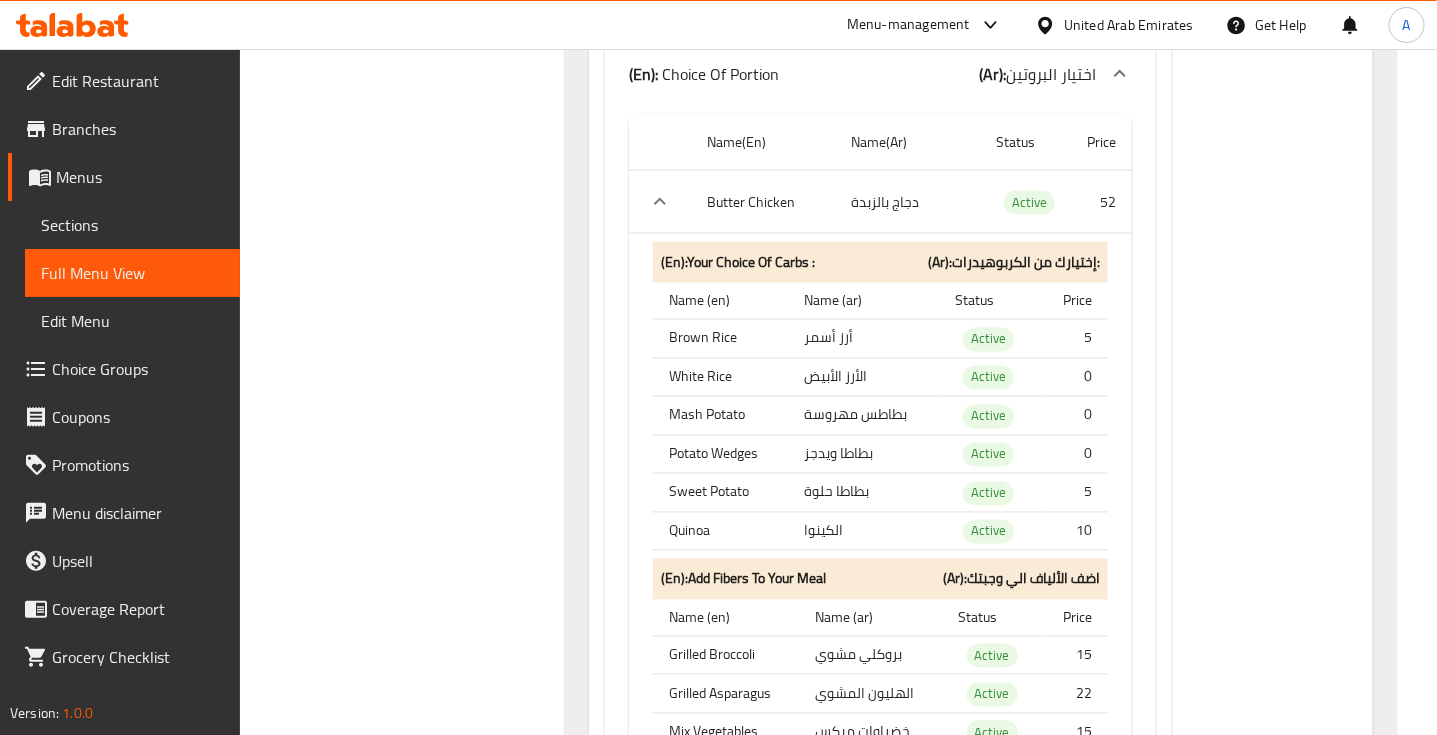 click on "Brown Rice" at bounding box center [721, 339] 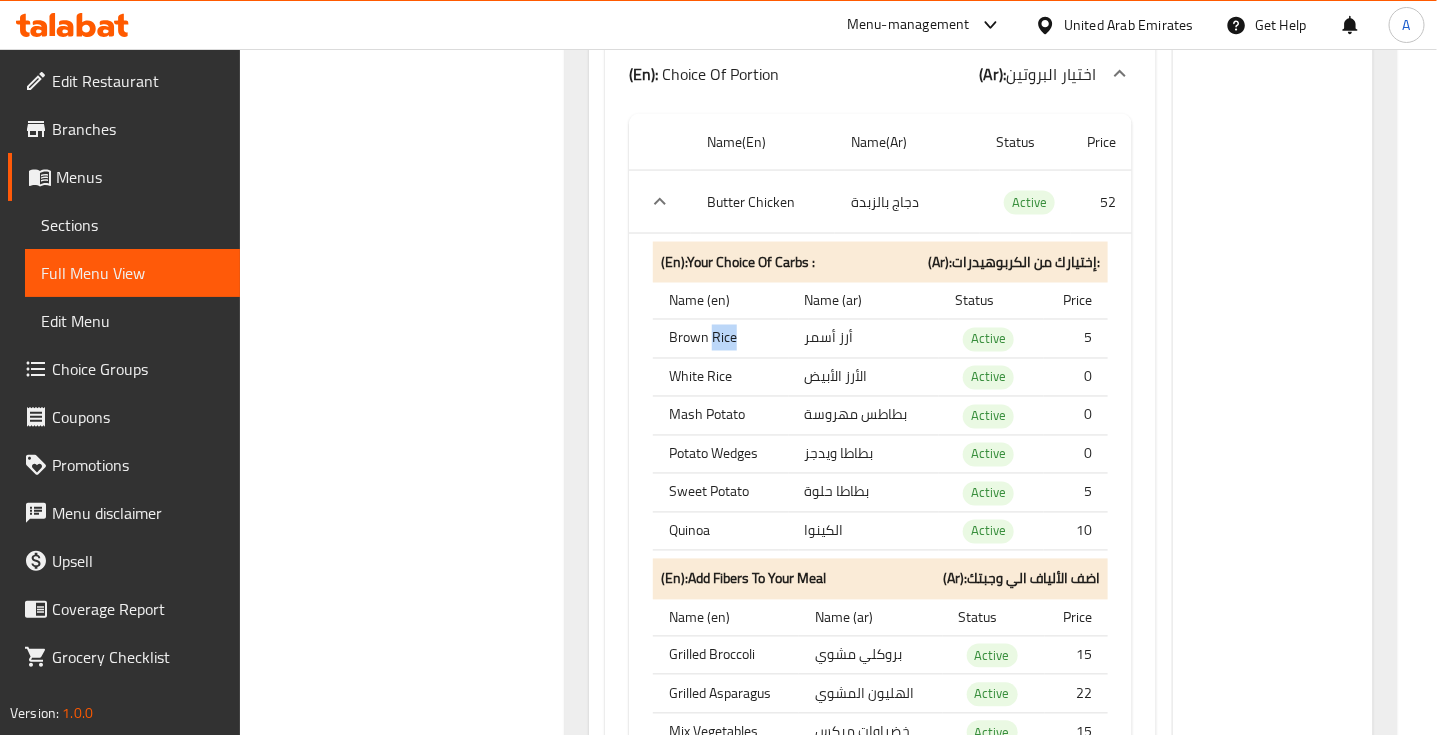 click on "Brown Rice" at bounding box center [721, 339] 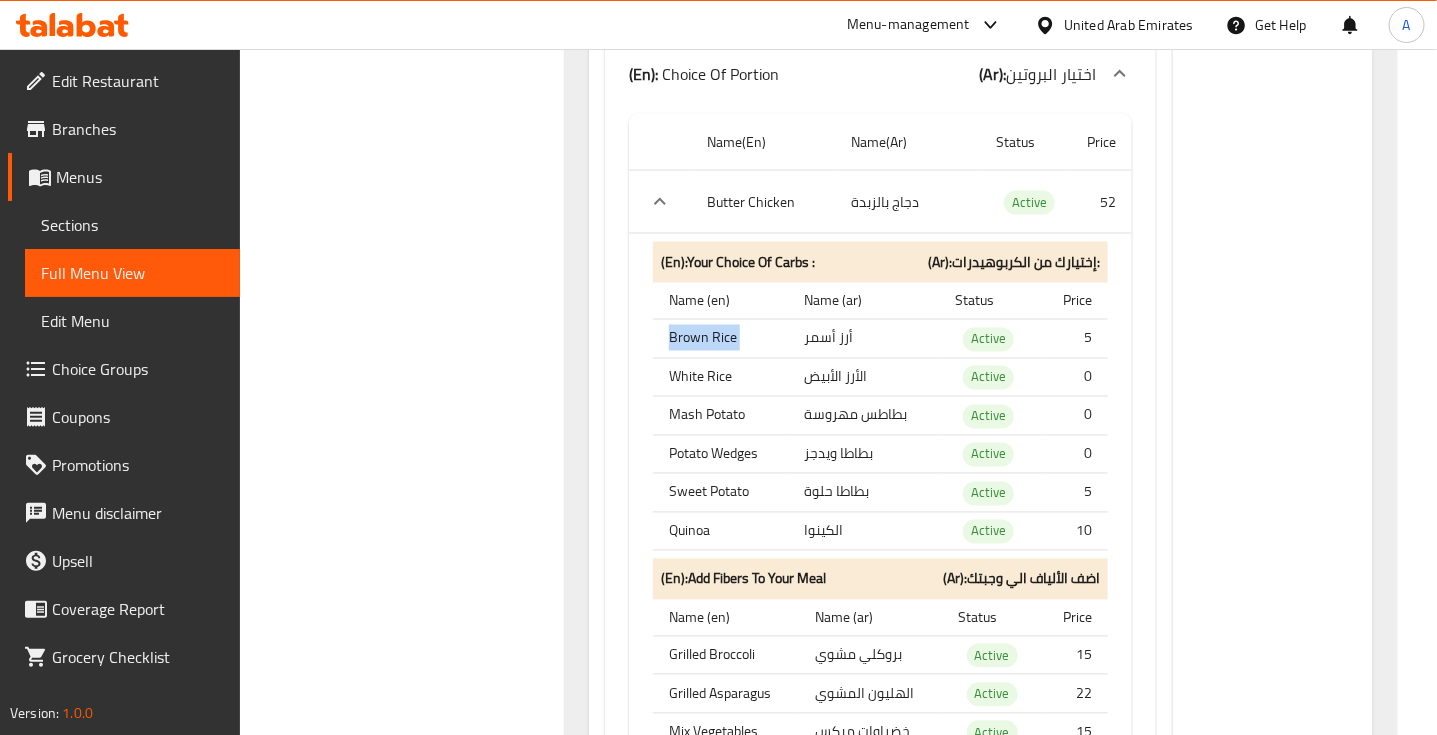click on "Brown Rice" at bounding box center [721, 339] 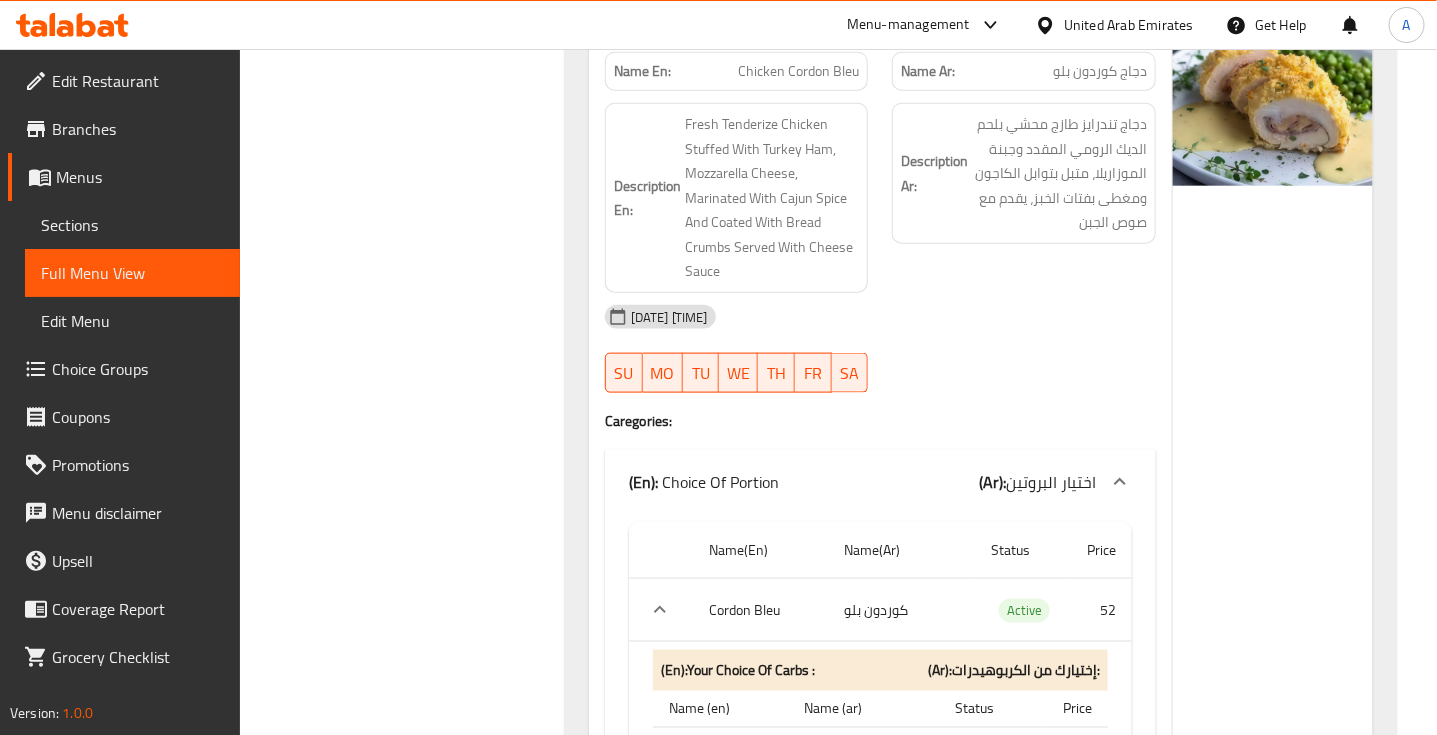 scroll, scrollTop: 15136, scrollLeft: 0, axis: vertical 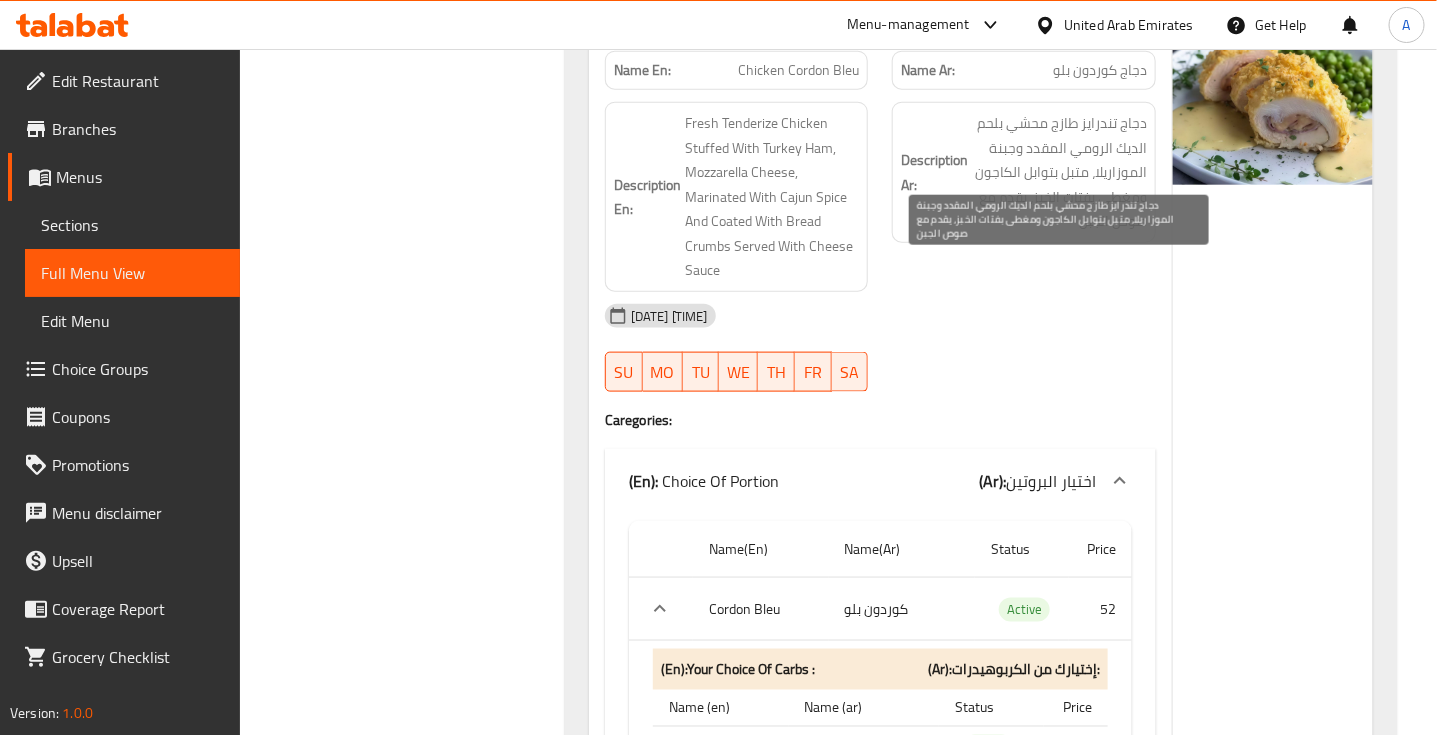click on "دجاج تندرايز طازج محشي بلحم الديك الرومي المقدد وجبنة الموزاريلا، متبل بتوابل الكاجون ومغطى بفتات الخبز، يقدم مع صوص الجبن" at bounding box center (1059, 172) 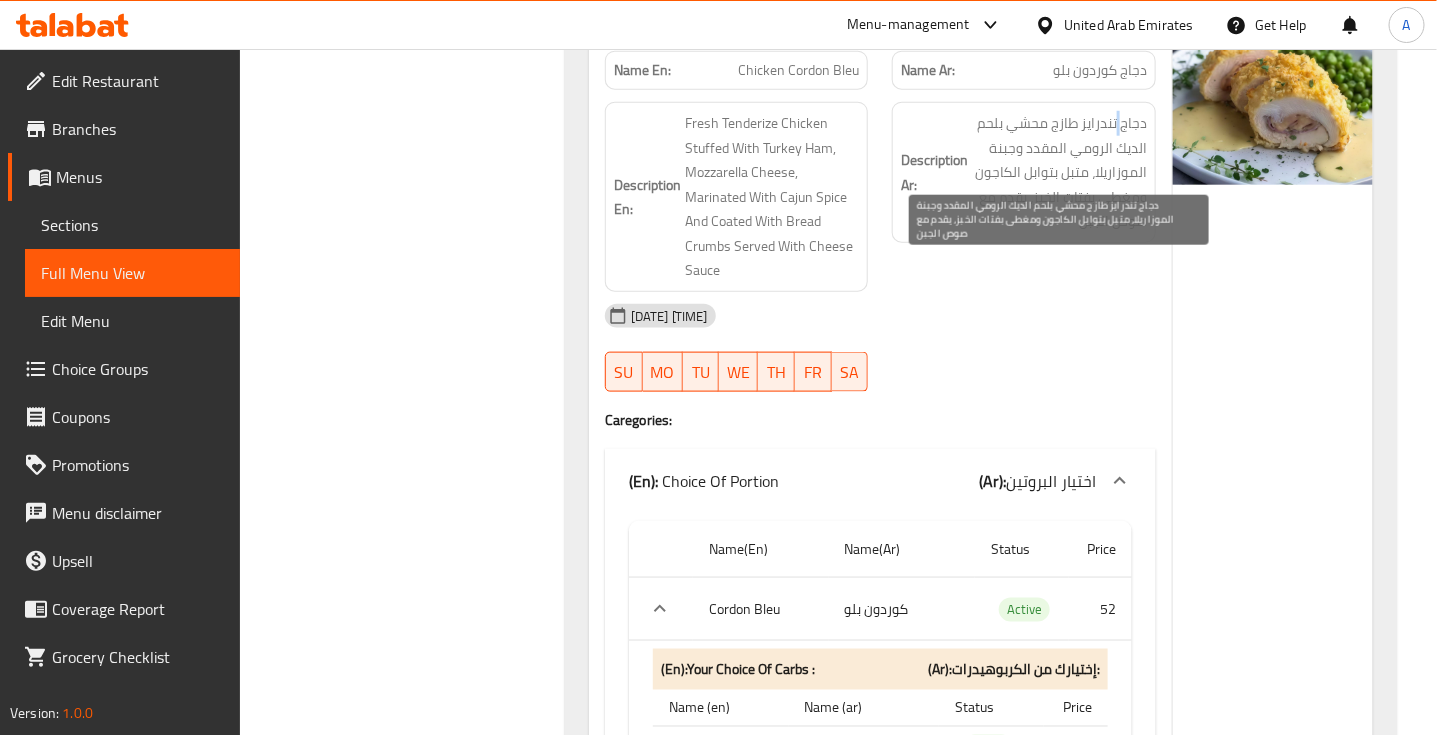 click on "دجاج تندرايز طازج محشي بلحم الديك الرومي المقدد وجبنة الموزاريلا، متبل بتوابل الكاجون ومغطى بفتات الخبز، يقدم مع صوص الجبن" at bounding box center [1059, 172] 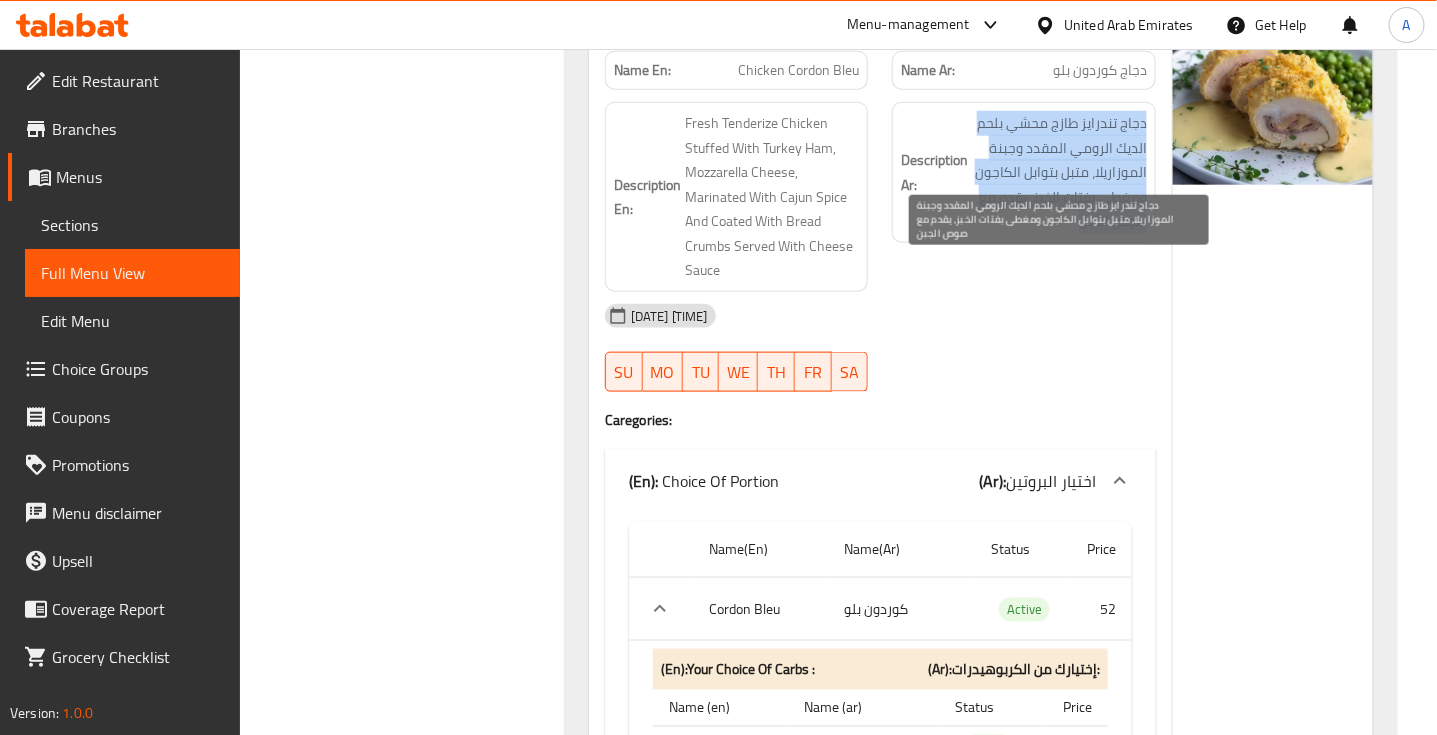 click on "دجاج تندرايز طازج محشي بلحم الديك الرومي المقدد وجبنة الموزاريلا، متبل بتوابل الكاجون ومغطى بفتات الخبز، يقدم مع صوص الجبن" at bounding box center (1059, 172) 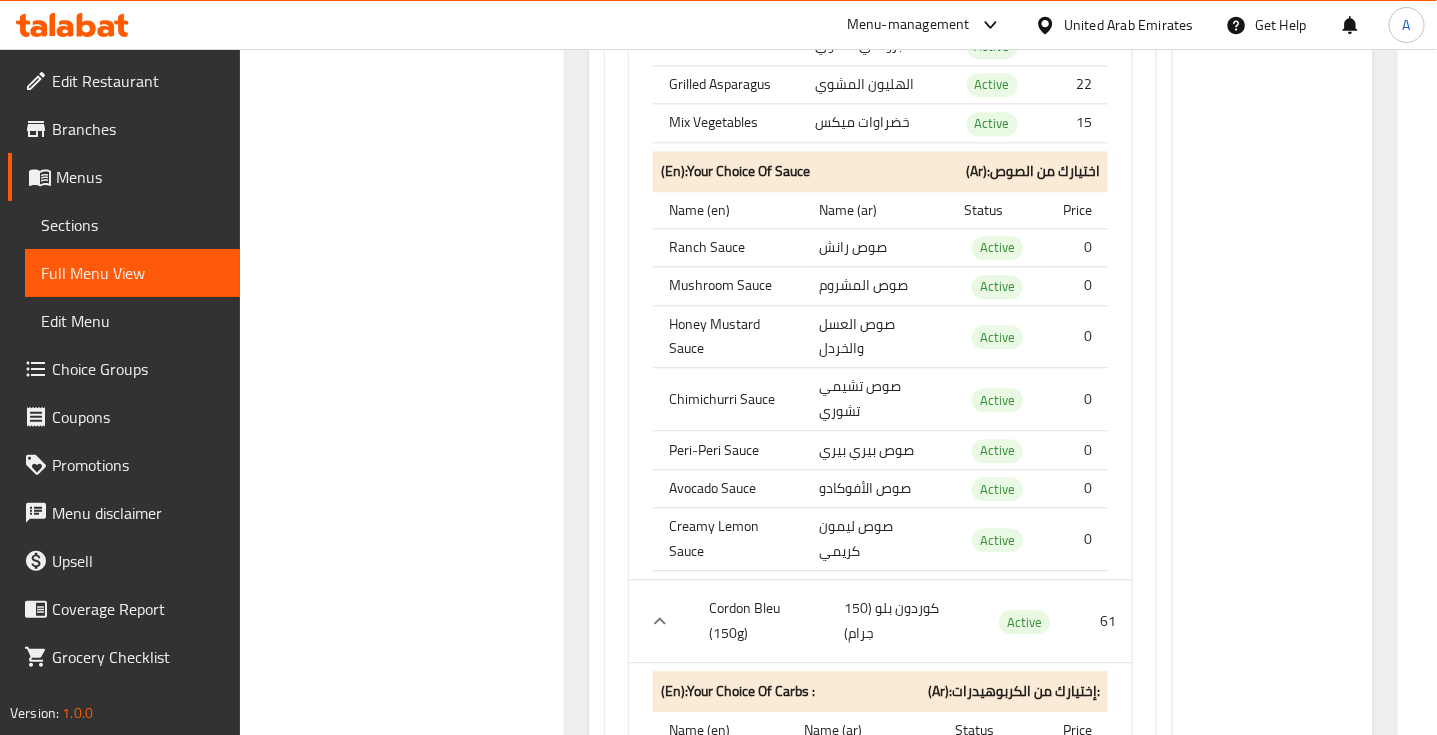 scroll, scrollTop: 16261, scrollLeft: 0, axis: vertical 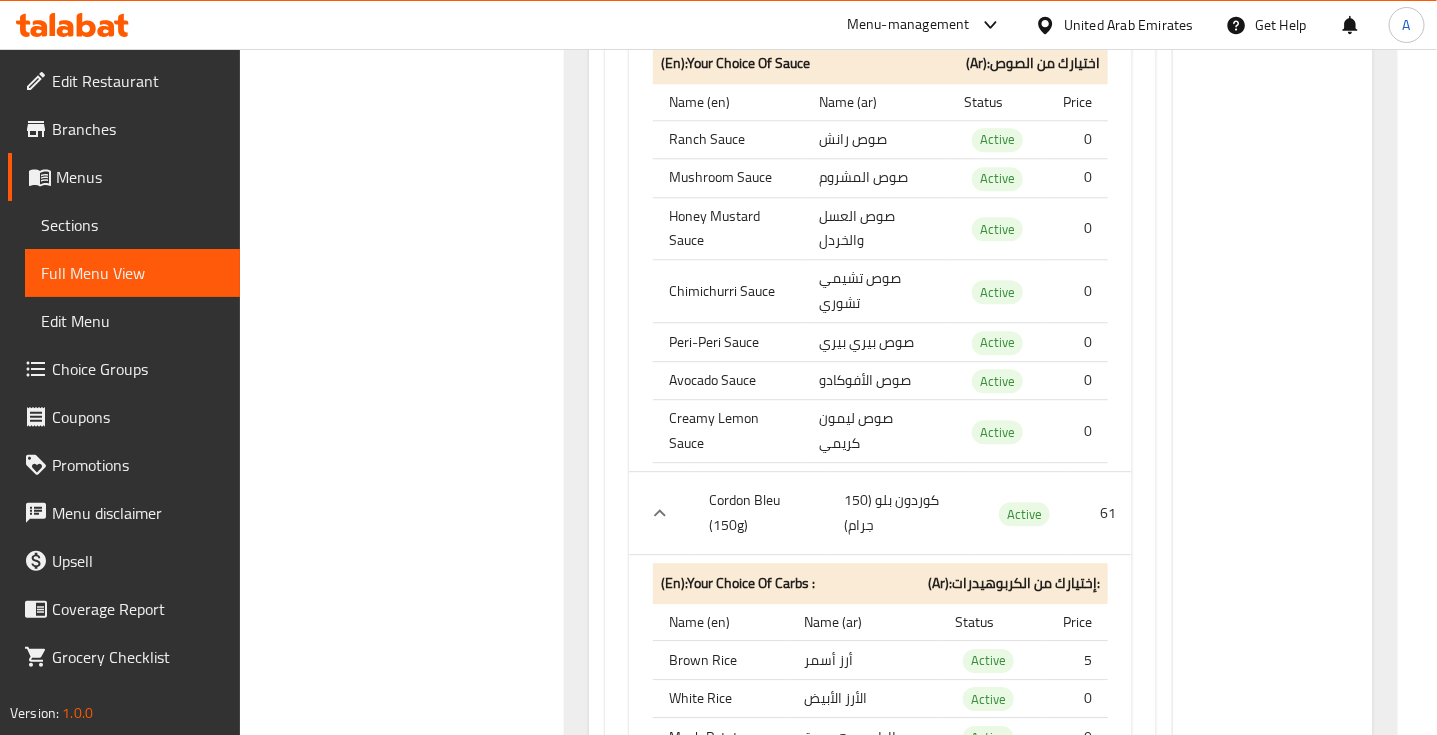 click on "صوص تشيمي تشوري" at bounding box center (876, 291) 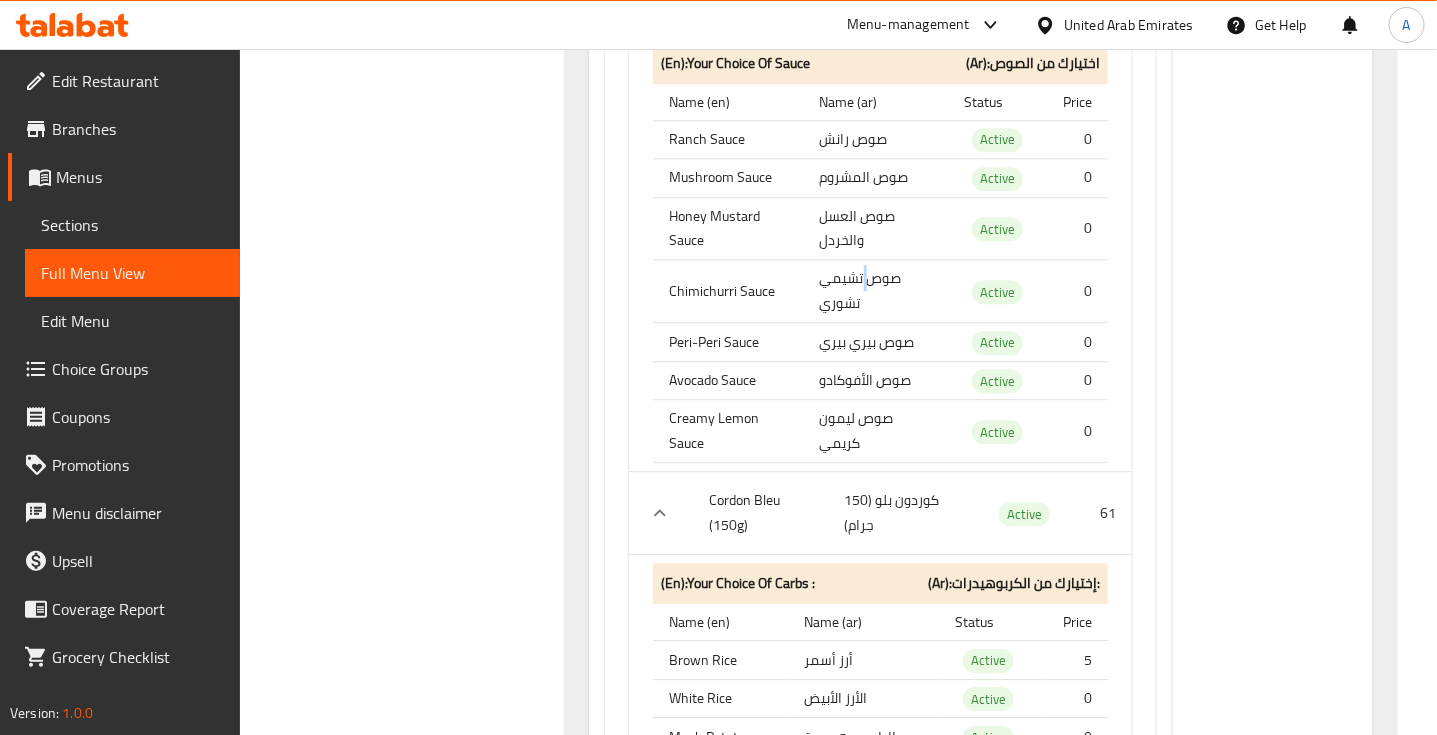 click on "صوص تشيمي تشوري" at bounding box center (876, 291) 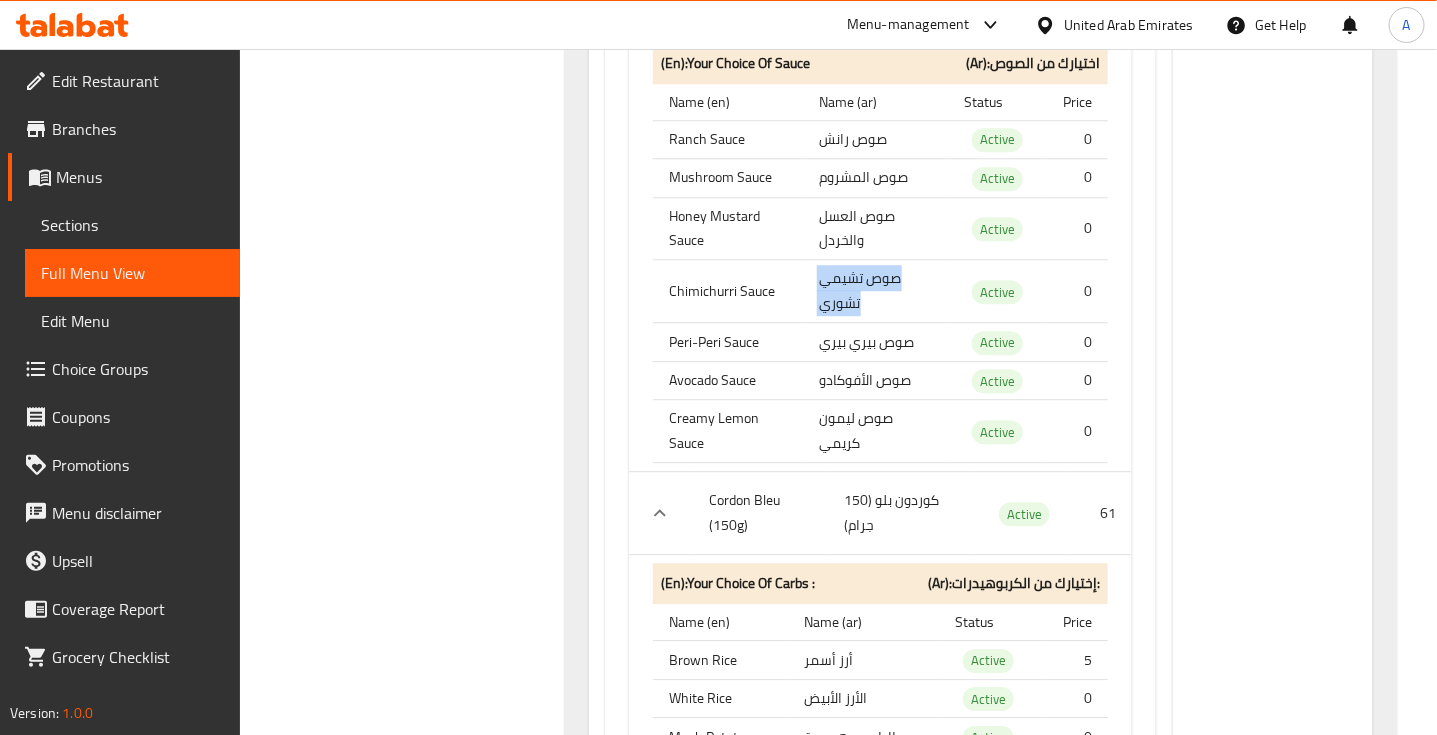 click on "صوص تشيمي تشوري" at bounding box center (876, 291) 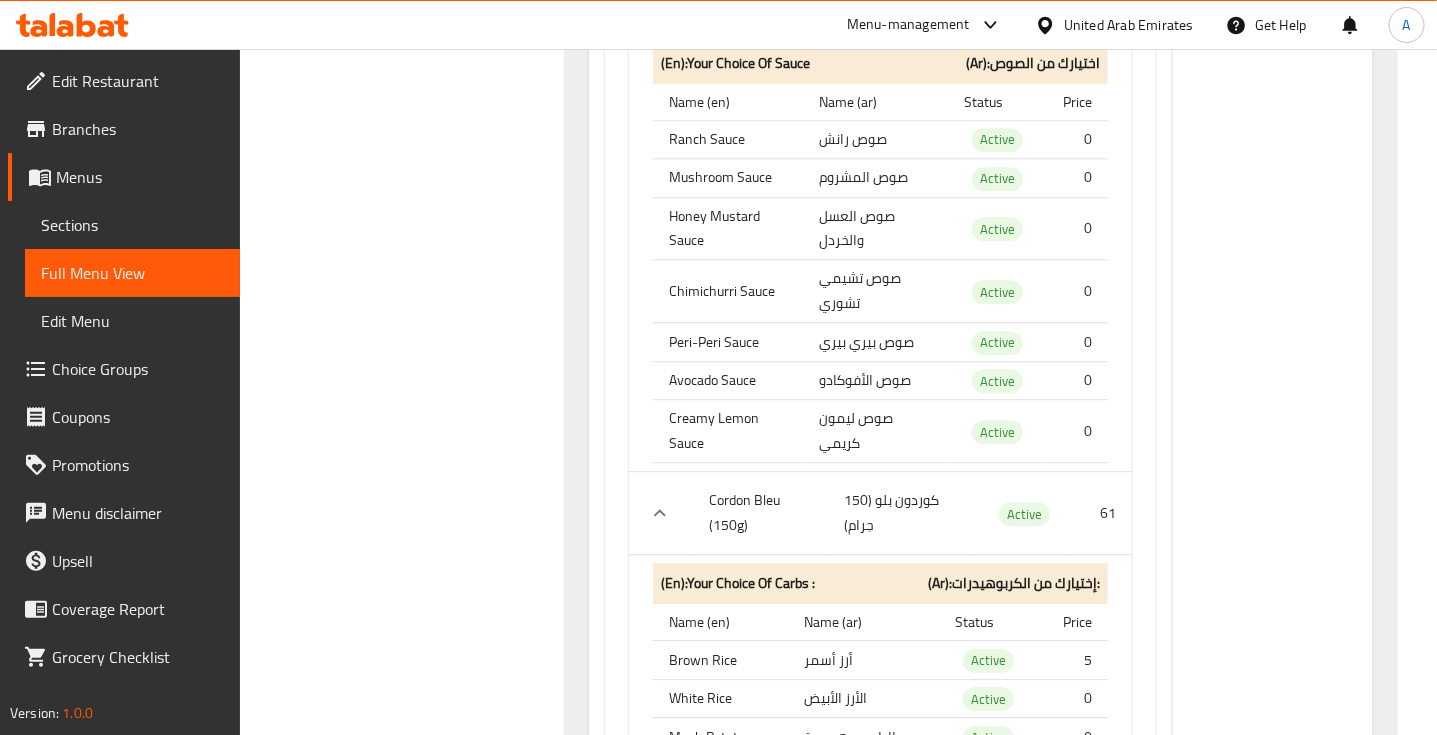 click on "صوص بيري بيري" at bounding box center (876, 342) 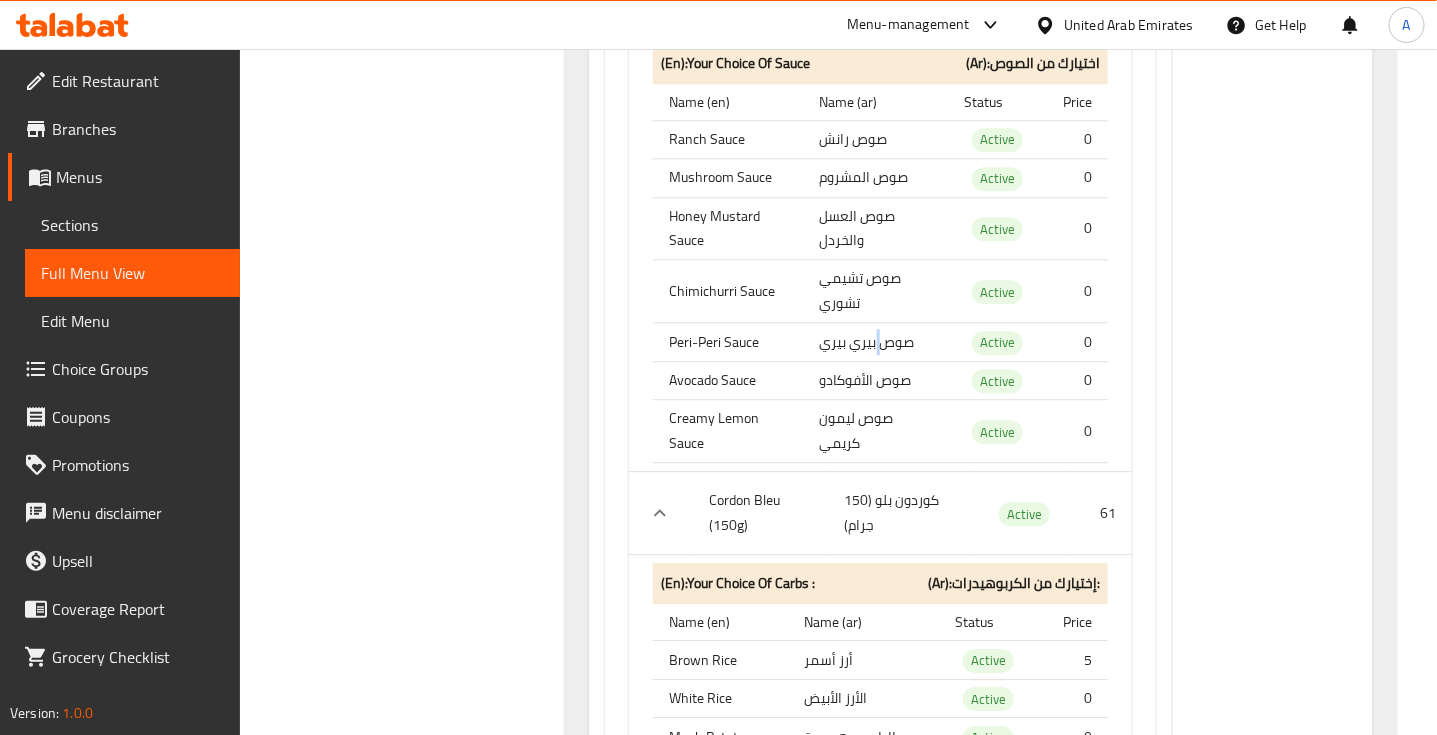 click on "صوص بيري بيري" at bounding box center [876, 342] 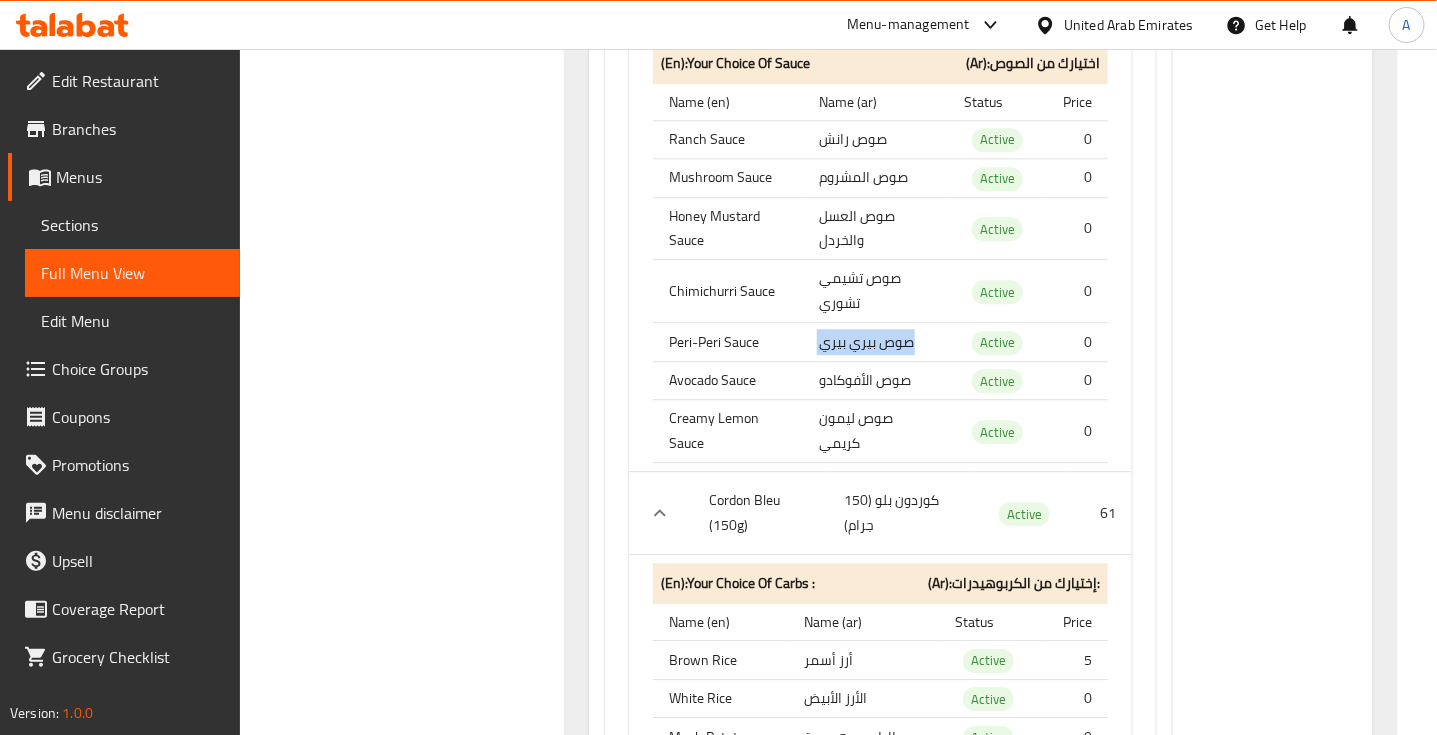 click on "صوص بيري بيري" at bounding box center (876, 342) 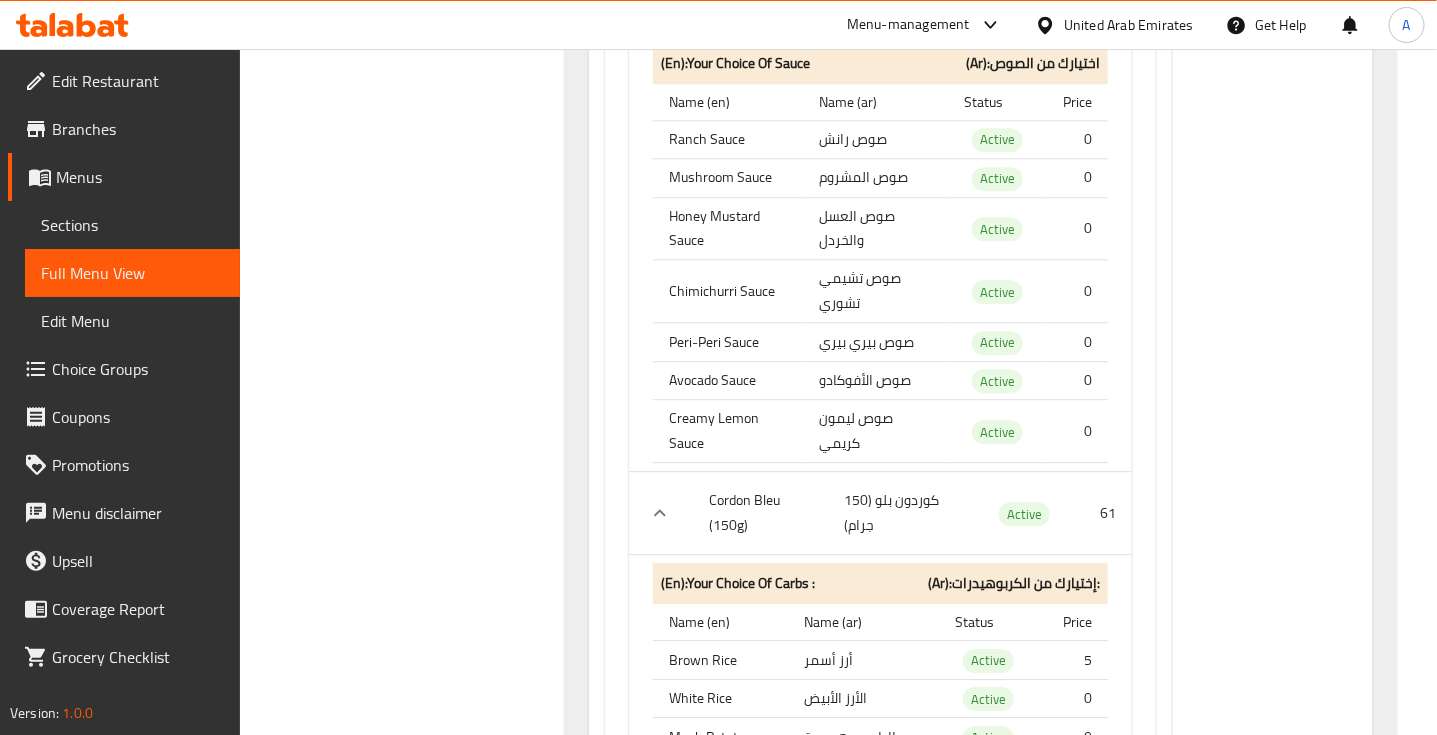 click on "صوص الأفوكادو" at bounding box center (876, 380) 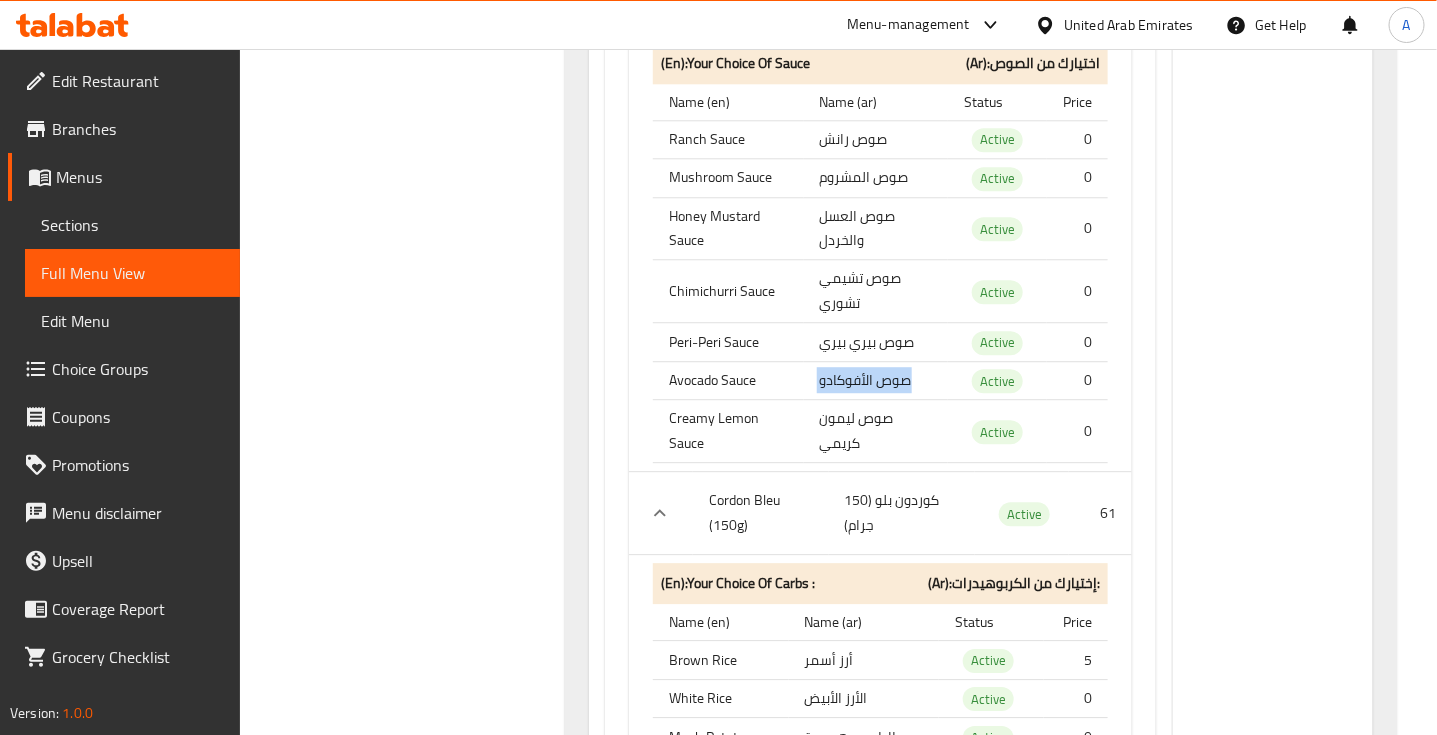 click on "صوص الأفوكادو" at bounding box center (876, 380) 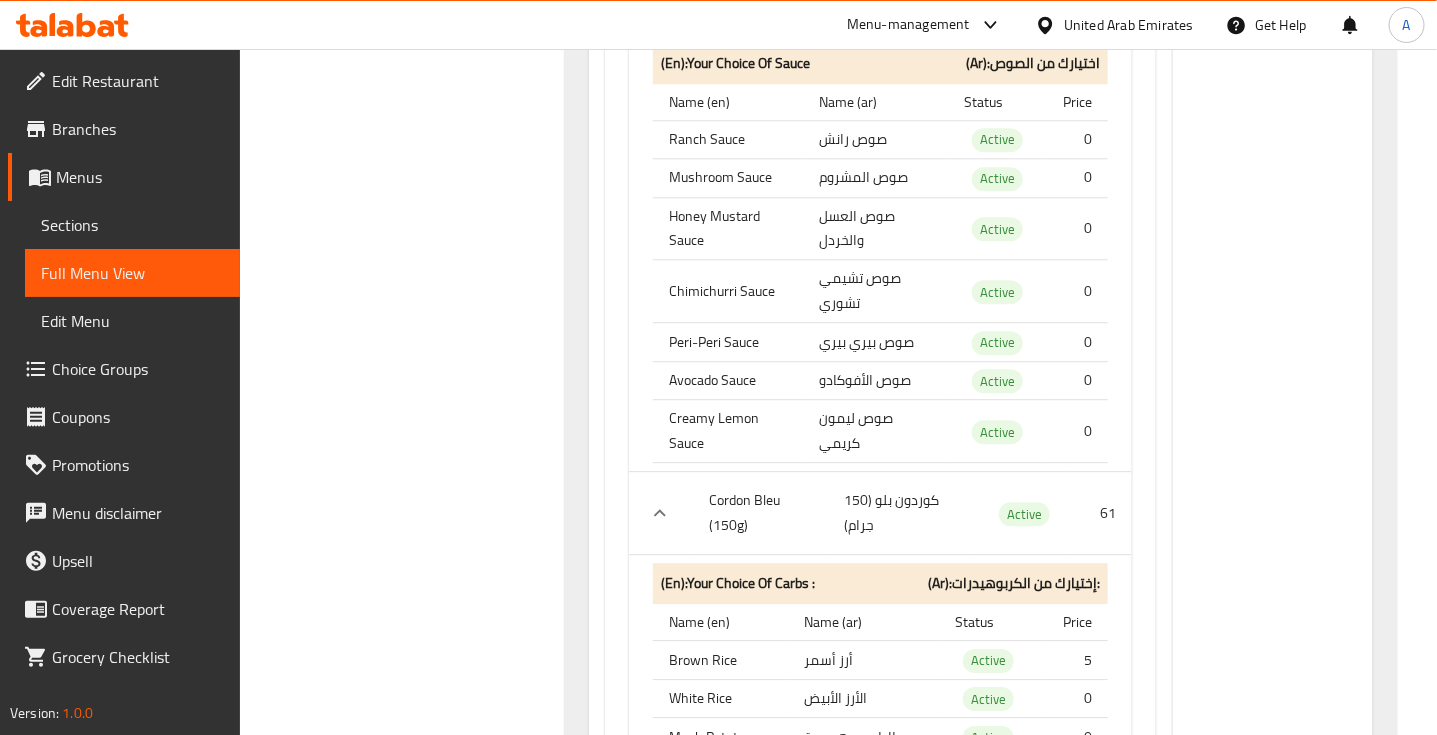 click on "صوص ليمون كريمي" at bounding box center [876, 431] 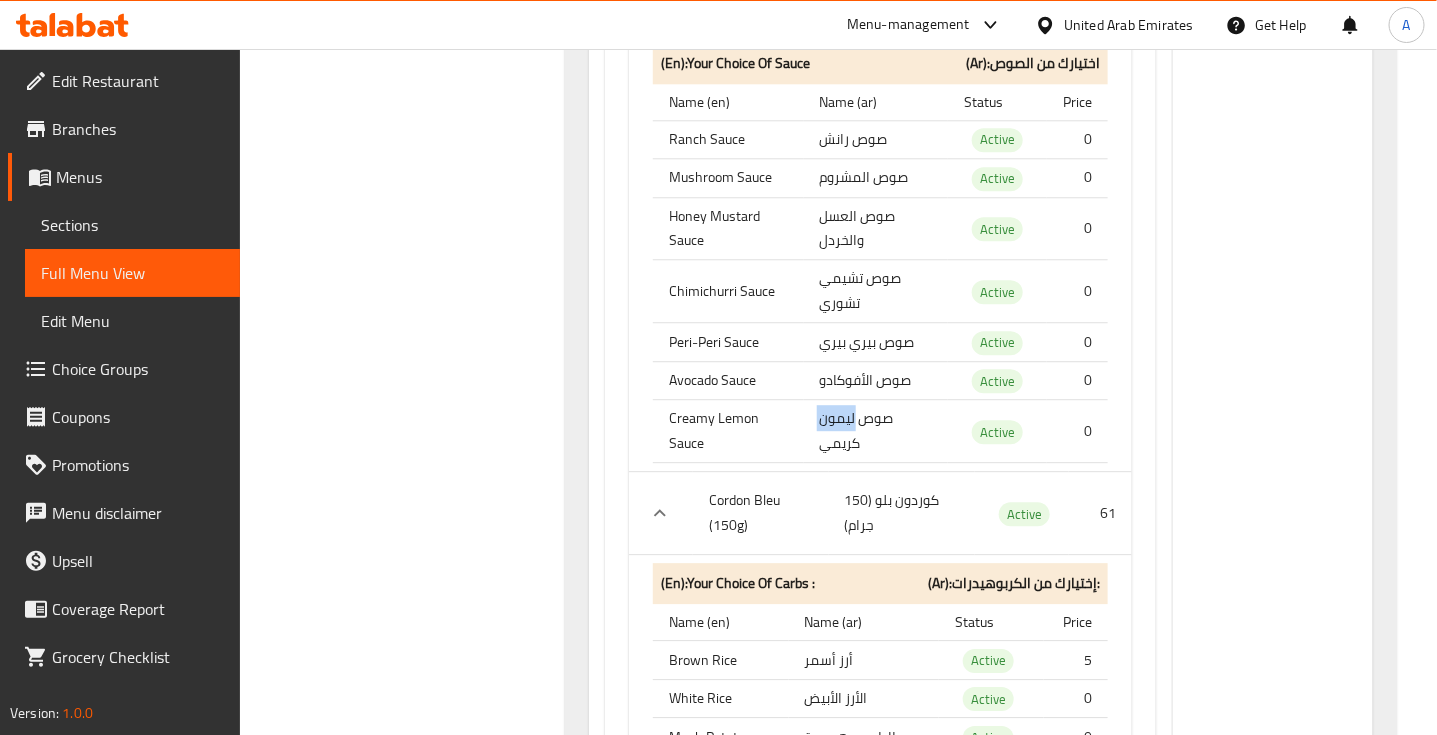 click on "صوص ليمون كريمي" at bounding box center [876, 431] 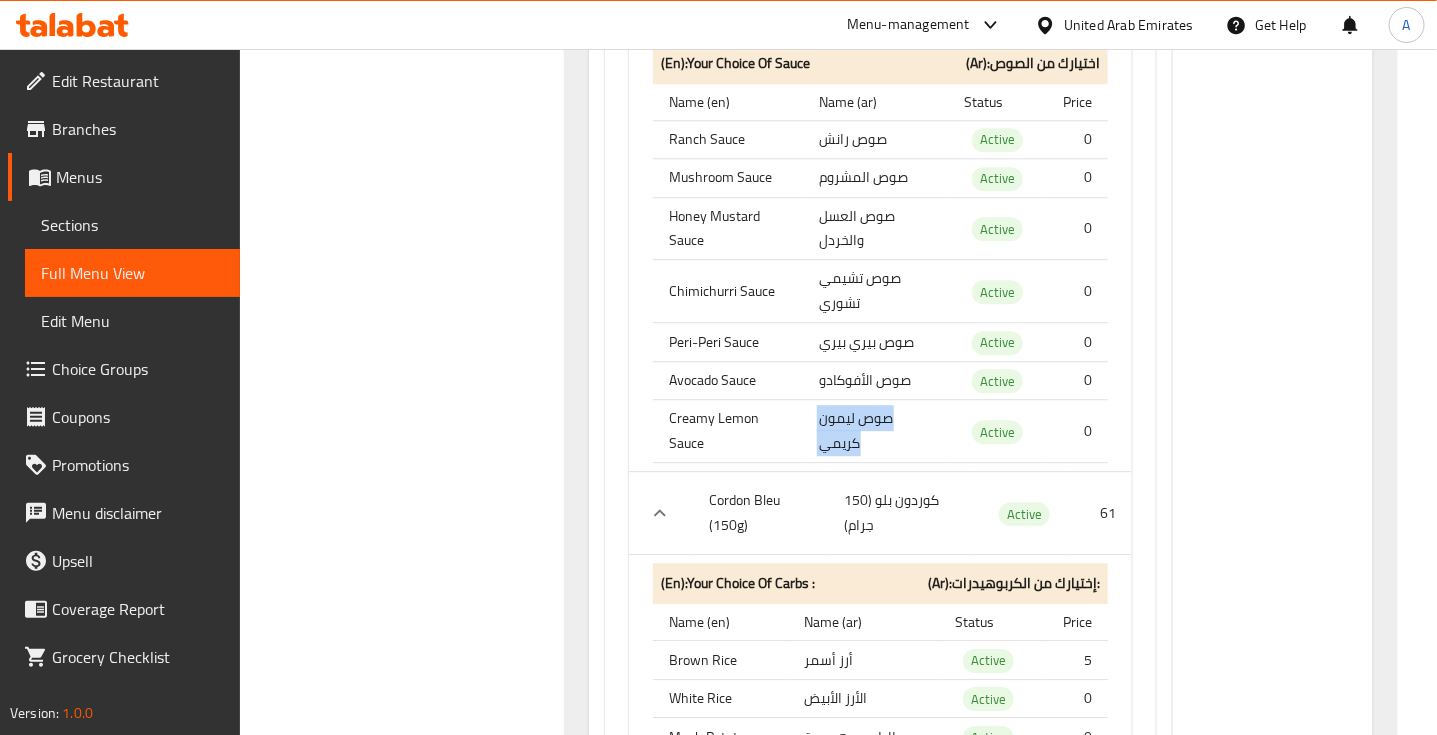 click on "صوص ليمون كريمي" at bounding box center [876, 431] 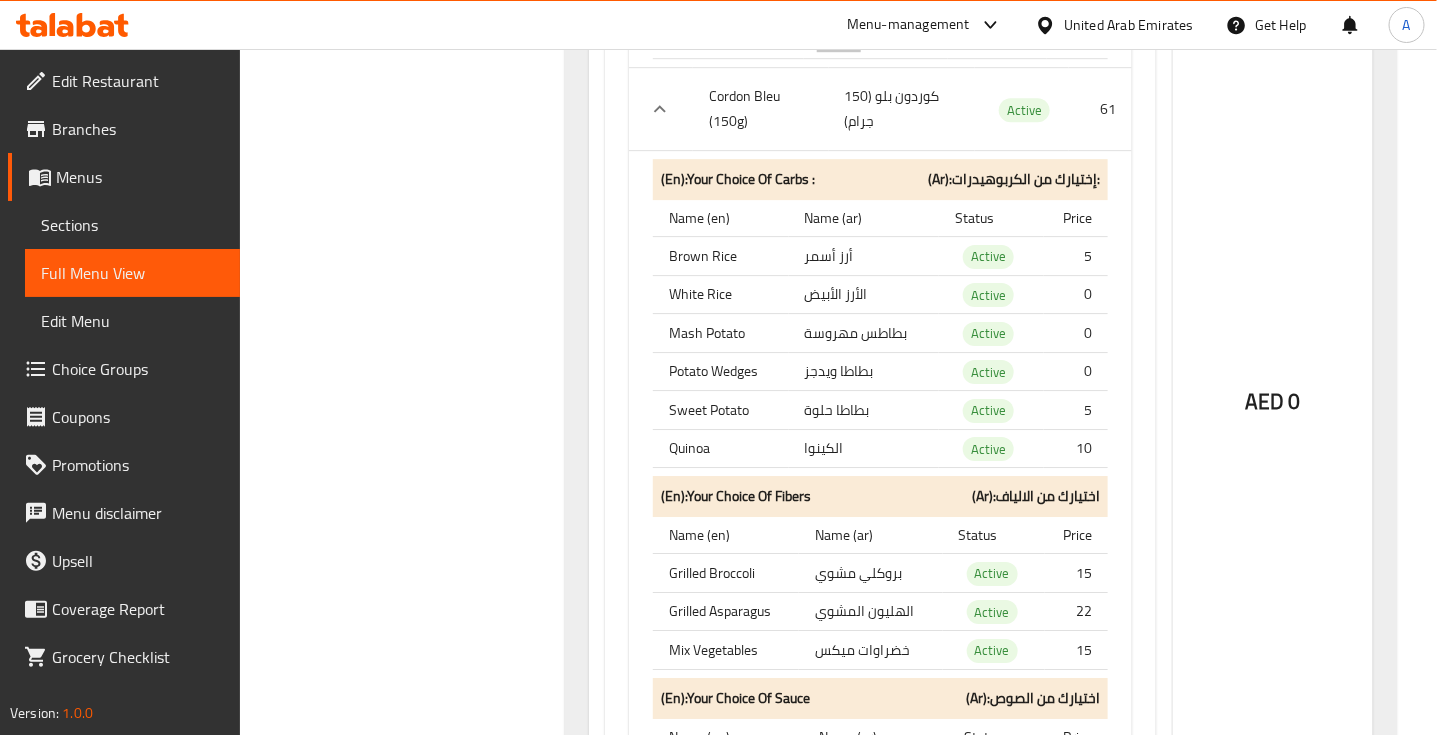 scroll, scrollTop: 16636, scrollLeft: 0, axis: vertical 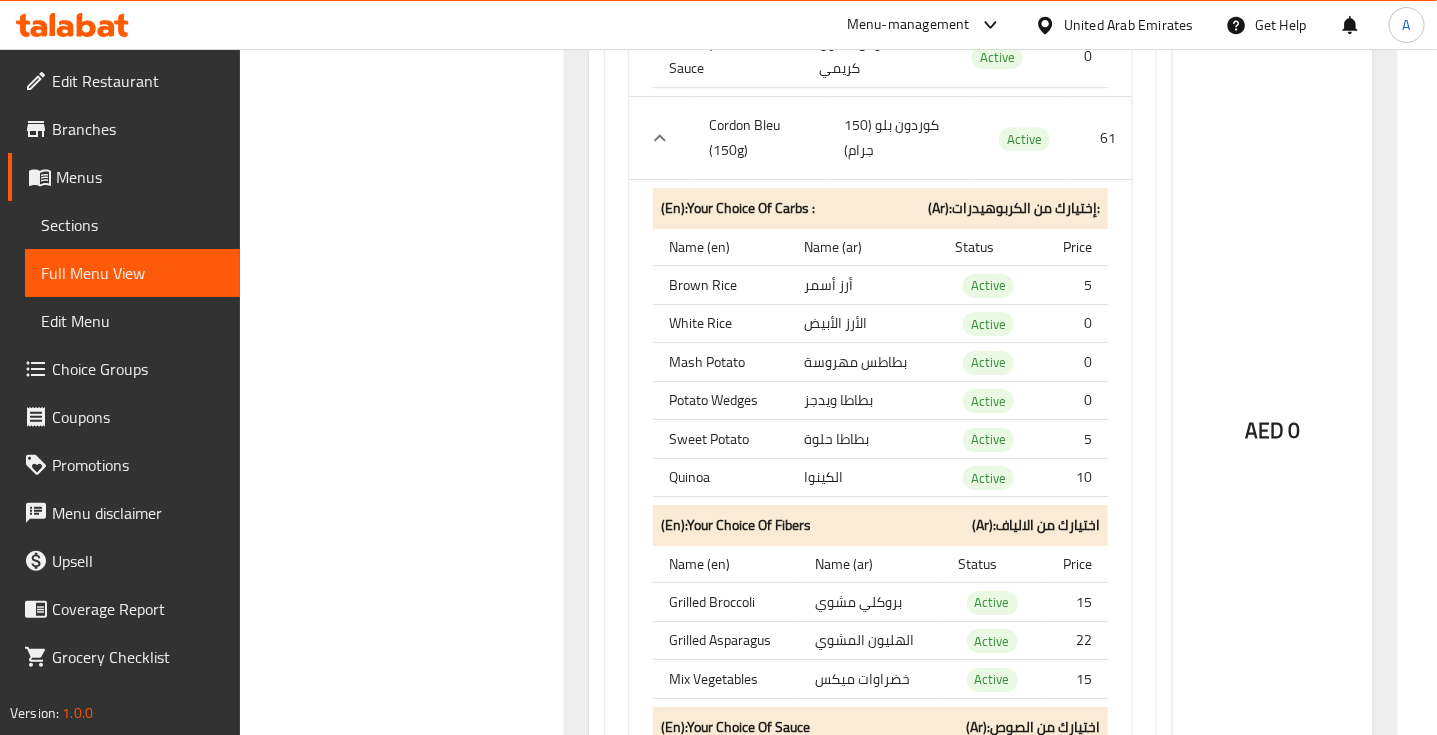 click on "كوردون بلو (150 جرام)" at bounding box center (881, -15649) 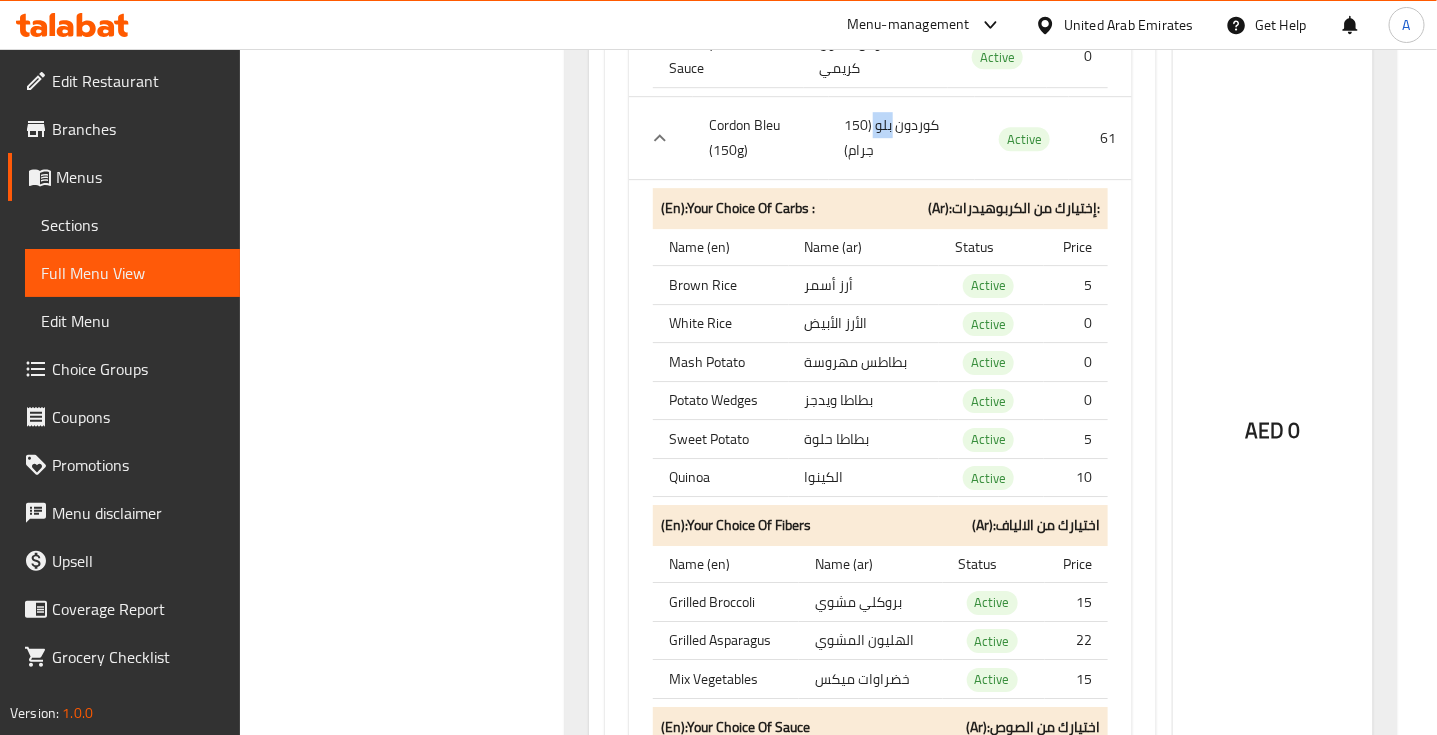 click on "كوردون بلو (150 جرام)" at bounding box center (881, -15649) 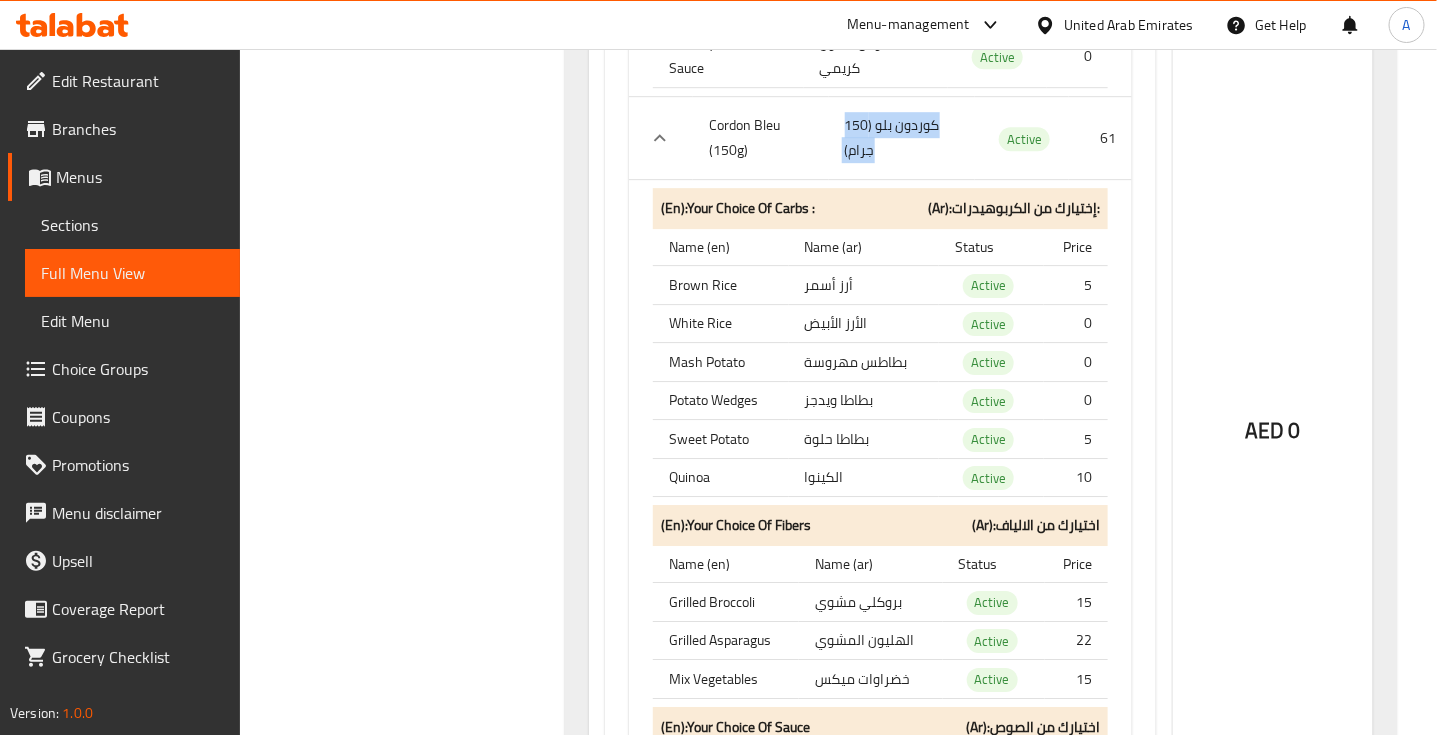 click on "كوردون بلو (150 جرام)" at bounding box center [881, -15649] 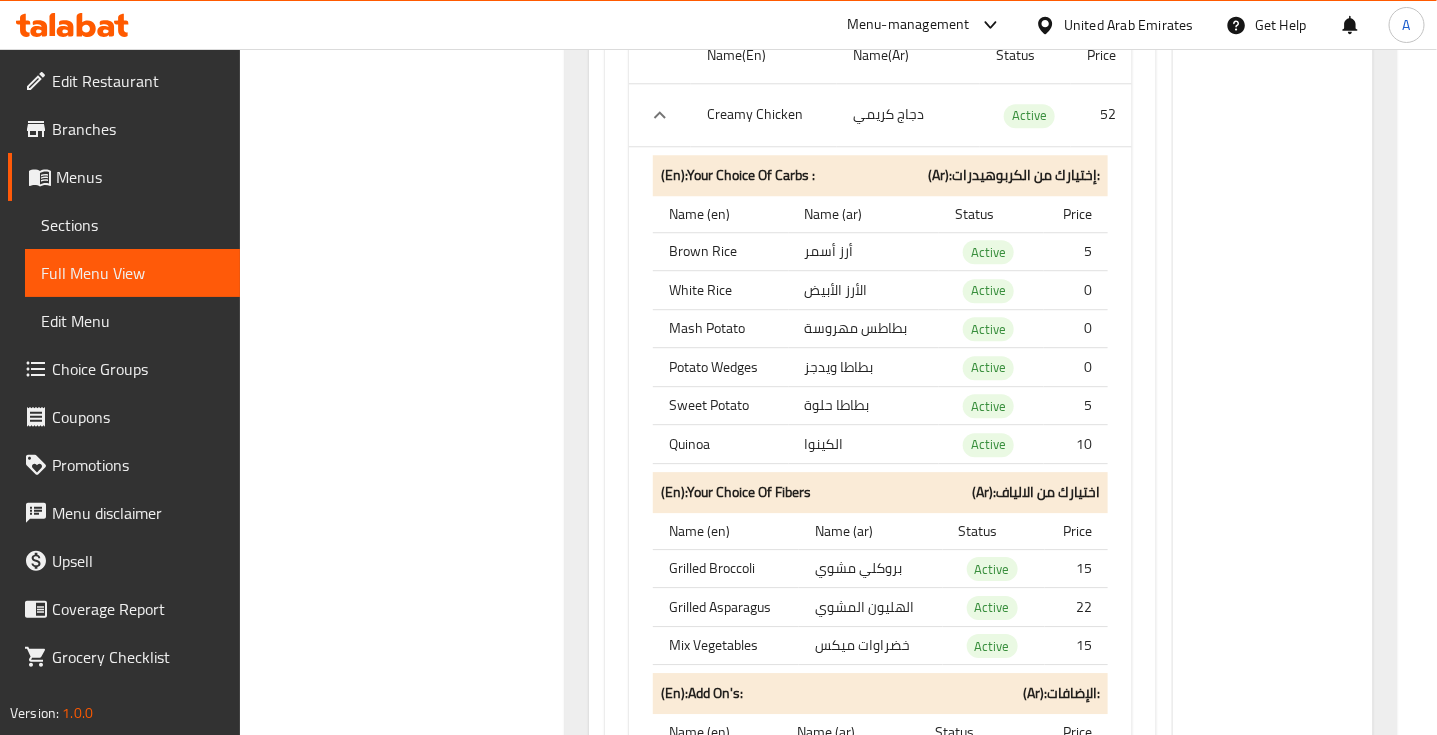 scroll, scrollTop: 19261, scrollLeft: 0, axis: vertical 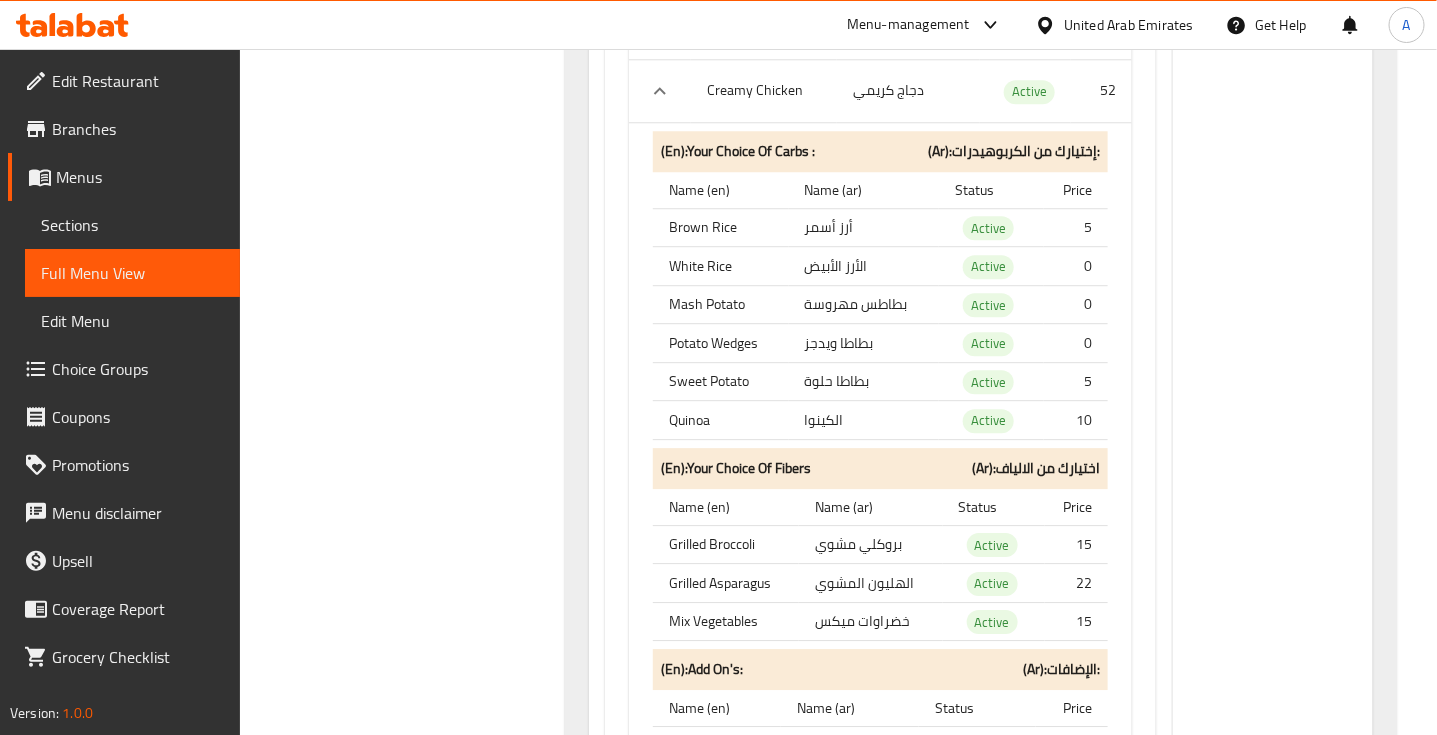 click on "Brown Rice" at bounding box center [721, 227] 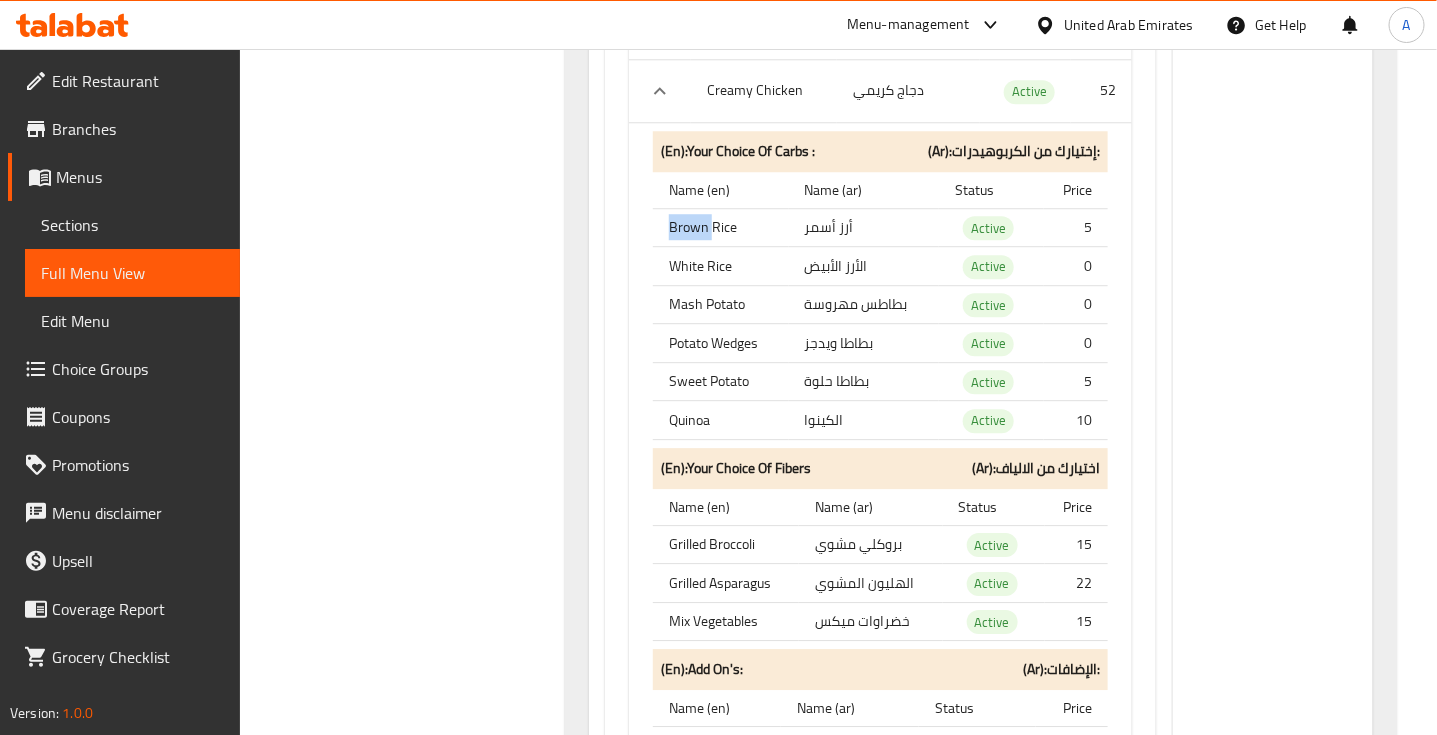 click on "Brown Rice" at bounding box center (721, 227) 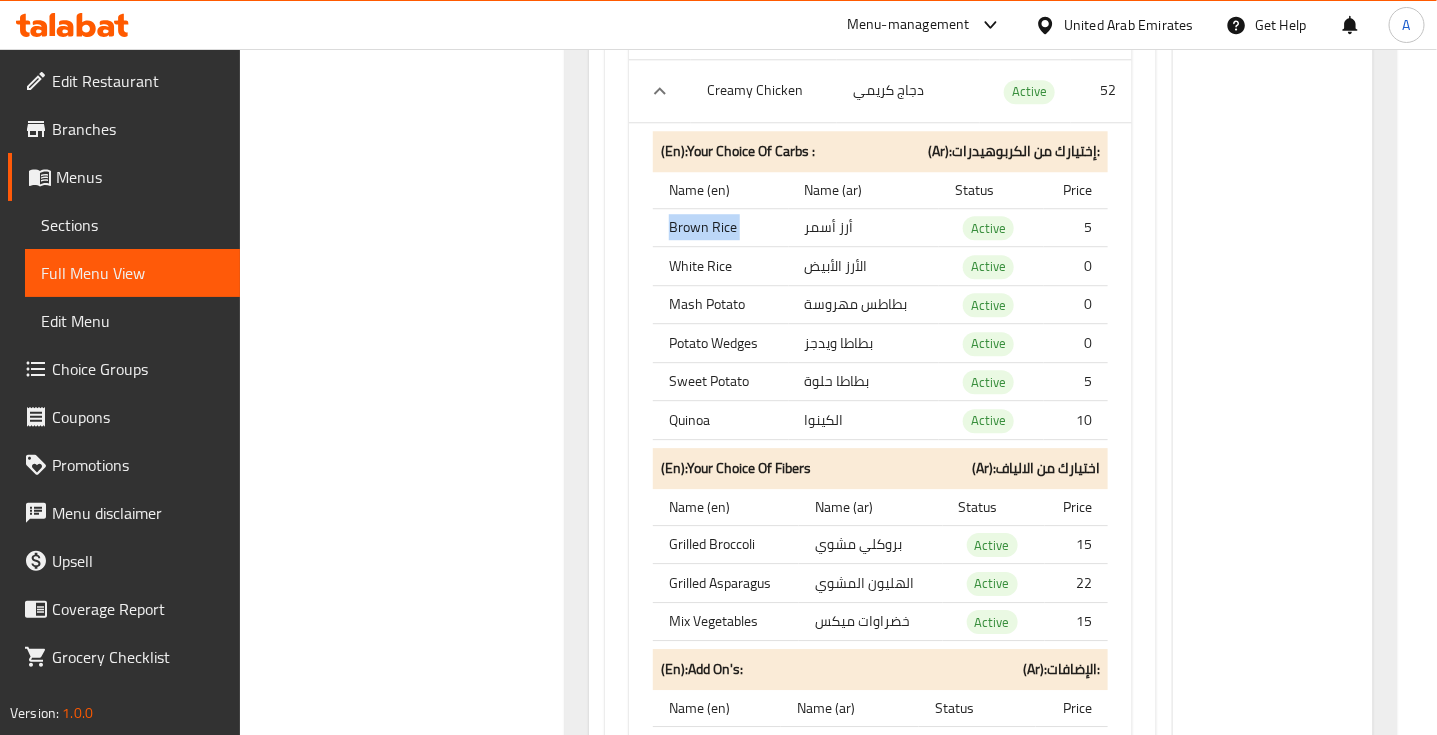 click on "Brown Rice" at bounding box center (721, 227) 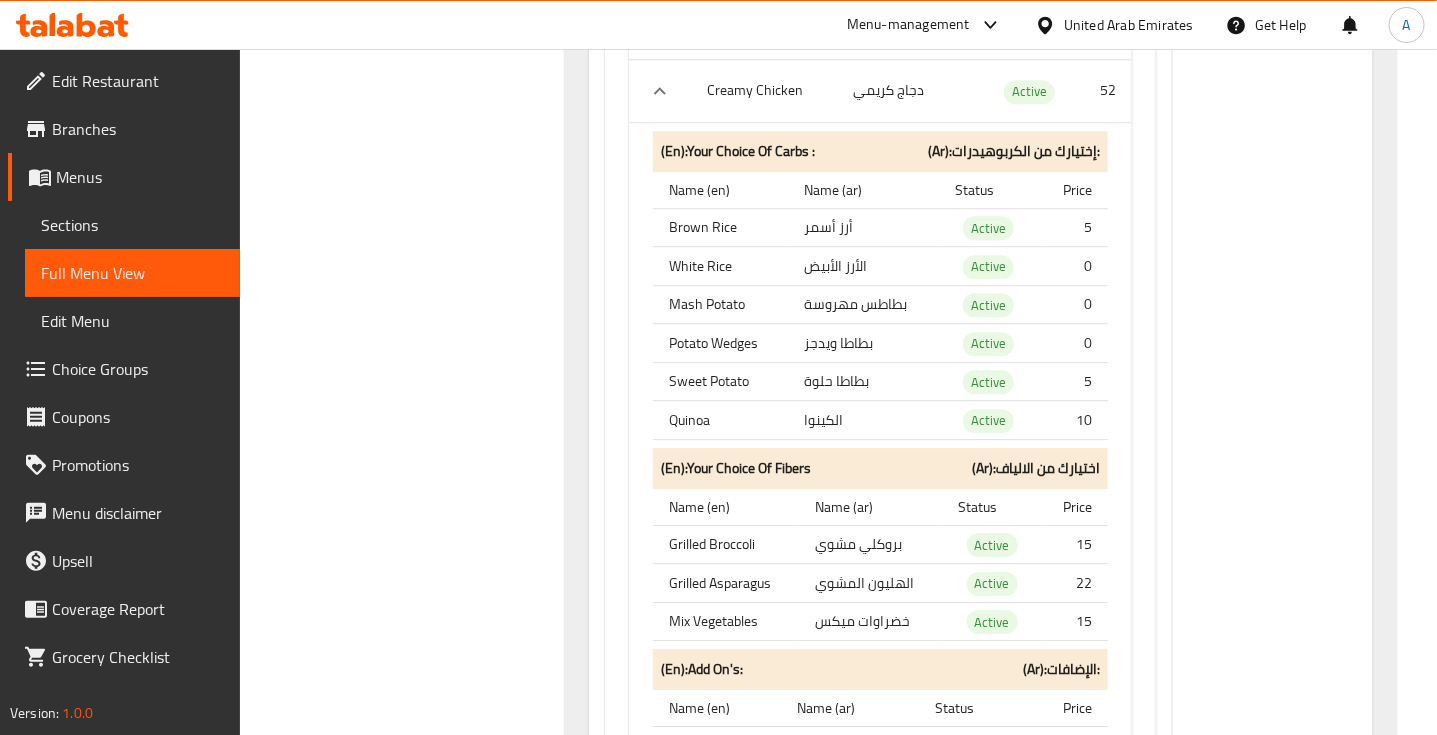 click on "White Rice" at bounding box center (721, 266) 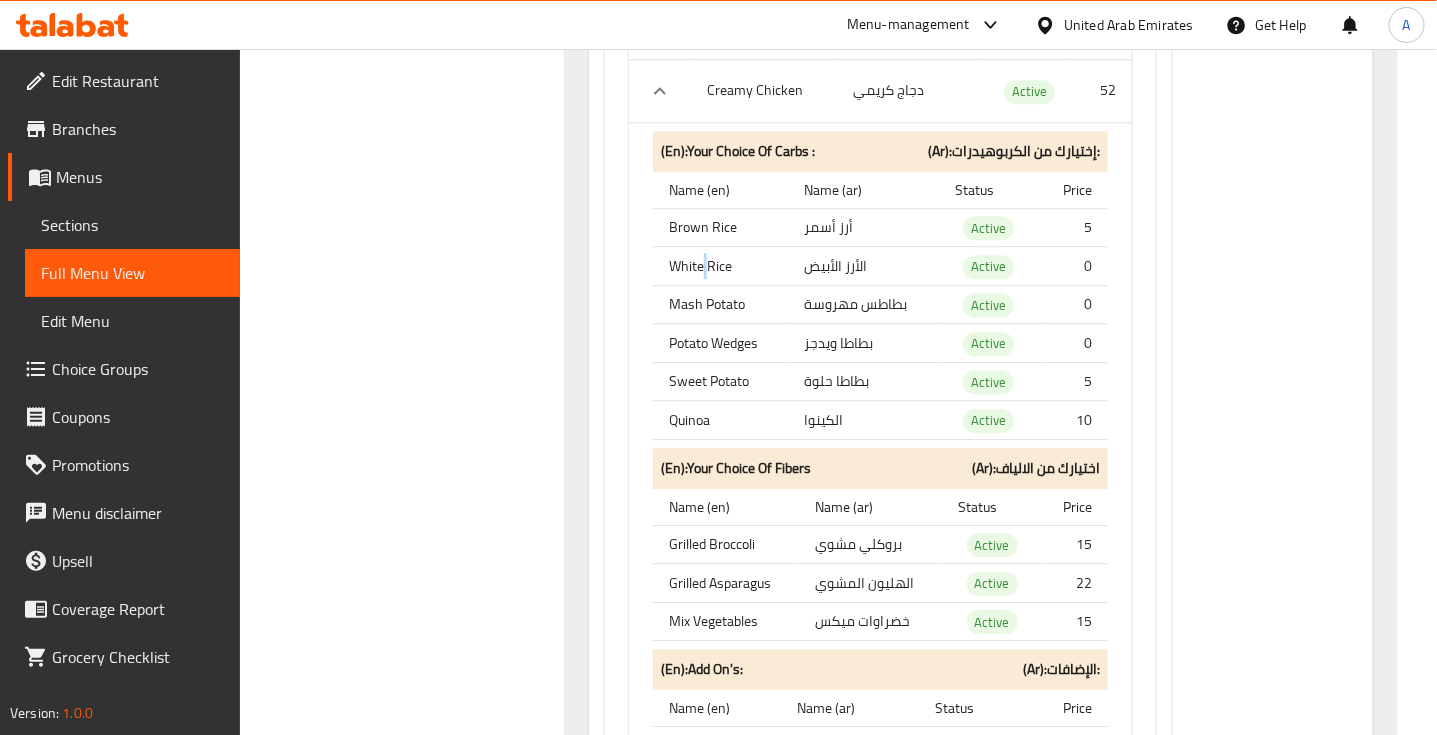 click on "White Rice" at bounding box center [721, 266] 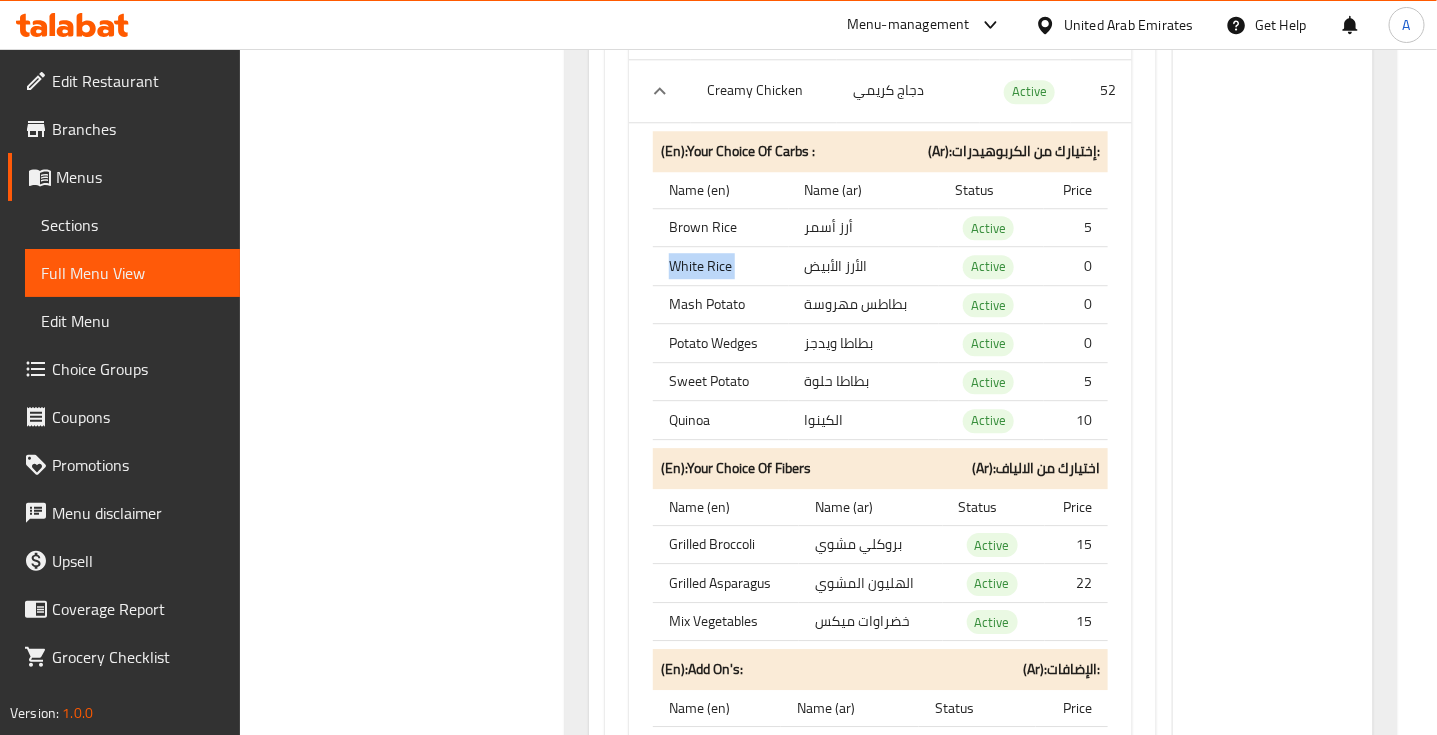 click on "White Rice" at bounding box center (721, 266) 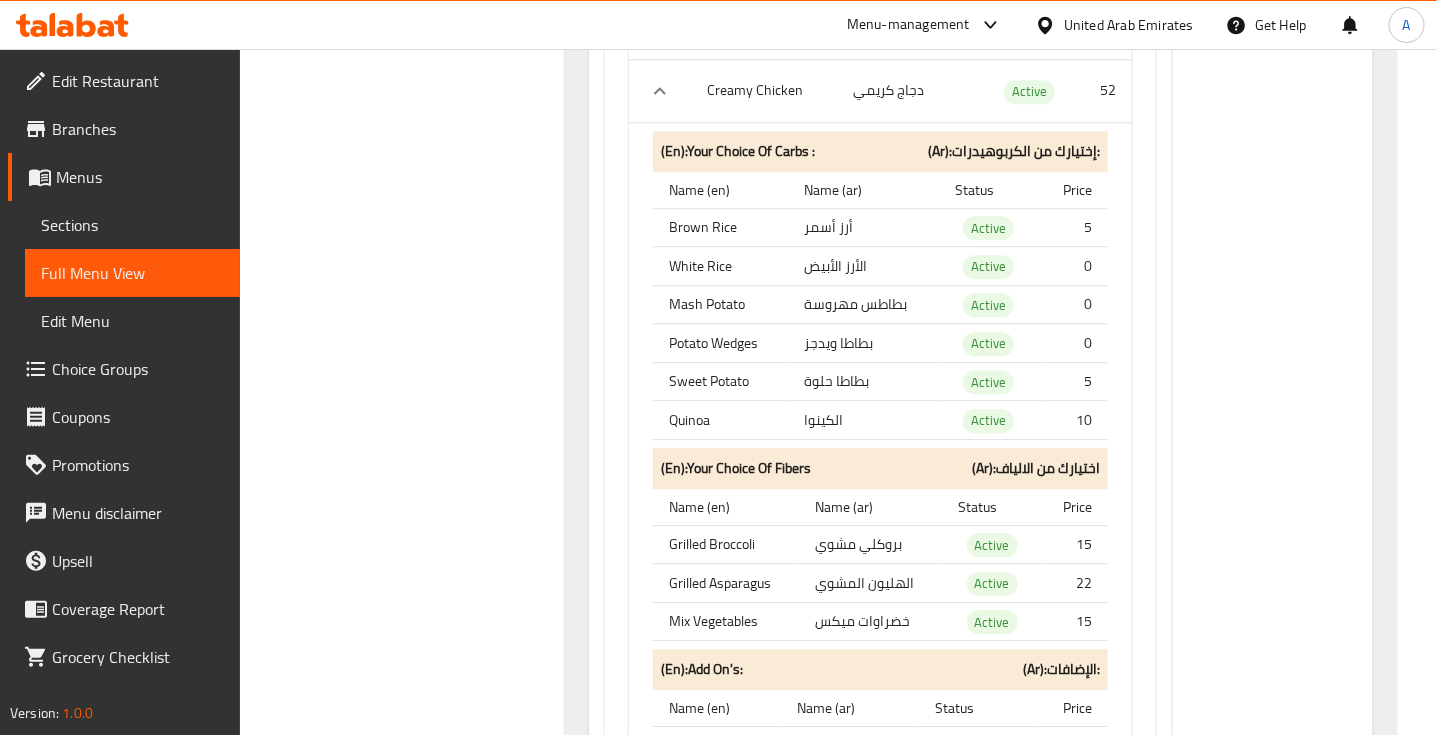 click on "Mash Potato" at bounding box center (721, 304) 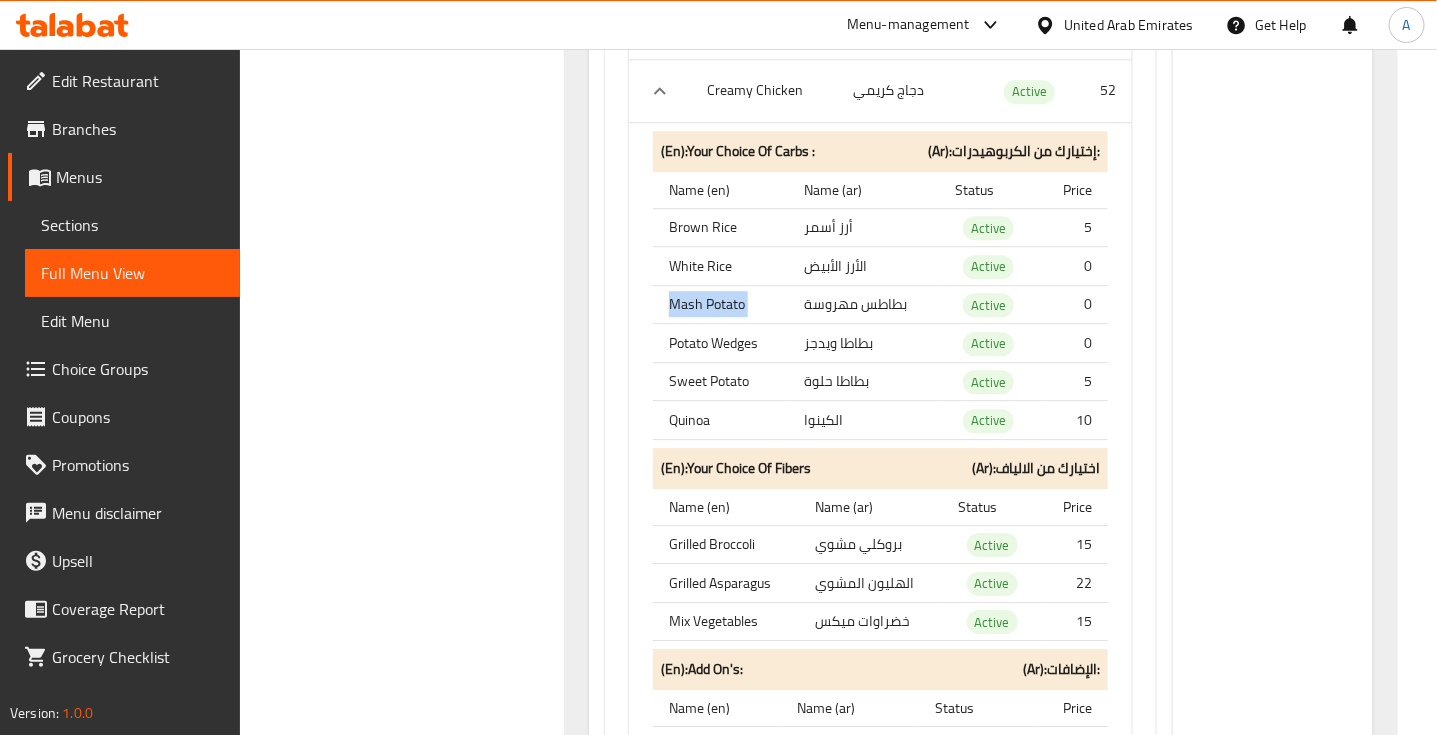 click on "Mash Potato" at bounding box center (721, 304) 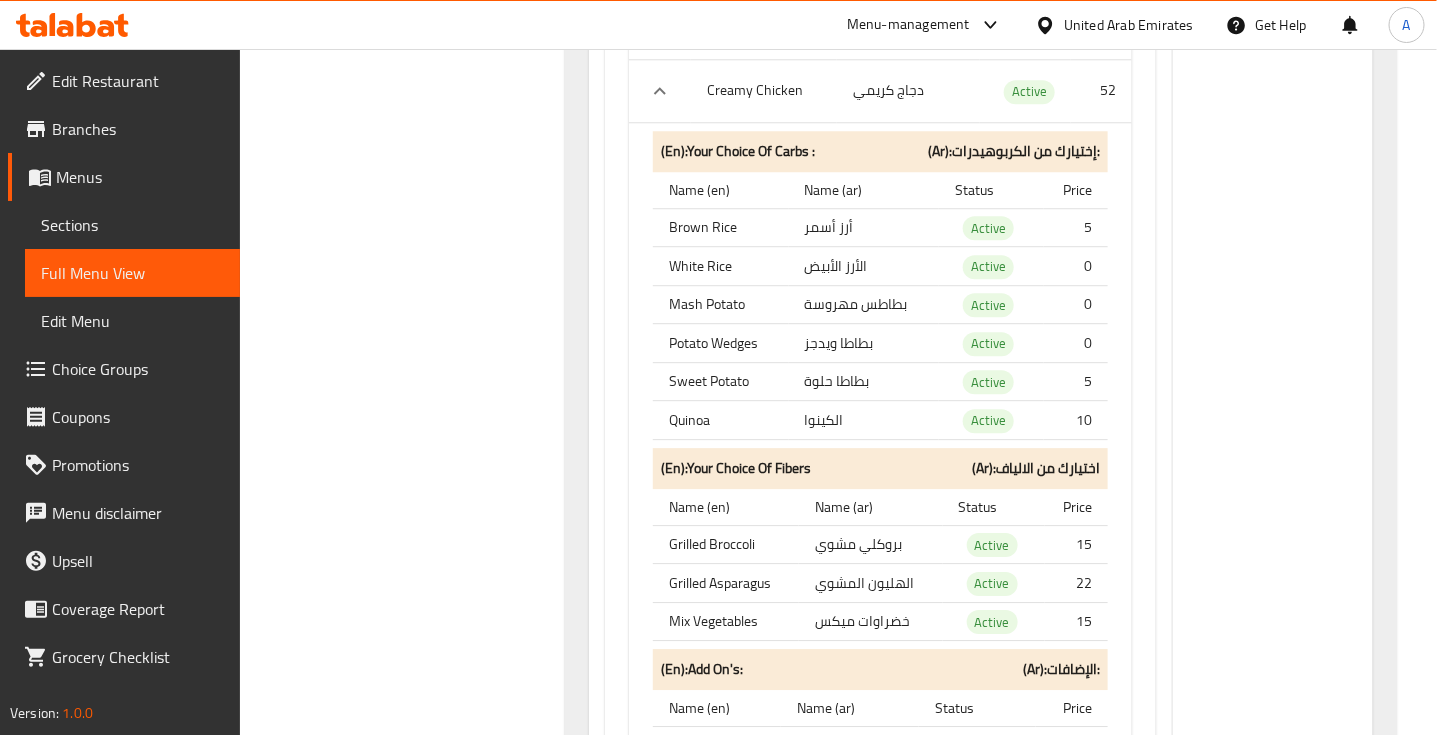 click on "بطاطس مهروسة" at bounding box center (864, 304) 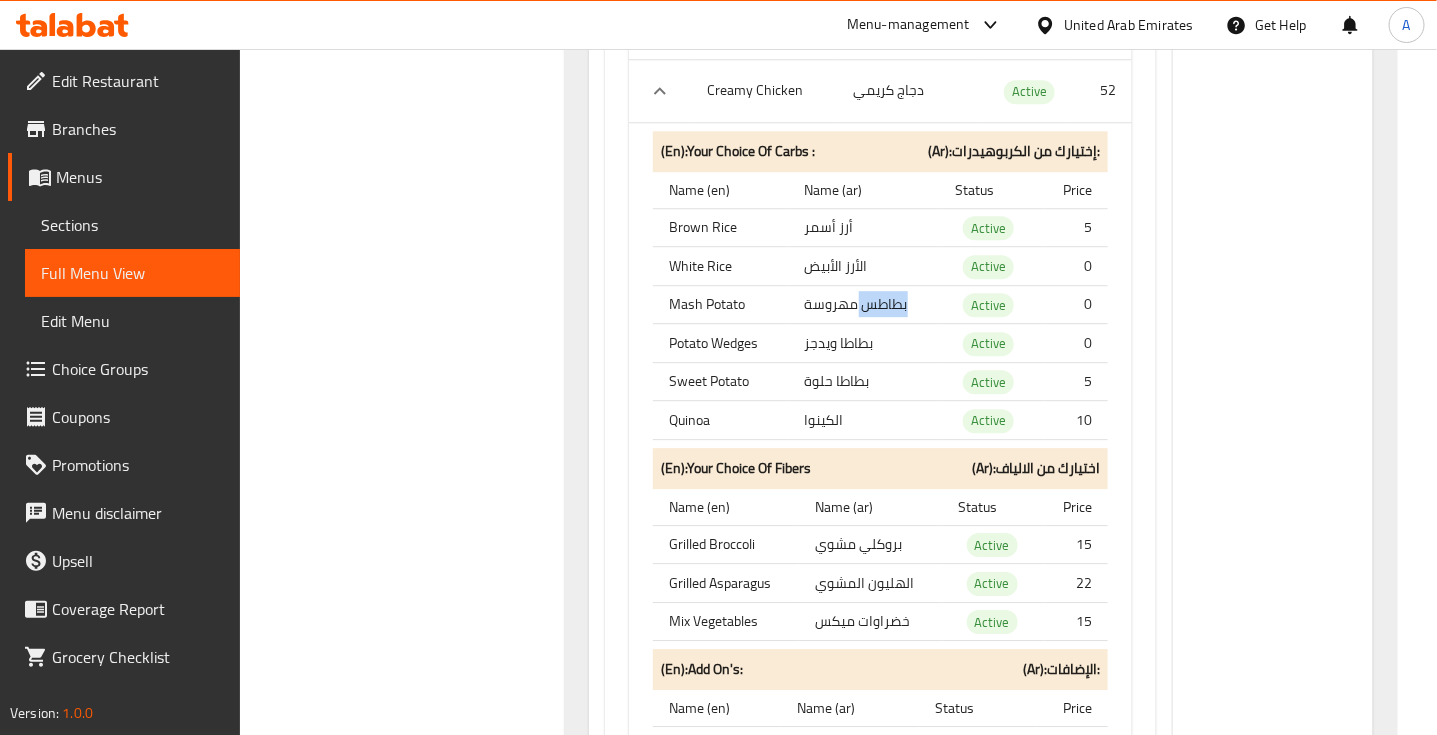 click on "بطاطس مهروسة" at bounding box center [864, 304] 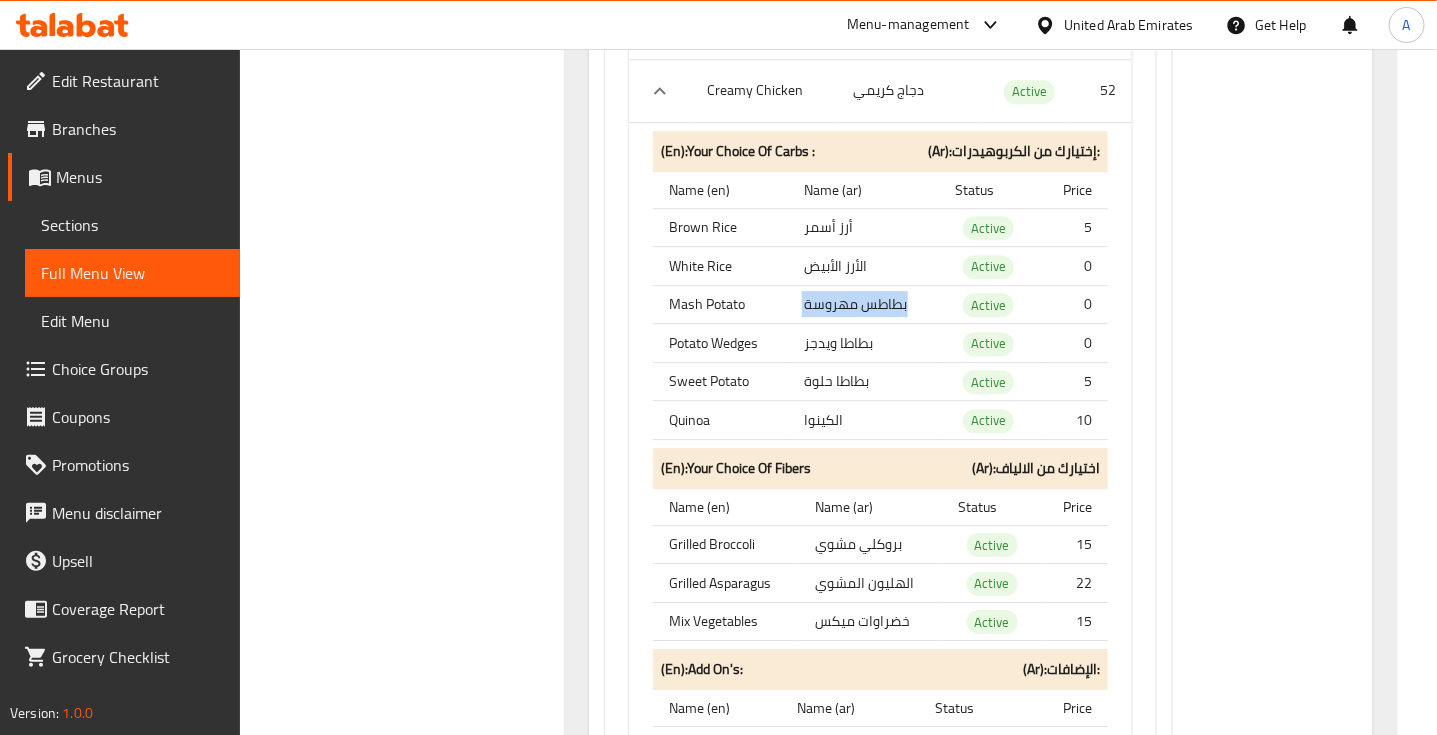 click on "بطاطس مهروسة" at bounding box center [864, 304] 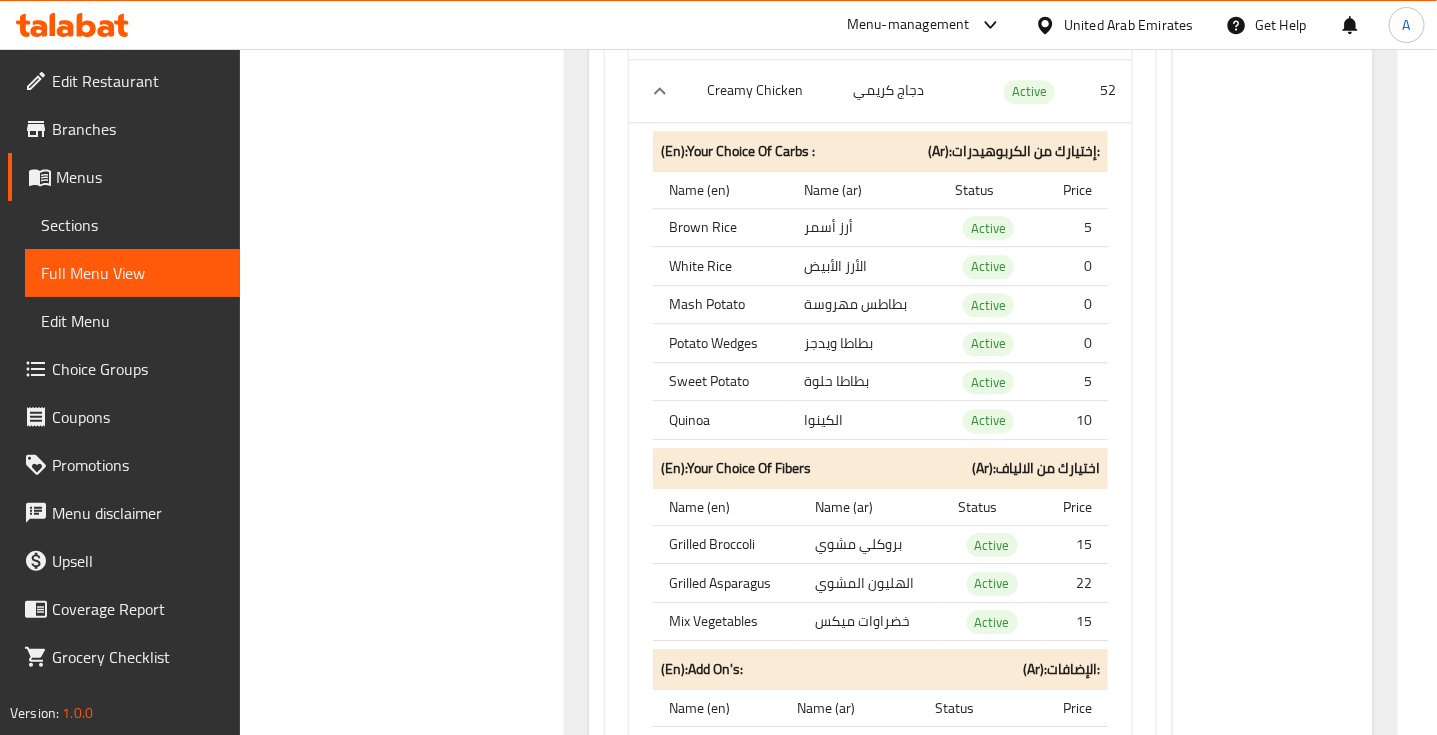 click on "Potato Wedges" at bounding box center [721, 343] 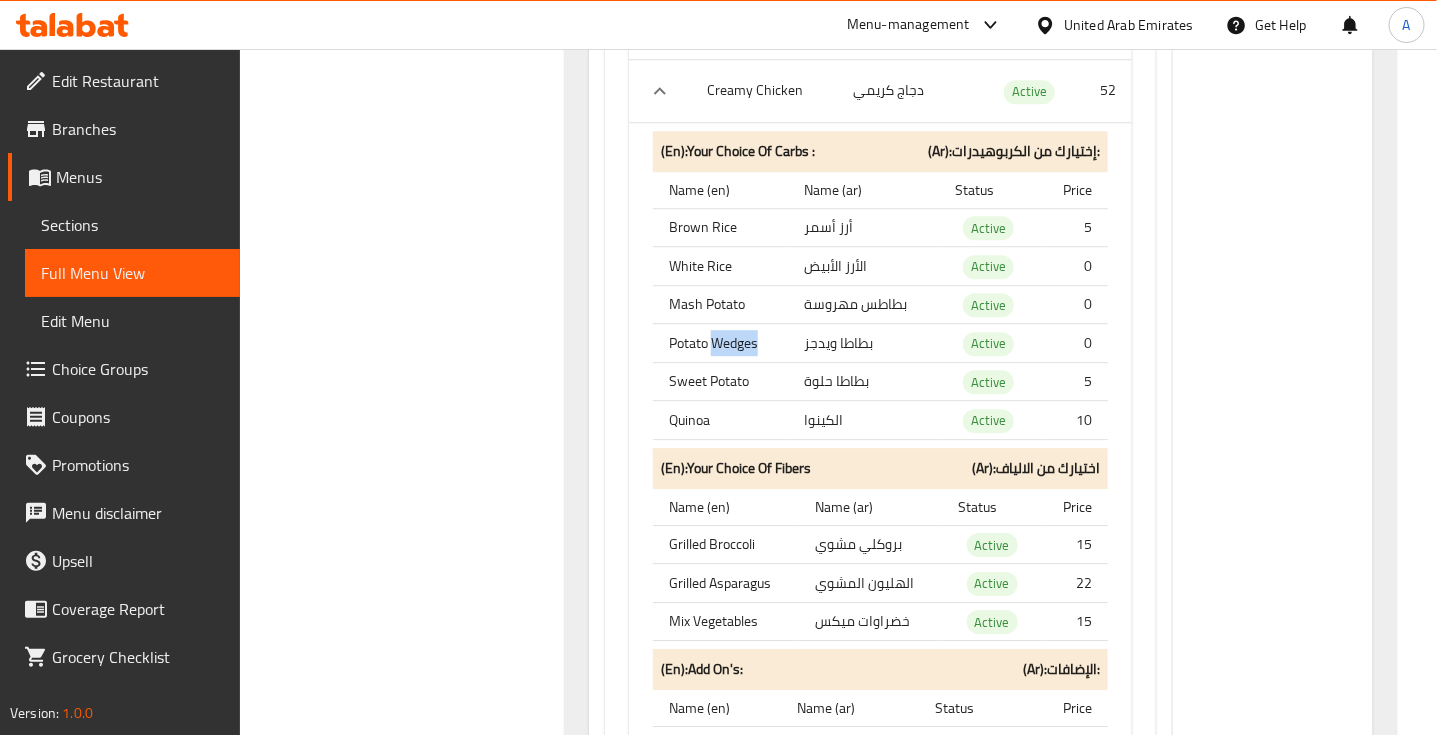 click on "Potato Wedges" at bounding box center (721, 343) 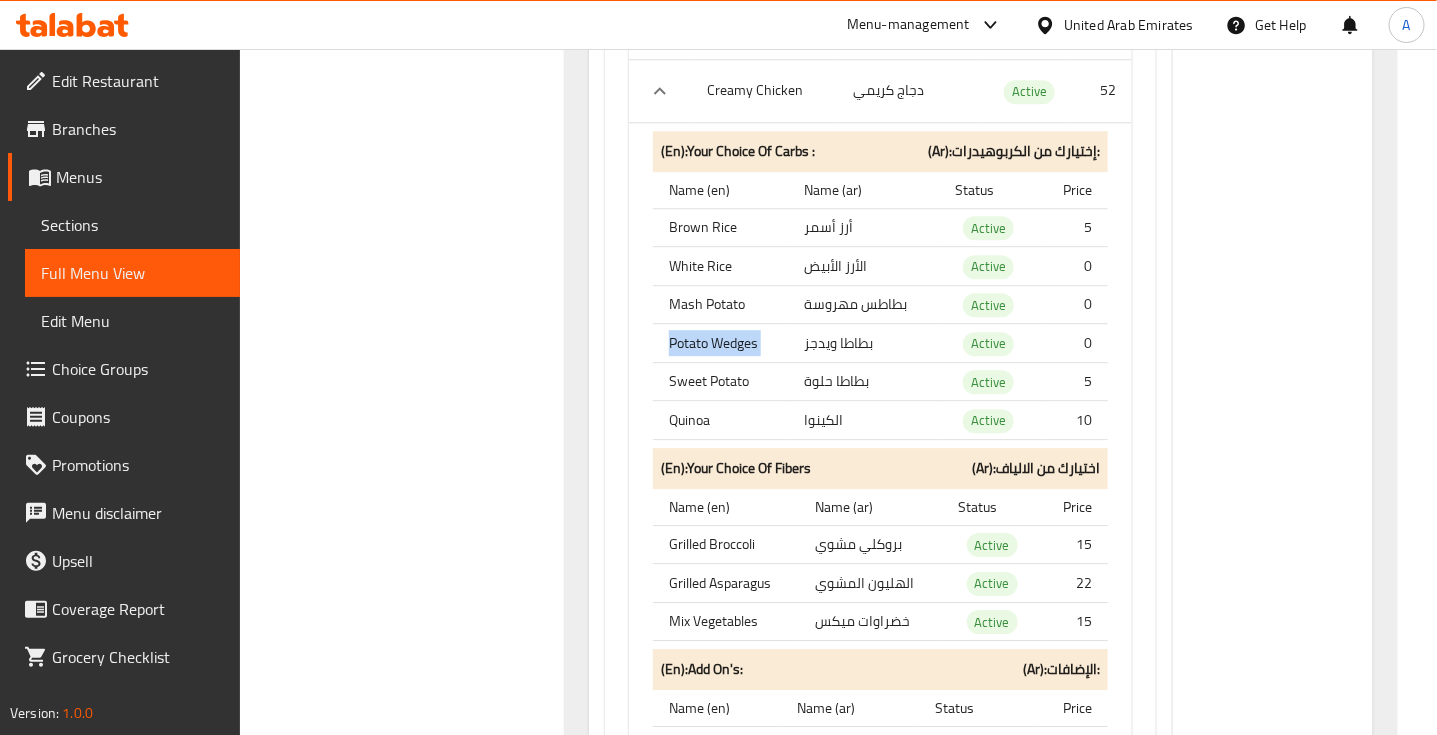click on "Potato Wedges" at bounding box center (721, 343) 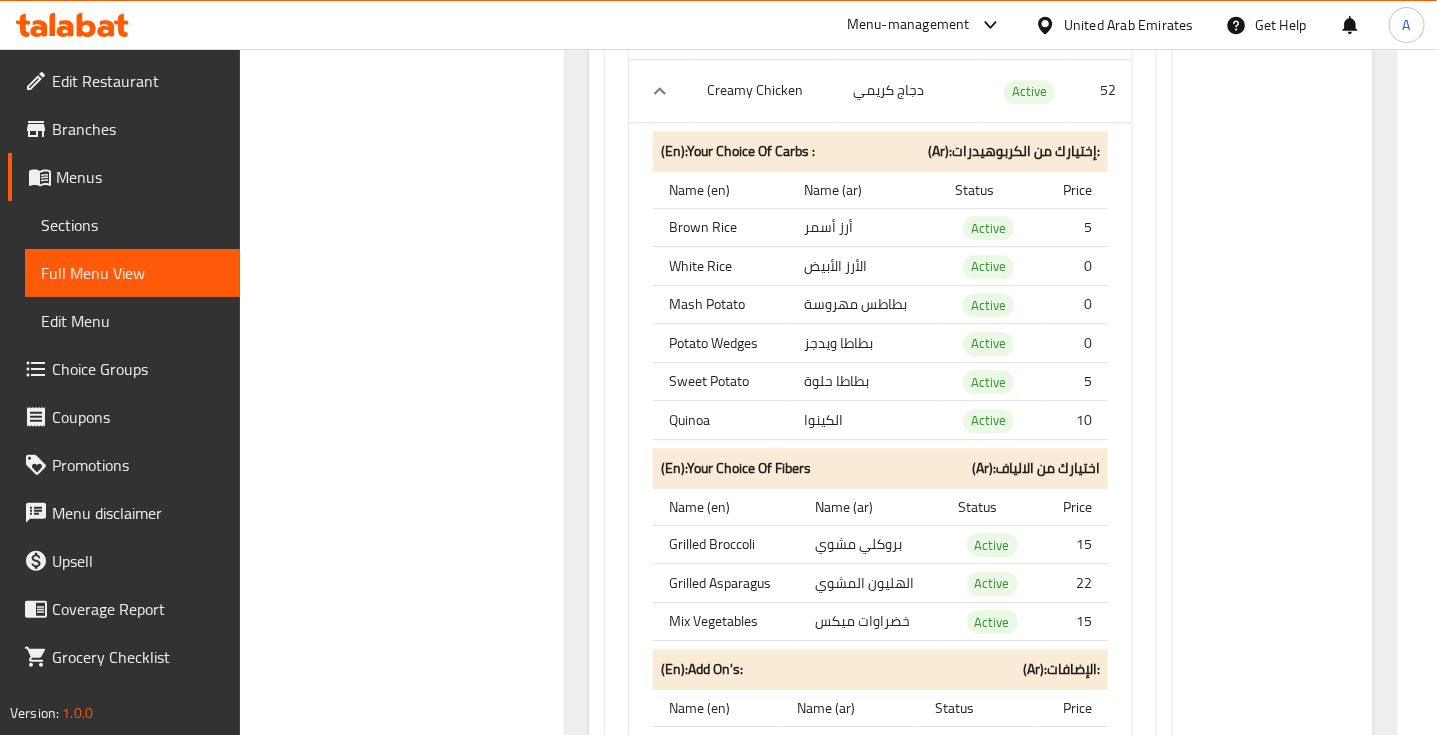 click on "بطاطا ويدجز" at bounding box center [864, 343] 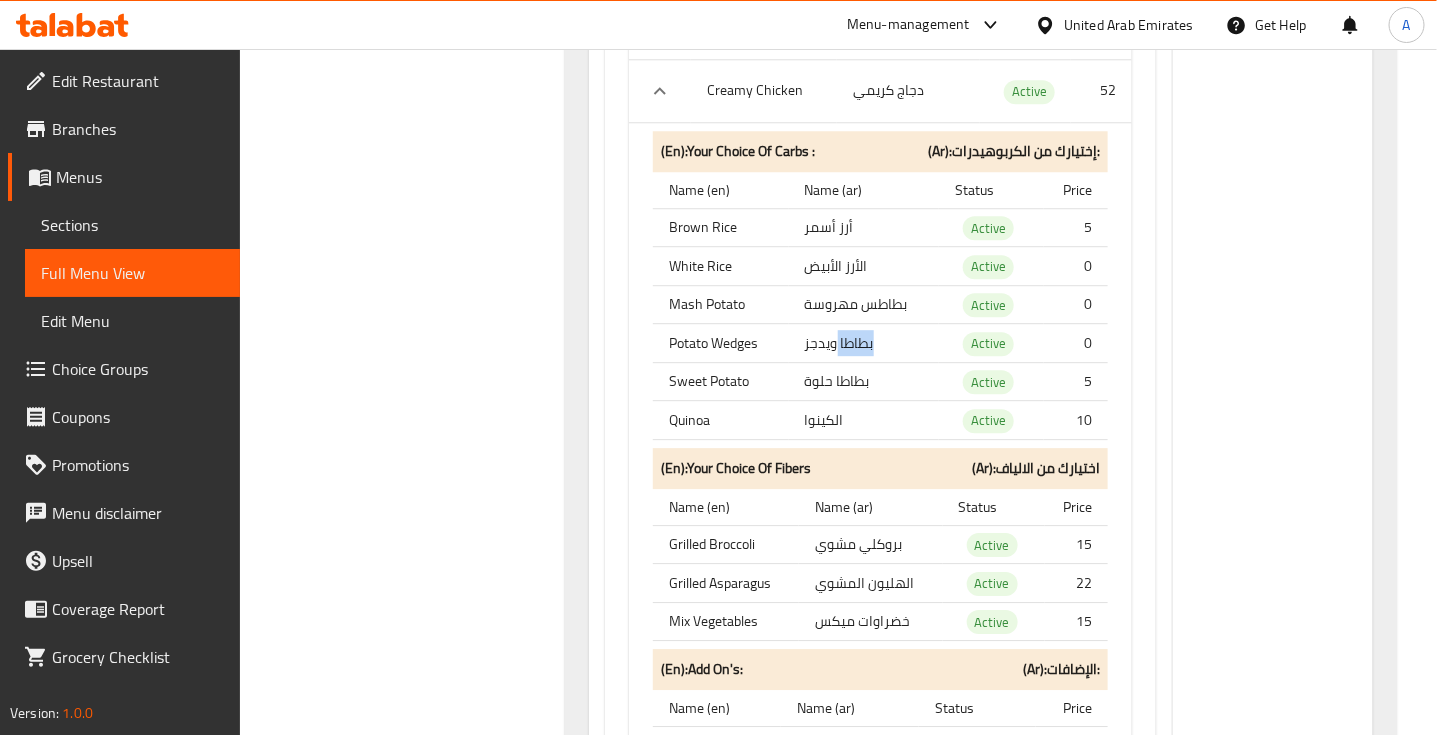 click on "بطاطا ويدجز" at bounding box center [864, 343] 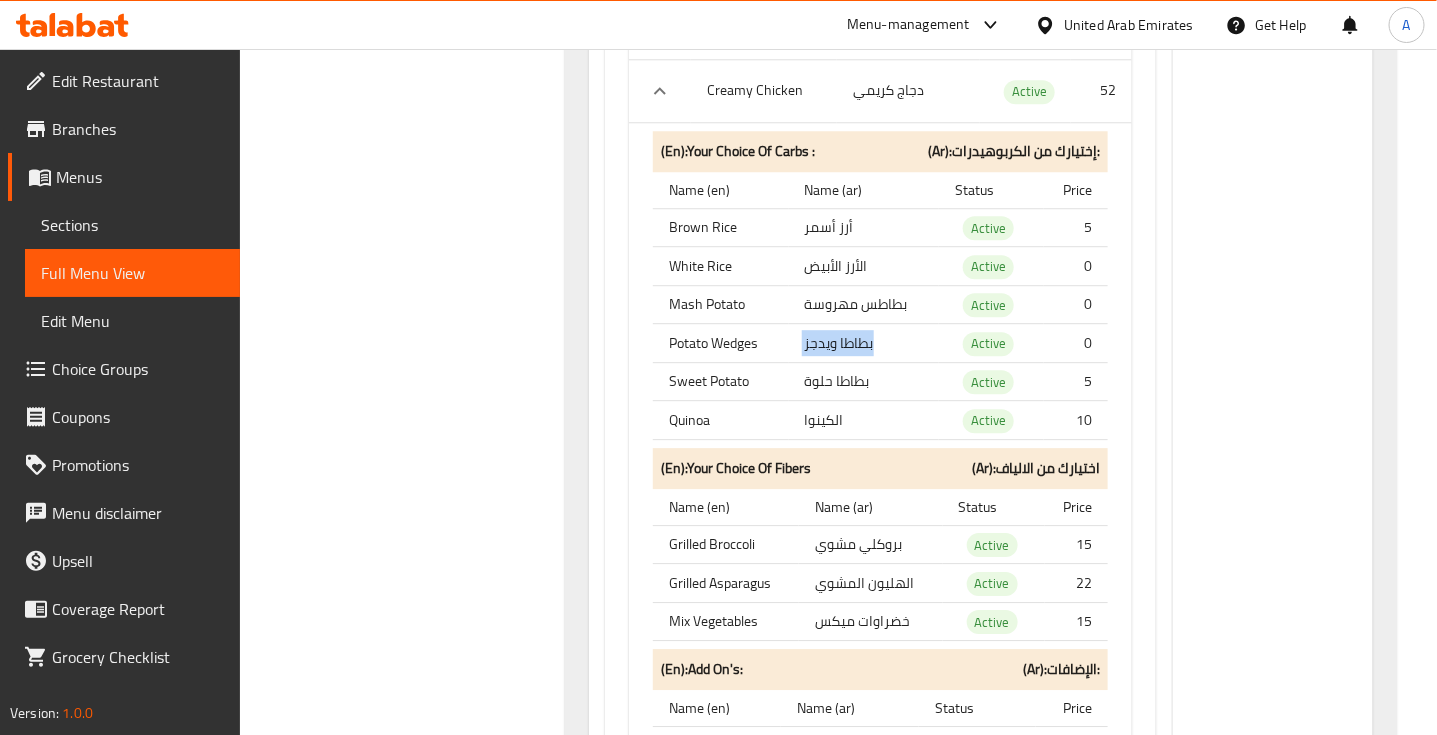 click on "بطاطا ويدجز" at bounding box center (864, 343) 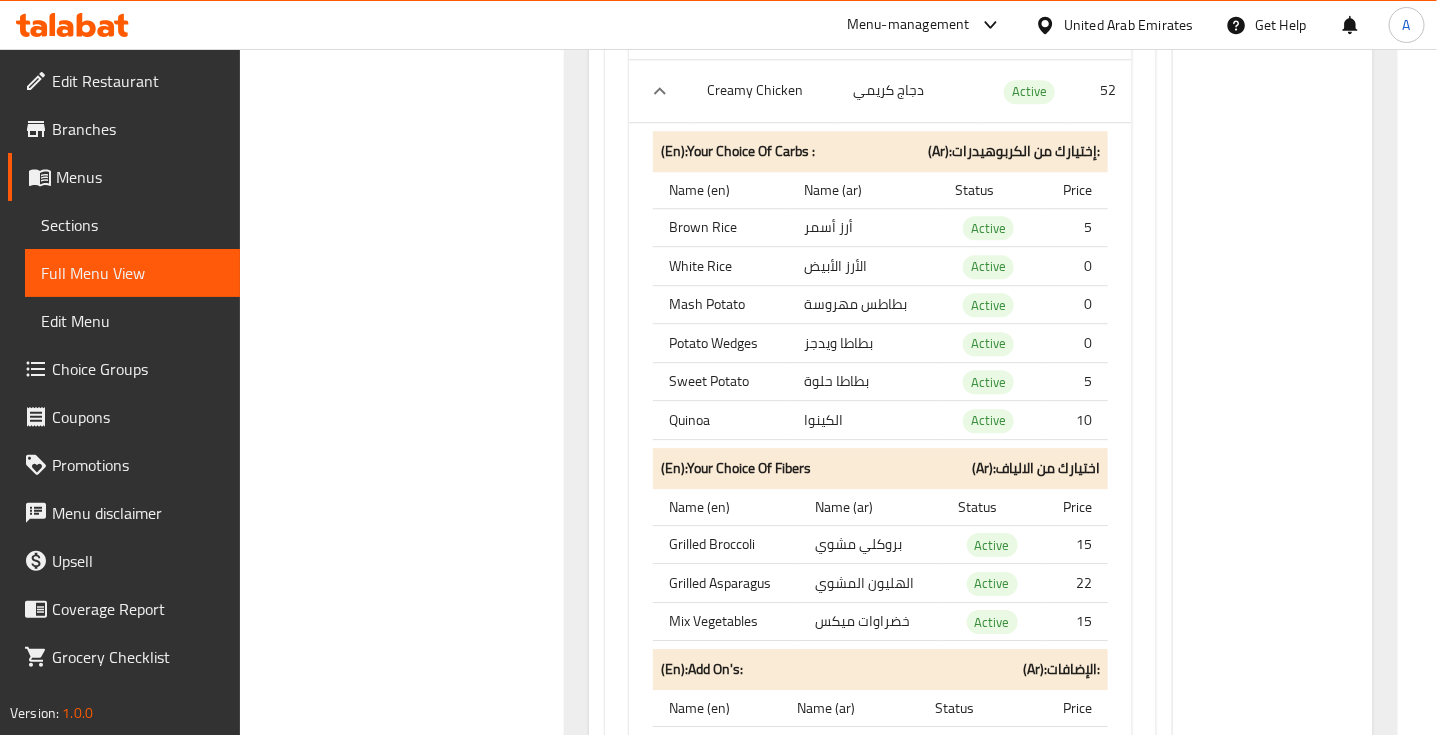 click on "Potato Wedges" at bounding box center (721, 343) 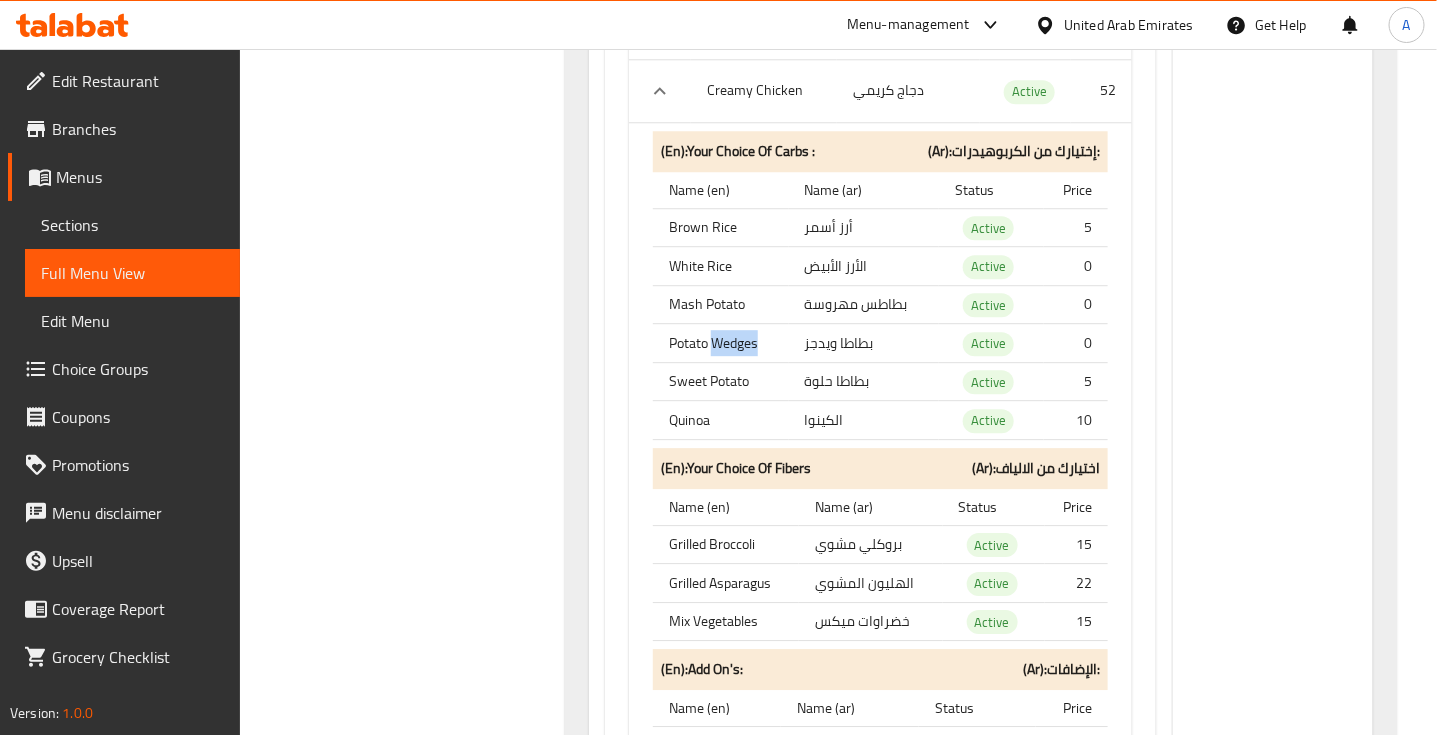 click on "Potato Wedges" at bounding box center (721, 343) 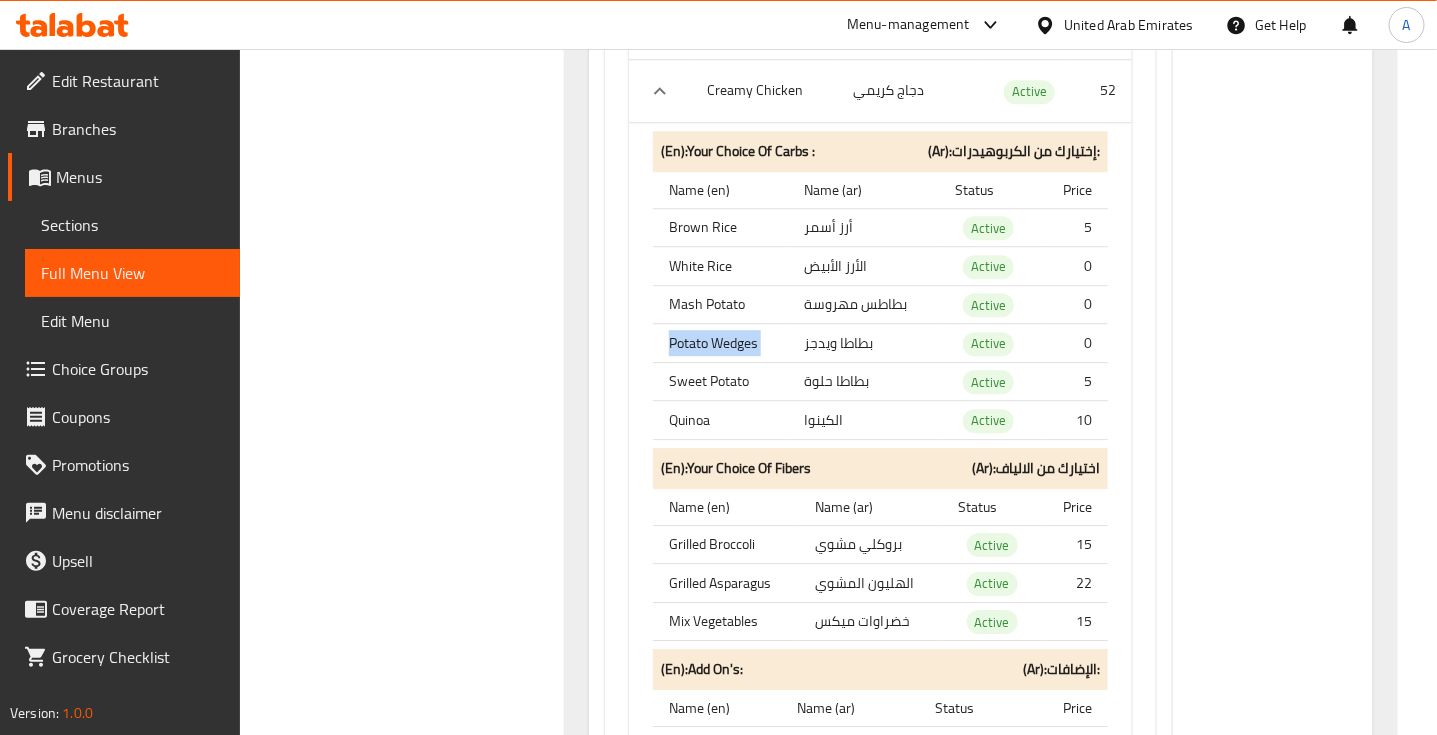 click on "Potato Wedges" at bounding box center [721, 343] 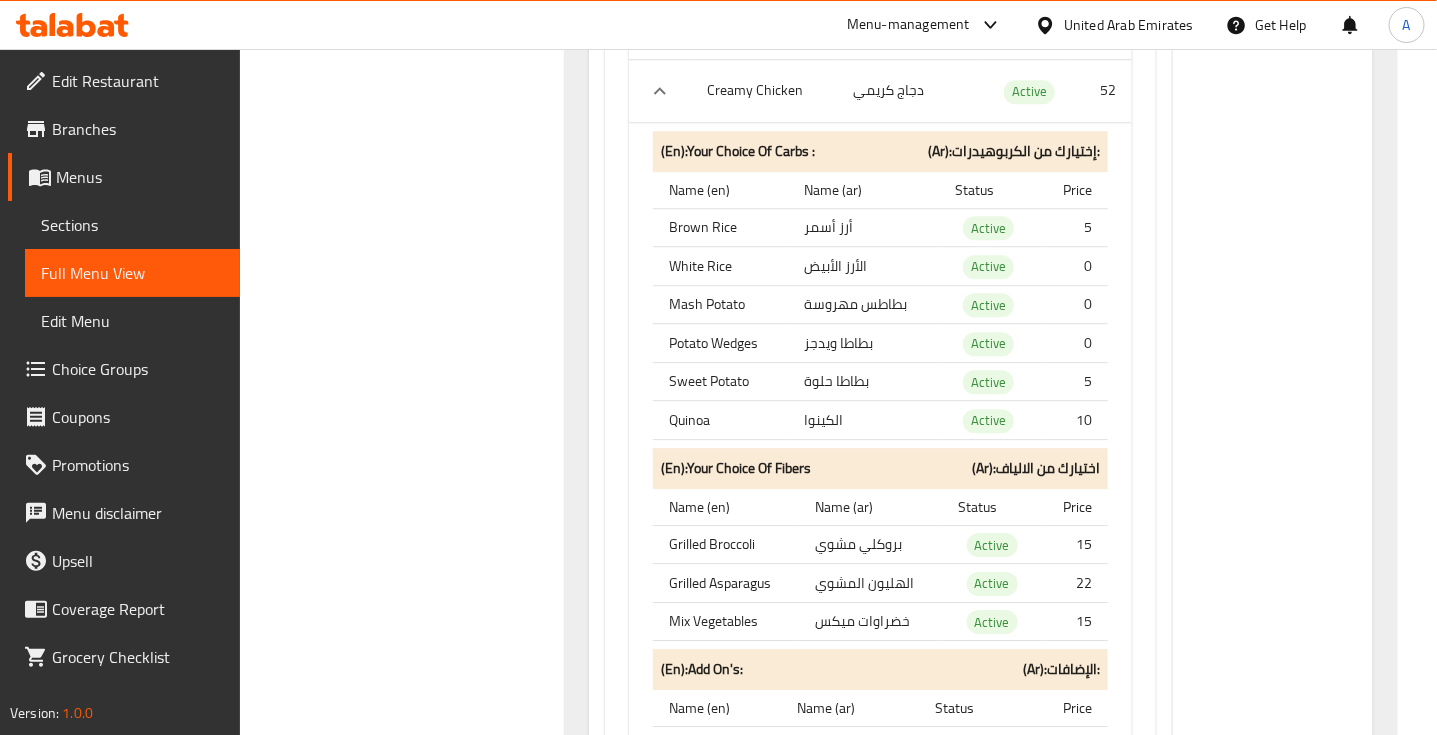 click on "Sweet Potato" at bounding box center [721, 381] 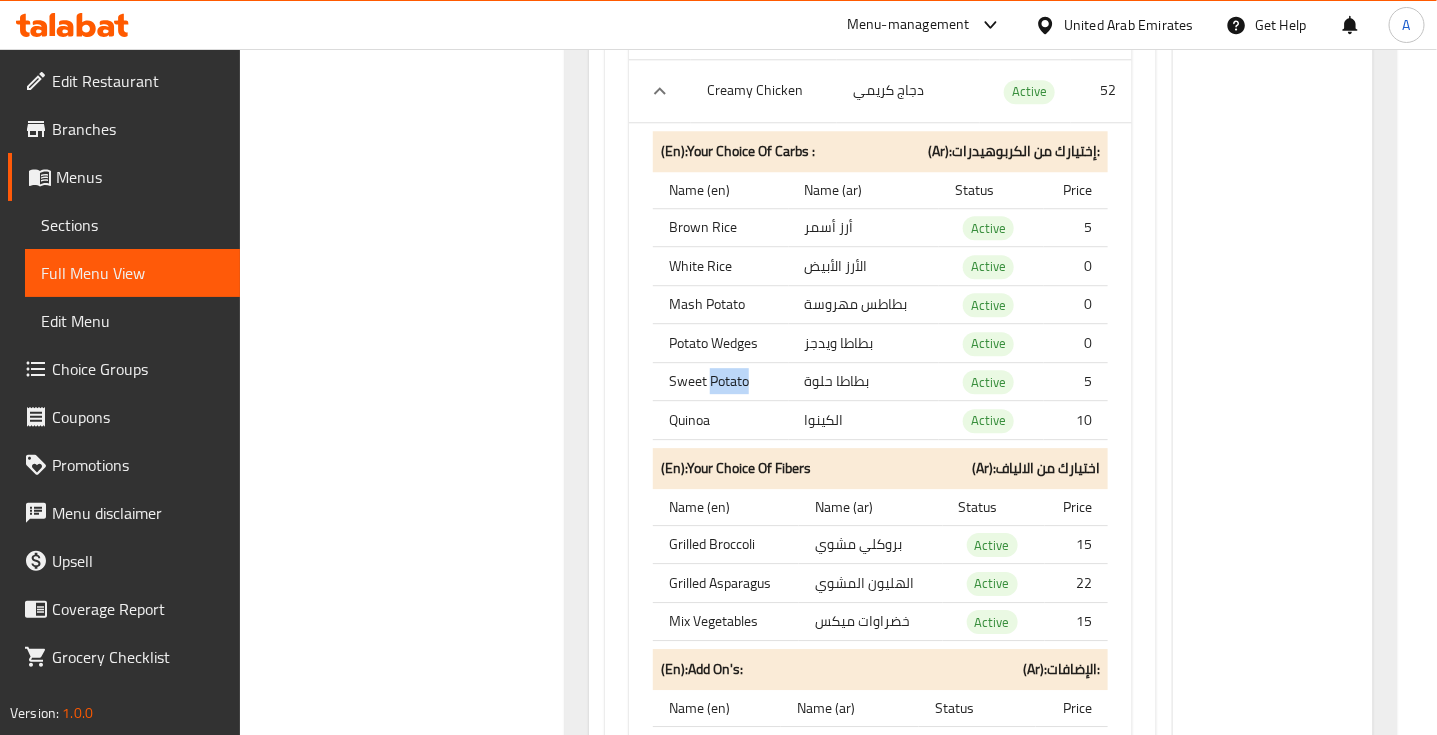 click on "Sweet Potato" at bounding box center (721, 381) 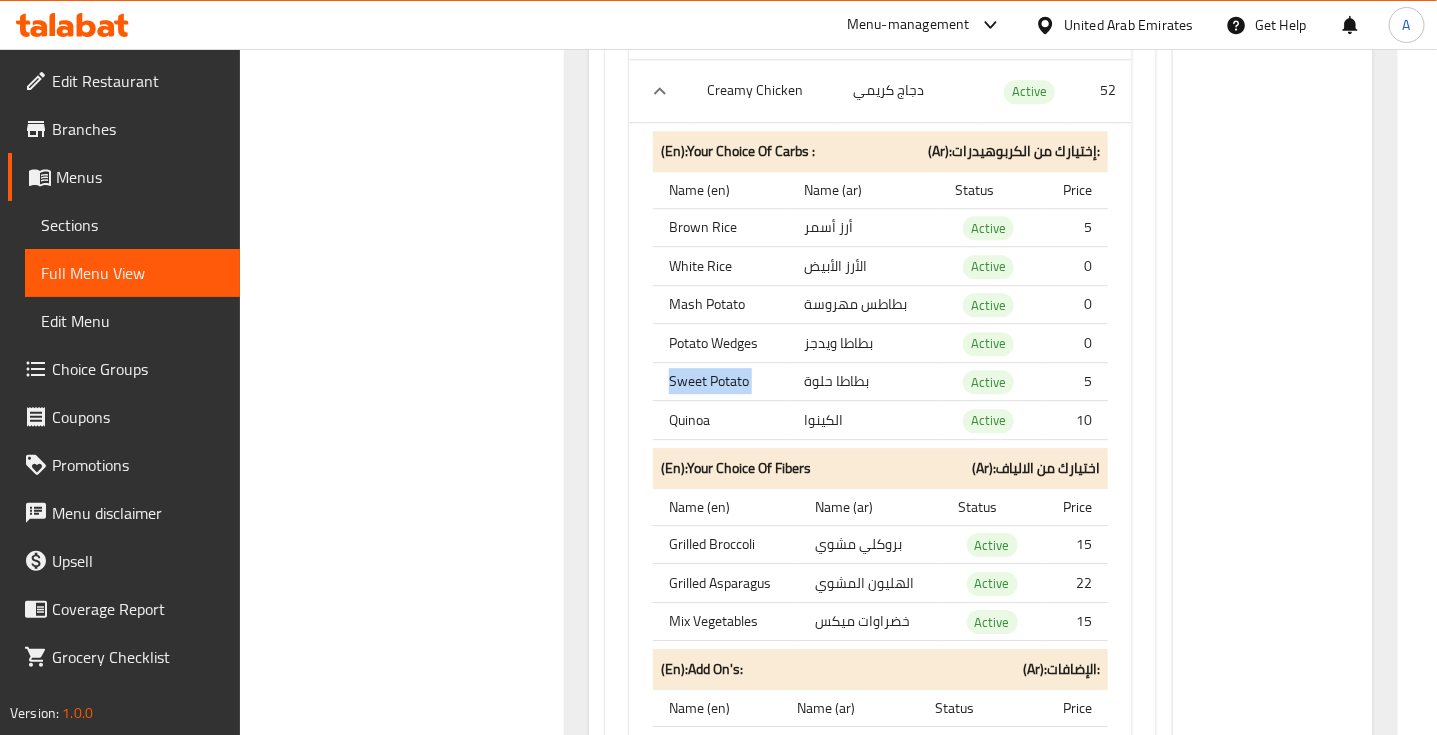 click on "Sweet Potato" at bounding box center [721, 381] 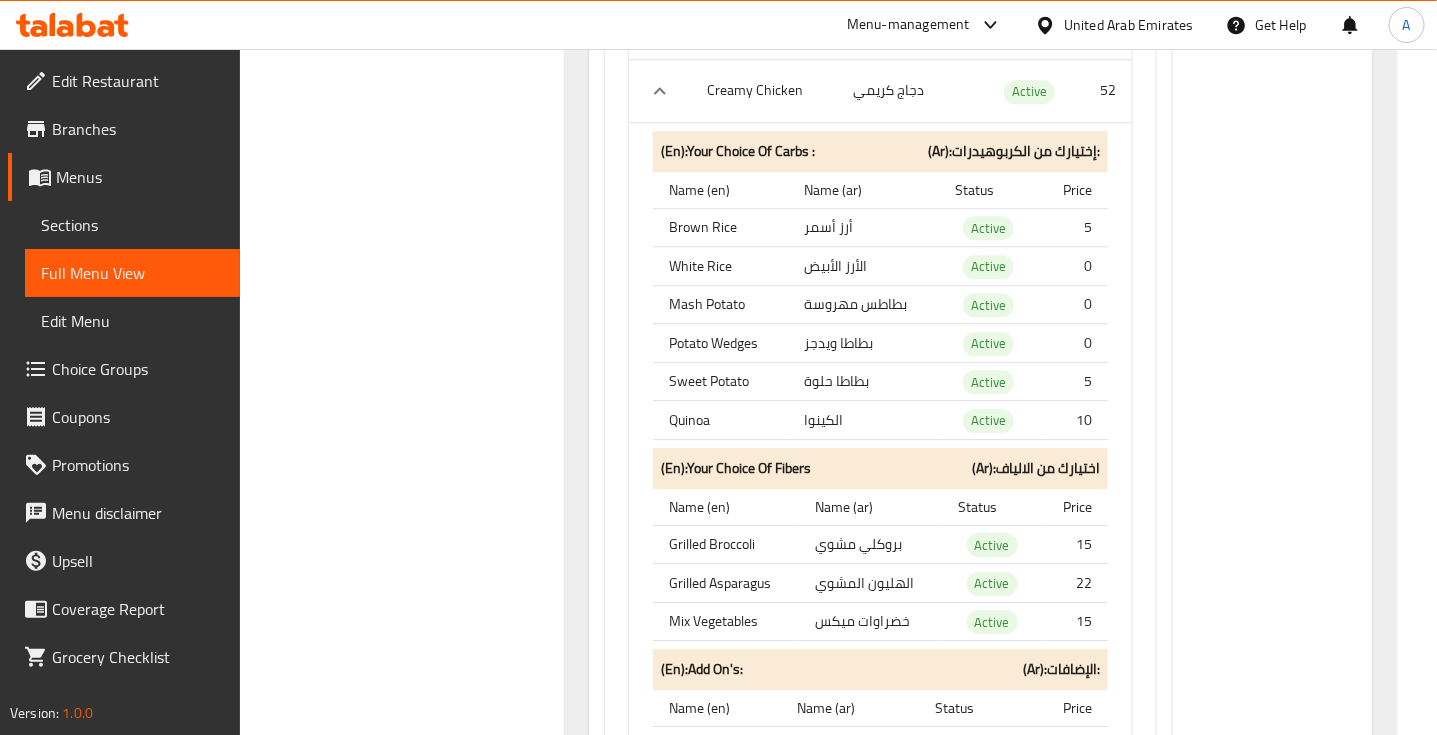click on "بطاطا حلوة" at bounding box center [864, 381] 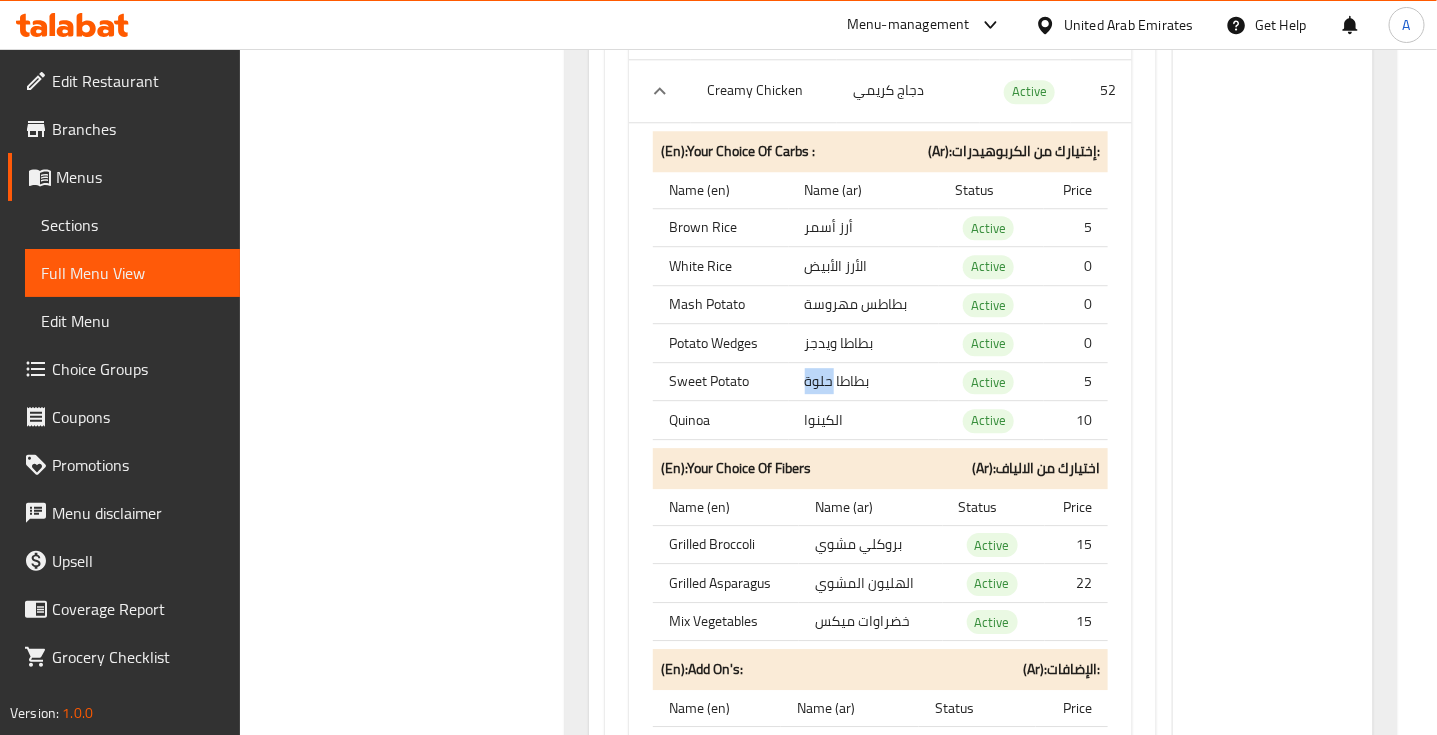 click on "بطاطا حلوة" at bounding box center [864, 381] 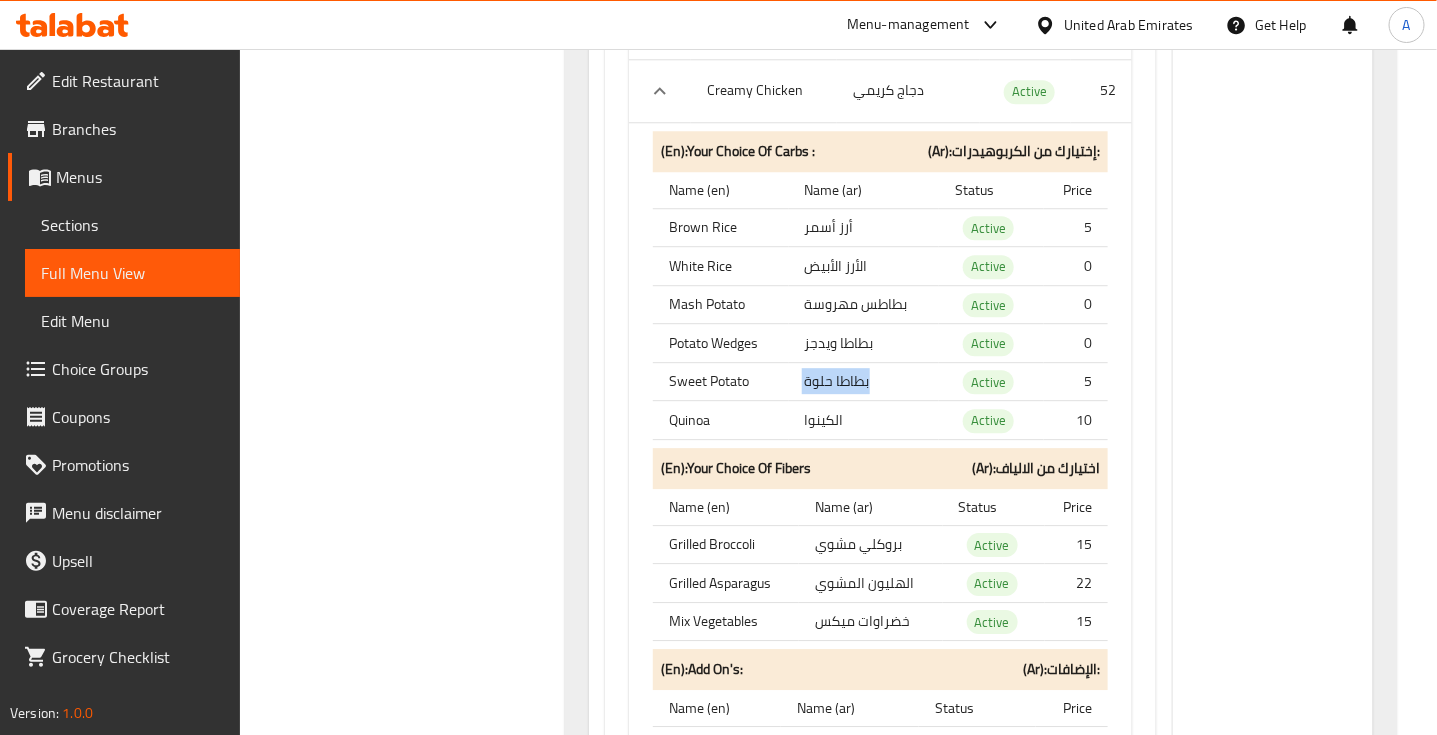 click on "بطاطا حلوة" at bounding box center (864, 381) 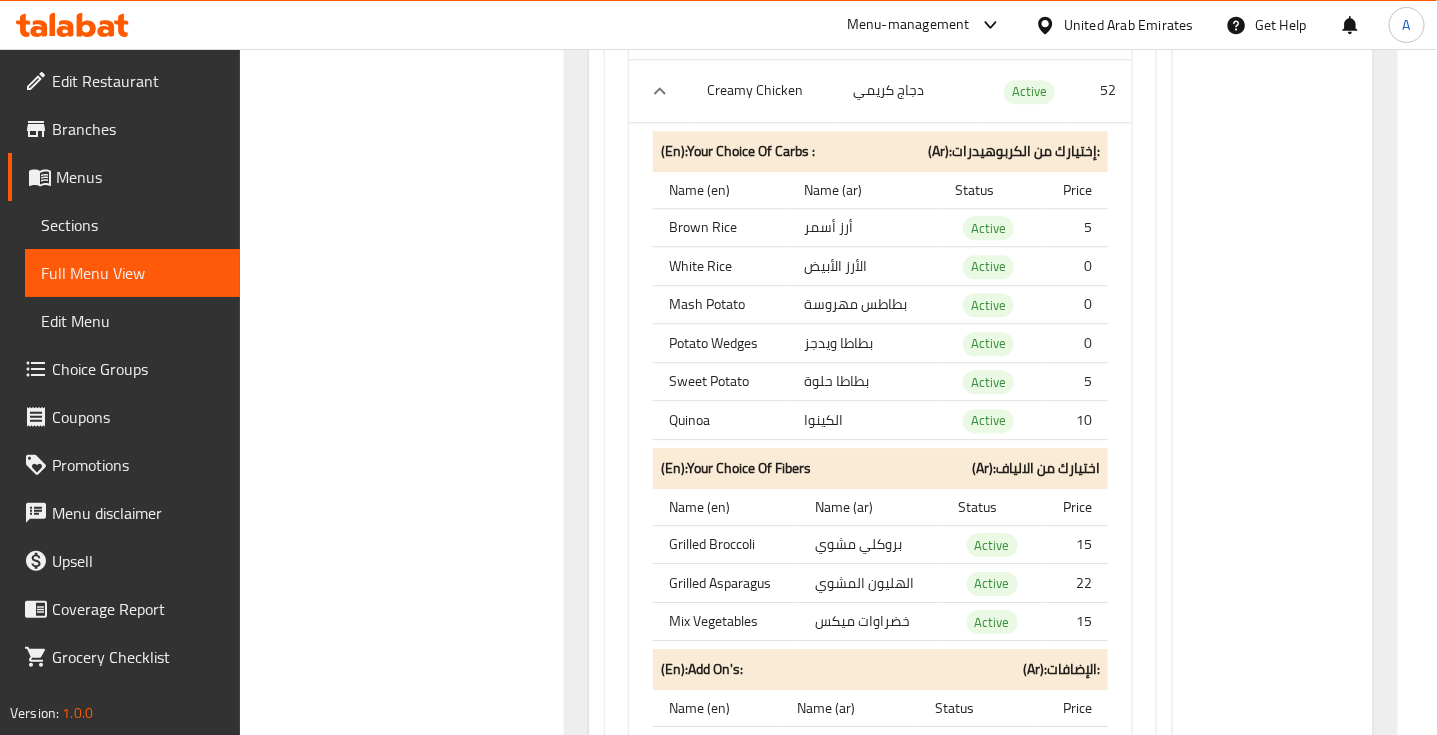 click on "Sweet Potato" at bounding box center [721, 381] 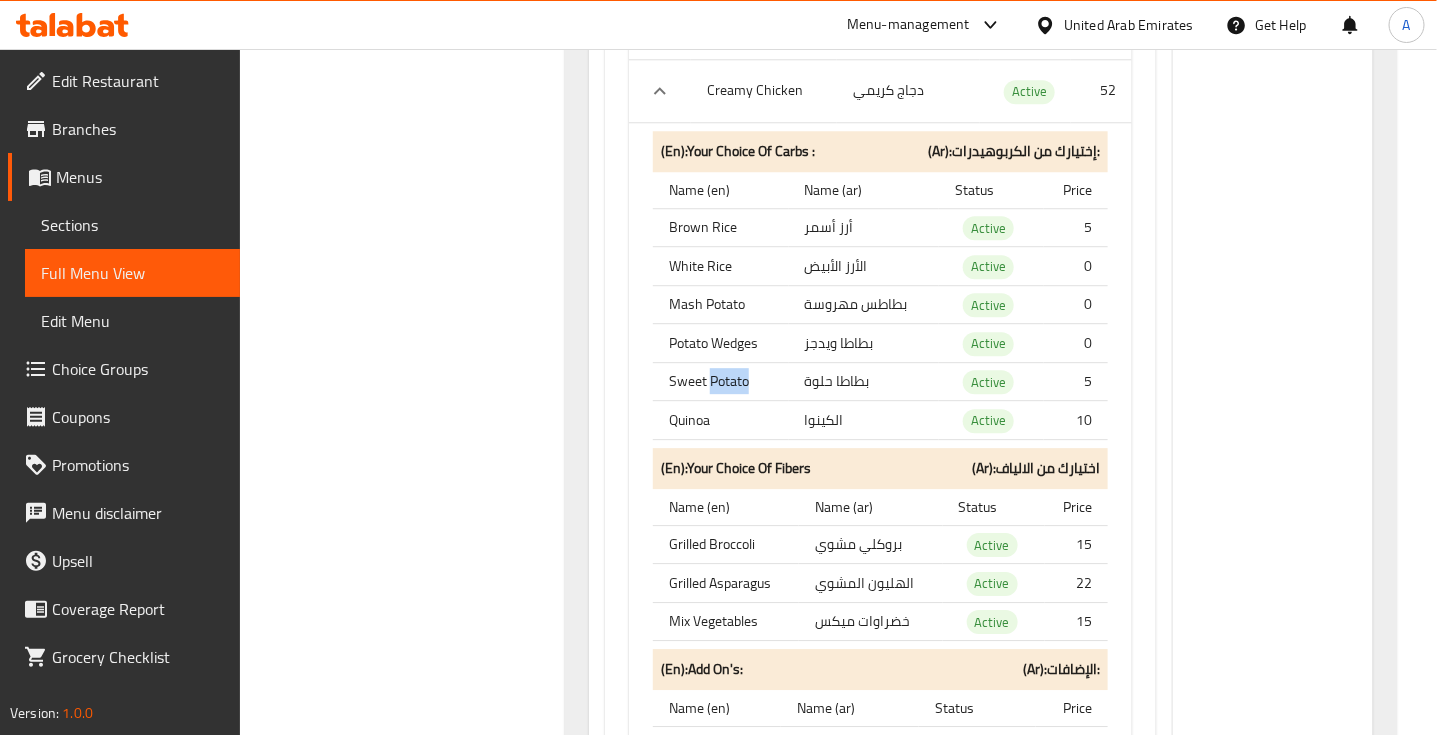 click on "Sweet Potato" at bounding box center [721, 381] 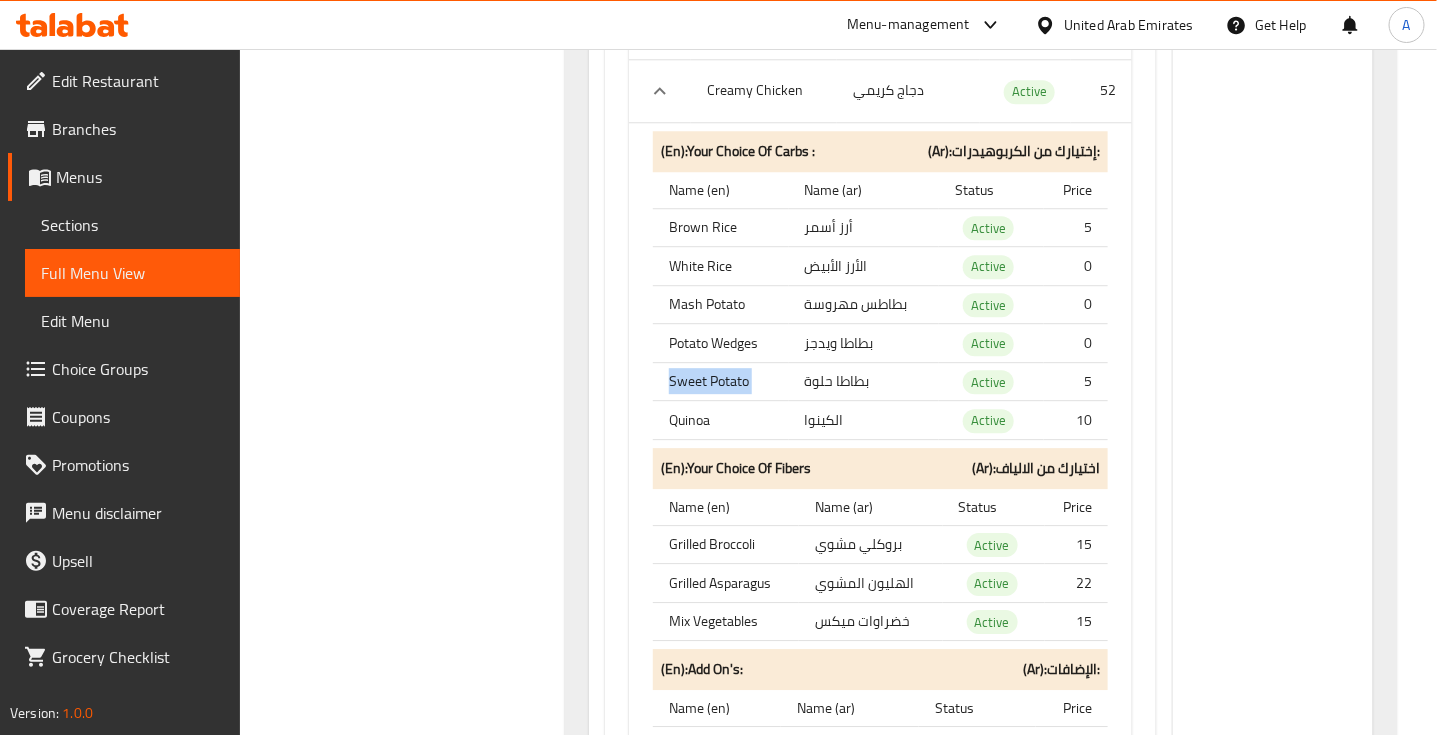 click on "Sweet Potato" at bounding box center [721, 381] 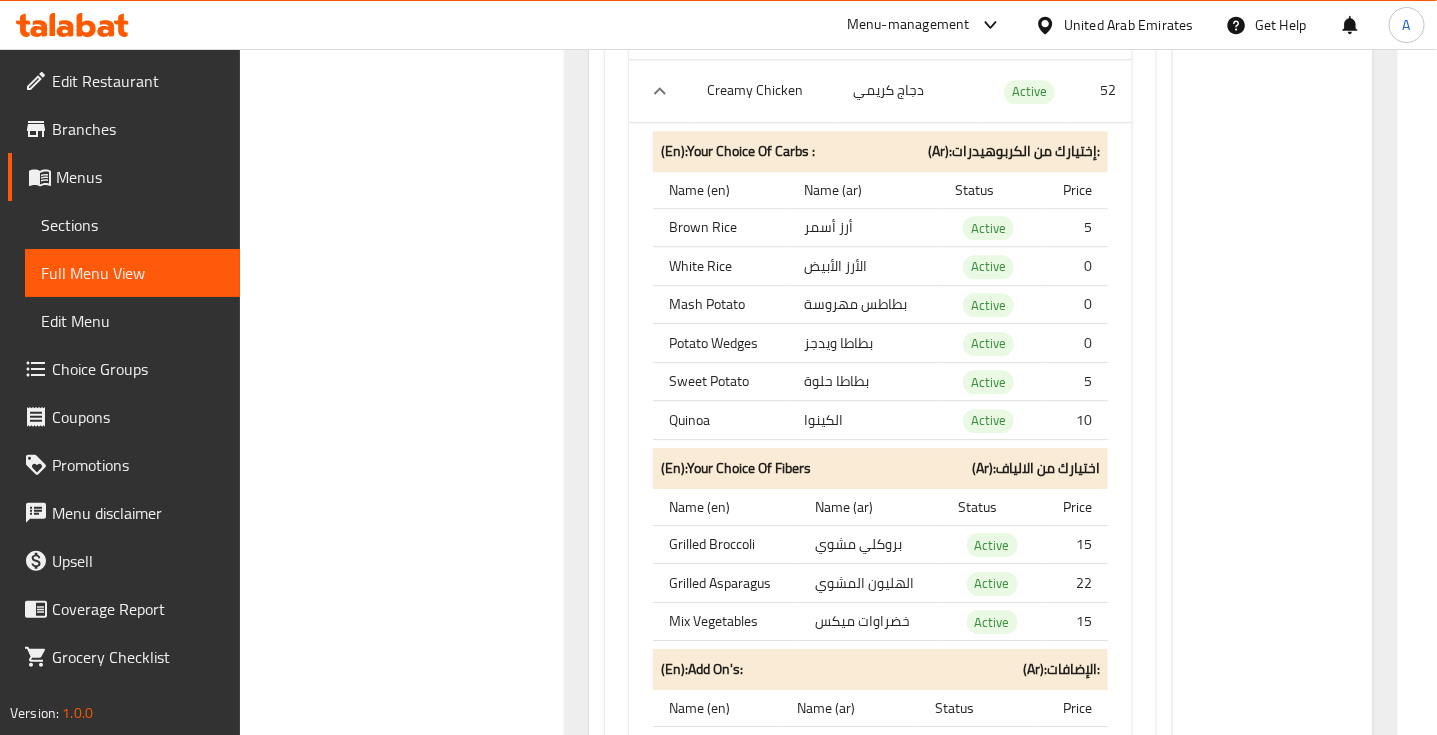 click on "بطاطا حلوة" at bounding box center [864, 381] 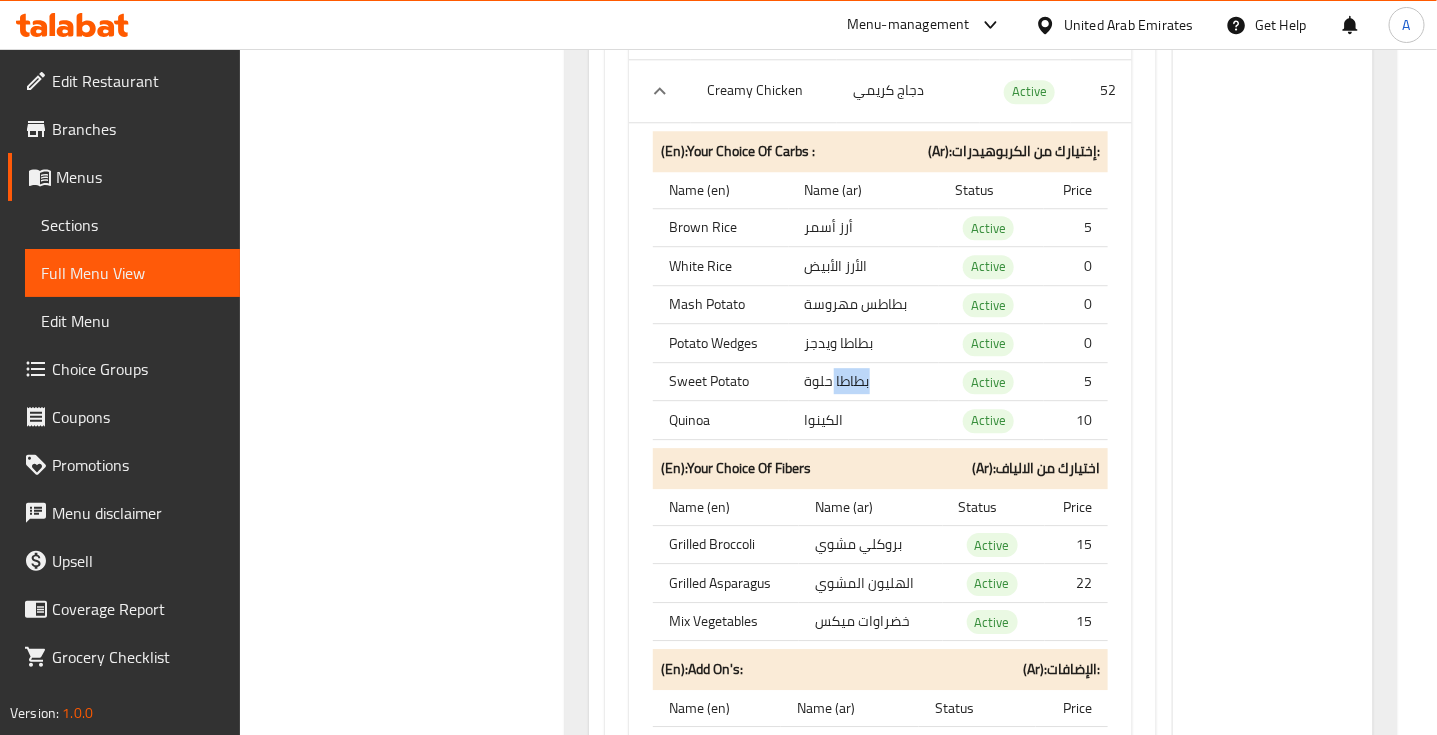 click on "بطاطا حلوة" at bounding box center (864, 381) 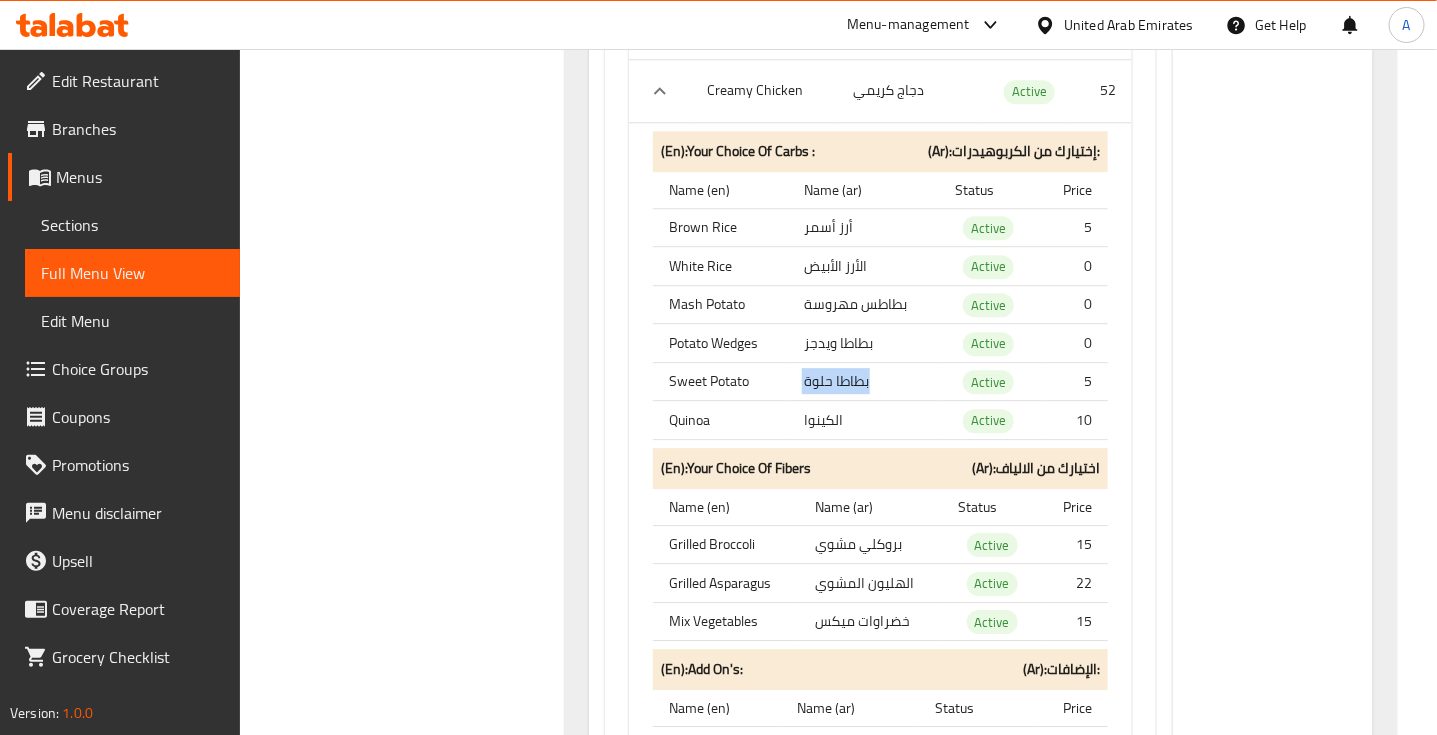 click on "بطاطا حلوة" at bounding box center [864, 381] 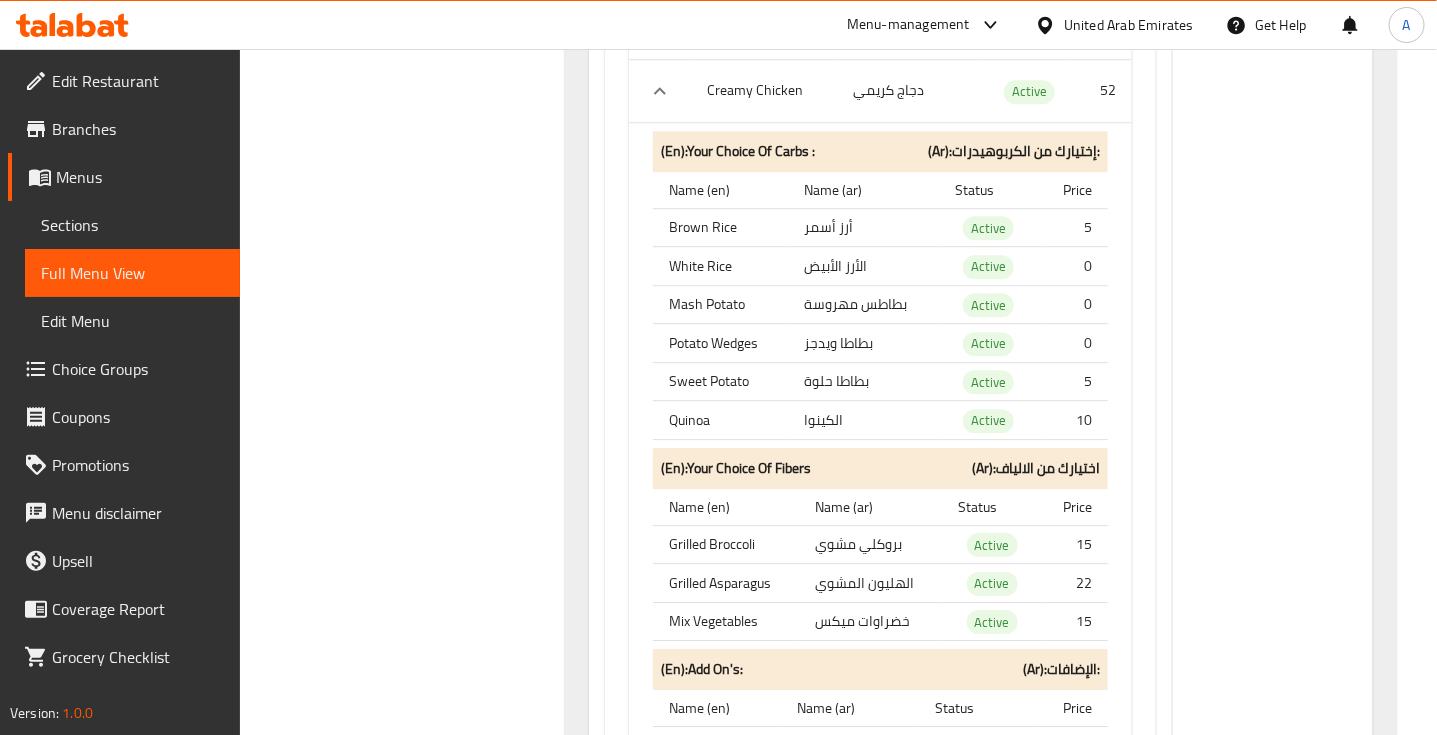 click on "Quinoa" at bounding box center [721, 420] 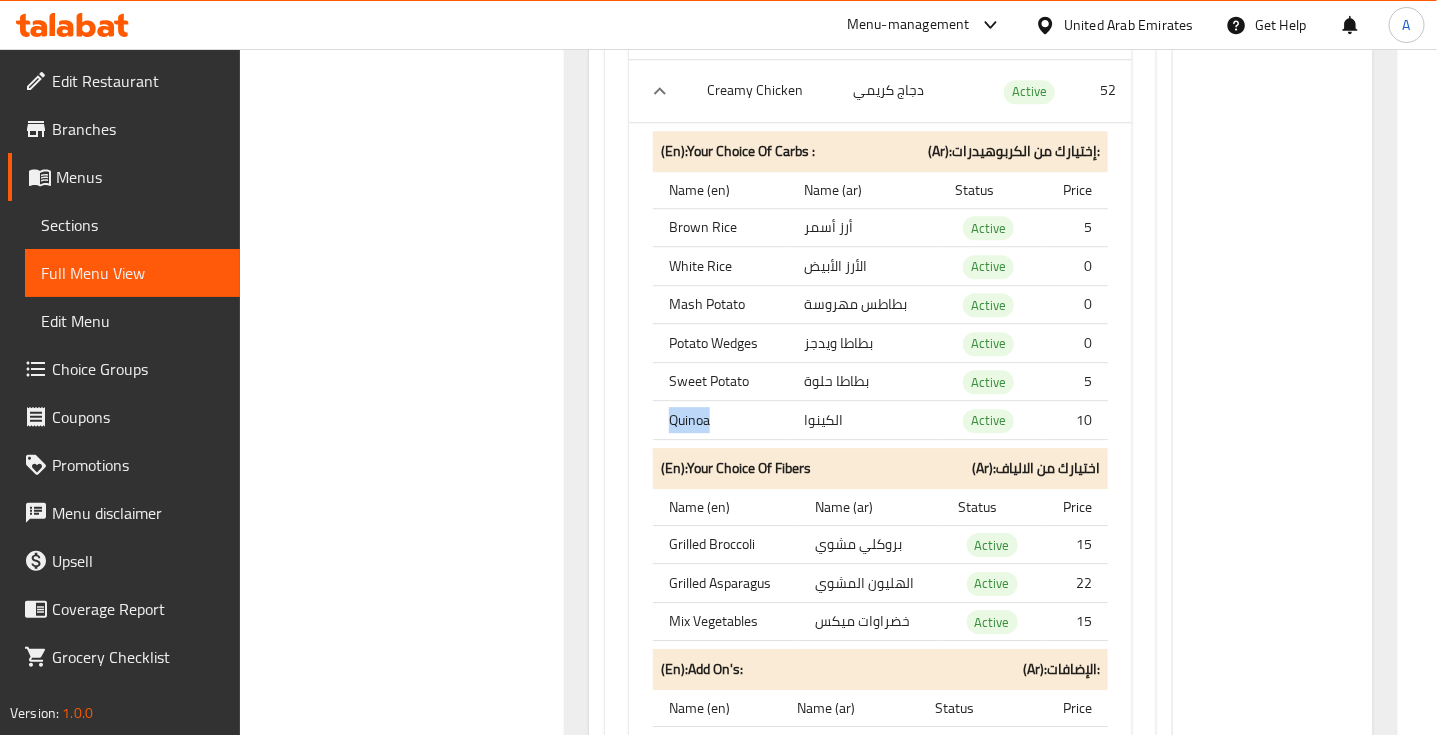 click on "Quinoa" at bounding box center (721, 420) 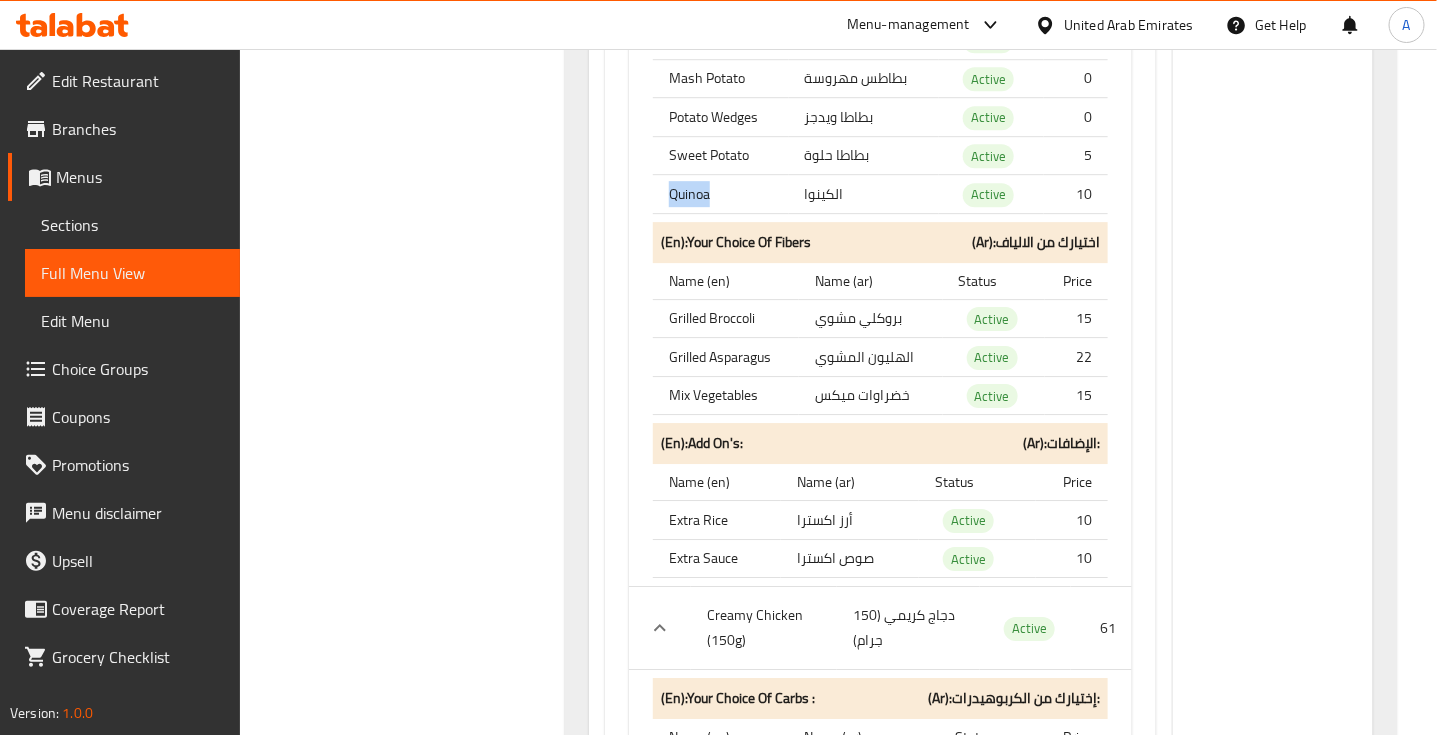 scroll, scrollTop: 19511, scrollLeft: 0, axis: vertical 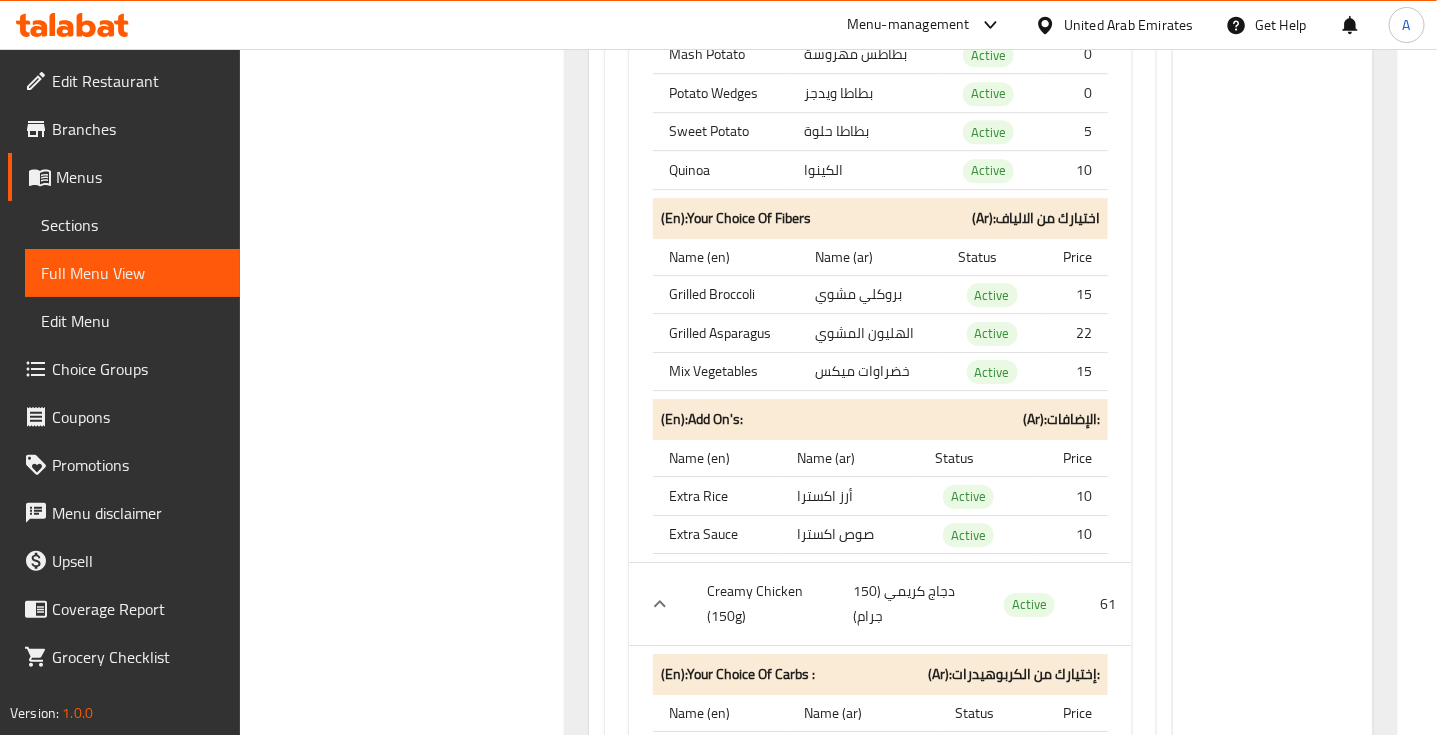 click on "Grilled Broccoli" at bounding box center [726, 294] 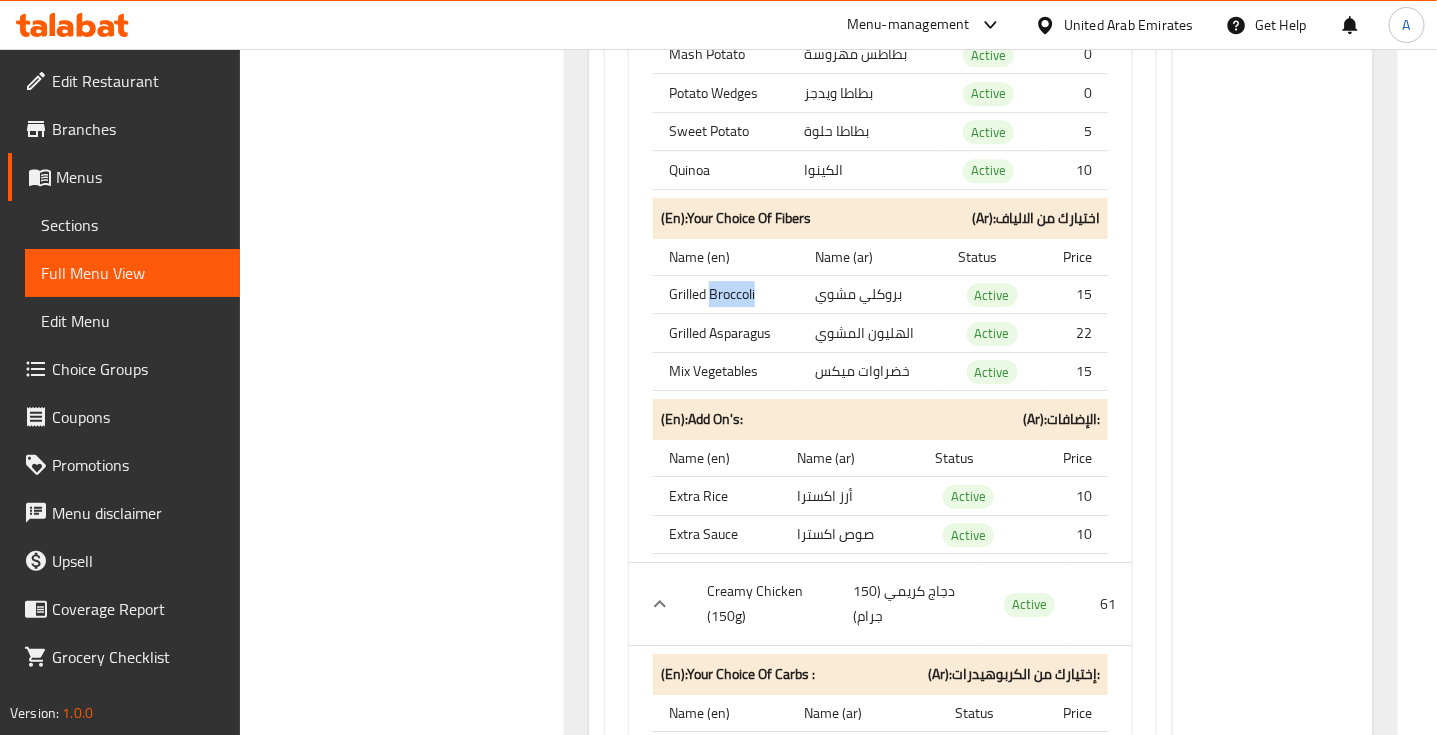 click on "Grilled Broccoli" at bounding box center (726, 294) 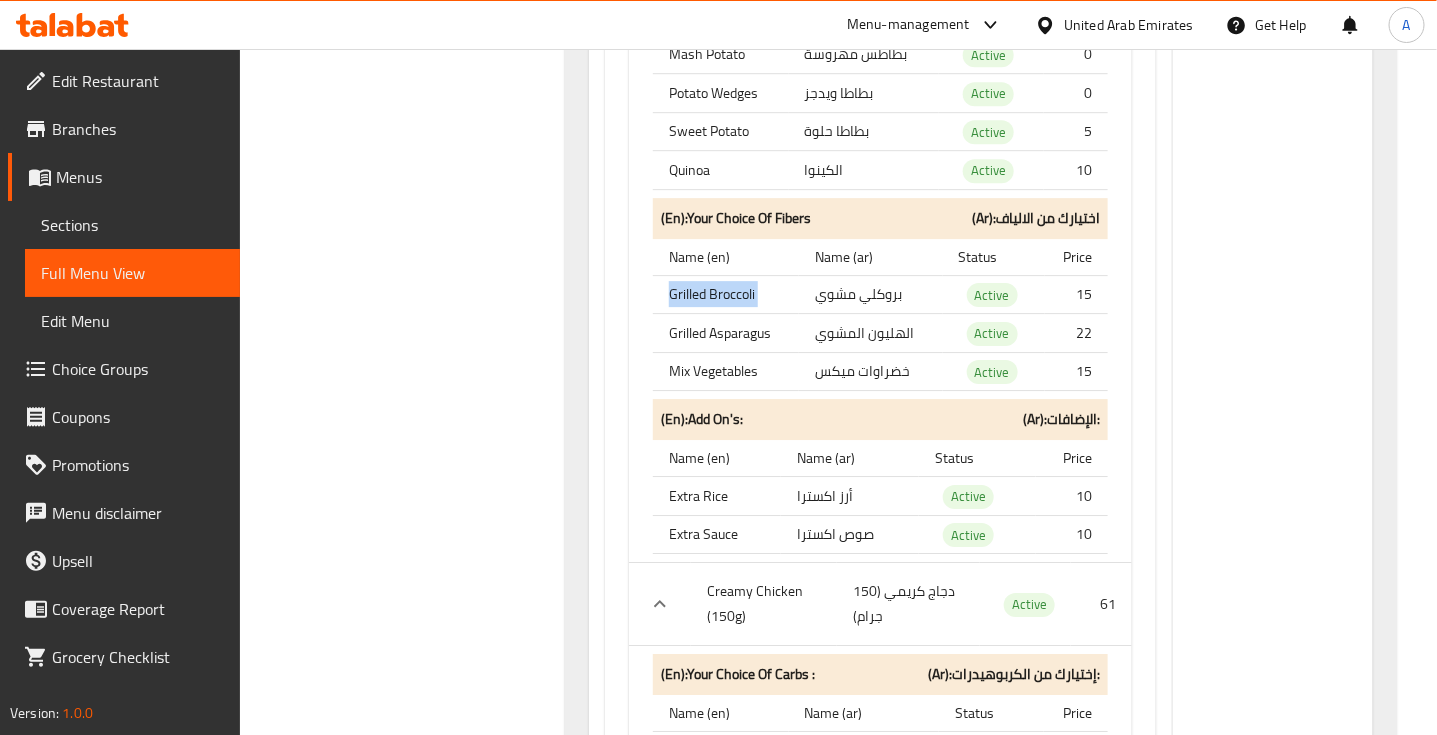 click on "Grilled Broccoli" at bounding box center [726, 294] 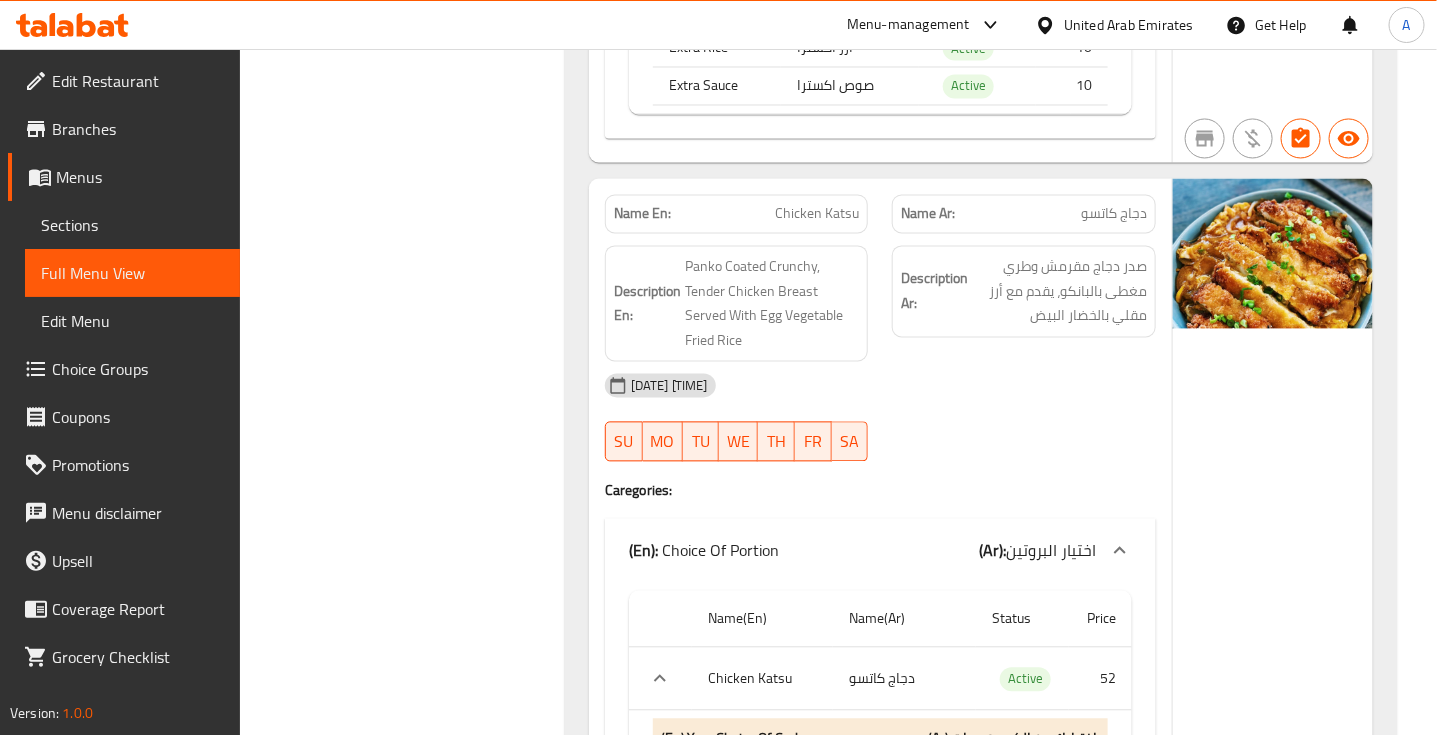 scroll, scrollTop: 21636, scrollLeft: 0, axis: vertical 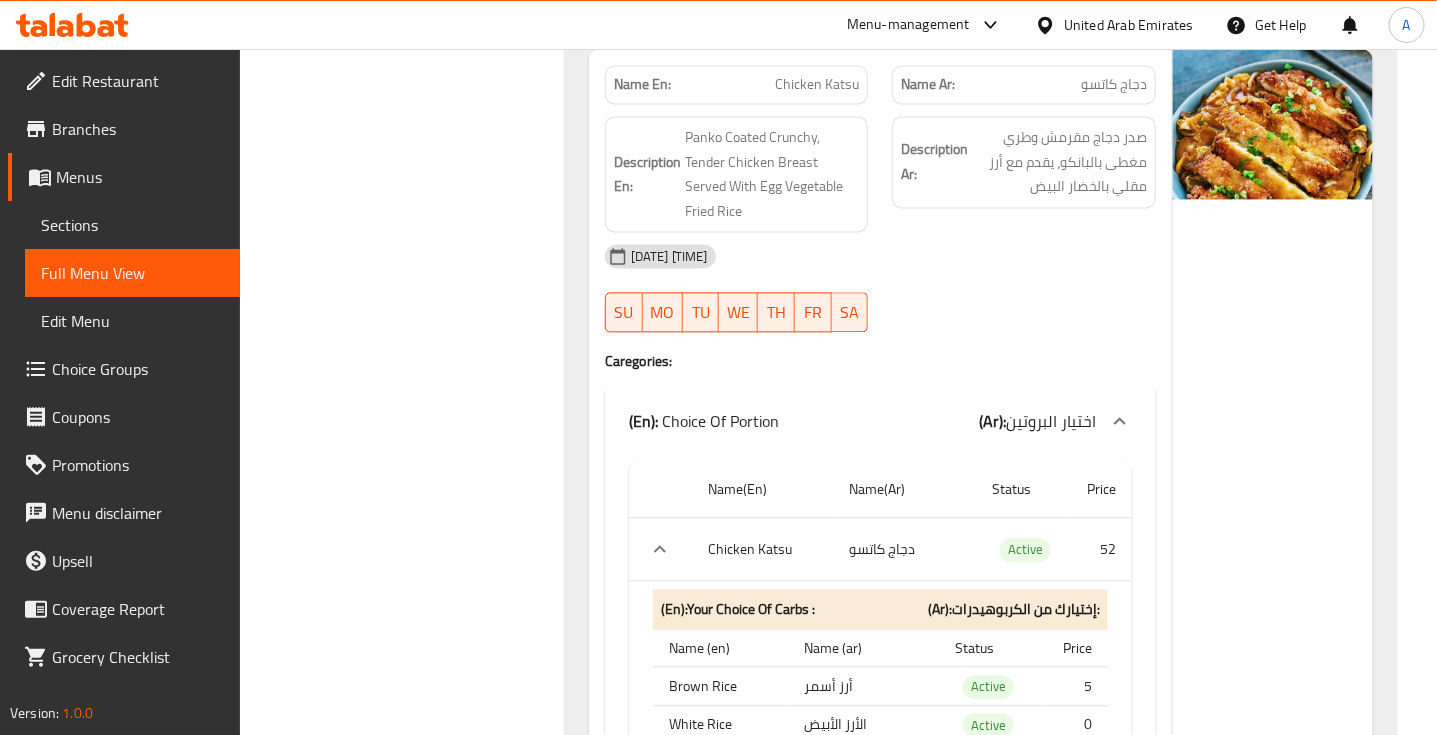 click on "دجاج كاتسو" at bounding box center (1114, 84) 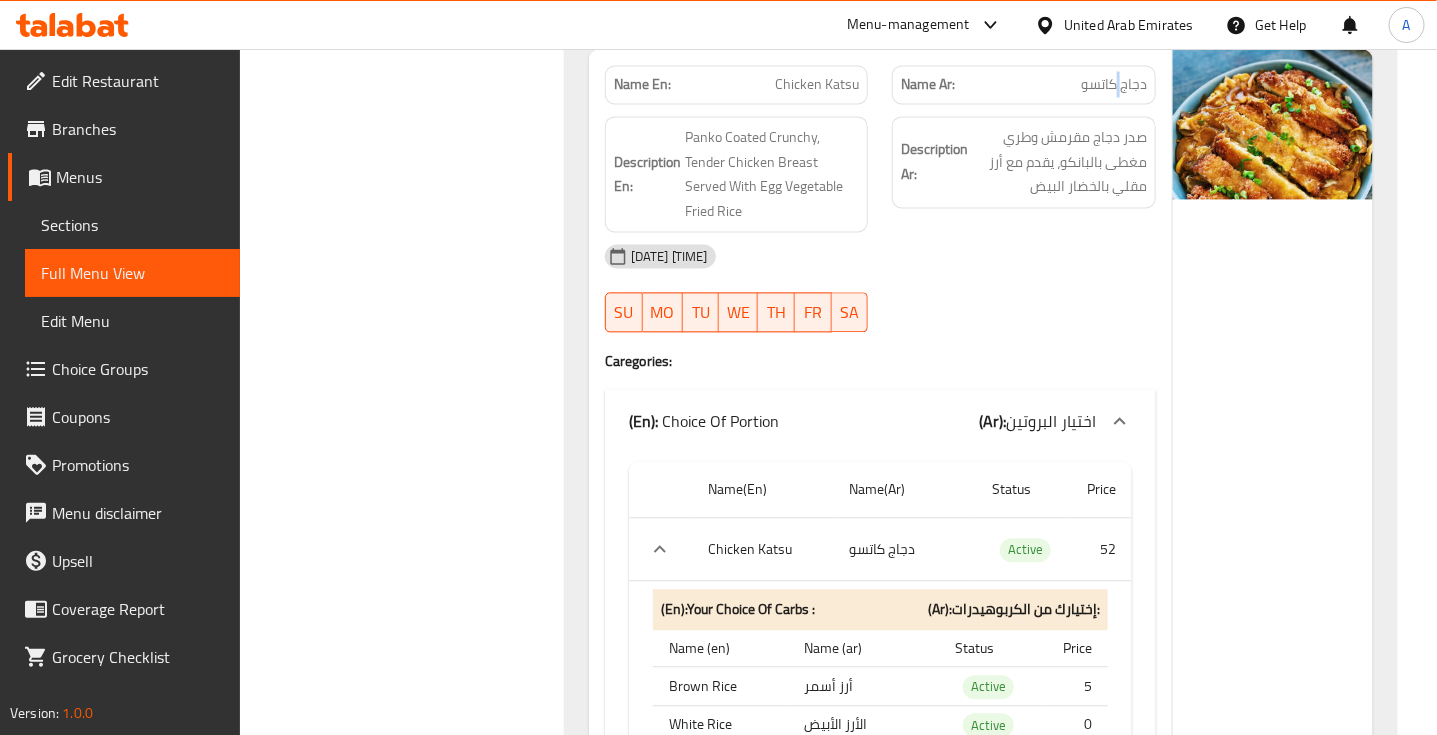 click on "دجاج كاتسو" at bounding box center (1114, 84) 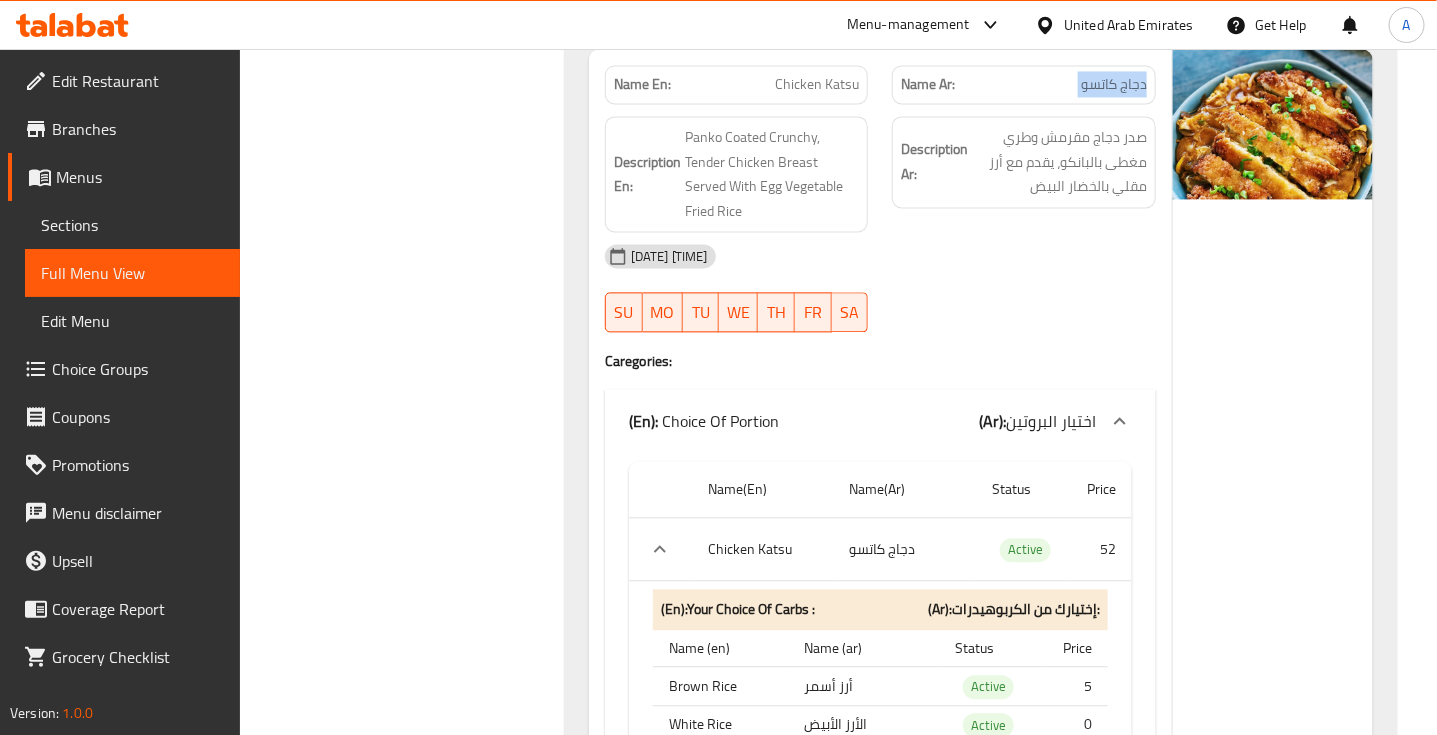 click on "دجاج كاتسو" at bounding box center [1114, 84] 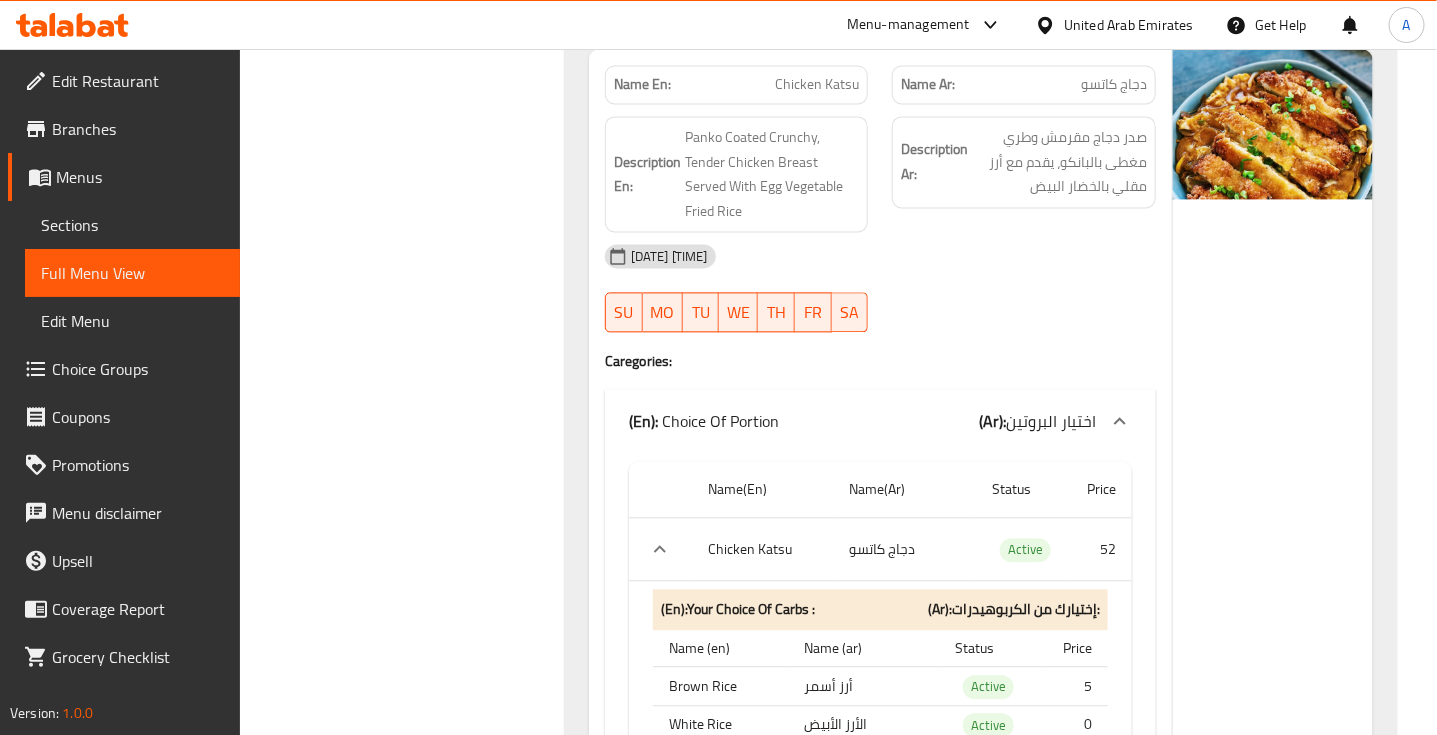 click on "Chicken Katsu" at bounding box center (817, 84) 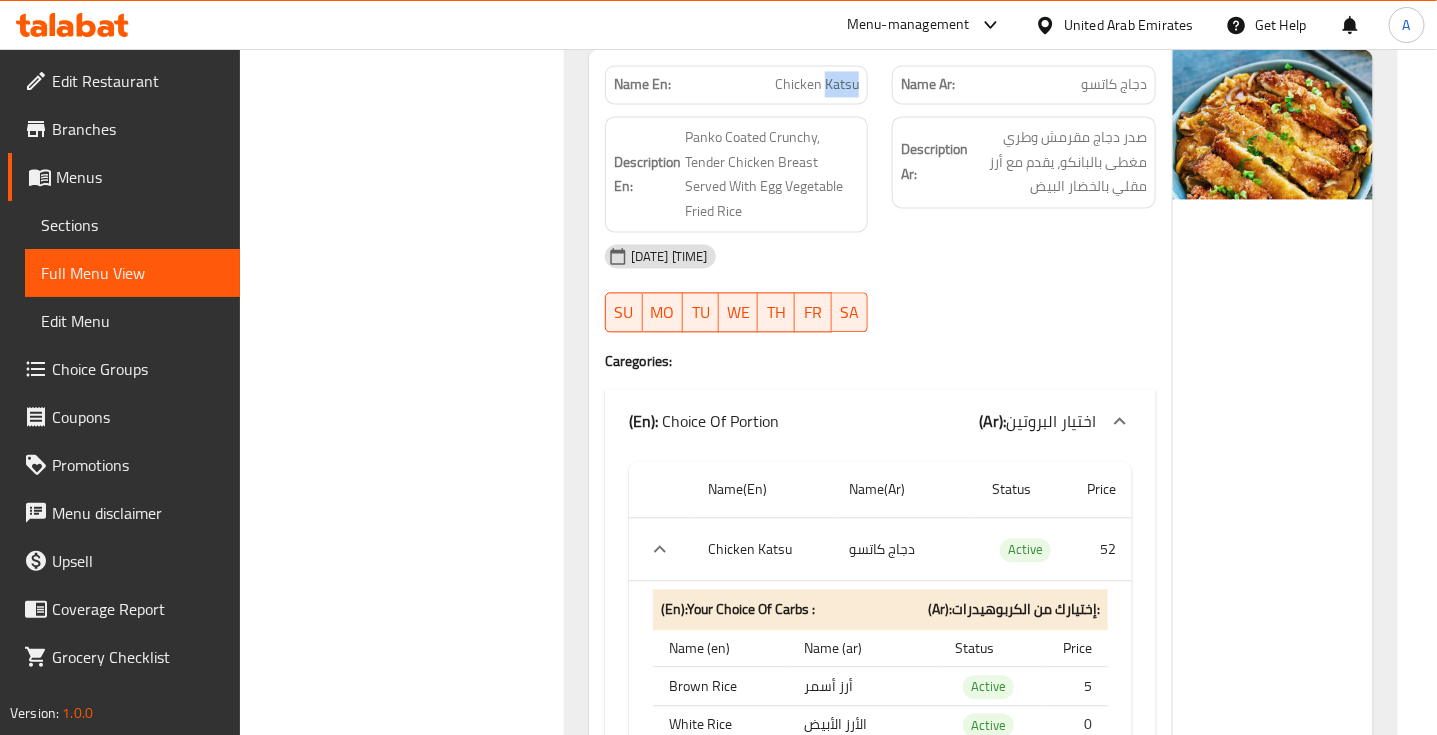 click on "Chicken Katsu" at bounding box center (817, 84) 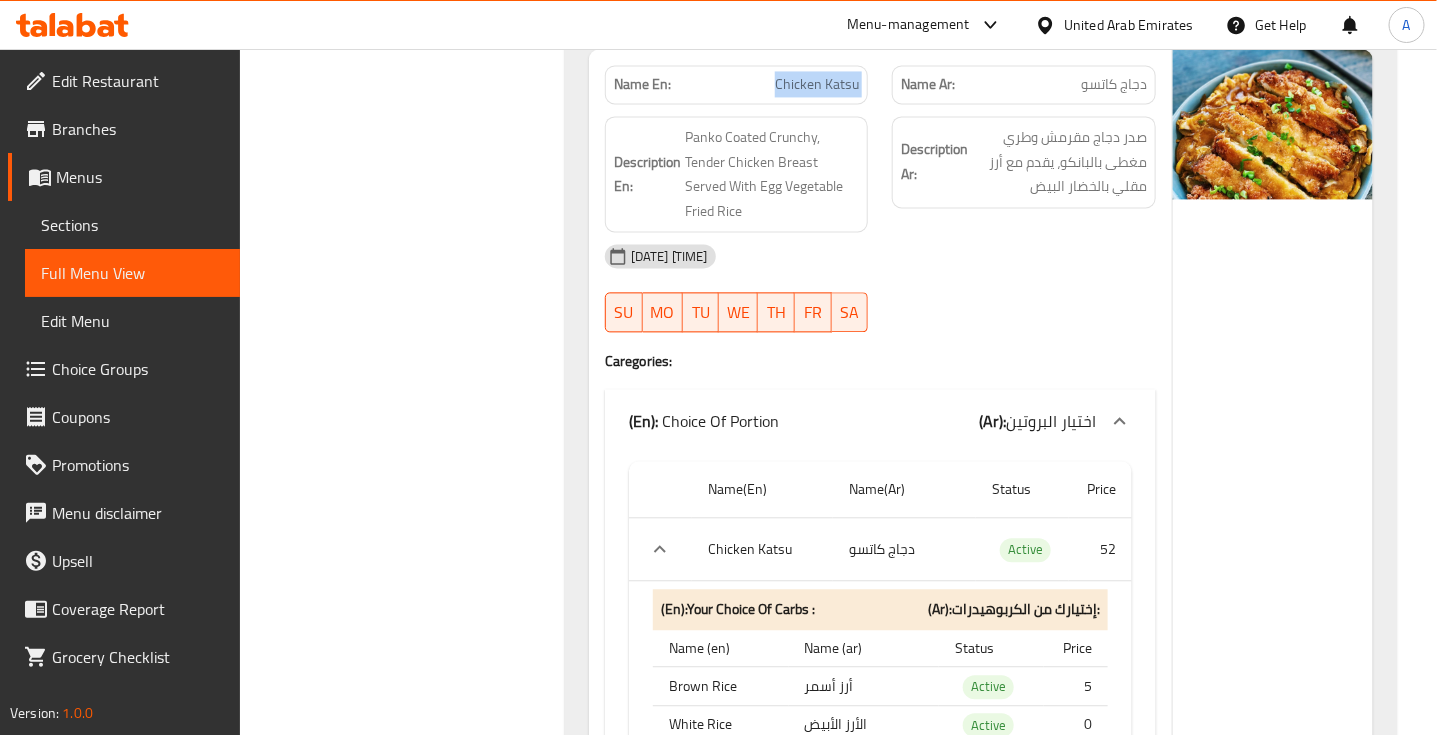 click on "Chicken Katsu" at bounding box center [817, 84] 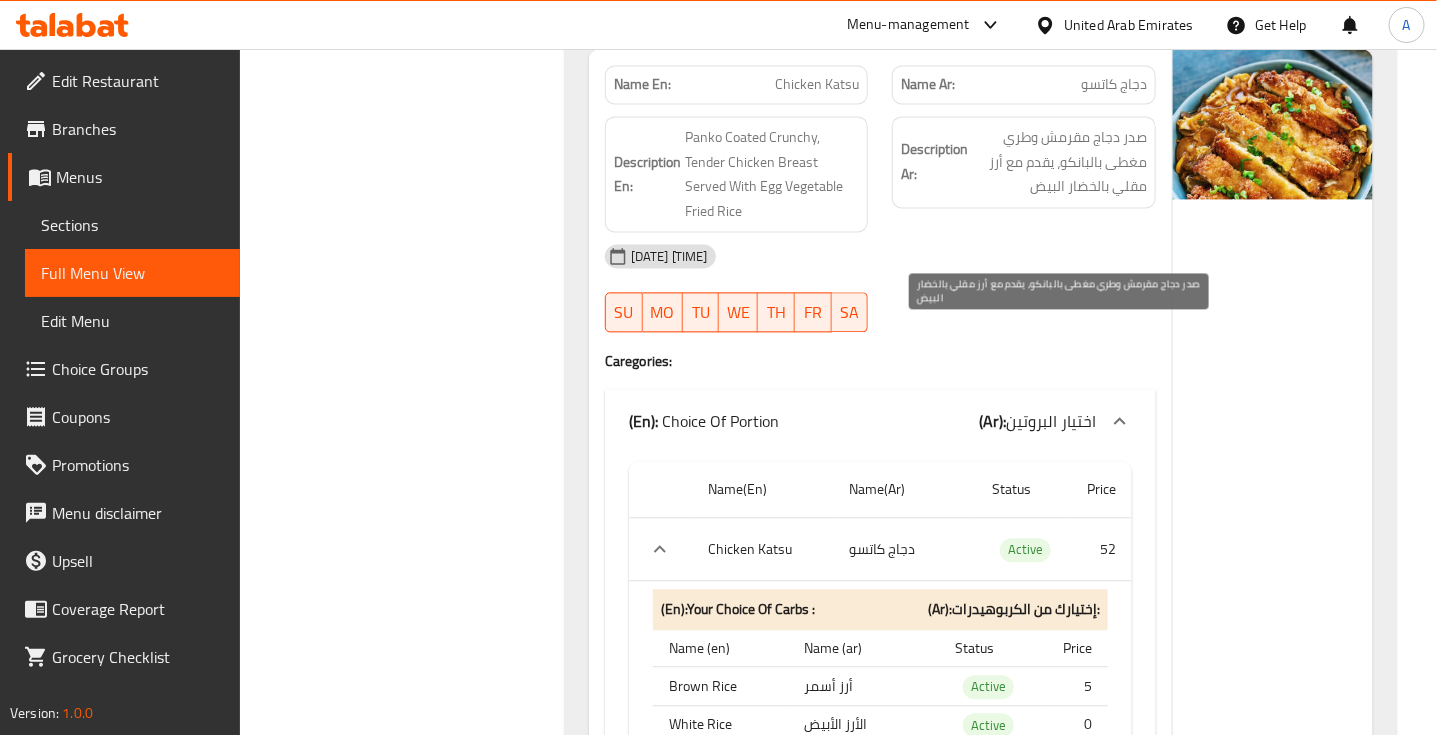 click on "صدر دجاج مقرمش وطري مغطى بالبانكو، يقدم مع أرز مقلي بالخضار البيض" at bounding box center [1059, 162] 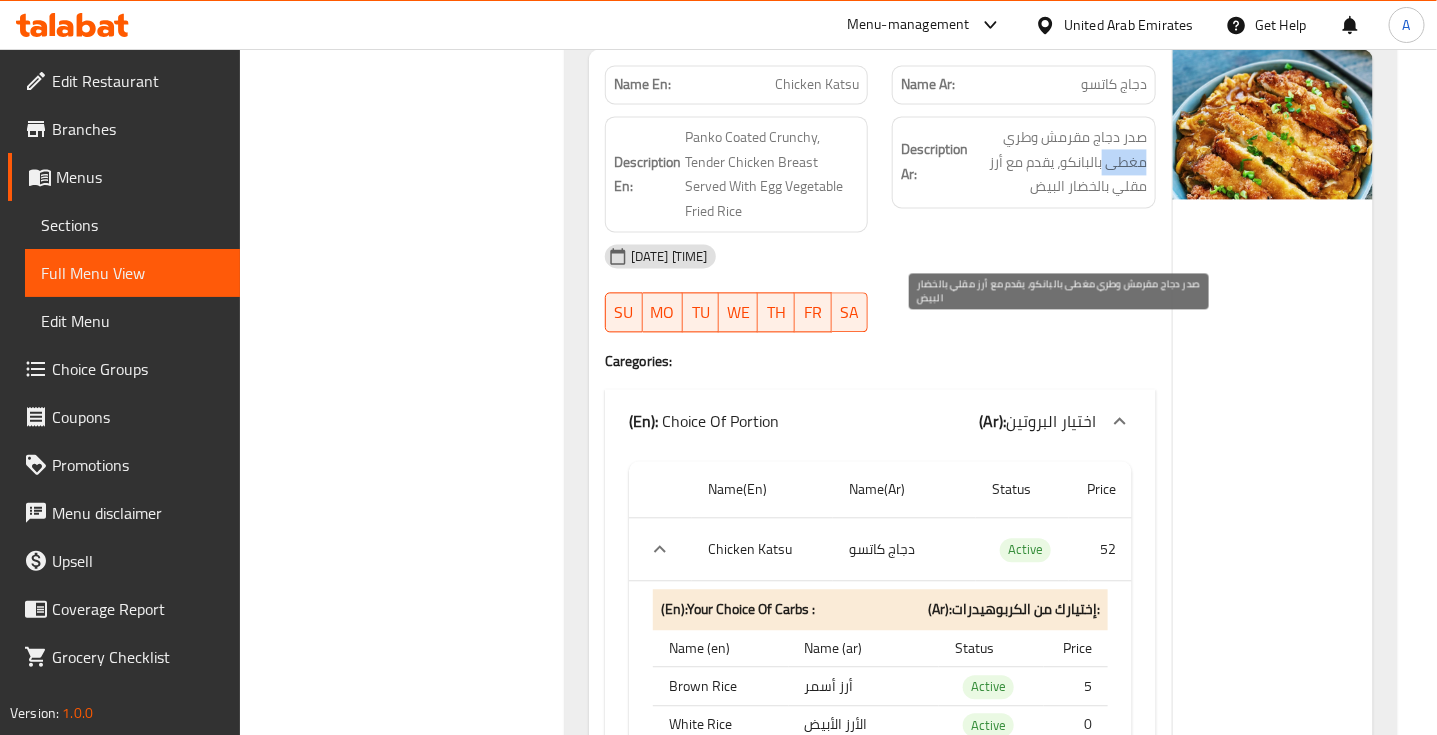 click on "صدر دجاج مقرمش وطري مغطى بالبانكو، يقدم مع أرز مقلي بالخضار البيض" at bounding box center [1059, 162] 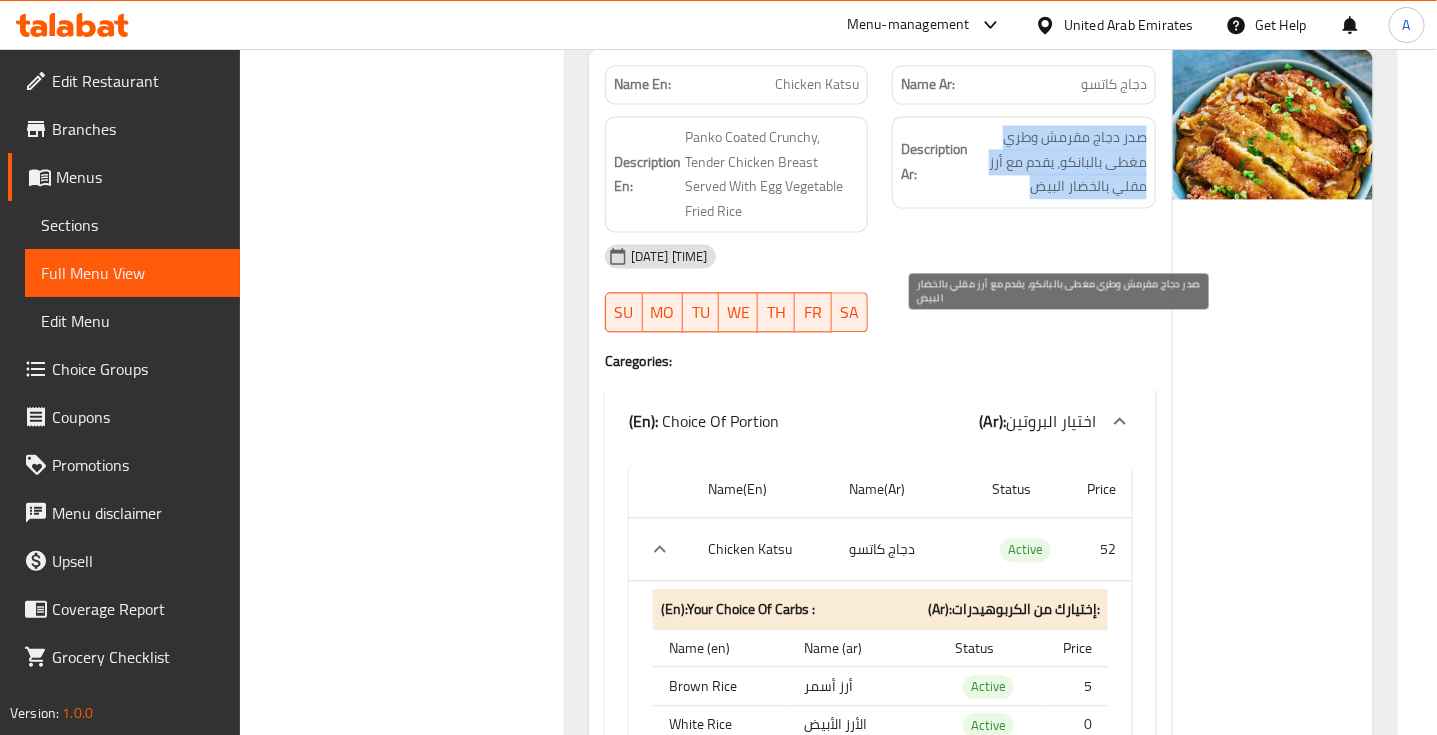 click on "صدر دجاج مقرمش وطري مغطى بالبانكو، يقدم مع أرز مقلي بالخضار البيض" at bounding box center [1059, 162] 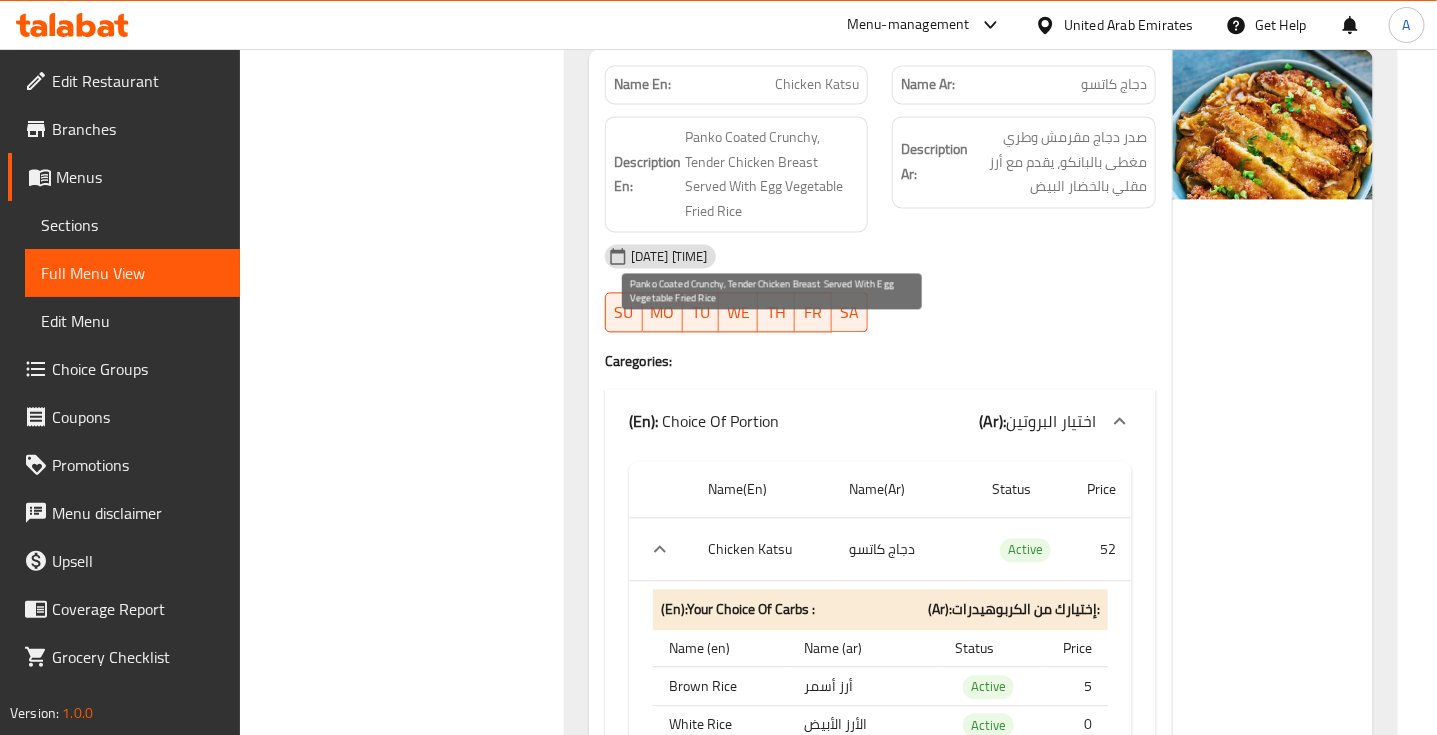 click on "Panko Coated Crunchy, Tender Chicken Breast Served With Egg Vegetable Fried Rice" at bounding box center (772, 174) 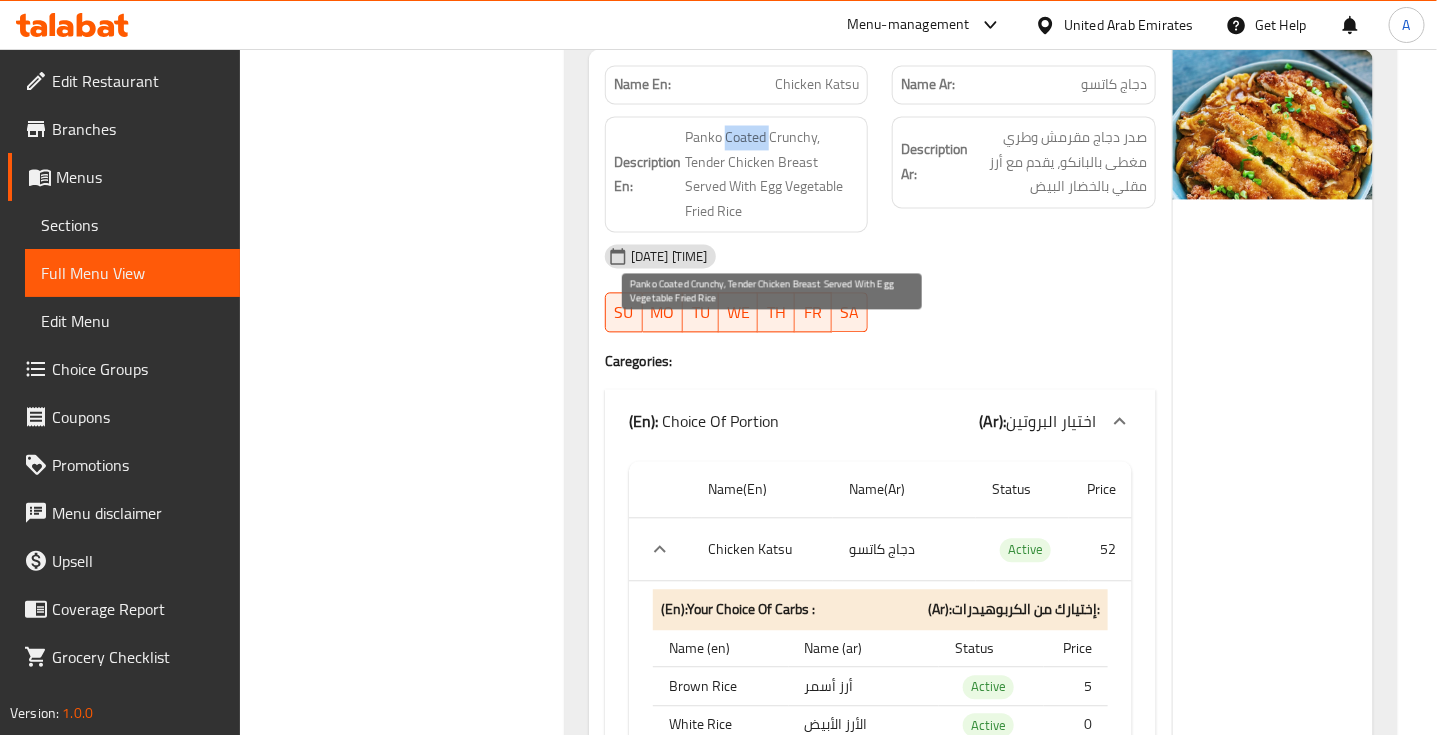 click on "Panko Coated Crunchy, Tender Chicken Breast Served With Egg Vegetable Fried Rice" at bounding box center (772, 174) 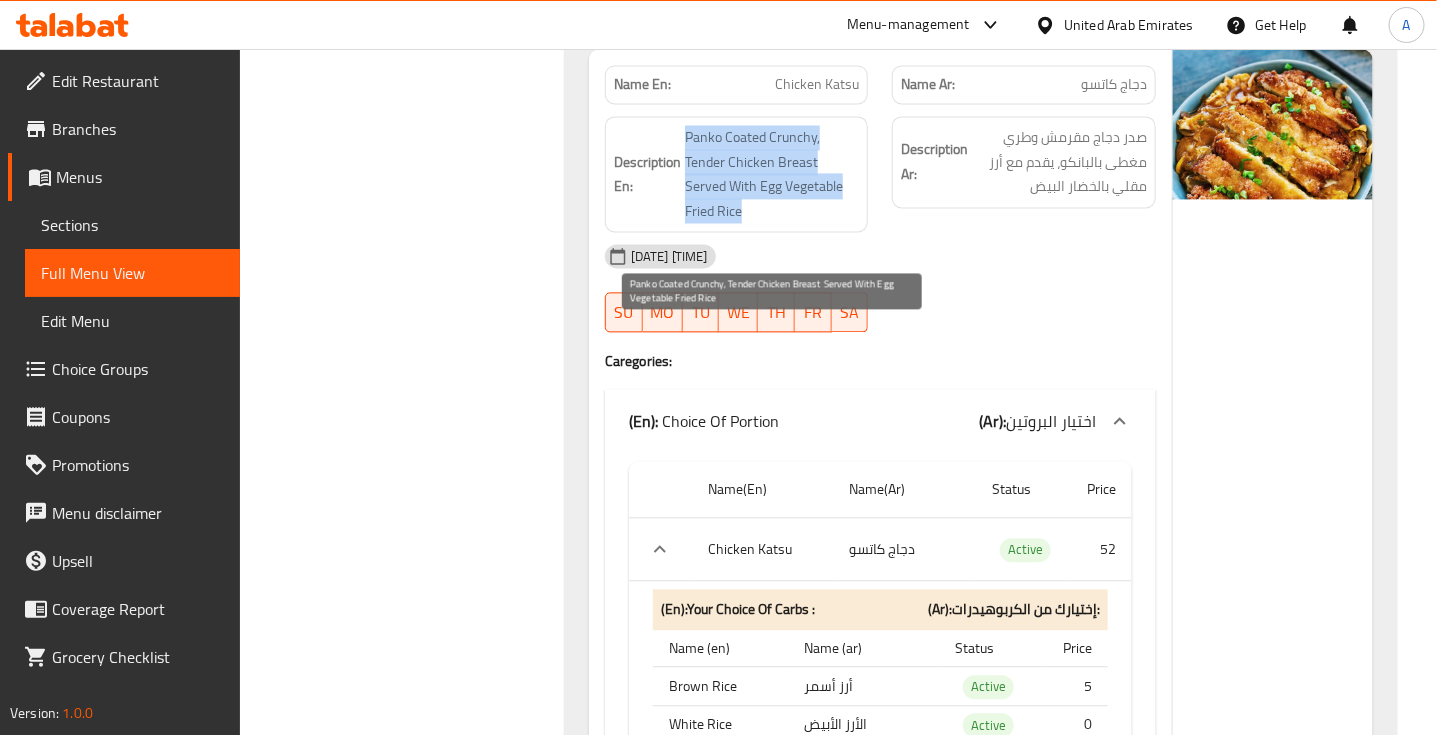 click on "Panko Coated Crunchy, Tender Chicken Breast Served With Egg Vegetable Fried Rice" at bounding box center (772, 174) 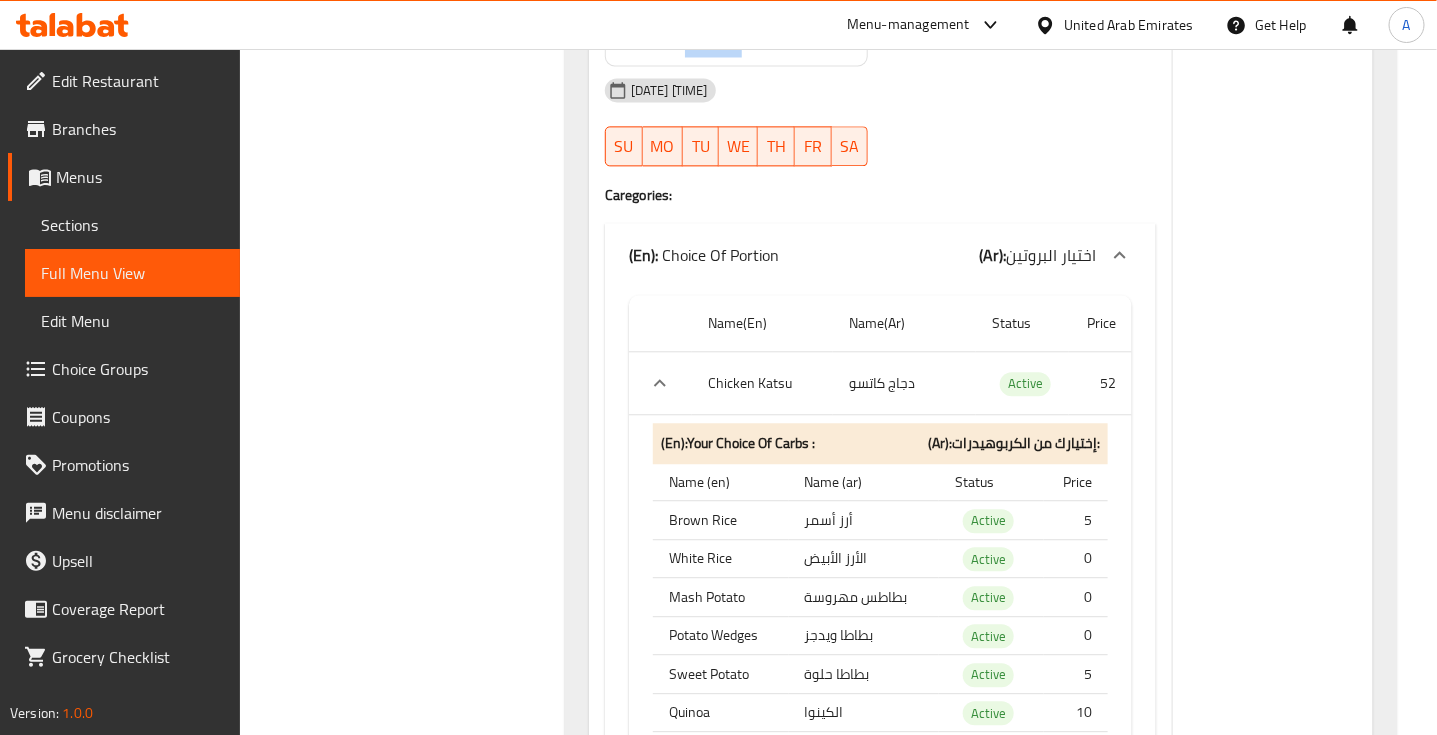 scroll, scrollTop: 21761, scrollLeft: 0, axis: vertical 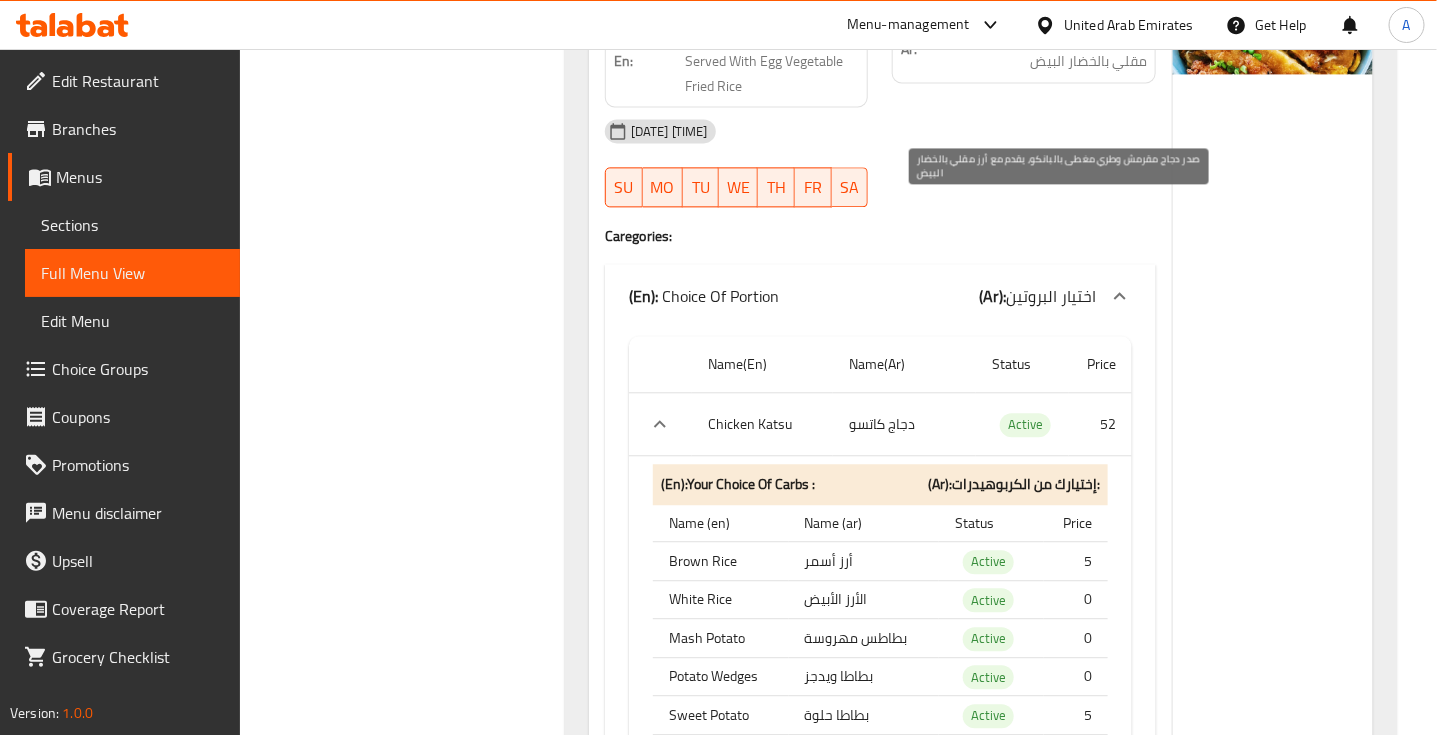 click on "صدر دجاج مقرمش وطري مغطى بالبانكو، يقدم مع أرز مقلي بالخضار البيض" at bounding box center (1059, 37) 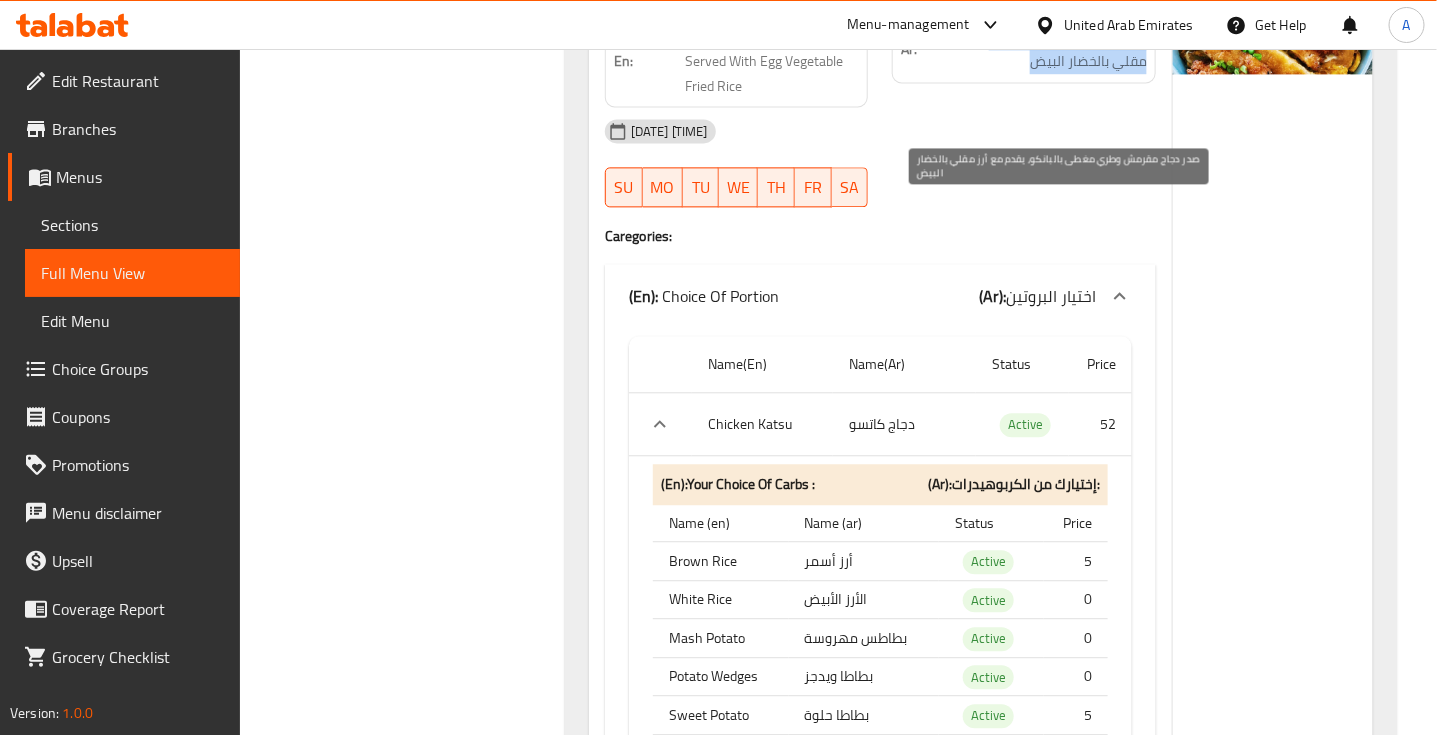 click on "صدر دجاج مقرمش وطري مغطى بالبانكو، يقدم مع أرز مقلي بالخضار البيض" at bounding box center (1059, 37) 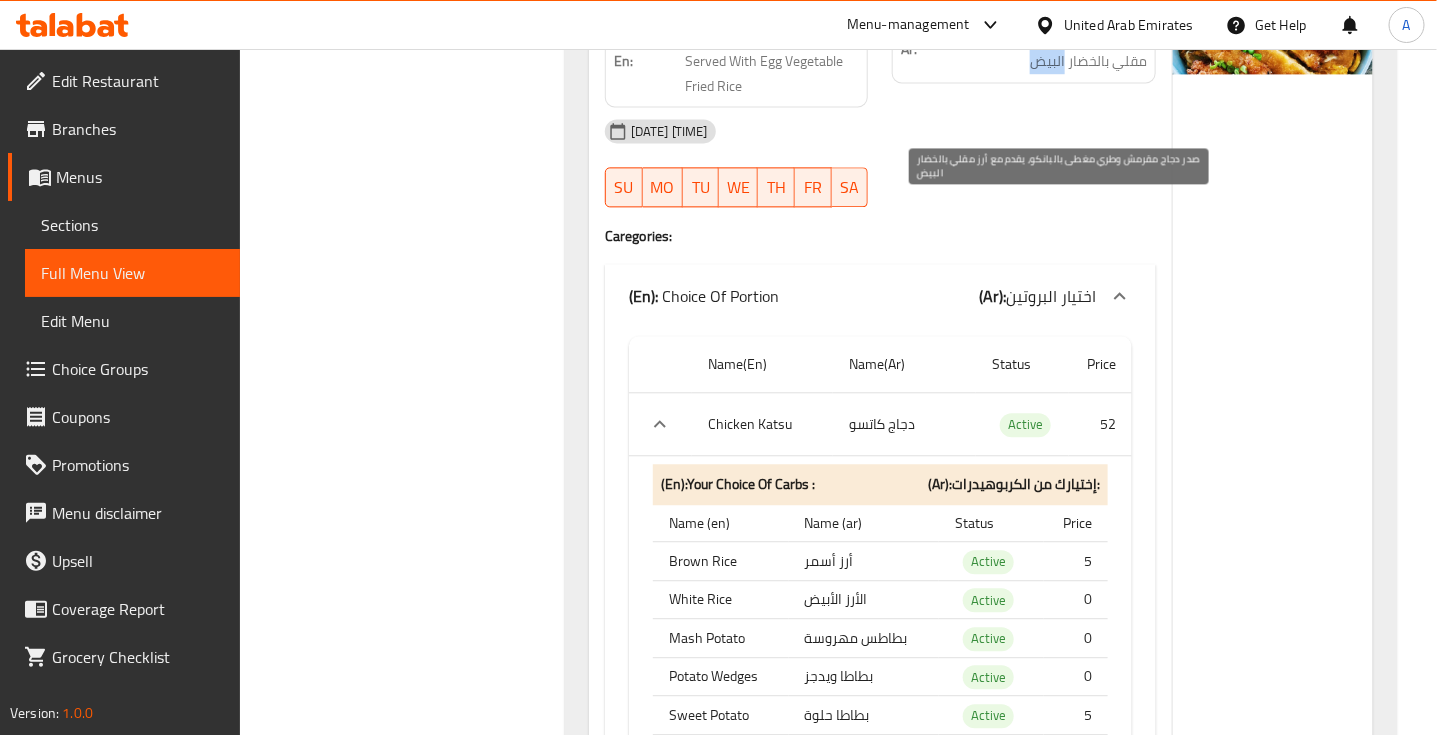 click on "صدر دجاج مقرمش وطري مغطى بالبانكو، يقدم مع أرز مقلي بالخضار البيض" at bounding box center [1059, 37] 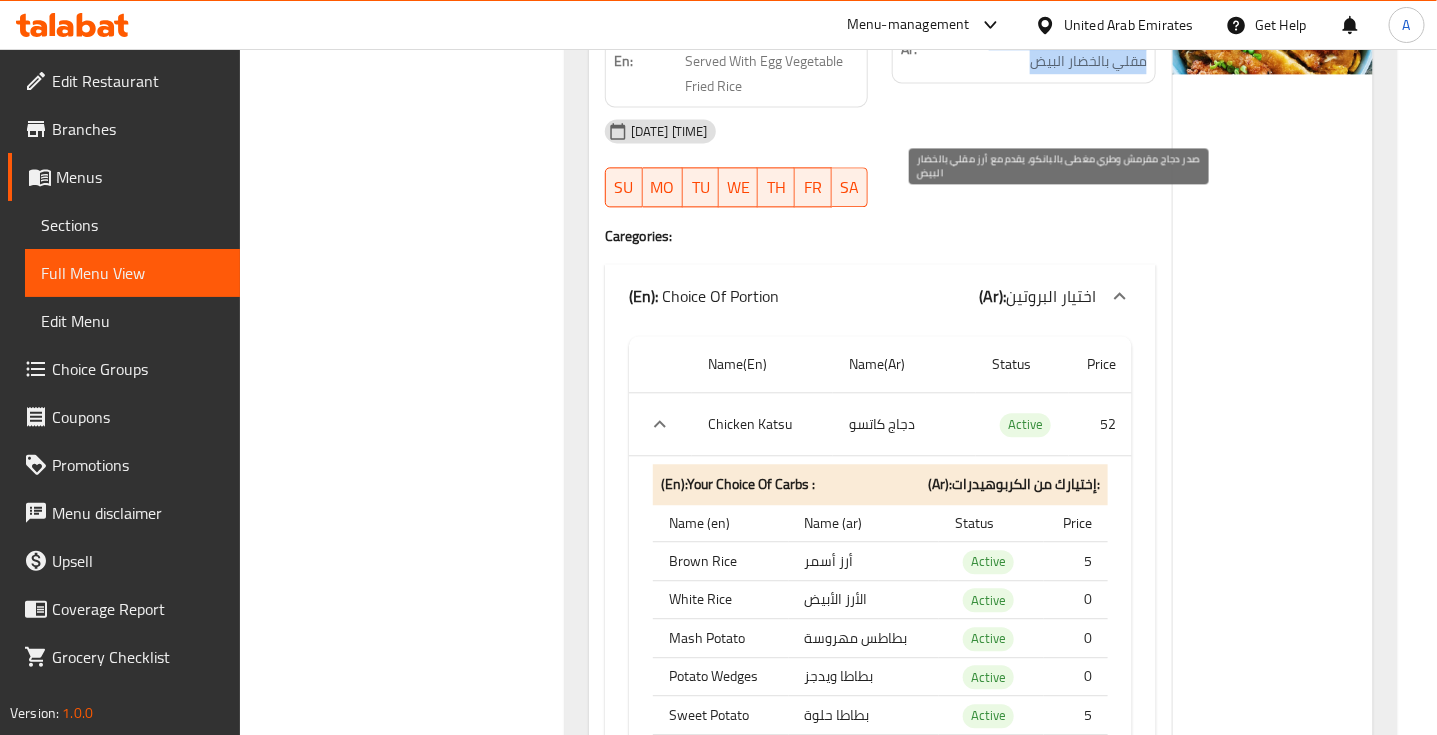 click on "صدر دجاج مقرمش وطري مغطى بالبانكو، يقدم مع أرز مقلي بالخضار البيض" at bounding box center (1059, 37) 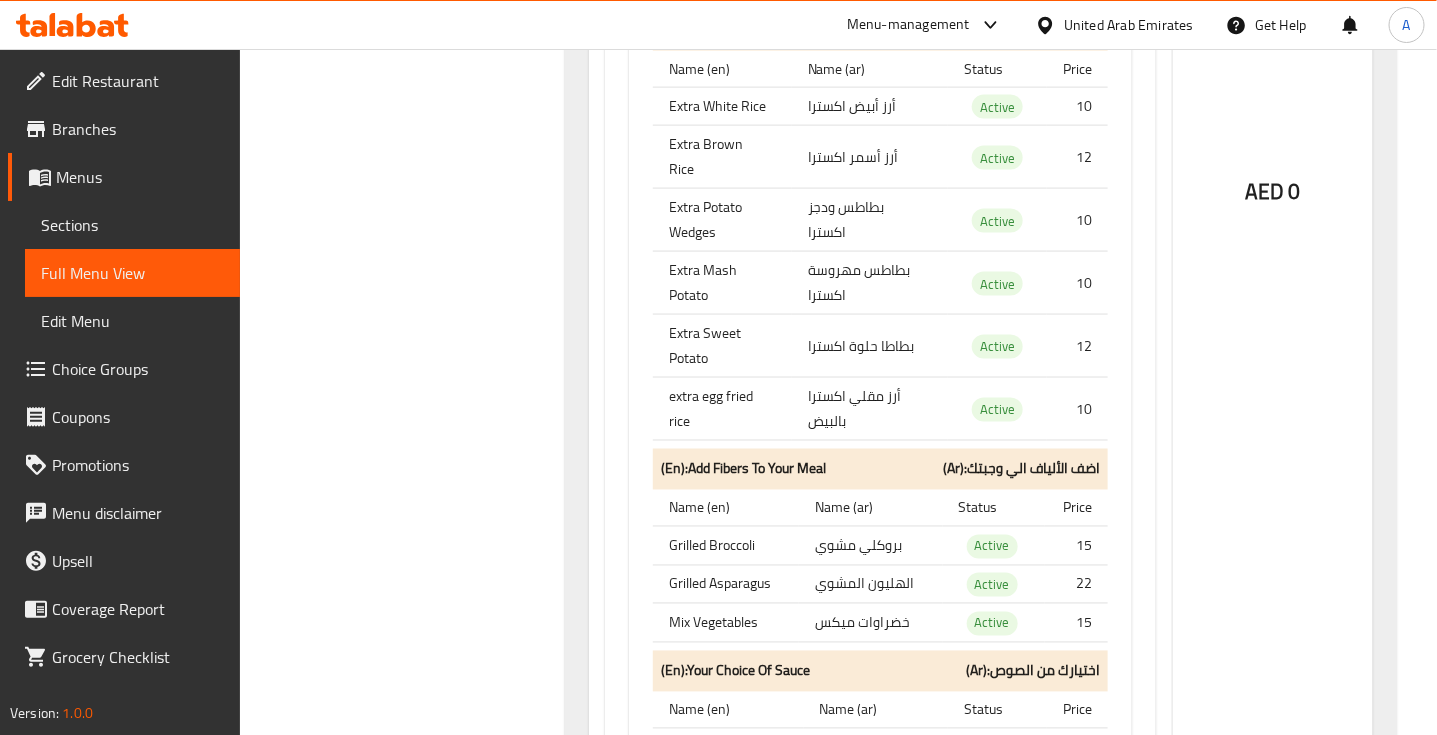 scroll, scrollTop: 24136, scrollLeft: 0, axis: vertical 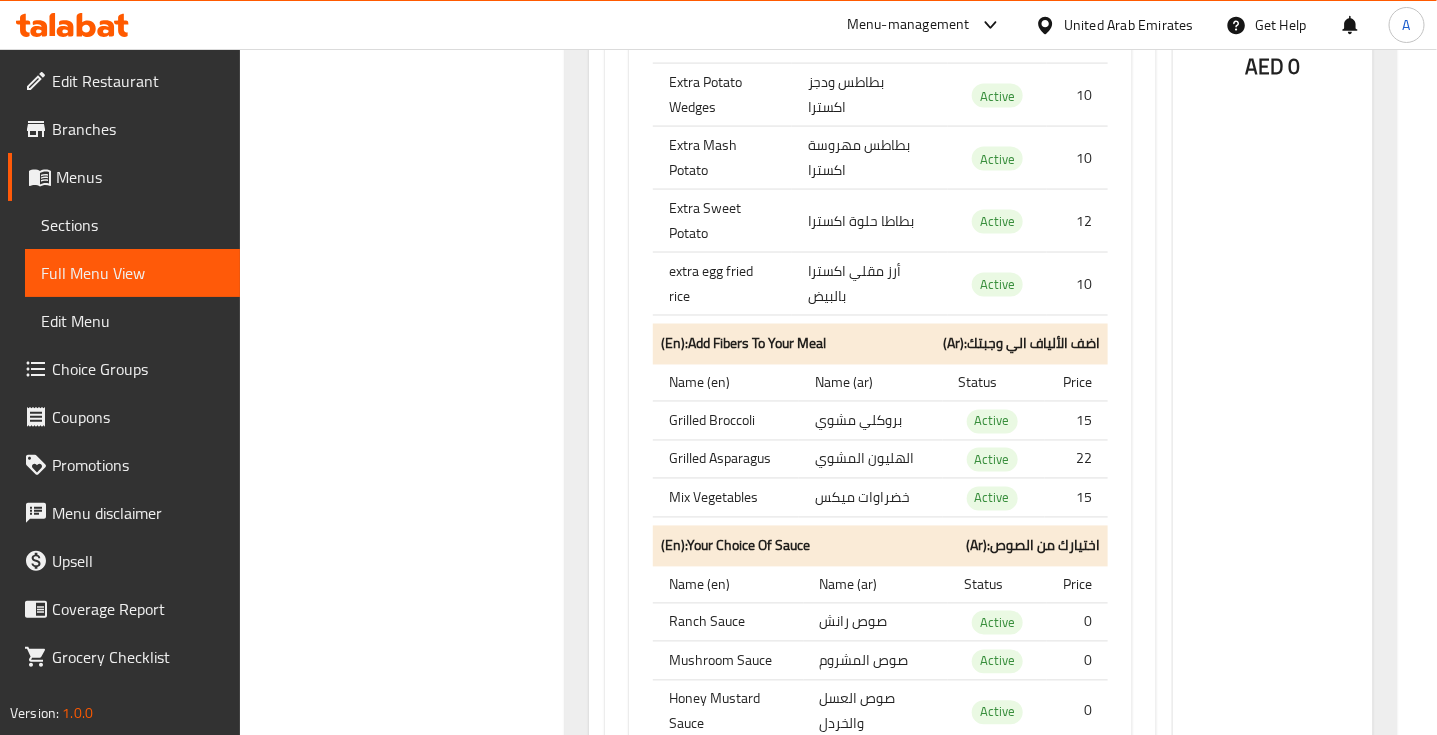 click on "أرز أسمر اكسترا" at bounding box center [870, 32] 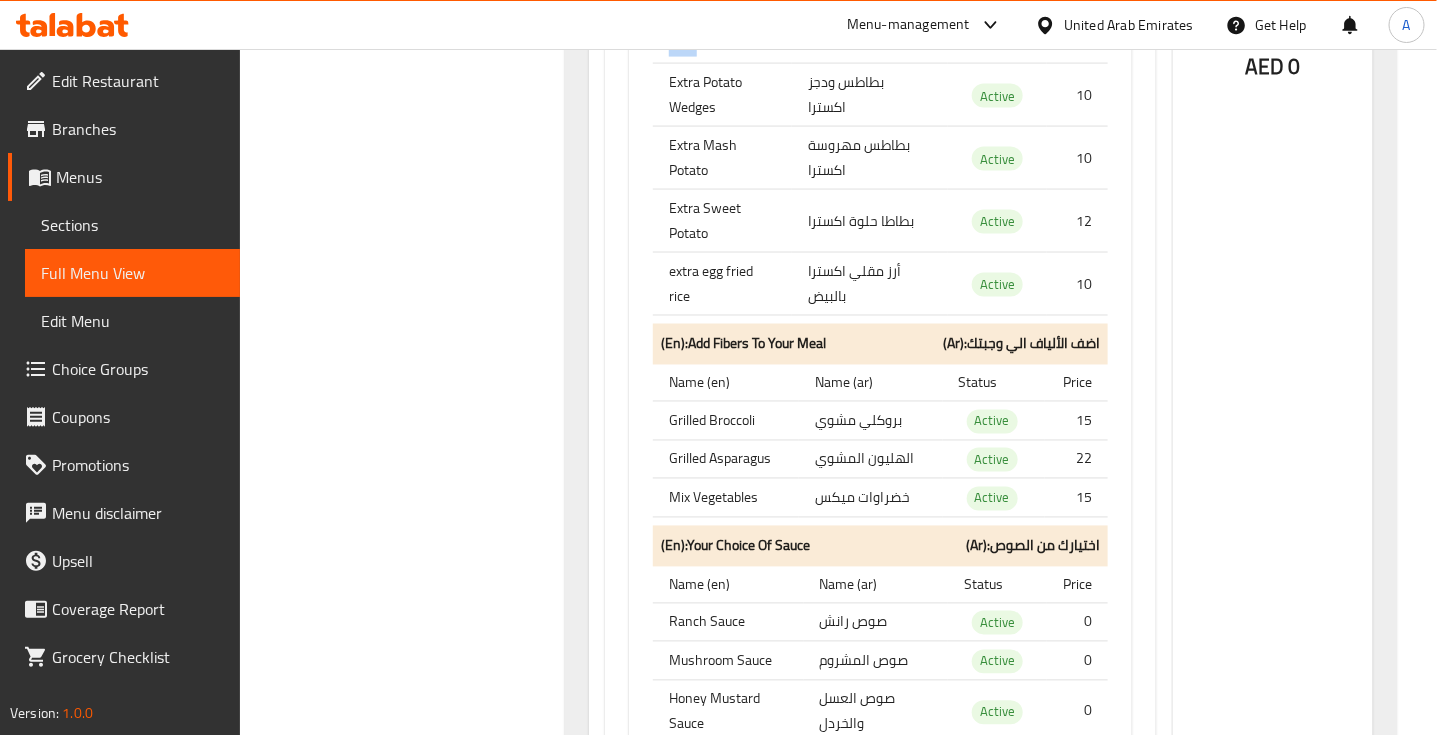 click on "Extra Brown Rice" at bounding box center [722, 32] 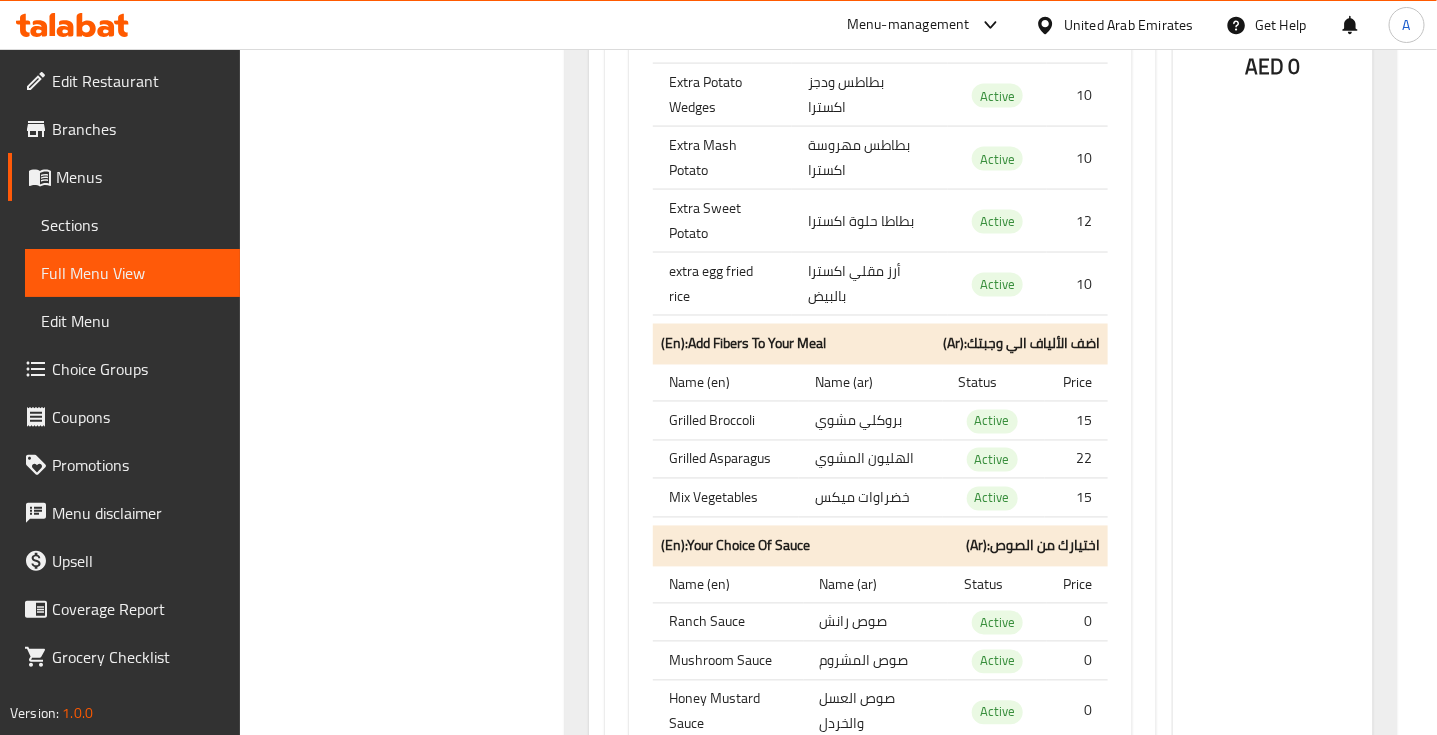 click on "أرز أسمر اكسترا" at bounding box center [870, 32] 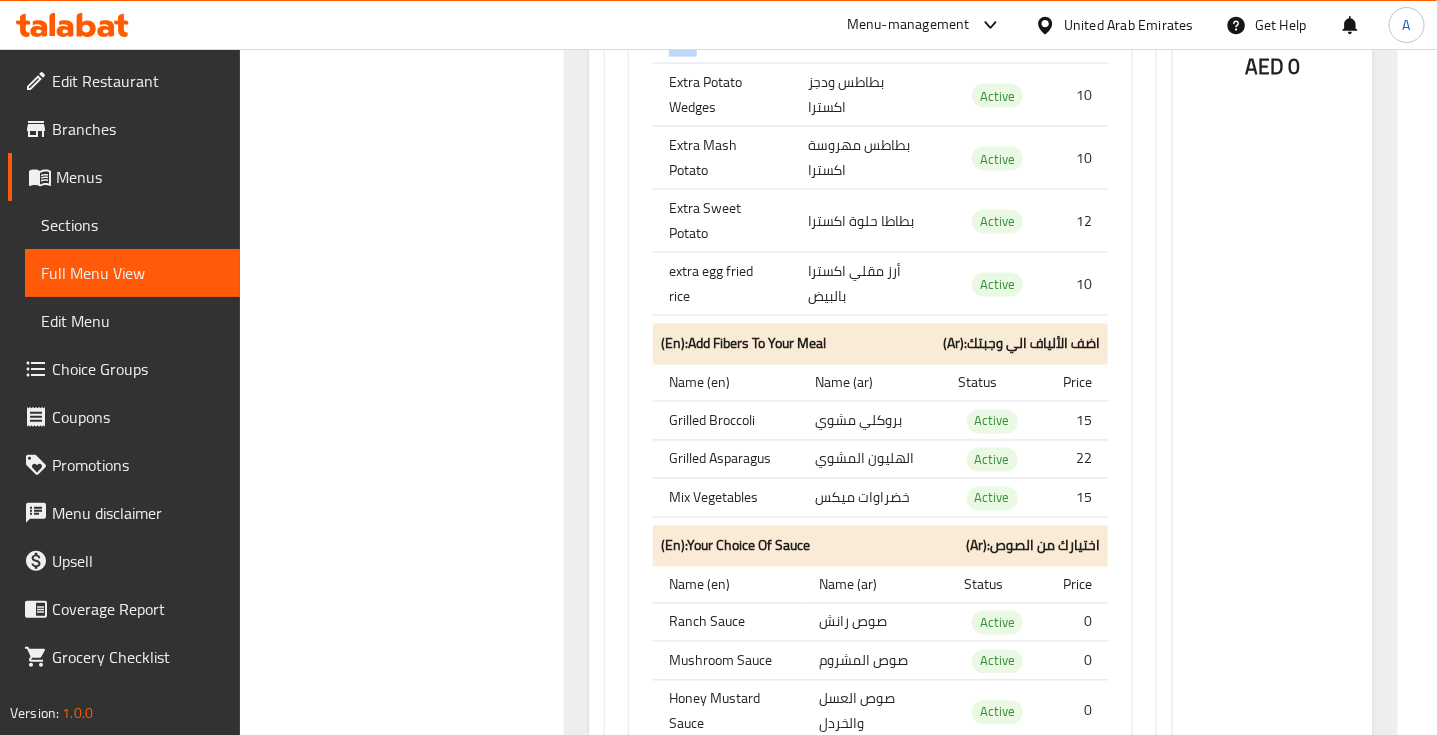click on "Extra Brown Rice" at bounding box center (722, 32) 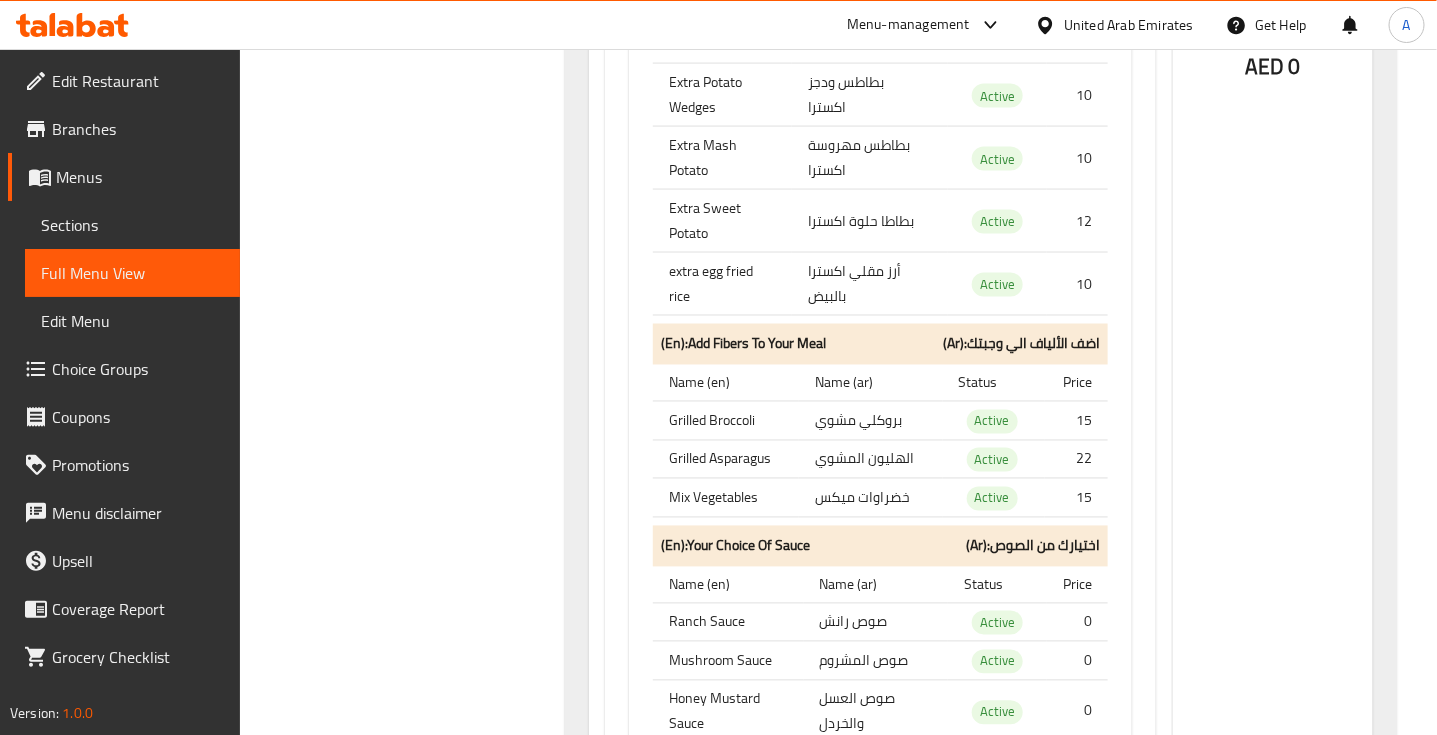 click on "أرز أسمر اكسترا" at bounding box center (870, 32) 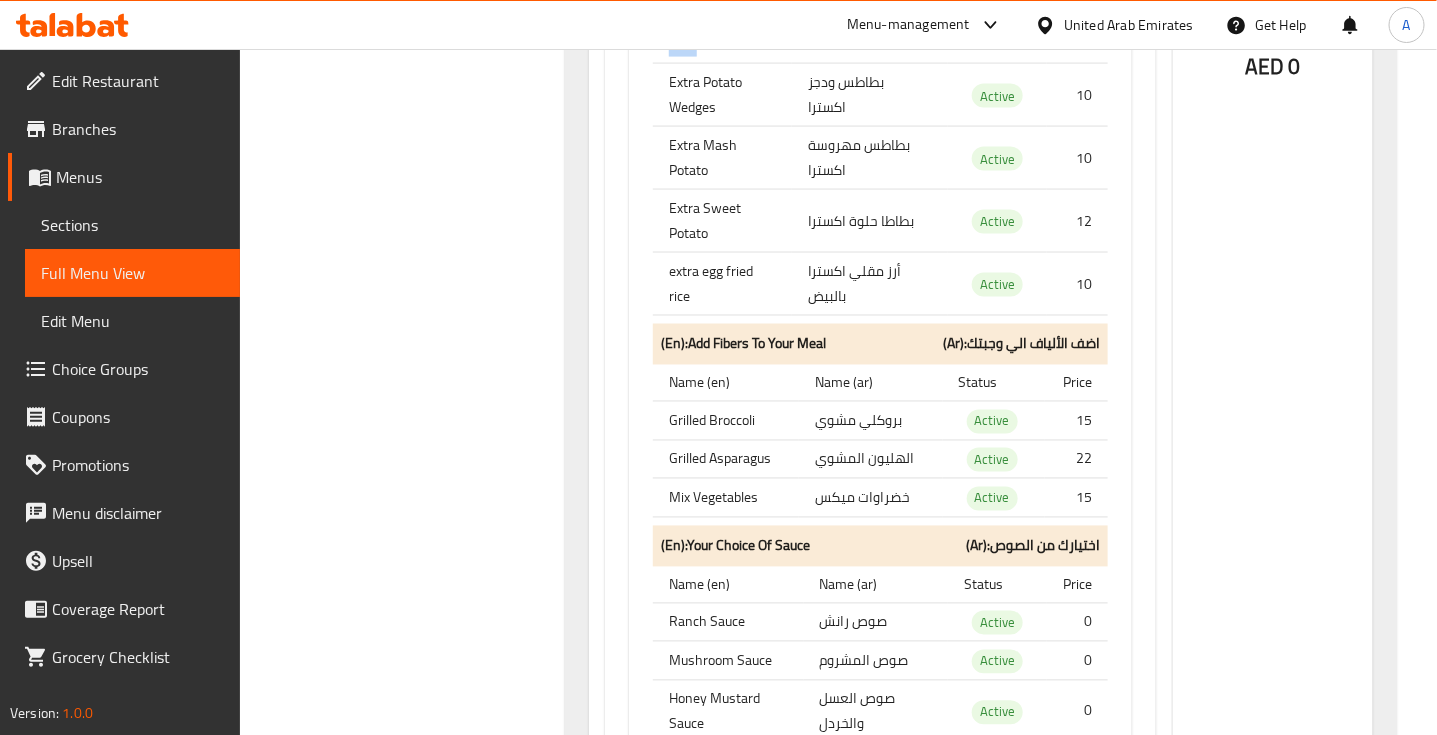 click on "Extra Brown Rice" at bounding box center (722, 32) 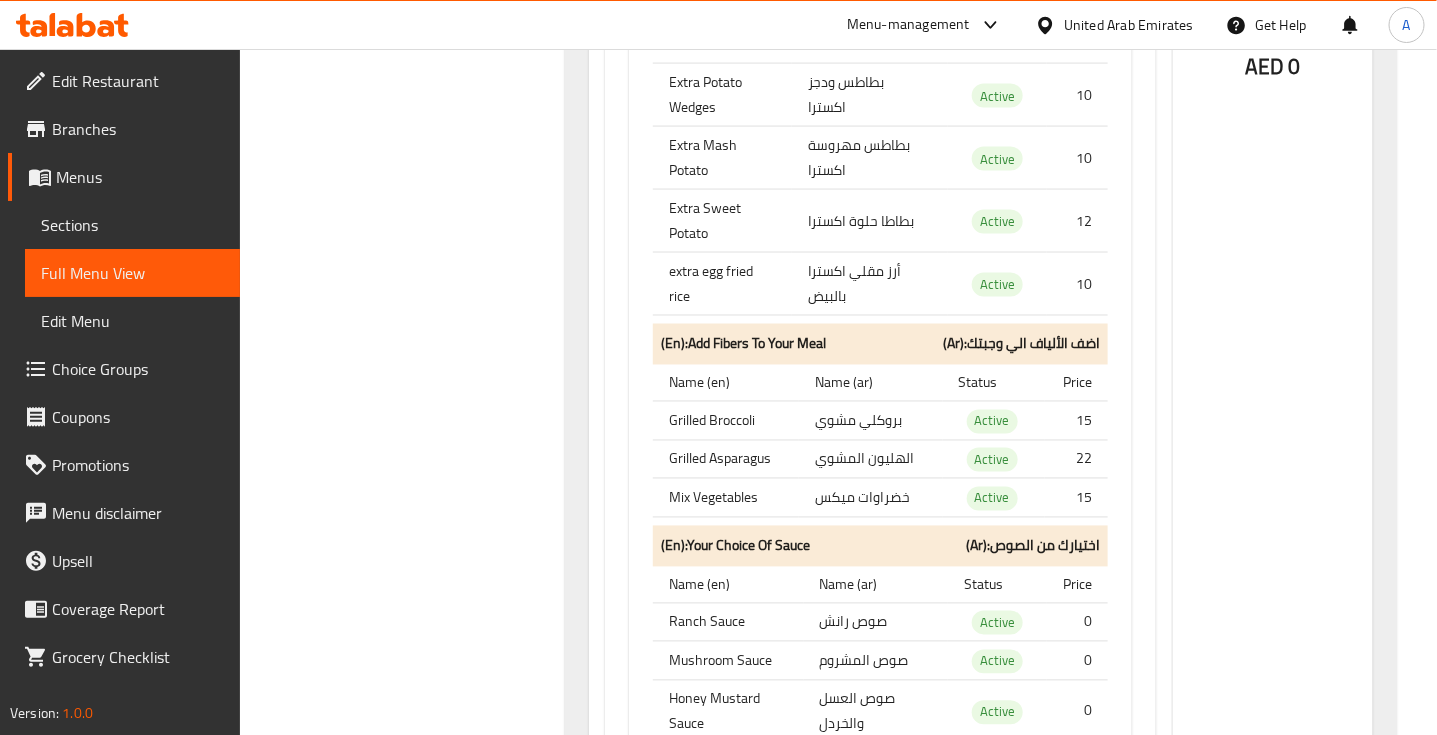 click on "أرز أسمر اكسترا" at bounding box center (870, 32) 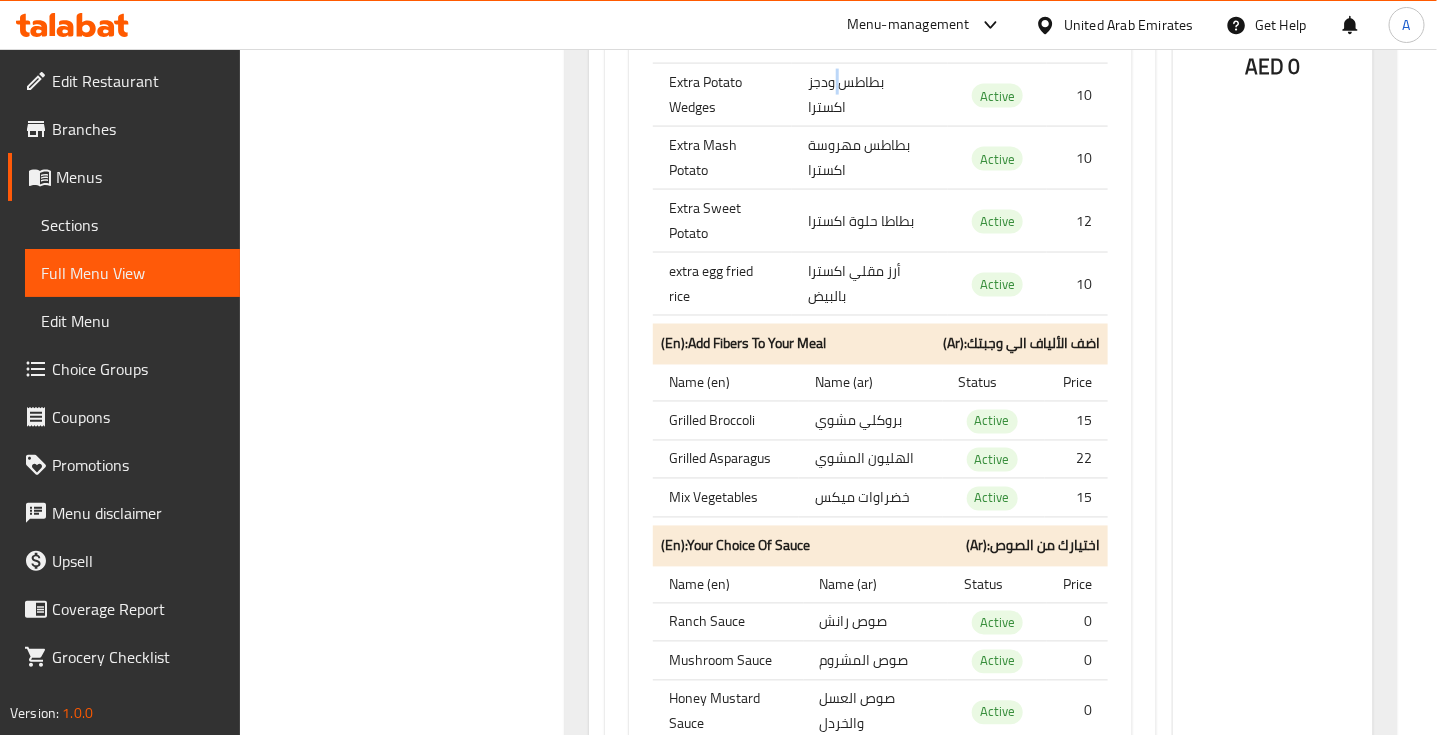 click on "بطاطس ودجز اكسترا" at bounding box center [870, 95] 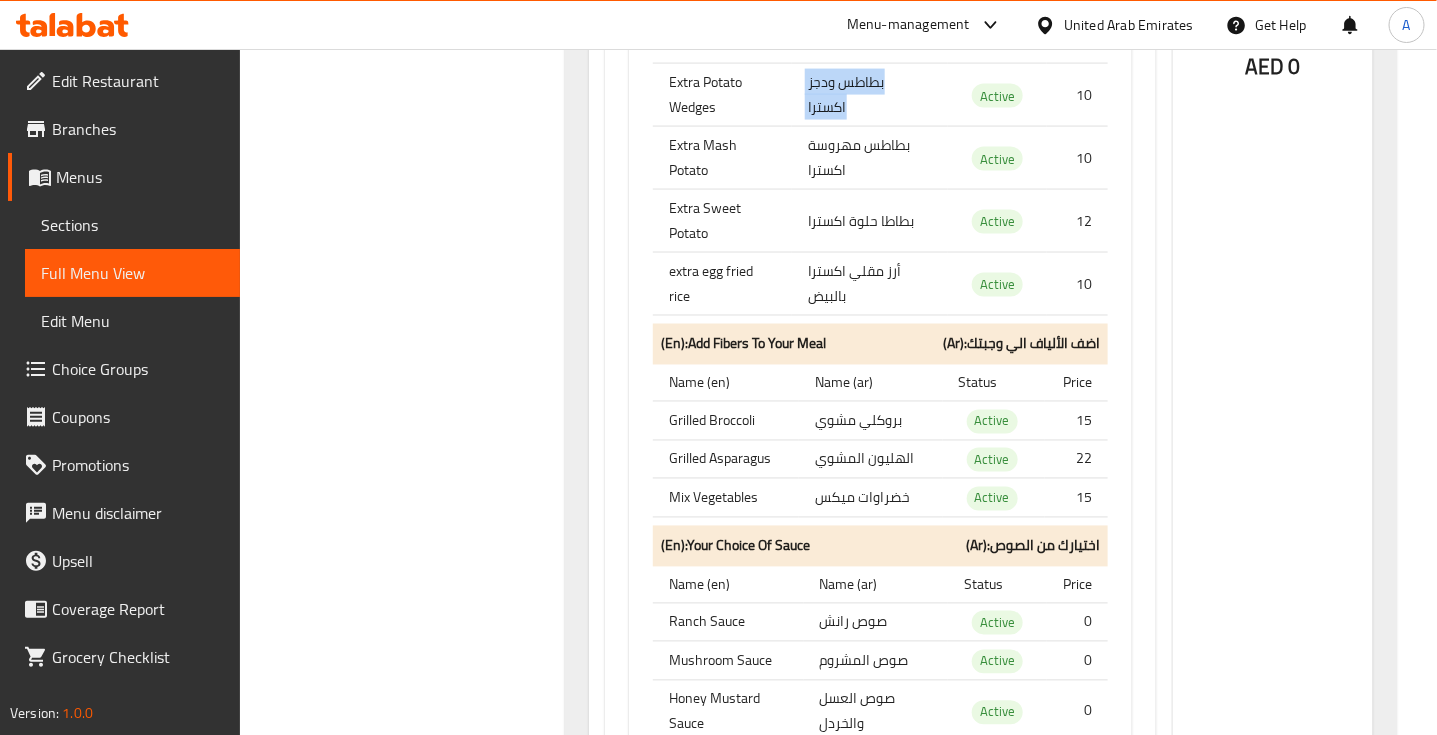 click on "بطاطس ودجز اكسترا" at bounding box center (870, 95) 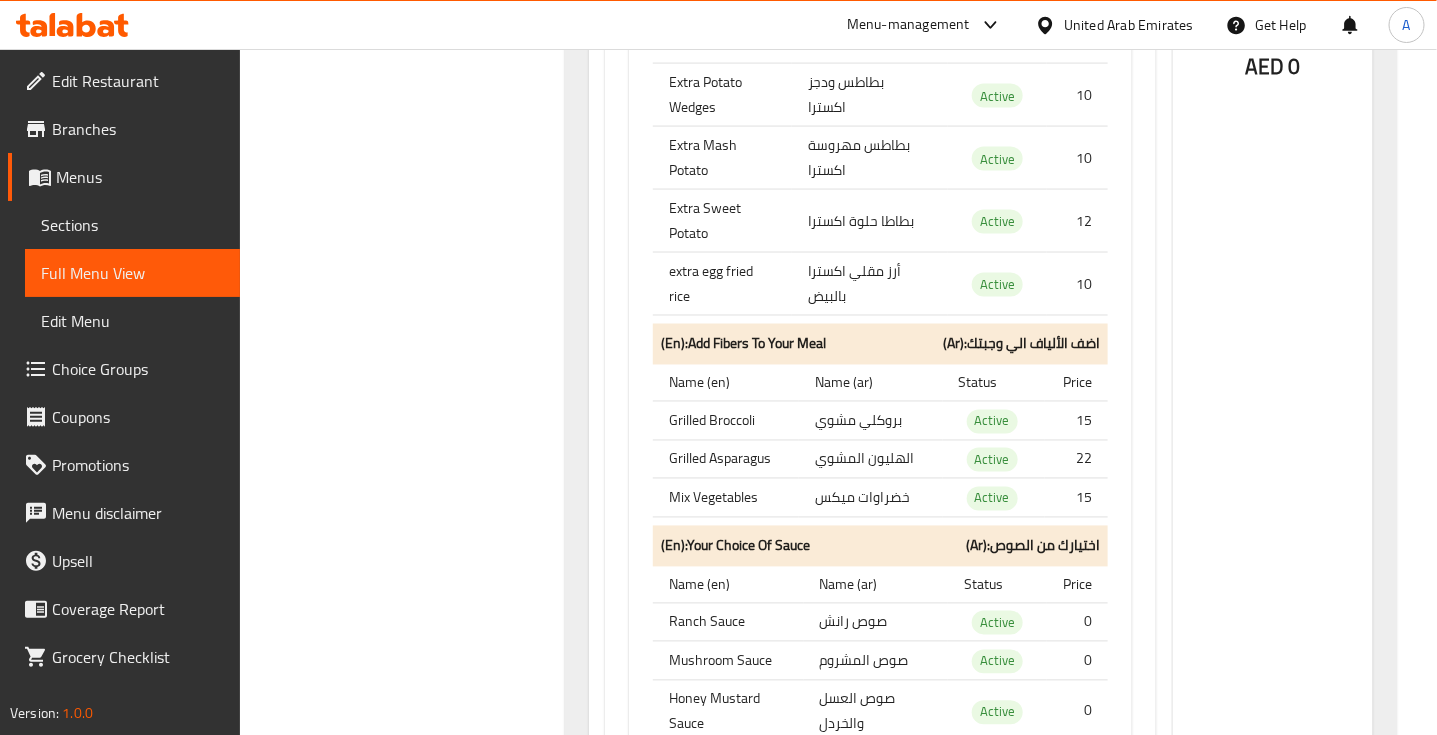 click on "بطاطس مهروسة اكسترا" at bounding box center (870, 158) 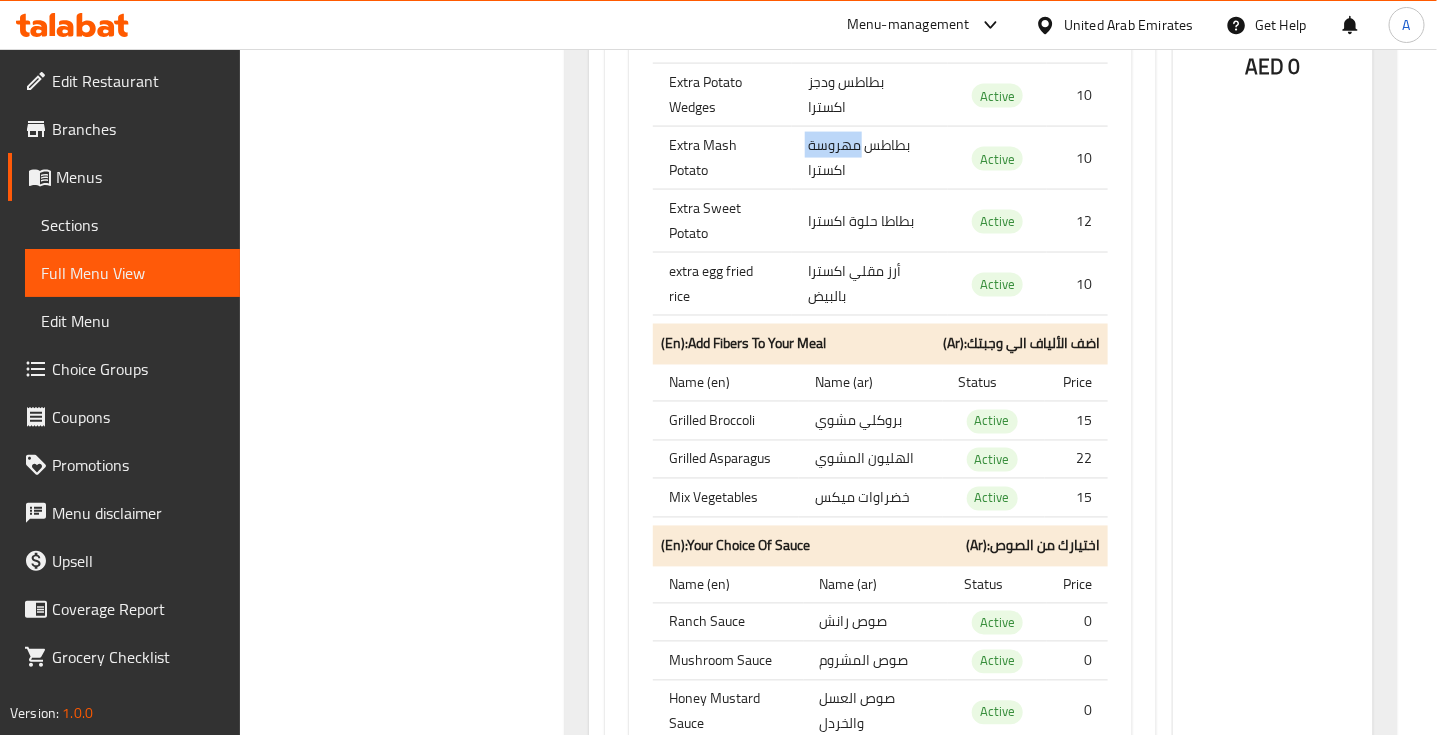 click on "بطاطس مهروسة اكسترا" at bounding box center [870, 158] 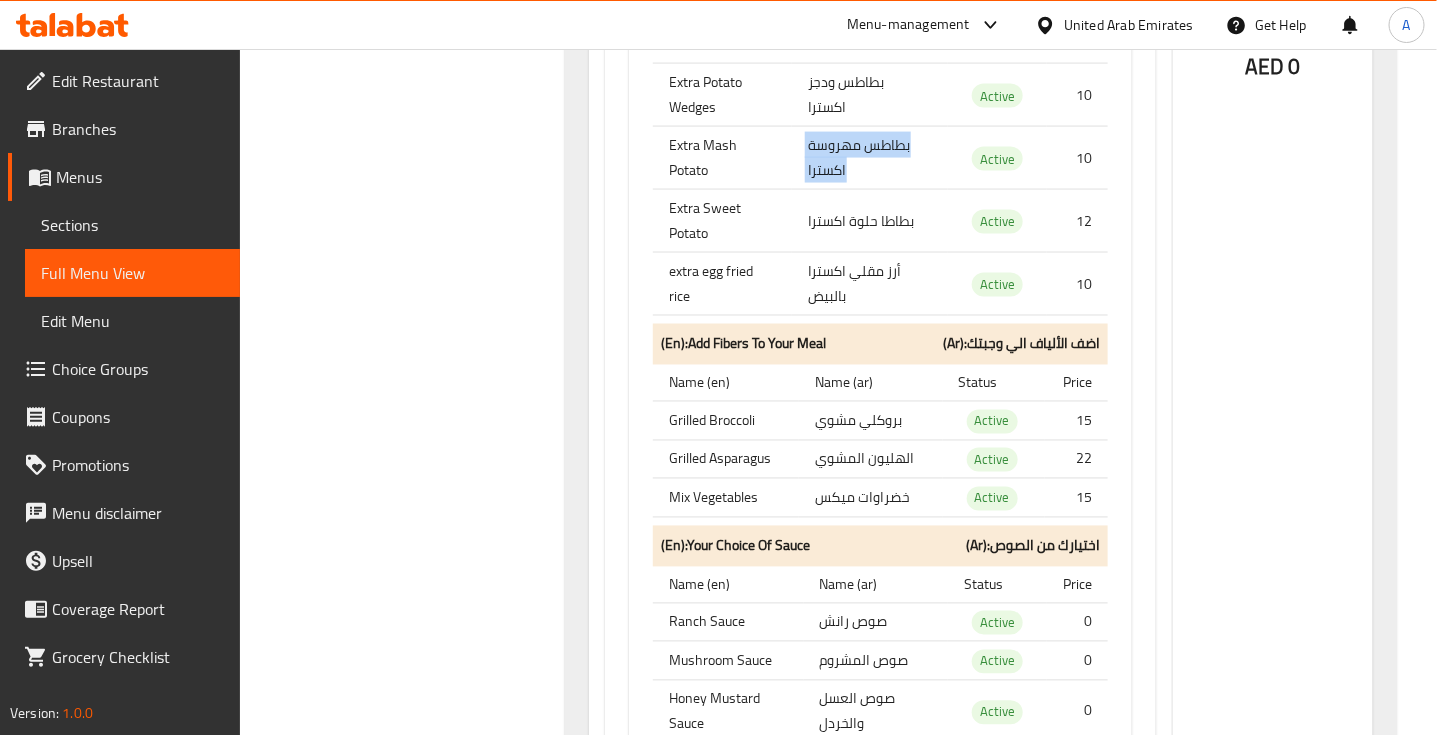 click on "بطاطس مهروسة اكسترا" at bounding box center (870, 158) 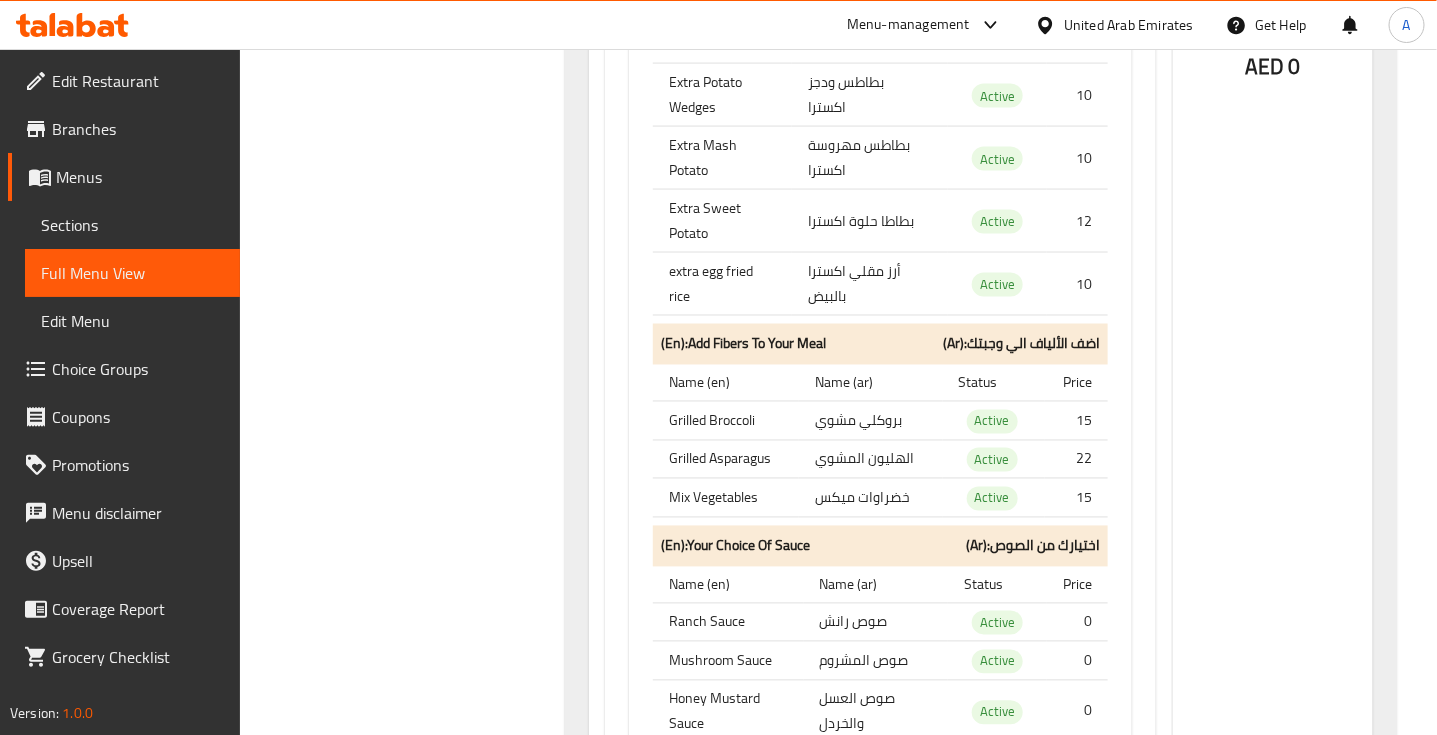 click on "بطاطا حلوة اكسترا" at bounding box center (870, 221) 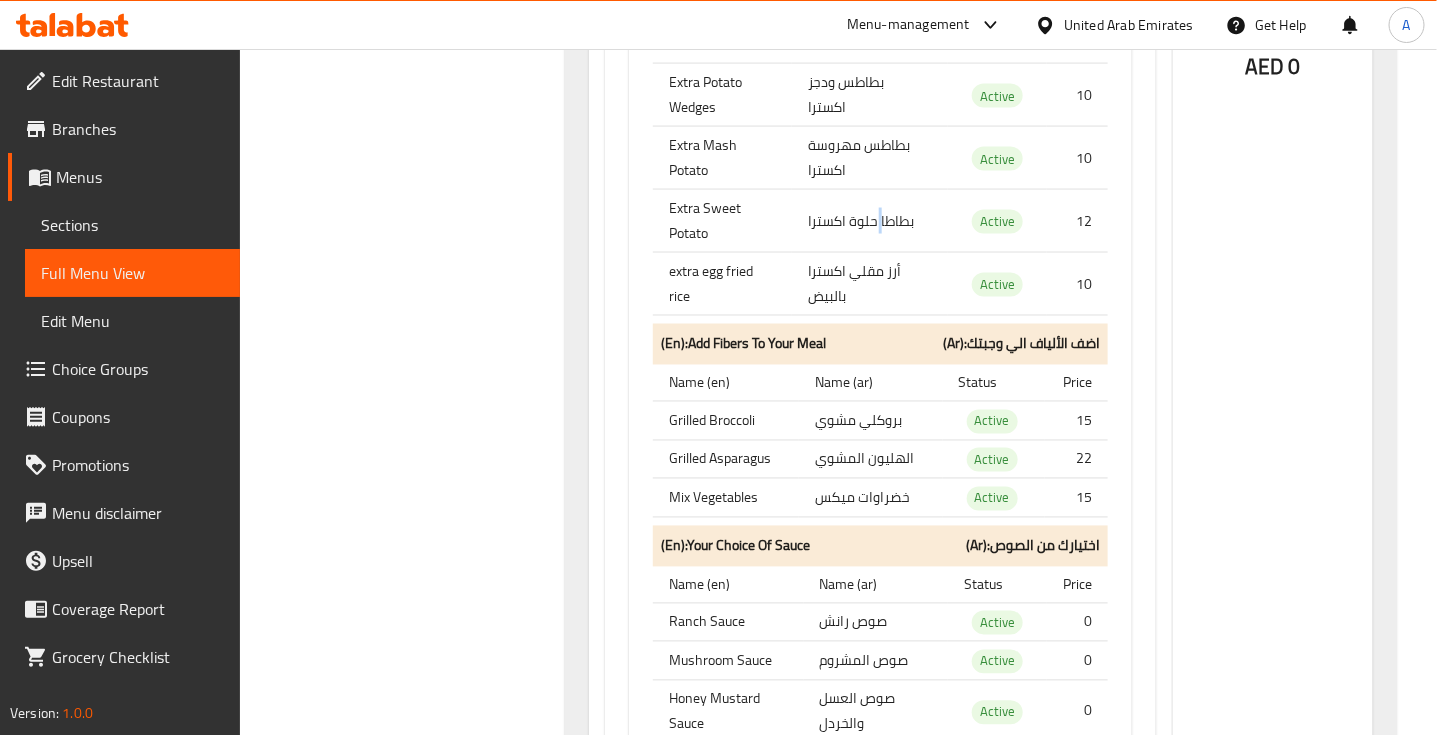 click on "بطاطا حلوة اكسترا" at bounding box center [870, 221] 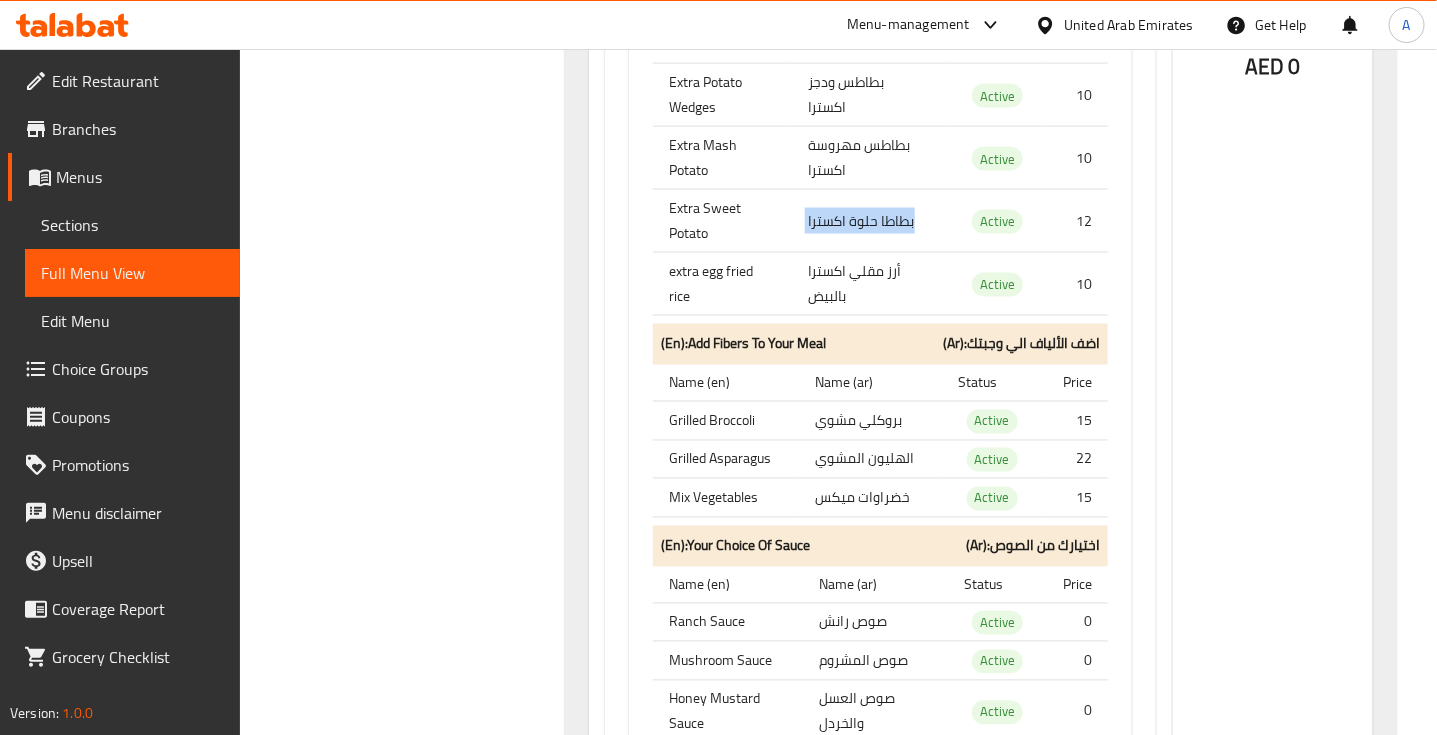 click on "بطاطا حلوة اكسترا" at bounding box center [870, 221] 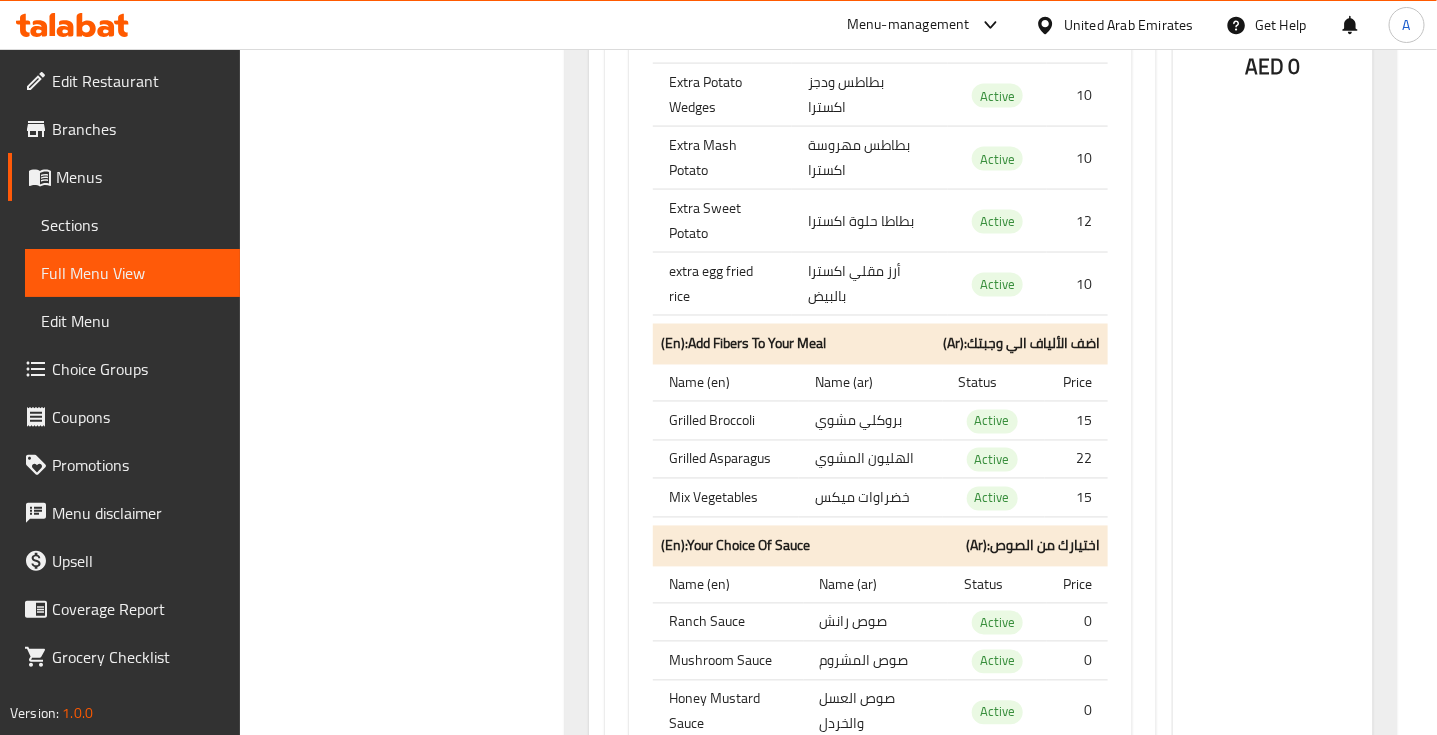click on "أرز مقلي اكسترا بالبيض" at bounding box center [870, 284] 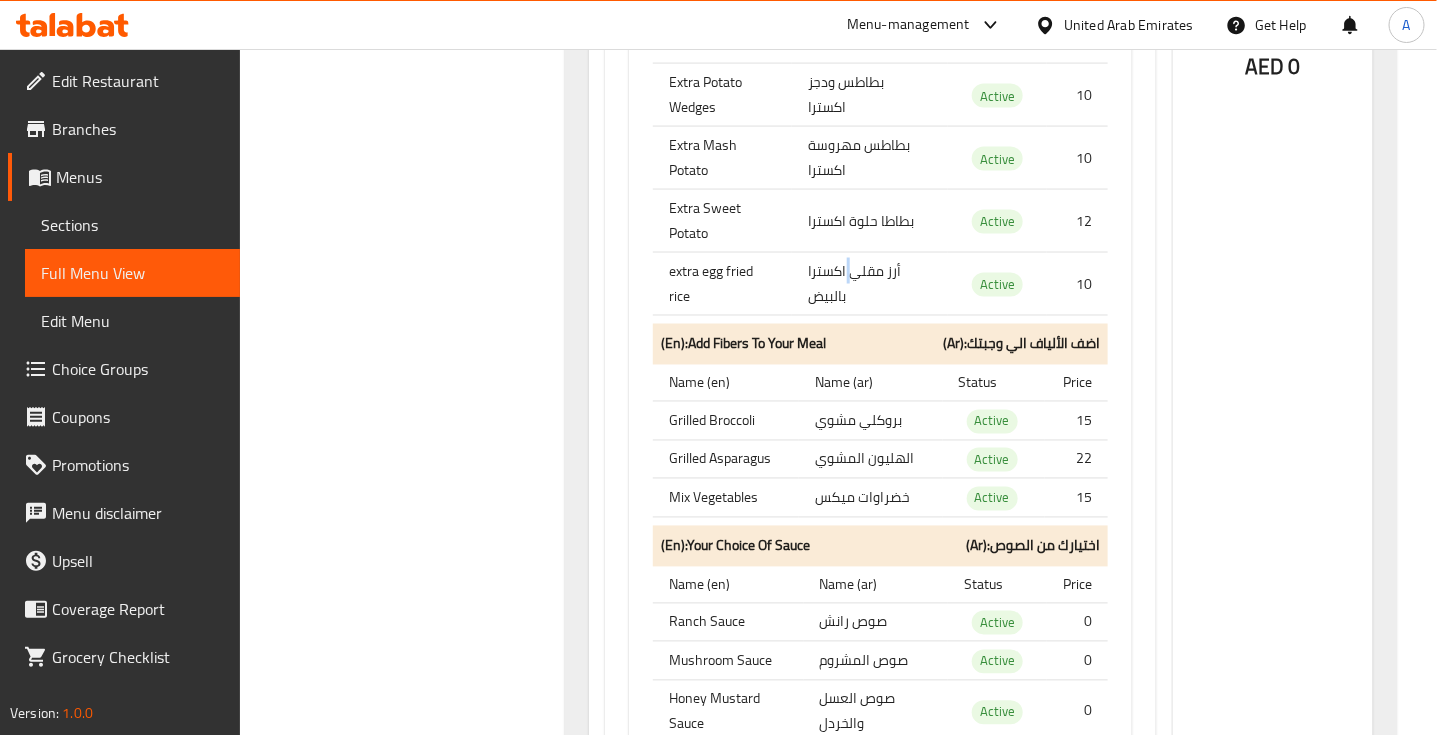 click on "أرز مقلي اكسترا بالبيض" at bounding box center (870, 284) 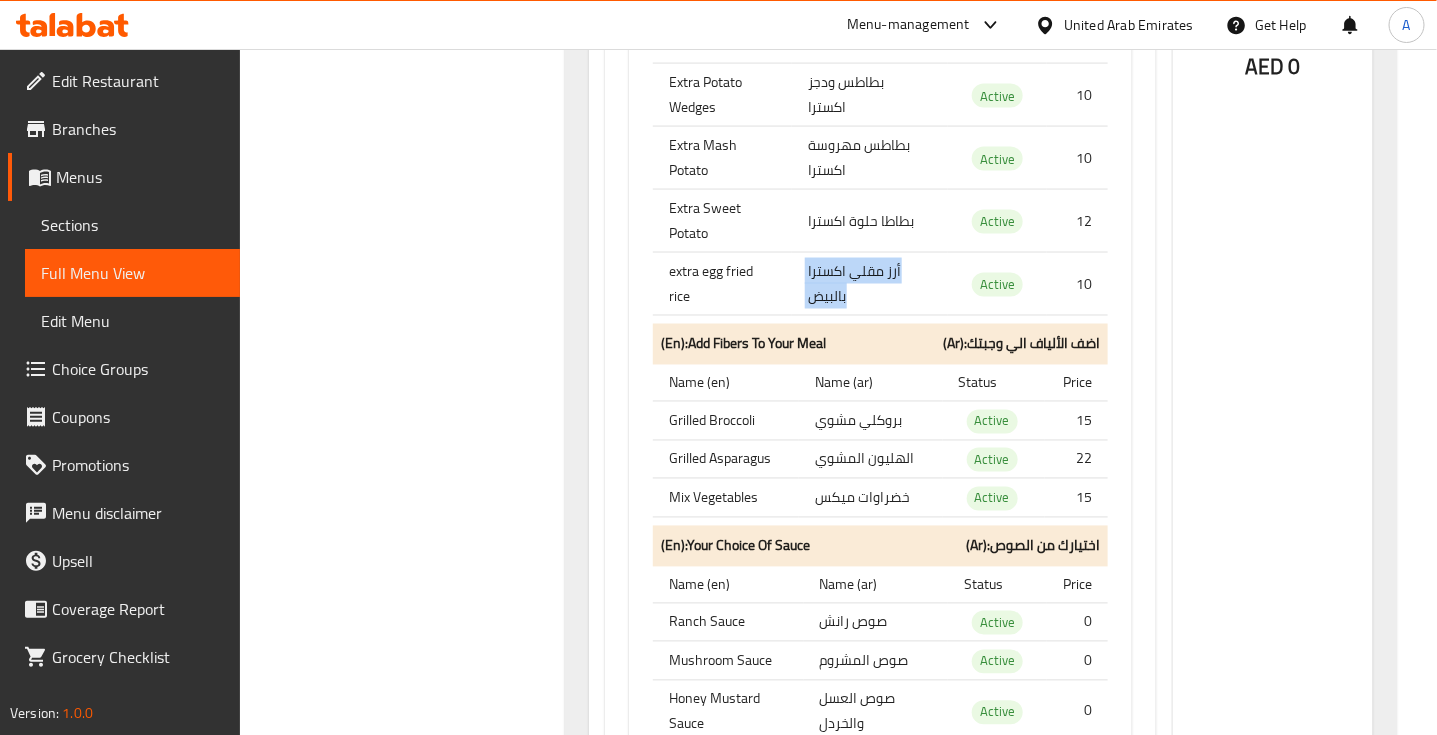 click on "أرز مقلي اكسترا بالبيض" at bounding box center [870, 284] 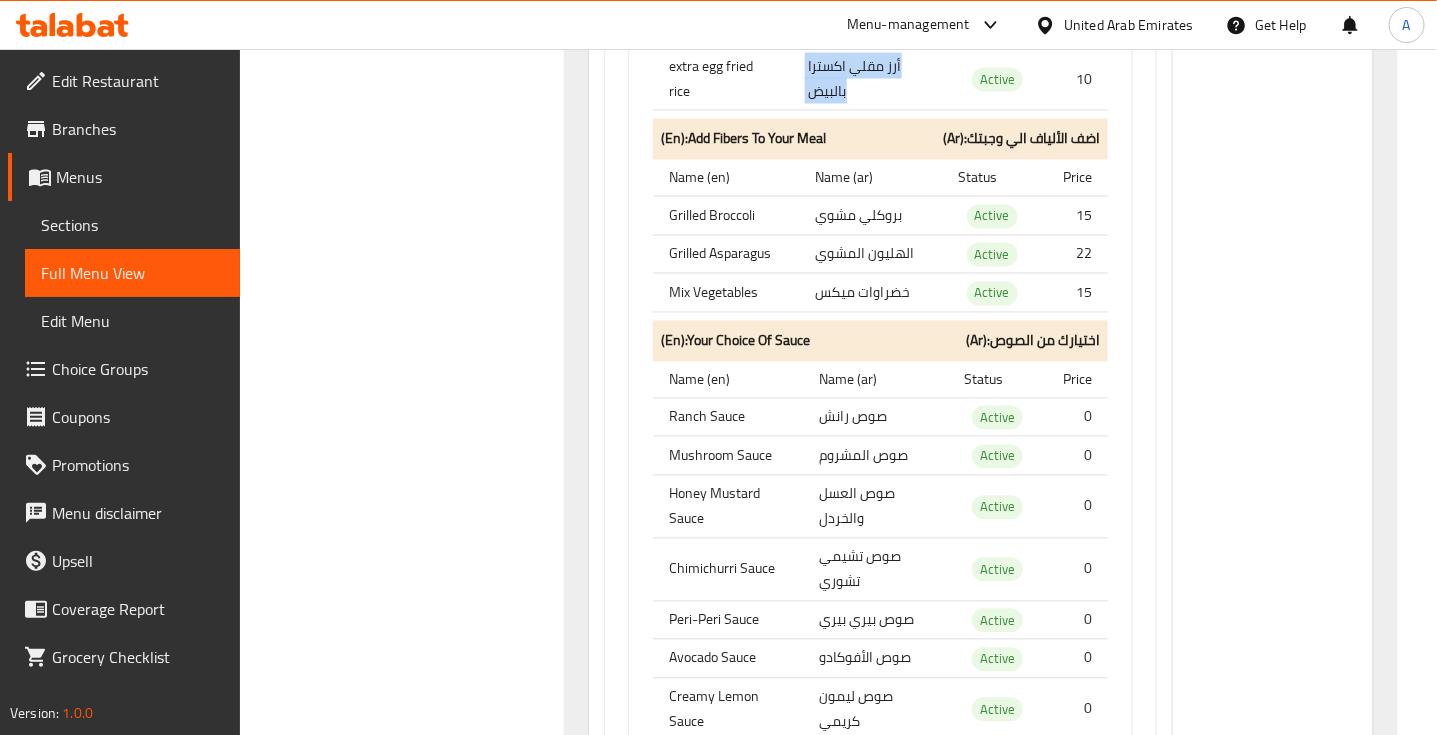 scroll, scrollTop: 24386, scrollLeft: 0, axis: vertical 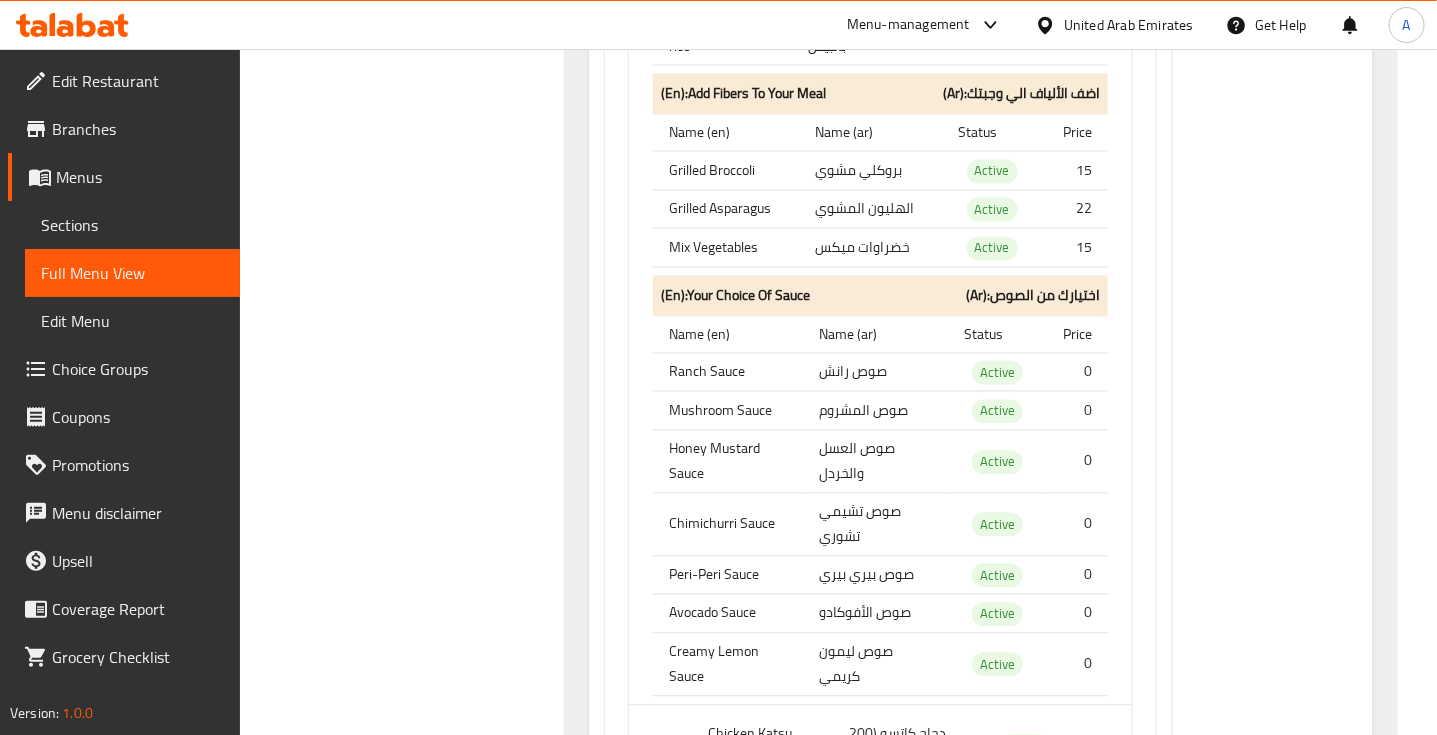 click on "الهليون المشوي" at bounding box center (870, 209) 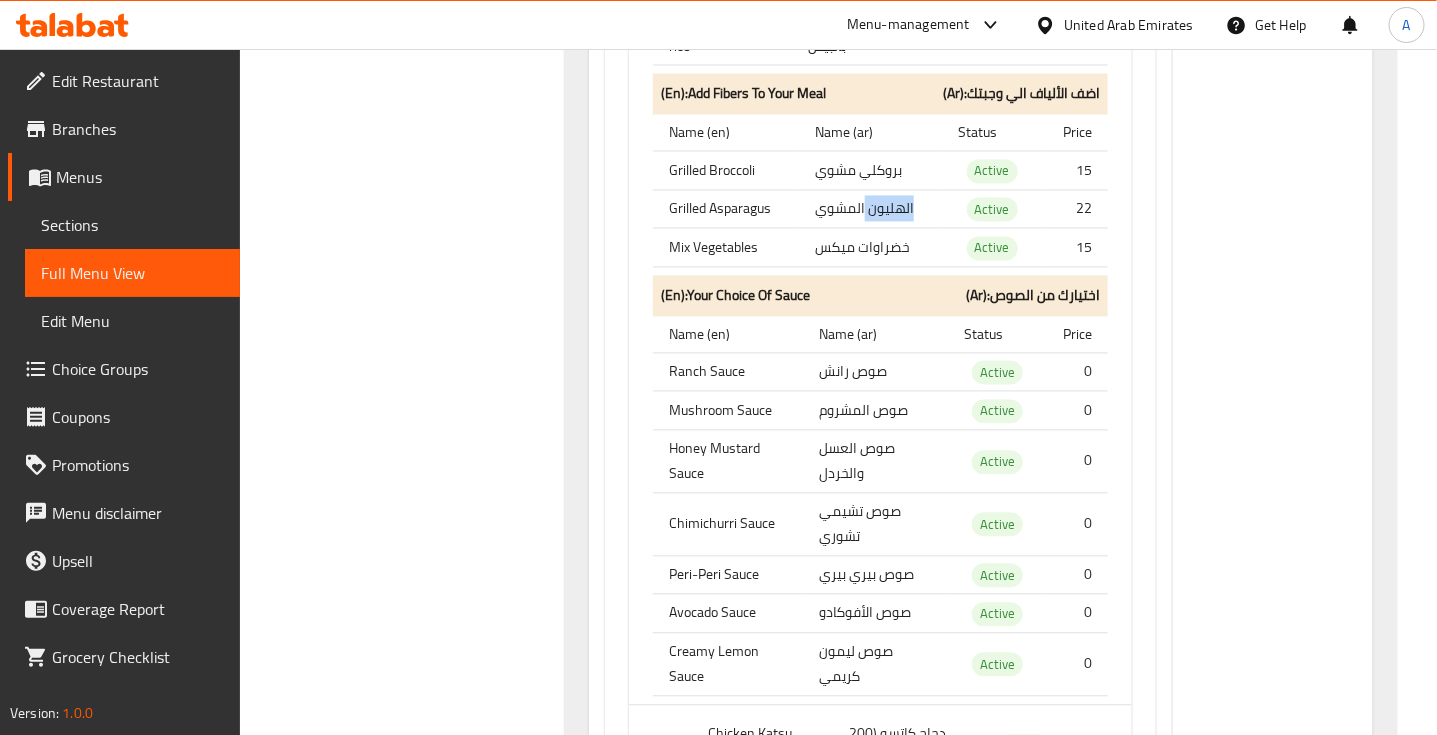 click on "الهليون المشوي" at bounding box center [870, 209] 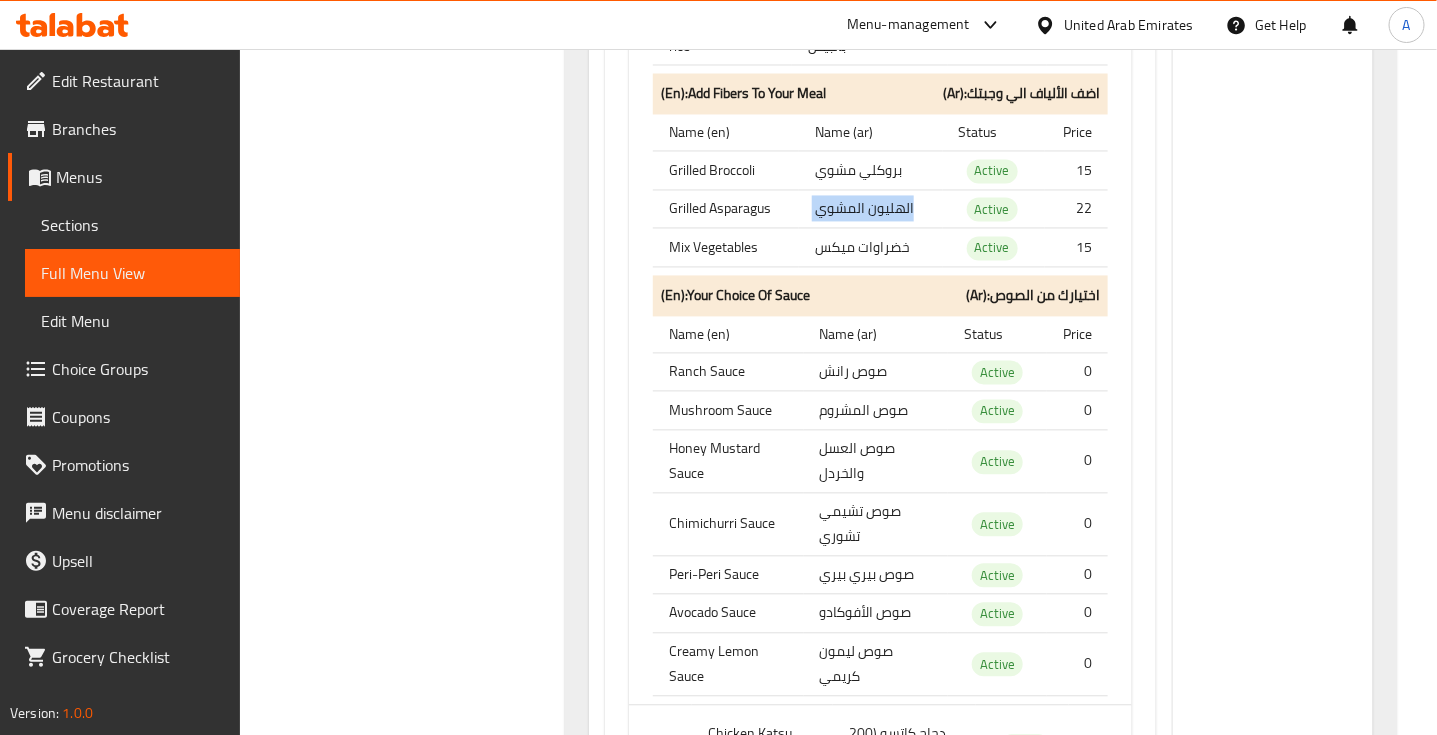 click on "الهليون المشوي" at bounding box center [870, 209] 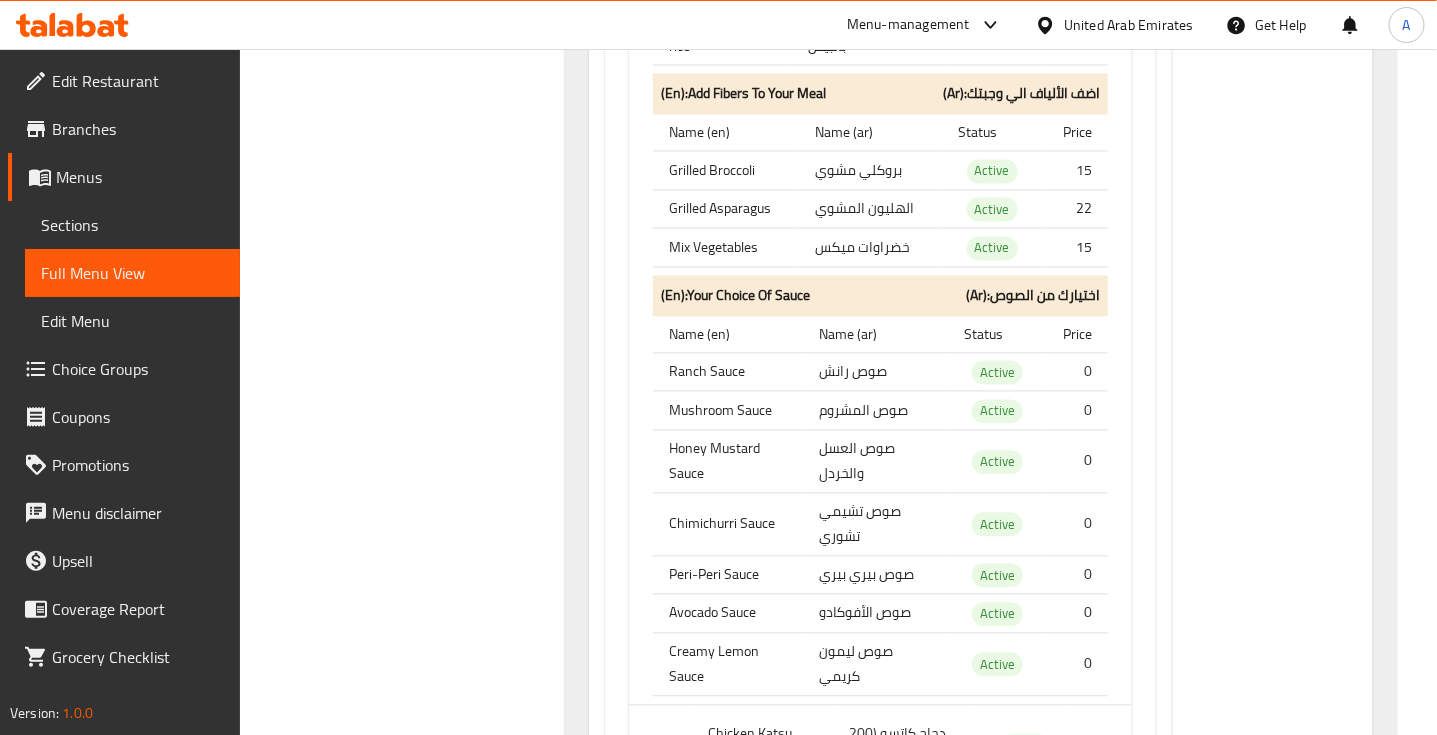 click on "Grilled Asparagus" at bounding box center [726, 209] 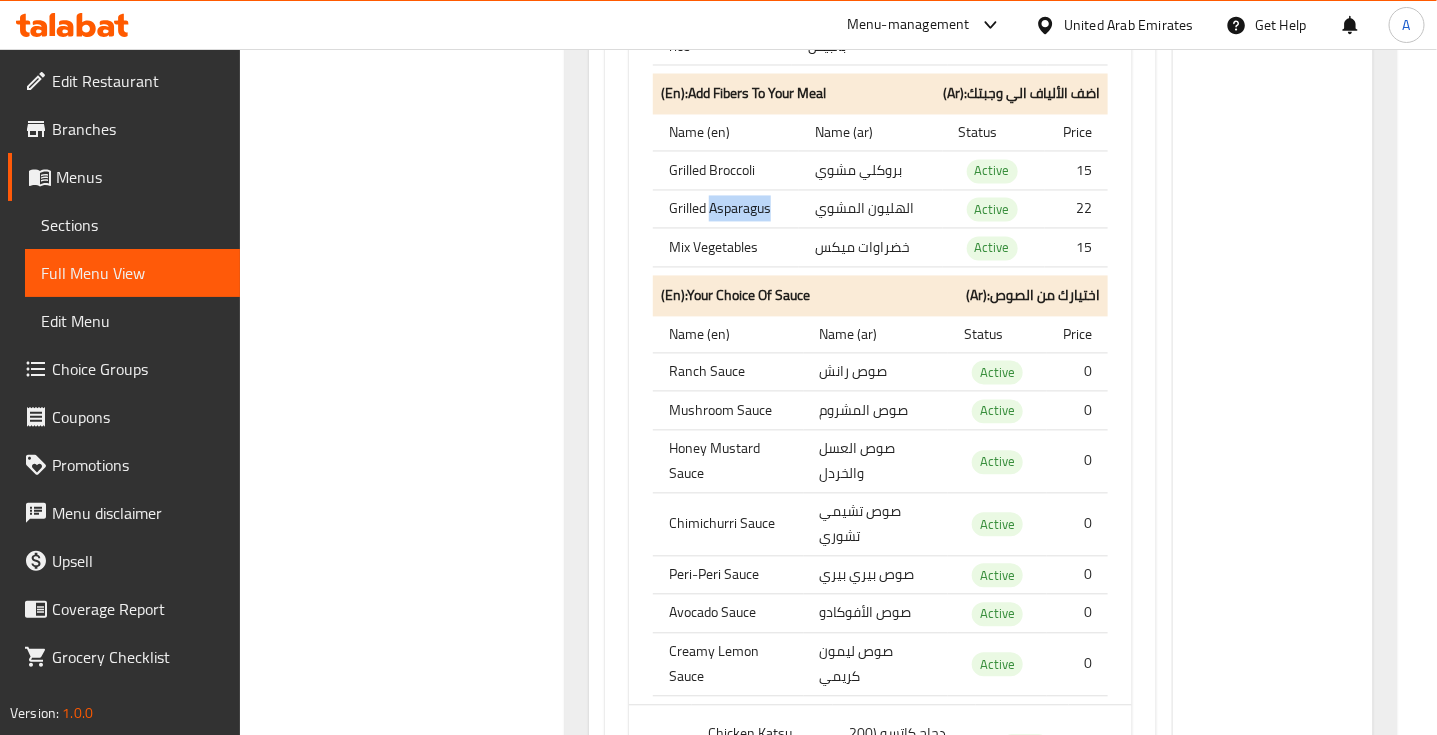 click on "Grilled Asparagus" at bounding box center [726, 209] 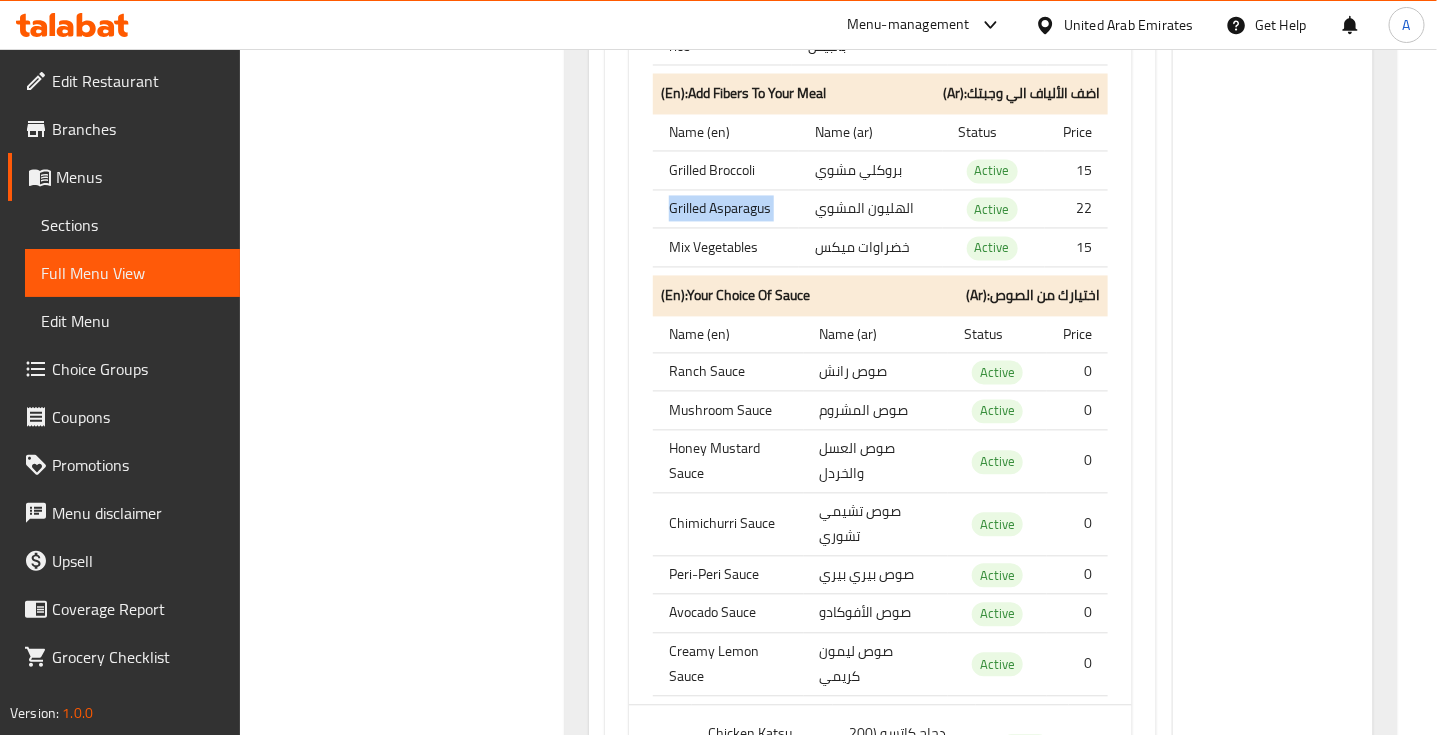 click on "Grilled Asparagus" at bounding box center (726, 209) 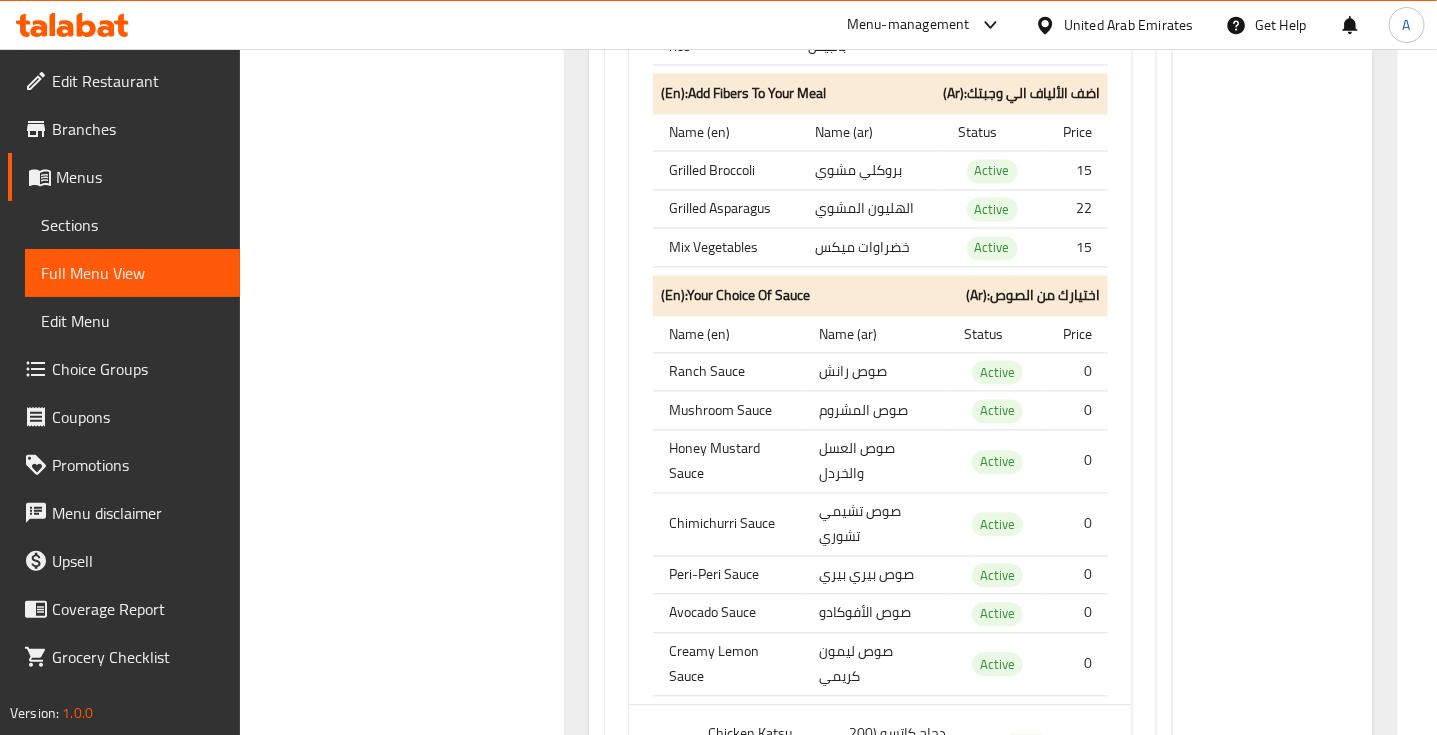 click on "Mix Vegetables" at bounding box center [726, 248] 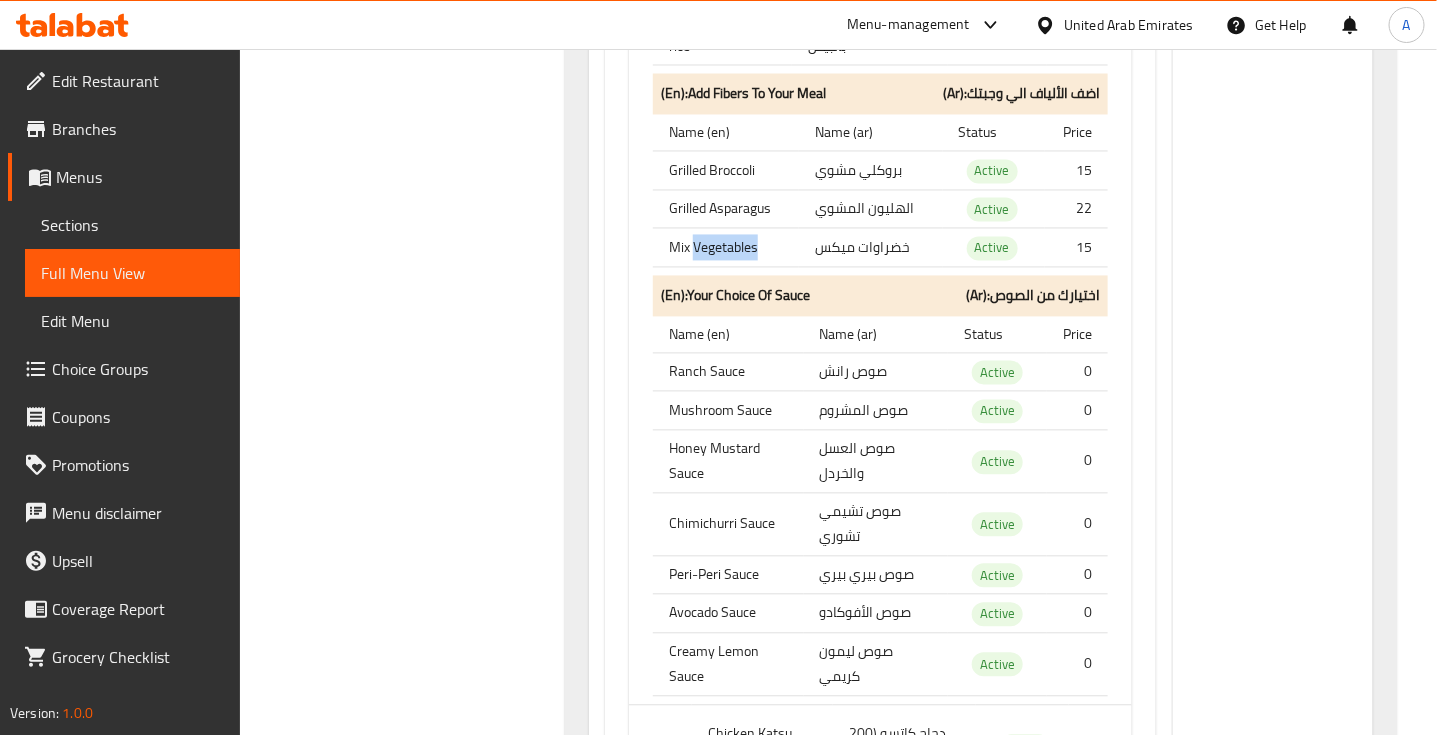 click on "Mix Vegetables" at bounding box center (726, 248) 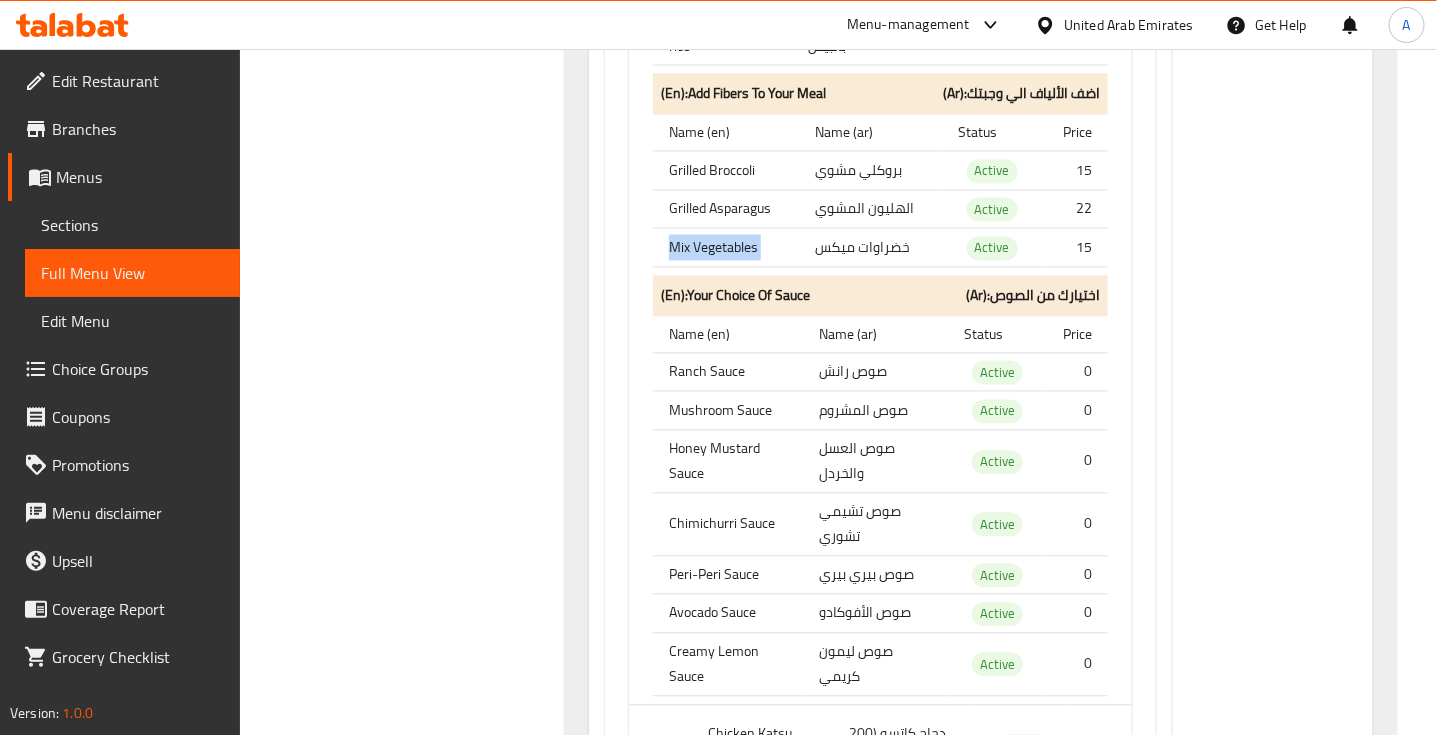 click on "Mix Vegetables" at bounding box center (726, 248) 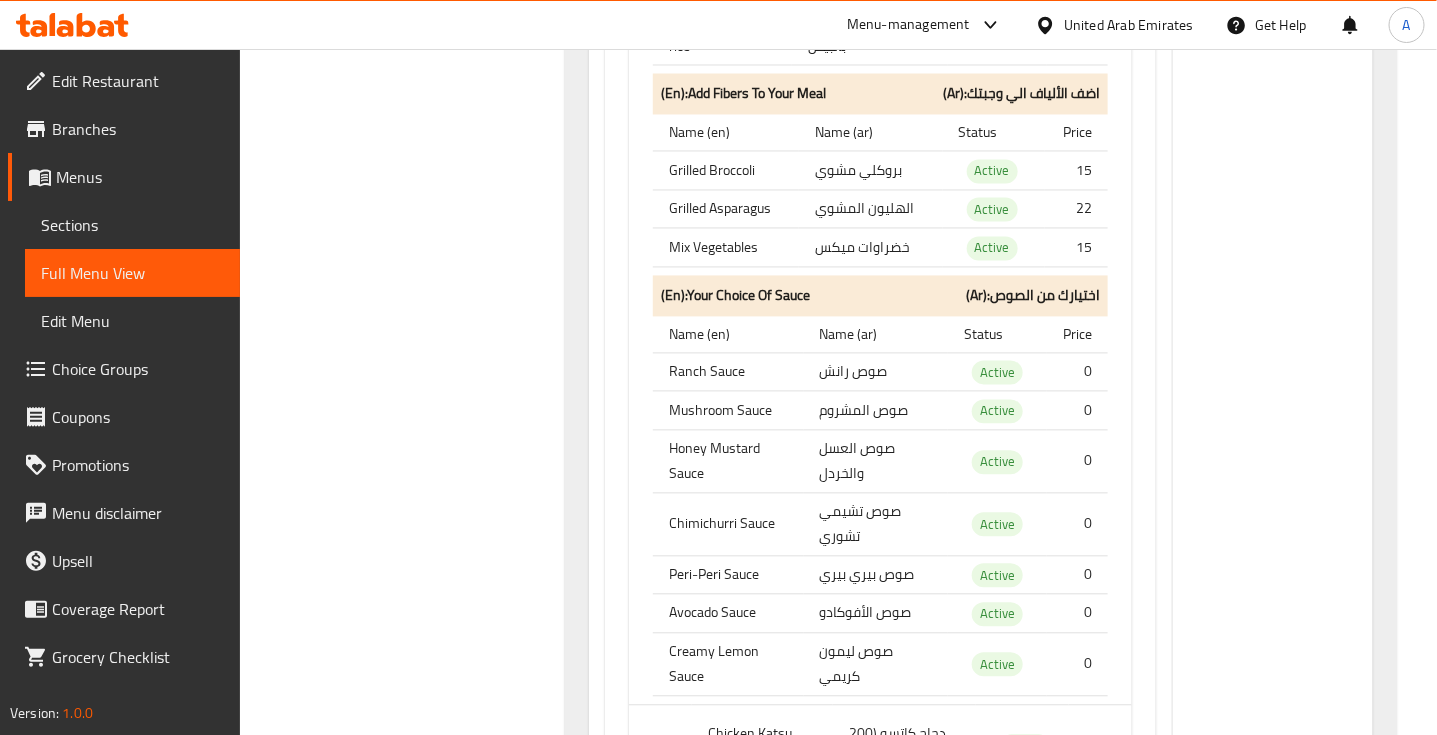 click on "خضراوات ميكس" at bounding box center [870, 248] 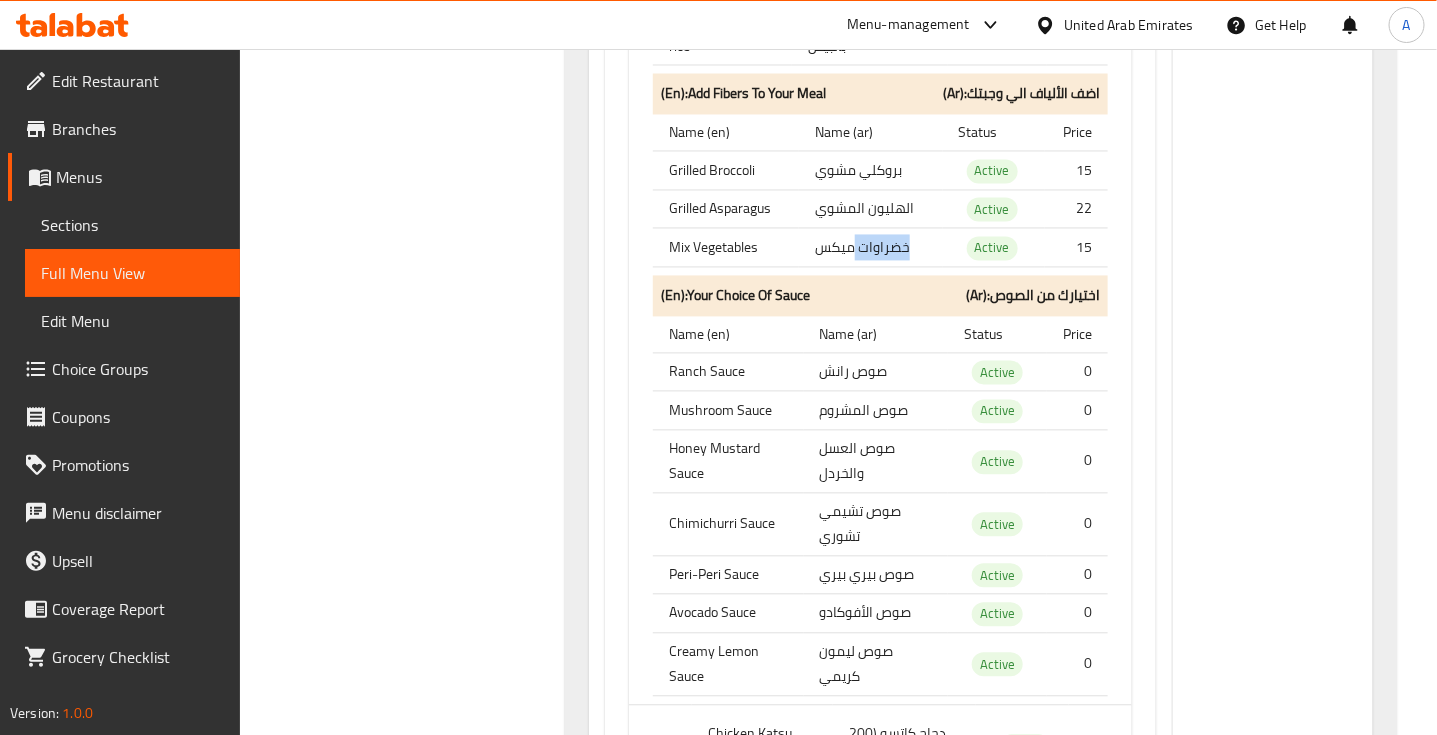 click on "خضراوات ميكس" at bounding box center [870, 248] 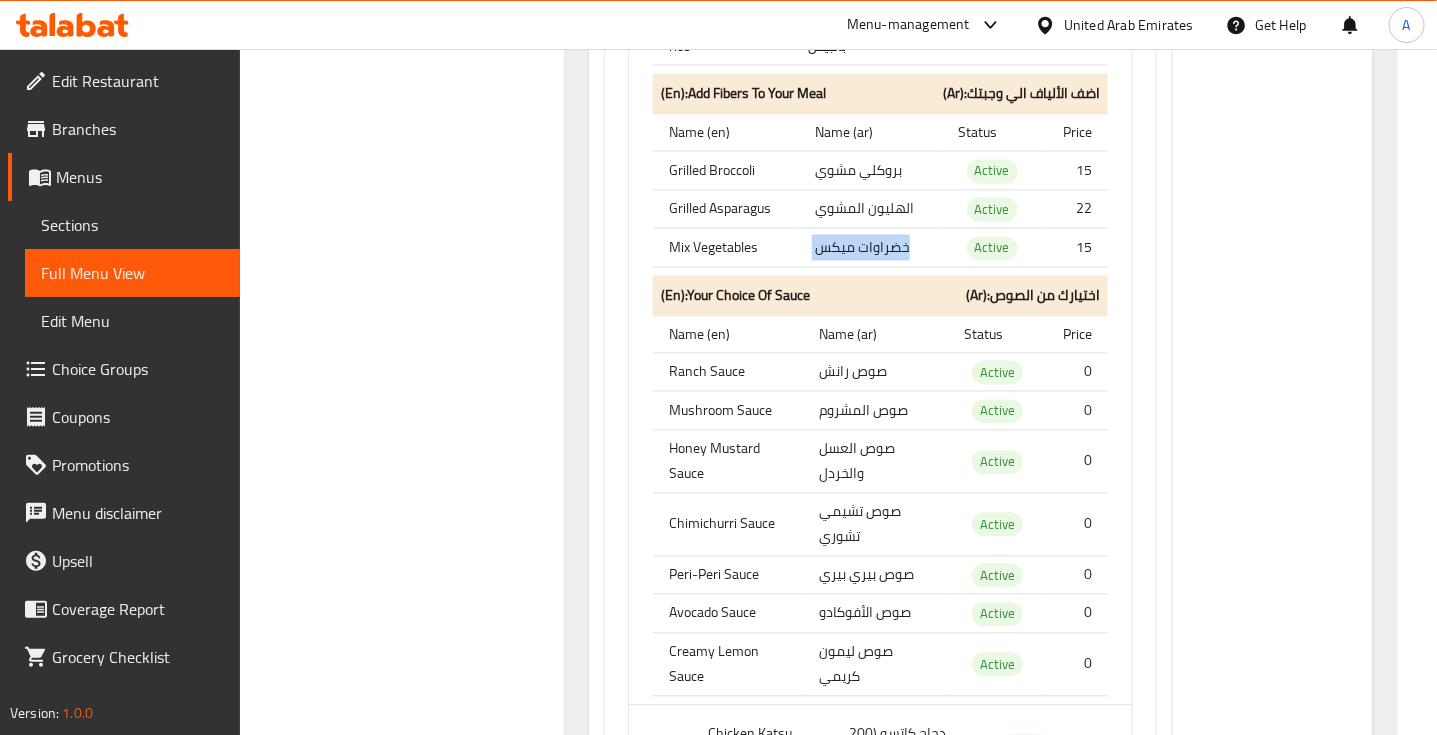 click on "خضراوات ميكس" at bounding box center [870, 248] 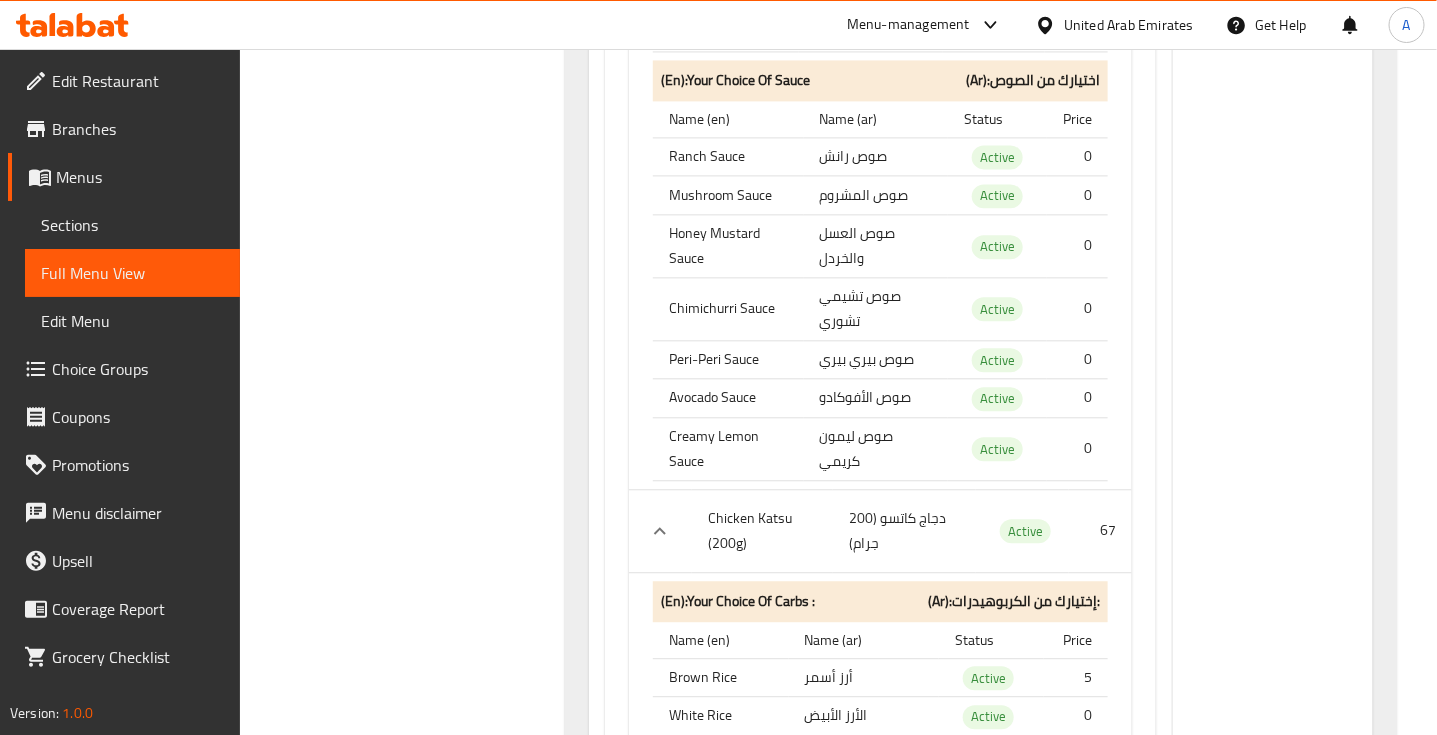 scroll, scrollTop: 24636, scrollLeft: 0, axis: vertical 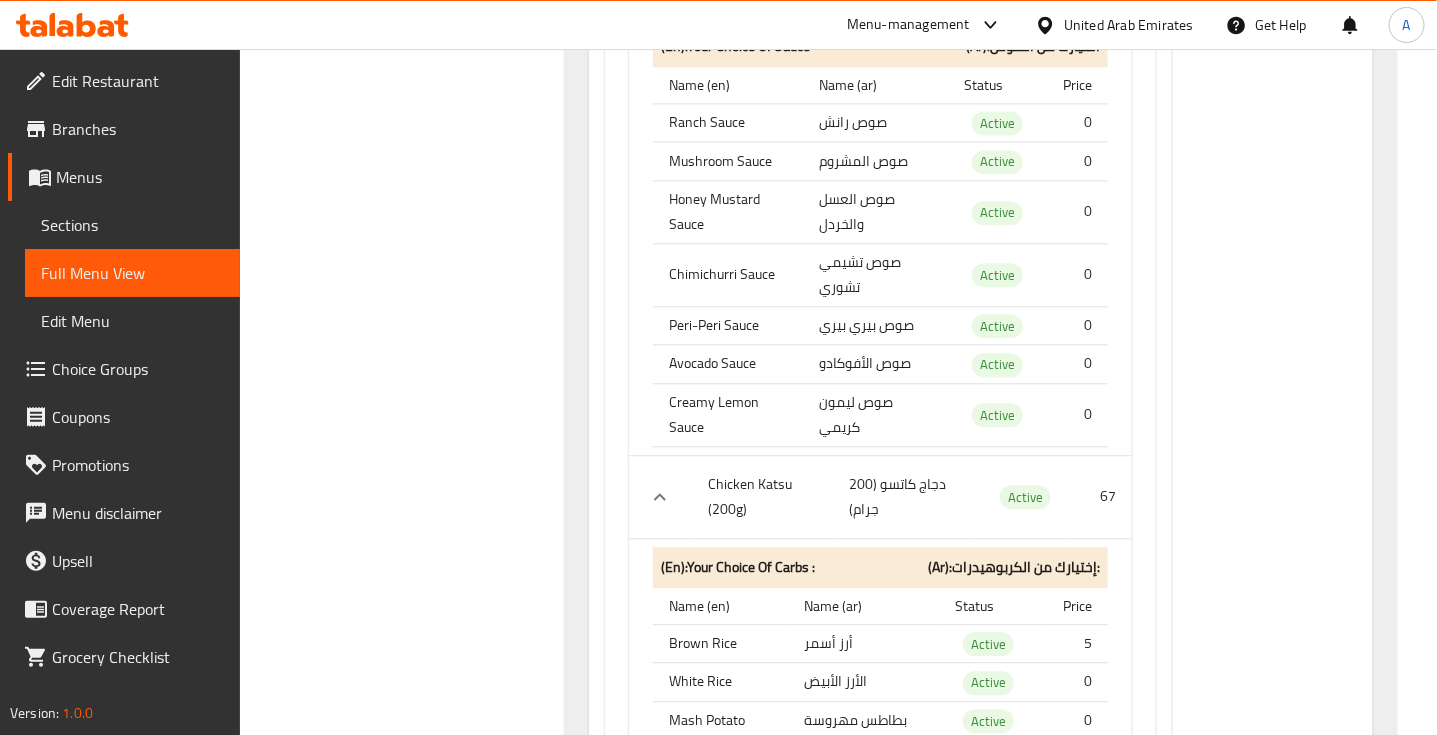 click on "صوص المشروم" at bounding box center [876, 161] 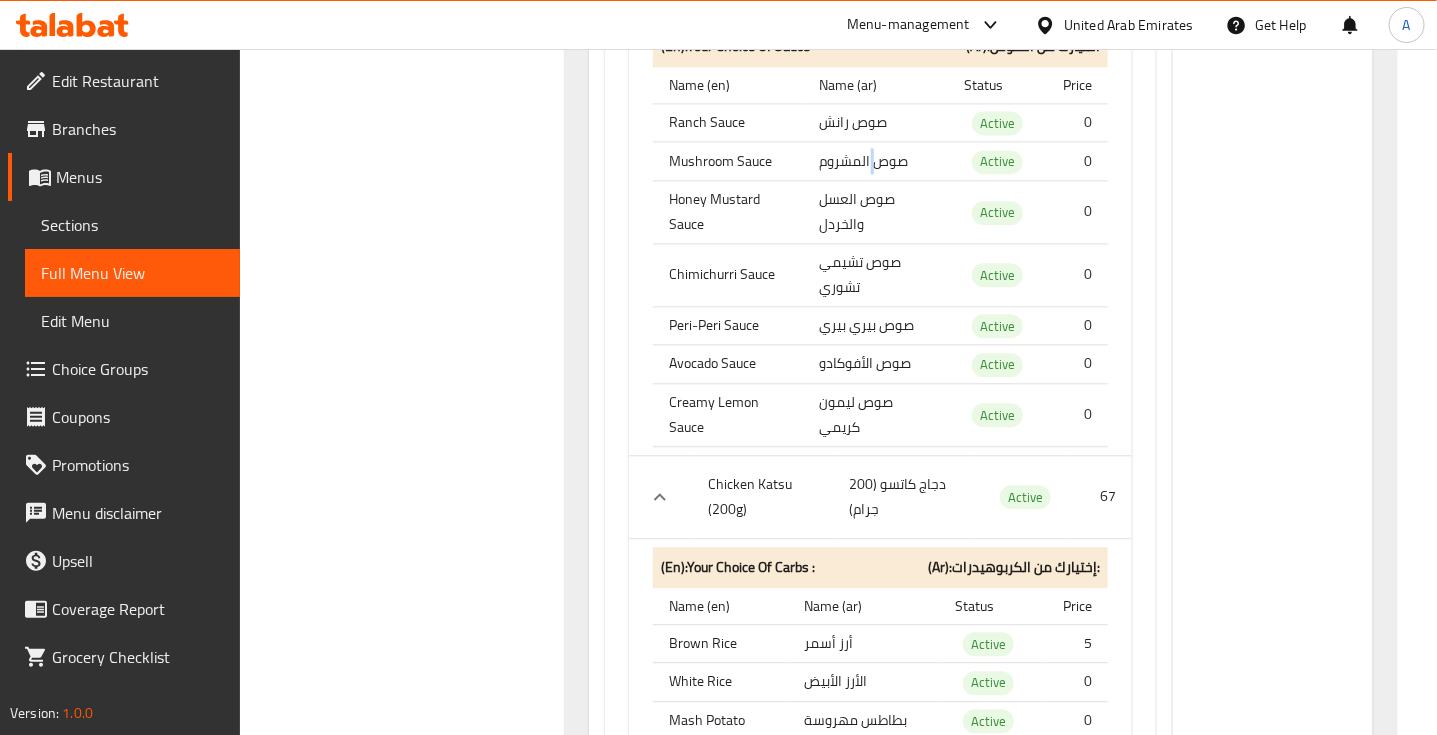 click on "صوص المشروم" at bounding box center [876, 161] 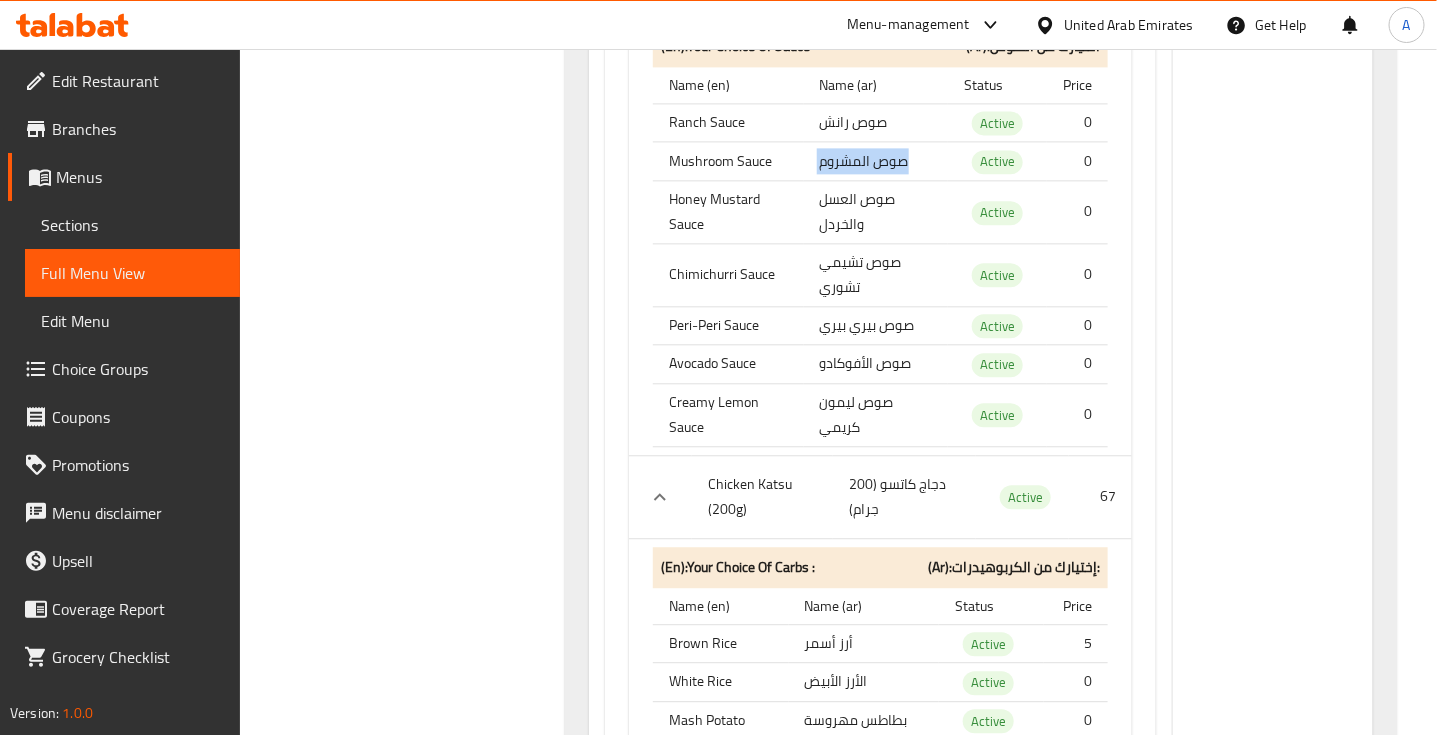 click on "صوص المشروم" at bounding box center (876, 161) 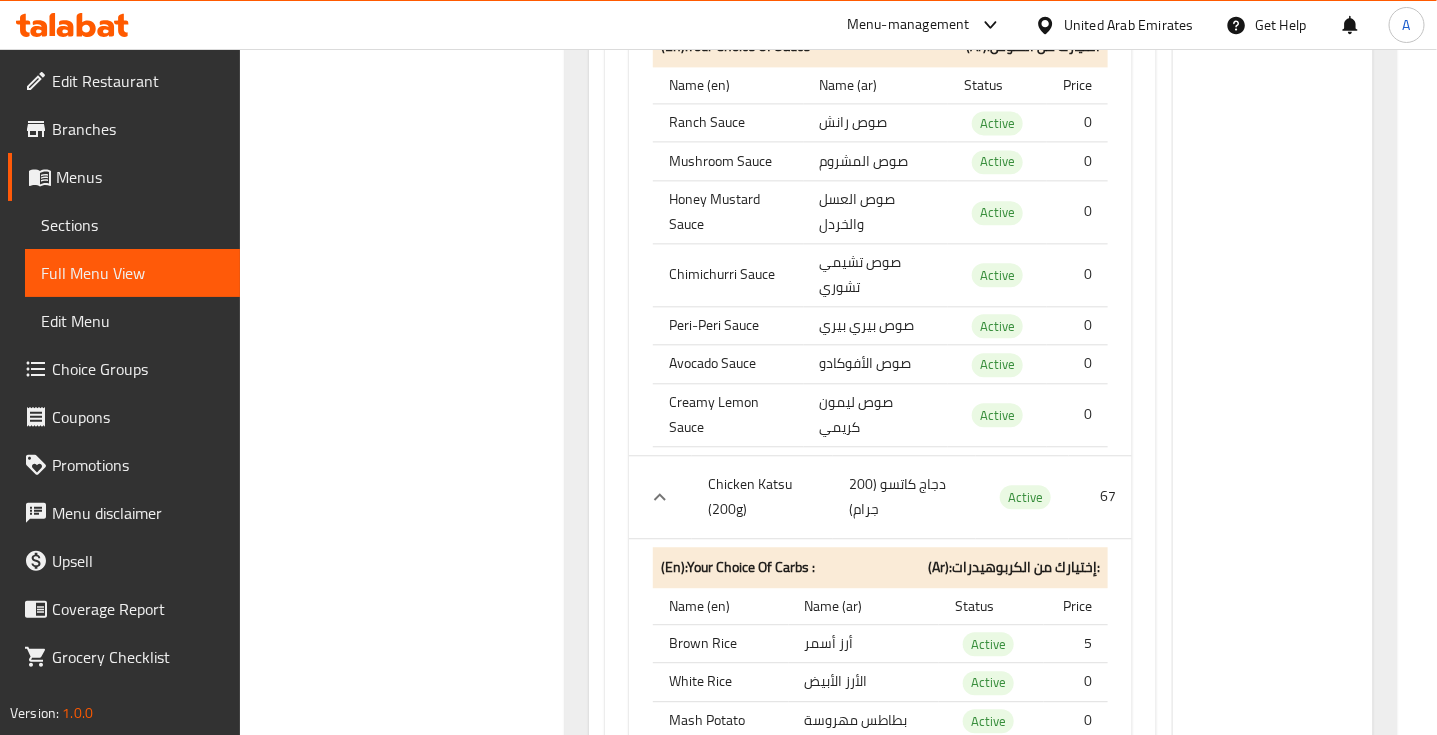 click on "صوص العسل والخردل" at bounding box center [876, 211] 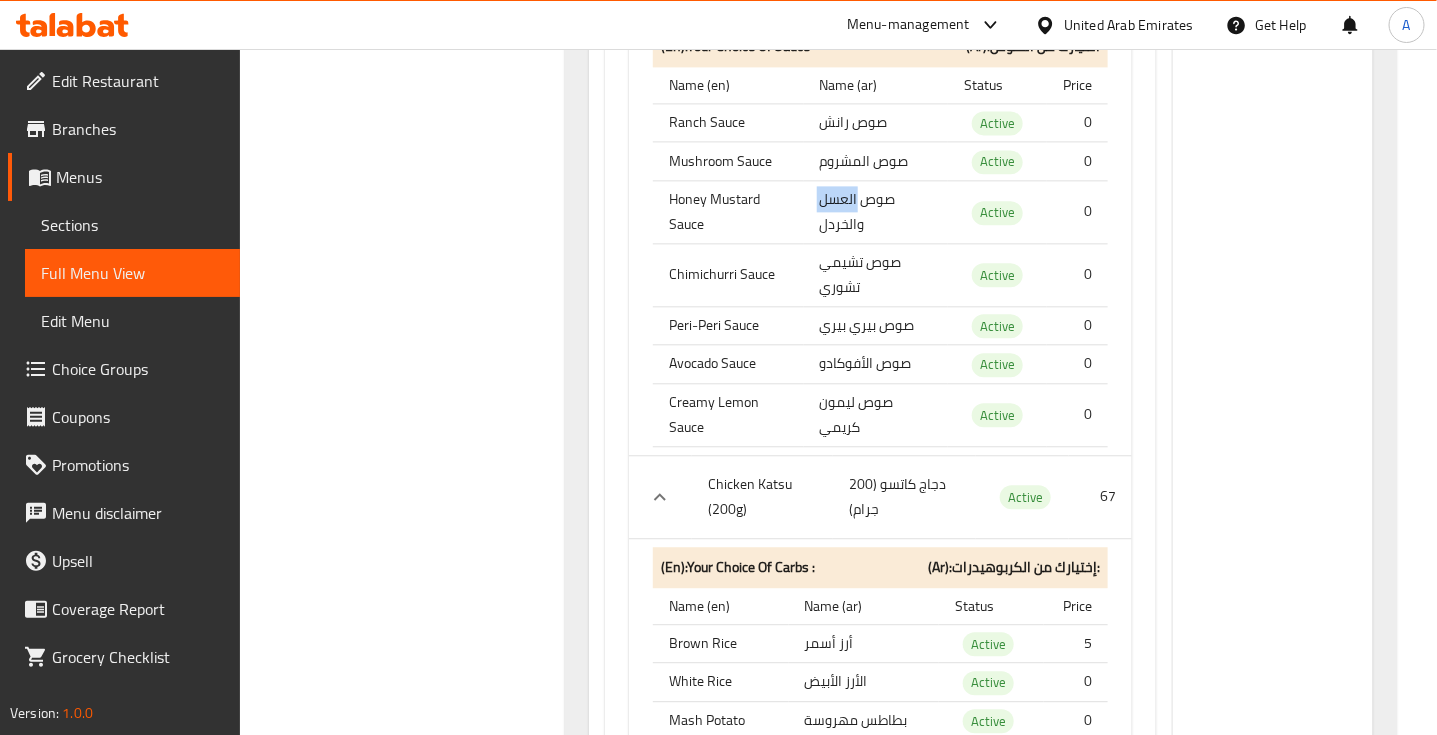 click on "صوص العسل والخردل" at bounding box center [876, 211] 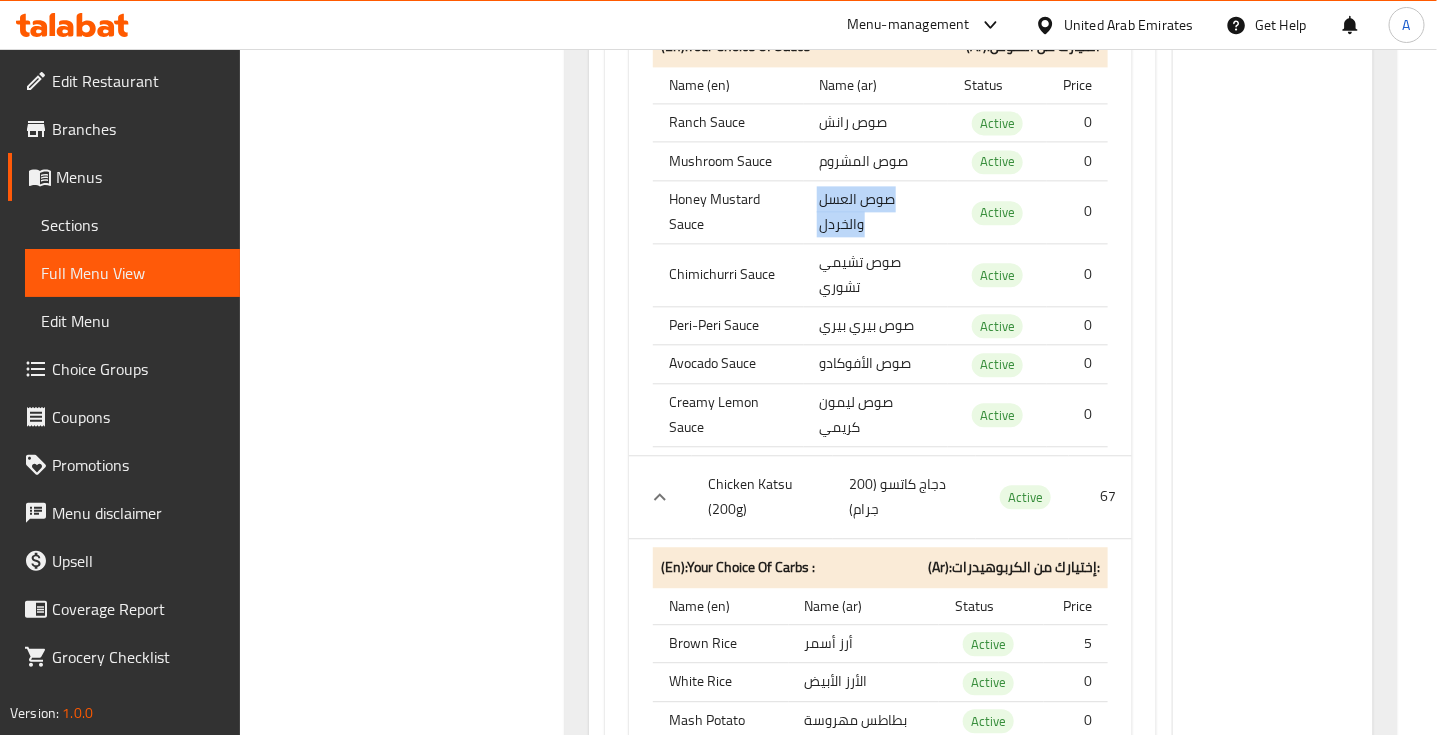 click on "صوص العسل والخردل" at bounding box center [876, 211] 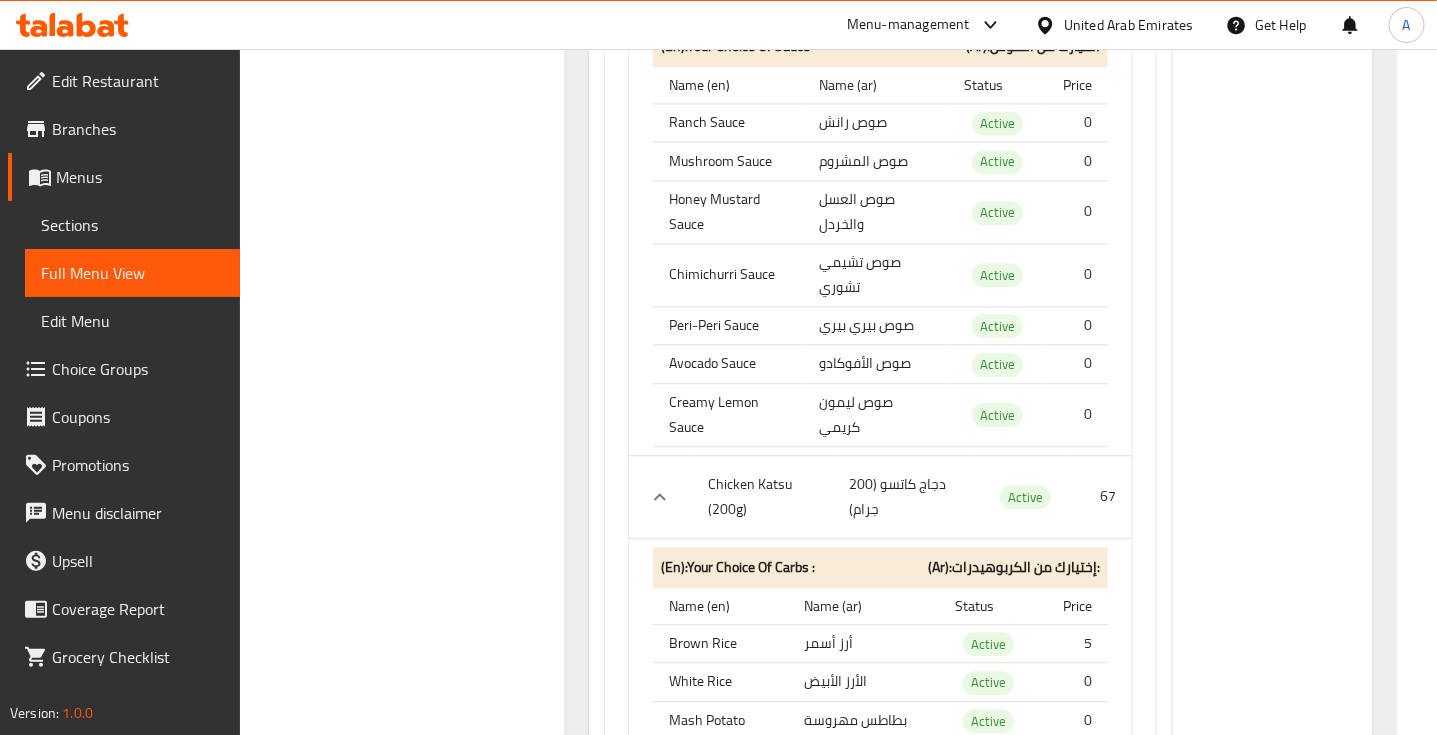 click on "صوص تشيمي تشوري" at bounding box center [876, 274] 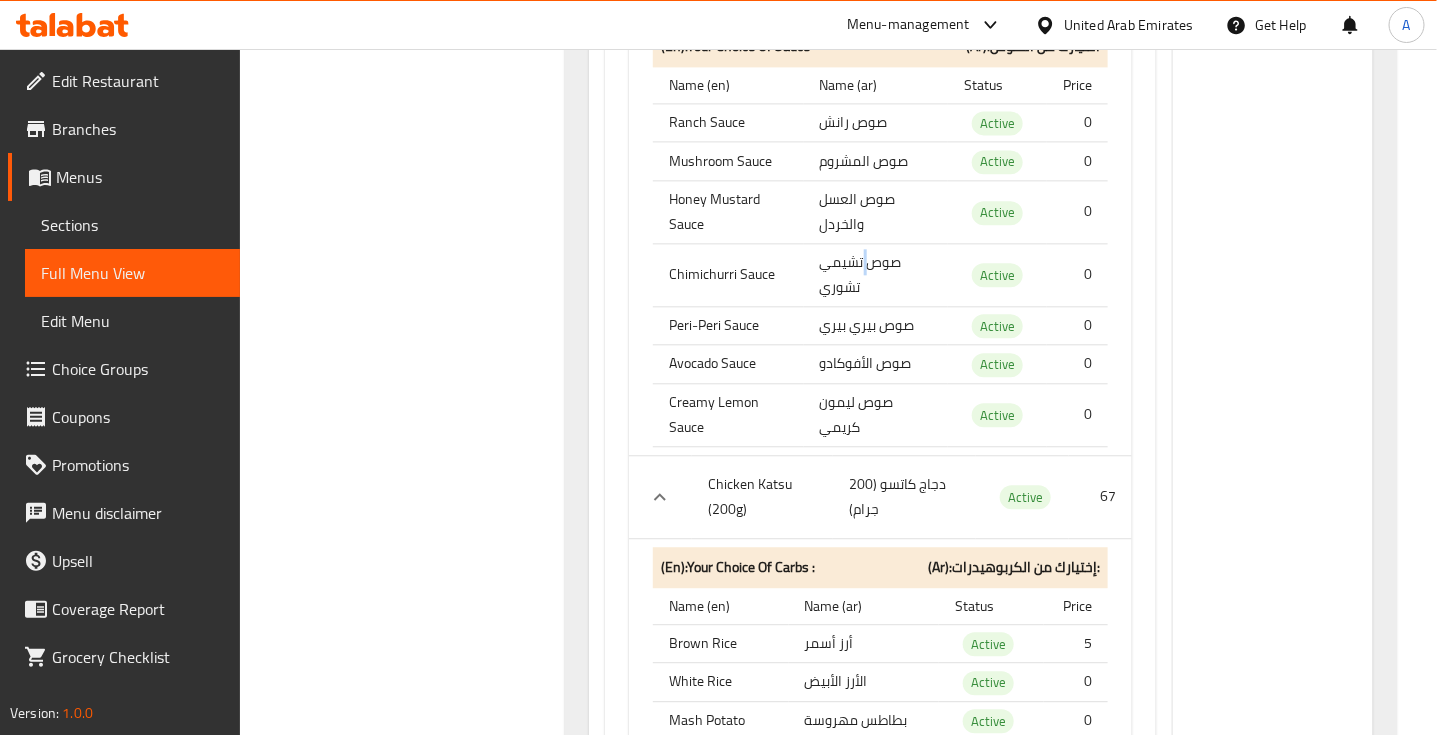 click on "صوص تشيمي تشوري" at bounding box center (876, 274) 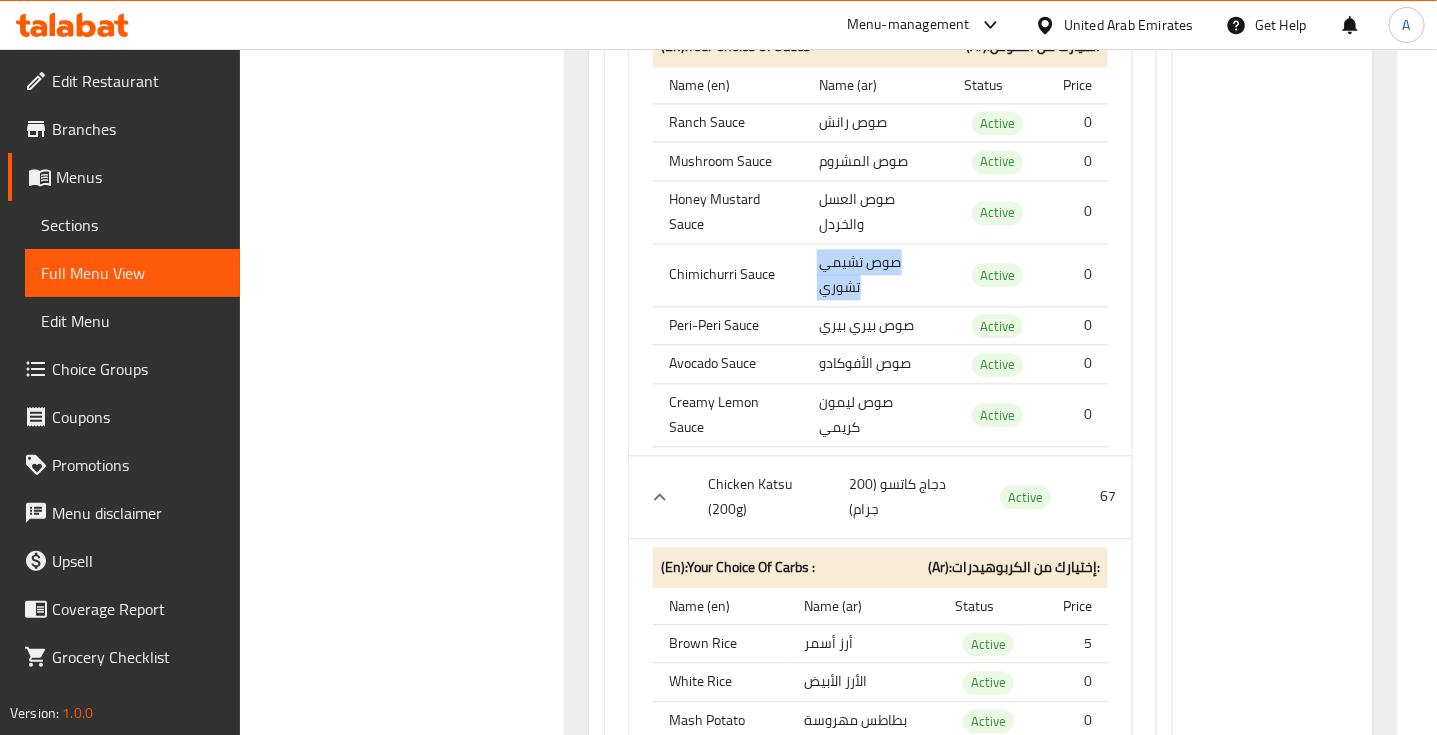 click on "صوص تشيمي تشوري" at bounding box center (876, 274) 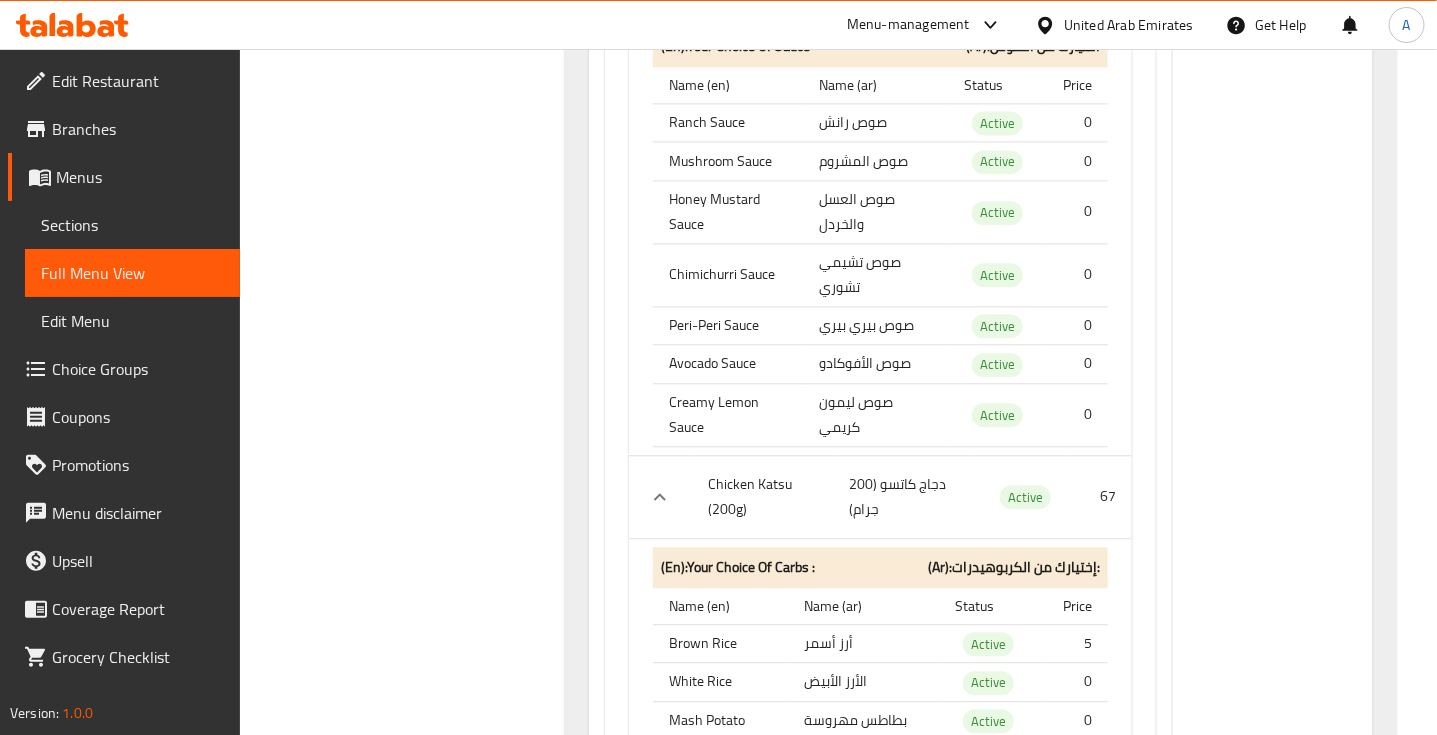 click on "صوص بيري بيري" at bounding box center (876, 325) 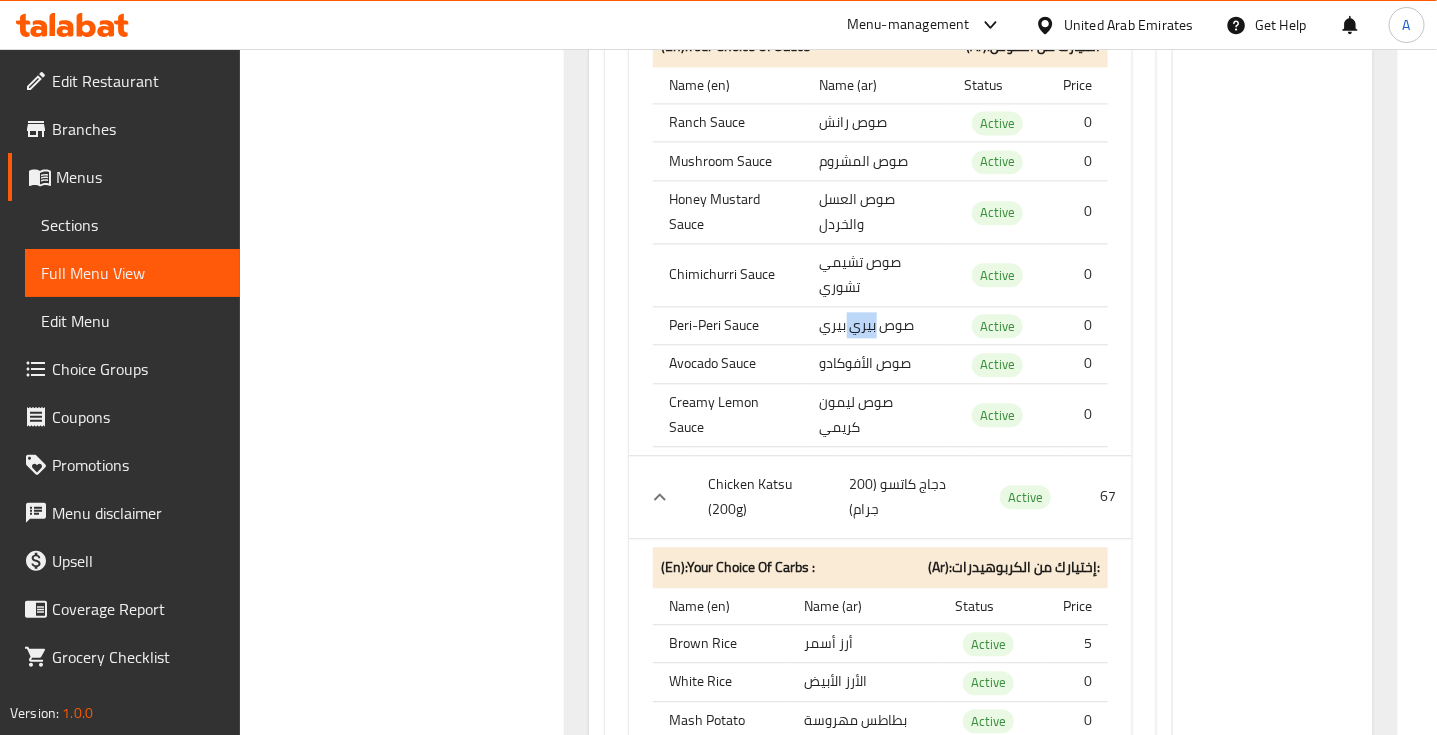 click on "صوص بيري بيري" at bounding box center [876, 325] 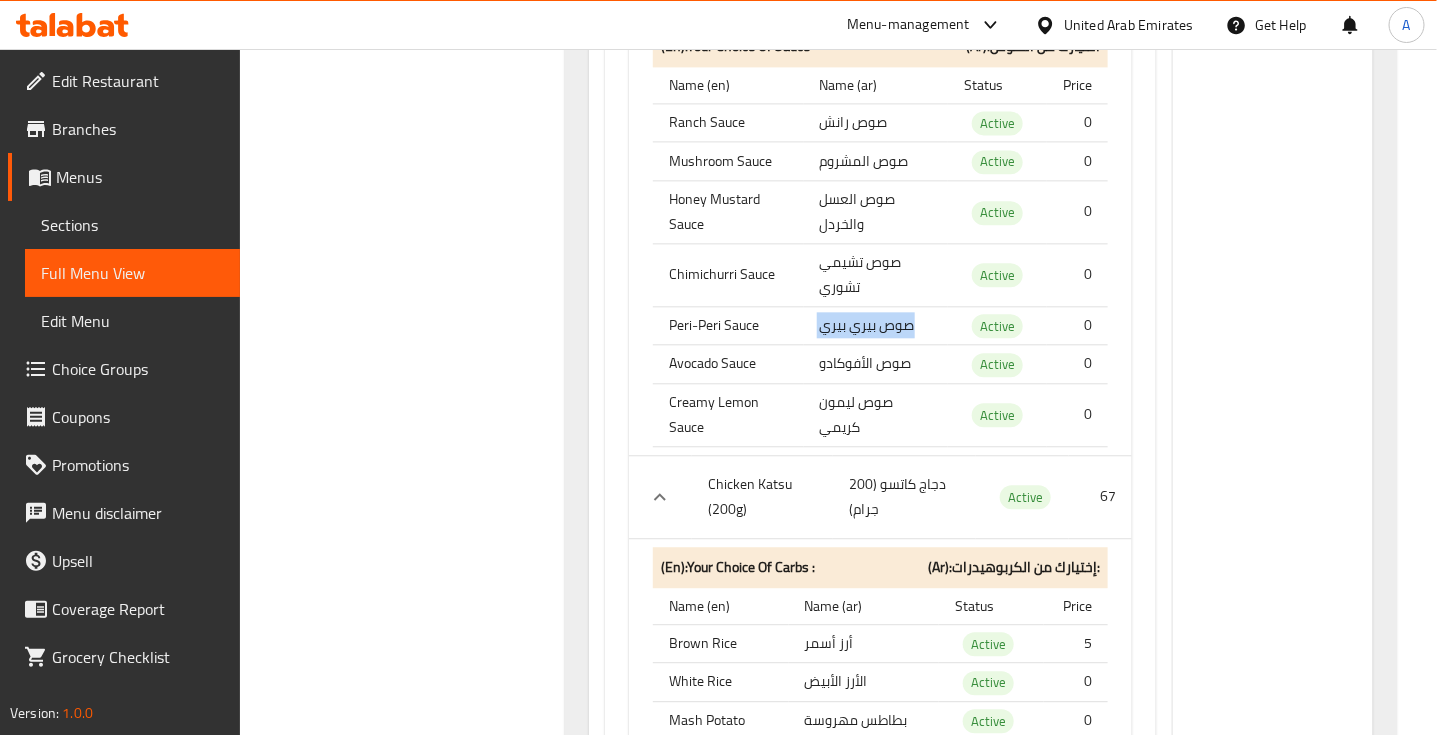 click on "صوص بيري بيري" at bounding box center [876, 325] 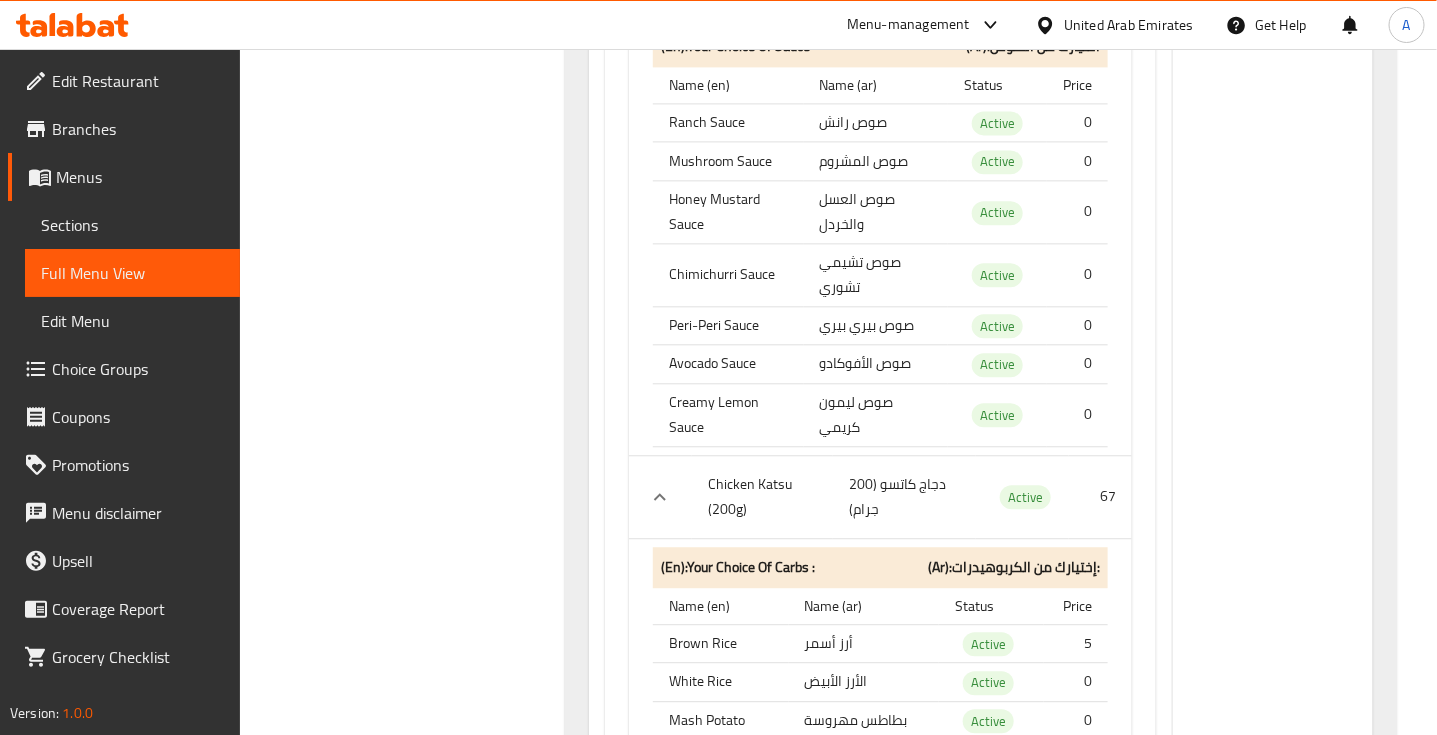 click on "صوص الأفوكادو" at bounding box center (876, 364) 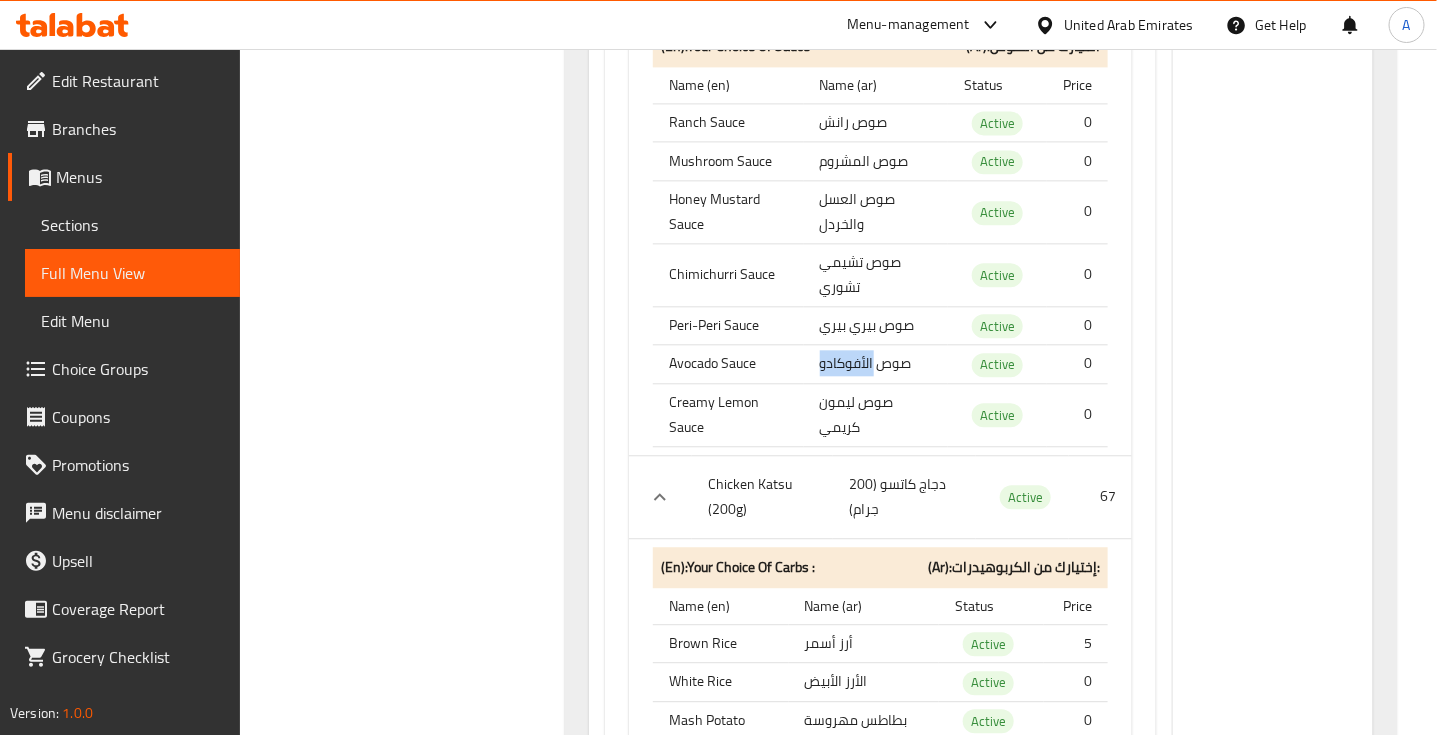 click on "صوص الأفوكادو" at bounding box center [876, 364] 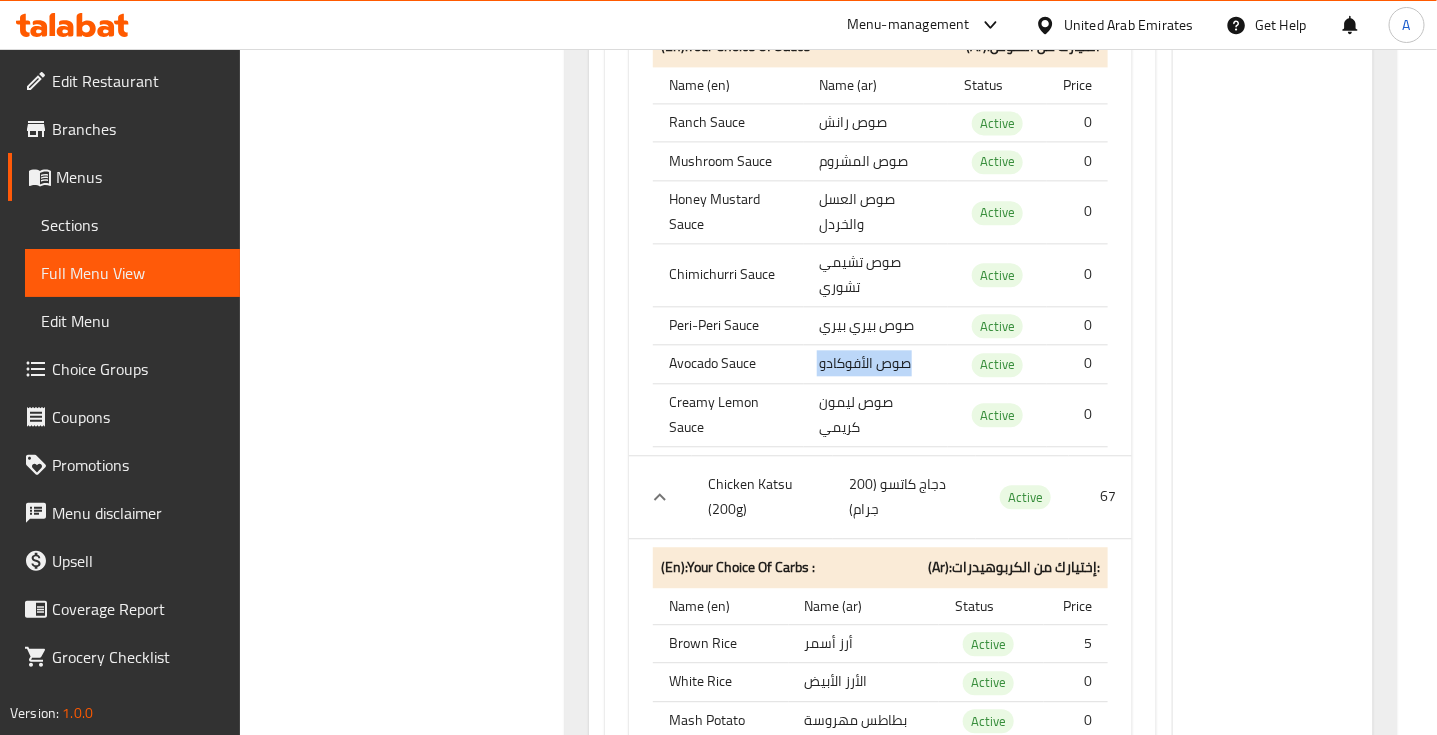 click on "صوص الأفوكادو" at bounding box center (876, 364) 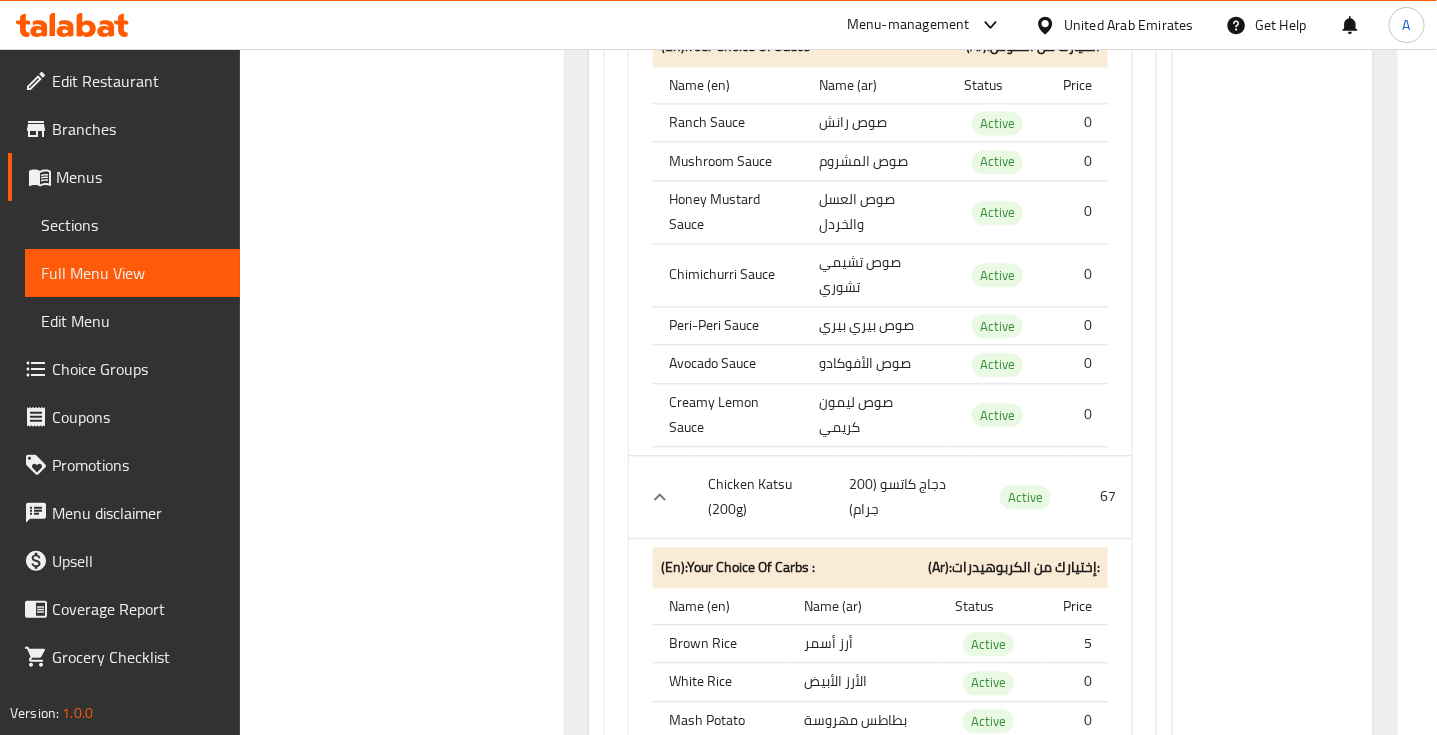 click on "صوص ليمون كريمي" at bounding box center [876, 414] 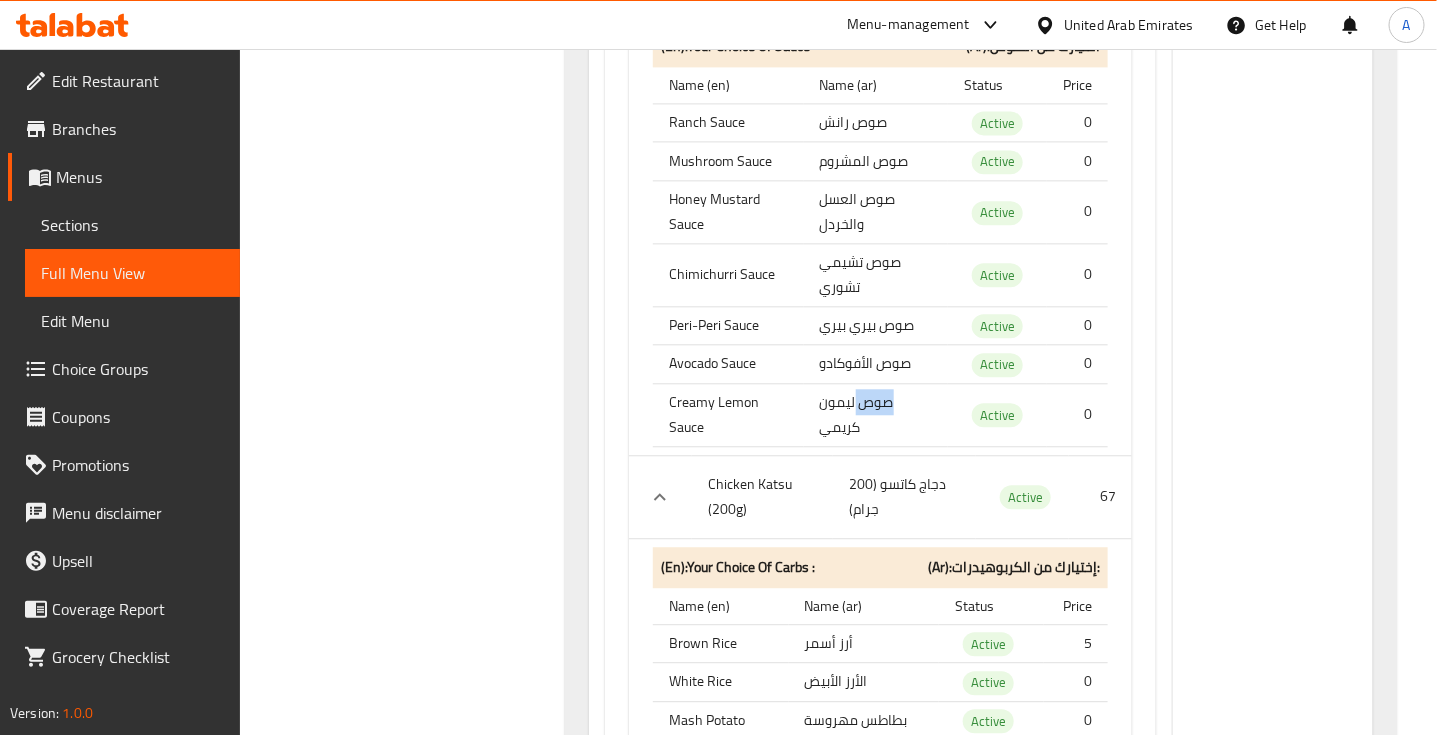 click on "صوص ليمون كريمي" at bounding box center (876, 414) 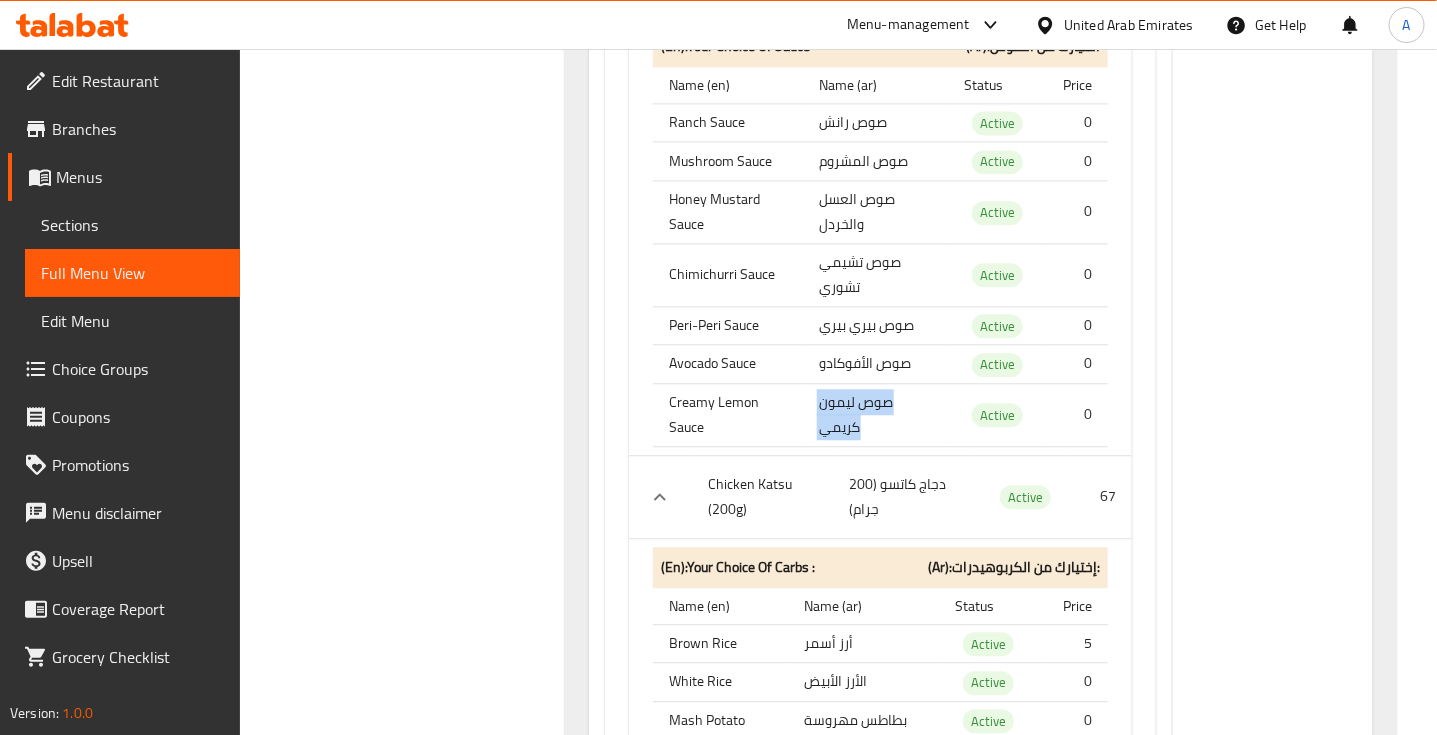 click on "صوص ليمون كريمي" at bounding box center [876, 414] 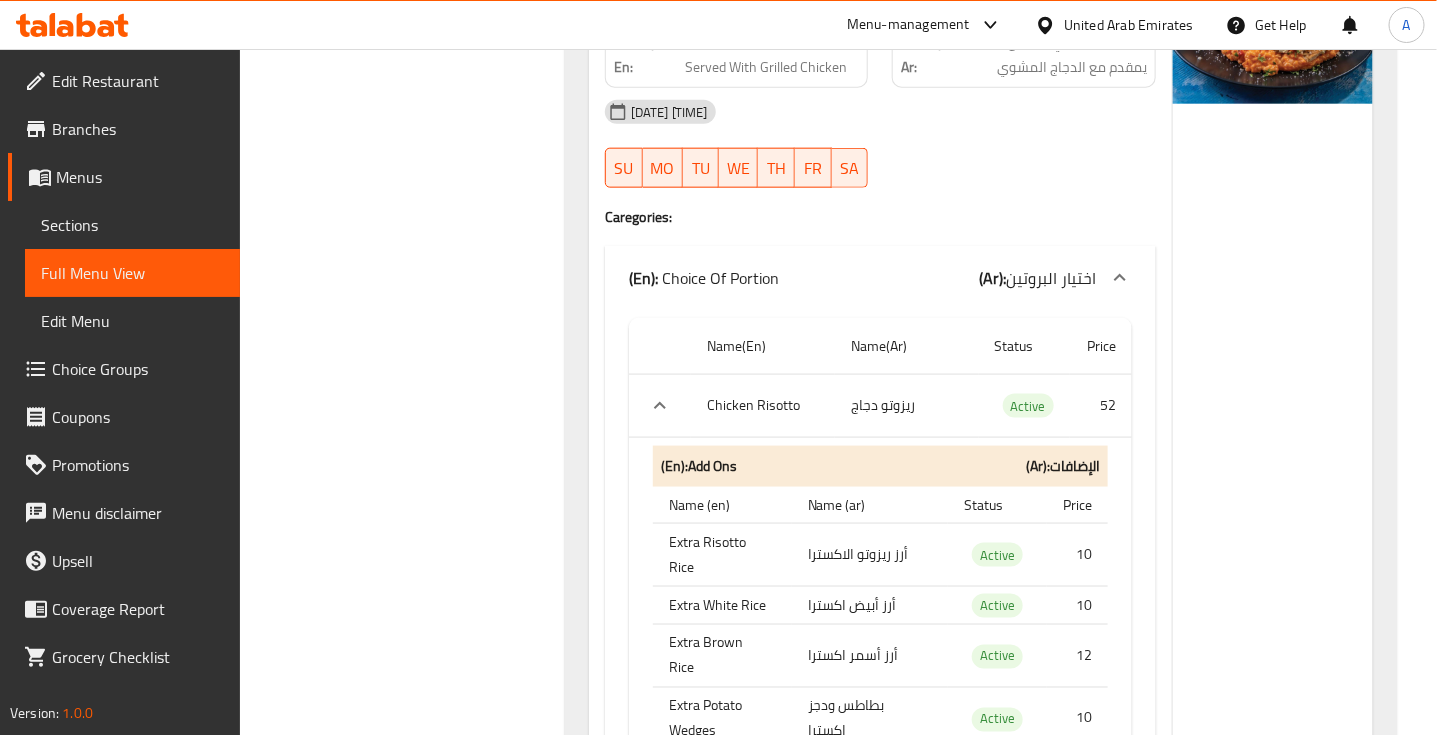 scroll, scrollTop: 26636, scrollLeft: 0, axis: vertical 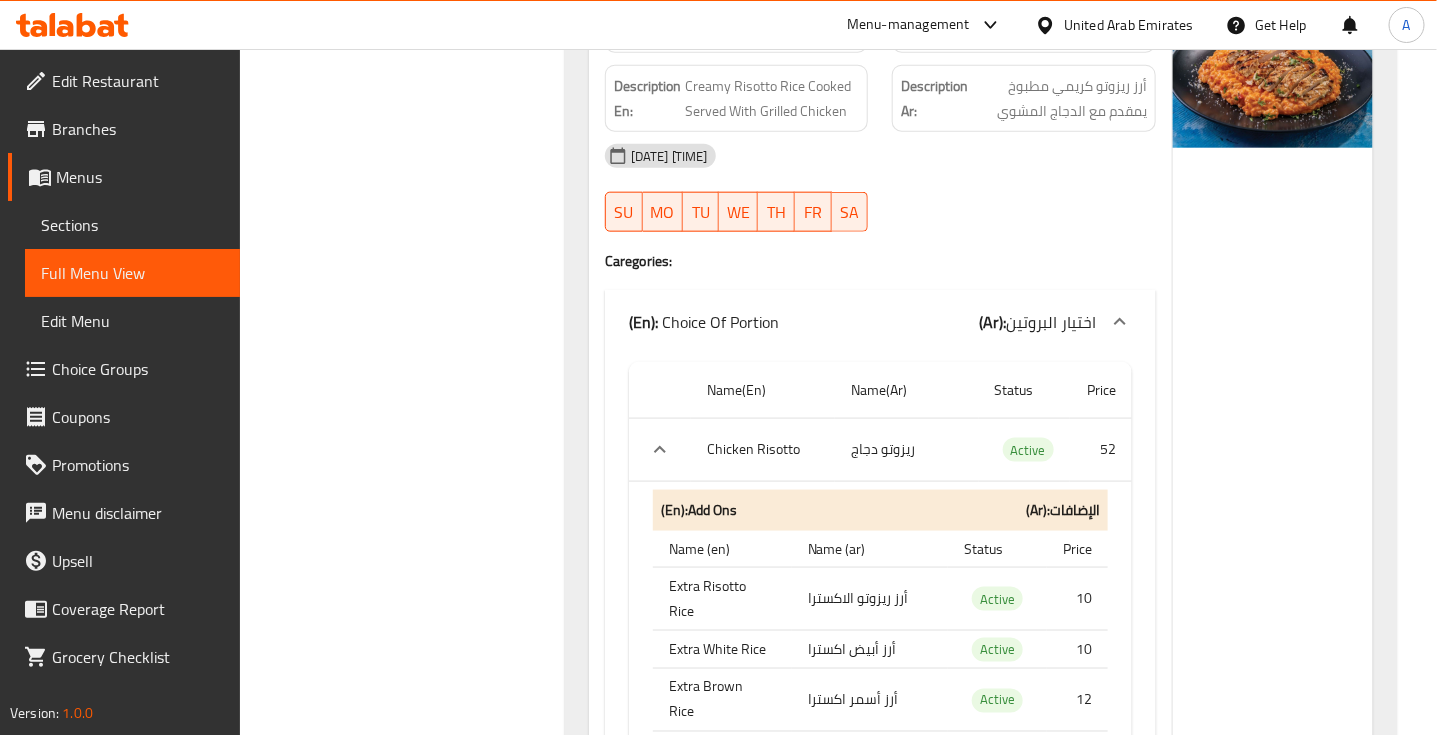 click on "Chicken Risotto" at bounding box center (812, 33) 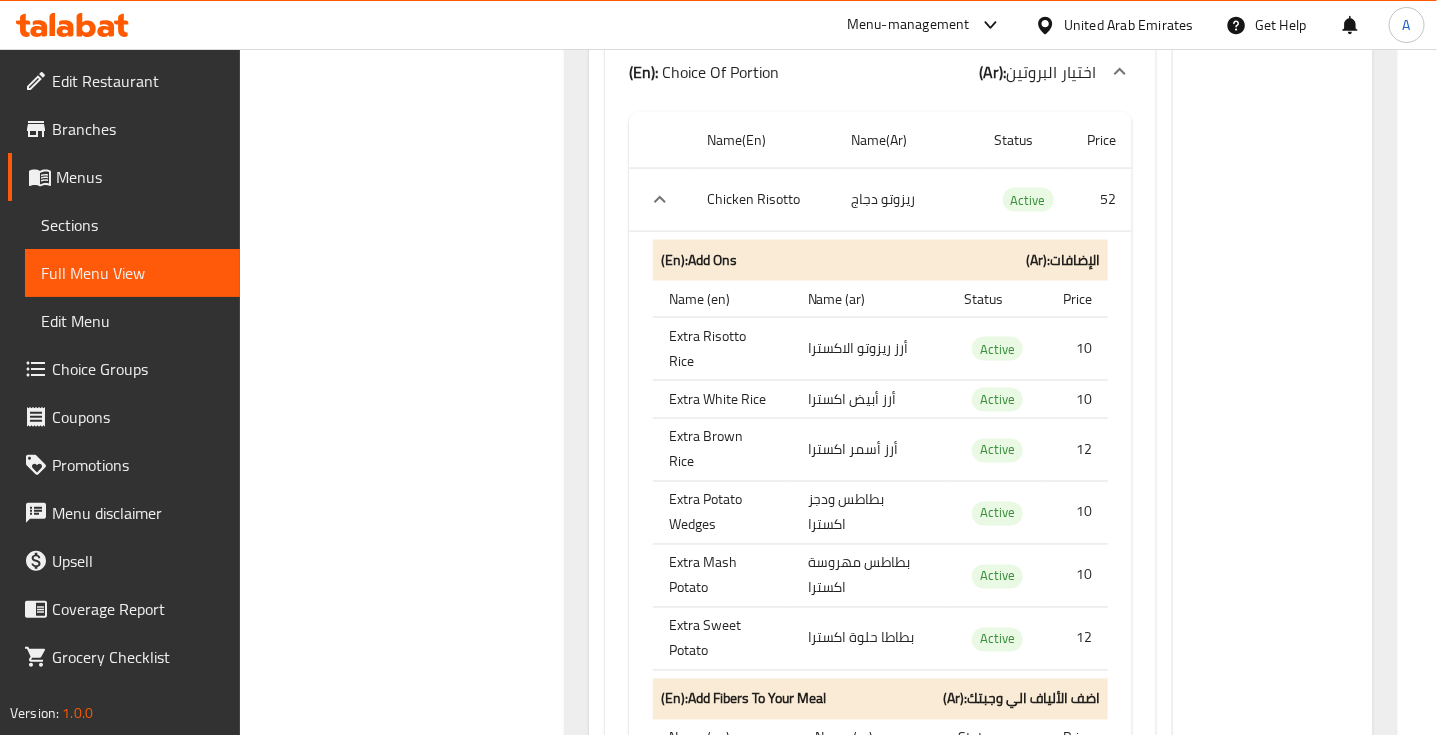 scroll, scrollTop: 27011, scrollLeft: 0, axis: vertical 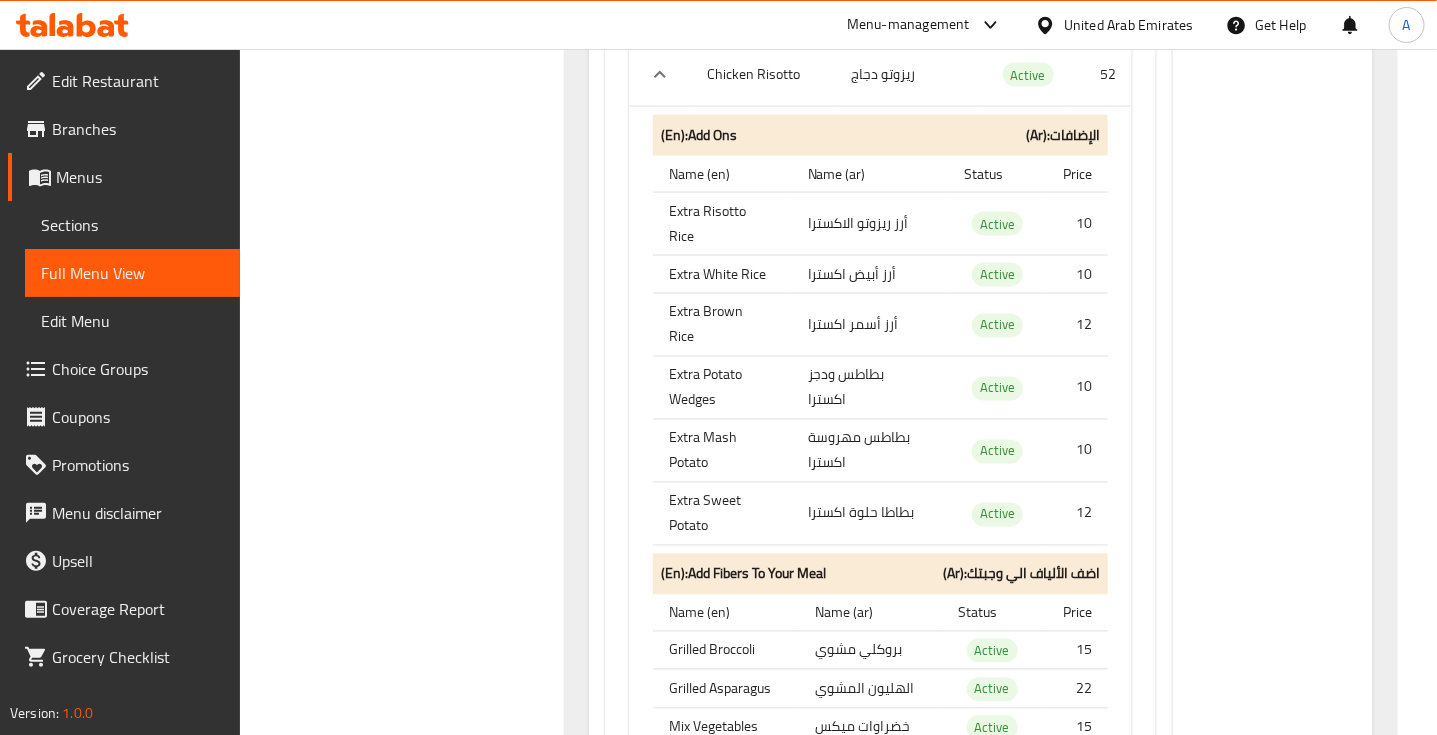 click on "أرز أبيض اكسترا" at bounding box center (870, 274) 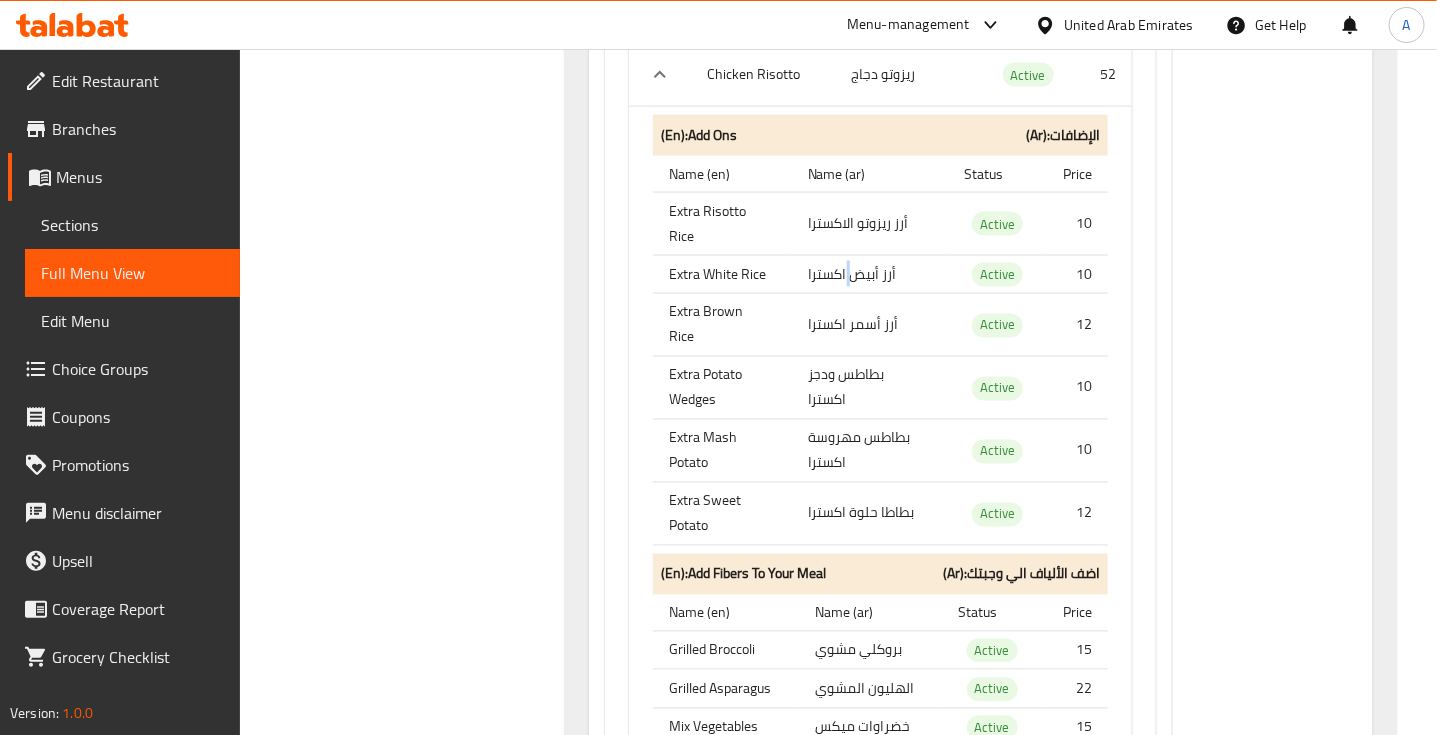 click on "أرز أبيض اكسترا" at bounding box center [870, 274] 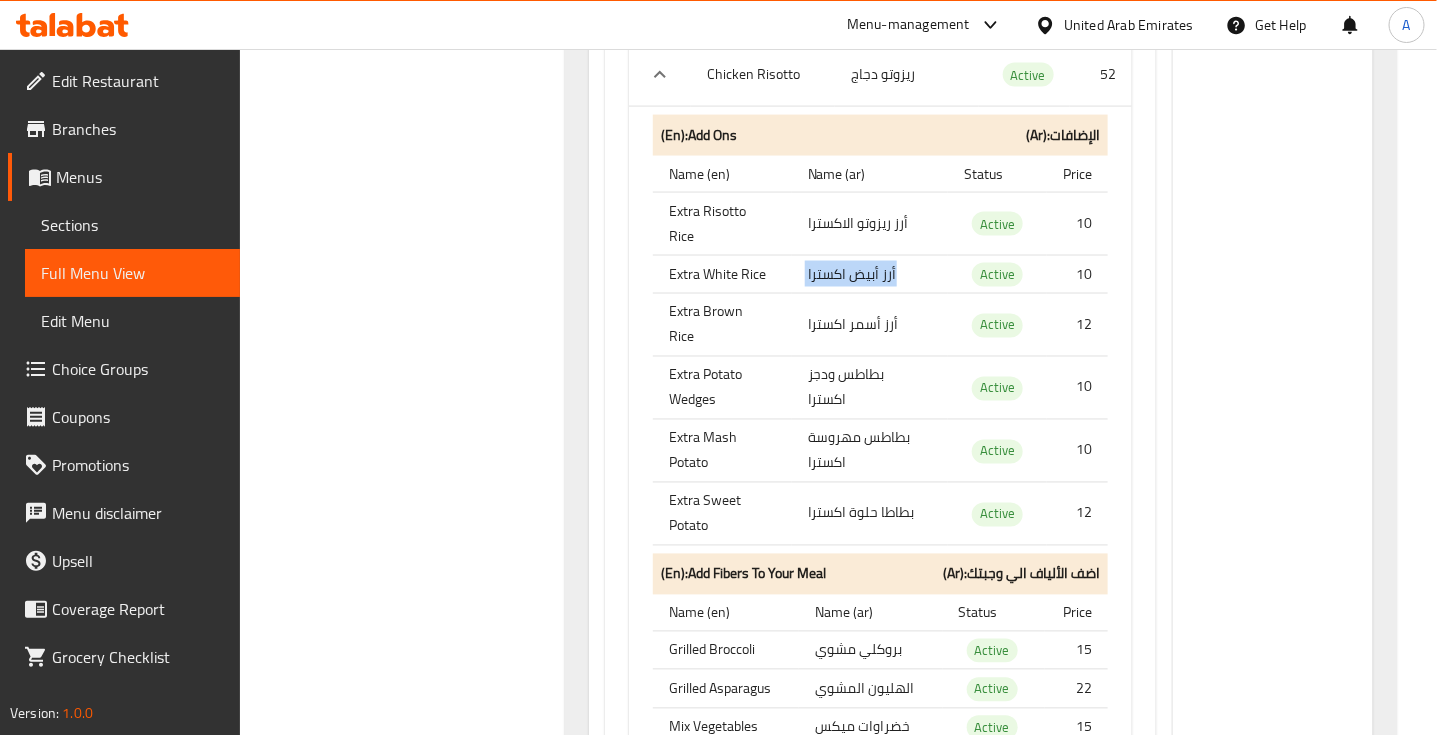 click on "أرز أبيض اكسترا" at bounding box center [870, 274] 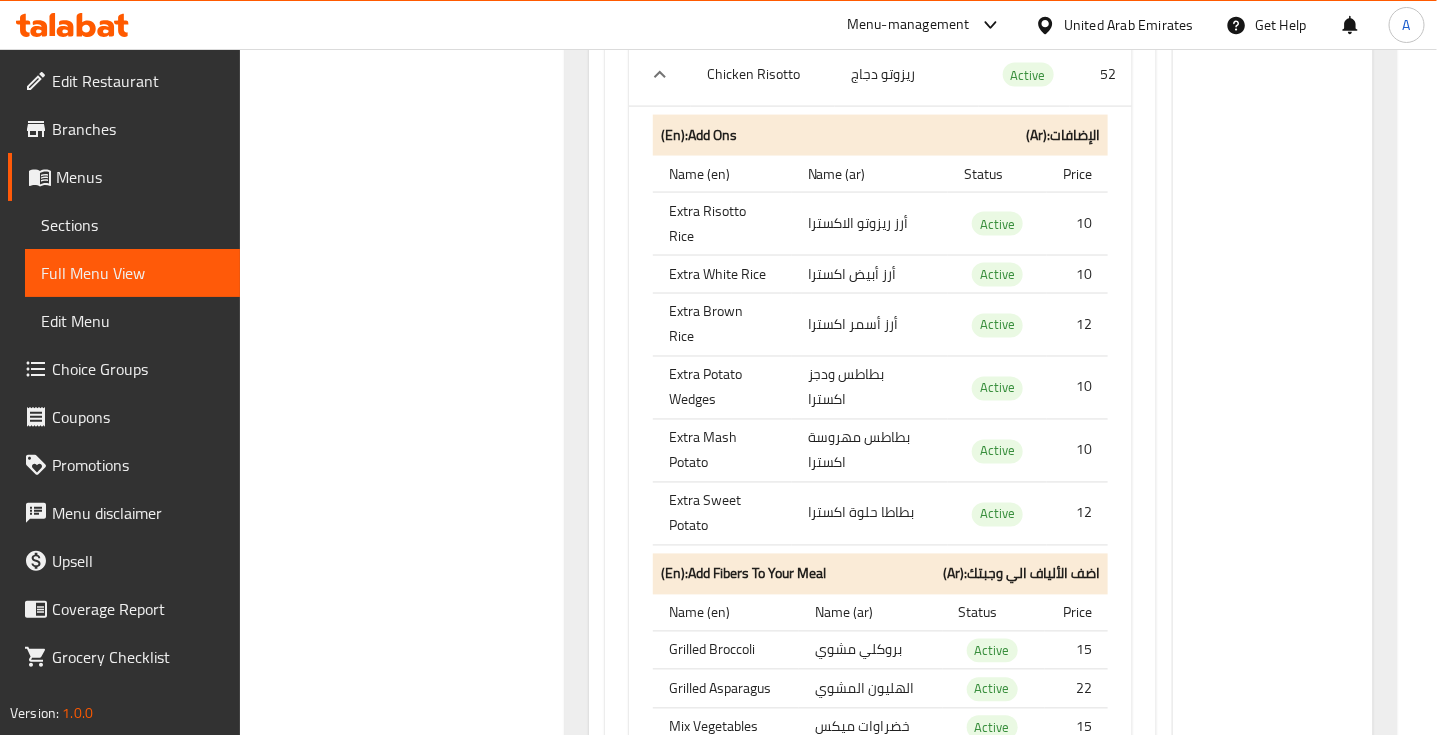click on "Extra White Rice" at bounding box center (722, 274) 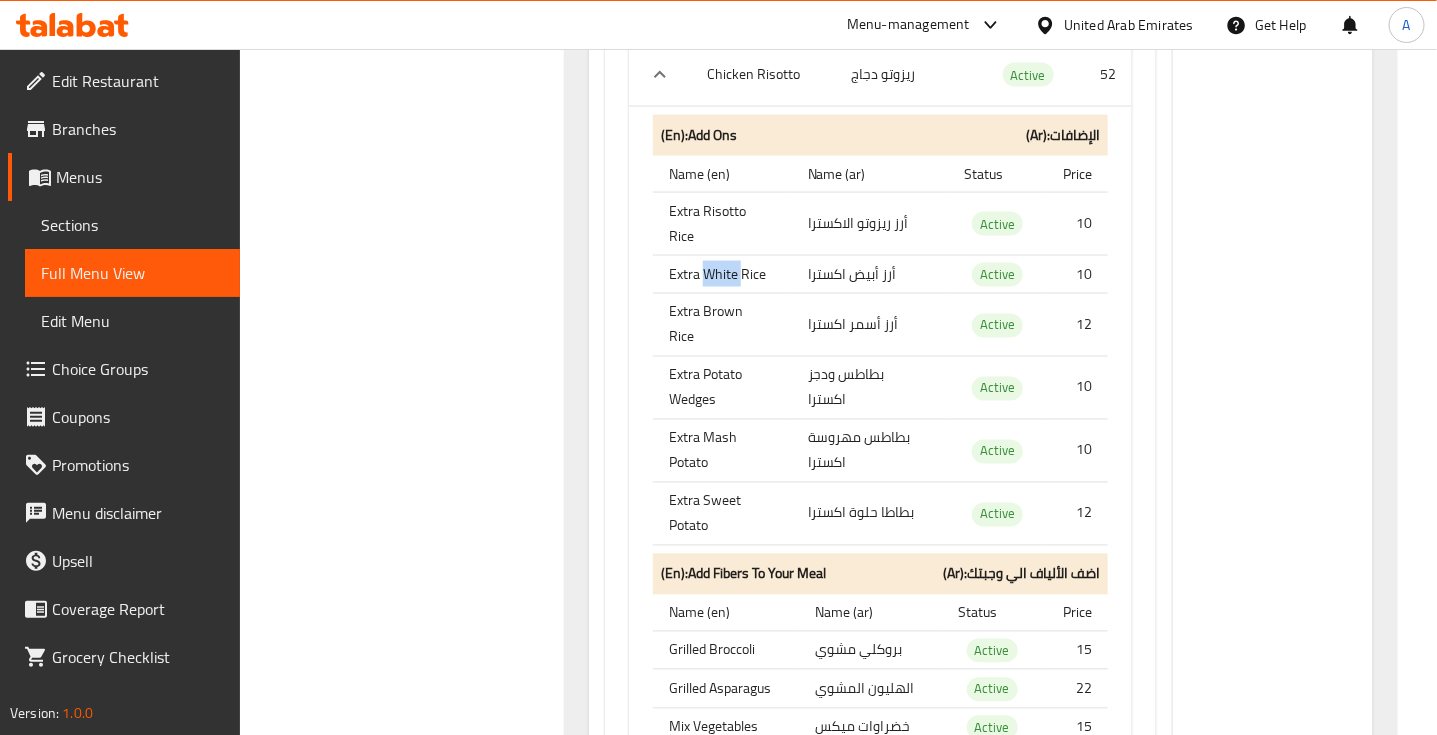click on "Extra White Rice" at bounding box center [722, 274] 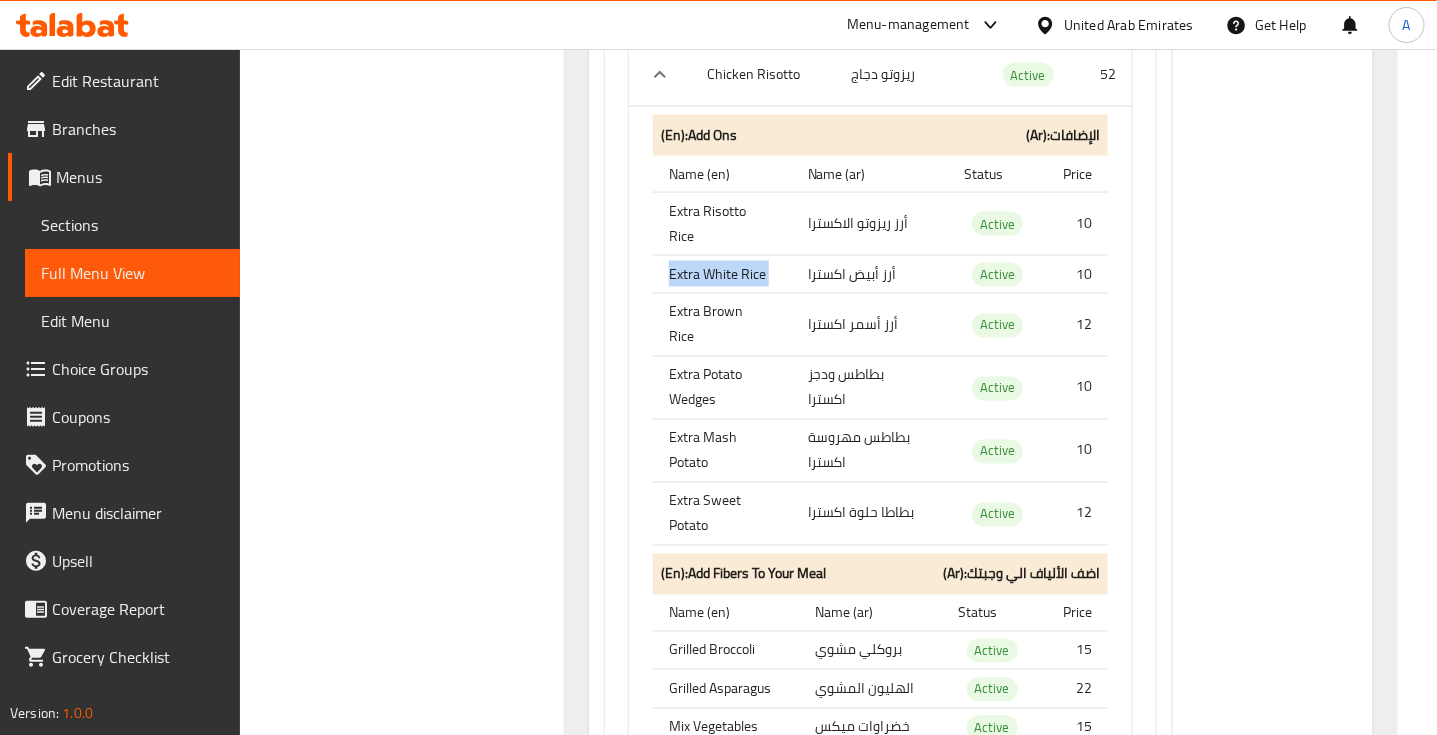 click on "Extra White Rice" at bounding box center (722, 274) 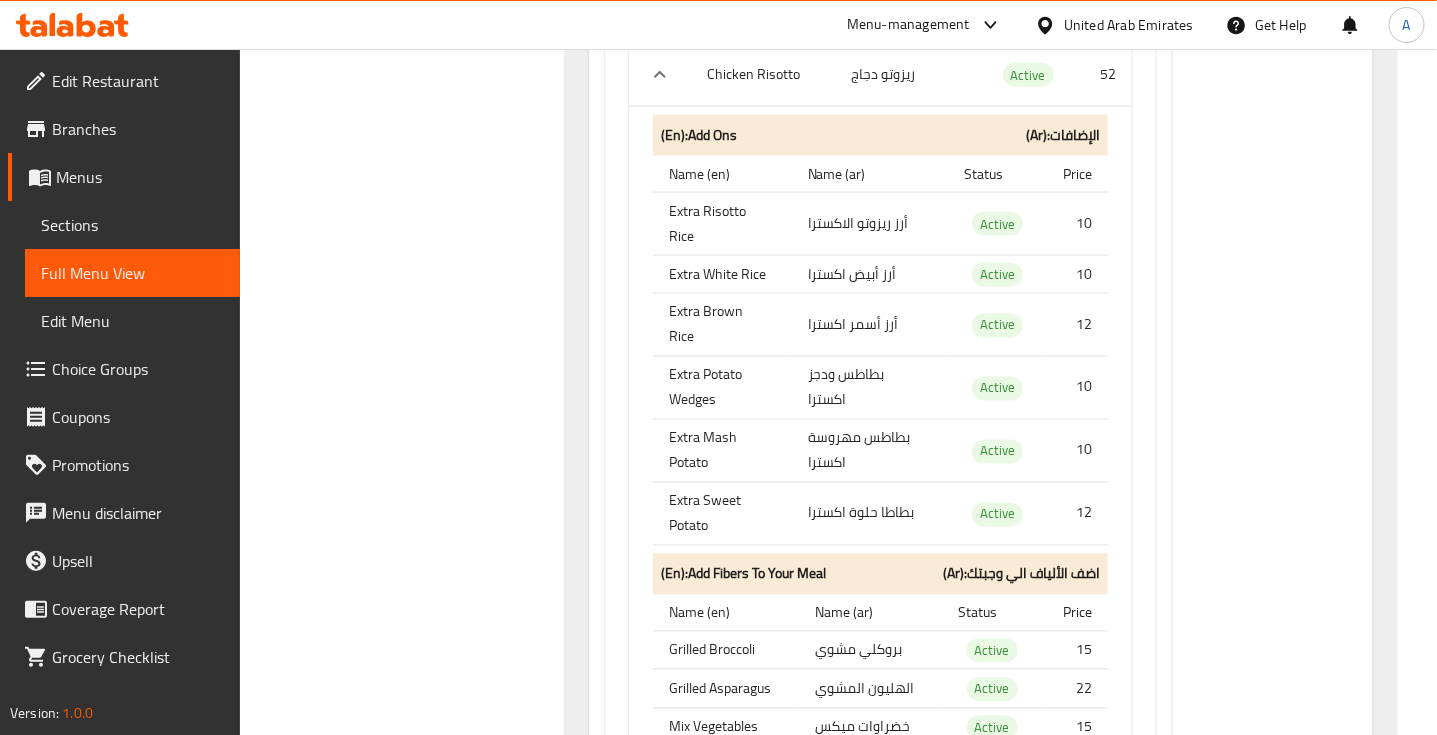 click on "أرز أسمر اكسترا" at bounding box center [870, 325] 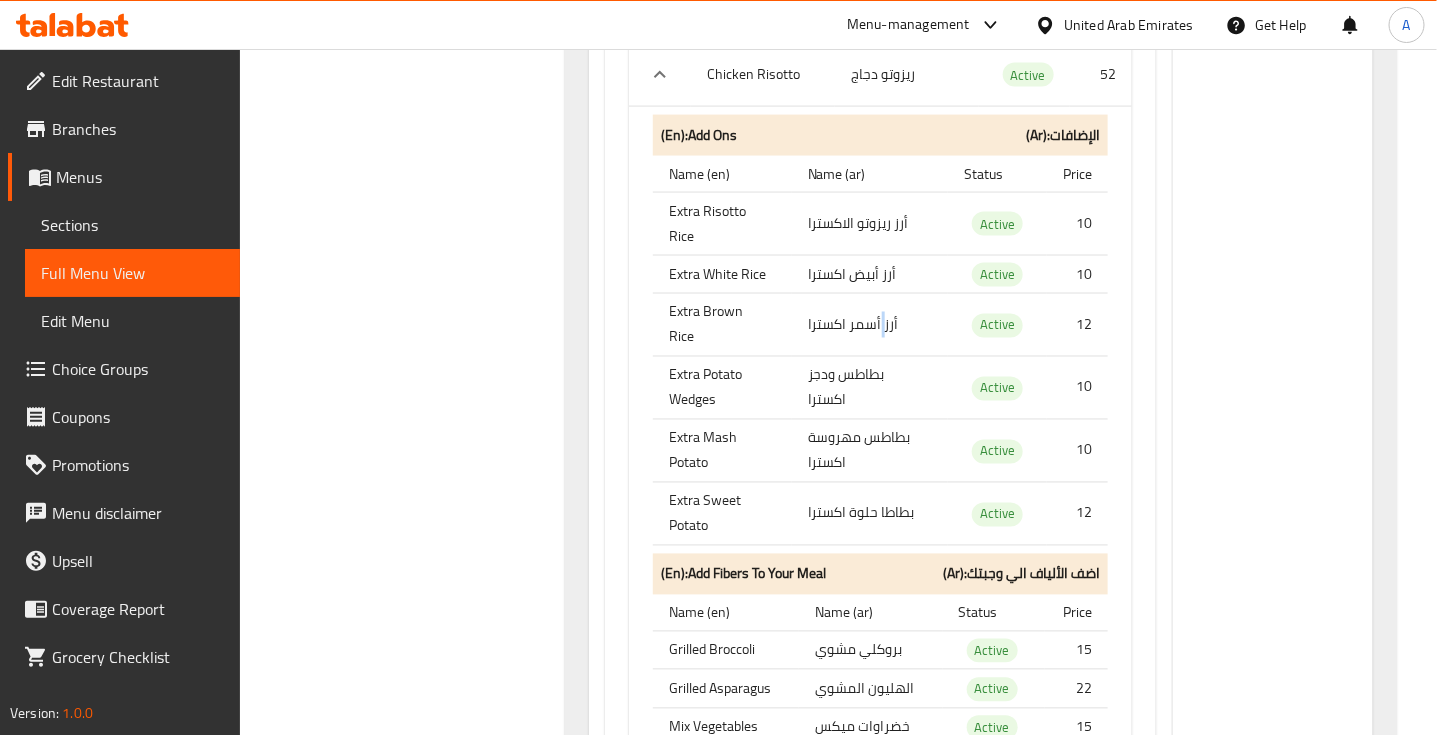 click on "أرز أسمر اكسترا" at bounding box center [870, 325] 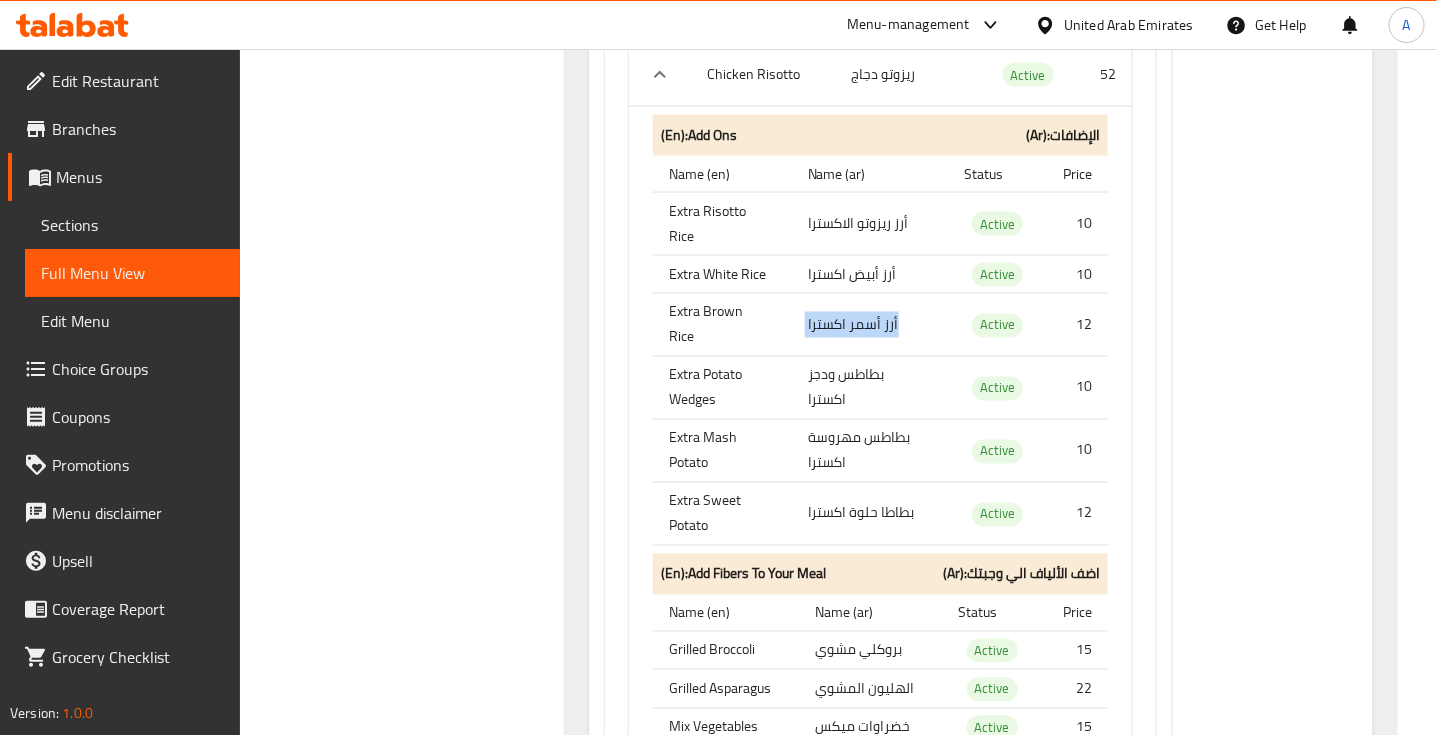 click on "أرز أسمر اكسترا" at bounding box center [870, 325] 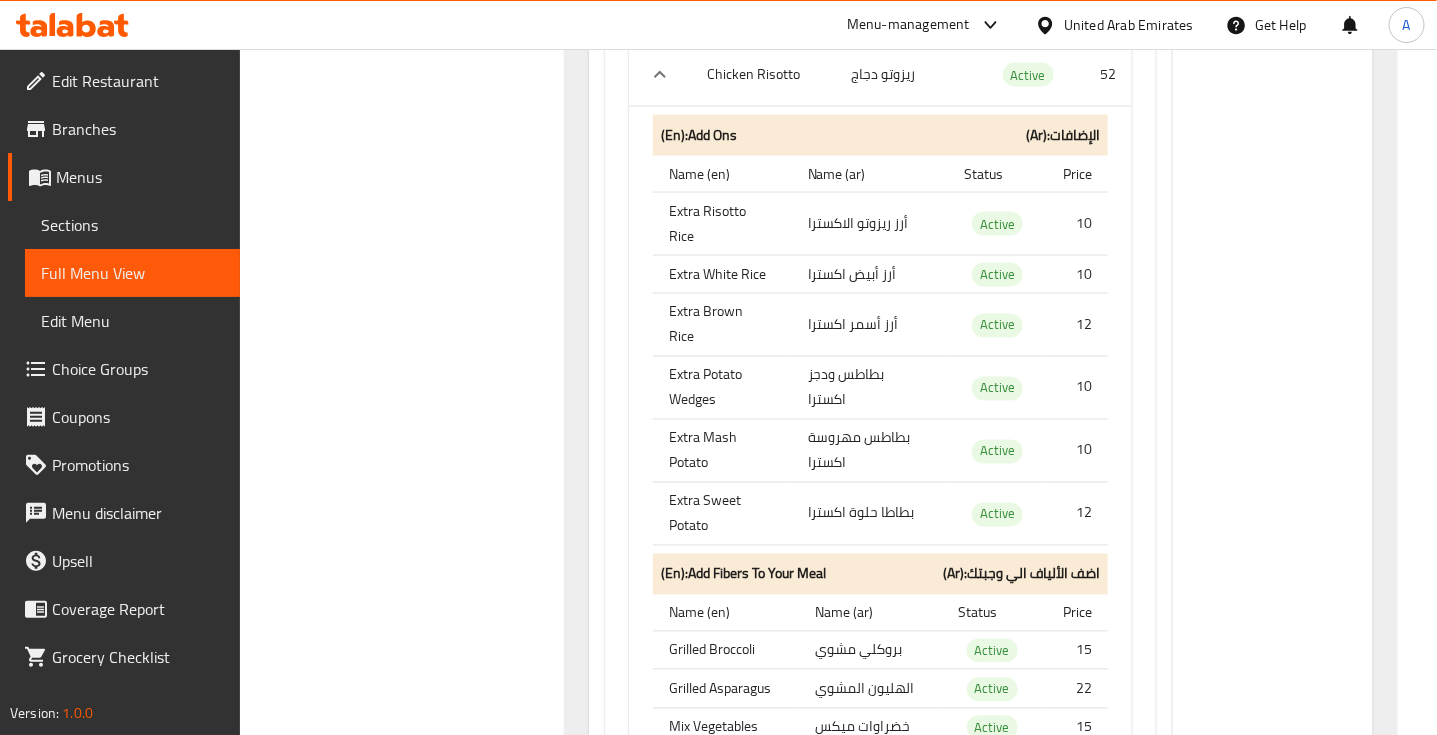 click on "Extra Brown Rice" at bounding box center (722, 325) 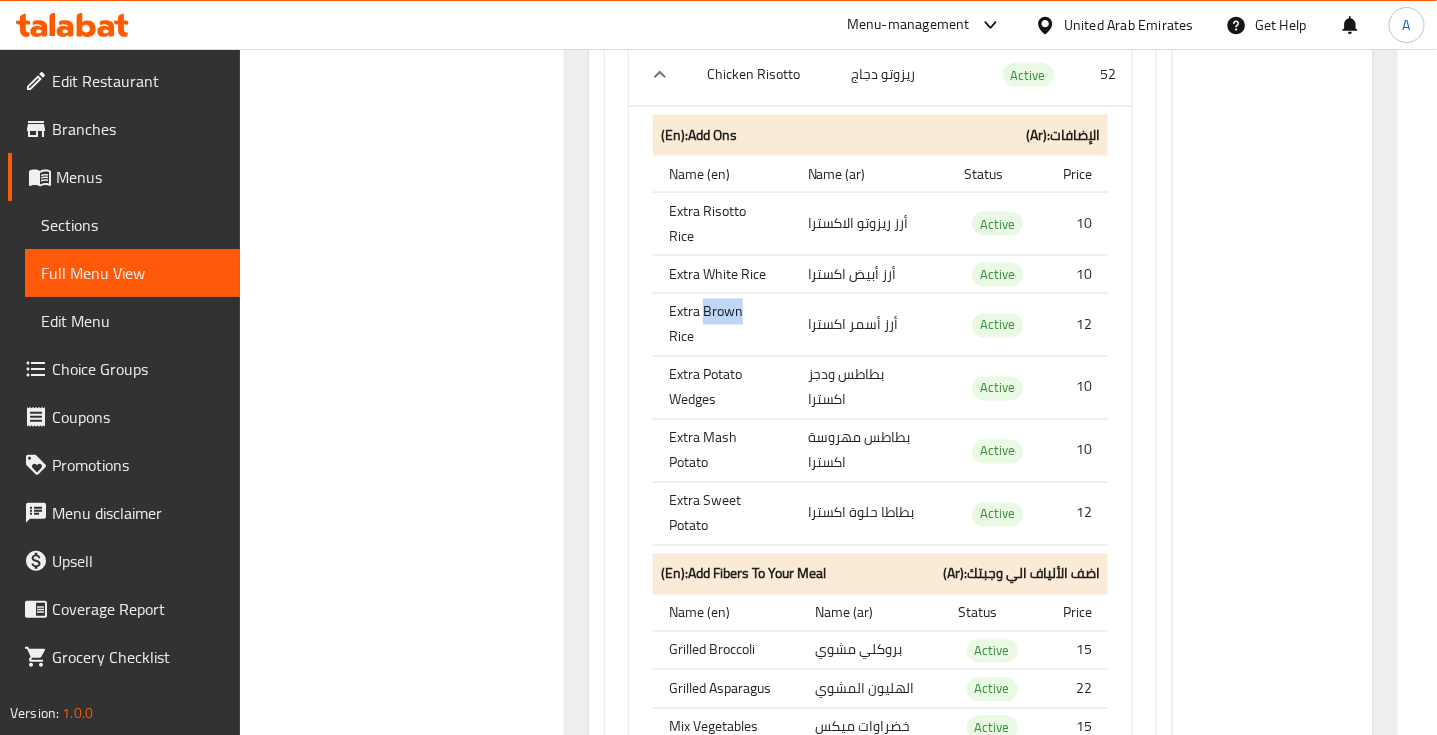 click on "Extra Brown Rice" at bounding box center [722, 325] 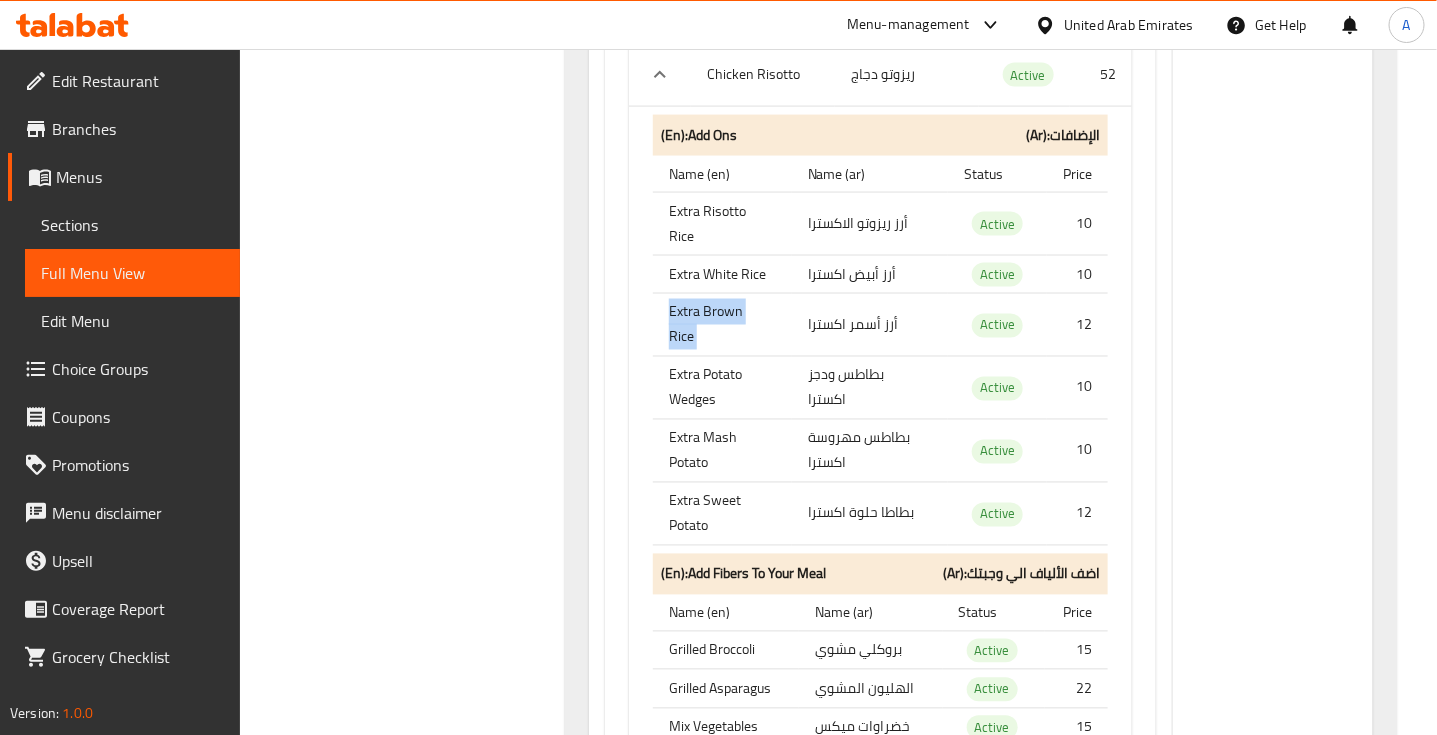 click on "Extra Brown Rice" at bounding box center [722, 325] 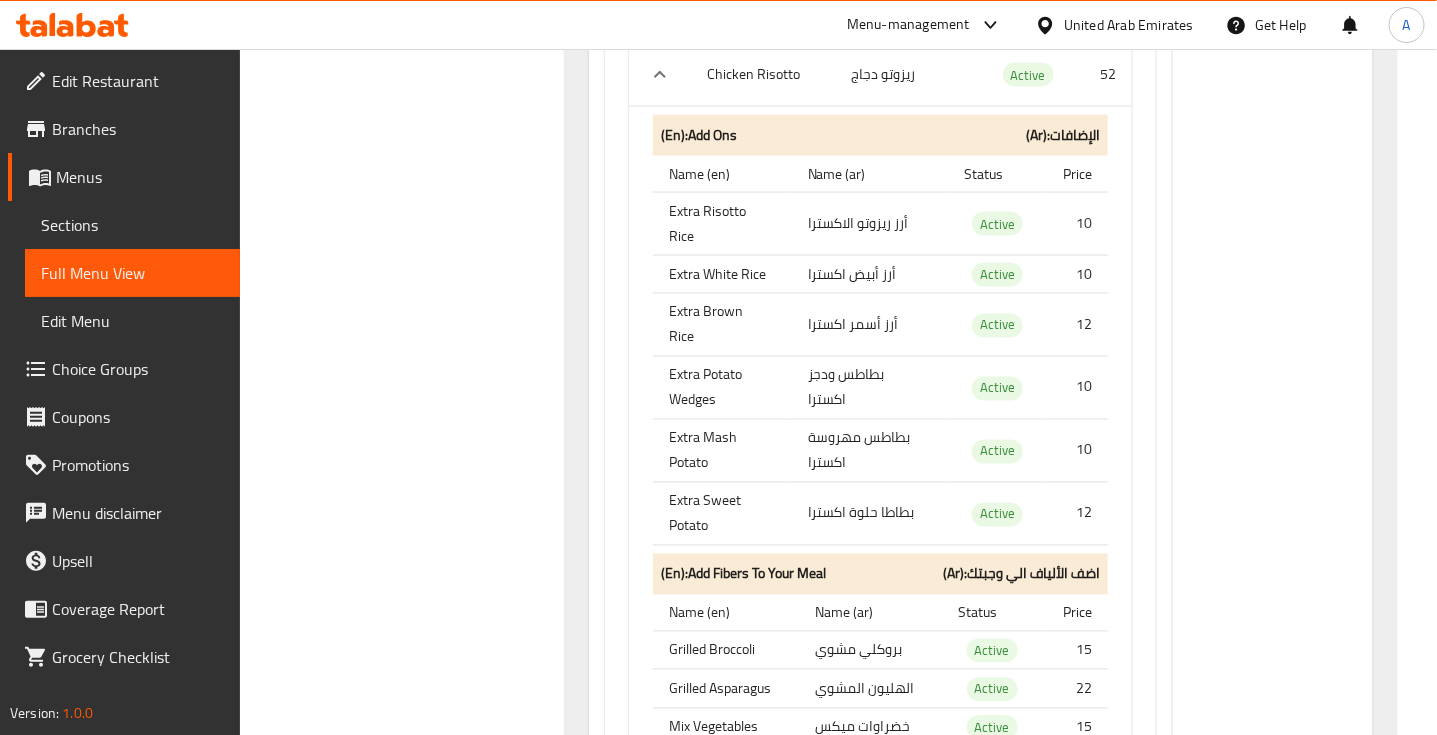click on "بطاطس ودجز اكسترا" at bounding box center [870, 387] 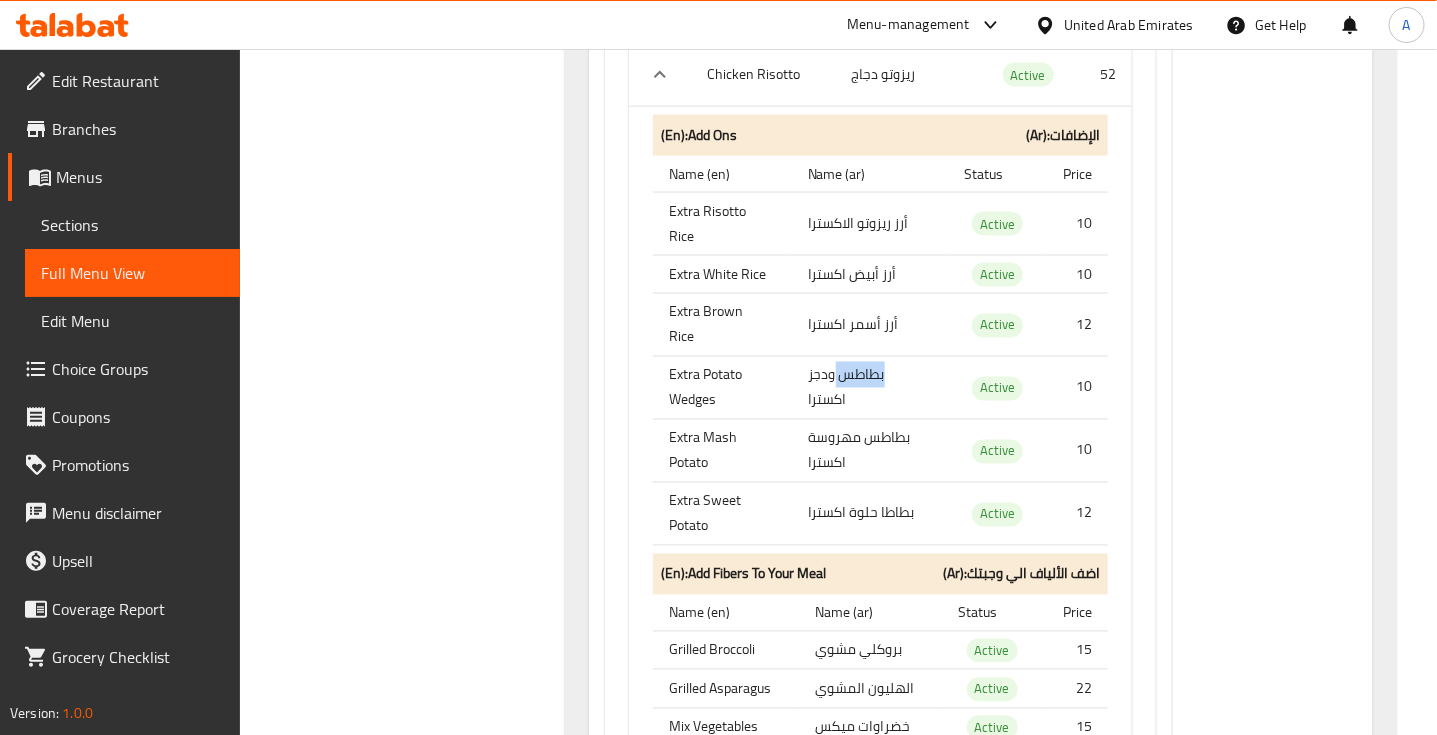 click on "بطاطس ودجز اكسترا" at bounding box center [870, 387] 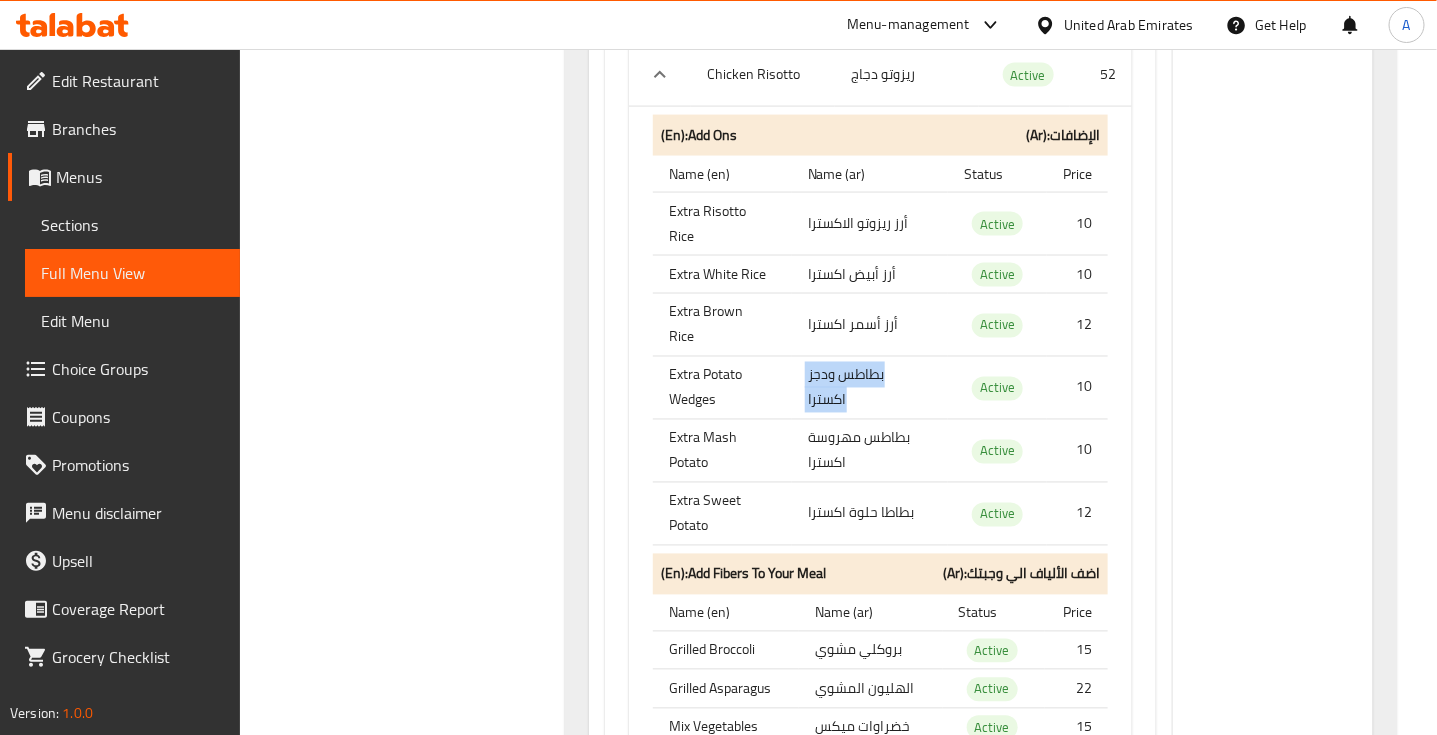 click on "بطاطس ودجز اكسترا" at bounding box center (870, 387) 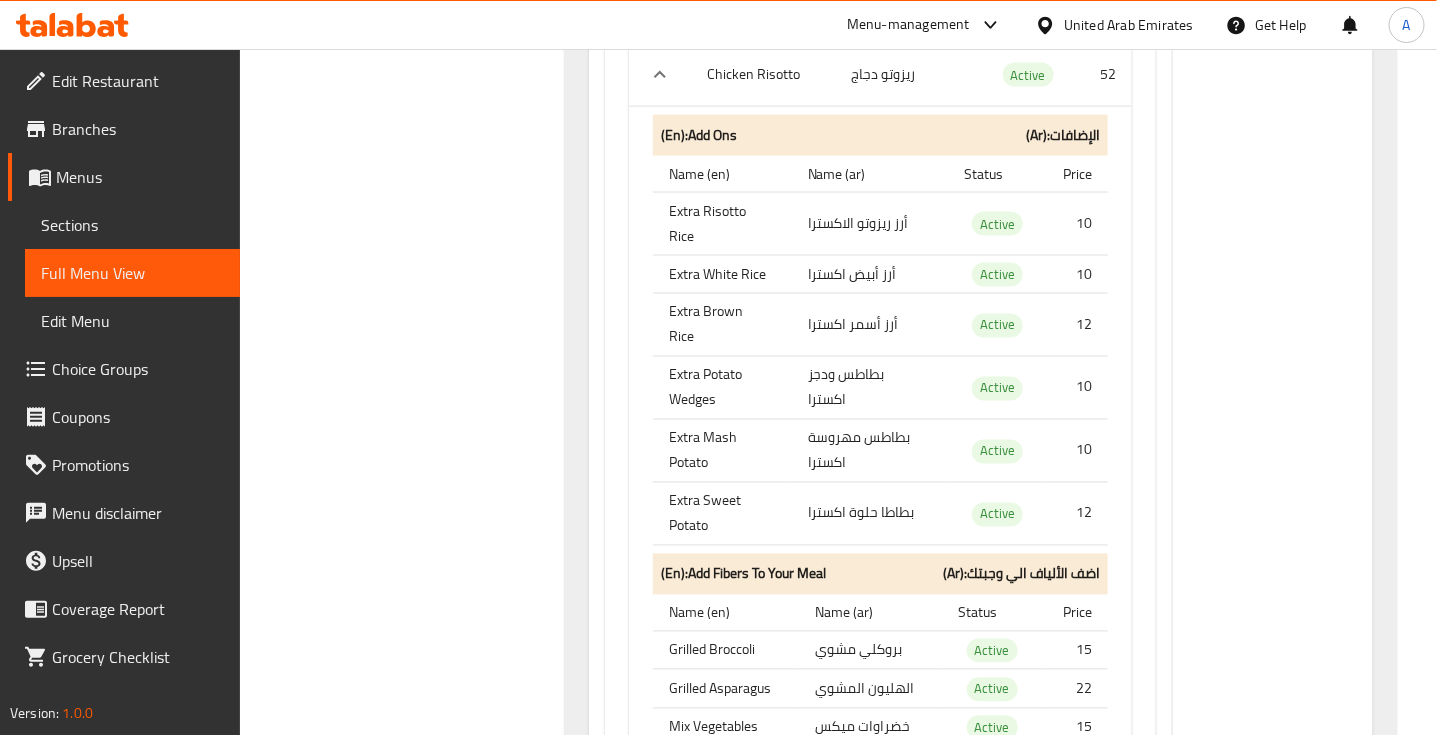 click on "Extra Potato Wedges" at bounding box center (722, 387) 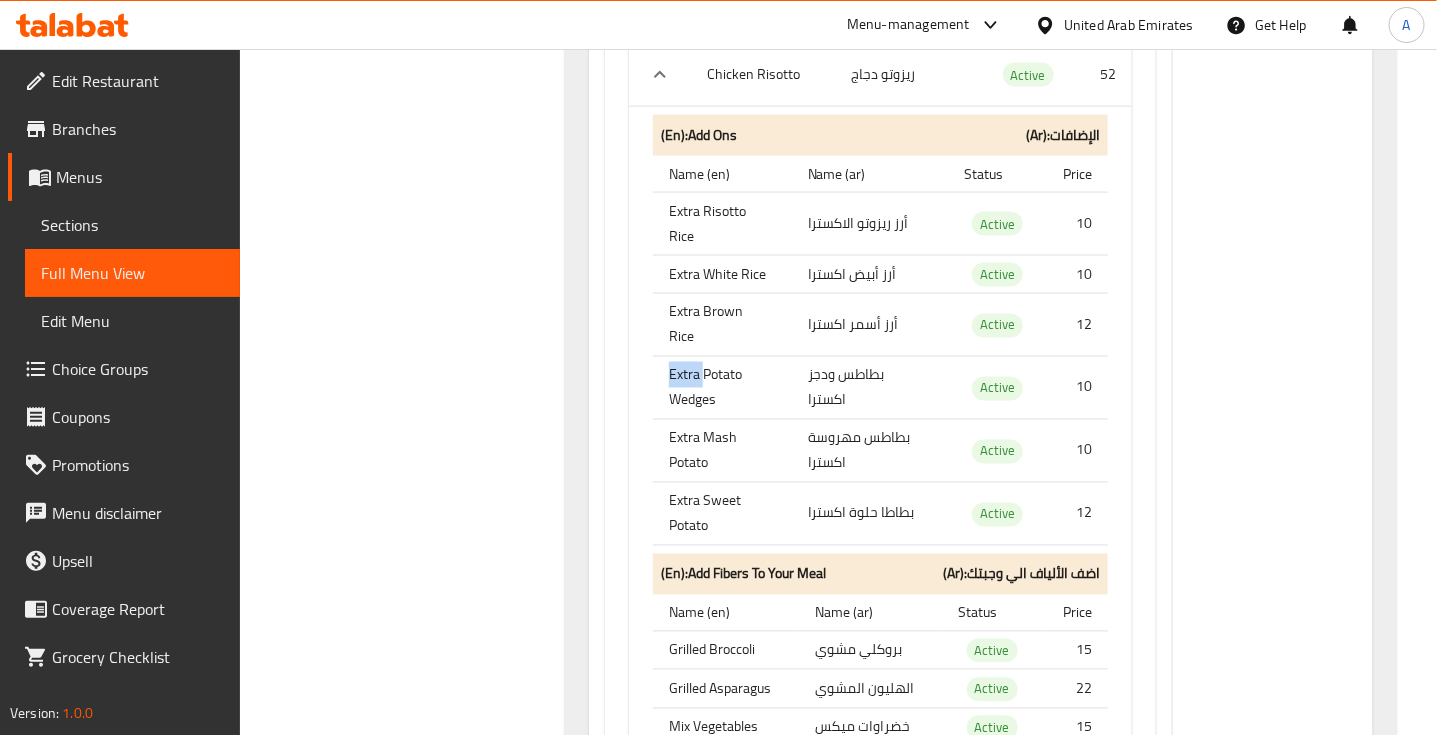 click on "Extra Potato Wedges" at bounding box center [722, 387] 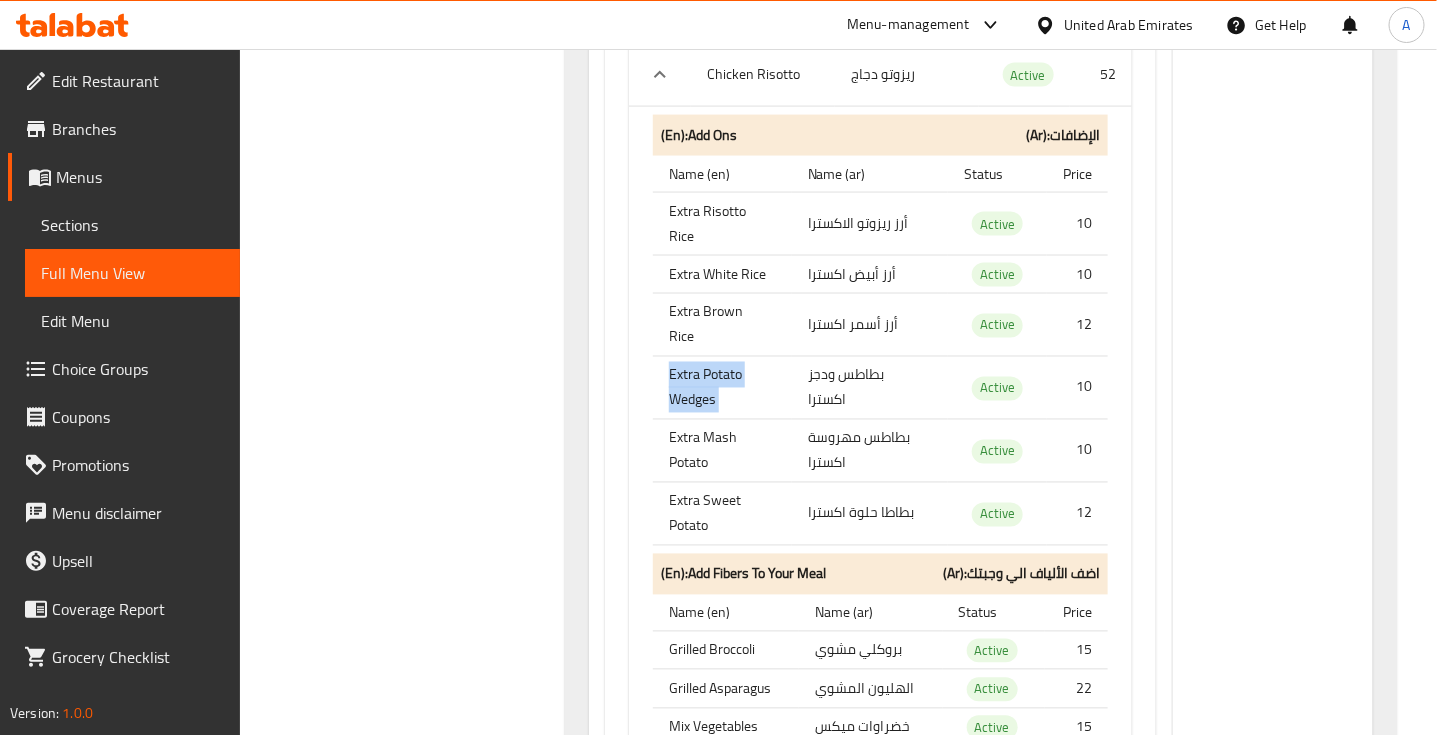 click on "Extra Potato Wedges" at bounding box center [722, 387] 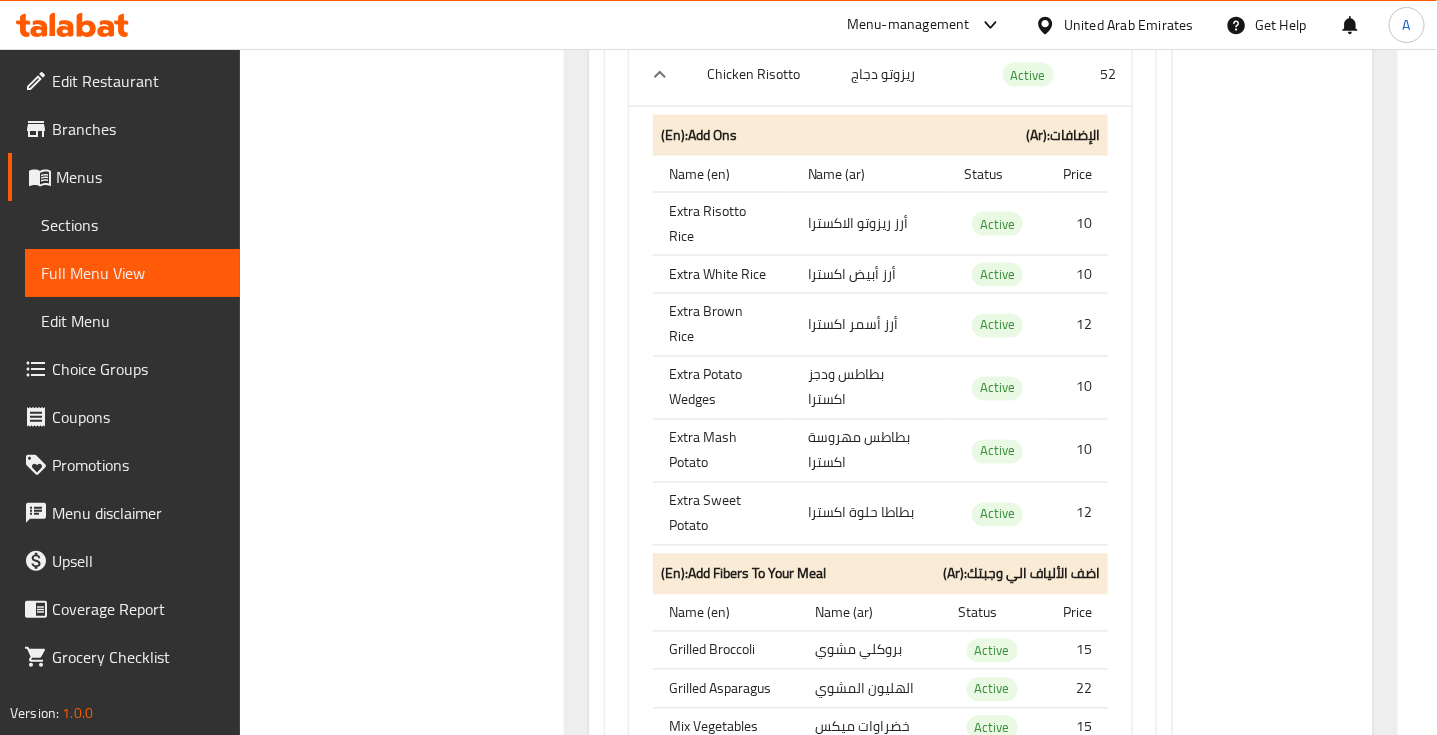 click on "Extra Mash Potato" at bounding box center [722, 450] 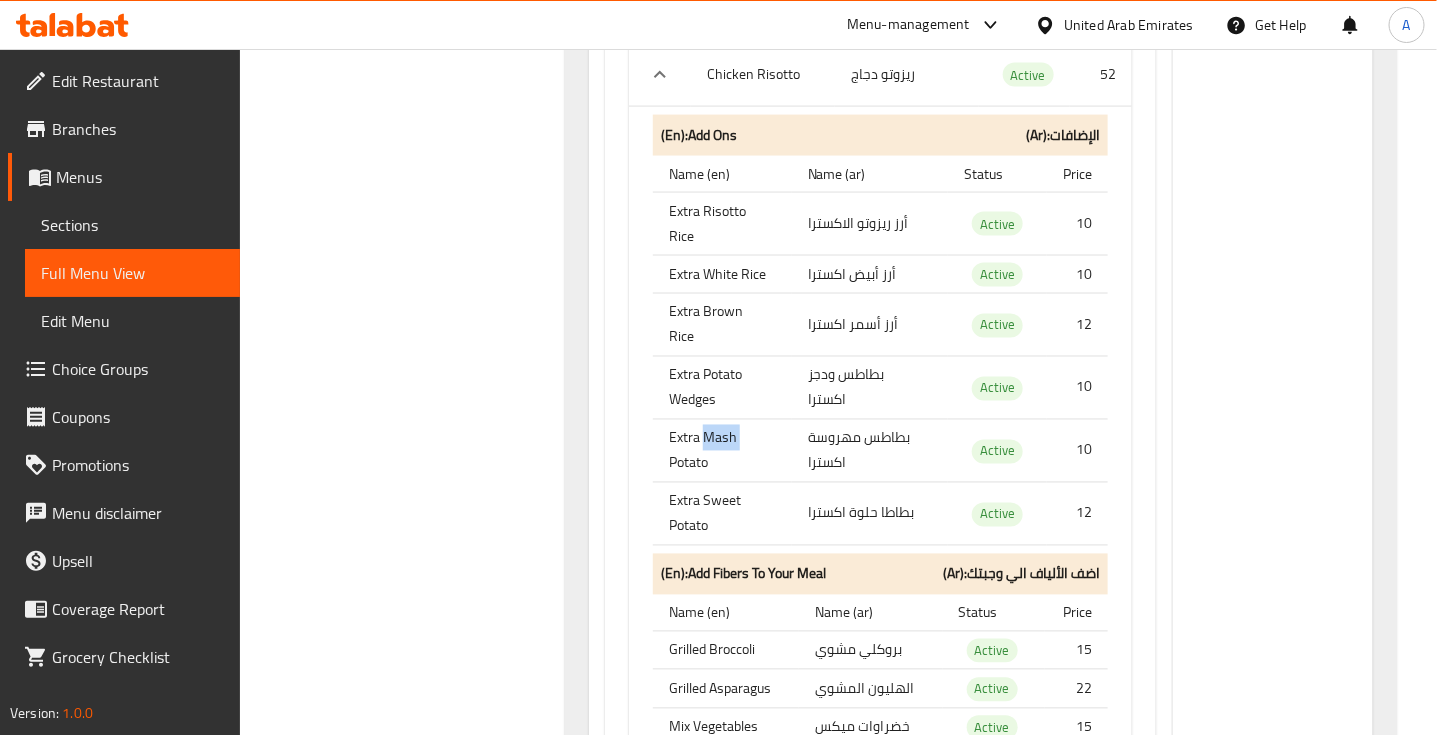 click on "Extra Mash Potato" at bounding box center (722, 450) 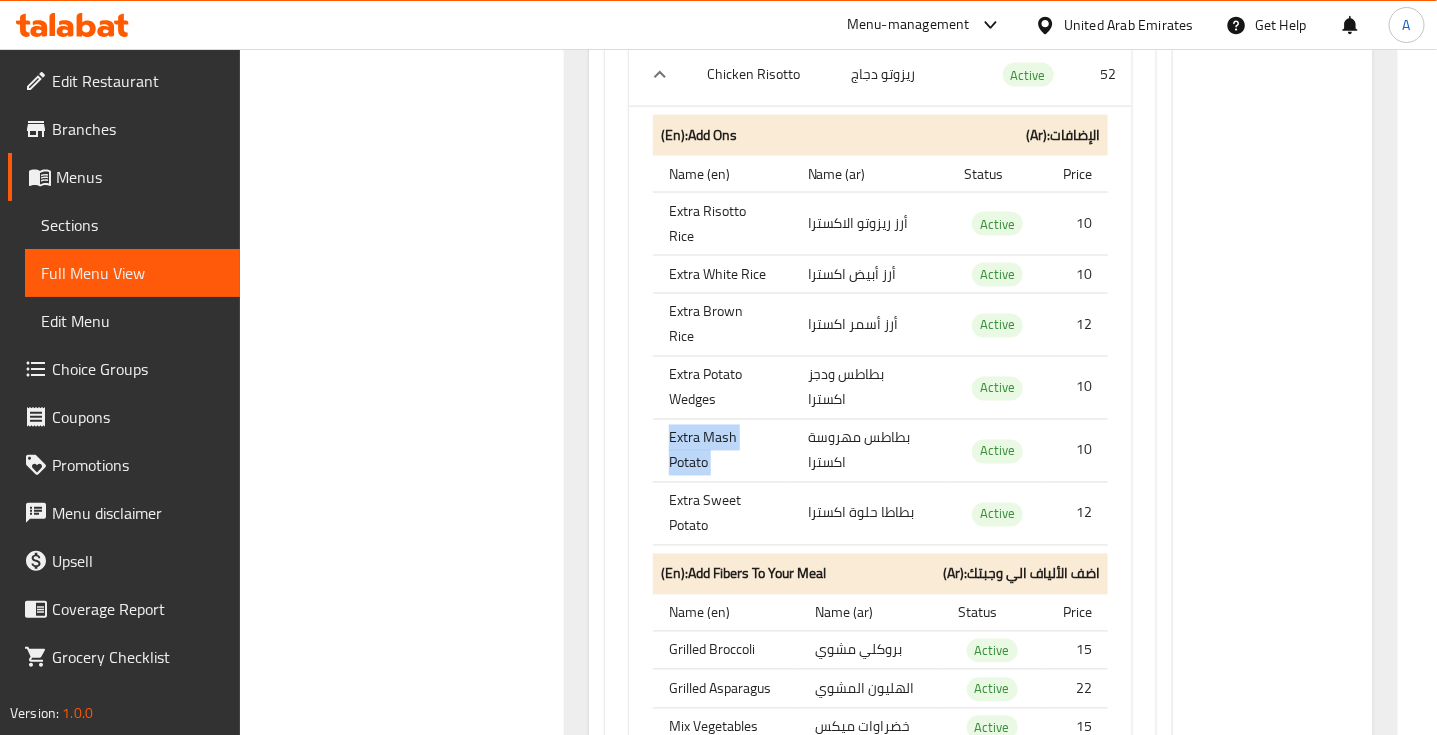 click on "Extra Mash Potato" at bounding box center (722, 450) 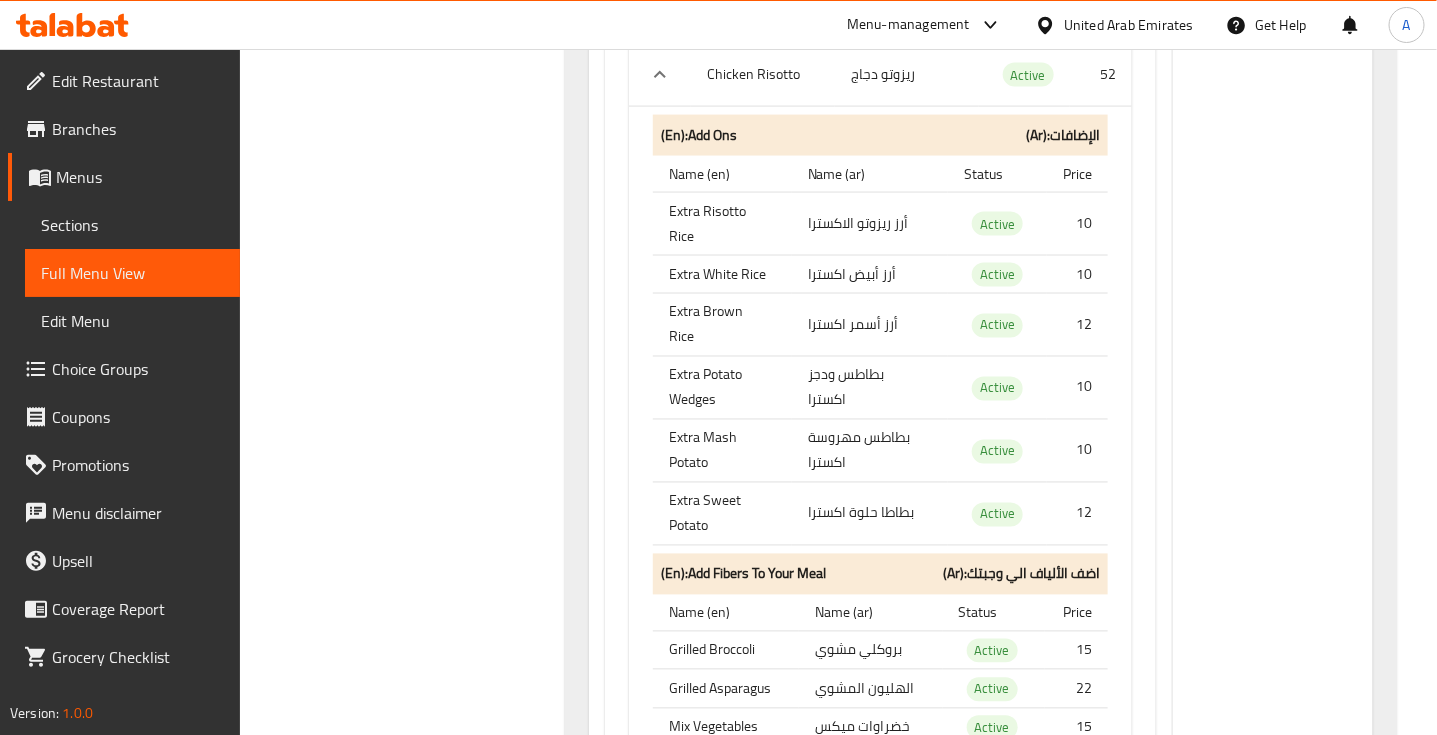 click on "بطاطس مهروسة اكسترا" at bounding box center [870, 450] 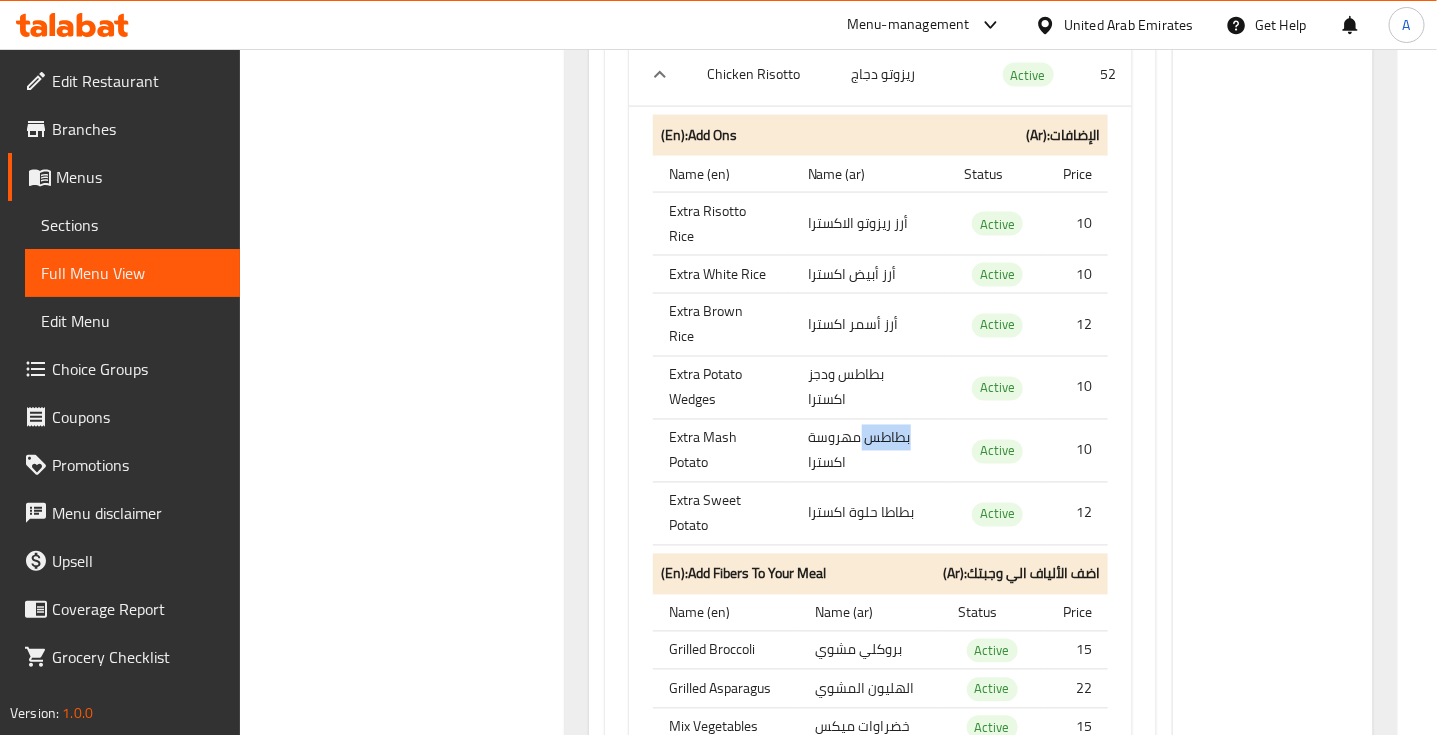 click on "بطاطس مهروسة اكسترا" at bounding box center [870, 450] 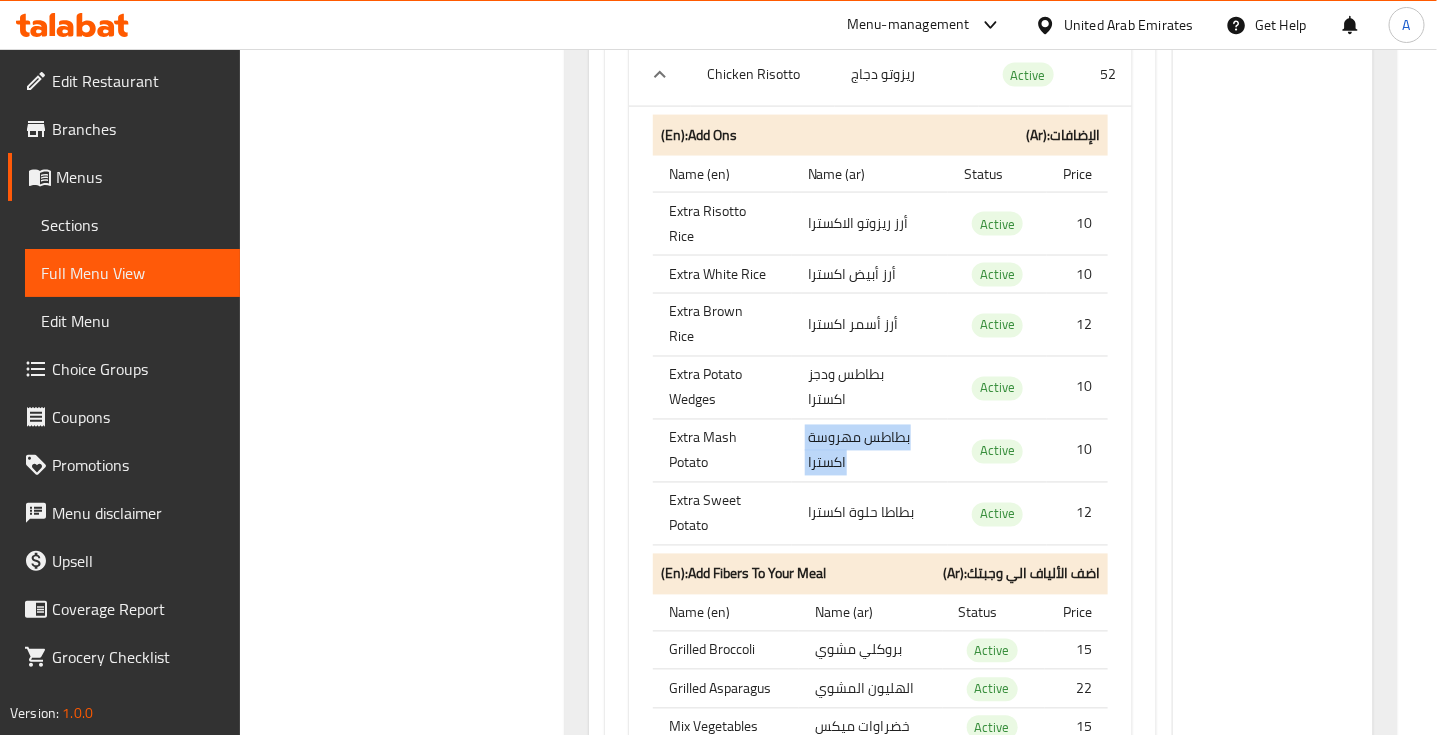 click on "بطاطس مهروسة اكسترا" at bounding box center [870, 450] 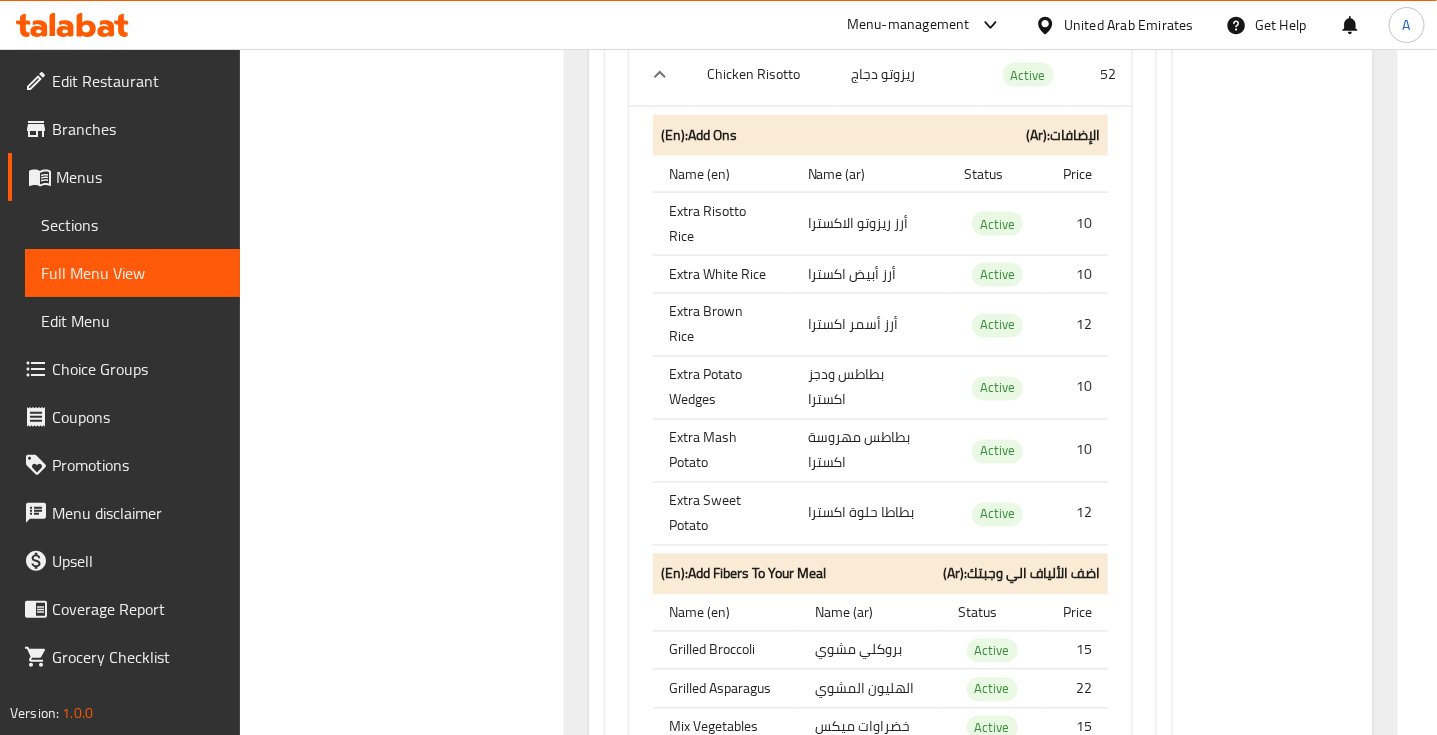 click on "Extra Sweet Potato" at bounding box center (722, 513) 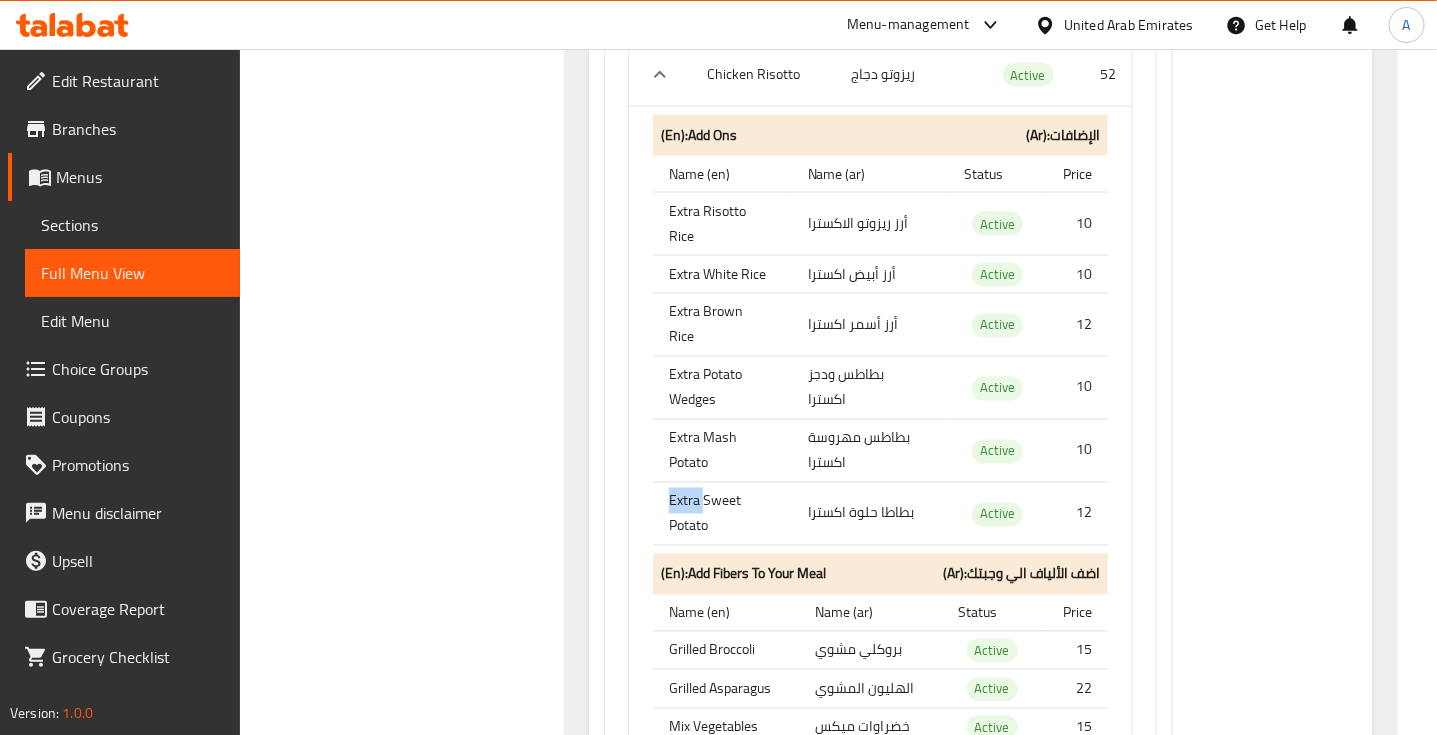 click on "Extra Sweet Potato" at bounding box center (722, 513) 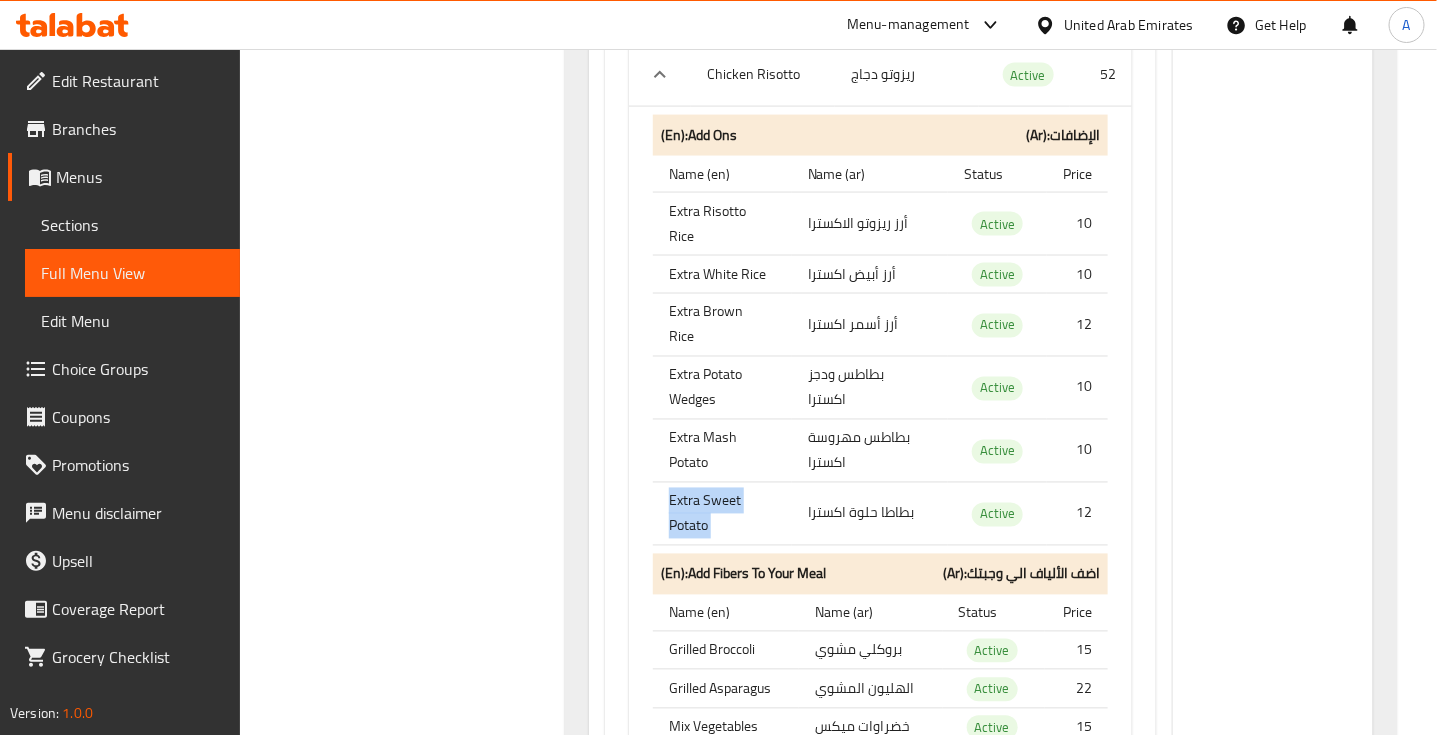 click on "Extra Sweet Potato" at bounding box center (722, 513) 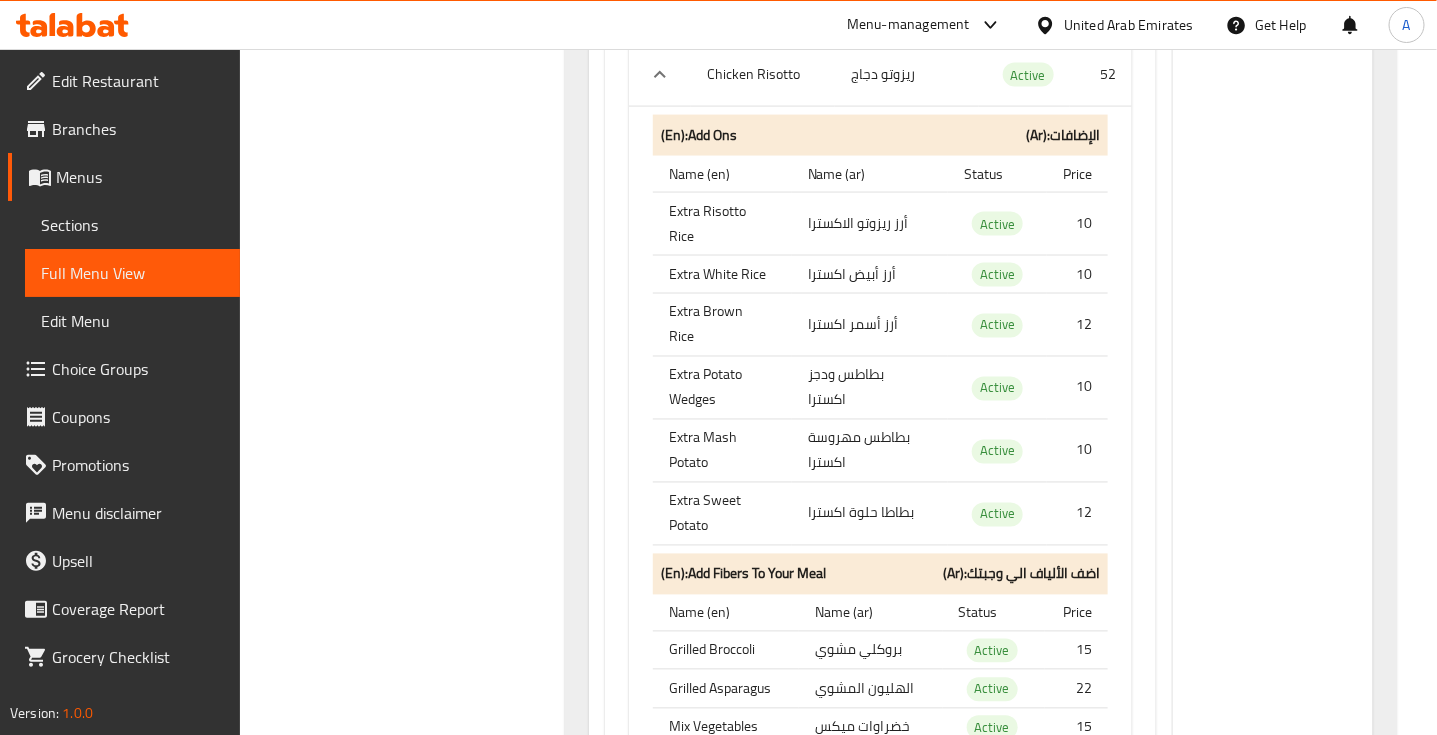 click on "بطاطا حلوة اكسترا" at bounding box center (870, 513) 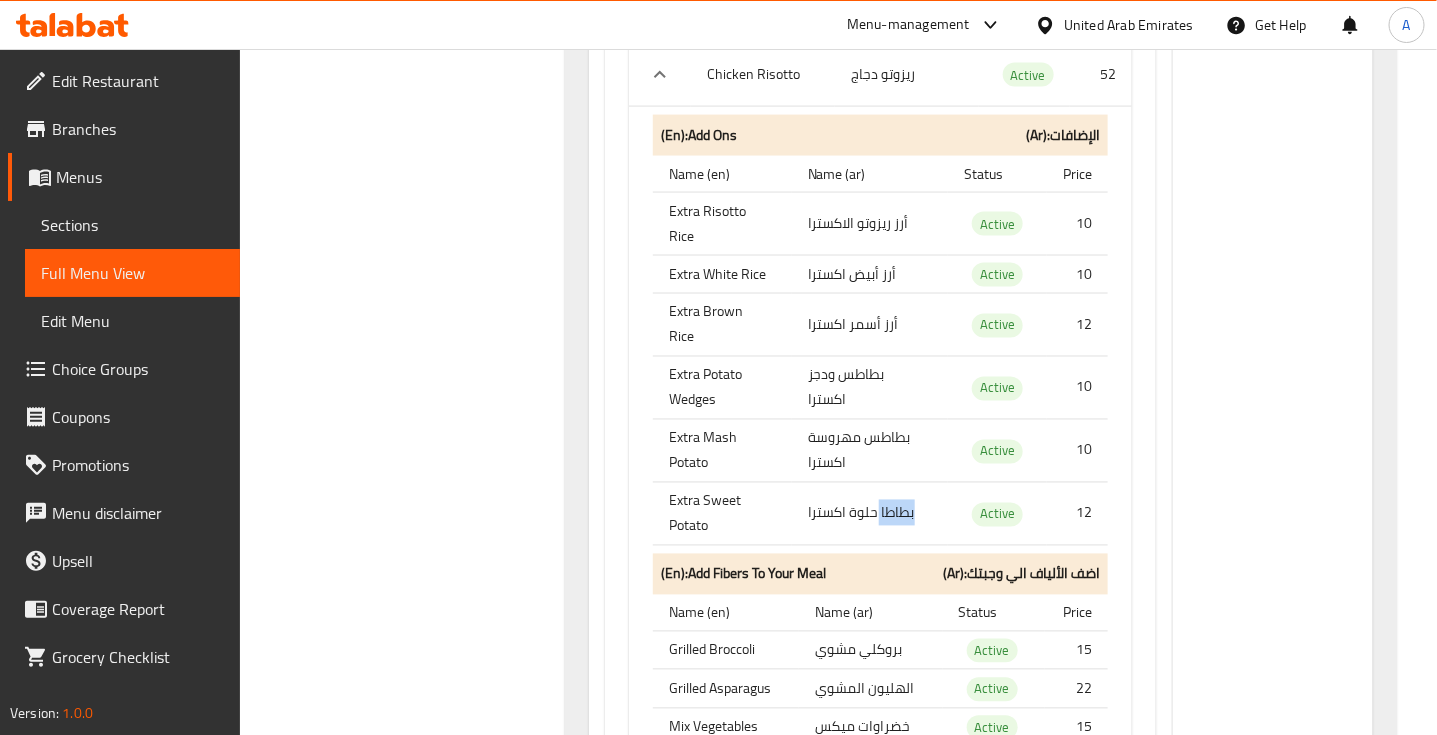 click on "بطاطا حلوة اكسترا" at bounding box center (870, 513) 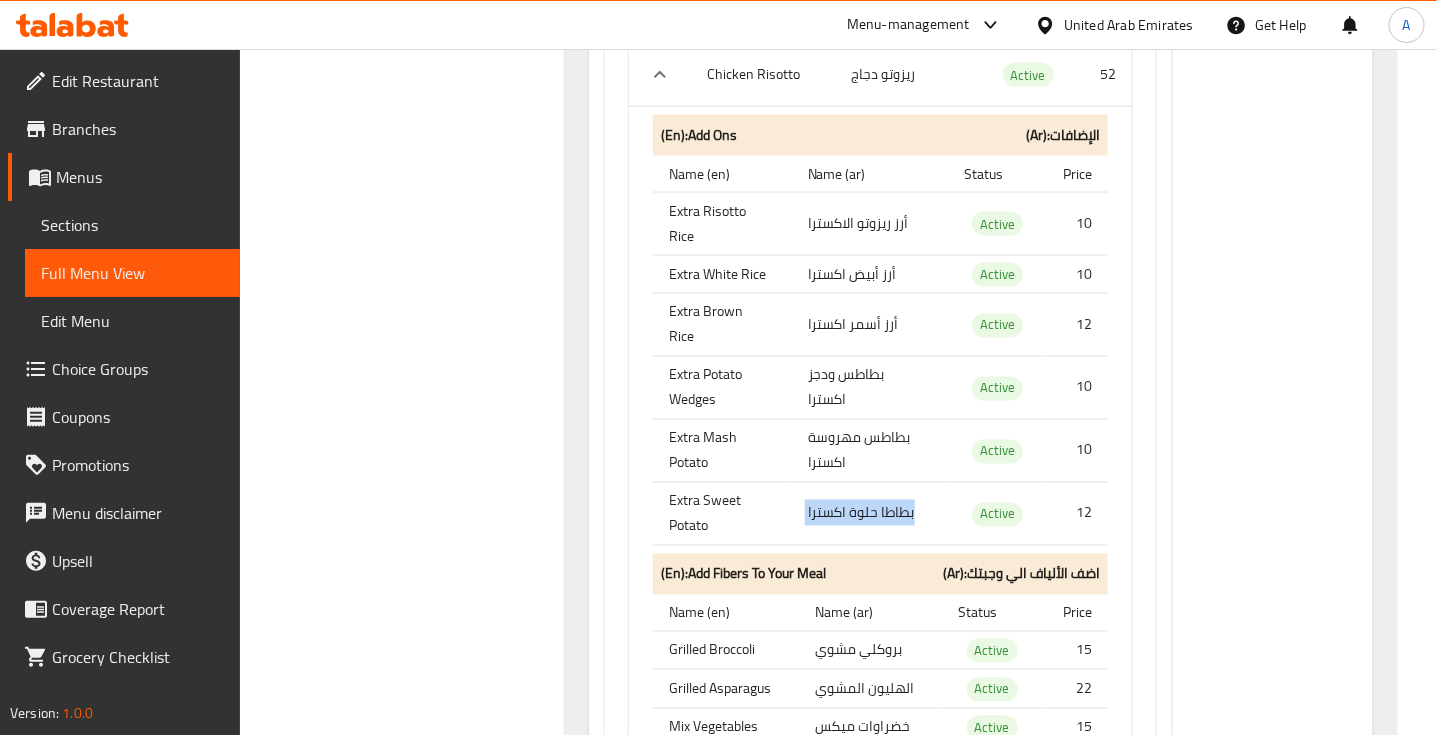 click on "بطاطا حلوة اكسترا" at bounding box center (870, 513) 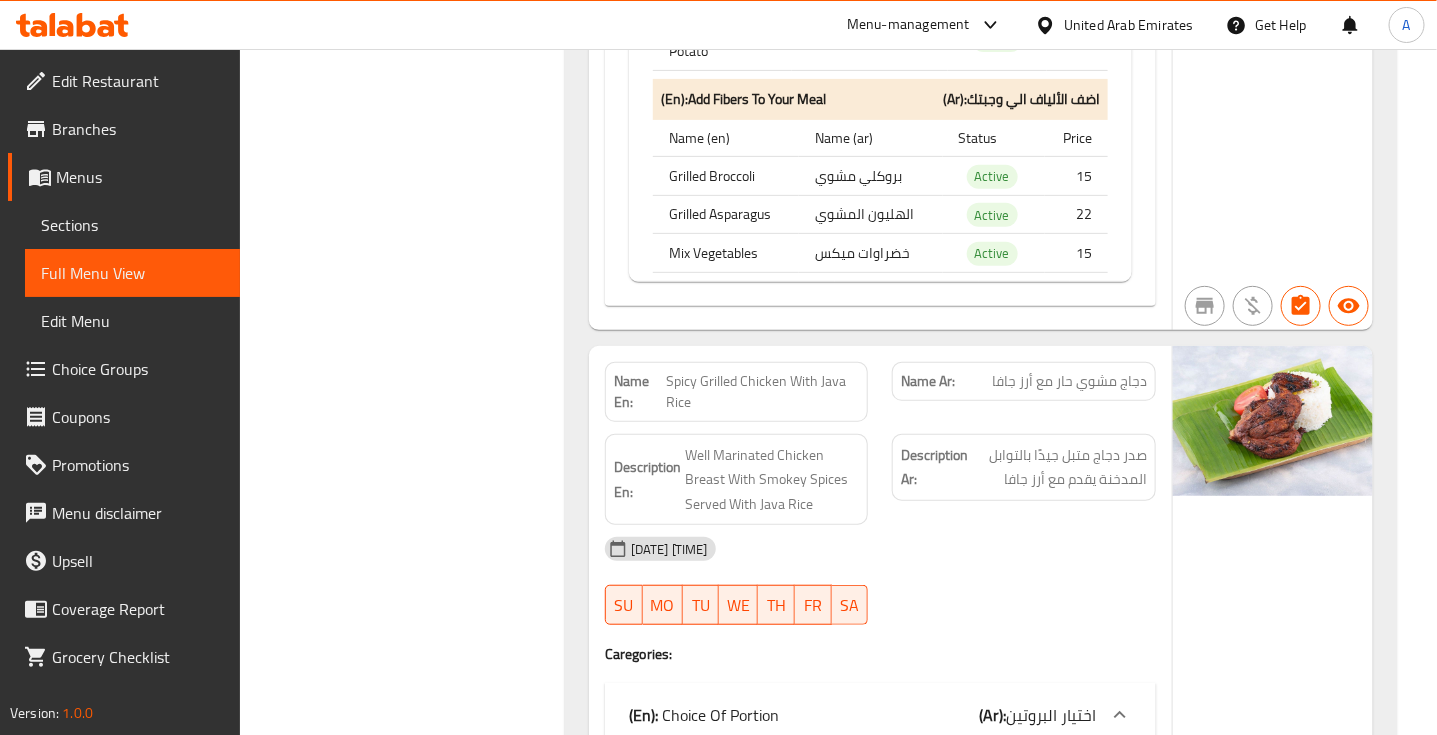 scroll, scrollTop: 29261, scrollLeft: 0, axis: vertical 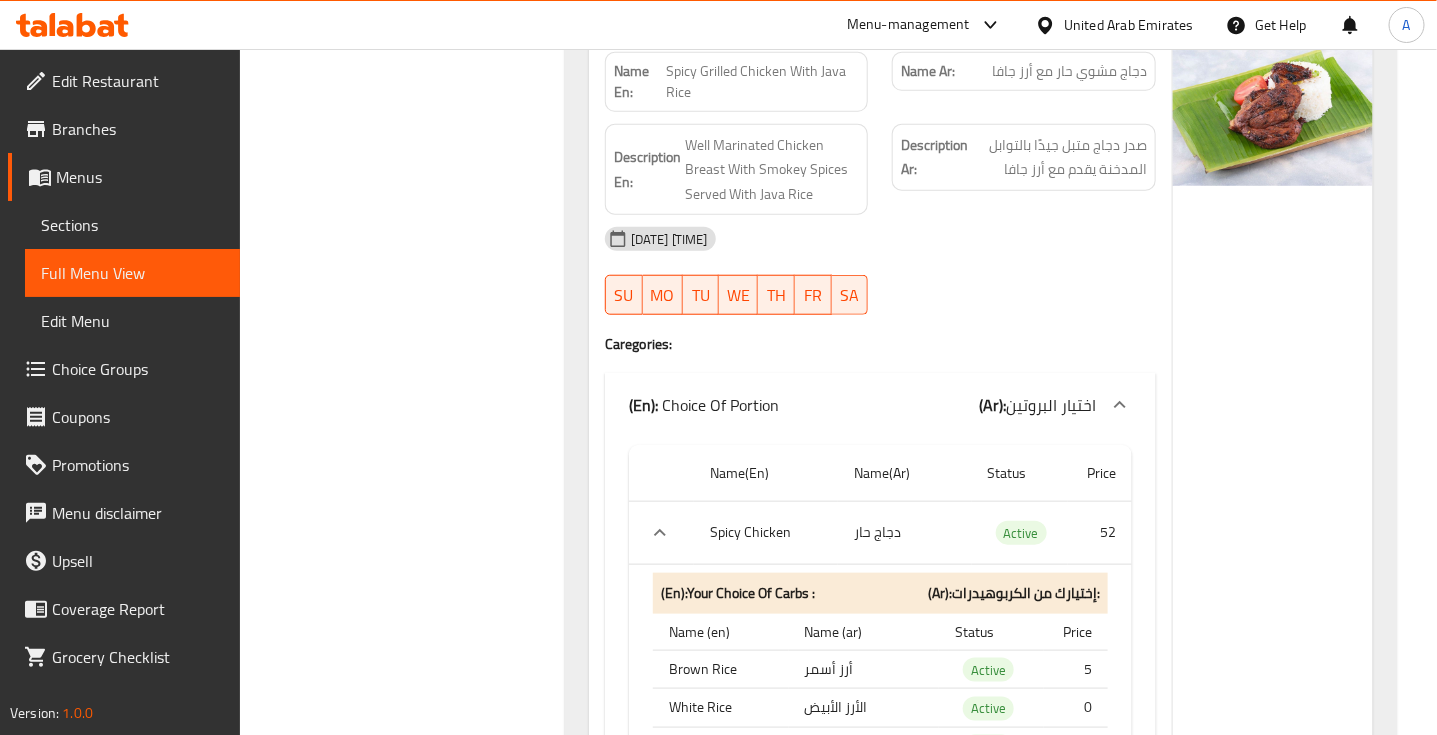 click on "دجاج مشوي حار مع أرز جافا" at bounding box center [1069, 71] 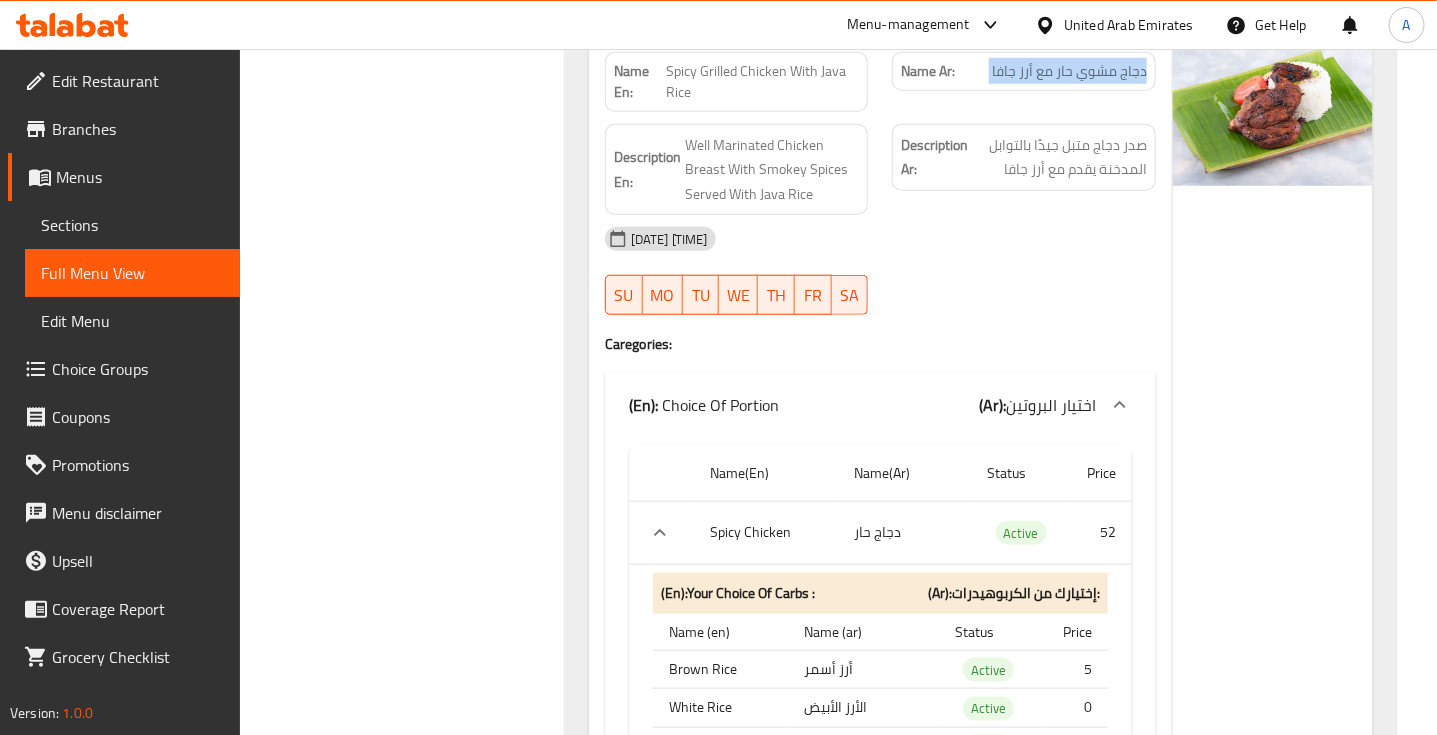 click on "دجاج مشوي حار مع أرز جافا" at bounding box center [1069, 71] 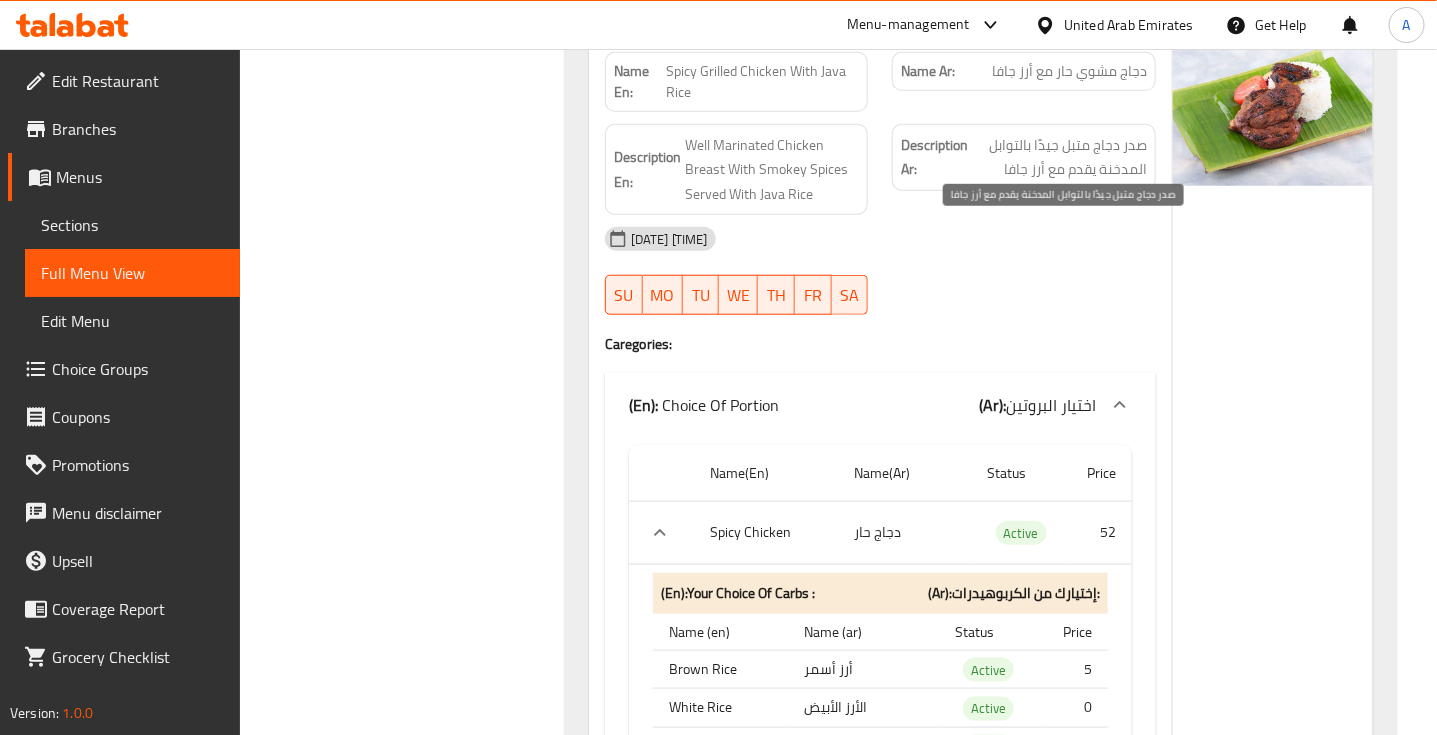click on "صدر دجاج متبل جيدًا بالتوابل المدخنة يقدم مع أرز جافا" at bounding box center (1059, 157) 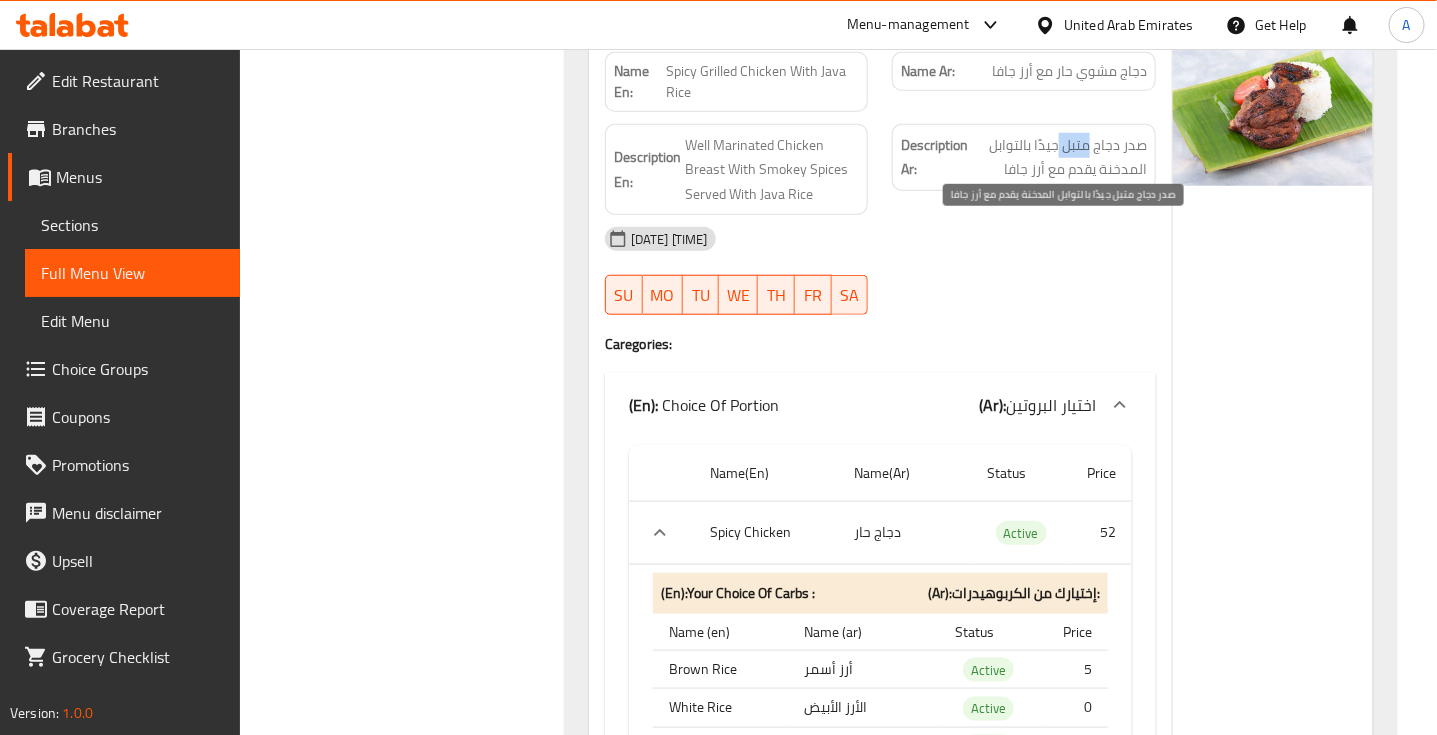 click on "صدر دجاج متبل جيدًا بالتوابل المدخنة يقدم مع أرز جافا" at bounding box center (1059, 157) 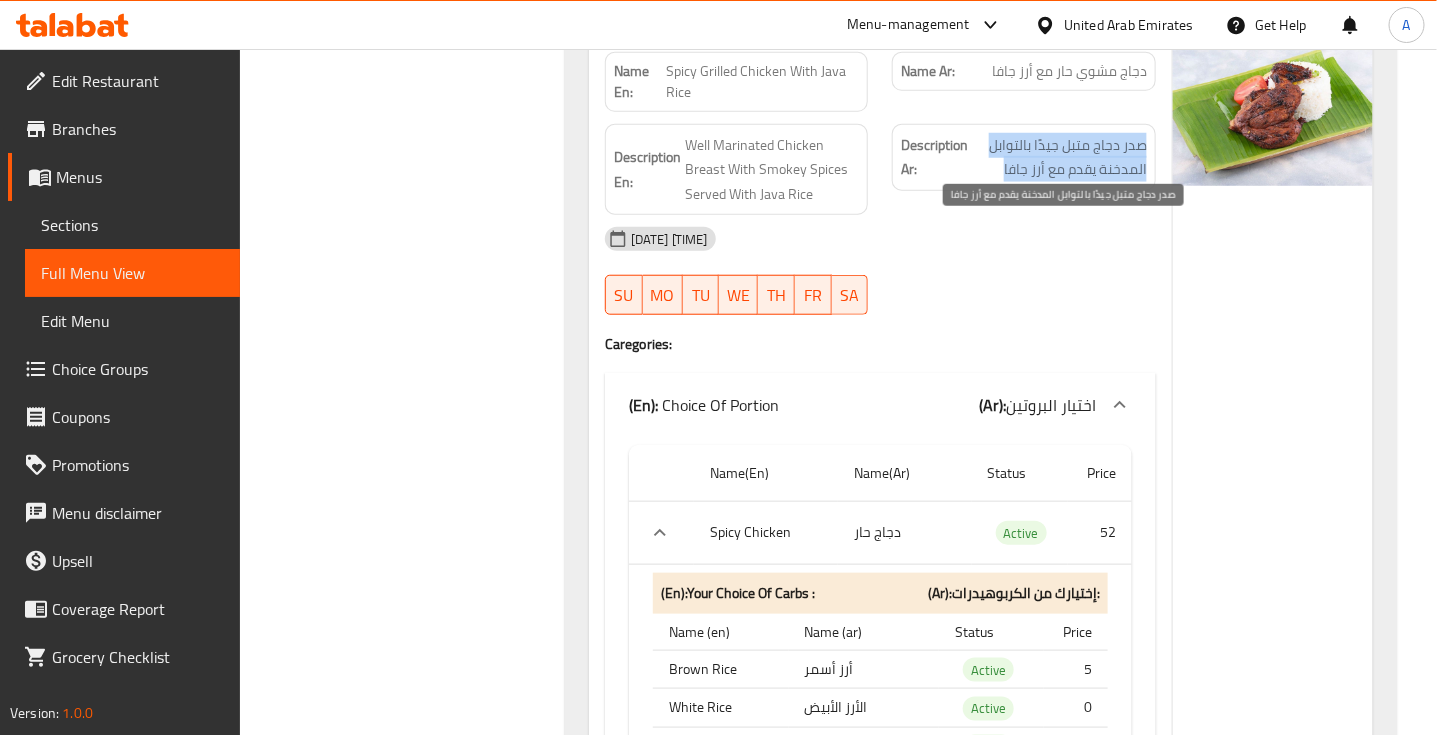 click on "صدر دجاج متبل جيدًا بالتوابل المدخنة يقدم مع أرز جافا" at bounding box center (1059, 157) 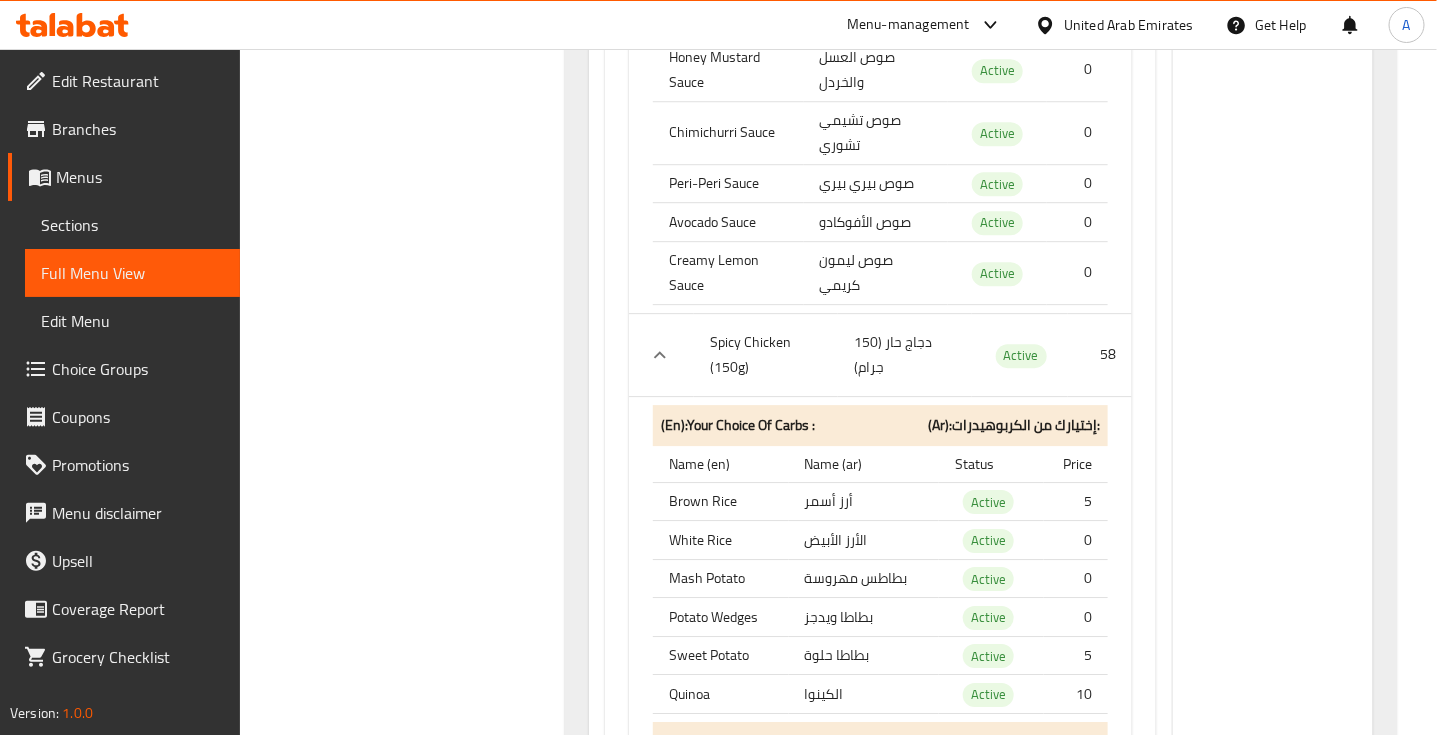 scroll, scrollTop: 30886, scrollLeft: 0, axis: vertical 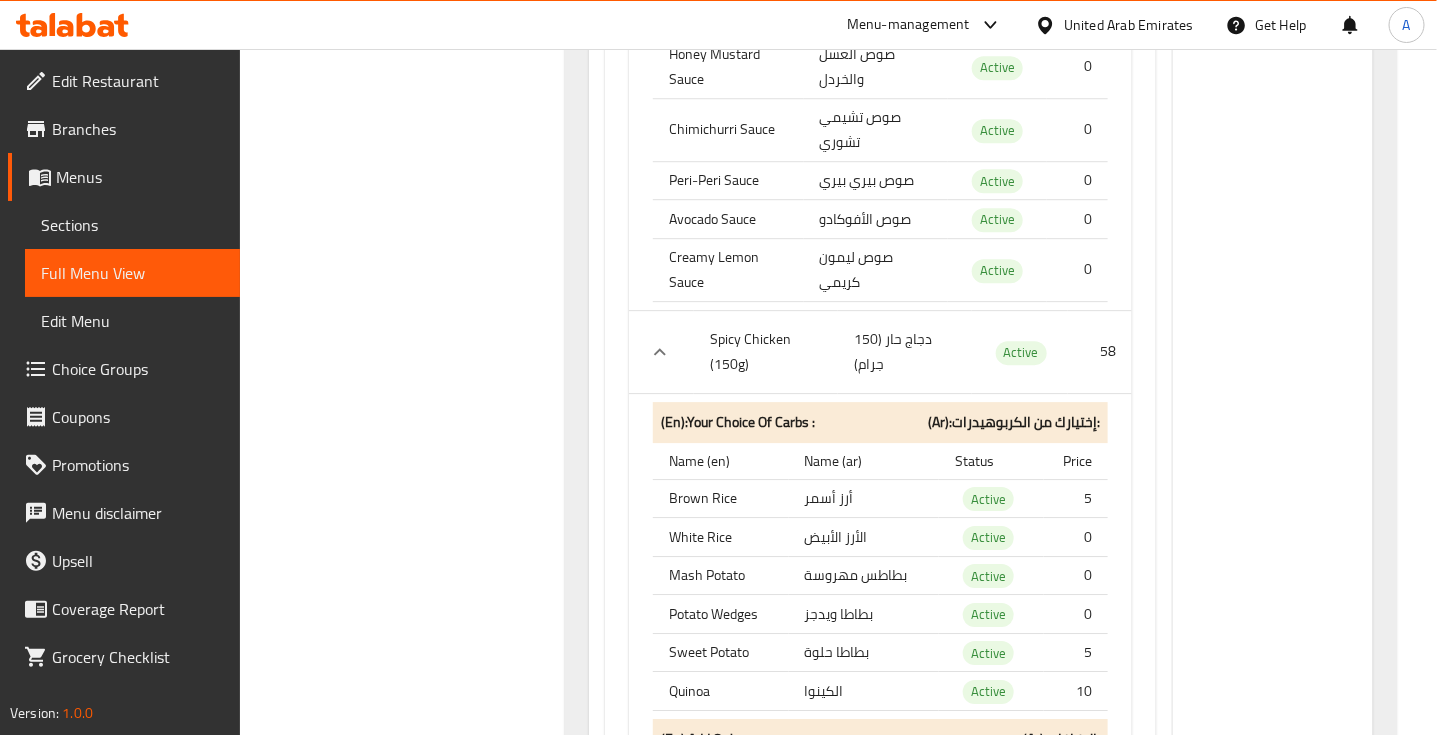click on "دجاج حار (150 جرام)" at bounding box center (881, -29899) 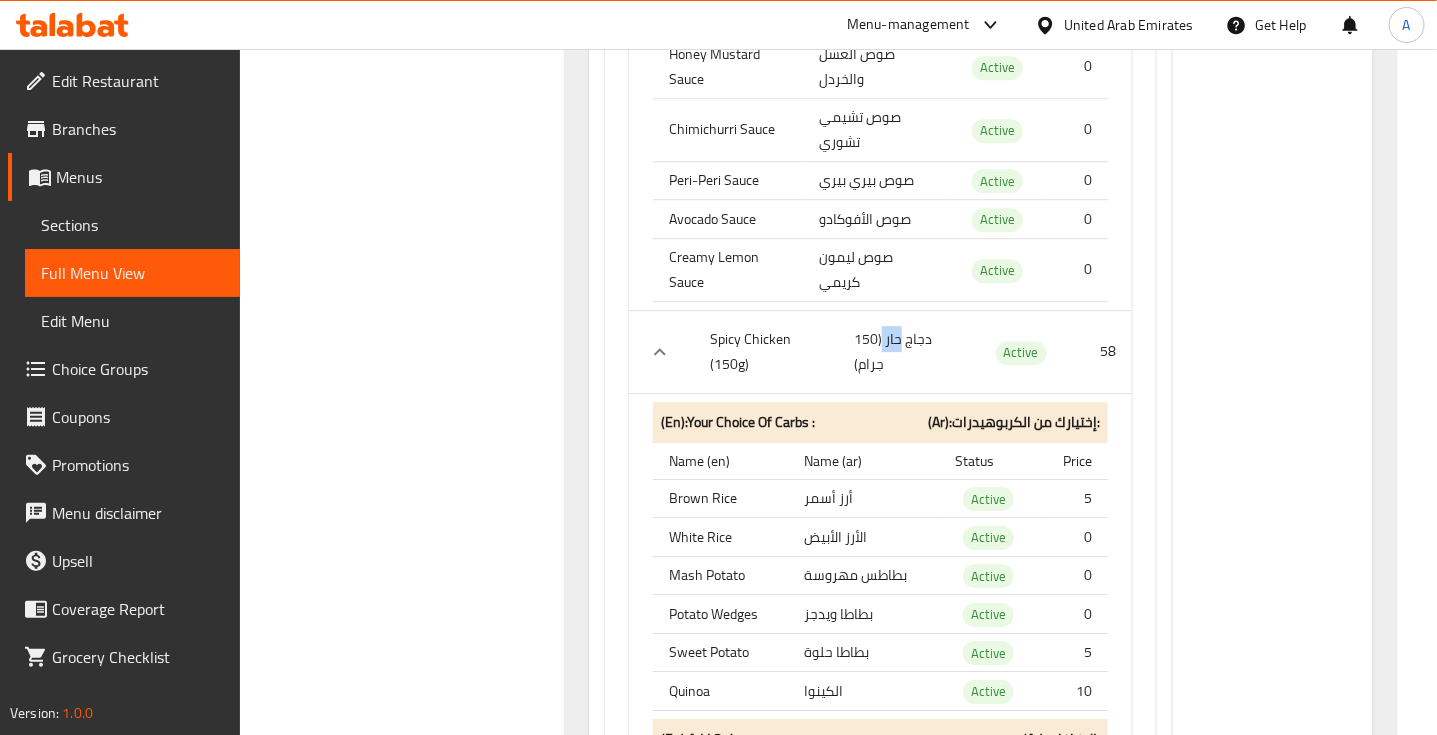 click on "دجاج حار (150 جرام)" at bounding box center [881, -29899] 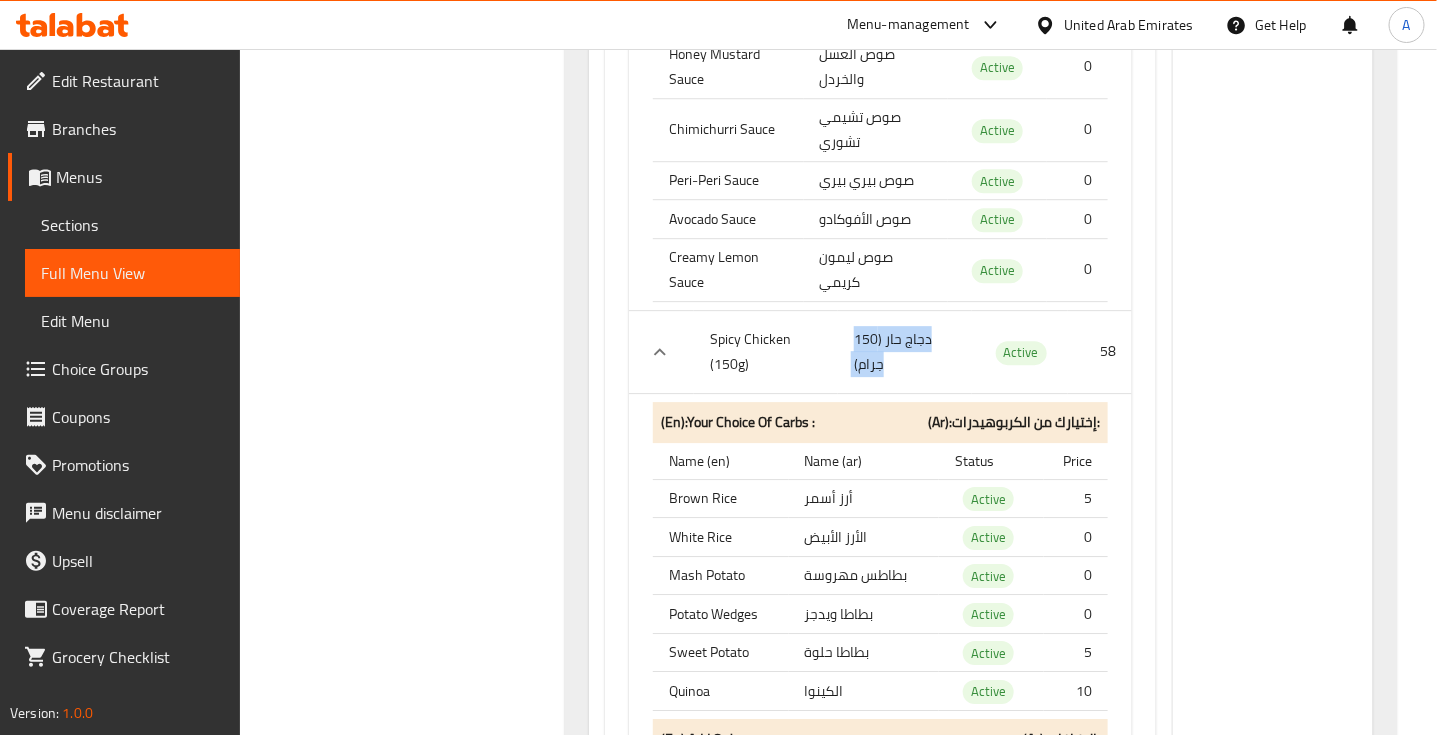 click on "دجاج حار (150 جرام)" at bounding box center [881, -29899] 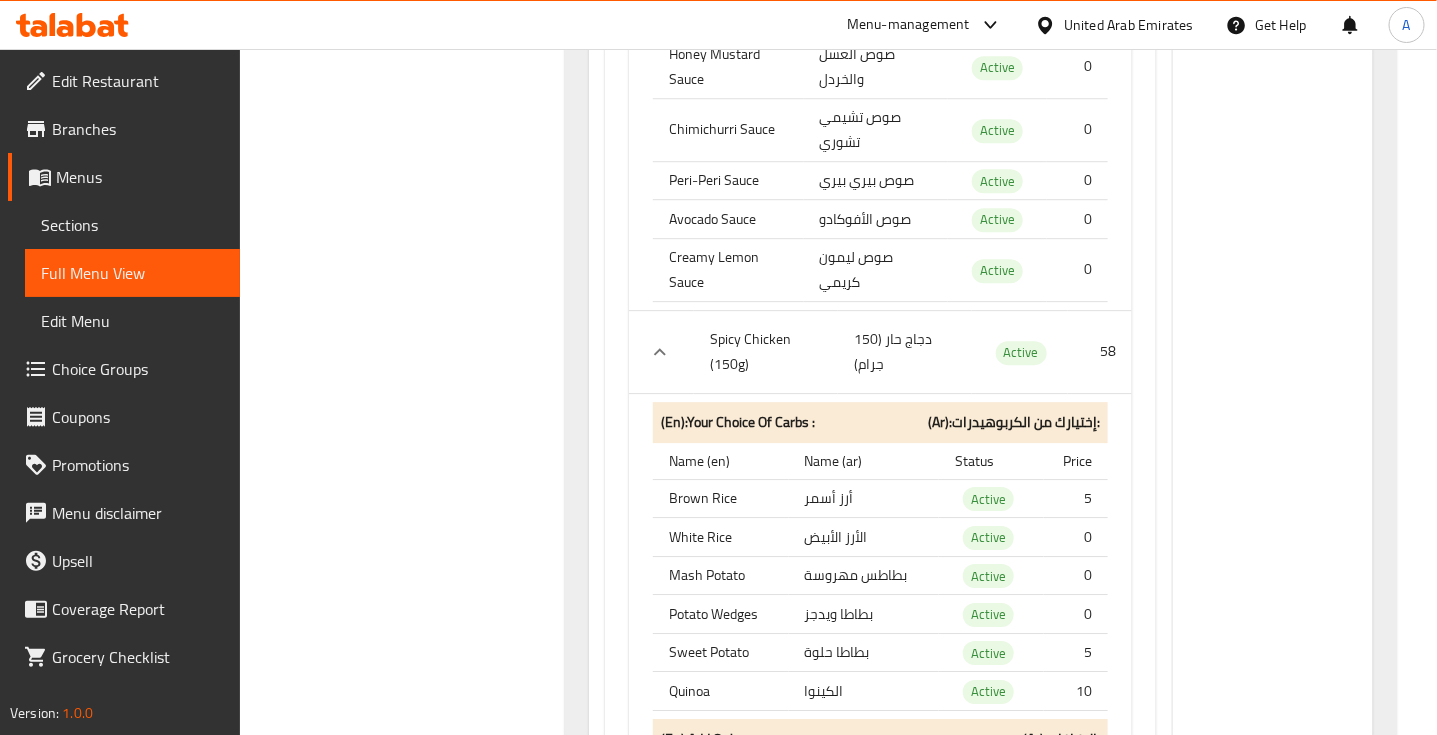 click on "Spicy Chicken (150g)" at bounding box center [734, -29899] 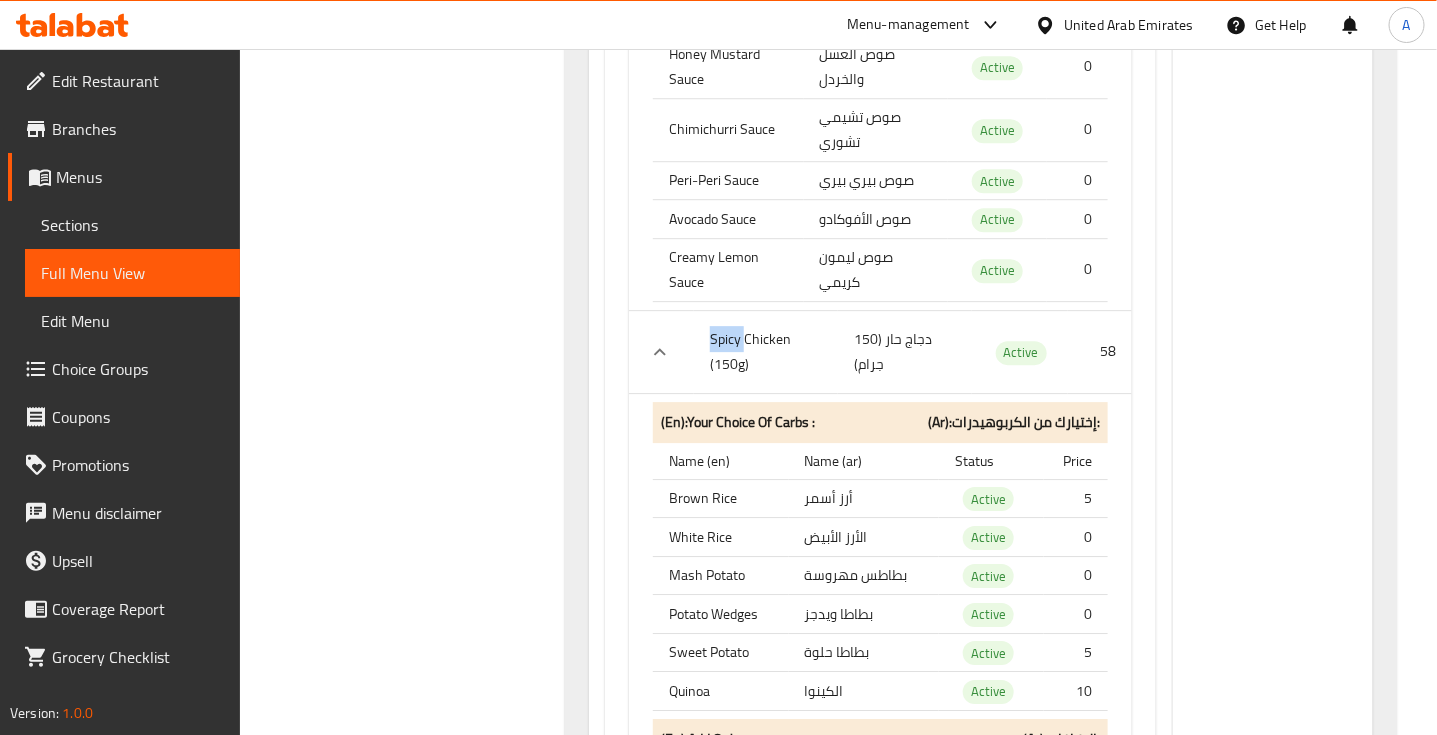 click on "Spicy Chicken (150g)" at bounding box center (734, -29899) 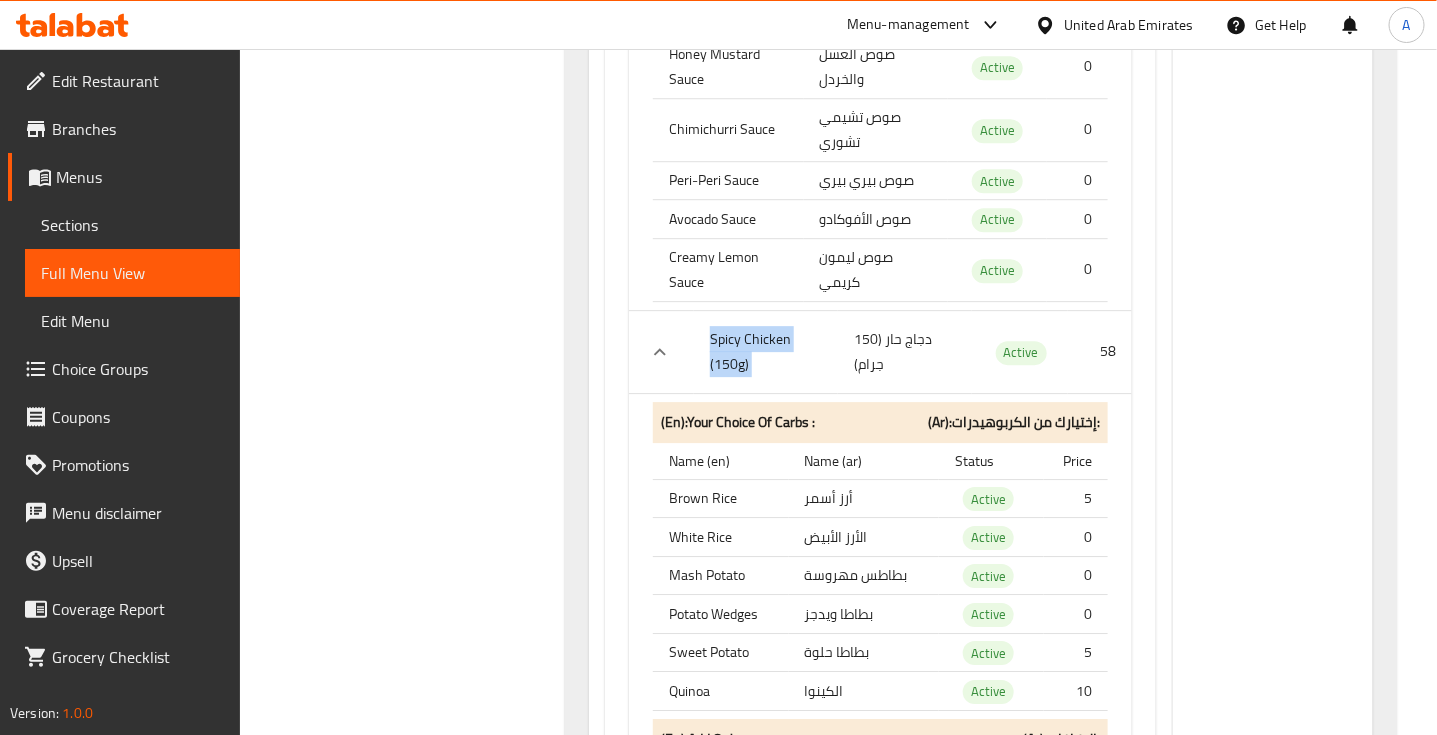 click on "Spicy Chicken (150g)" at bounding box center (734, -29899) 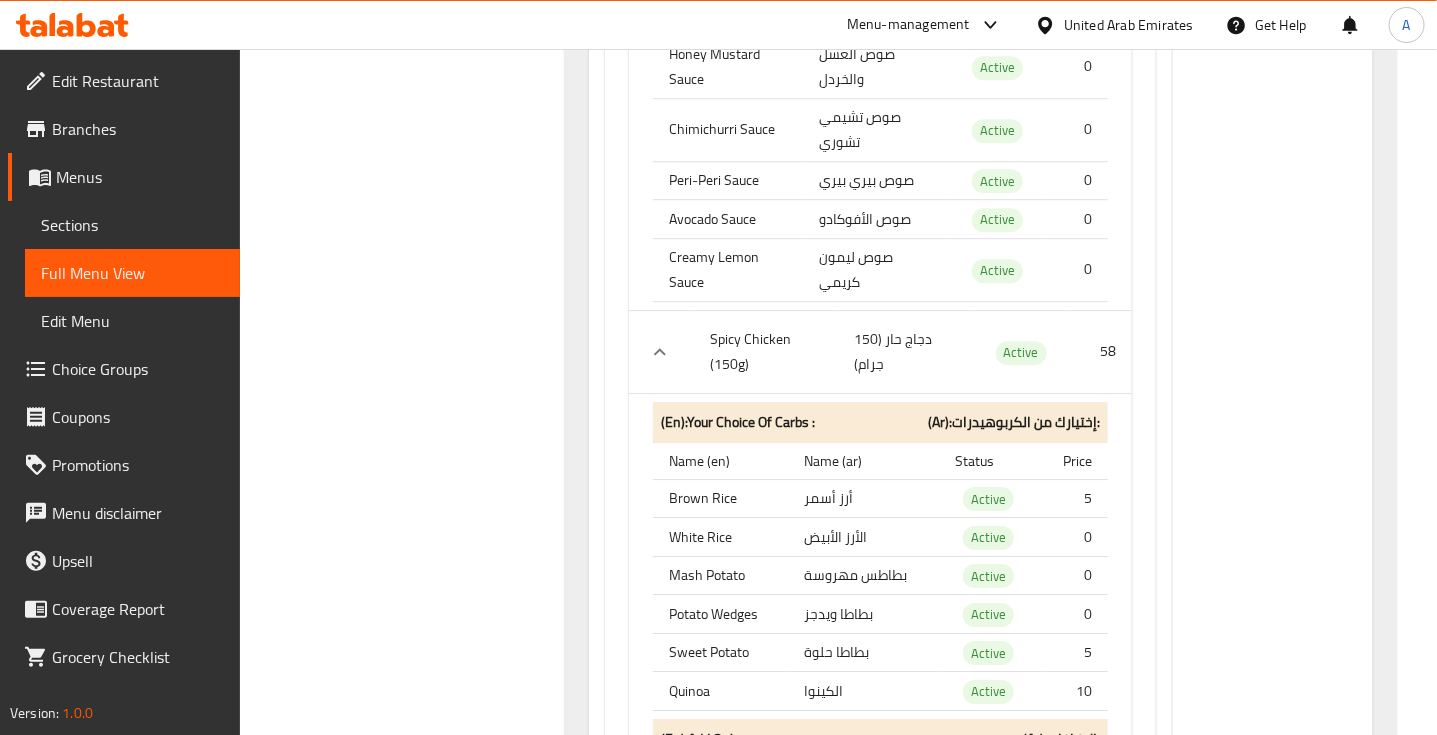 click on "دجاج حار (150 جرام)" at bounding box center [881, -29899] 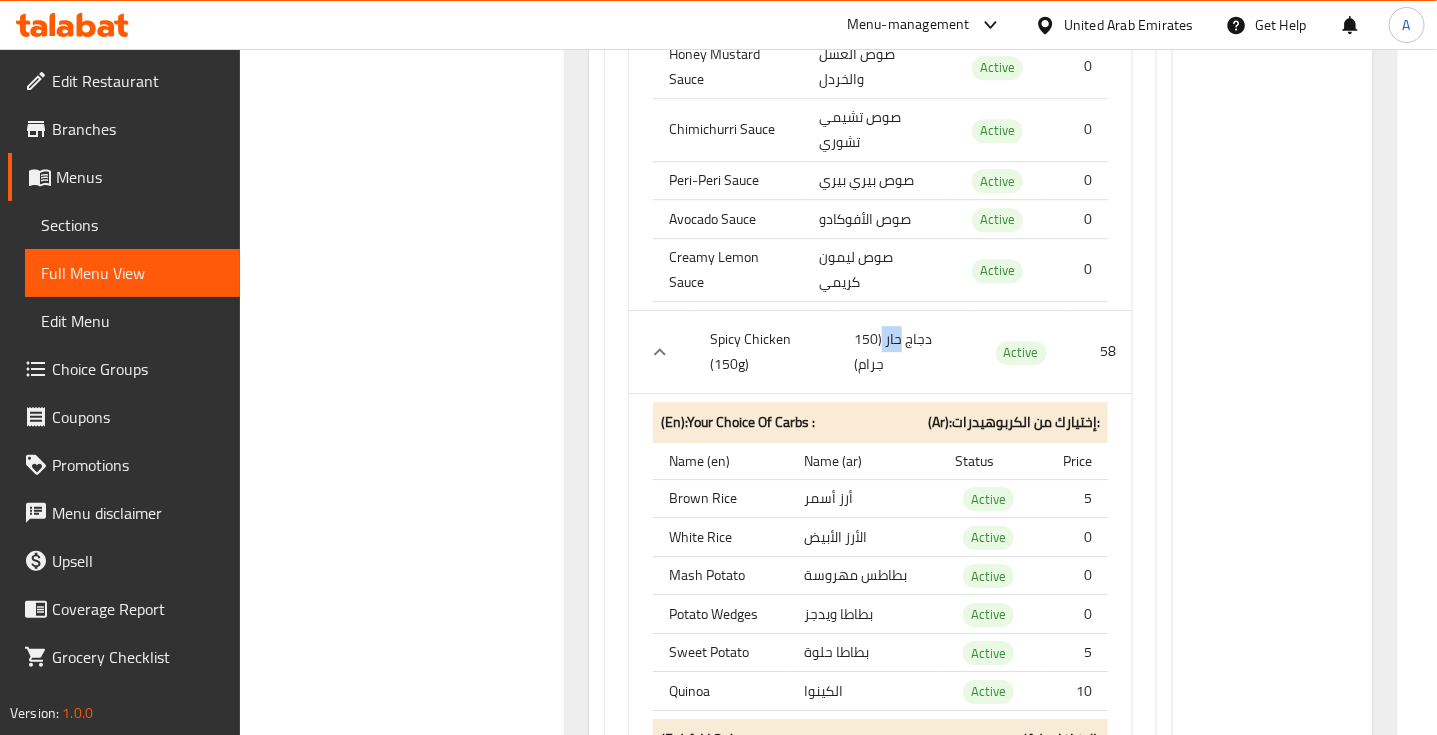 click on "دجاج حار (150 جرام)" at bounding box center (881, -29899) 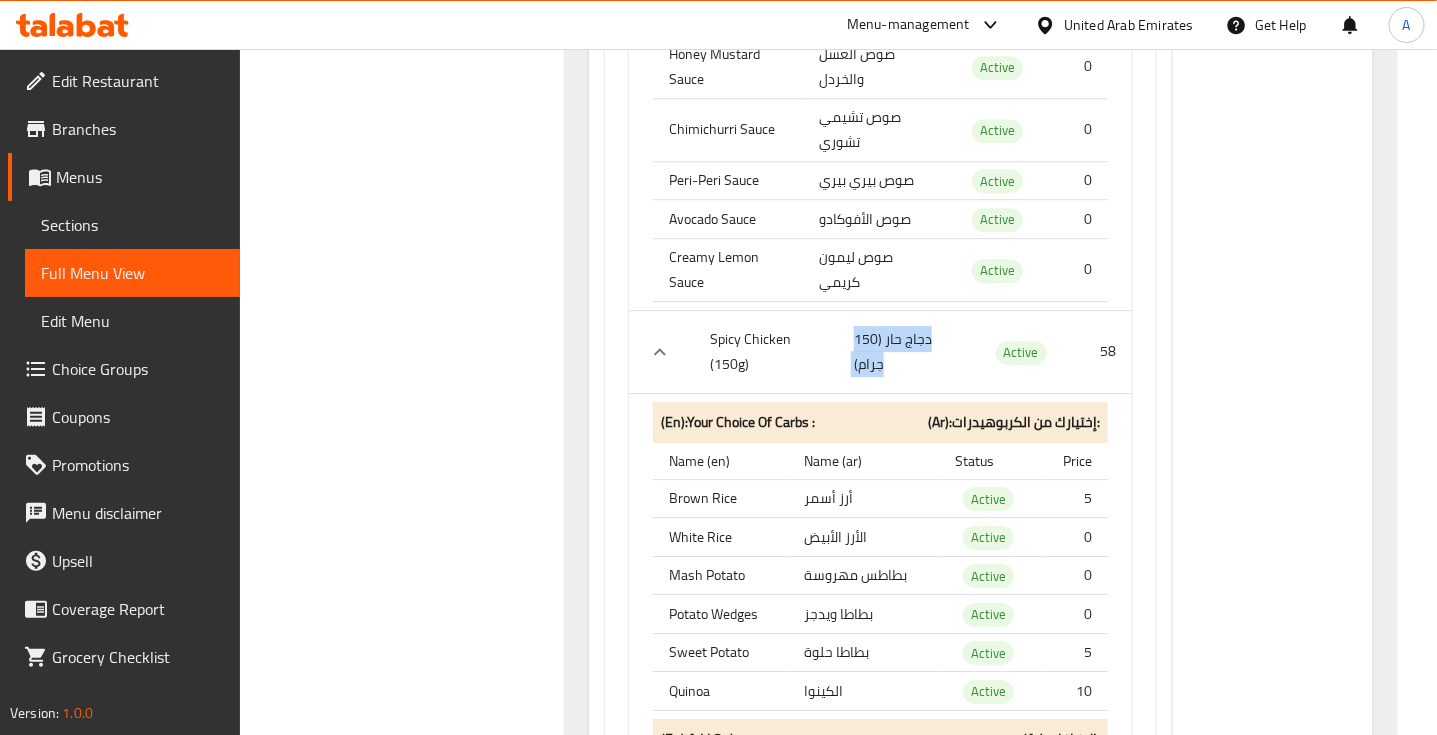 click on "دجاج حار (150 جرام)" at bounding box center [881, -29899] 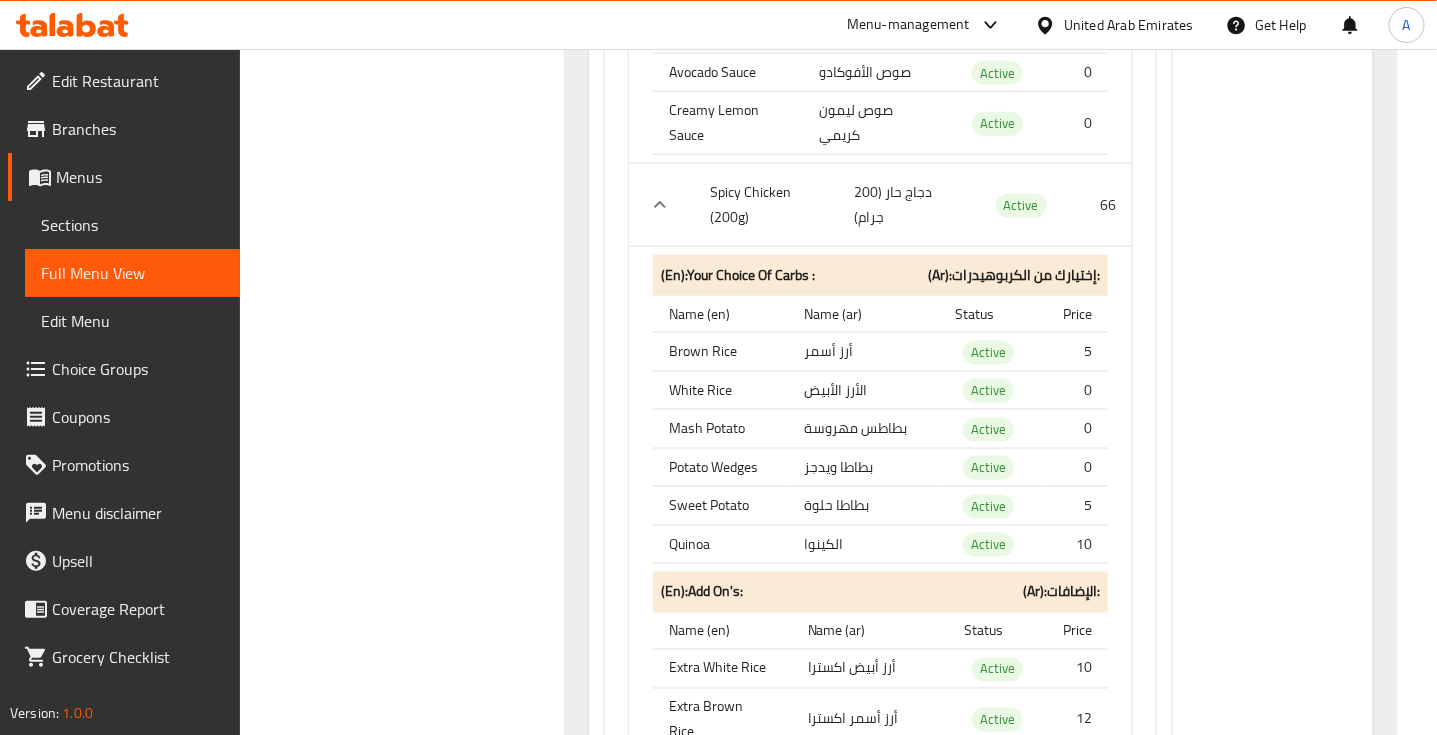 scroll, scrollTop: 32511, scrollLeft: 0, axis: vertical 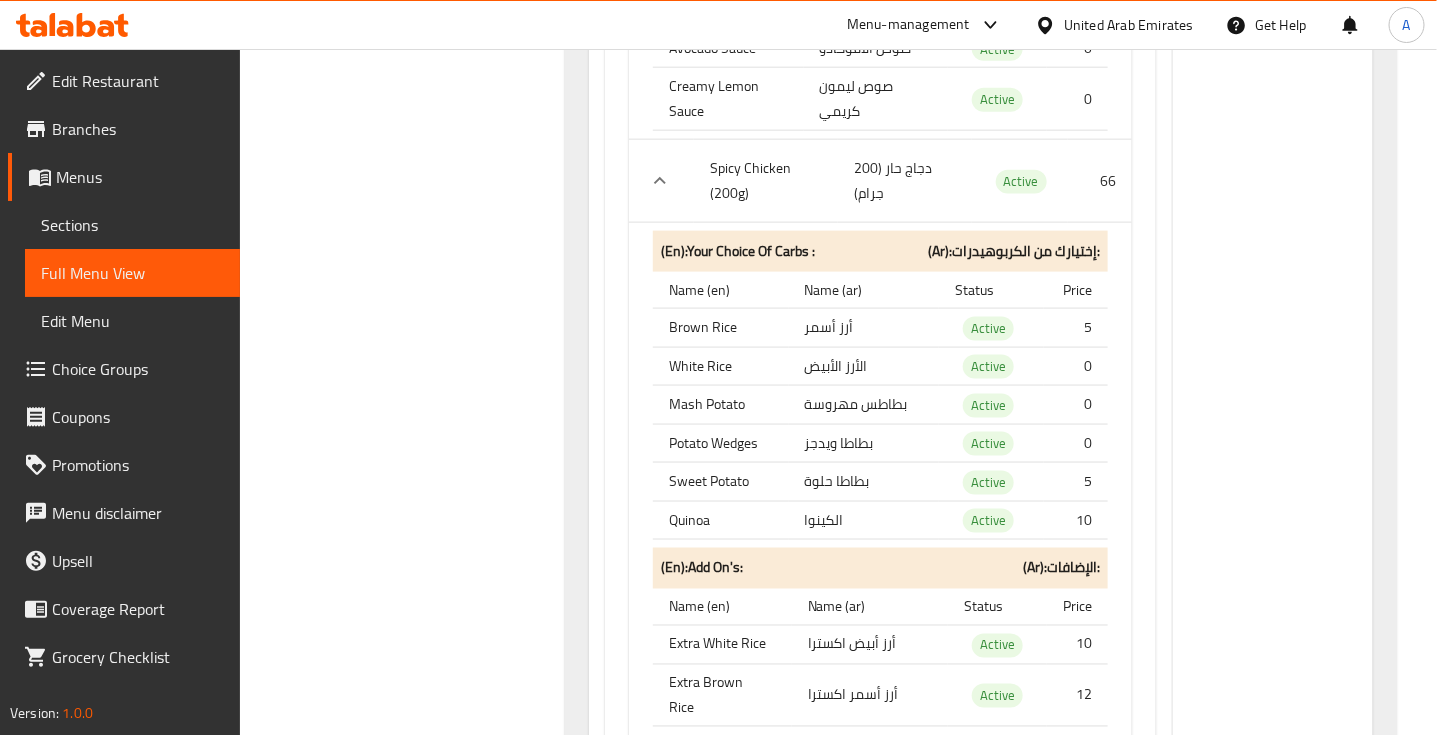 click on "دجاج حار (200 جرام)" at bounding box center [881, -31465] 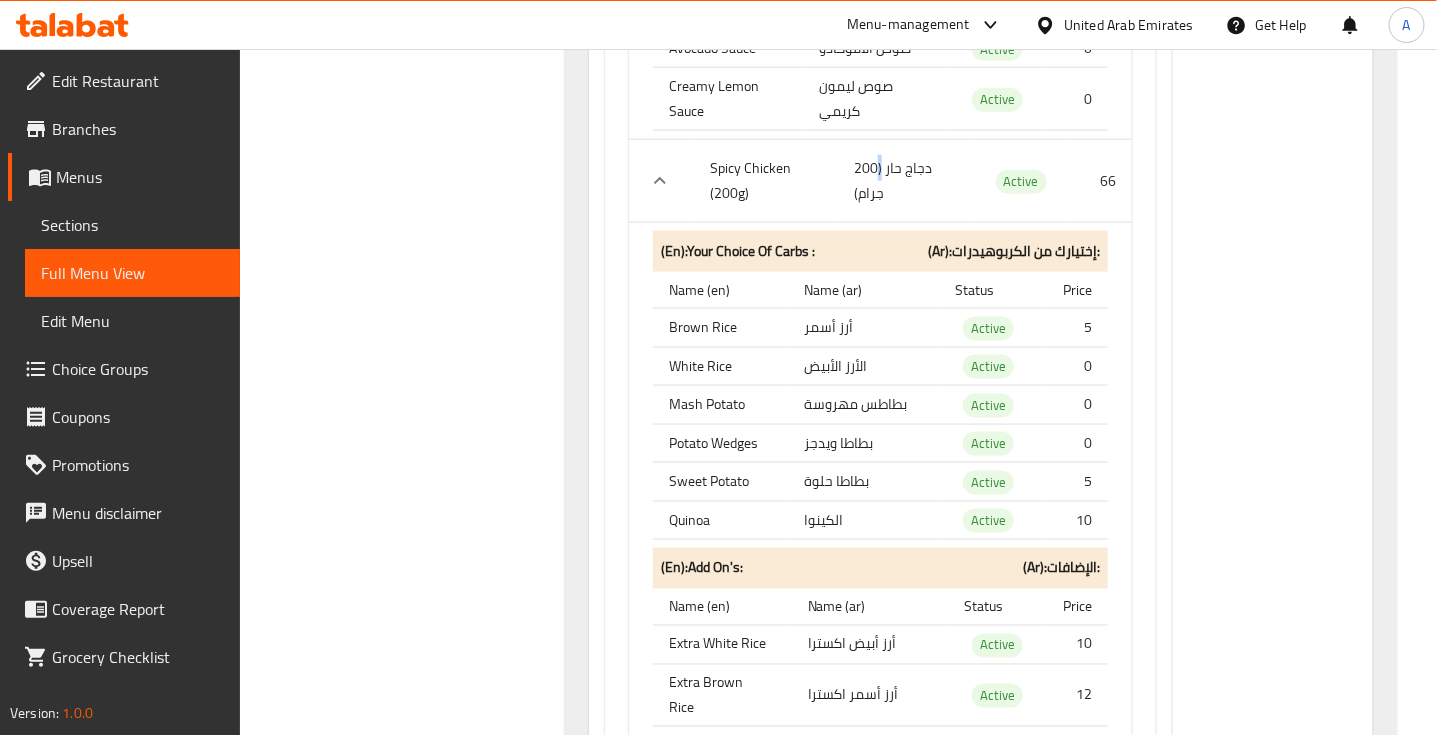 click on "دجاج حار (200 جرام)" at bounding box center [881, -31465] 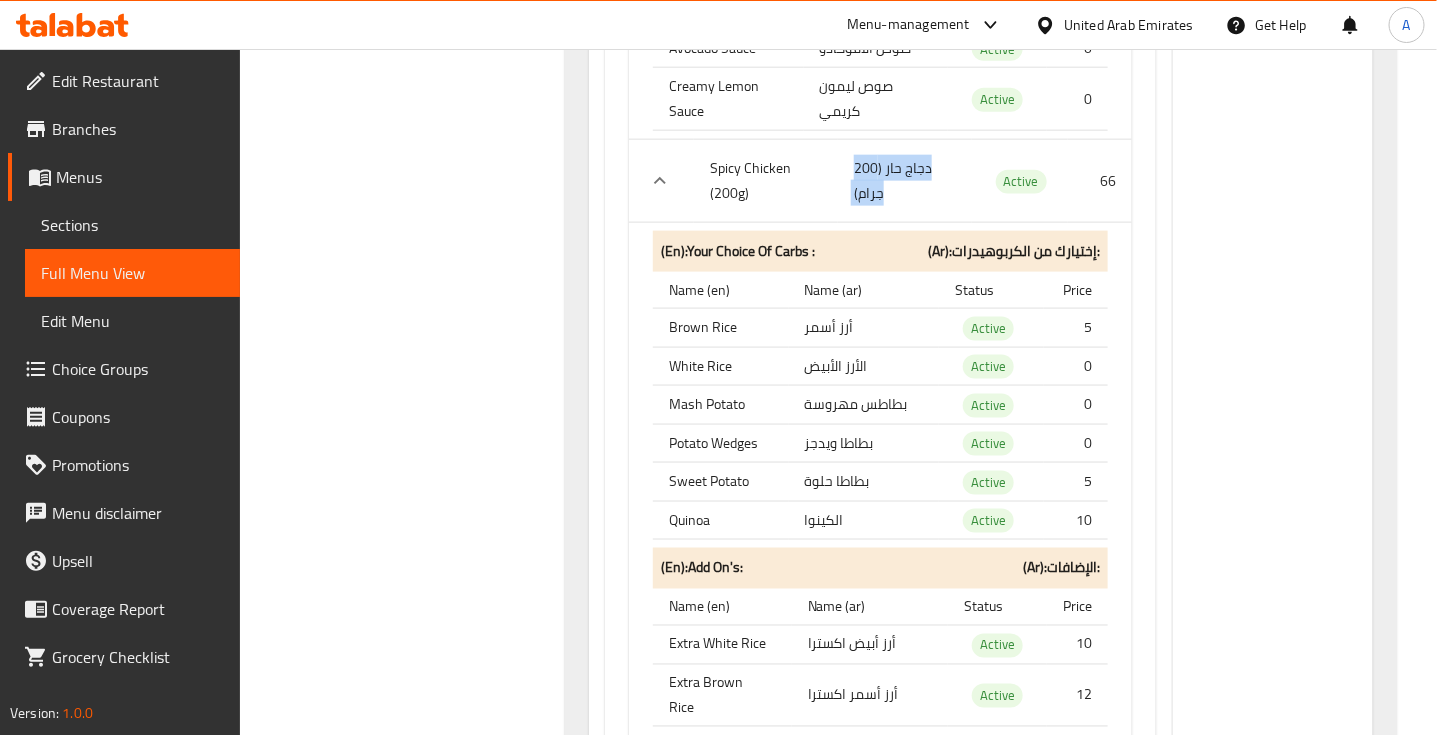 click on "دجاج حار (200 جرام)" at bounding box center [881, -31465] 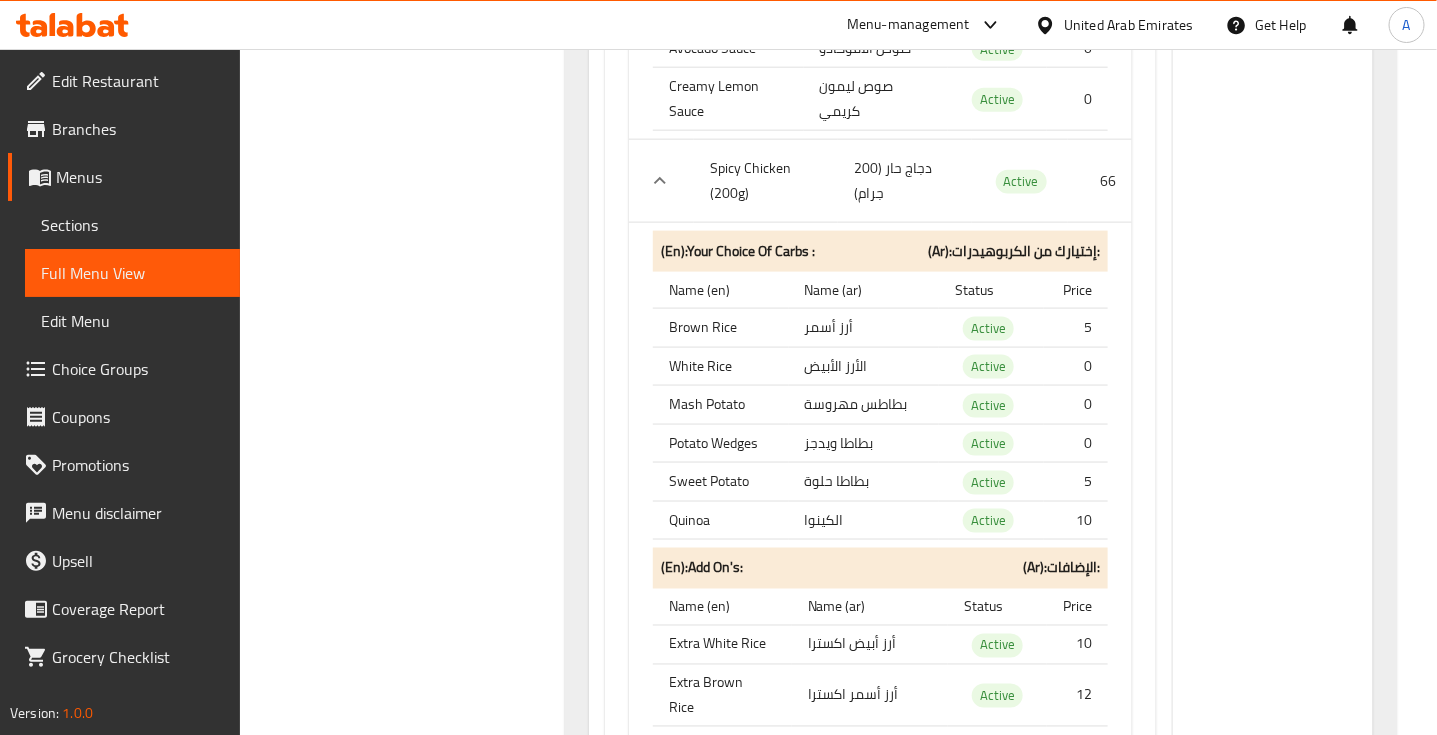 click on "Spicy Chicken (200g)" at bounding box center (734, -31465) 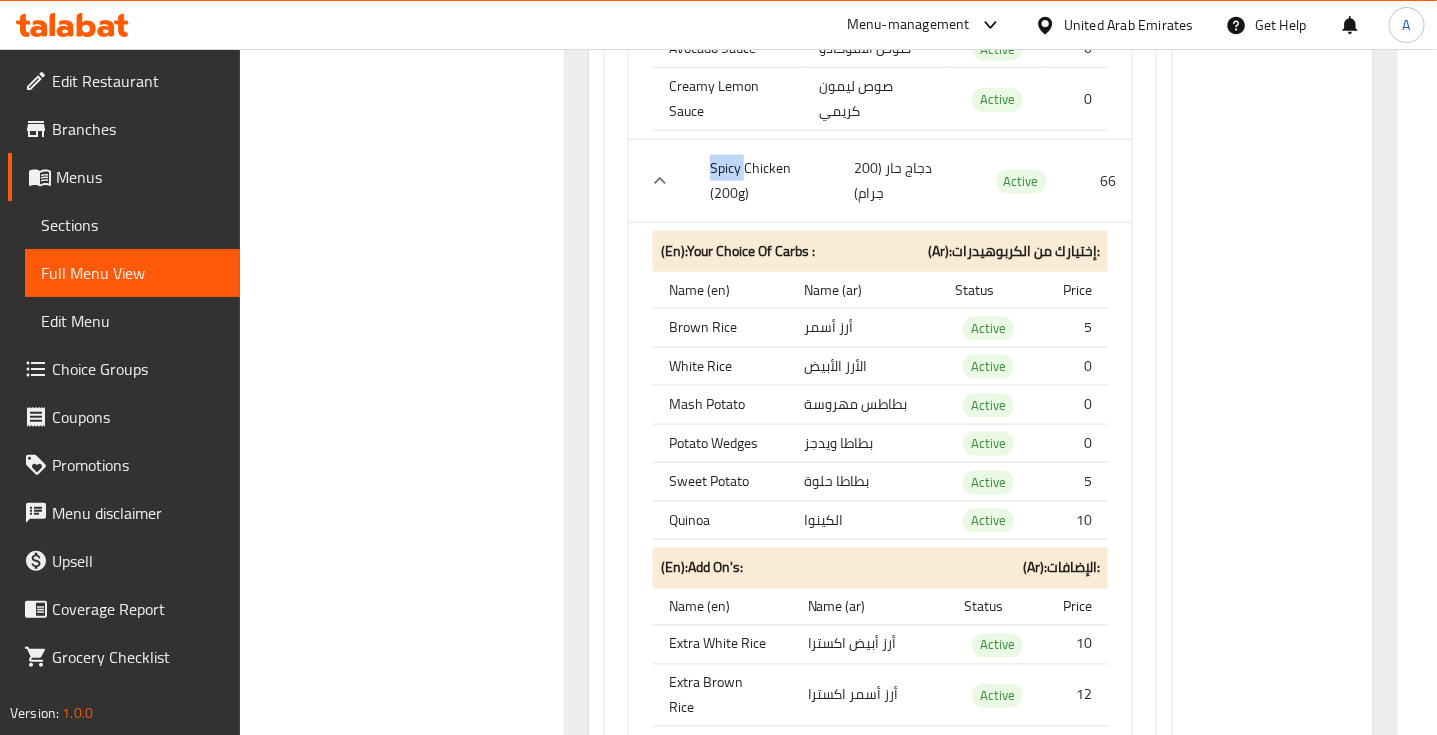 click on "Spicy Chicken (200g)" at bounding box center (734, -31465) 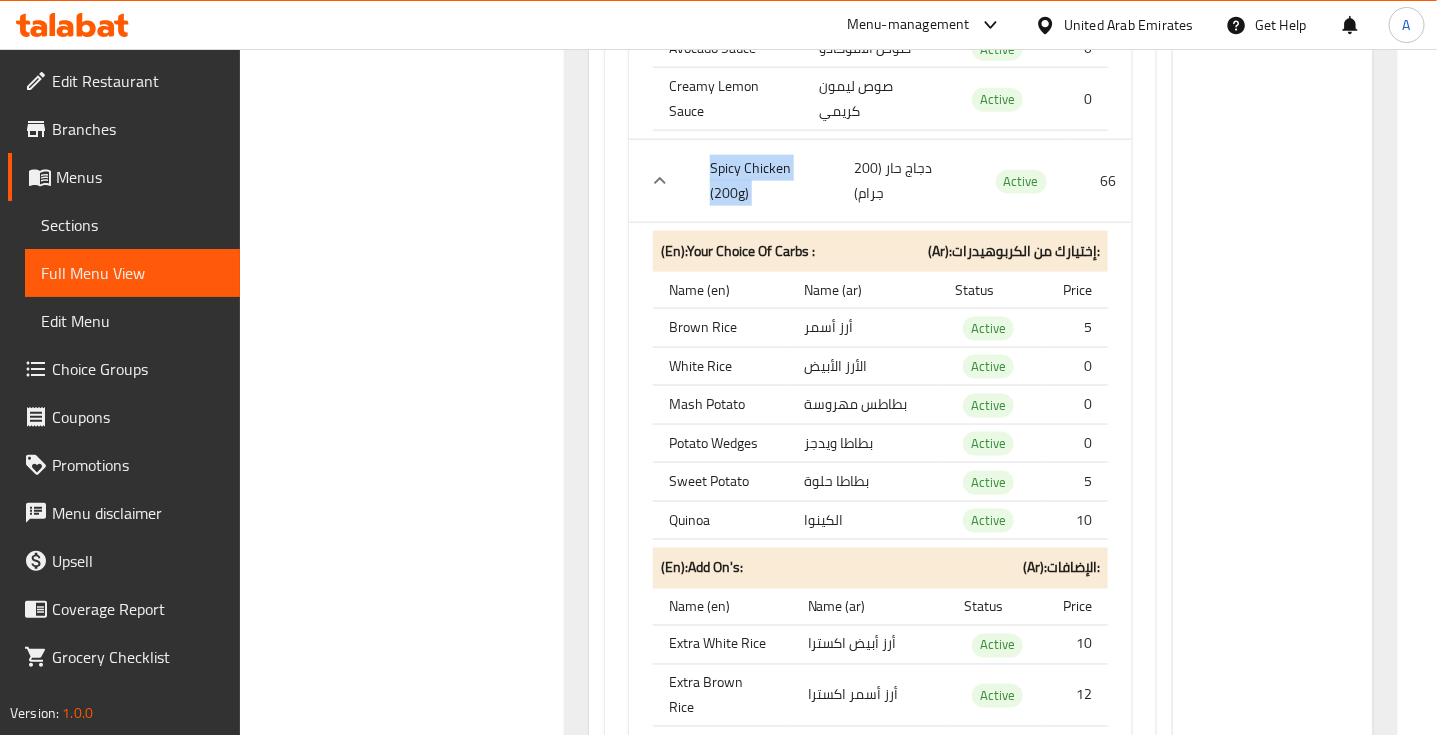 click on "Spicy Chicken (200g)" at bounding box center [734, -31465] 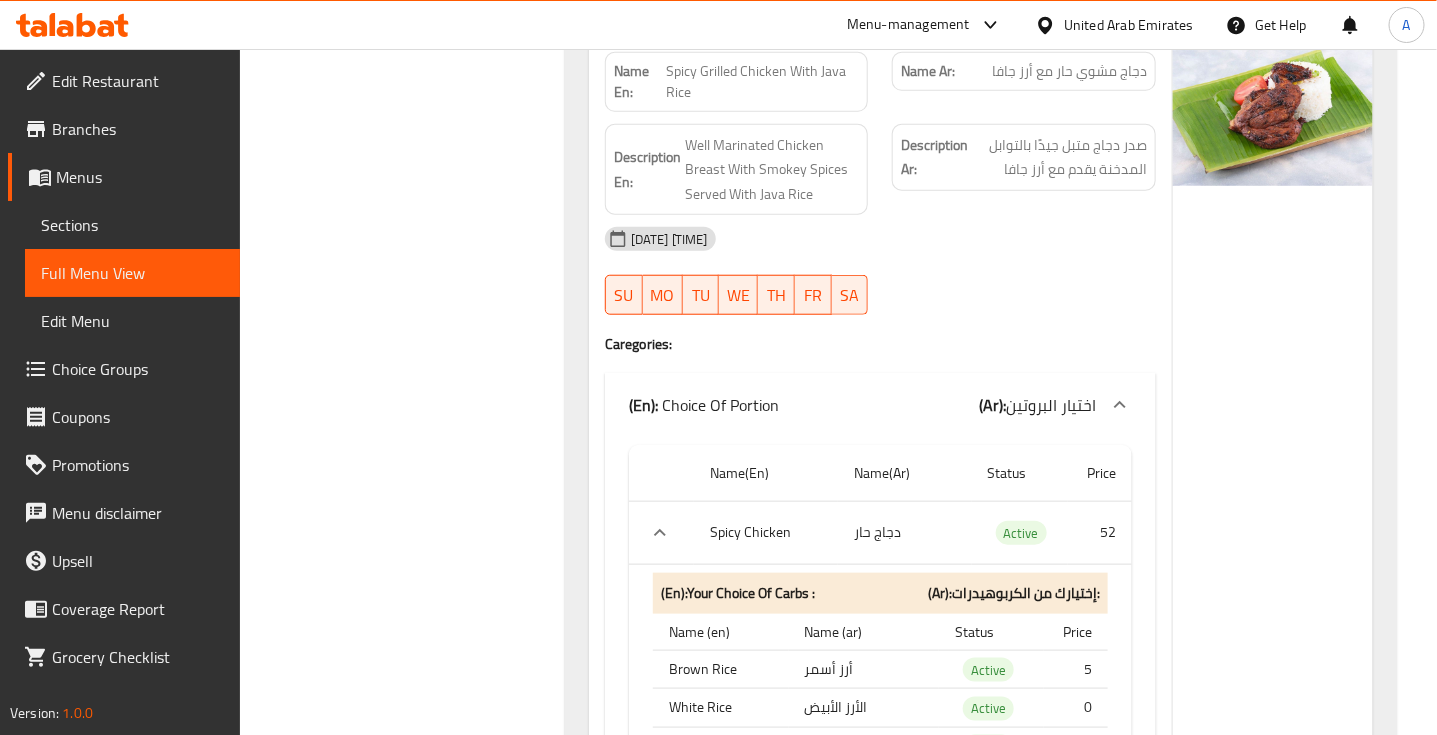 scroll, scrollTop: 29011, scrollLeft: 0, axis: vertical 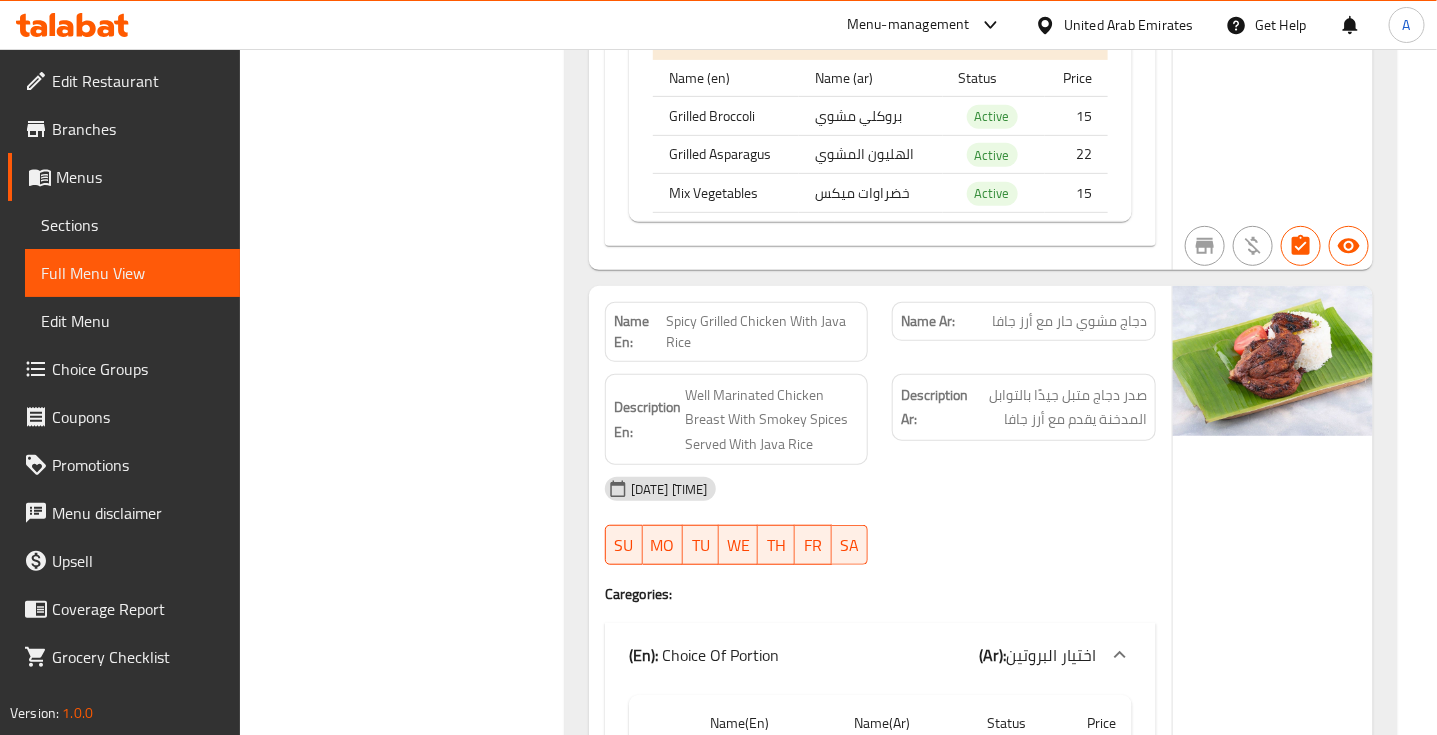 click on "Spicy Grilled Chicken With Java Rice" at bounding box center (763, 332) 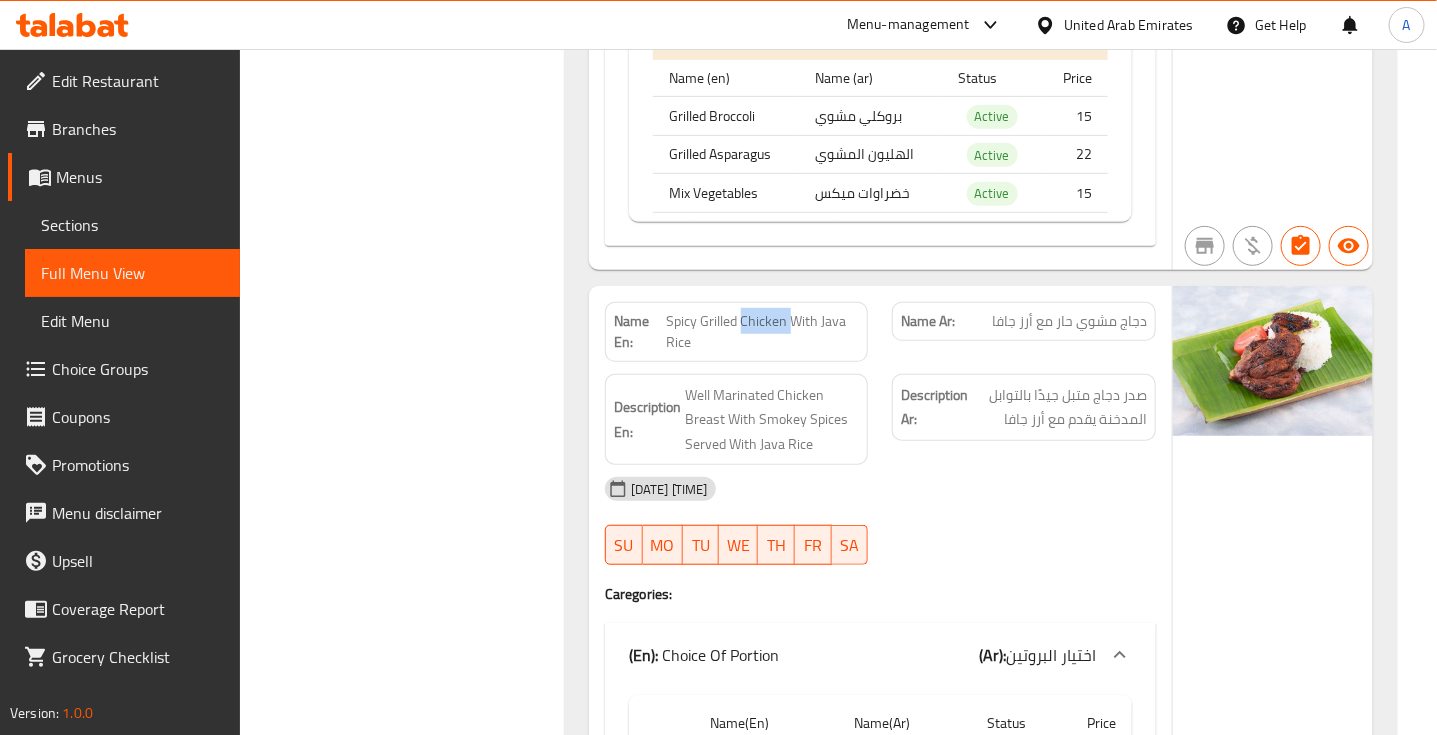 click on "Spicy Grilled Chicken With Java Rice" at bounding box center (763, 332) 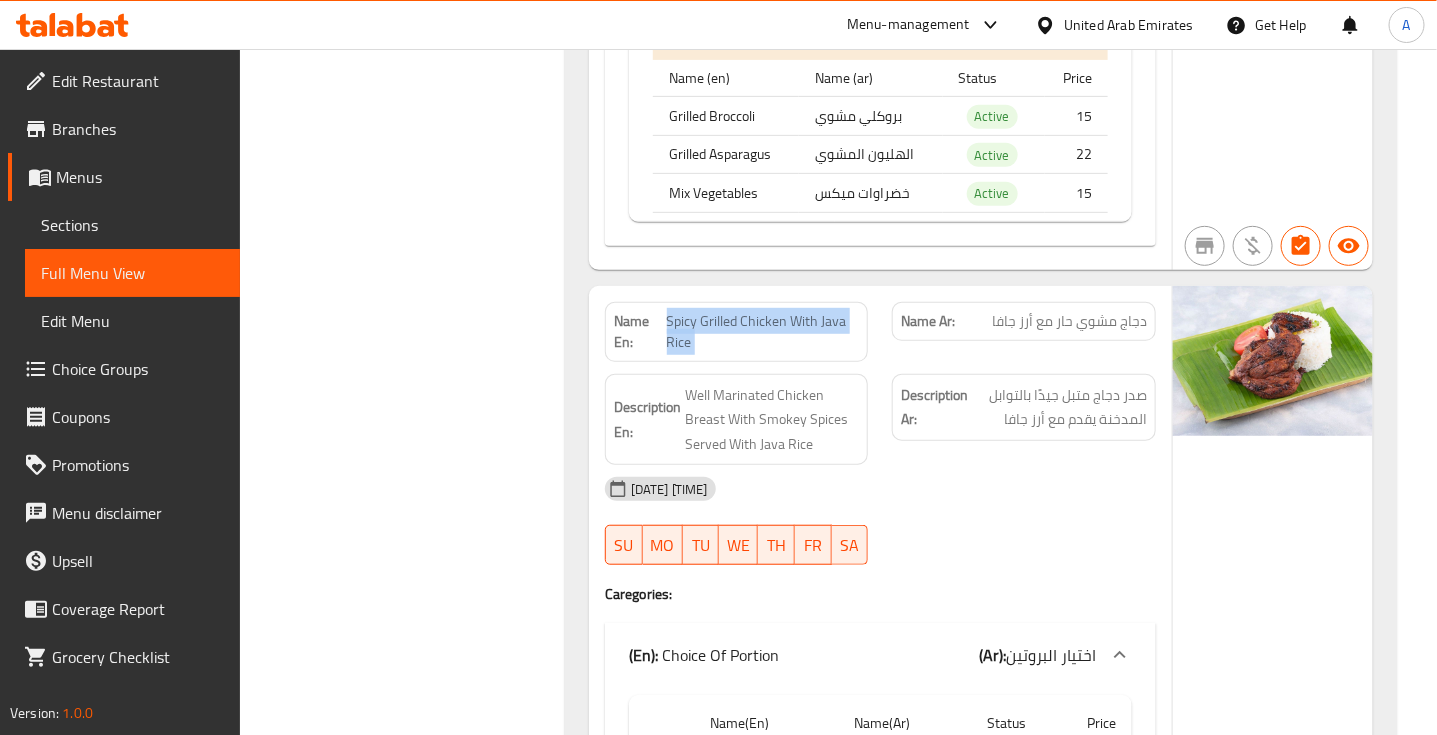 click on "Spicy Grilled Chicken With Java Rice" at bounding box center (763, 332) 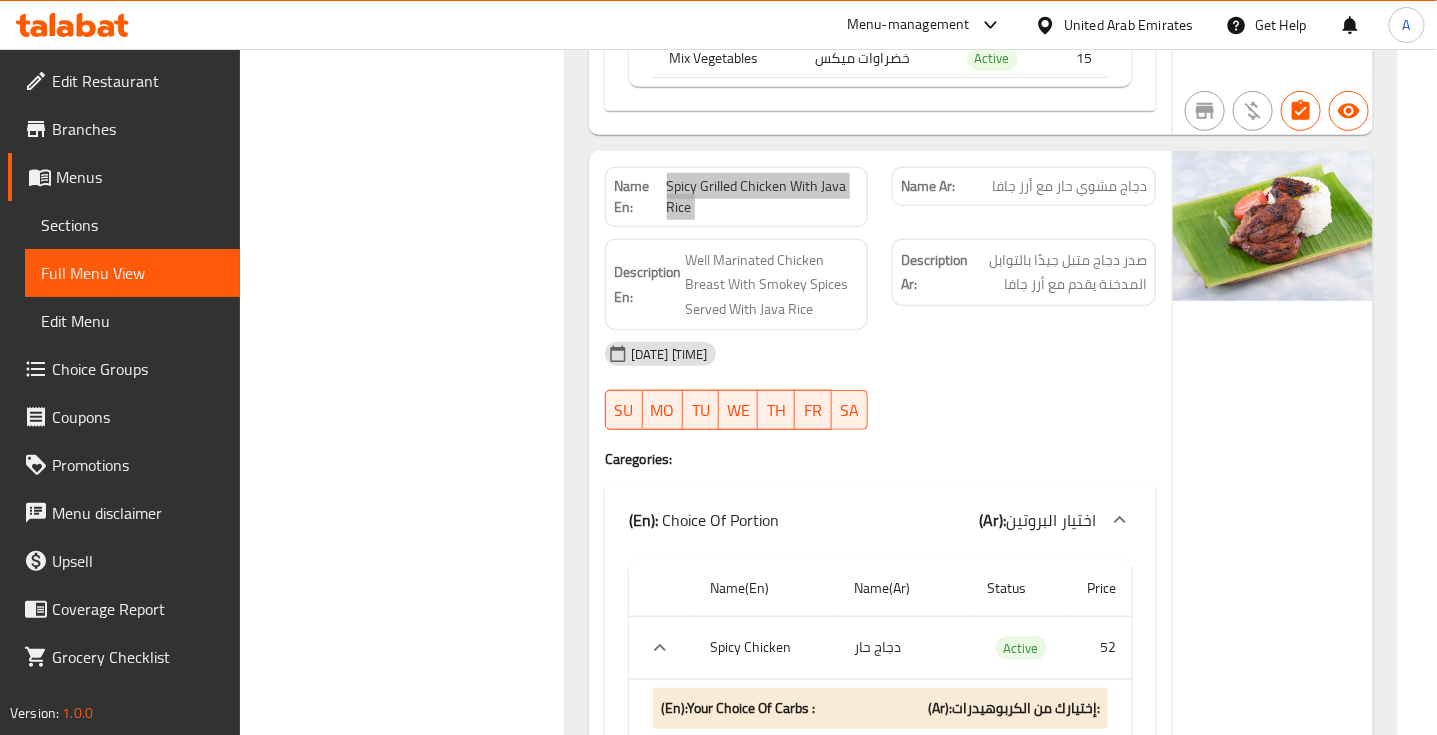 scroll, scrollTop: 29136, scrollLeft: 0, axis: vertical 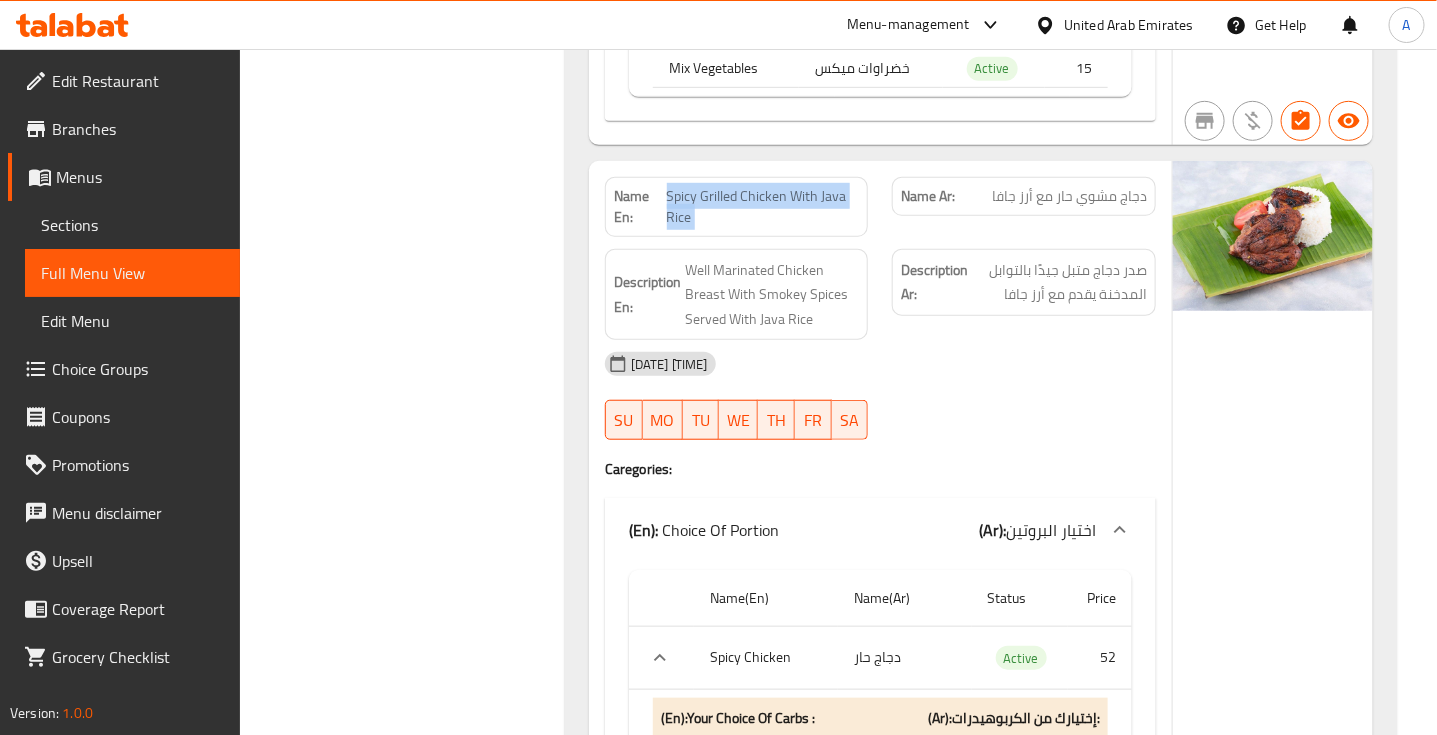 click on "Spicy Grilled Chicken With Java Rice" at bounding box center (763, 207) 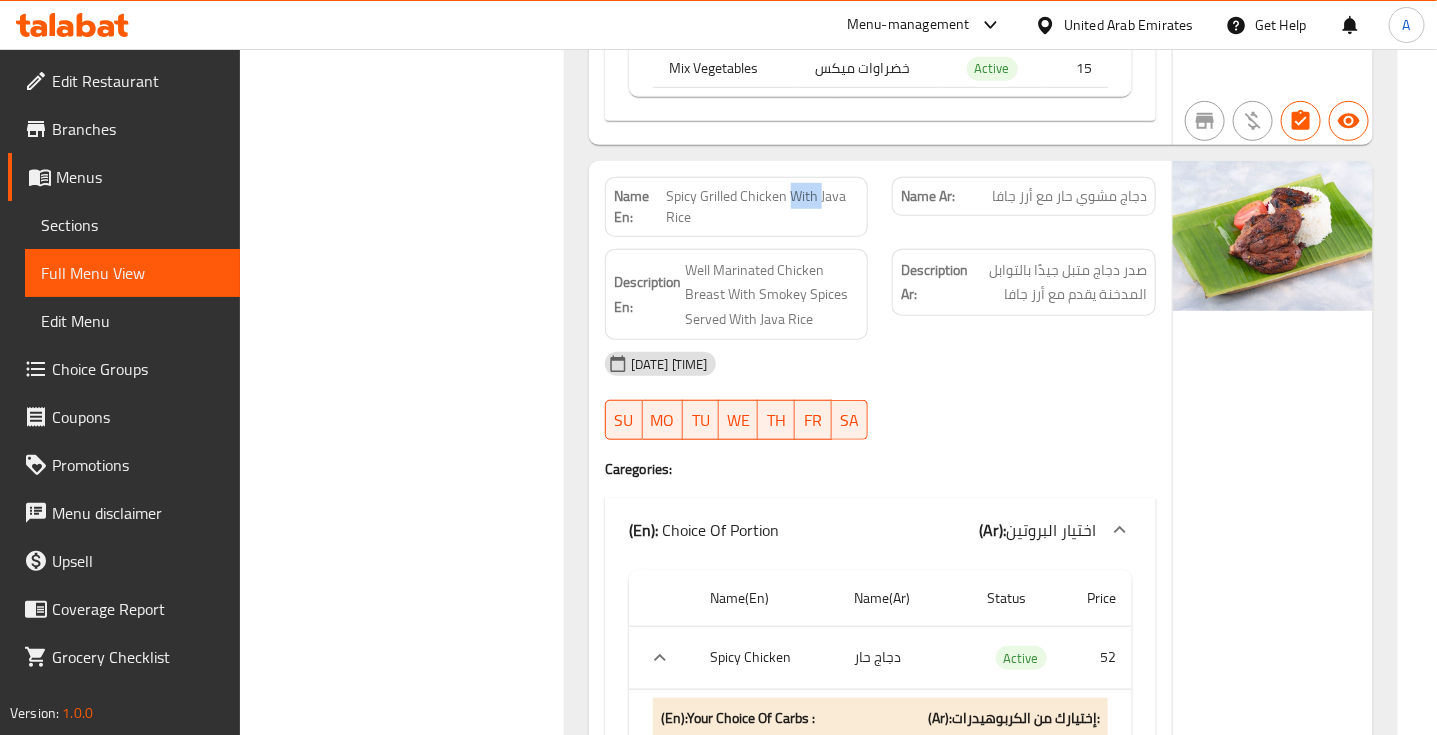 click on "Spicy Grilled Chicken With Java Rice" at bounding box center [763, 207] 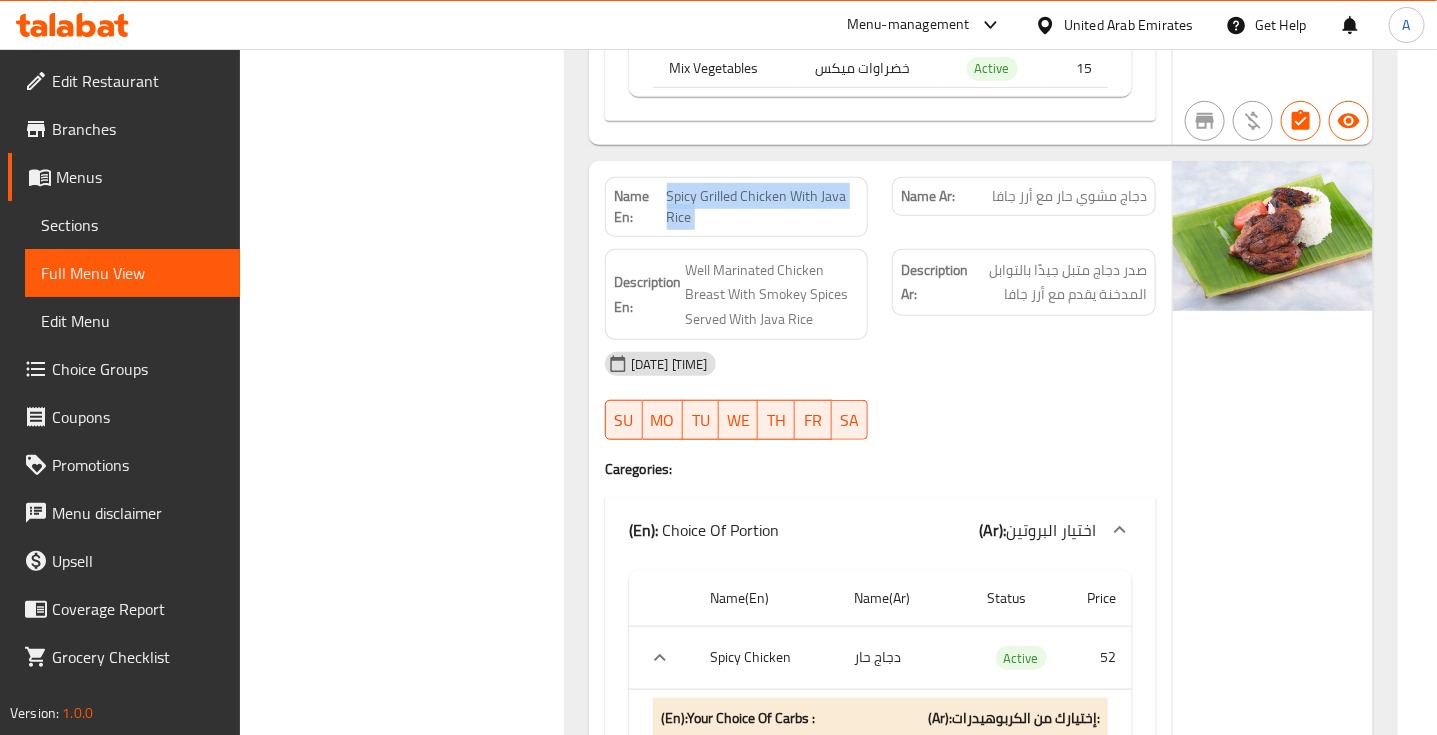 click on "Spicy Grilled Chicken With Java Rice" at bounding box center [763, 207] 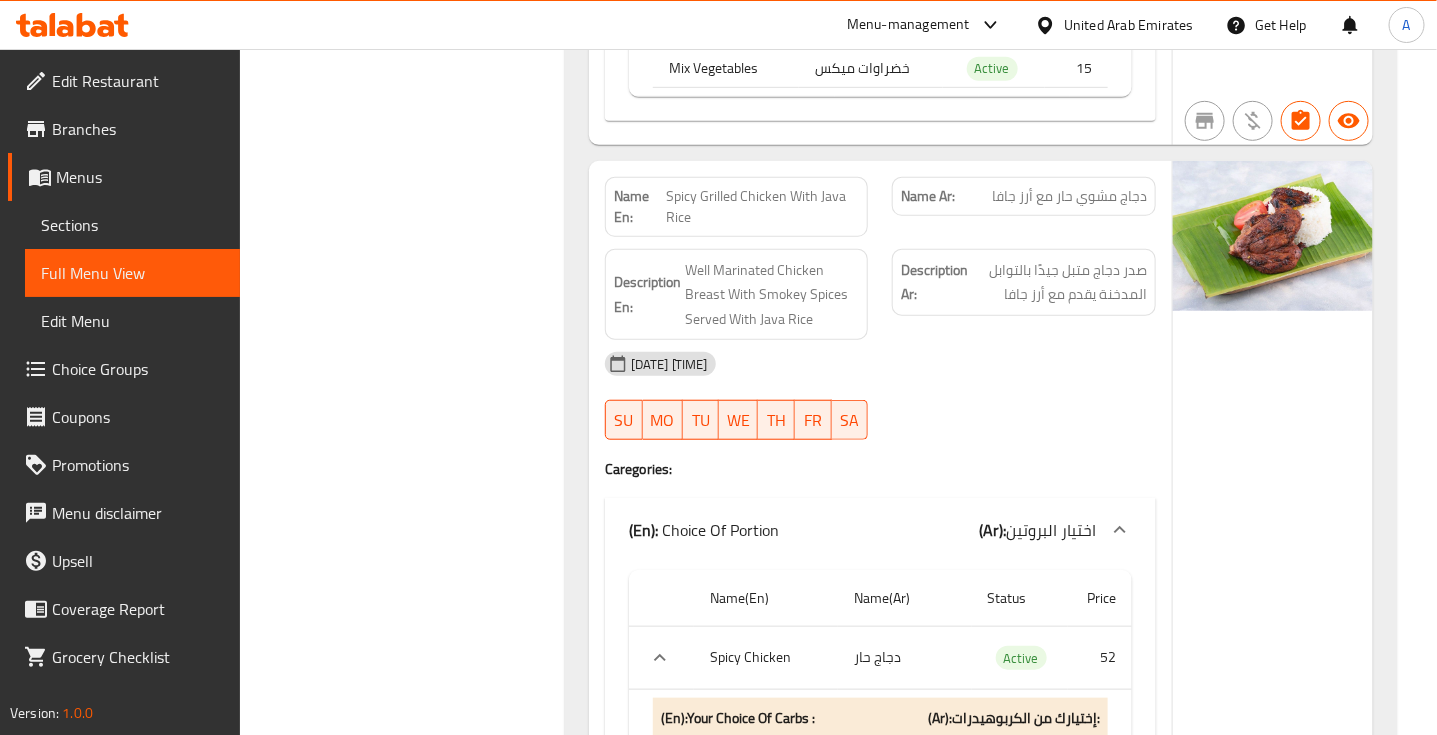 click on "Description Ar: صدر دجاج متبل جيدًا بالتوابل المدخنة يقدم مع أرز جافا" at bounding box center [1024, 295] 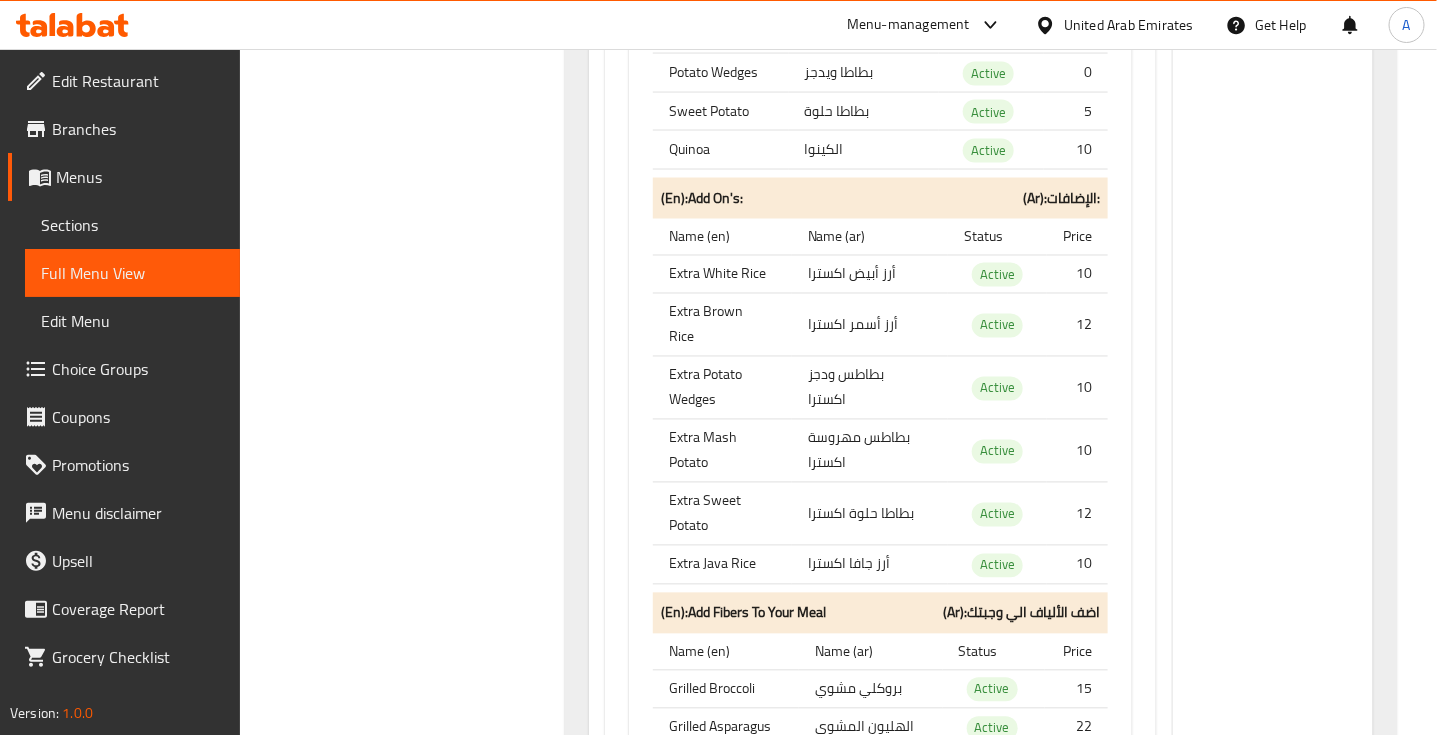 scroll, scrollTop: 30011, scrollLeft: 0, axis: vertical 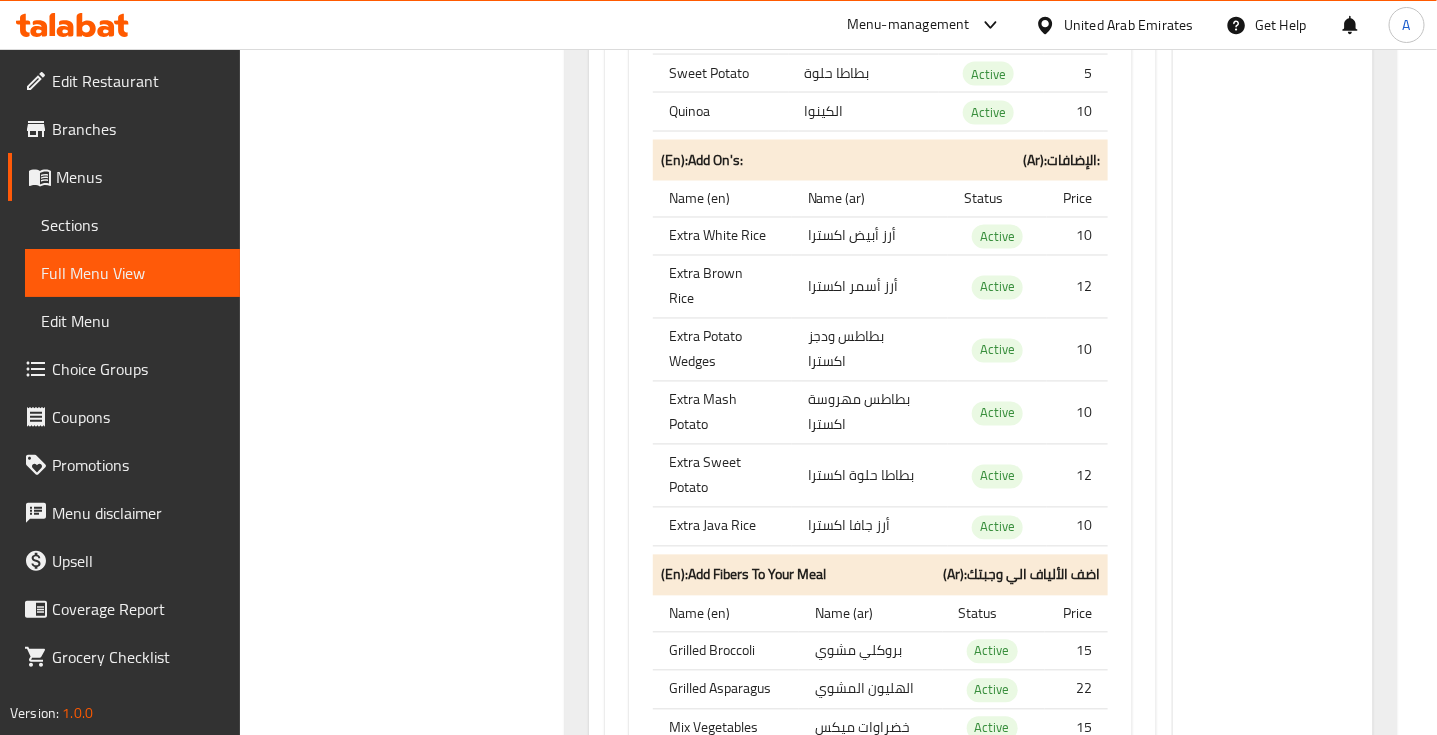 click on "Extra White Rice" at bounding box center (722, 236) 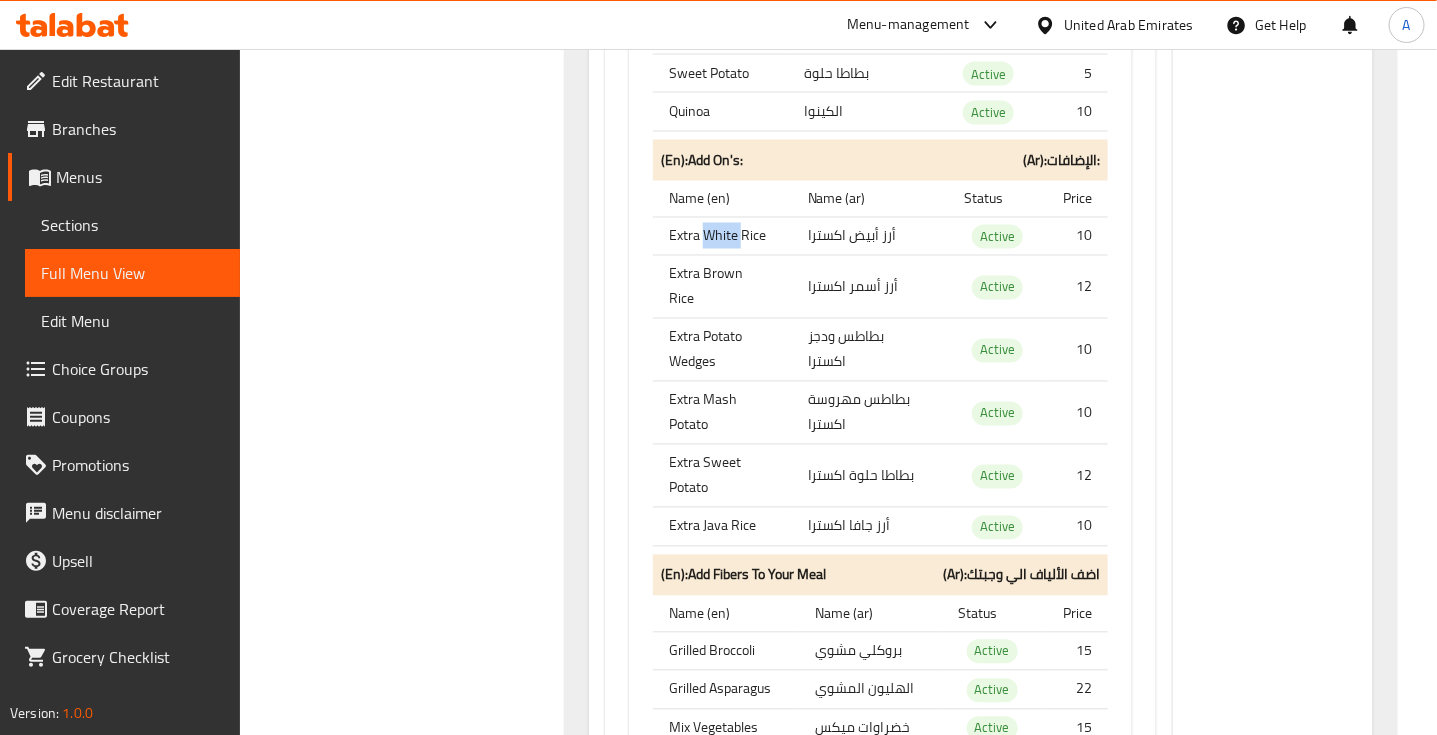 click on "Extra White Rice" at bounding box center (722, 236) 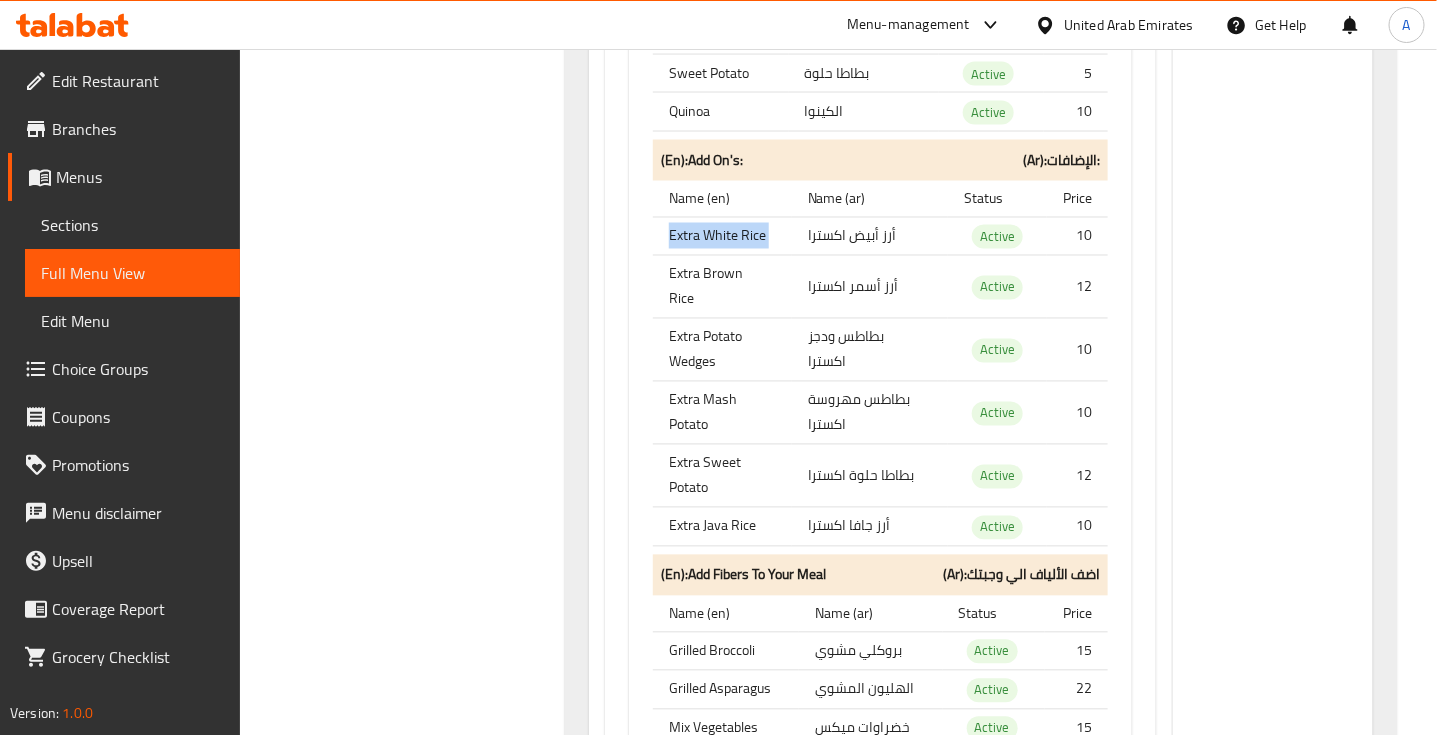 click on "Extra White Rice" at bounding box center (722, 236) 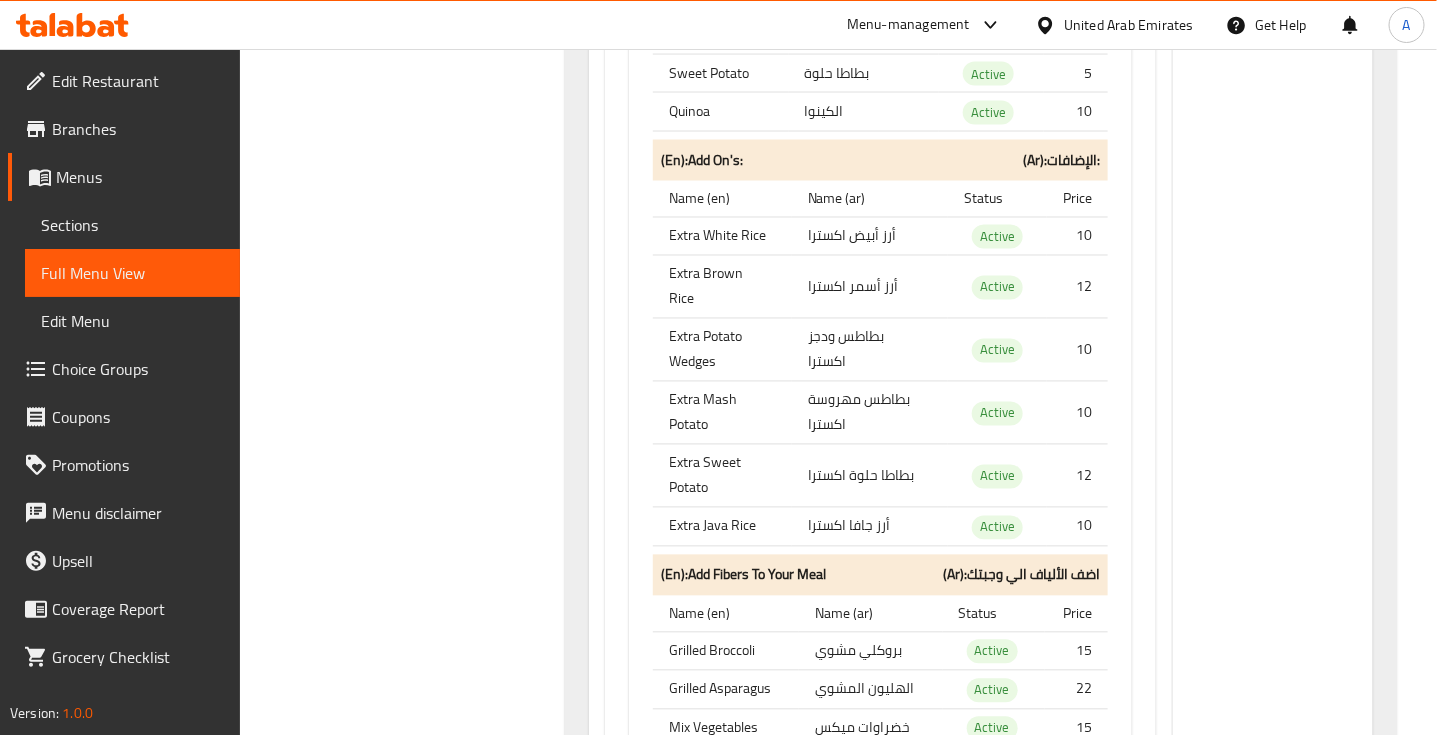 click on "Extra Brown Rice" at bounding box center [722, 287] 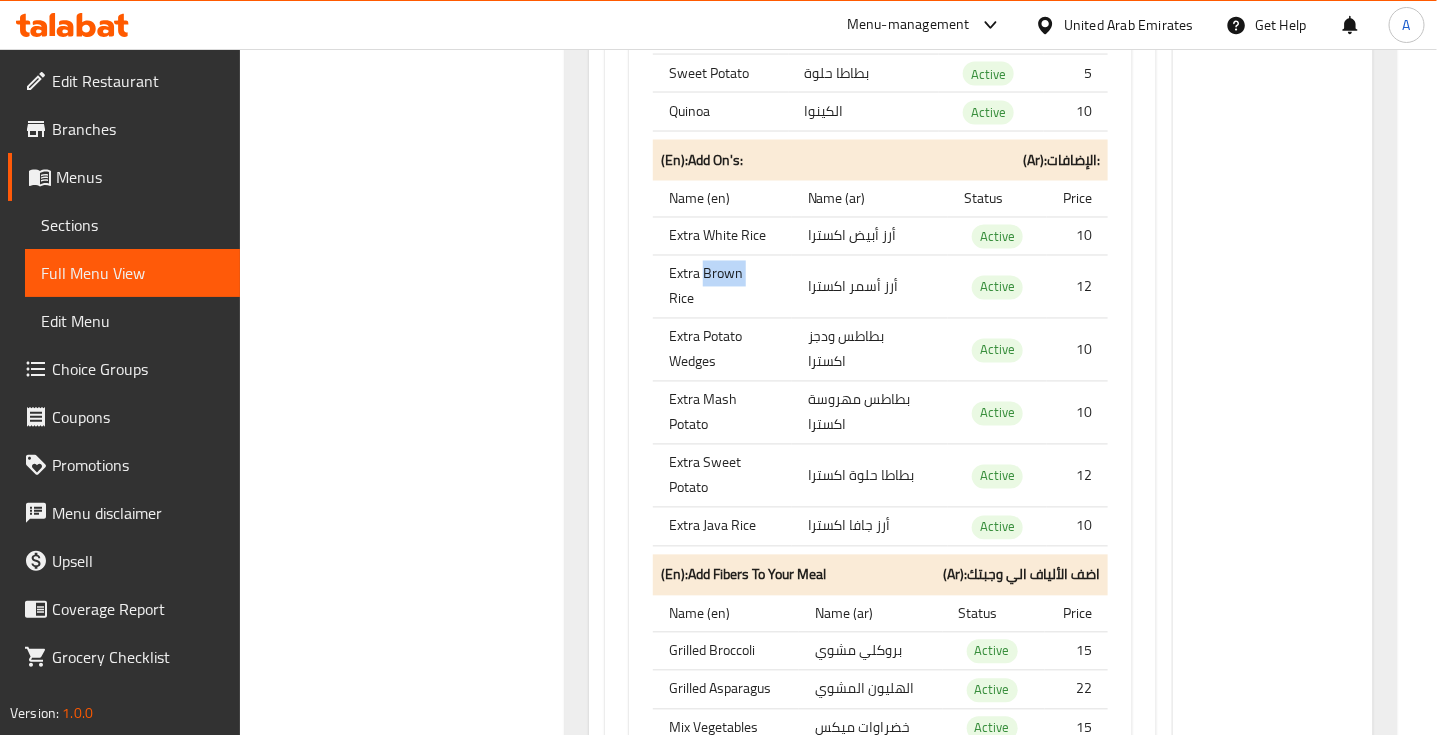 click on "Extra Brown Rice" at bounding box center (722, 287) 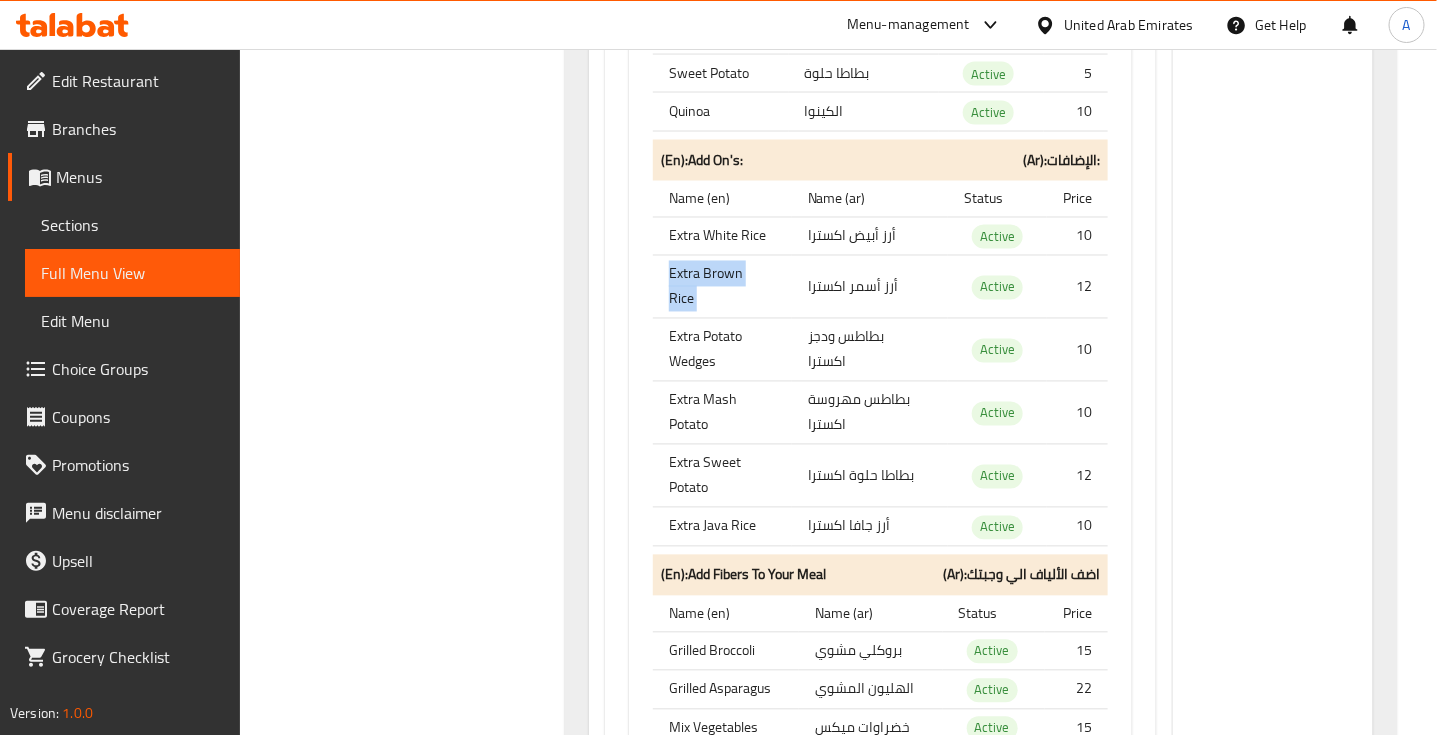 click on "Extra Brown Rice" at bounding box center (722, 287) 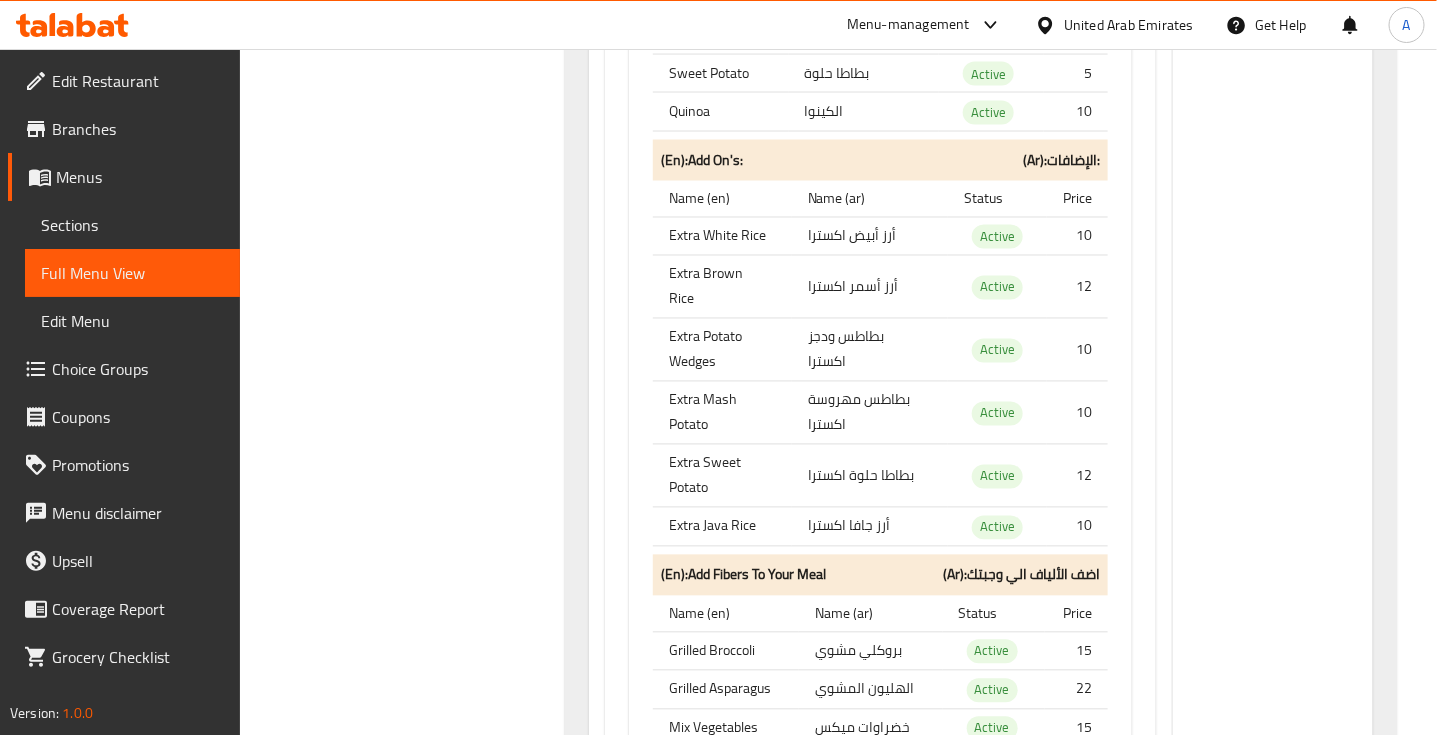 click on "Extra Potato Wedges" at bounding box center (722, 350) 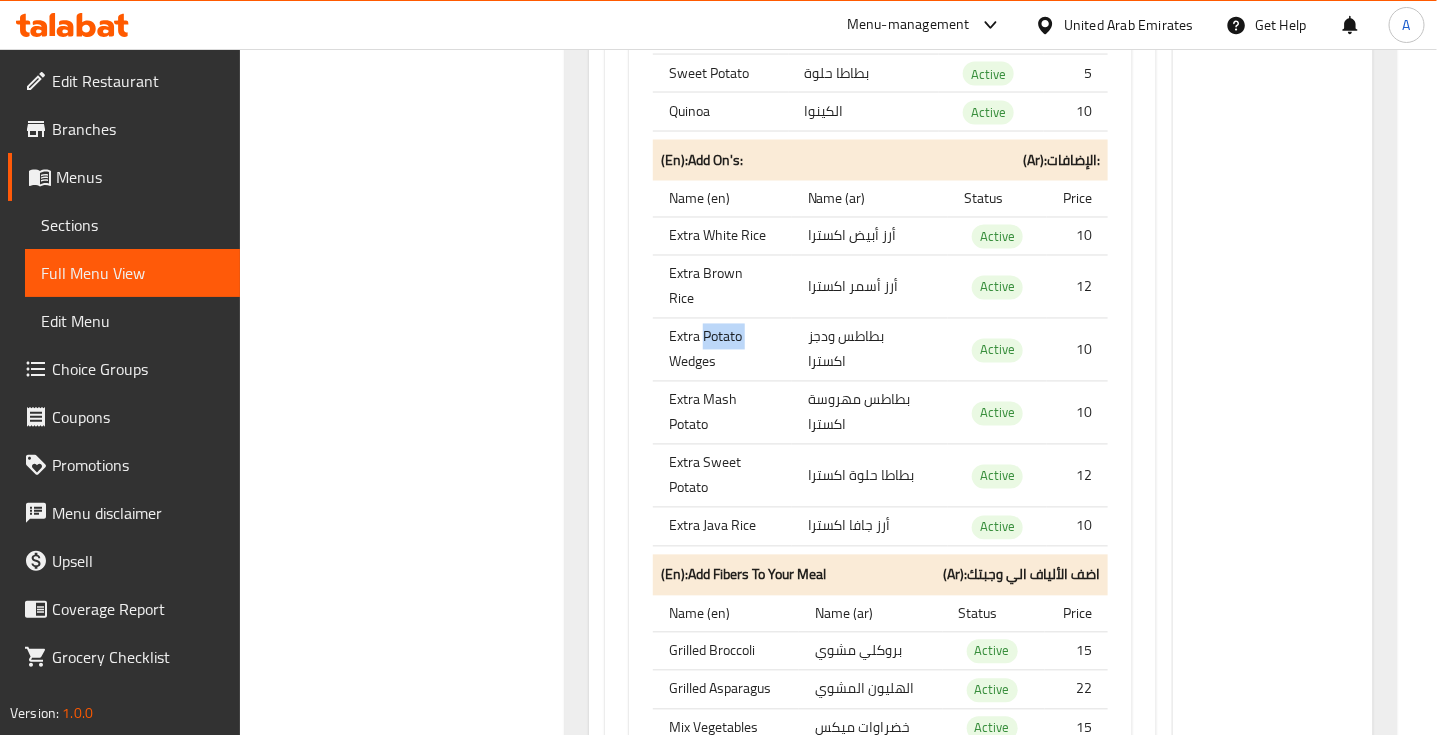 click on "Extra Potato Wedges" at bounding box center (722, 350) 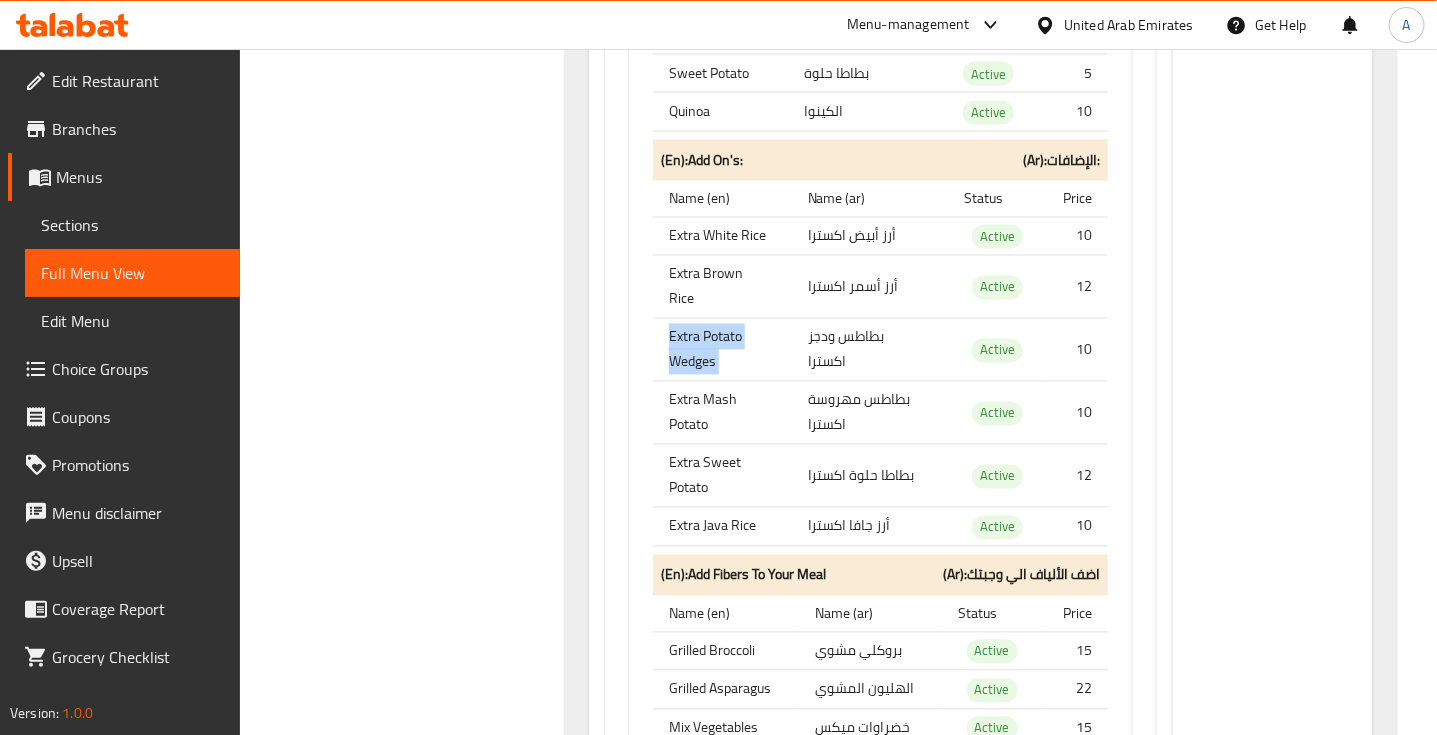 click on "Extra Potato Wedges" at bounding box center [722, 350] 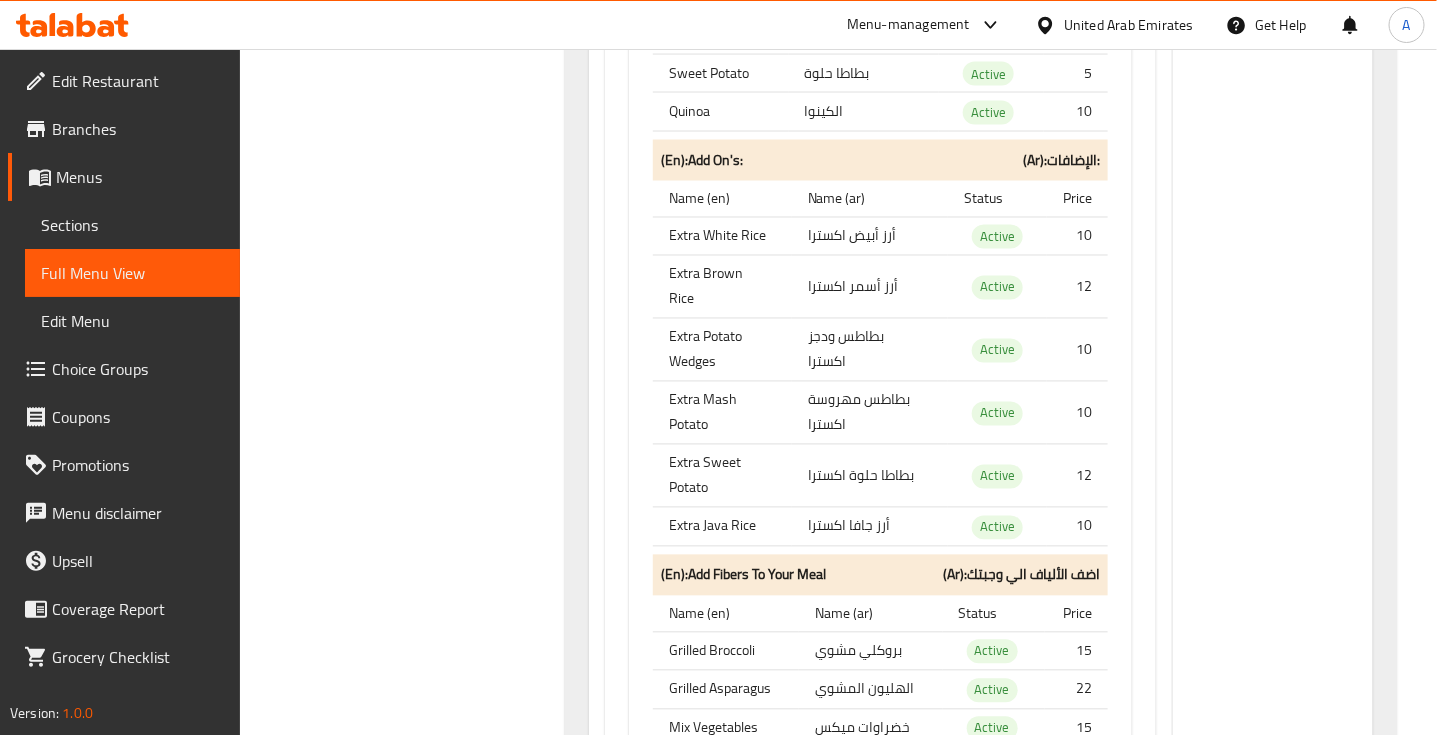 click on "بطاطس ودجز اكسترا" at bounding box center [870, 350] 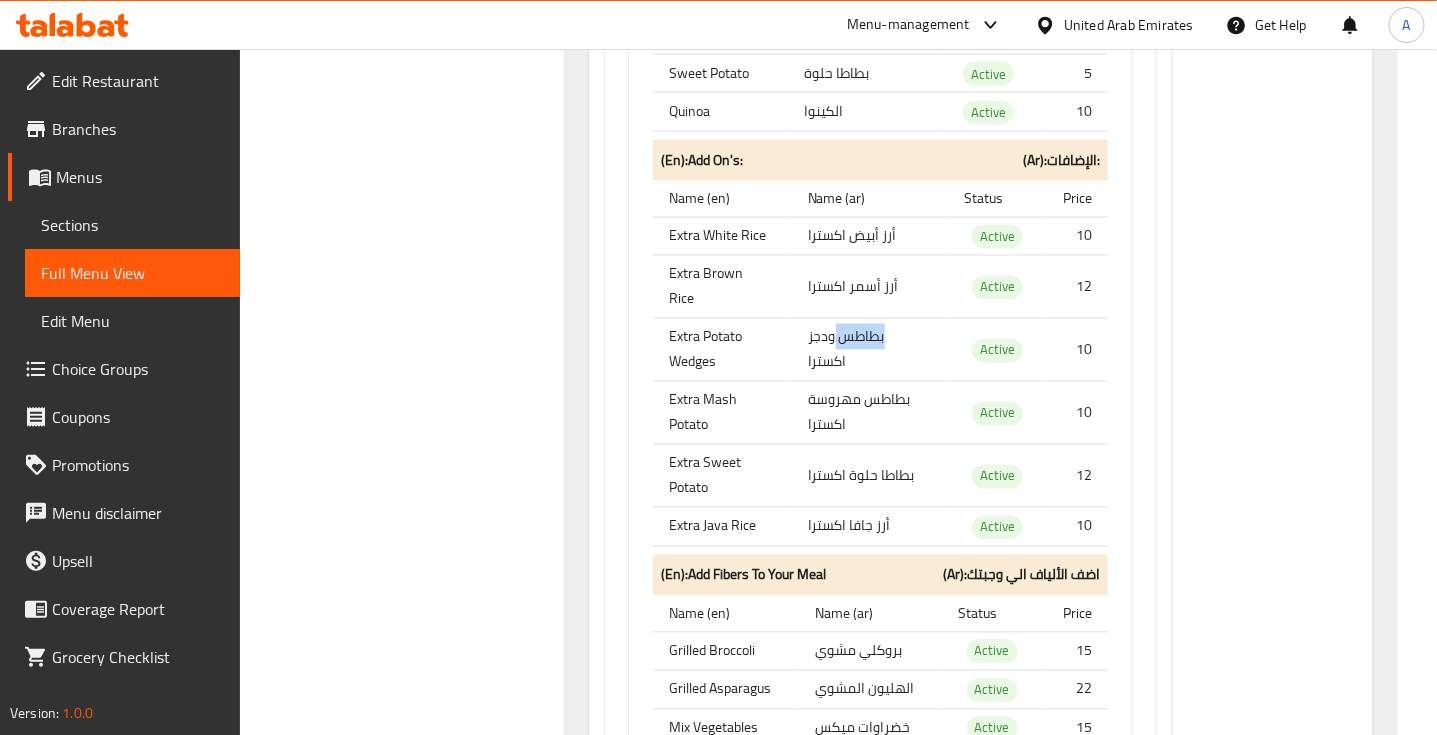 click on "بطاطس ودجز اكسترا" at bounding box center (870, 350) 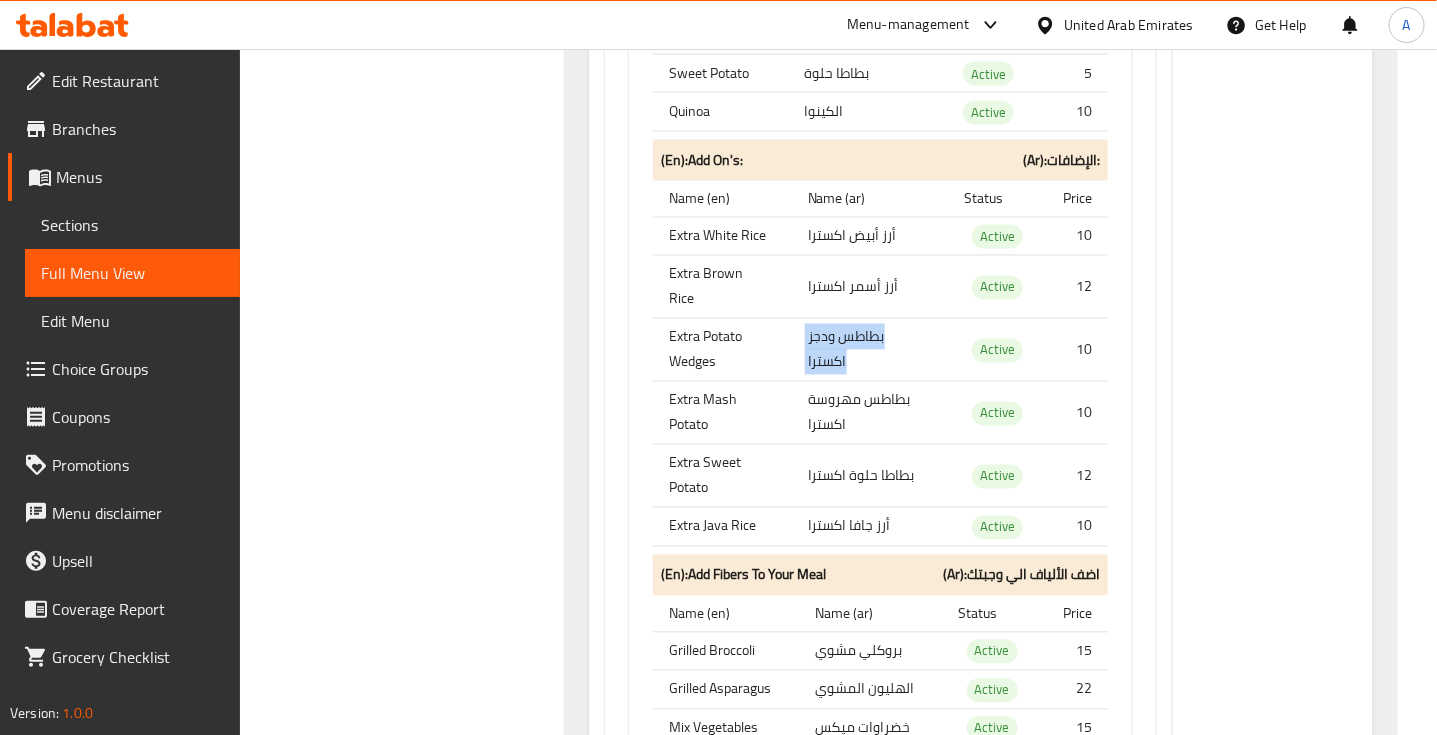 click on "بطاطس ودجز اكسترا" at bounding box center (870, 350) 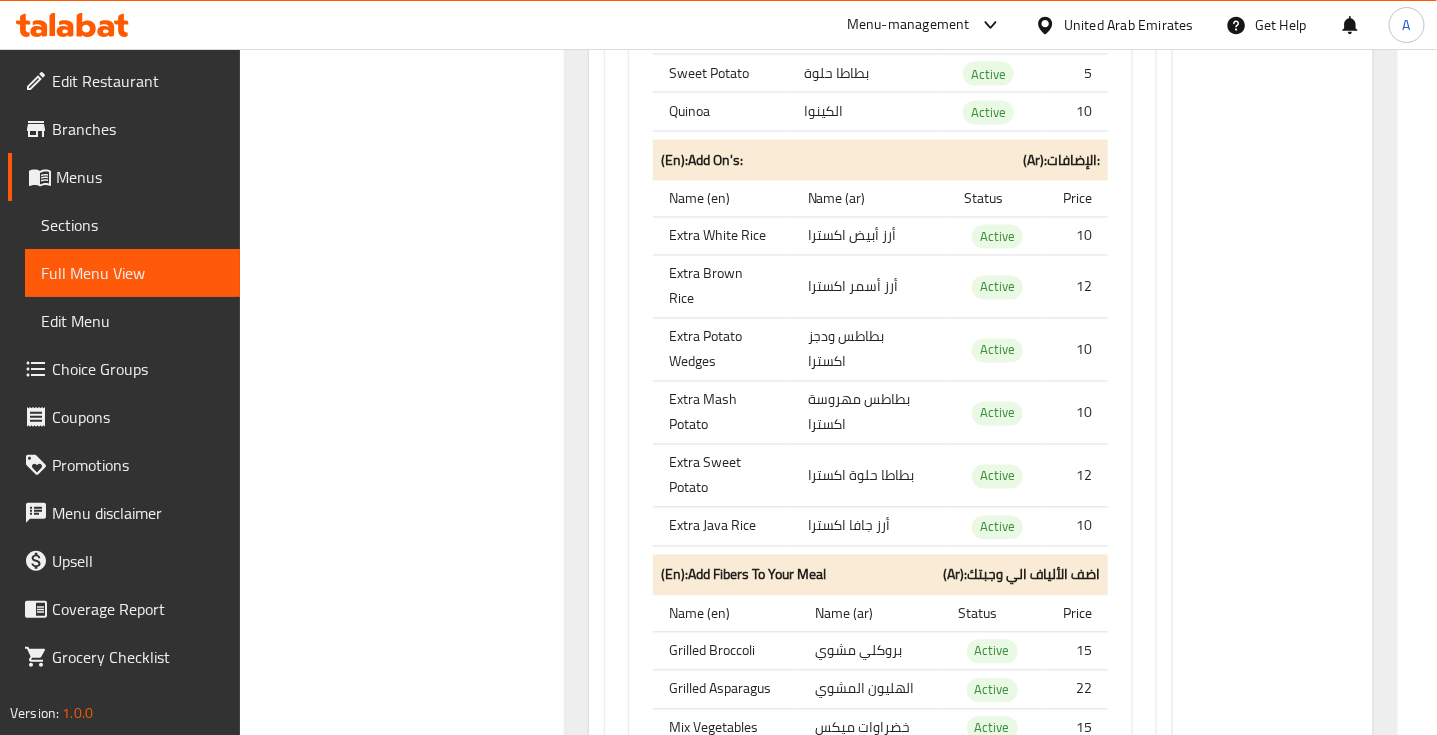 click on "Extra Brown Rice" at bounding box center (722, 287) 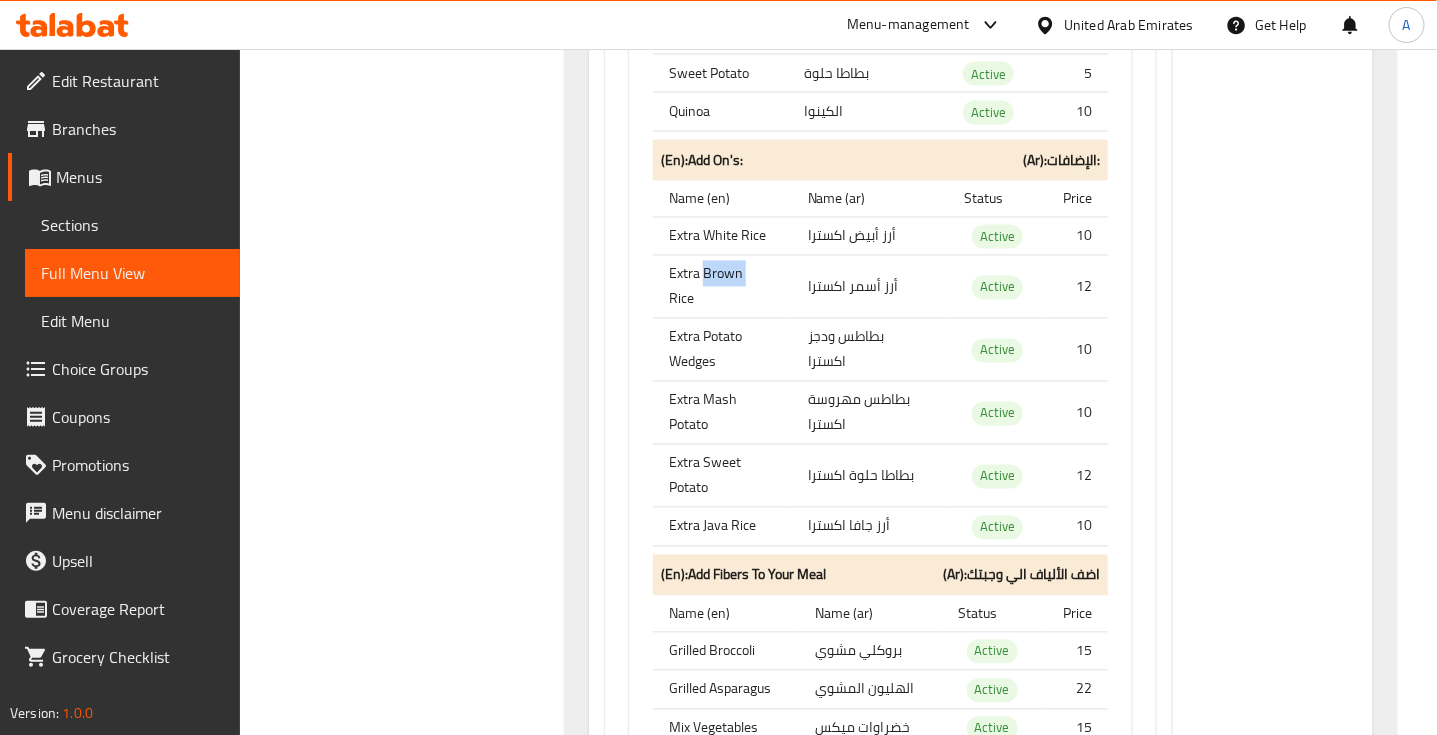 click on "Extra Brown Rice" at bounding box center (722, 287) 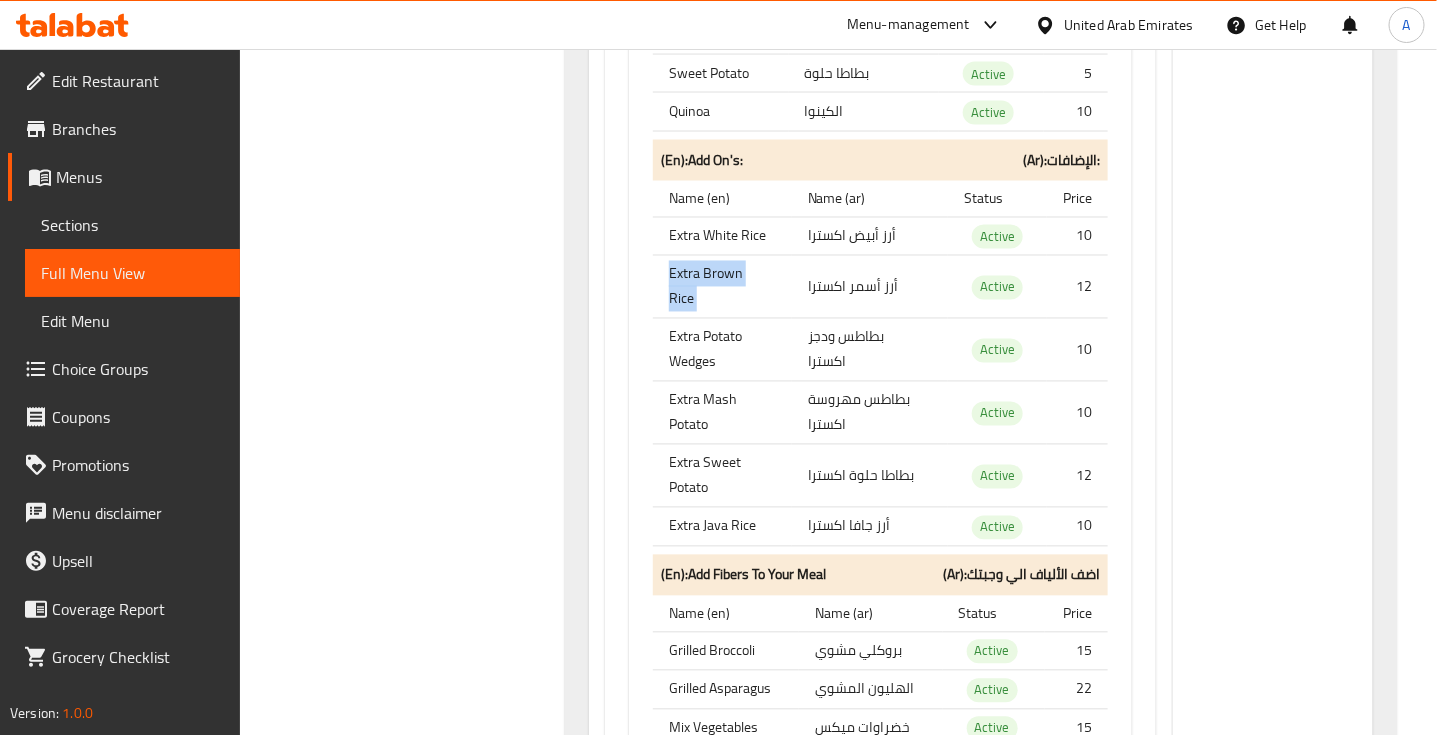 click on "Extra Brown Rice" at bounding box center (722, 287) 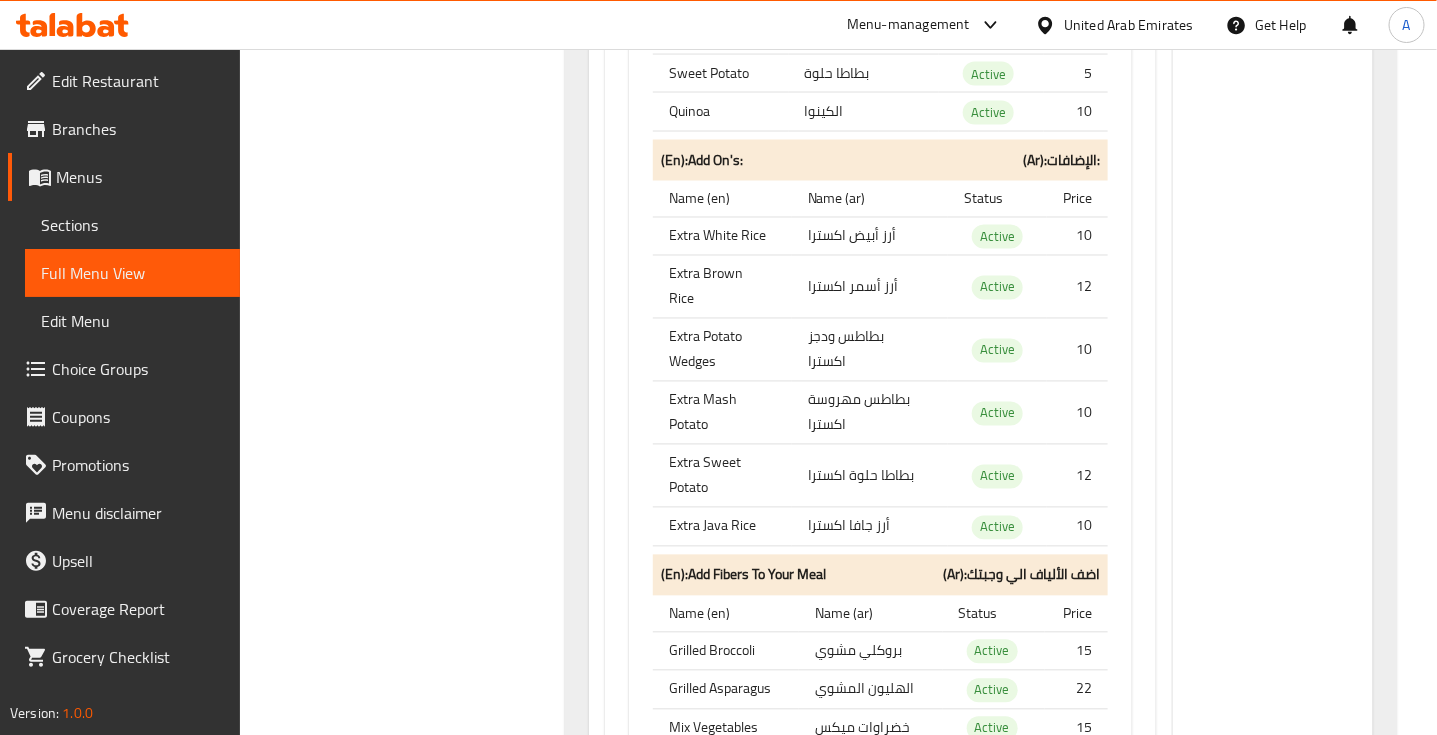 click on "Extra Potato Wedges" at bounding box center [722, 350] 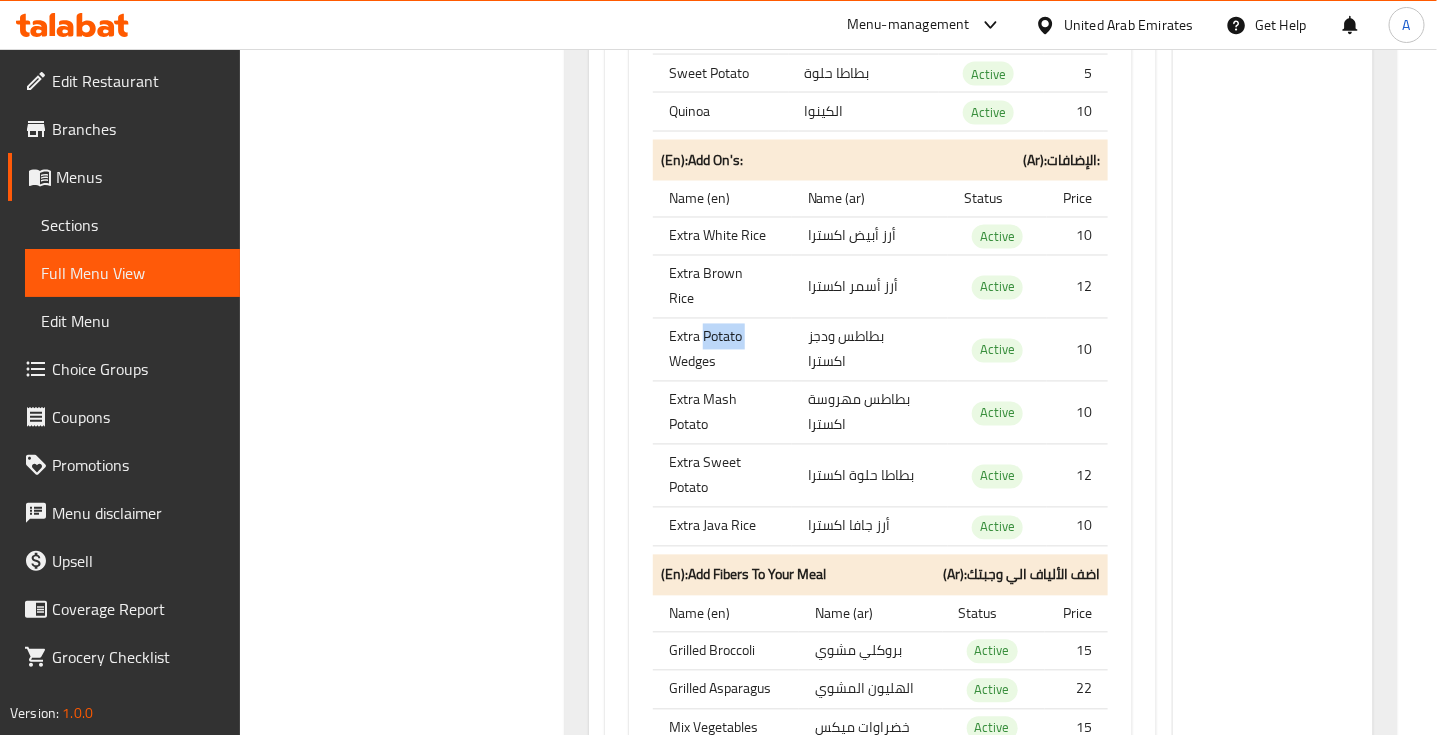 click on "Extra Potato Wedges" at bounding box center (722, 350) 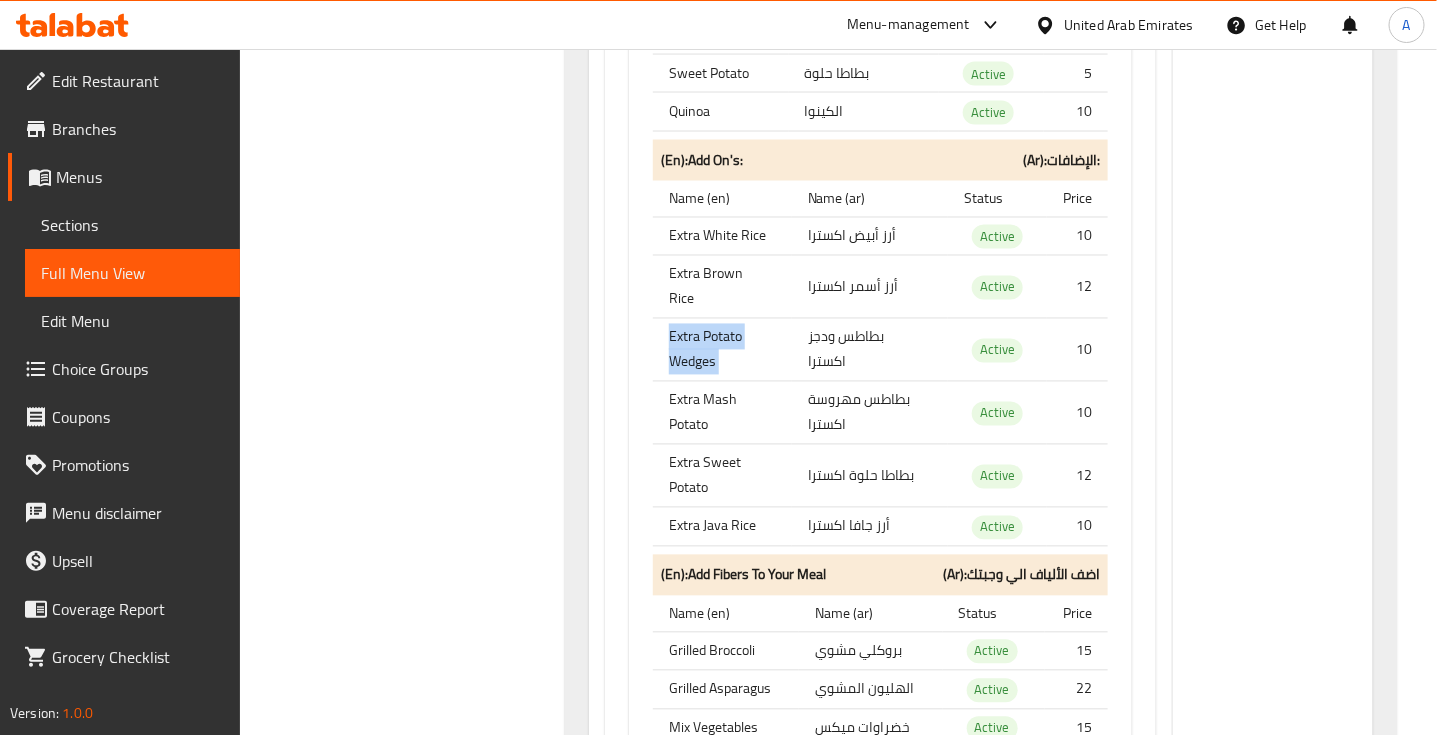 click on "Extra Potato Wedges" at bounding box center (722, 350) 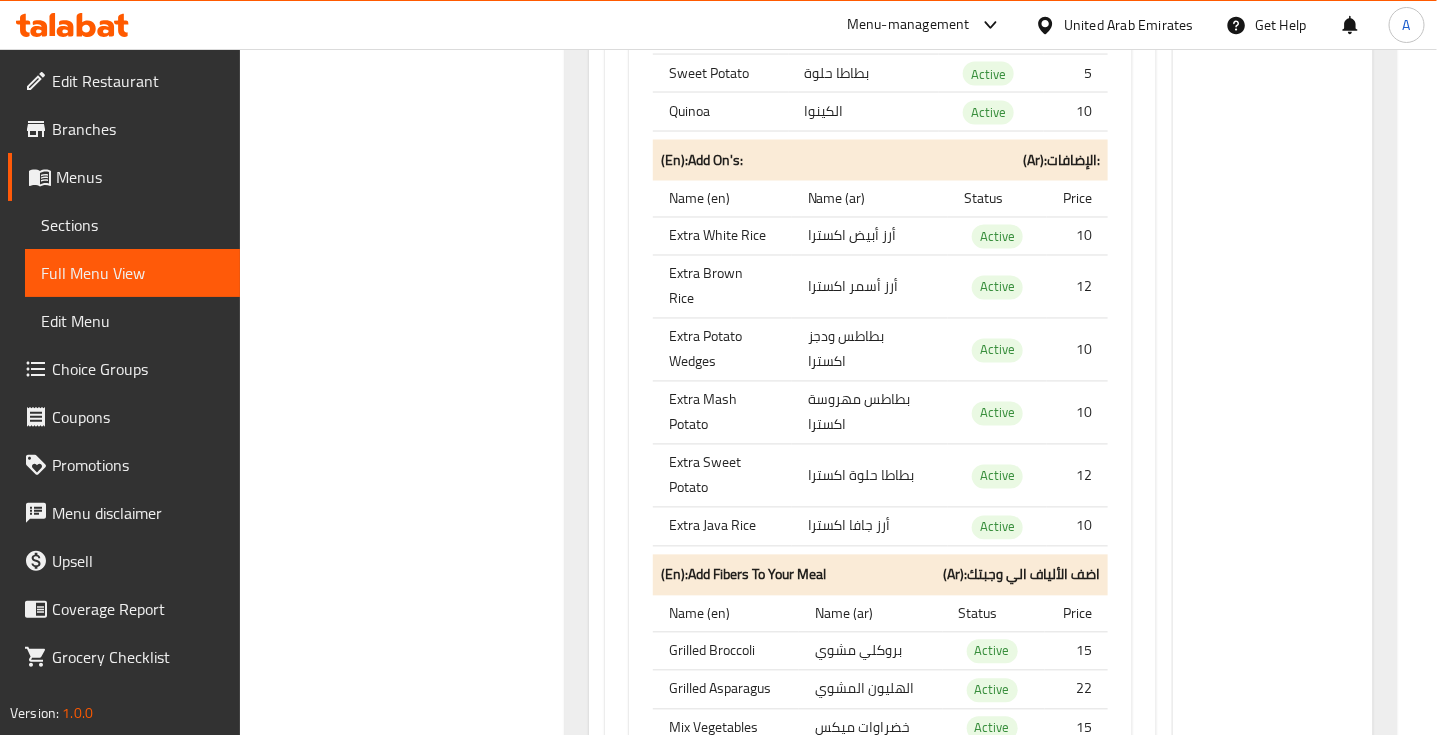 click on "Extra Mash Potato" at bounding box center (722, 413) 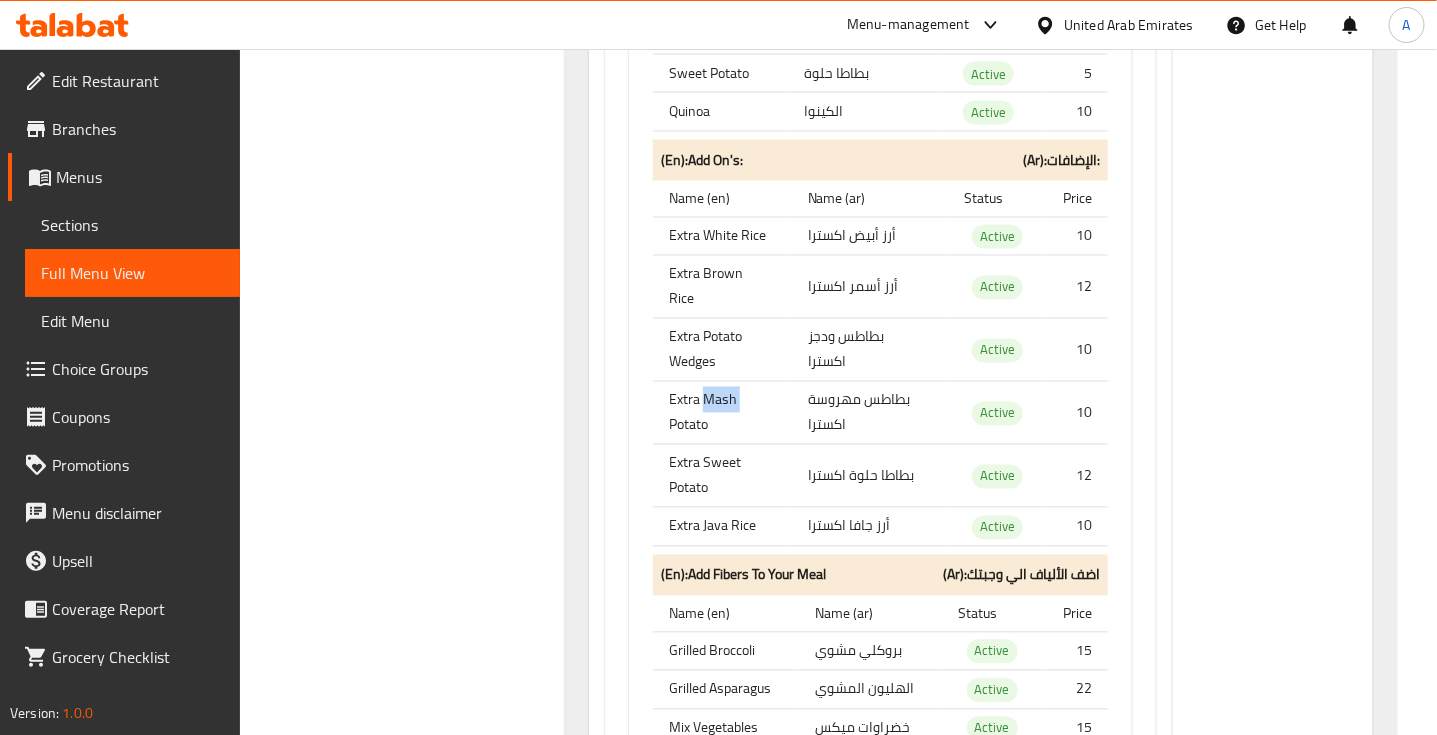 click on "Extra Mash Potato" at bounding box center [722, 413] 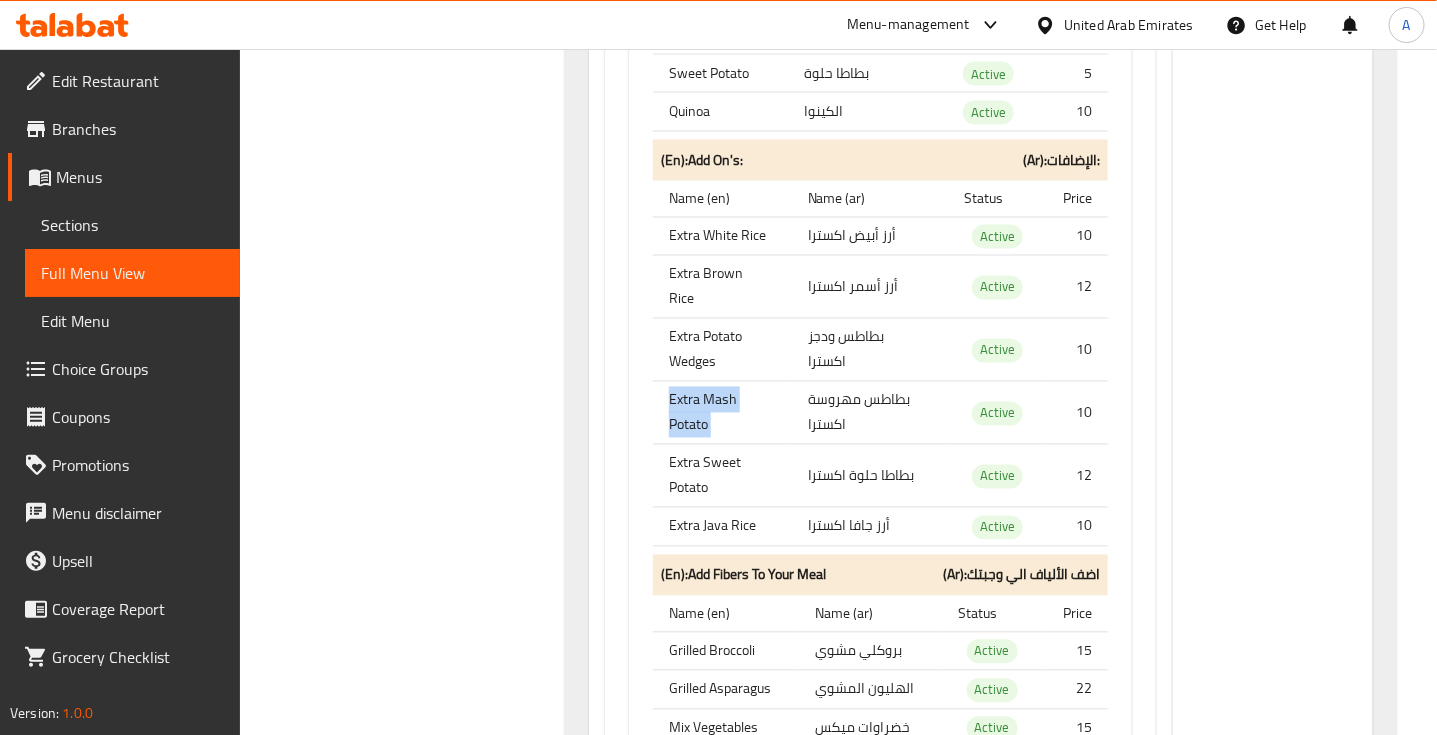 click on "Extra Mash Potato" at bounding box center [722, 413] 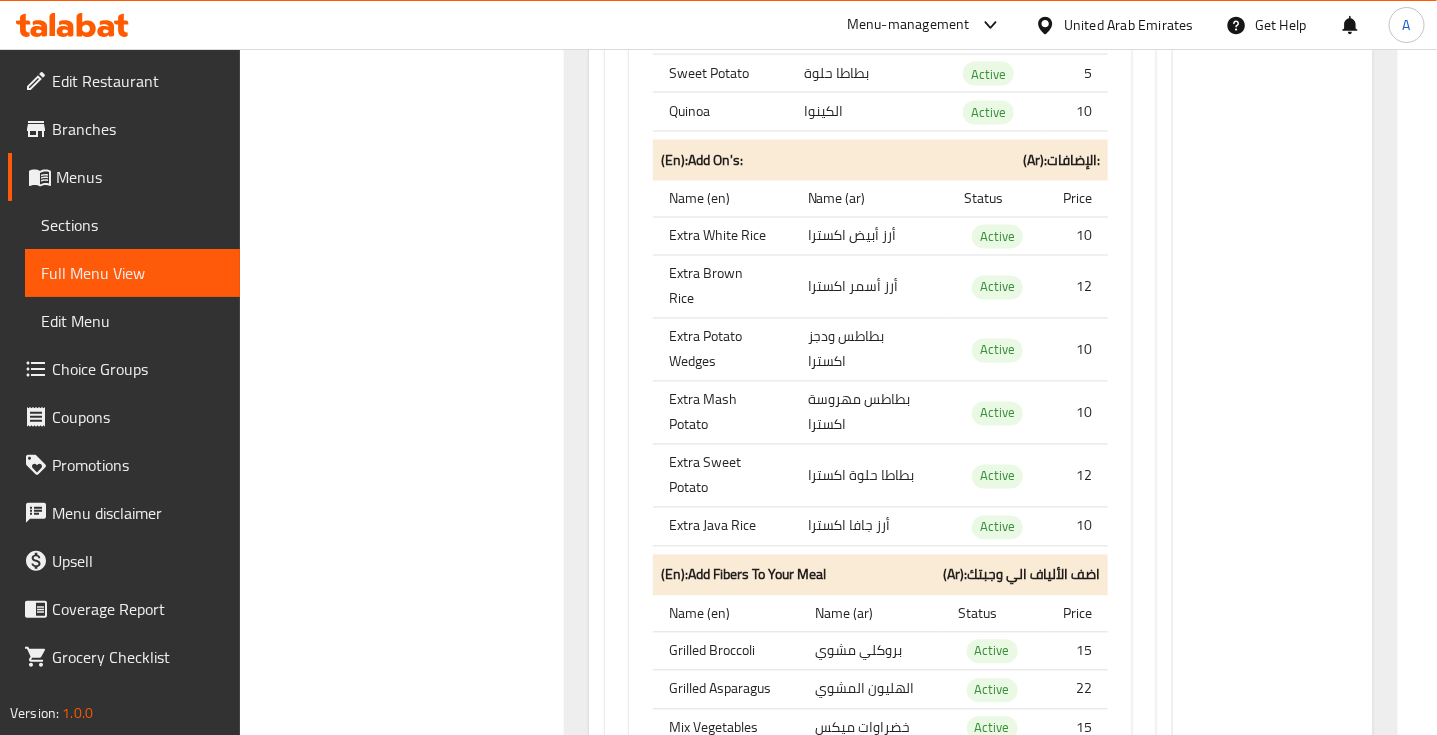 click on "بطاطس مهروسة اكسترا" at bounding box center [870, 413] 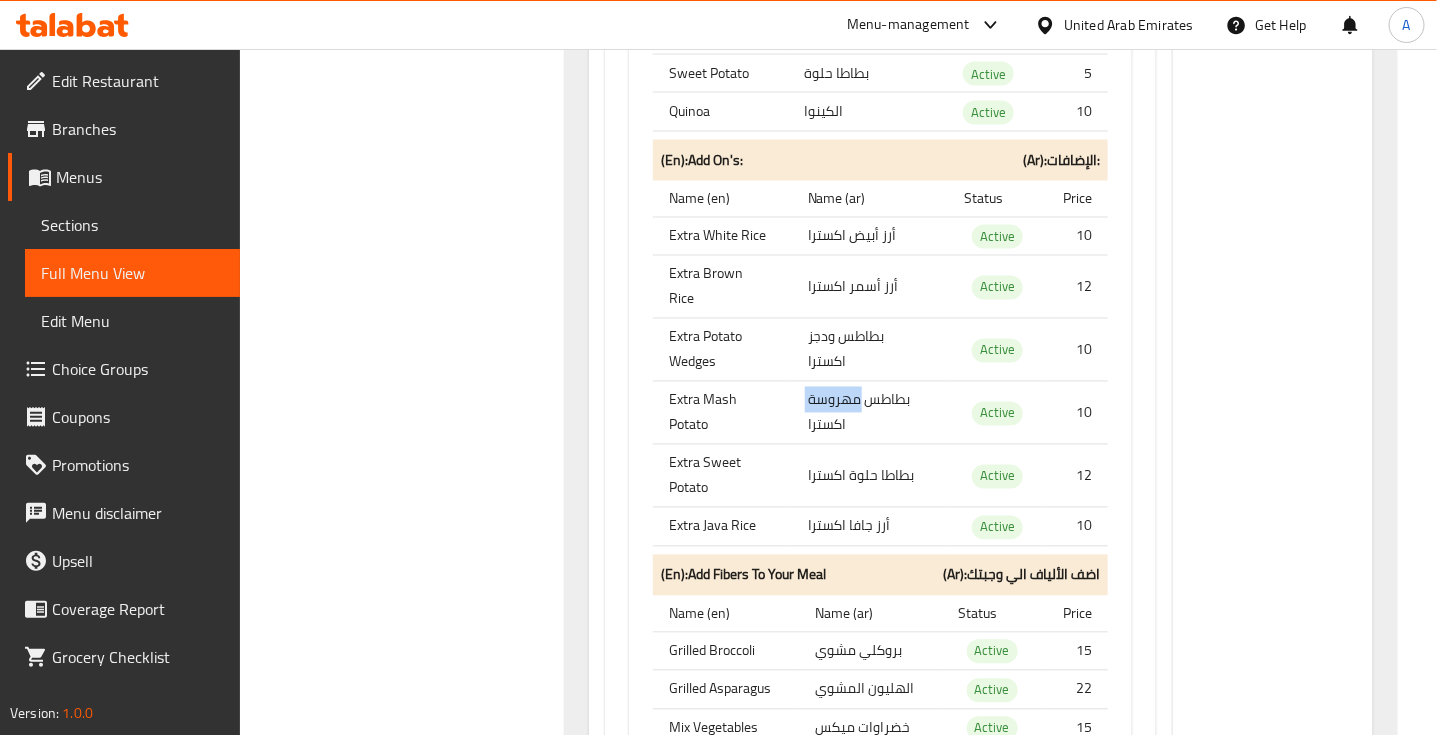 click on "بطاطس مهروسة اكسترا" at bounding box center (870, 413) 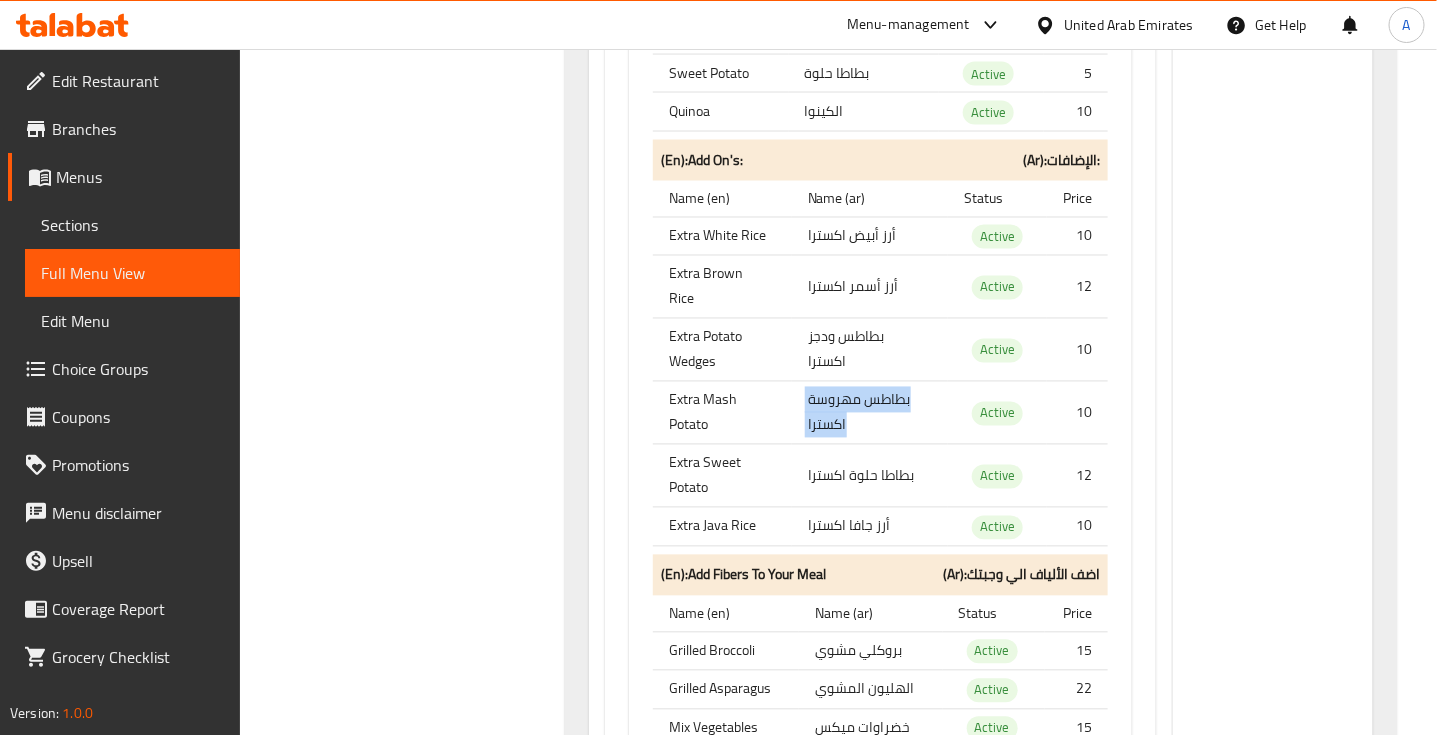 click on "بطاطس مهروسة اكسترا" at bounding box center [870, 413] 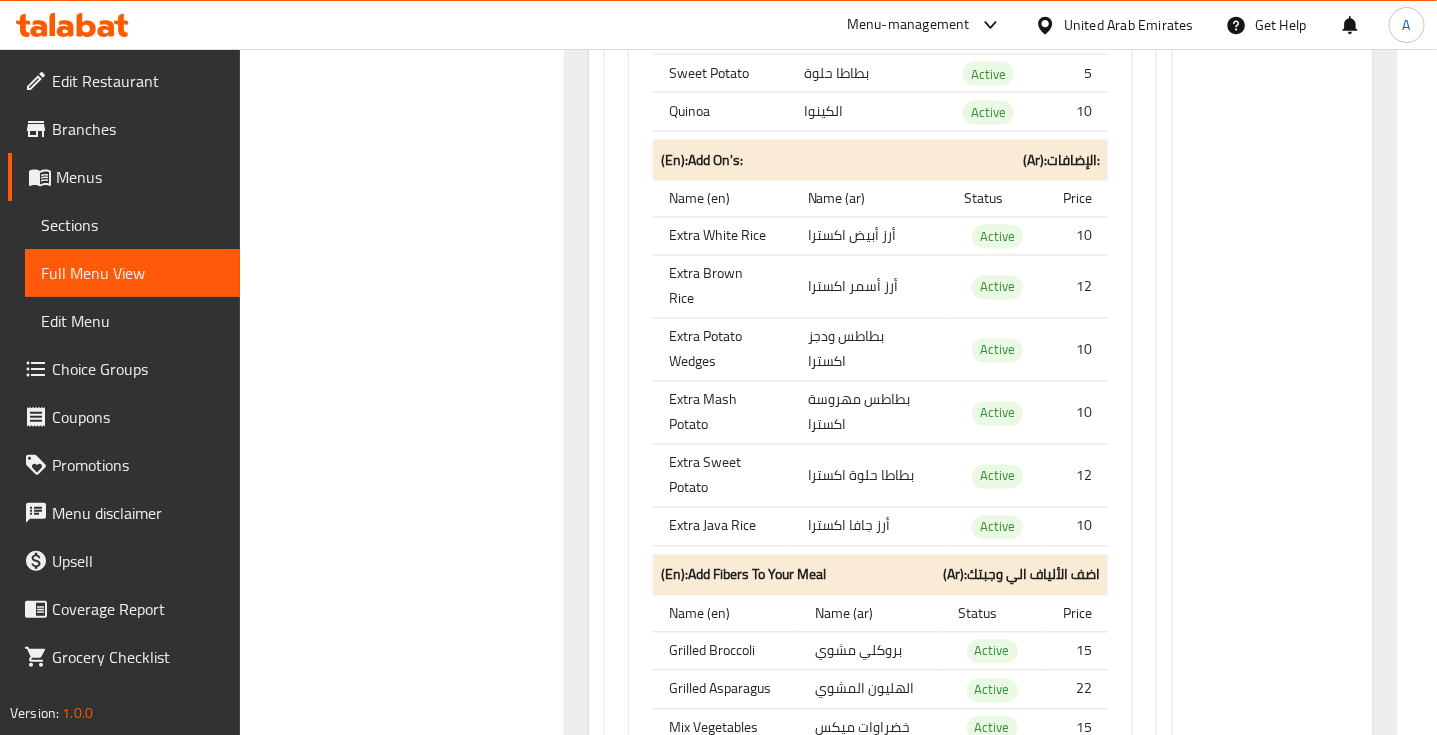 click on "Extra Sweet Potato" at bounding box center [722, 476] 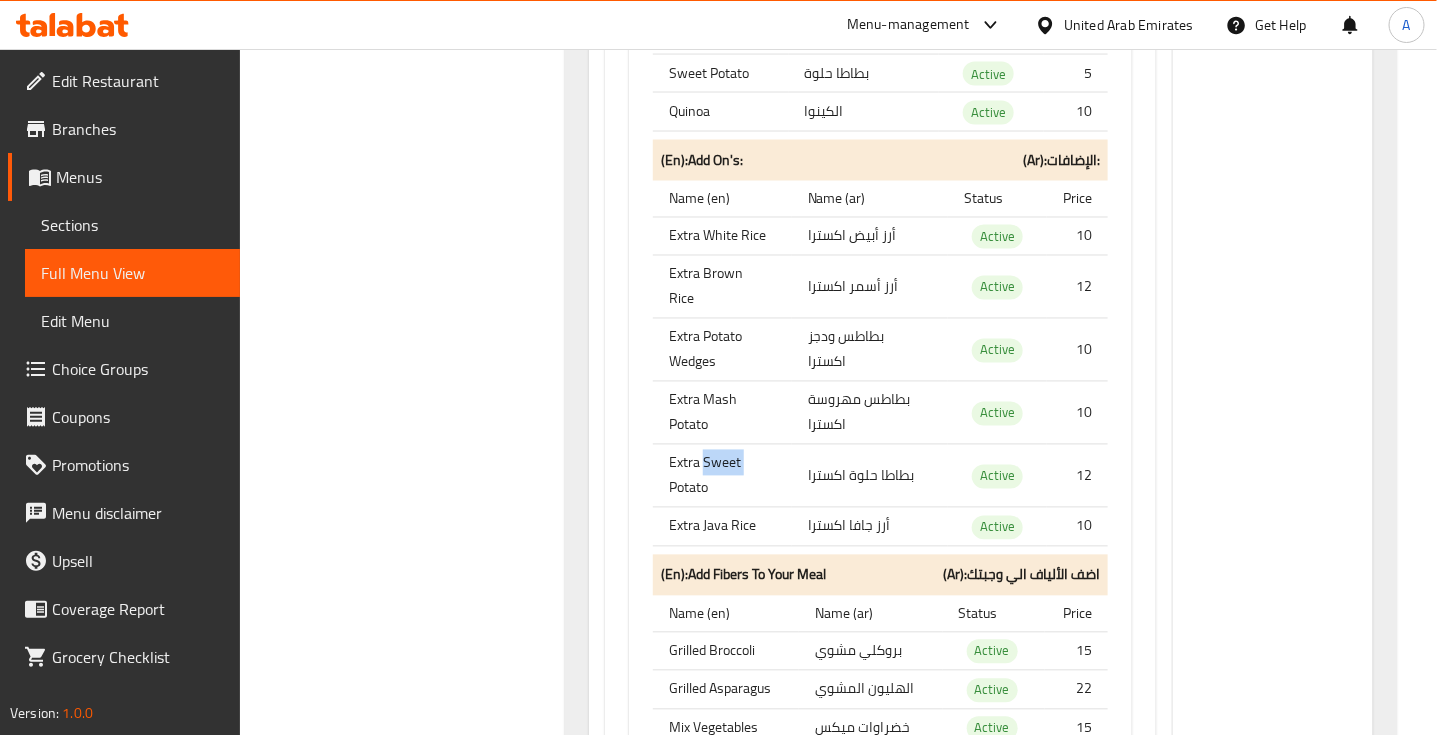 click on "Extra Sweet Potato" at bounding box center (722, 476) 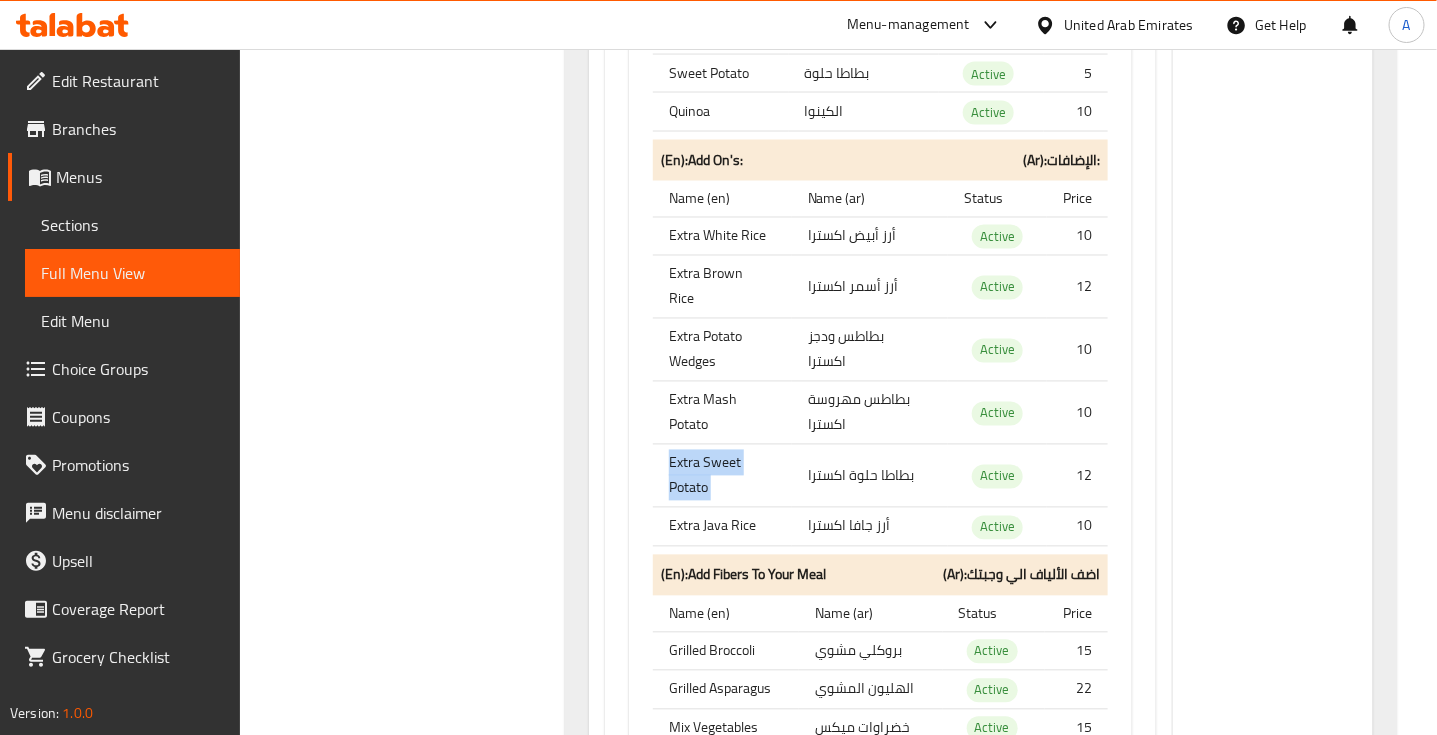 click on "Extra Sweet Potato" at bounding box center [722, 476] 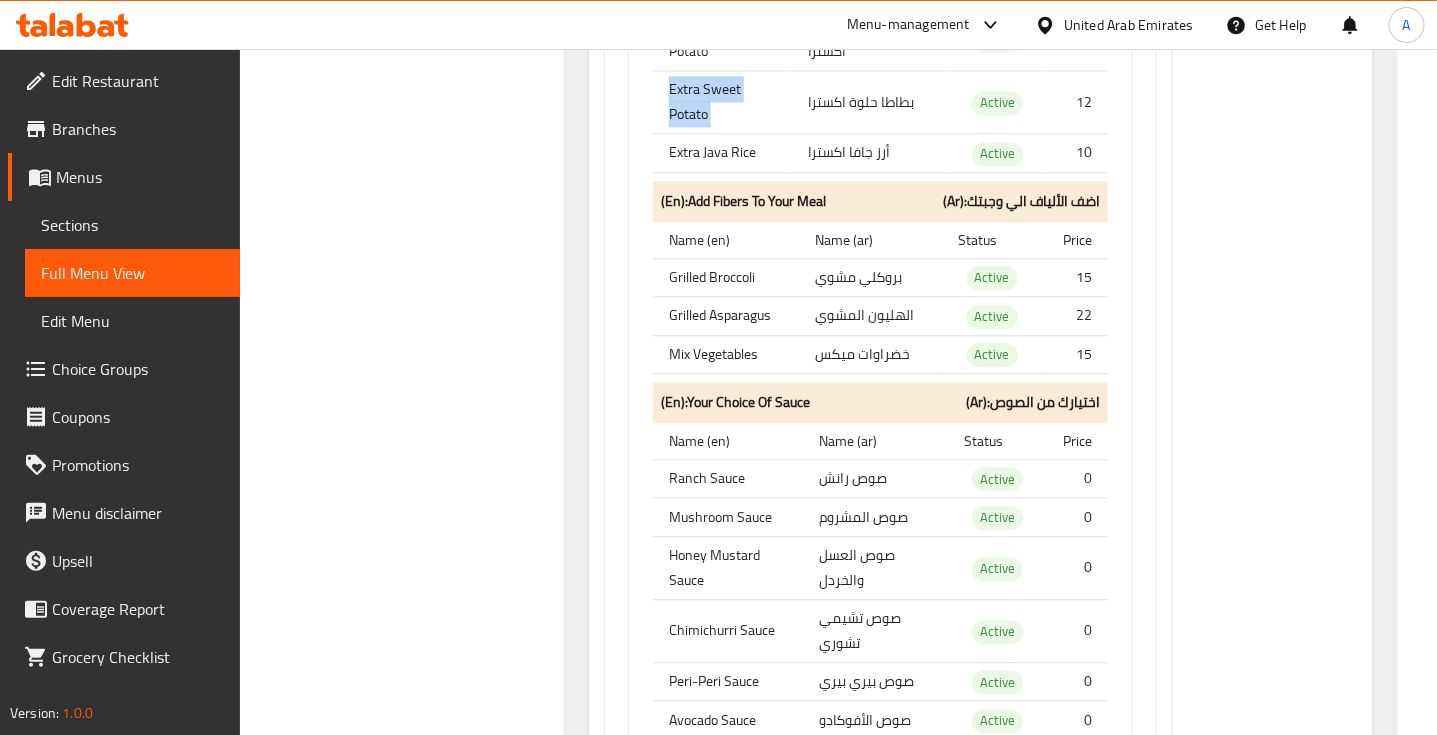 scroll, scrollTop: 30386, scrollLeft: 0, axis: vertical 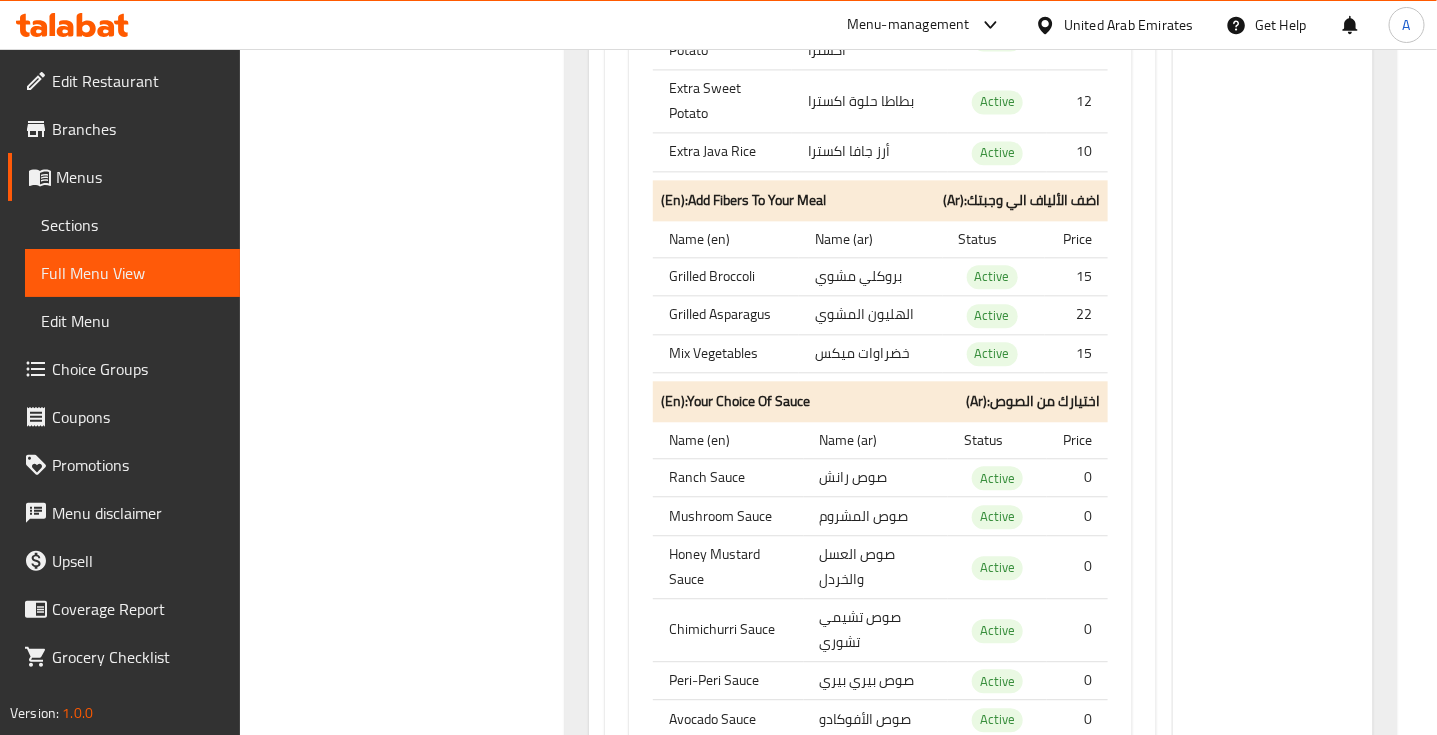 click on "الهليون المشوي" at bounding box center [870, 315] 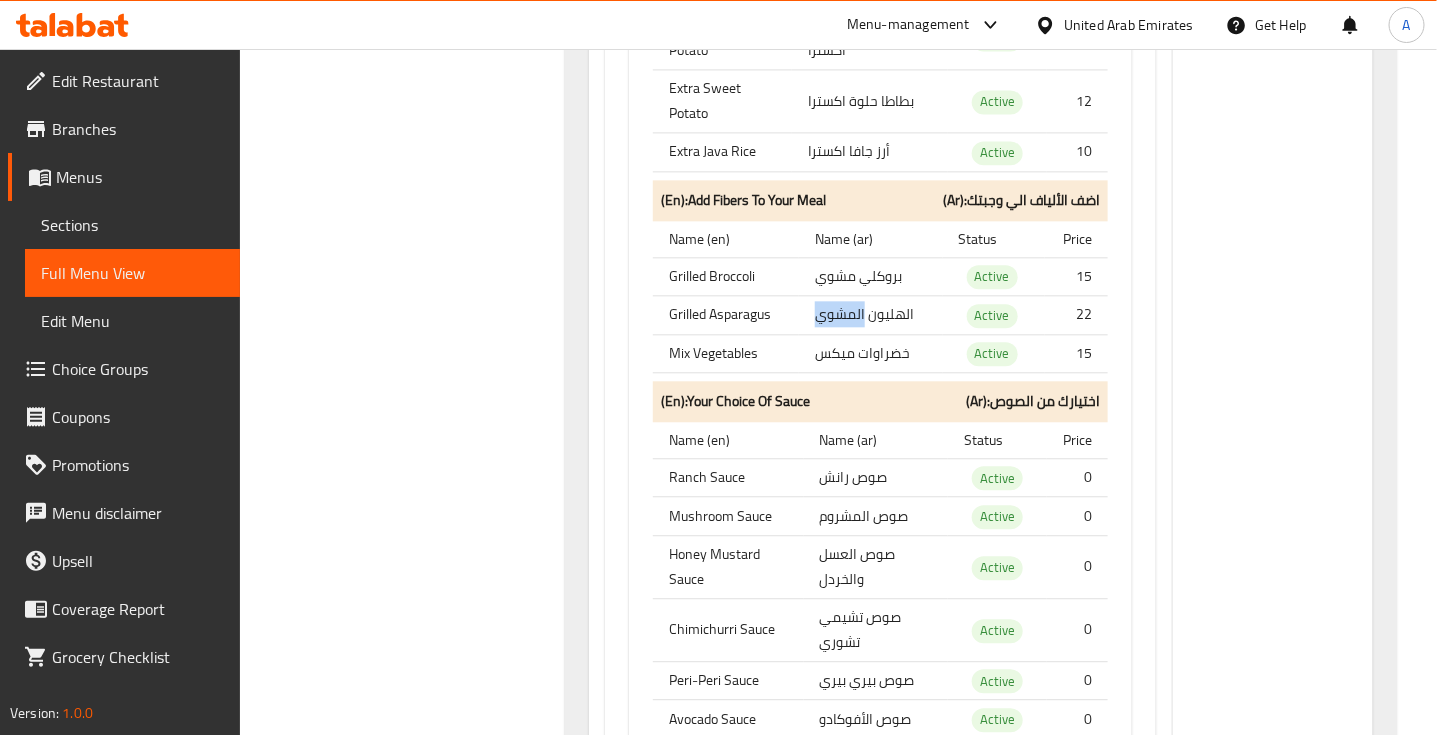 click on "الهليون المشوي" at bounding box center [870, 315] 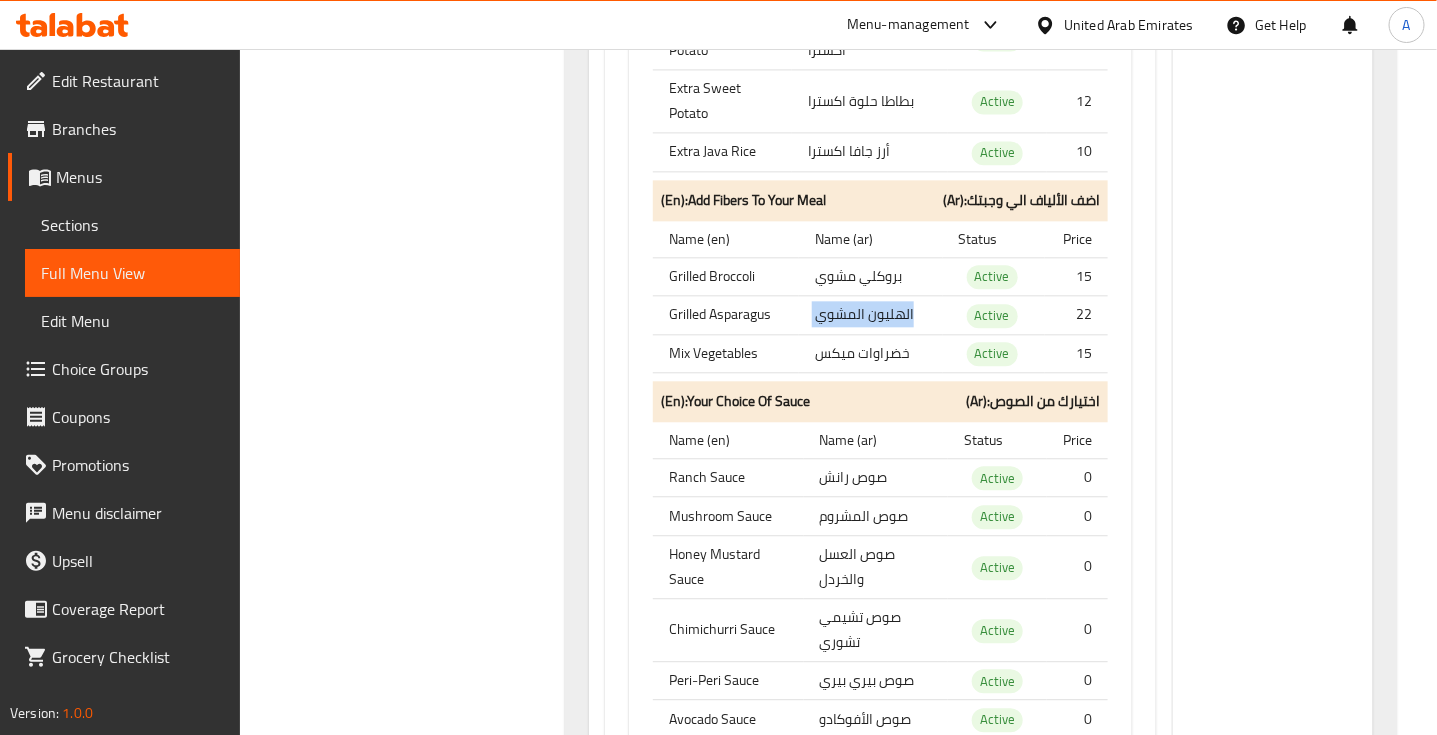 click on "الهليون المشوي" at bounding box center [870, 315] 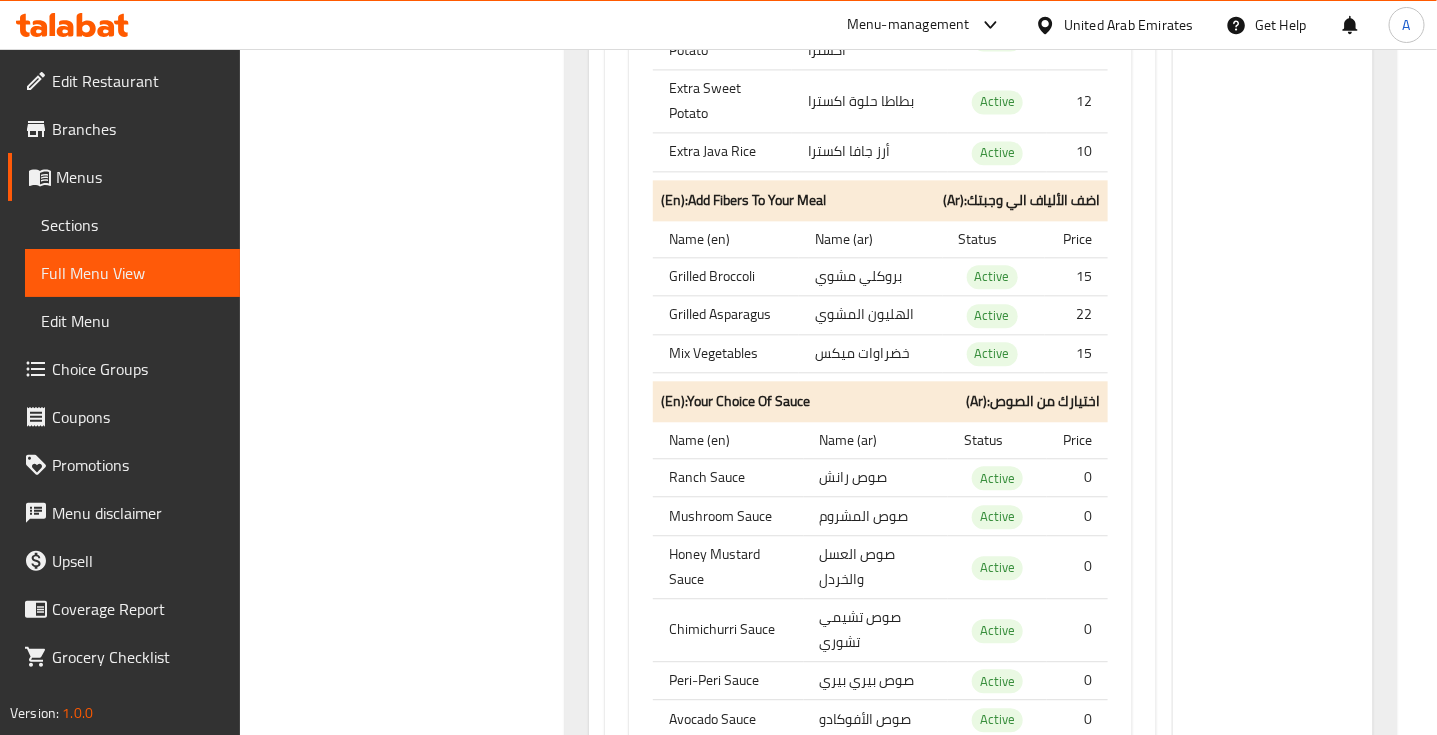 click on "Mix Vegetables" at bounding box center (726, 353) 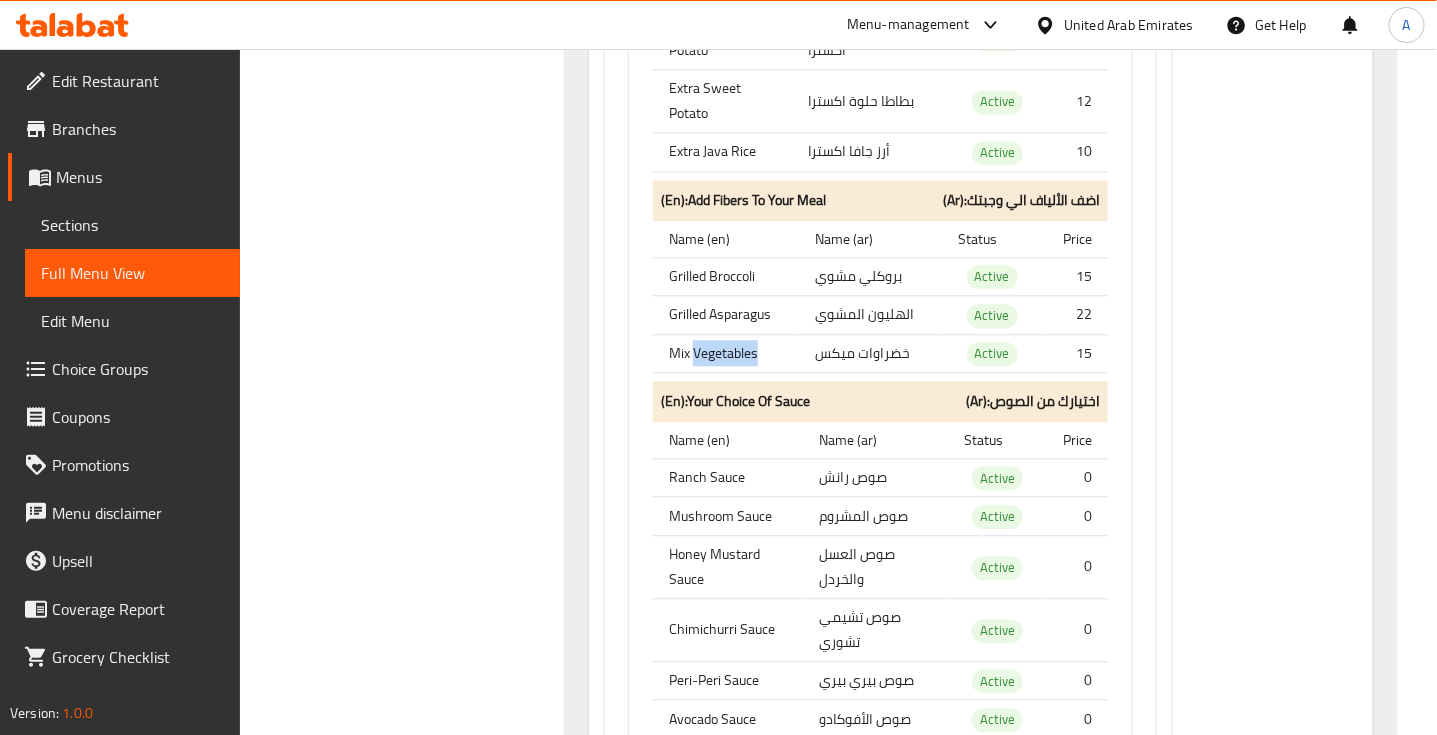 click on "Mix Vegetables" at bounding box center [726, 353] 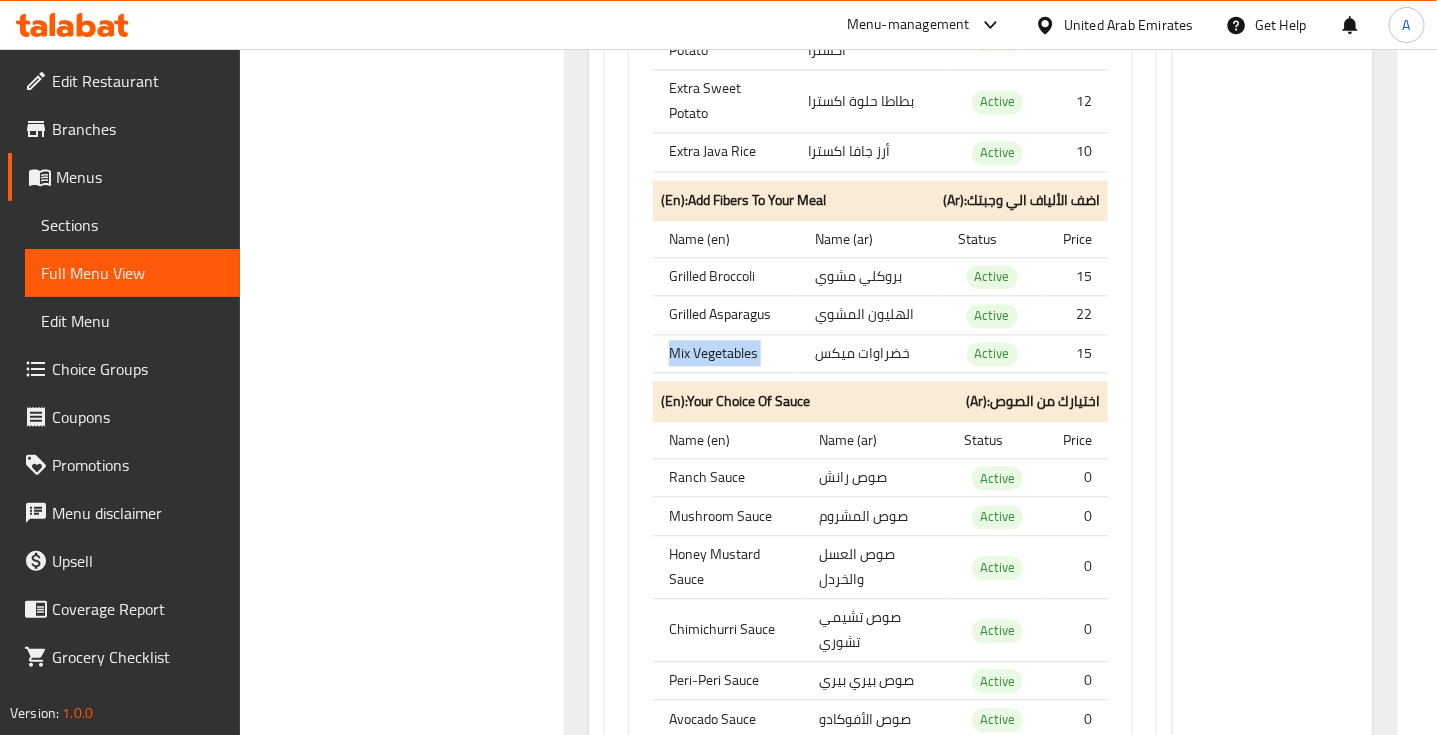 click on "Mix Vegetables" at bounding box center [726, 353] 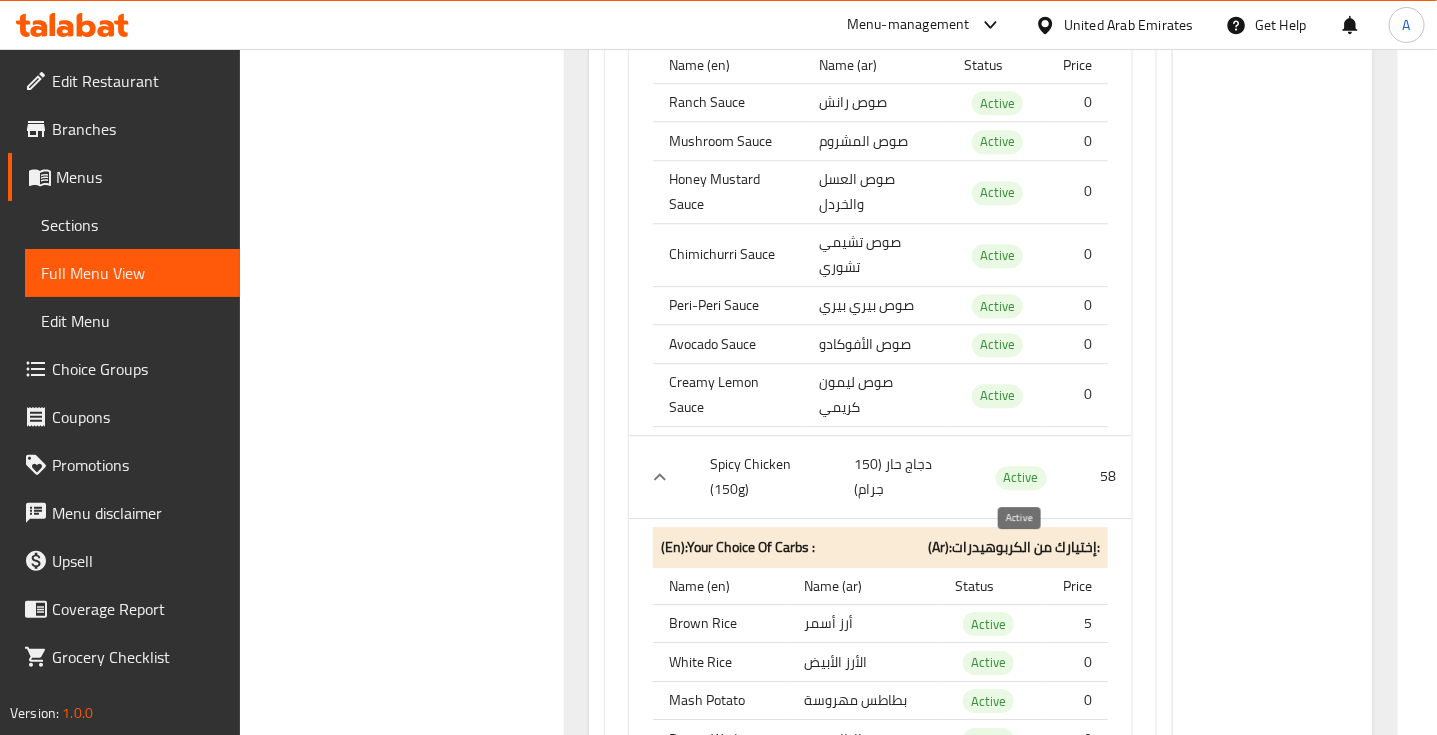 scroll, scrollTop: 30636, scrollLeft: 0, axis: vertical 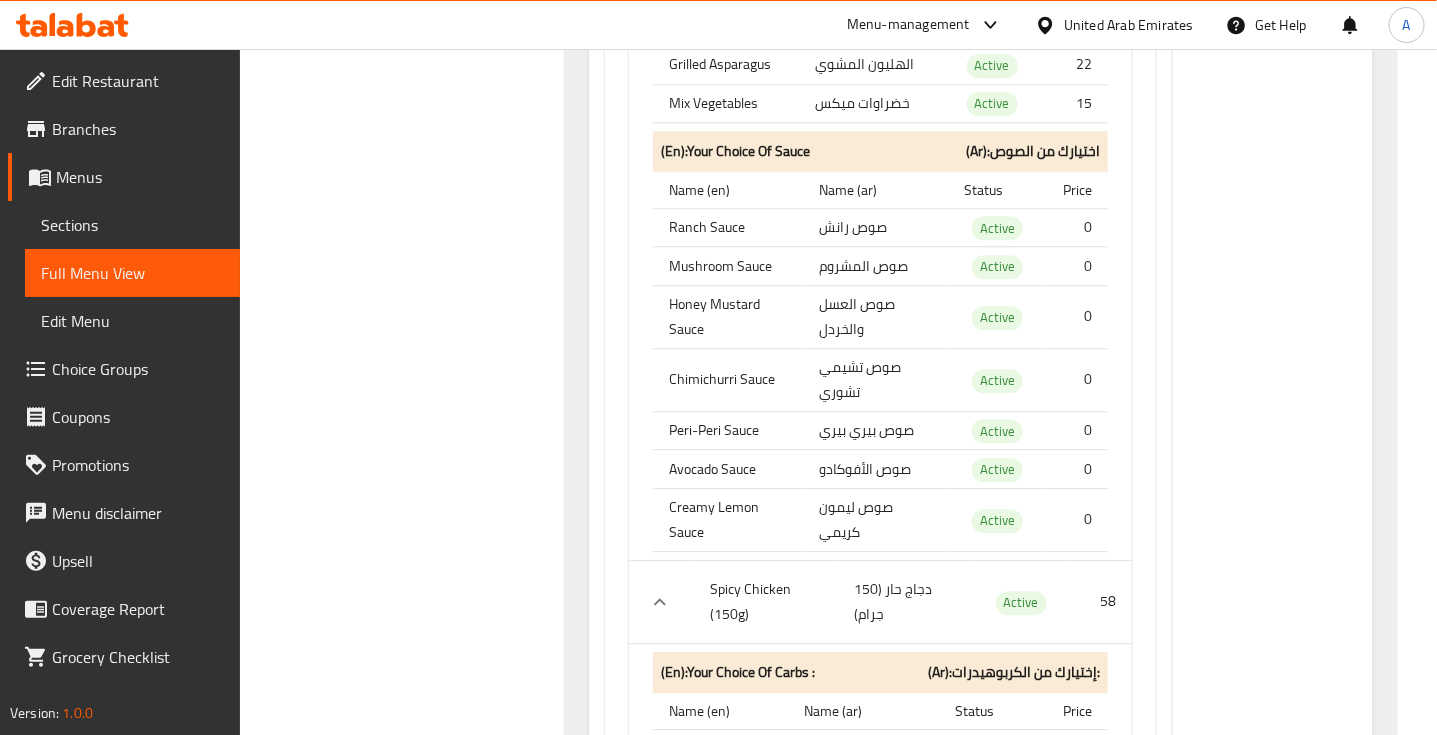 click on "Ranch Sauce" at bounding box center [728, 227] 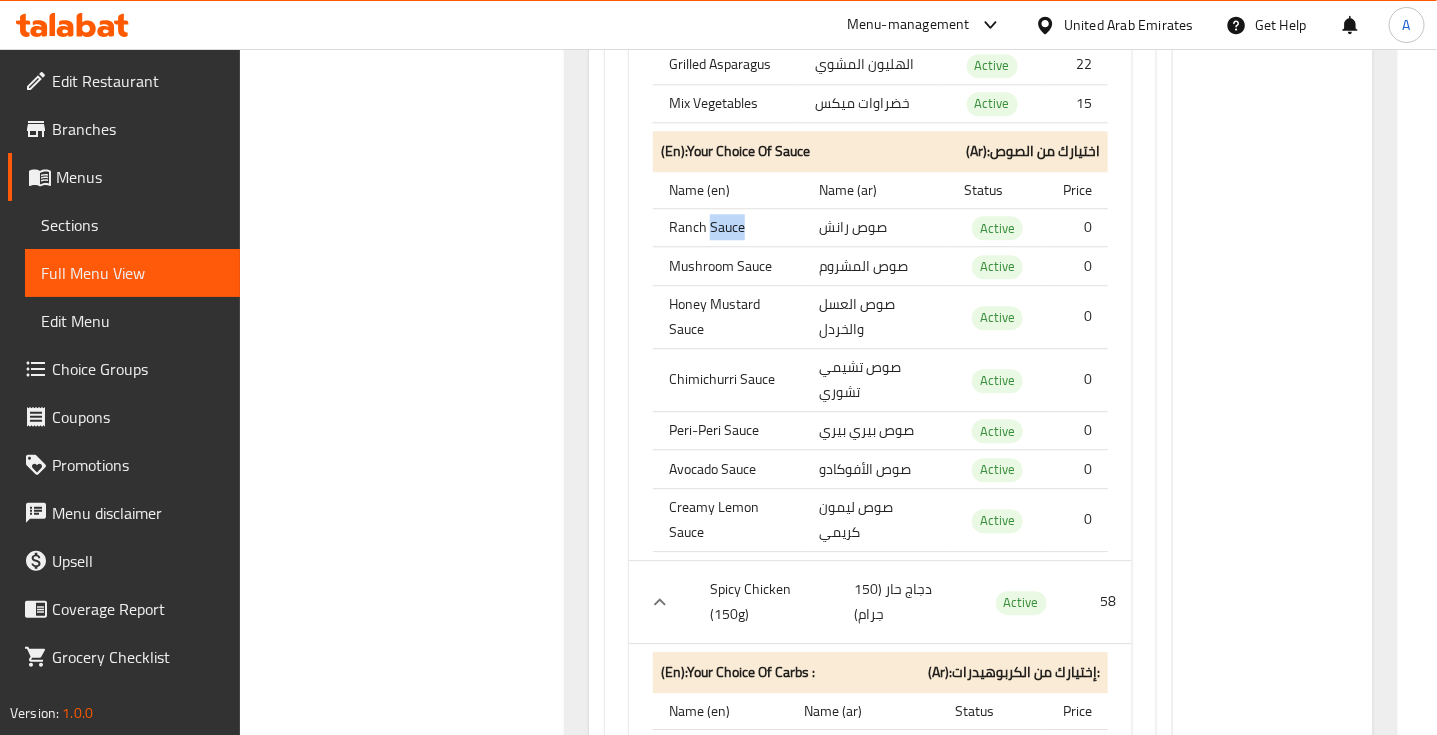 click on "Ranch Sauce" at bounding box center [728, 227] 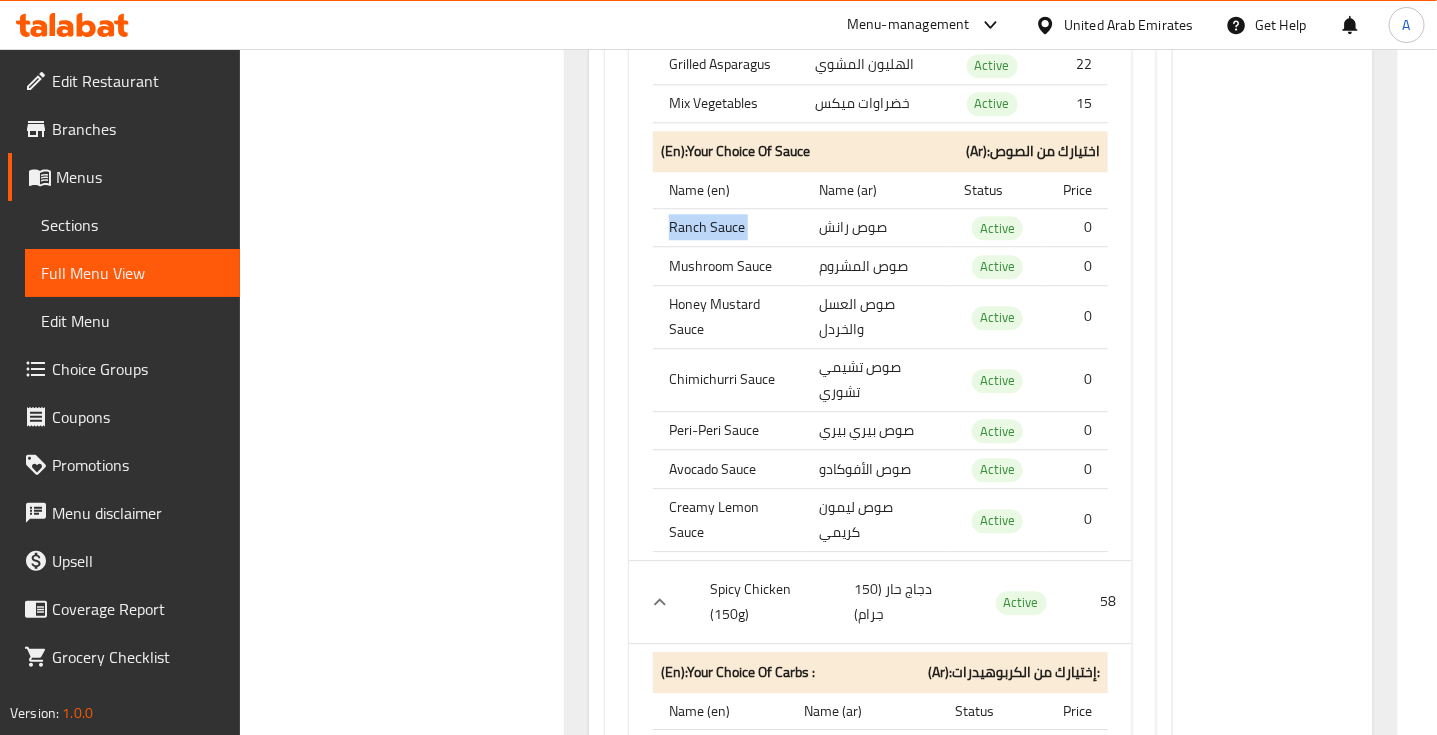 click on "Ranch Sauce" at bounding box center [728, 227] 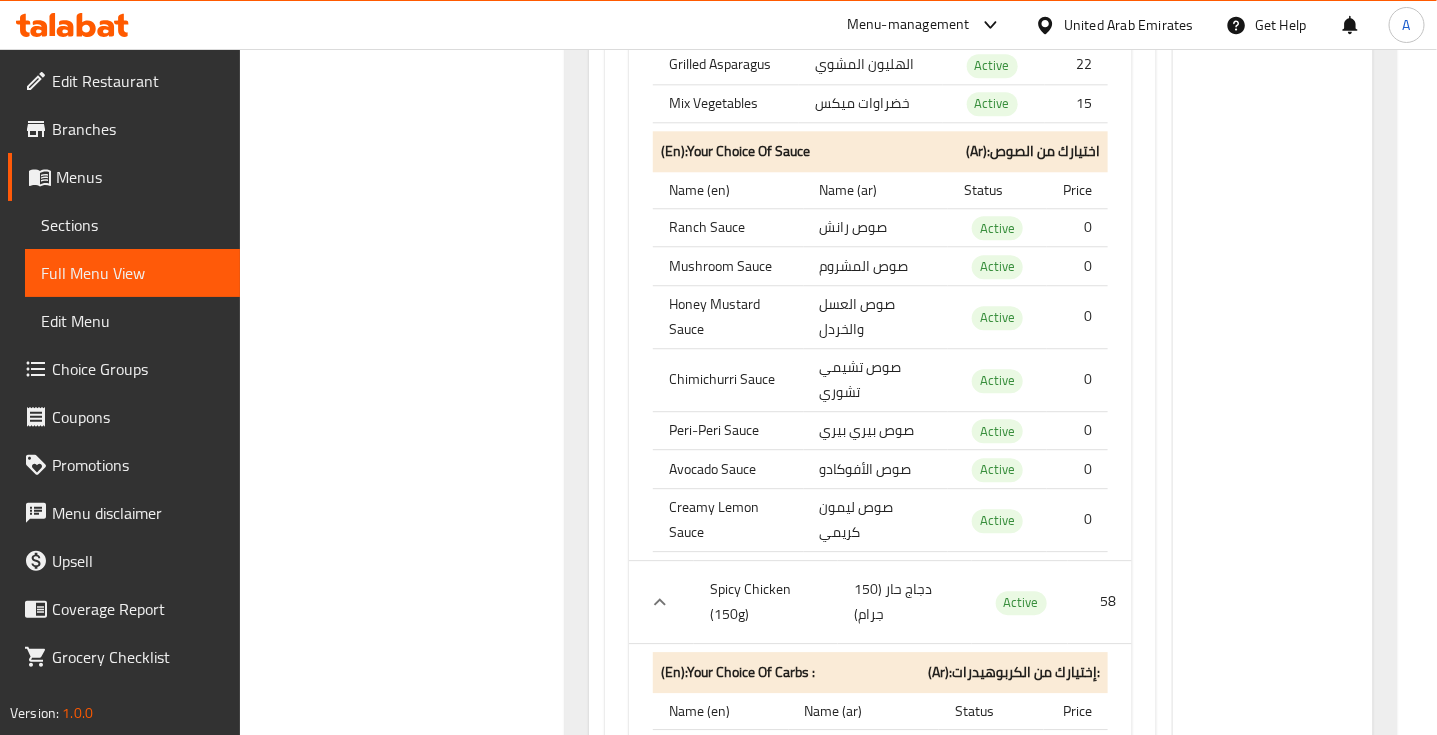 click on "Mushroom Sauce" at bounding box center [728, 266] 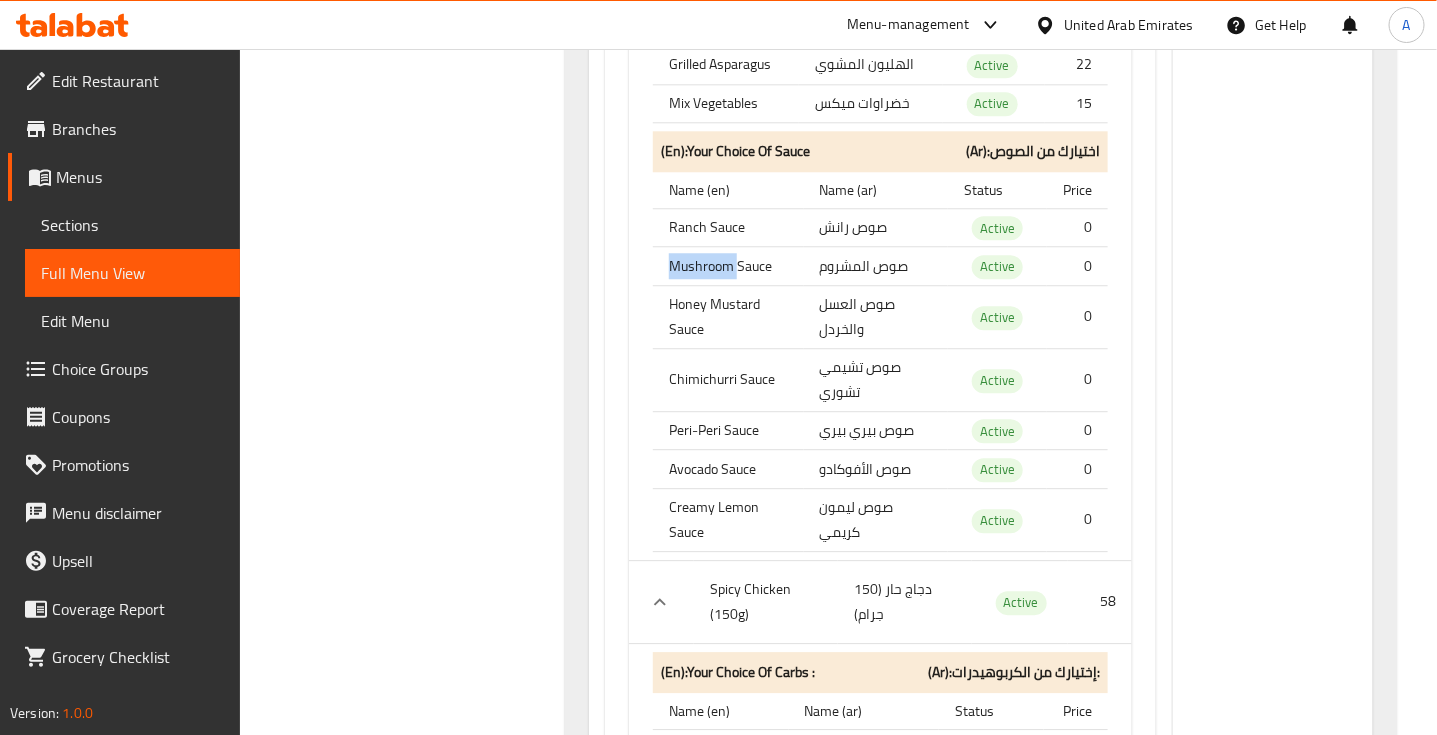 click on "Mushroom Sauce" at bounding box center [728, 266] 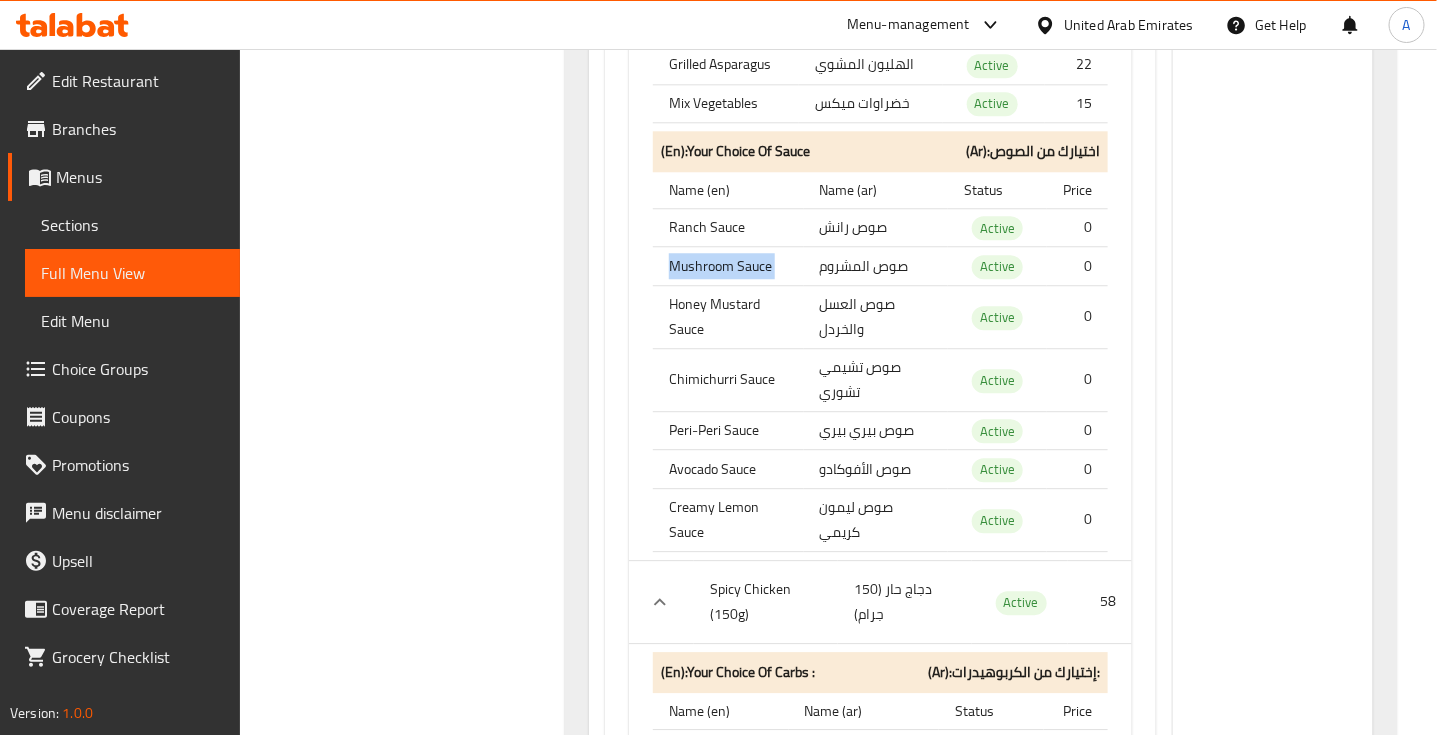 click on "Mushroom Sauce" at bounding box center (728, 266) 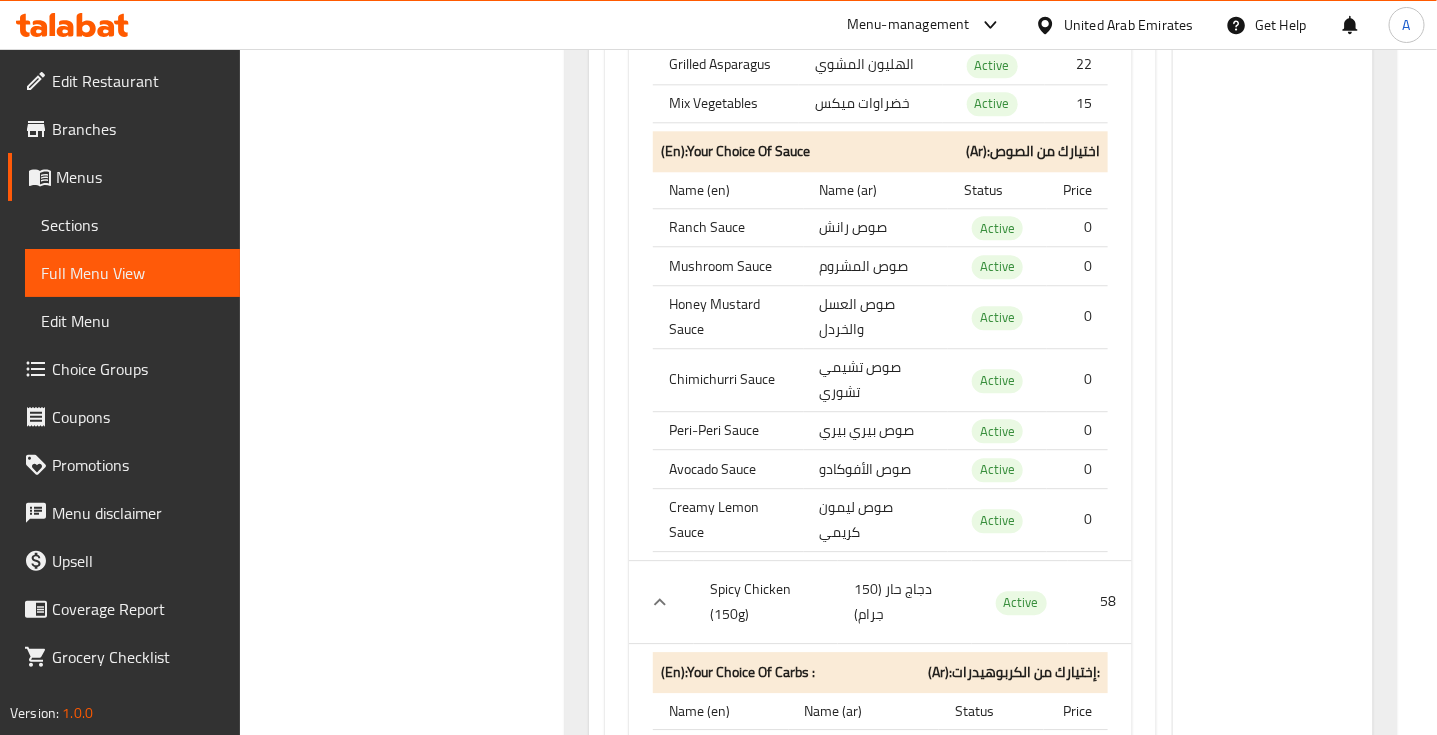 click on "صوص المشروم" at bounding box center [876, 266] 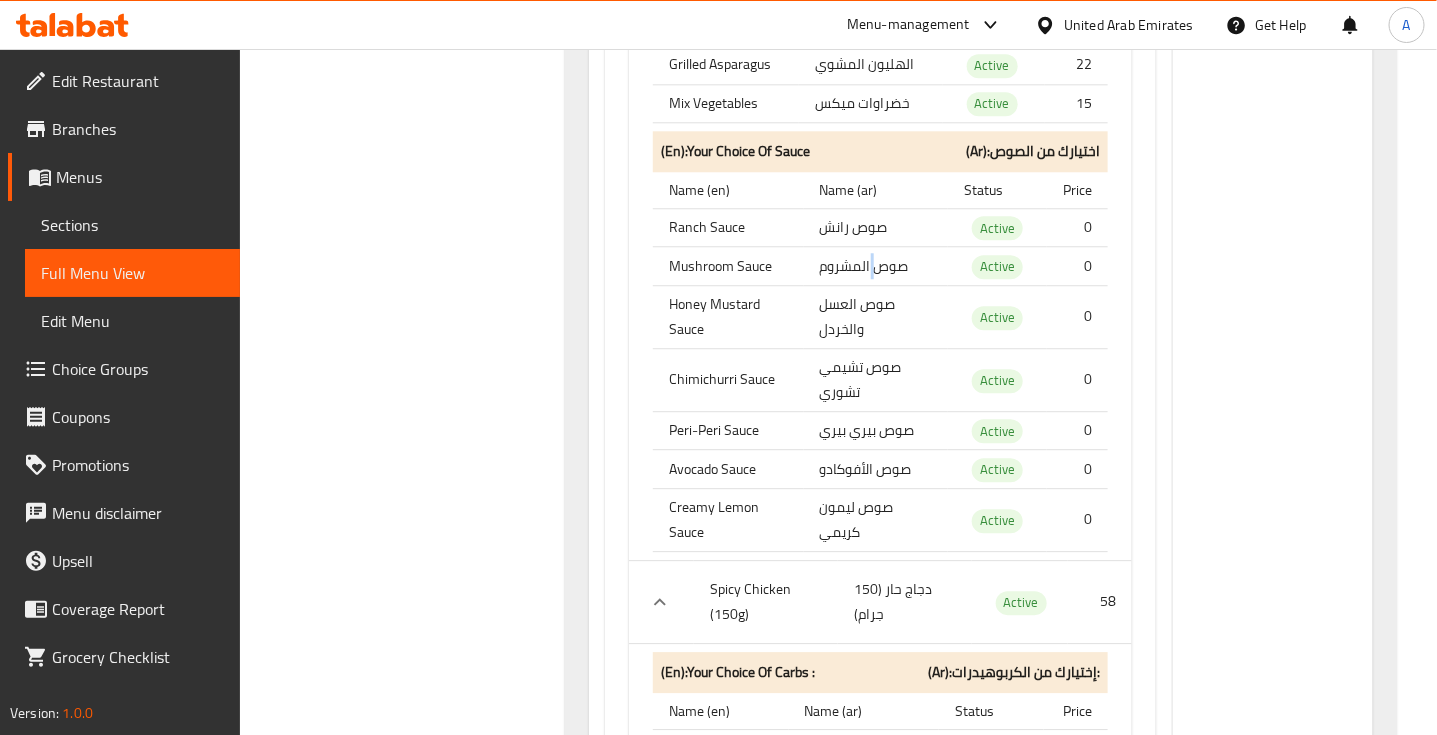 click on "صوص المشروم" at bounding box center [876, 266] 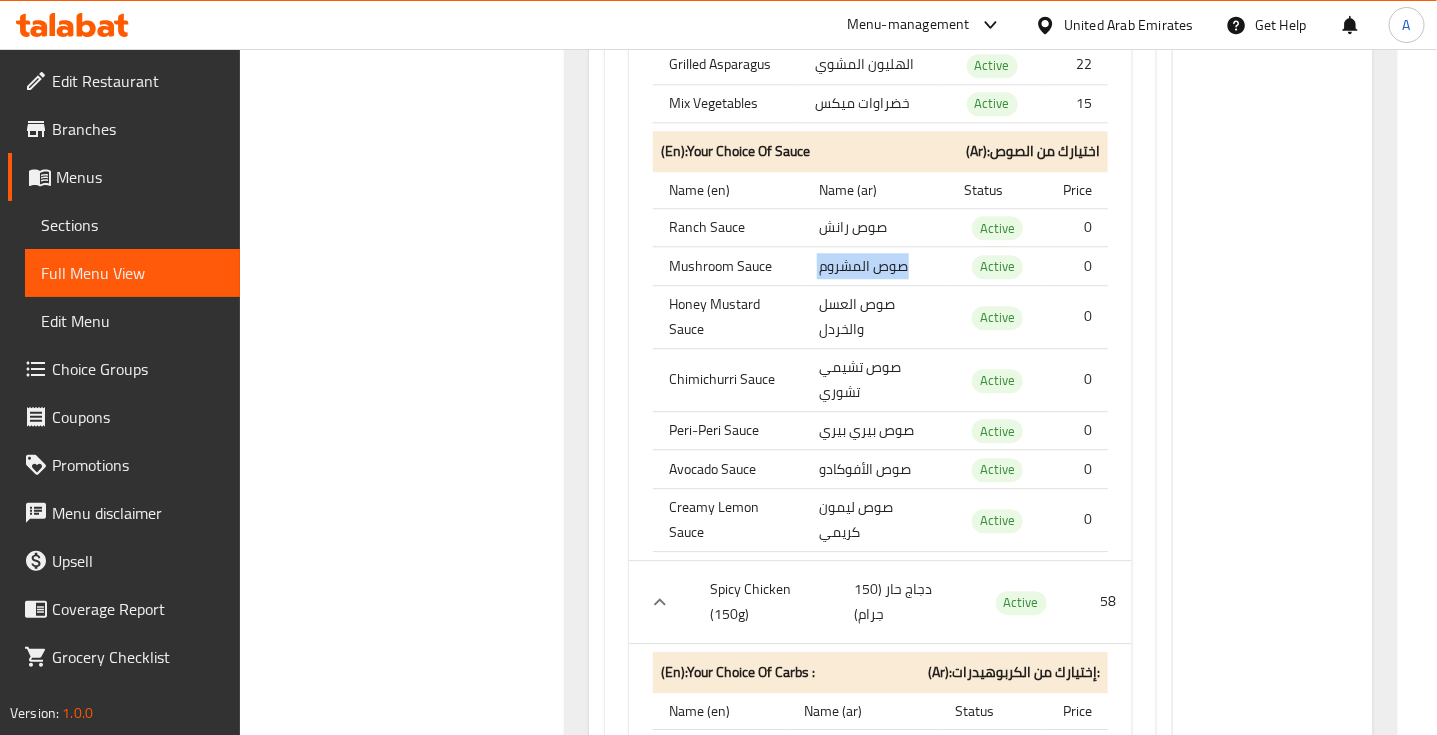 click on "صوص المشروم" at bounding box center (876, 266) 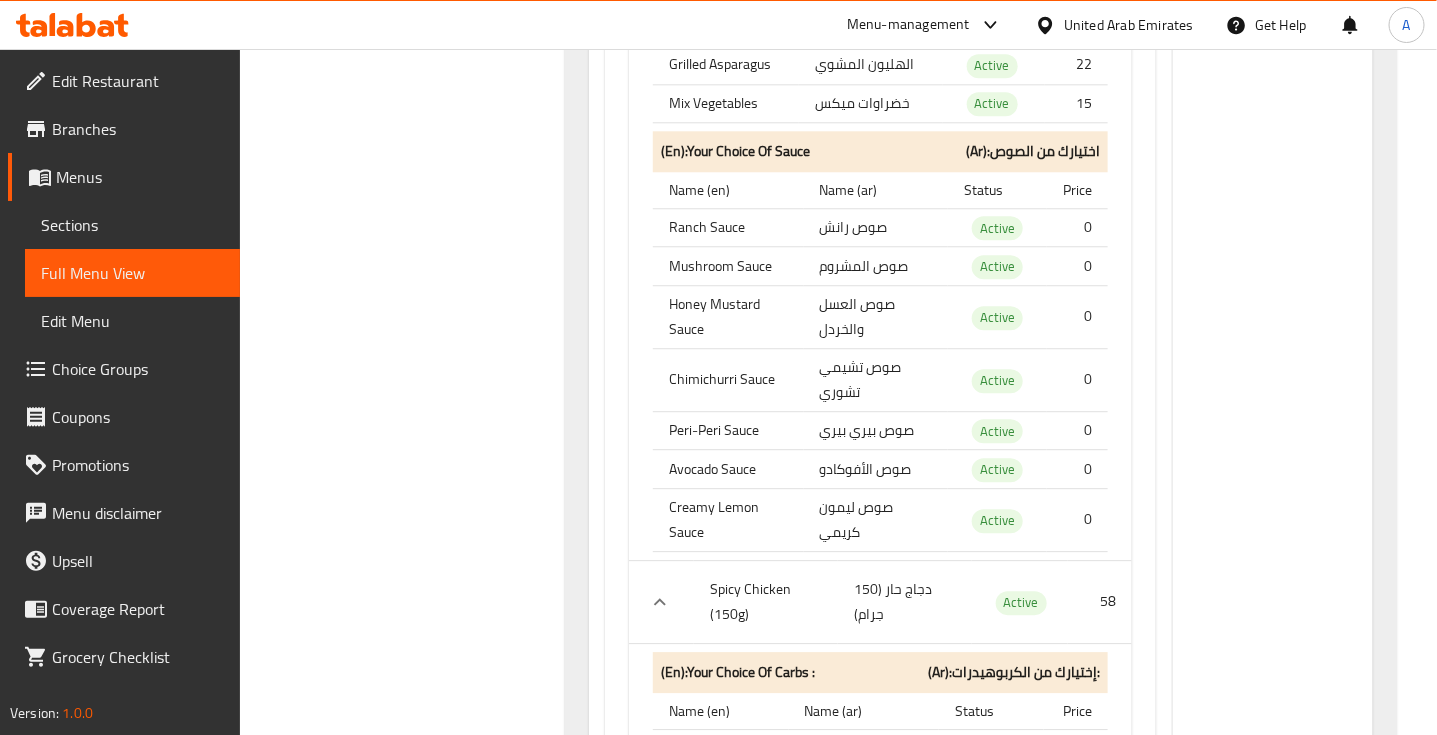 click on "Honey Mustard Sauce" at bounding box center [728, 316] 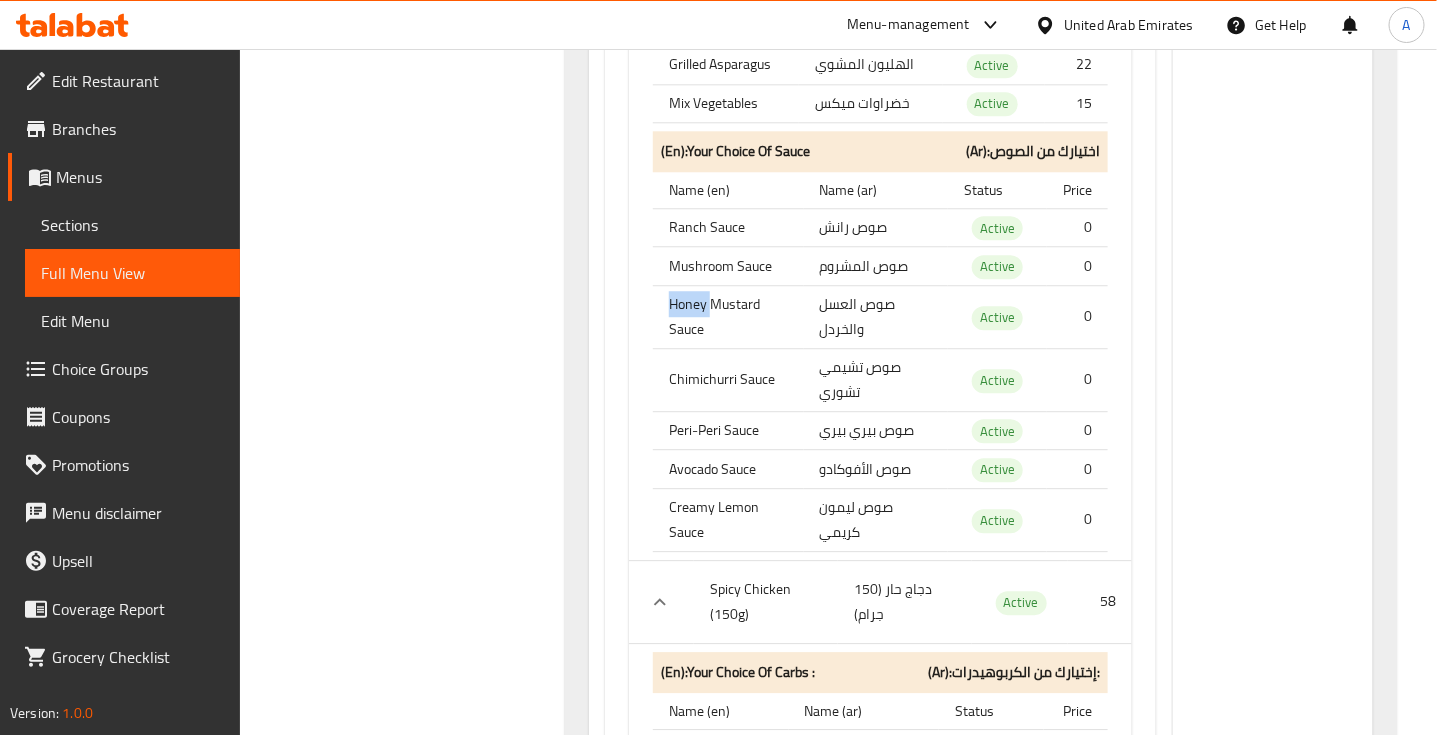 click on "Honey Mustard Sauce" at bounding box center [728, 316] 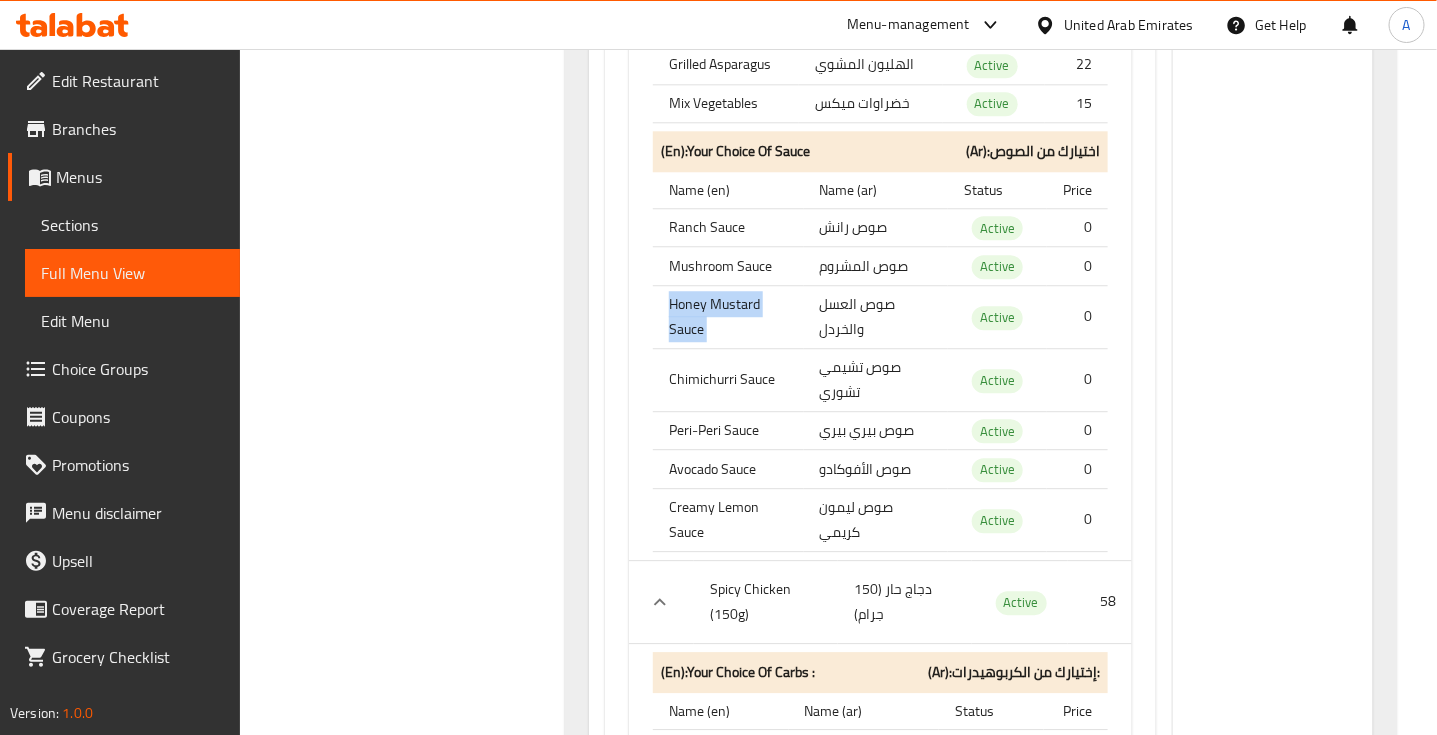 click on "Honey Mustard Sauce" at bounding box center (728, 316) 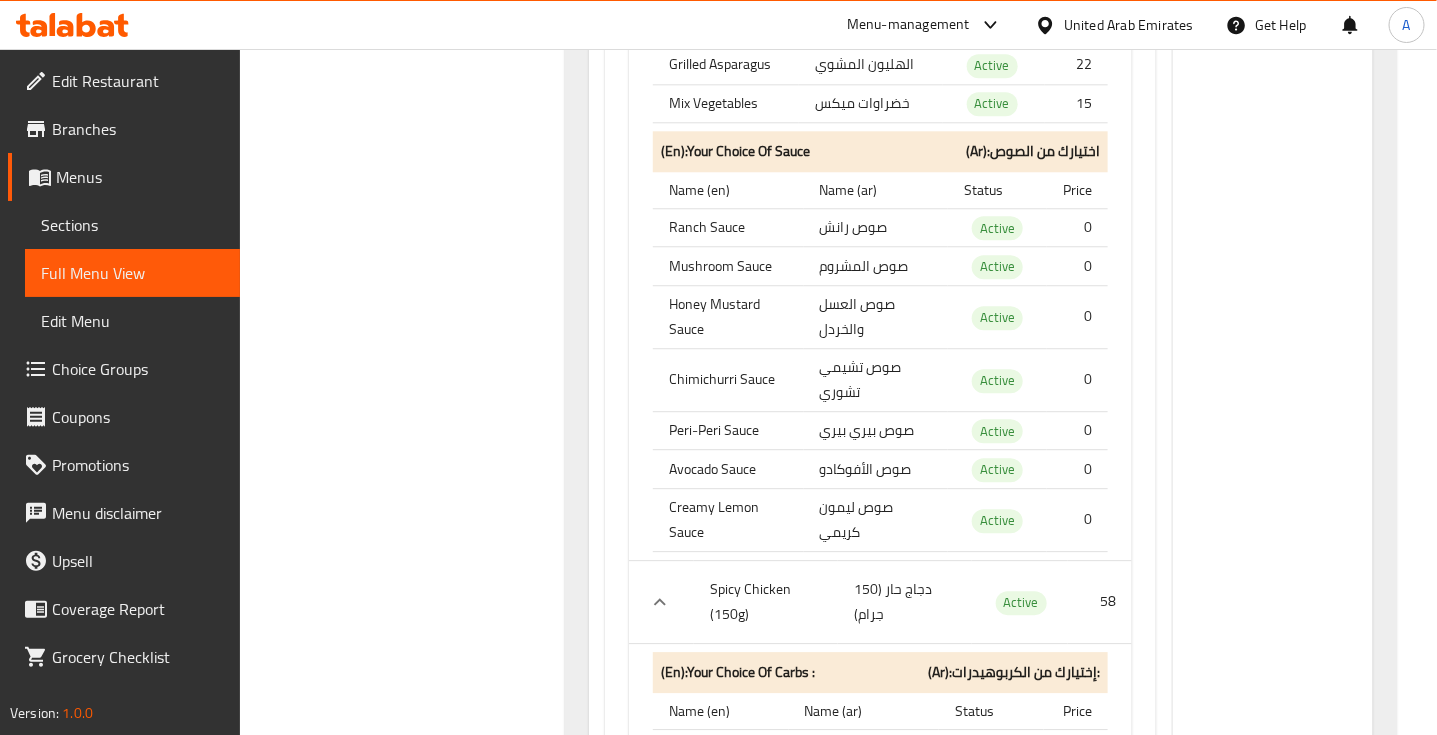 click on "صوص تشيمي تشوري" at bounding box center (876, 379) 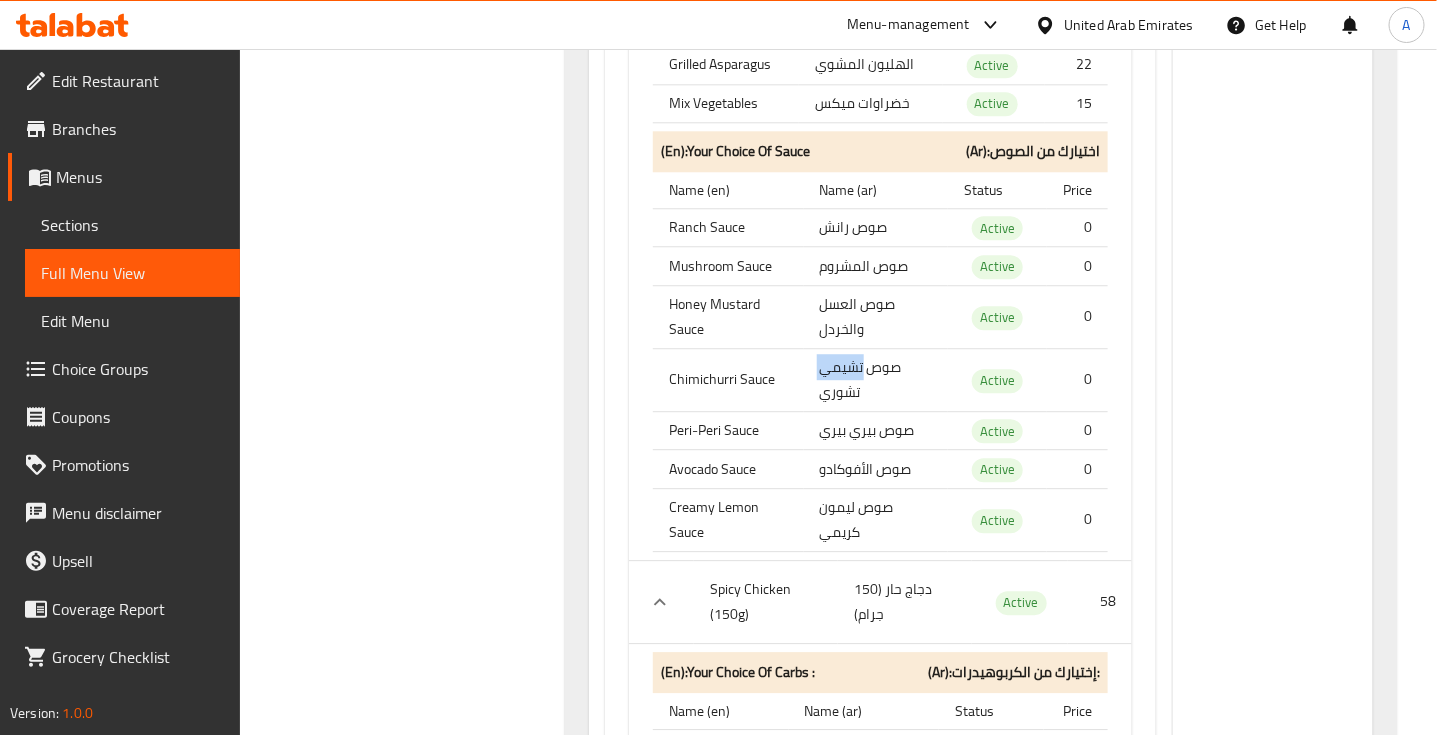 click on "صوص تشيمي تشوري" at bounding box center [876, 379] 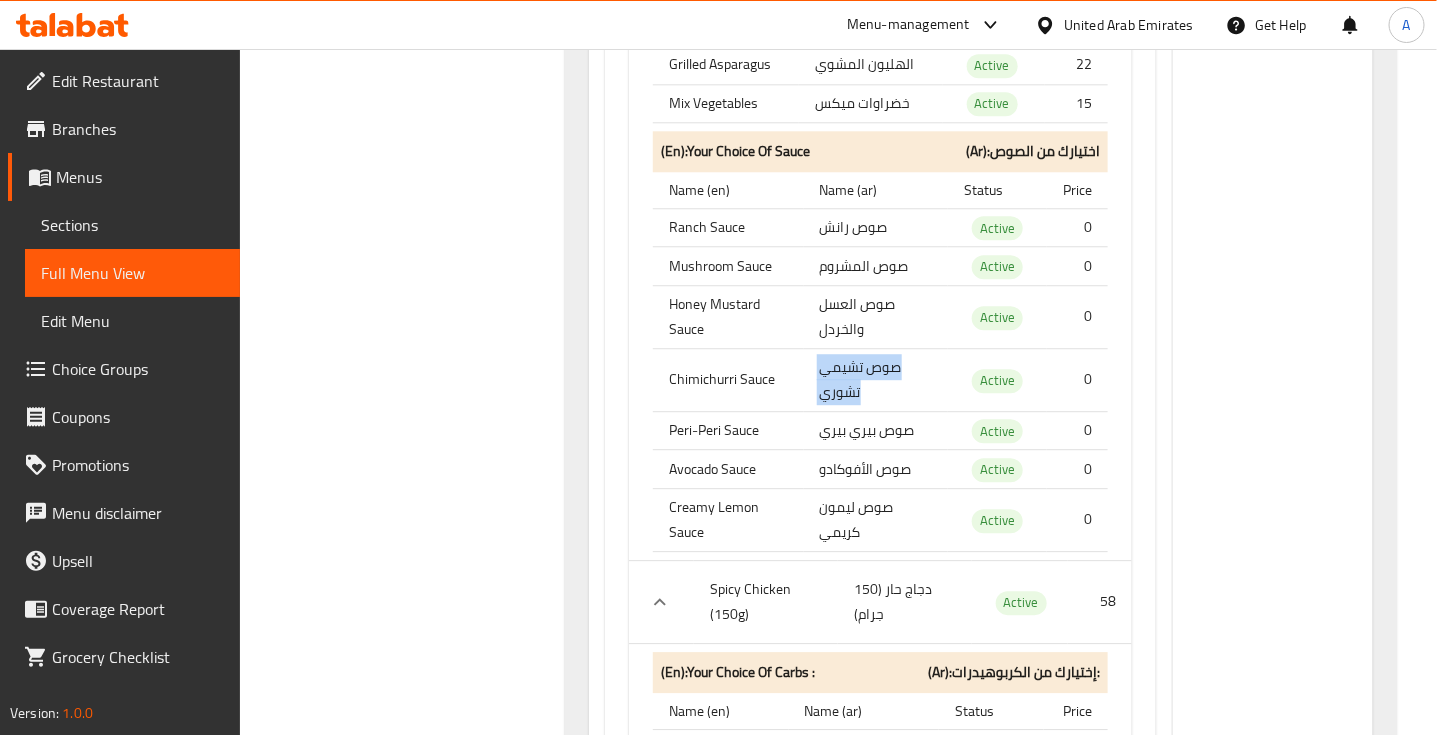 click on "صوص تشيمي تشوري" at bounding box center (876, 379) 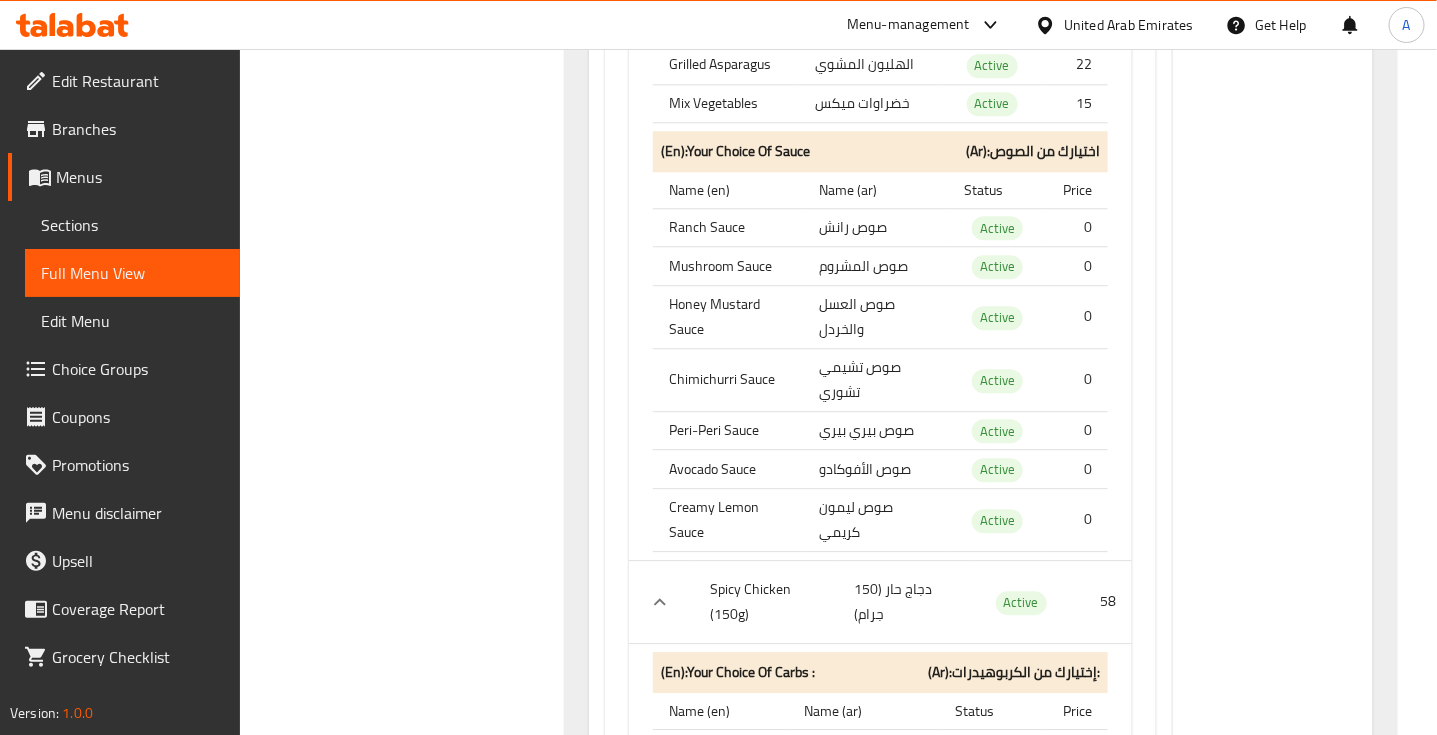 click on "صوص بيري بيري" at bounding box center (876, 430) 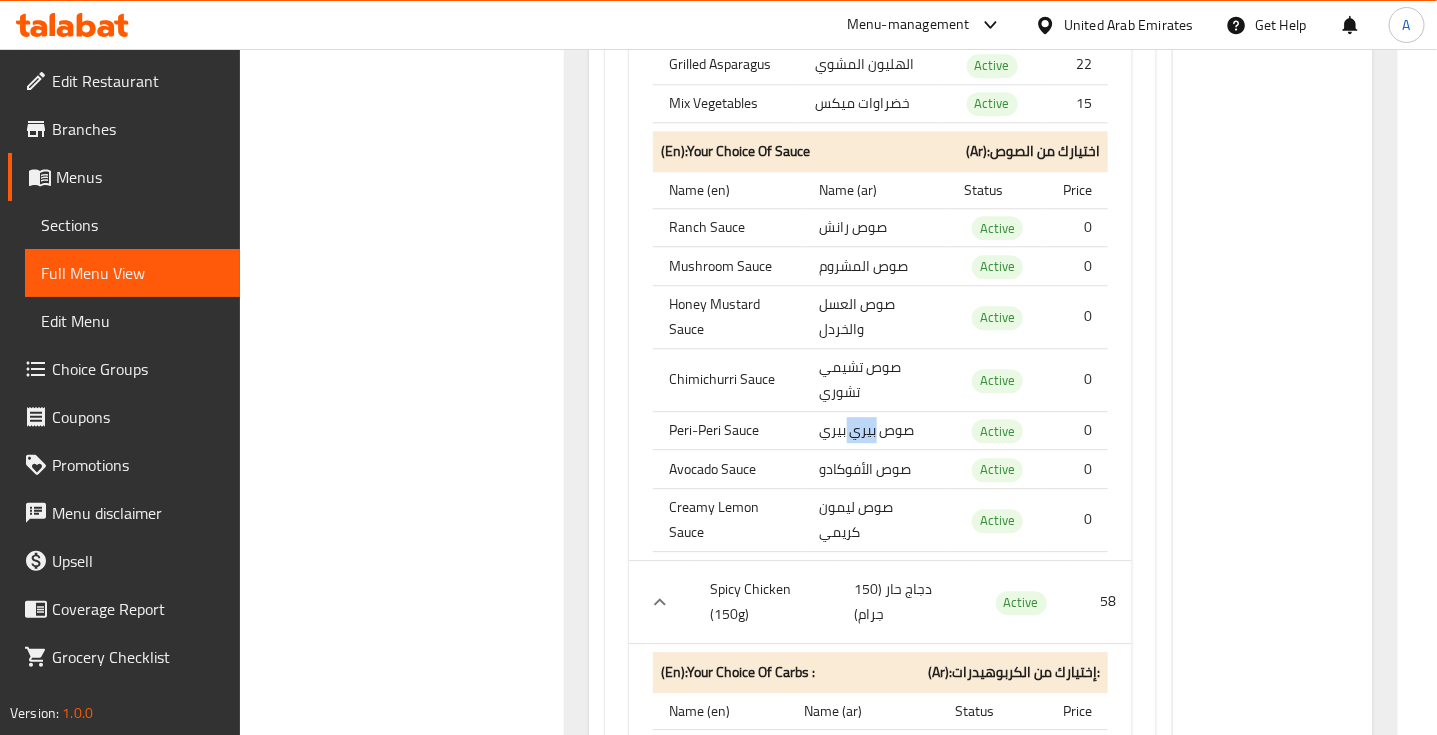 click on "صوص بيري بيري" at bounding box center (876, 430) 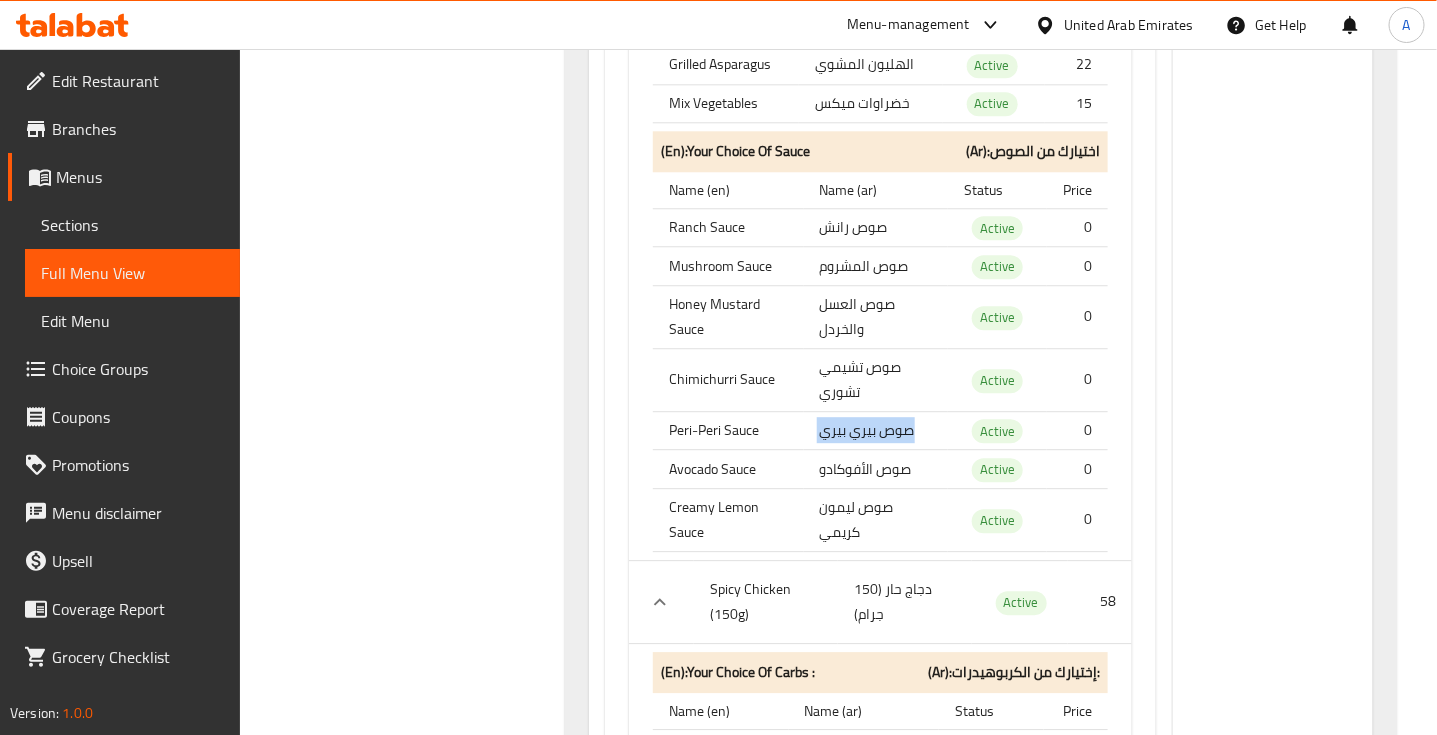 click on "صوص بيري بيري" at bounding box center [876, 430] 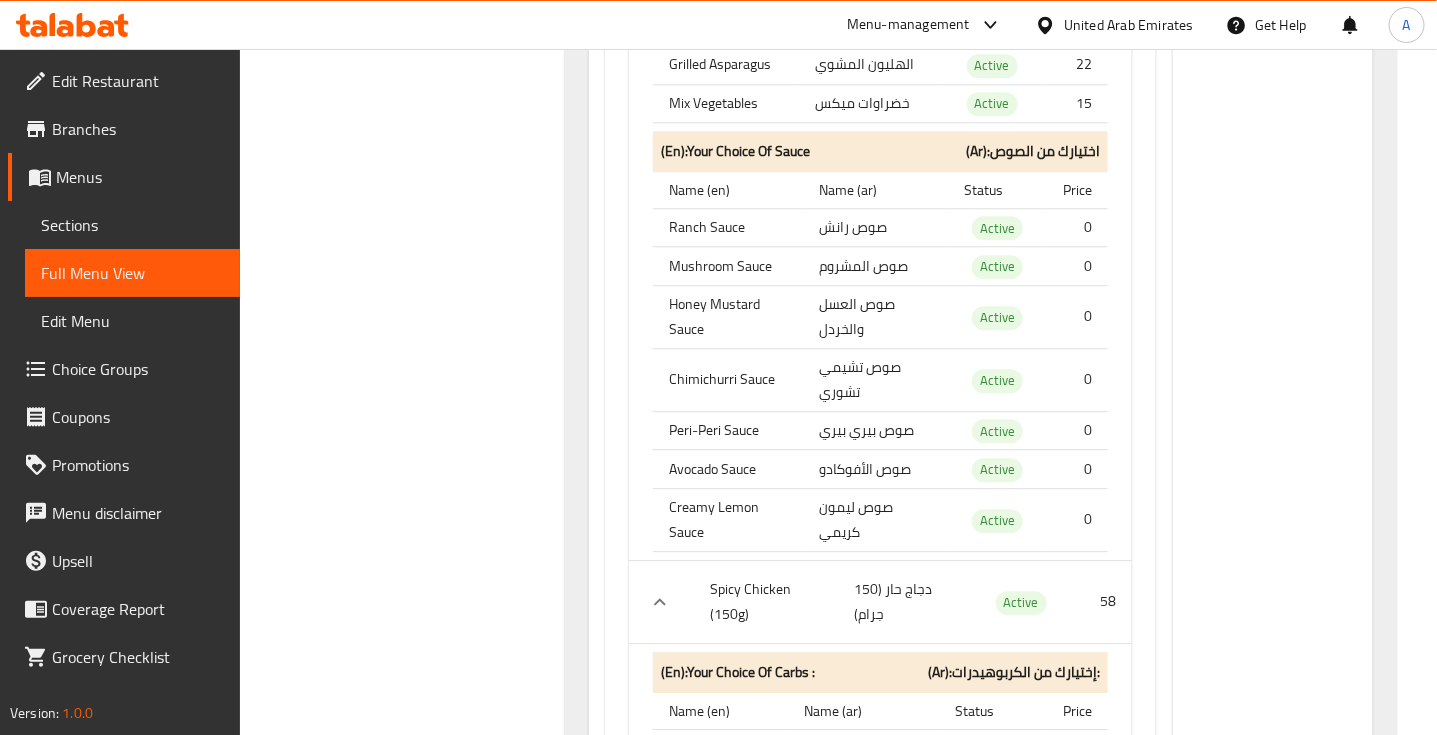 click on "صوص الأفوكادو" at bounding box center [876, 469] 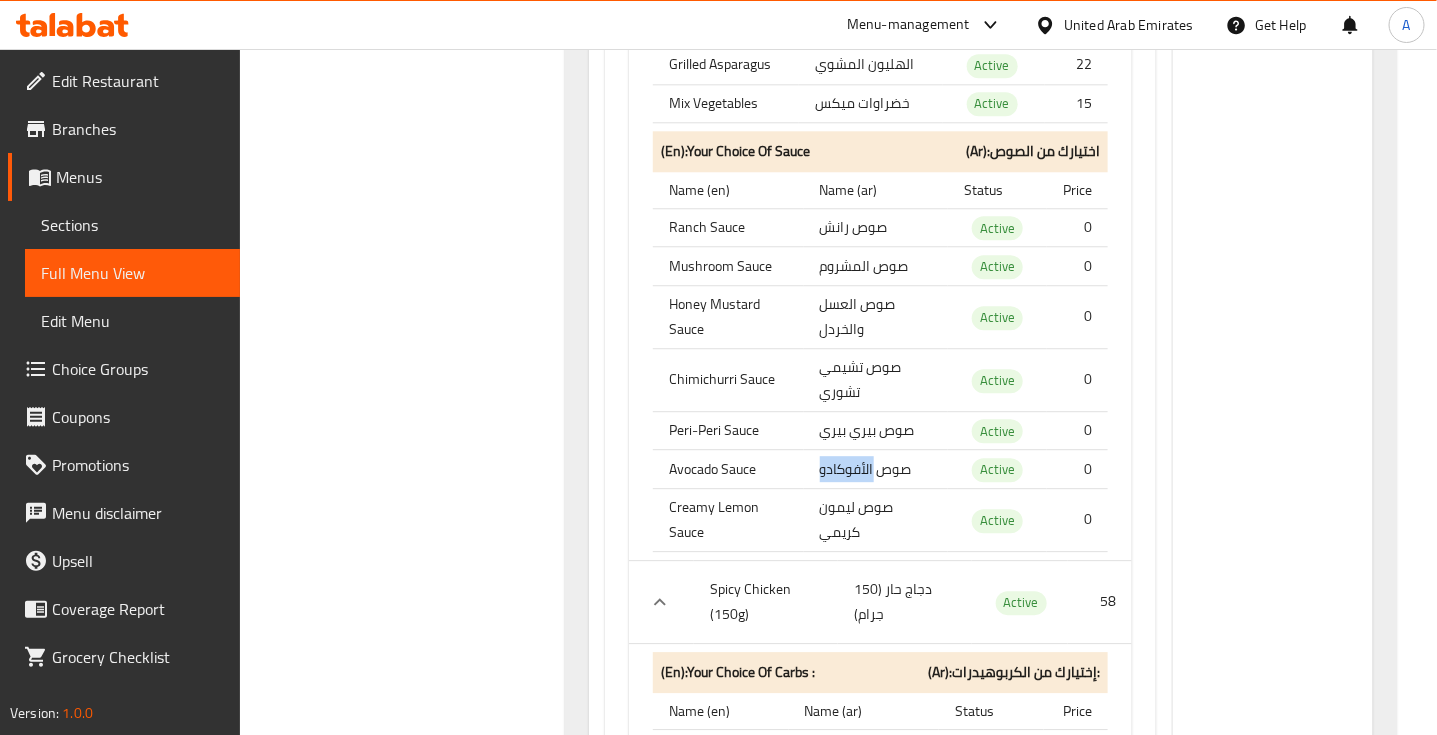 click on "صوص الأفوكادو" at bounding box center [876, 469] 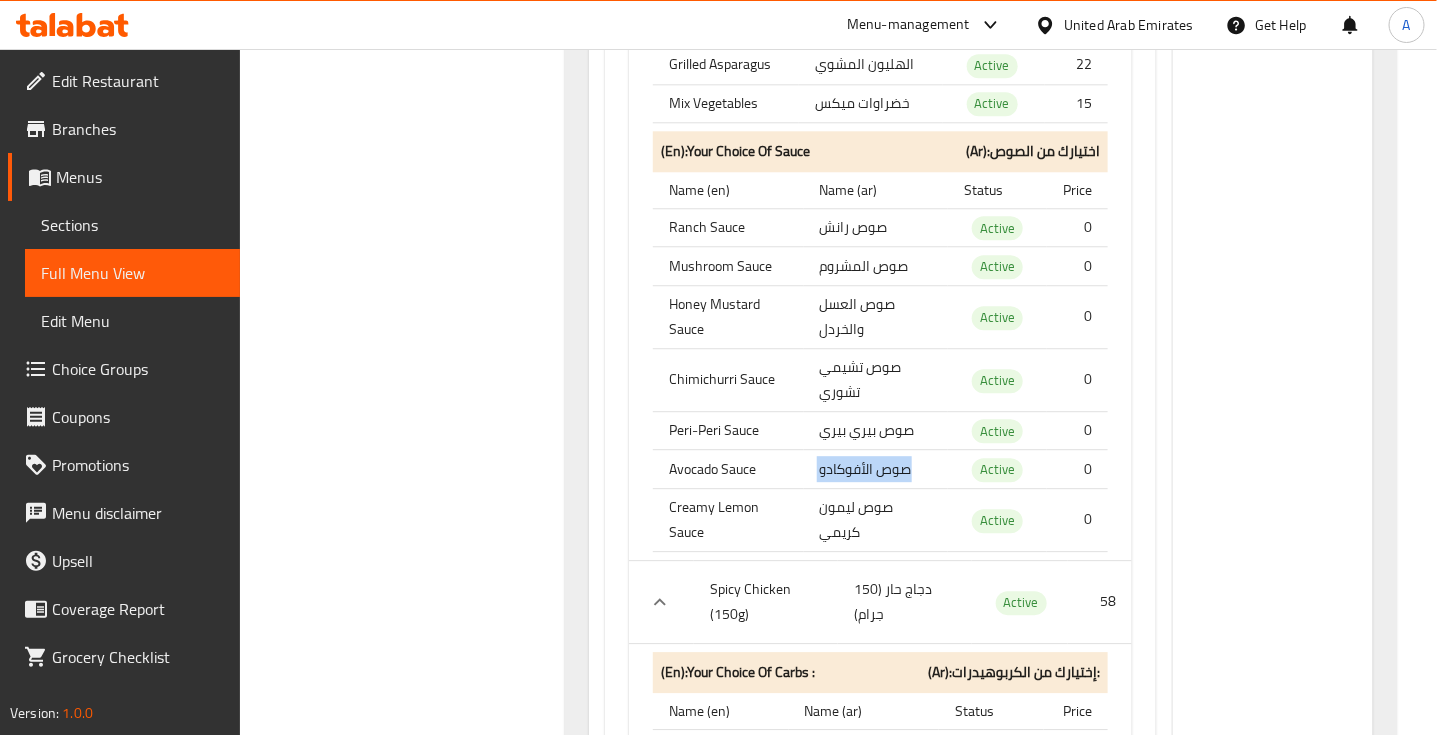 click on "صوص الأفوكادو" at bounding box center (876, 469) 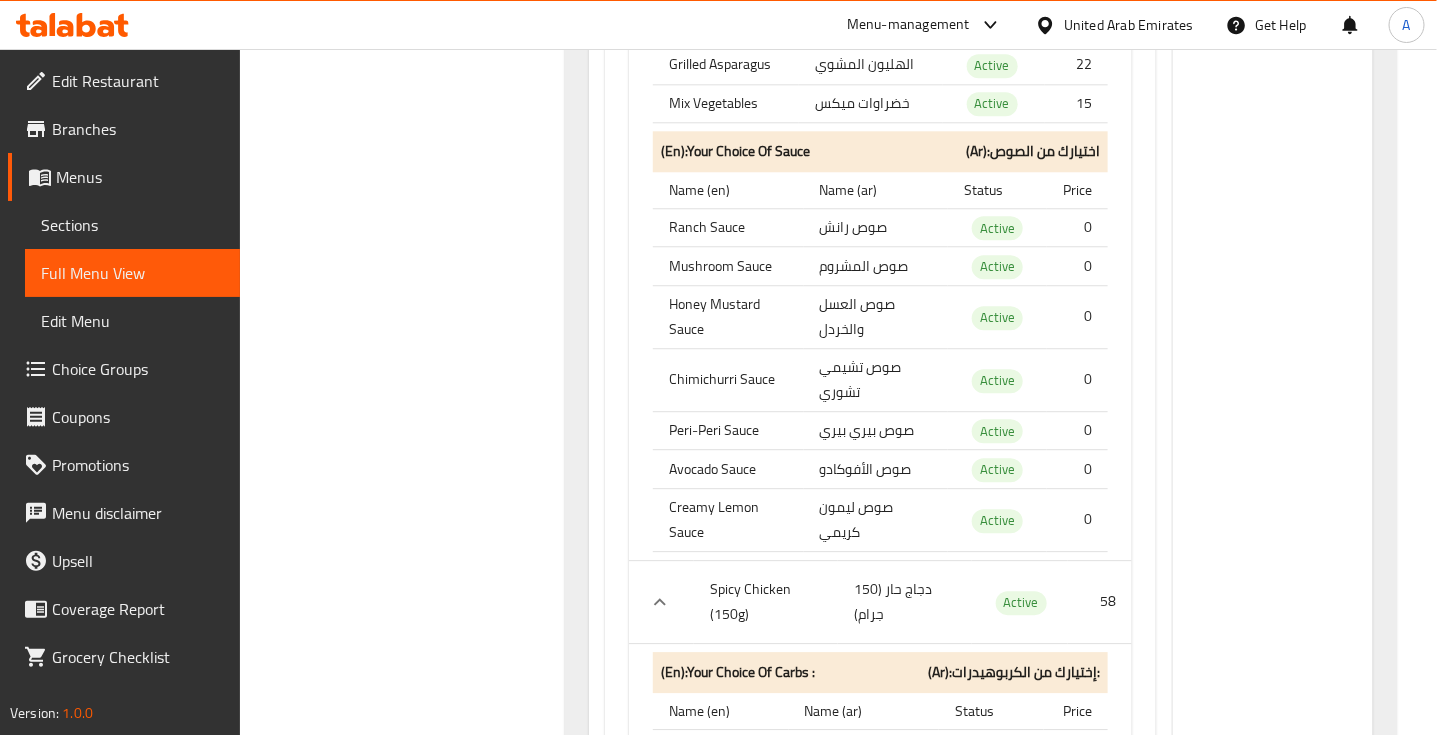 click on "صوص ليمون كريمي" at bounding box center (876, 519) 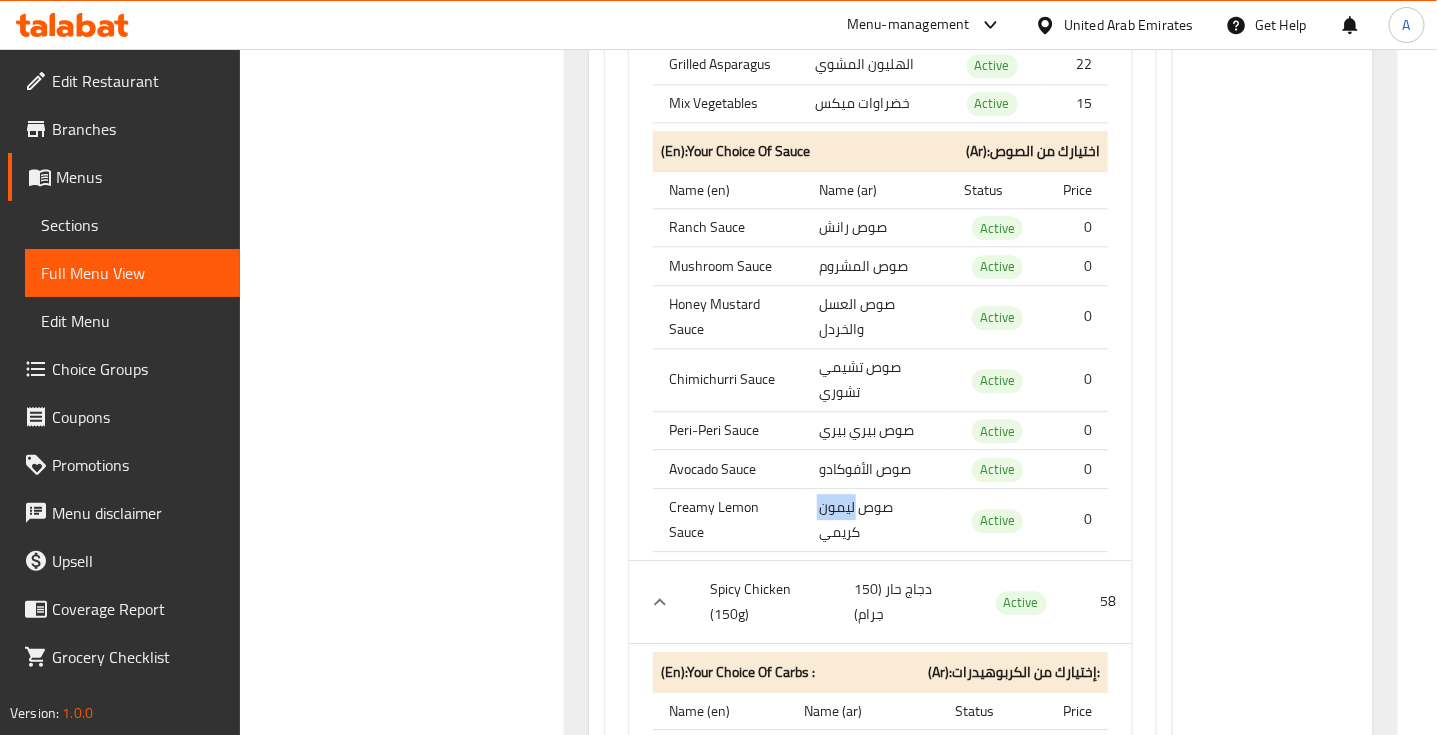 click on "صوص ليمون كريمي" at bounding box center [876, 519] 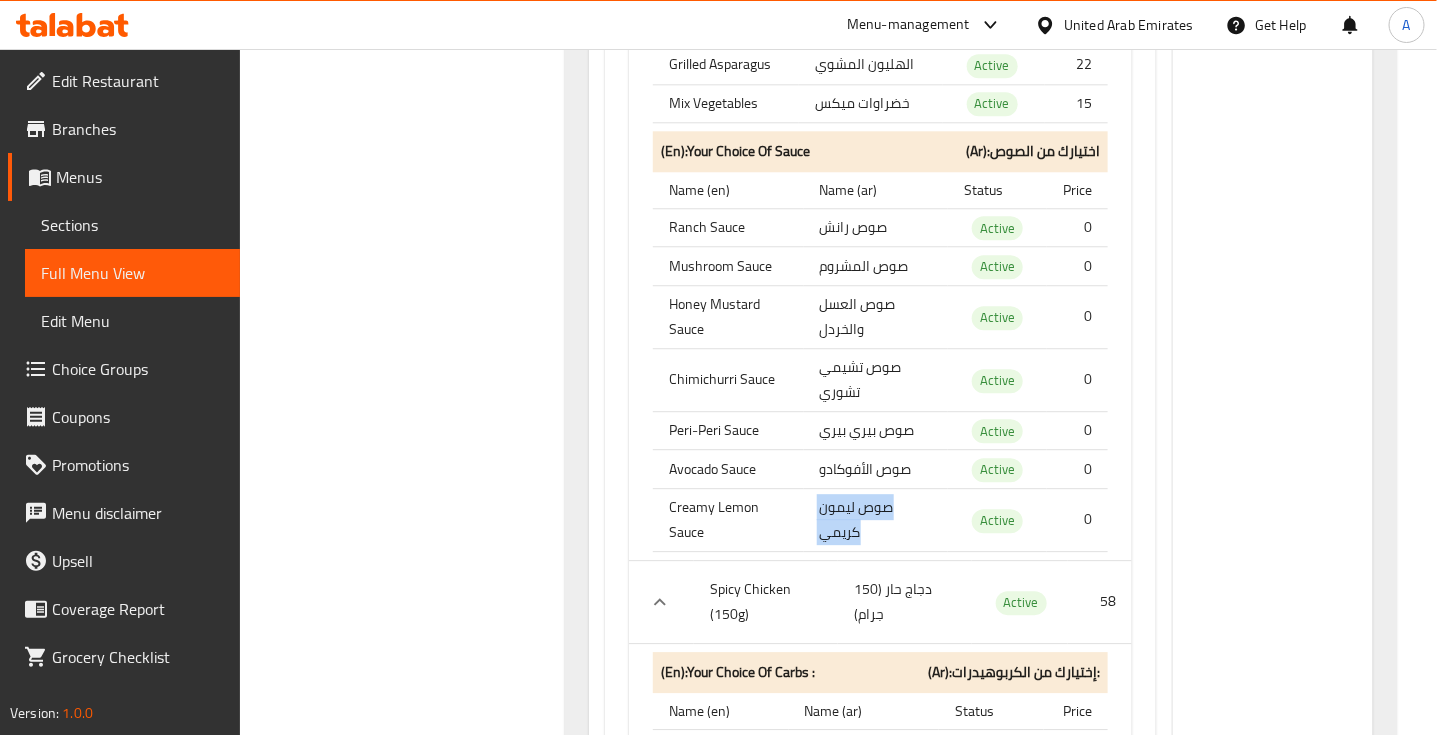 click on "صوص ليمون كريمي" at bounding box center [876, 519] 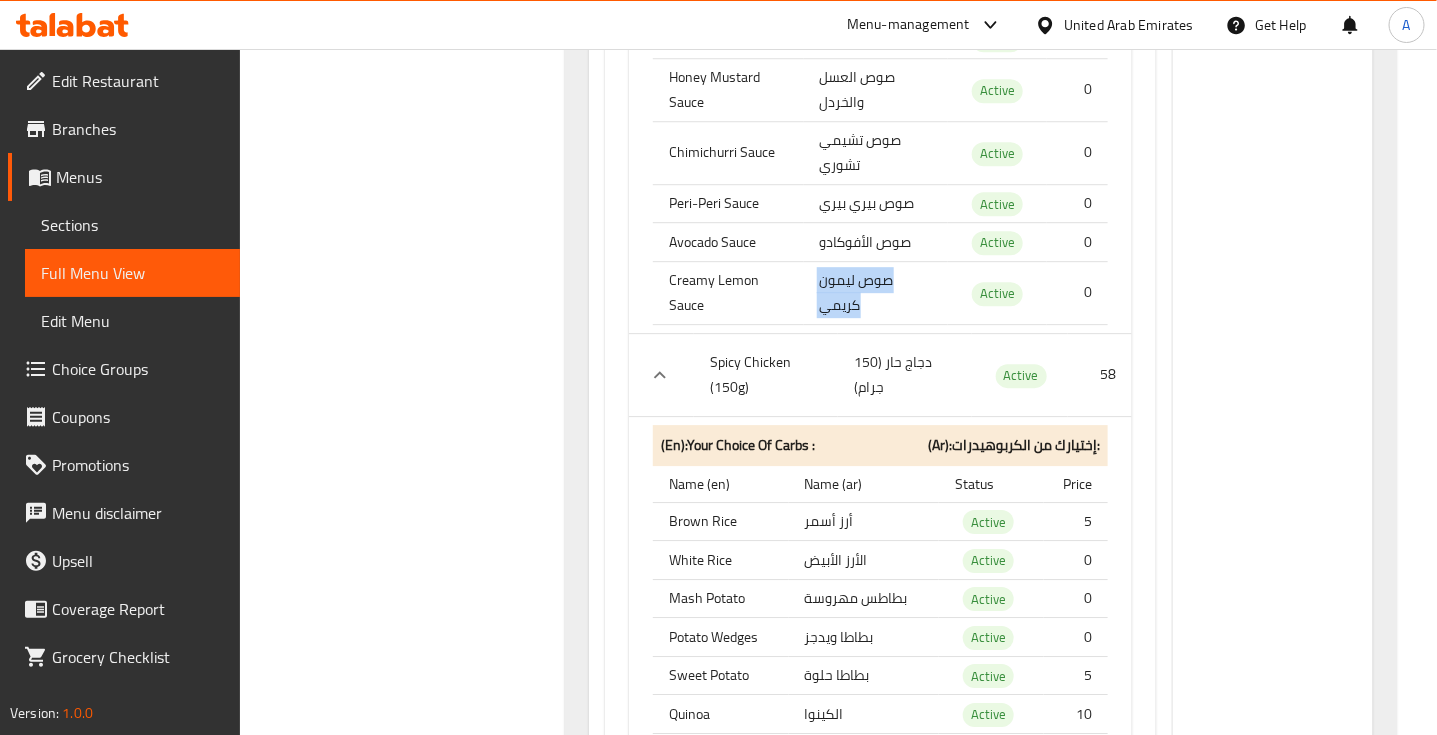 scroll, scrollTop: 31011, scrollLeft: 0, axis: vertical 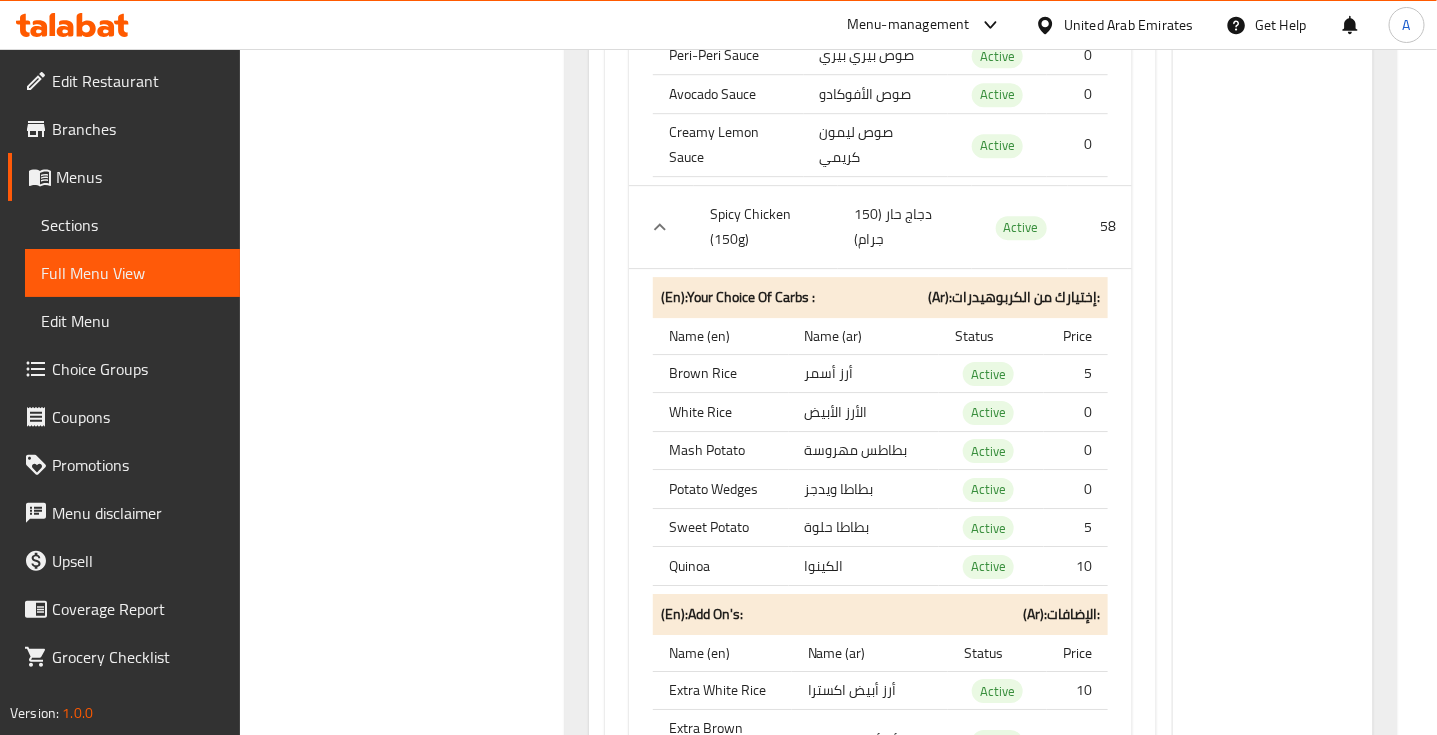click on "دجاج حار (150 جرام)" at bounding box center [881, -30024] 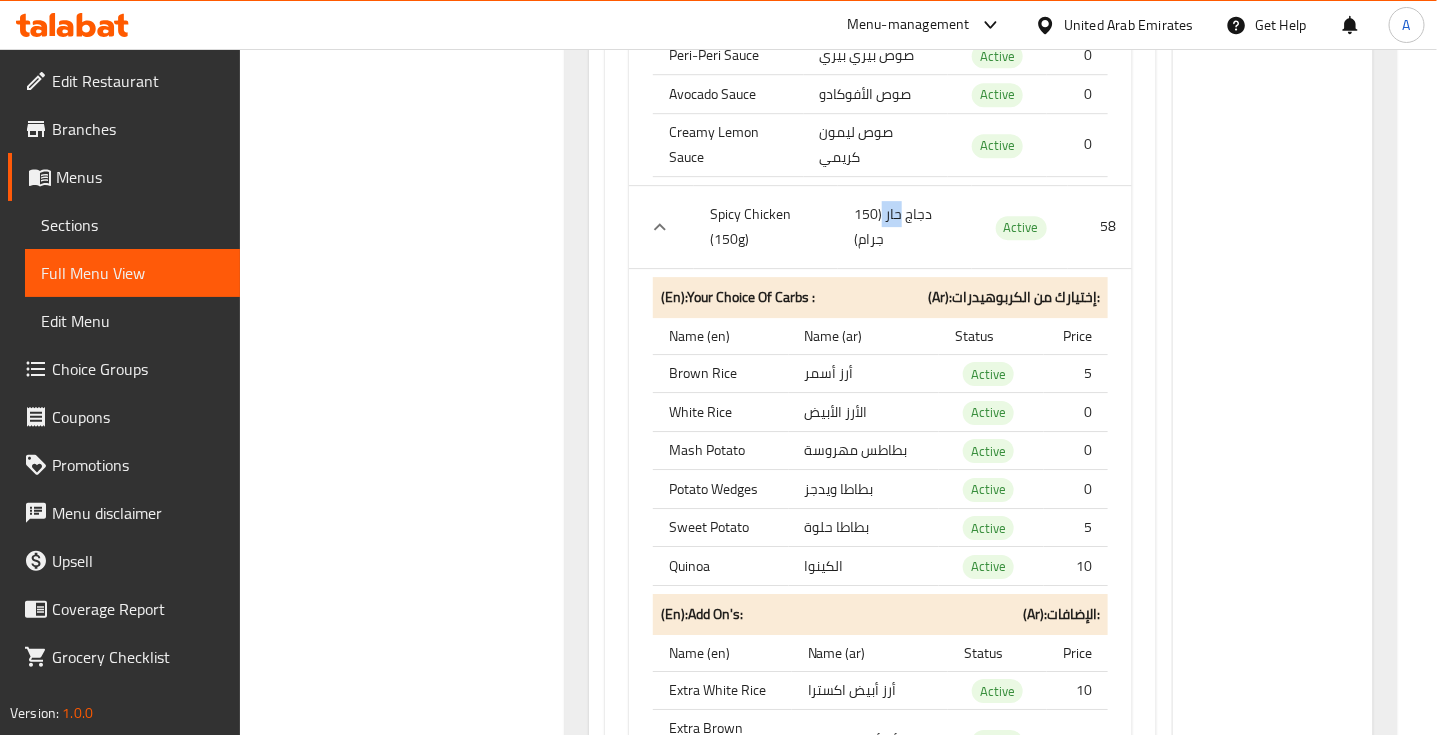 click on "دجاج حار (150 جرام)" at bounding box center (881, -30024) 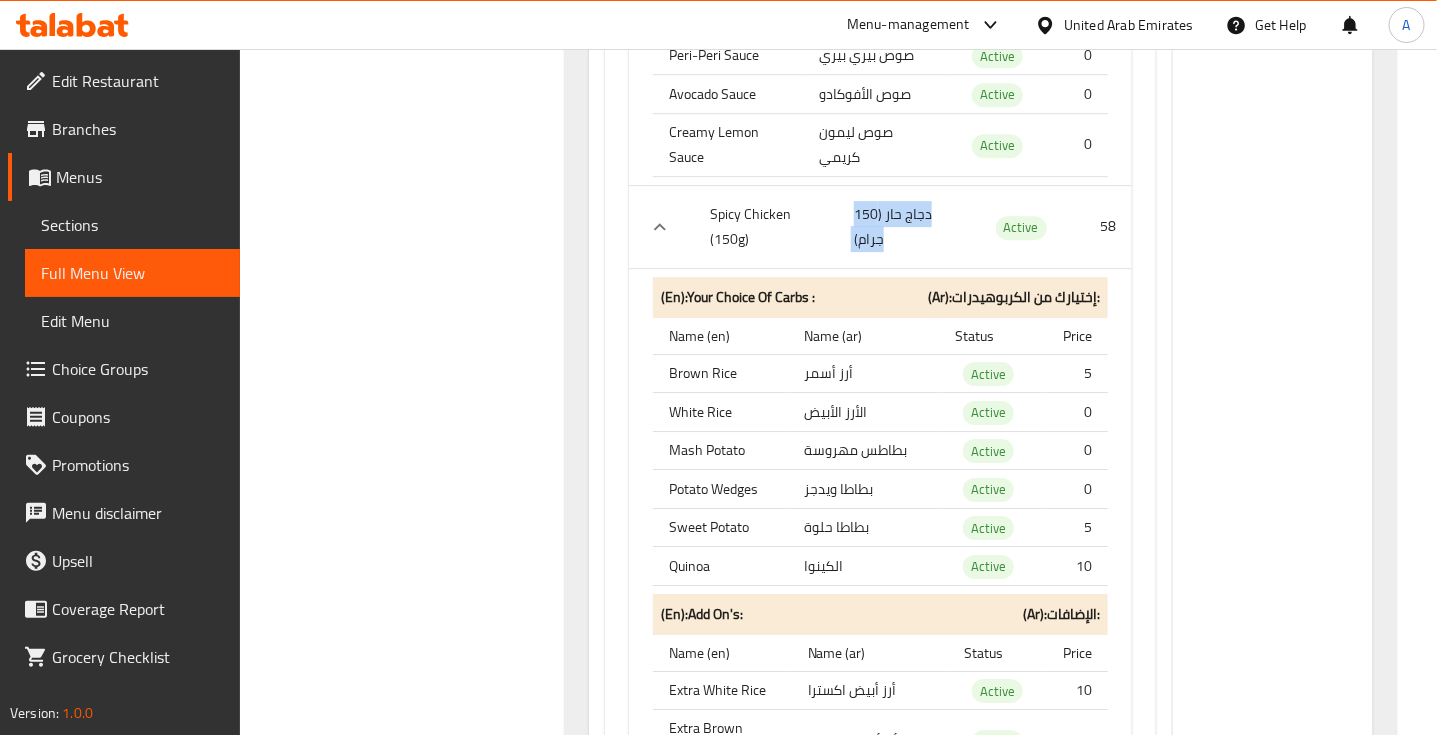 click on "دجاج حار (150 جرام)" at bounding box center (881, -30024) 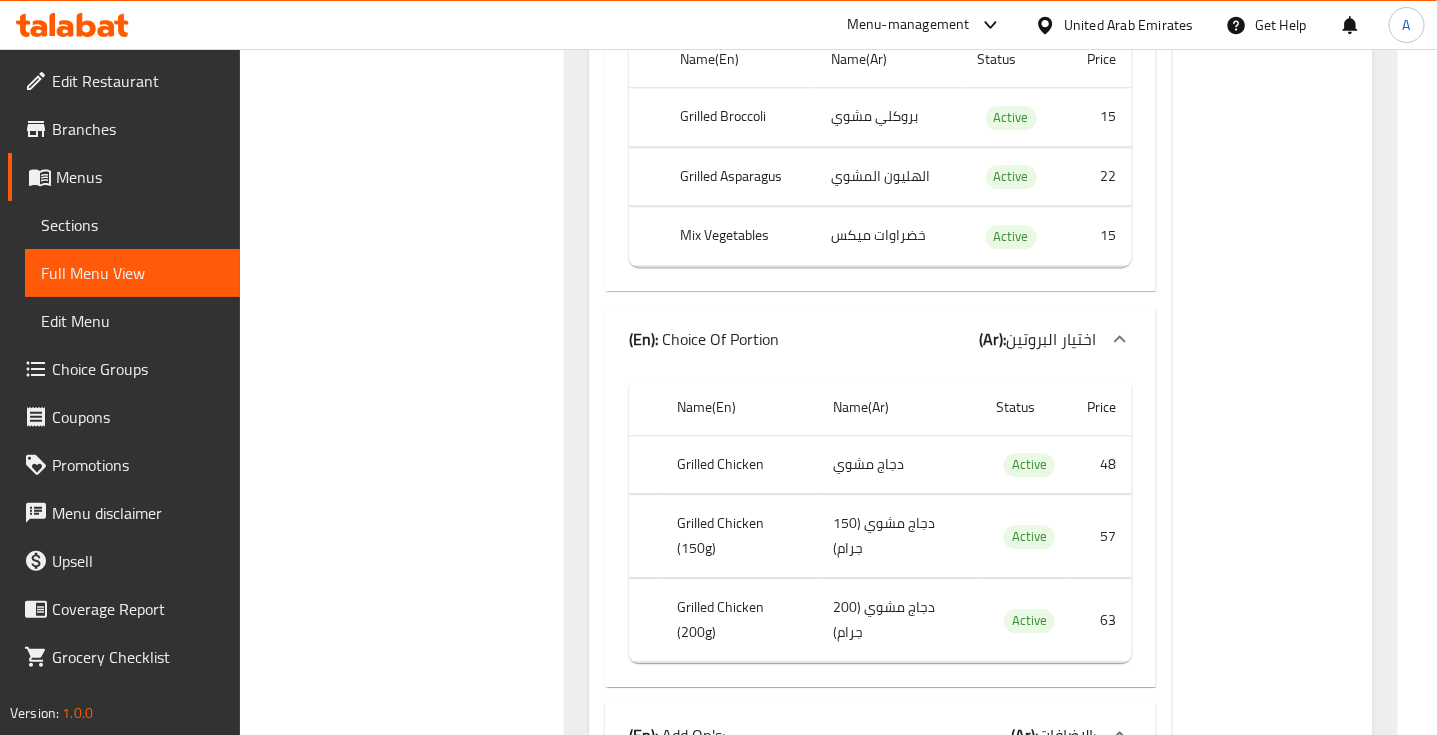 scroll, scrollTop: 1947, scrollLeft: 0, axis: vertical 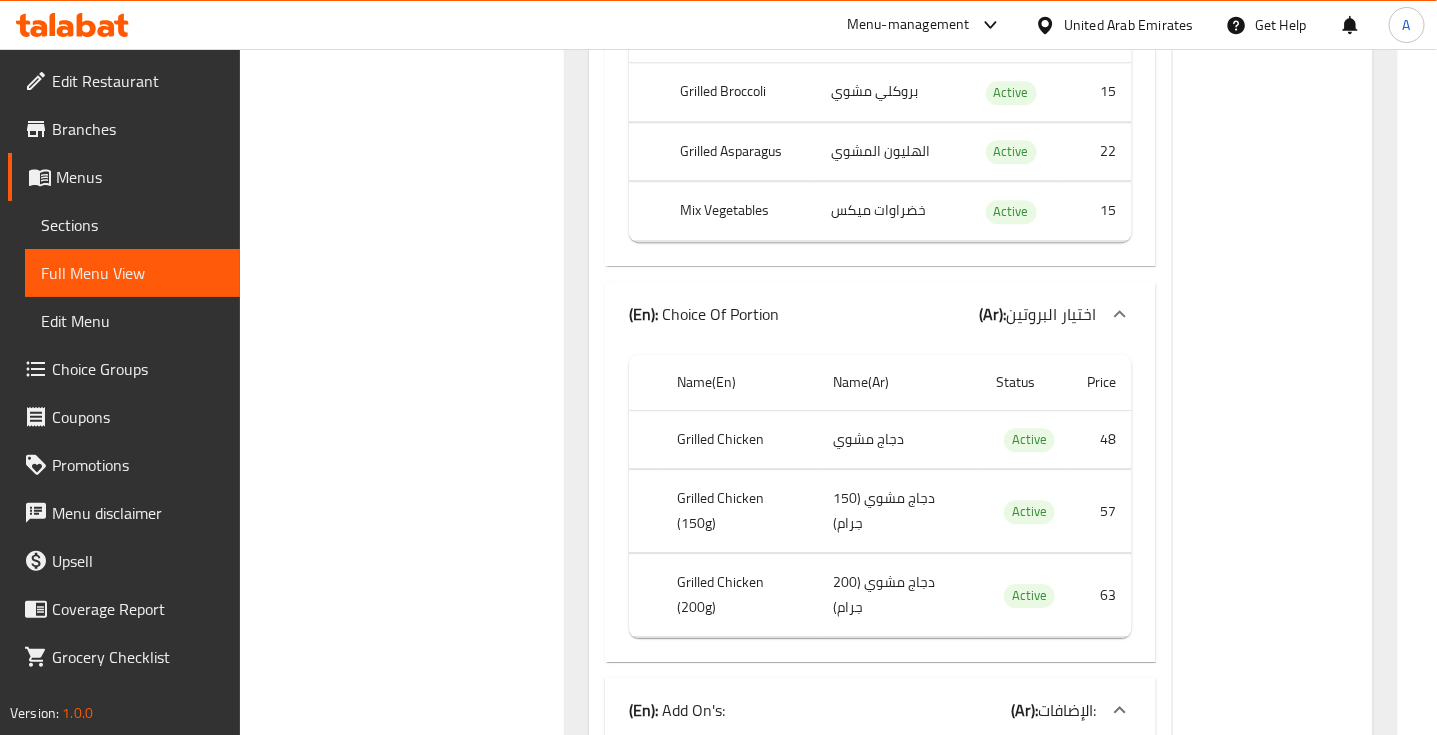 click on "دجاج مشوي (150 جرام)" at bounding box center (881, -960) 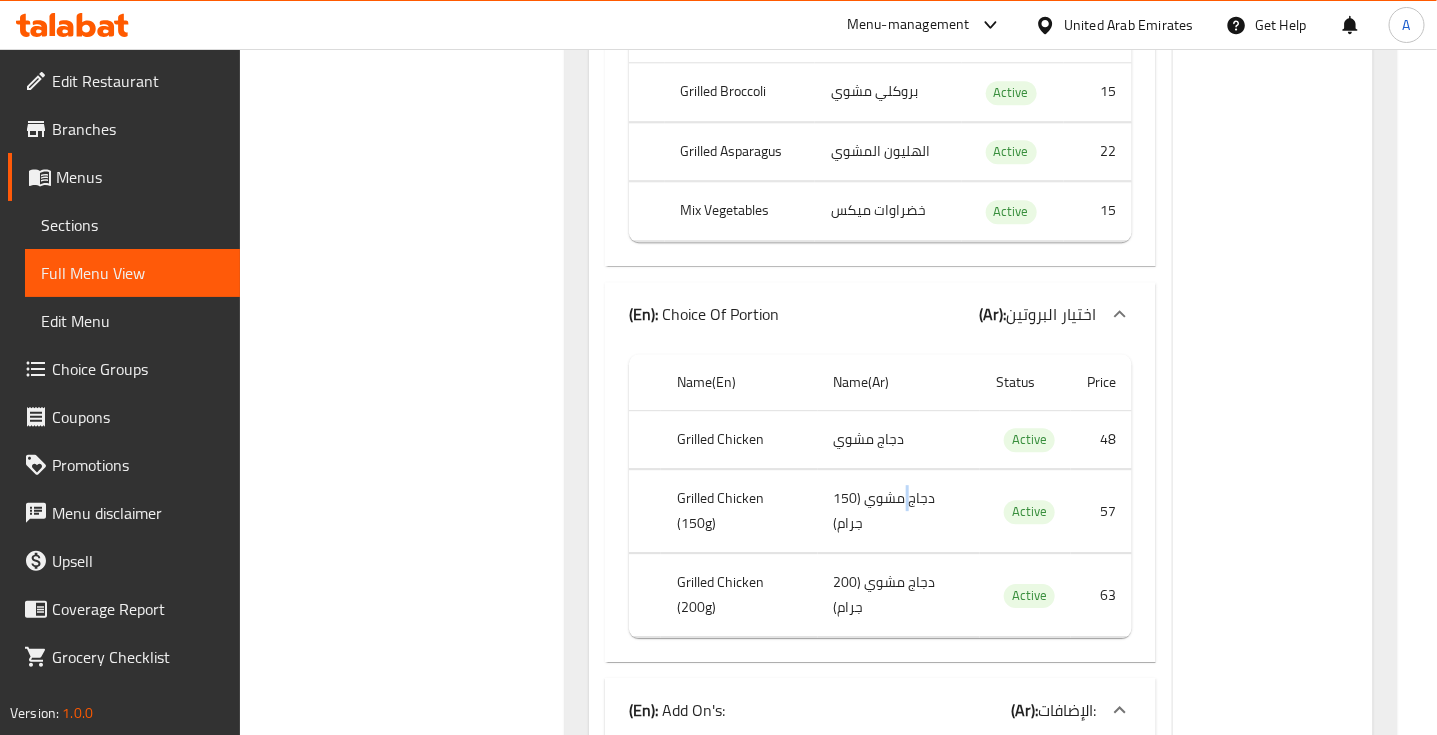 click on "دجاج مشوي (150 جرام)" at bounding box center [881, -960] 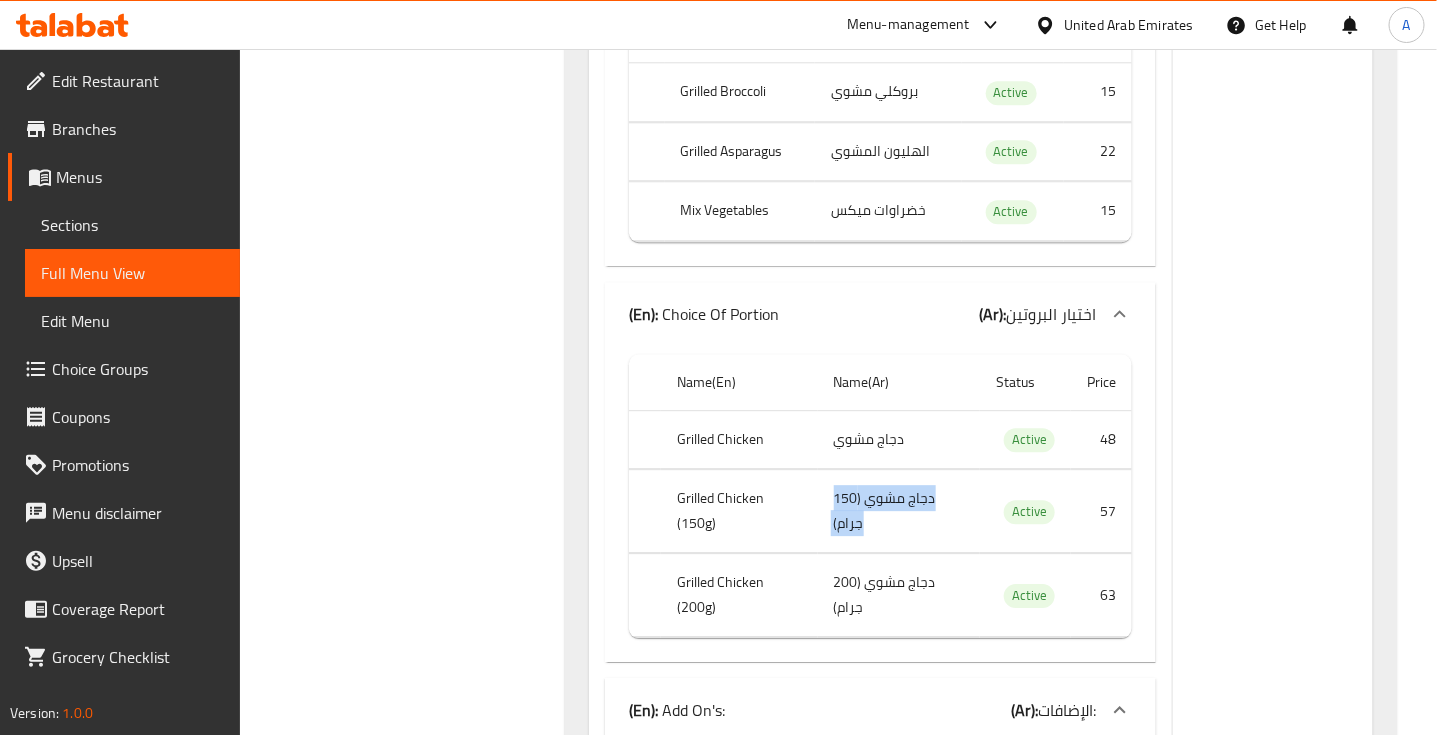 click on "دجاج مشوي (150 جرام)" at bounding box center [881, -960] 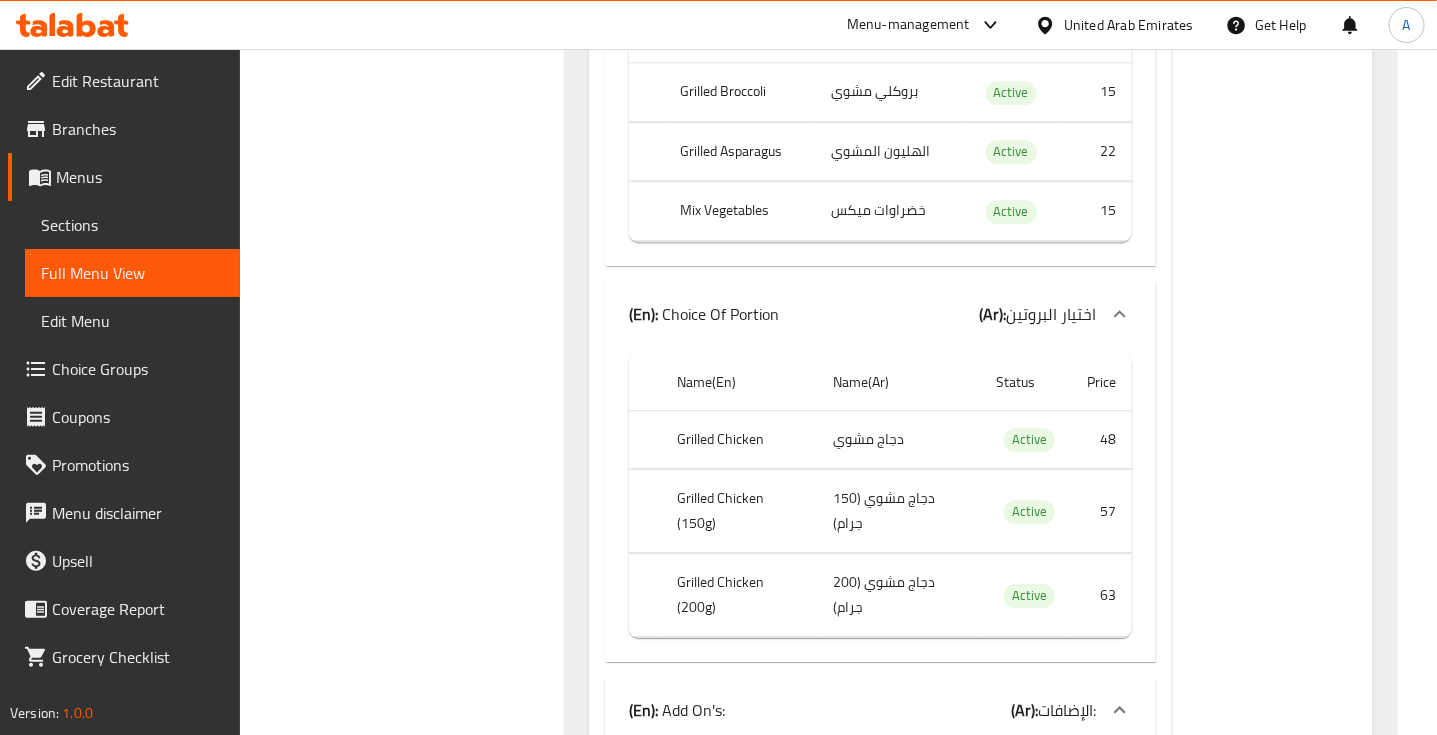 click on "Grilled Chicken (150g)" at bounding box center (734, -960) 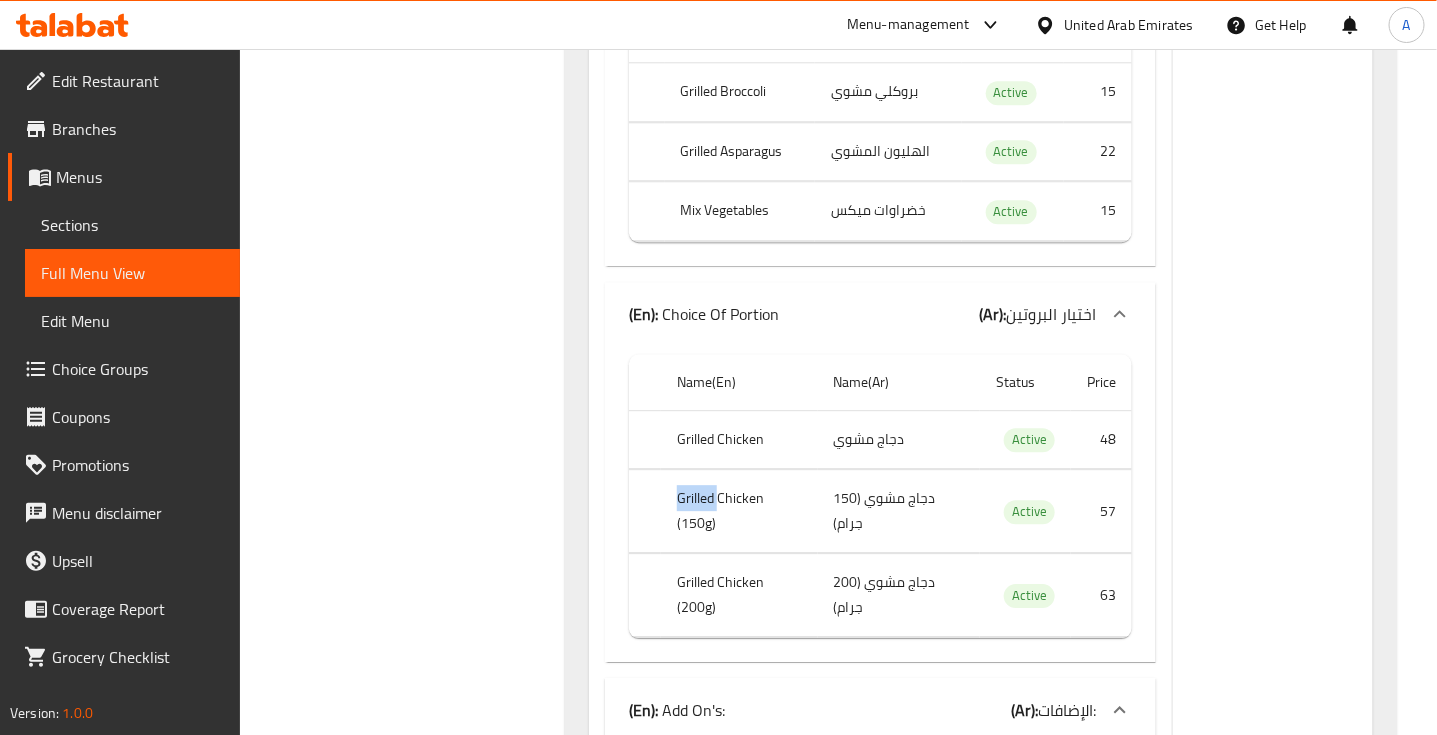 click on "Grilled Chicken (150g)" at bounding box center [734, -960] 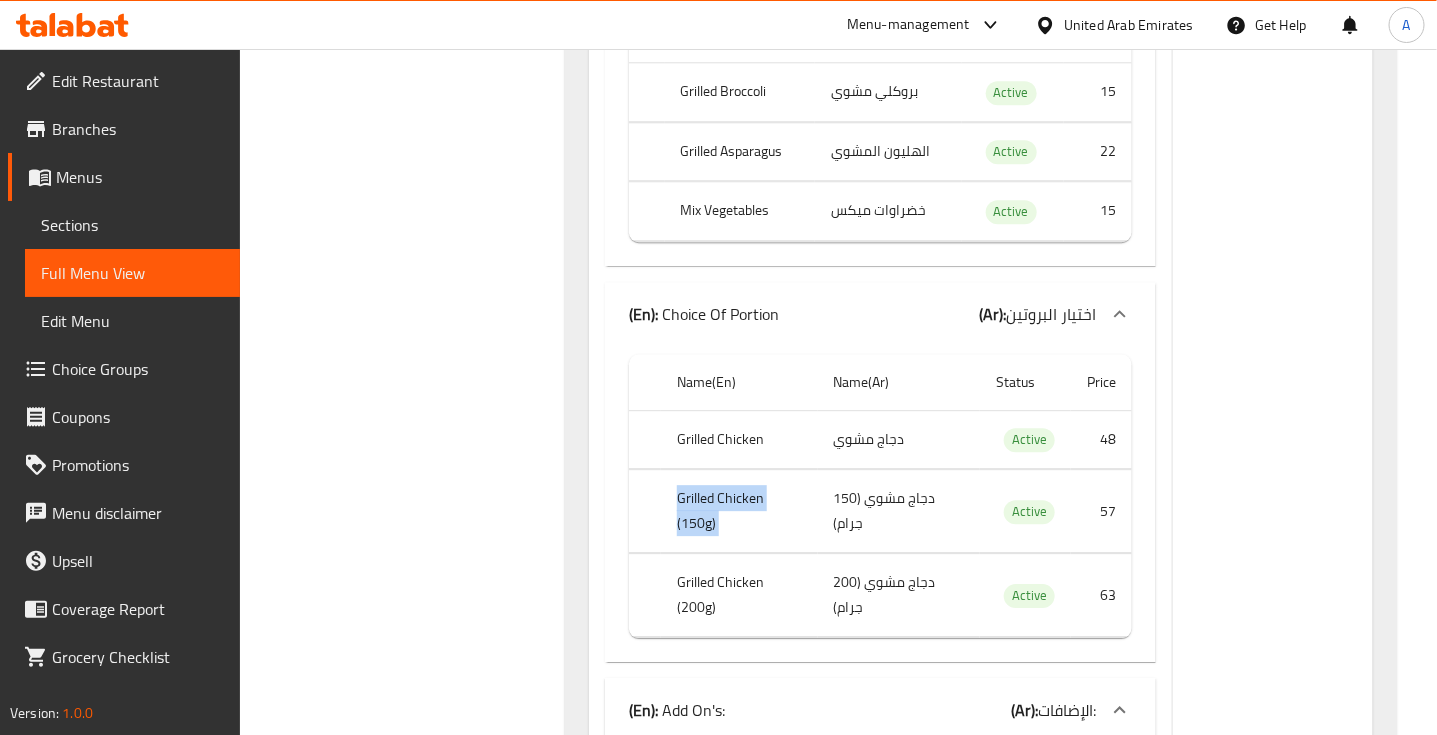 click on "Grilled Chicken (150g)" at bounding box center [734, -960] 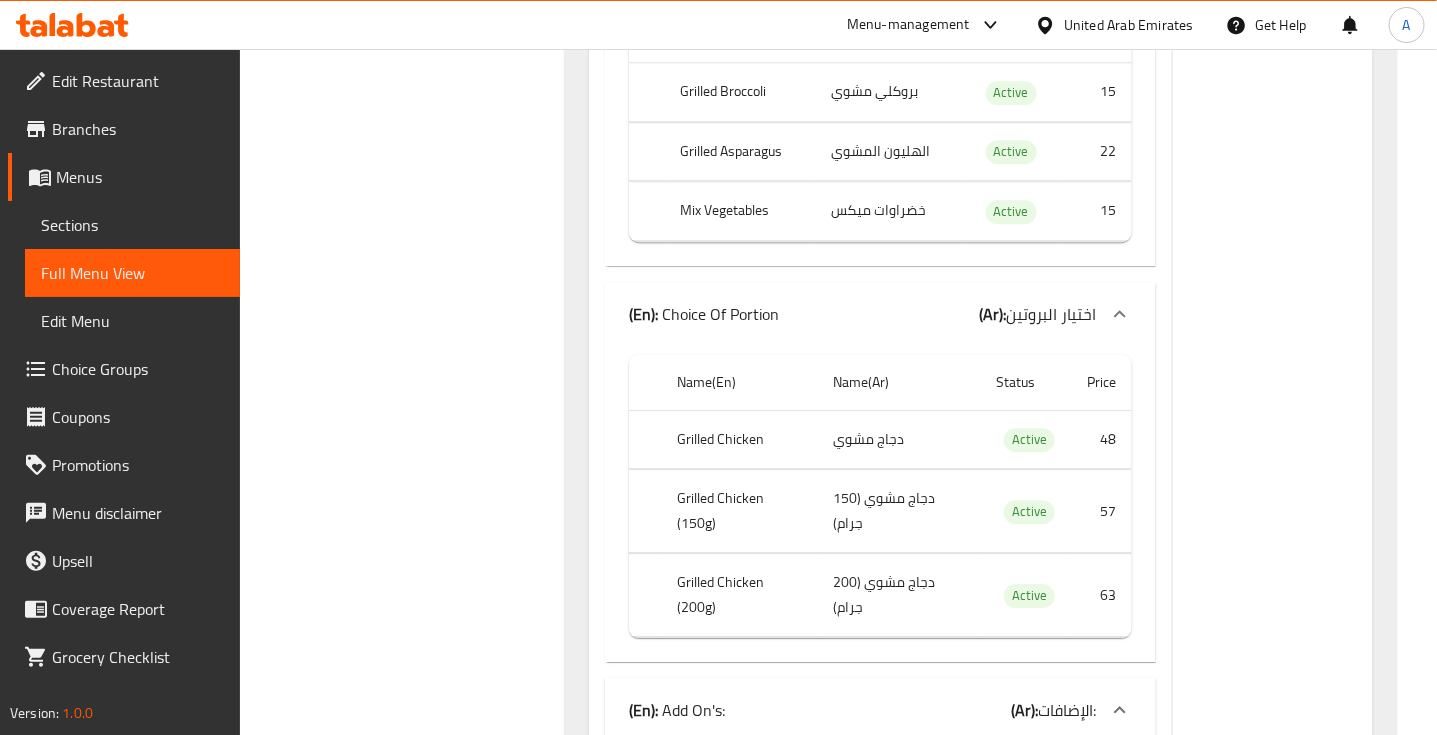 click on "دجاج مشوي (200 جرام)" at bounding box center (881, -901) 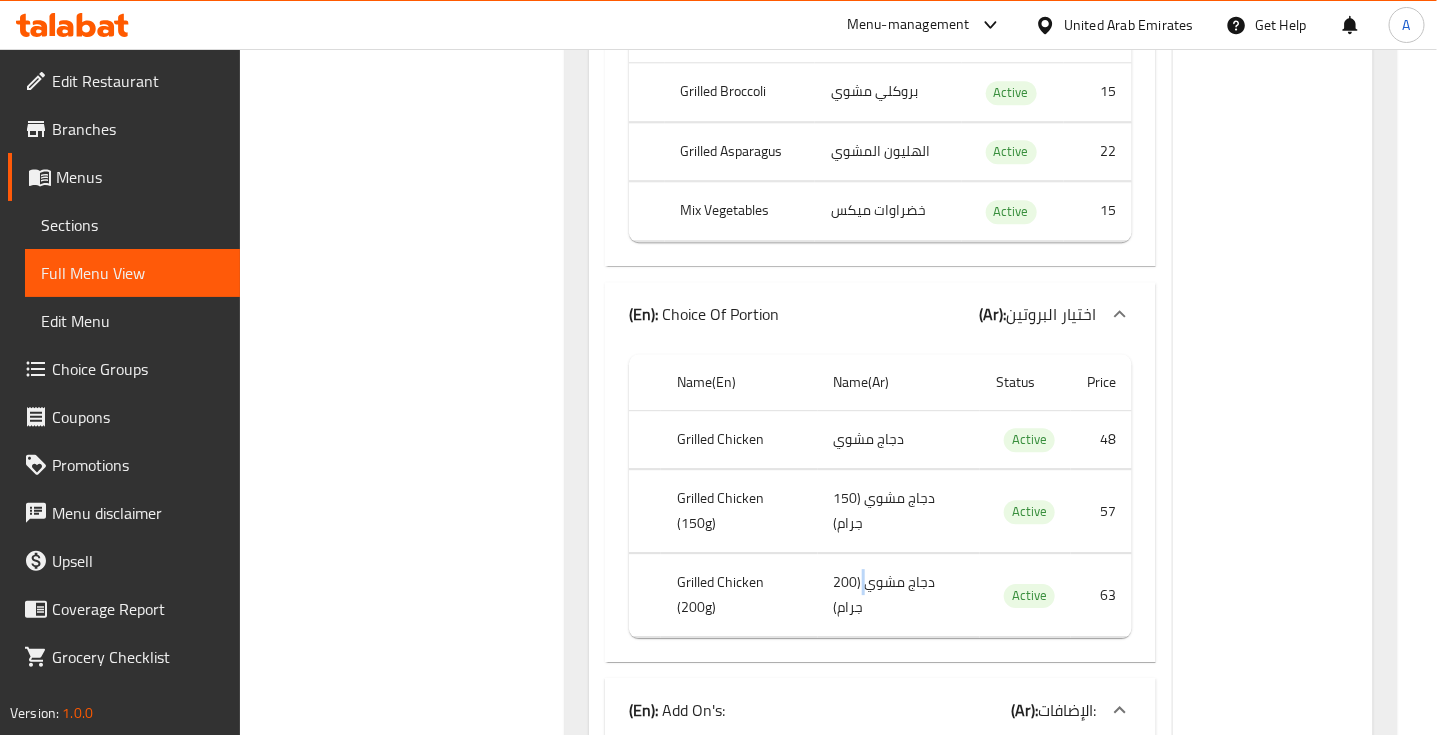 click on "دجاج مشوي (200 جرام)" at bounding box center (881, -901) 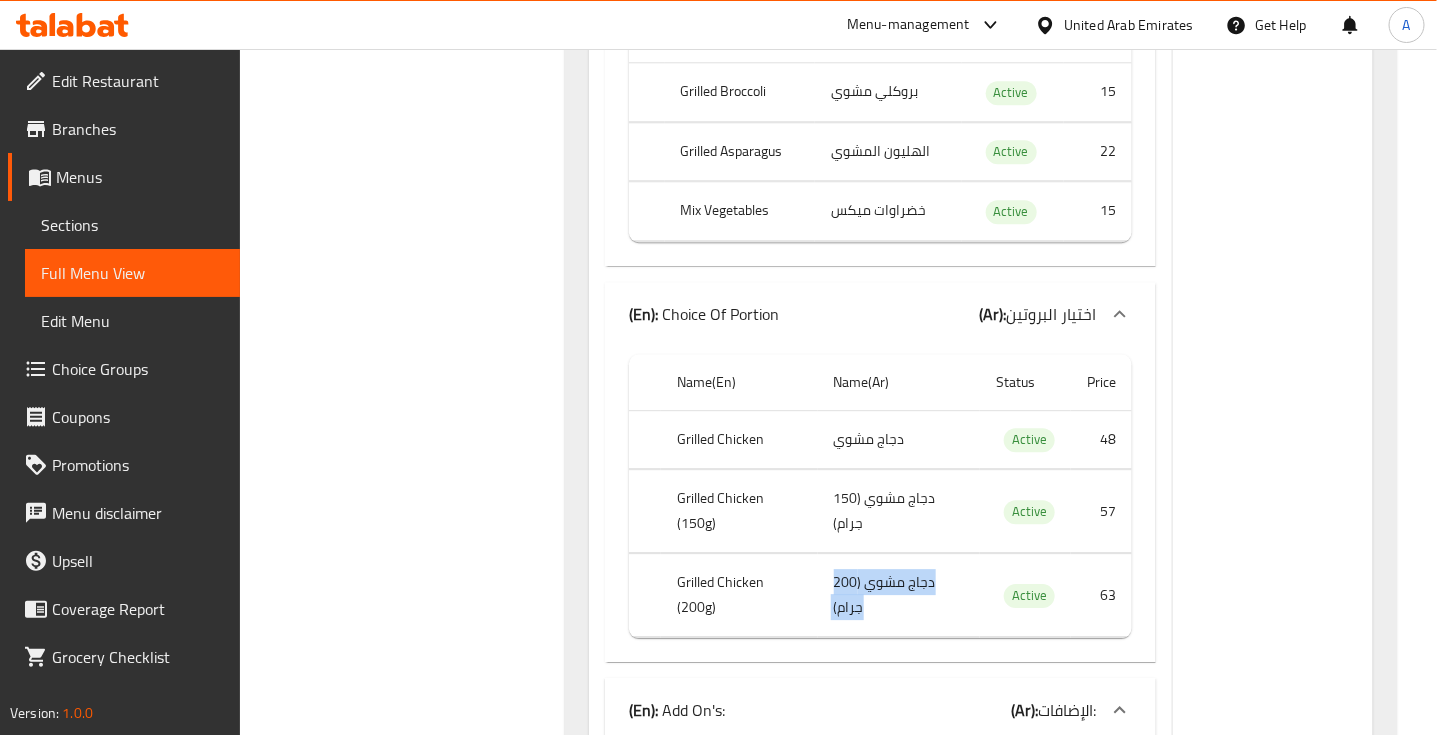 click on "دجاج مشوي (200 جرام)" at bounding box center [881, -901] 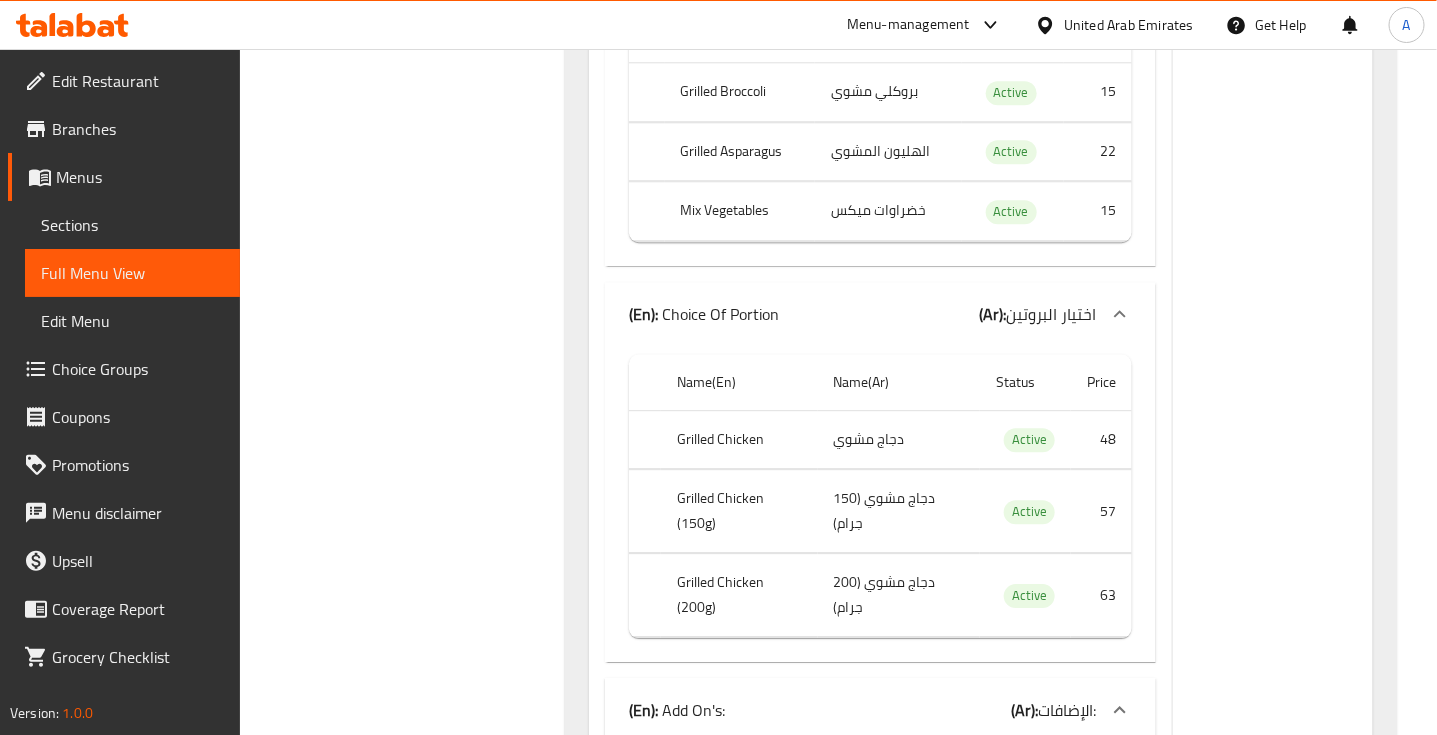 click on "Grilled Chicken (200g)" at bounding box center (734, -901) 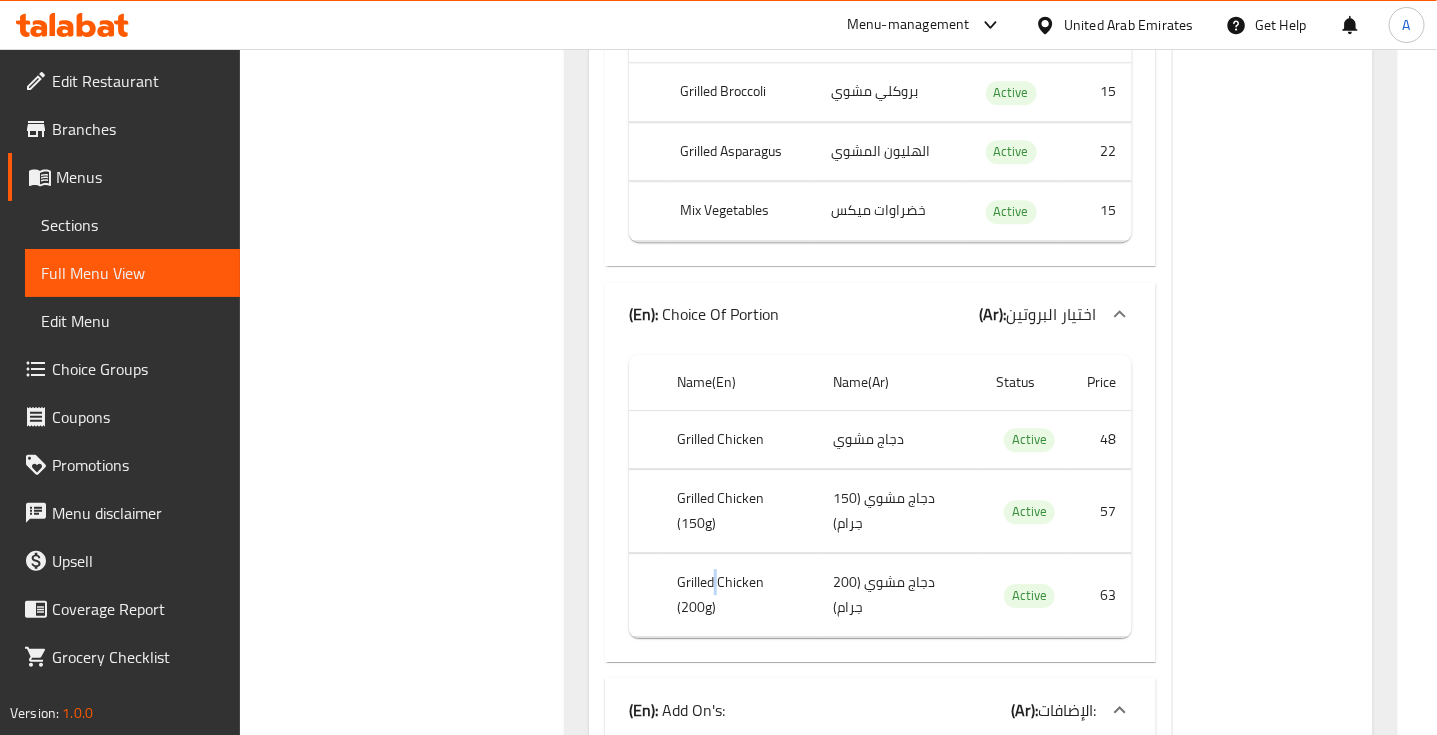 click on "Grilled Chicken (200g)" at bounding box center [734, -901] 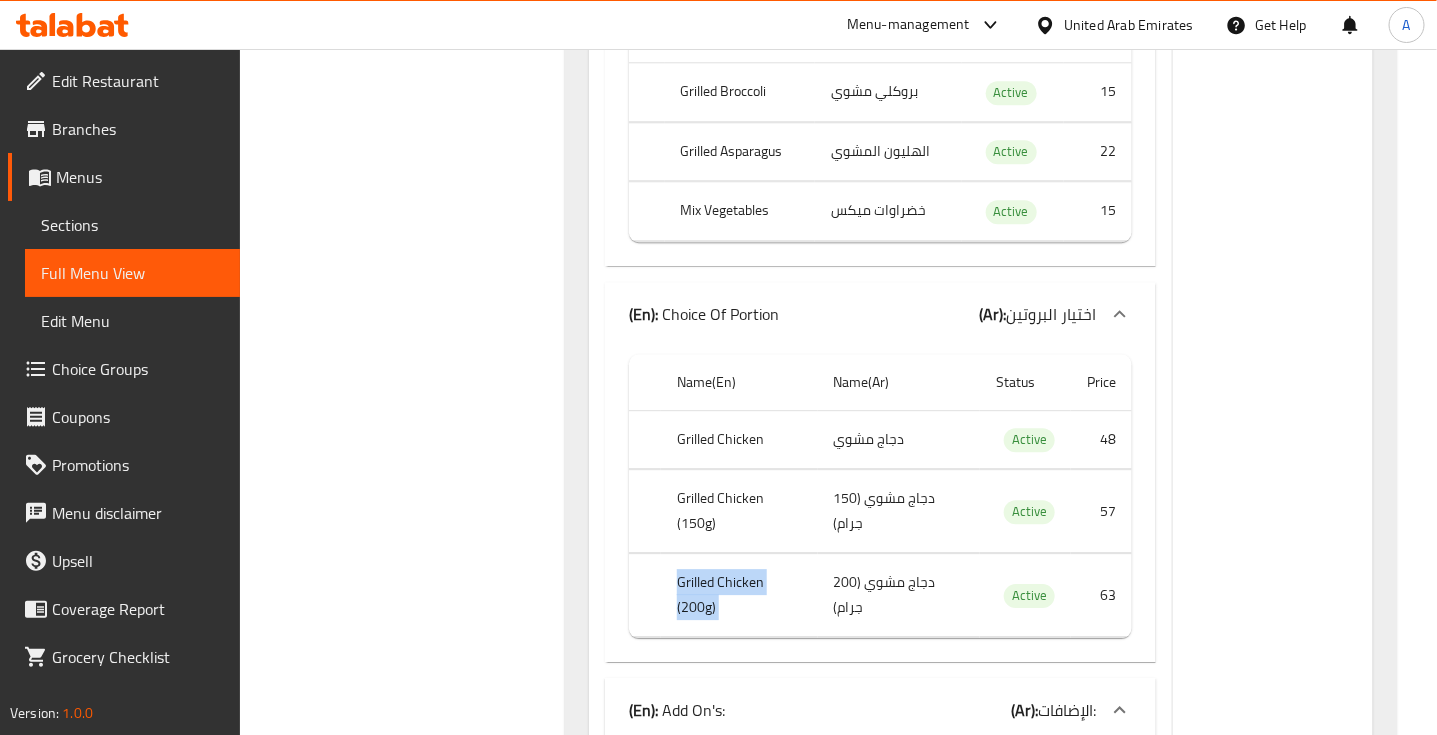 click on "Grilled Chicken (200g)" at bounding box center (734, -901) 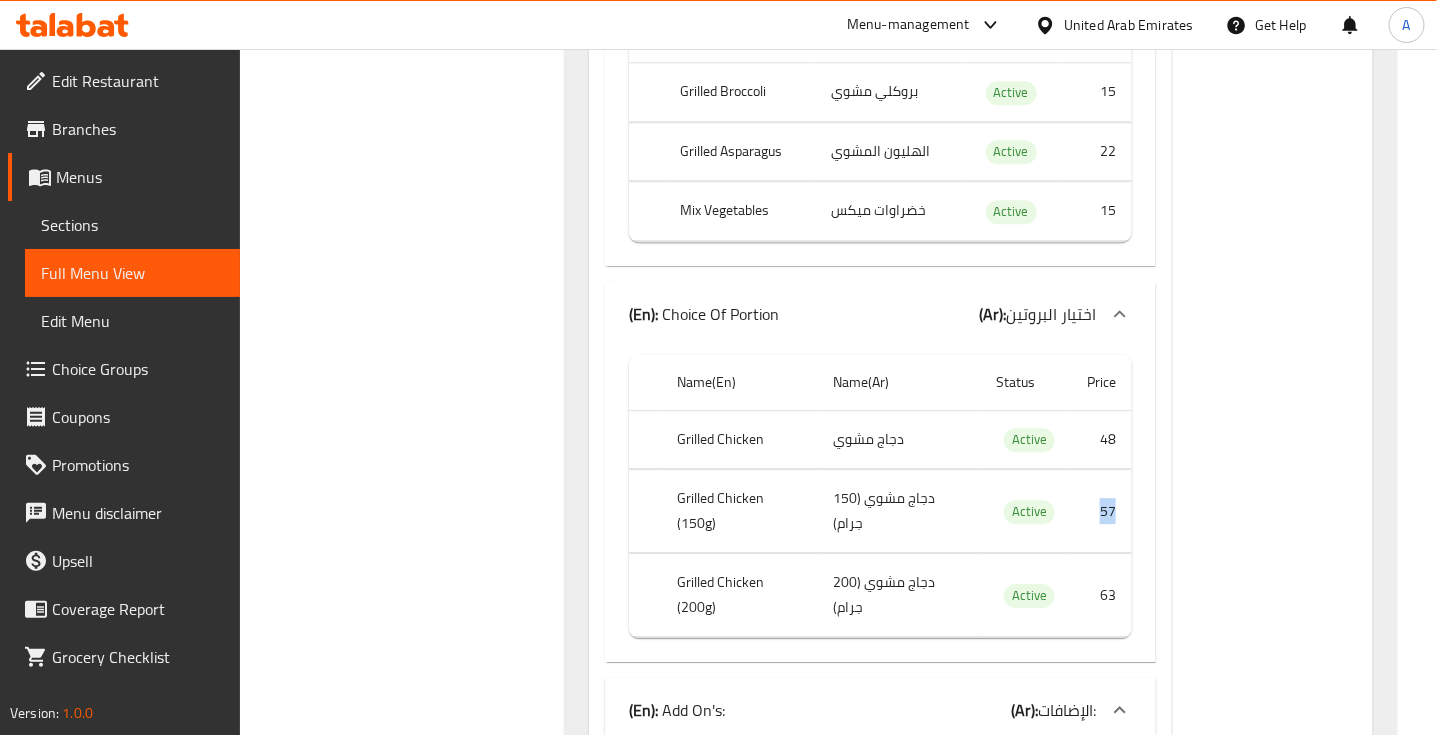 drag, startPoint x: 1121, startPoint y: 530, endPoint x: 1100, endPoint y: 531, distance: 21.023796 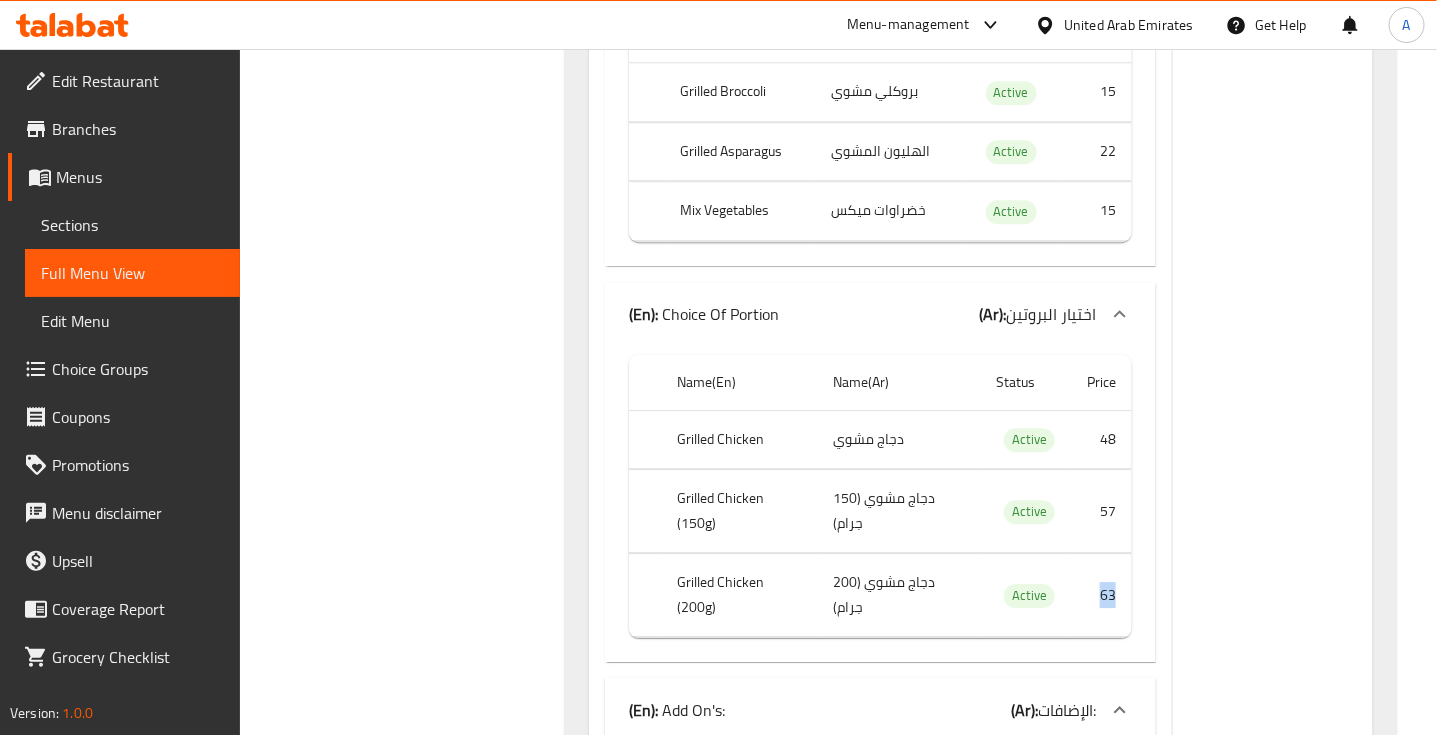 drag, startPoint x: 1118, startPoint y: 610, endPoint x: 1096, endPoint y: 607, distance: 22.203604 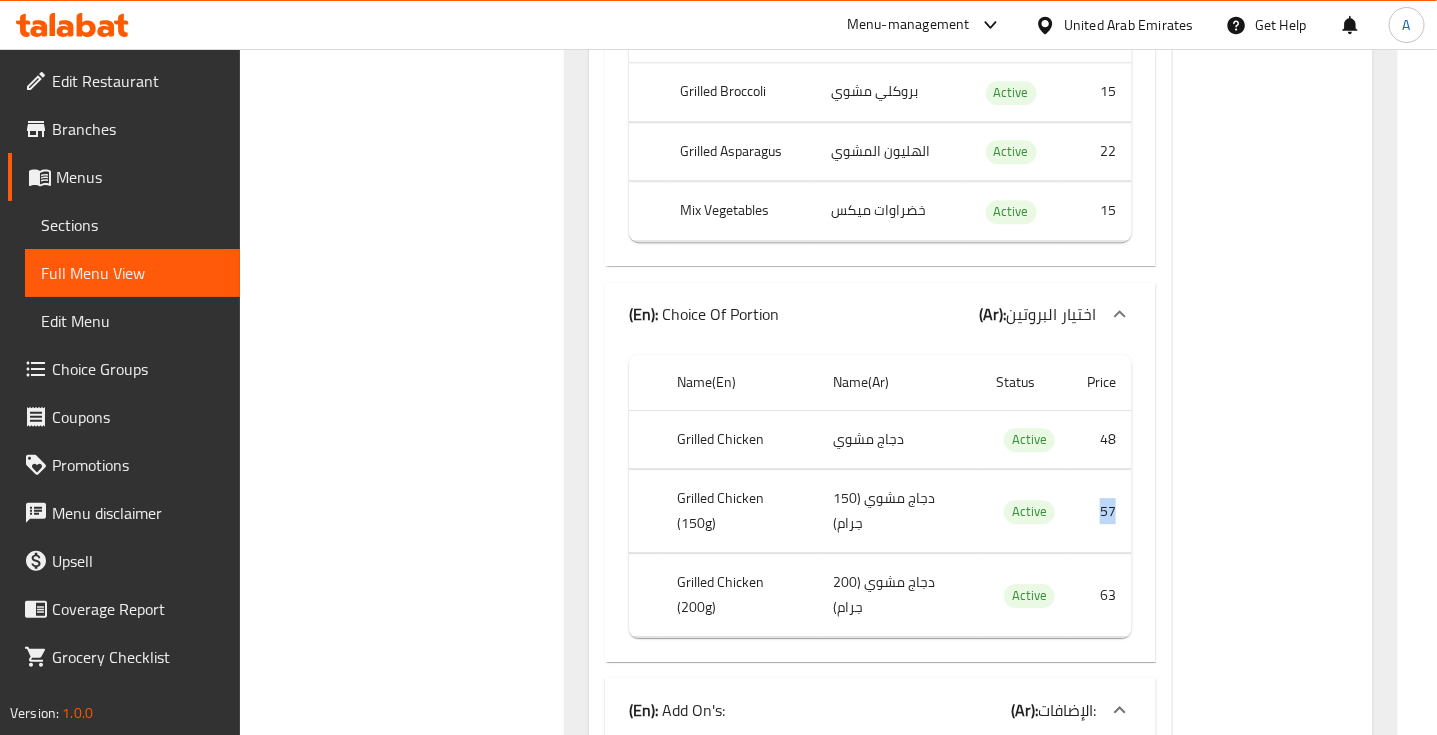 drag, startPoint x: 1120, startPoint y: 532, endPoint x: 1101, endPoint y: 528, distance: 19.416489 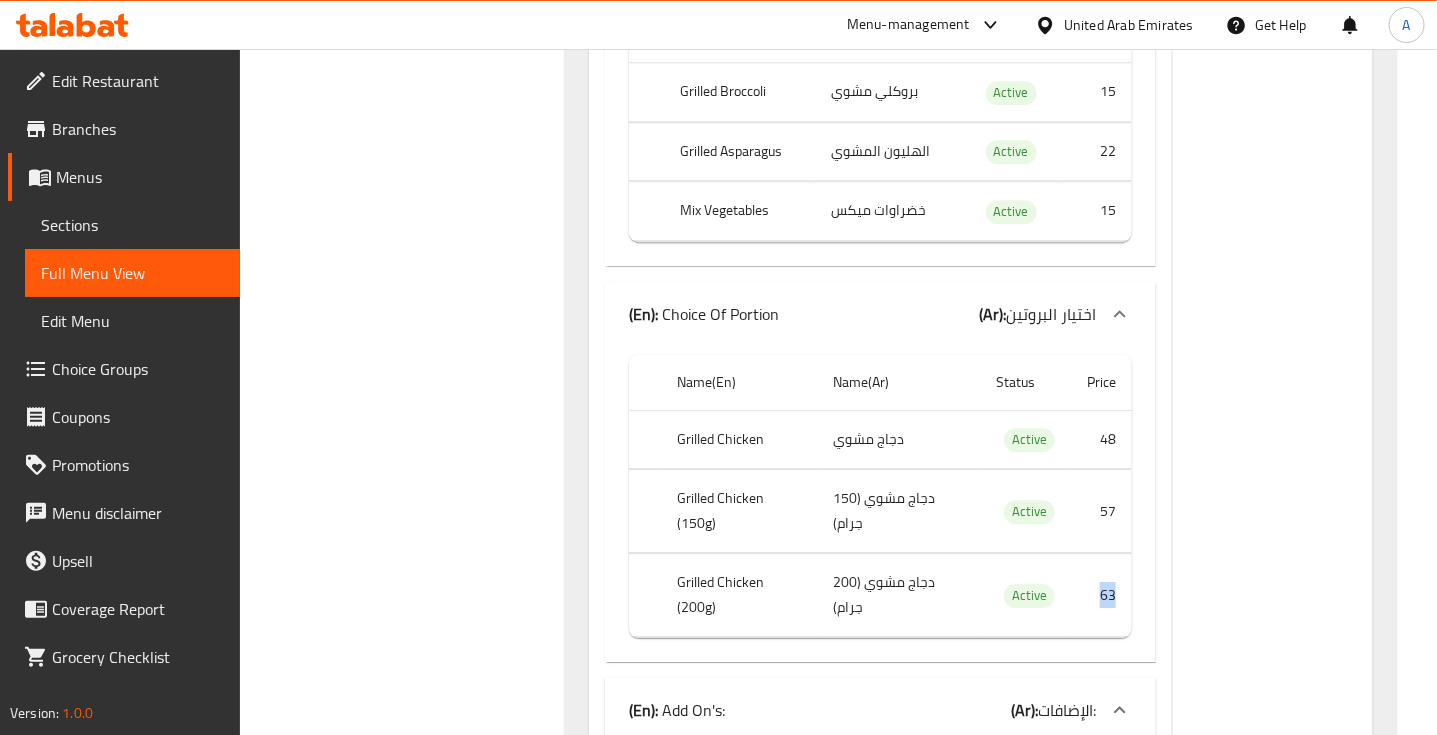 drag, startPoint x: 1116, startPoint y: 607, endPoint x: 1092, endPoint y: 598, distance: 25.632011 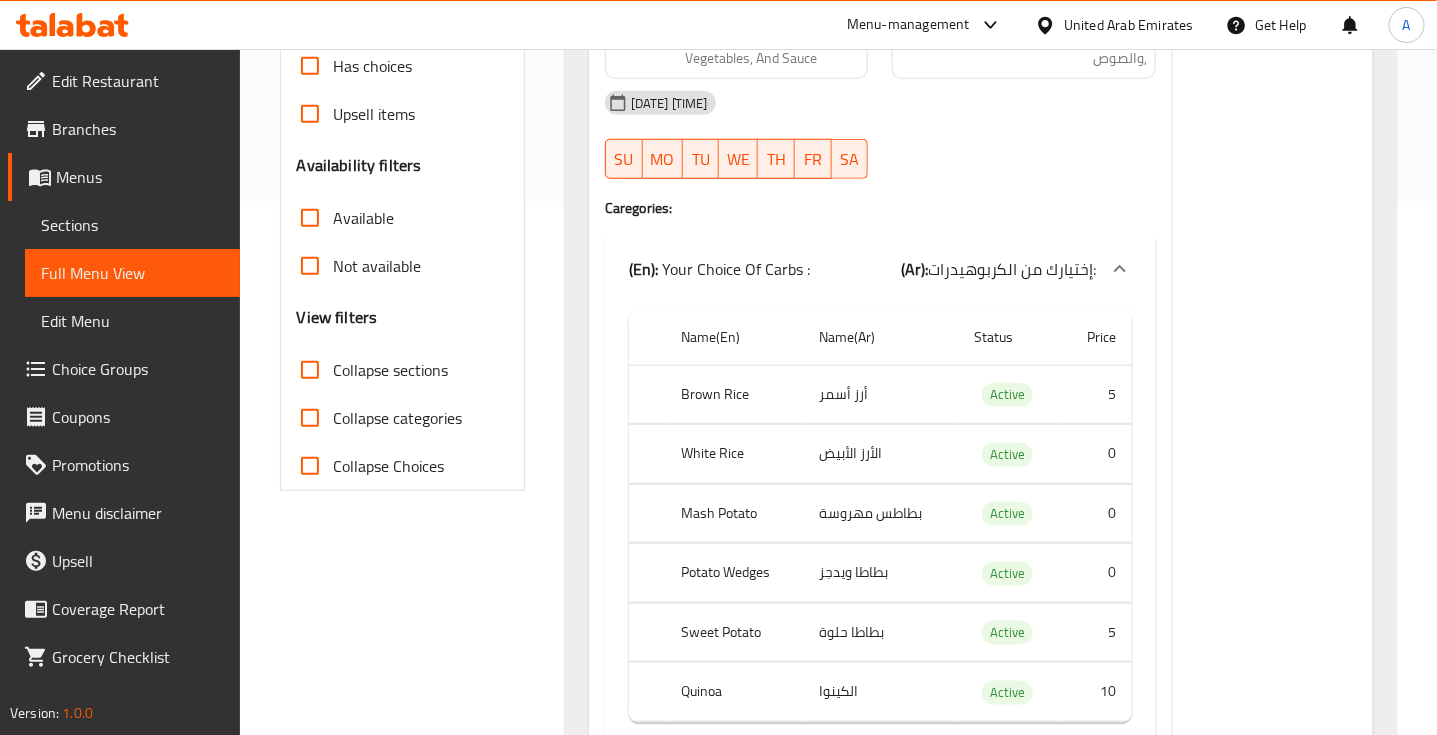 scroll, scrollTop: 572, scrollLeft: 0, axis: vertical 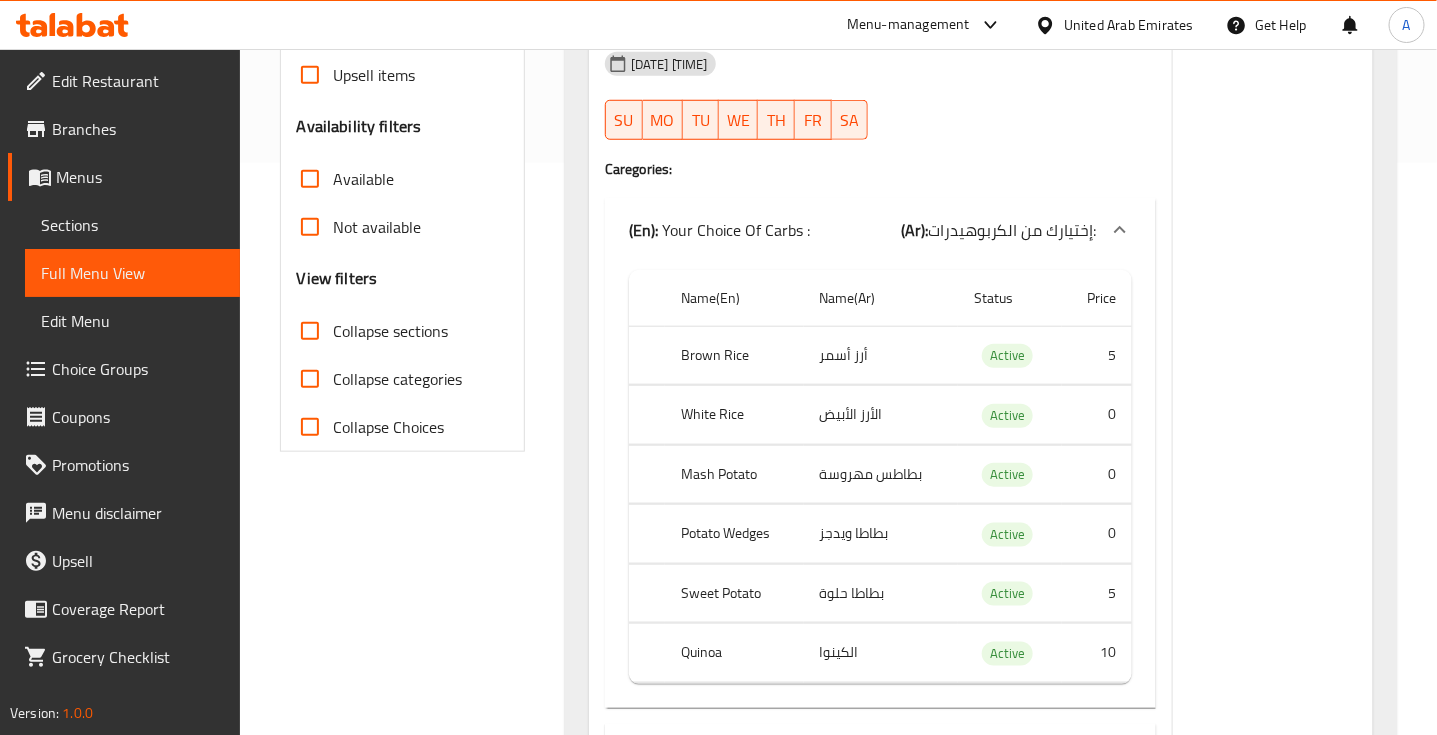 click on "بطاطس مهروسة" at bounding box center [881, 474] 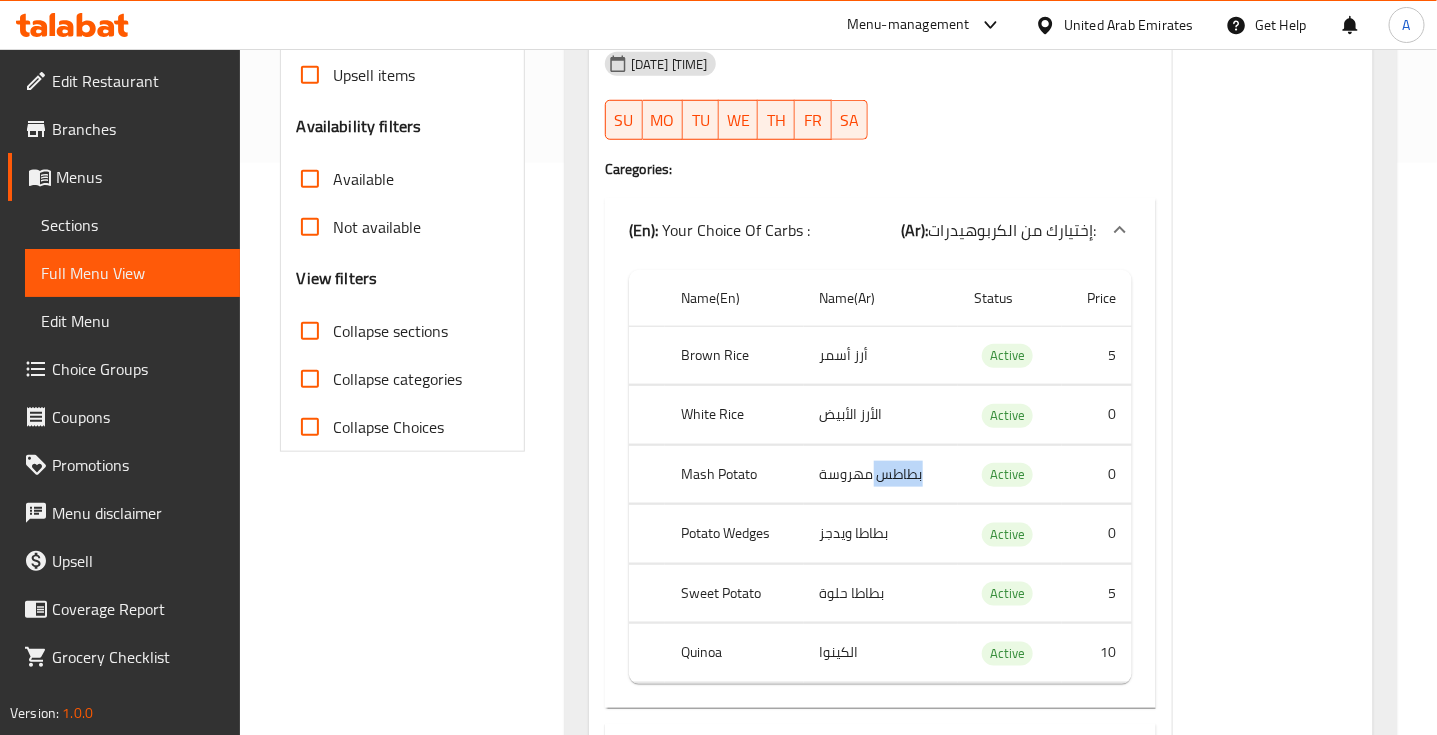 click on "بطاطس مهروسة" at bounding box center [881, 474] 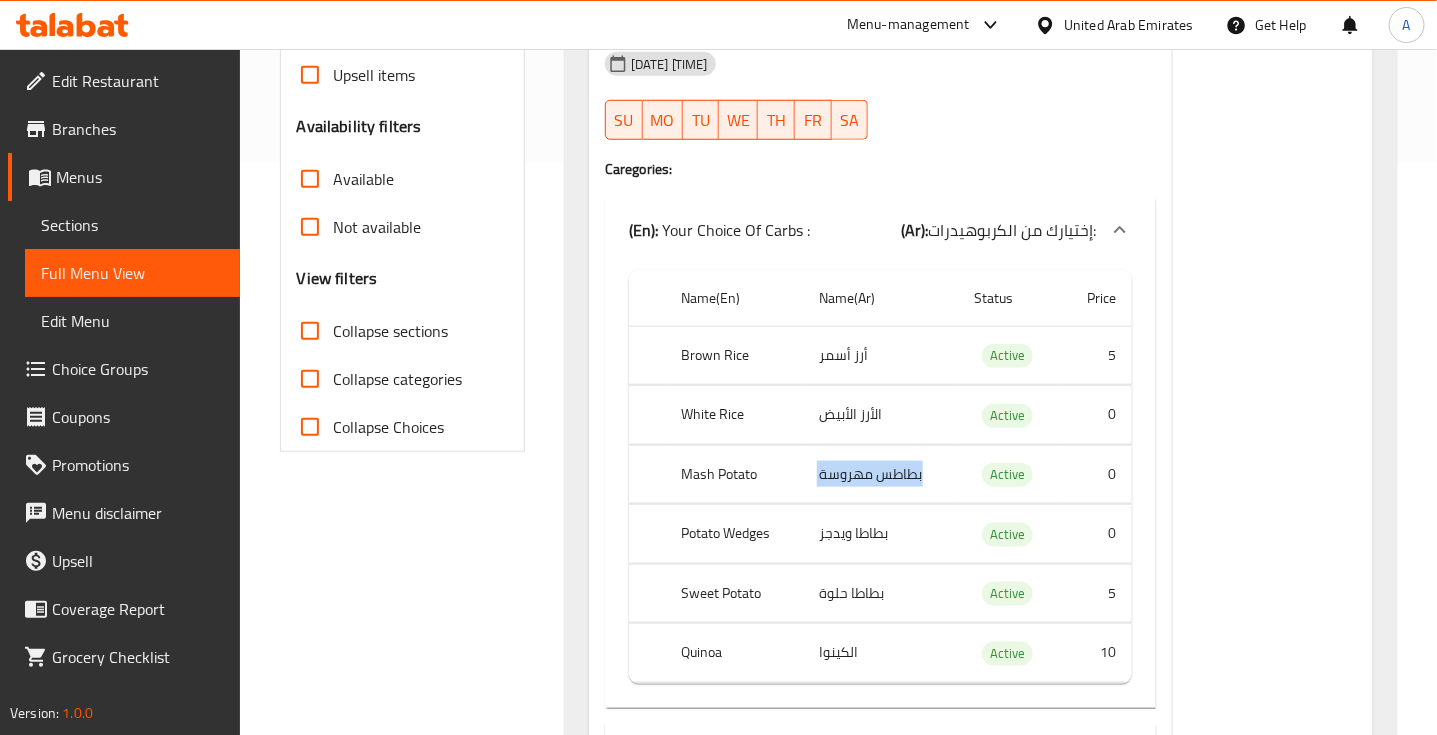 click on "بطاطس مهروسة" at bounding box center [881, 474] 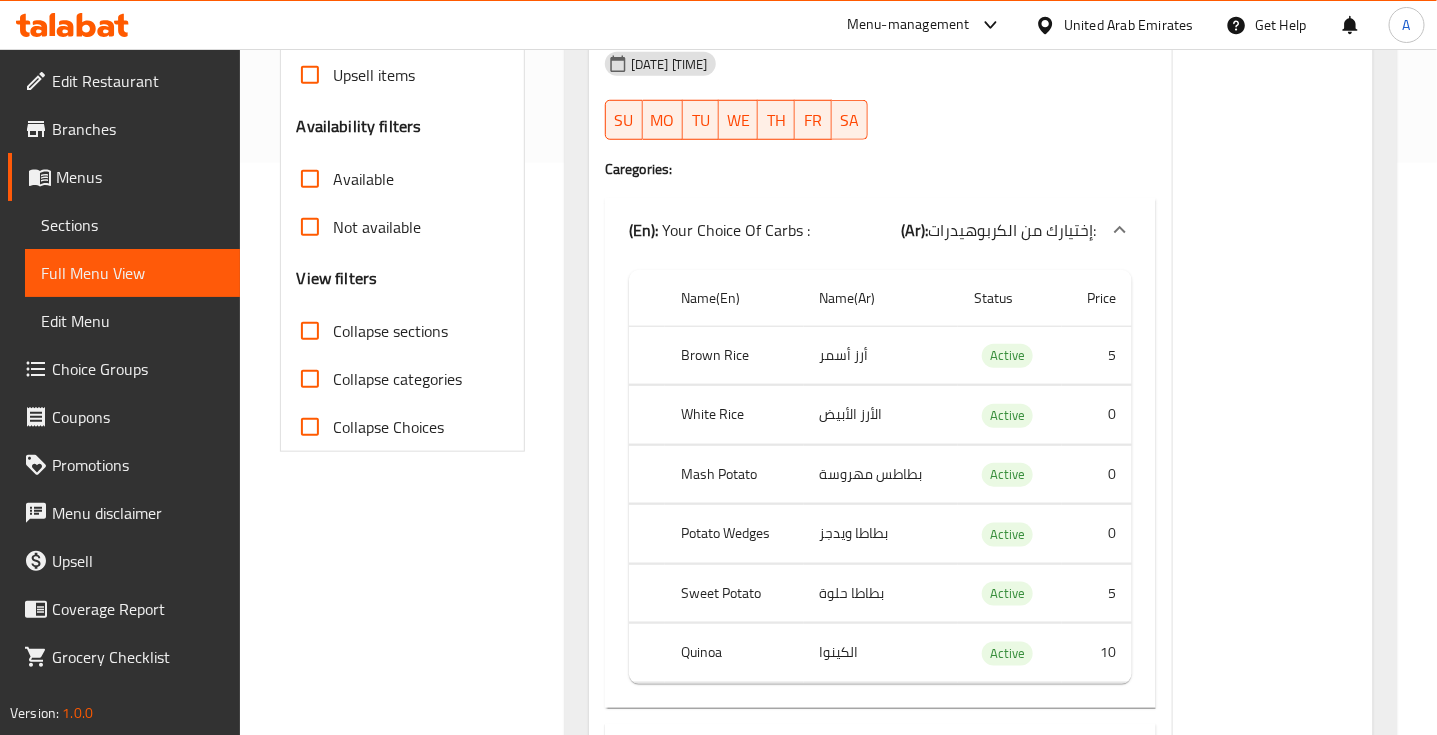 click on "بطاطا ويدجز" at bounding box center [881, 534] 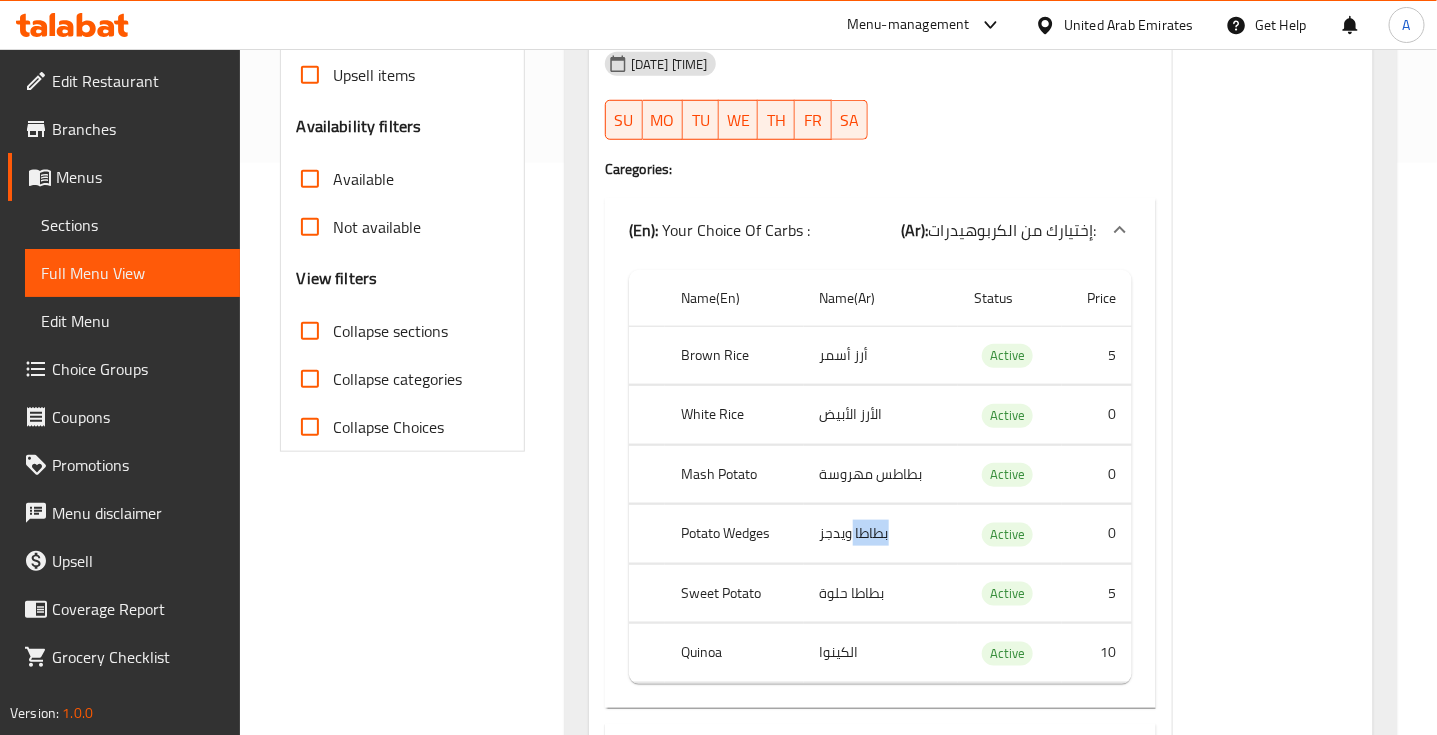 click on "بطاطا ويدجز" at bounding box center (881, 534) 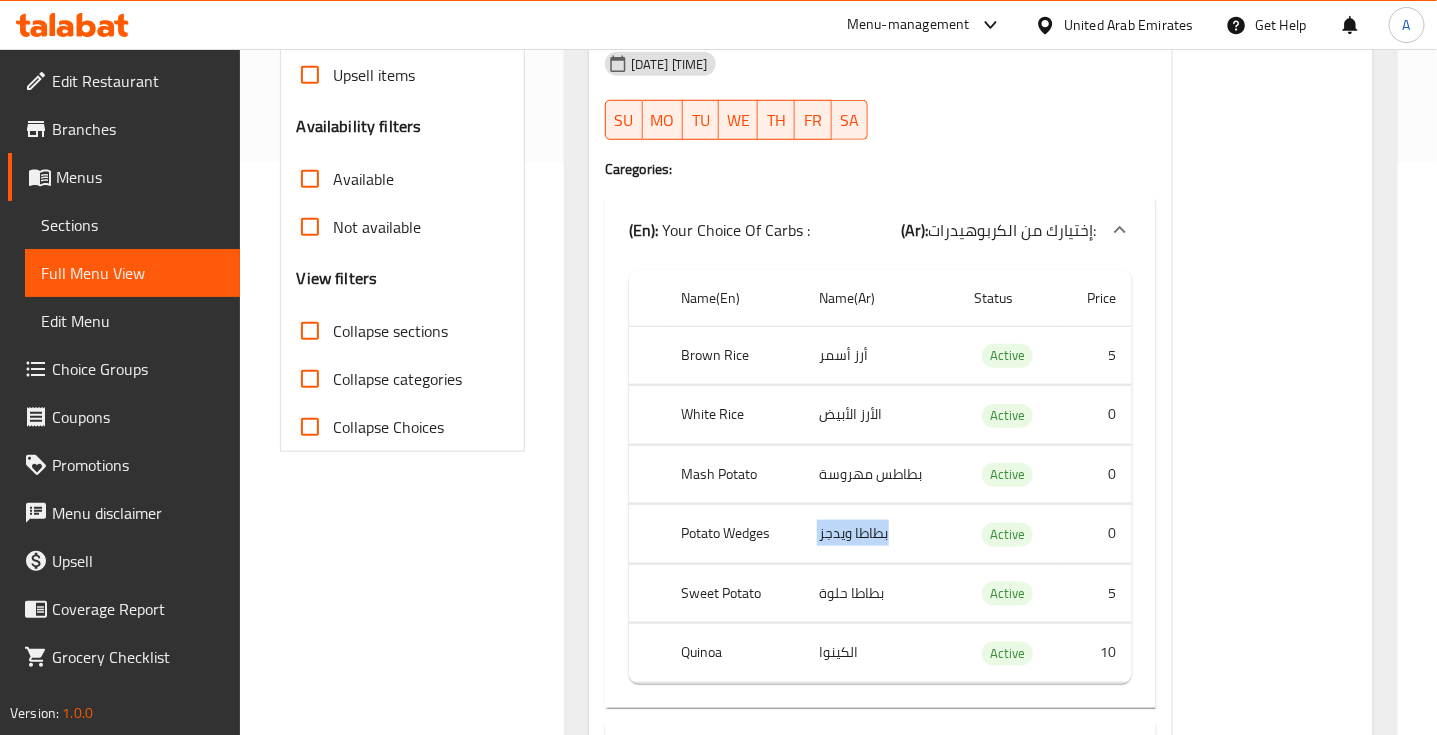 click on "بطاطا ويدجز" at bounding box center [881, 534] 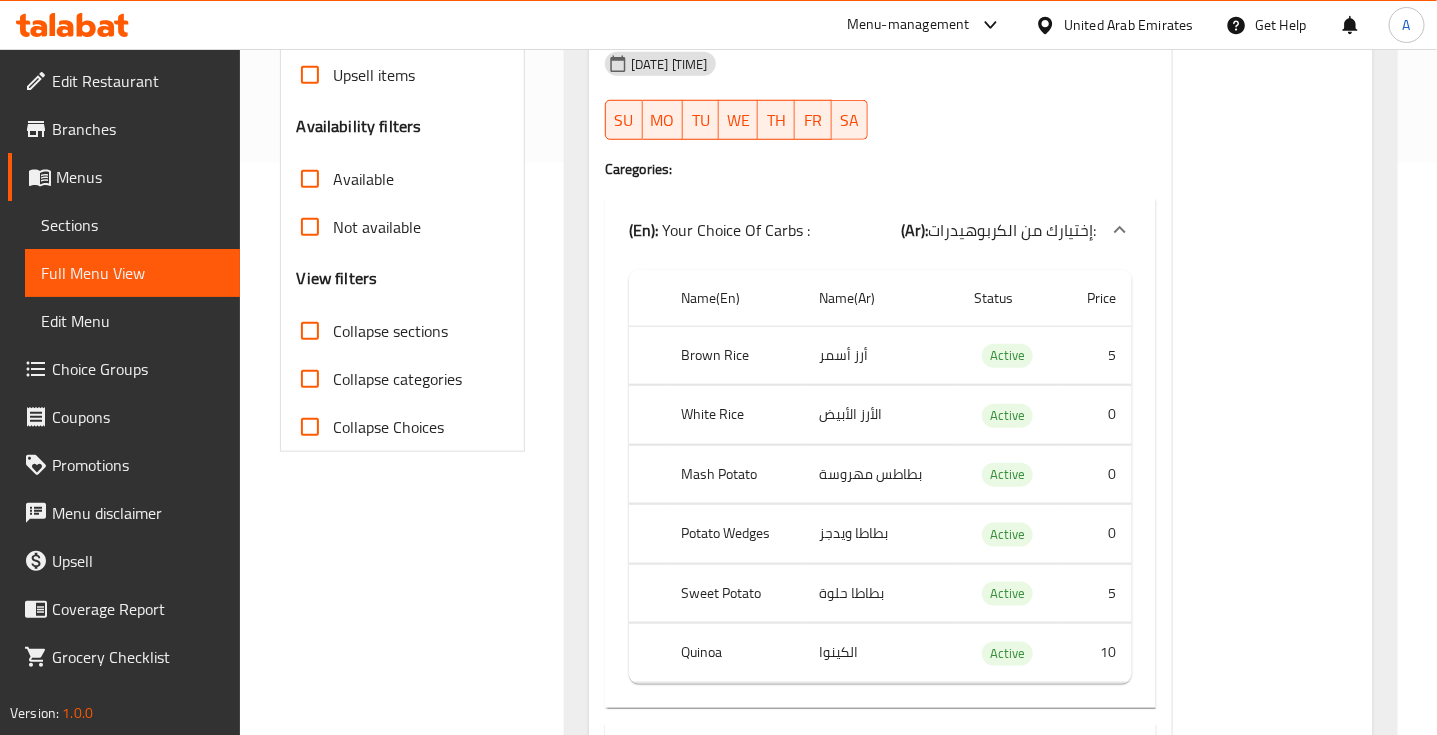 click on "Potato Wedges" at bounding box center (734, 534) 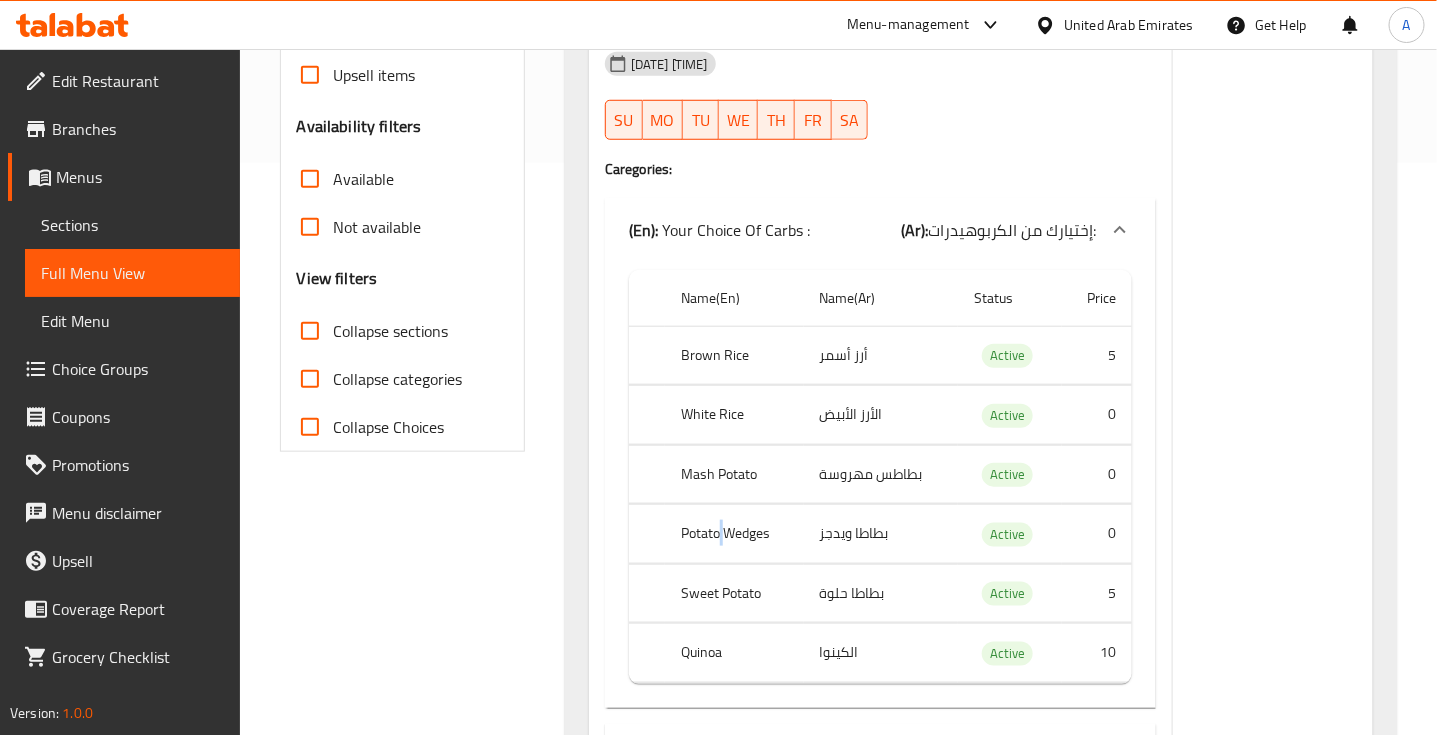 click on "Potato Wedges" at bounding box center (734, 534) 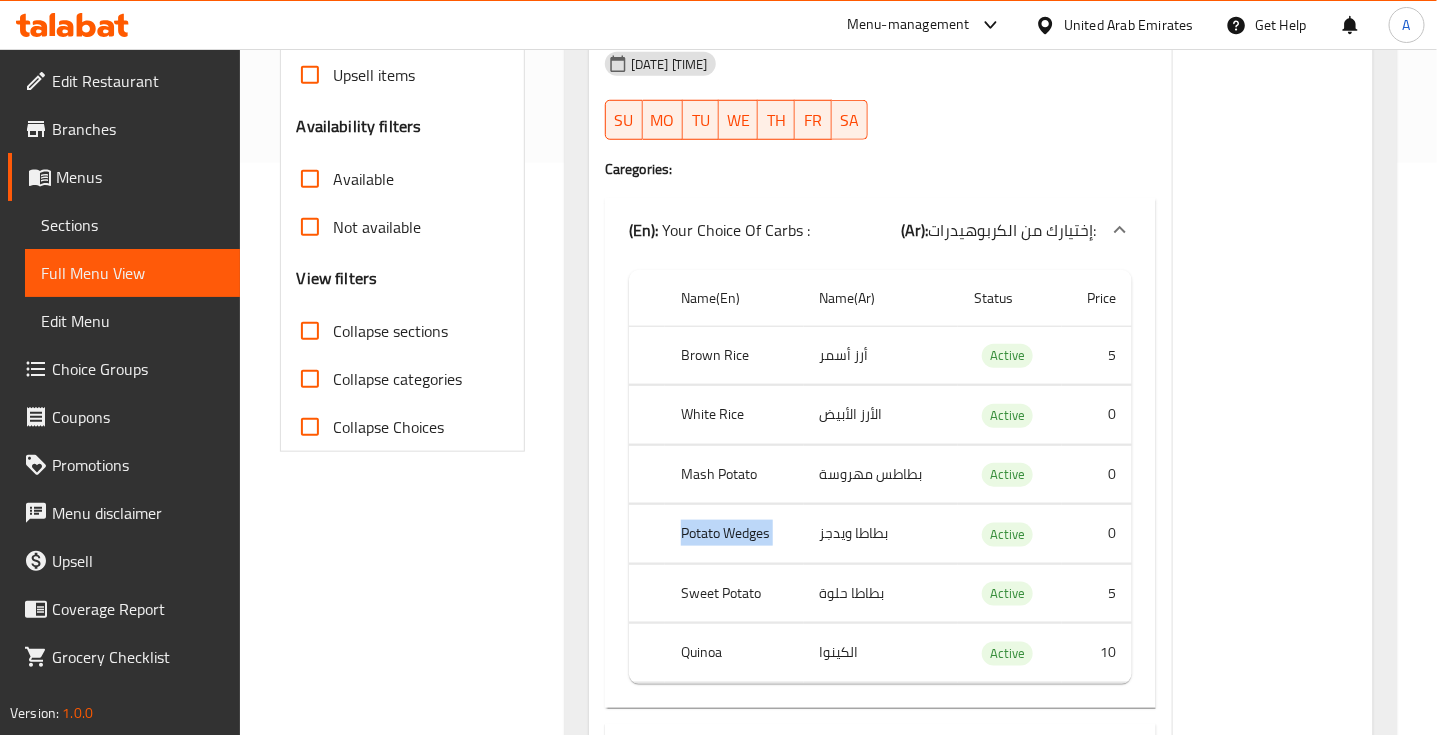 click on "Potato Wedges" at bounding box center [734, 534] 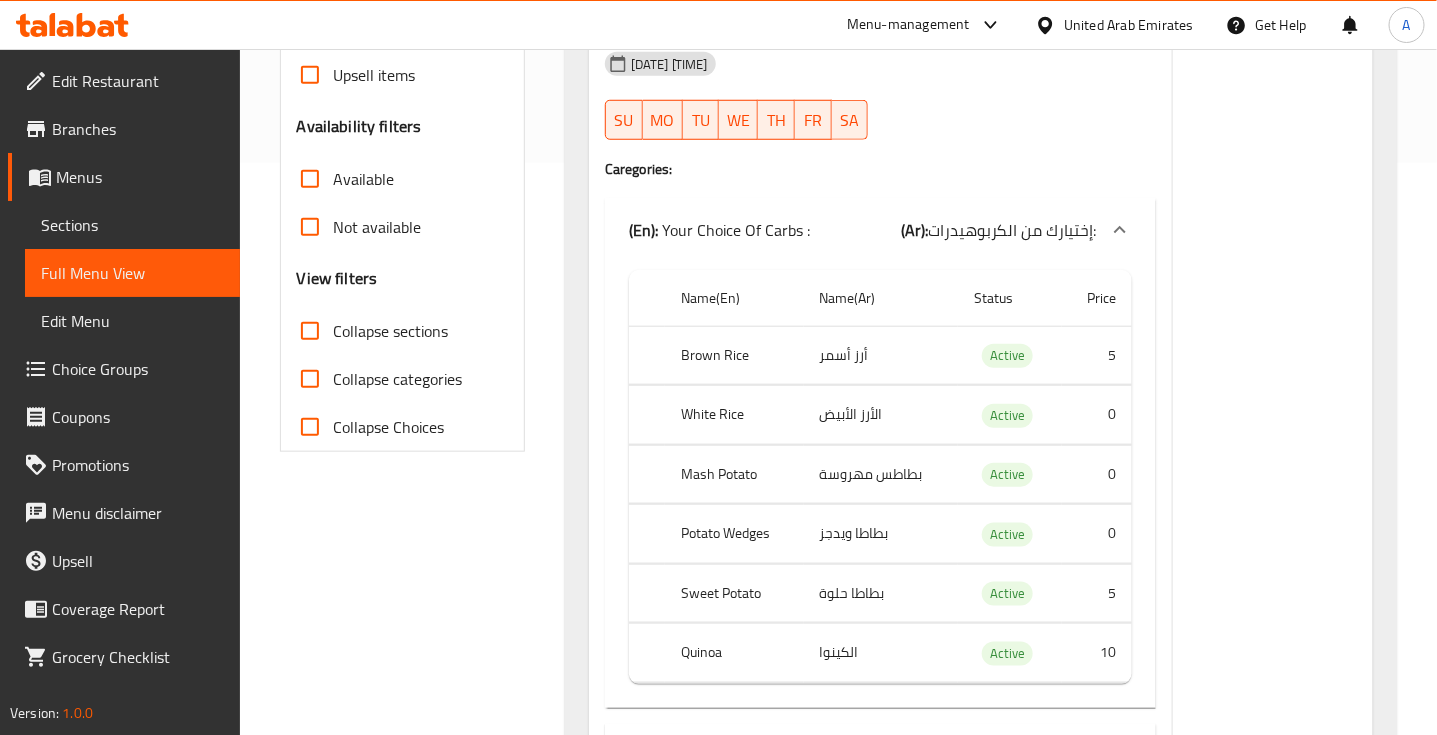 click on "بطاطا حلوة" at bounding box center (881, 593) 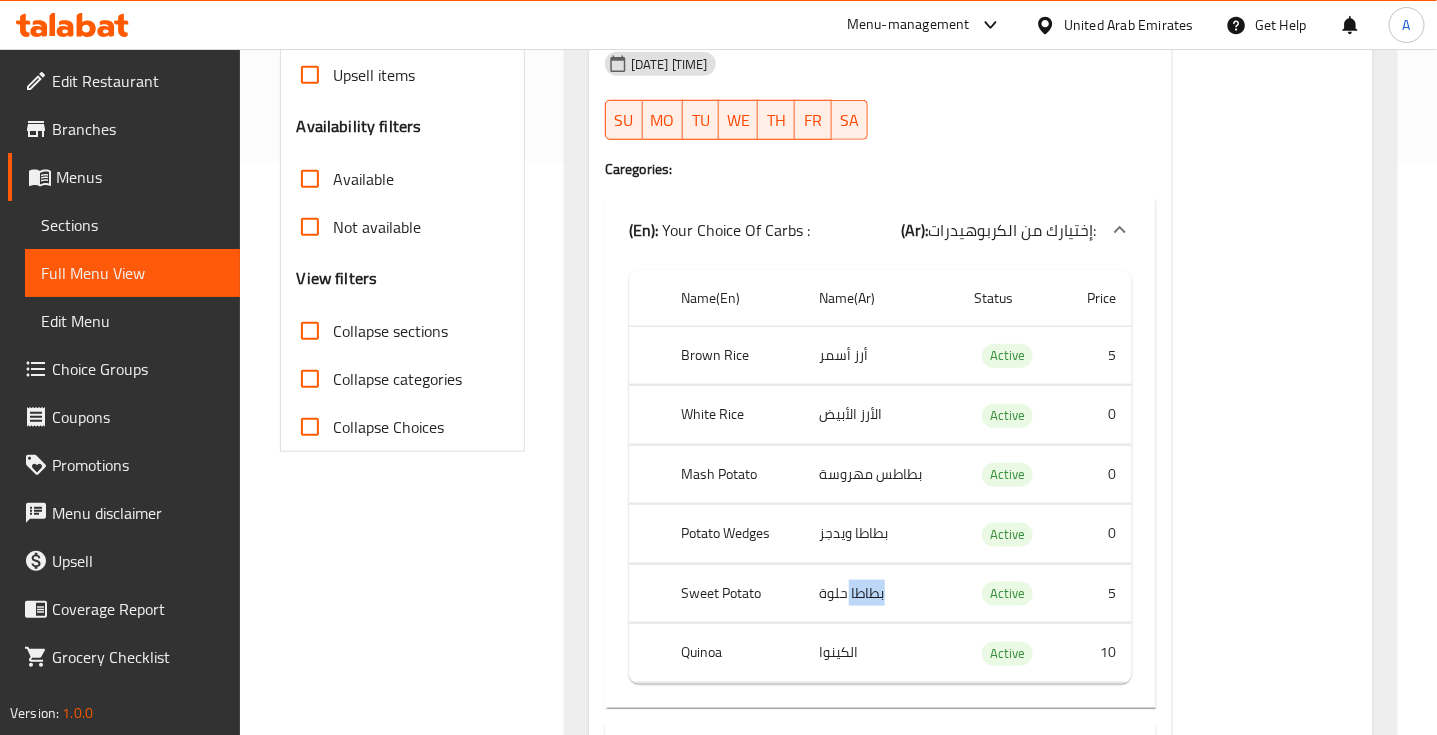 click on "بطاطا حلوة" at bounding box center [881, 593] 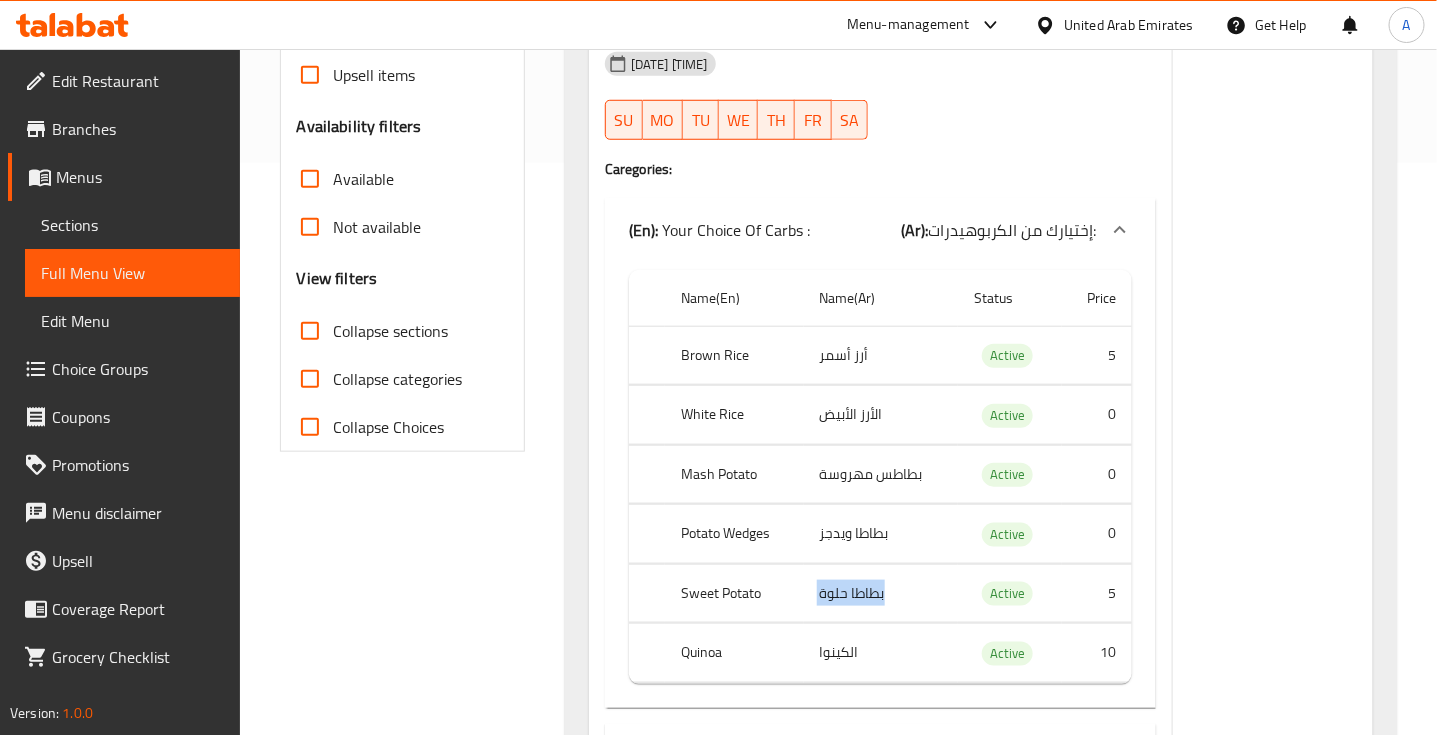 click on "بطاطا حلوة" at bounding box center (881, 593) 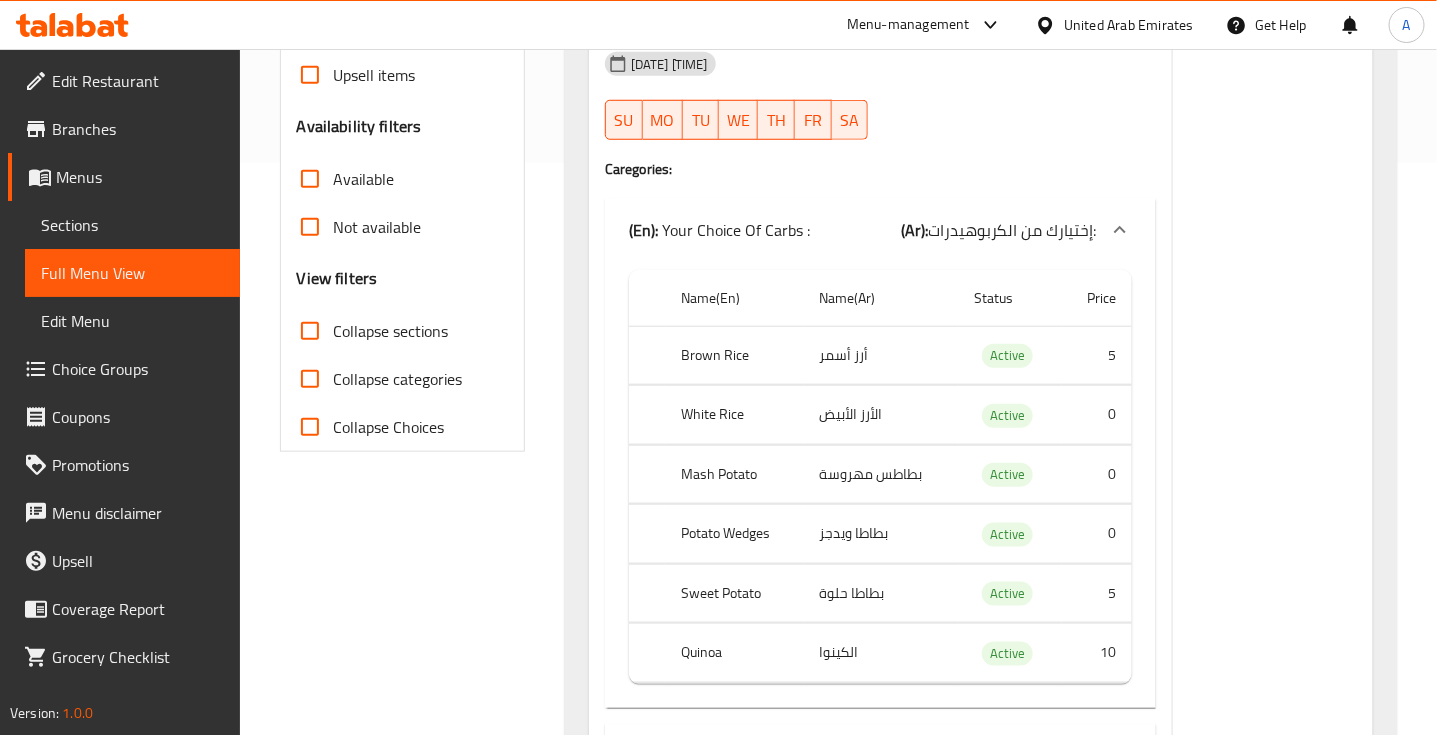 click on "Sweet Potato" at bounding box center [734, 593] 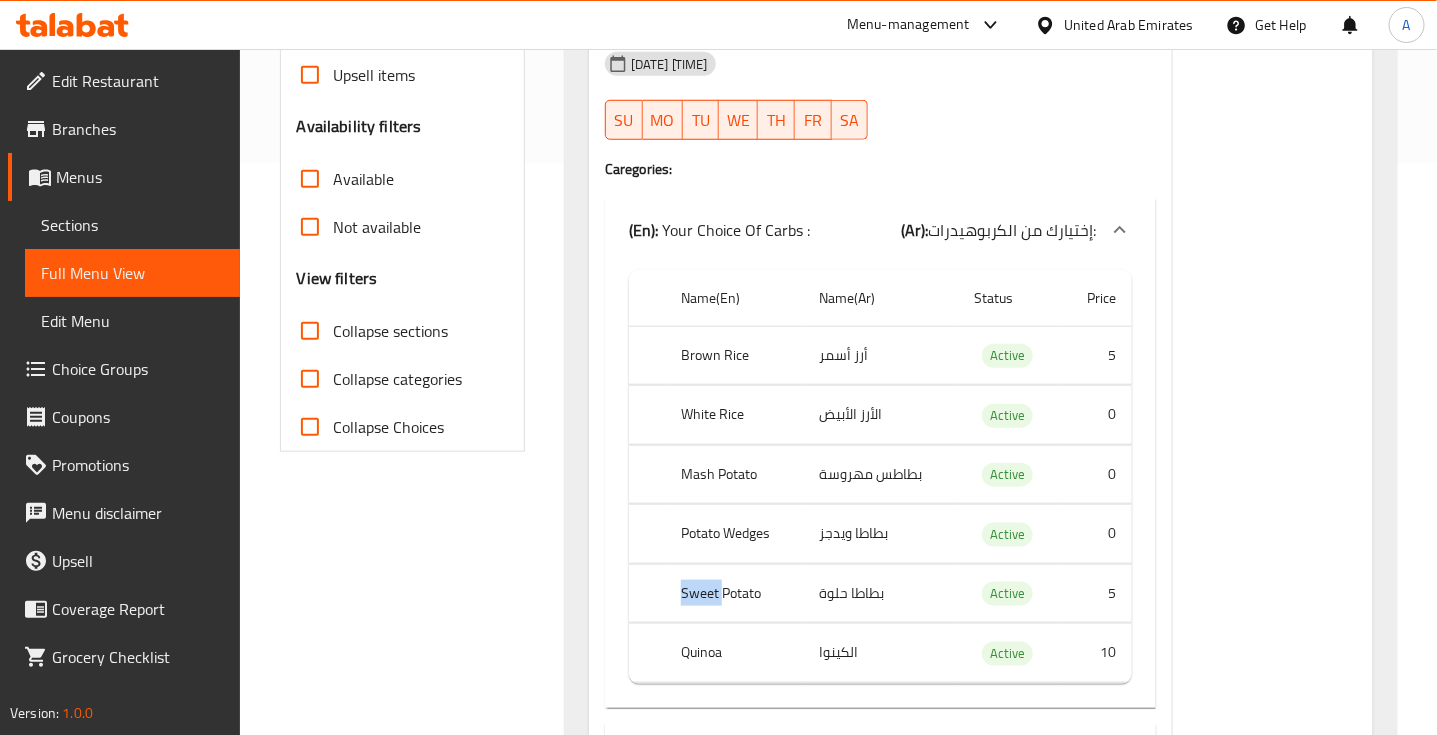 click on "Sweet Potato" at bounding box center (734, 593) 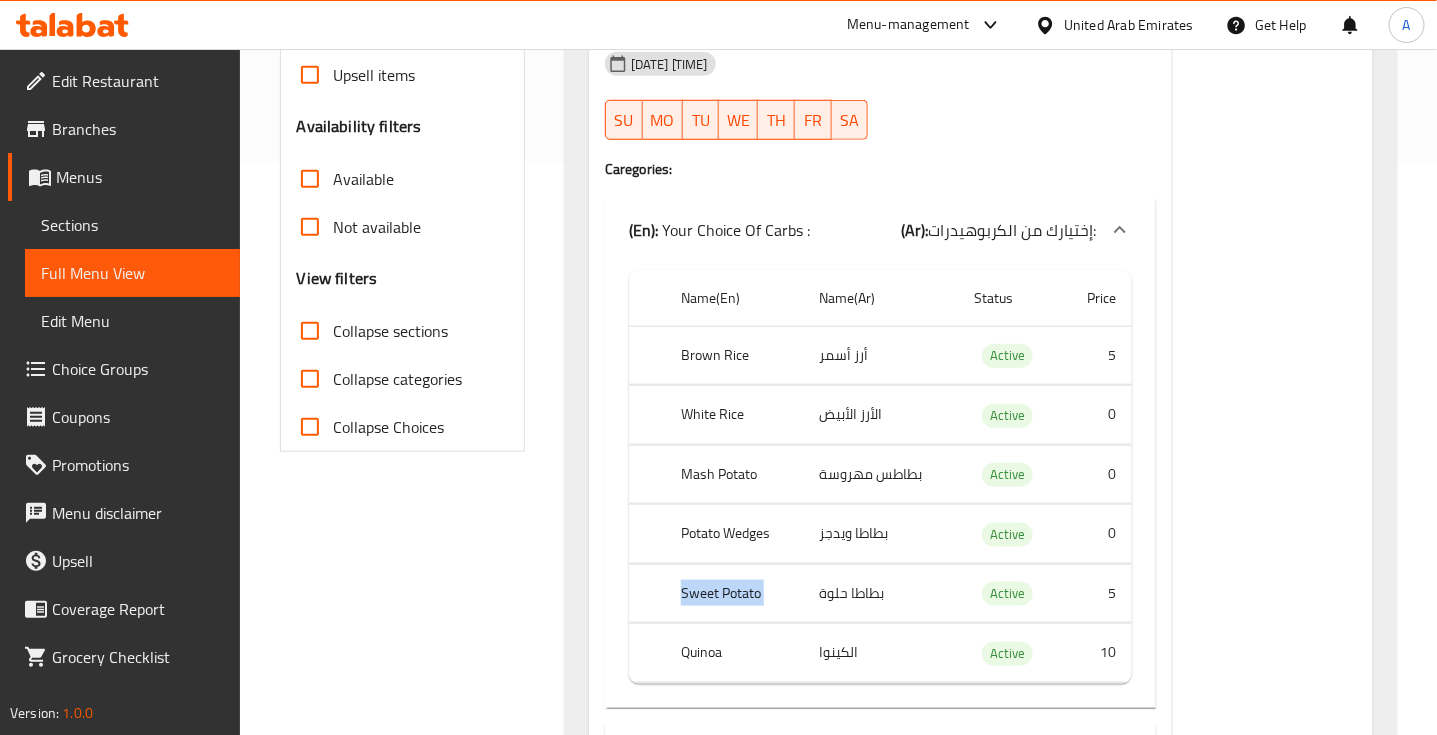 click on "Sweet Potato" at bounding box center (734, 593) 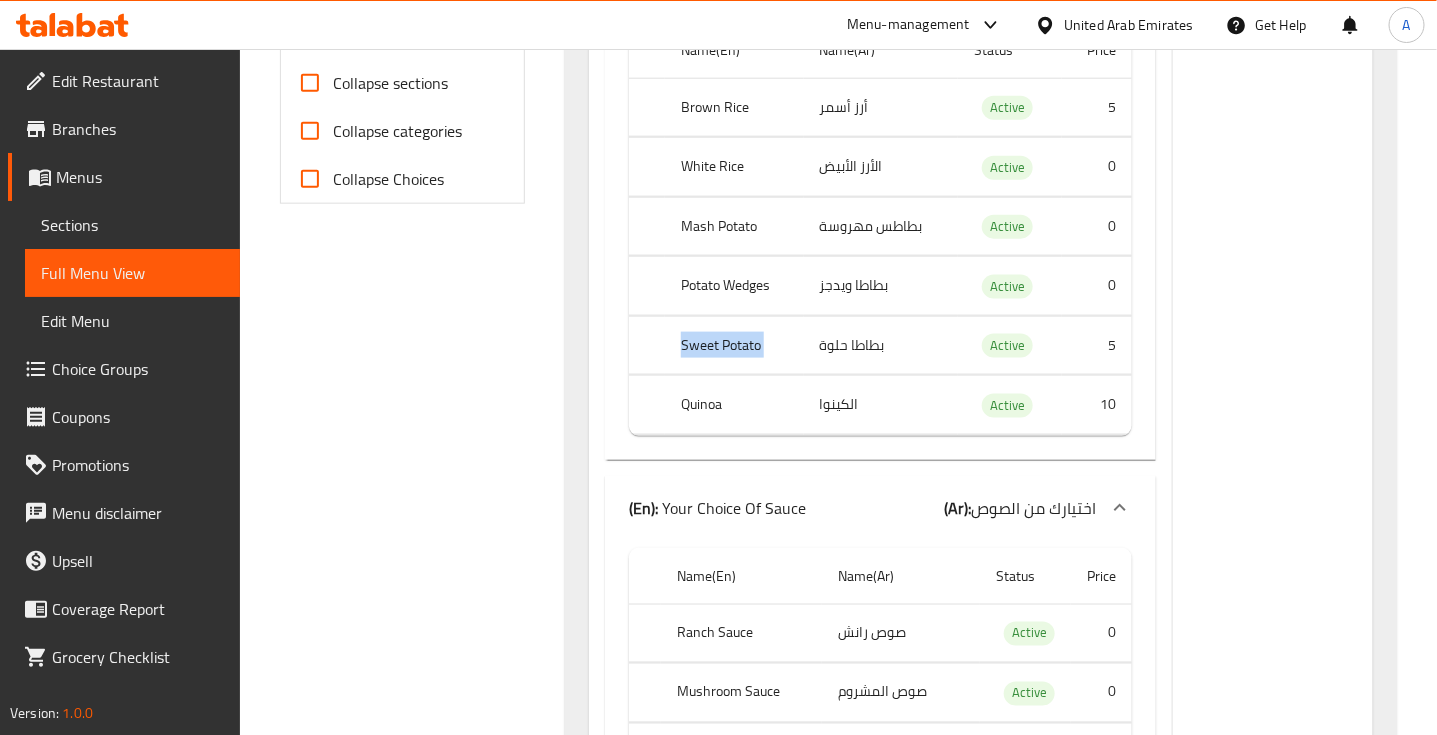 scroll, scrollTop: 822, scrollLeft: 0, axis: vertical 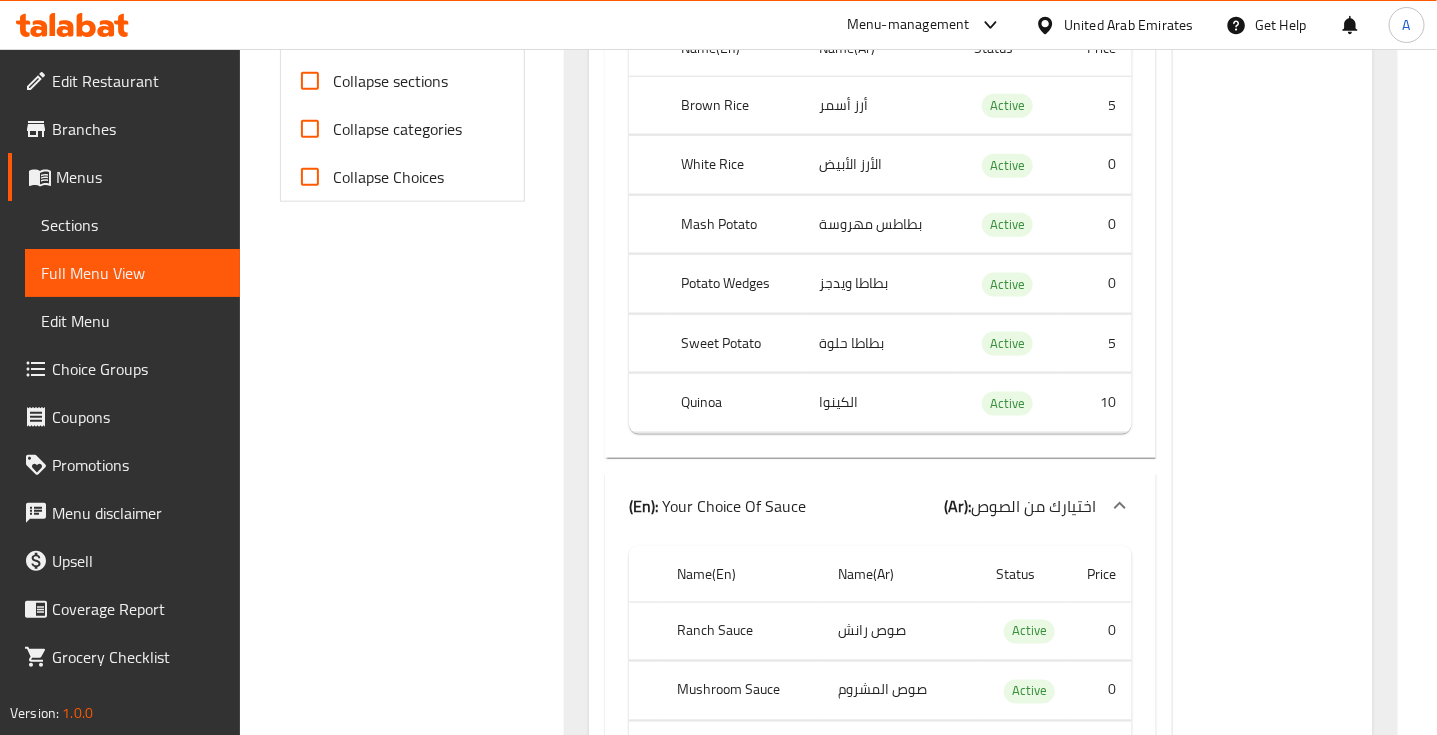 click on "الكينوا" at bounding box center (881, 403) 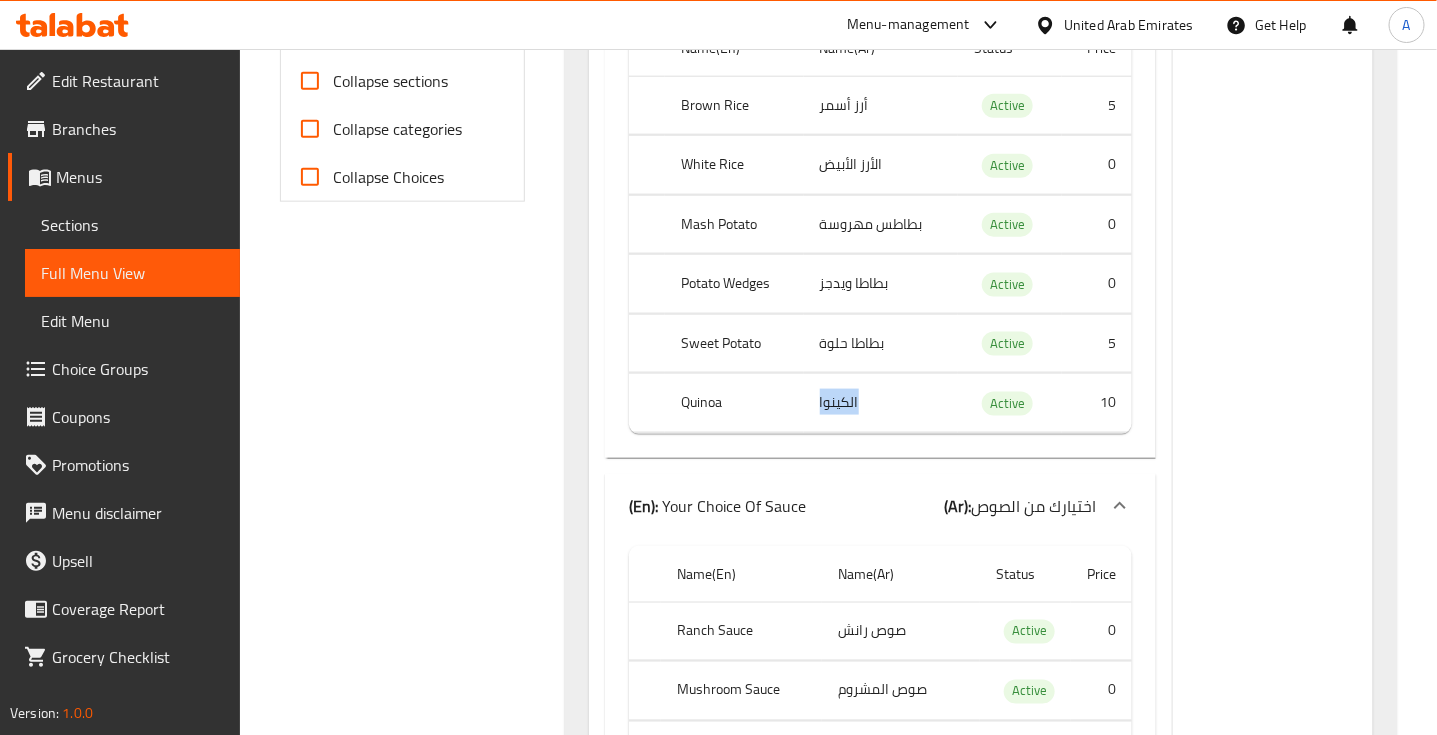 click on "الكينوا" at bounding box center [881, 403] 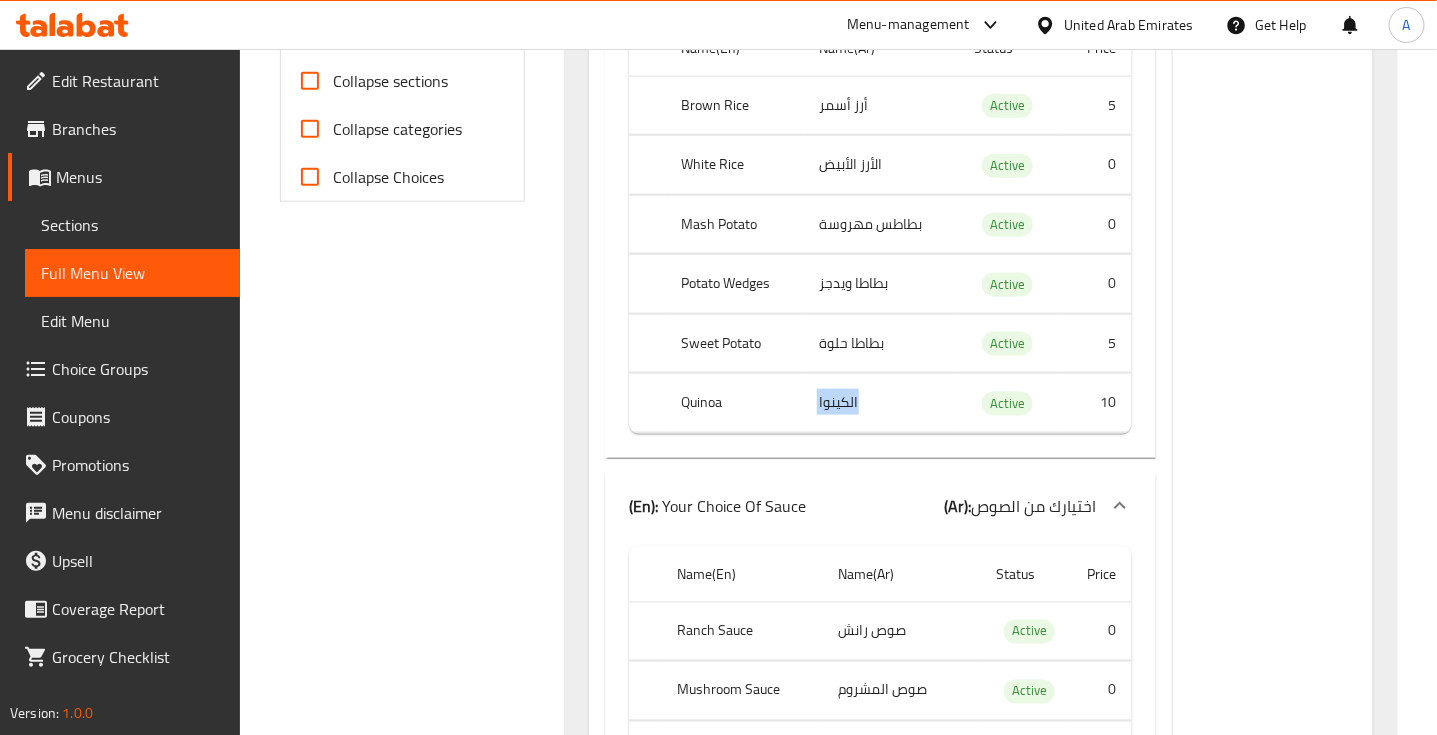 click on "الكينوا" at bounding box center [881, 403] 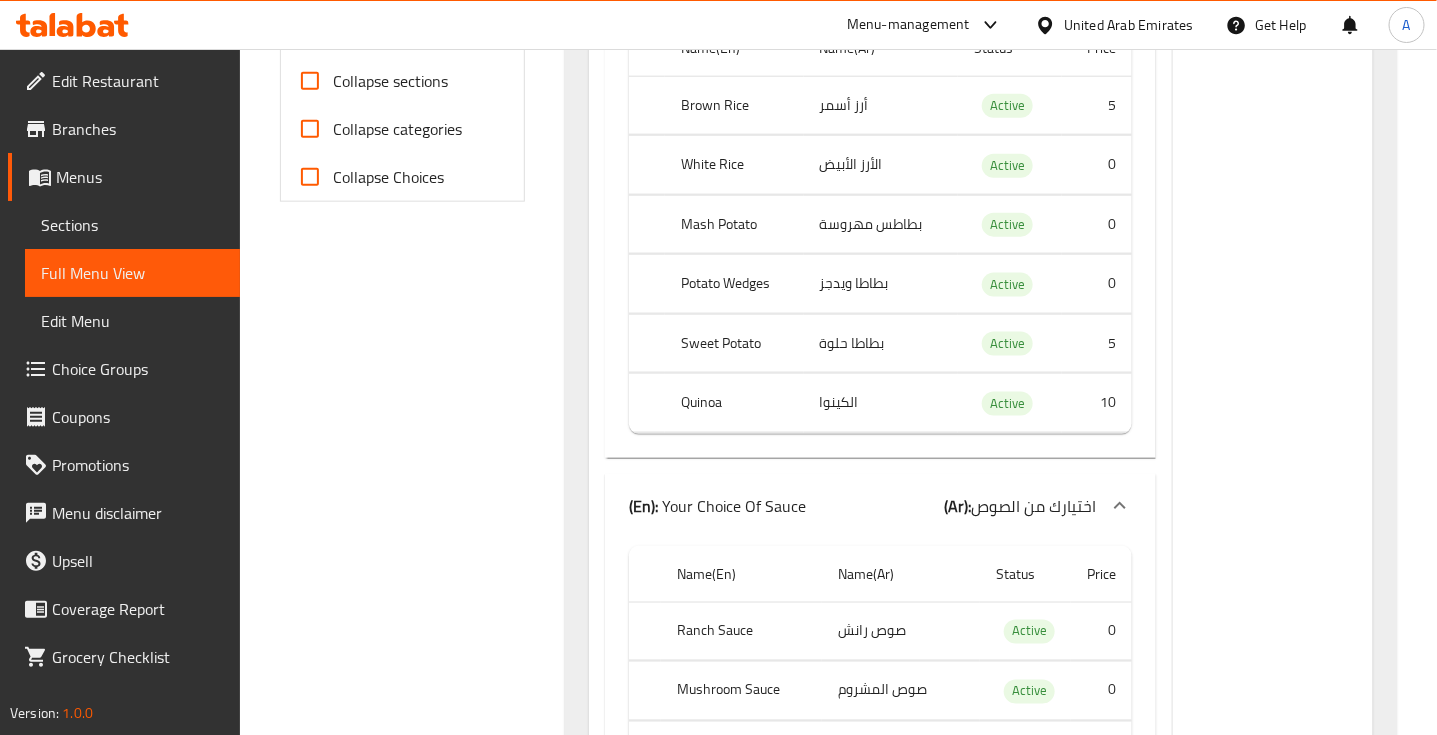 click on "Quinoa" at bounding box center [734, 403] 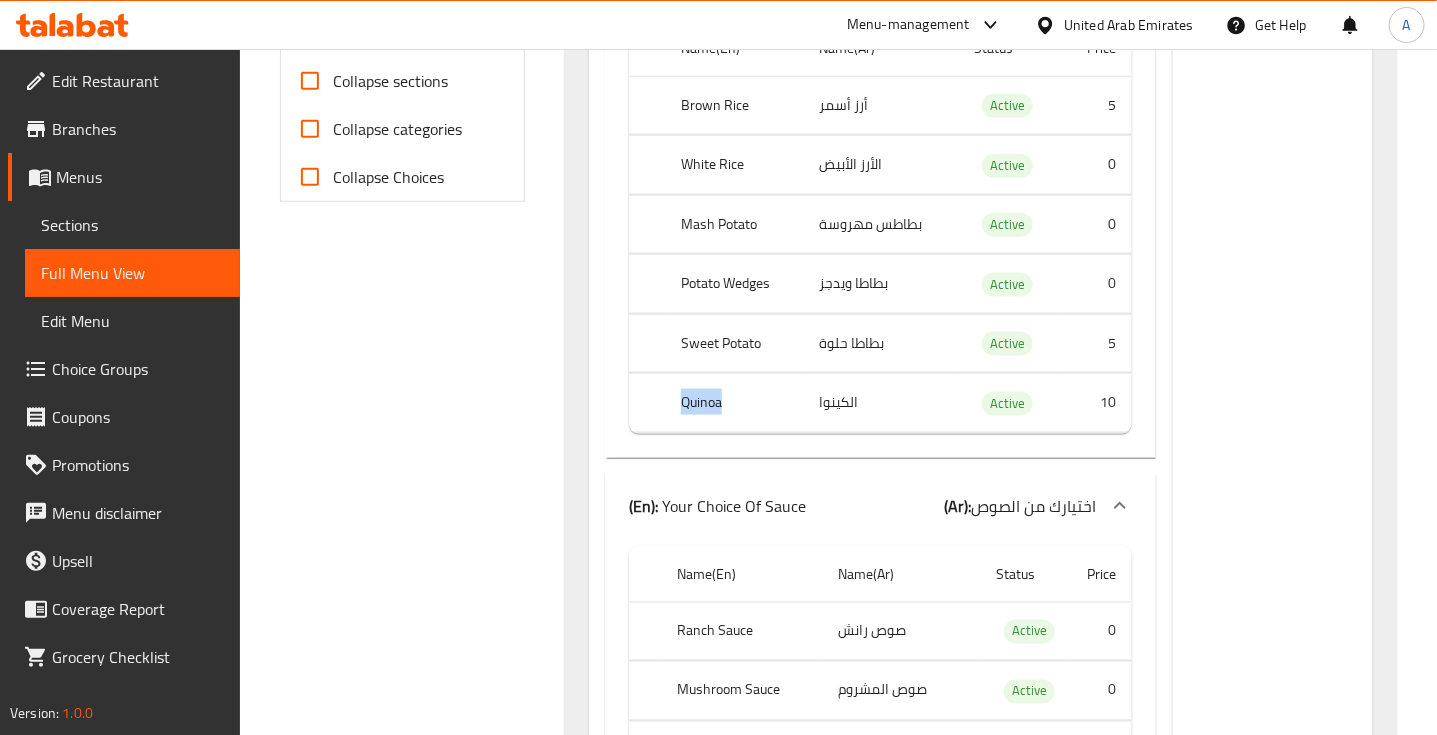 click on "Quinoa" at bounding box center (734, 403) 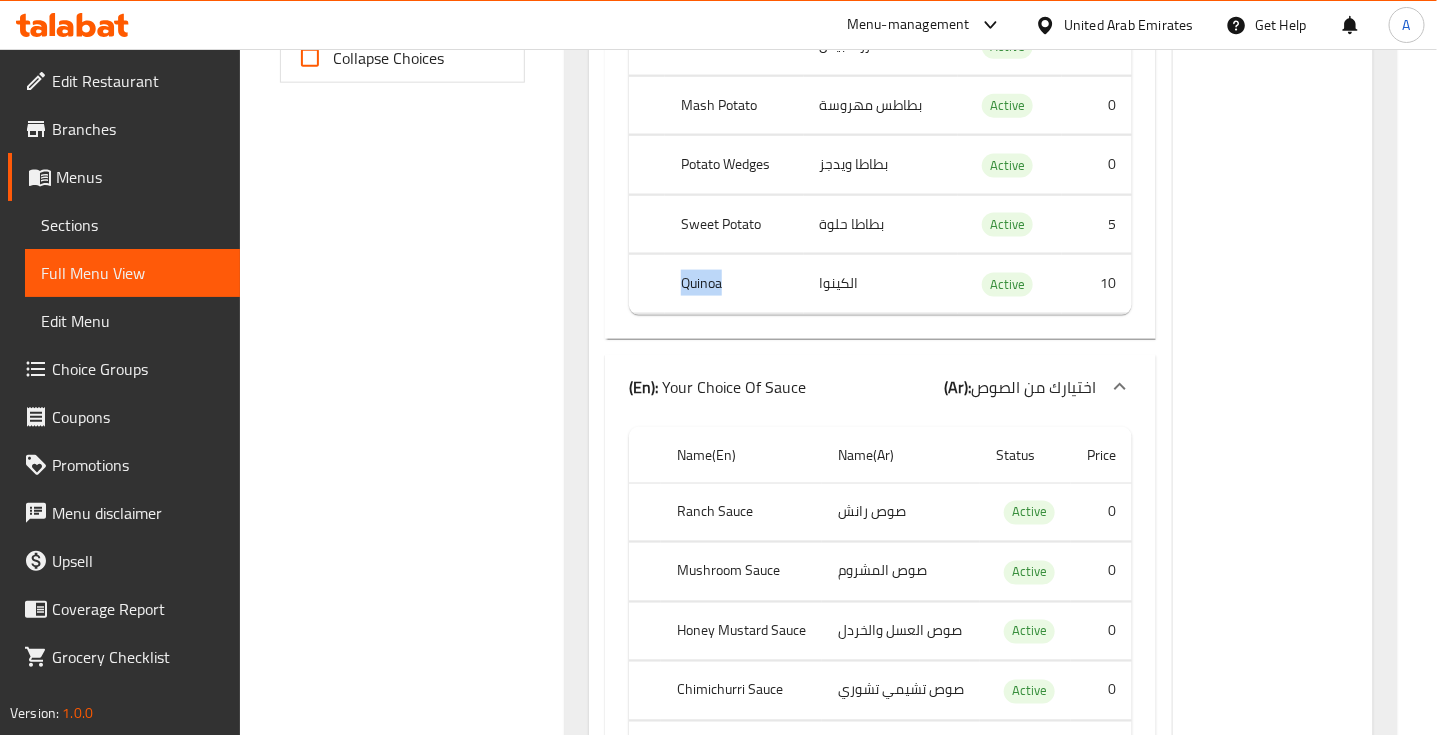 scroll, scrollTop: 1072, scrollLeft: 0, axis: vertical 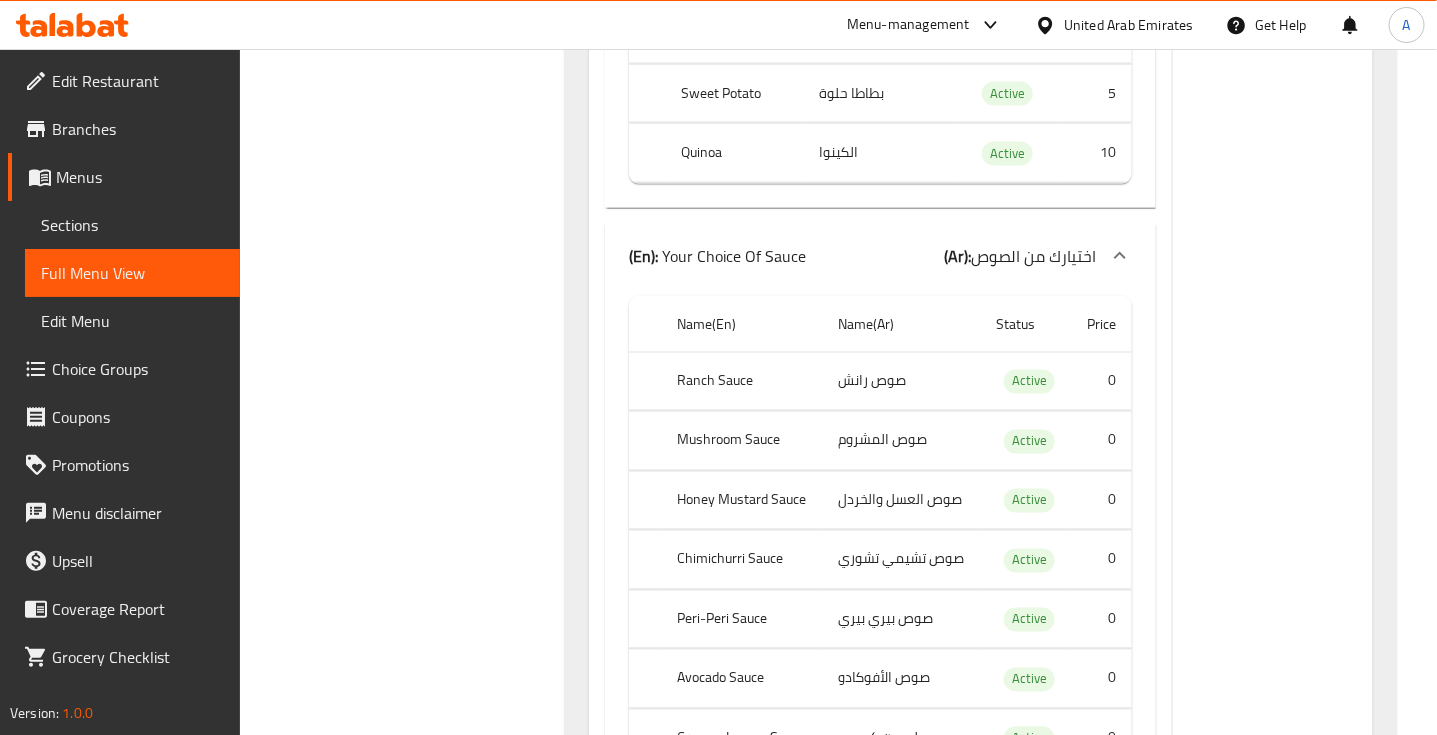 click on "صوص رانش" at bounding box center (881, -145) 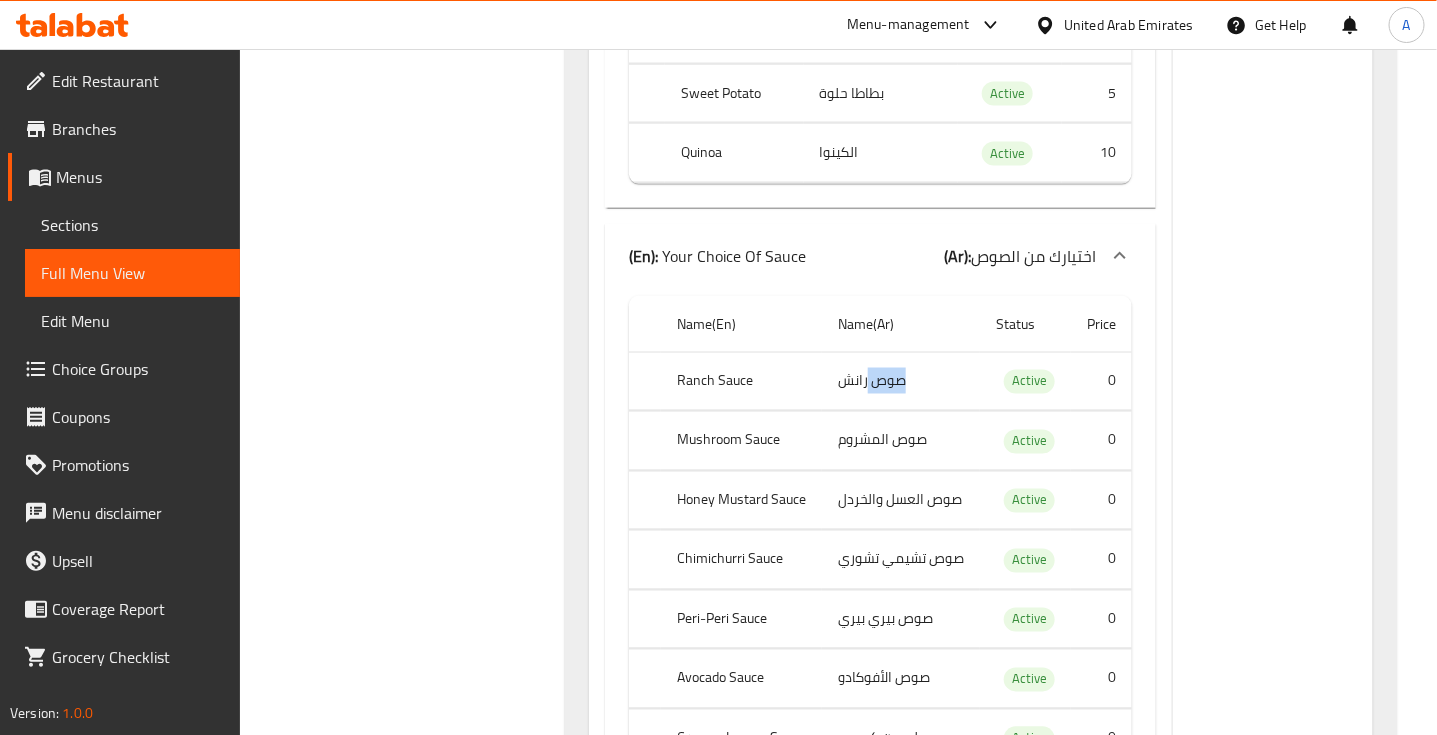 click on "صوص رانش" at bounding box center (881, -145) 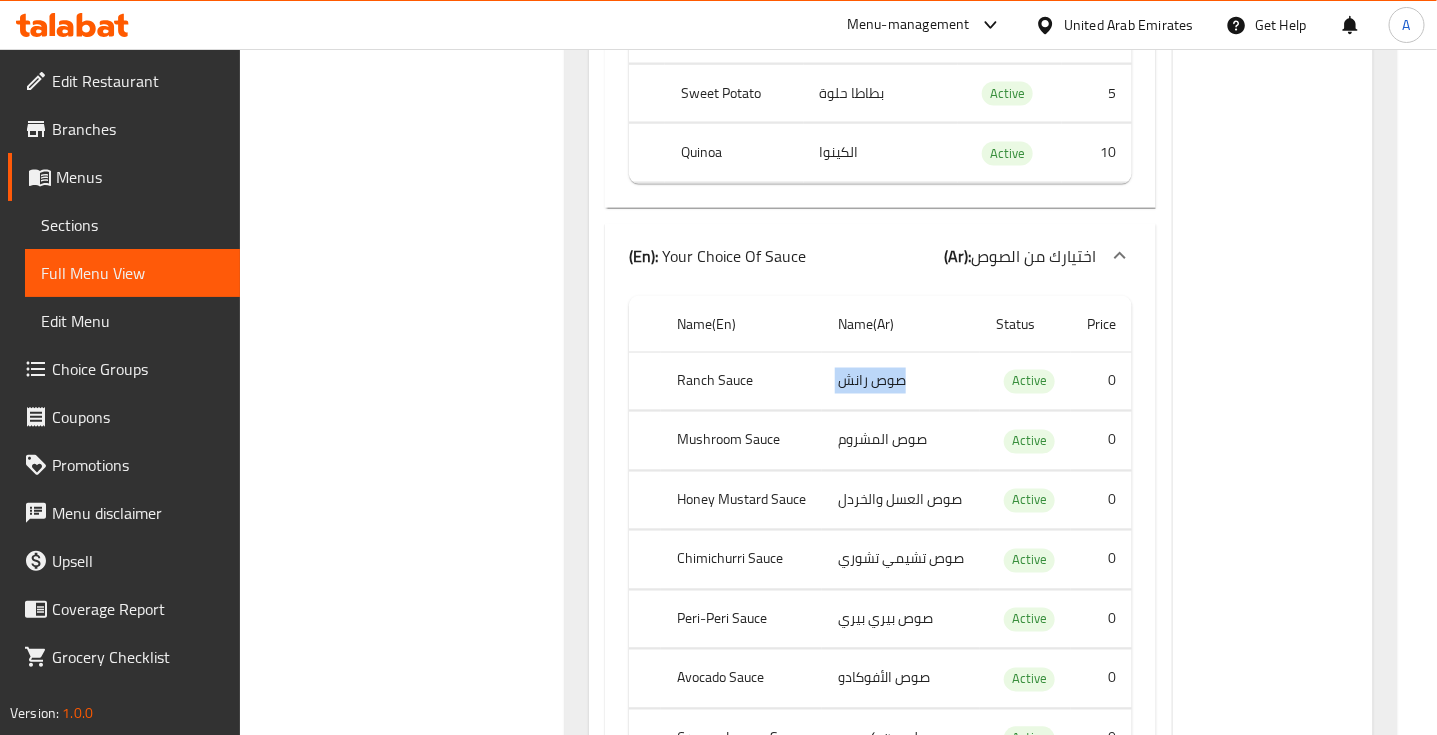 click on "صوص رانش" at bounding box center [881, -145] 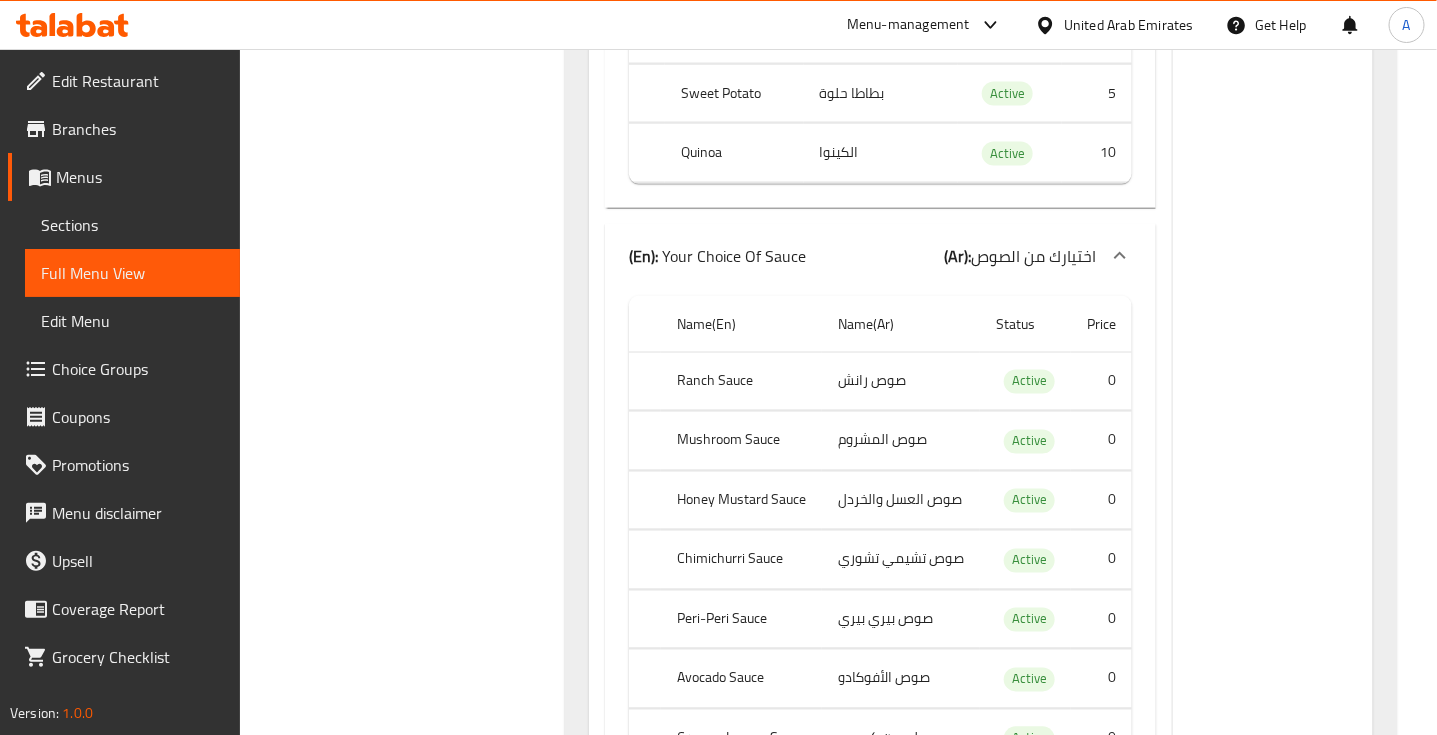 click on "صوص المشروم" at bounding box center [881, -85] 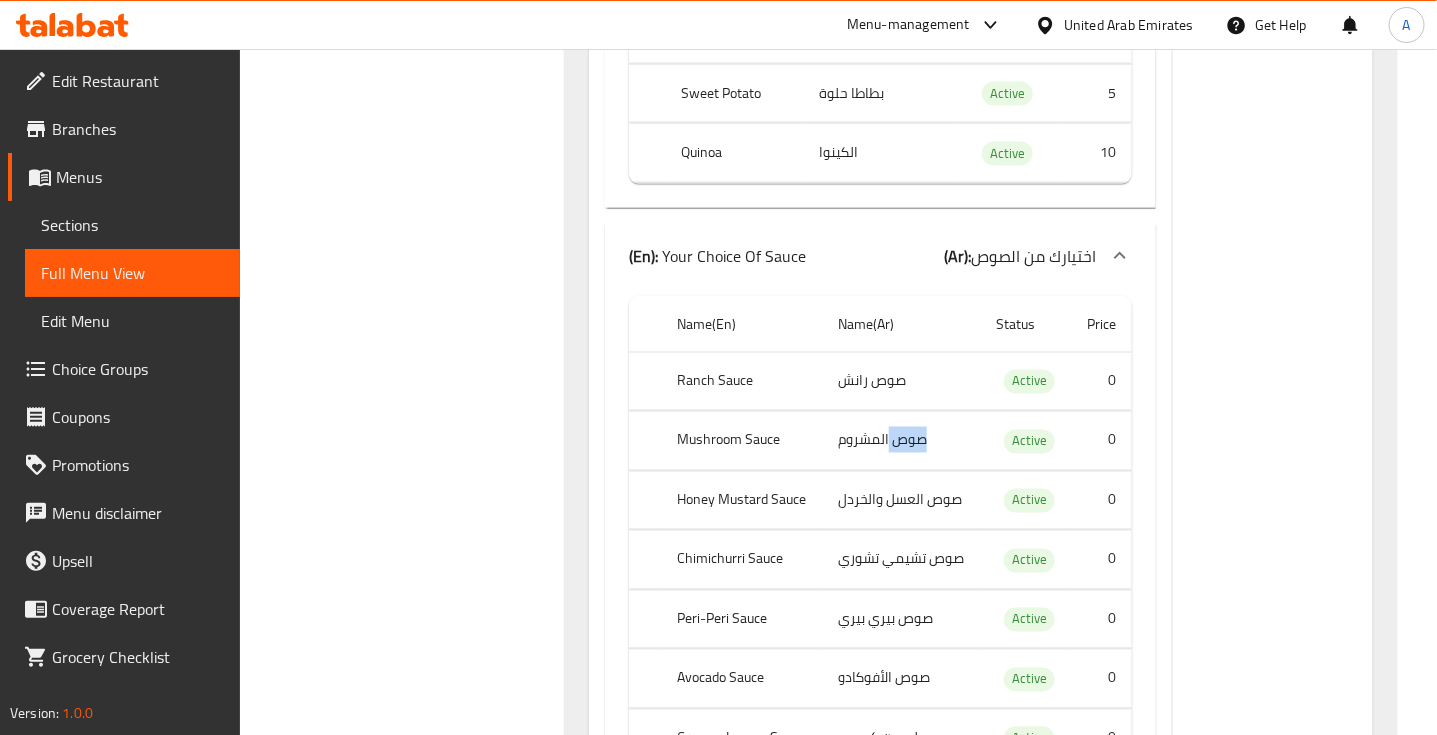click on "صوص المشروم" at bounding box center (881, -85) 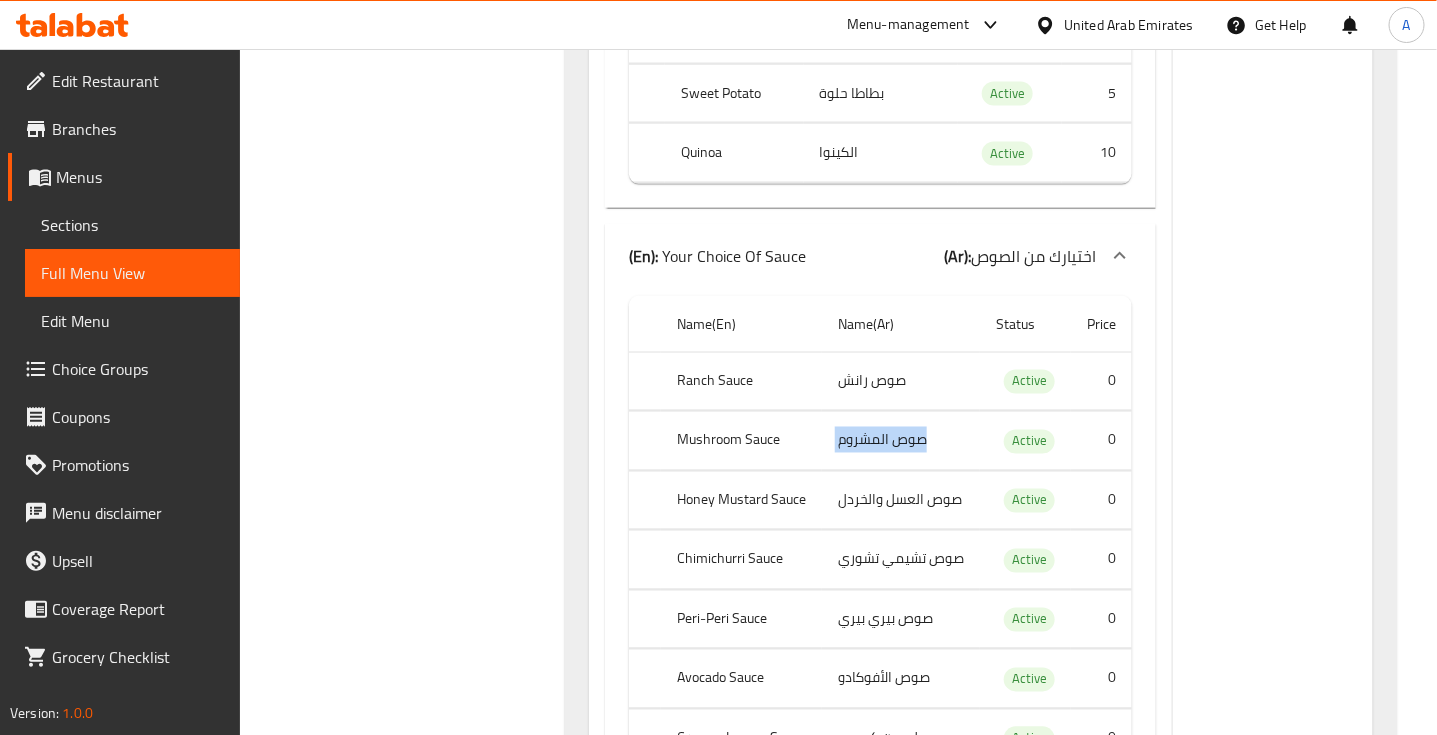 click on "صوص المشروم" at bounding box center (881, -85) 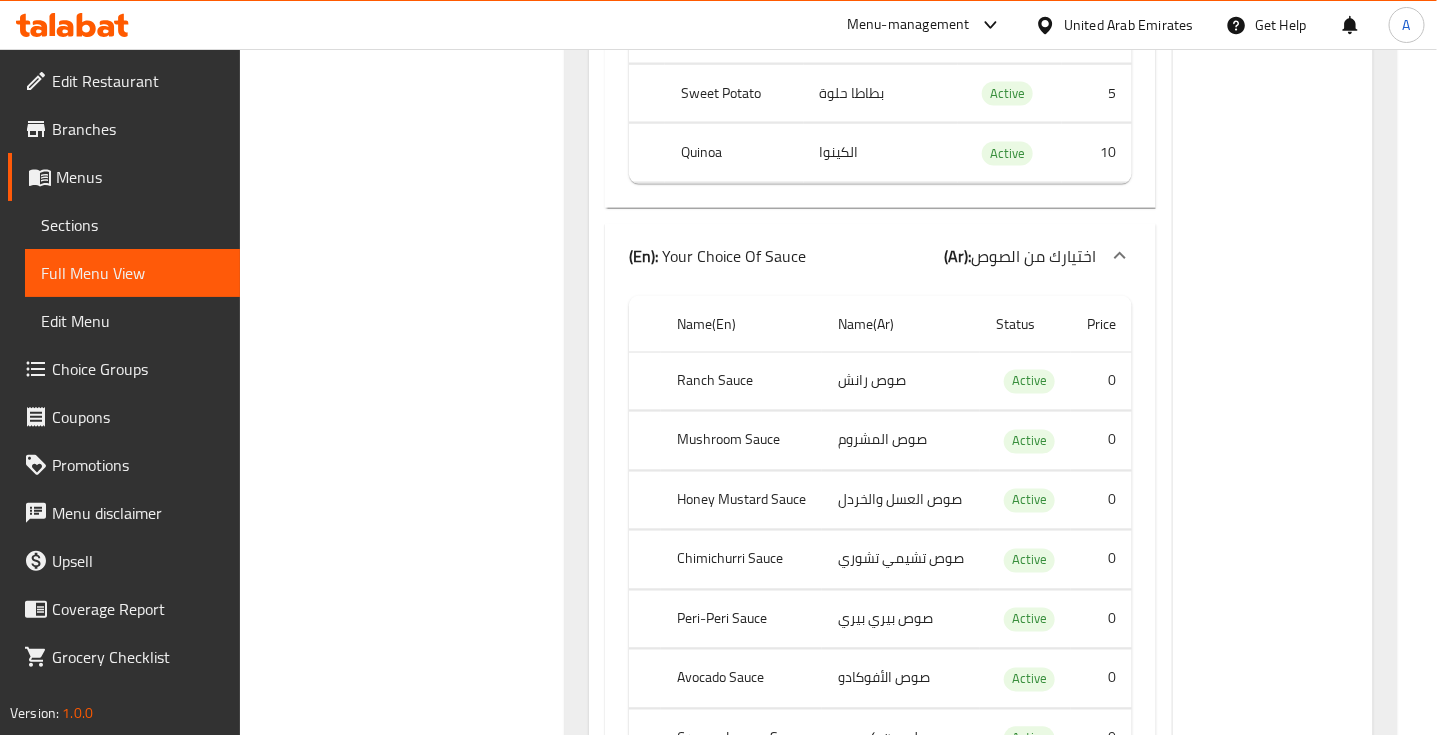 click on "صوص العسل والخردل" at bounding box center (881, -26) 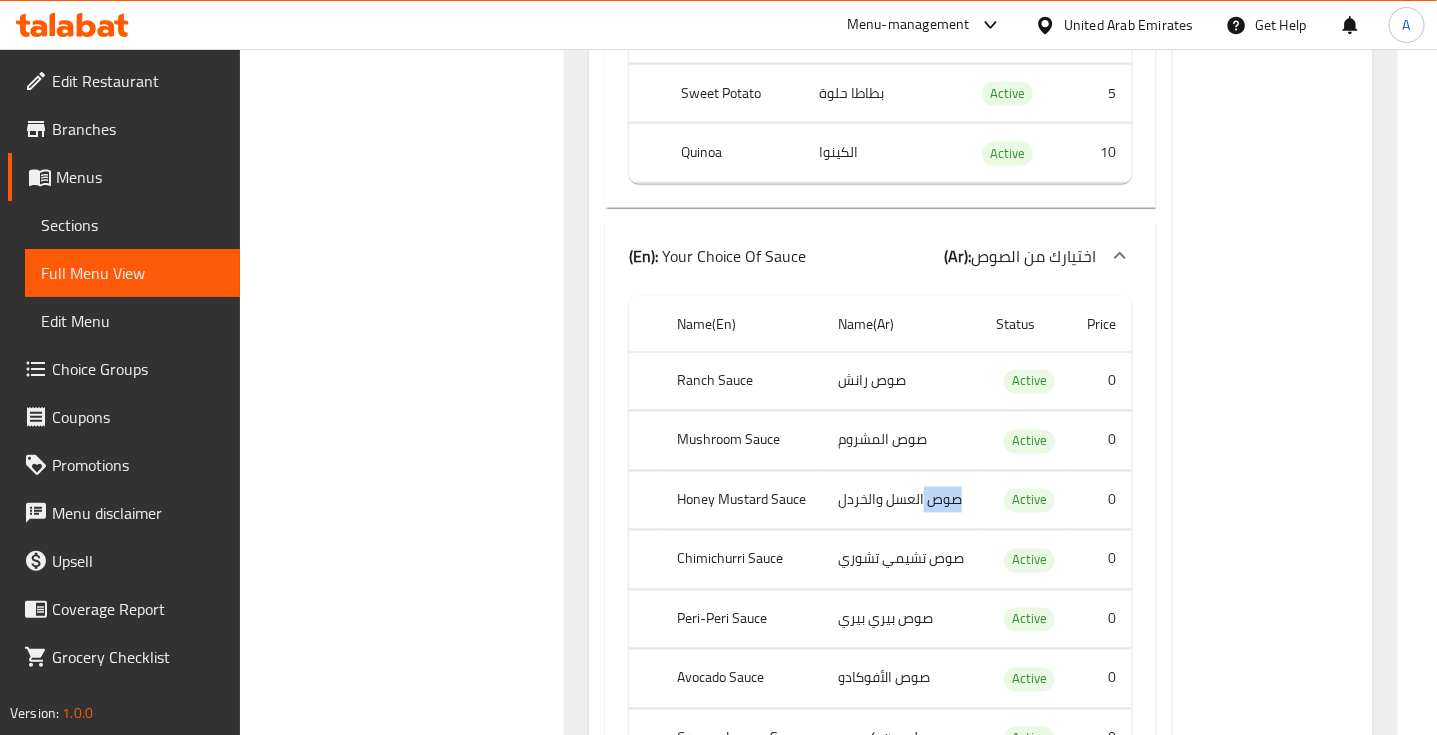 click on "صوص العسل والخردل" at bounding box center (881, -26) 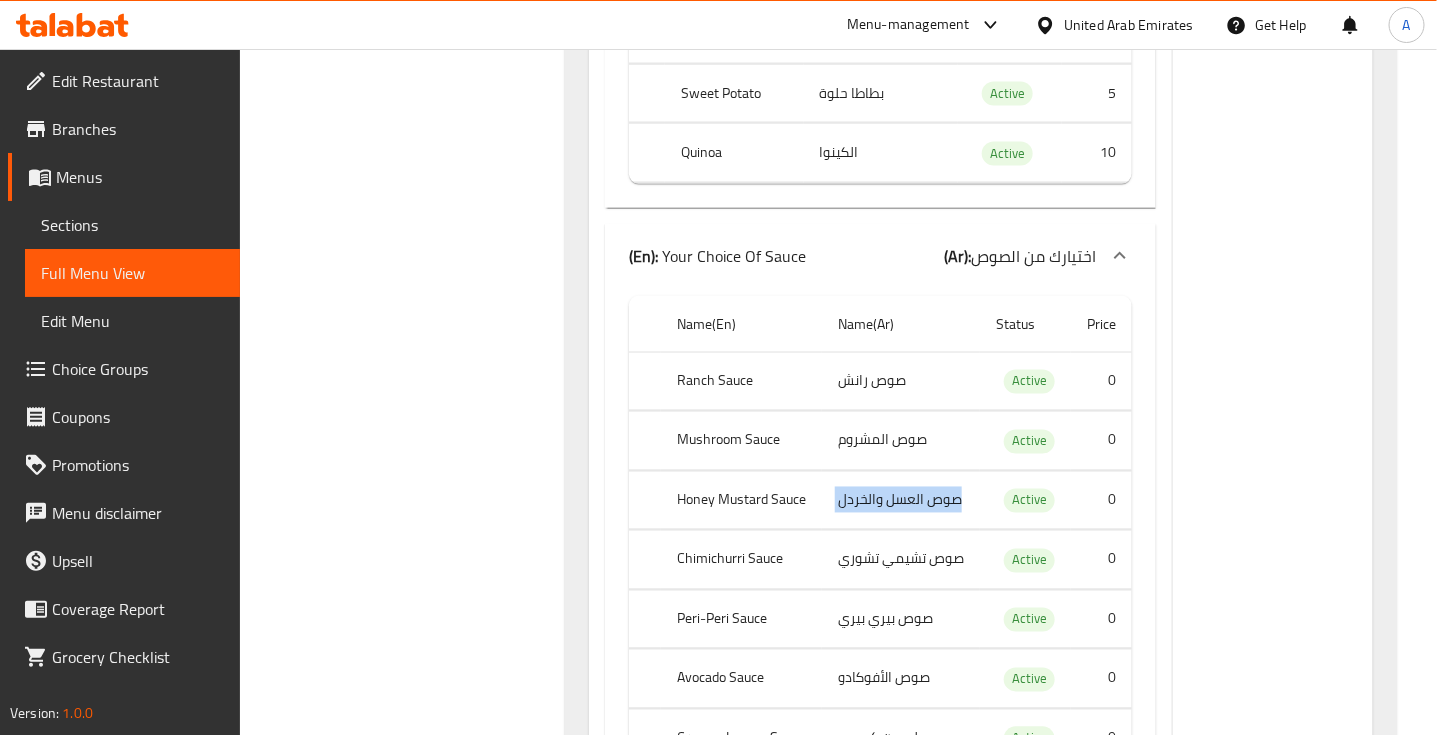 click on "صوص العسل والخردل" at bounding box center [881, -26] 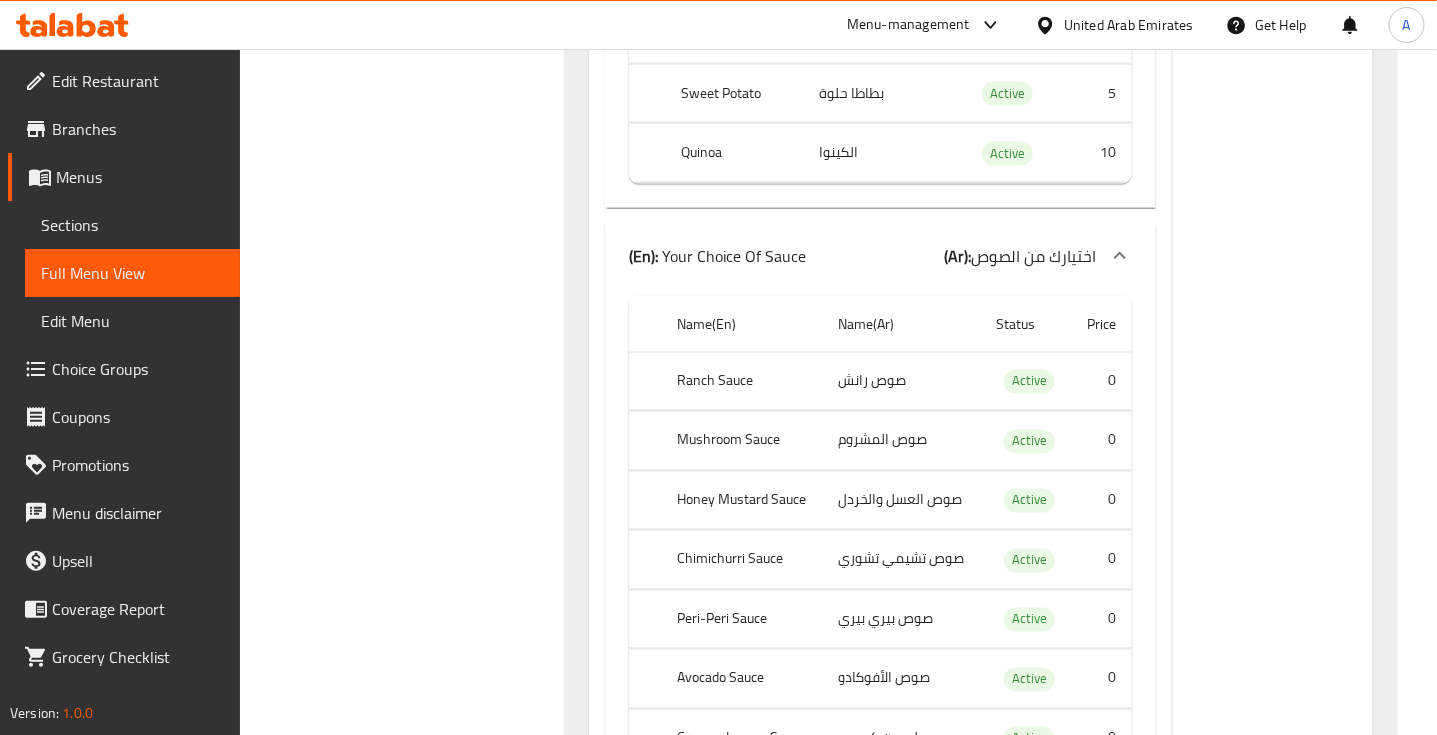 click on "صوص تشيمي تشوري" at bounding box center [881, 34] 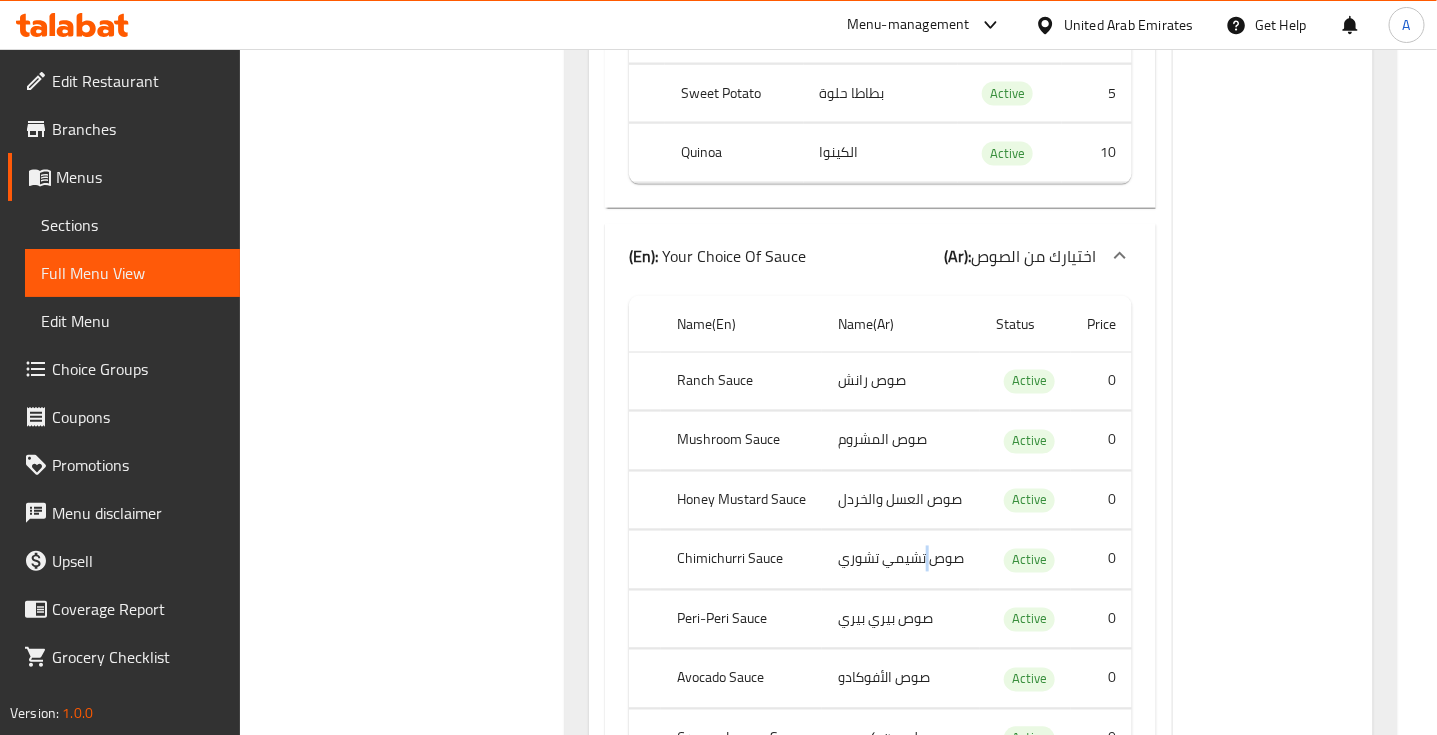 click on "صوص تشيمي تشوري" at bounding box center [881, 34] 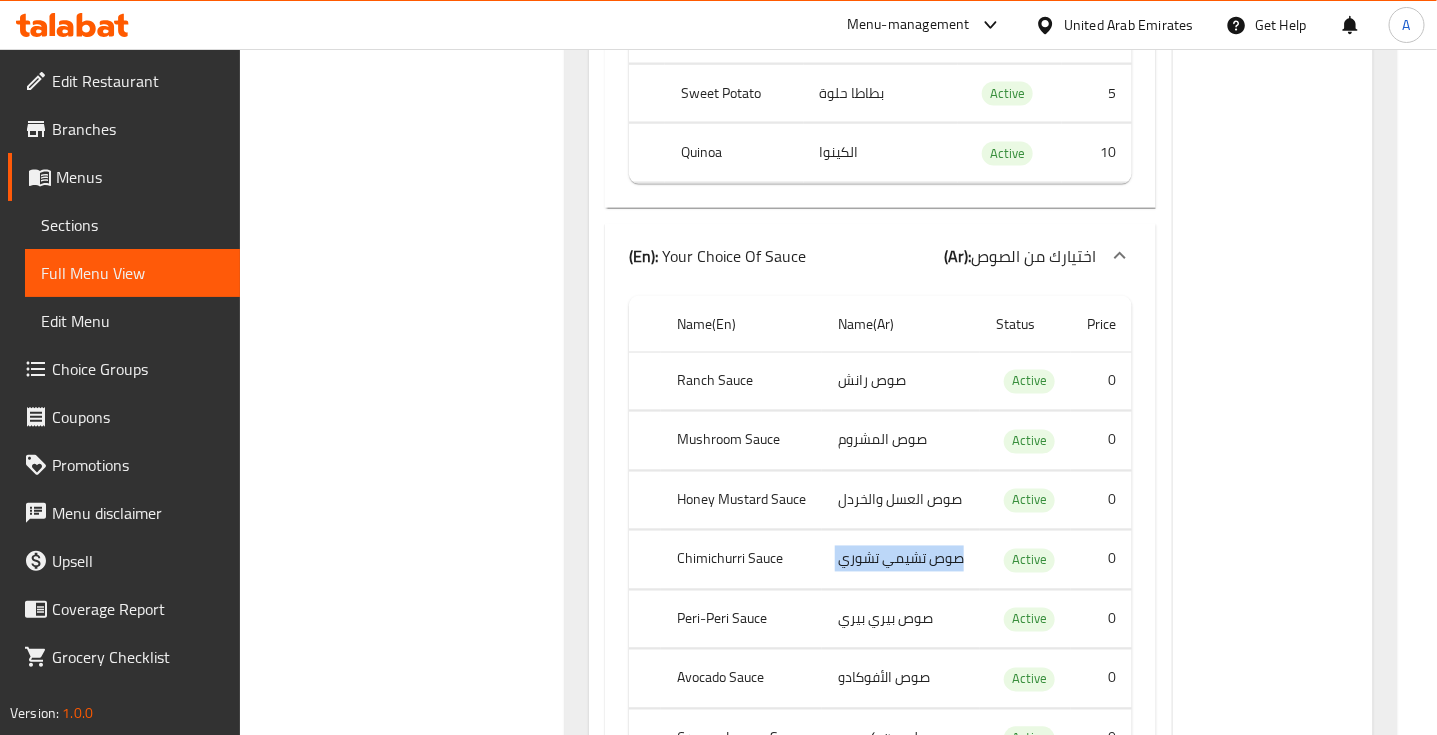 click on "صوص تشيمي تشوري" at bounding box center [881, 34] 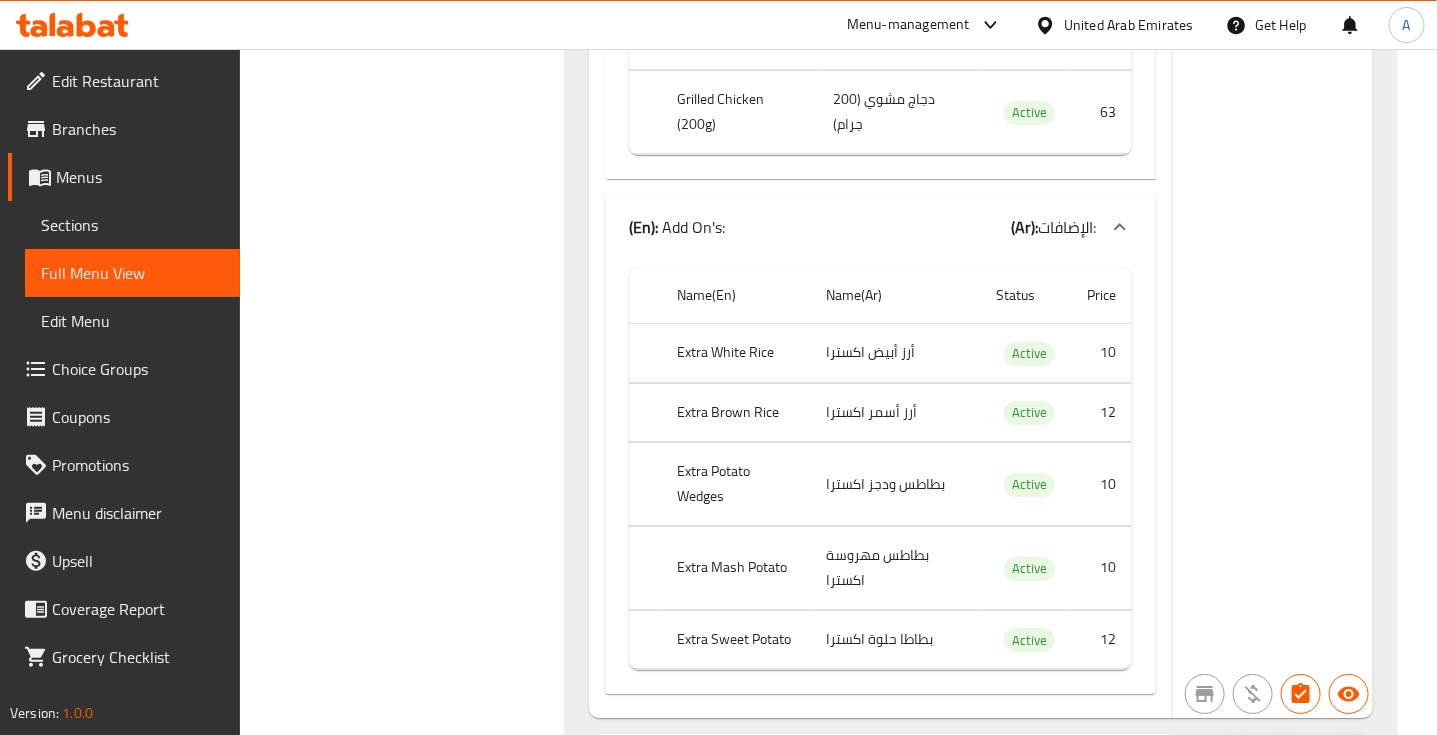 scroll, scrollTop: 2447, scrollLeft: 0, axis: vertical 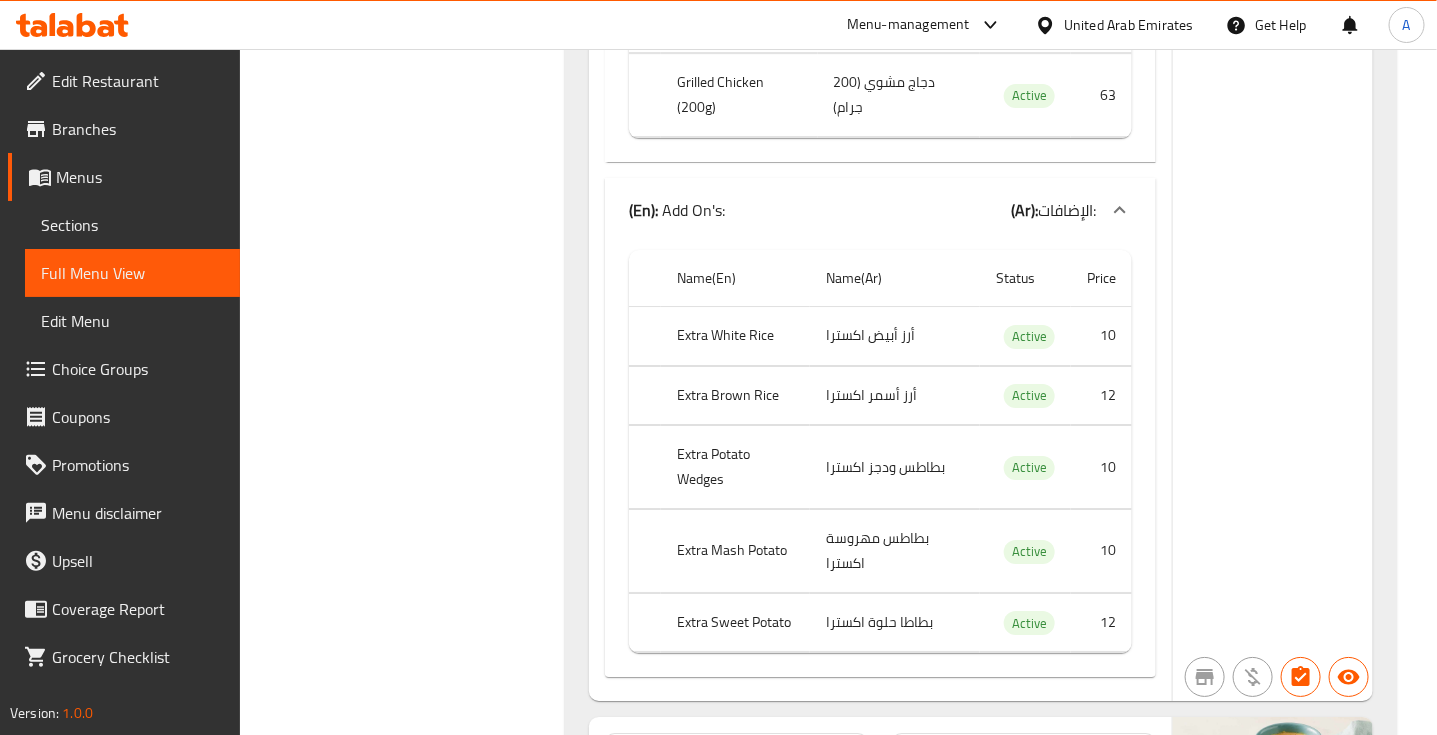 click on "أرز أبيض اكسترا" at bounding box center [881, -1520] 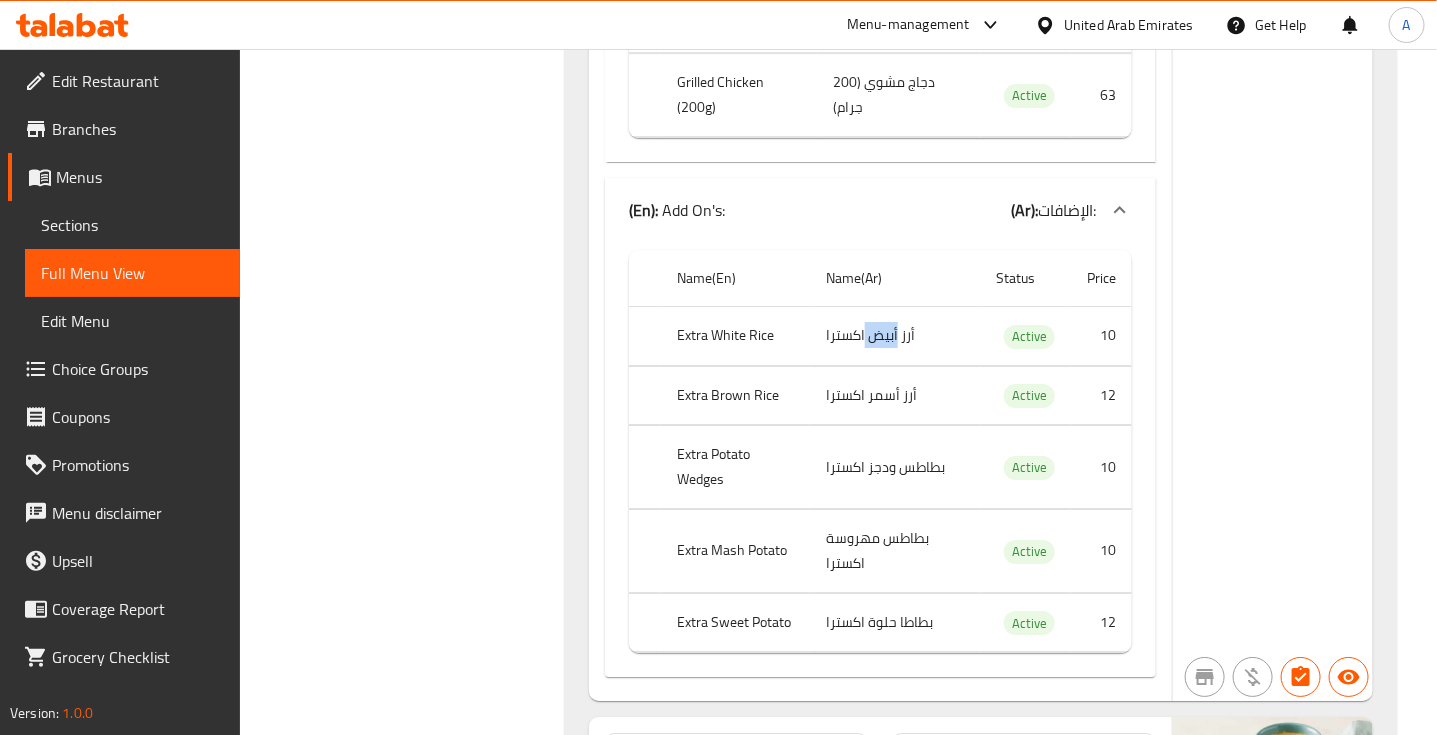 click on "أرز أبيض اكسترا" at bounding box center (881, -1520) 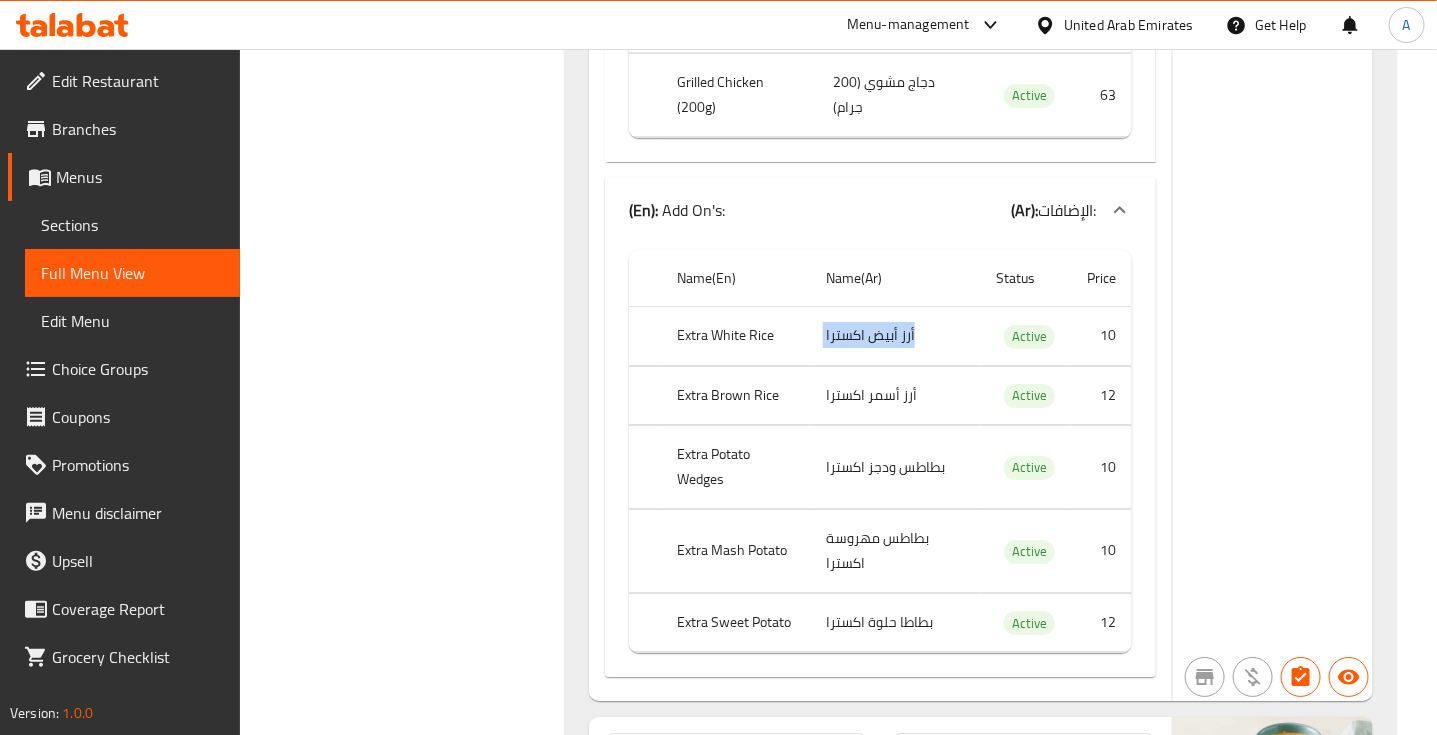 click on "أرز أبيض اكسترا" at bounding box center (881, -1520) 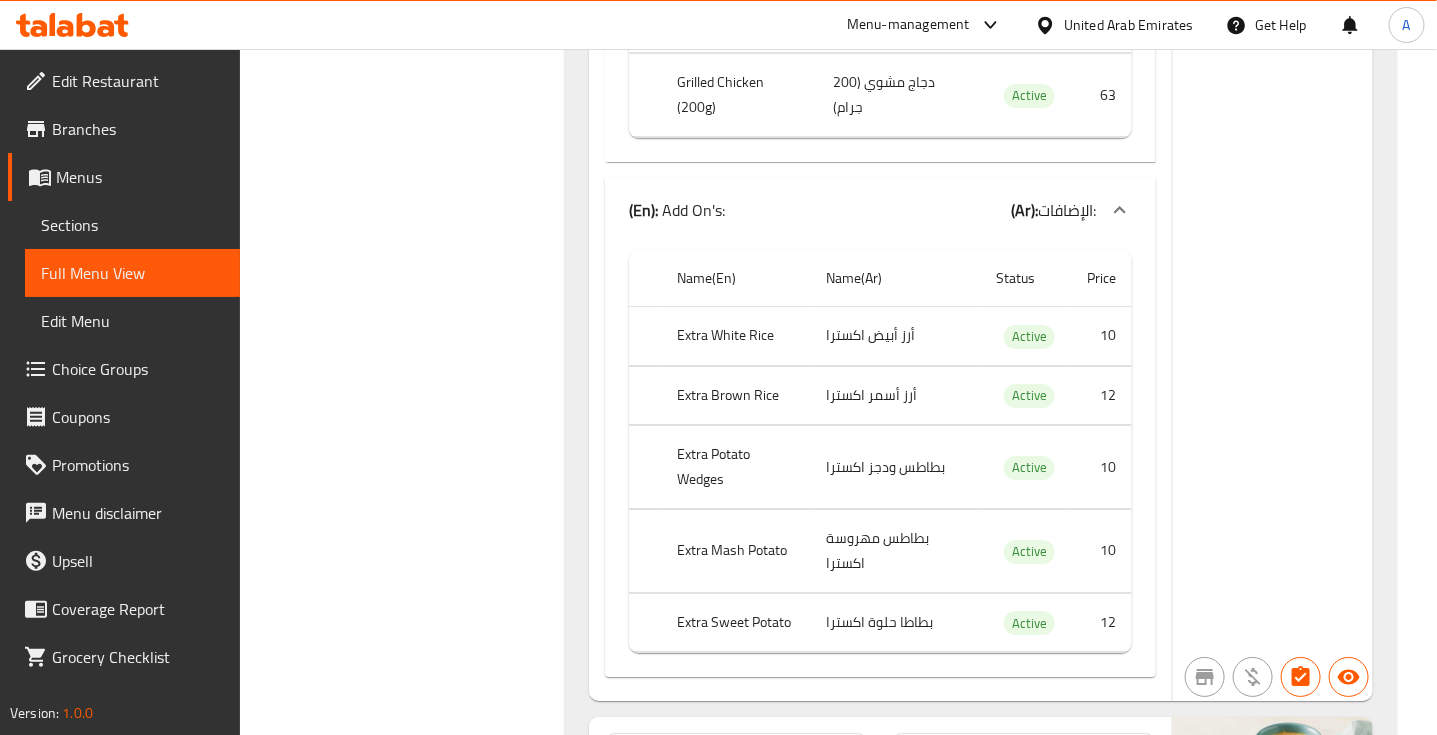 click on "Extra White Rice" at bounding box center [734, -1520] 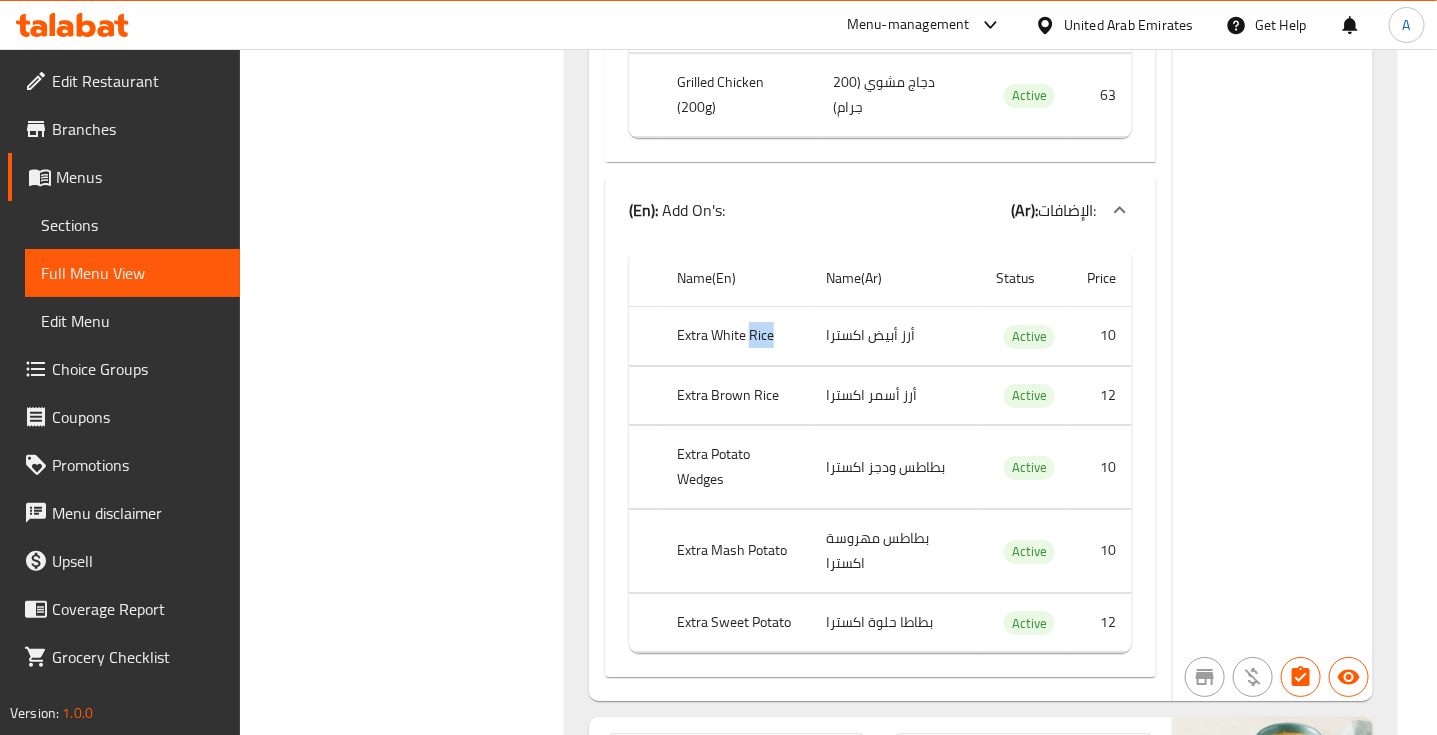 click on "Extra White Rice" at bounding box center [734, -1520] 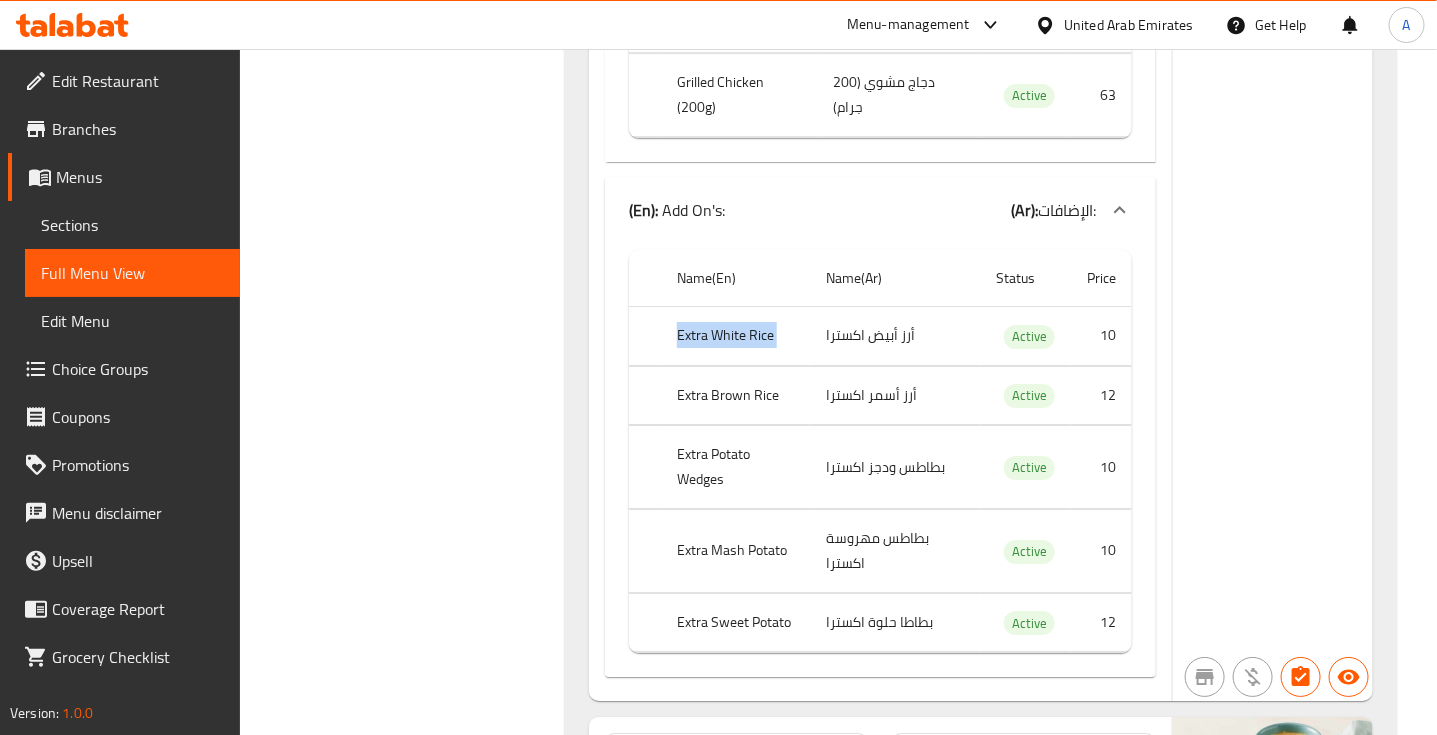 click on "Extra White Rice" at bounding box center [734, -1520] 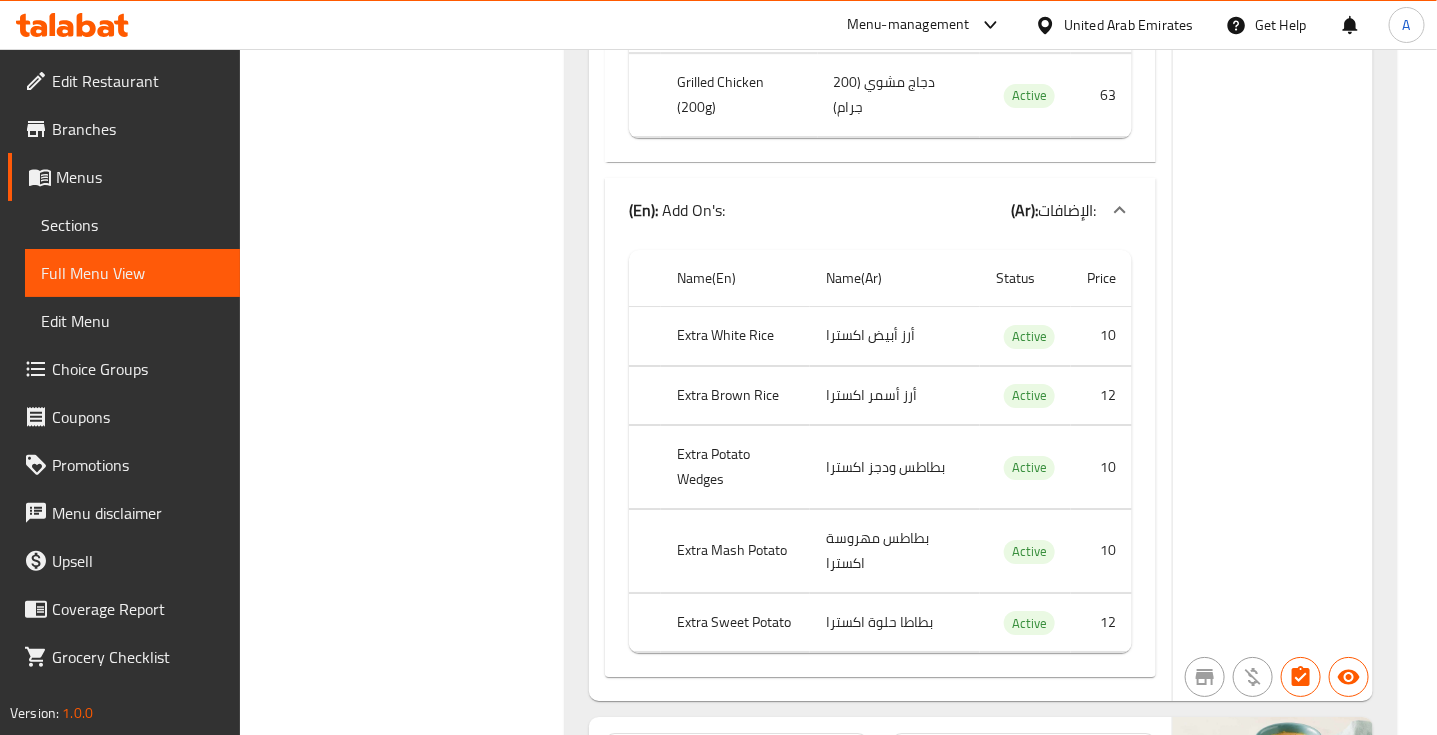 click on "أرز أسمر اكسترا" at bounding box center [881, -1460] 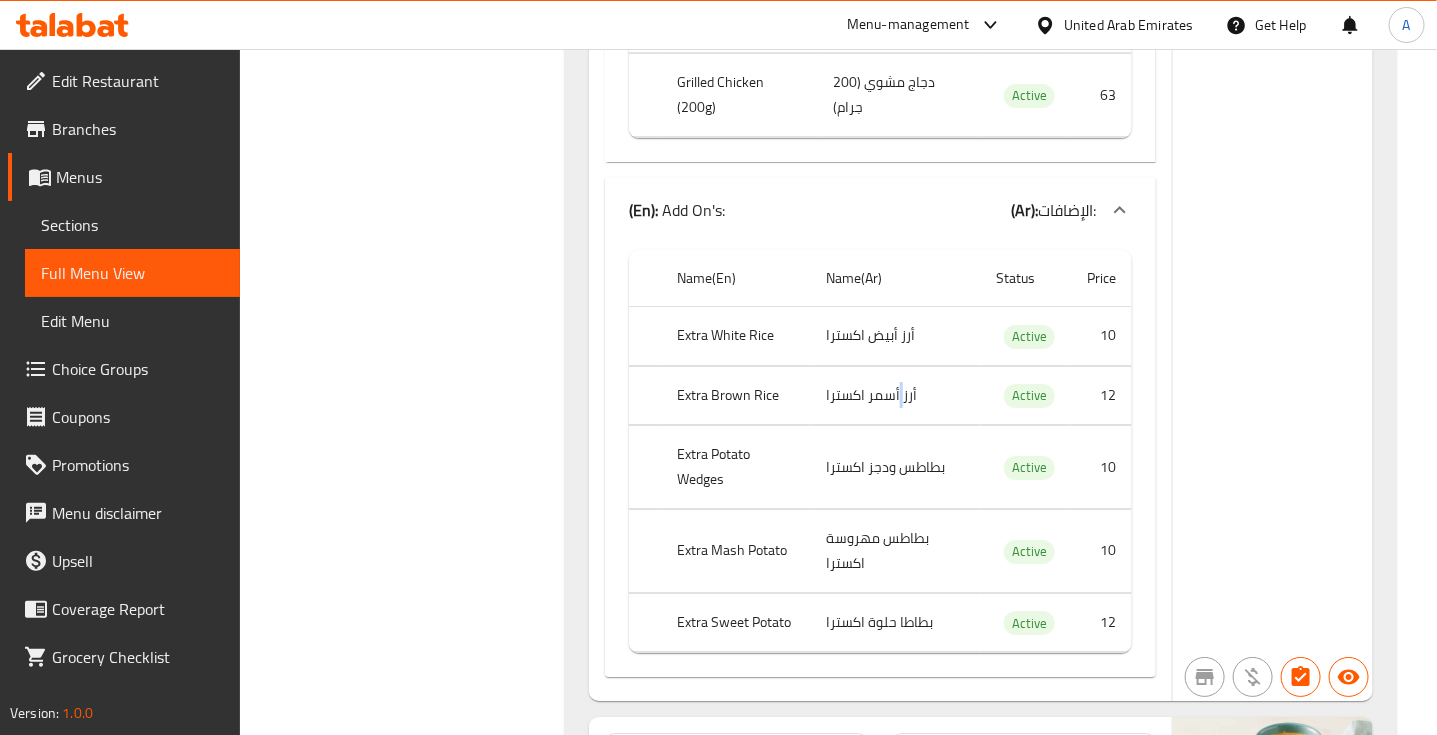click on "أرز أسمر اكسترا" at bounding box center [881, -1460] 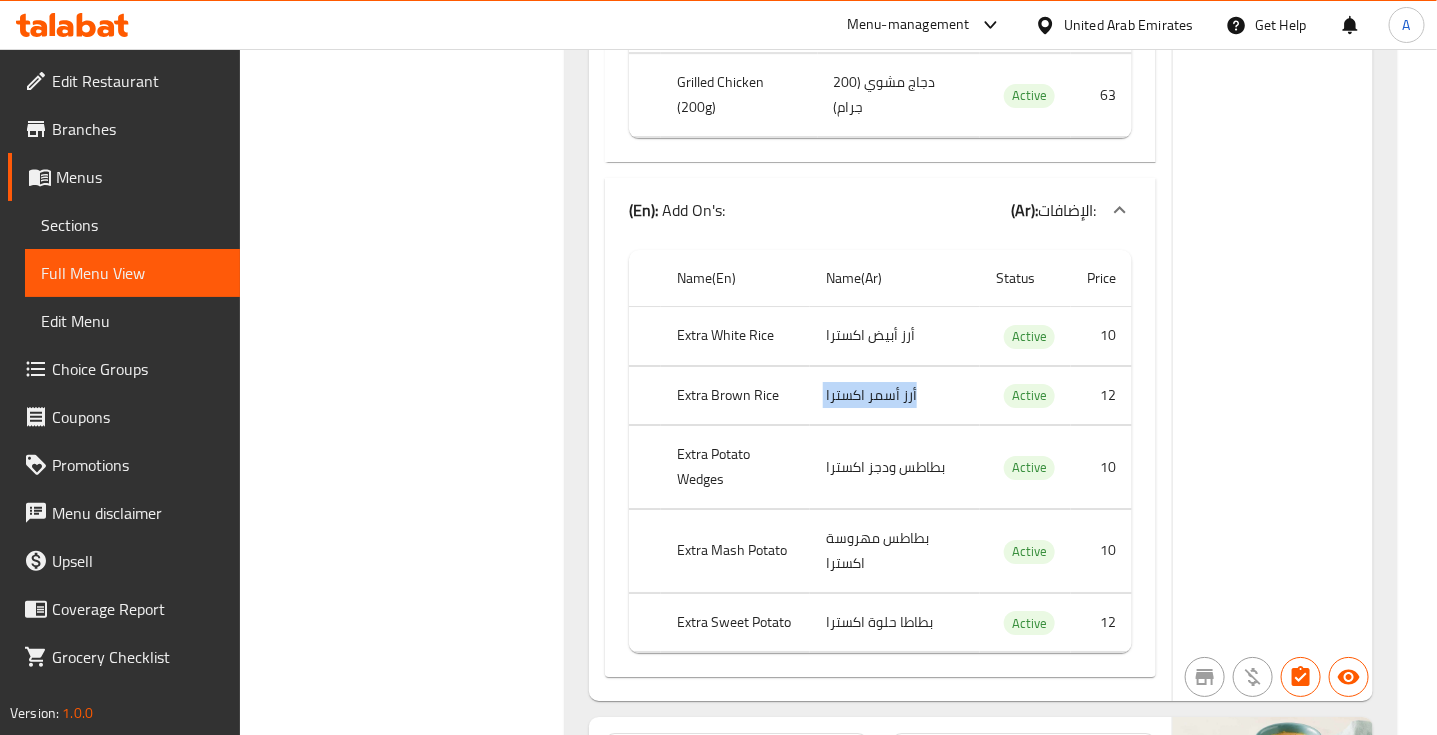 click on "أرز أسمر اكسترا" at bounding box center [881, -1460] 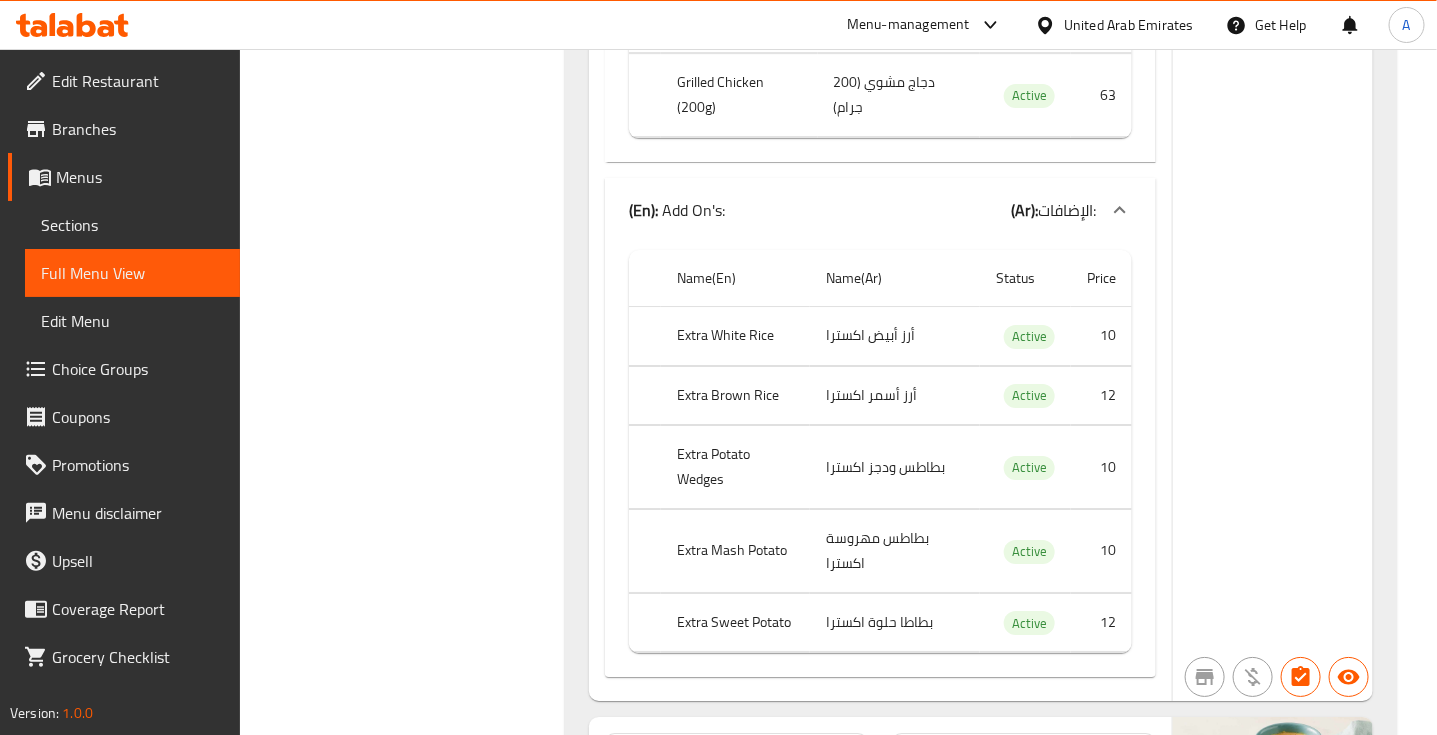 click on "Extra Brown Rice" at bounding box center (734, -1460) 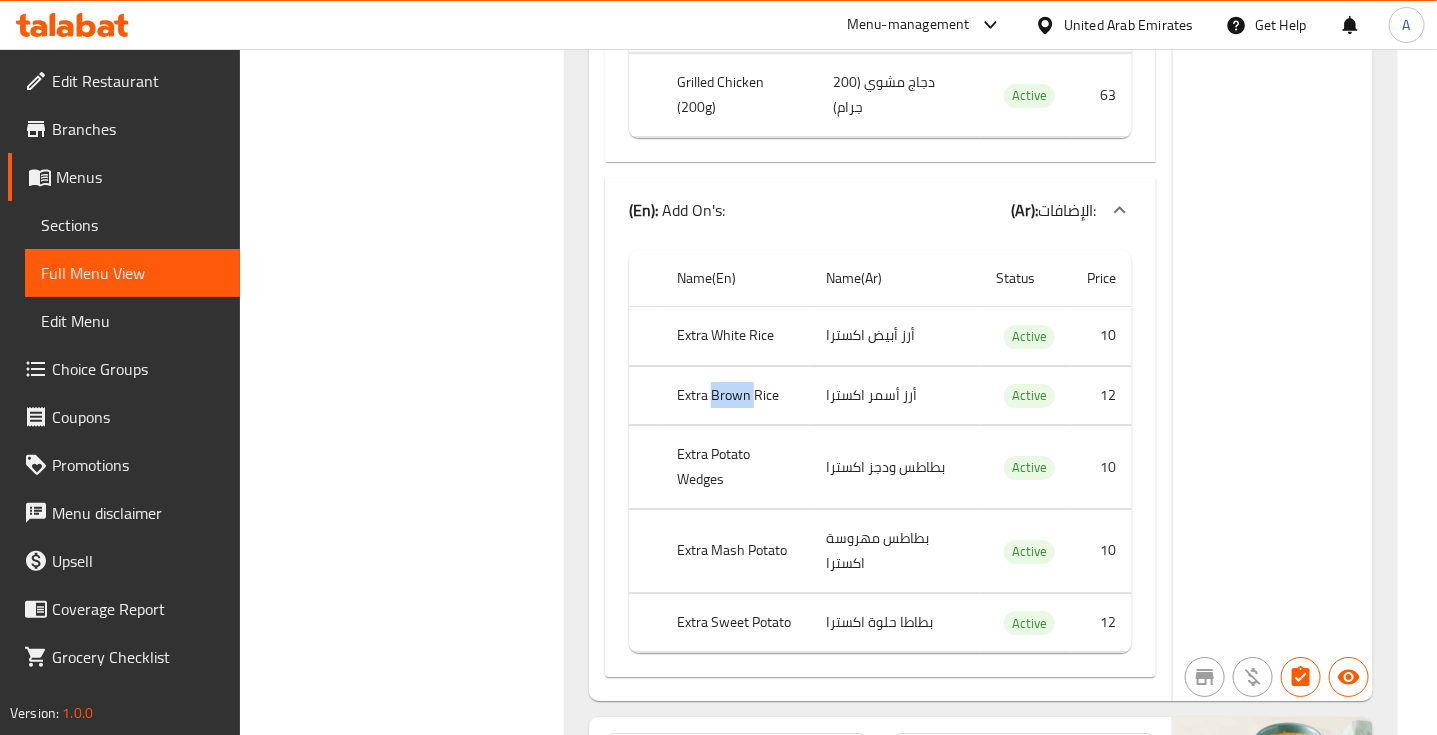 click on "Extra Brown Rice" at bounding box center [734, -1460] 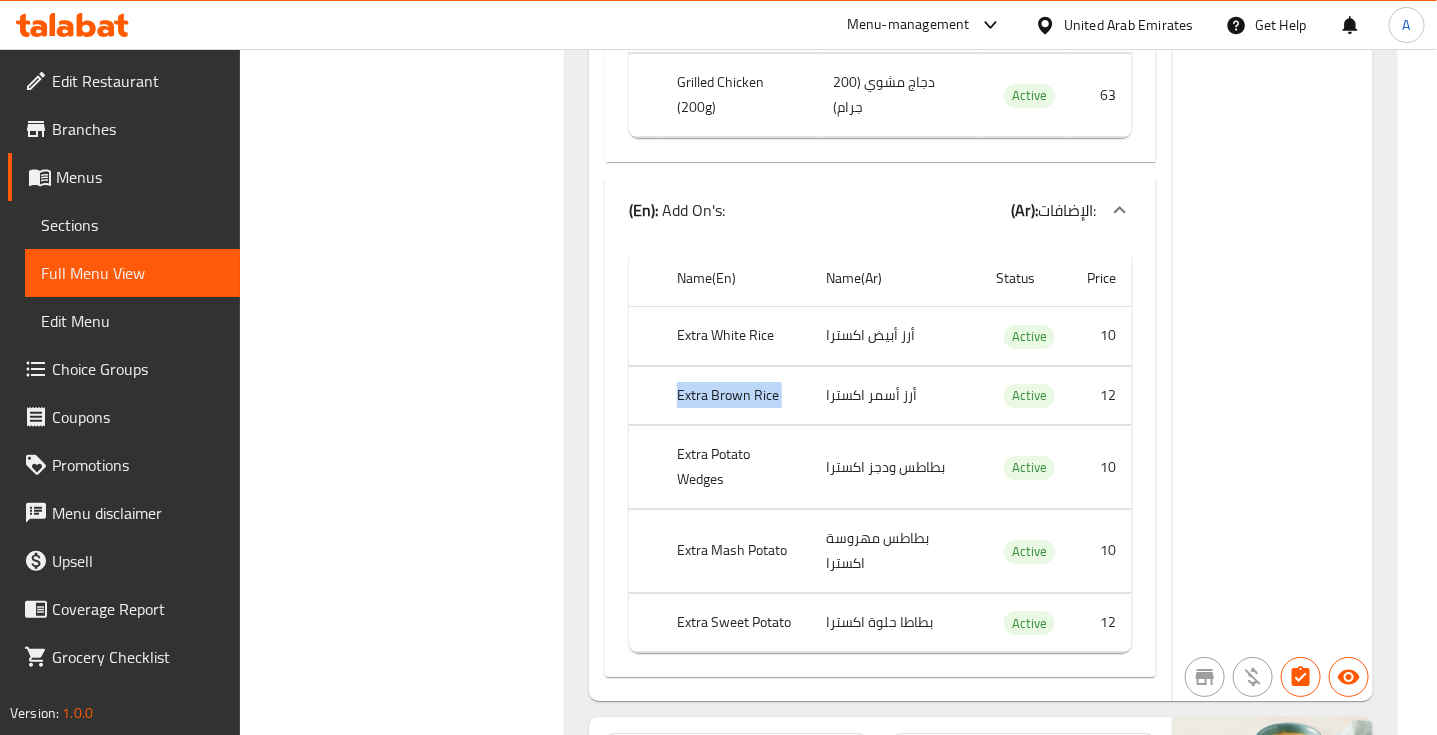 click on "Extra Brown Rice" at bounding box center [734, -1460] 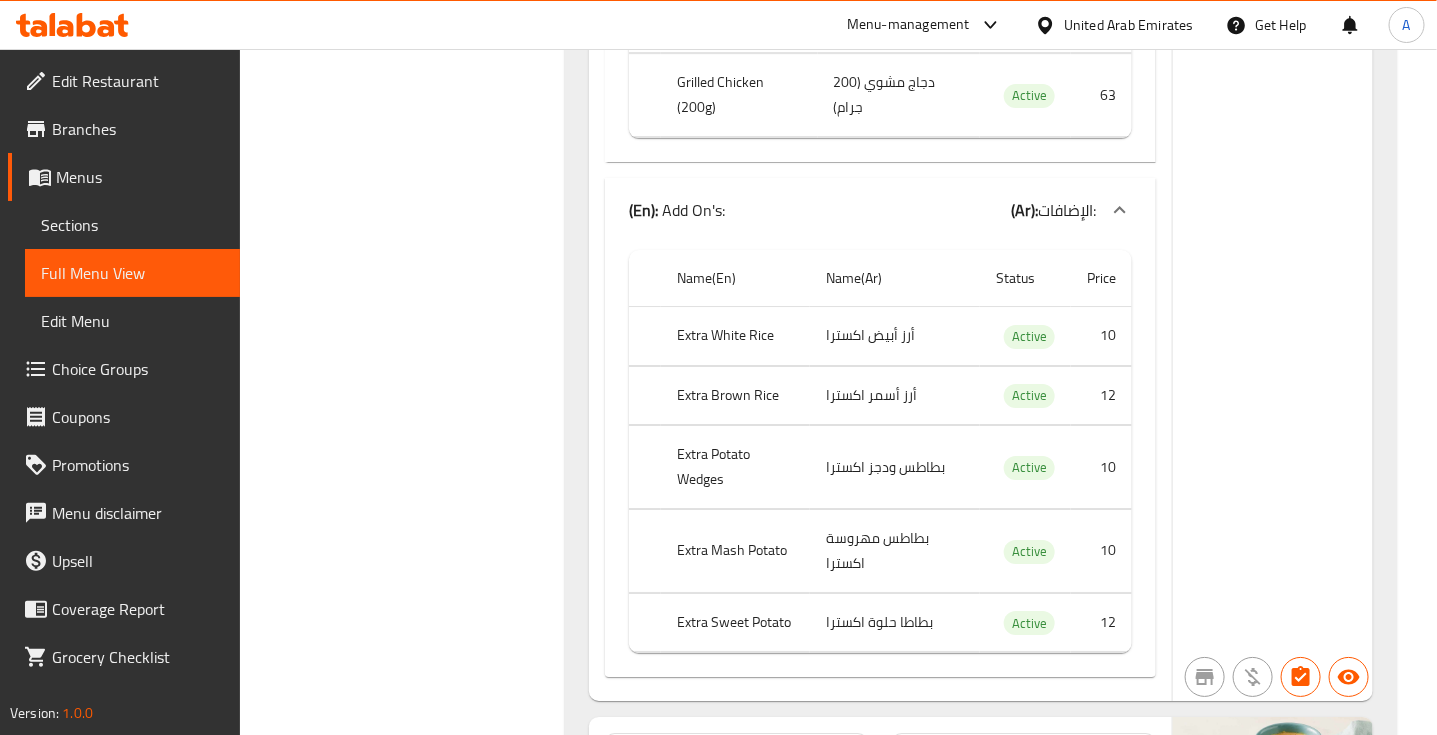 click on "Extra Potato Wedges" at bounding box center (734, -1401) 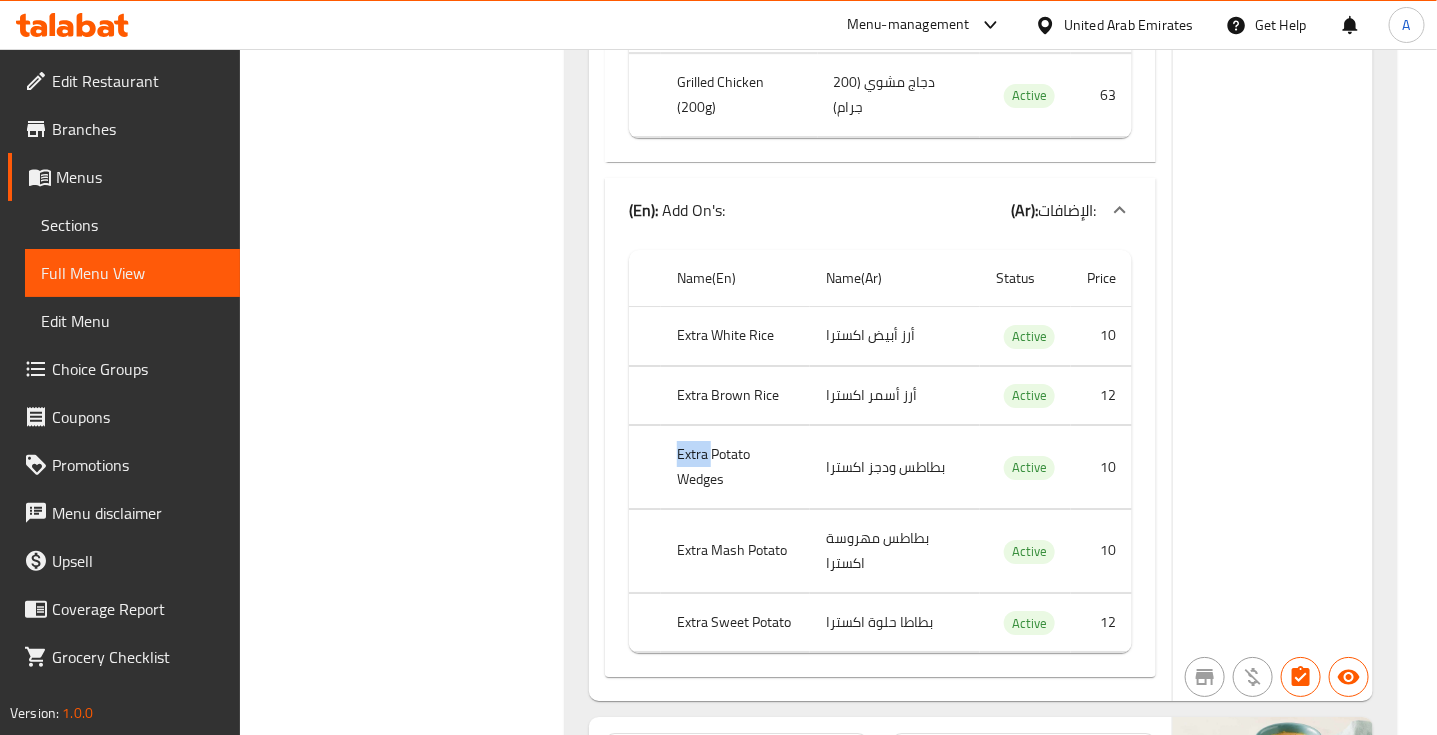 click on "Extra Potato Wedges" at bounding box center [734, -1401] 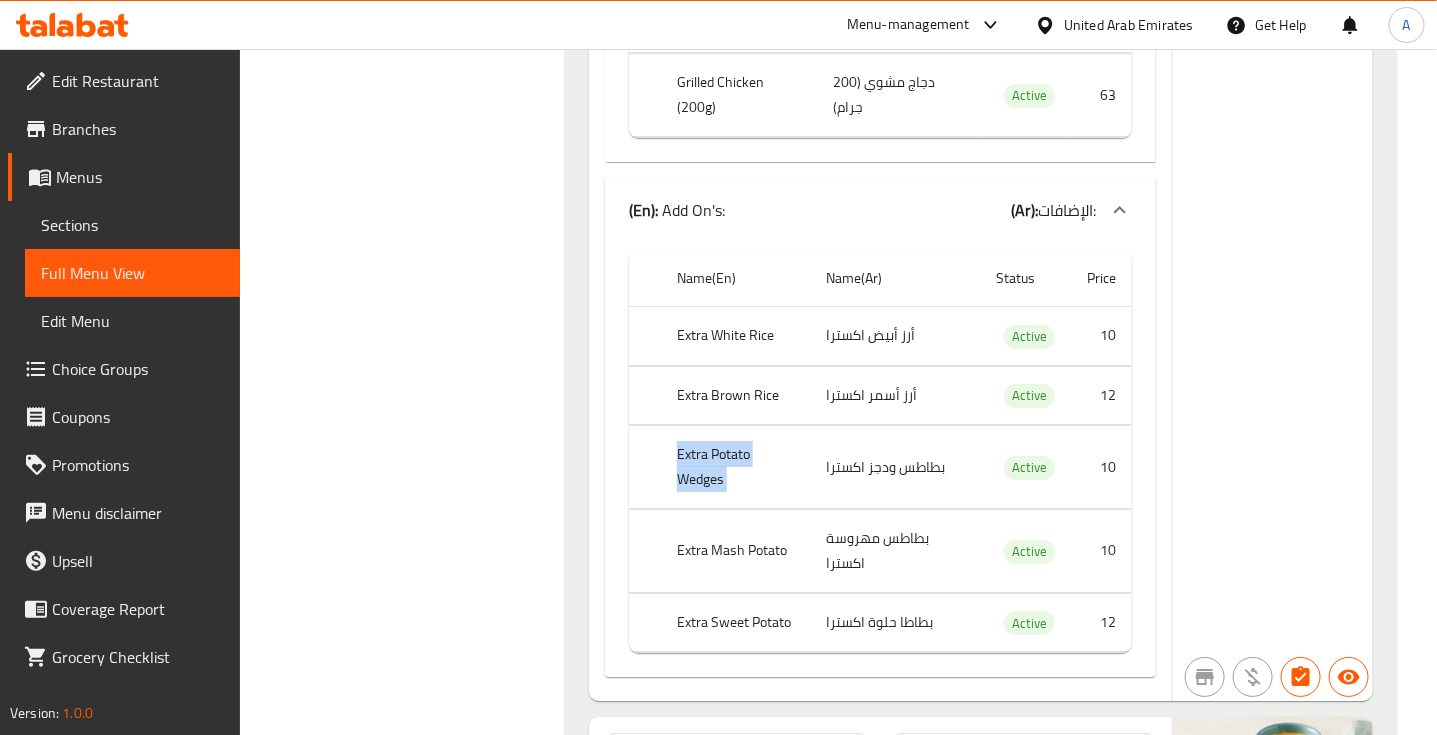 click on "Extra Potato Wedges" at bounding box center [734, -1401] 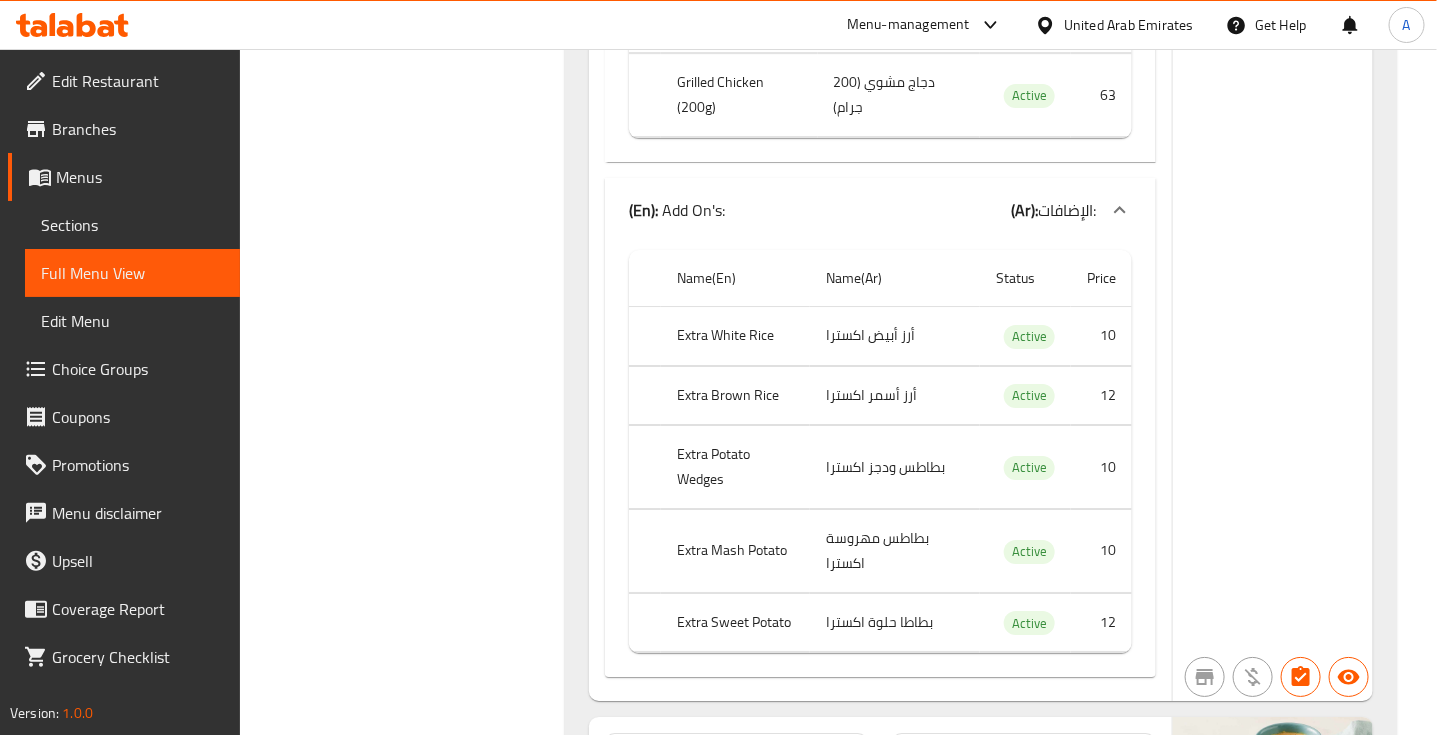 click on "Extra Mash Potato" at bounding box center (734, -1341) 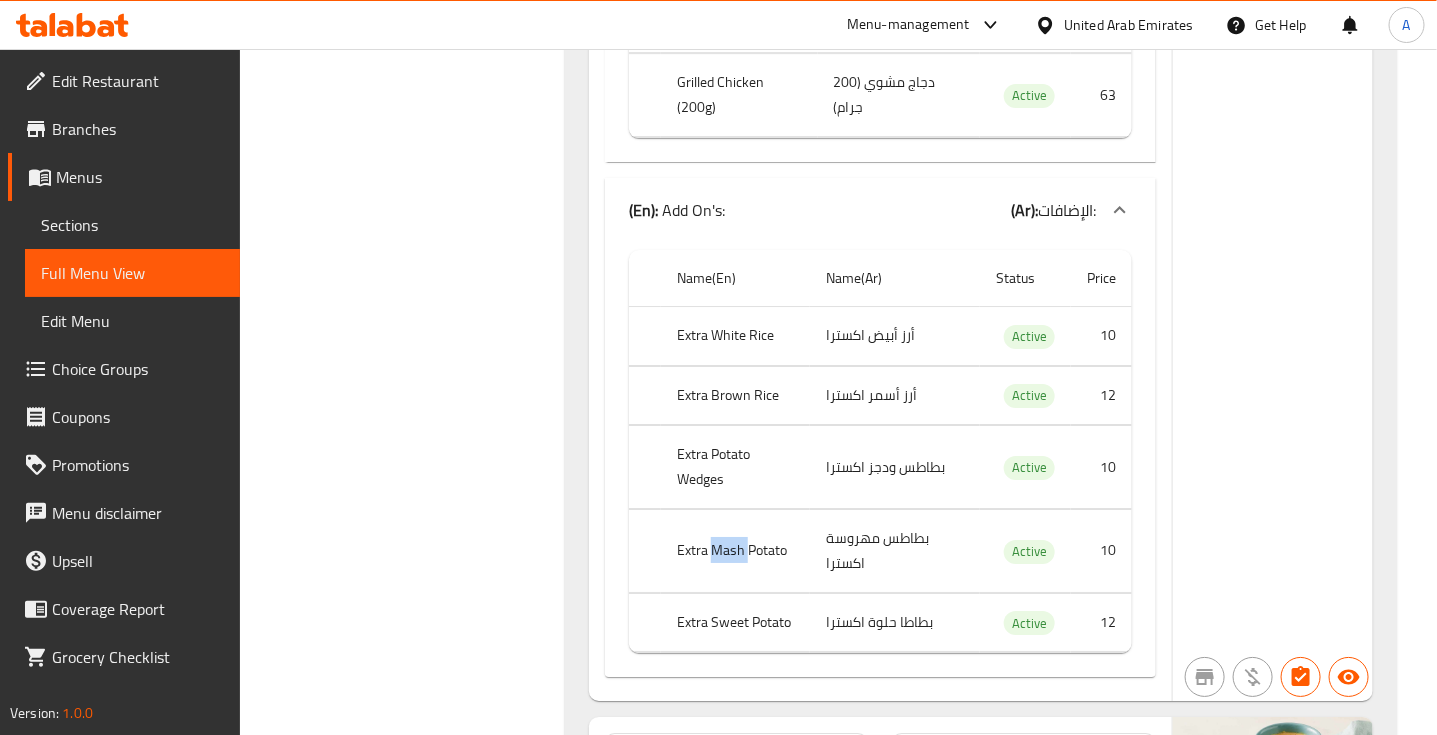 click on "Extra Mash Potato" at bounding box center [734, -1341] 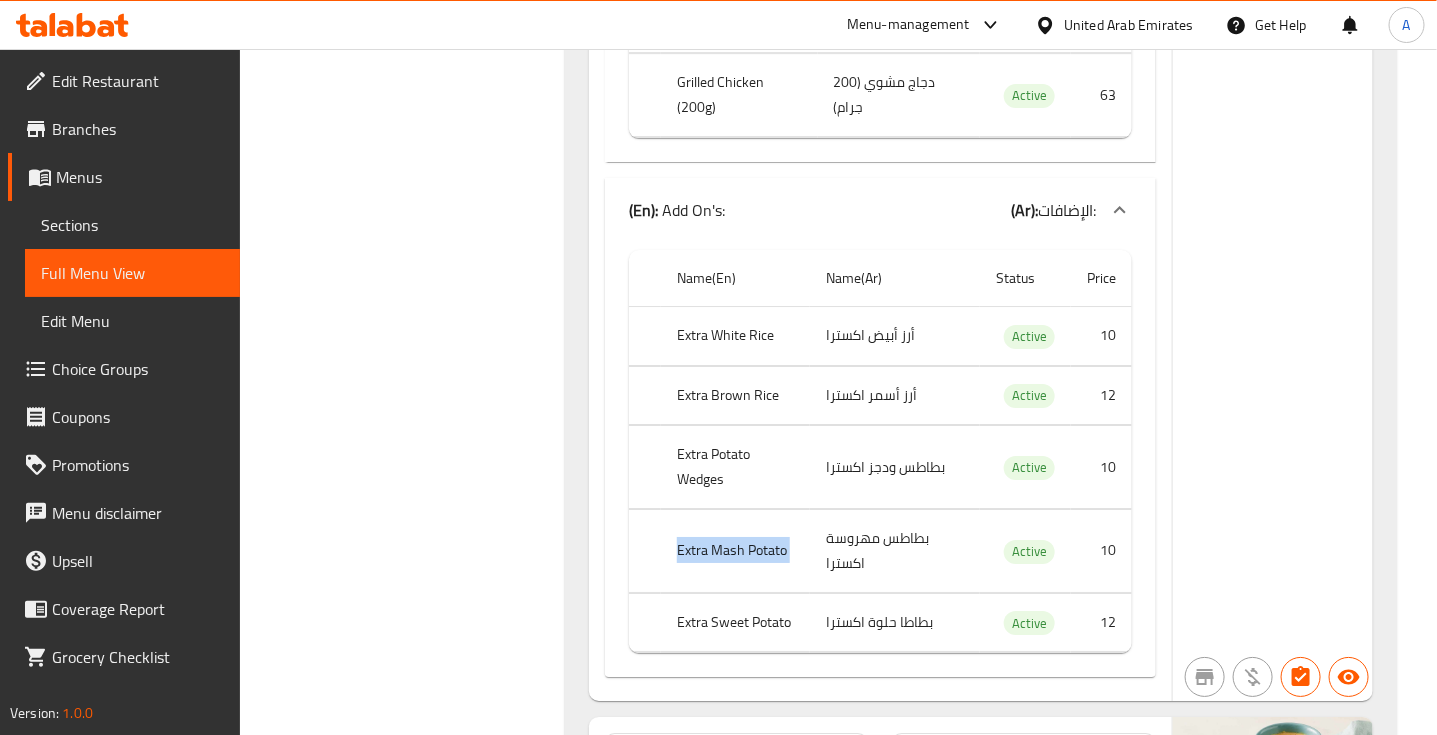 click on "Extra Mash Potato" at bounding box center [734, -1341] 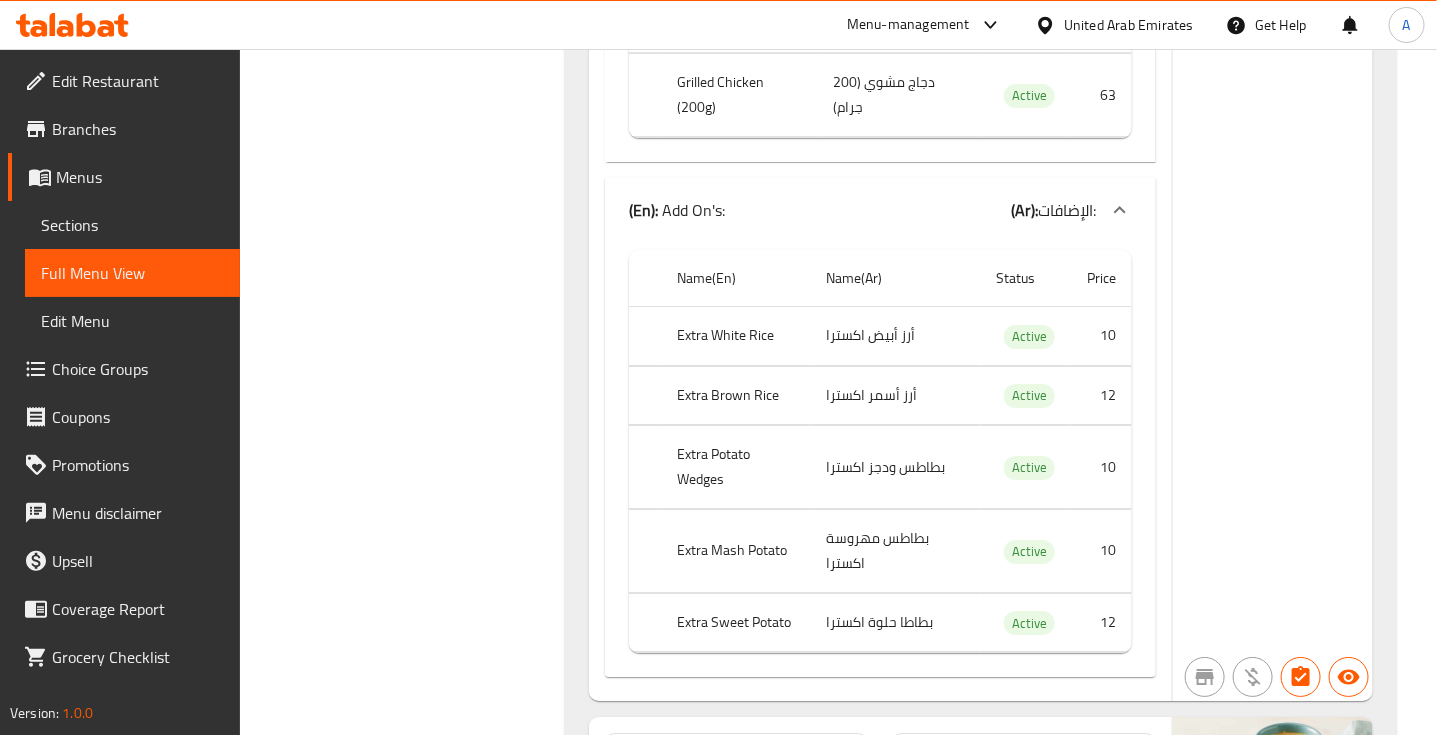 click on "بطاطا حلوة اكسترا" at bounding box center (881, -1282) 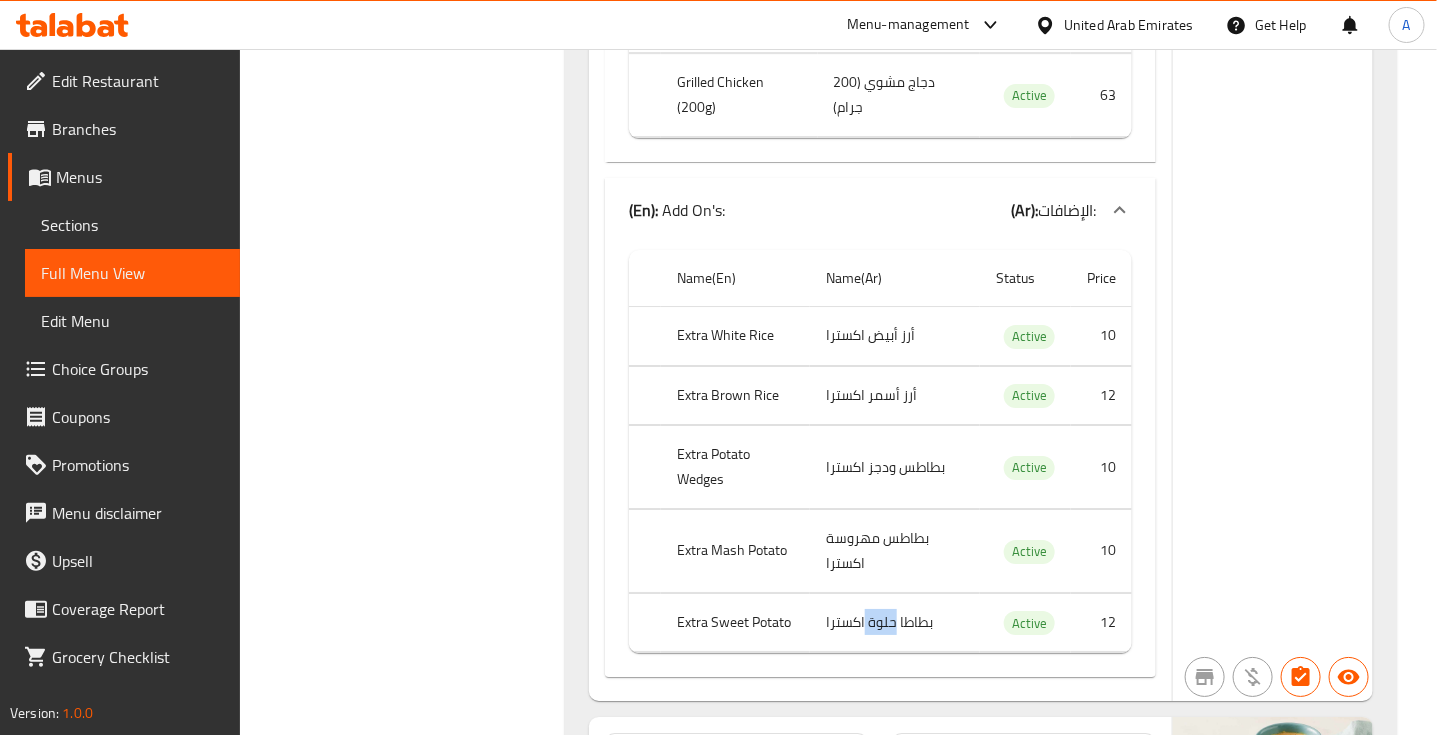 click on "بطاطا حلوة اكسترا" at bounding box center (881, -1282) 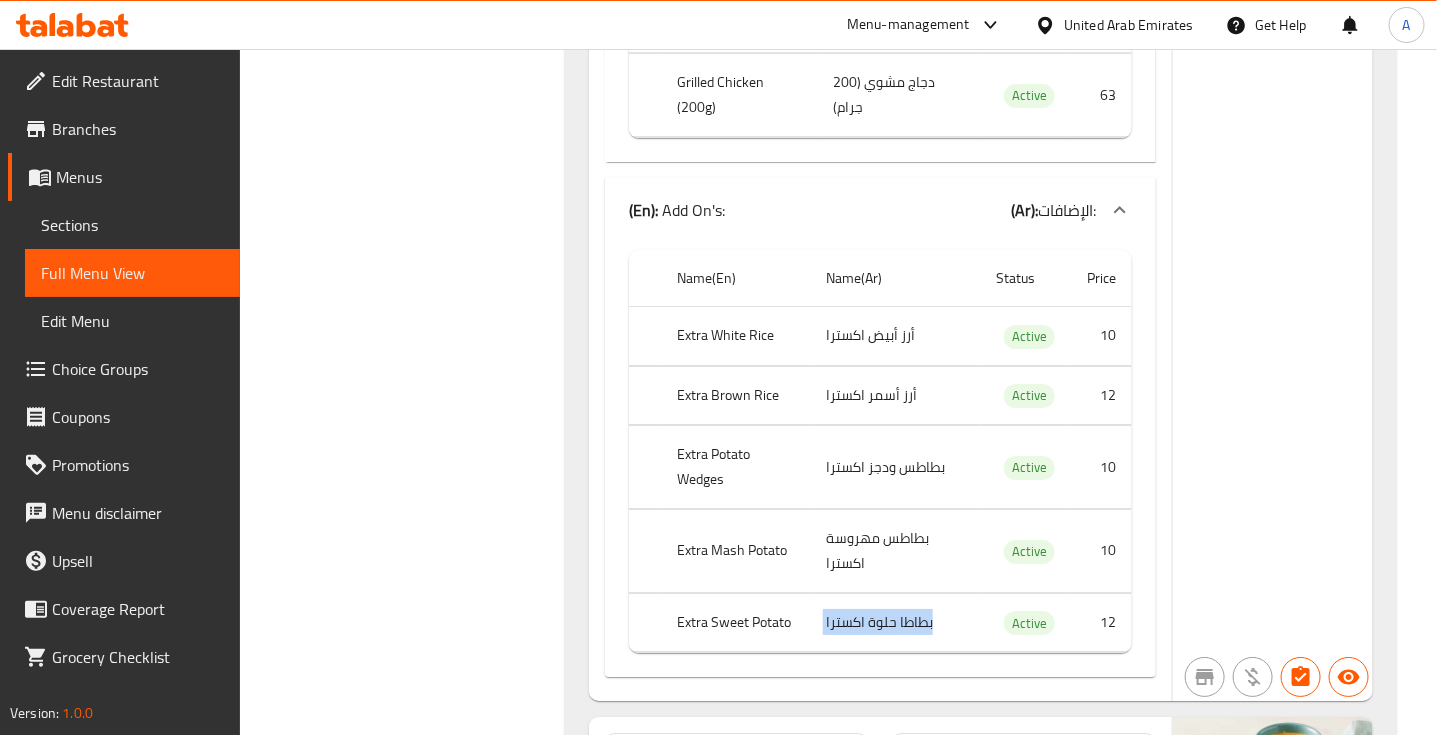 click on "بطاطا حلوة اكسترا" at bounding box center [881, -1282] 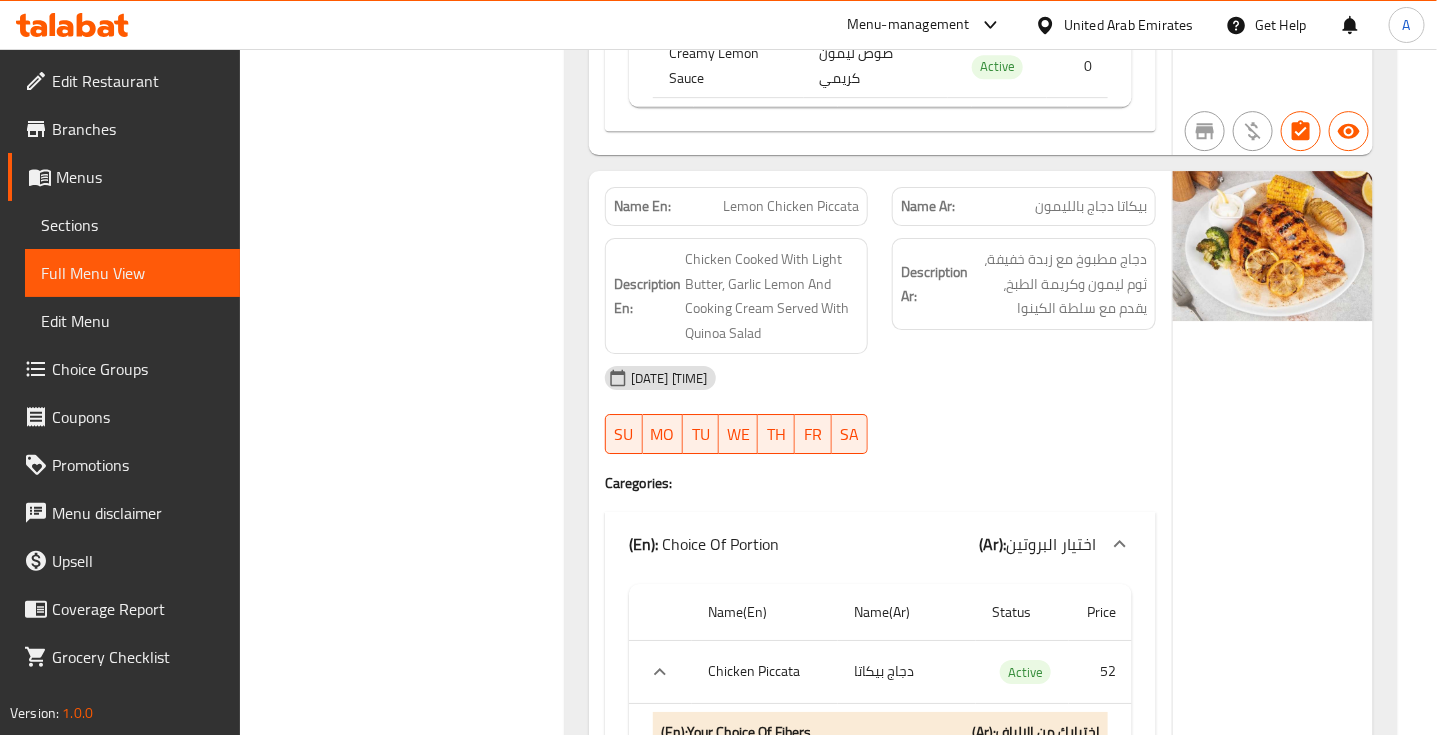 scroll, scrollTop: 34143, scrollLeft: 0, axis: vertical 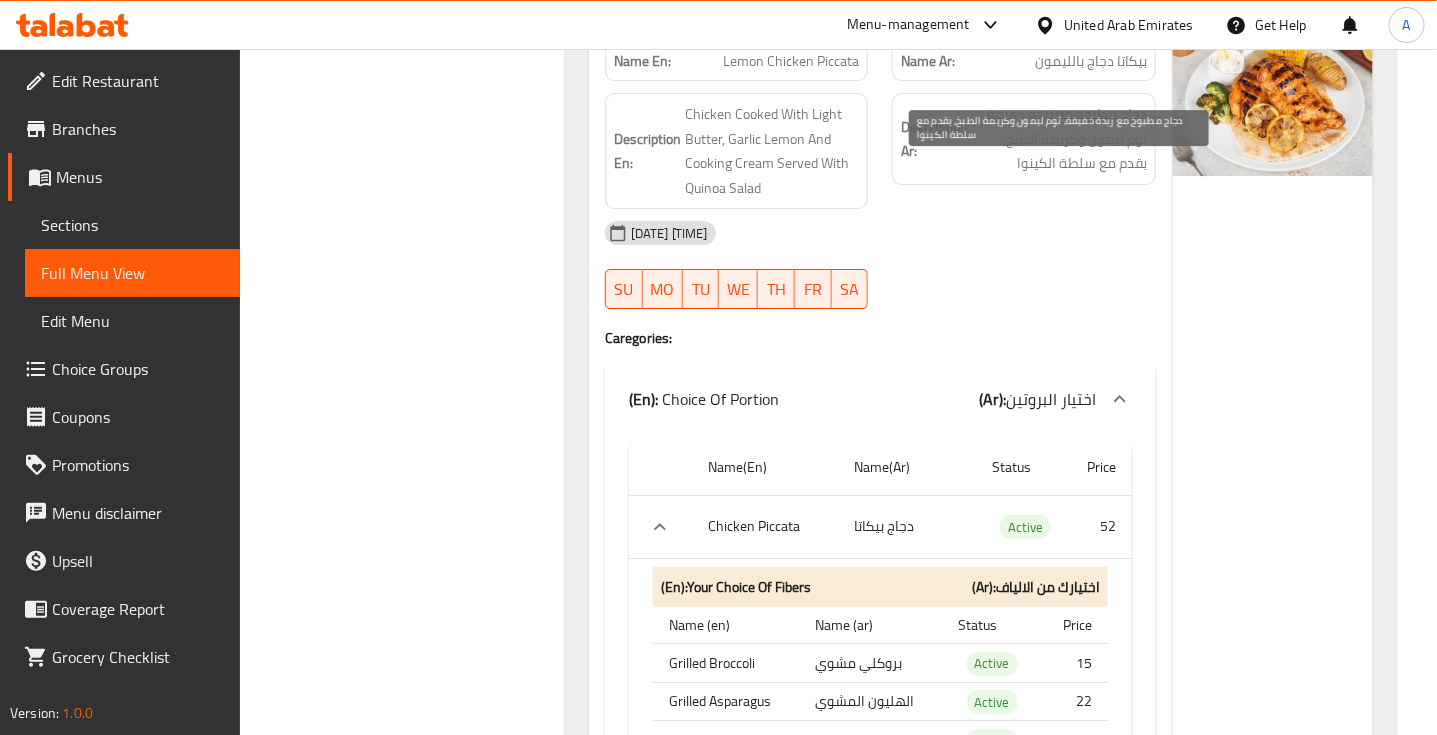click on "دجاج مطبوخ مع زبدة خفيفة، ثوم ليمون وكريمة الطبخ، يقدم مع سلطة الكينوا" at bounding box center (1059, 139) 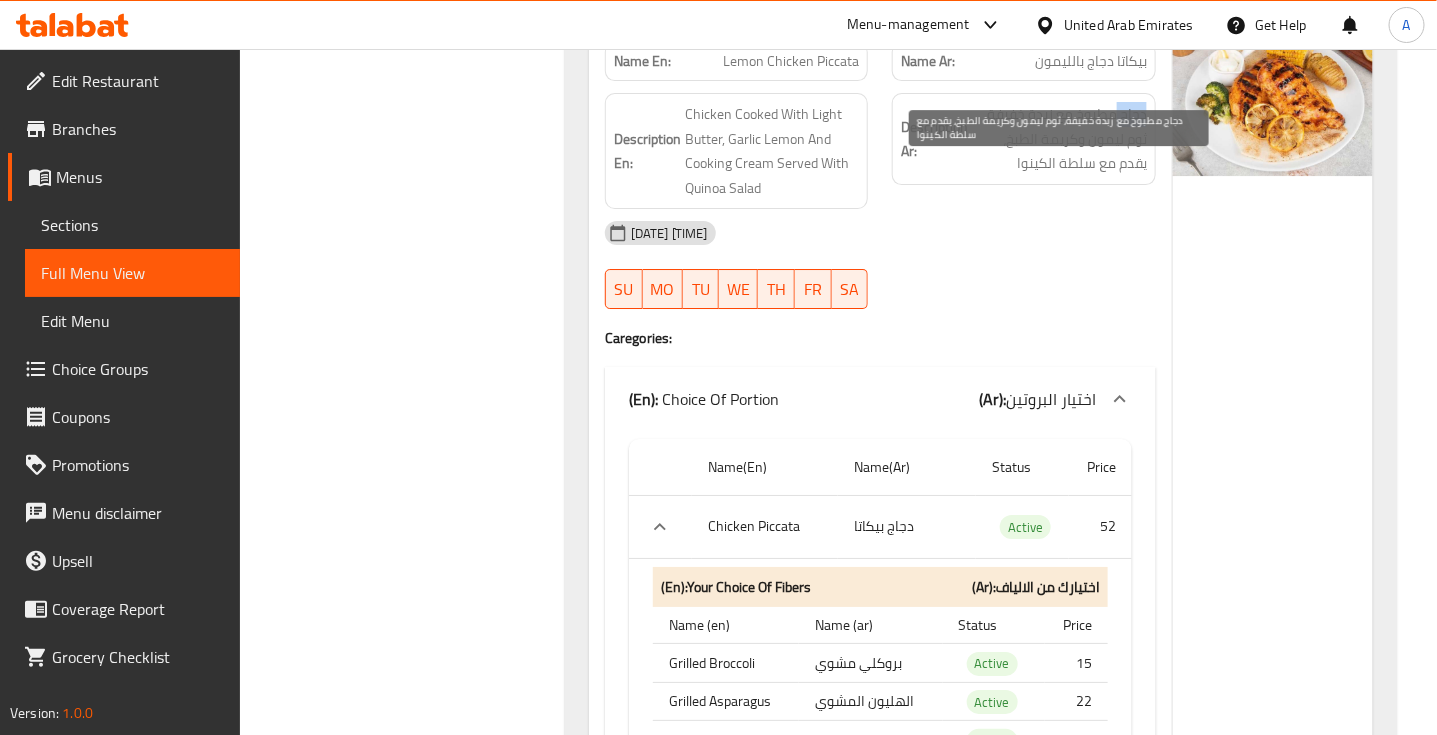 click on "دجاج مطبوخ مع زبدة خفيفة، ثوم ليمون وكريمة الطبخ، يقدم مع سلطة الكينوا" at bounding box center (1059, 139) 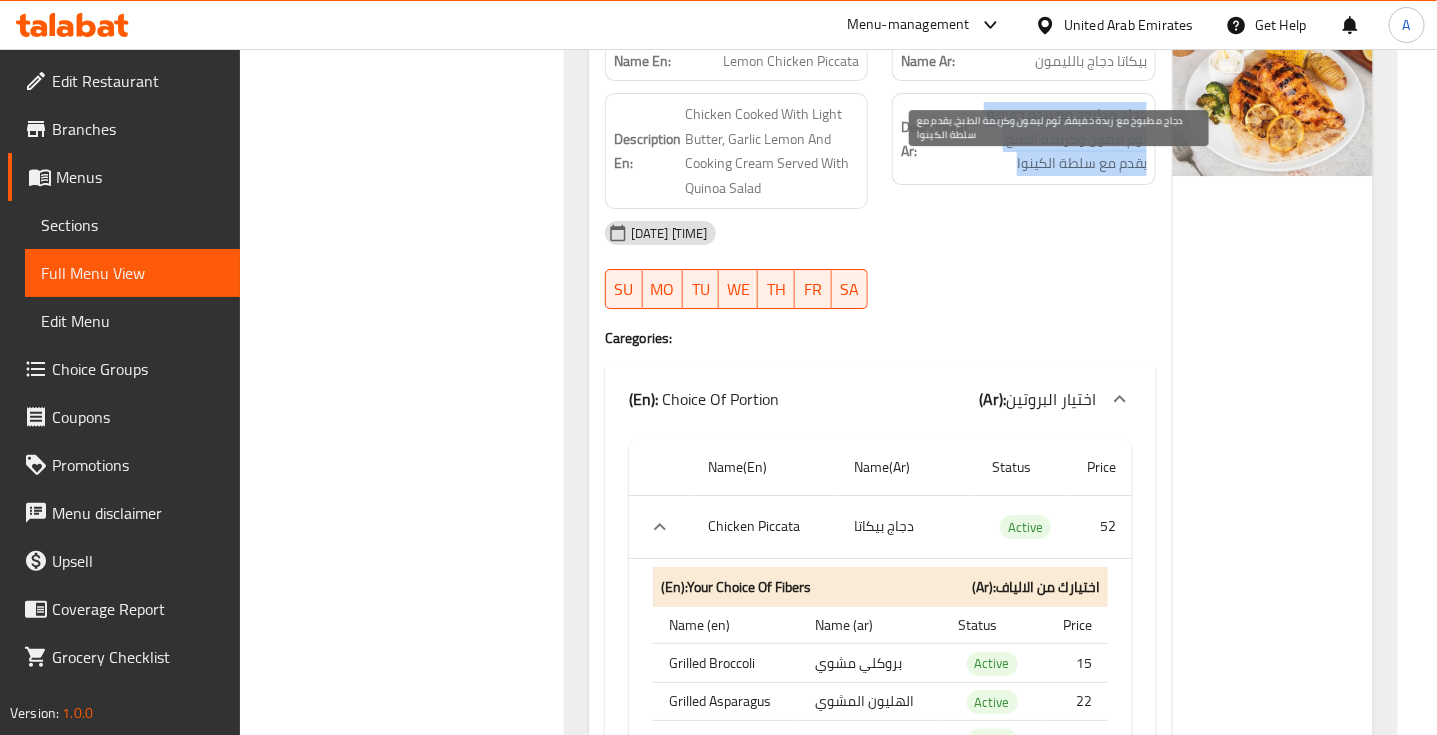 click on "دجاج مطبوخ مع زبدة خفيفة، ثوم ليمون وكريمة الطبخ، يقدم مع سلطة الكينوا" at bounding box center (1059, 139) 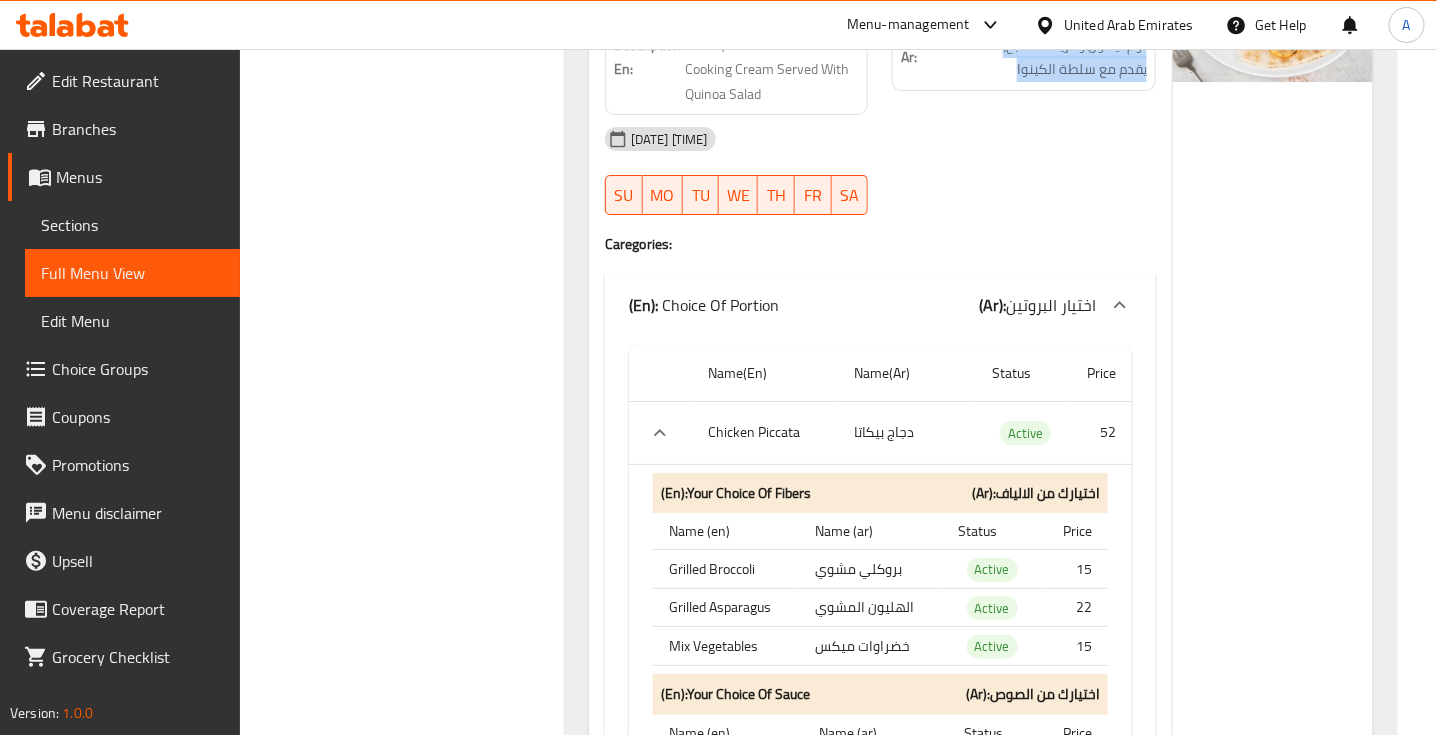 scroll, scrollTop: 34393, scrollLeft: 0, axis: vertical 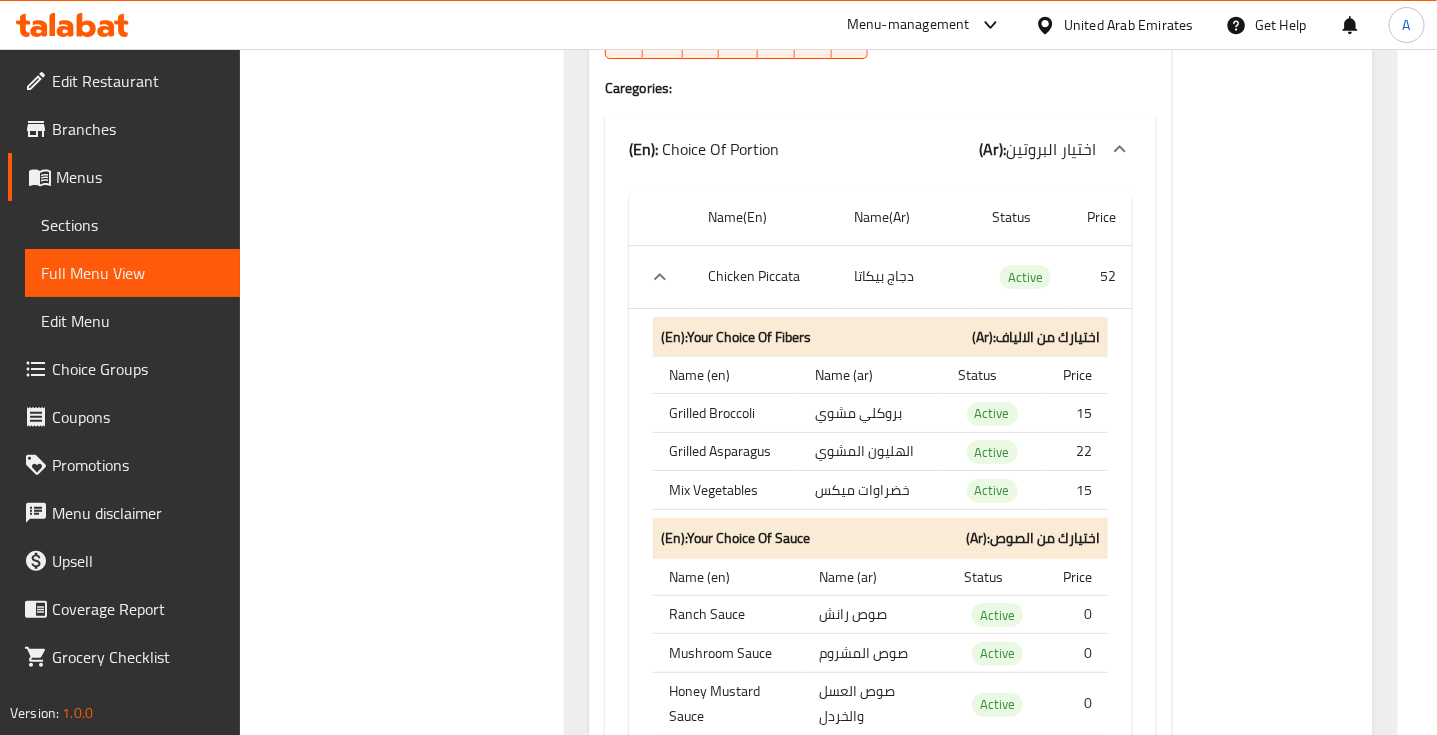 click on "52" at bounding box center (1097, -33466) 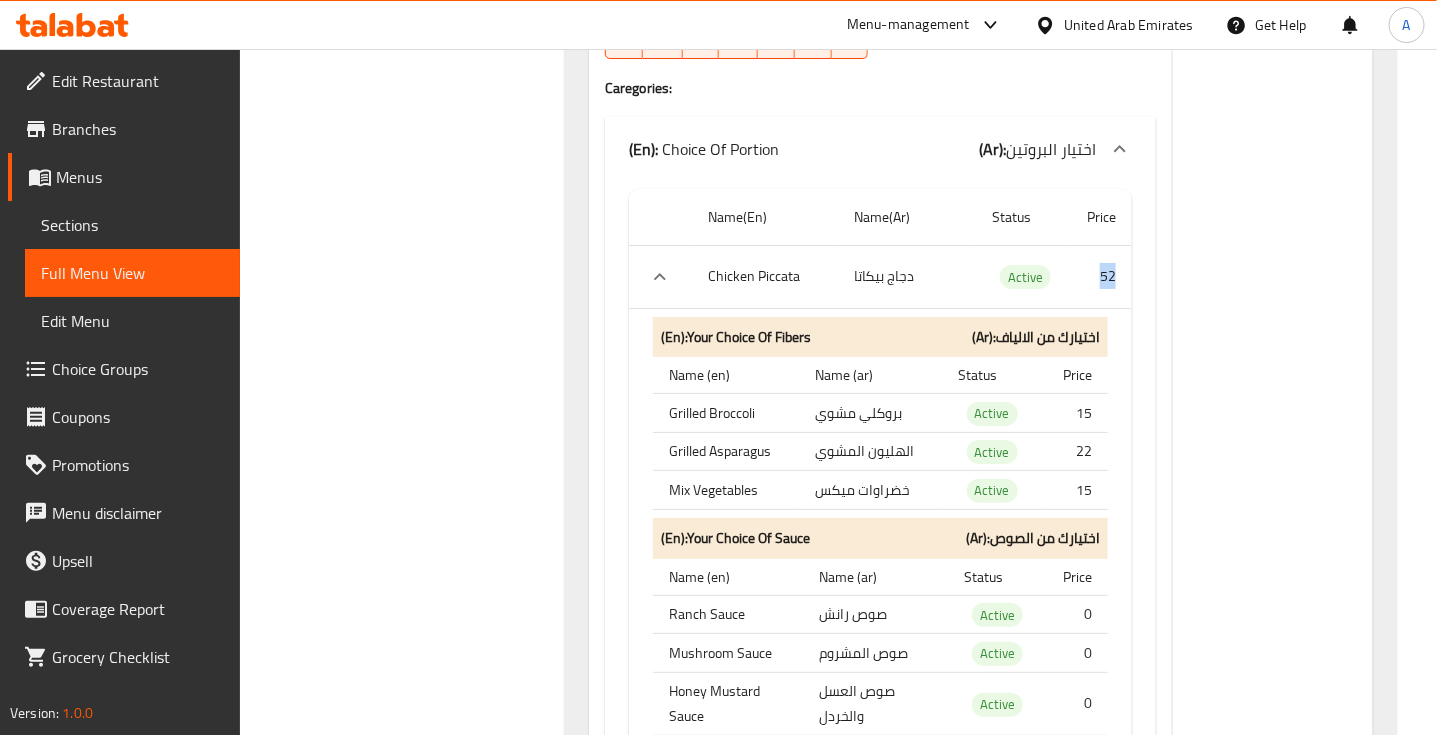 click on "52" at bounding box center (1097, -33466) 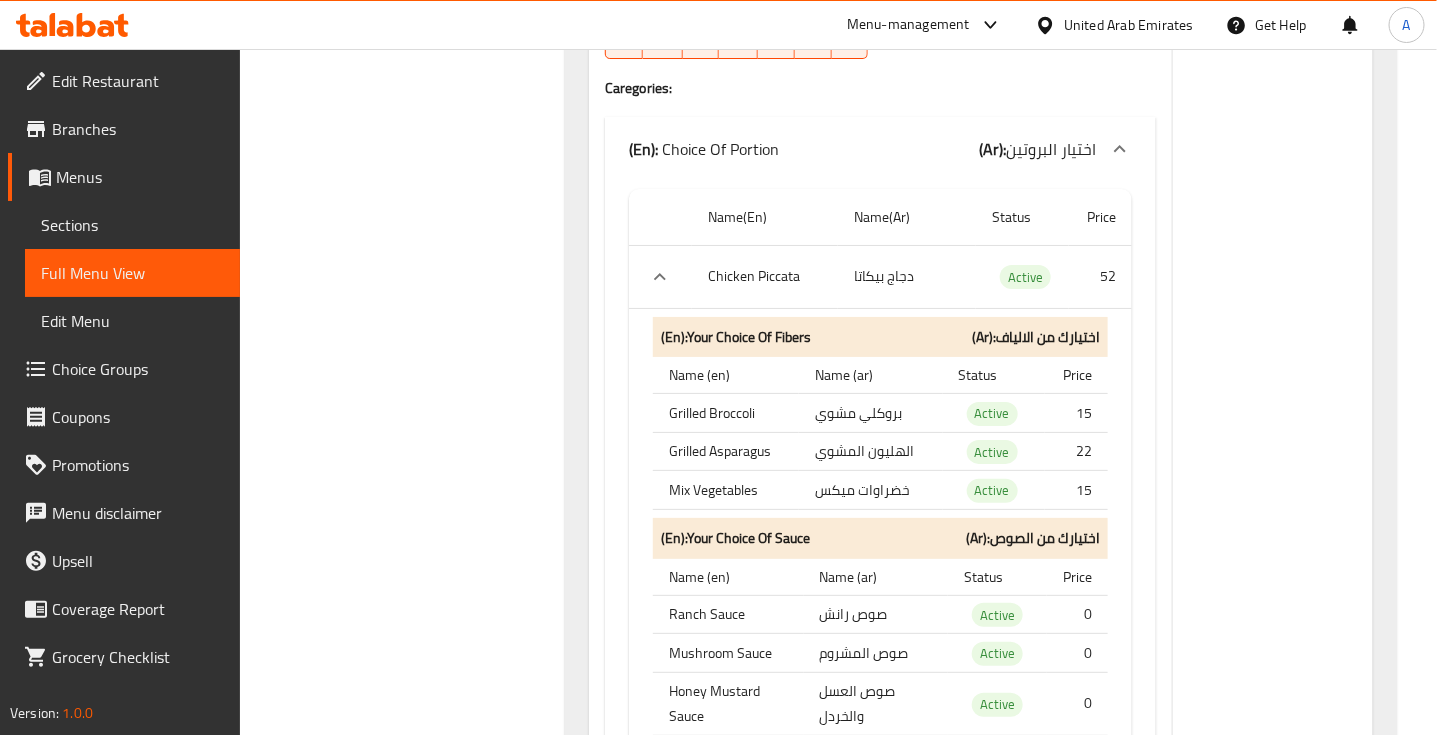 click on "دجاج بيكاتا" at bounding box center (881, -33466) 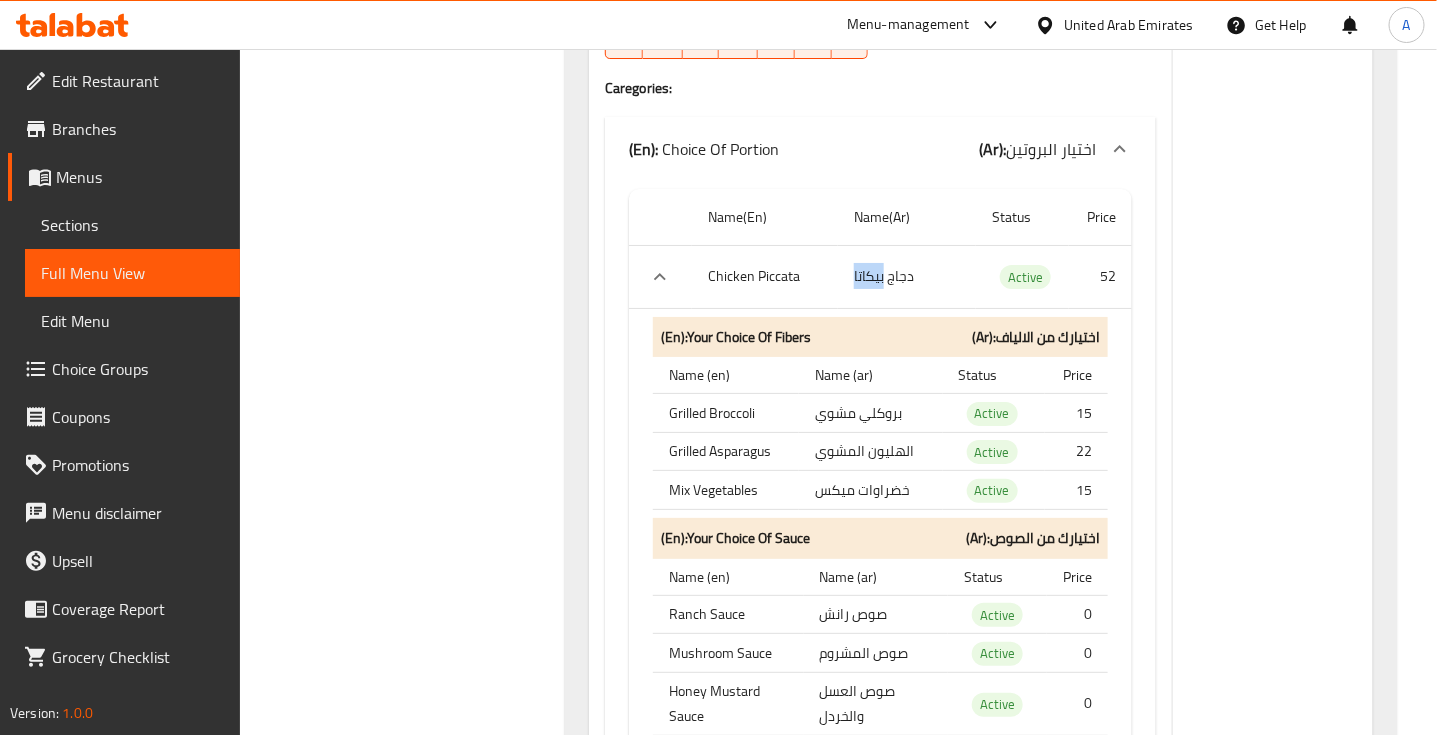 click on "دجاج بيكاتا" at bounding box center (881, -33466) 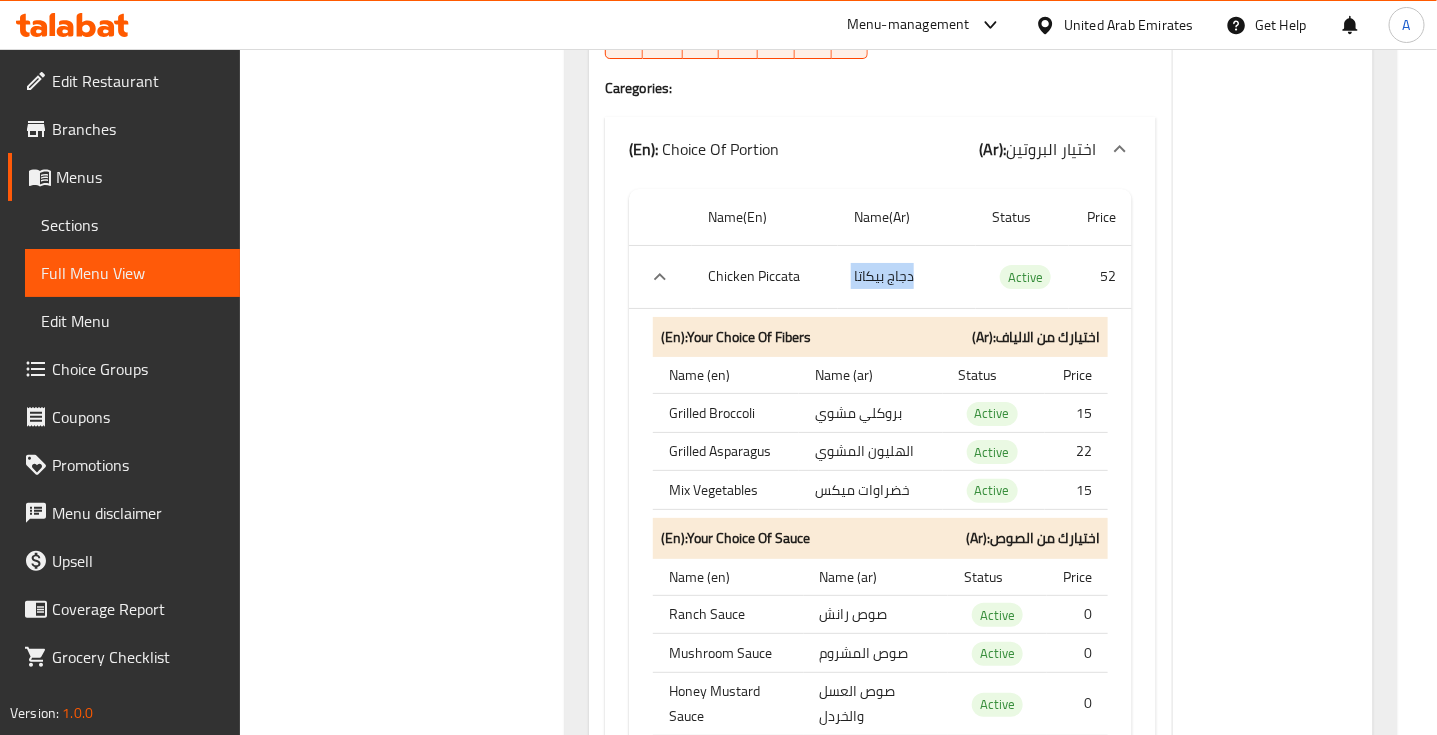 click on "دجاج بيكاتا" at bounding box center (881, -33466) 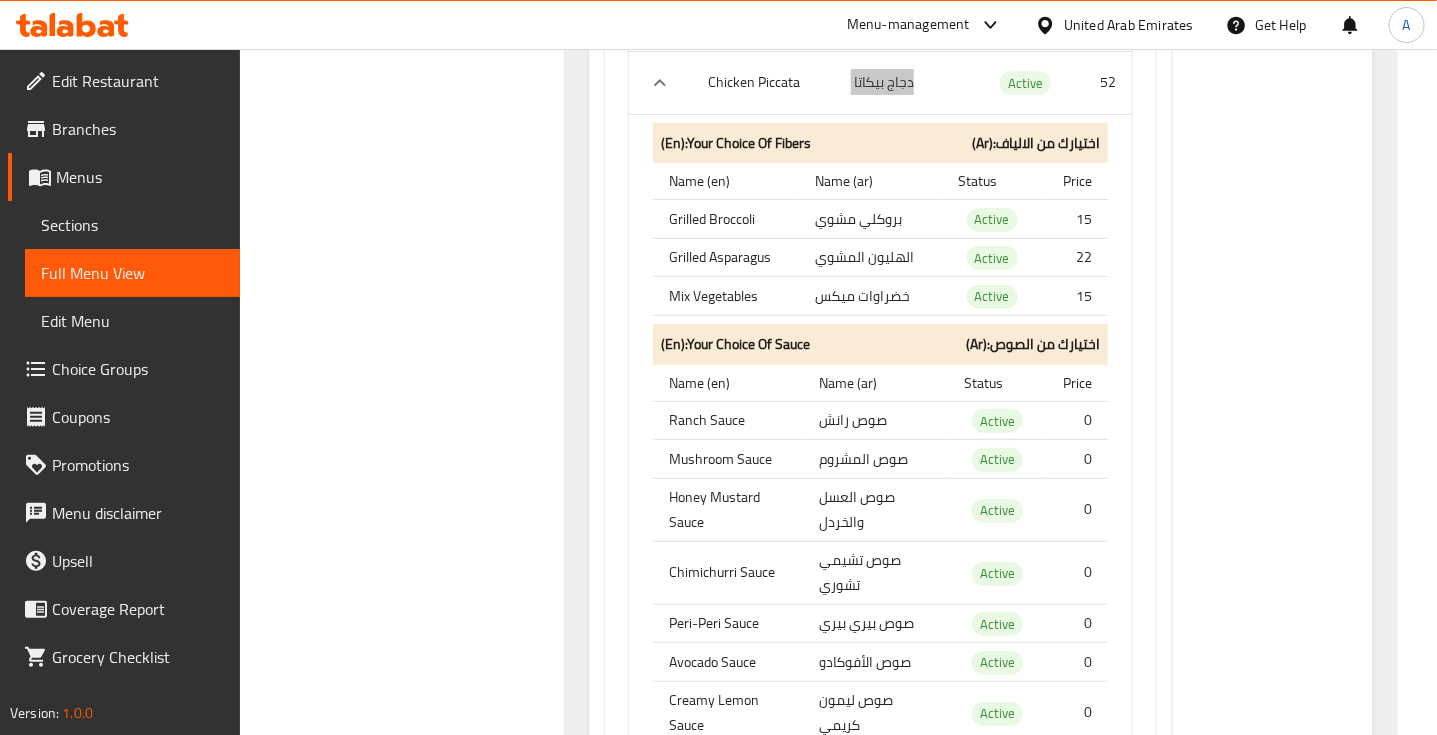 scroll, scrollTop: 34643, scrollLeft: 0, axis: vertical 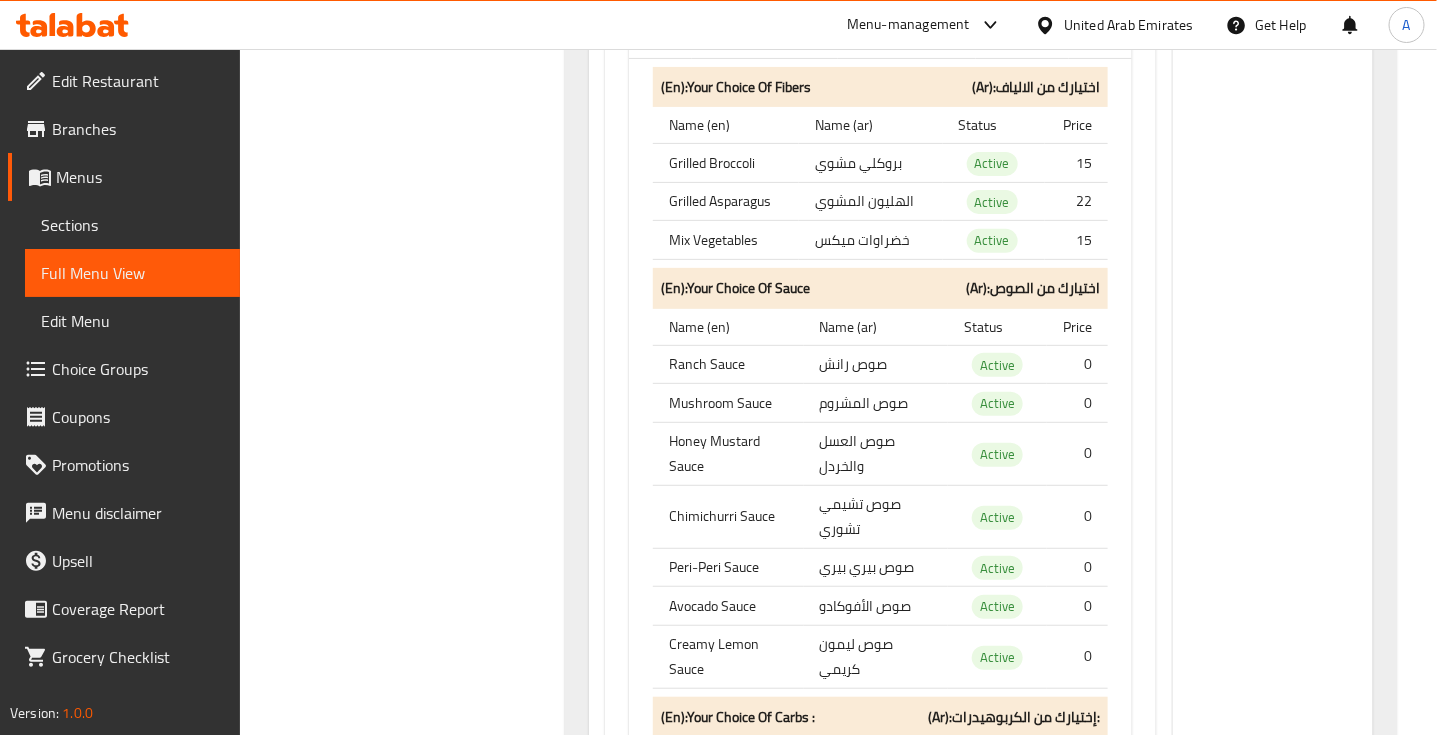 click on "Ranch Sauce" at bounding box center (728, 364) 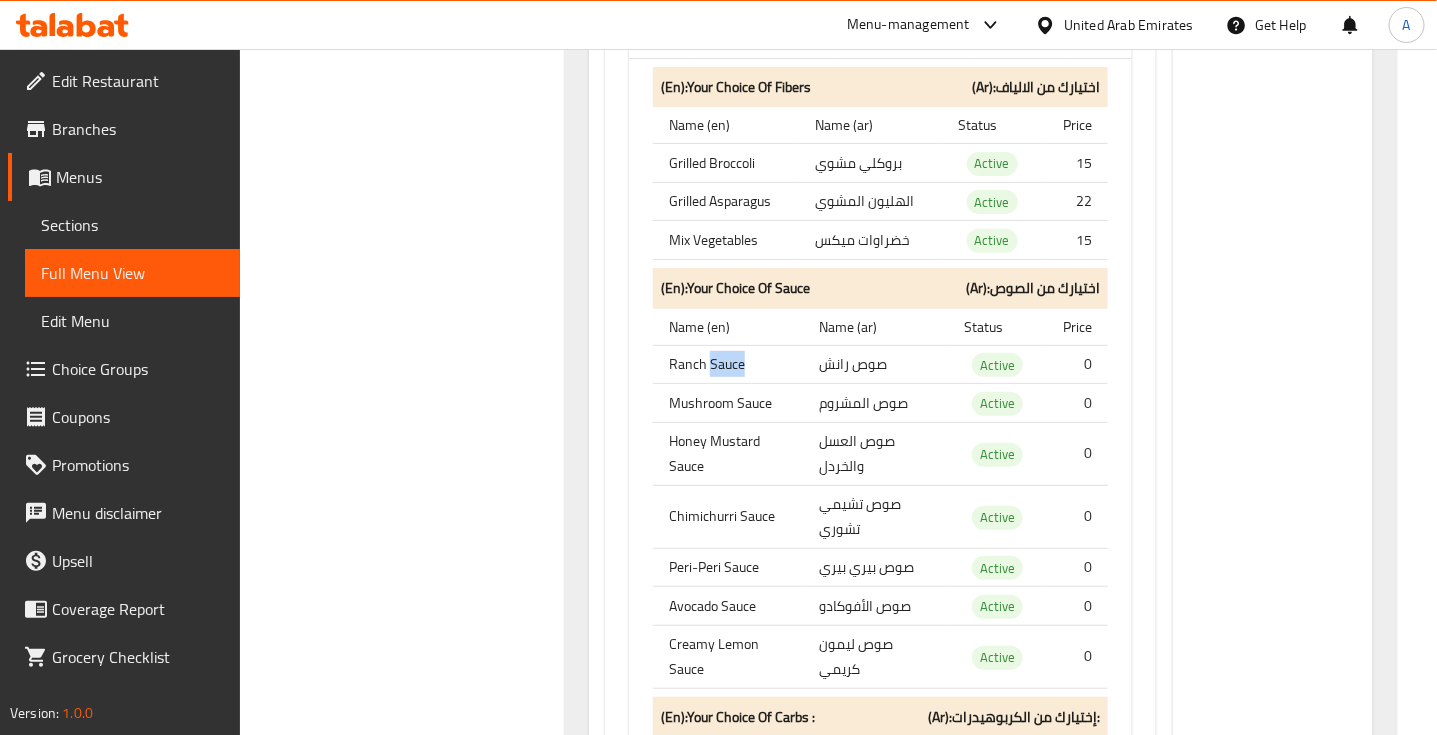 click on "Ranch Sauce" at bounding box center (728, 364) 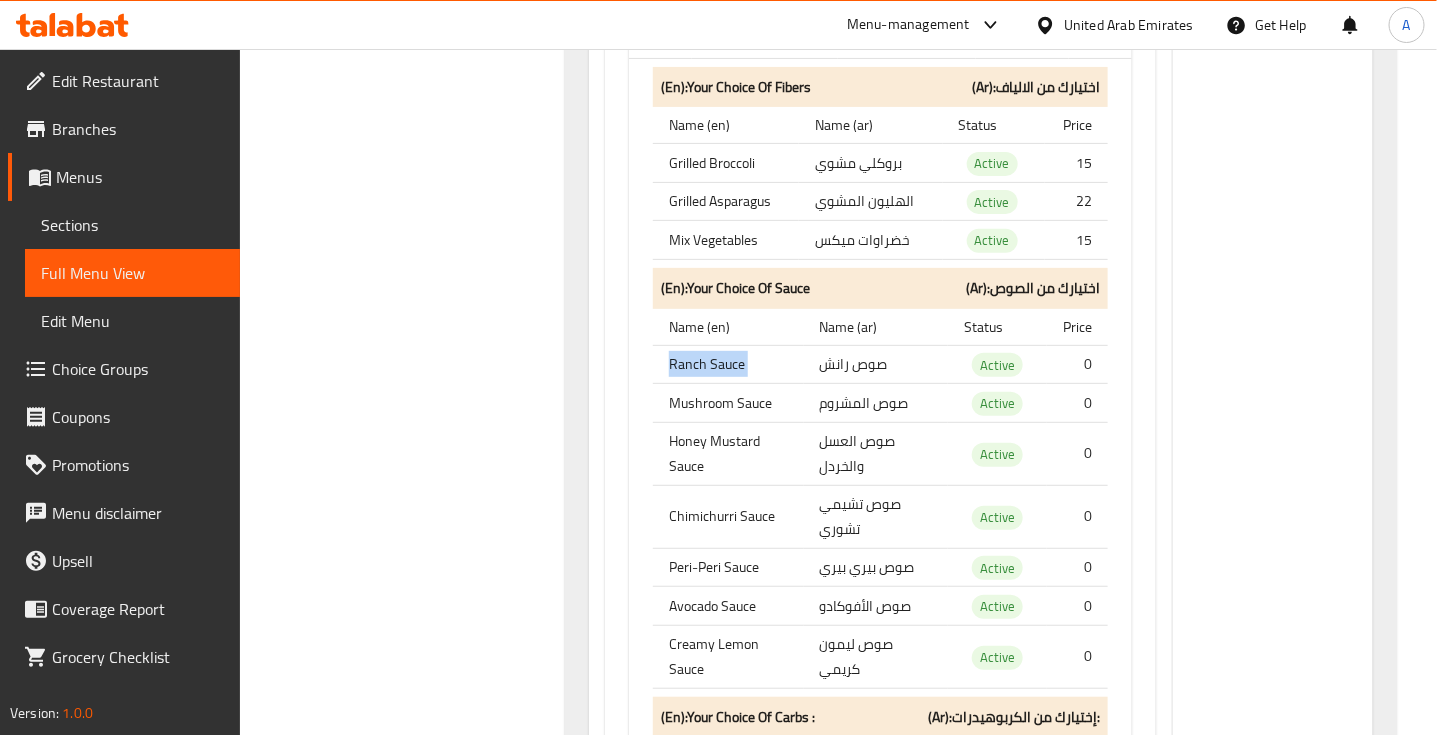 drag, startPoint x: 716, startPoint y: 425, endPoint x: 718, endPoint y: 437, distance: 12.165525 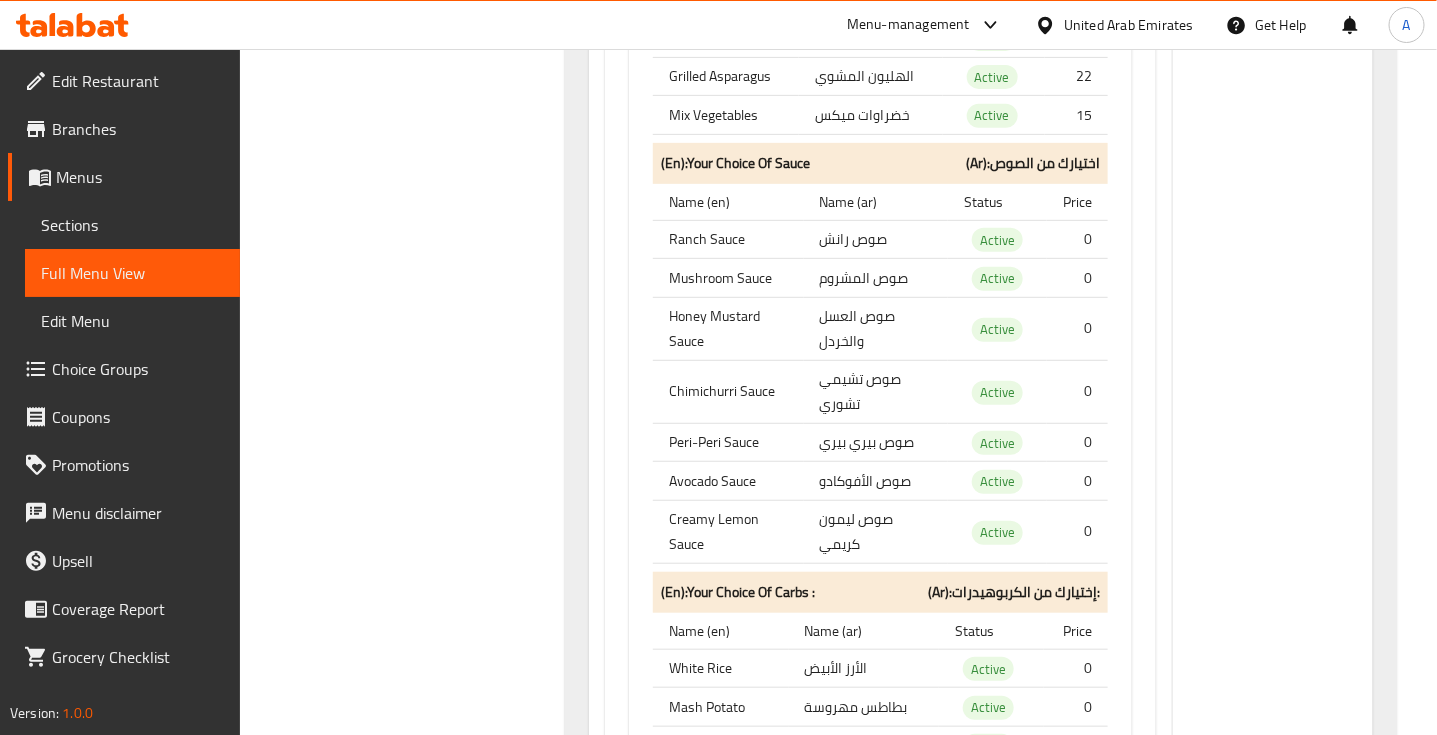 click on "Mushroom Sauce" at bounding box center (728, 278) 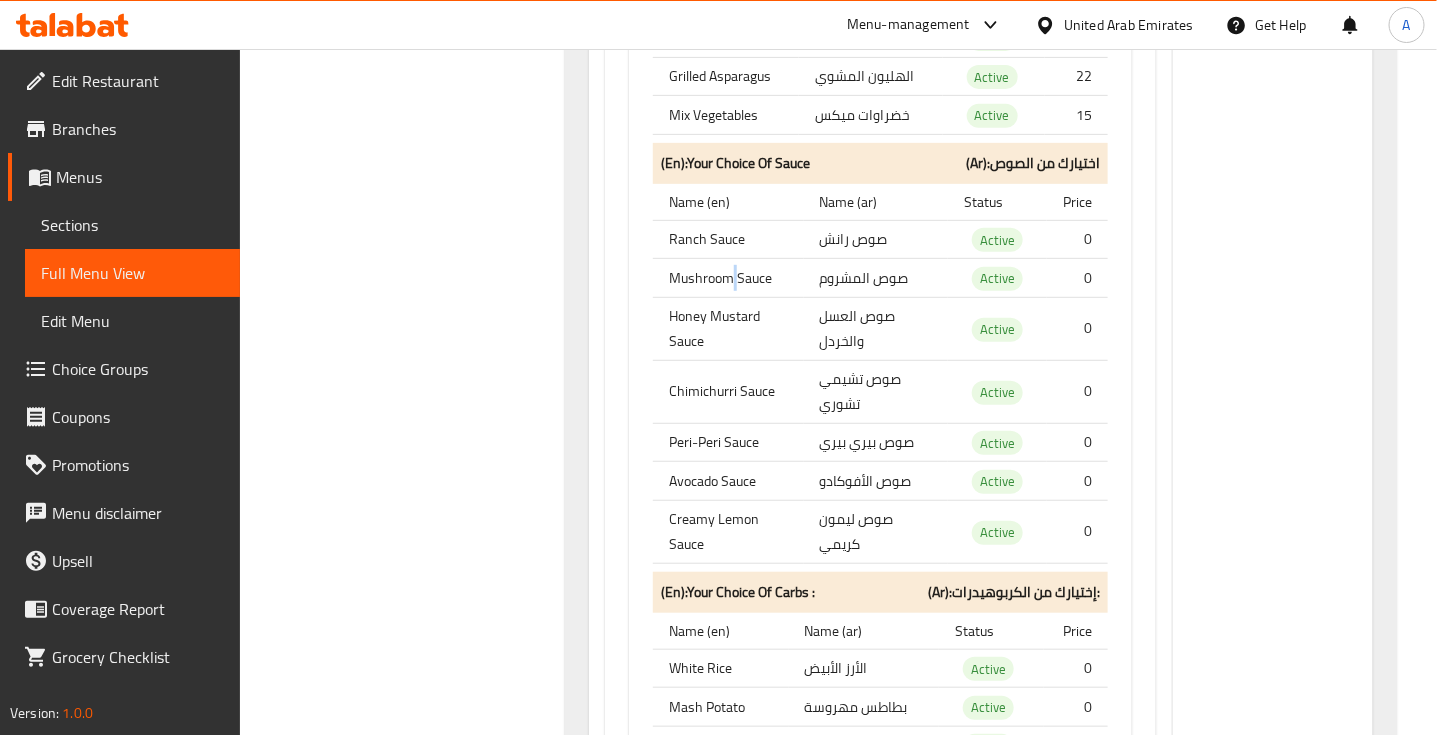 click on "Mushroom Sauce" at bounding box center [728, 278] 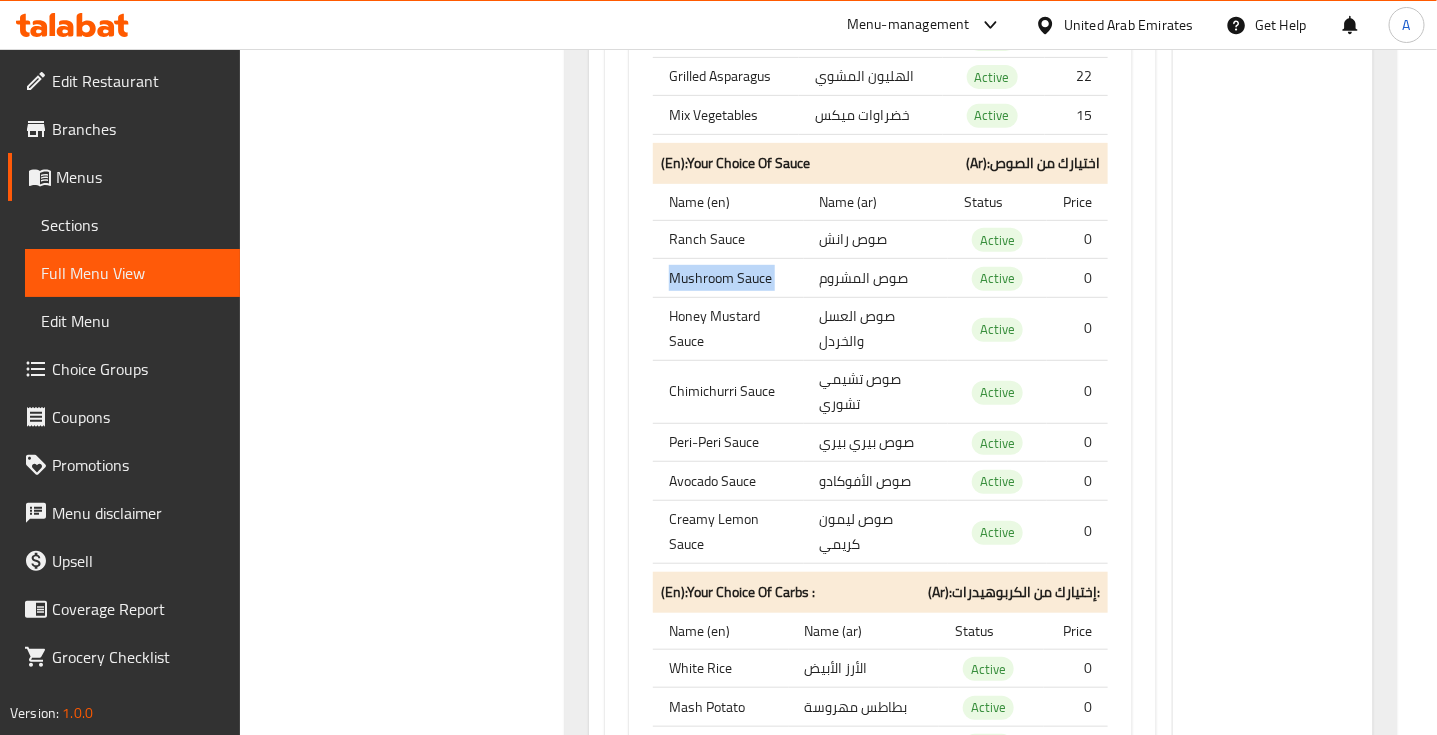 click on "Mushroom Sauce" at bounding box center (728, 278) 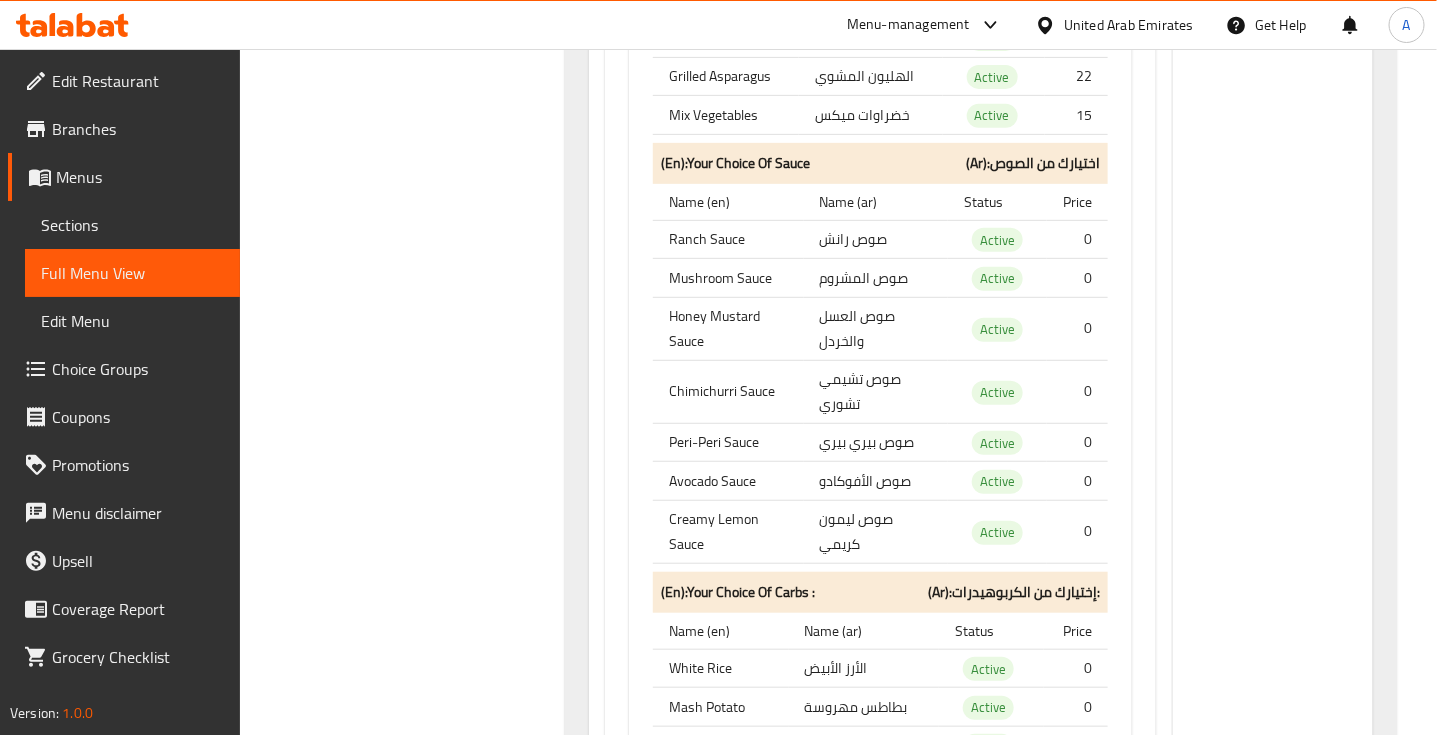 click on "Honey Mustard Sauce" at bounding box center (728, 328) 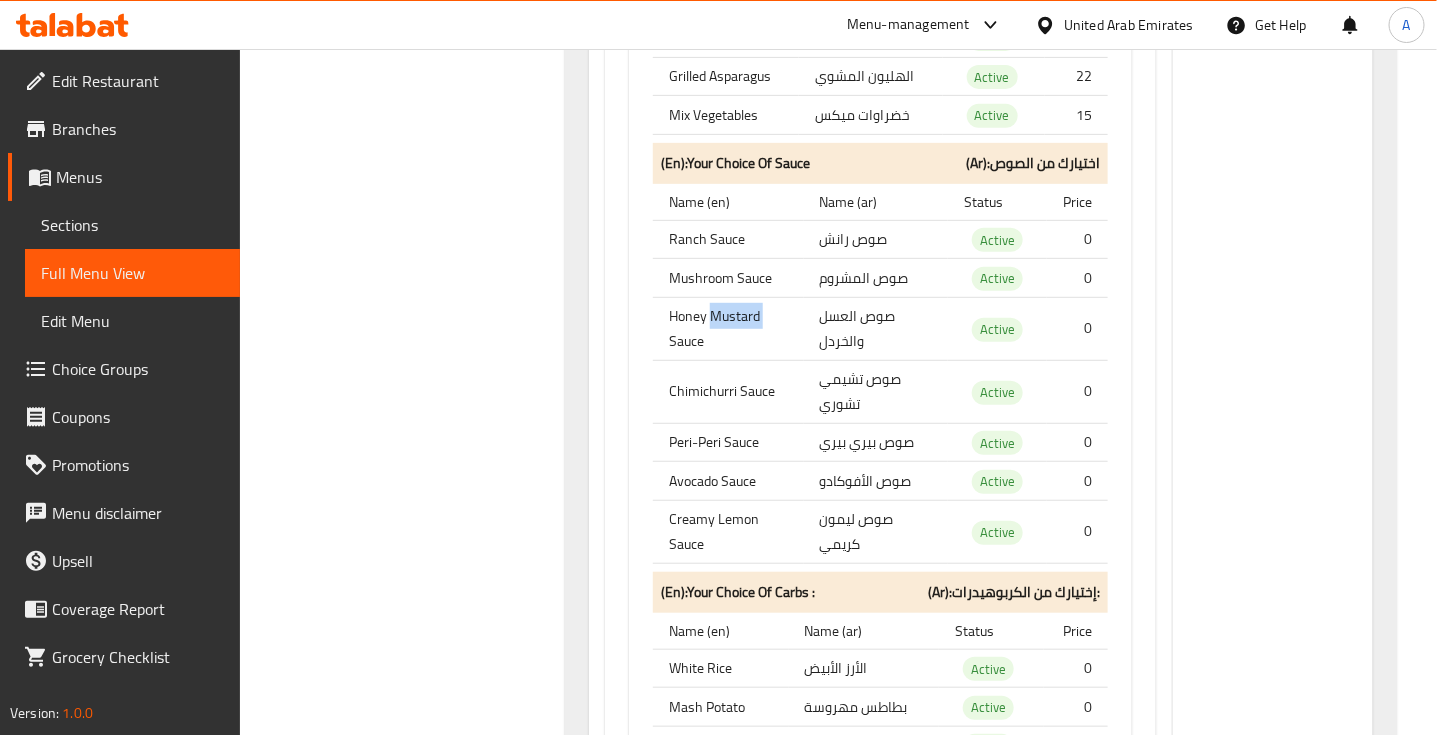 click on "Honey Mustard Sauce" at bounding box center (728, 328) 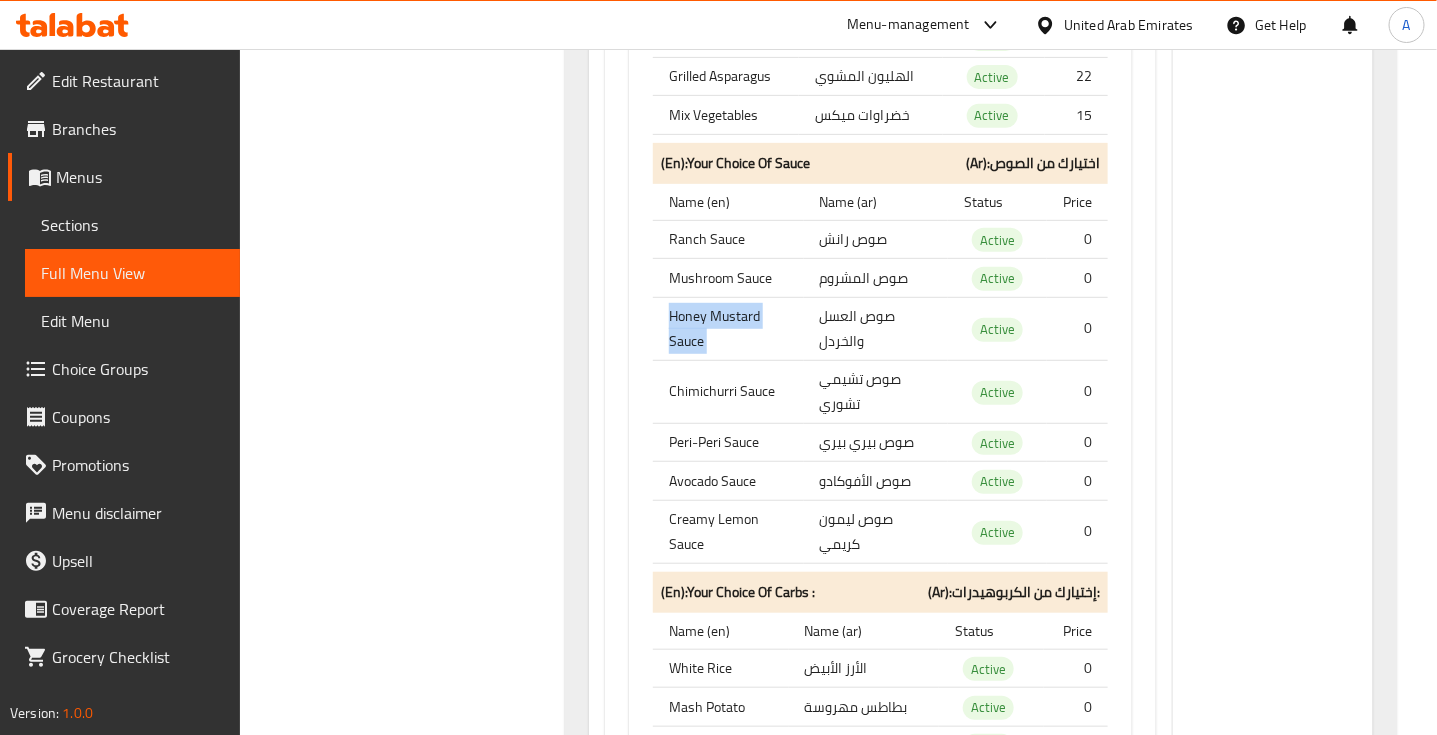 click on "Honey Mustard Sauce" at bounding box center (728, 328) 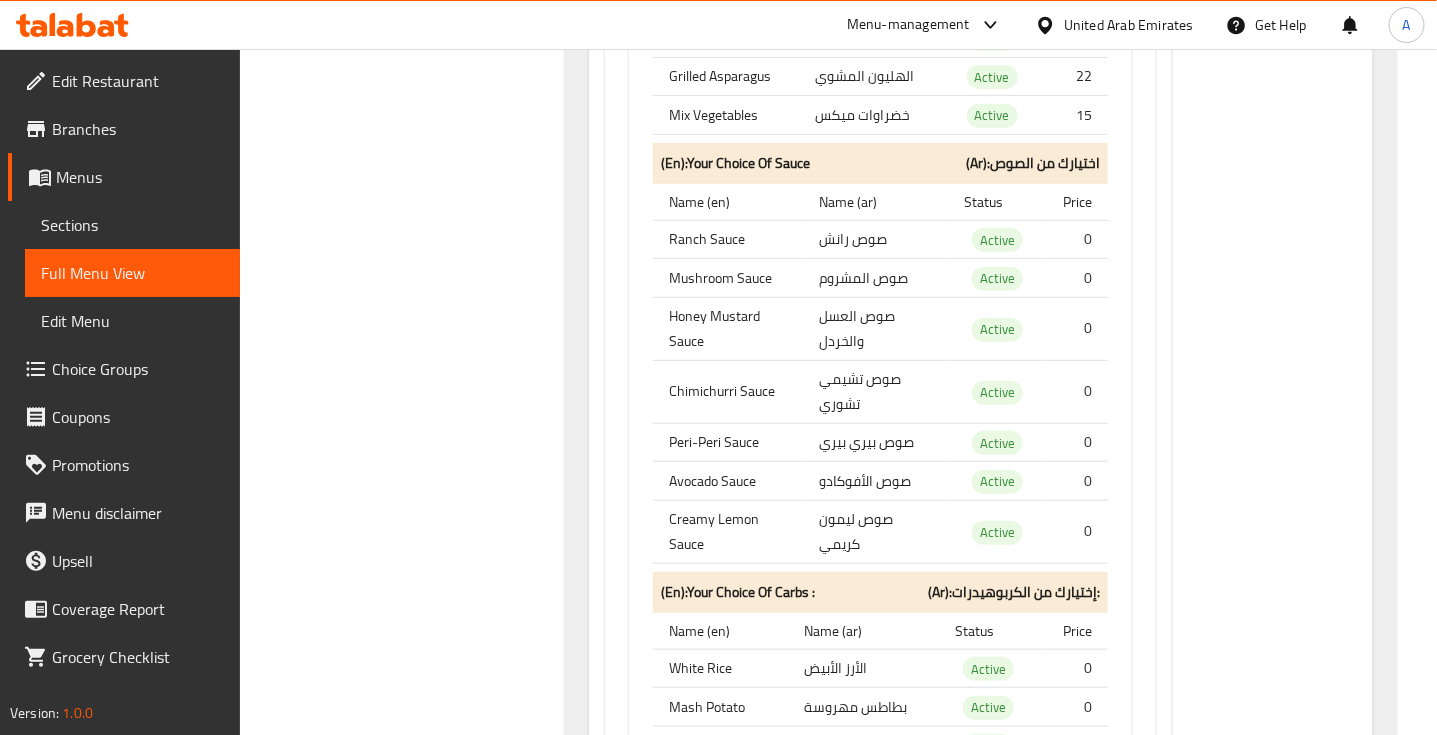 click on "صوص تشيمي تشوري" at bounding box center [876, 391] 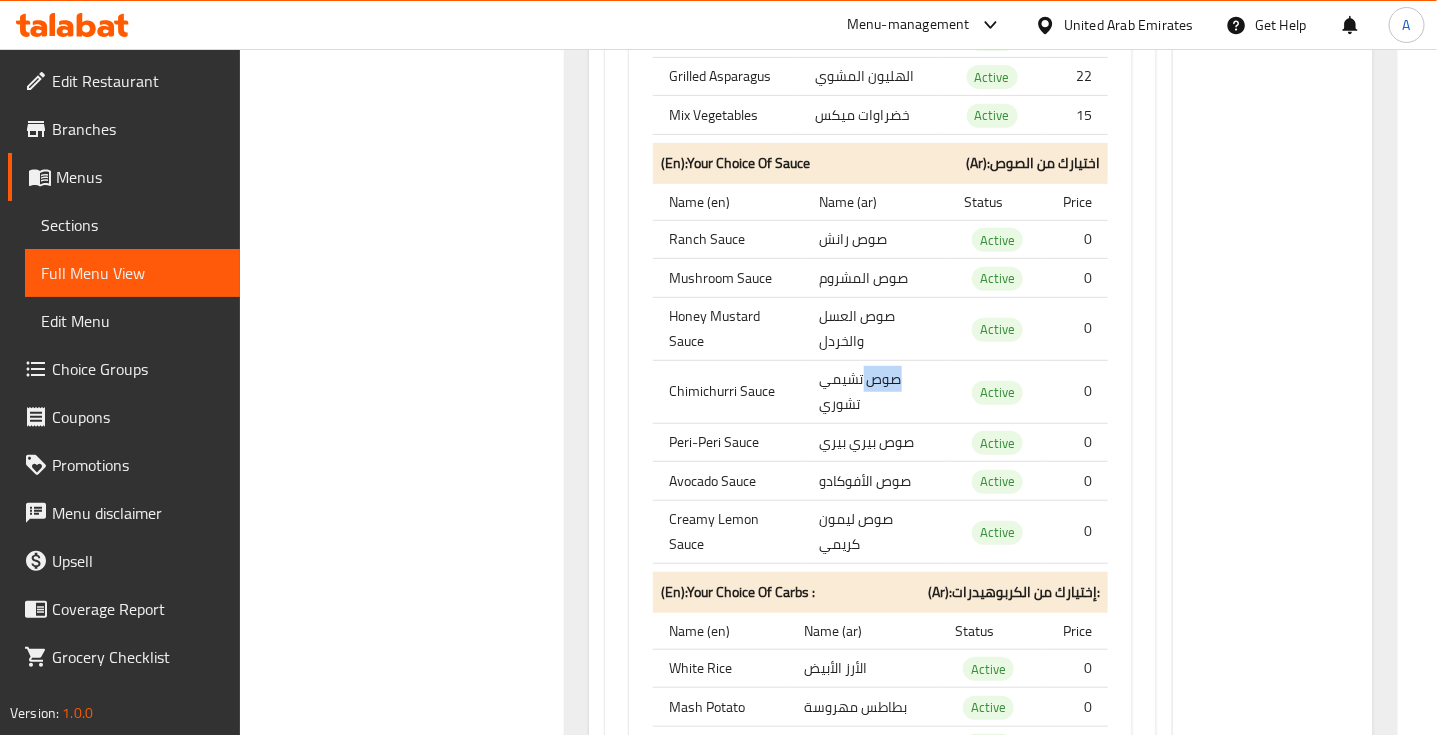 click on "صوص تشيمي تشوري" at bounding box center [876, 391] 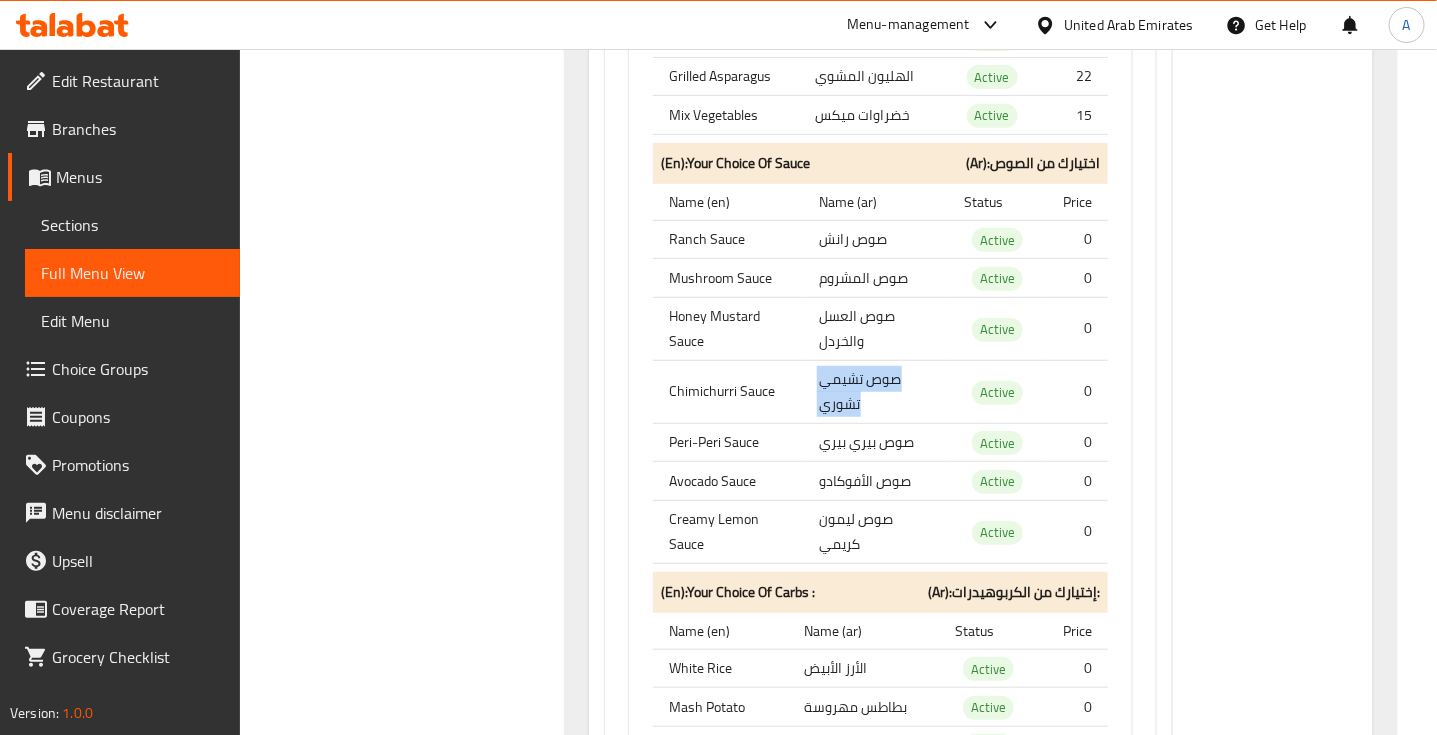 click on "صوص تشيمي تشوري" at bounding box center [876, 391] 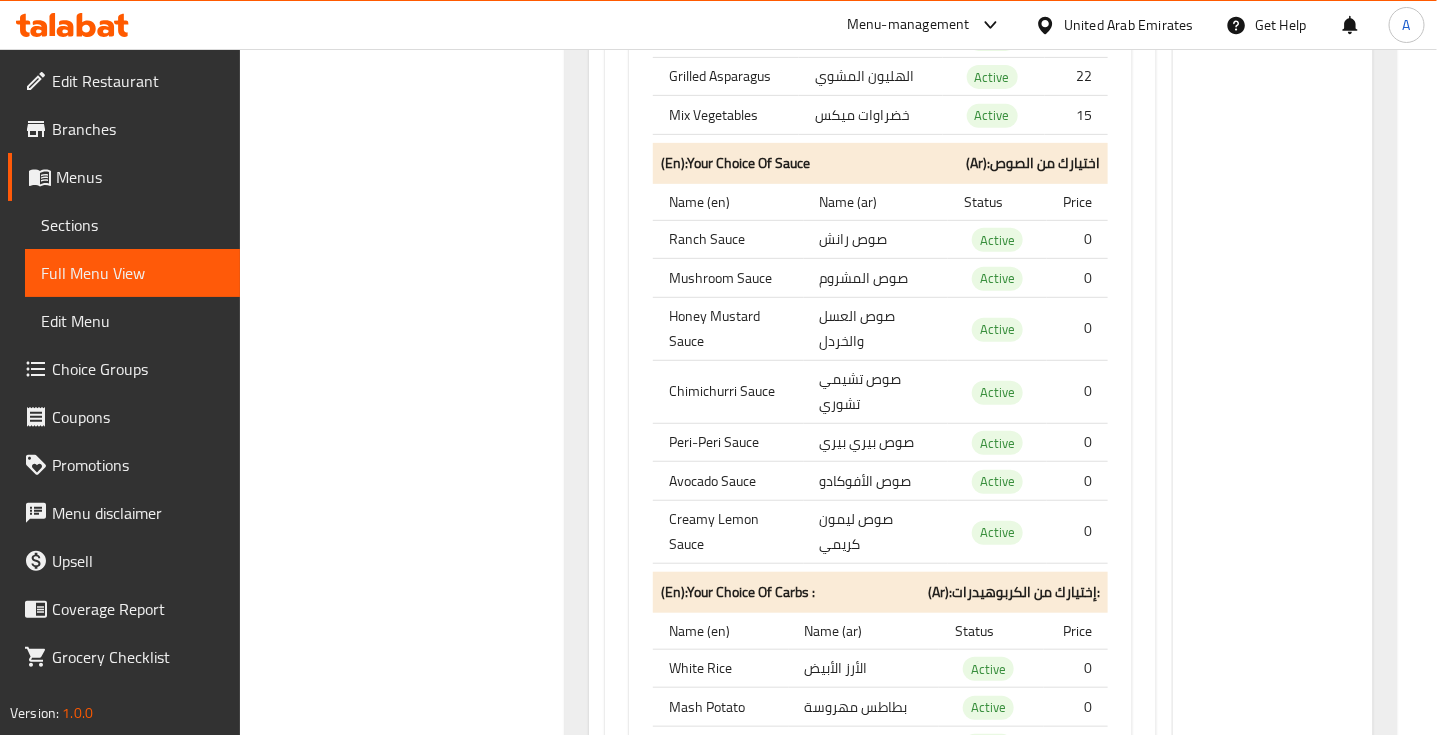 click on "صوص بيري بيري" at bounding box center (876, 442) 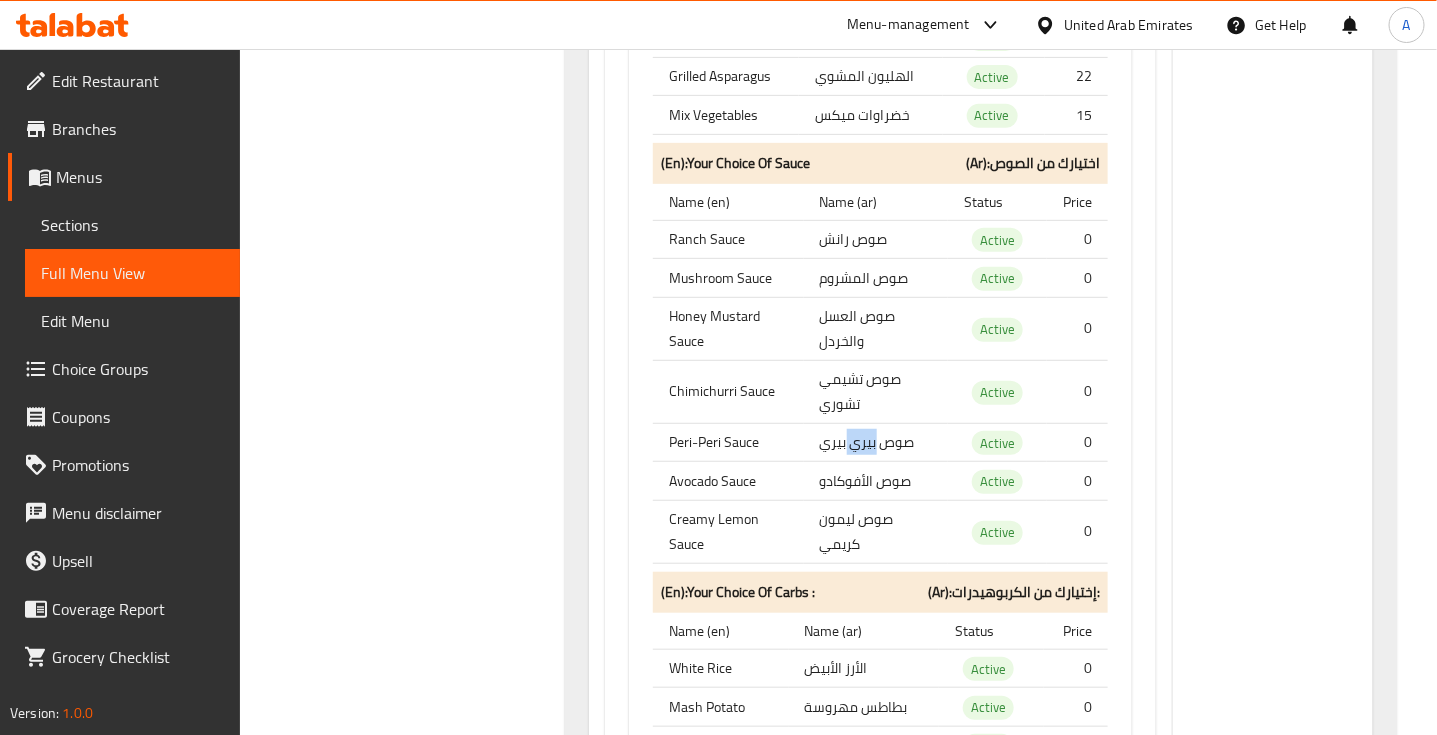 click on "صوص بيري بيري" at bounding box center (876, 442) 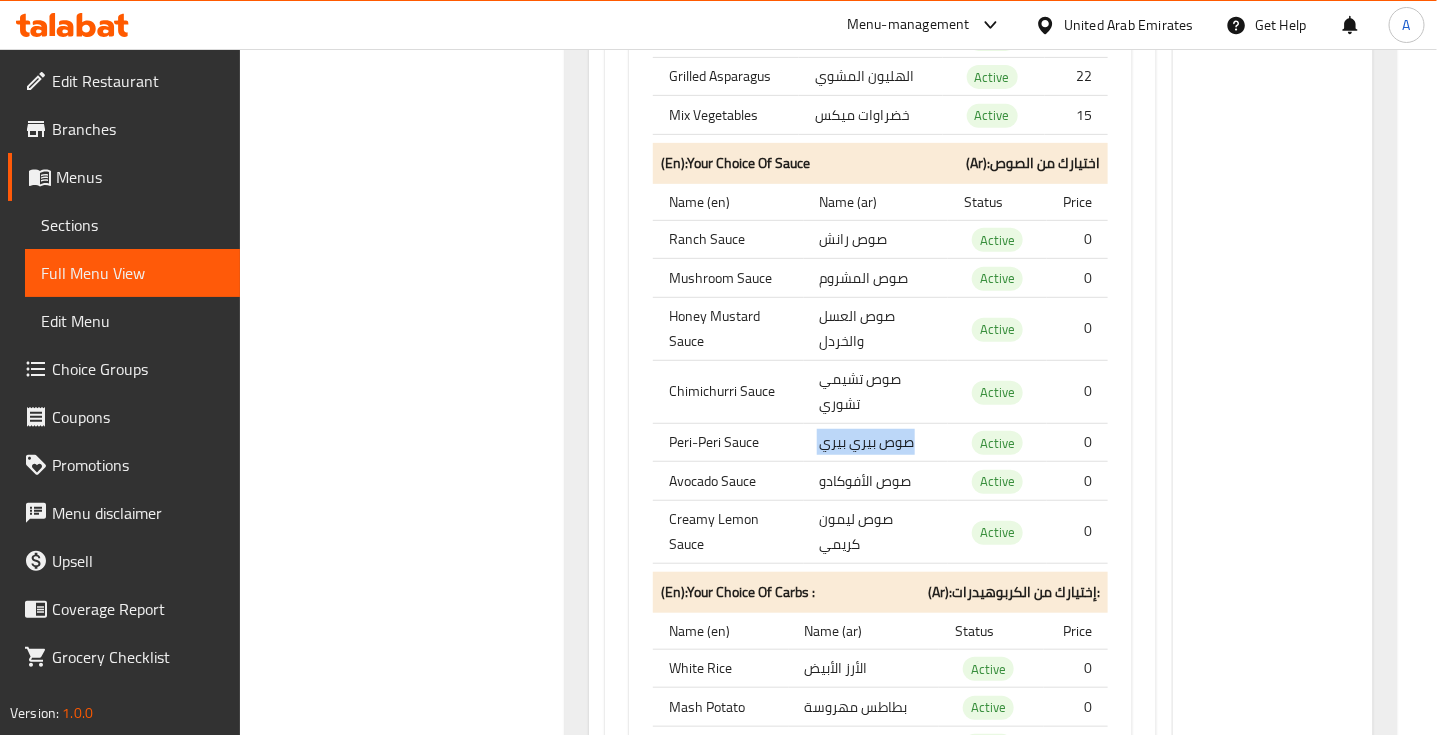 click on "صوص بيري بيري" at bounding box center (876, 442) 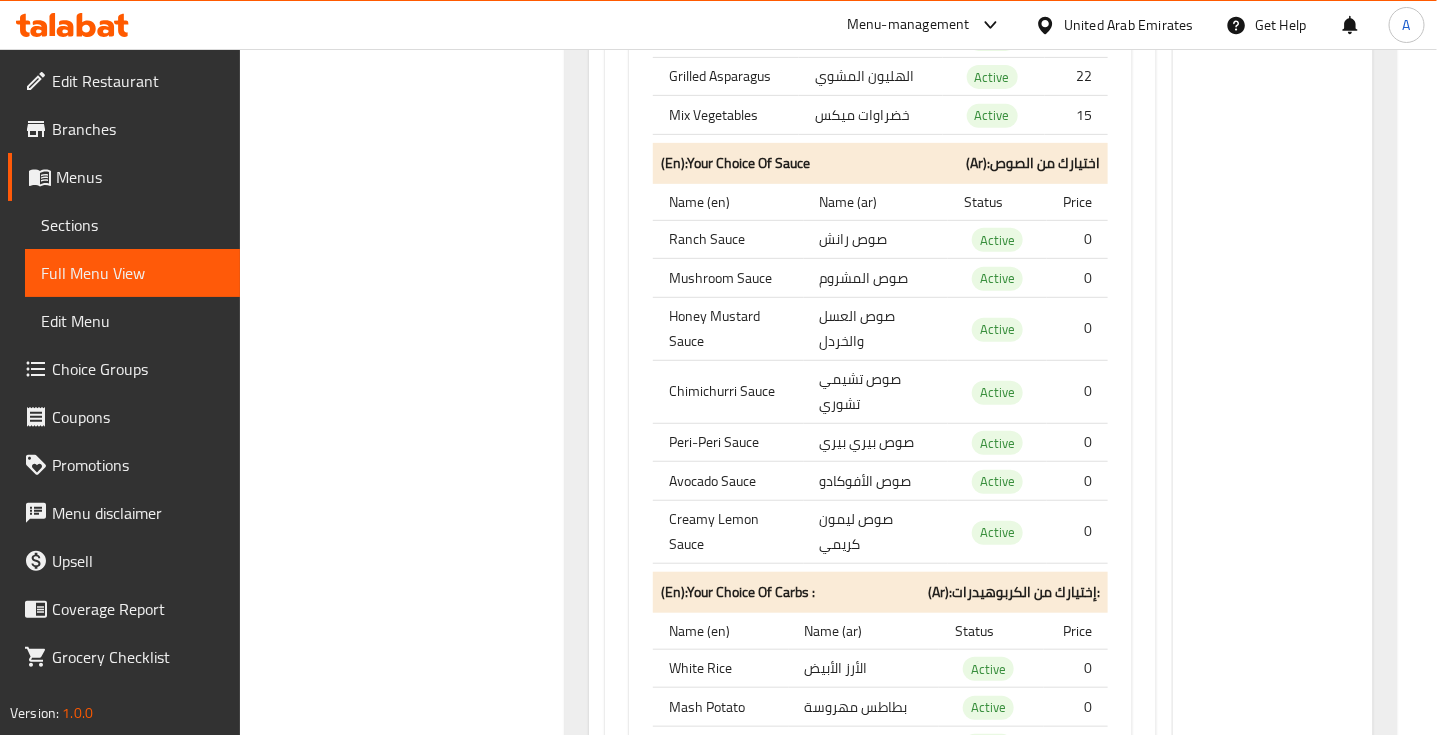 click on "صوص الأفوكادو" at bounding box center [876, 481] 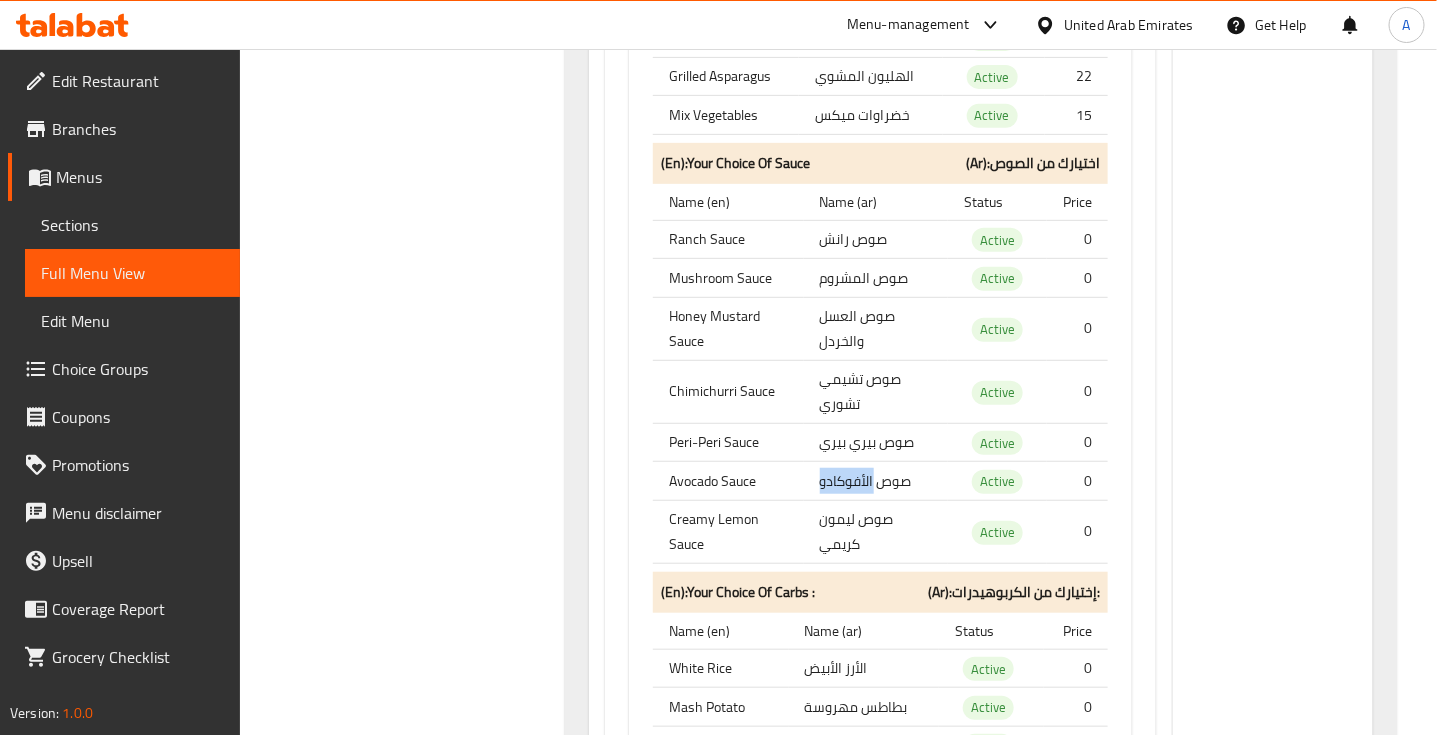 click on "صوص الأفوكادو" at bounding box center (876, 481) 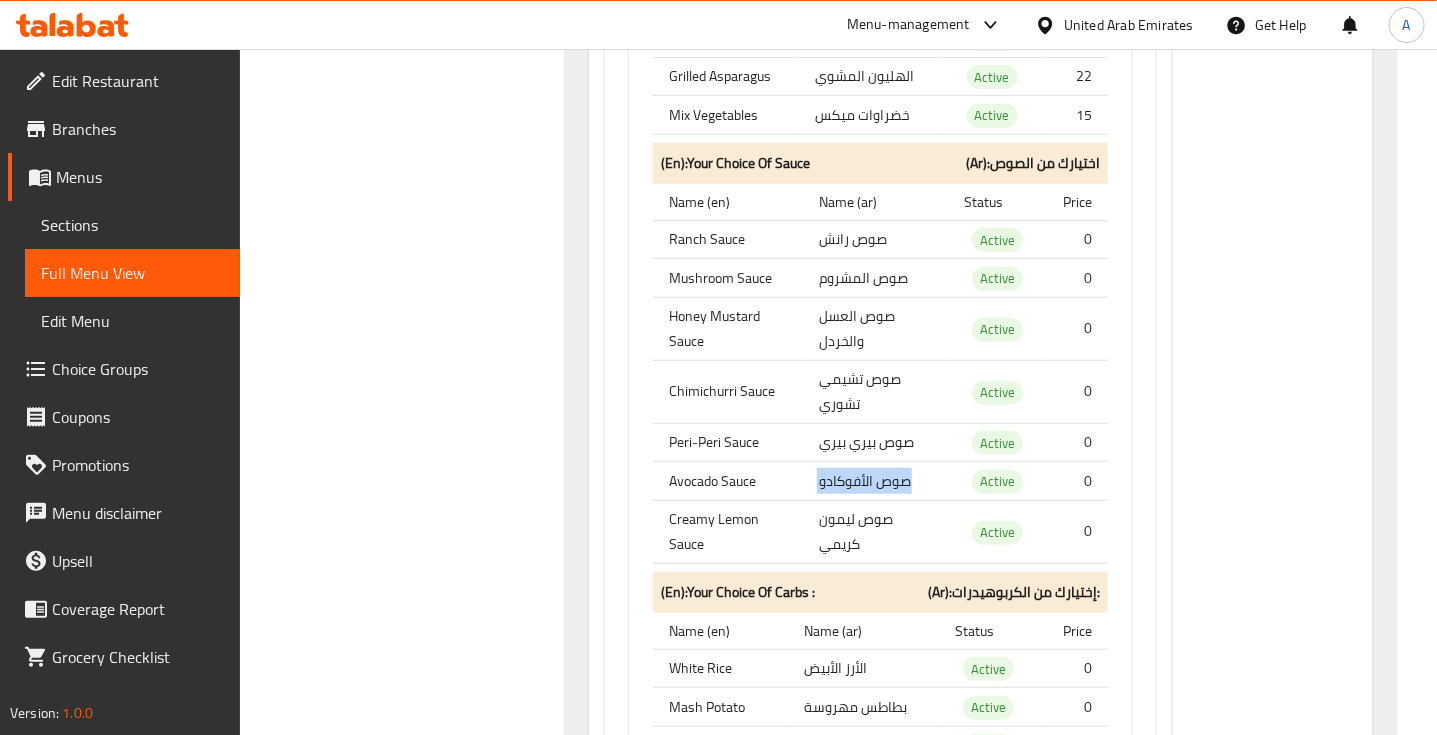 click on "صوص الأفوكادو" at bounding box center [876, 481] 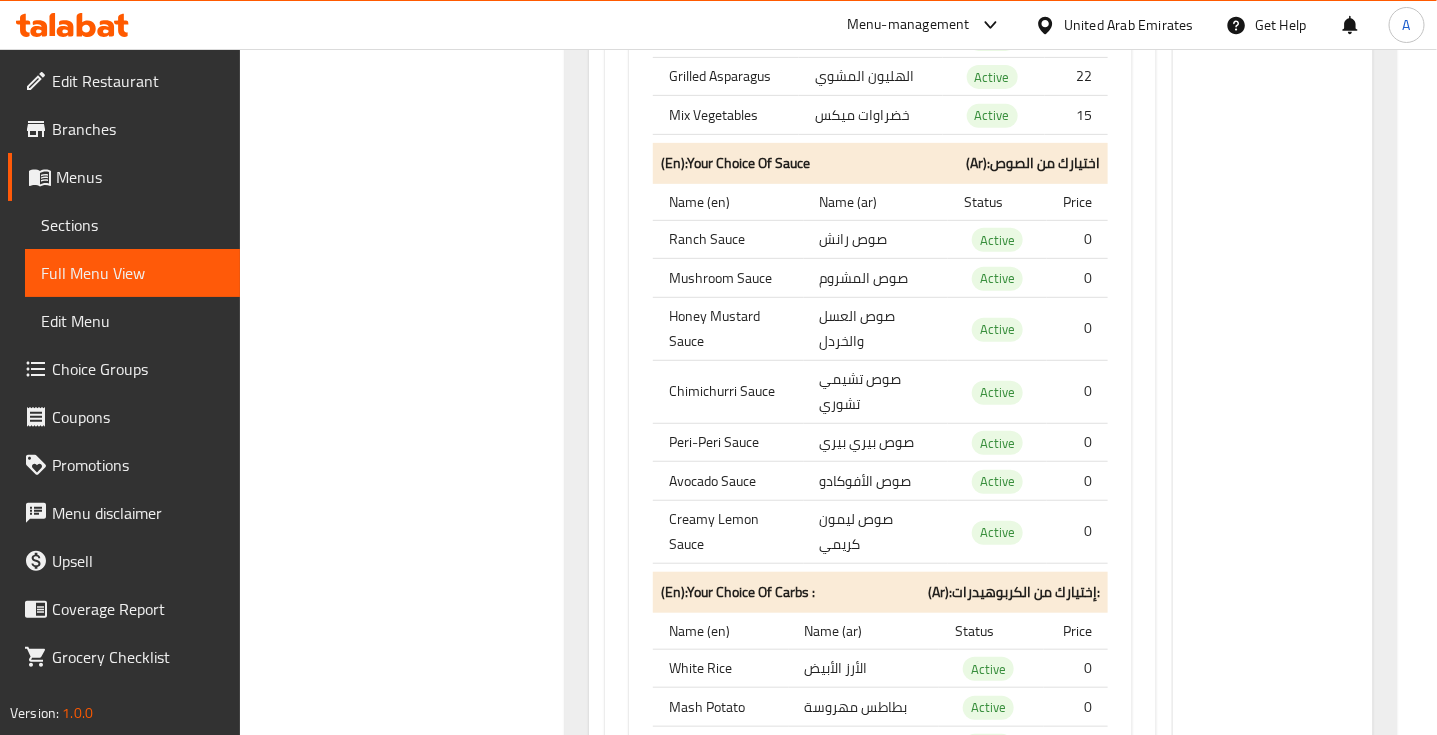 click on "صوص ليمون كريمي" at bounding box center (876, 531) 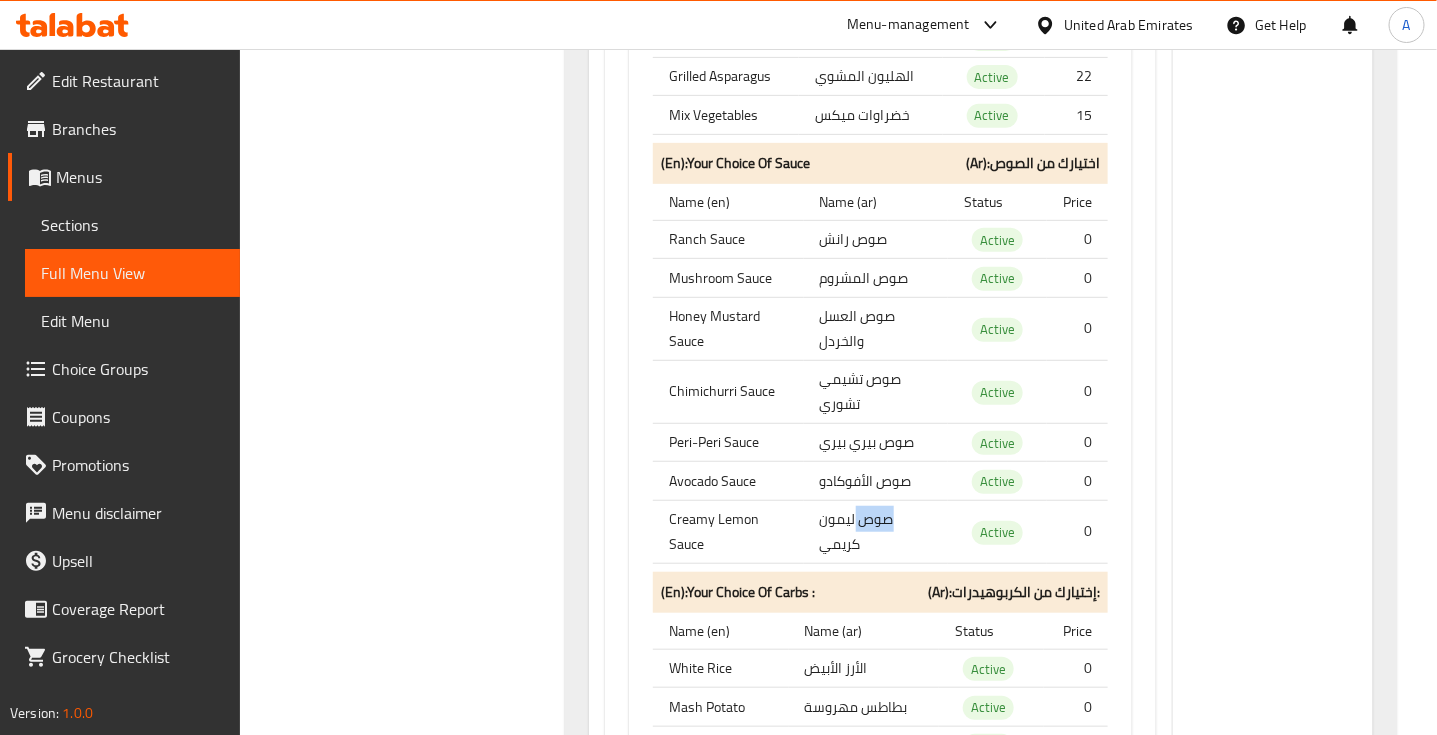 click on "صوص ليمون كريمي" at bounding box center [876, 531] 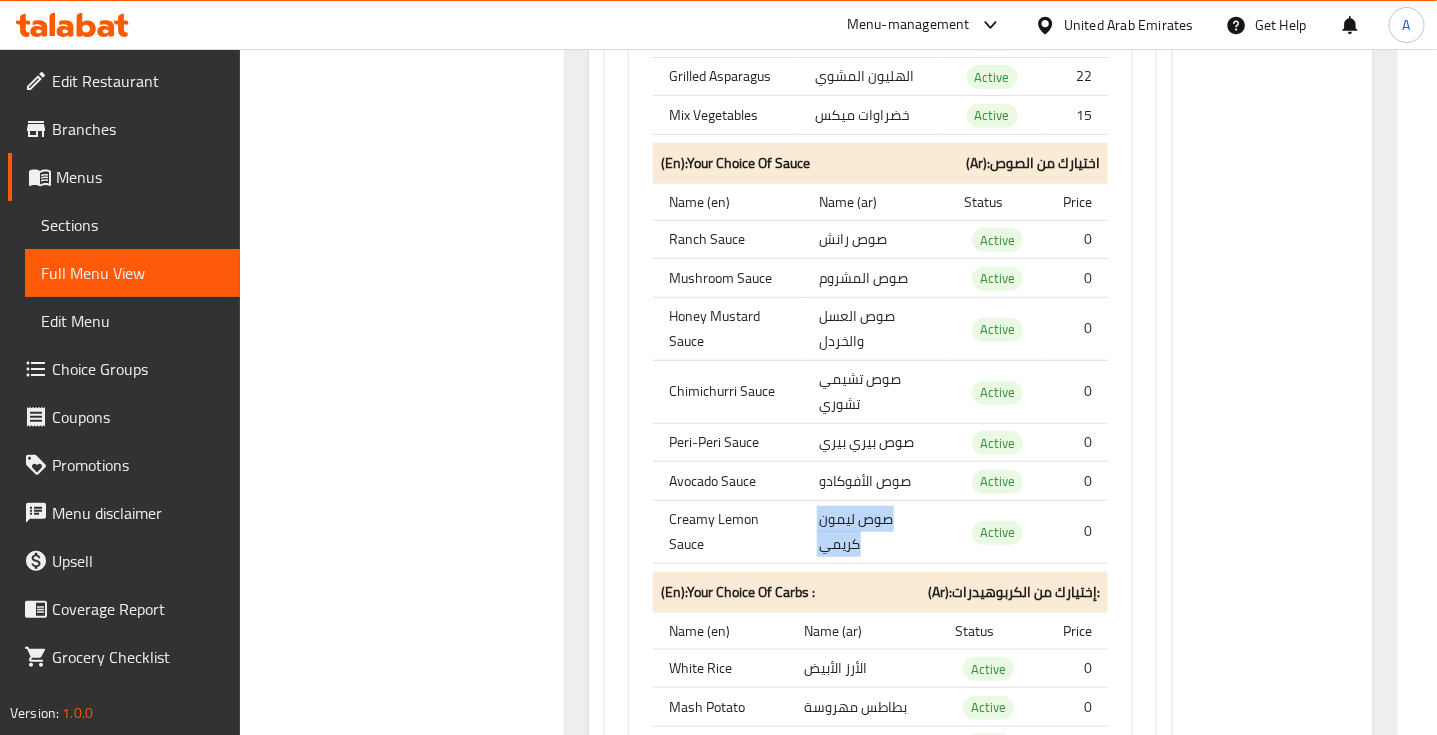 click on "صوص ليمون كريمي" at bounding box center [876, 531] 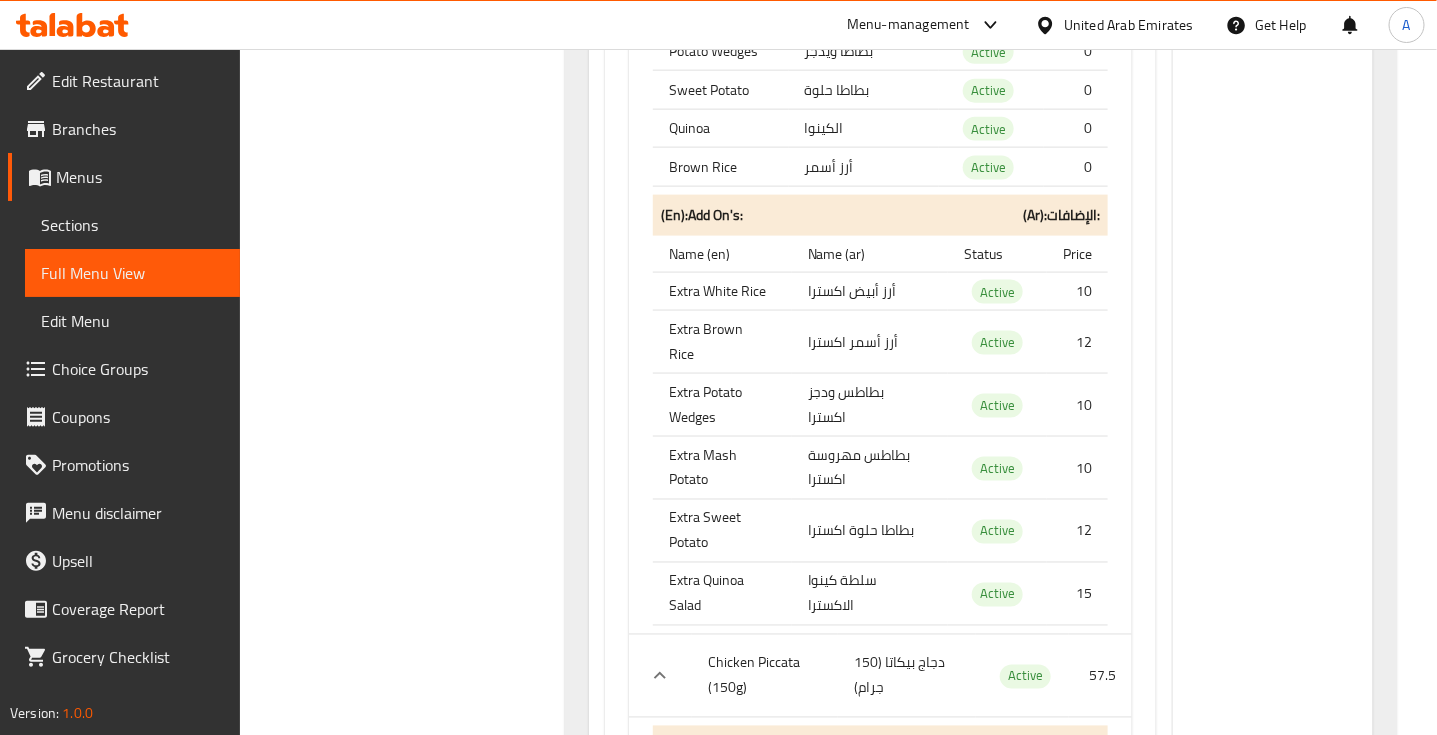 scroll, scrollTop: 35518, scrollLeft: 0, axis: vertical 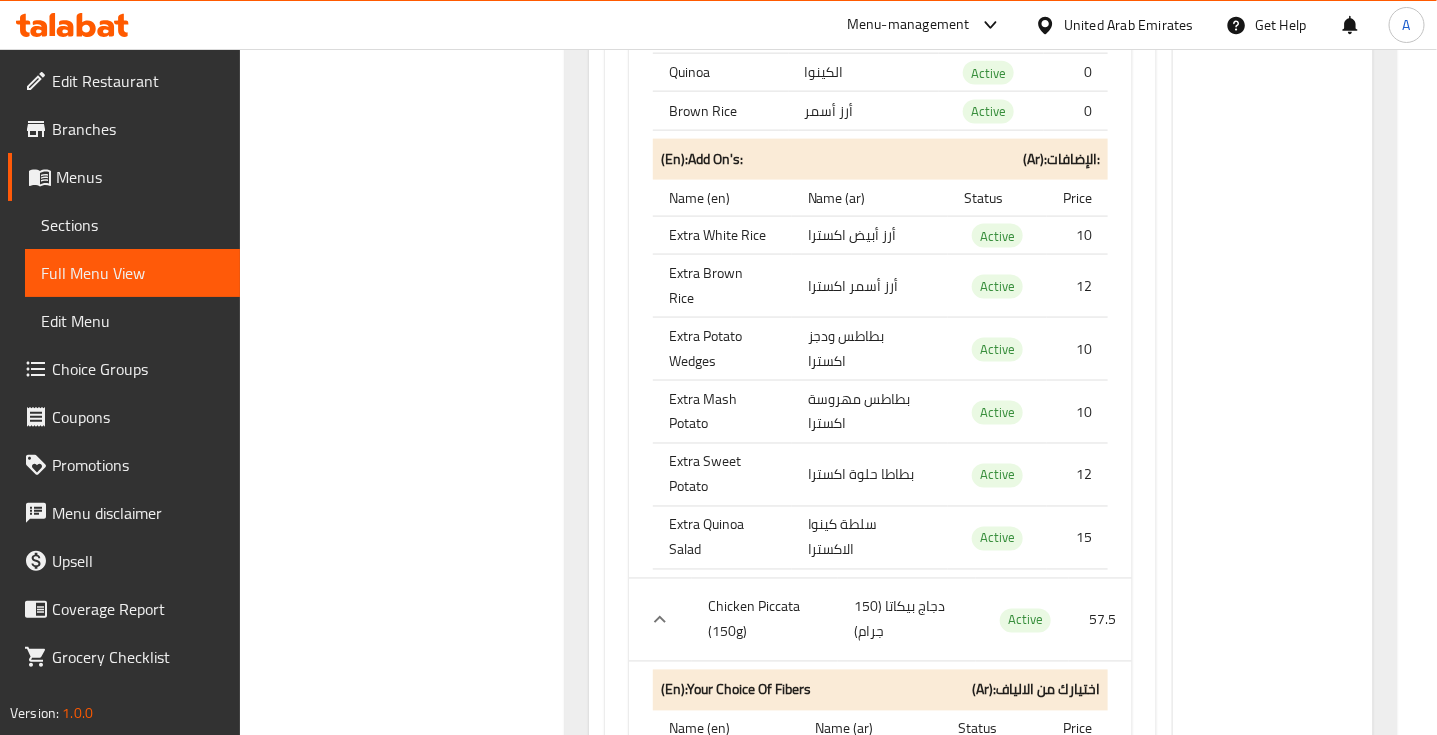 click on "Extra Mash Potato" at bounding box center [722, 412] 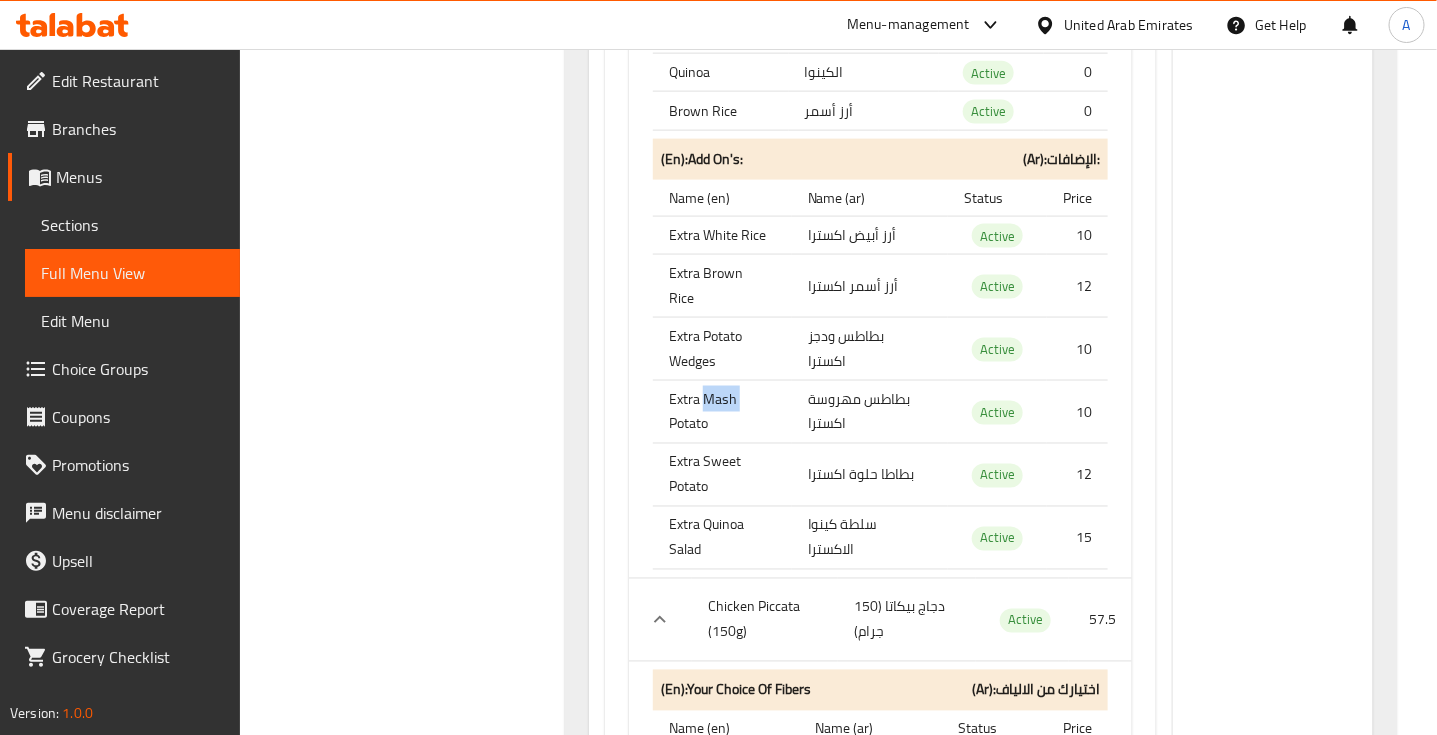 click on "Extra Mash Potato" at bounding box center (722, 412) 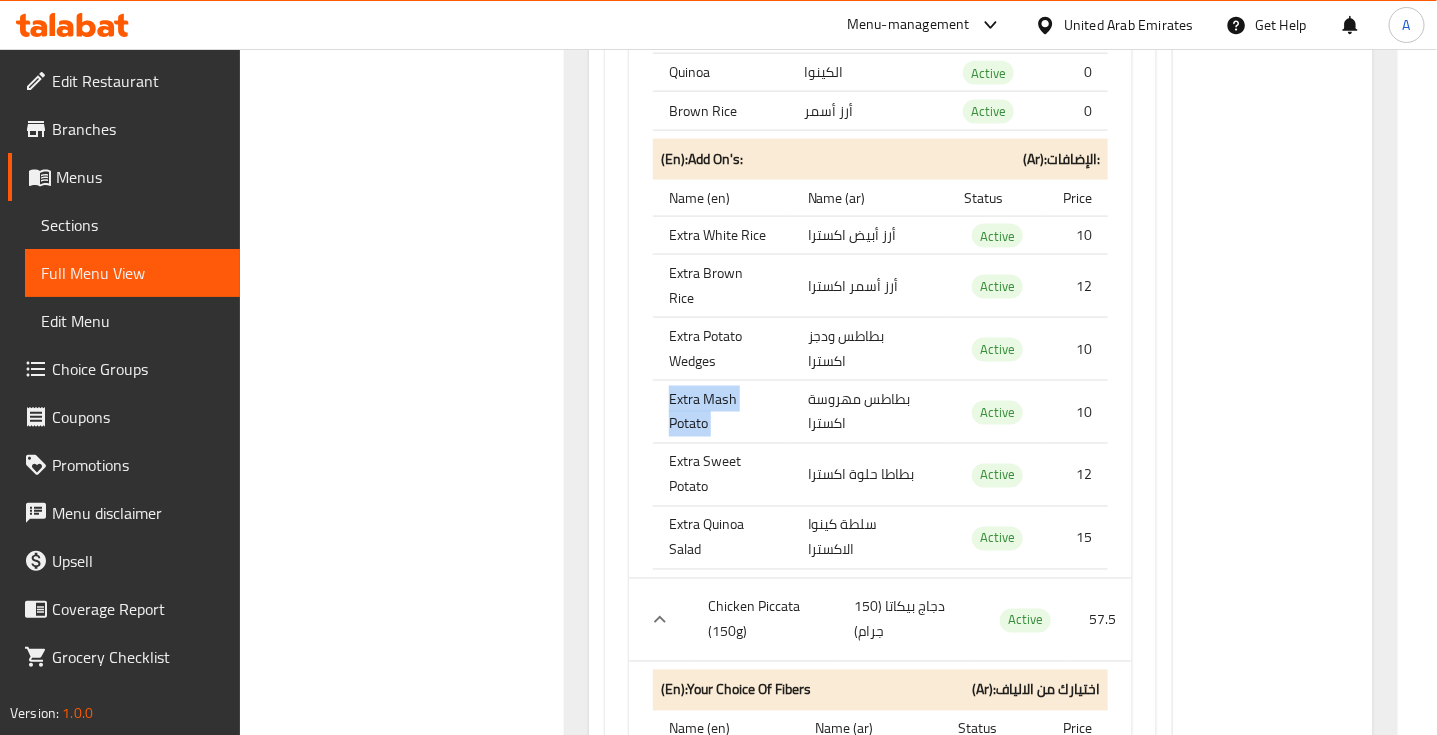 click on "Extra Mash Potato" at bounding box center (722, 412) 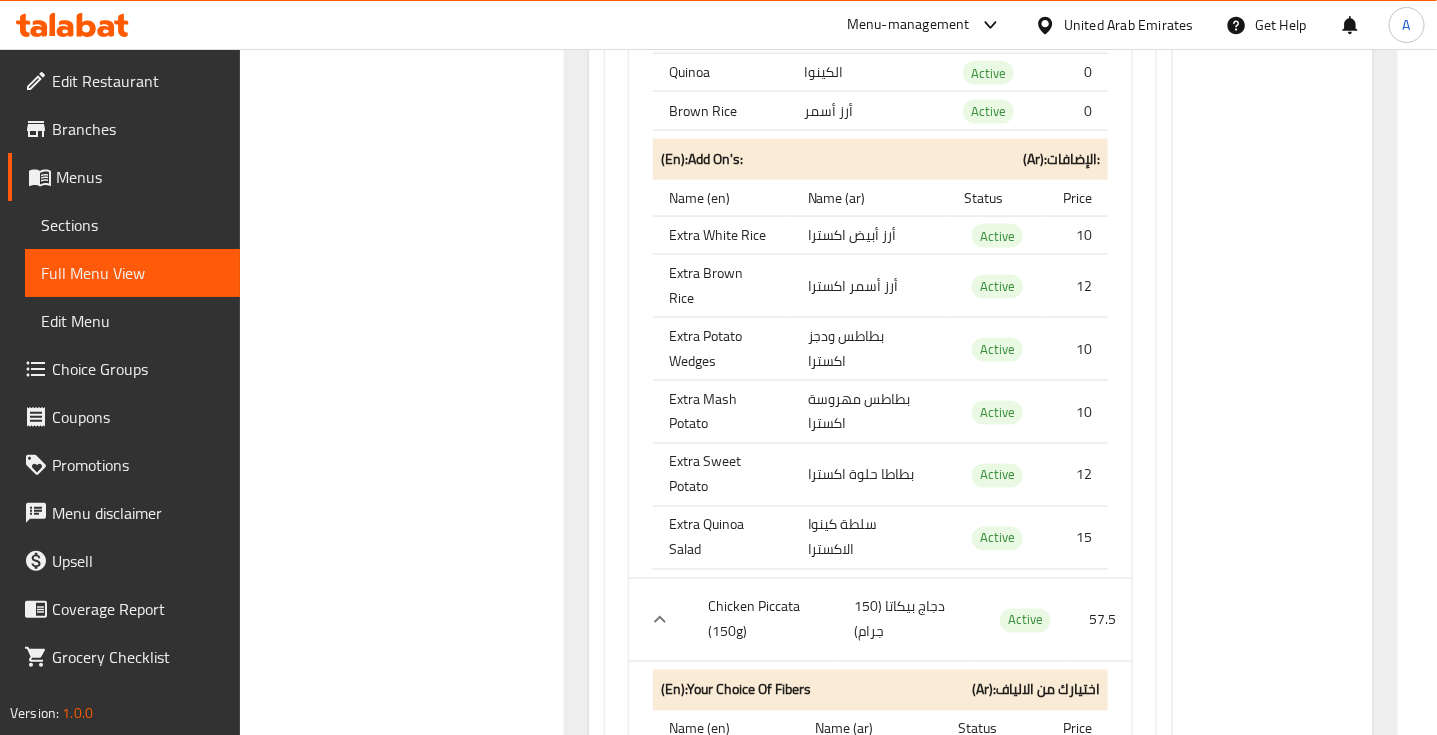 click on "بطاطس مهروسة اكسترا" at bounding box center [870, 412] 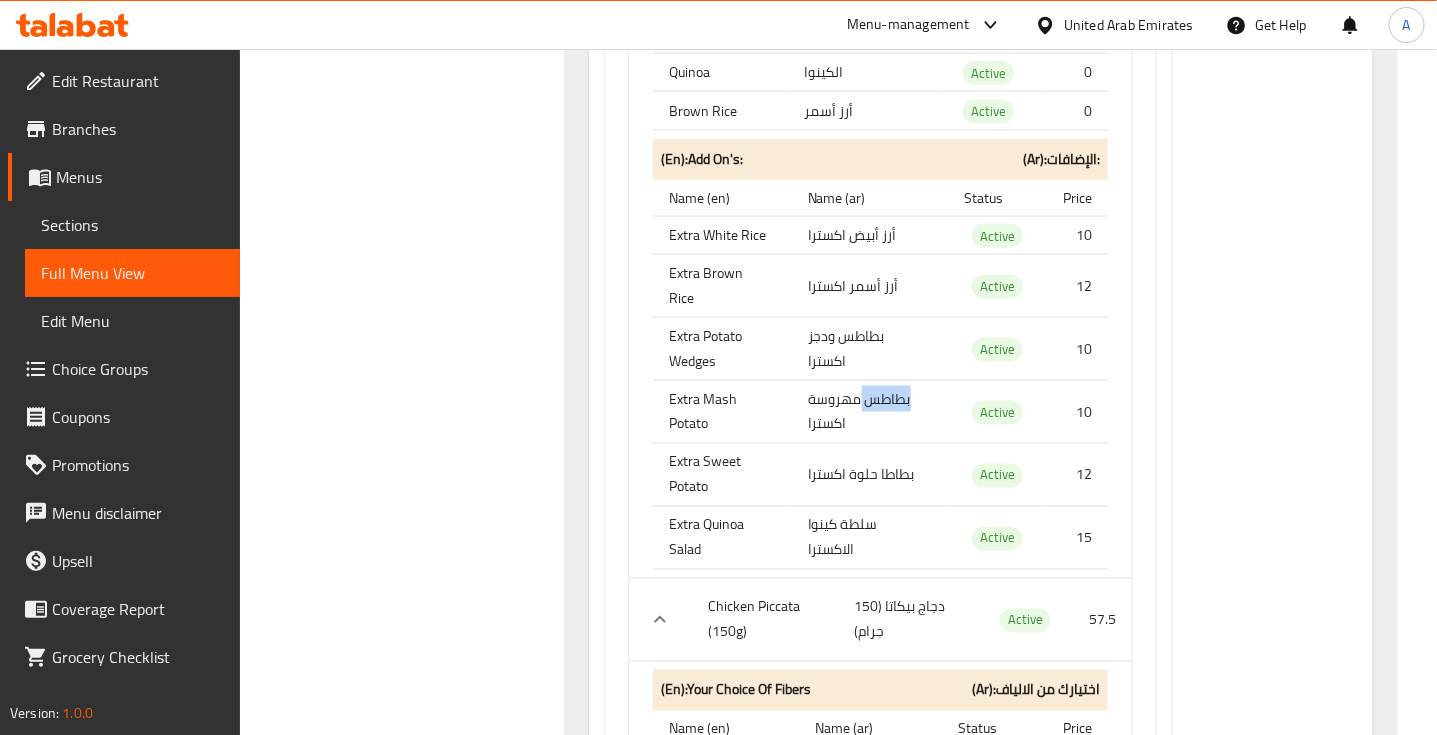 click on "بطاطس مهروسة اكسترا" at bounding box center (870, 412) 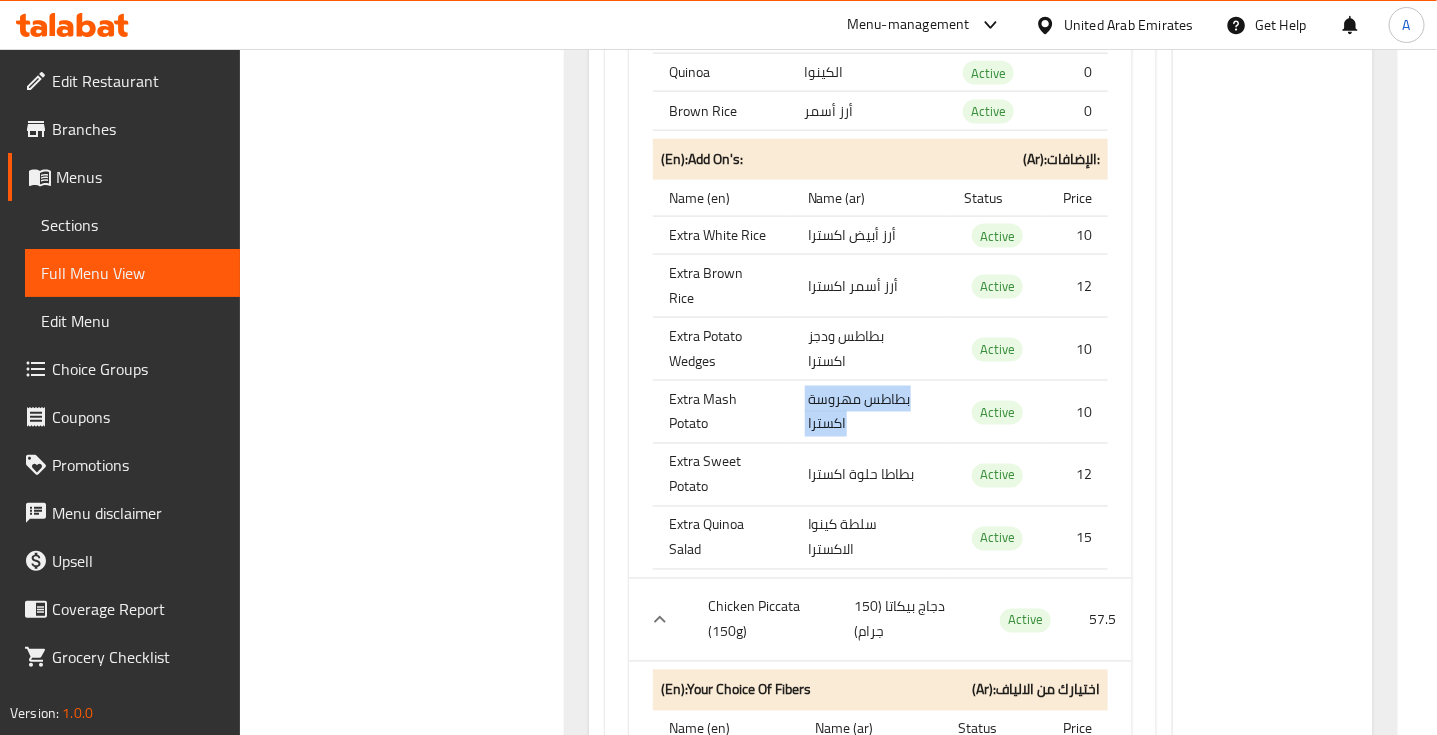 click on "بطاطس مهروسة اكسترا" at bounding box center (870, 412) 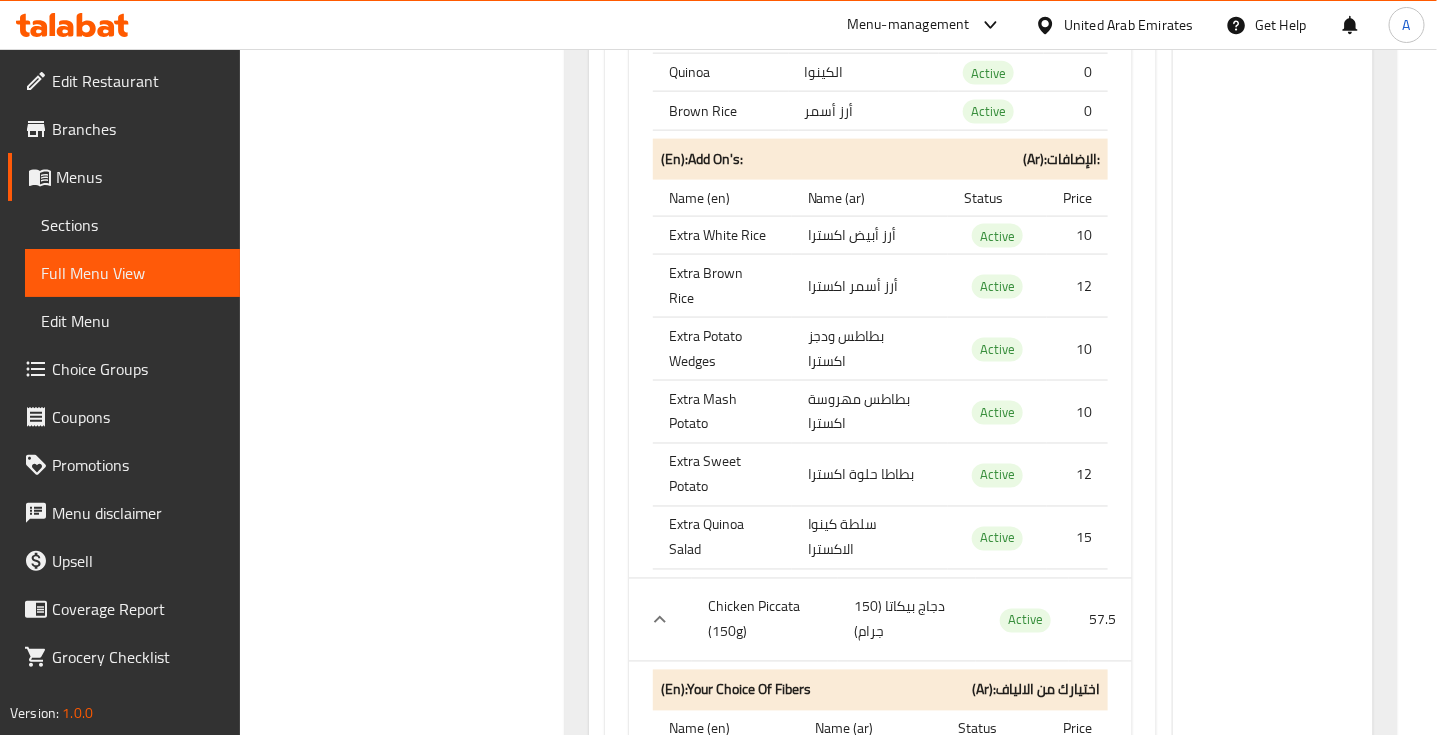click on "Extra Sweet Potato" at bounding box center [722, 475] 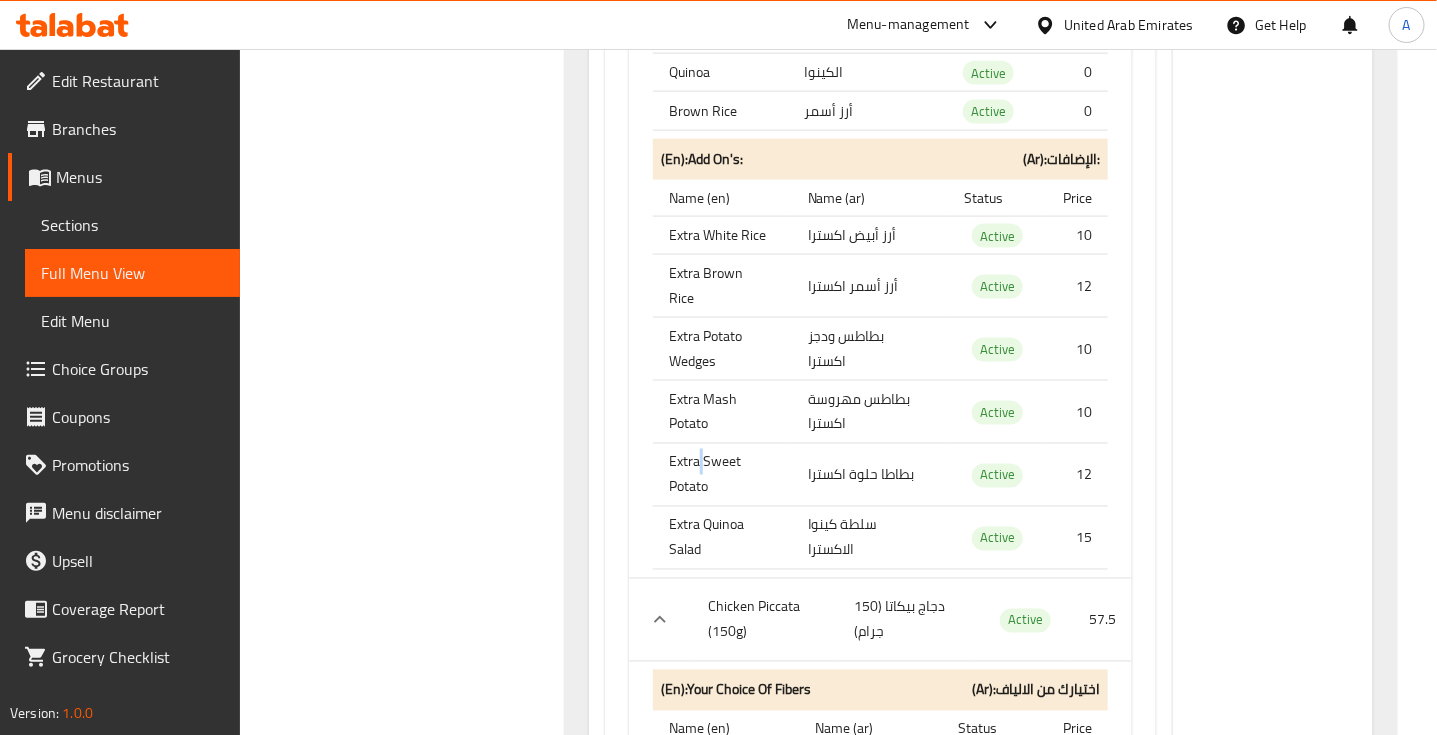 click on "Extra Sweet Potato" at bounding box center [722, 475] 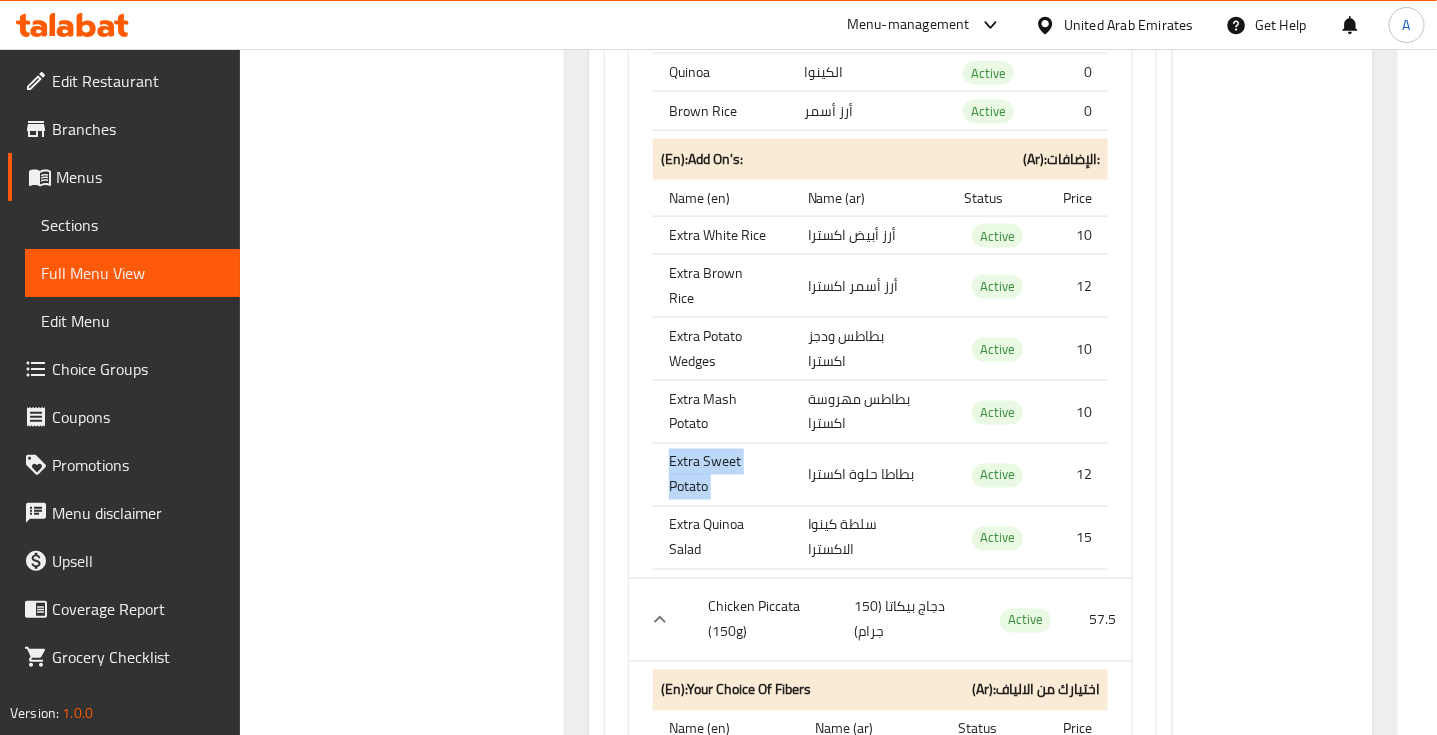 click on "Extra Sweet Potato" at bounding box center [722, 475] 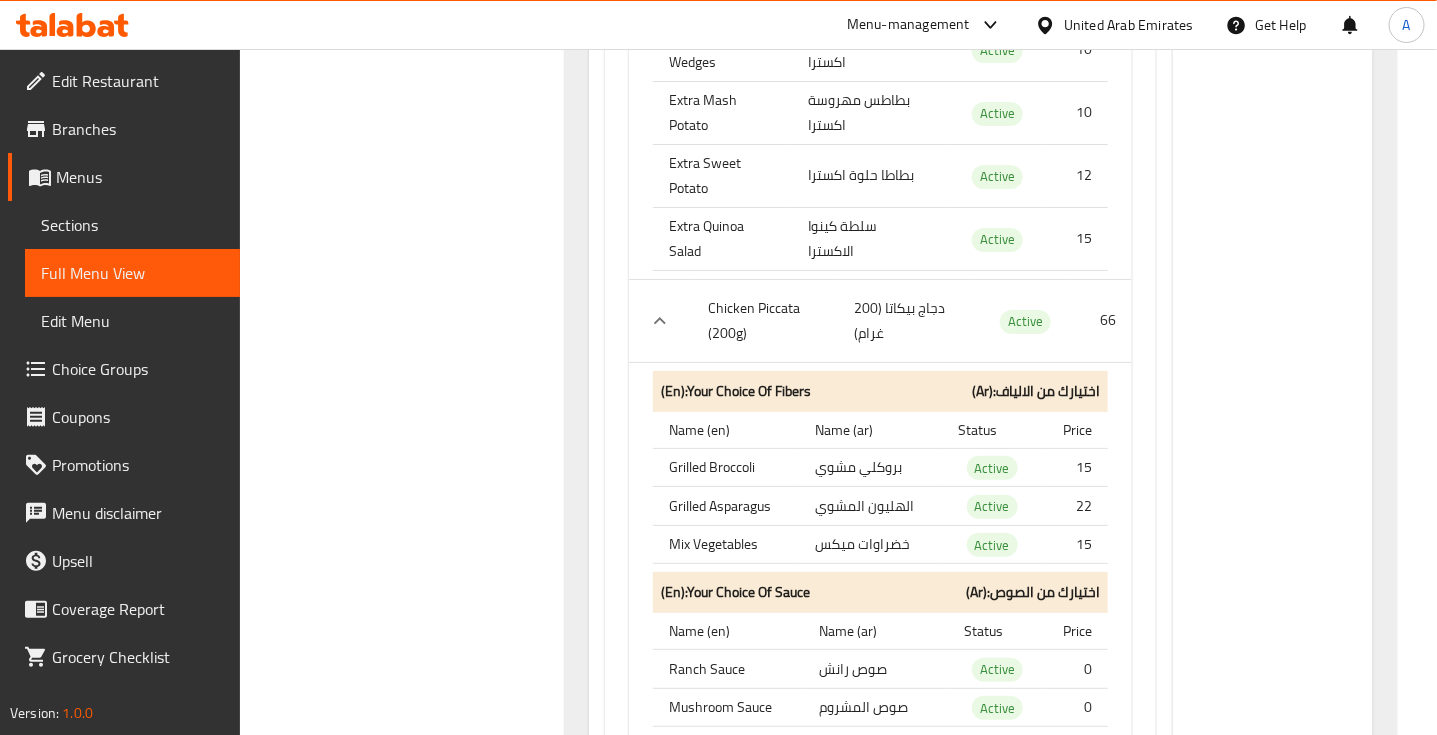 scroll, scrollTop: 37268, scrollLeft: 0, axis: vertical 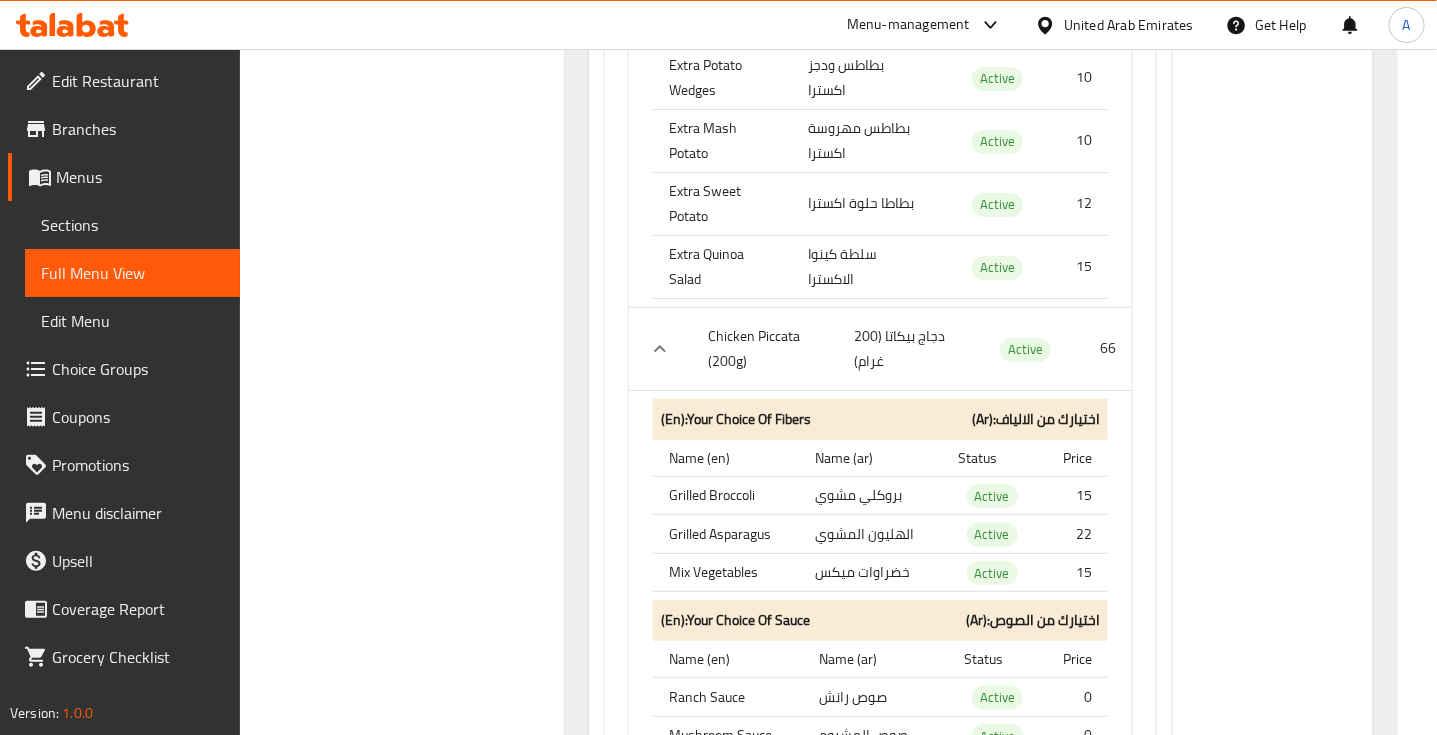 click on "دجاج بيكاتا (200 غرام)" at bounding box center [881, -36222] 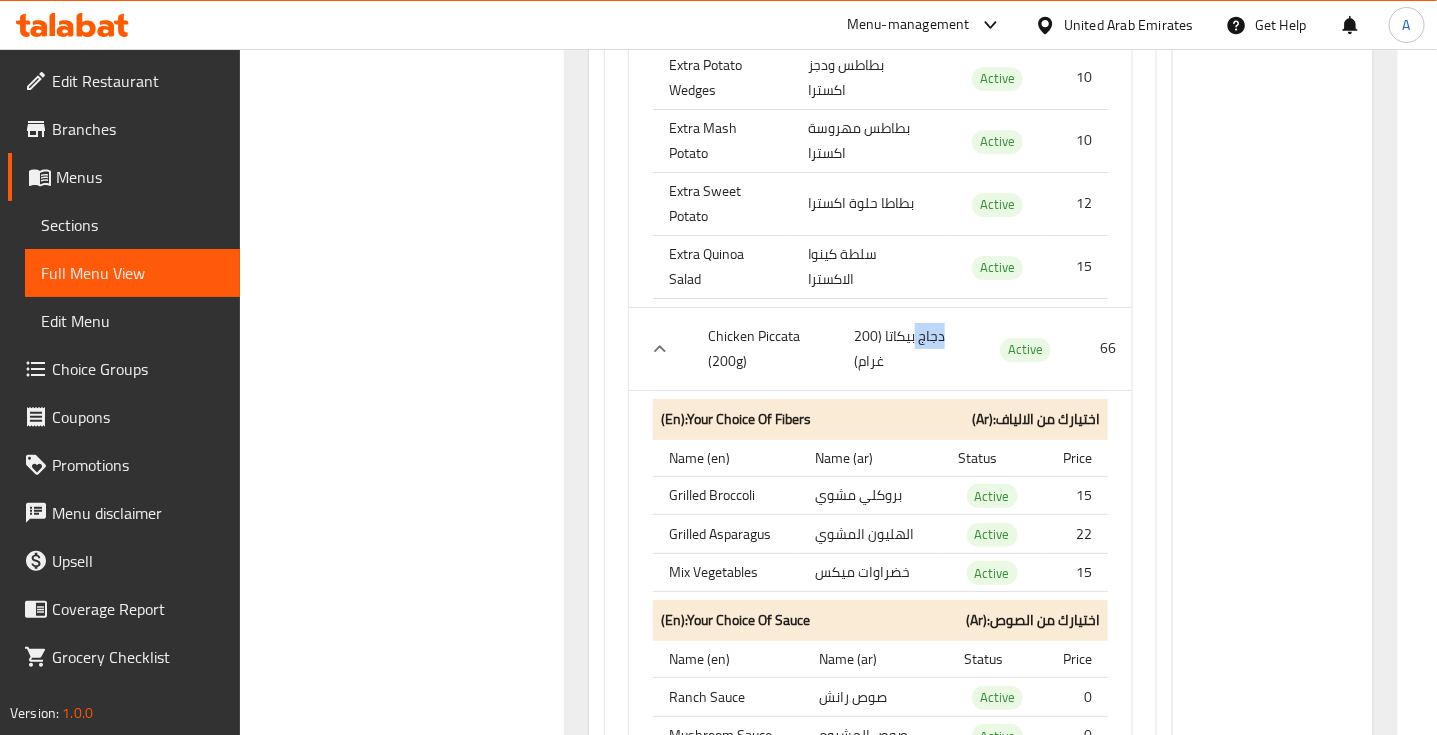 click on "دجاج بيكاتا (200 غرام)" at bounding box center (881, -36222) 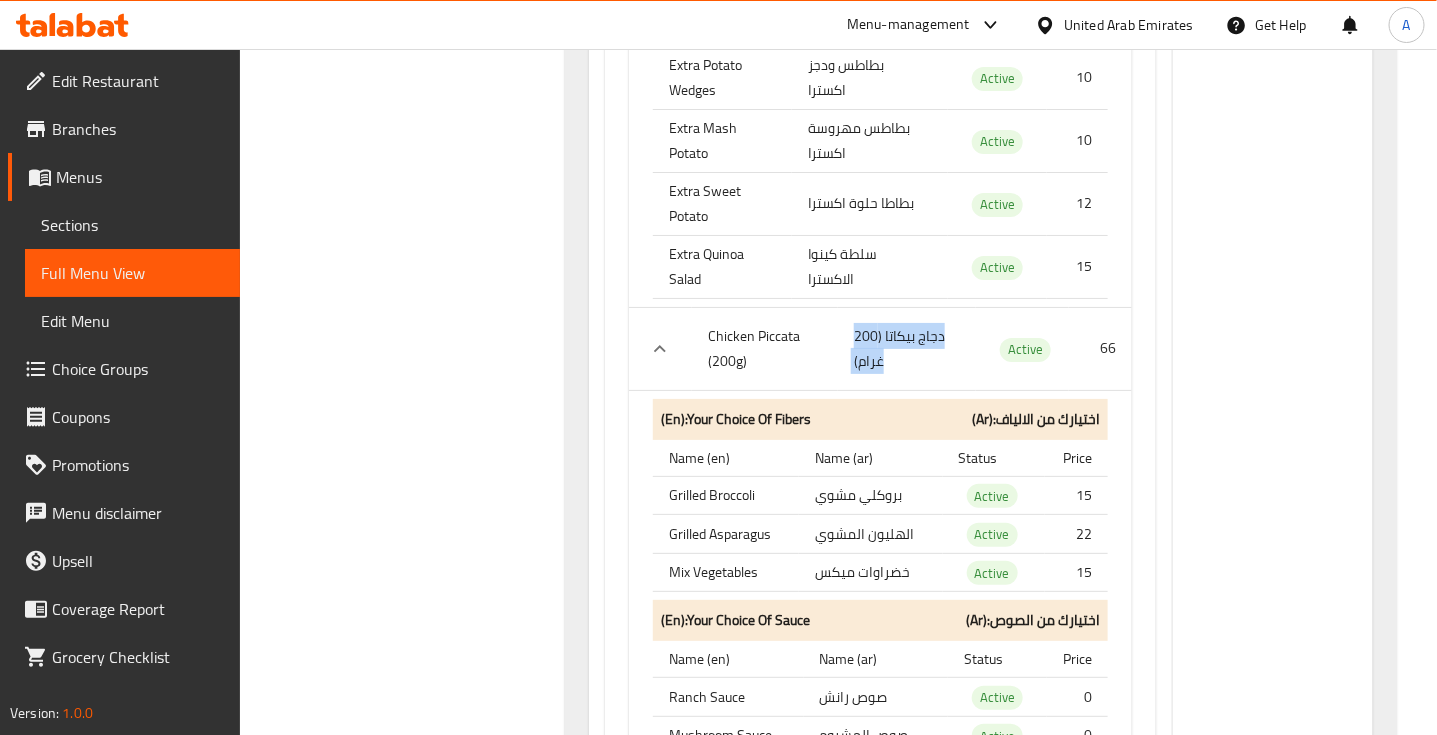 click on "دجاج بيكاتا (200 غرام)" at bounding box center [881, -36222] 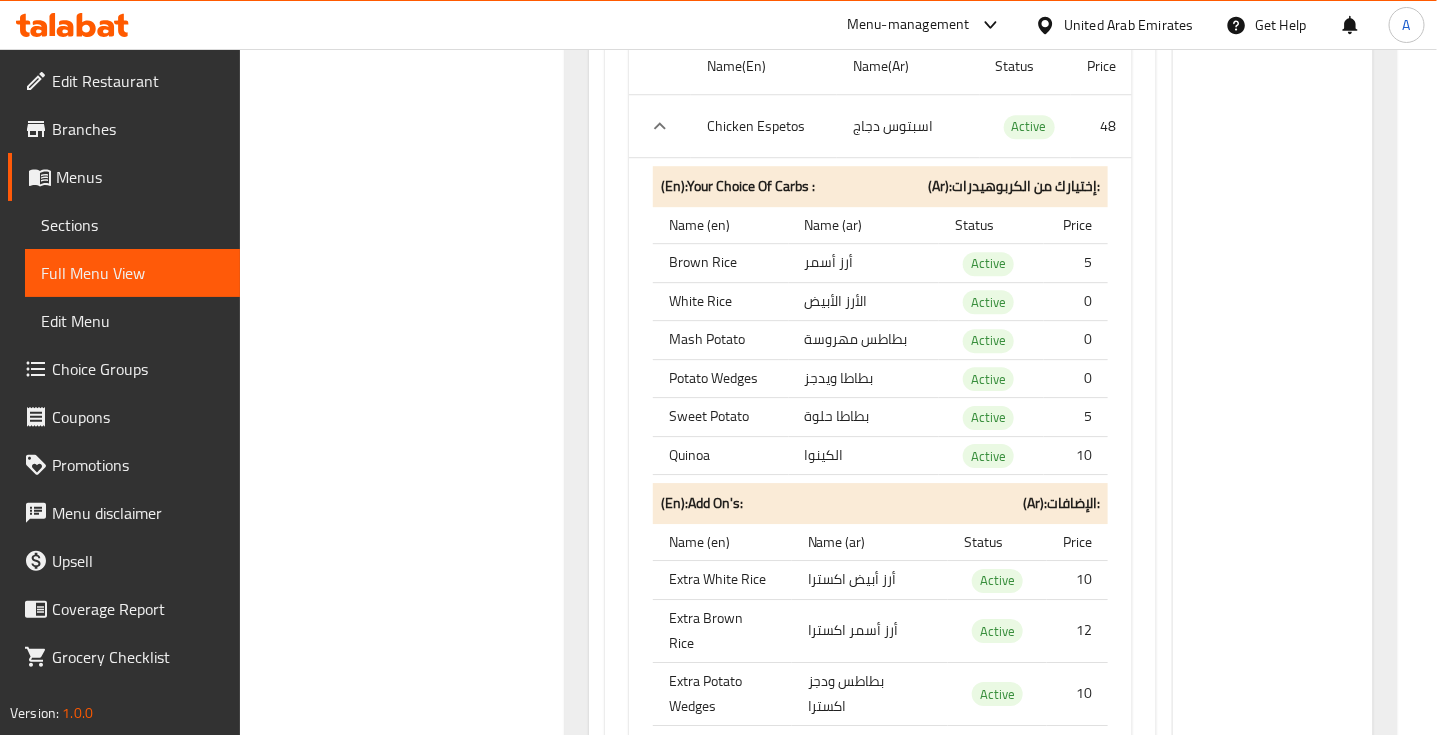 scroll, scrollTop: 39518, scrollLeft: 0, axis: vertical 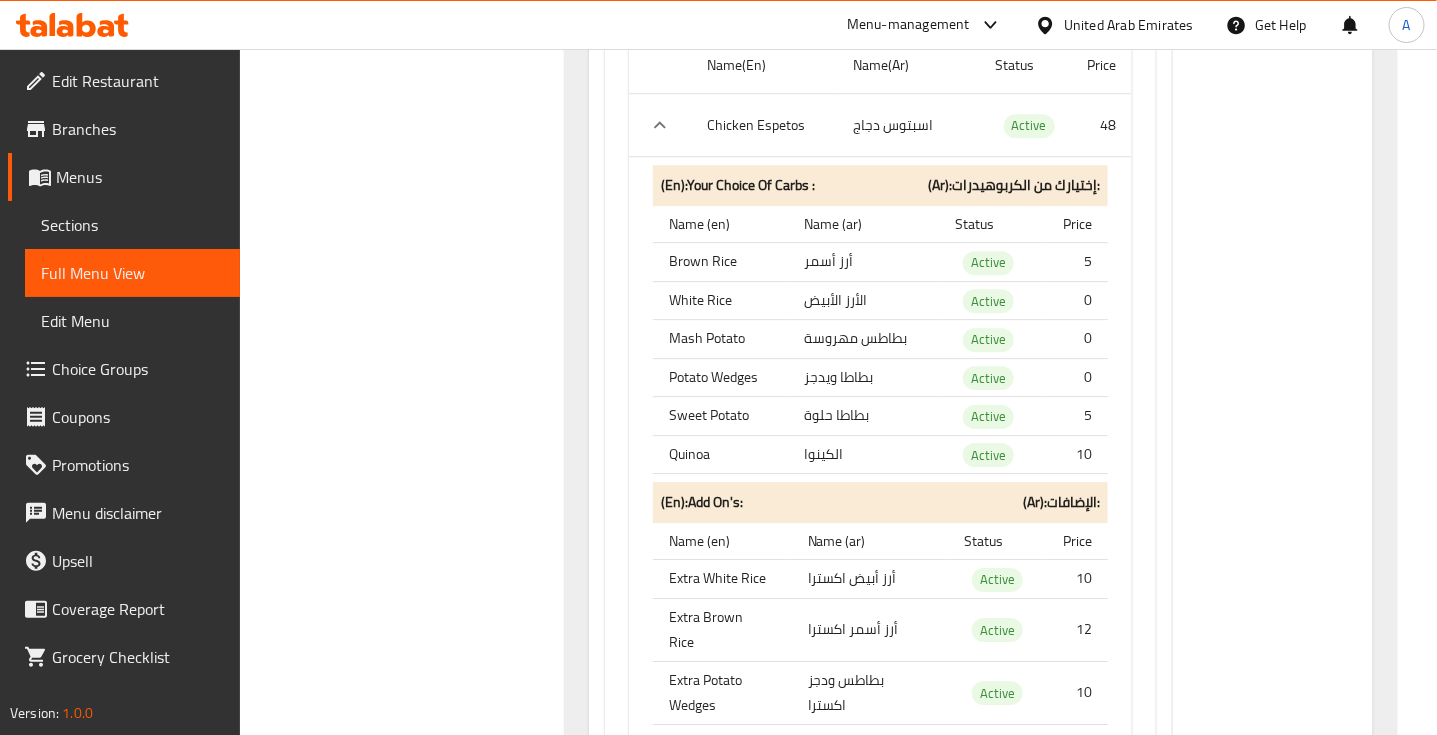 click on "White Rice" at bounding box center [721, 300] 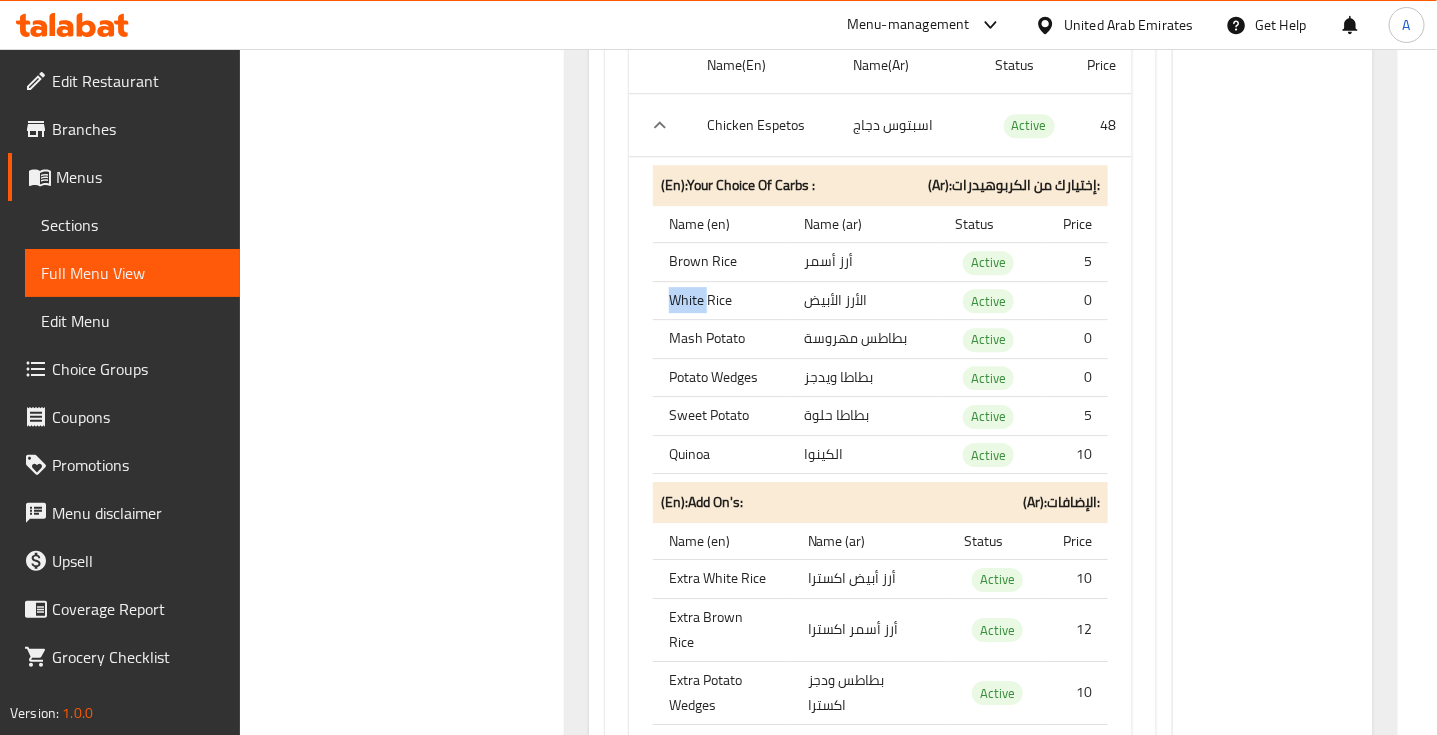 click on "White Rice" at bounding box center [721, 300] 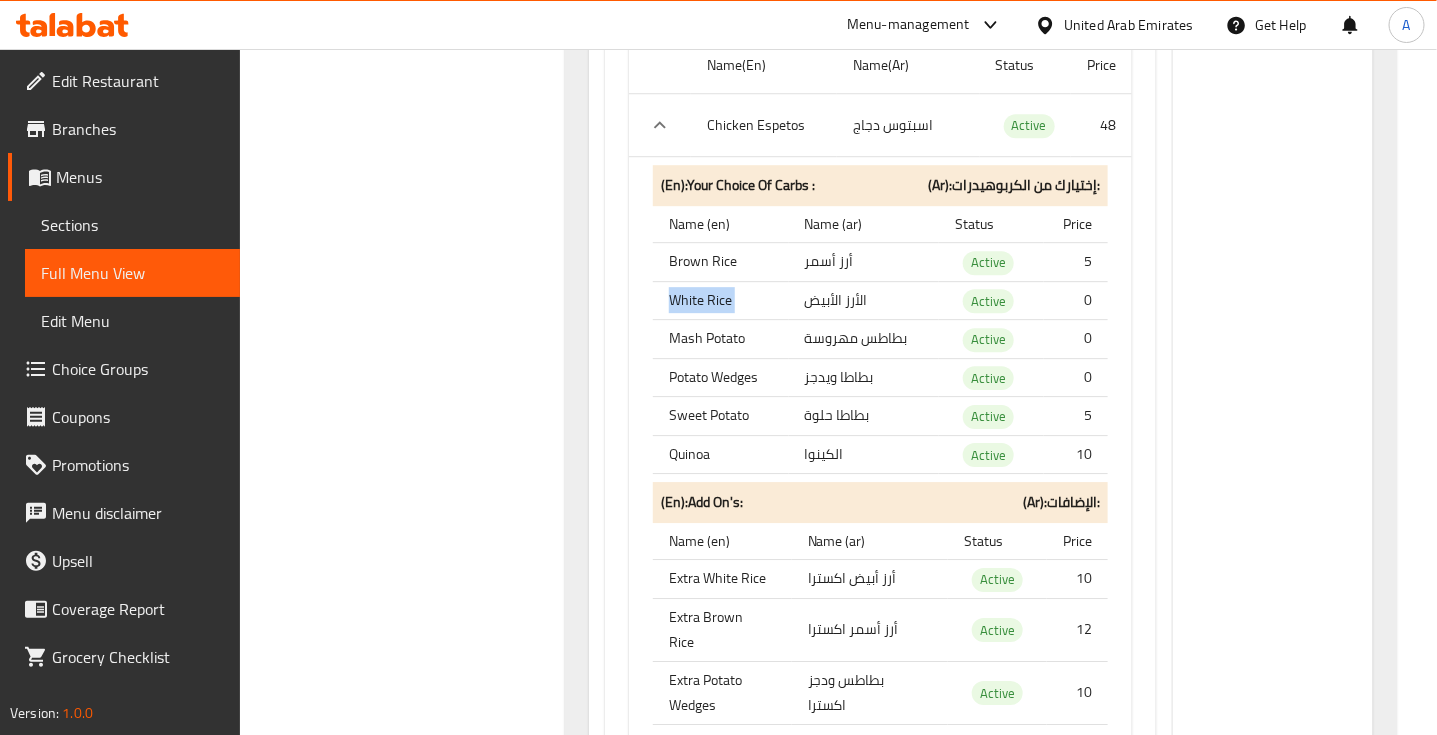 click on "White Rice" at bounding box center [721, 300] 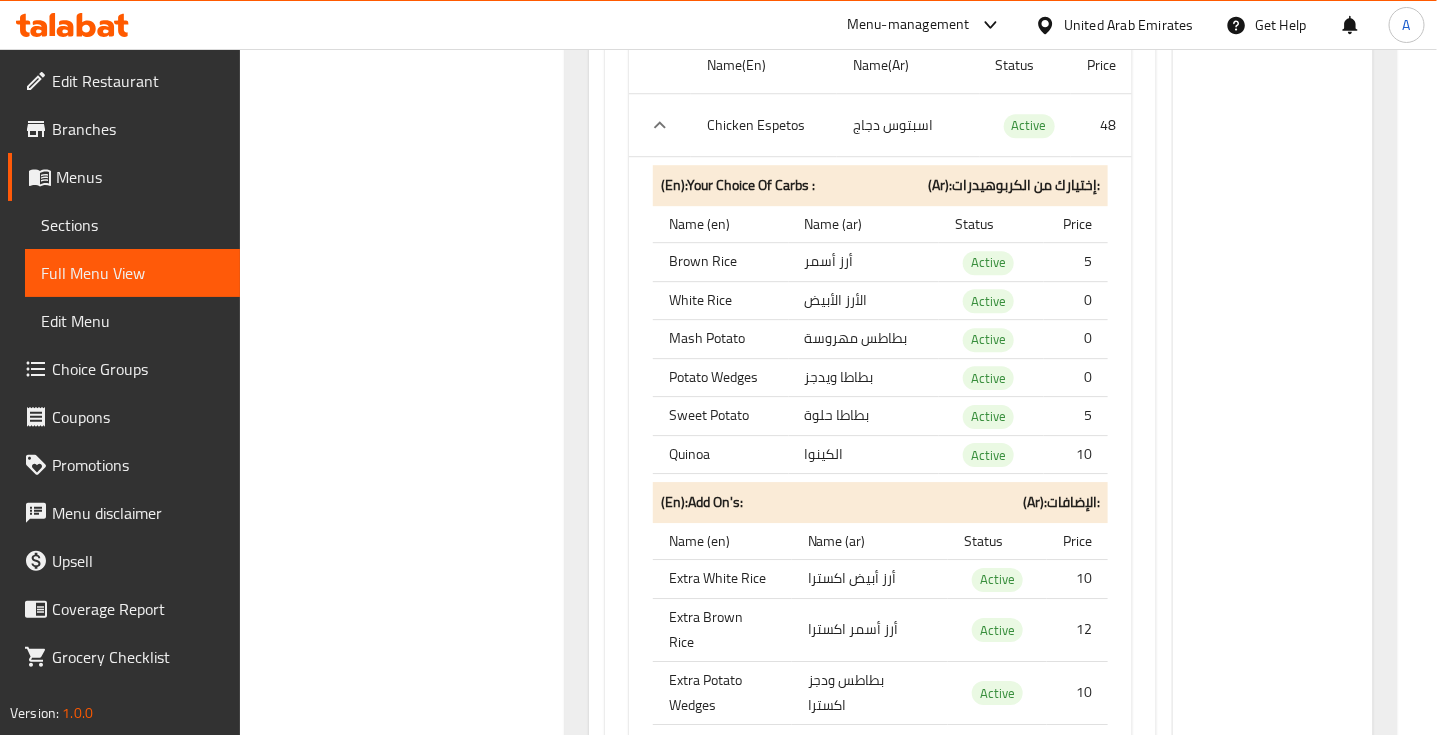 click on "Brown Rice" at bounding box center (721, 262) 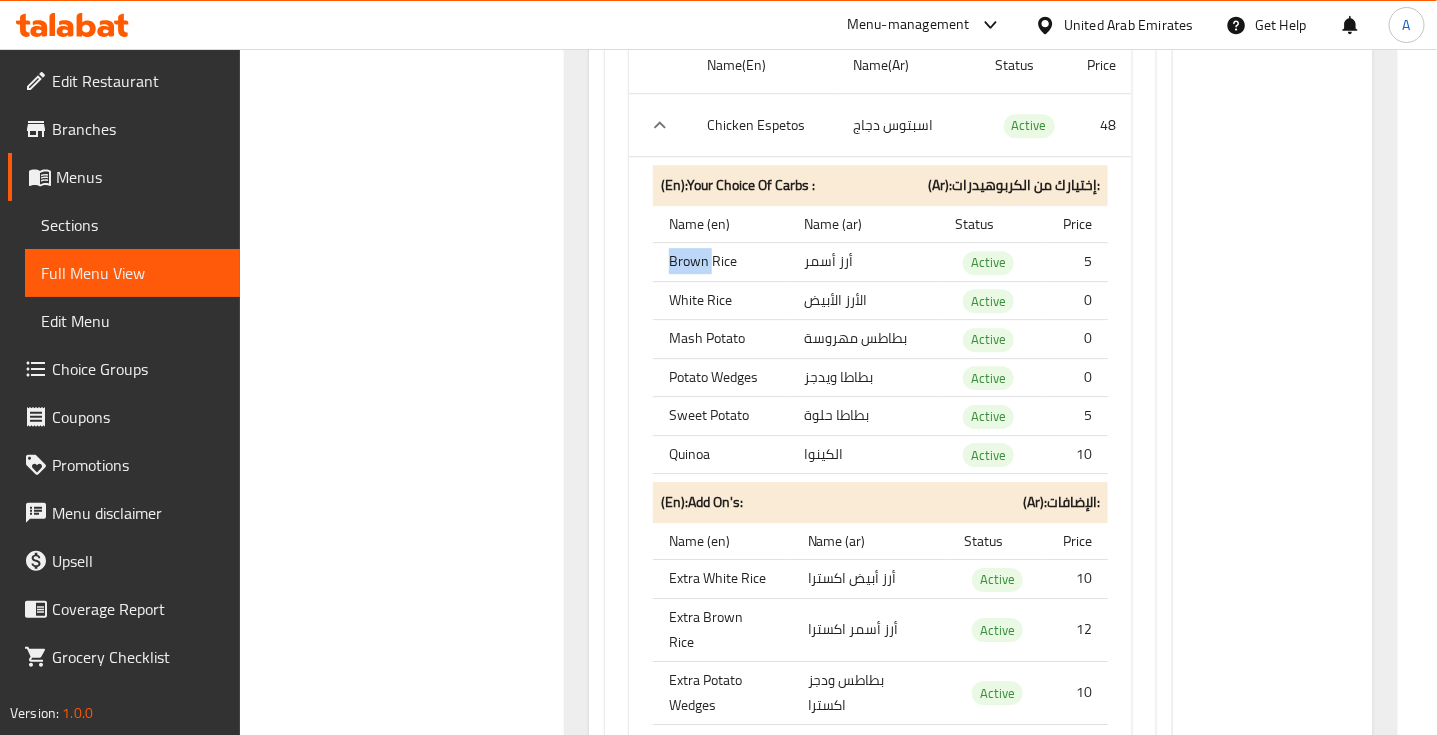 click on "Brown Rice" at bounding box center (721, 262) 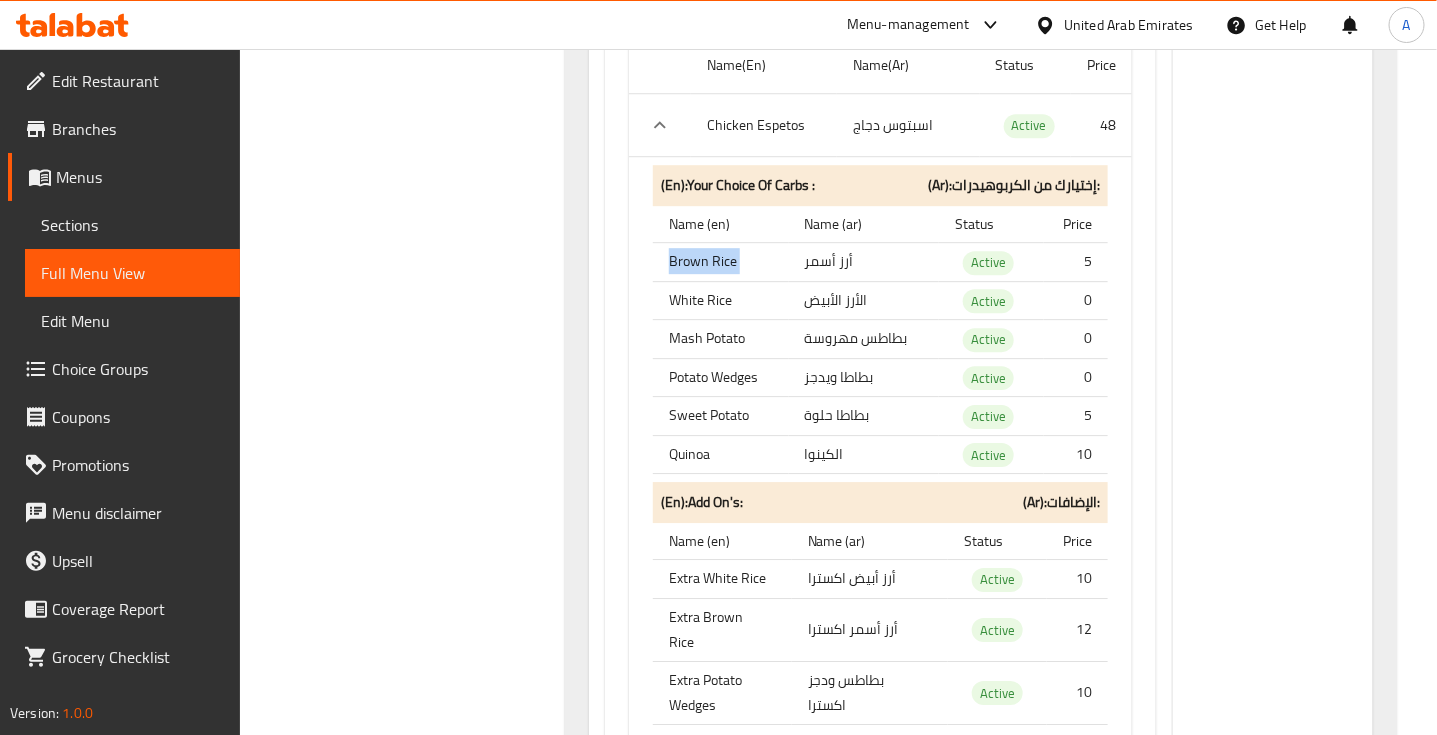click on "Brown Rice" at bounding box center [721, 262] 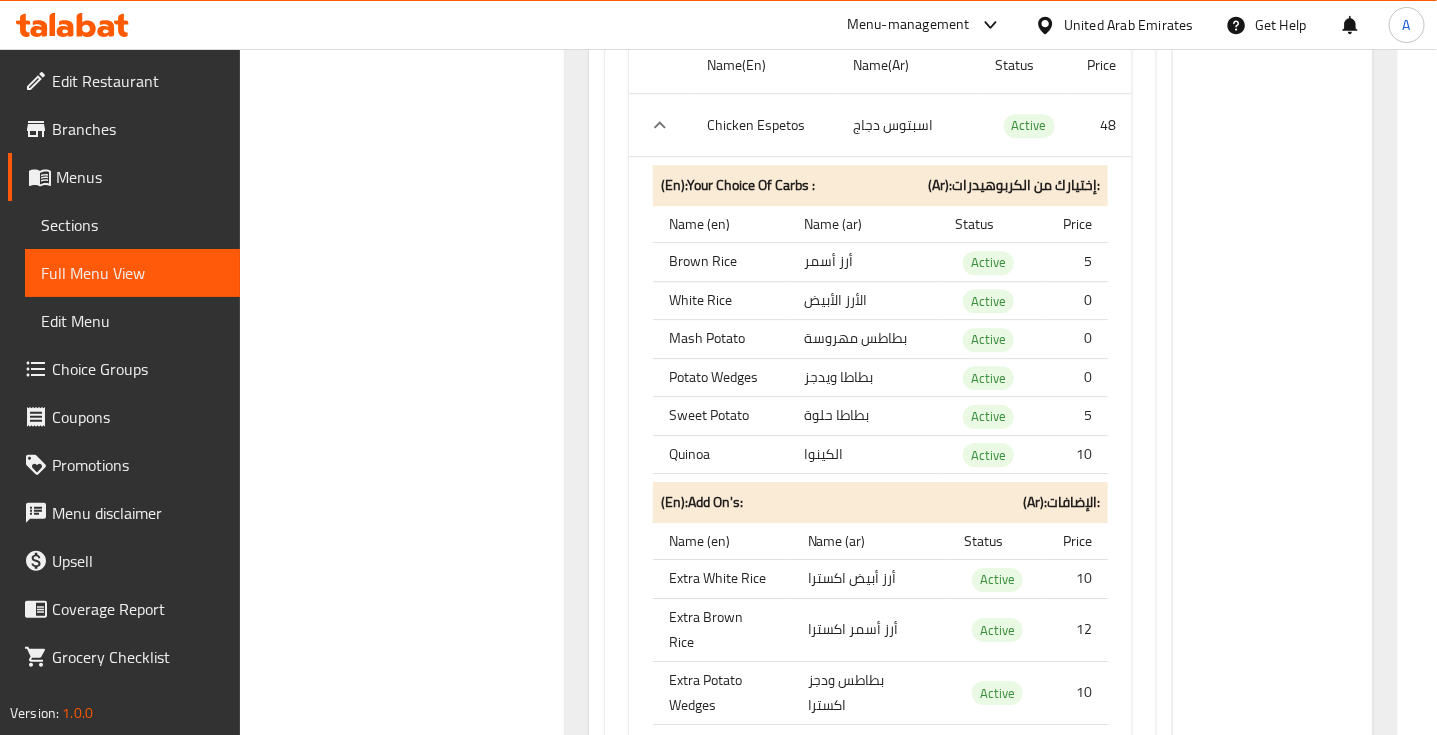click on "Mash Potato" at bounding box center (721, 339) 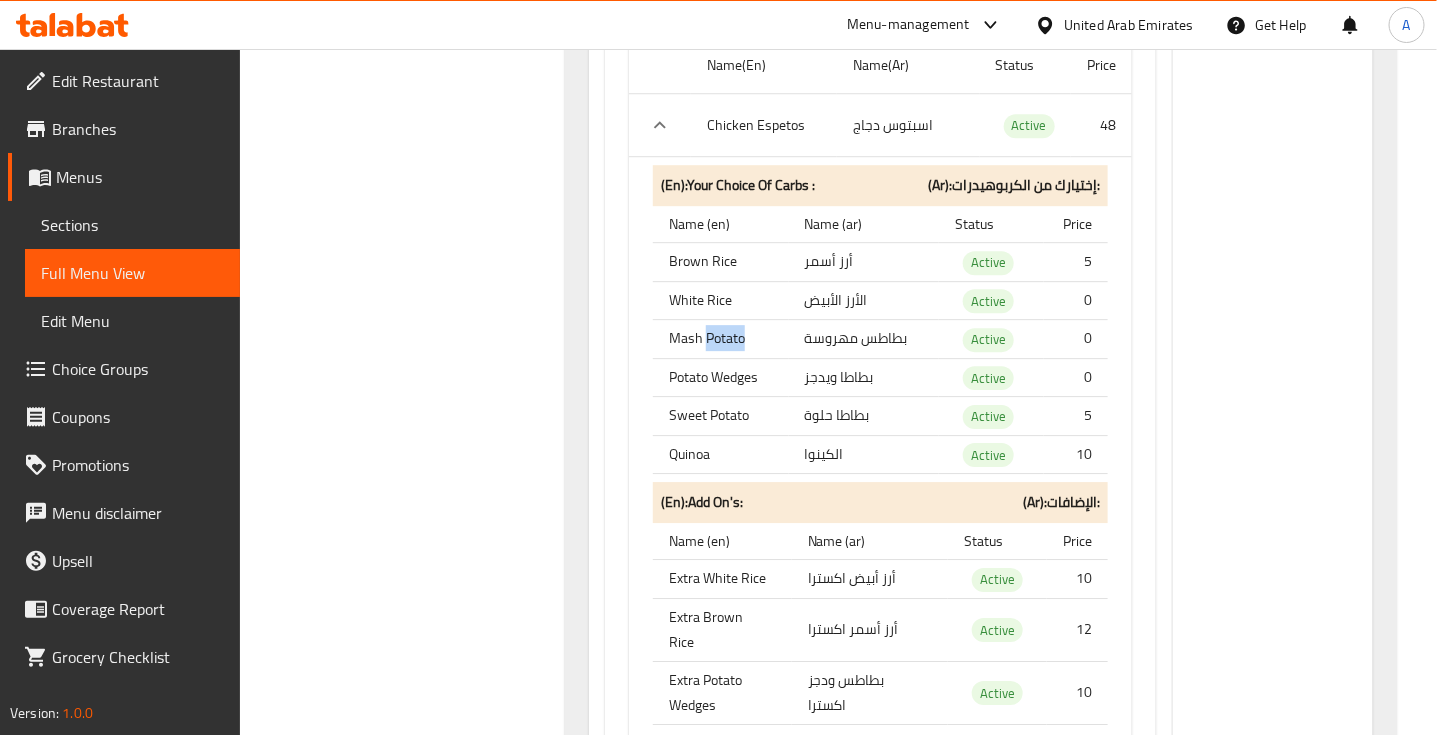 click on "Mash Potato" at bounding box center [721, 339] 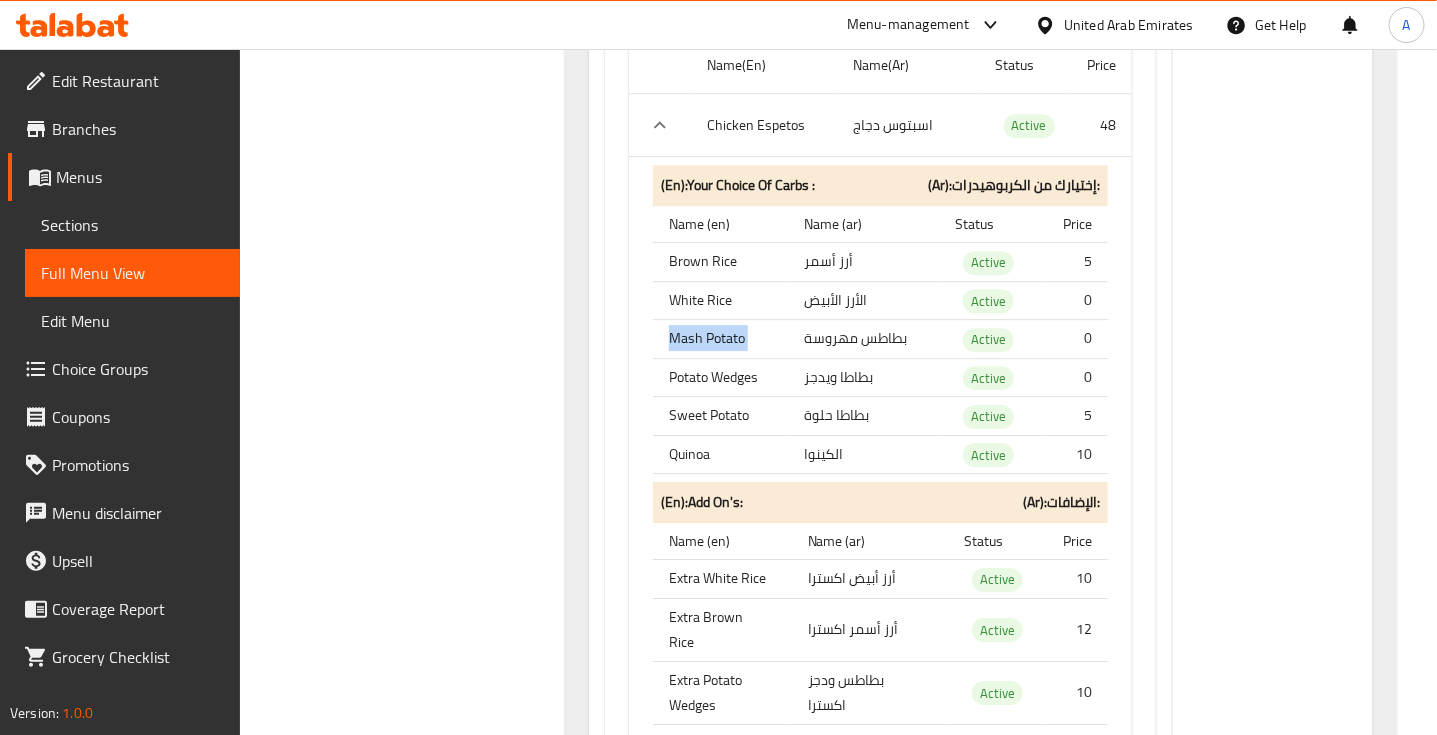 click on "Mash Potato" at bounding box center (721, 339) 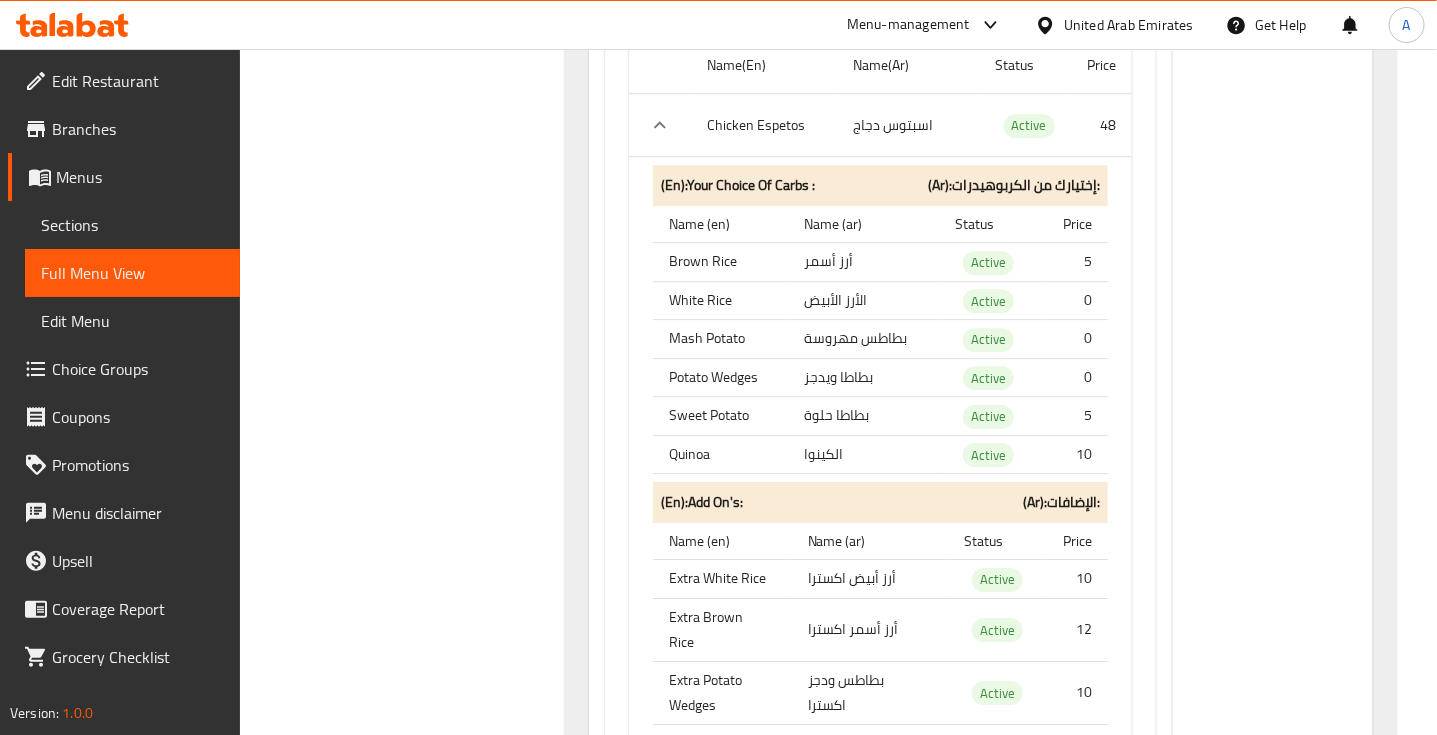 click on "Potato Wedges" at bounding box center (721, 377) 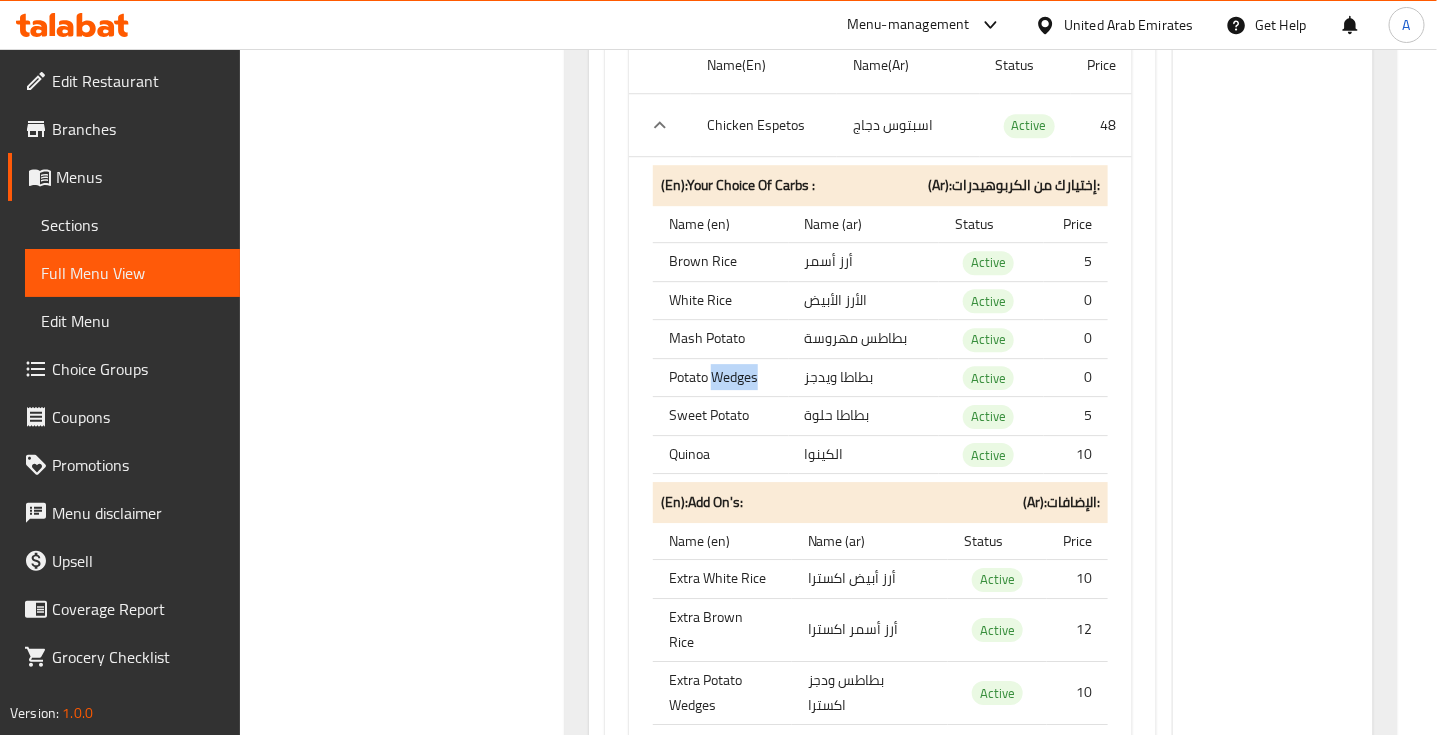 click on "Potato Wedges" at bounding box center [721, 377] 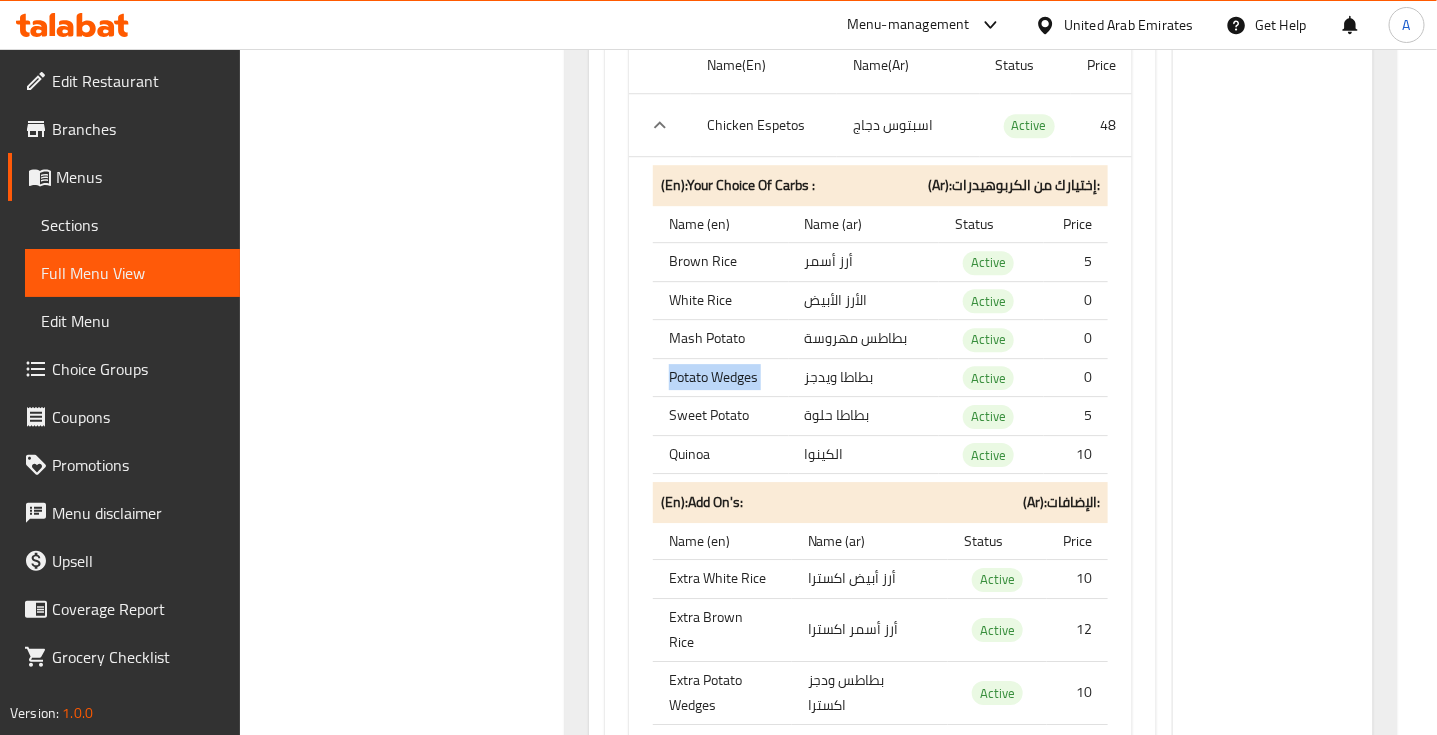 click on "Potato Wedges" at bounding box center [721, 377] 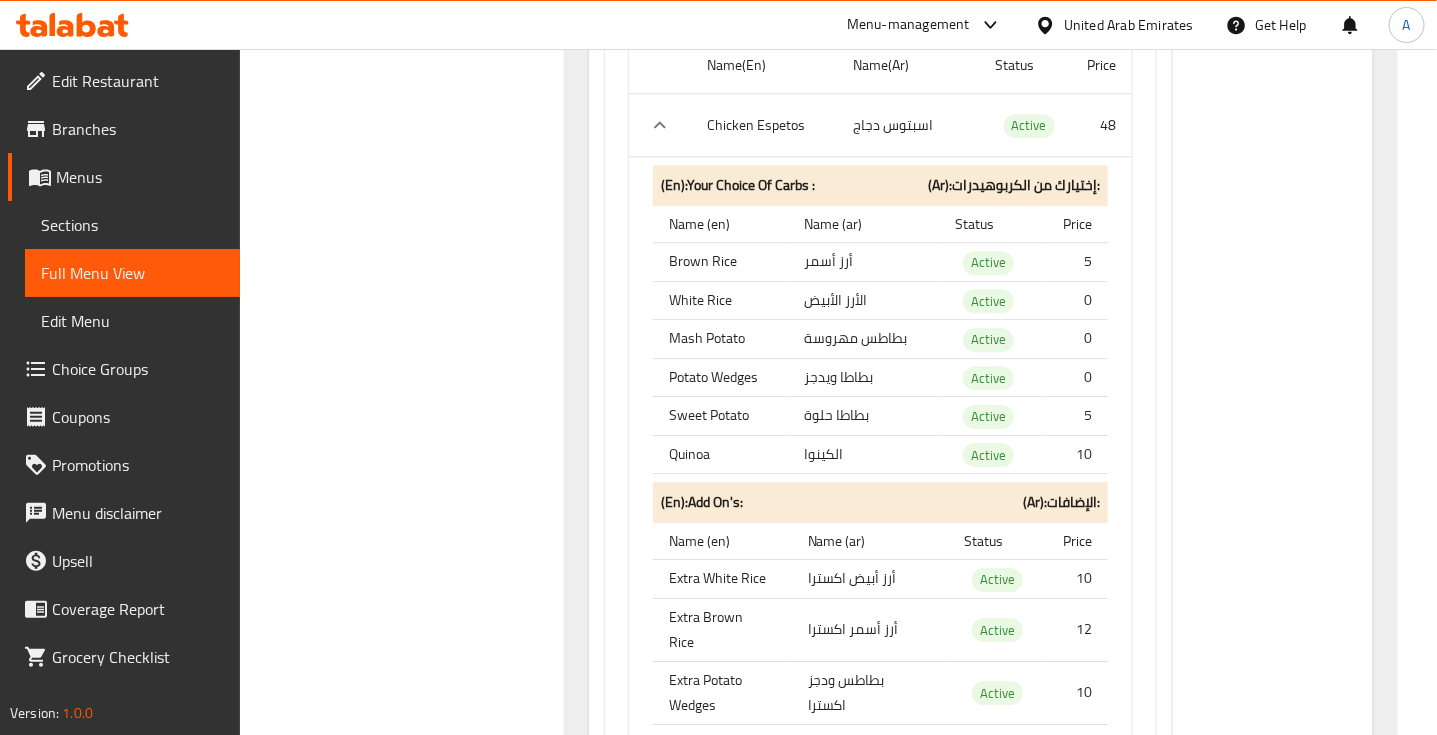 click on "Sweet Potato" at bounding box center [721, 416] 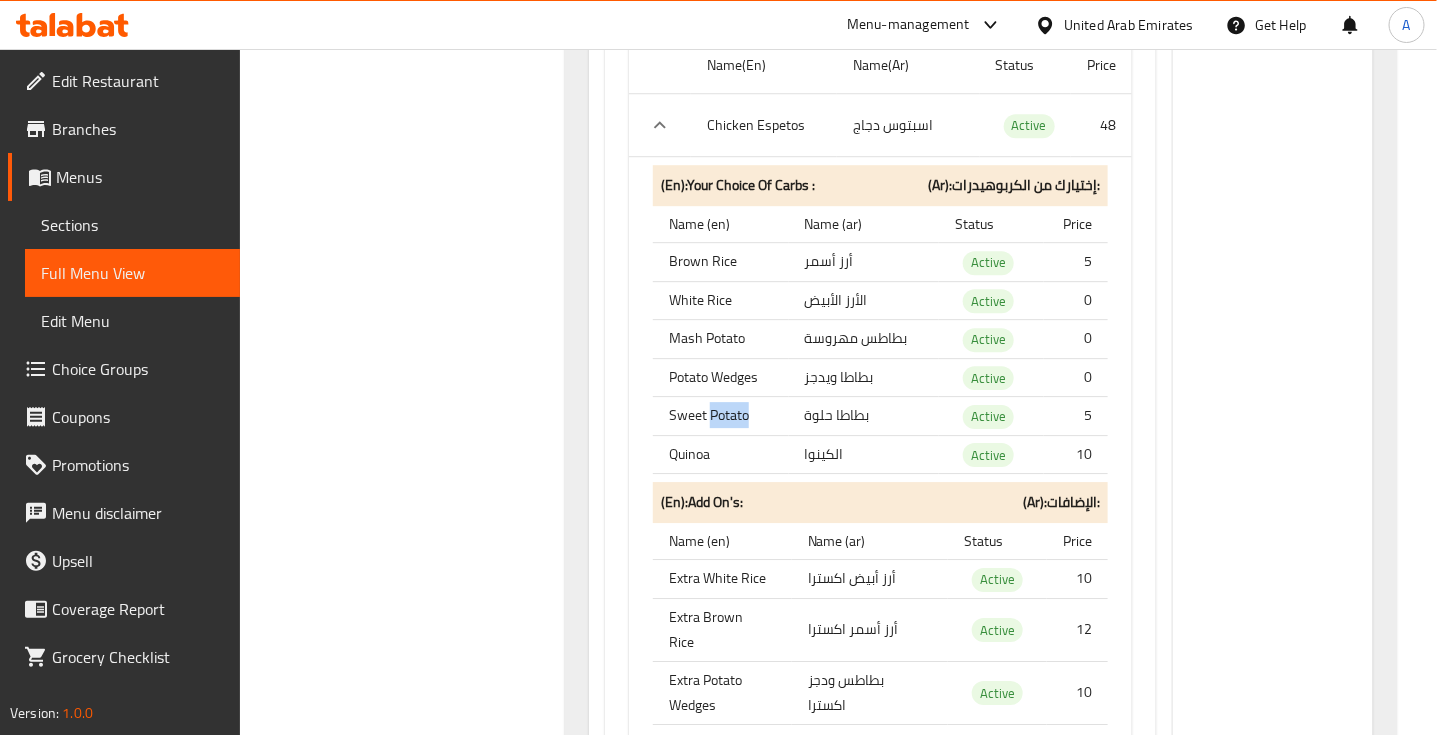 click on "Sweet Potato" at bounding box center (721, 416) 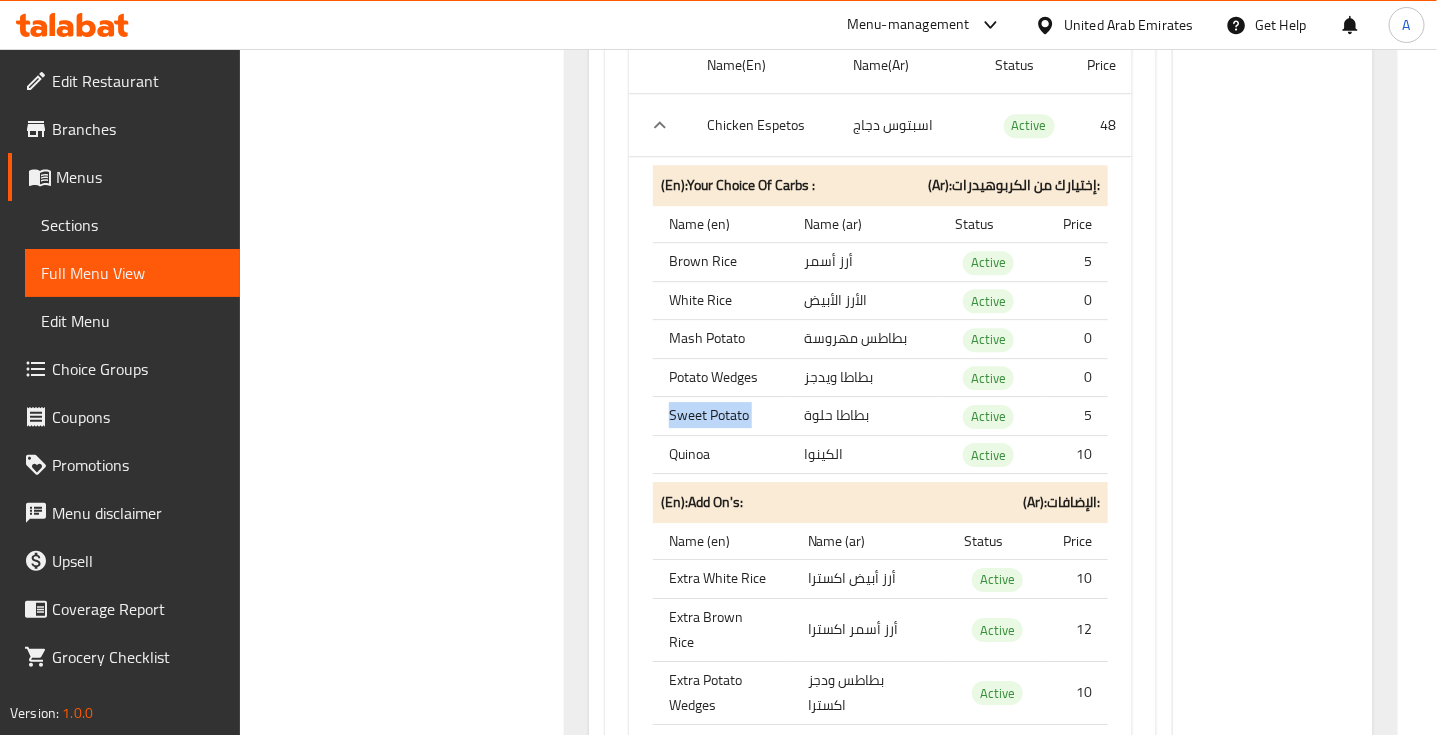 click on "Sweet Potato" at bounding box center (721, 416) 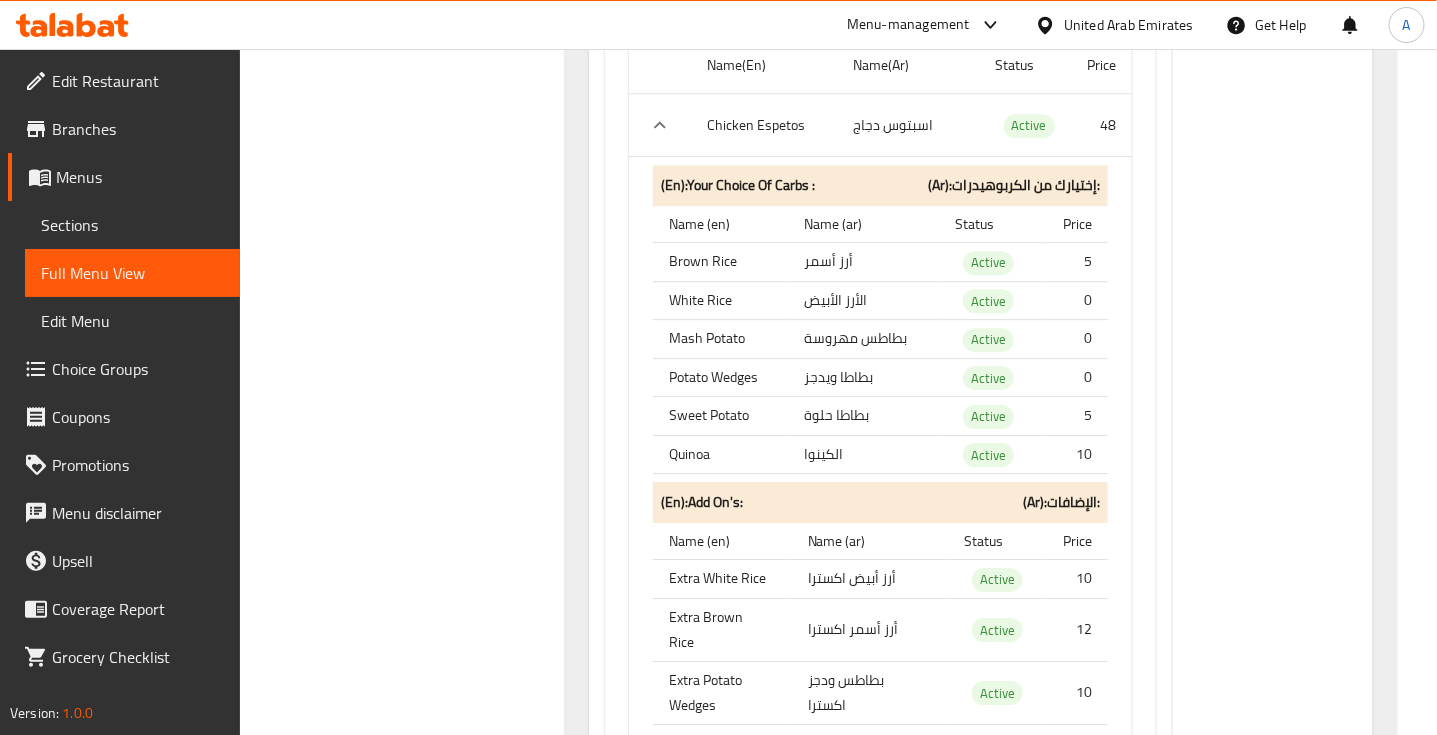click on "Quinoa" at bounding box center (721, 454) 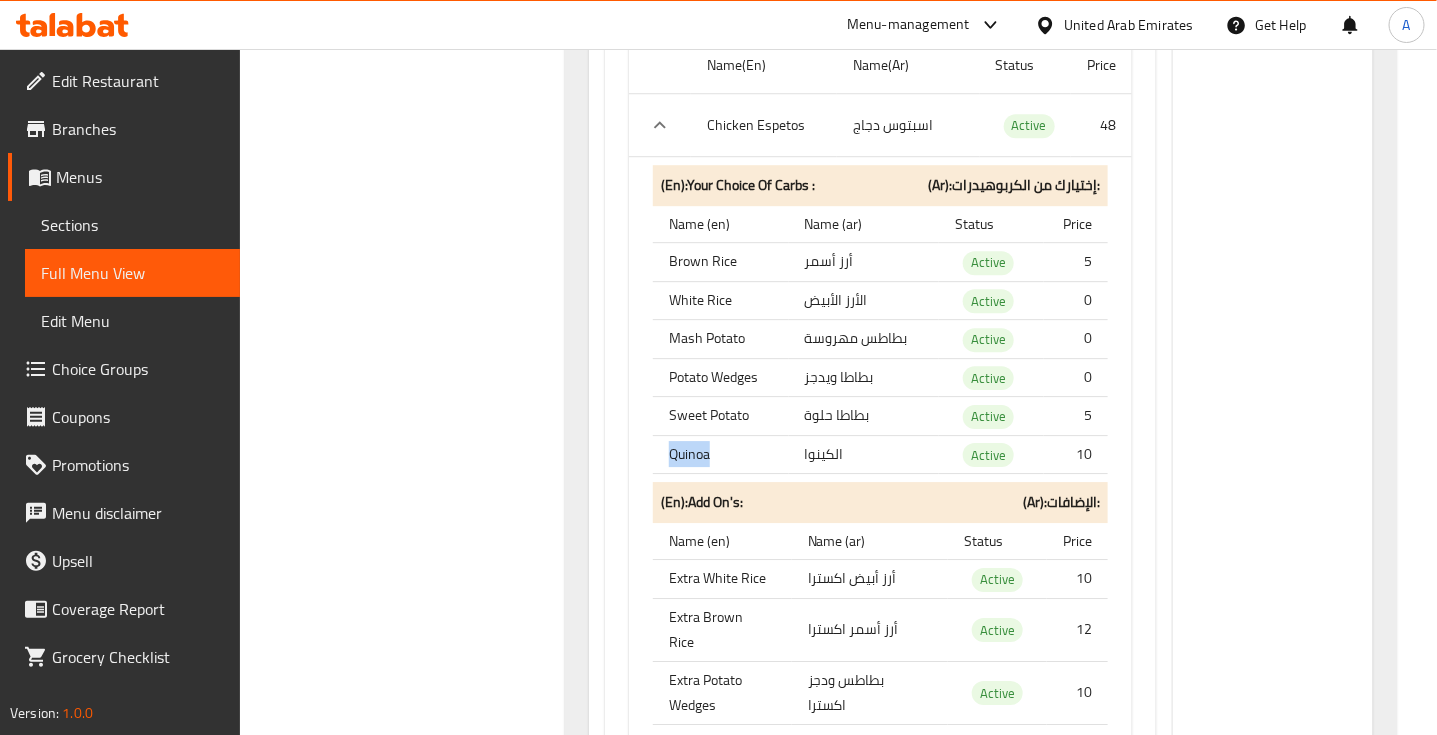 click on "Quinoa" at bounding box center [721, 454] 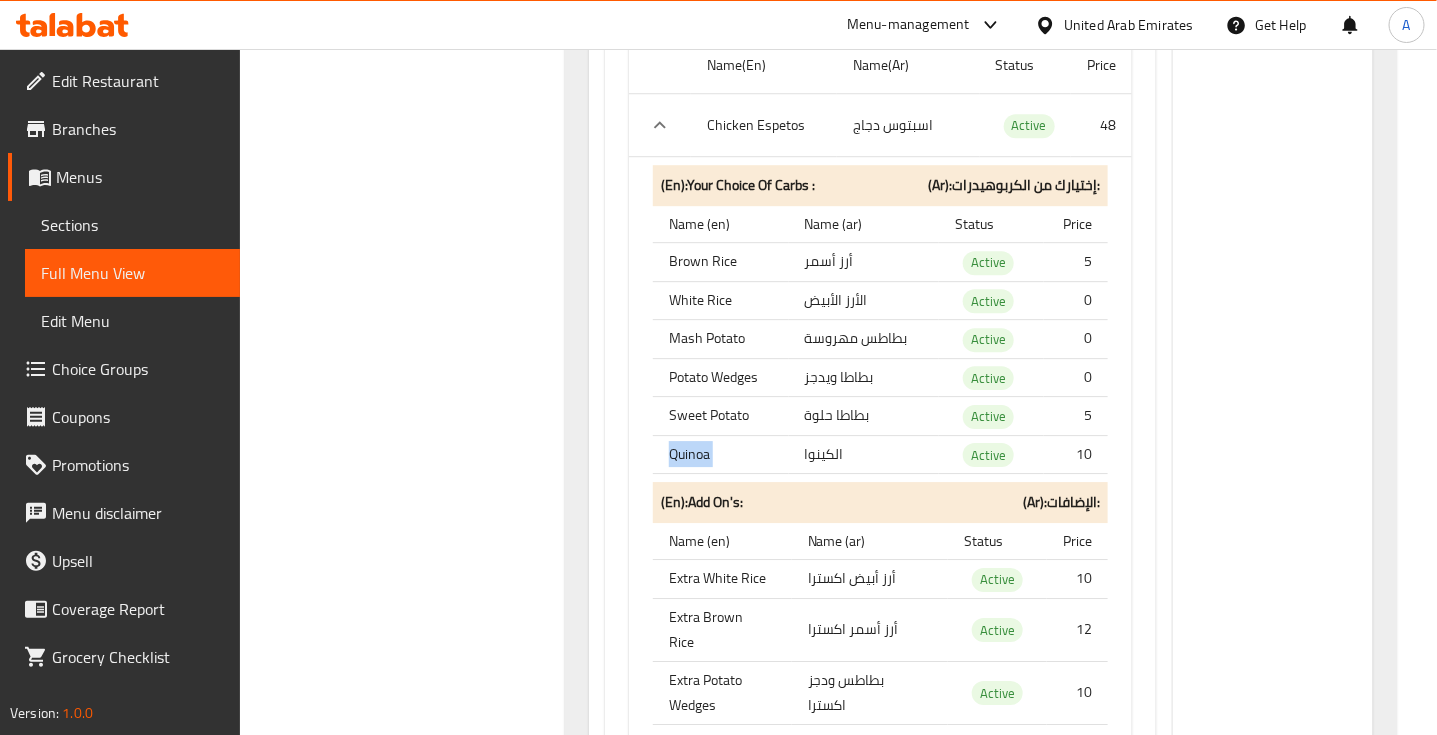 click on "Quinoa" at bounding box center [721, 454] 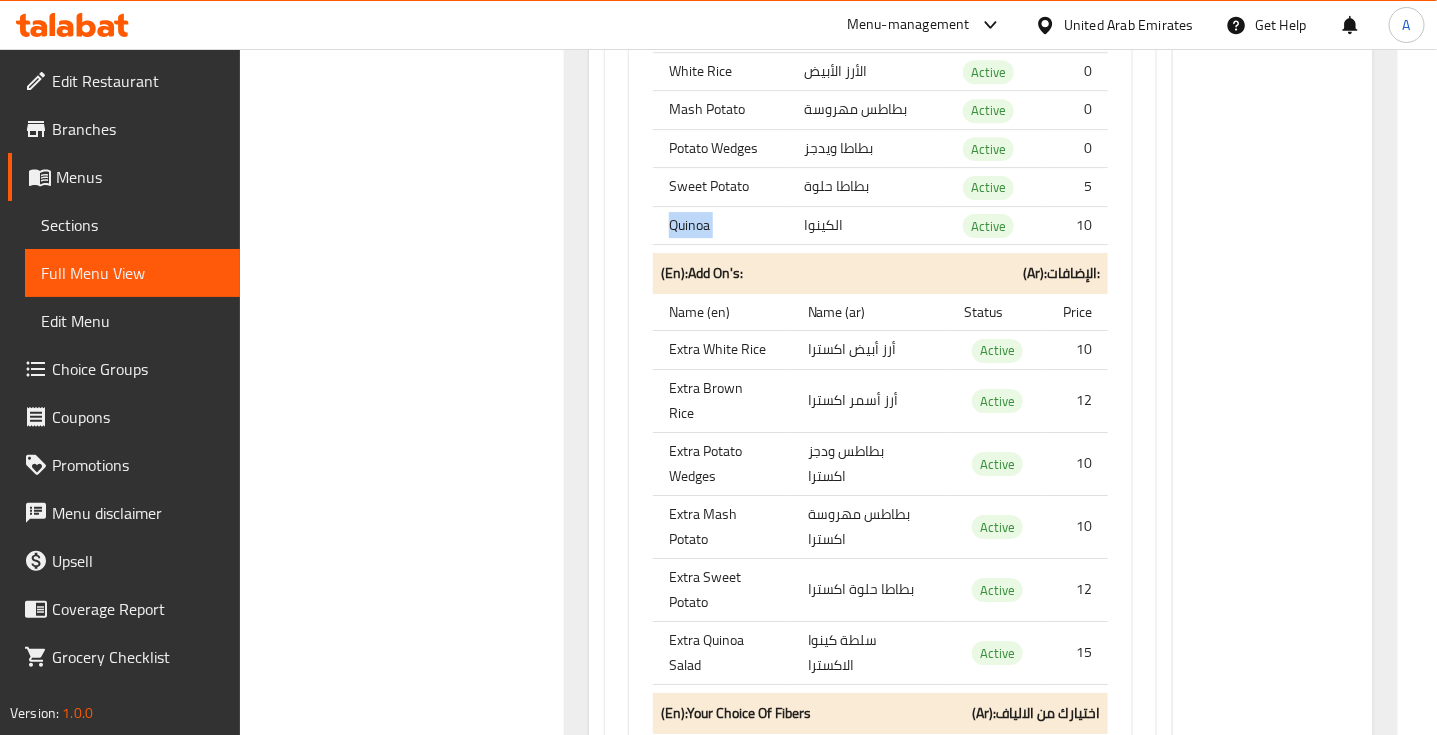 scroll, scrollTop: 39768, scrollLeft: 0, axis: vertical 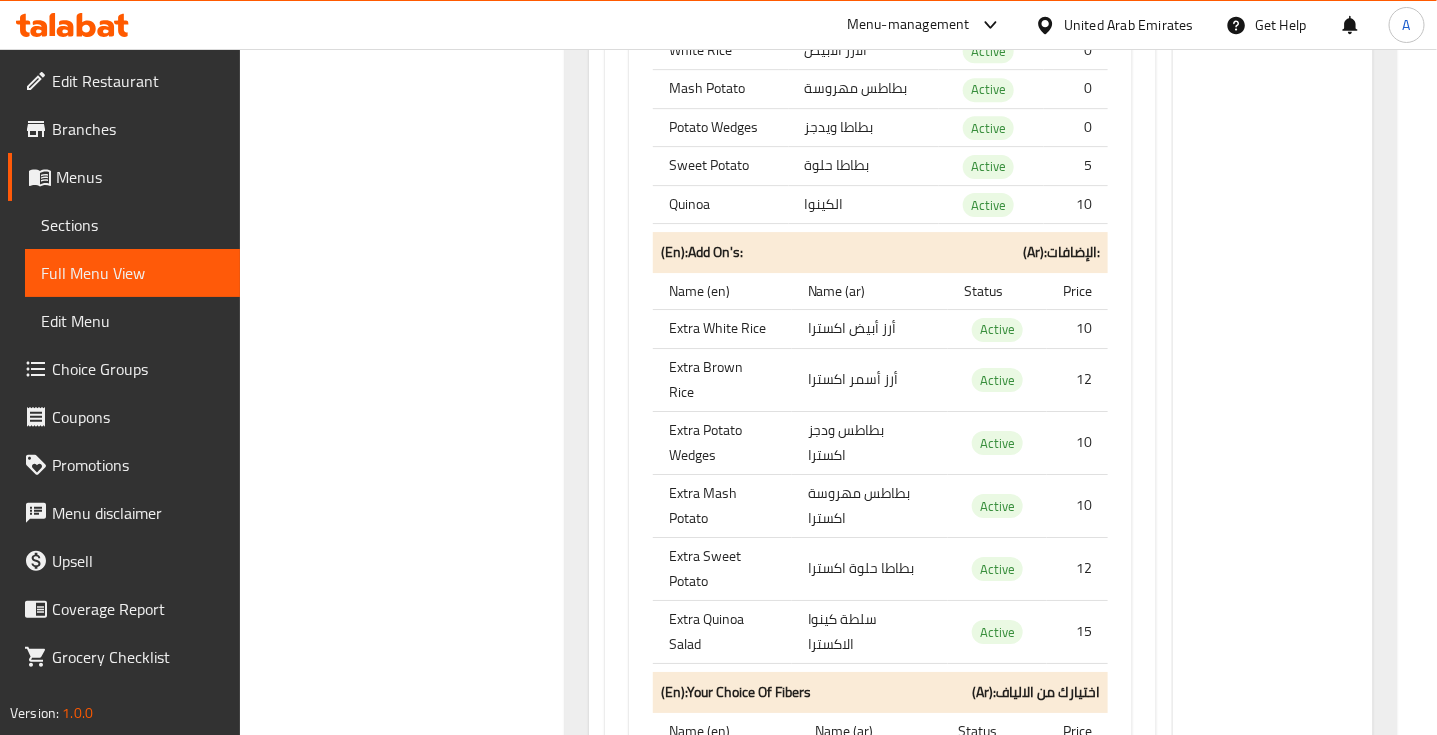 click on "أرز أسمر اكسترا" at bounding box center [870, 379] 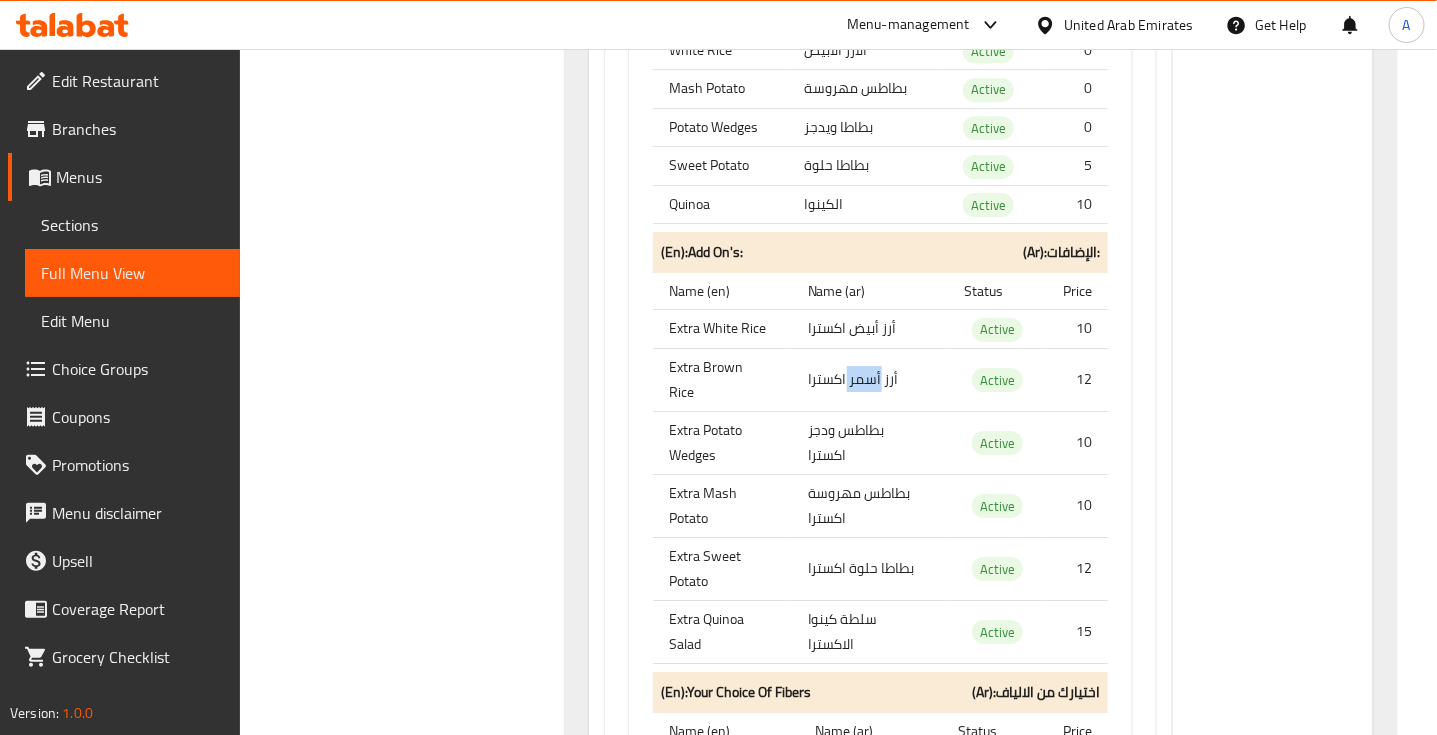 click on "أرز أسمر اكسترا" at bounding box center (870, 379) 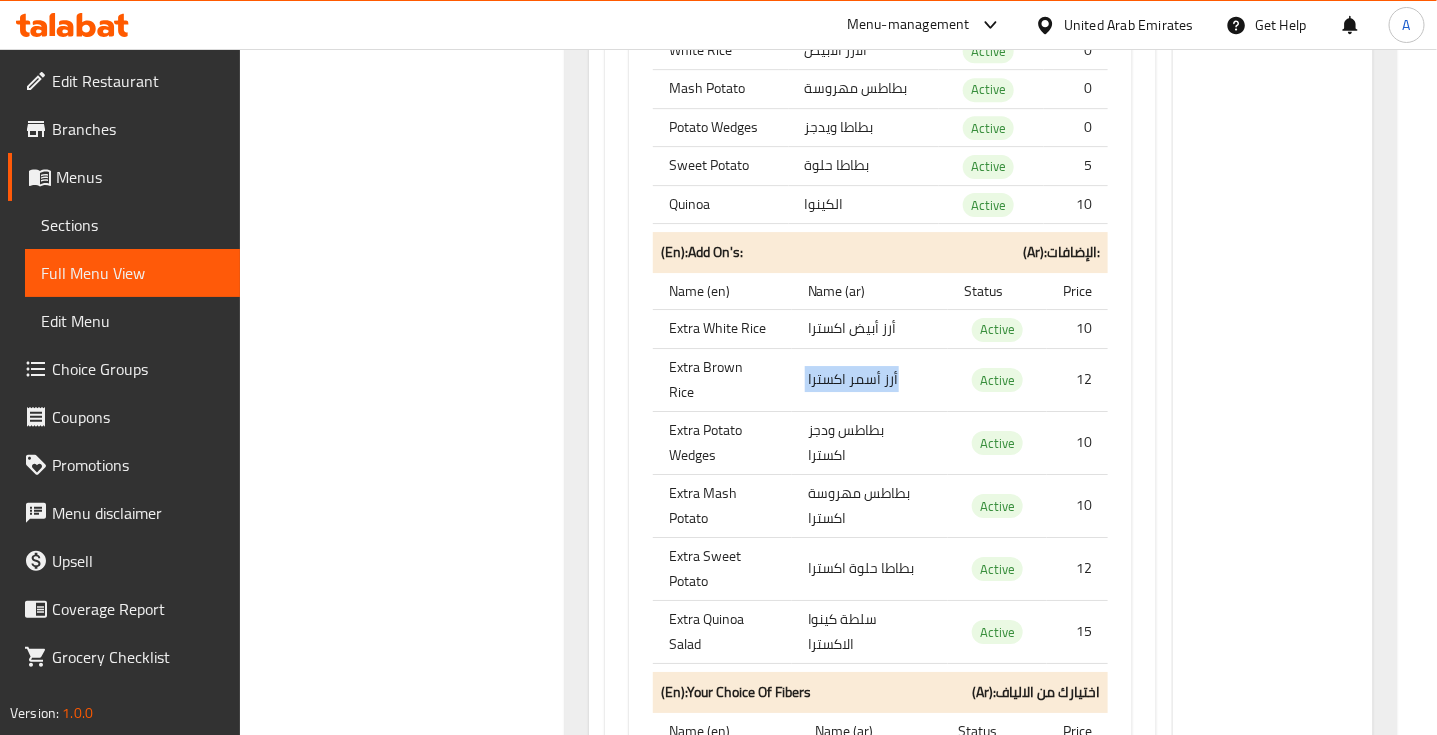 click on "أرز أسمر اكسترا" at bounding box center (870, 379) 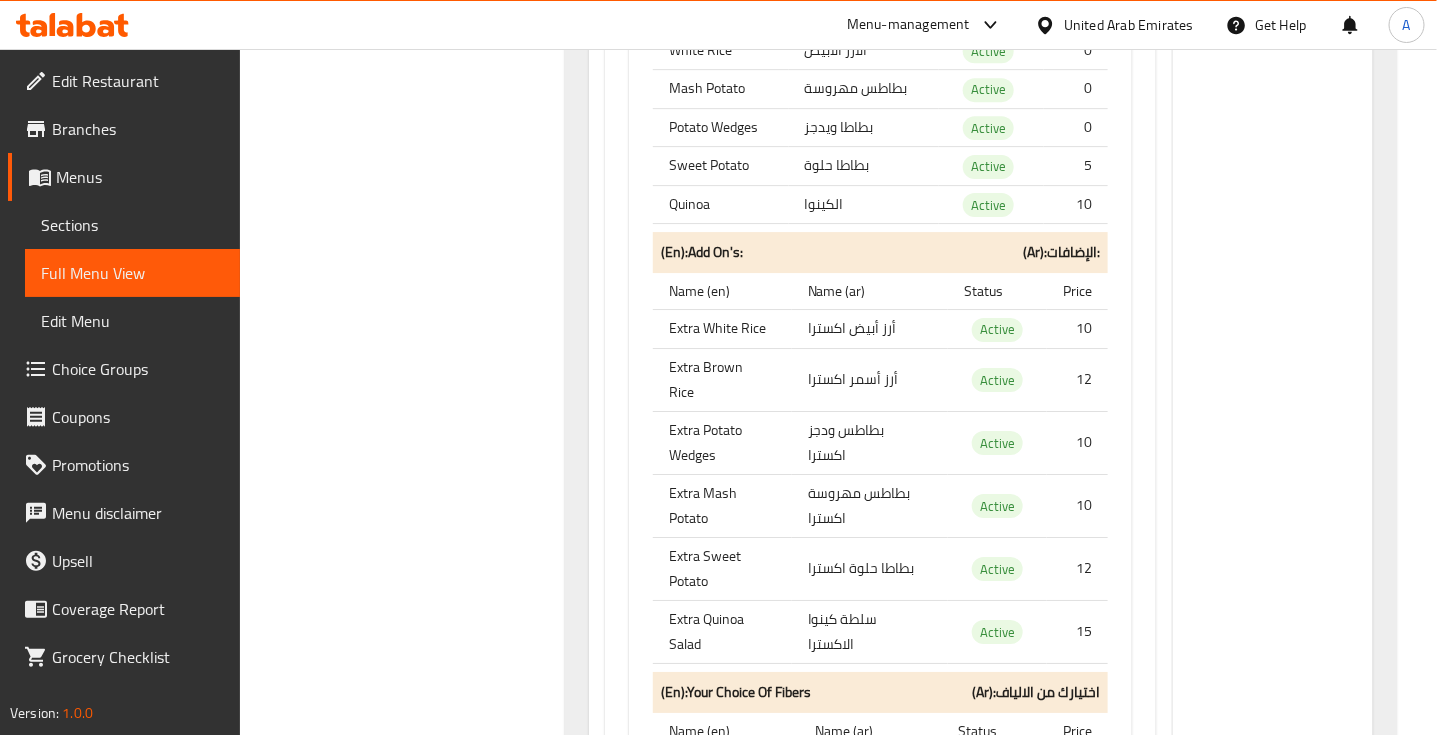 click on "Extra Brown Rice" at bounding box center (722, 379) 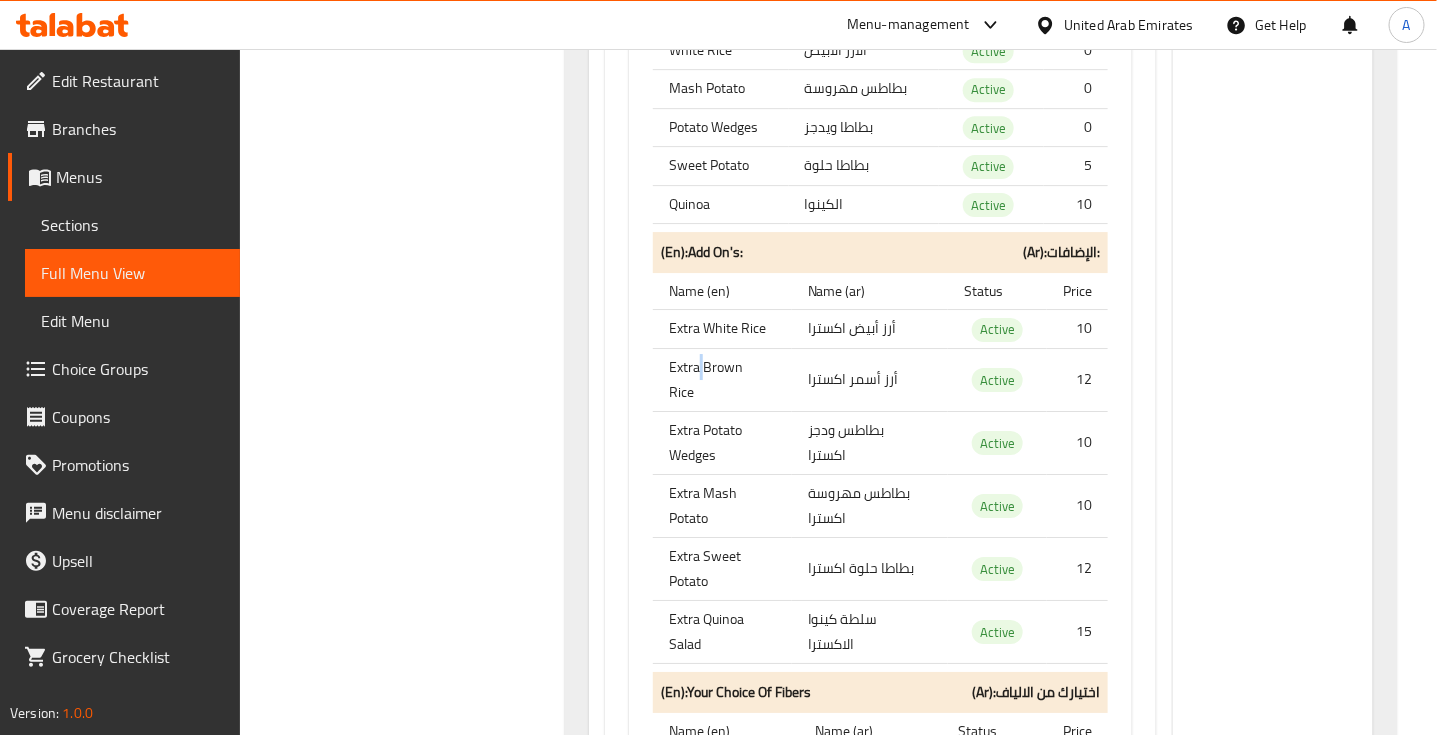 click on "Extra Brown Rice" at bounding box center (722, 379) 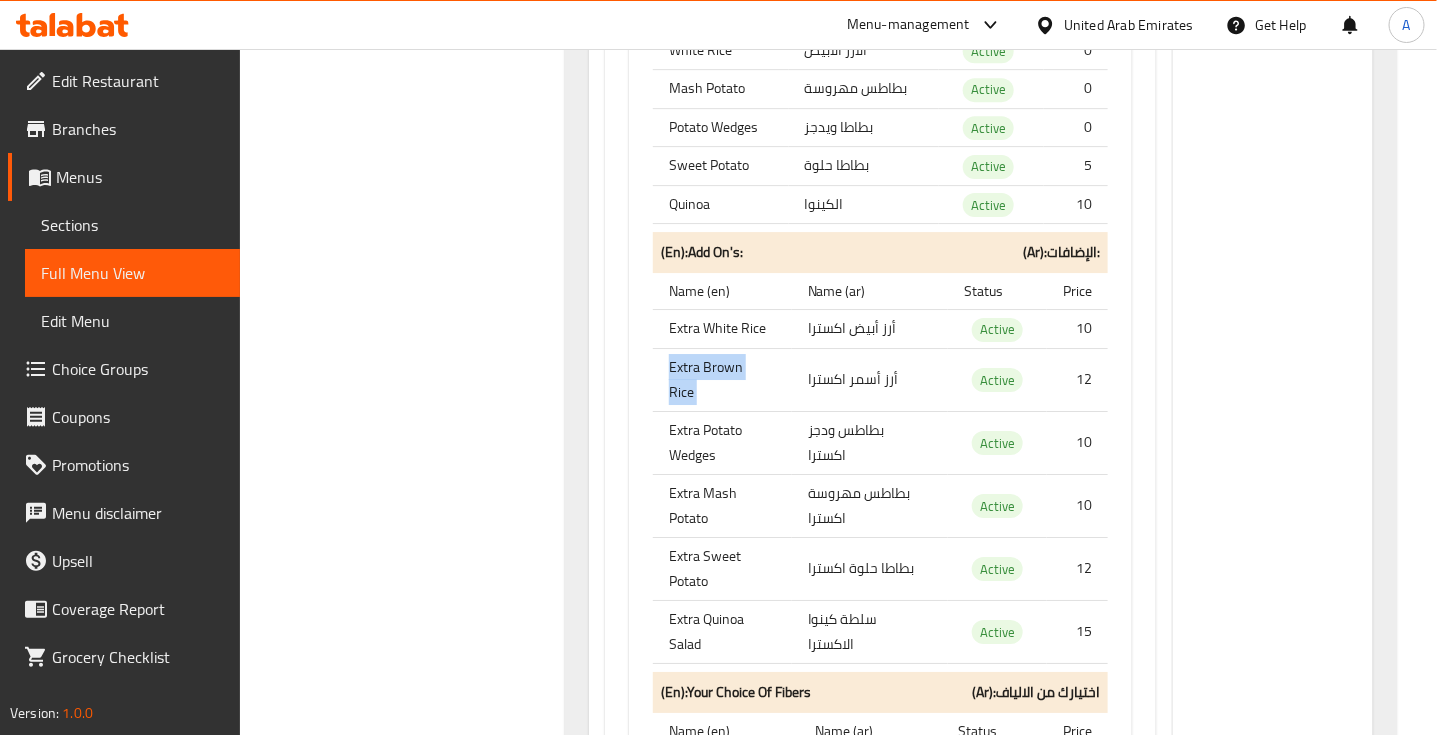 click on "Extra Brown Rice" at bounding box center (722, 379) 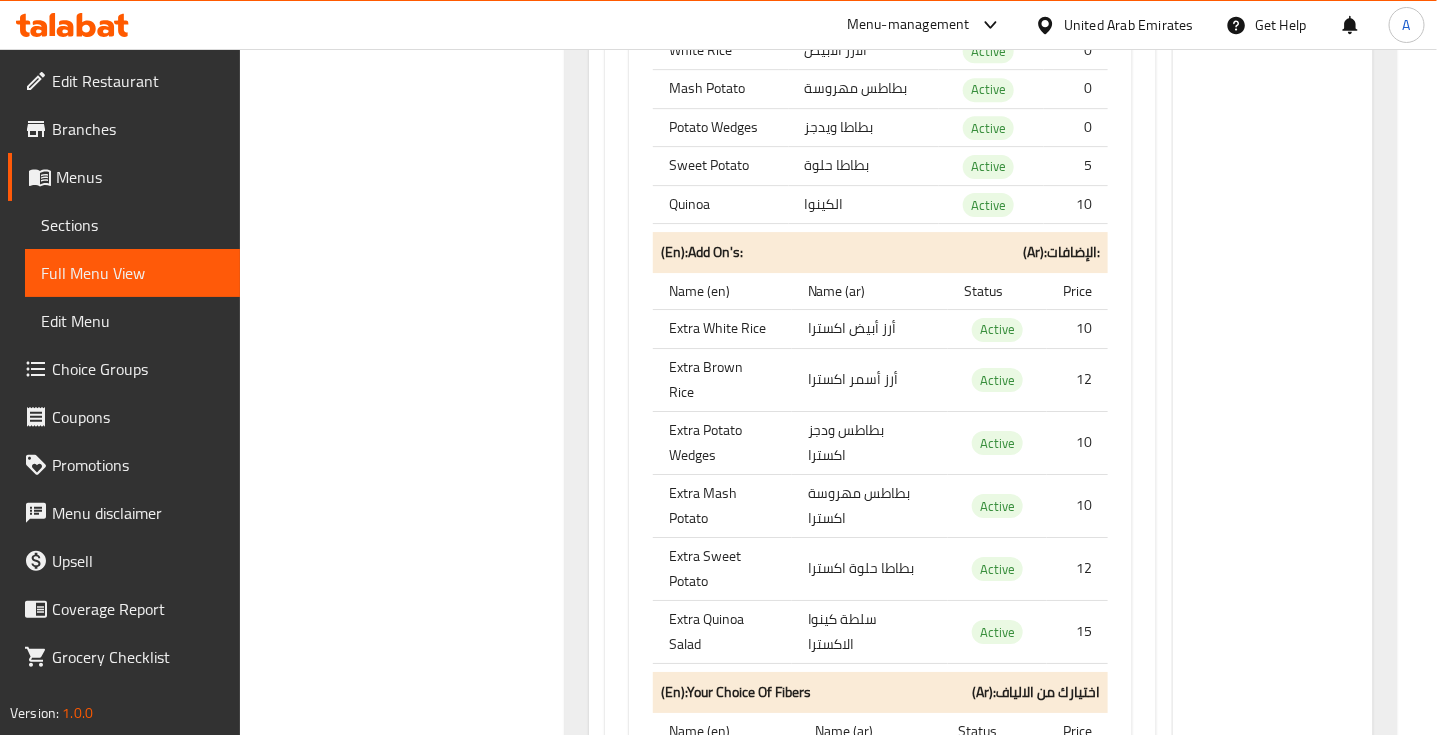 click on "Extra Potato Wedges" at bounding box center (722, 442) 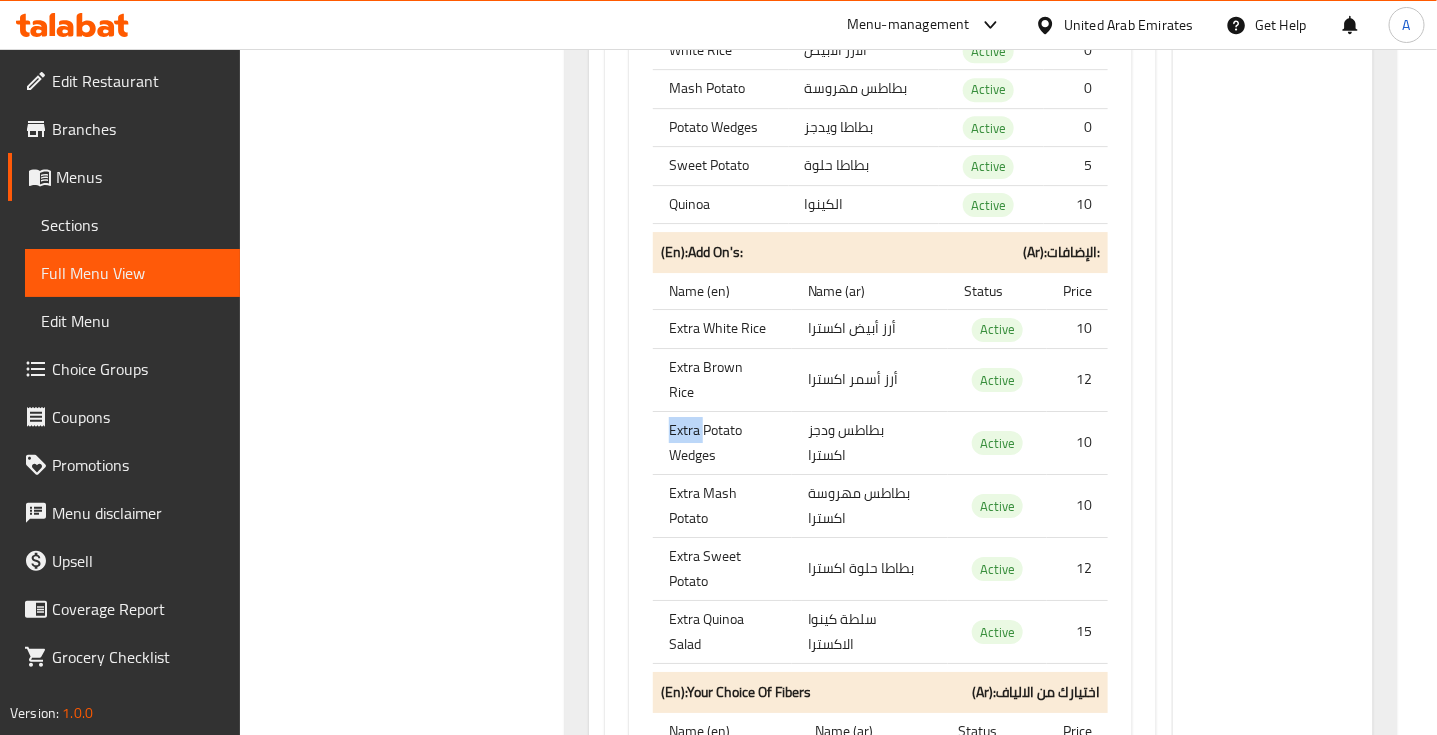 click on "Extra Potato Wedges" at bounding box center (722, 442) 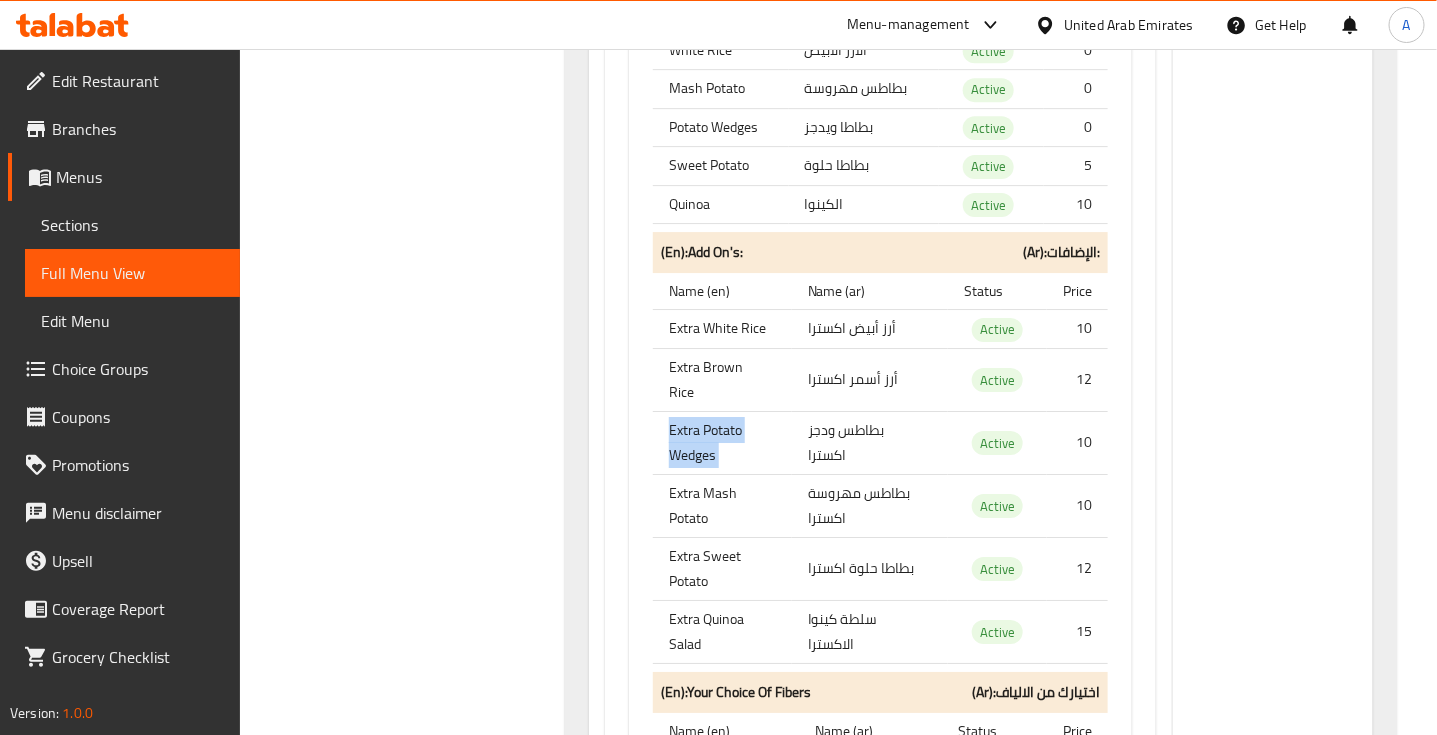 click on "Extra Potato Wedges" at bounding box center [722, 442] 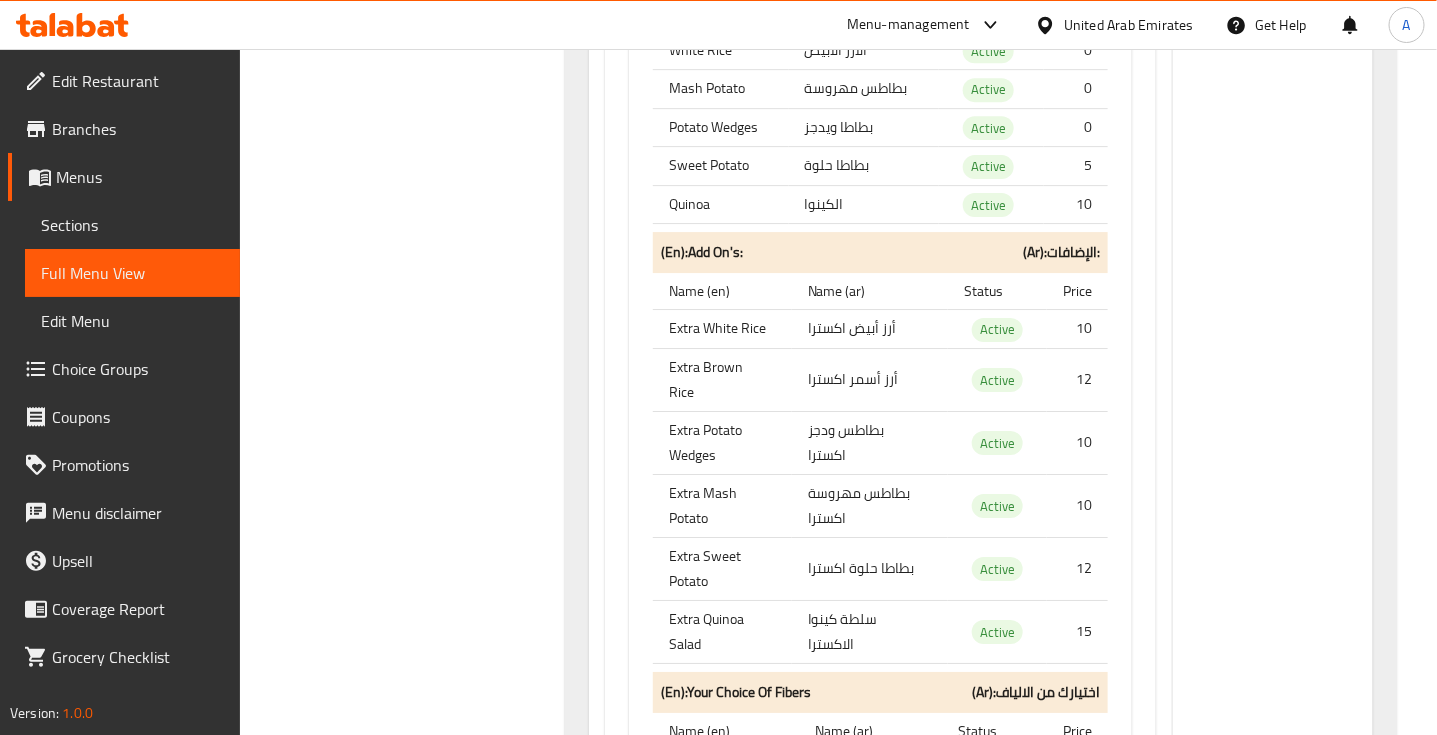 click on "بطاطس ودجز اكسترا" at bounding box center [870, 442] 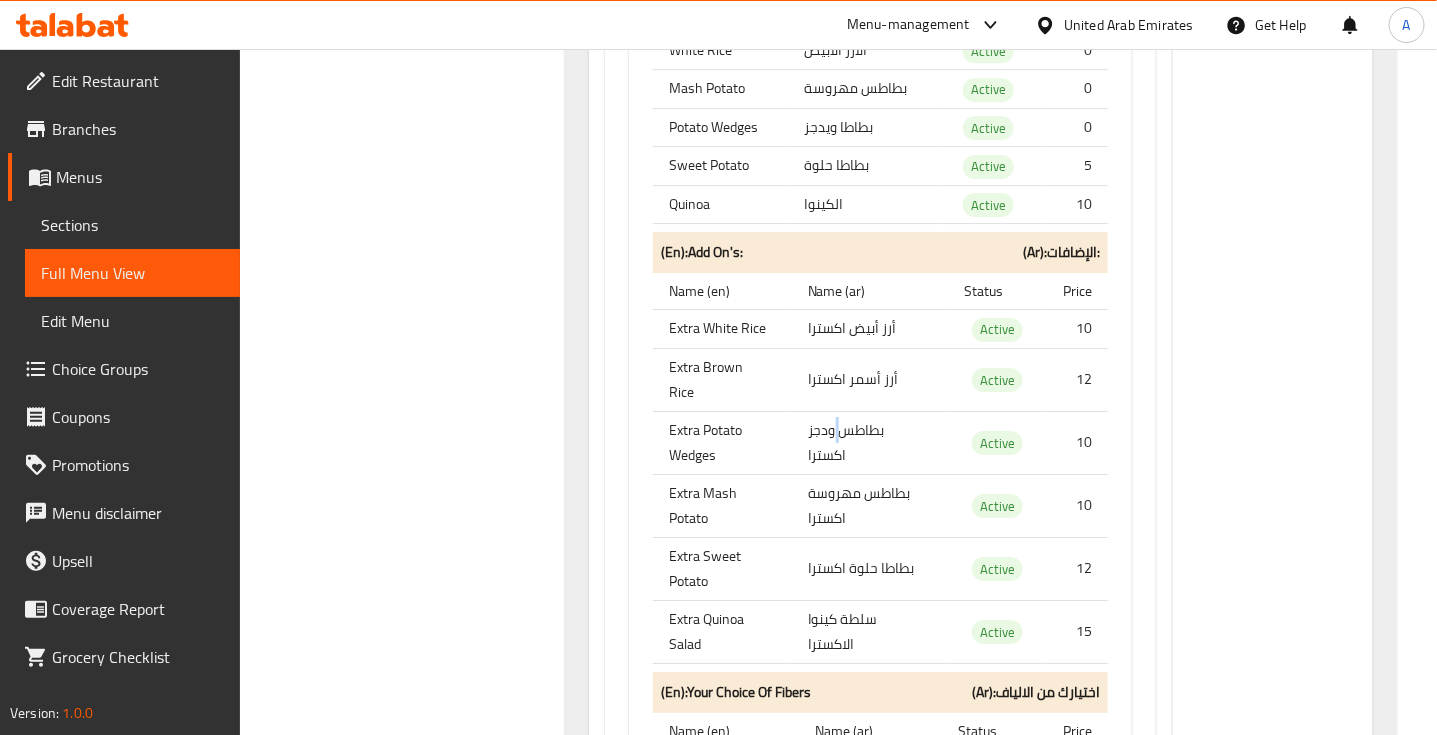 click on "بطاطس ودجز اكسترا" at bounding box center (870, 442) 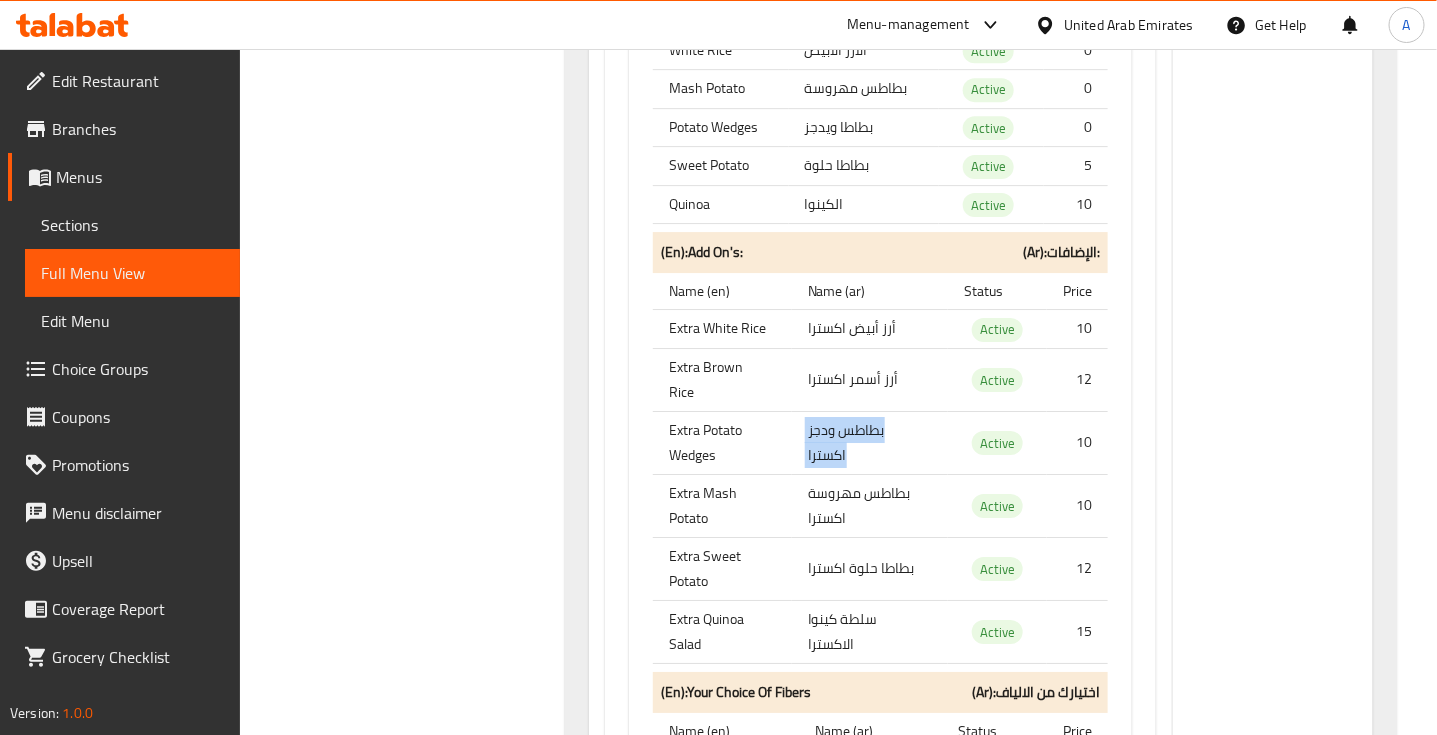 click on "بطاطس ودجز اكسترا" at bounding box center [870, 442] 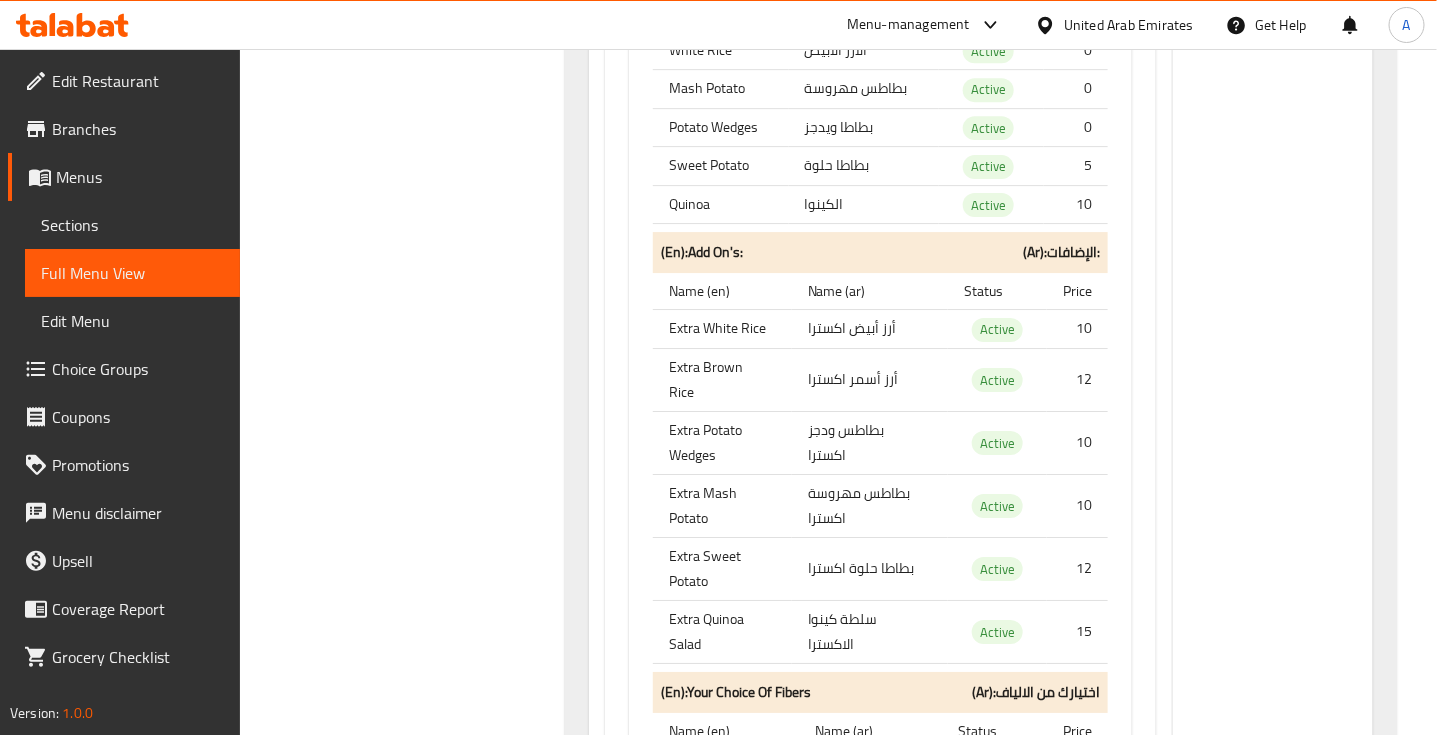 click on "Extra Mash Potato" at bounding box center (722, 505) 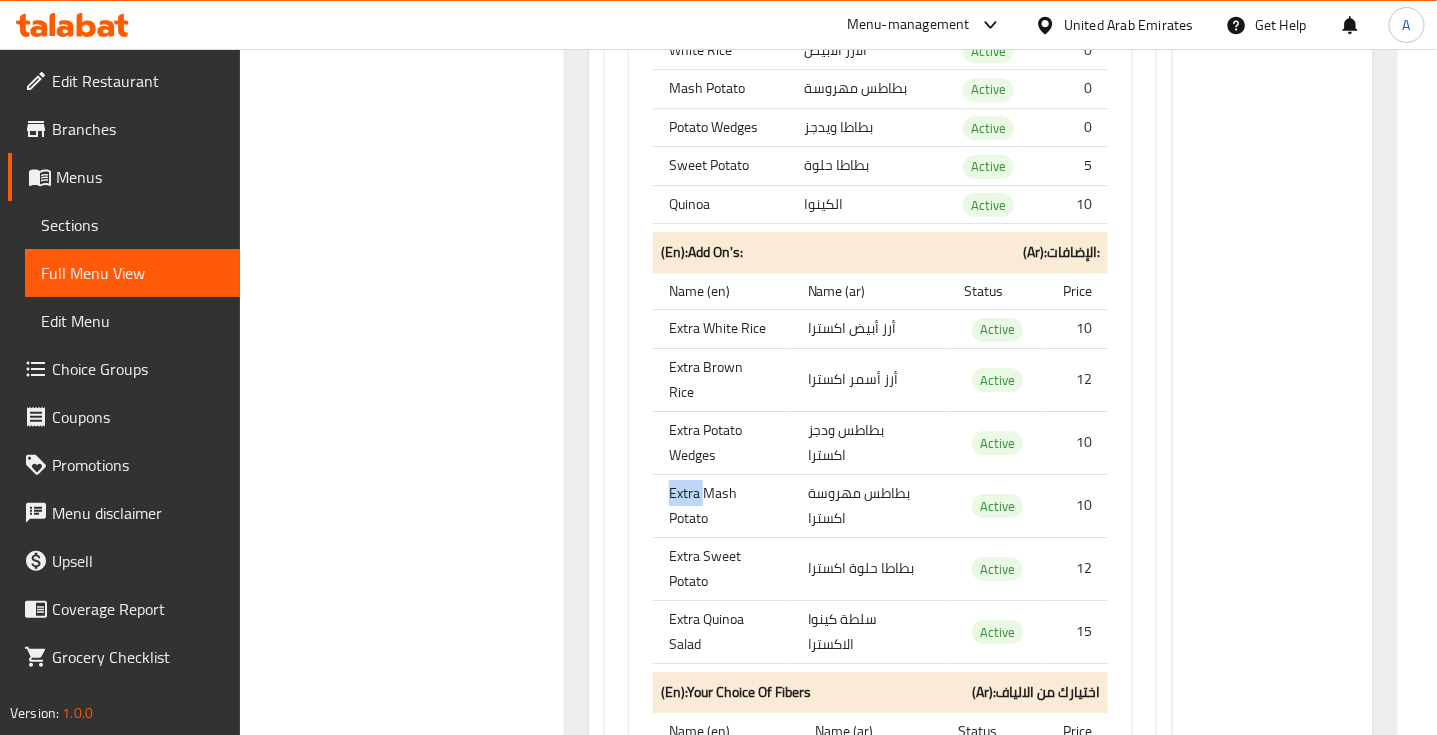 click on "Extra Mash Potato" at bounding box center (722, 505) 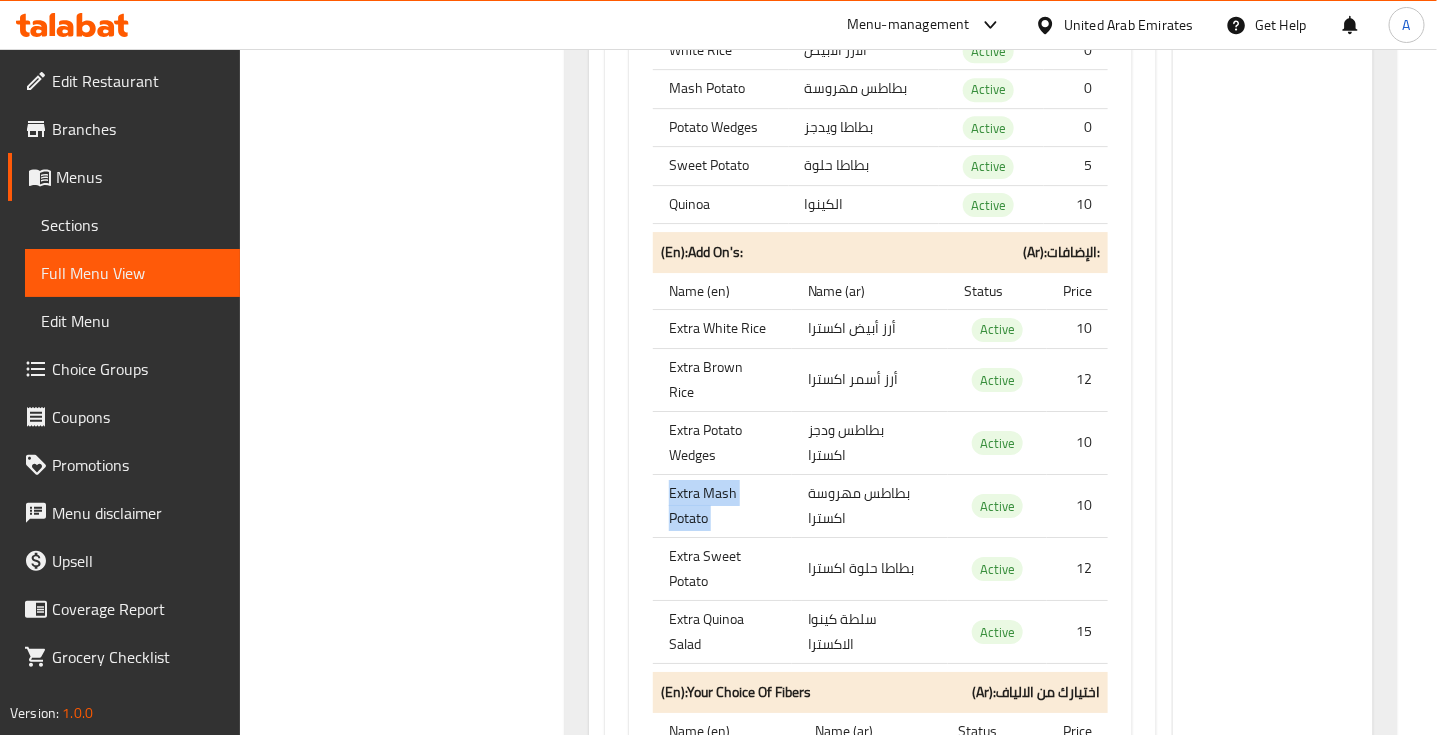 click on "Extra Mash Potato" at bounding box center [722, 505] 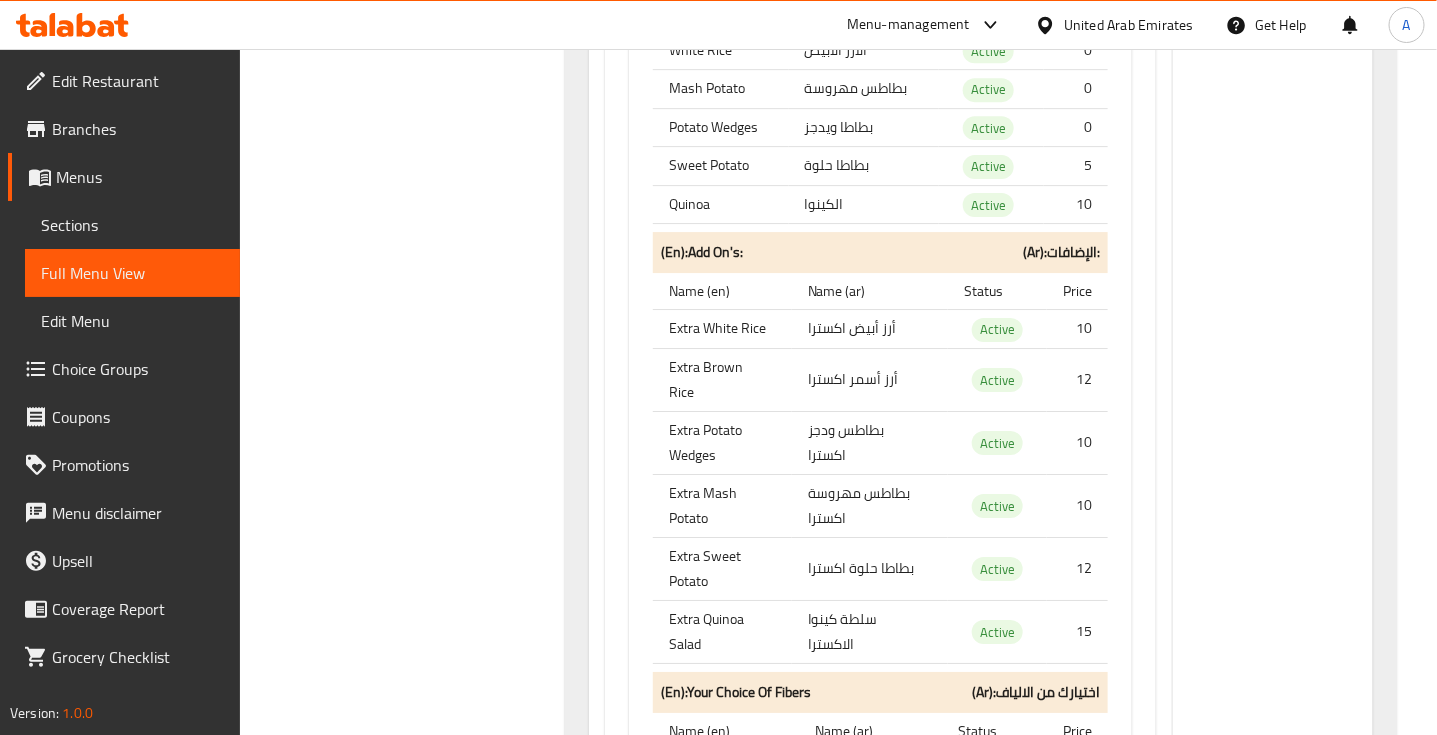 click on "بطاطس مهروسة اكسترا" at bounding box center [870, 505] 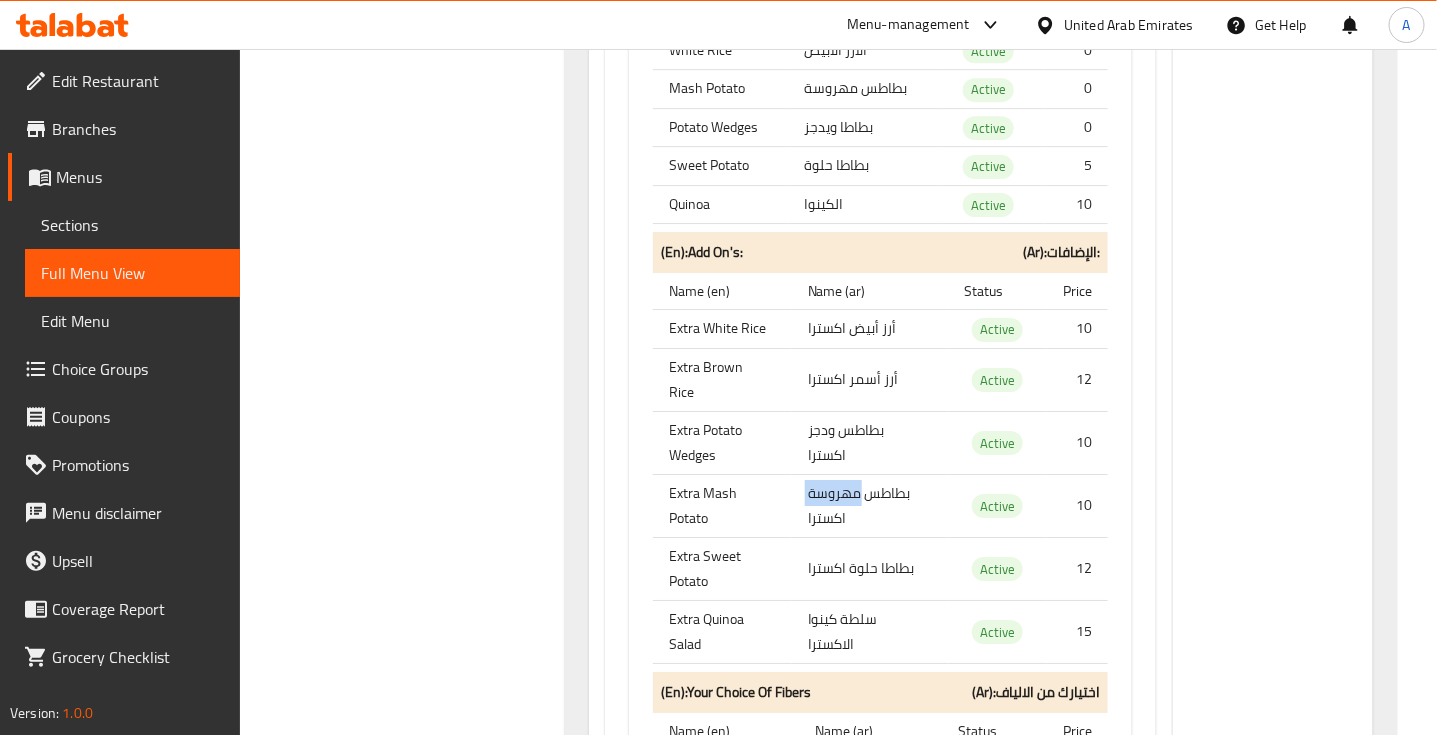 click on "بطاطس مهروسة اكسترا" at bounding box center (870, 505) 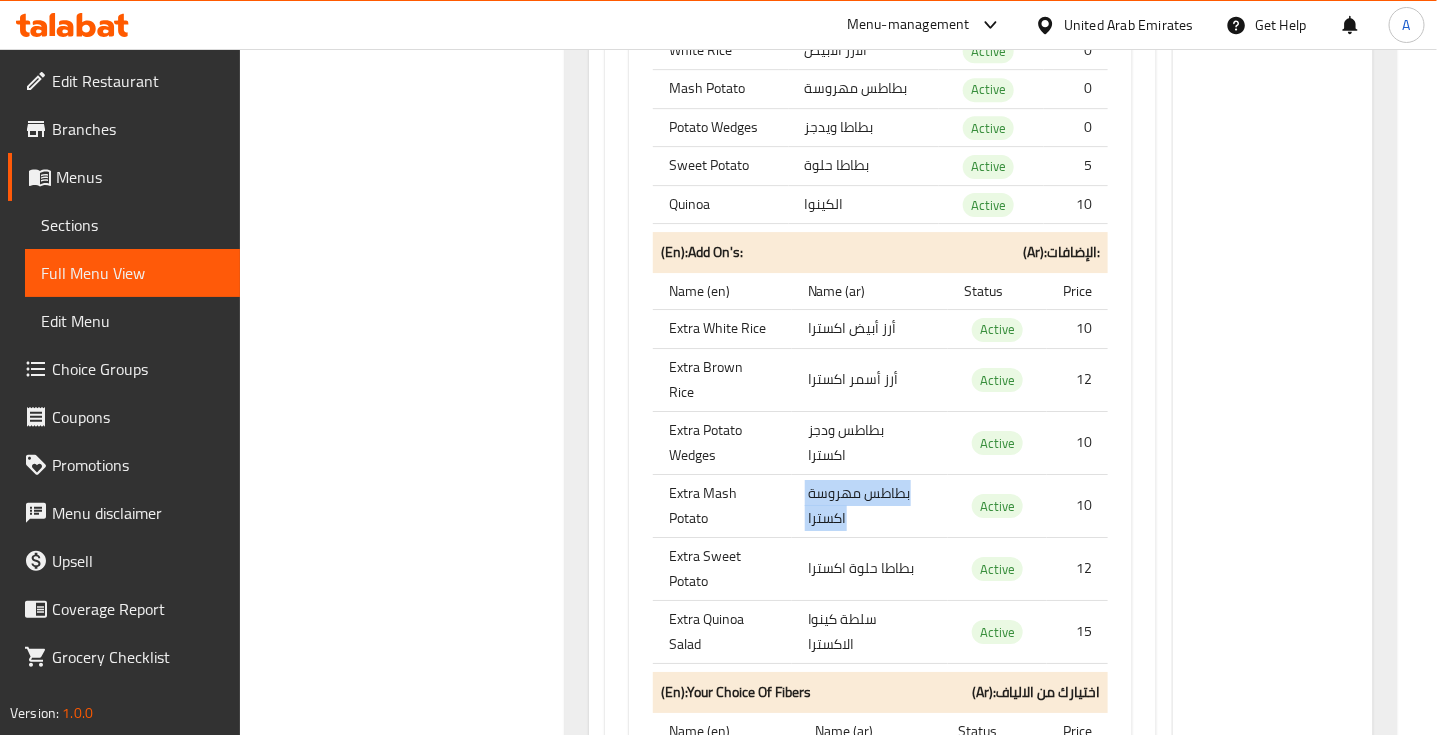 click on "بطاطس مهروسة اكسترا" at bounding box center [870, 505] 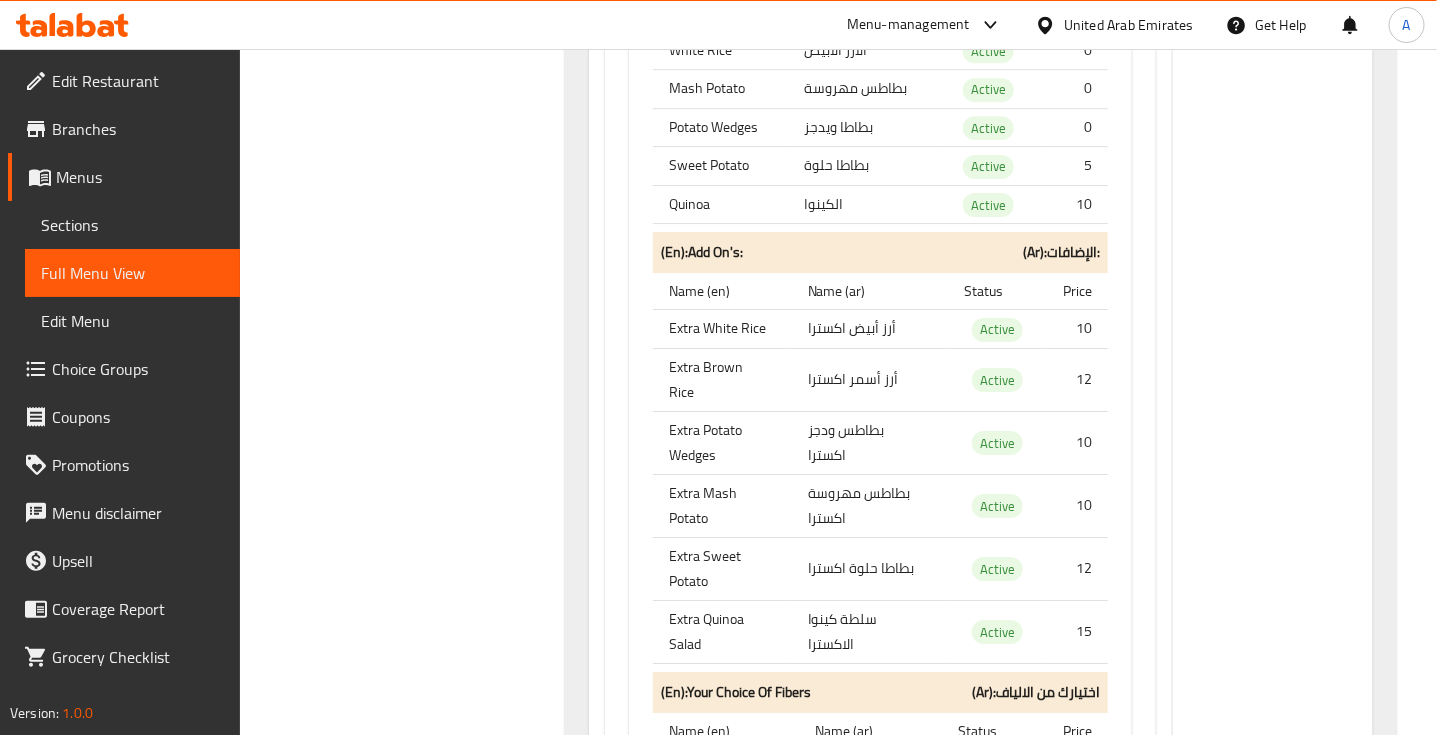 click on "Extra Sweet Potato" at bounding box center [722, 568] 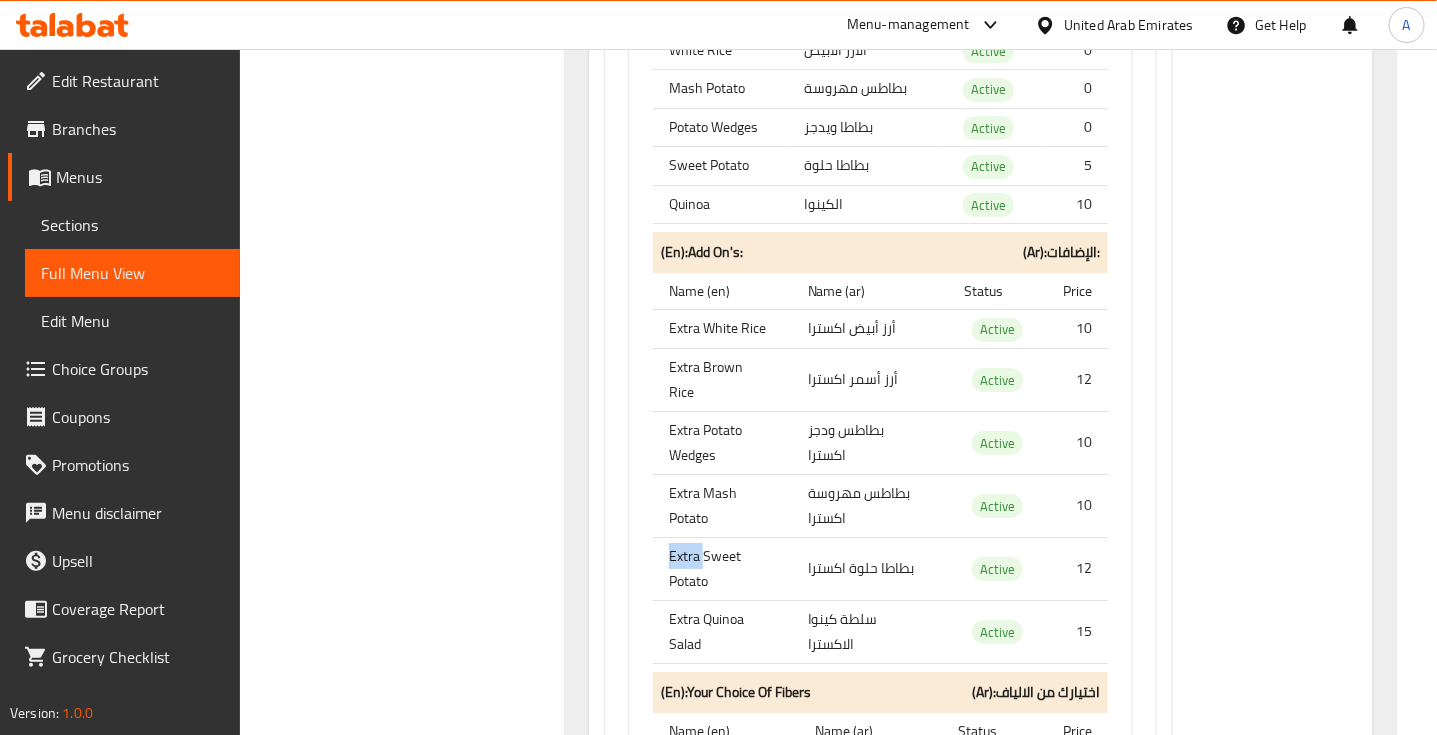 click on "Extra Sweet Potato" at bounding box center [722, 568] 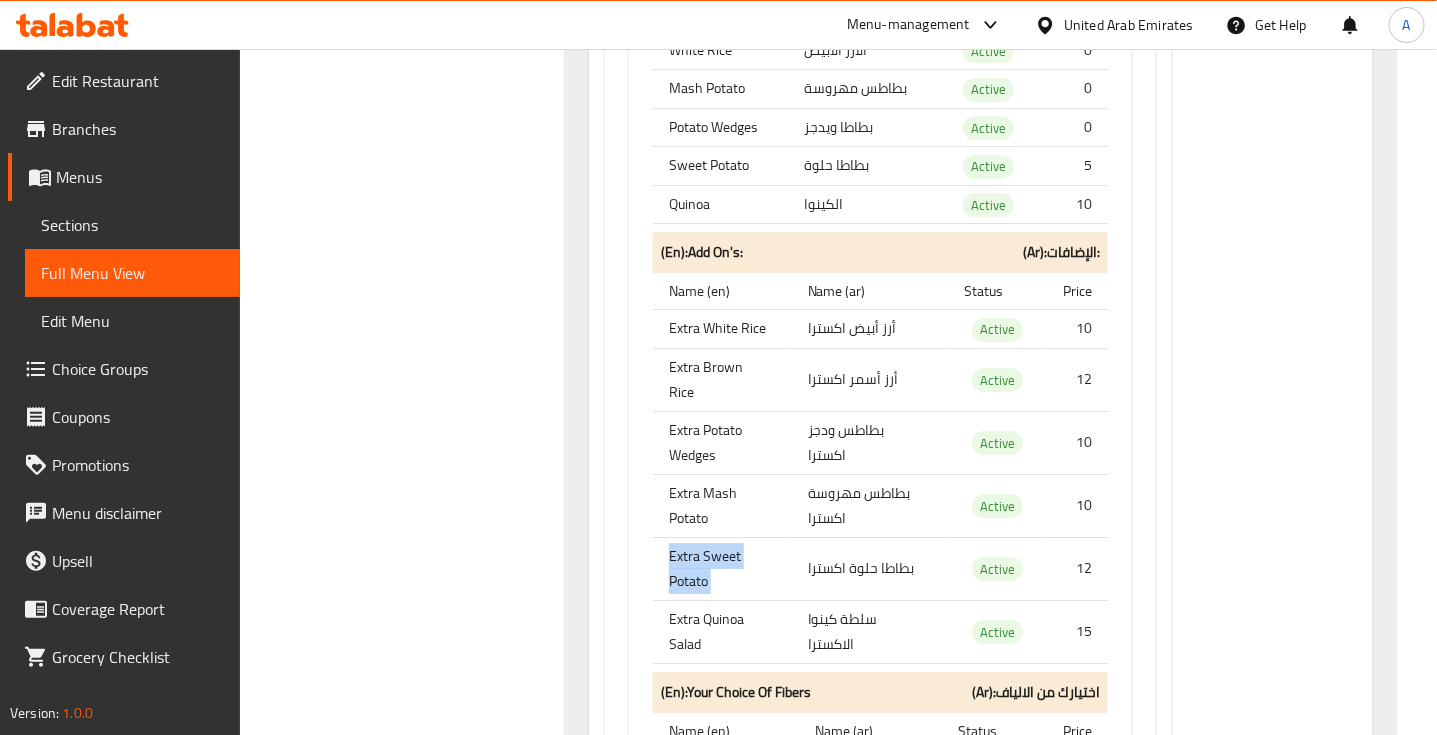 click on "Extra Sweet Potato" at bounding box center (722, 568) 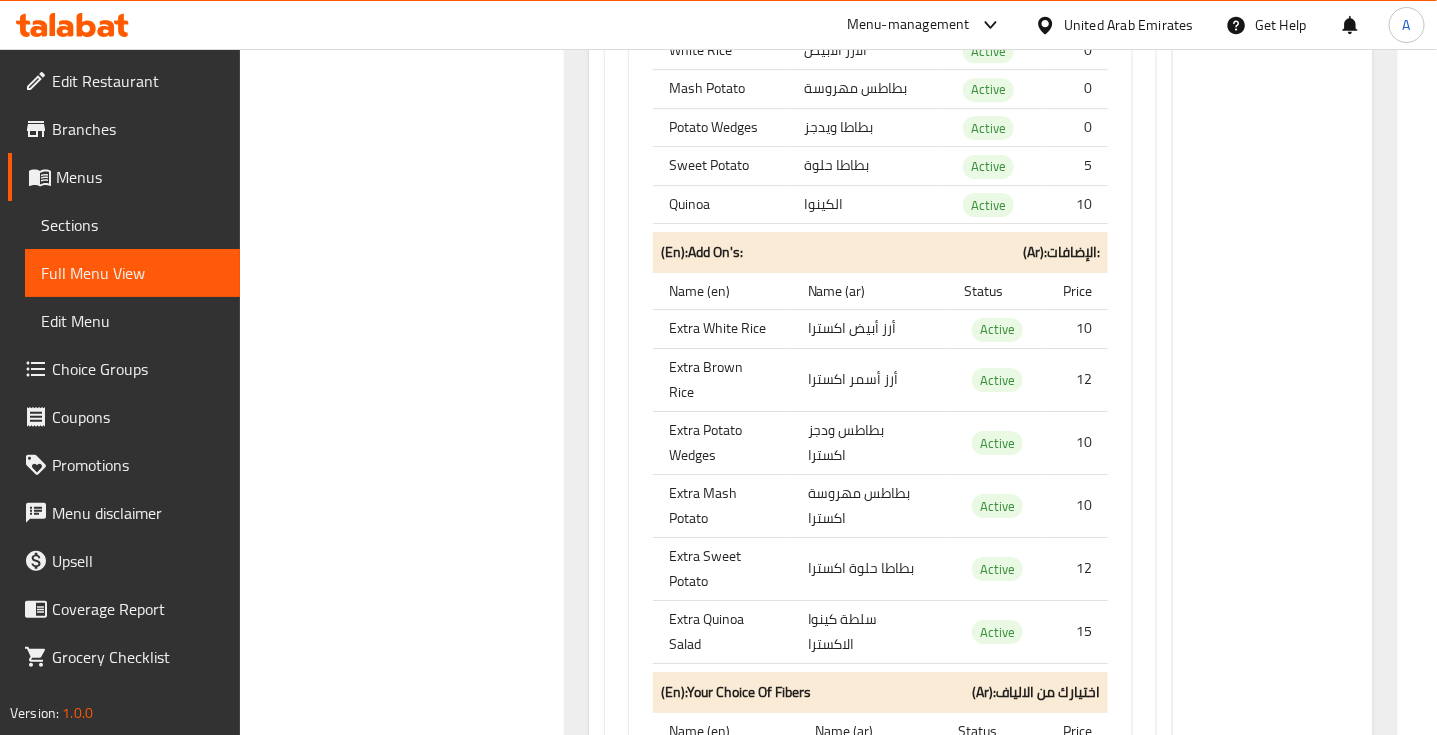 click on "بطاطا حلوة اكسترا" at bounding box center [870, 568] 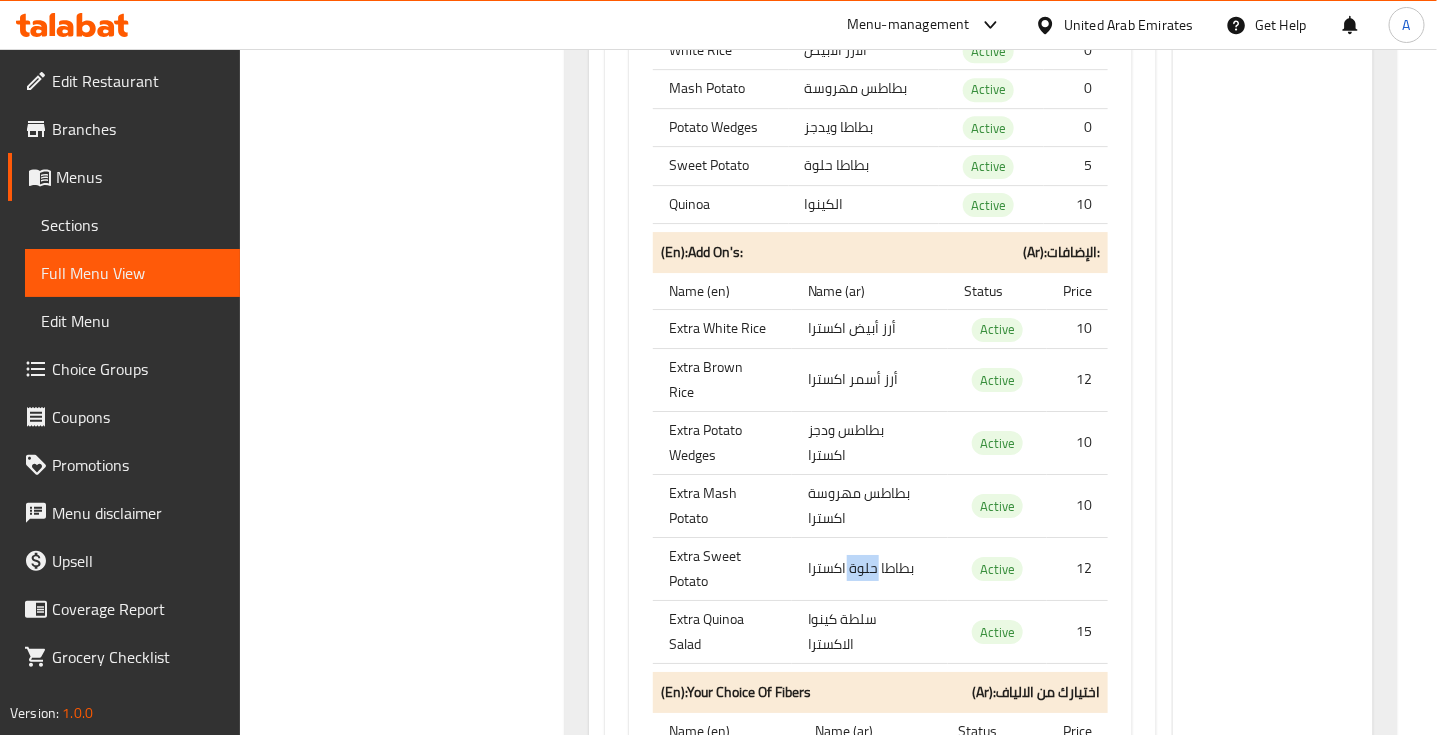 click on "بطاطا حلوة اكسترا" at bounding box center [870, 568] 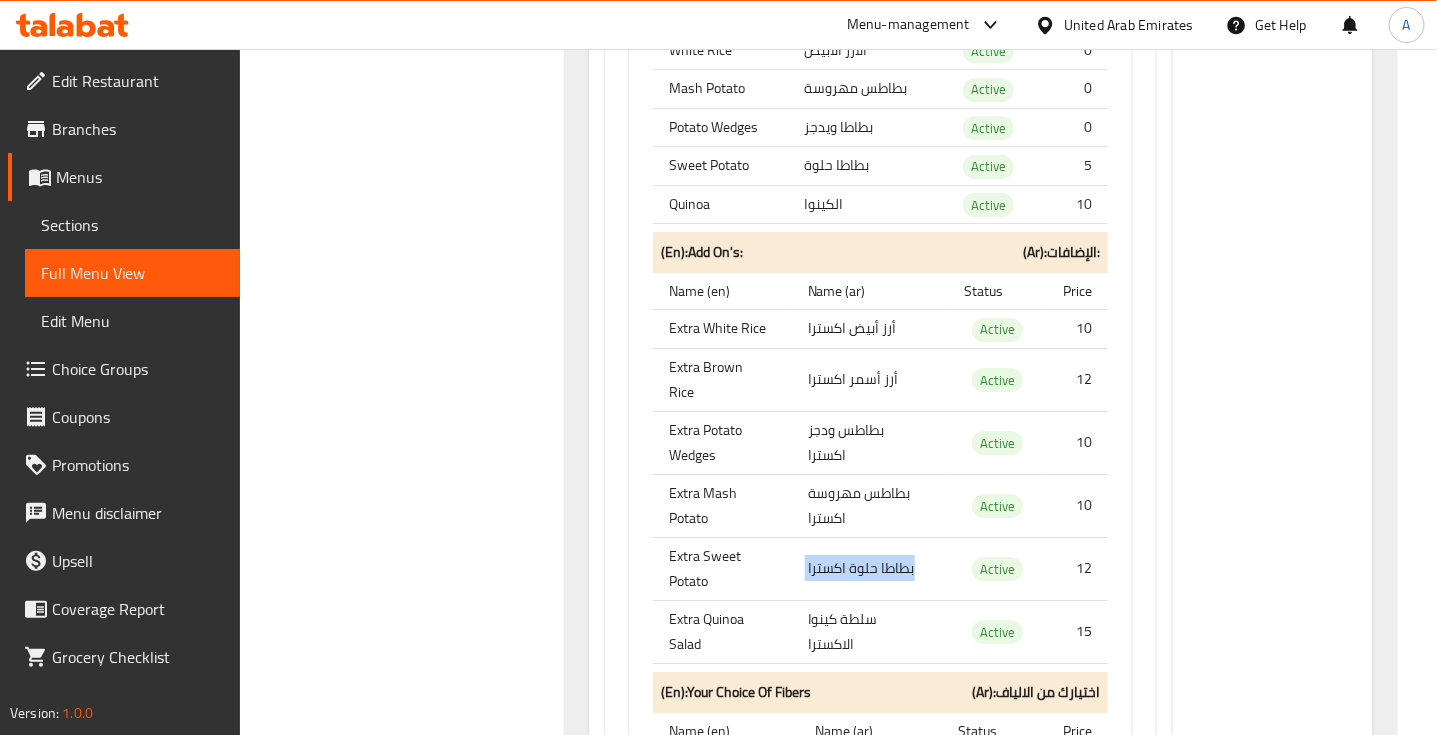 click on "بطاطا حلوة اكسترا" at bounding box center (870, 568) 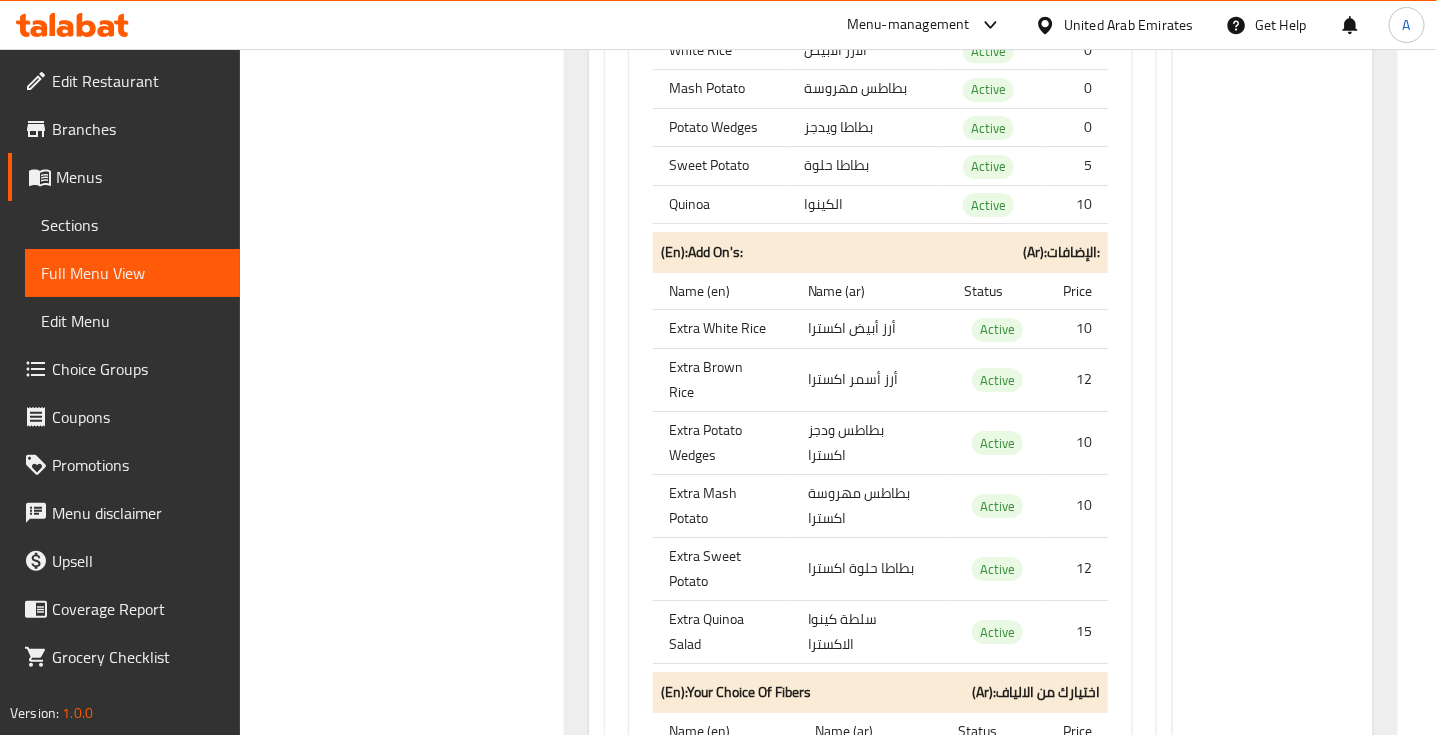 click on "Extra Quinoa Salad" at bounding box center [722, 631] 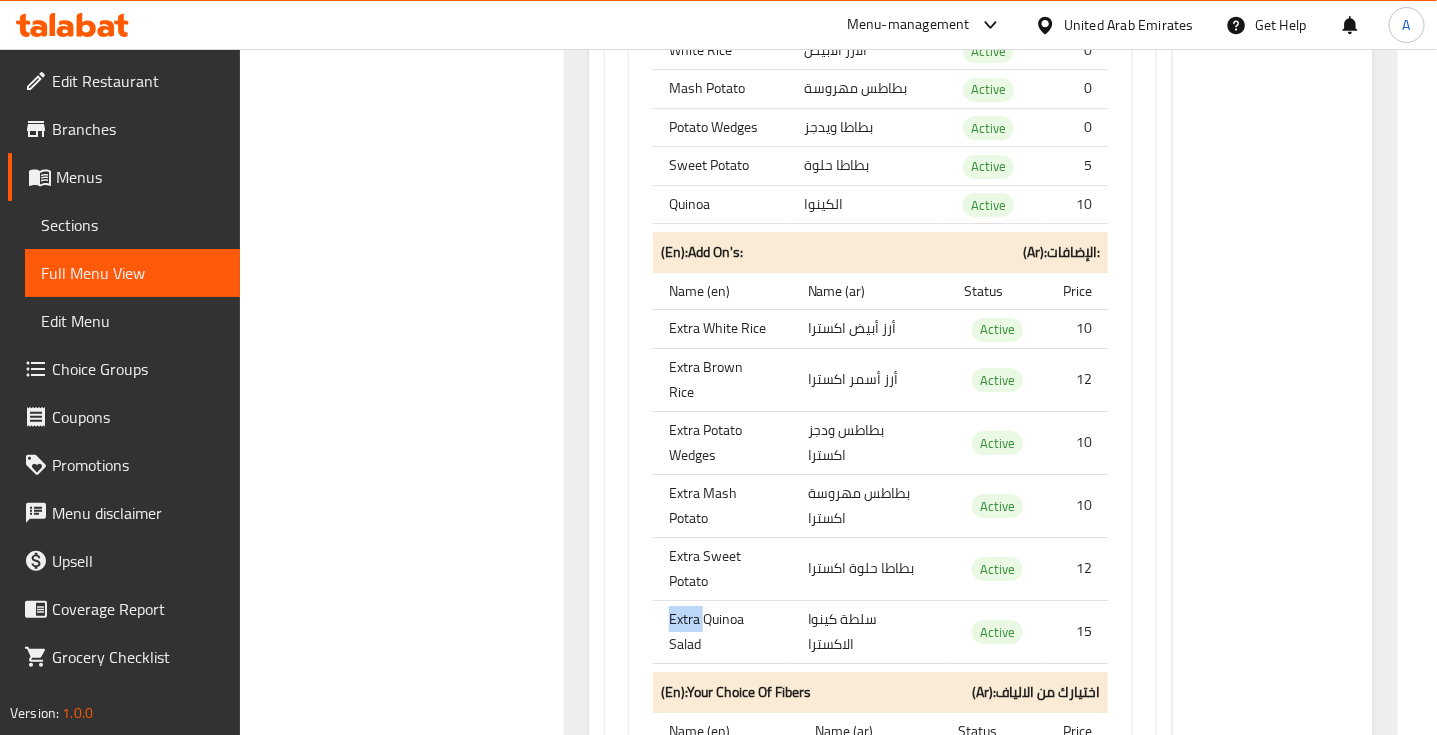 click on "Extra Quinoa Salad" at bounding box center [722, 631] 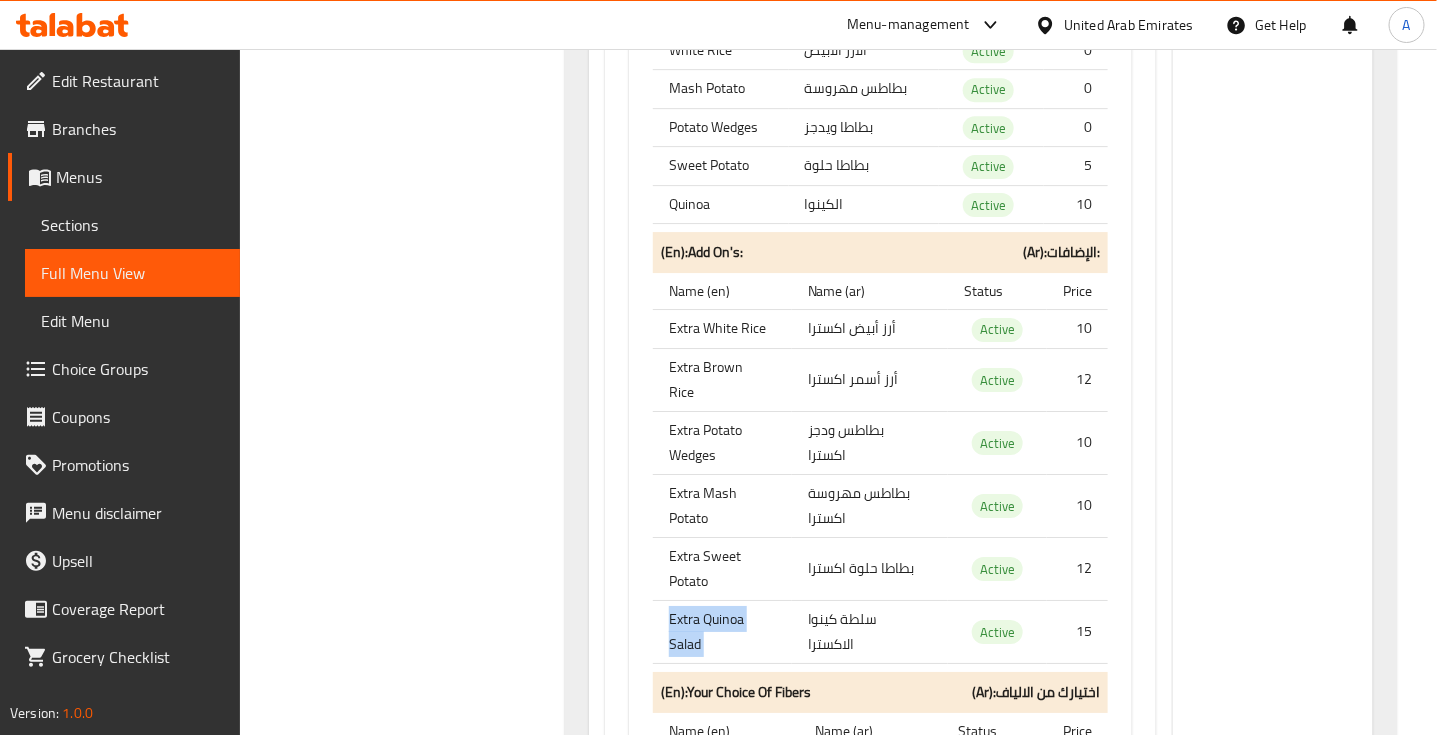 click on "Extra Quinoa Salad" at bounding box center [722, 631] 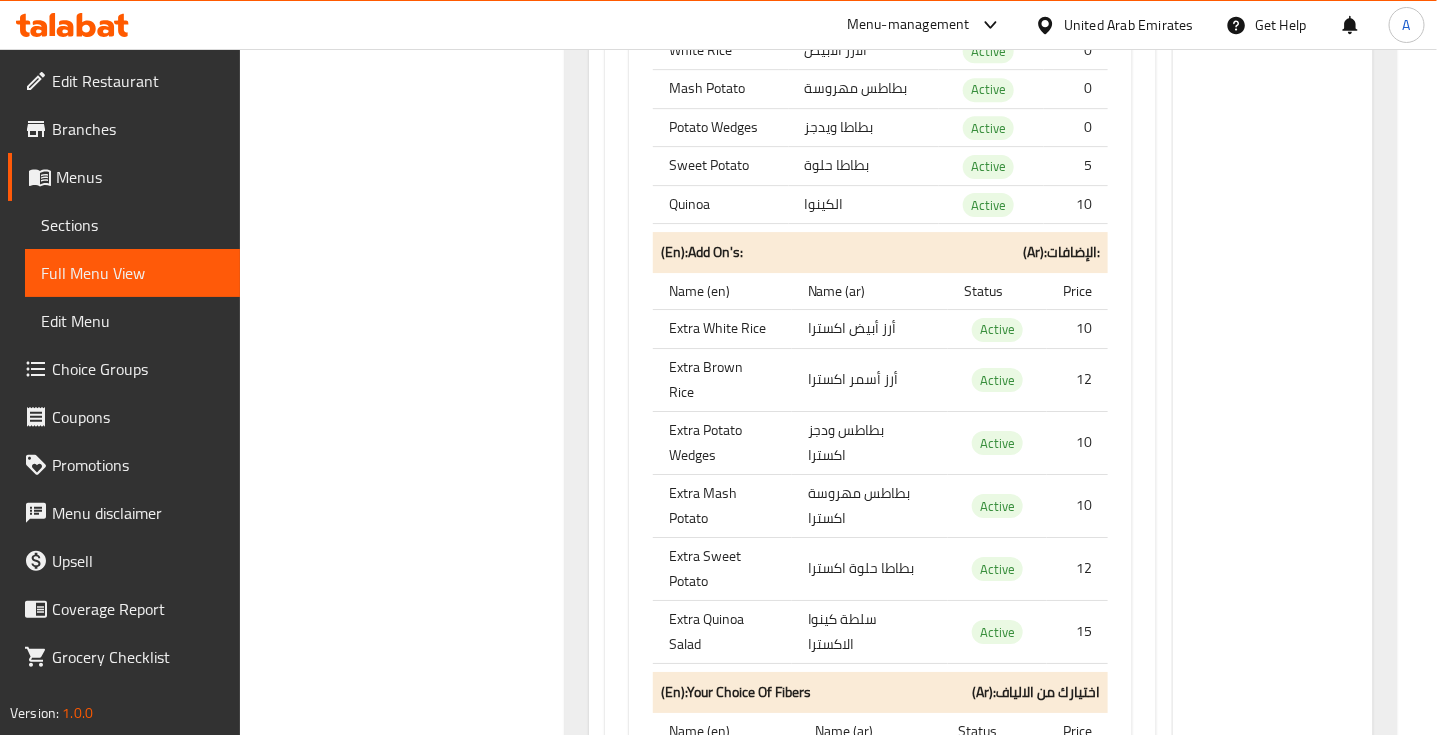 click on "سلطة كينوا الاكسترا" at bounding box center (870, 631) 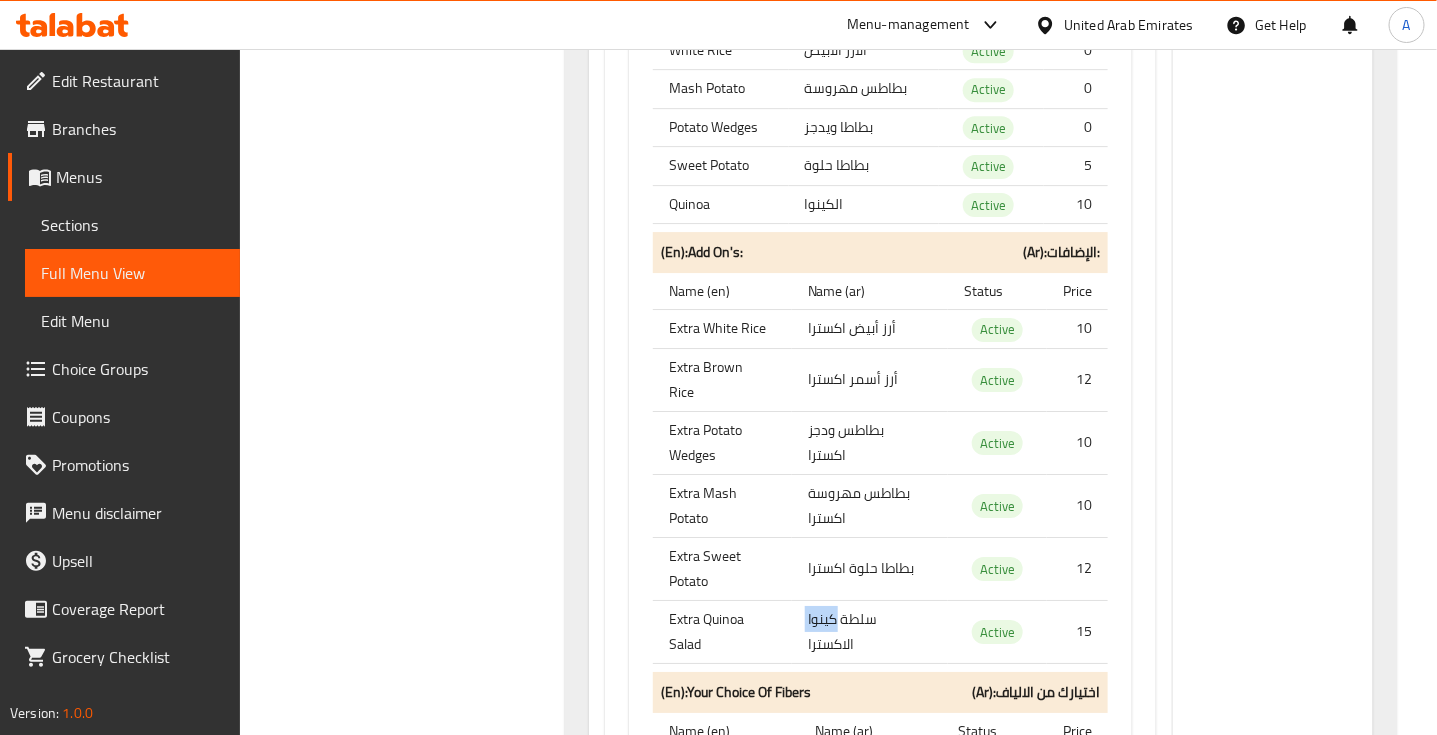 click on "سلطة كينوا الاكسترا" at bounding box center [870, 631] 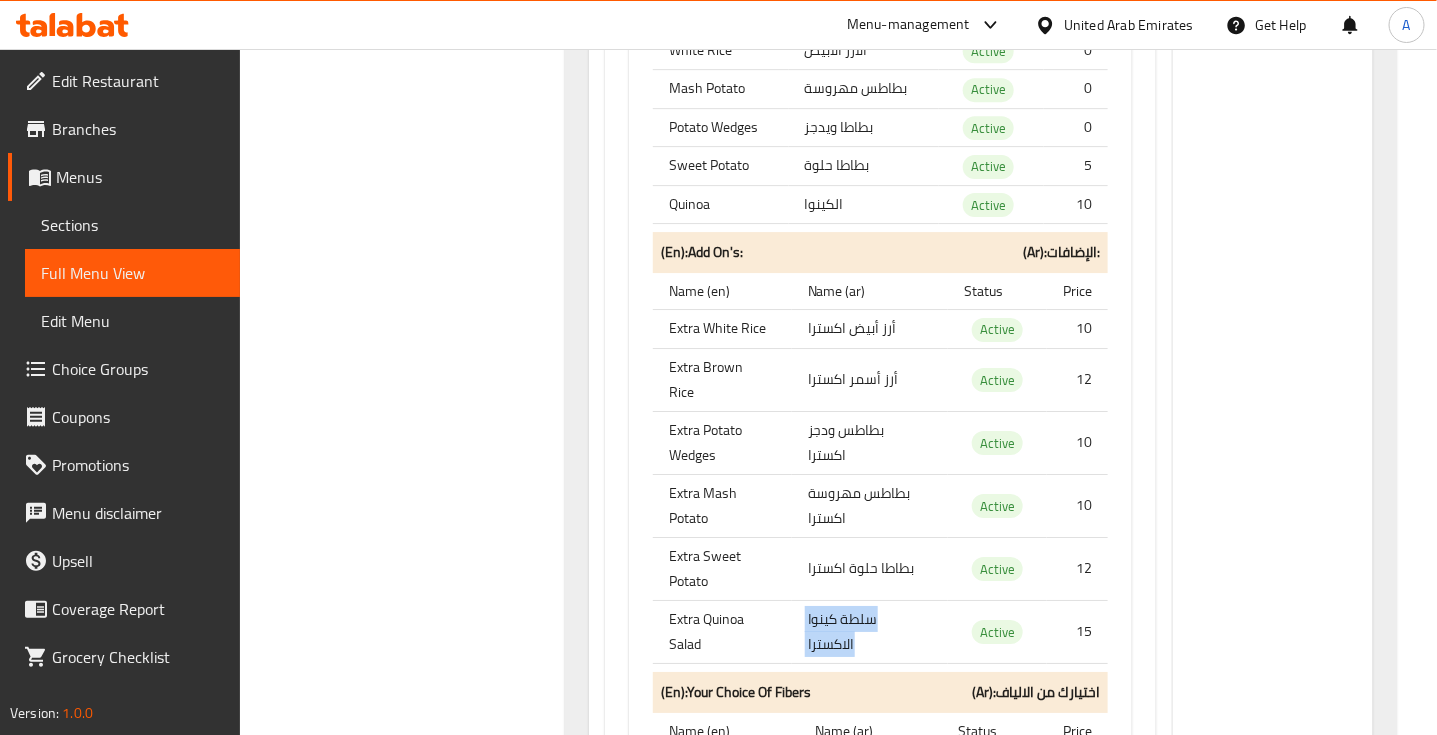 drag, startPoint x: 826, startPoint y: 631, endPoint x: 823, endPoint y: 662, distance: 31.144823 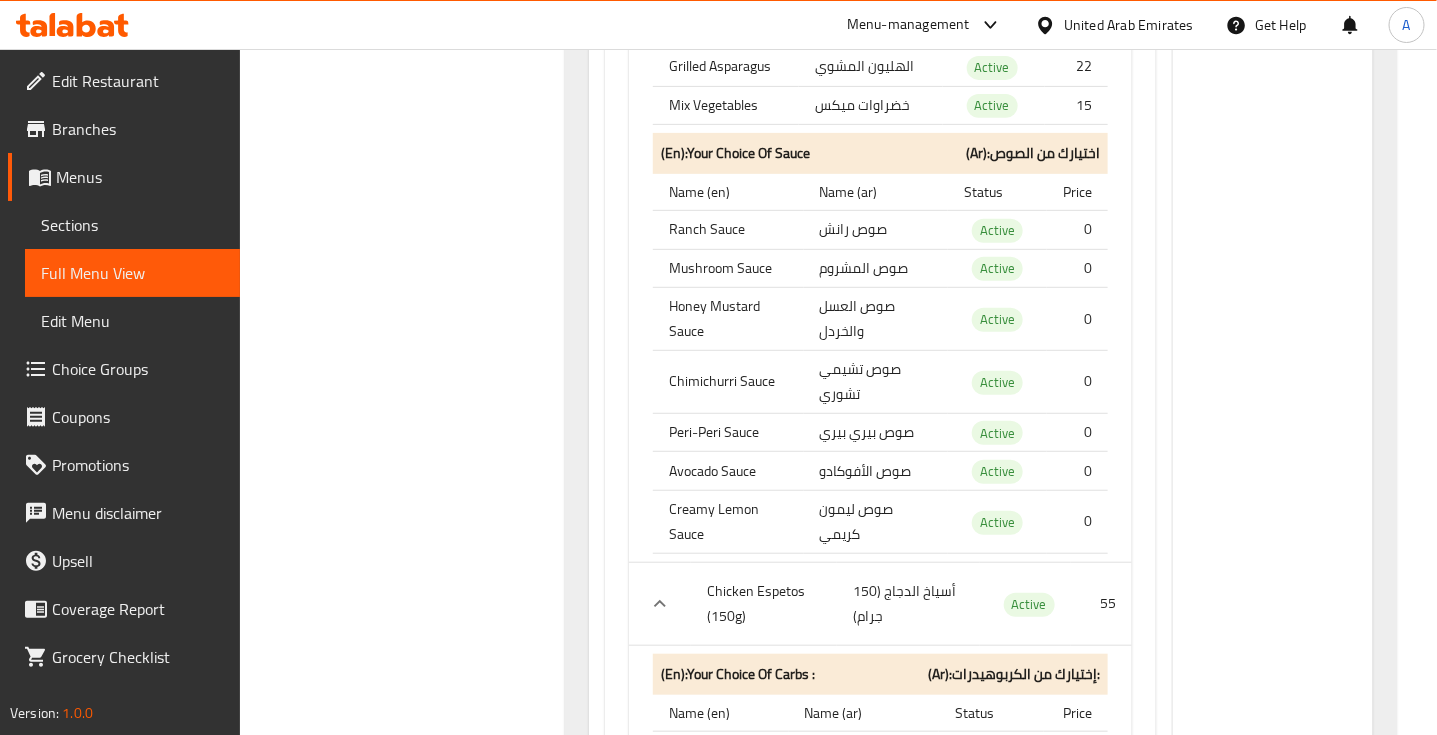 scroll, scrollTop: 40518, scrollLeft: 0, axis: vertical 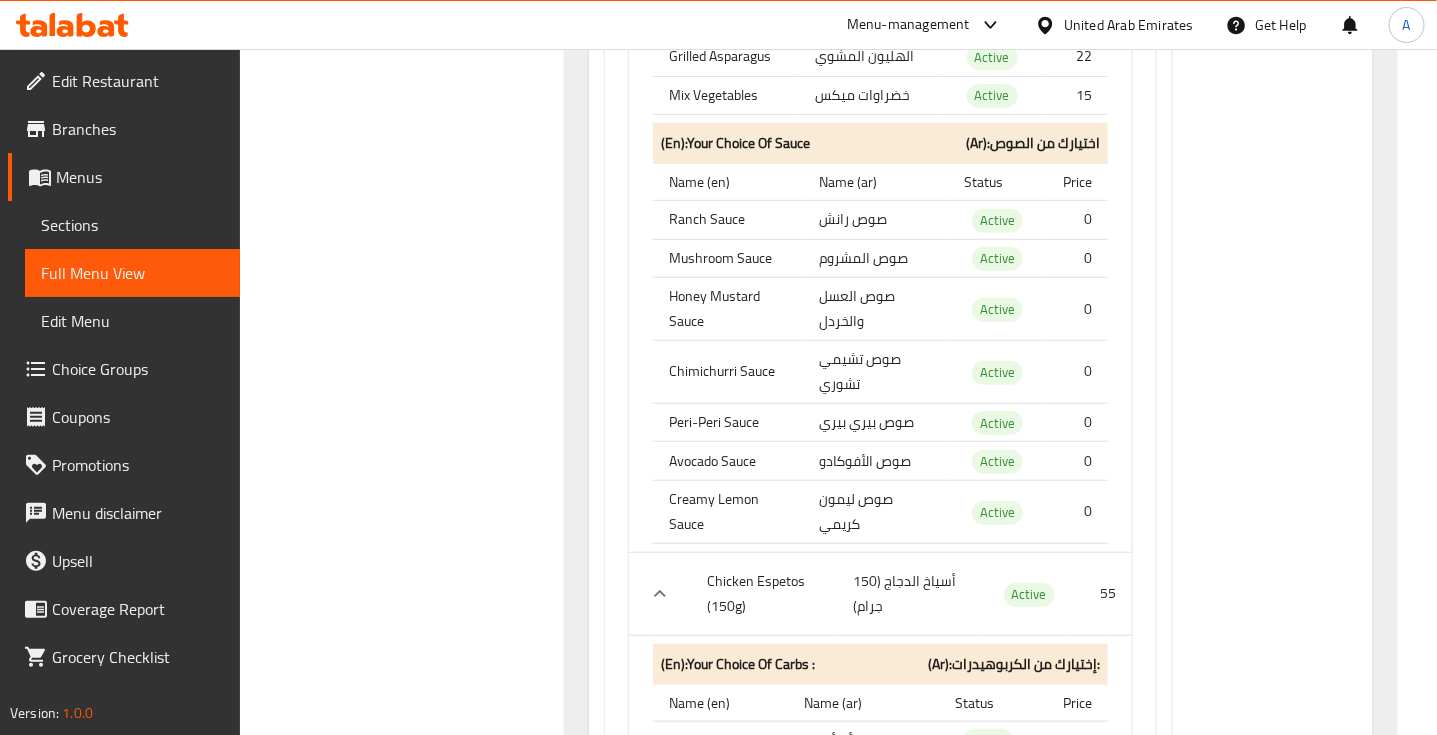 click on "صوص رانش" at bounding box center (876, 220) 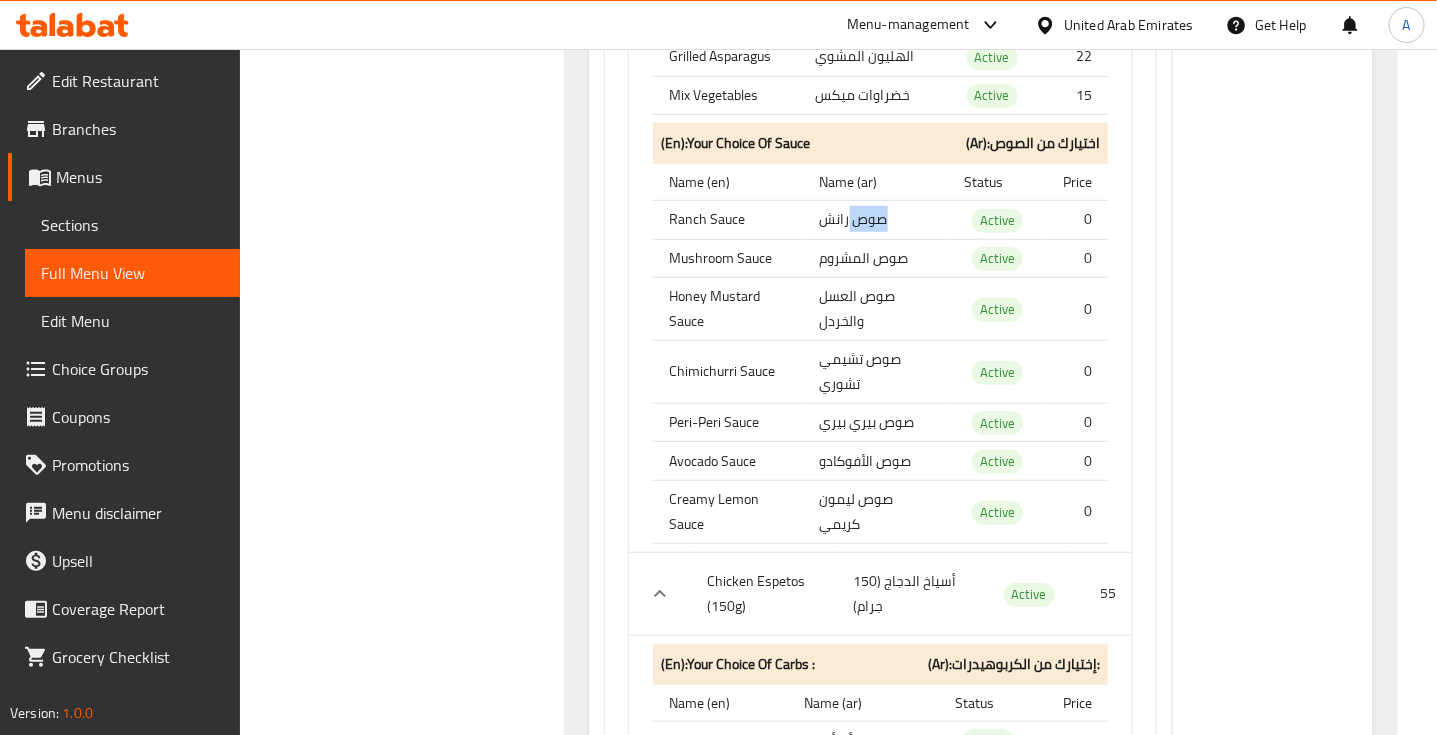 click on "صوص رانش" at bounding box center (876, 220) 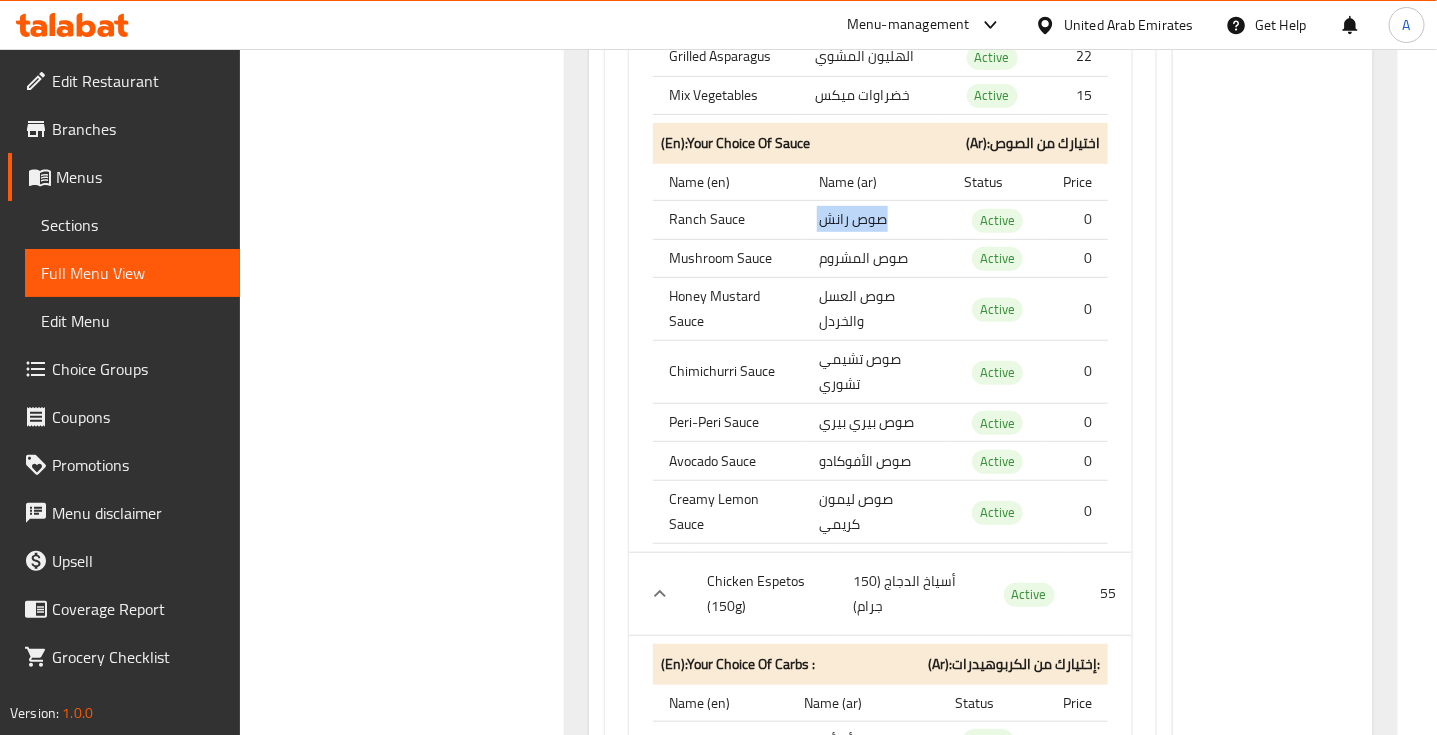 click on "صوص رانش" at bounding box center [876, 220] 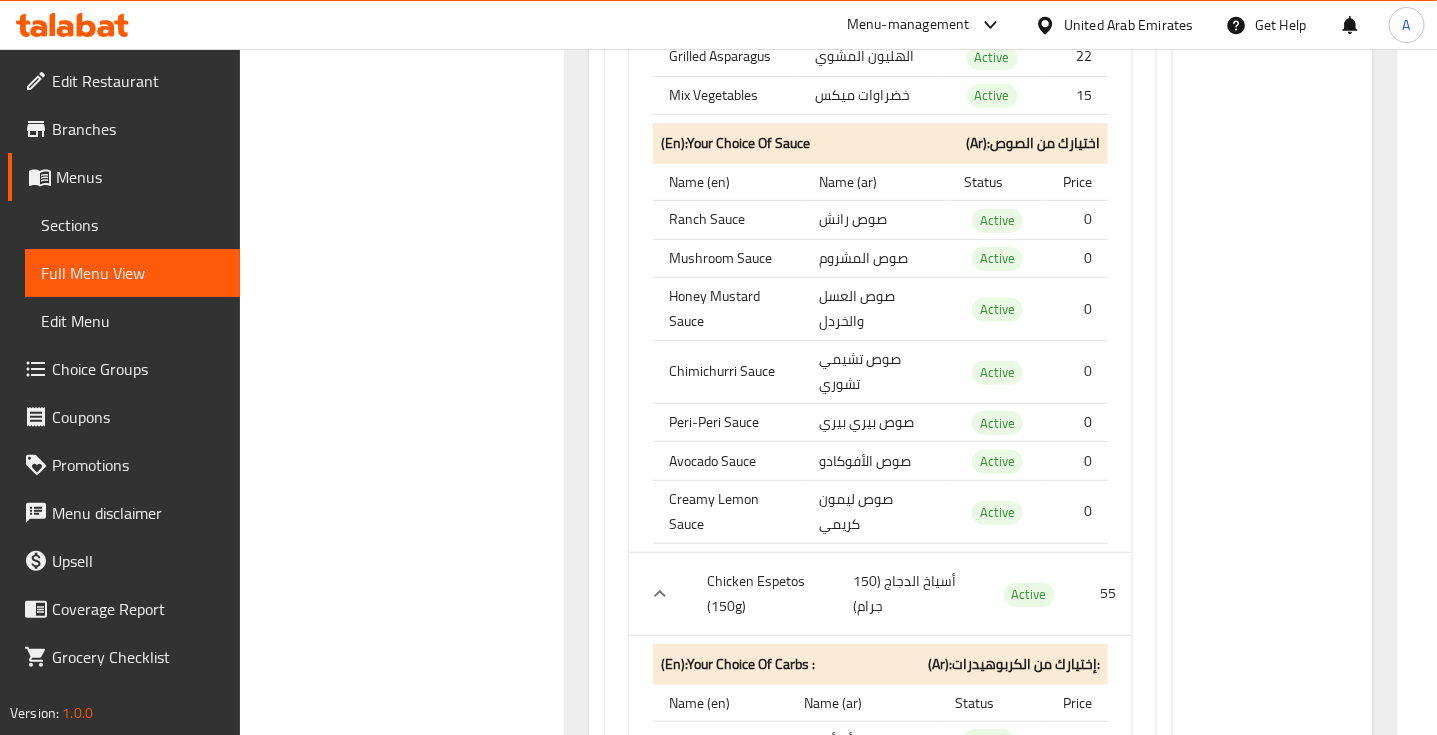 click on "Ranch Sauce" at bounding box center (728, 220) 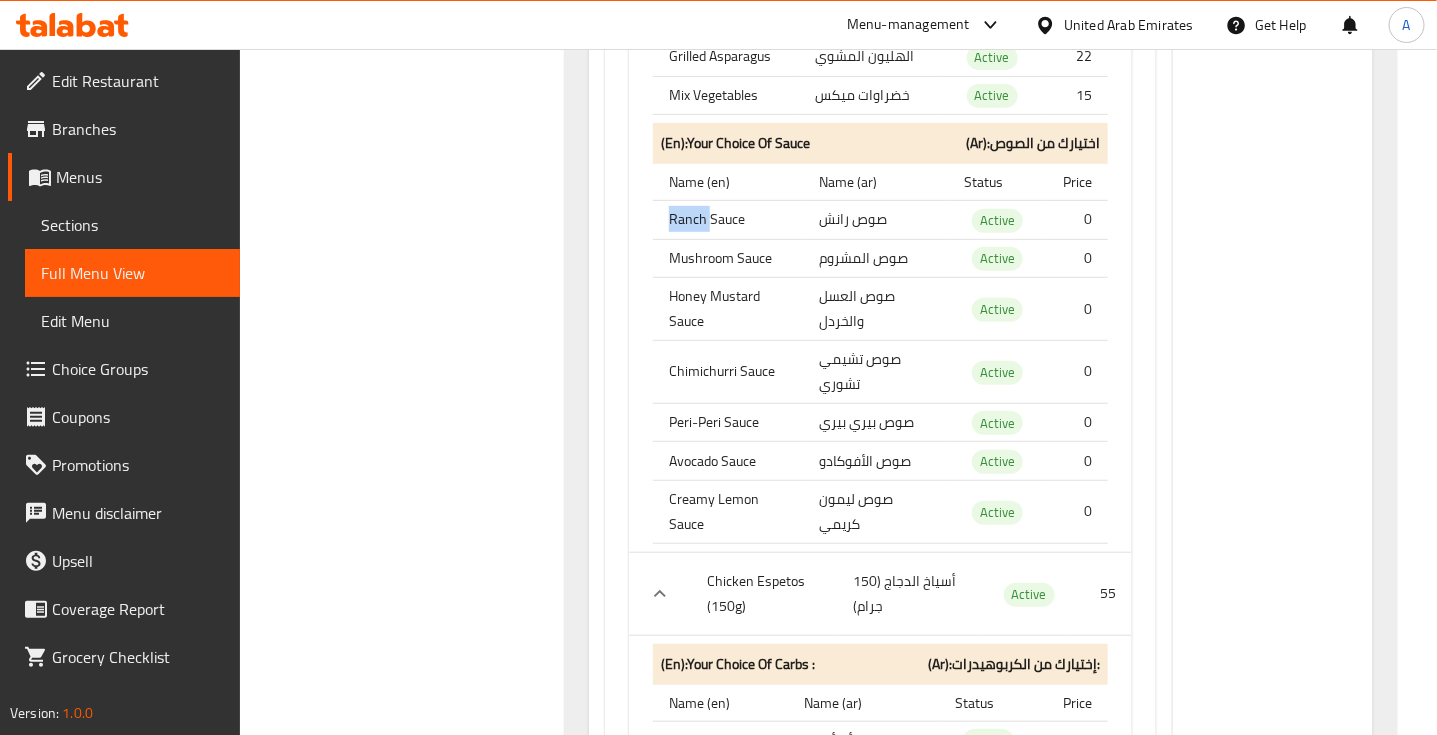 click on "Ranch Sauce" at bounding box center [728, 220] 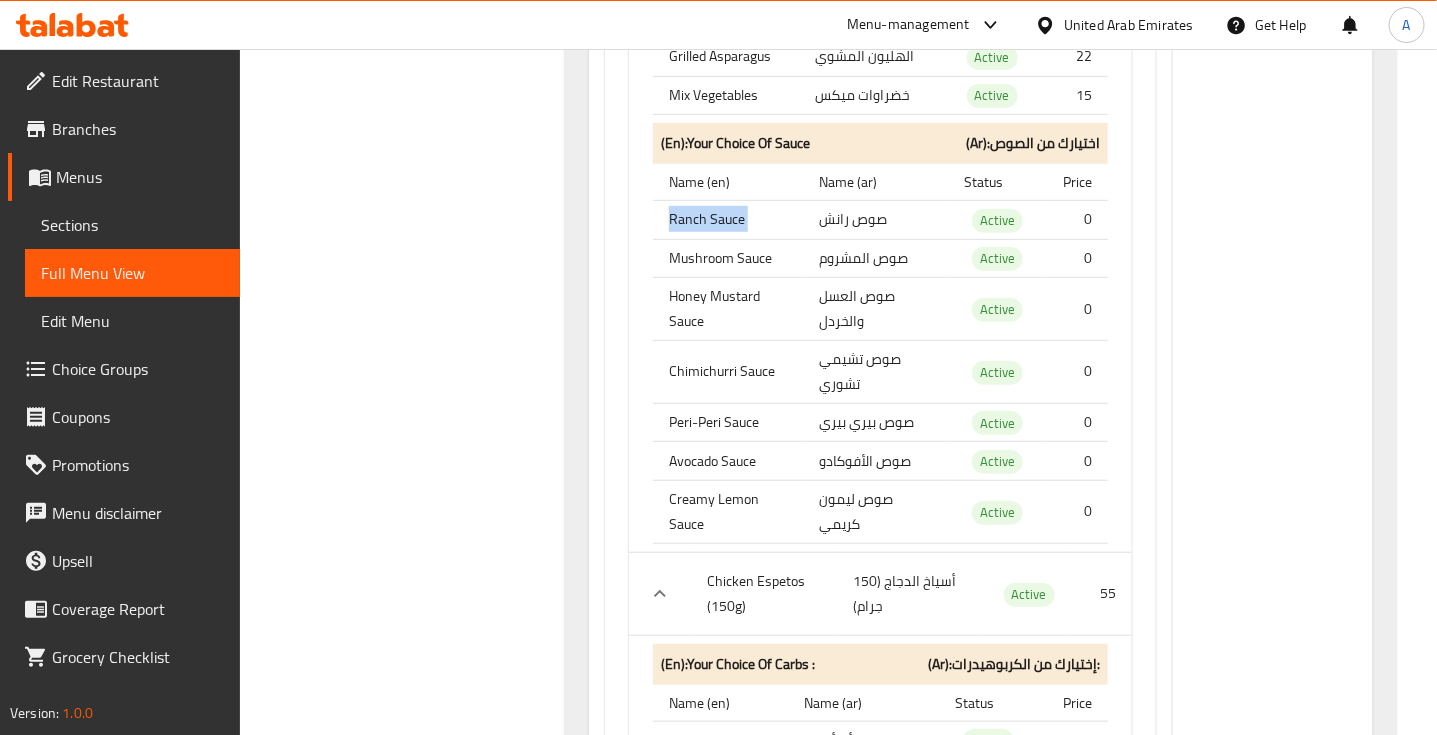 click on "Ranch Sauce" at bounding box center [728, 220] 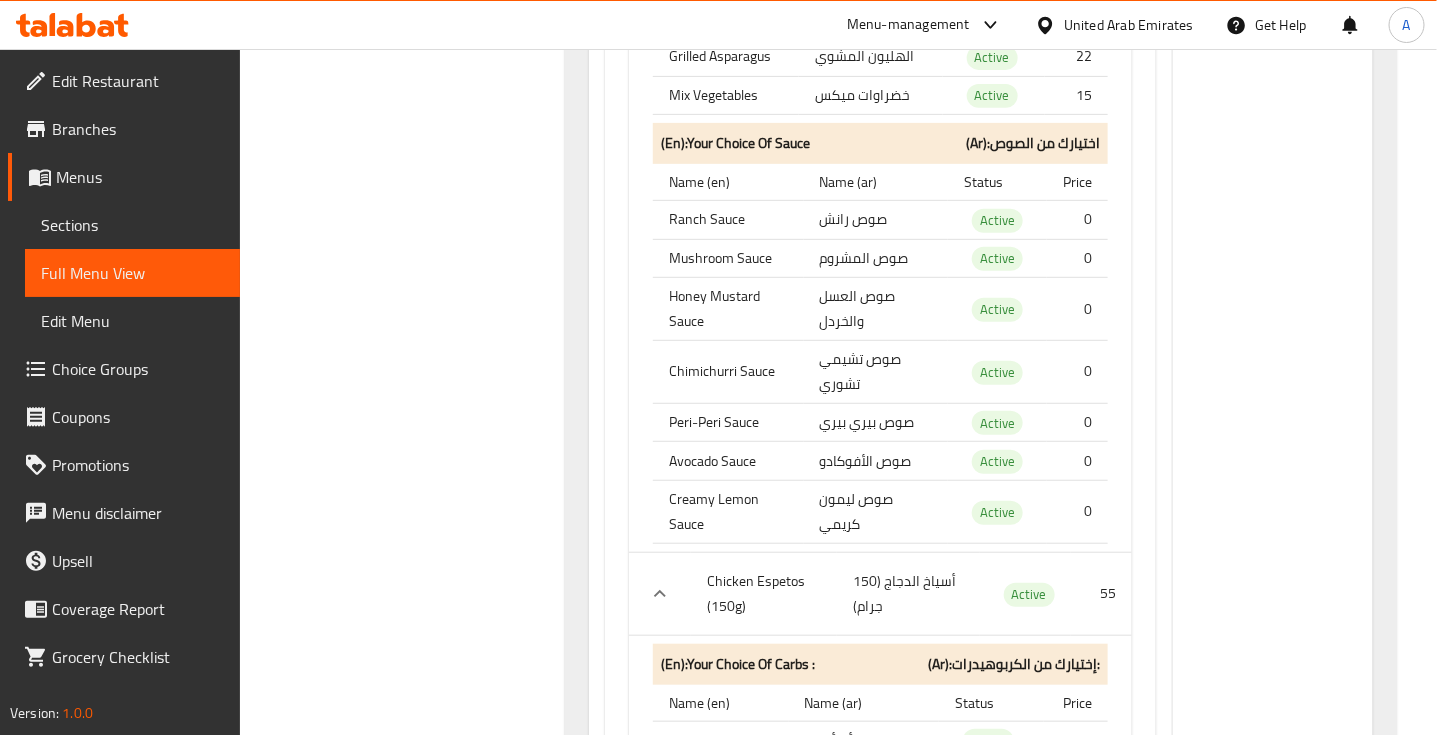click on "Mushroom Sauce" at bounding box center [728, 258] 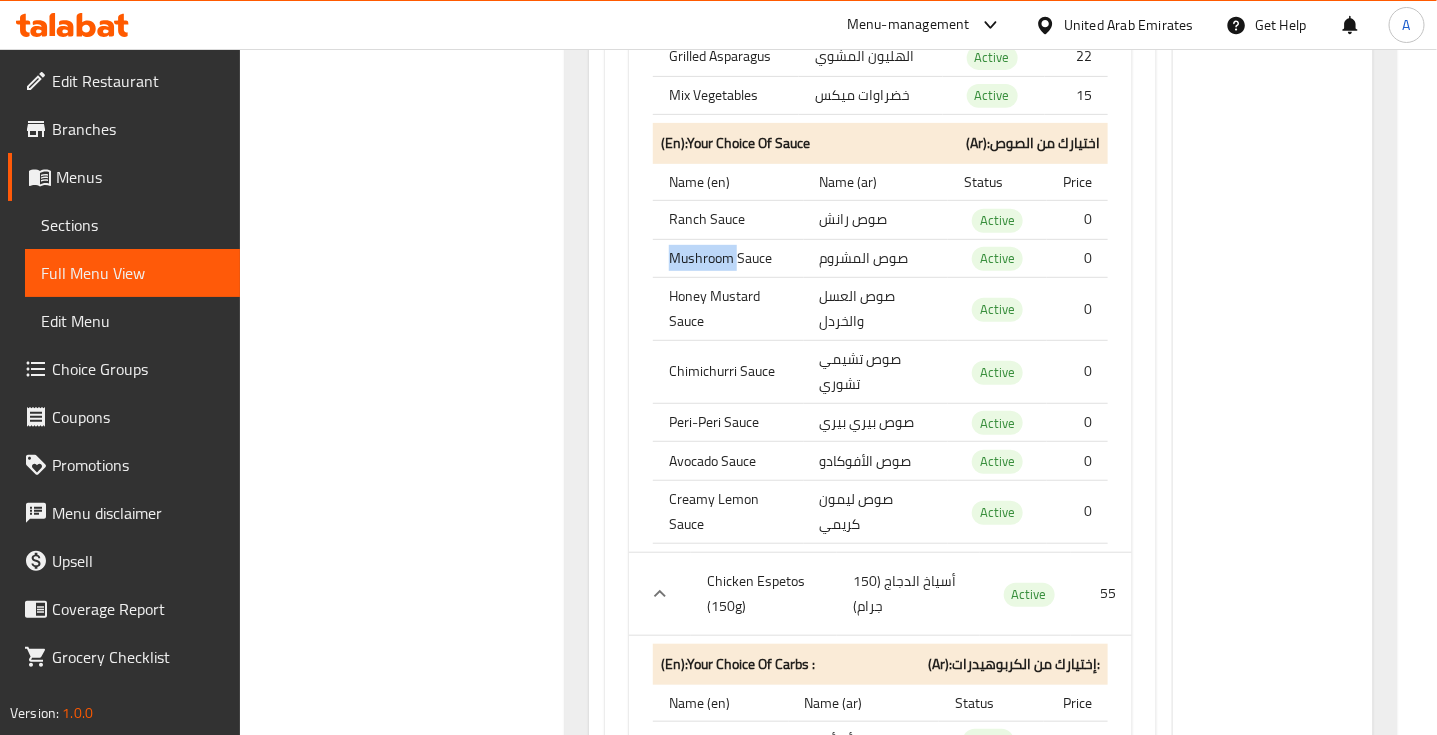 click on "Mushroom Sauce" at bounding box center (728, 258) 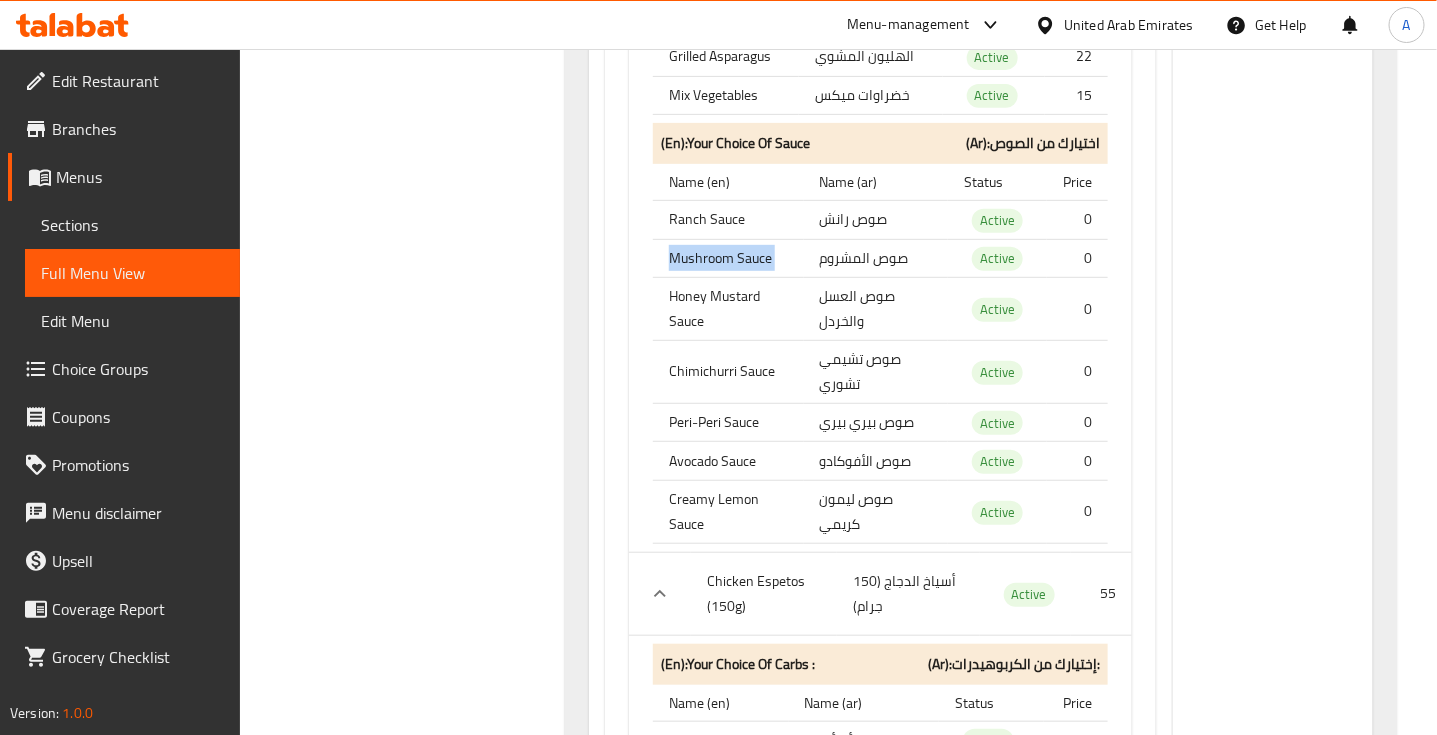click on "Mushroom Sauce" at bounding box center [728, 258] 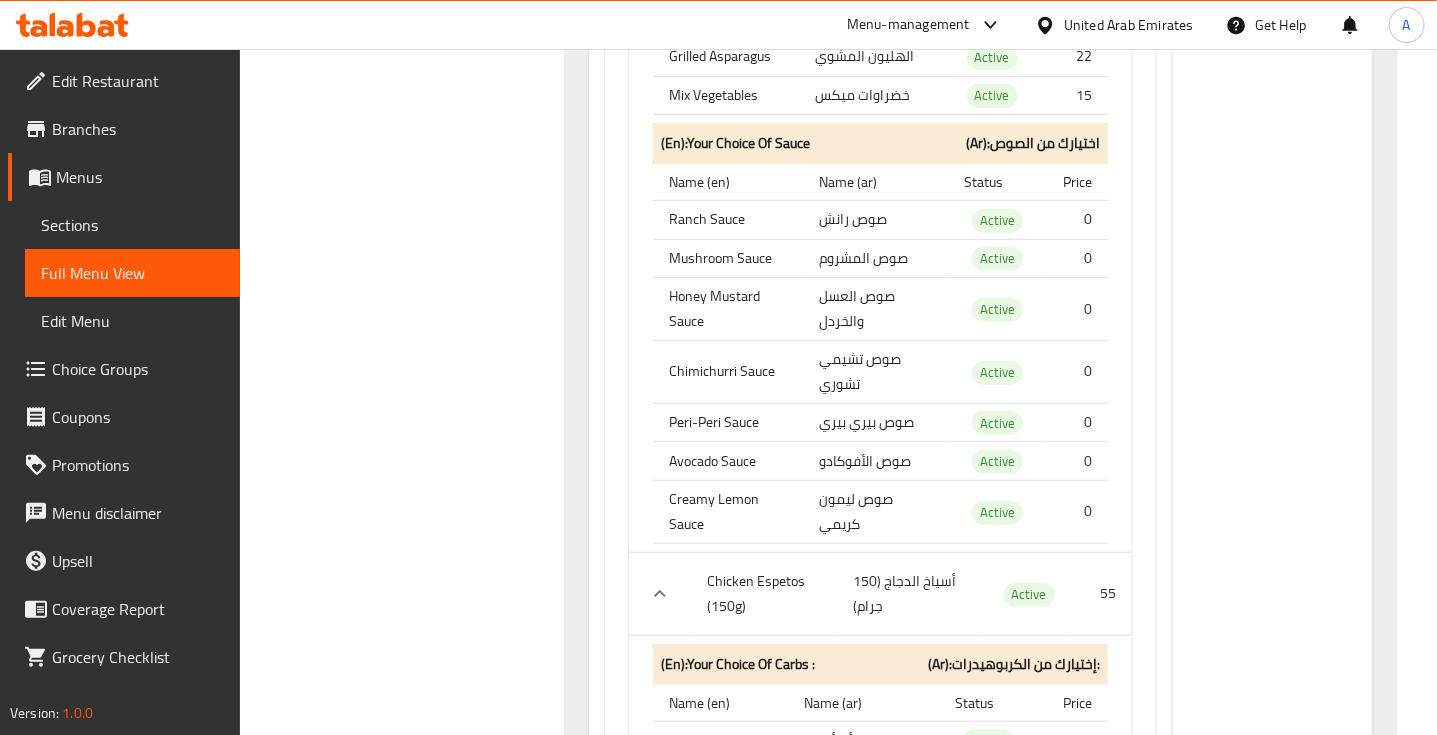 click on "Honey Mustard Sauce" at bounding box center (728, 309) 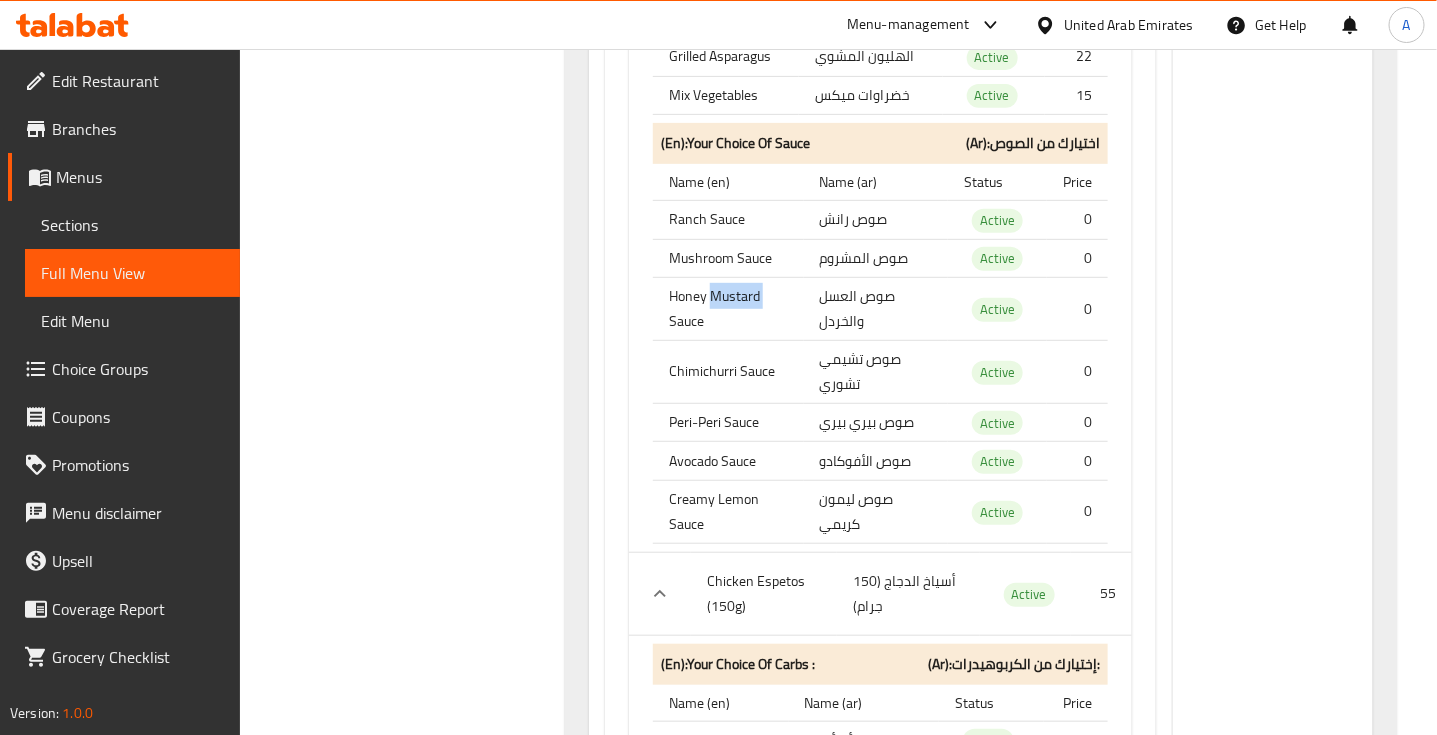 click on "Honey Mustard Sauce" at bounding box center [728, 309] 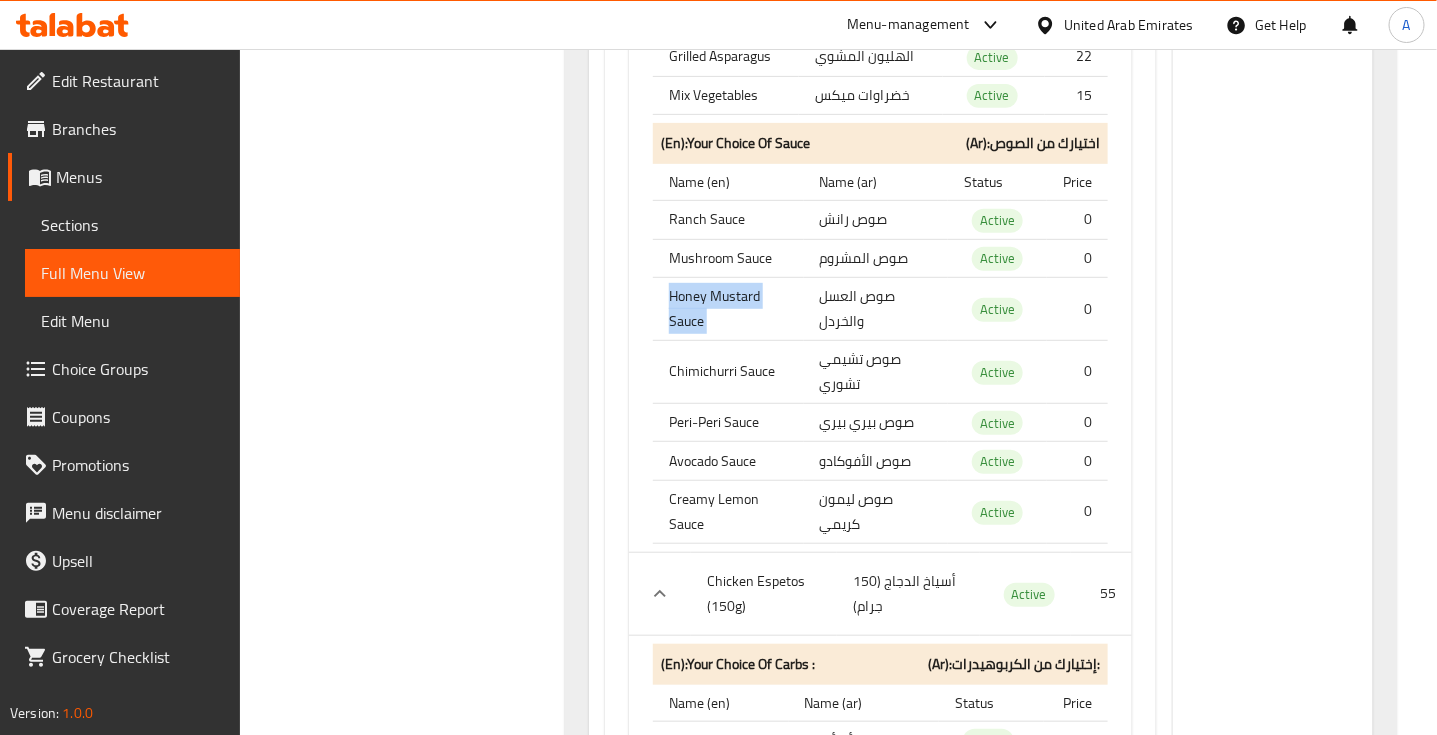 click on "Honey Mustard Sauce" at bounding box center (728, 309) 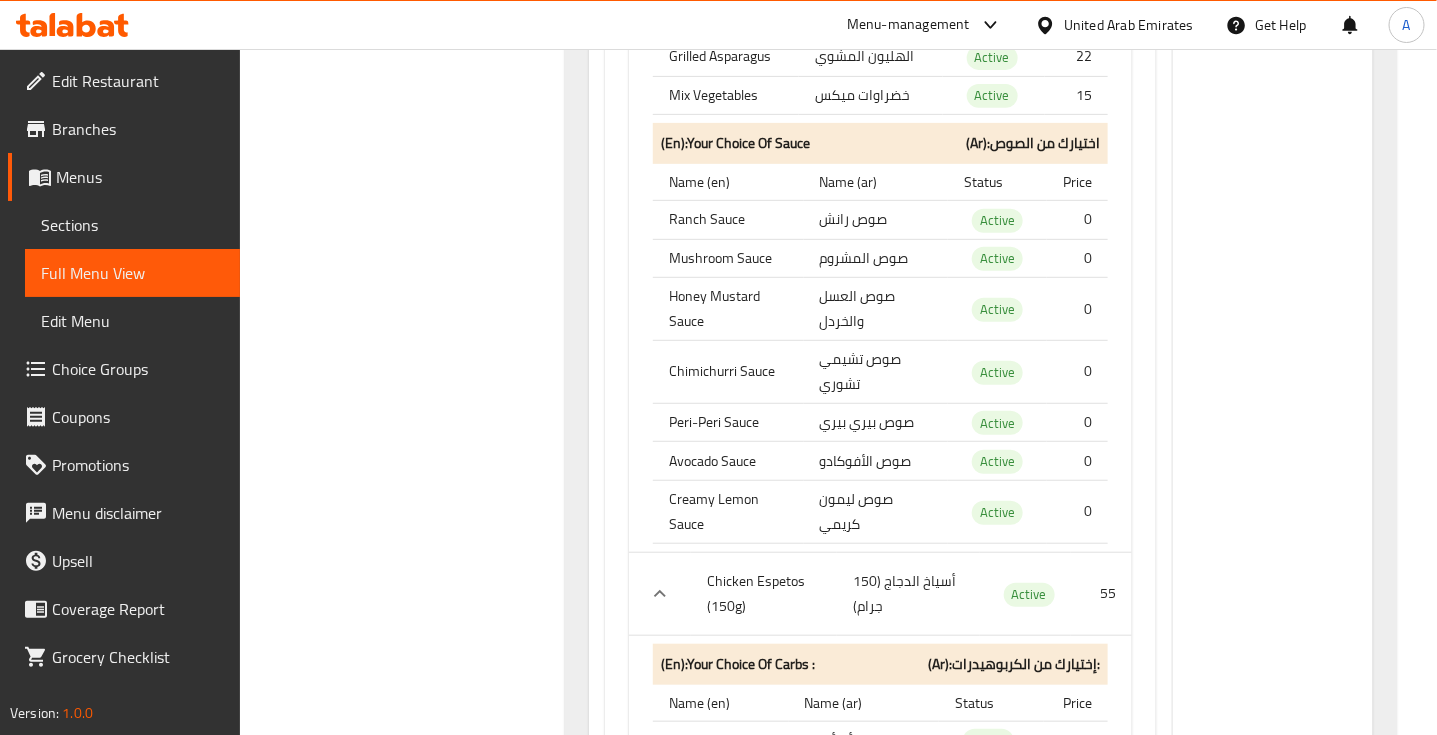 click on "صوص تشيمي تشوري" at bounding box center (876, 371) 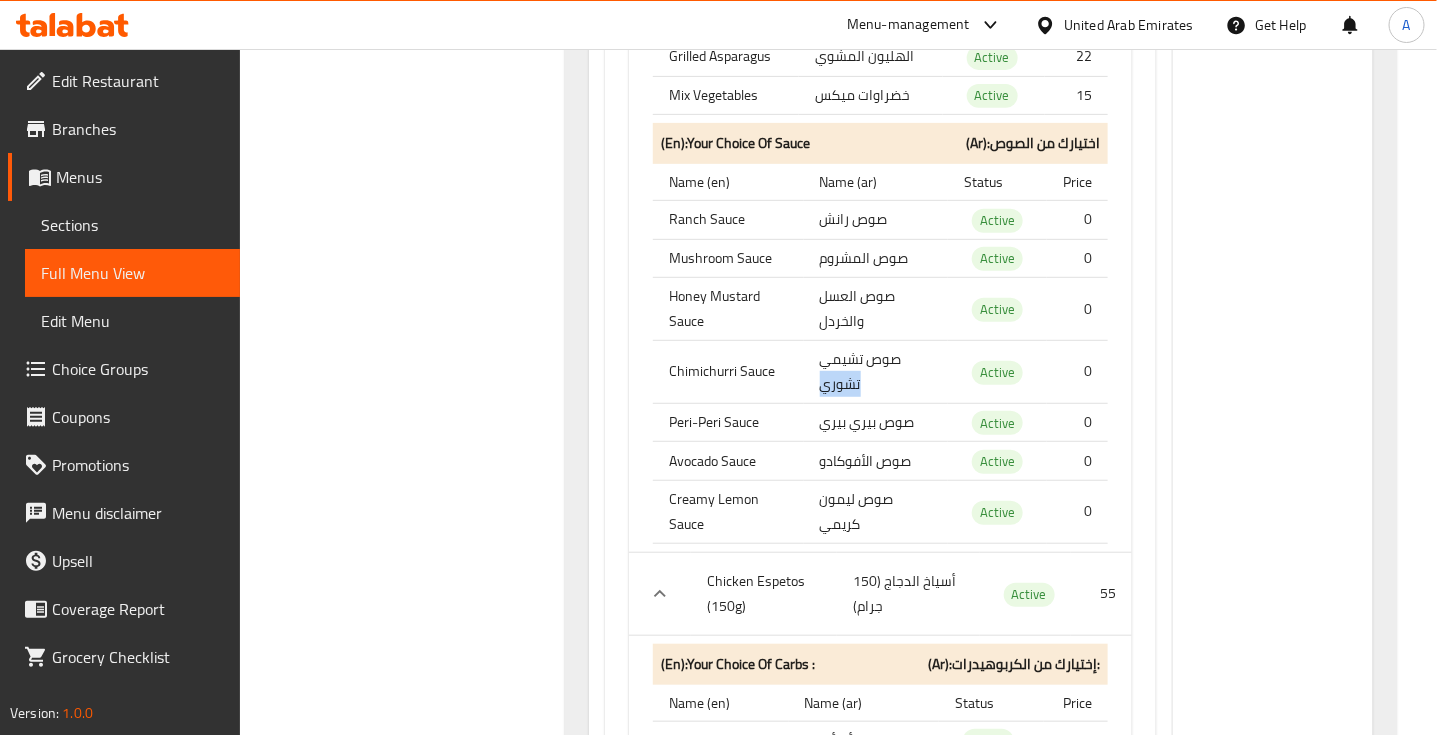 click on "صوص تشيمي تشوري" at bounding box center (876, 371) 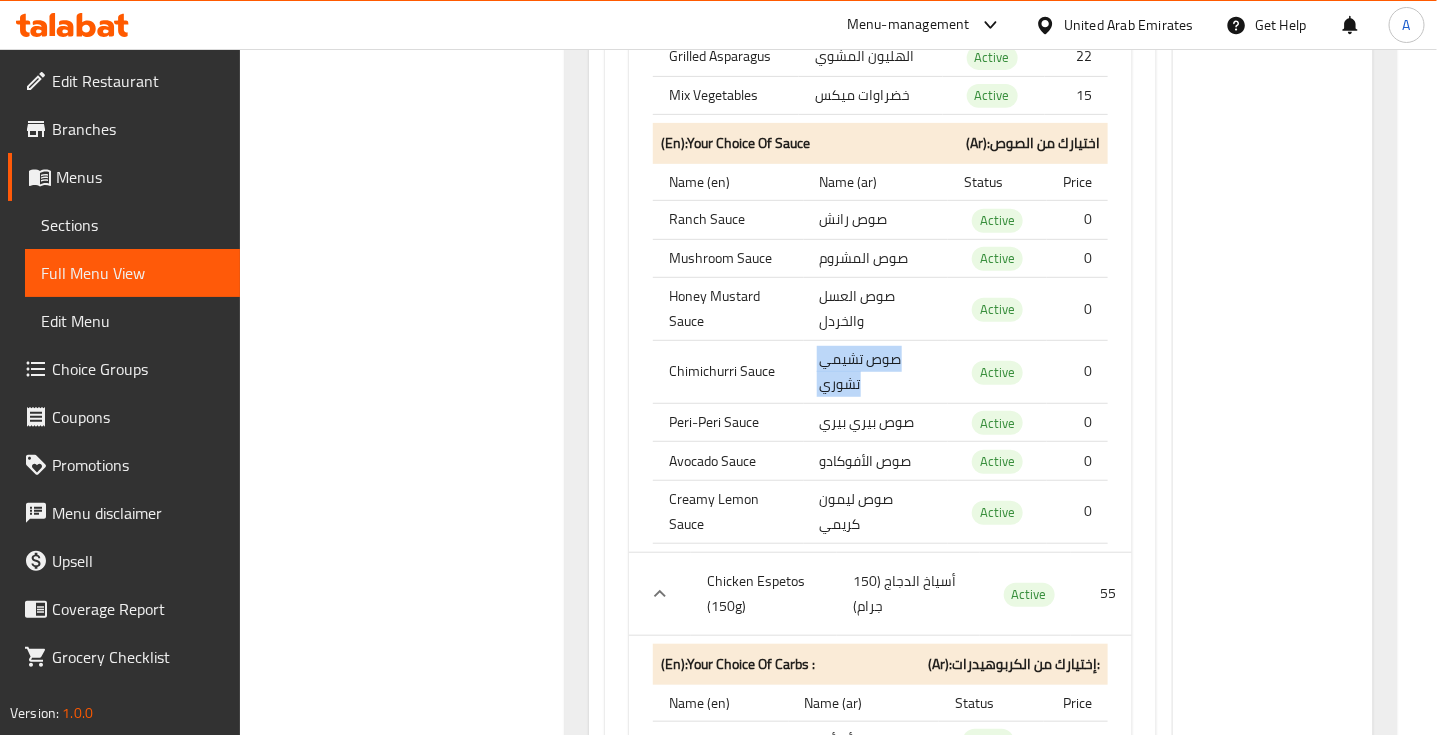 click on "صوص تشيمي تشوري" at bounding box center (876, 371) 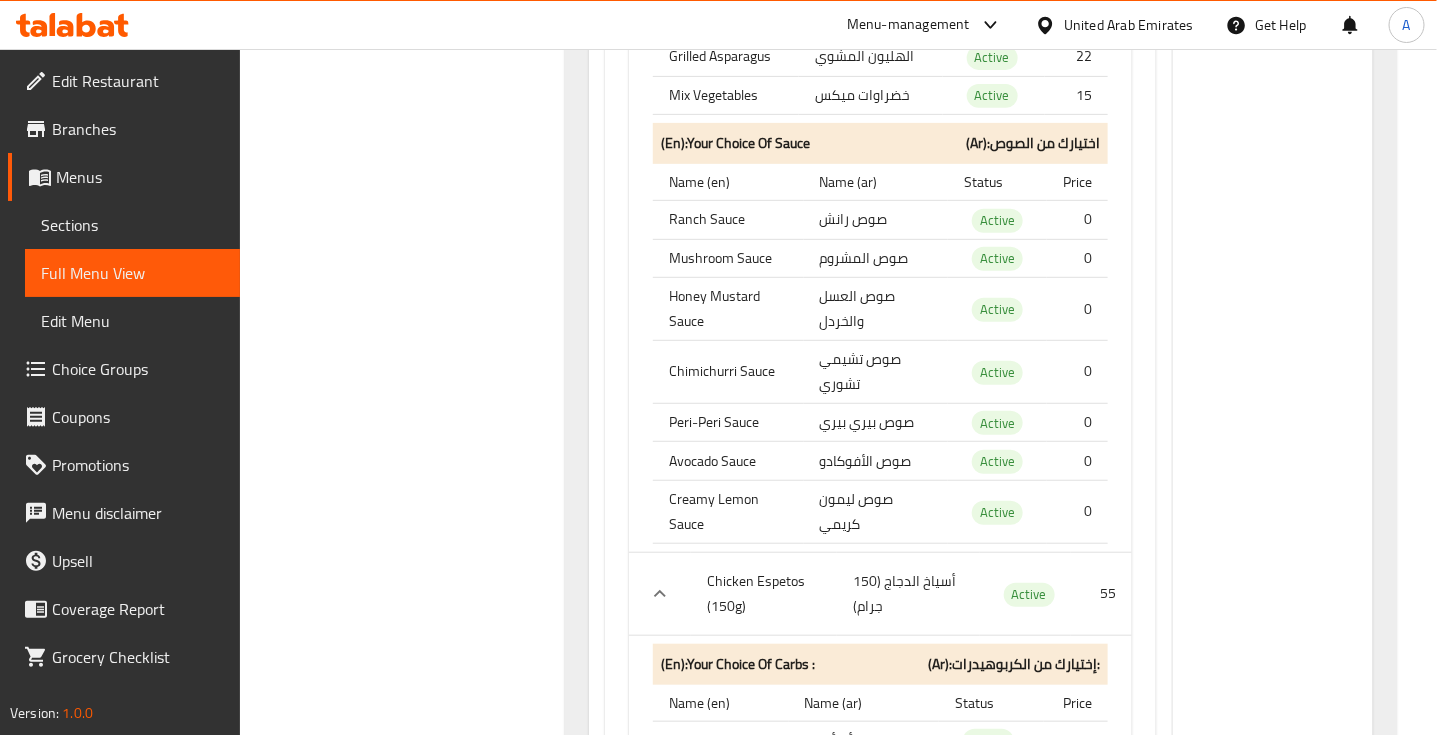 click on "Chimichurri Sauce" at bounding box center (728, 371) 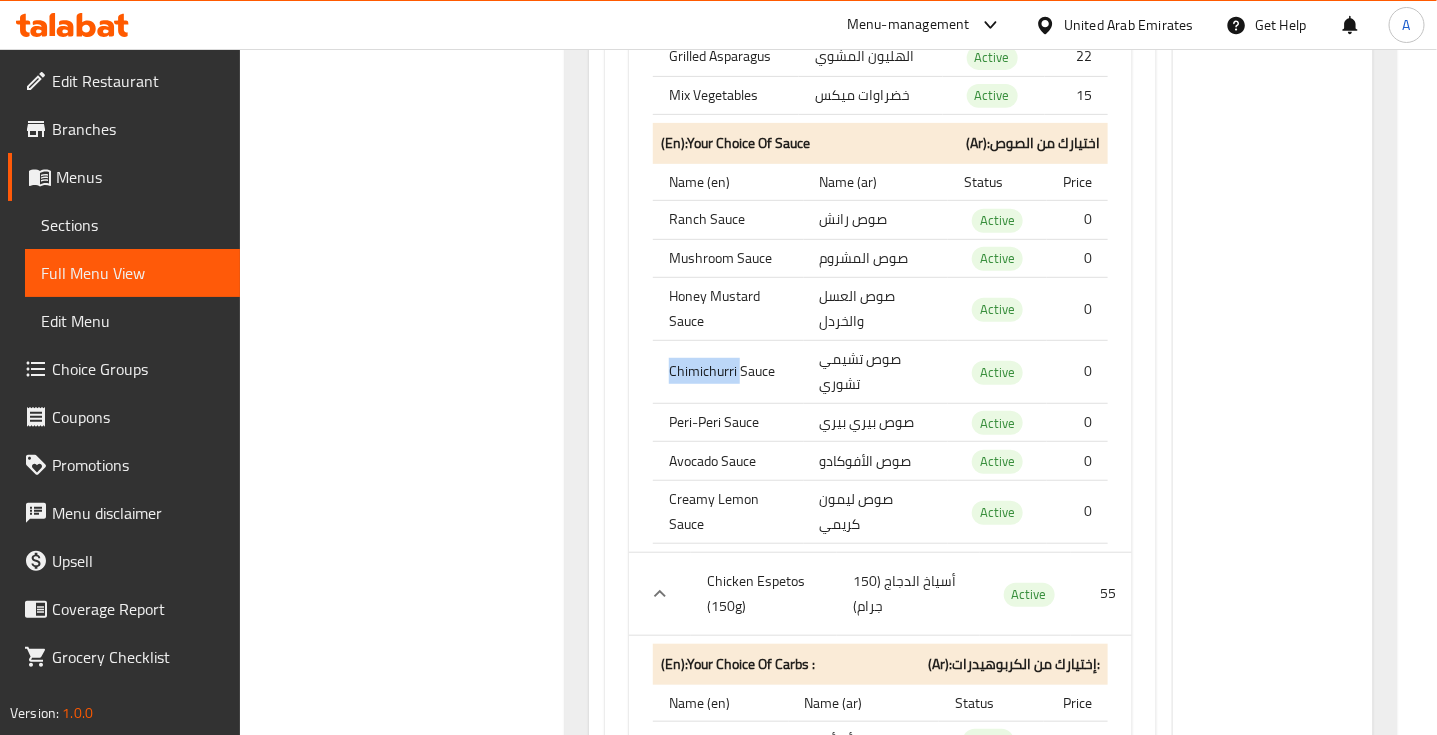 click on "Chimichurri Sauce" at bounding box center [728, 371] 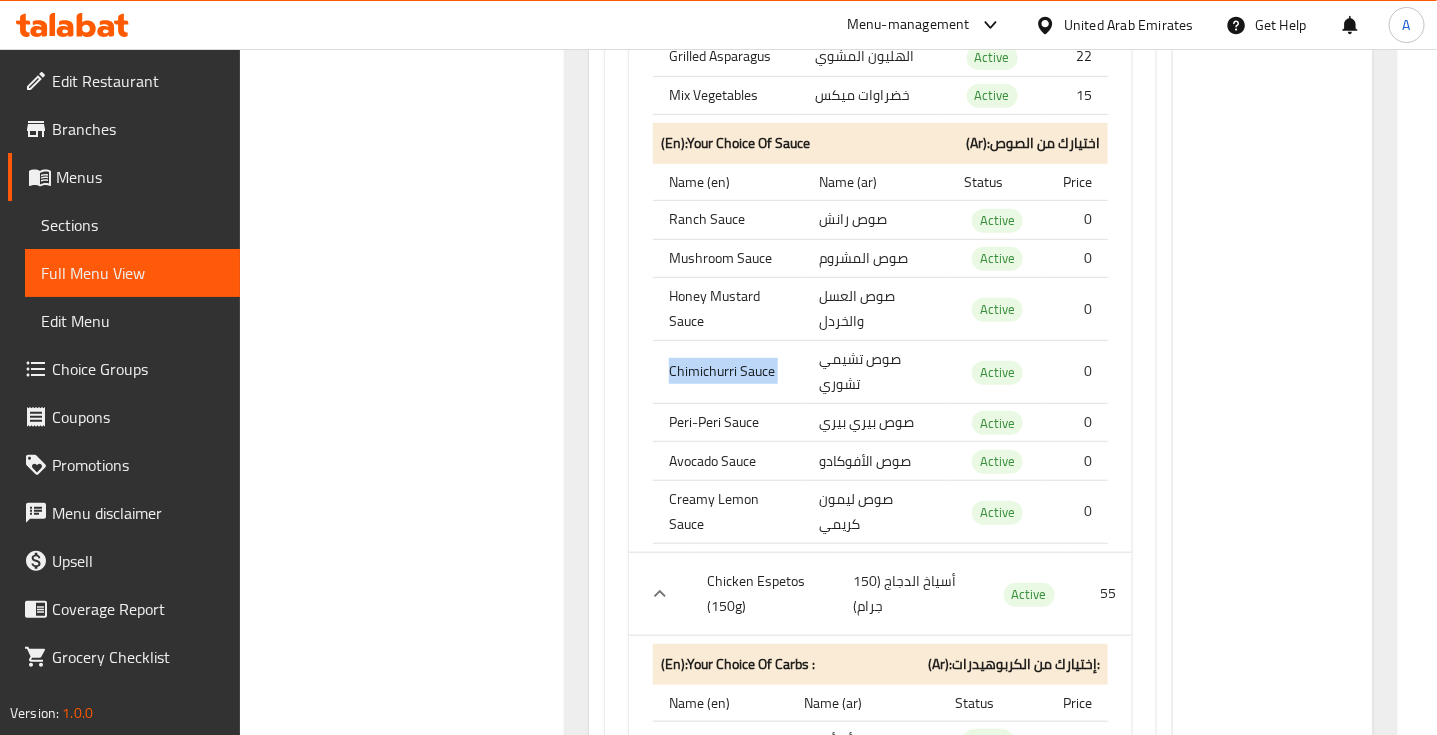 click on "Chimichurri Sauce" at bounding box center [728, 371] 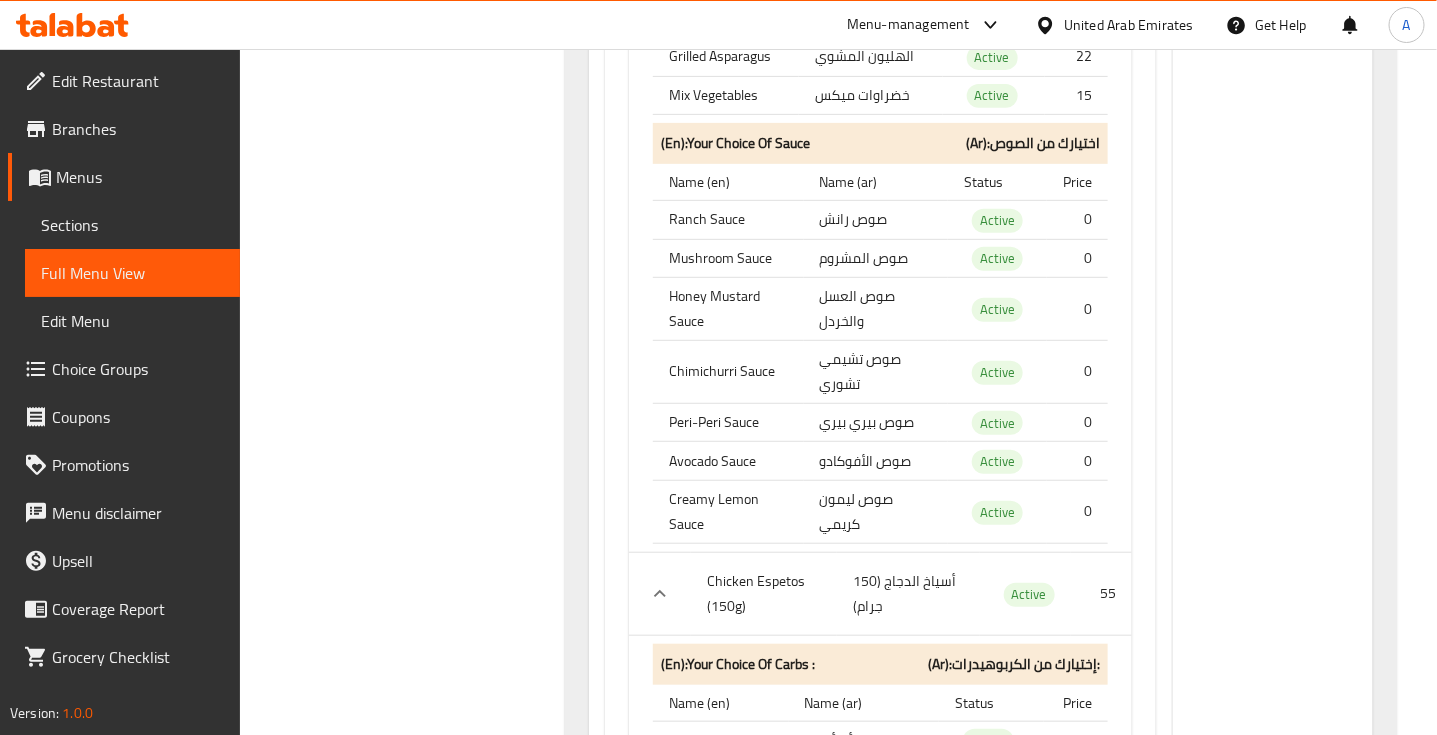 click on "Peri-Peri Sauce" at bounding box center (728, 422) 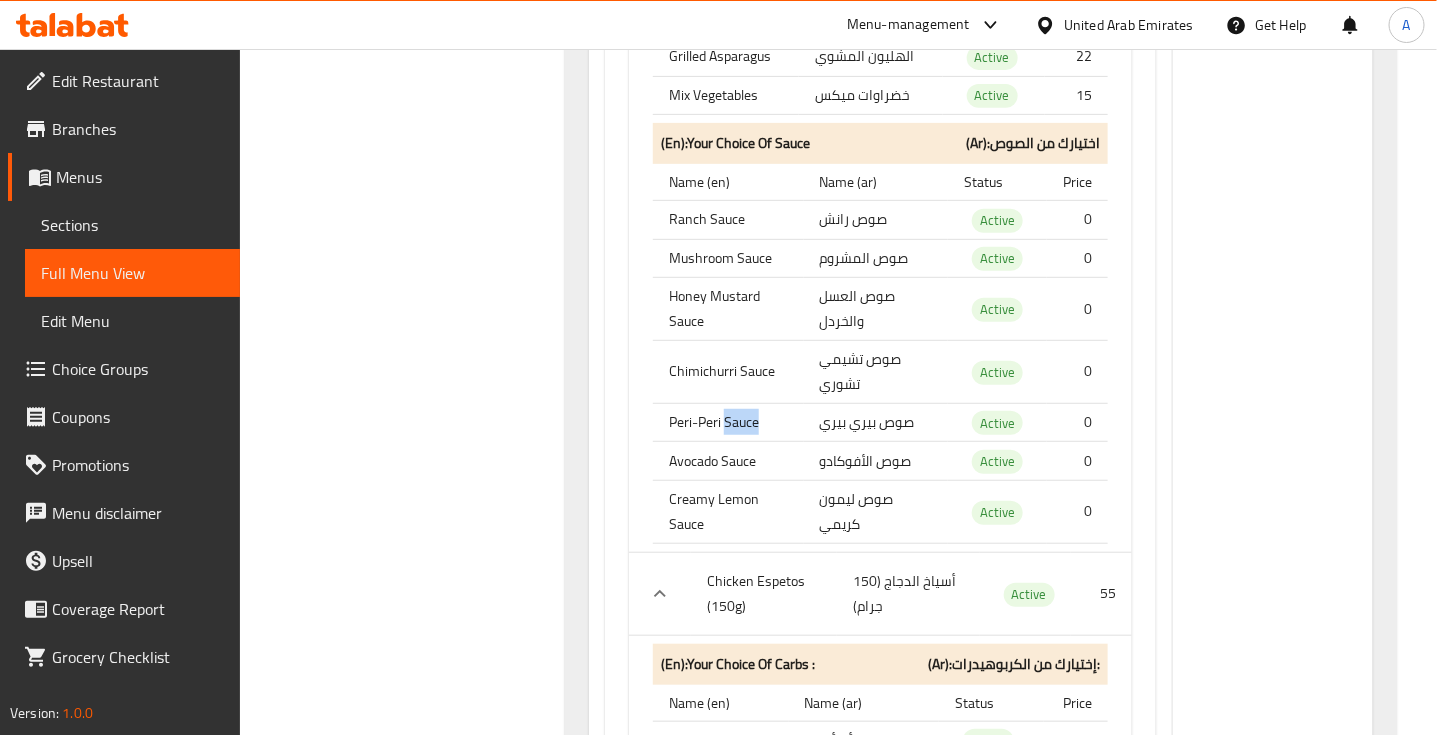 click on "Peri-Peri Sauce" at bounding box center (728, 422) 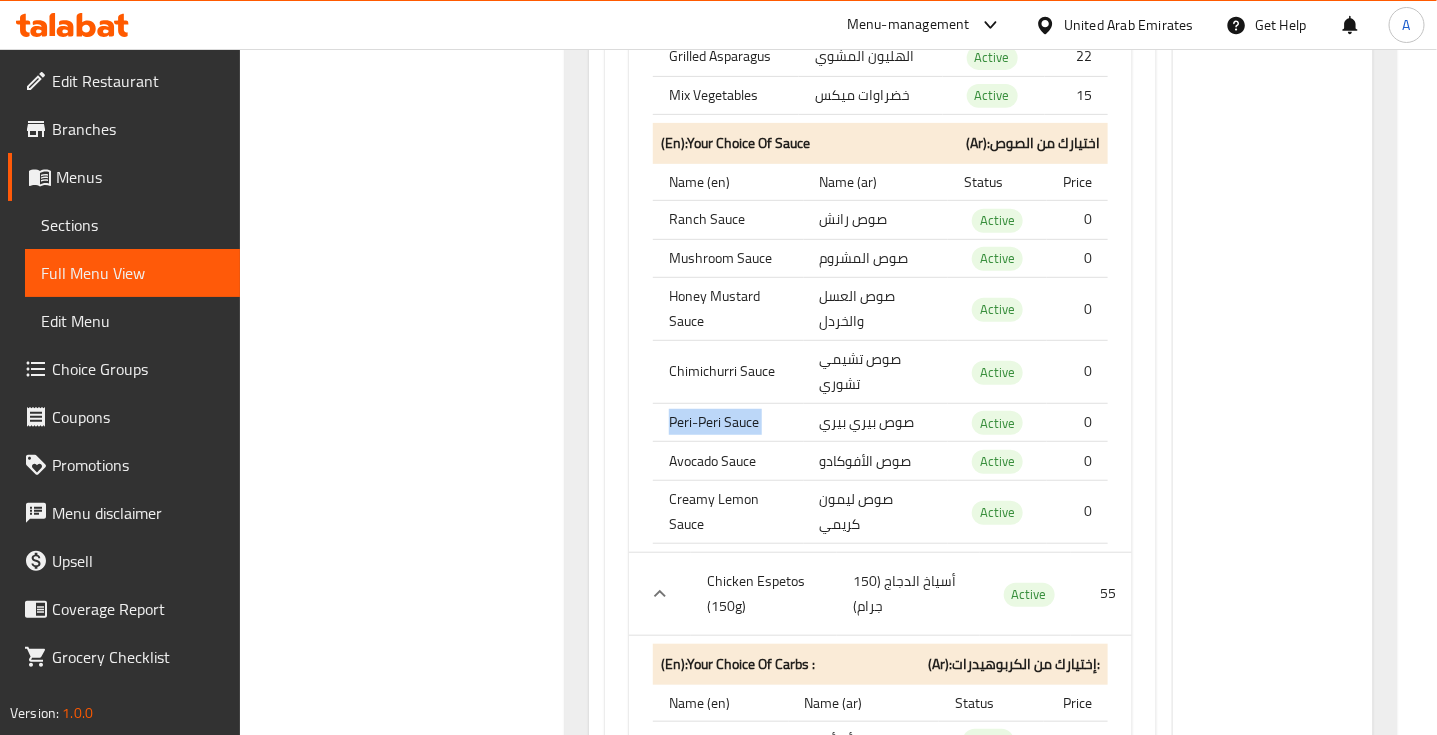 click on "Peri-Peri Sauce" at bounding box center [728, 422] 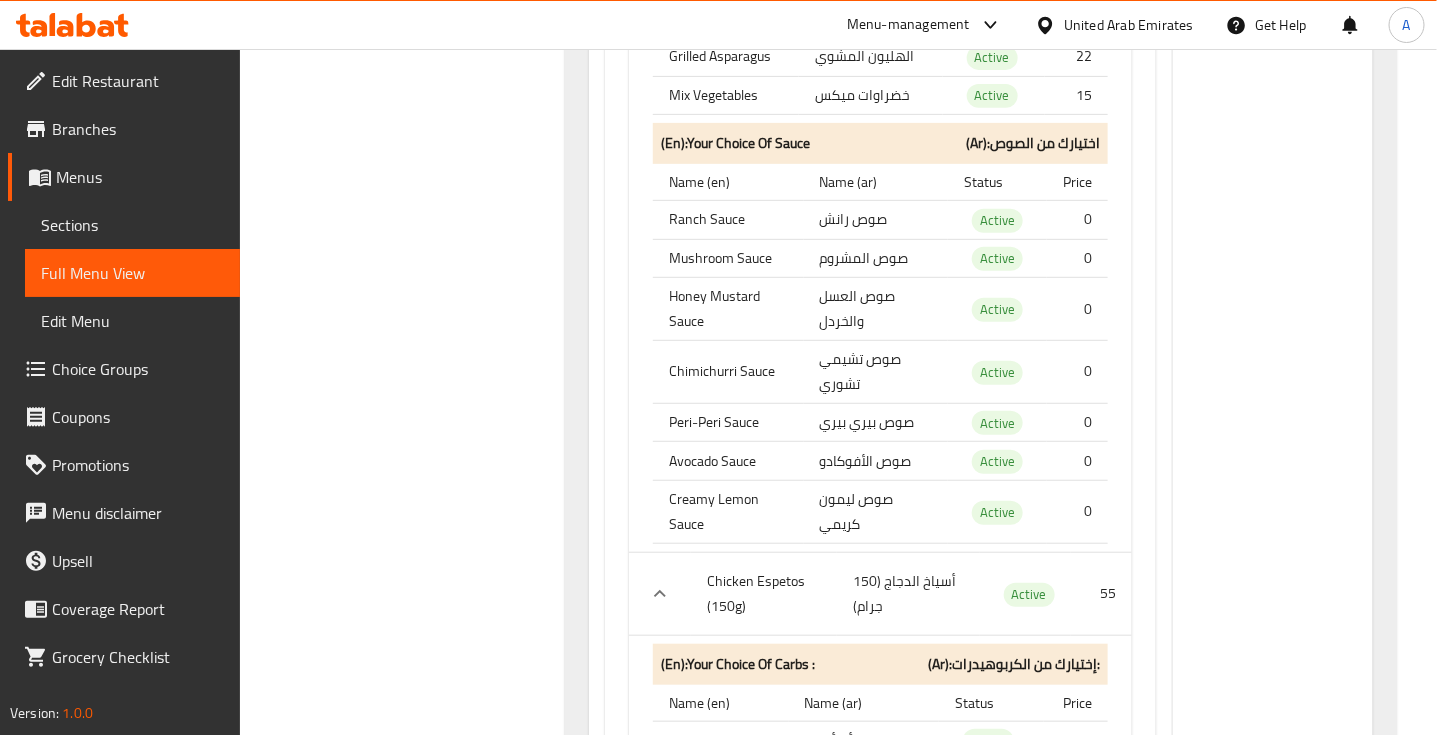 click on "صوص بيري بيري" at bounding box center [876, 422] 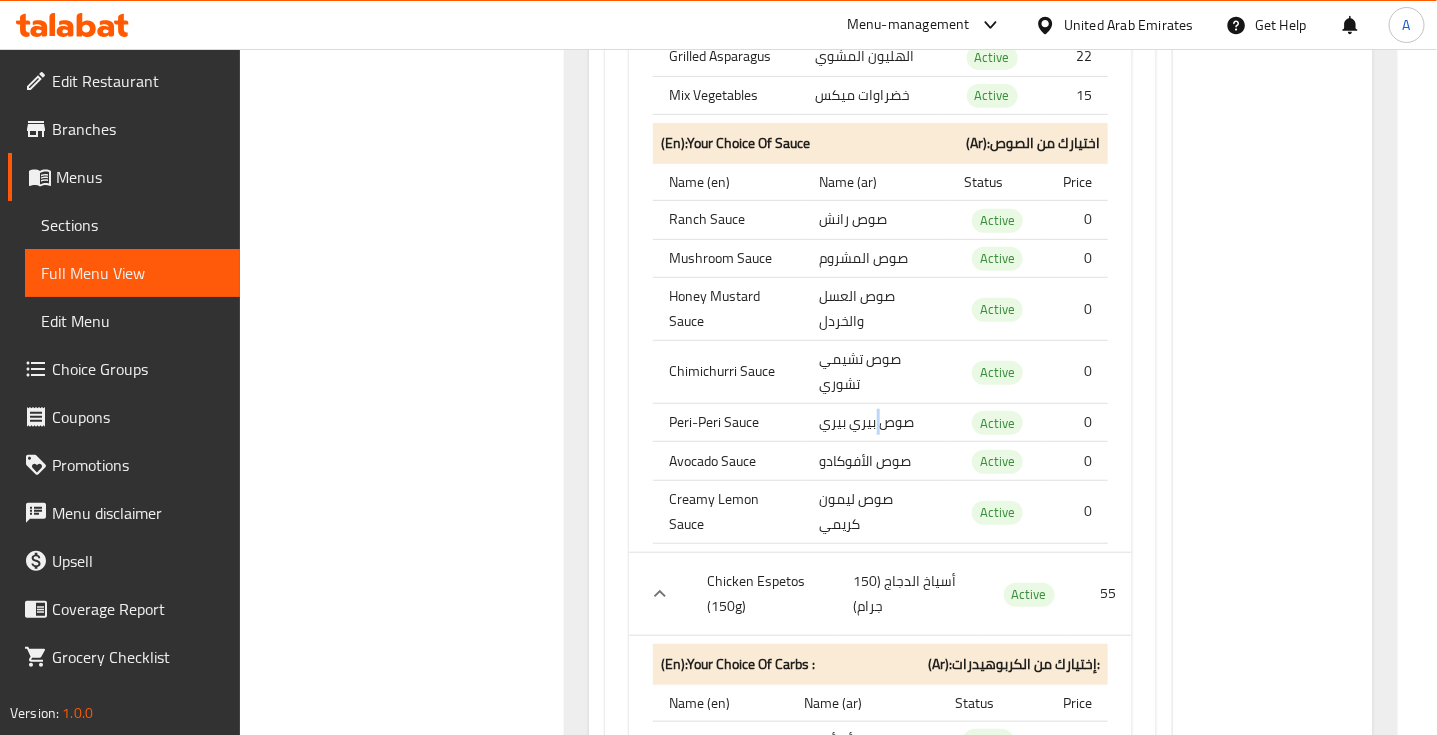 click on "صوص بيري بيري" at bounding box center (876, 422) 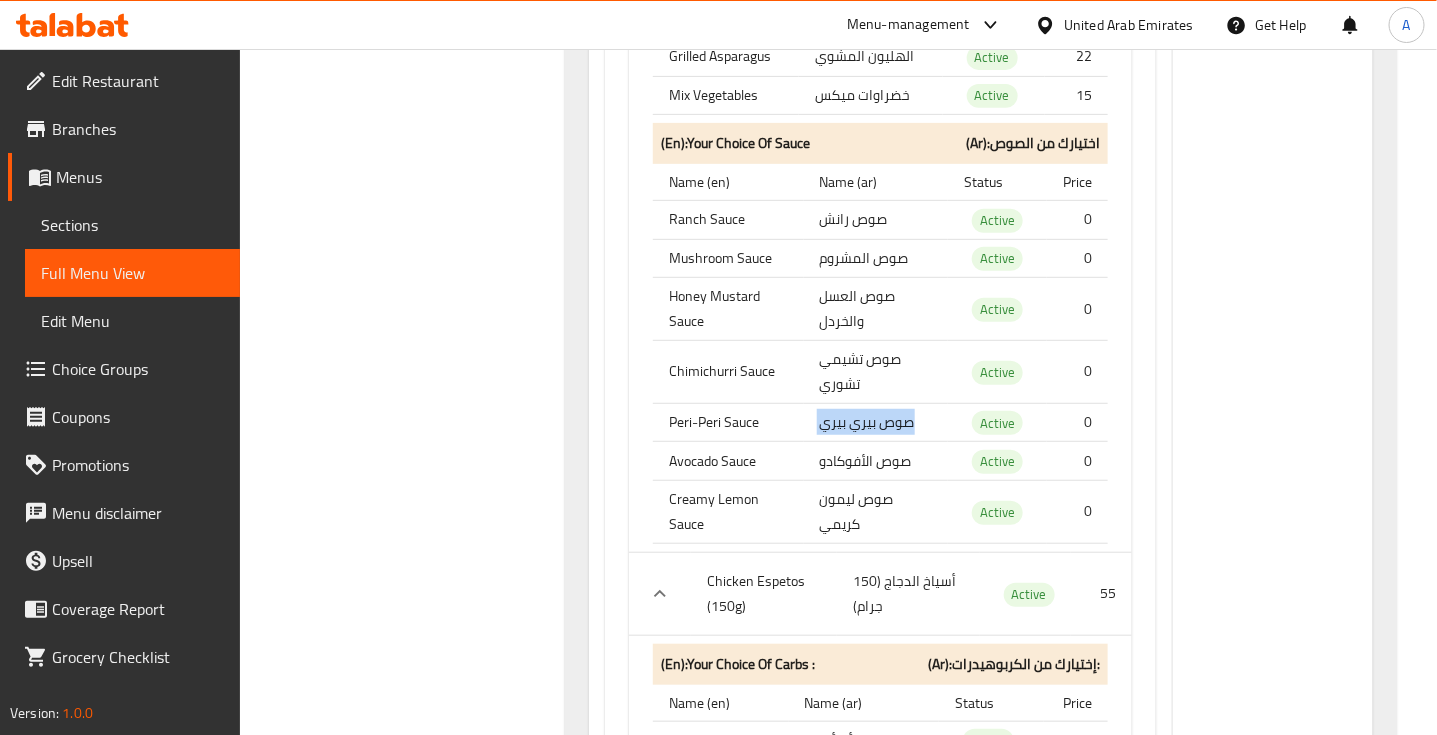 click on "صوص بيري بيري" at bounding box center (876, 422) 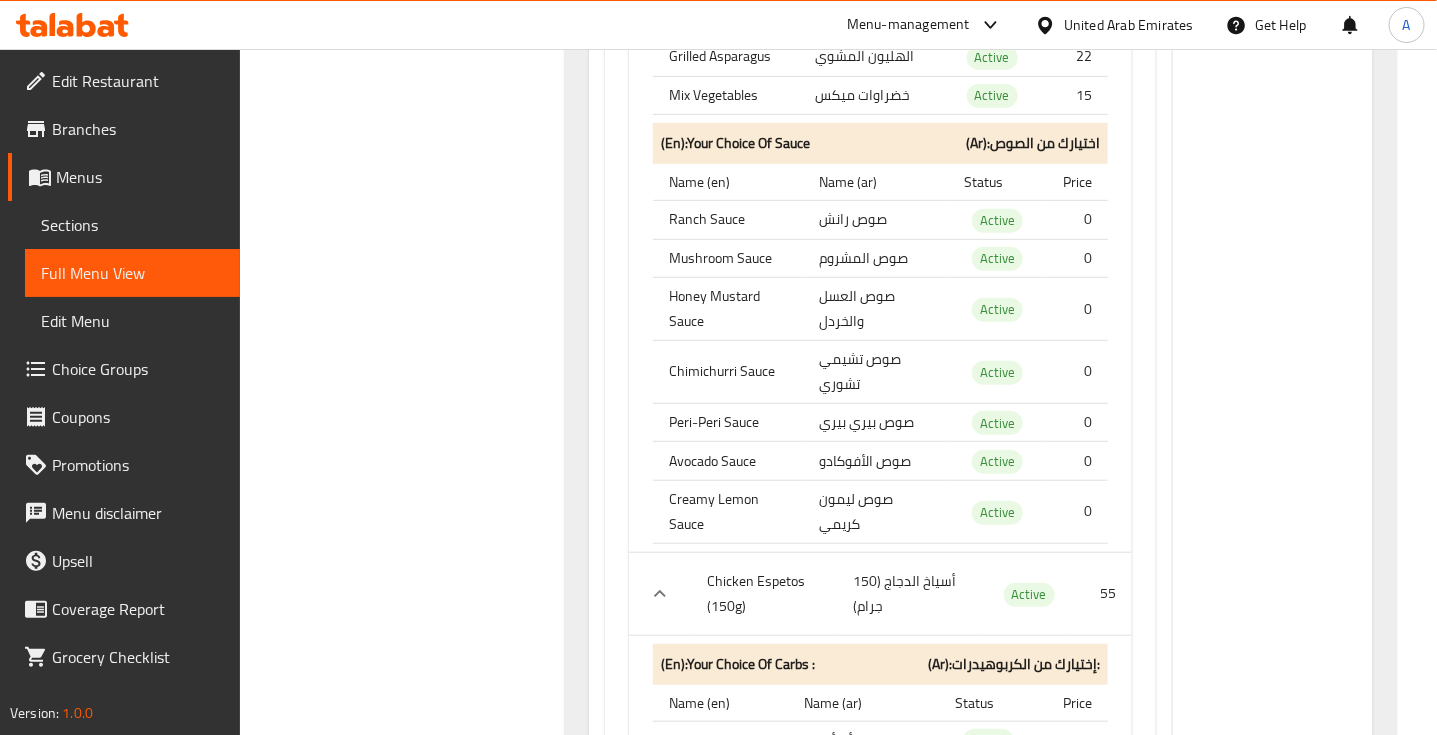 click on "Peri-Peri Sauce" at bounding box center [728, 422] 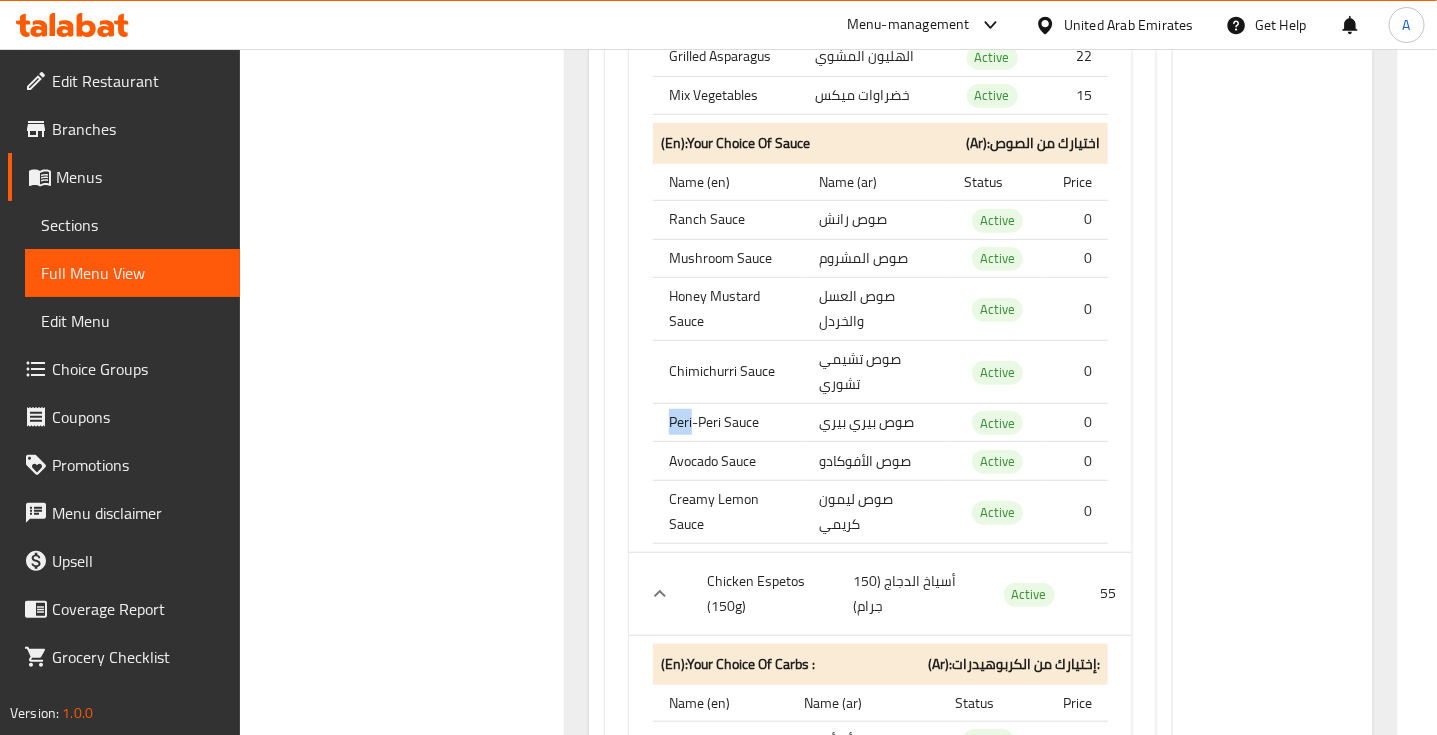 click on "Peri-Peri Sauce" at bounding box center (728, 422) 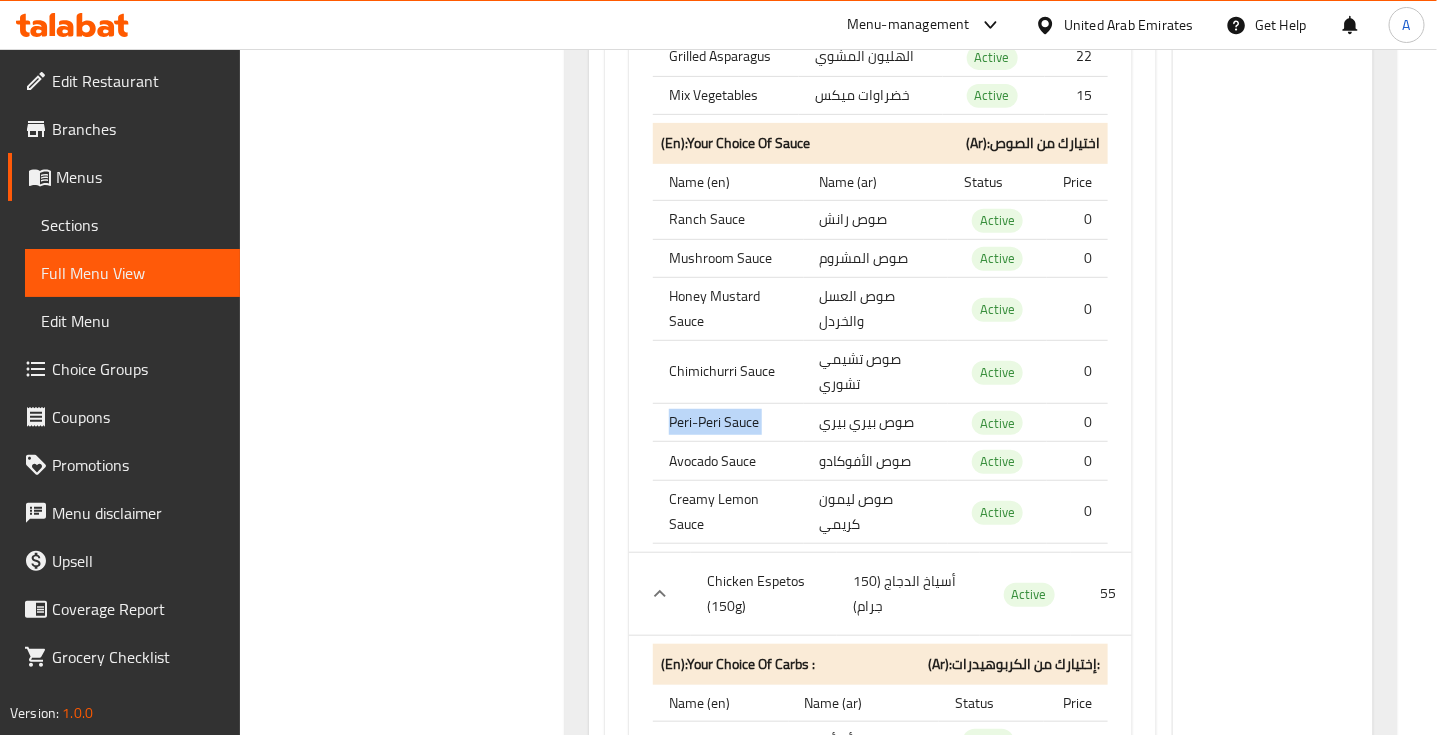 click on "Peri-Peri Sauce" at bounding box center [728, 422] 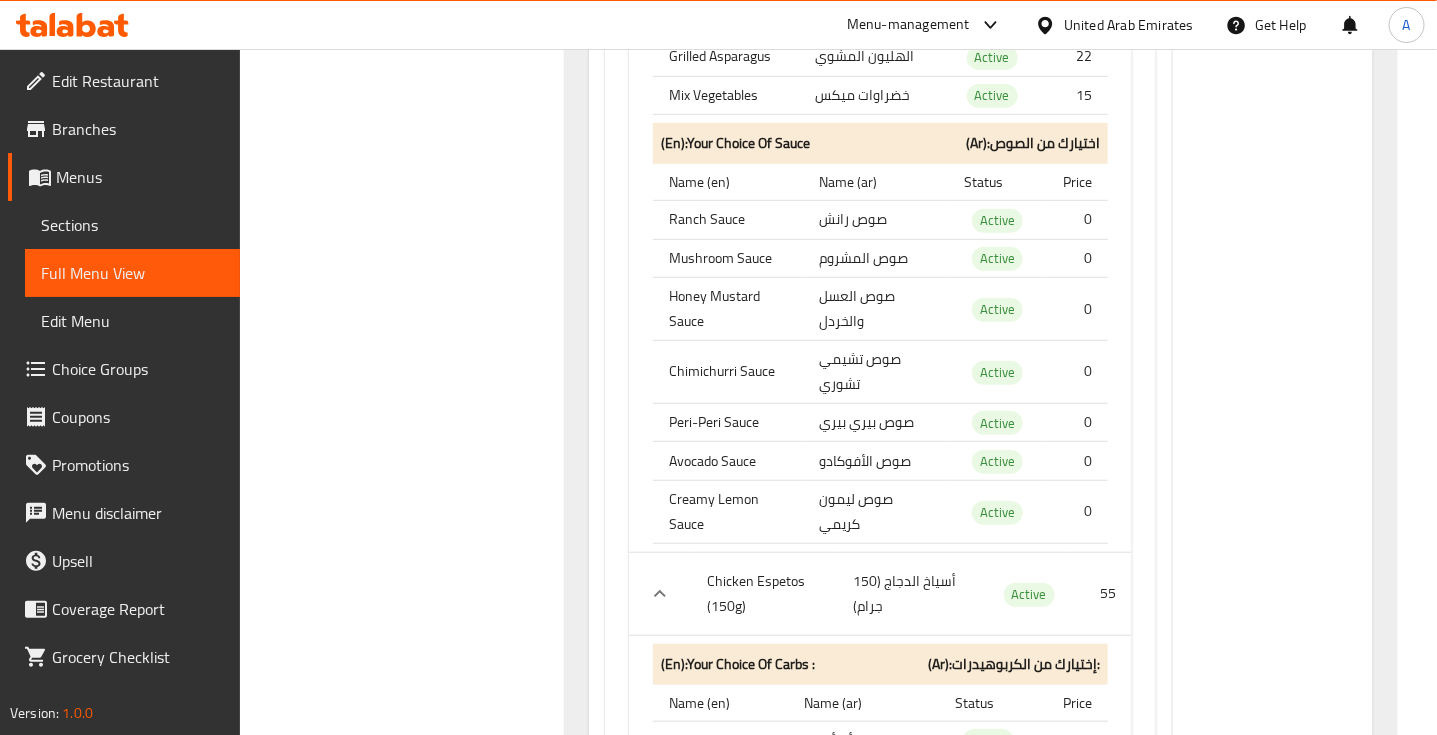 click on "Avocado Sauce" at bounding box center (728, 461) 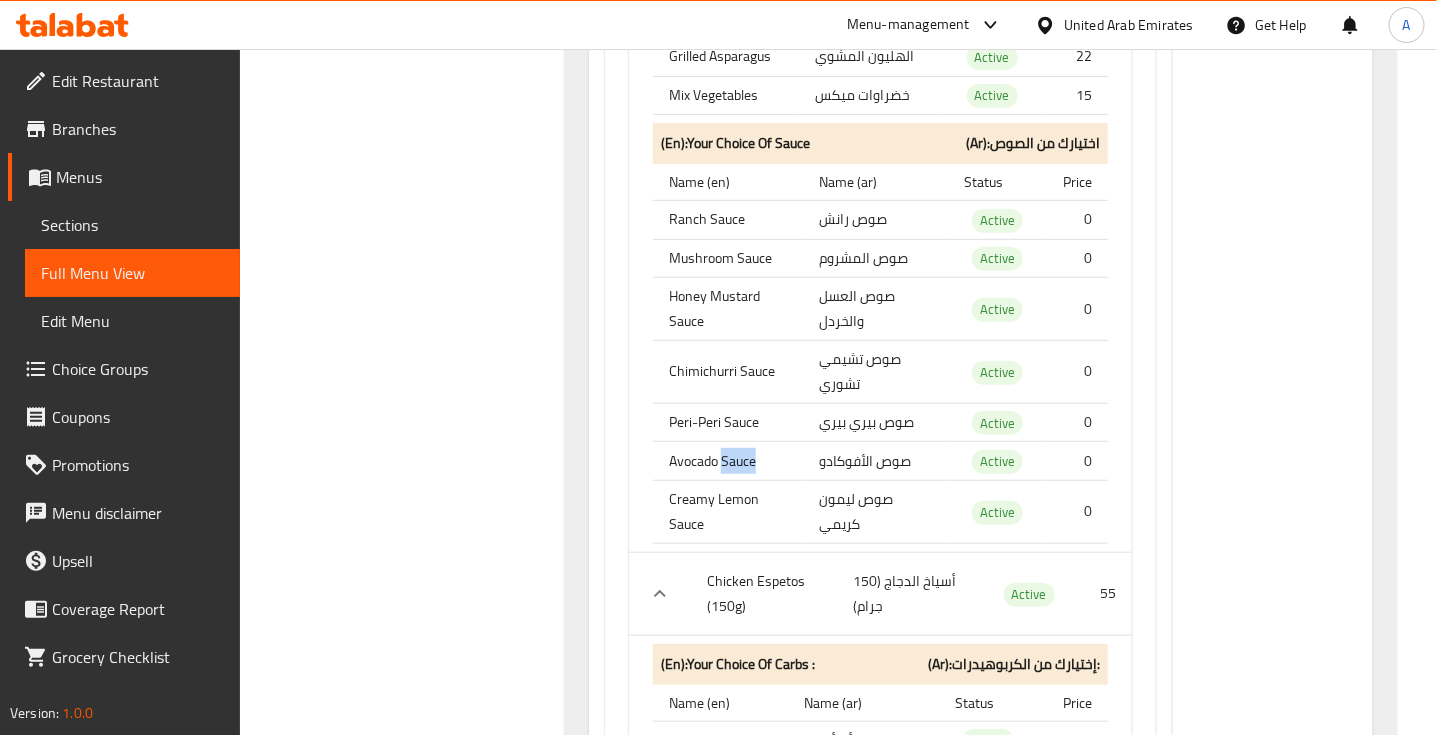 click on "Avocado Sauce" at bounding box center (728, 461) 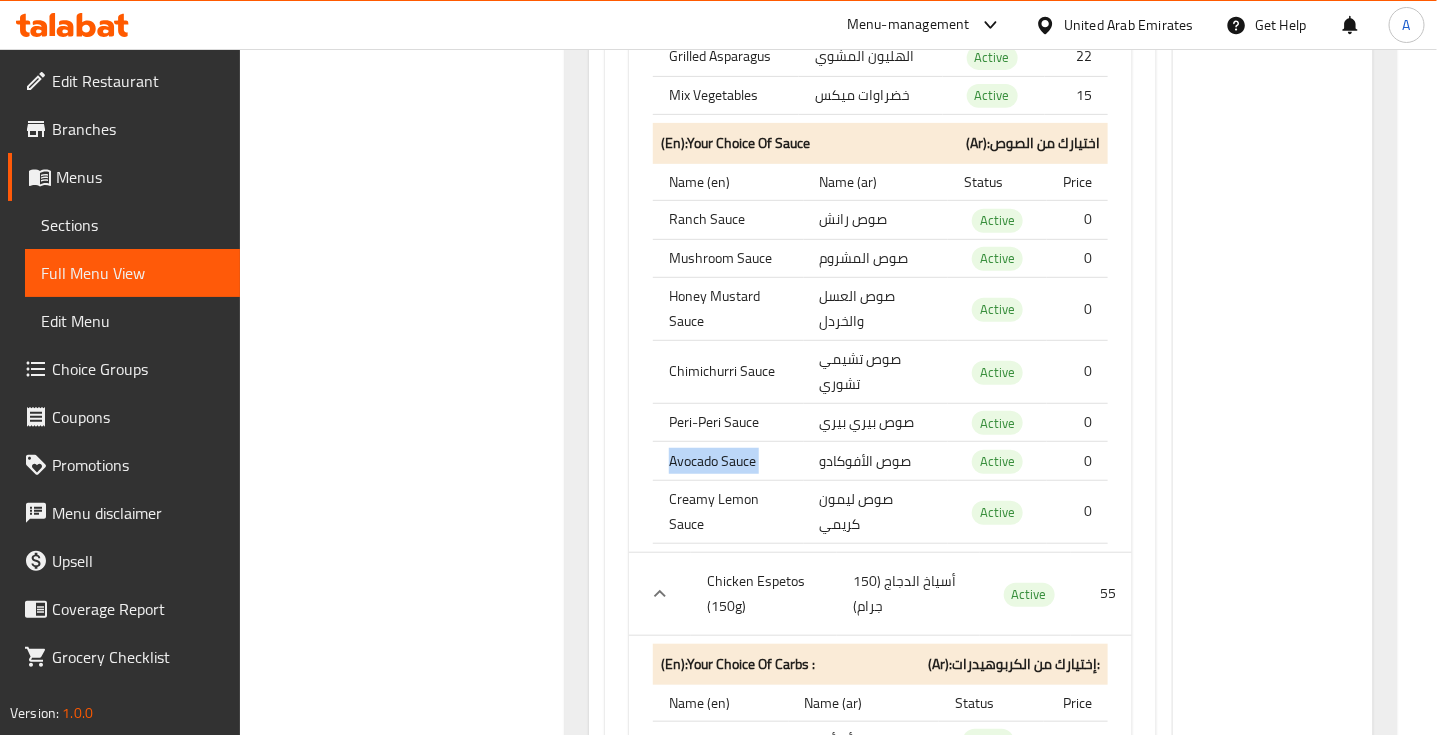 click on "Avocado Sauce" at bounding box center (728, 461) 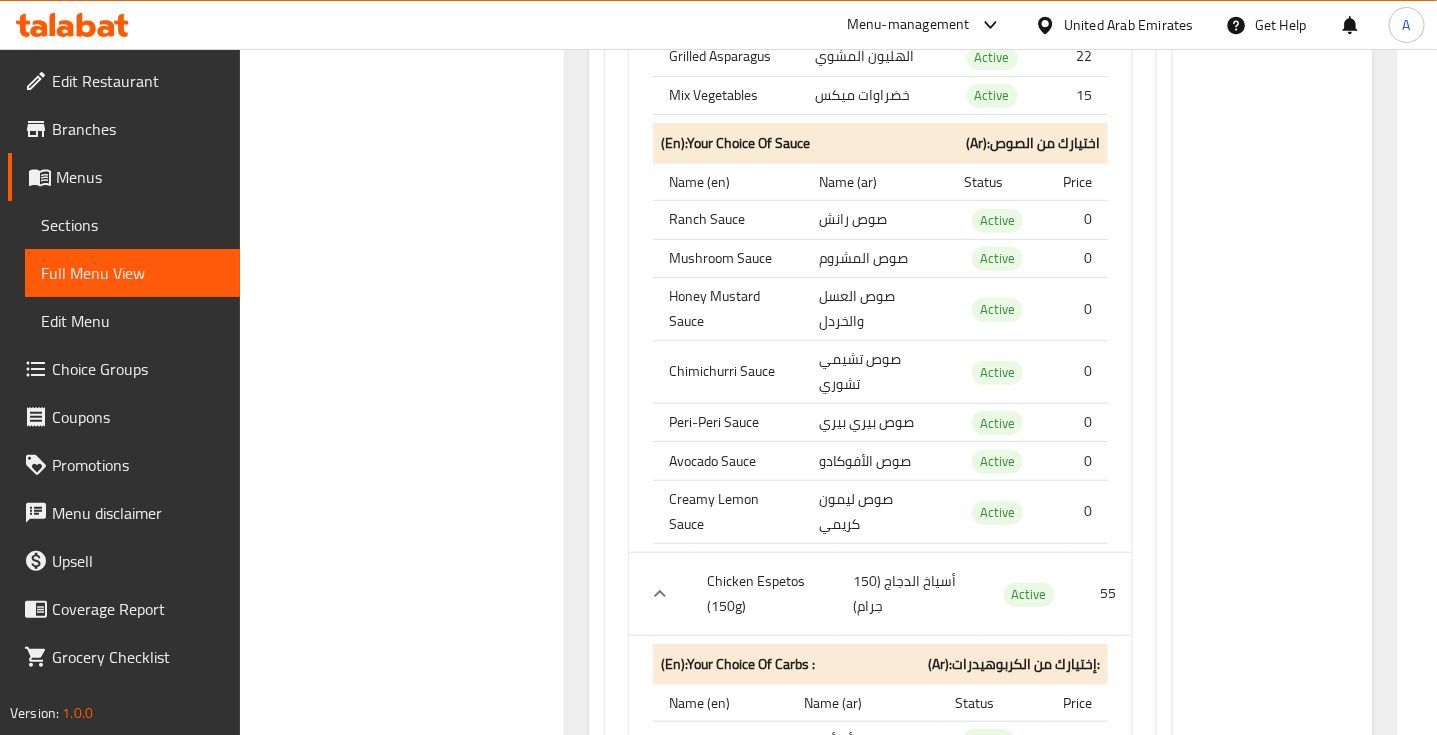 click on "Creamy Lemon Sauce" at bounding box center (728, 511) 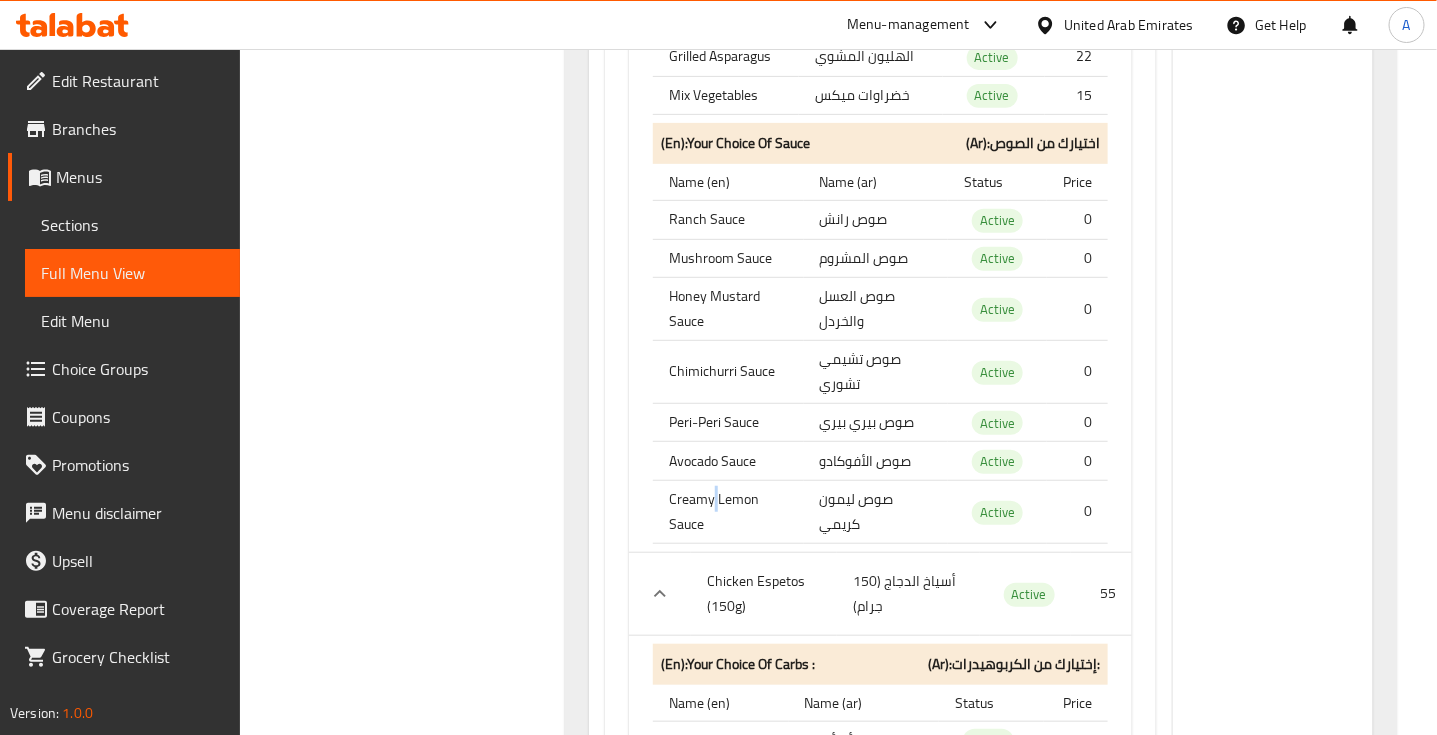 click on "Creamy Lemon Sauce" at bounding box center [728, 511] 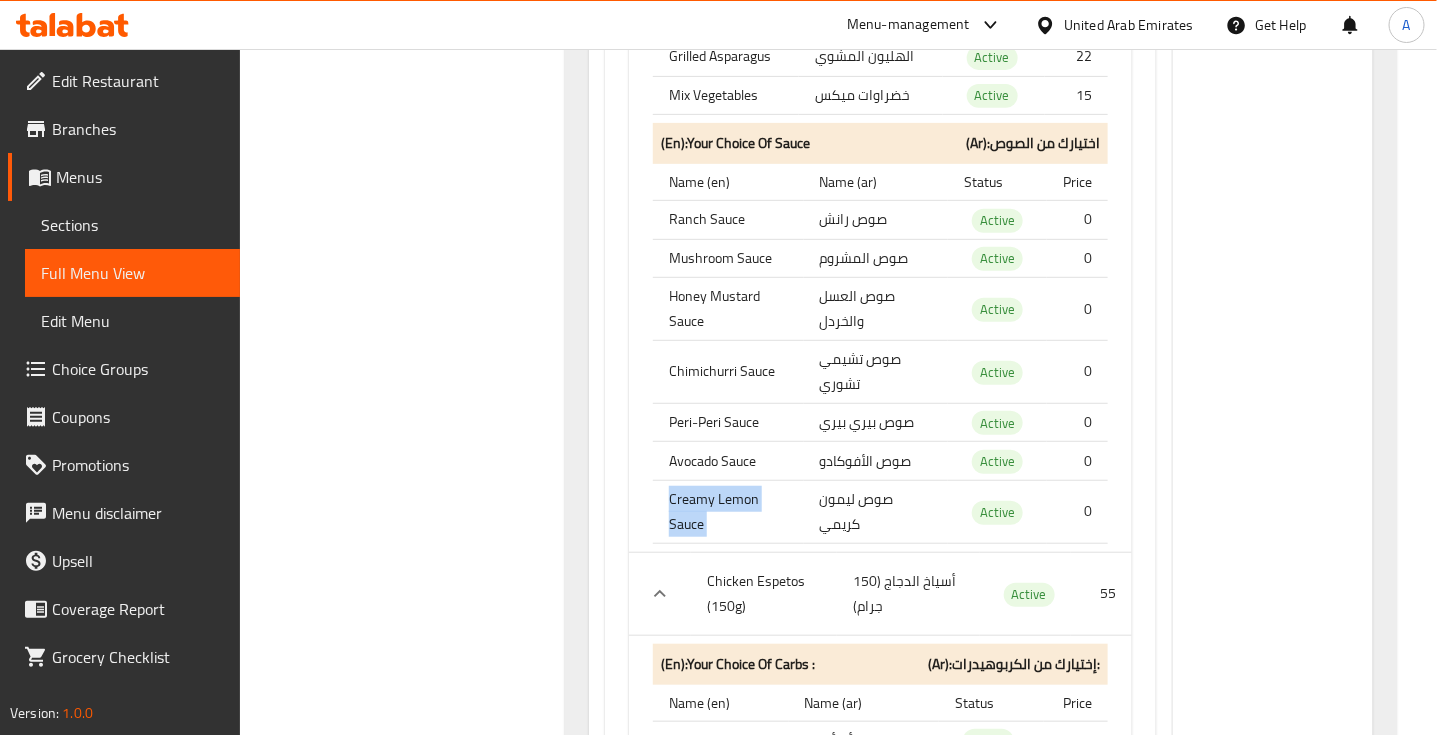 click on "Creamy Lemon Sauce" at bounding box center (728, 511) 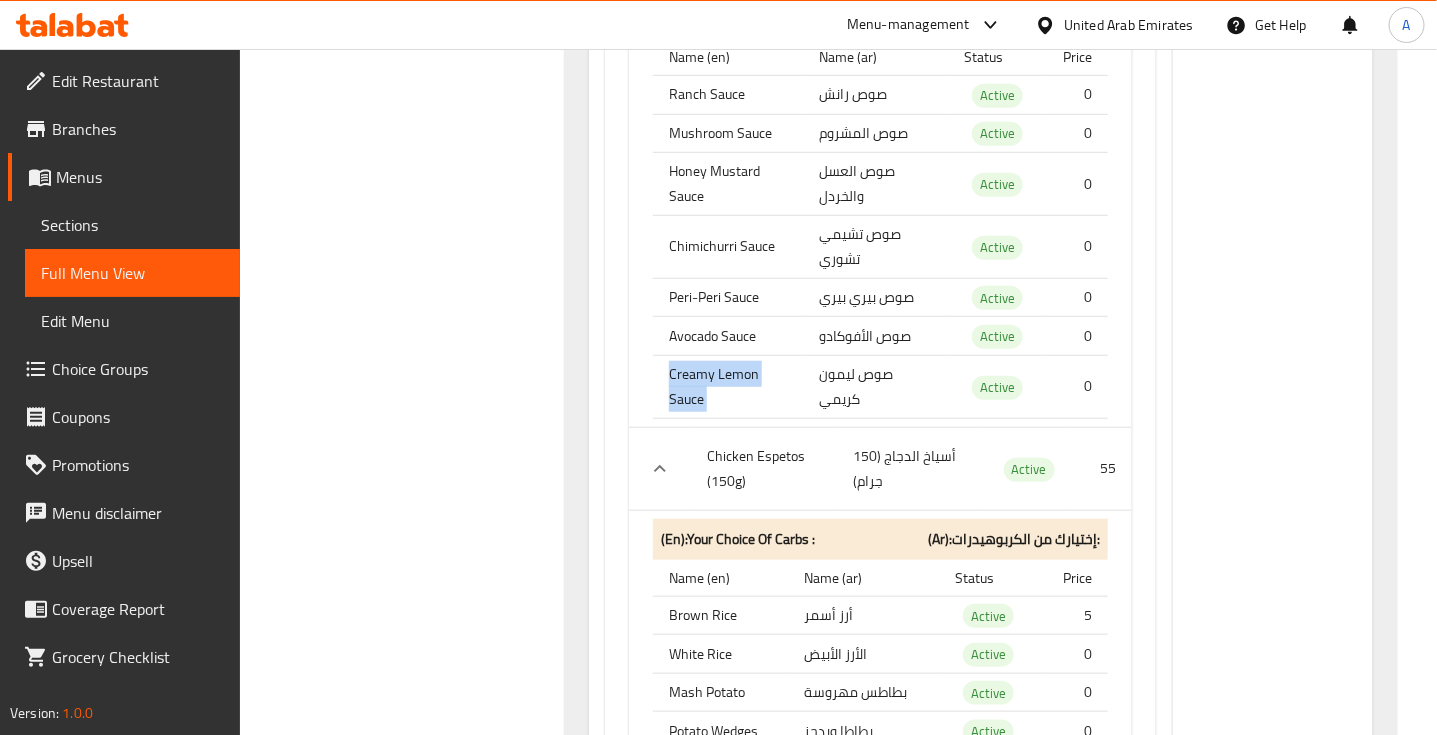 scroll, scrollTop: 40768, scrollLeft: 0, axis: vertical 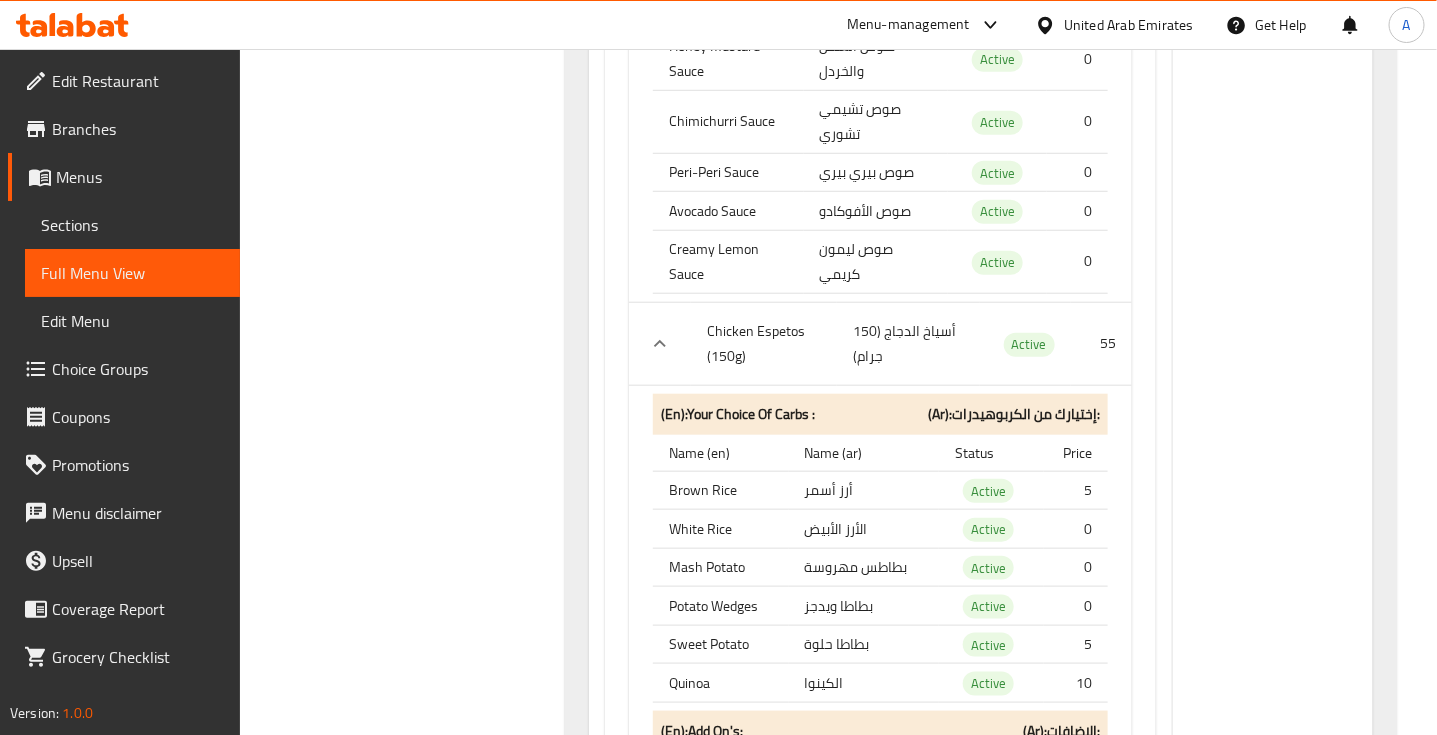 click on "أسياخ الدجاج (150 جرام)" at bounding box center (881, -39781) 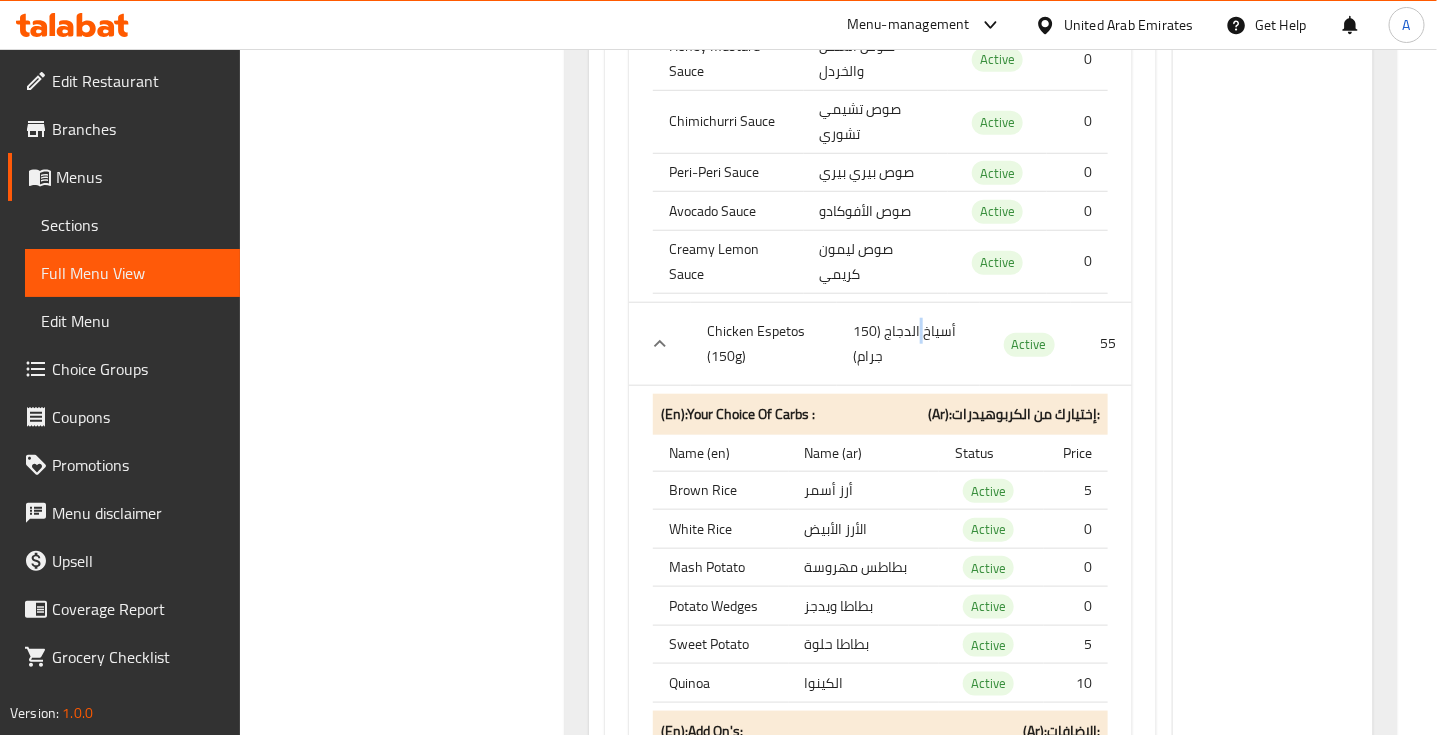 click on "أسياخ الدجاج (150 جرام)" at bounding box center (881, -39781) 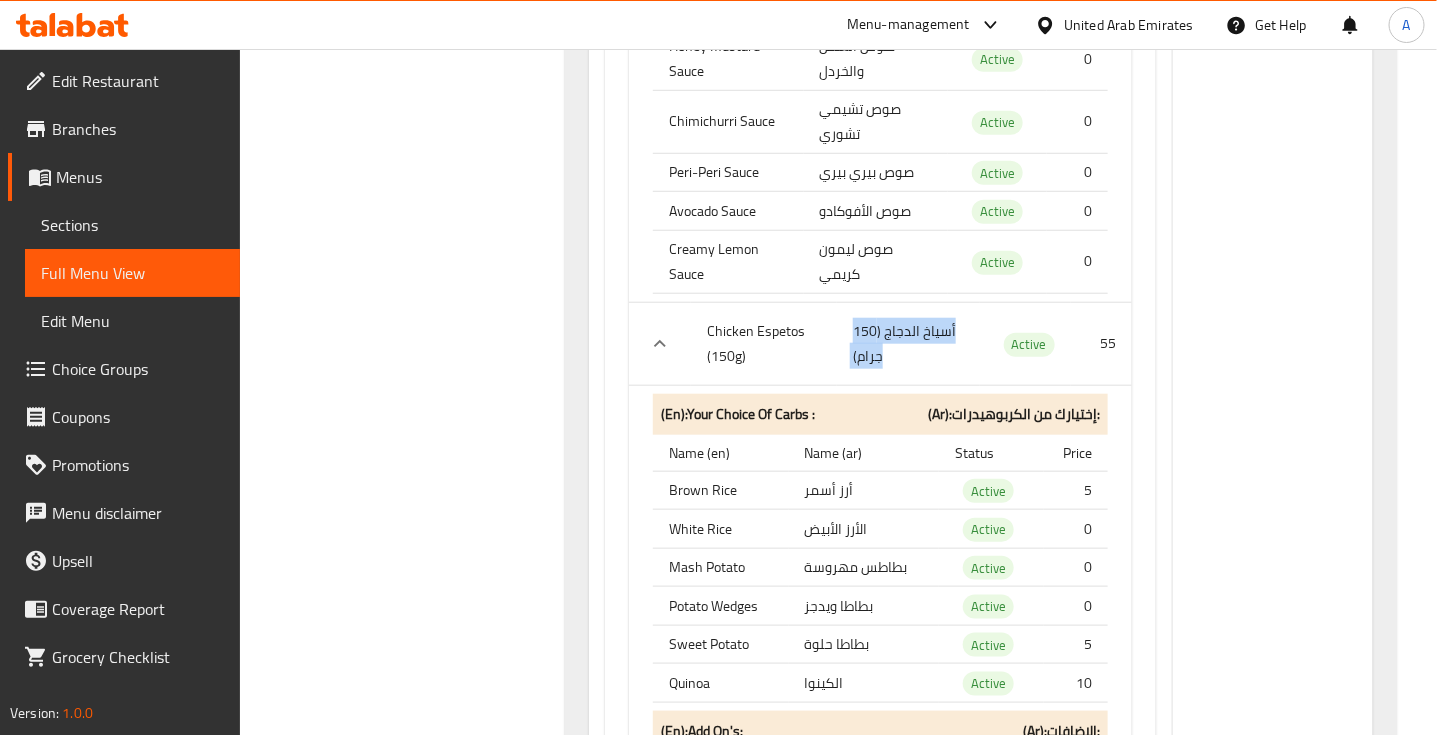 click on "أسياخ الدجاج (150 جرام)" at bounding box center [881, -39781] 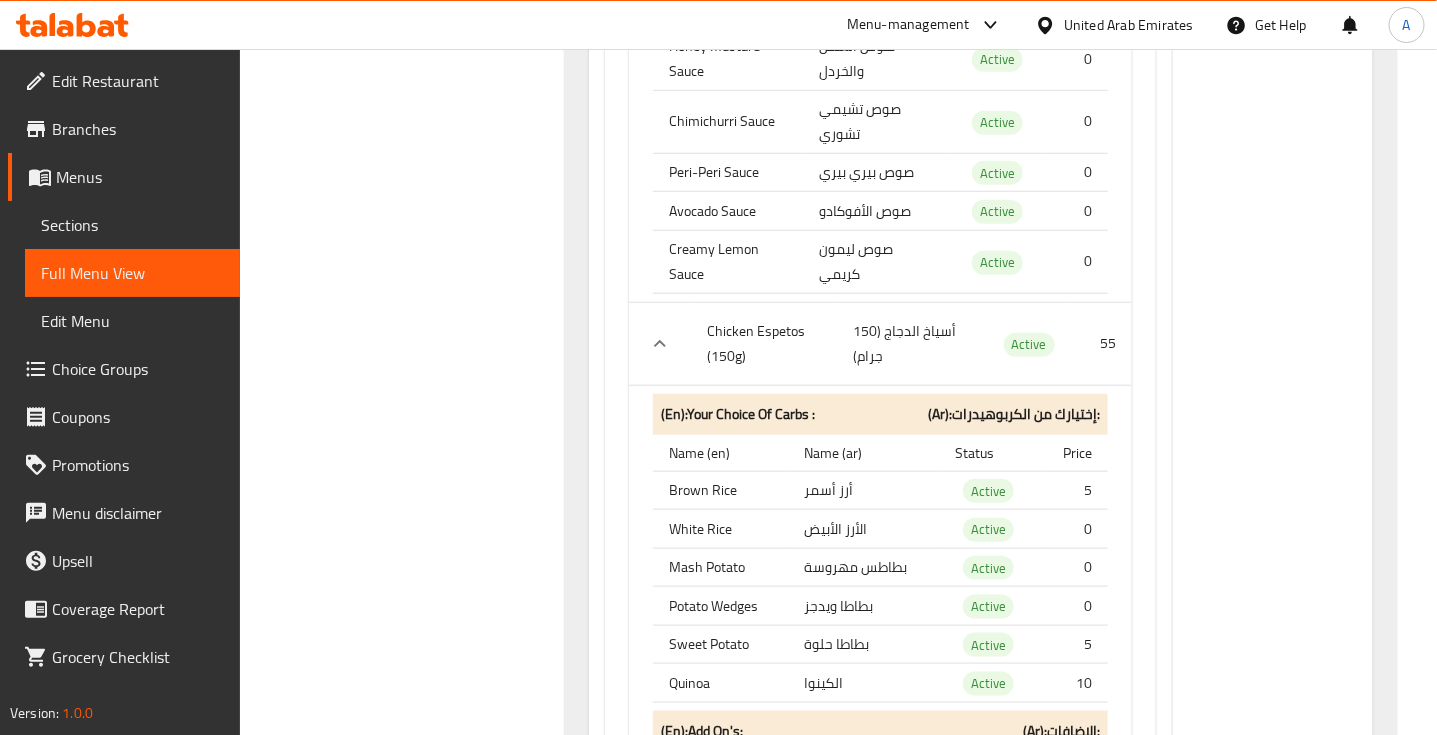 click on "Chicken Espetos (150g)" at bounding box center (734, -39781) 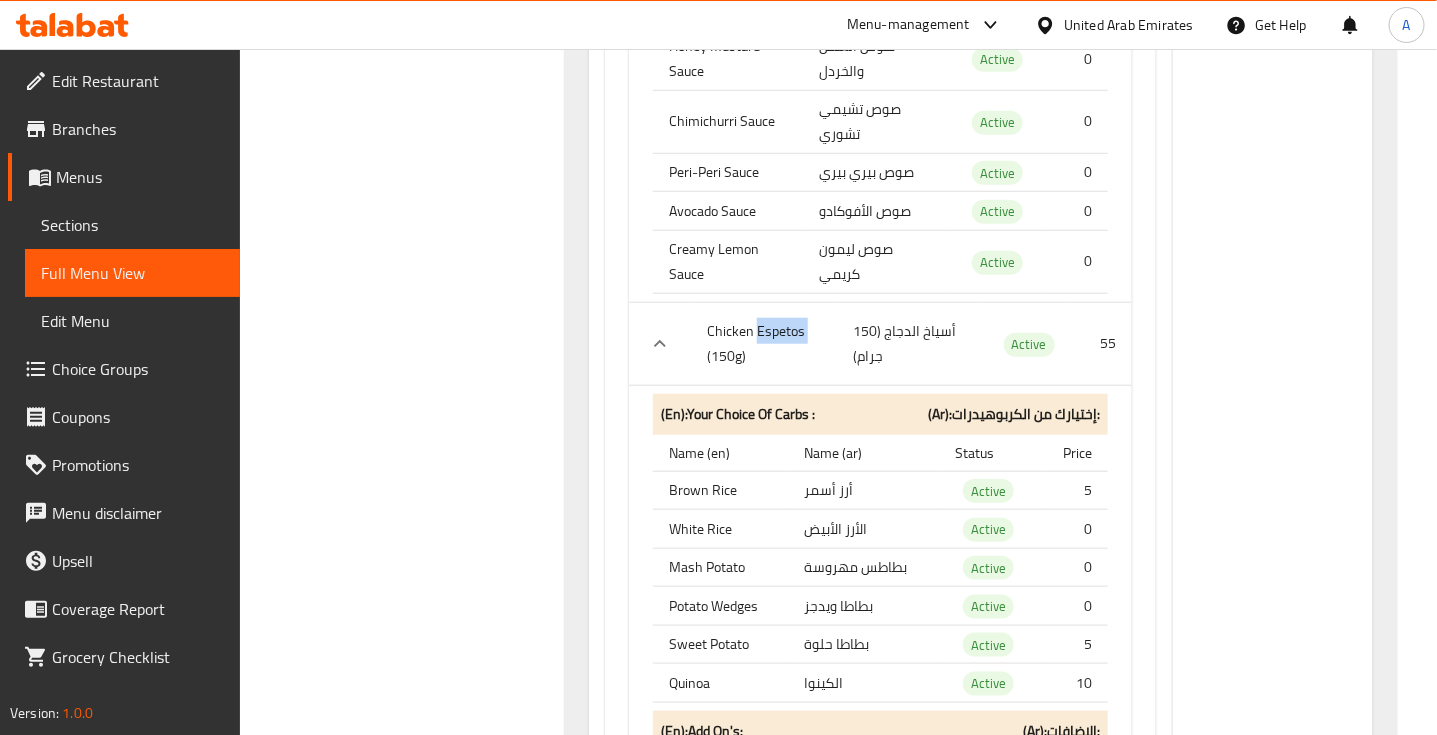 click on "Chicken Espetos (150g)" at bounding box center [734, -39781] 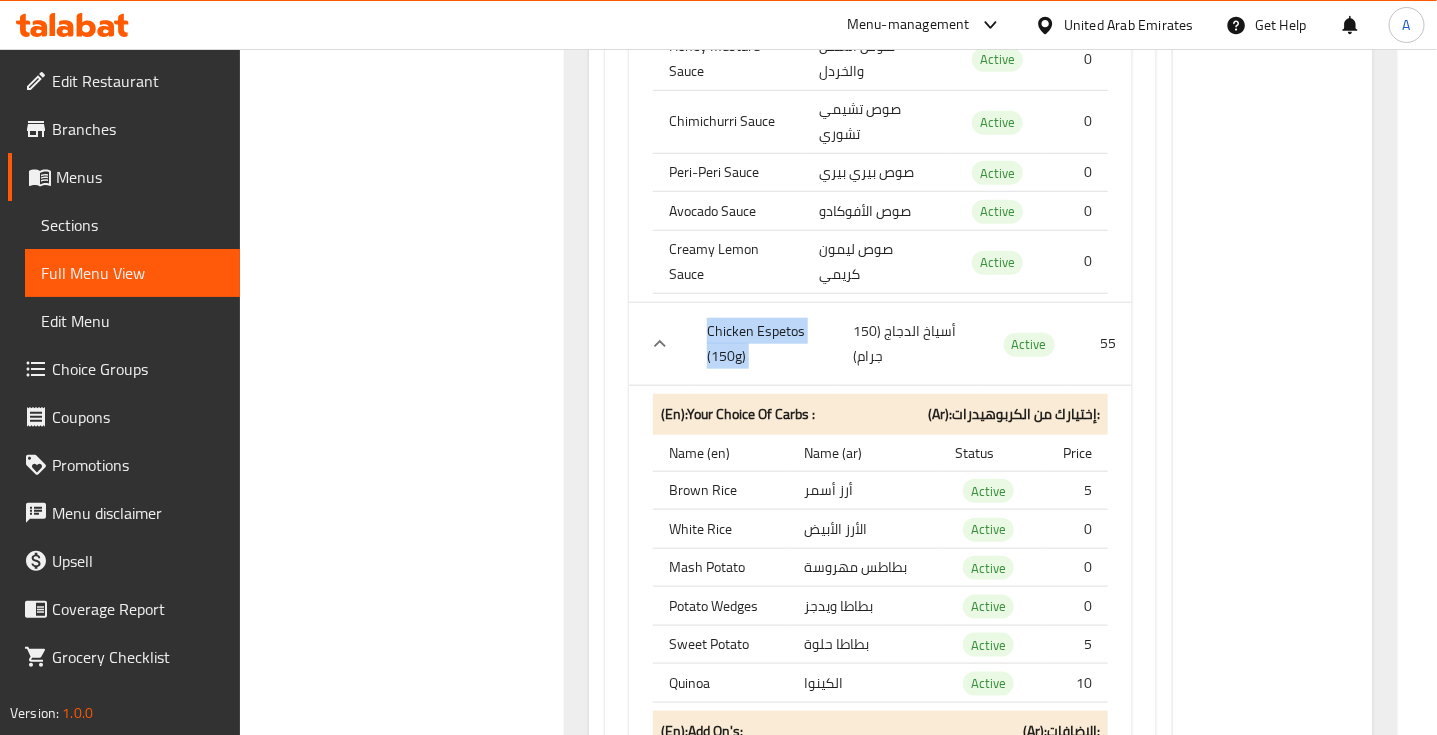 click on "Chicken Espetos (150g)" at bounding box center (734, -39781) 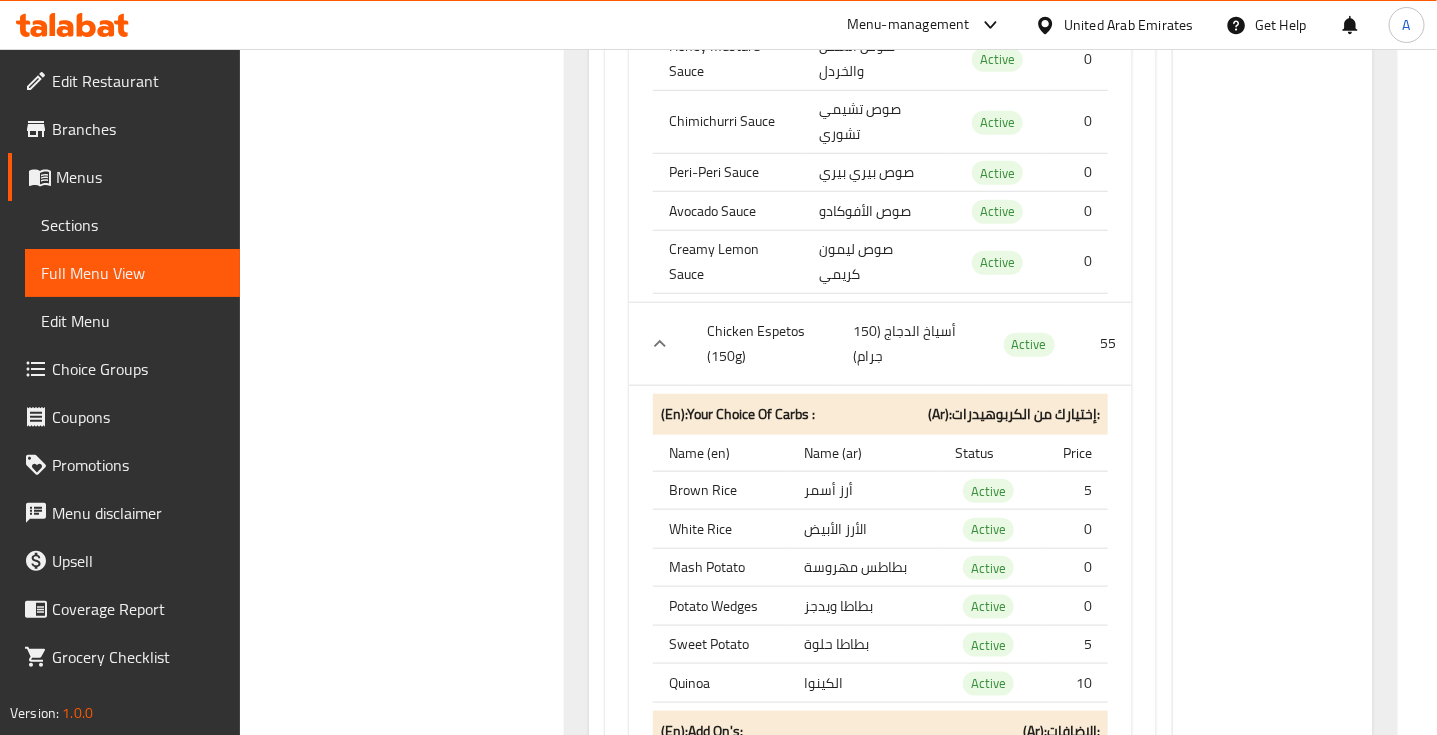 click on "Chicken Espetos (150g)" at bounding box center (734, -39781) 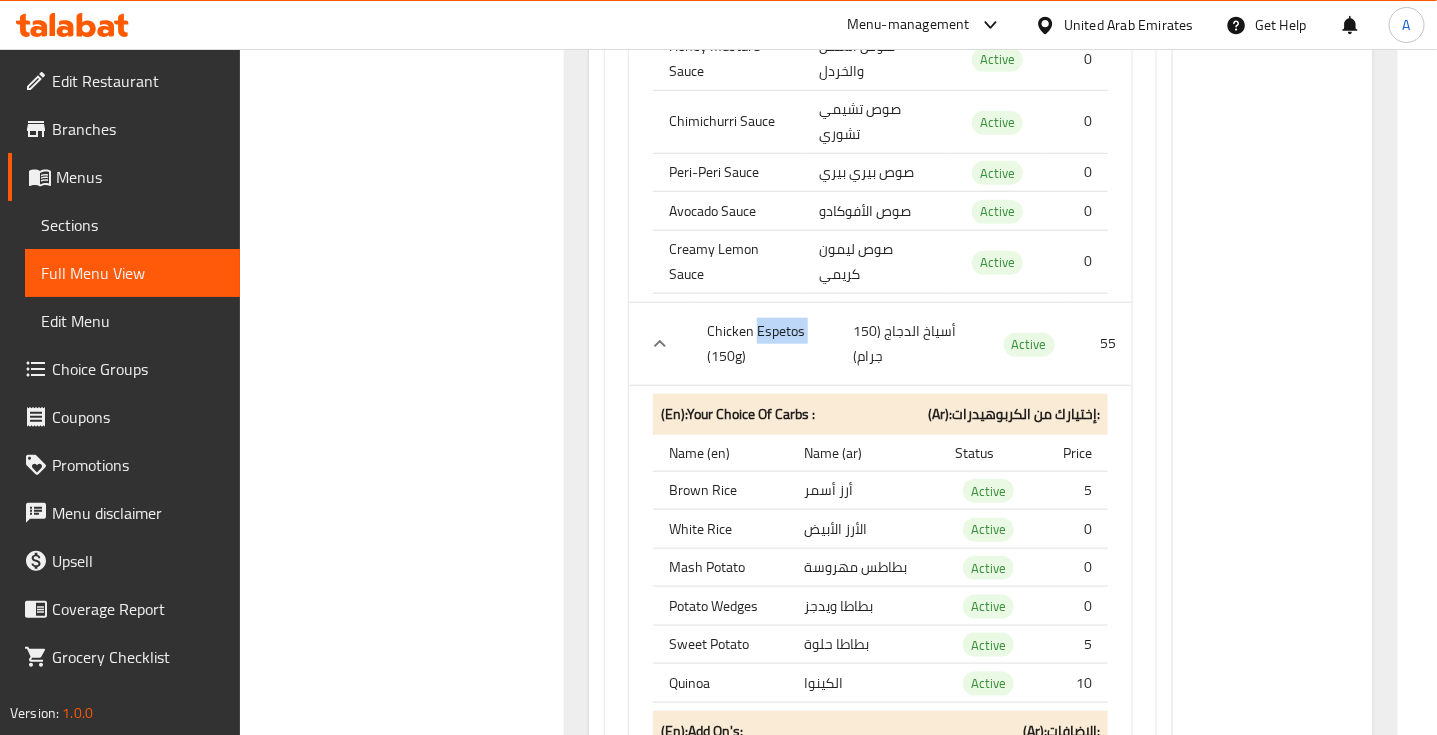 click on "Chicken Espetos (150g)" at bounding box center [734, -39781] 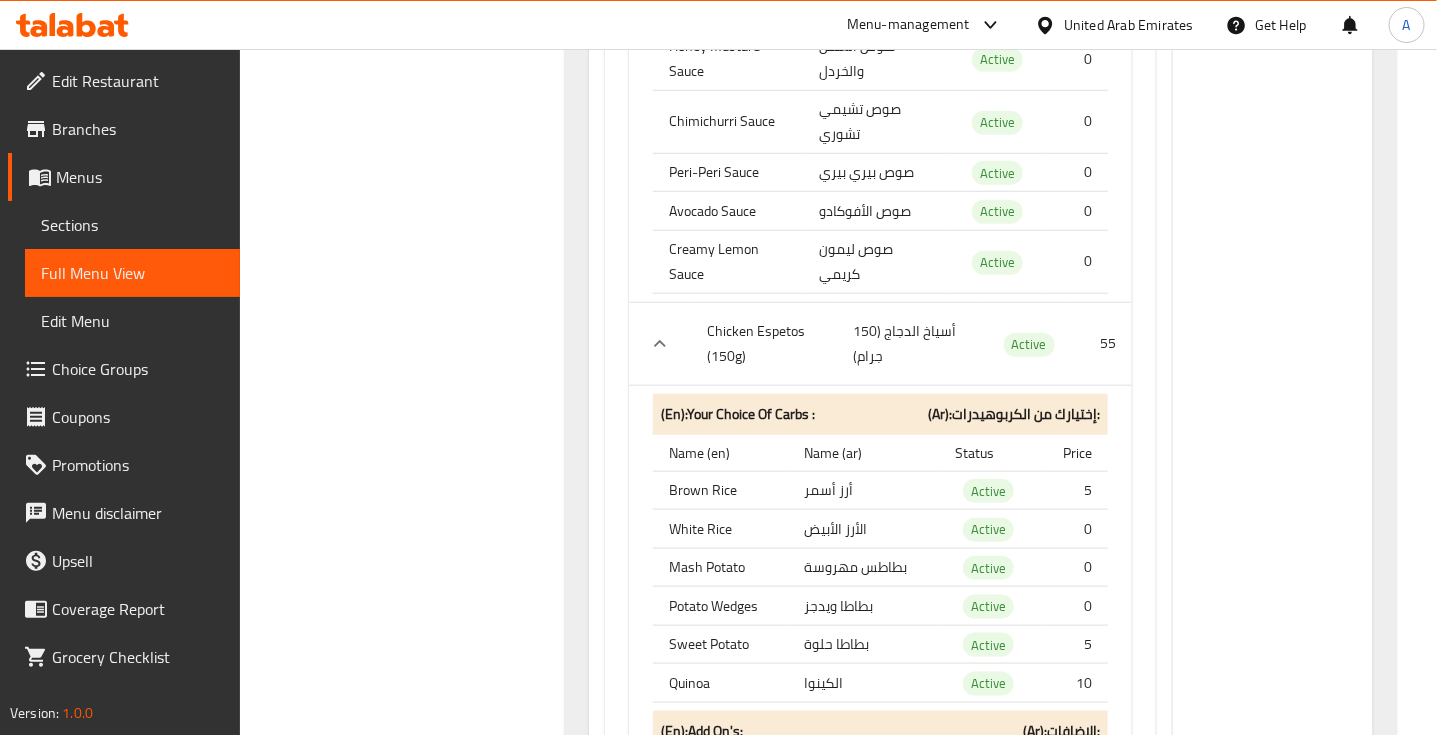click on "أسياخ الدجاج (150 جرام)" at bounding box center (881, -39781) 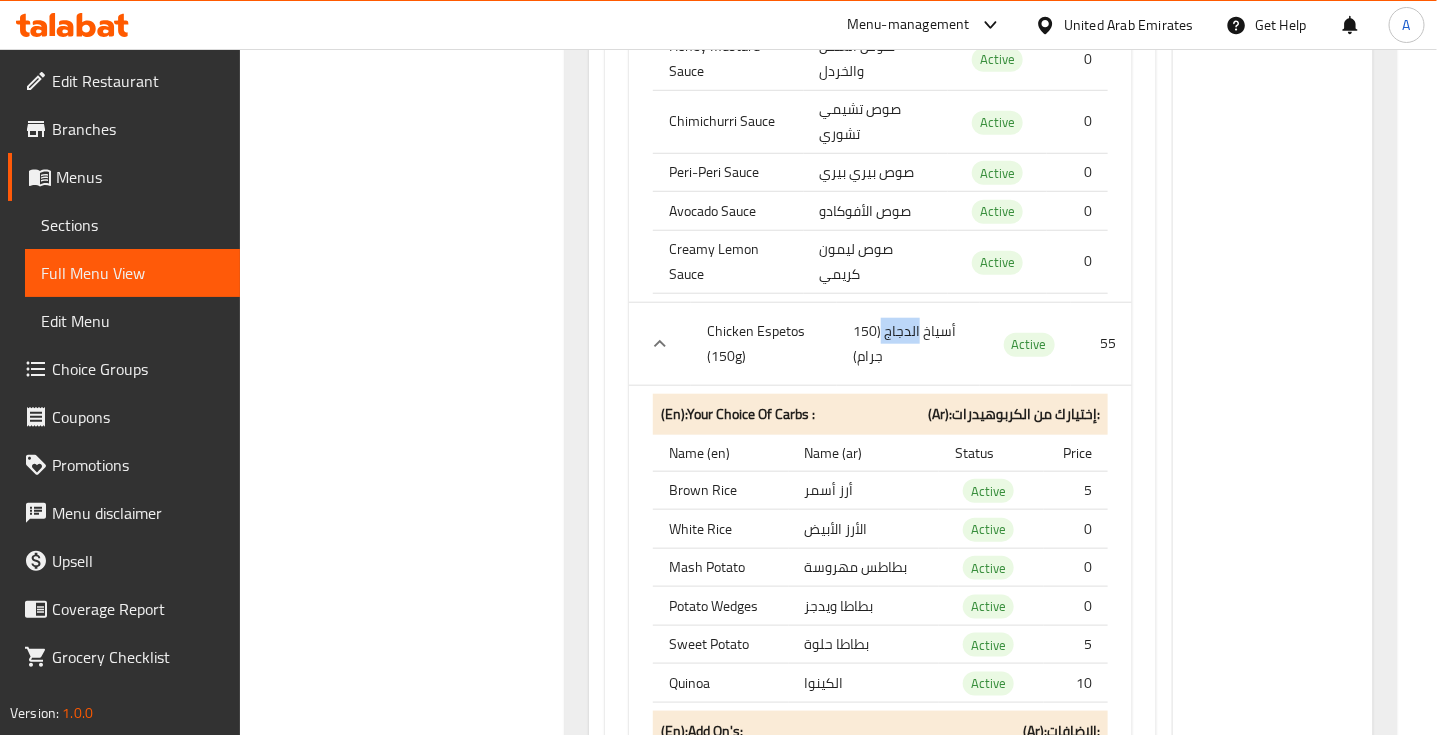 click on "أسياخ الدجاج (150 جرام)" at bounding box center [881, -39781] 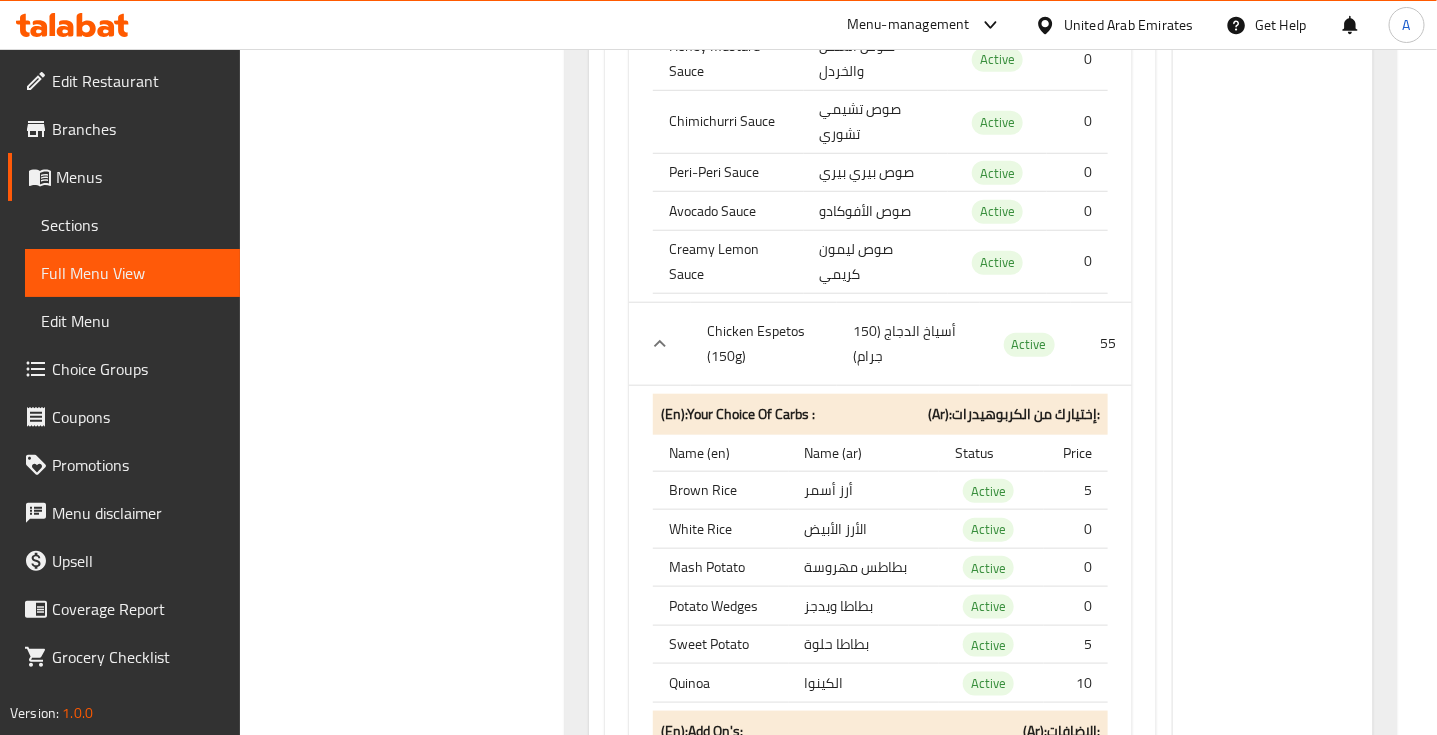 click on "Chicken Espetos (150g)" at bounding box center [734, -39781] 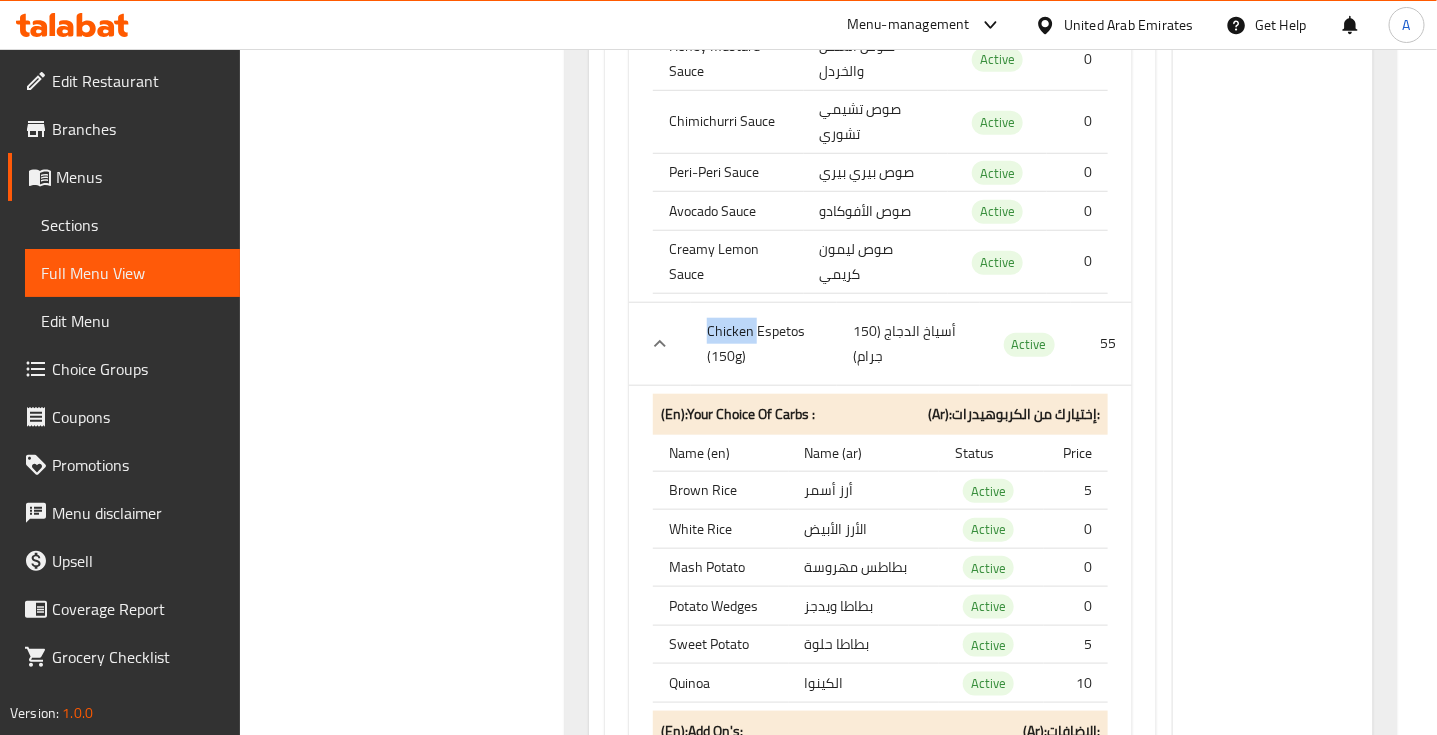 click on "Chicken Espetos (150g)" at bounding box center [734, -39781] 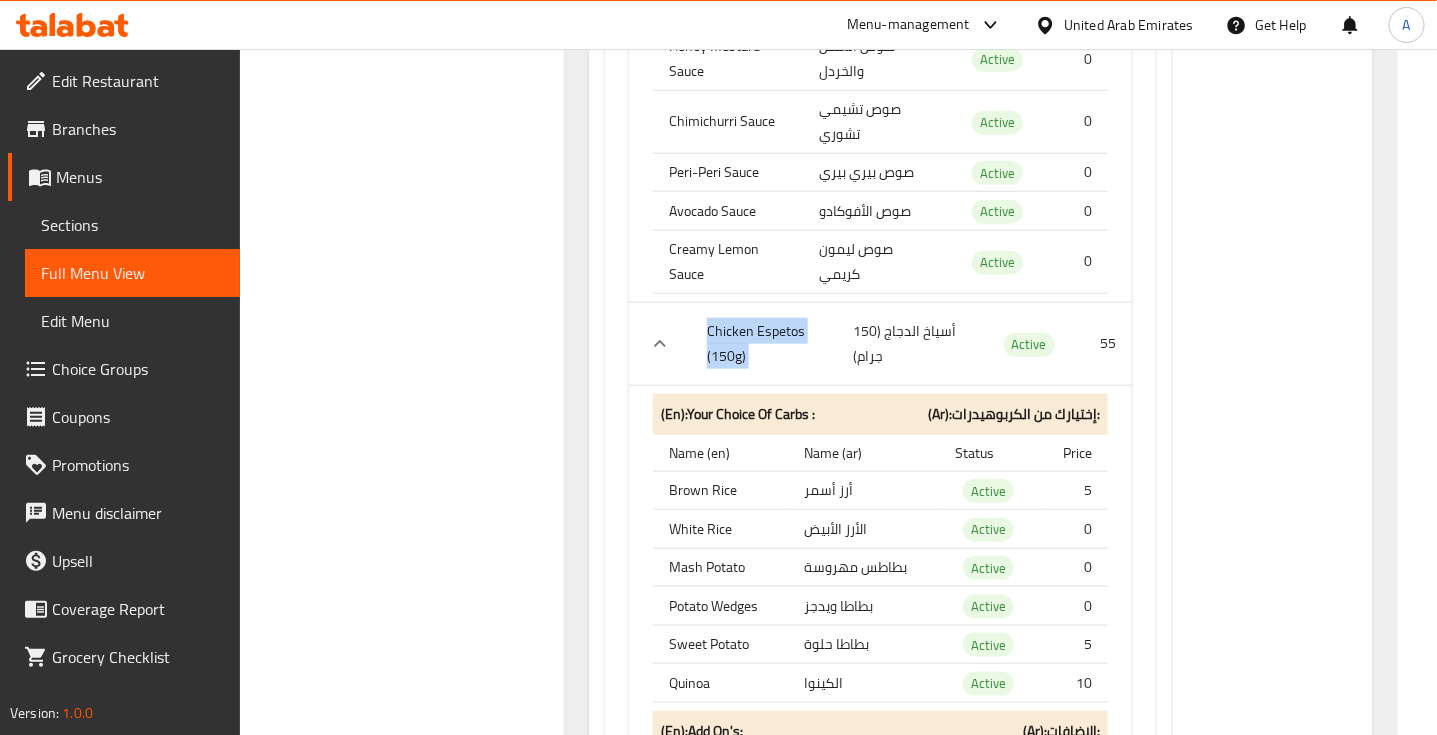 click on "Chicken Espetos (150g)" at bounding box center [734, -39781] 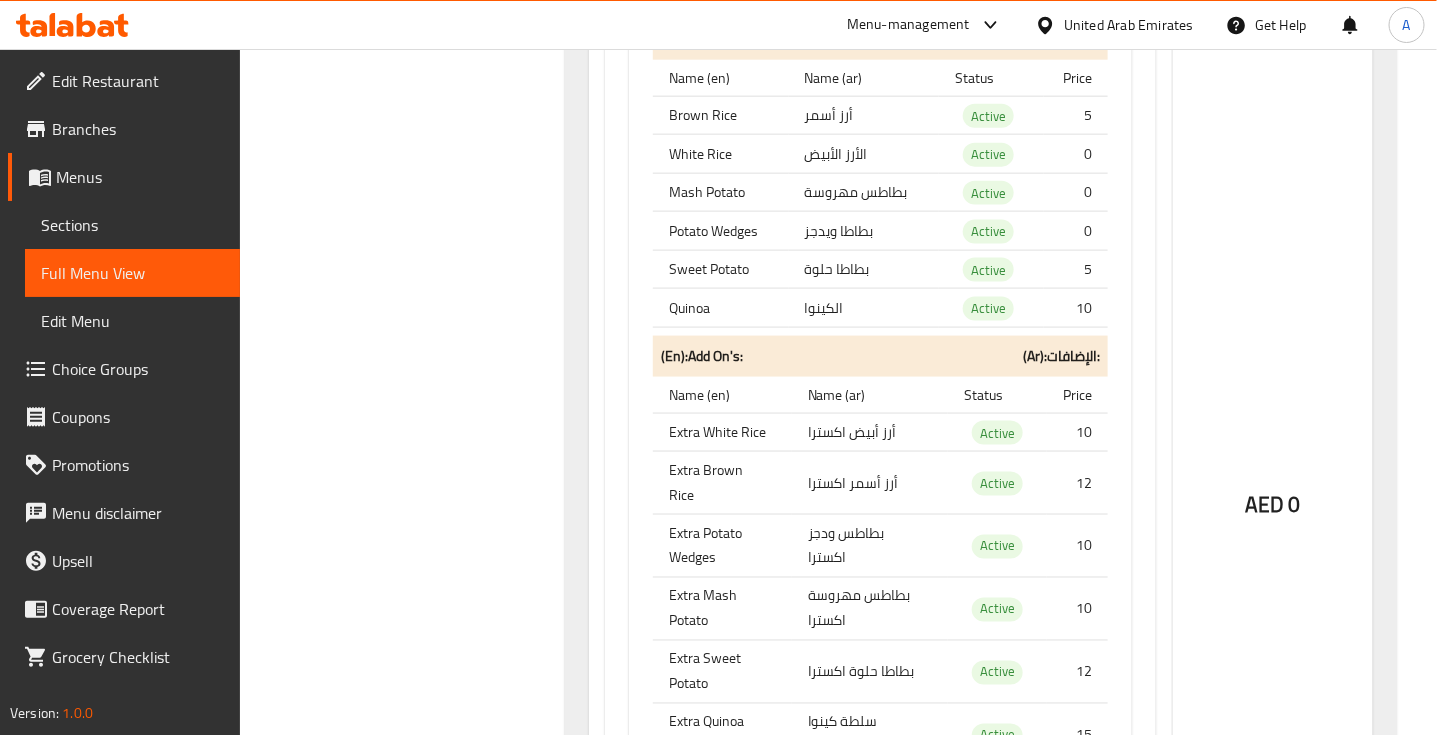 scroll, scrollTop: 41018, scrollLeft: 0, axis: vertical 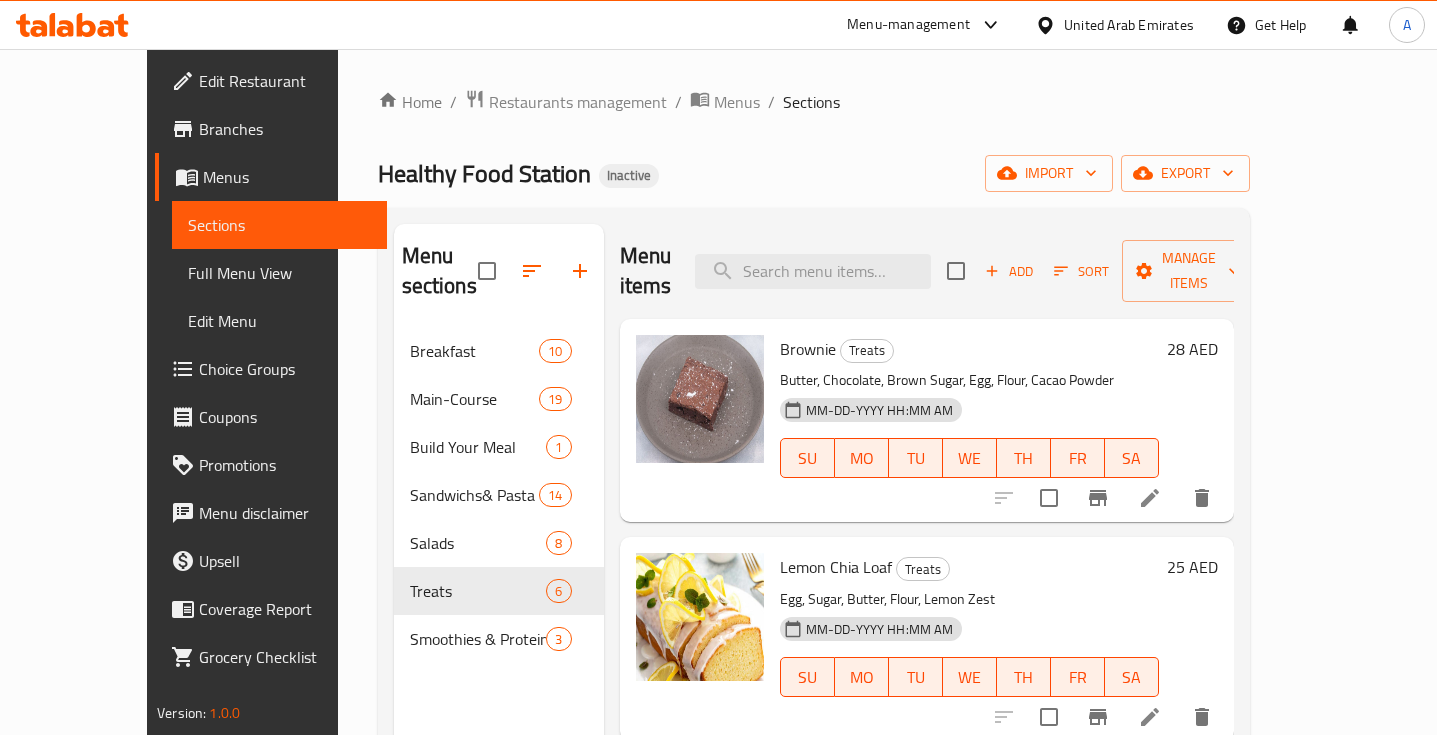 click at bounding box center (813, 271) 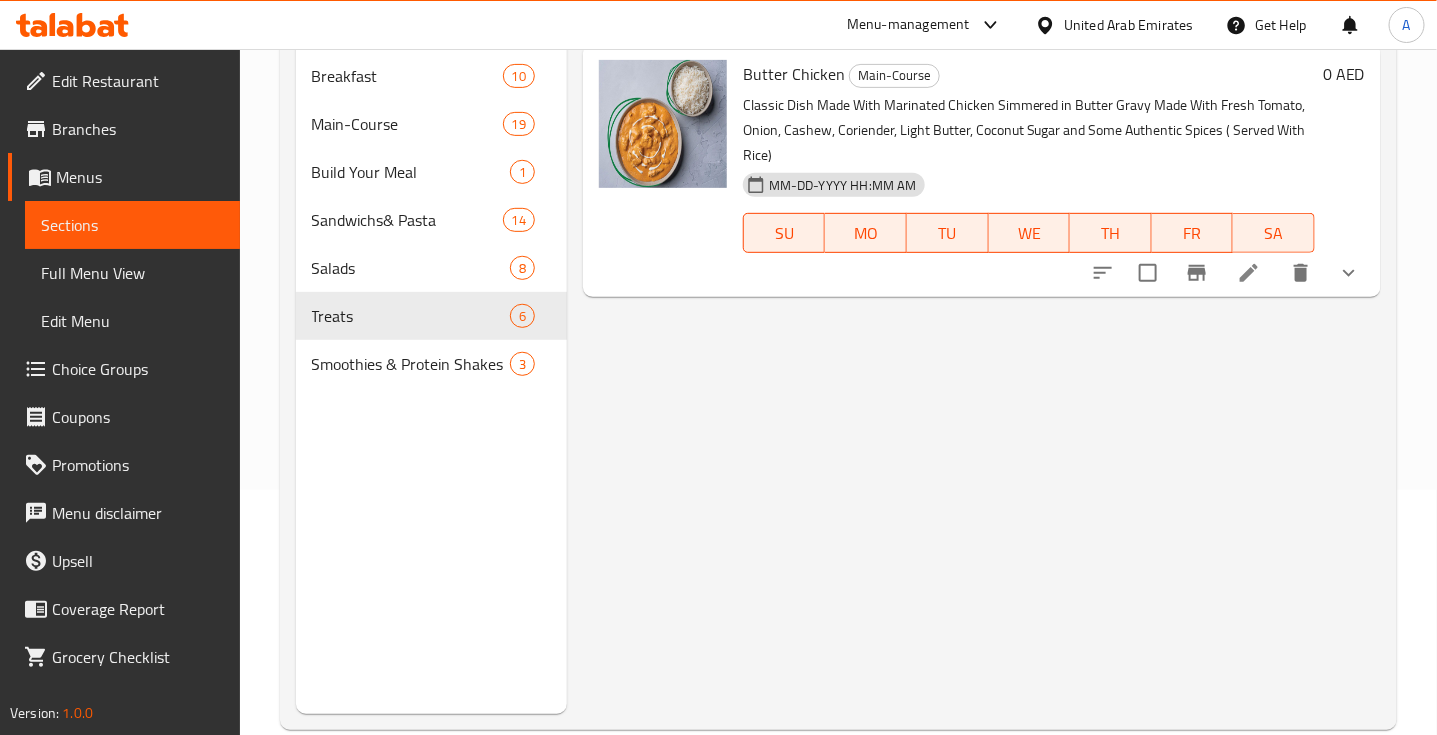 scroll, scrollTop: 250, scrollLeft: 0, axis: vertical 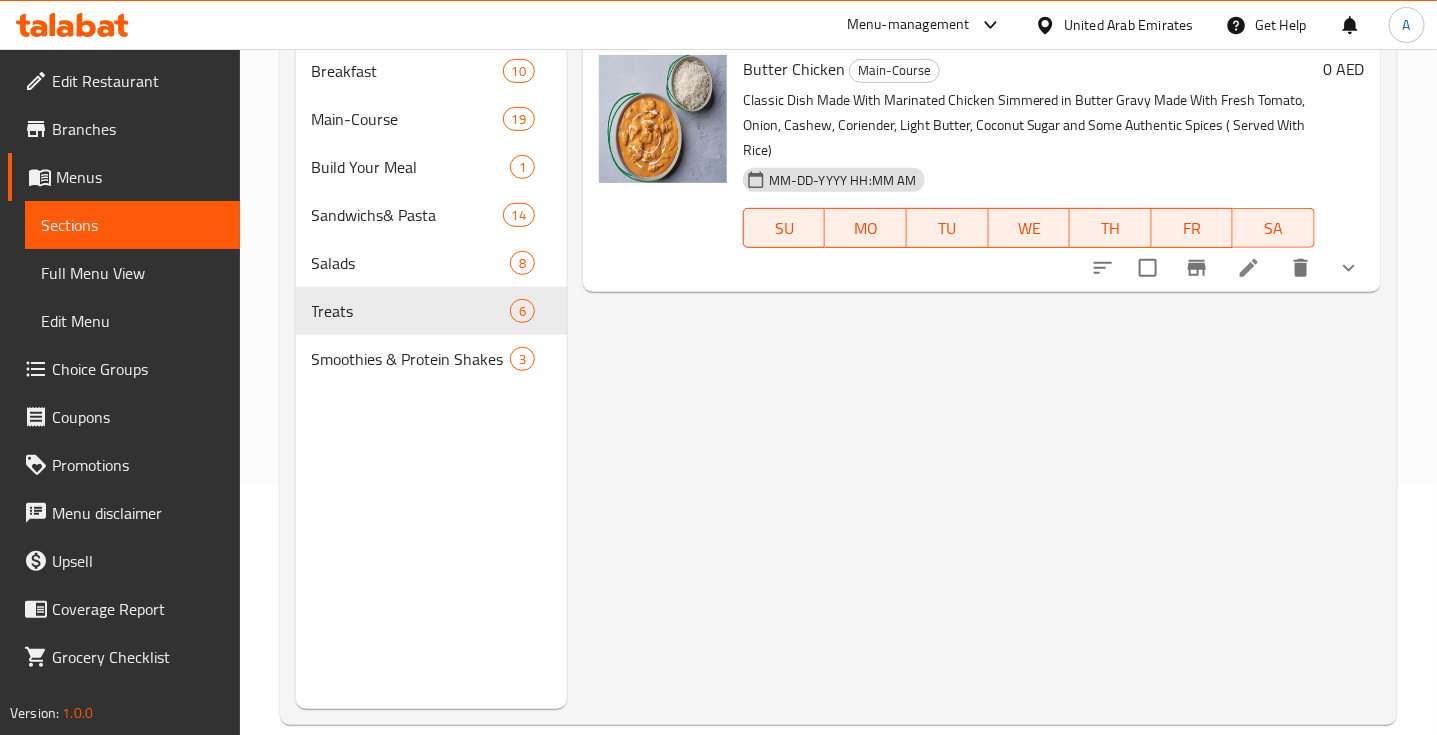 type on "Butter Chicken" 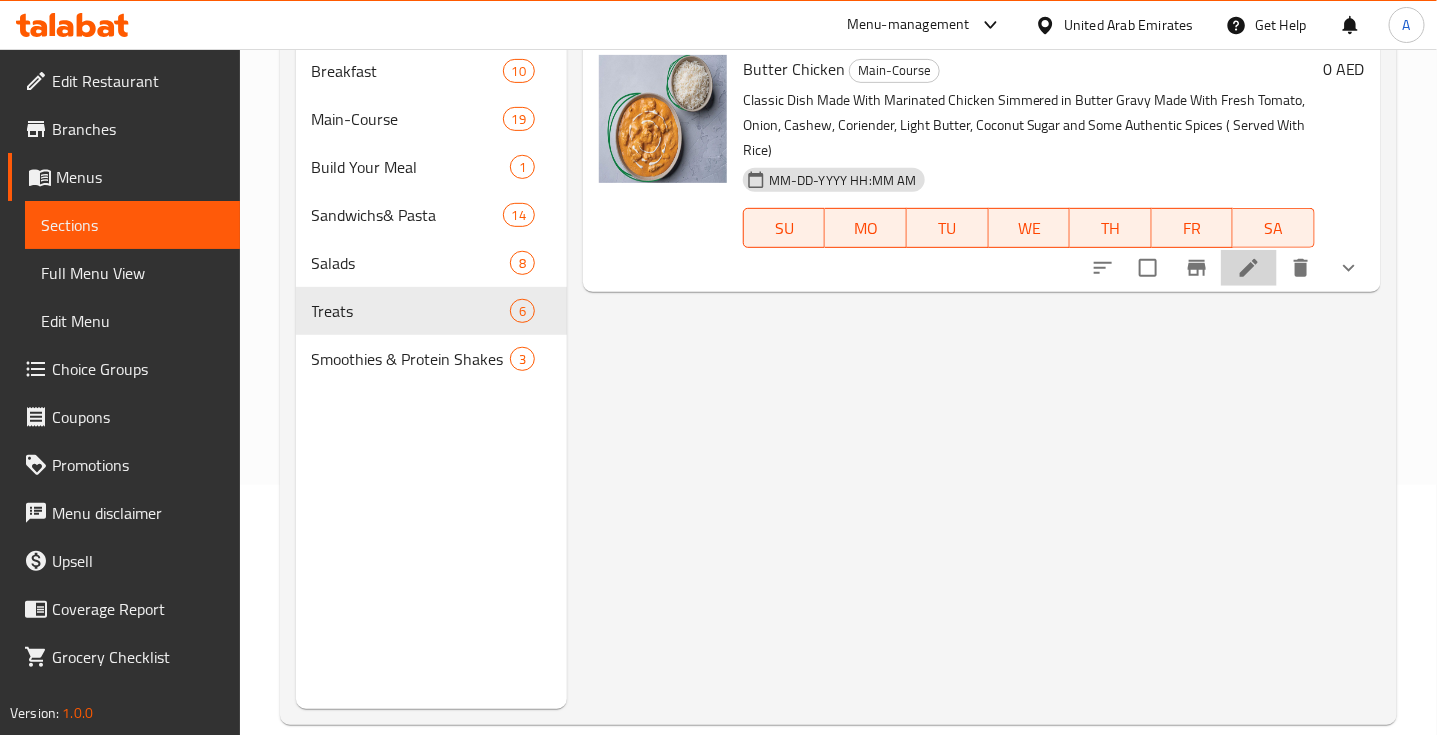 click at bounding box center (1249, 268) 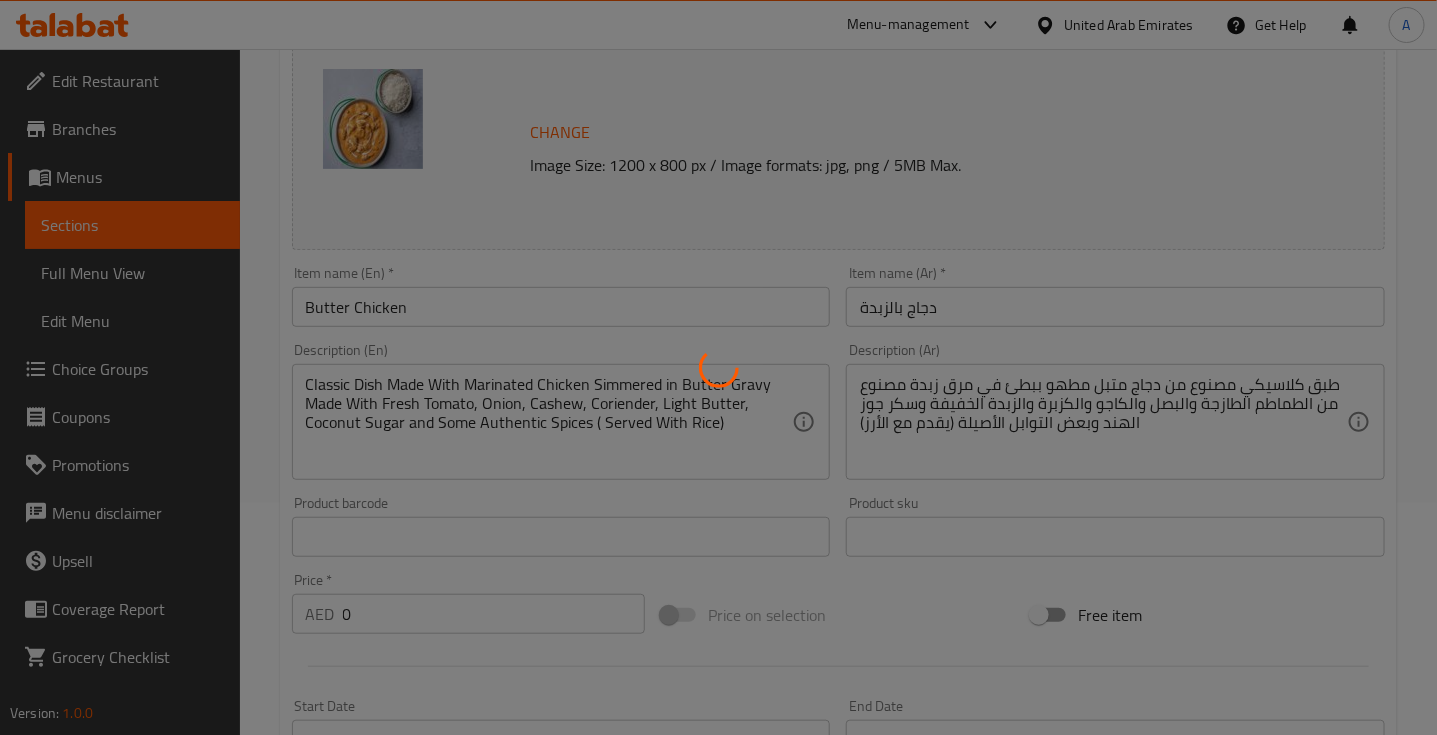scroll, scrollTop: 250, scrollLeft: 0, axis: vertical 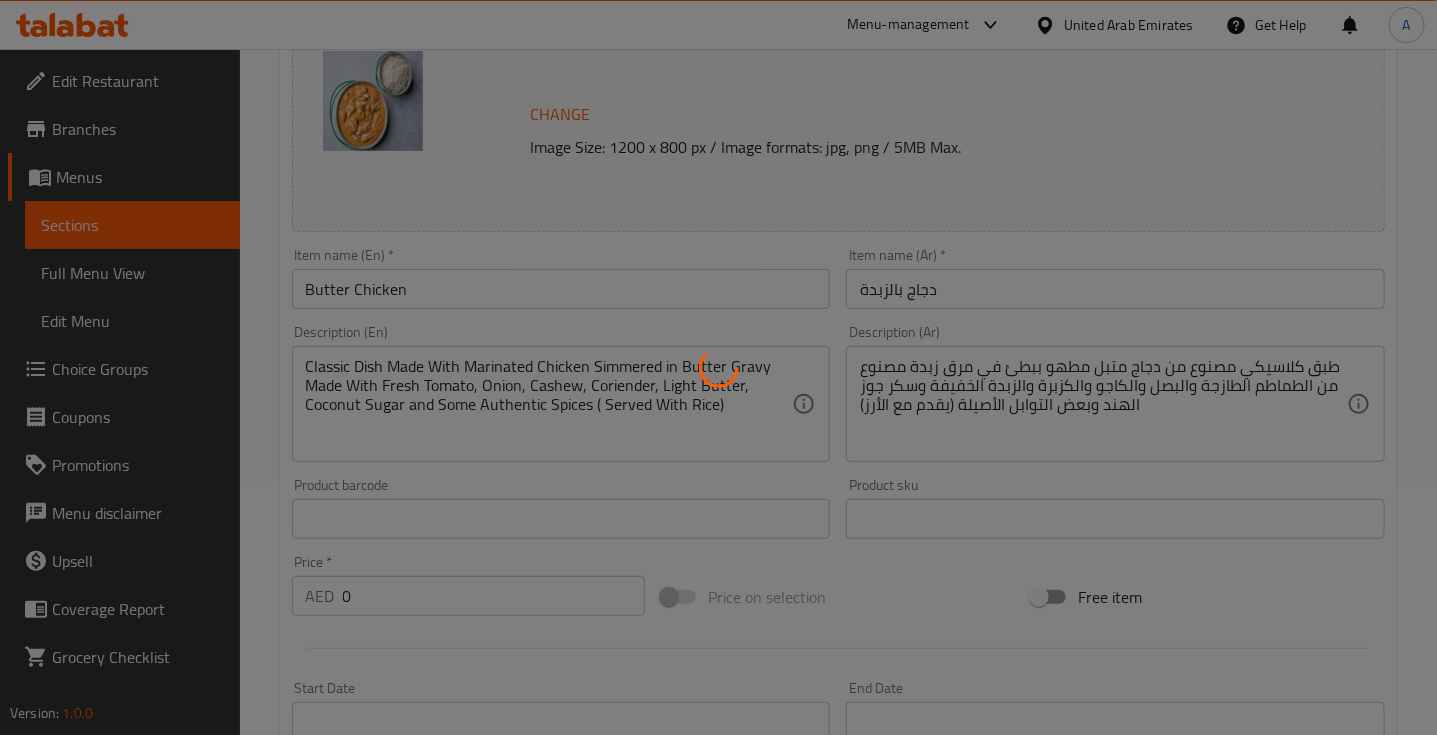 type on "إختيارك من الكربوهيدرات:" 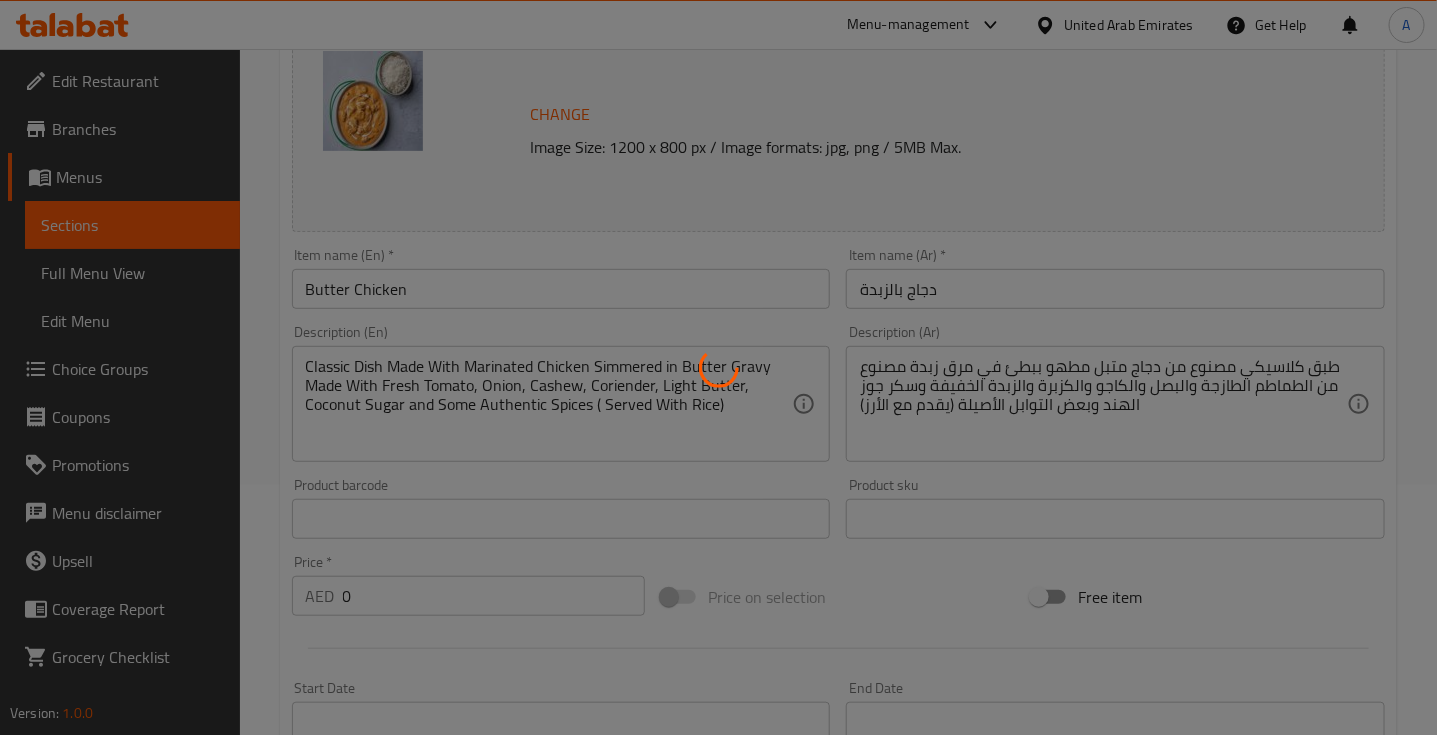type on "1" 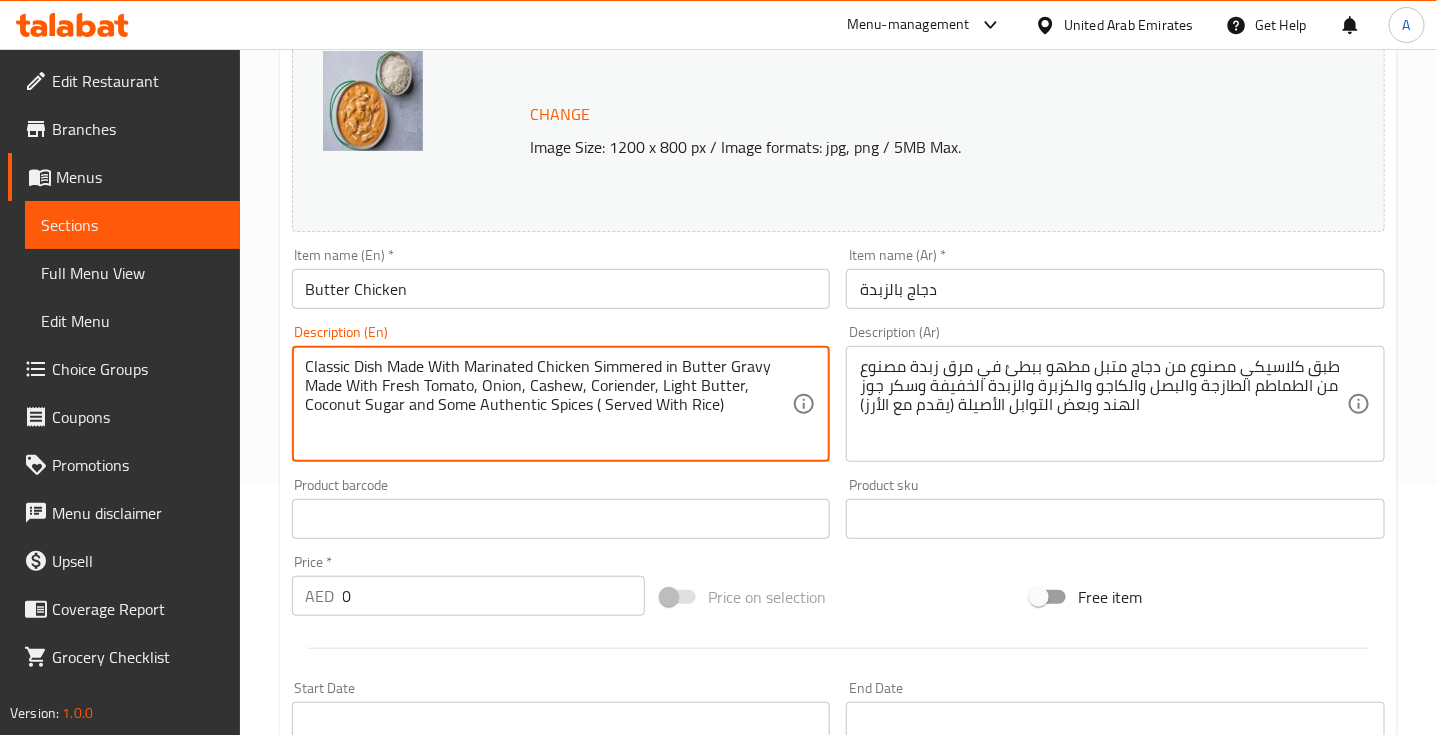 click on "Classic Dish Made With Marinated Chicken Simmered in Butter Gravy Made With Fresh Tomato, Onion, Cashew, Coriender, Light Butter, Coconut Sugar and Some Authentic Spices ( Served With Rice)" at bounding box center [549, 404] 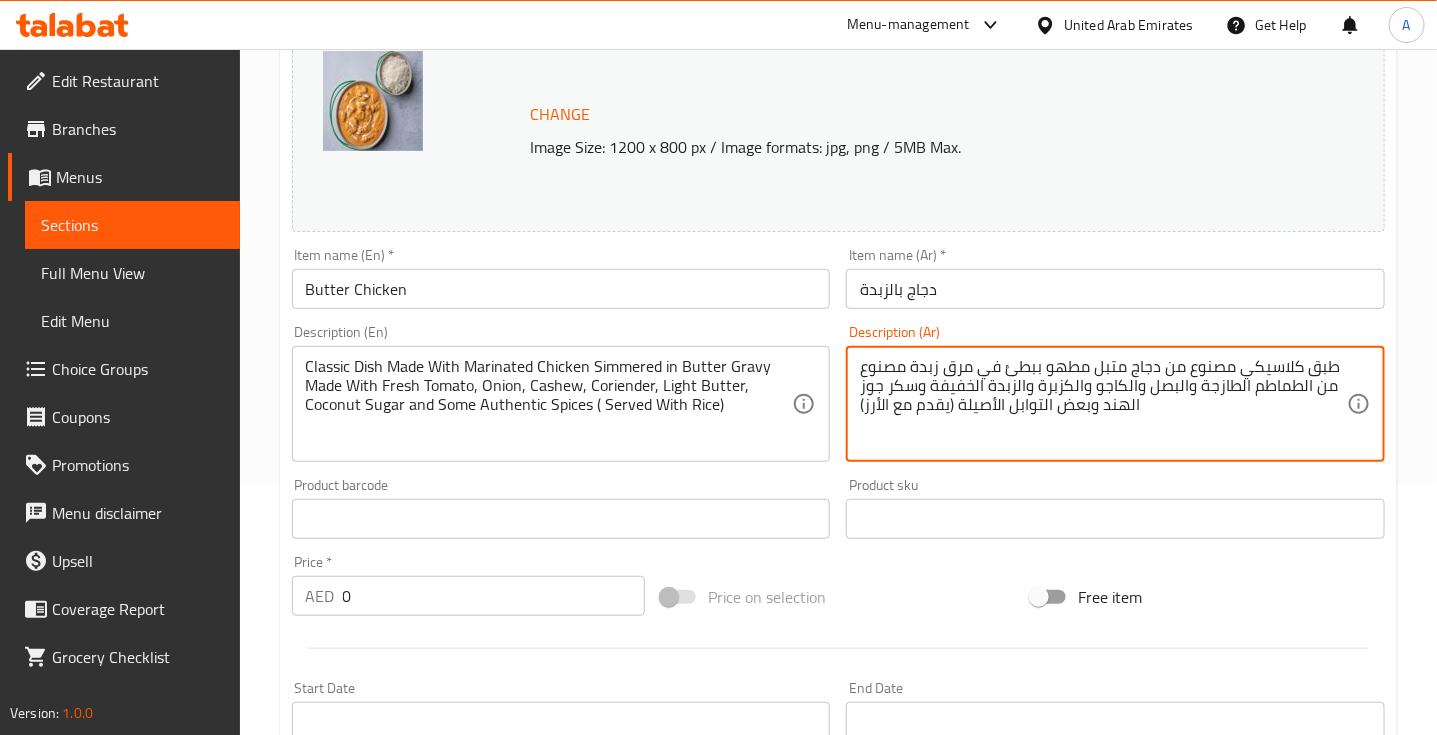click on "طبق كلاسيكي مصنوع من دجاج متبل مطهو ببطئ في مرق زبدة مصنوع من الطماطم الطازجة والبصل والكاجو والكزبرة والزبدة الخفيفة وسكر جوز الهند وبعض التوابل الأصيلة (يقدم مع الأرز)" at bounding box center (1103, 404) 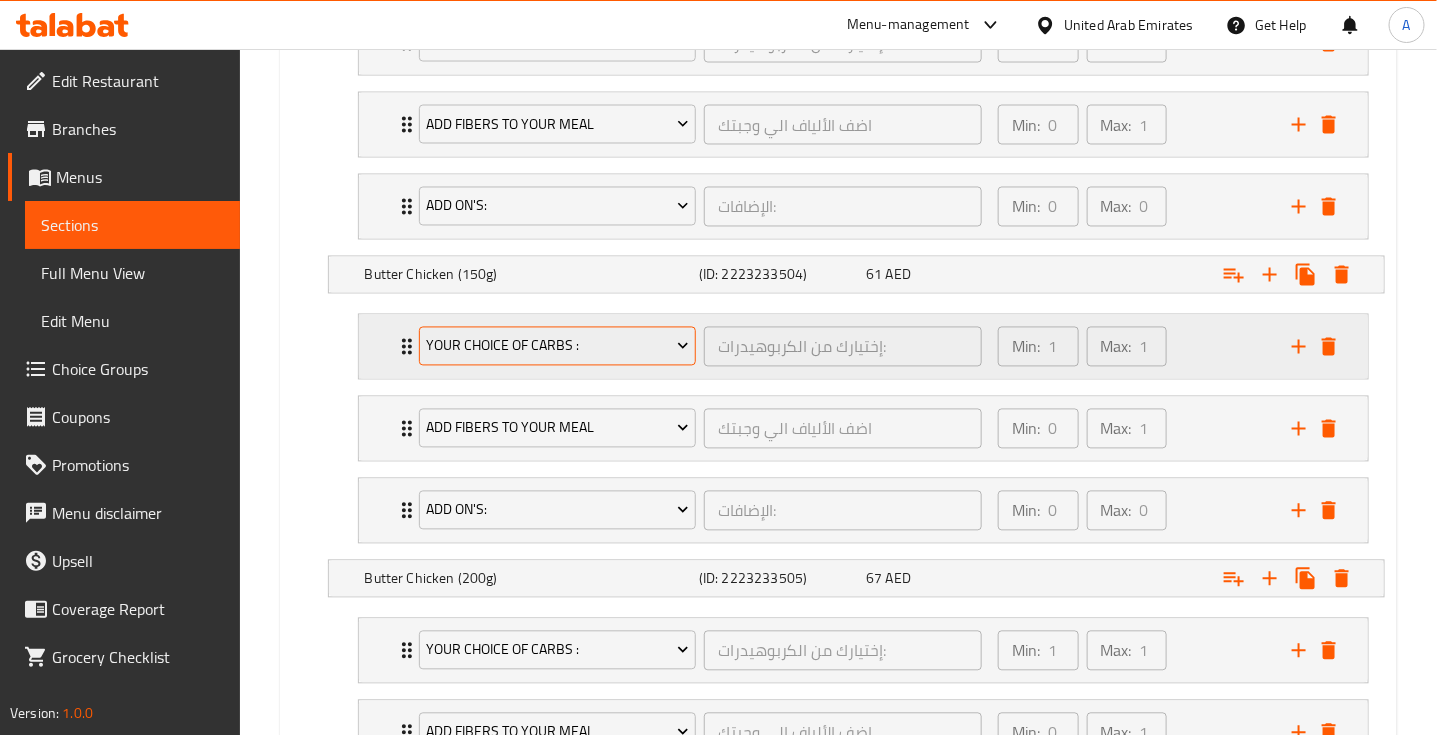 scroll, scrollTop: 1556, scrollLeft: 0, axis: vertical 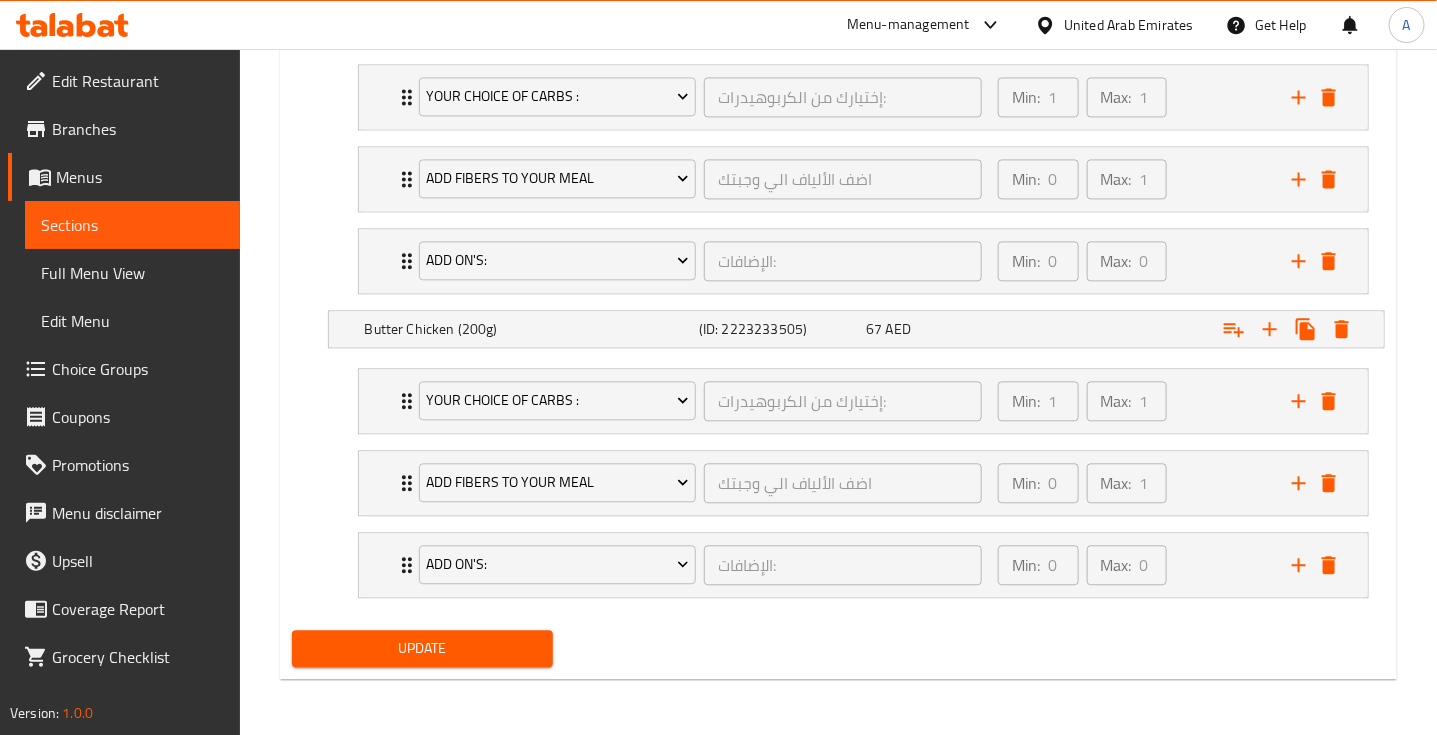 type on "طبق كلاسيكي مصنوع من دجاج متبل مطهو ببطئ في جريفي زبدة مصنوع من الطماطم الطازجة والبصل والكاجو والكزبرة والزبدة الخفيفة وسكر جوز الهند وبعض التوابل الأصيلة (يقدم مع الأرز)" 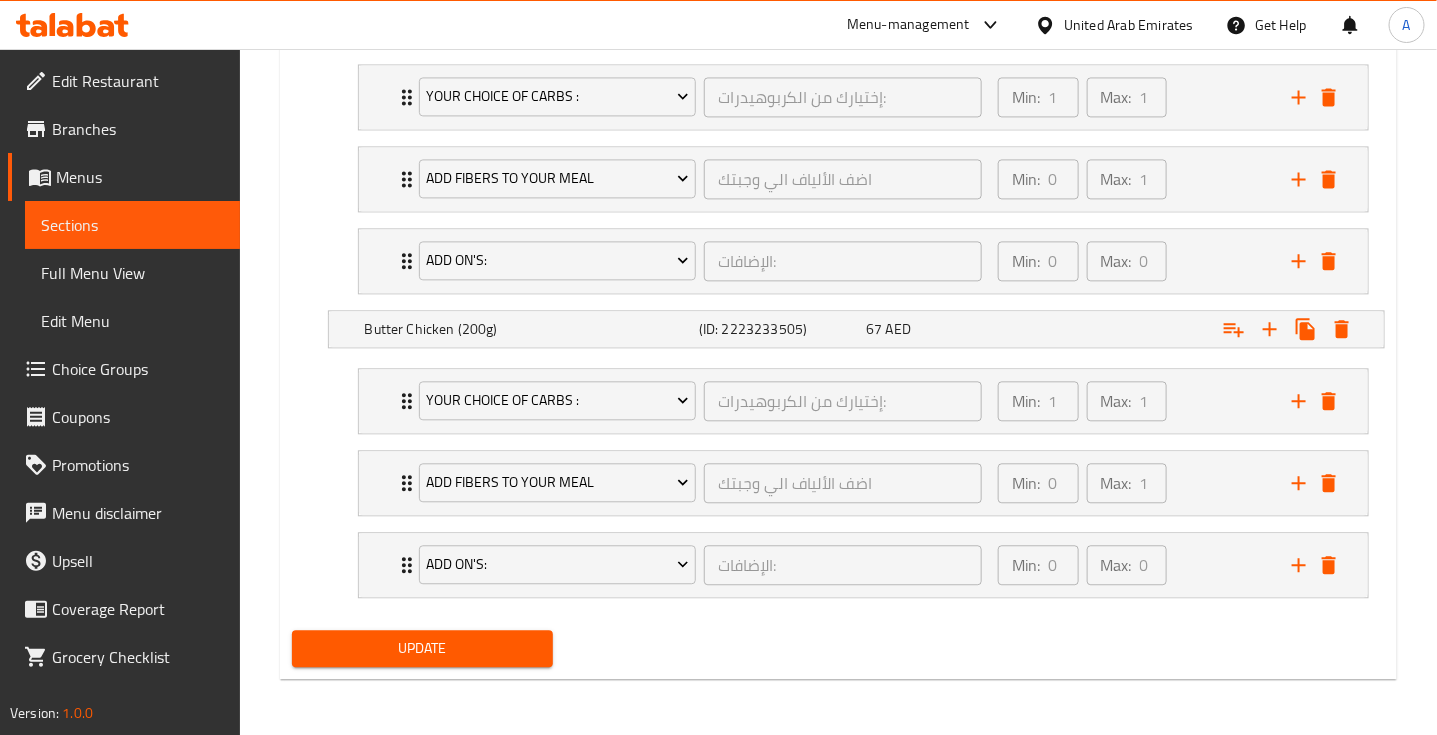 click on "Update" at bounding box center (422, 648) 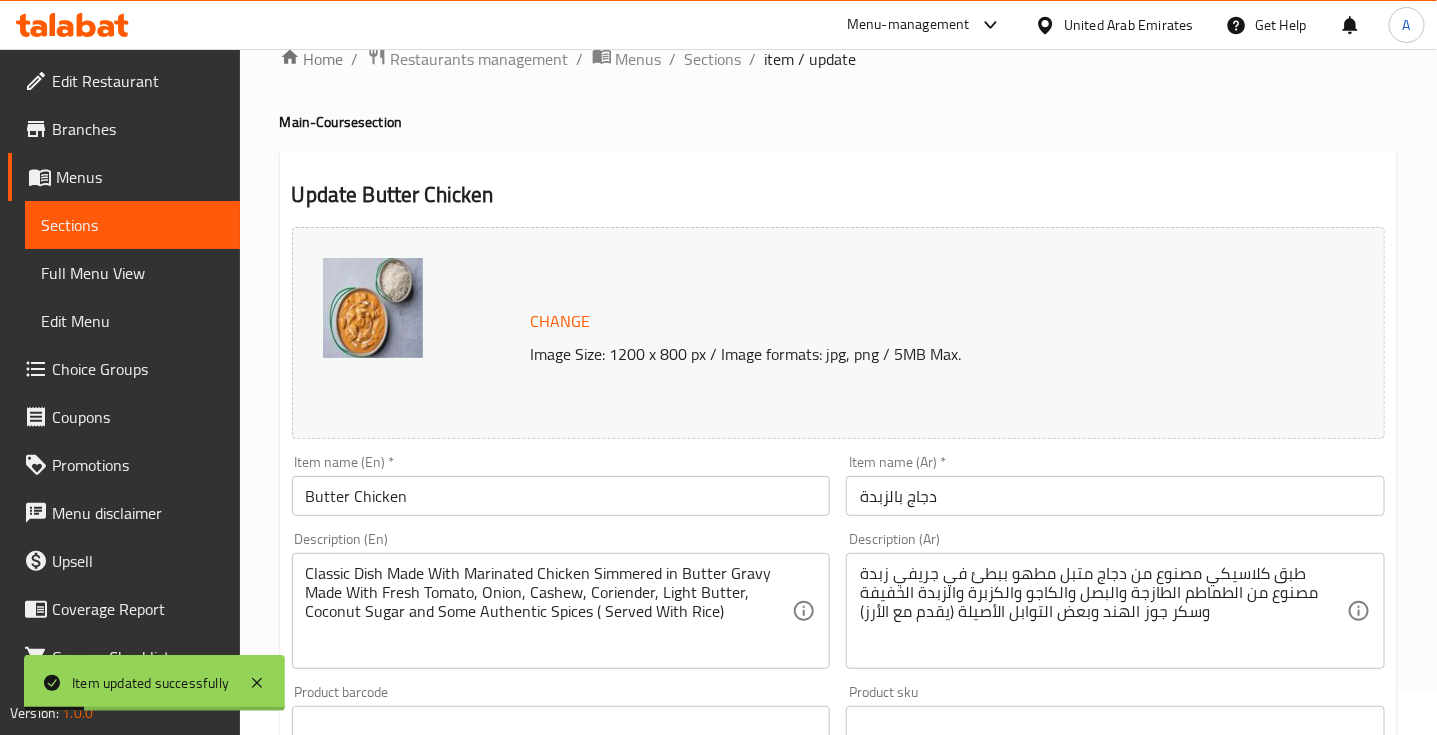 scroll, scrollTop: 0, scrollLeft: 0, axis: both 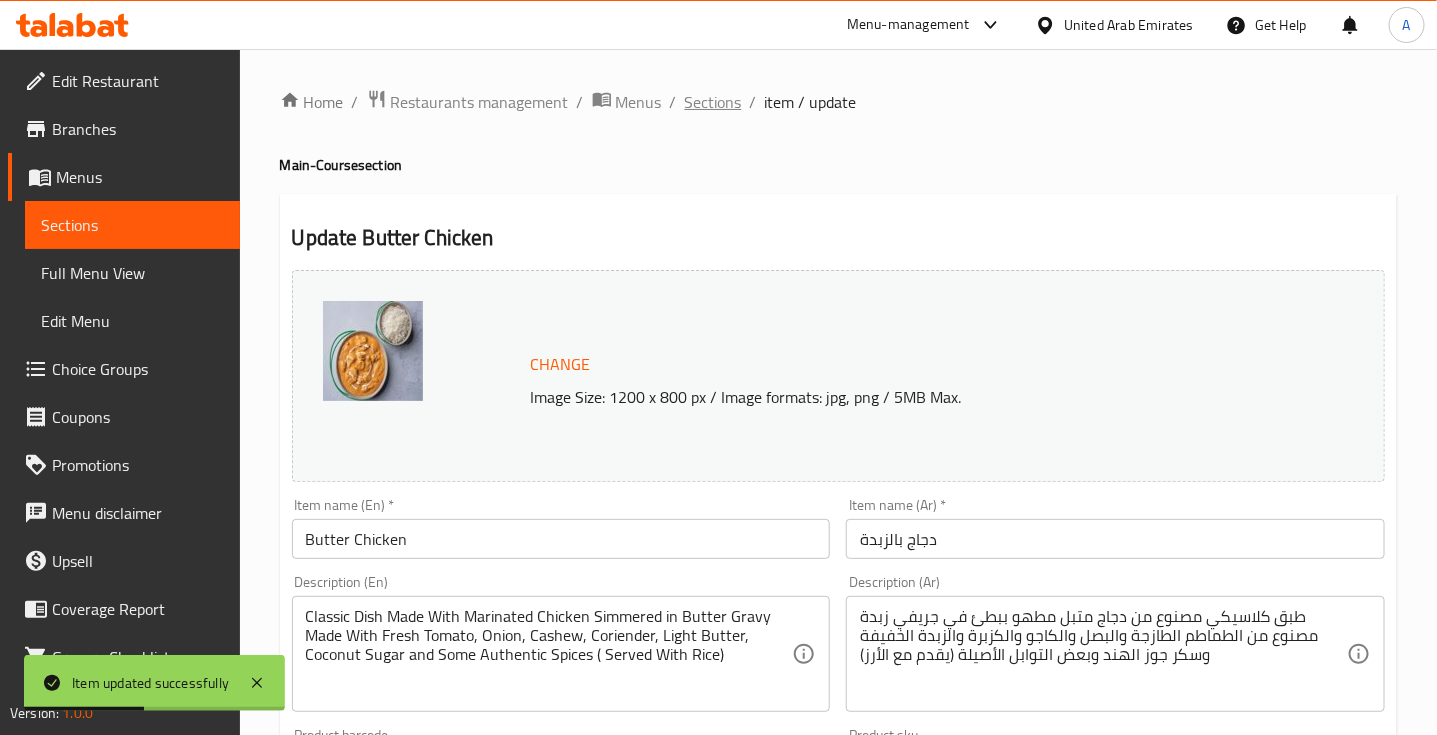 click on "Sections" at bounding box center (713, 102) 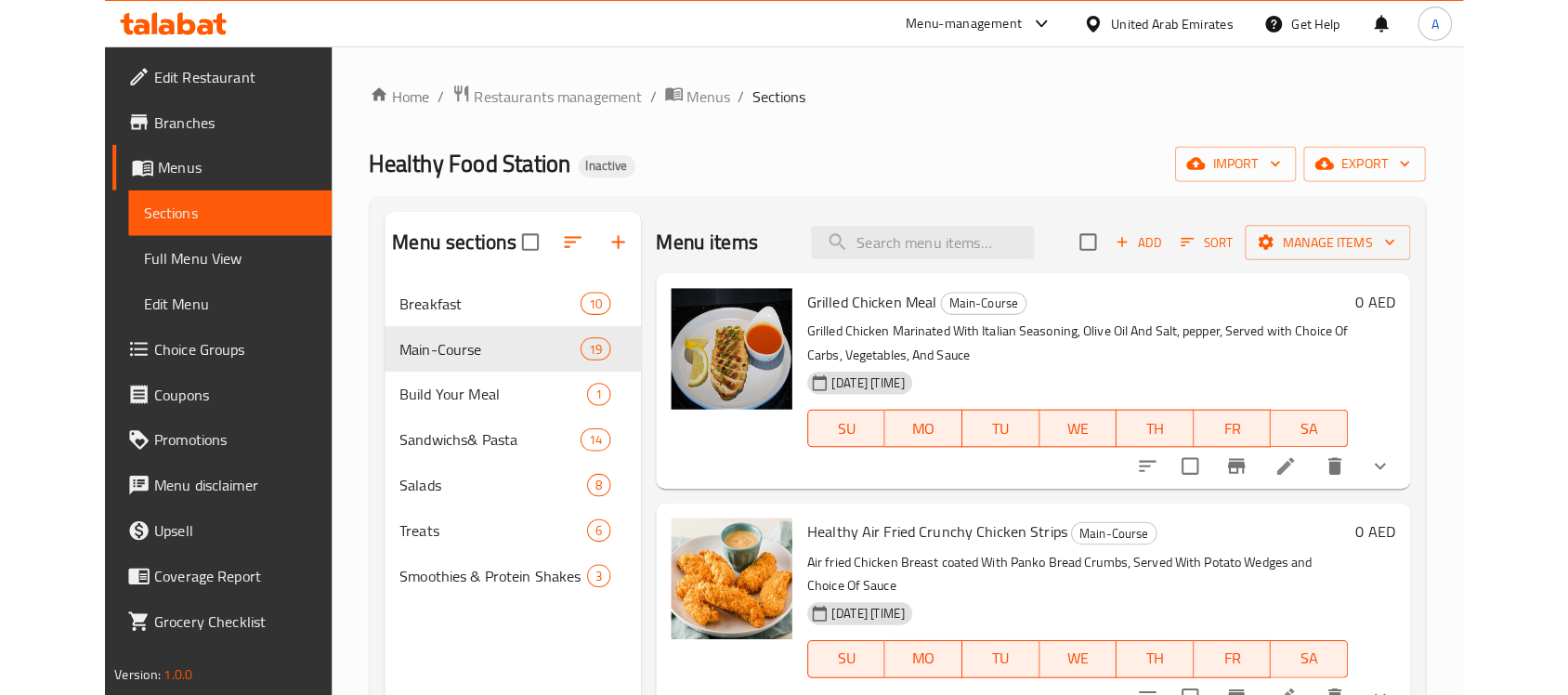 scroll, scrollTop: 0, scrollLeft: 0, axis: both 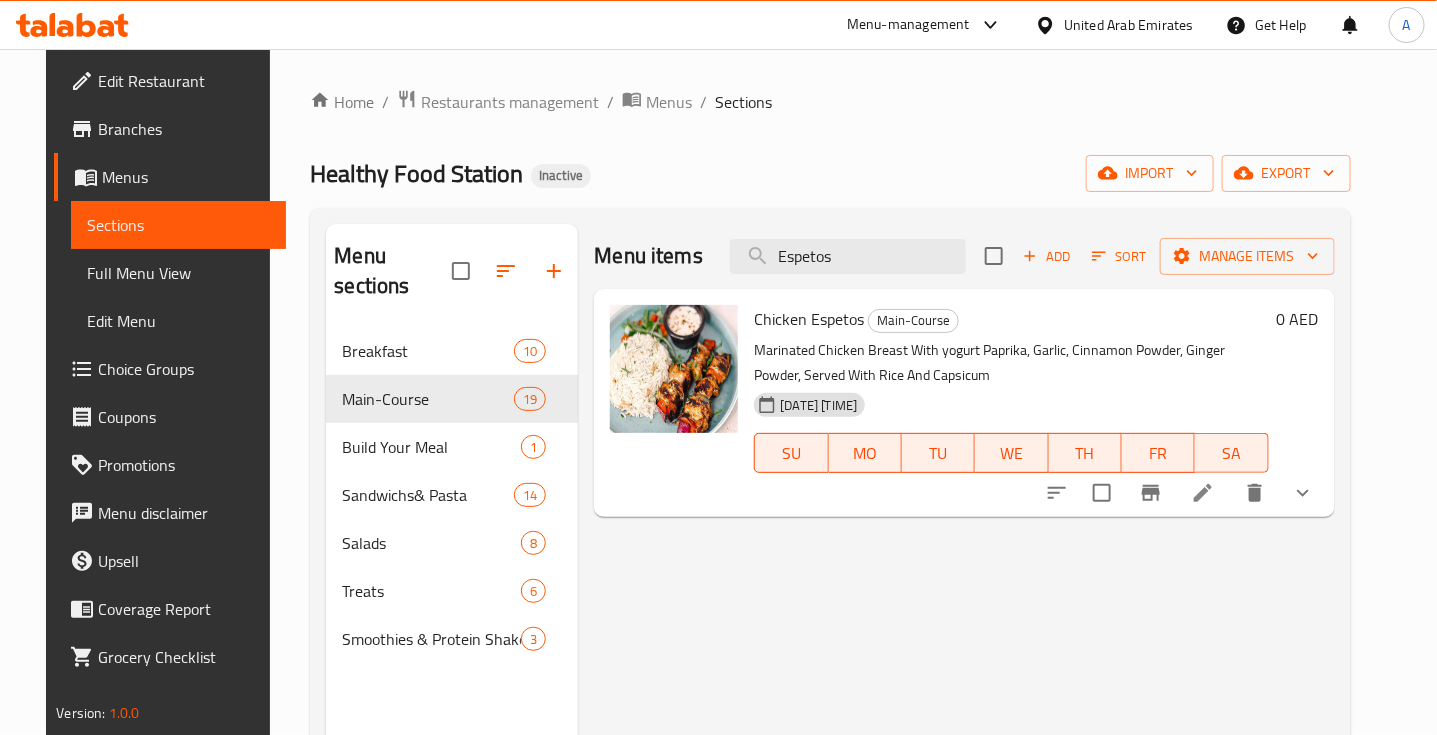type on "Espetos" 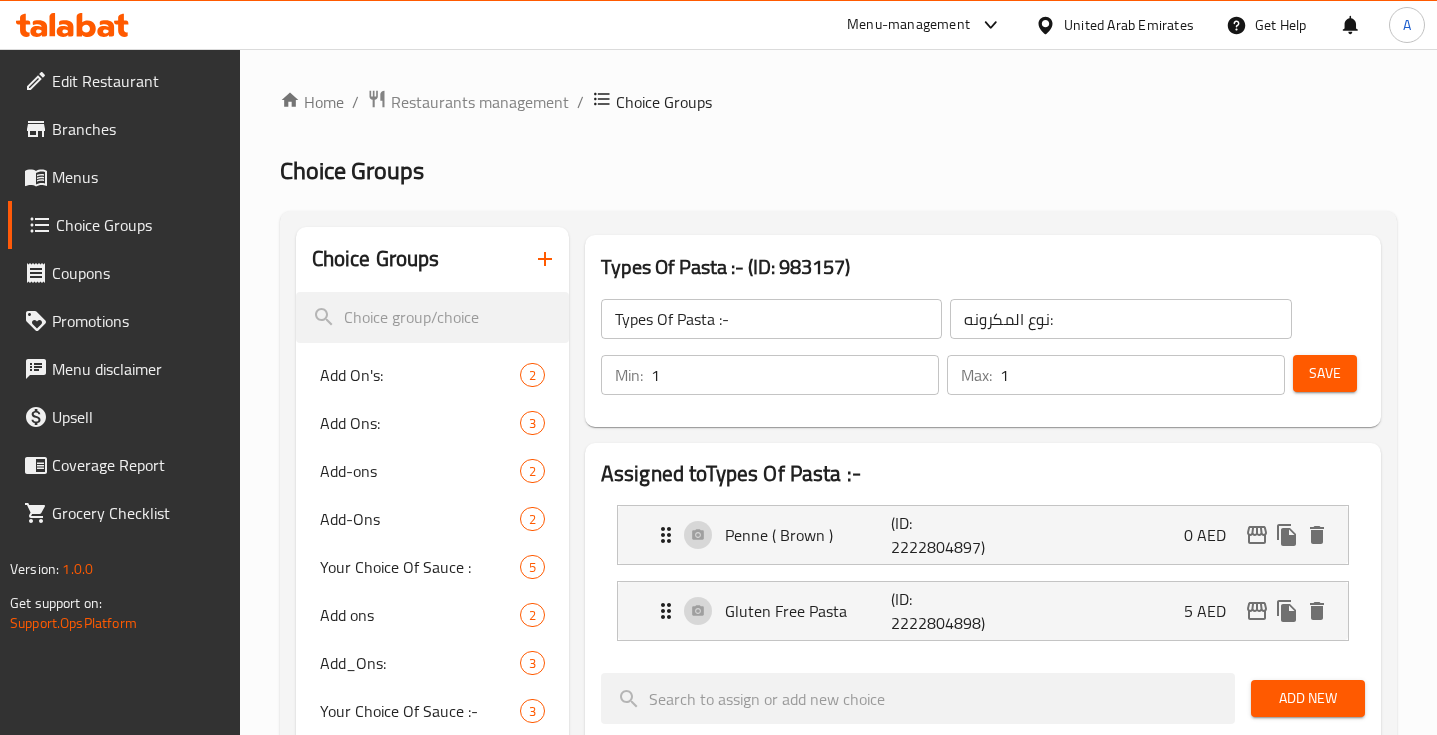 scroll, scrollTop: 125, scrollLeft: 0, axis: vertical 